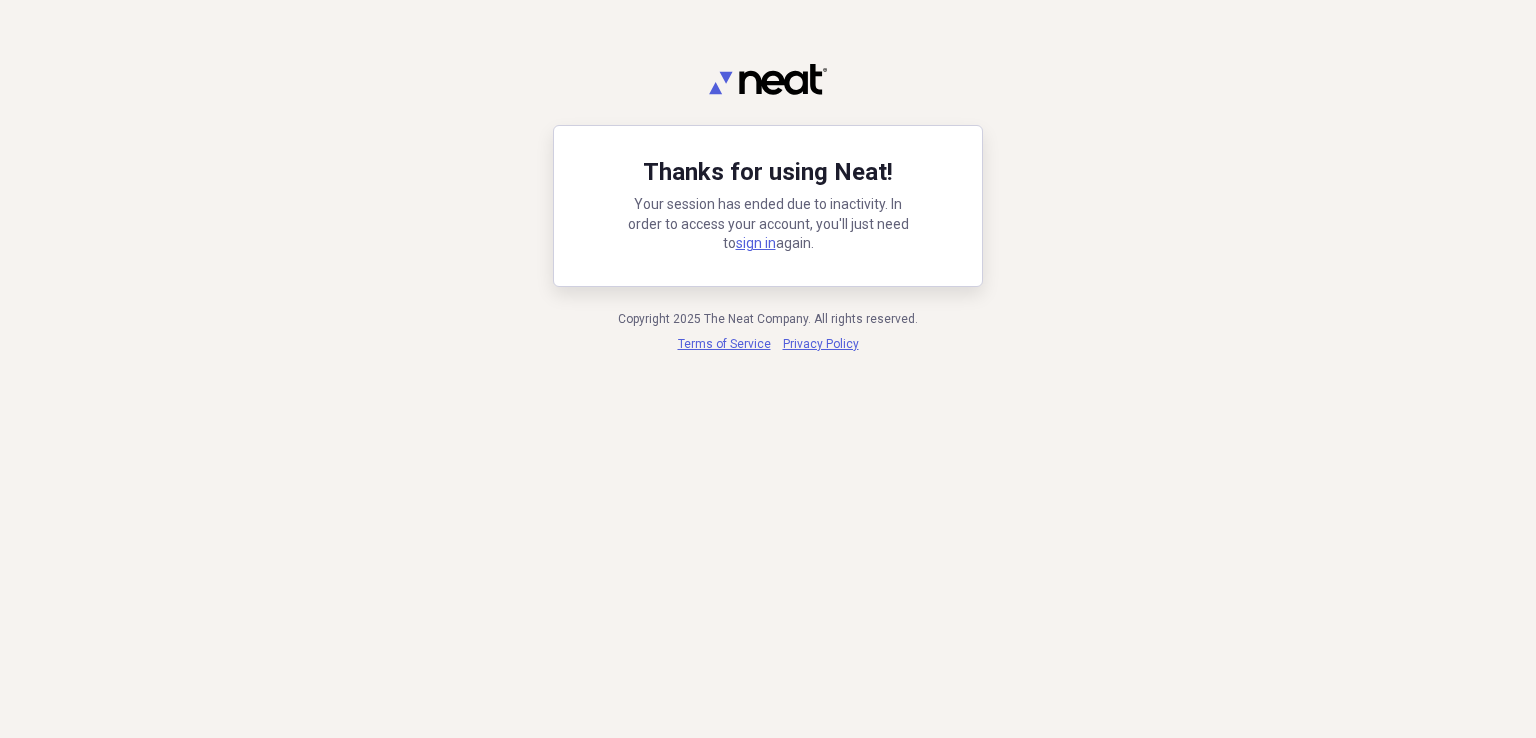scroll, scrollTop: 0, scrollLeft: 0, axis: both 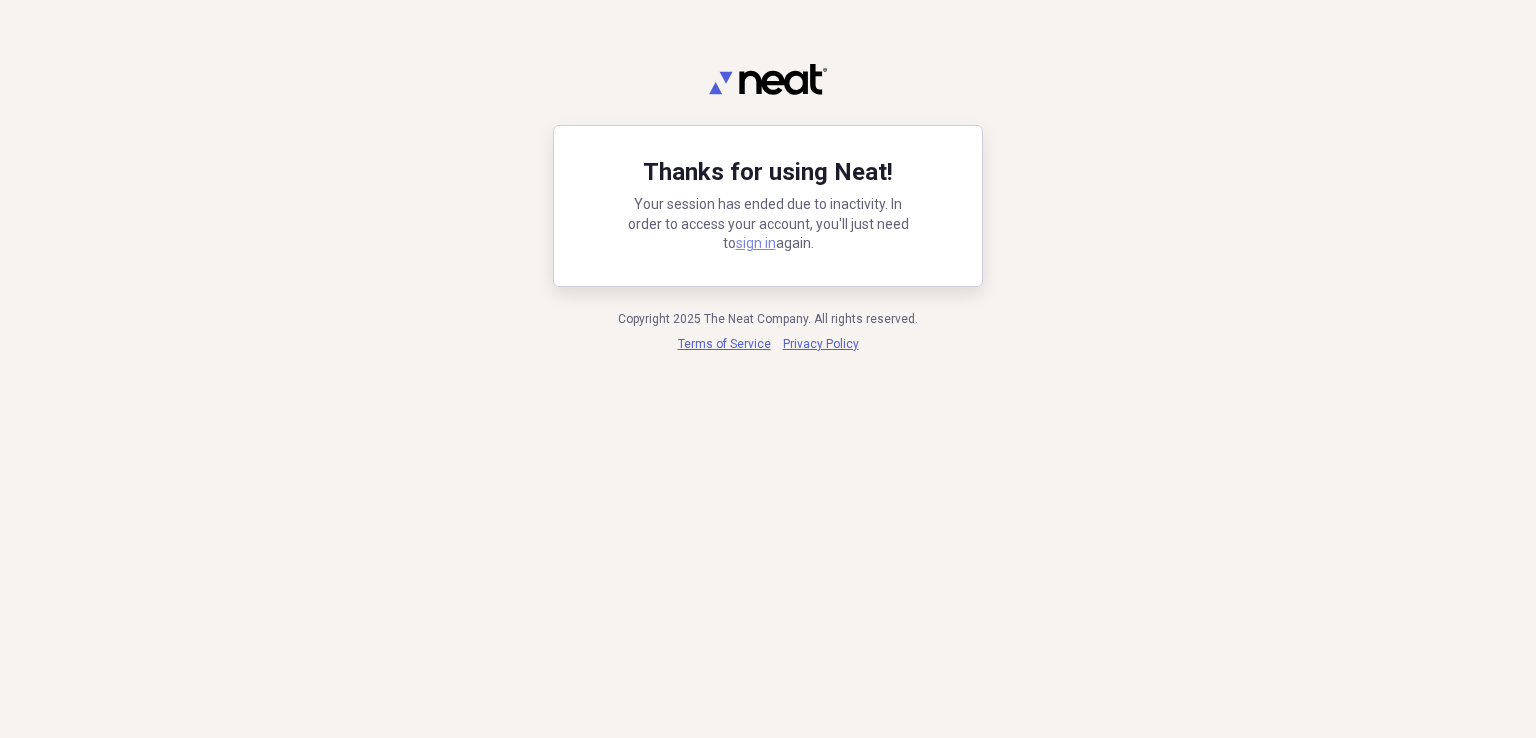 click on "sign in" at bounding box center [756, 243] 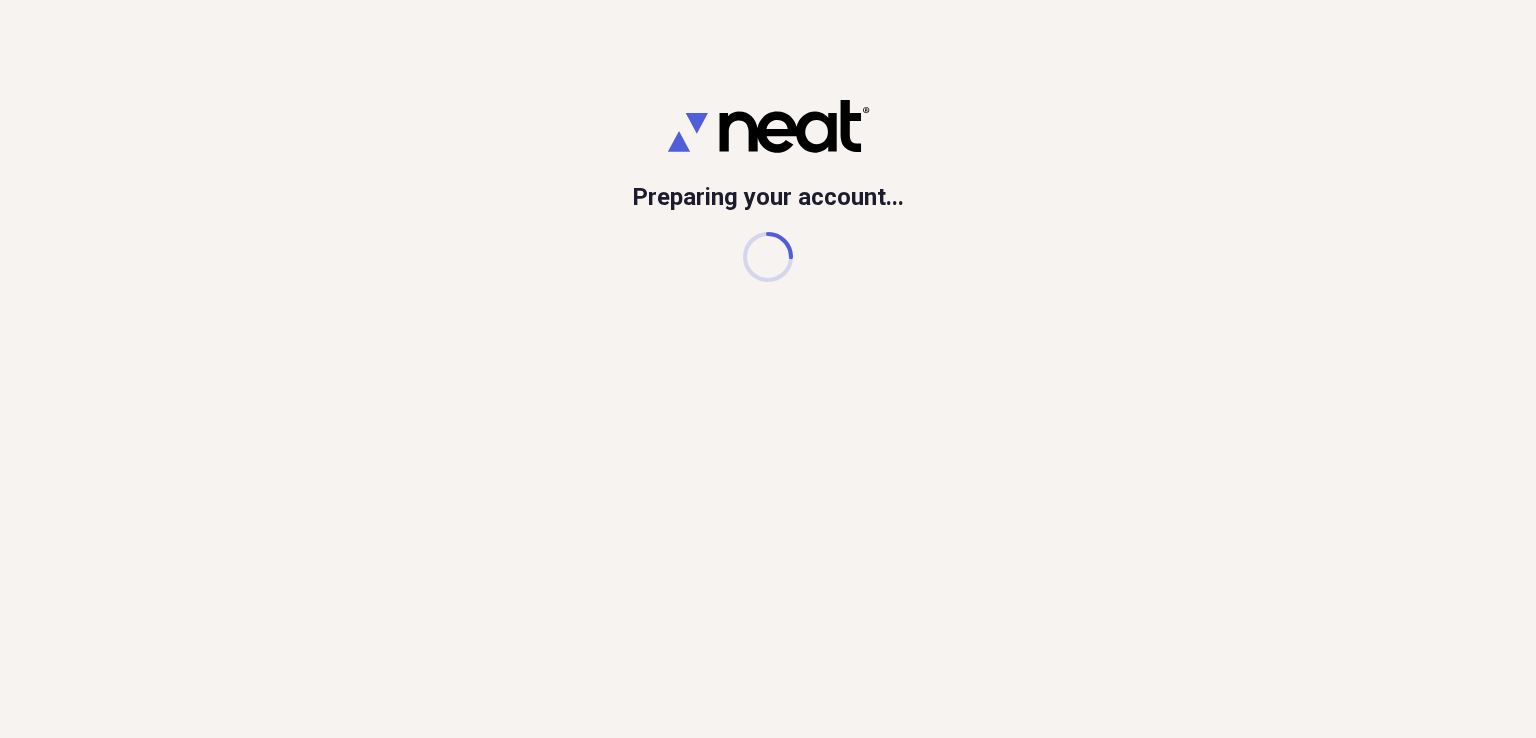 scroll, scrollTop: 0, scrollLeft: 0, axis: both 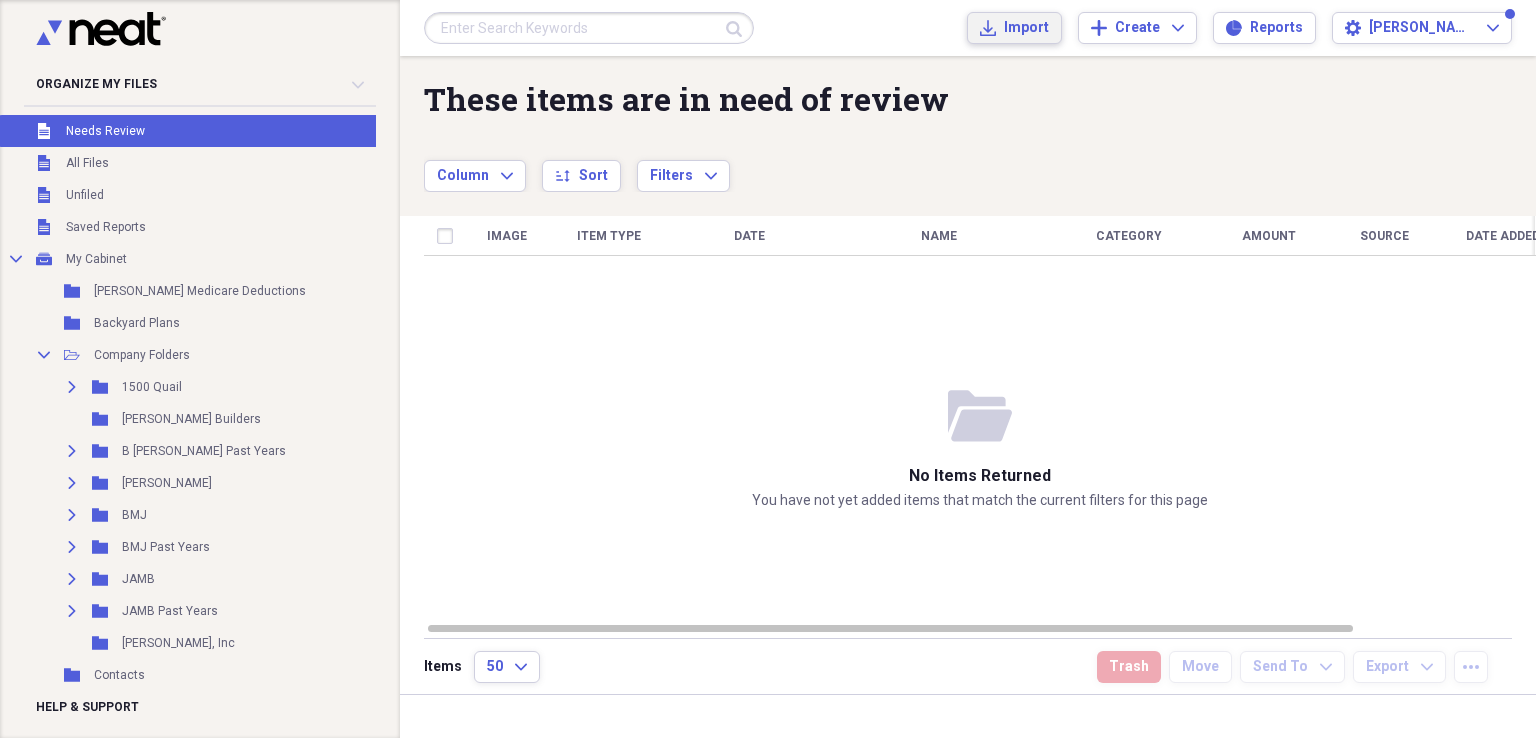 click on "Import" at bounding box center (1026, 28) 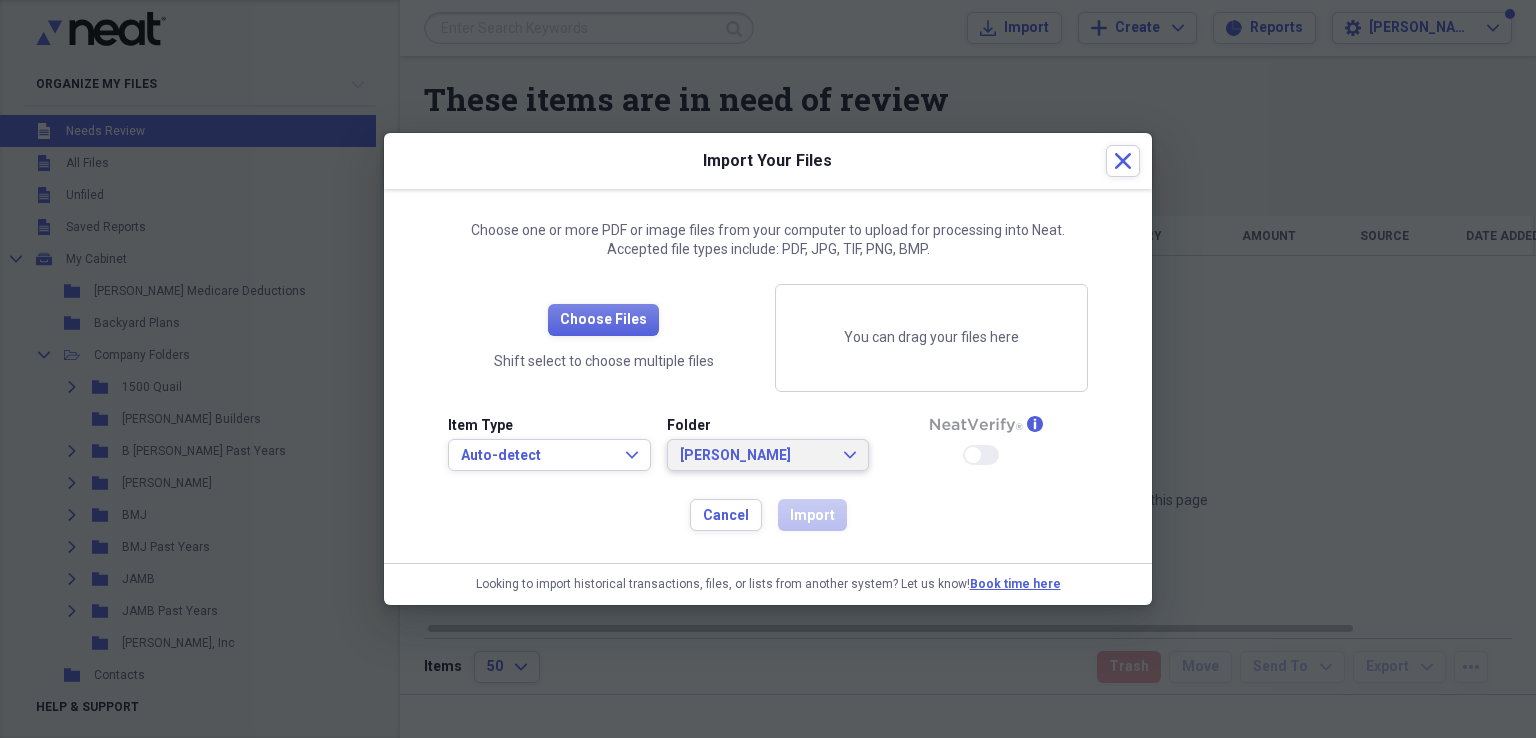 click 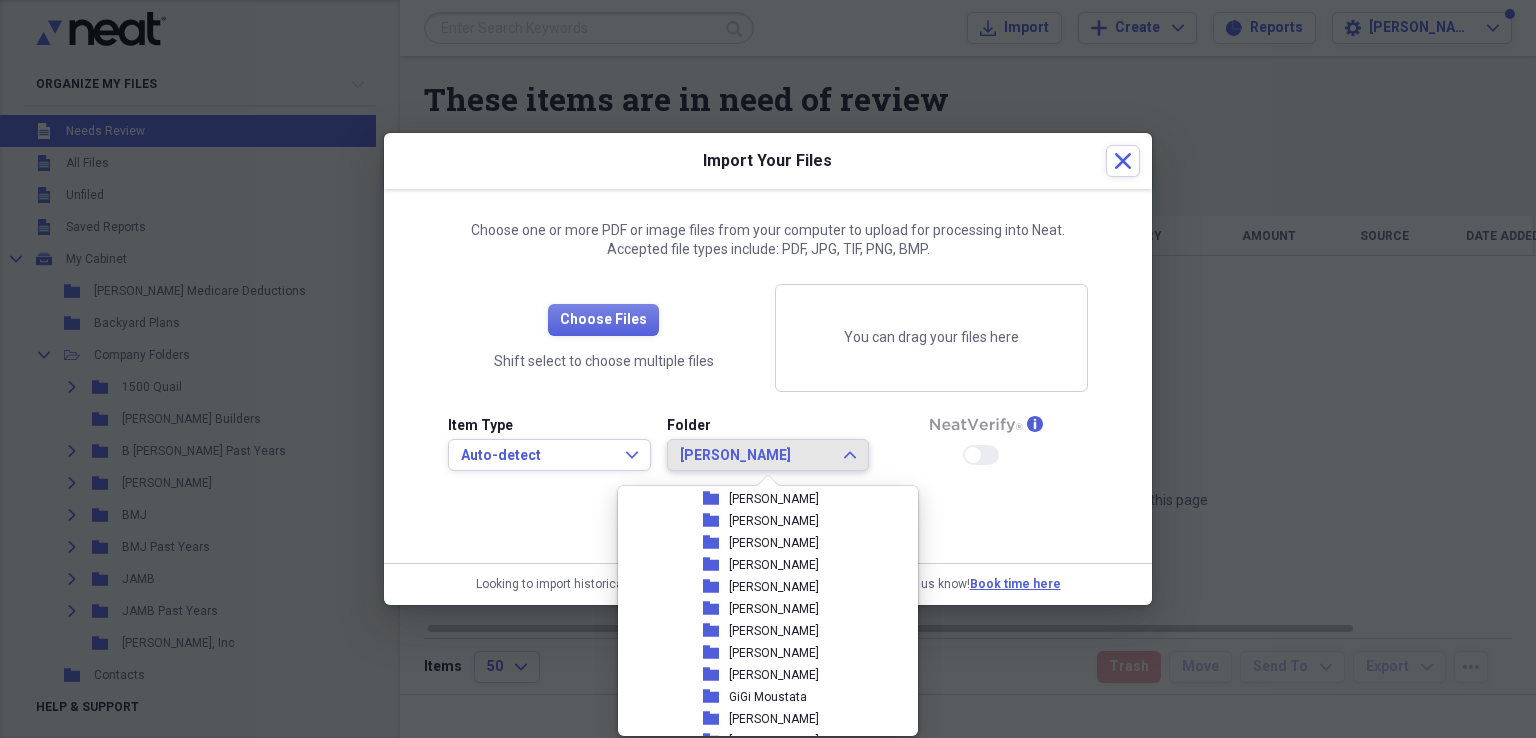 scroll, scrollTop: 487, scrollLeft: 0, axis: vertical 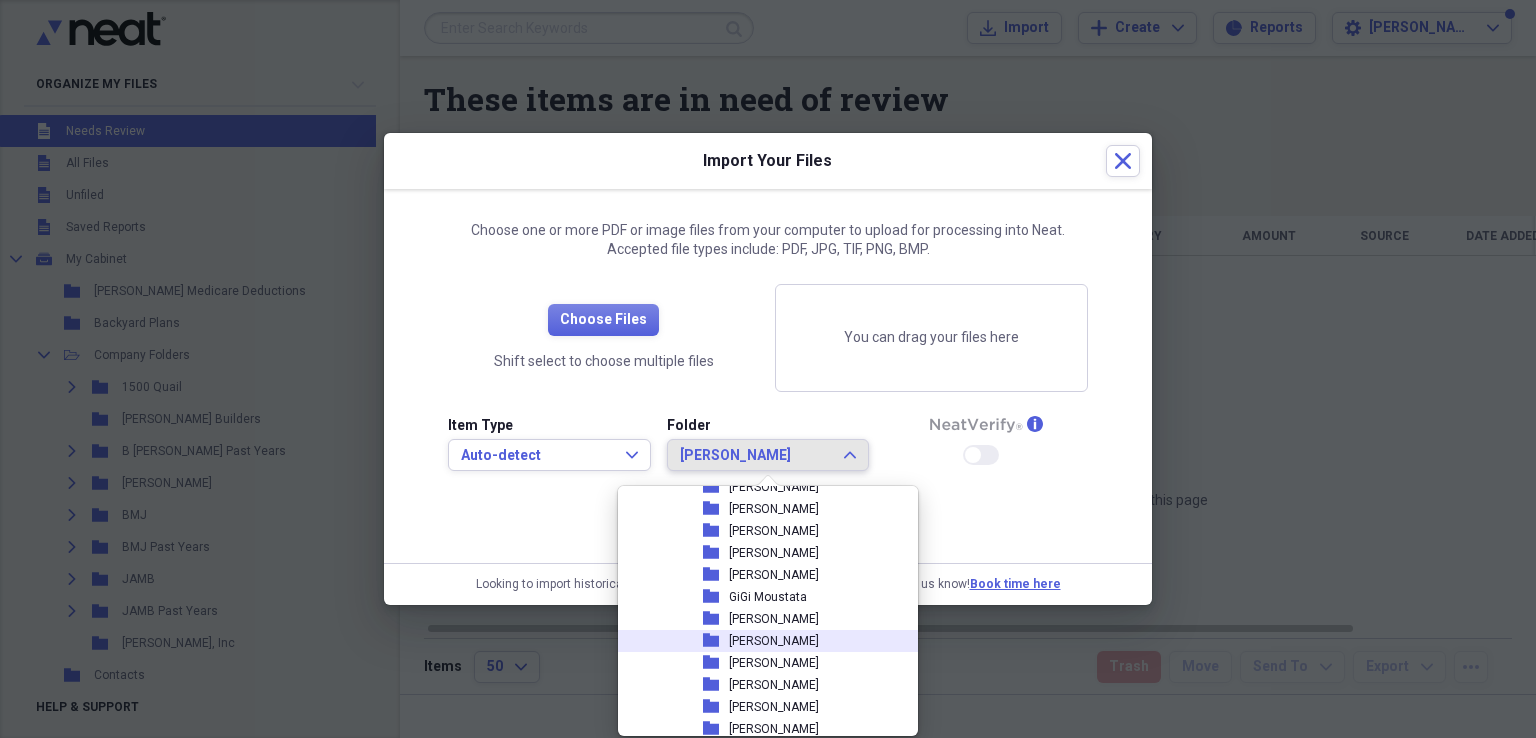 click on "[PERSON_NAME]" at bounding box center (774, 641) 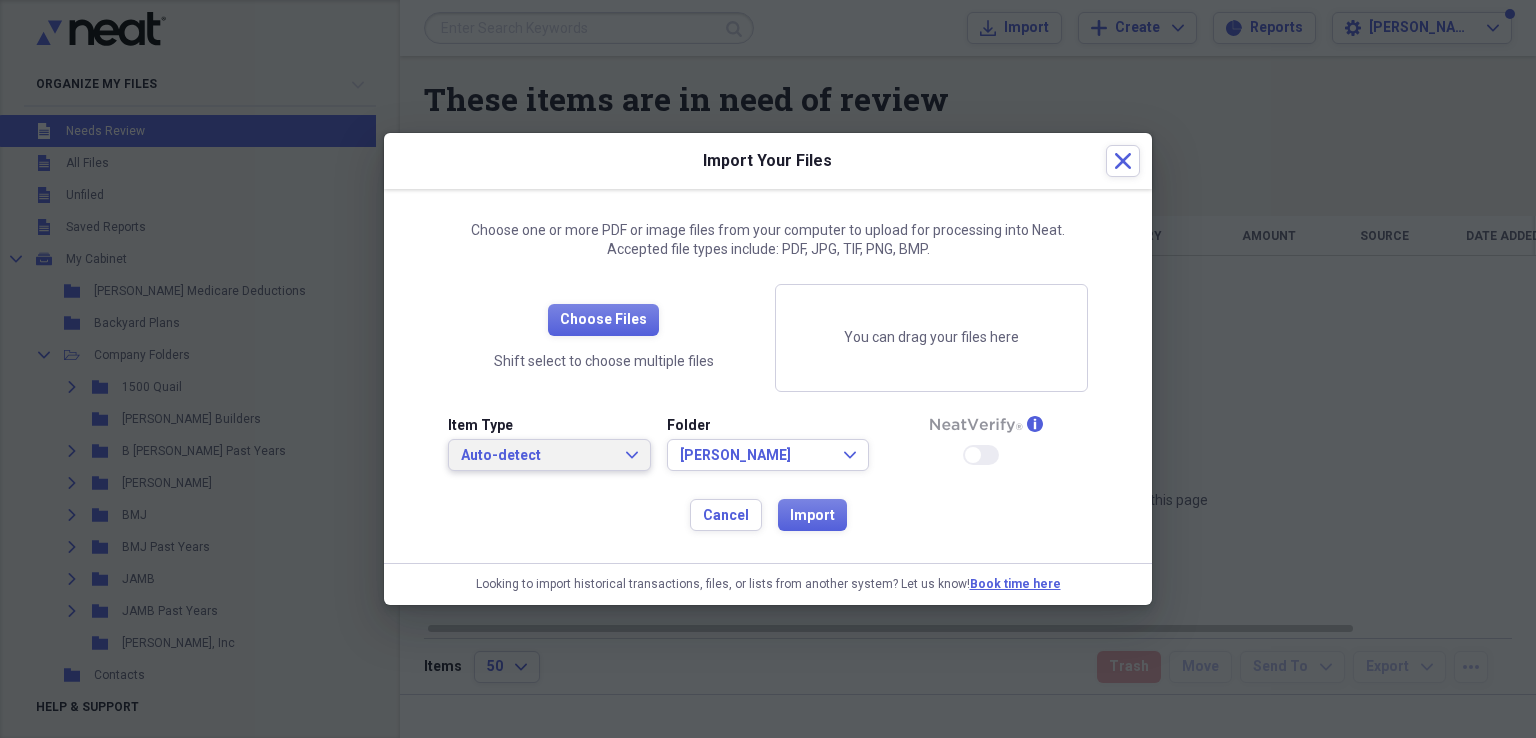 click on "Auto-detect Expand" at bounding box center (549, 456) 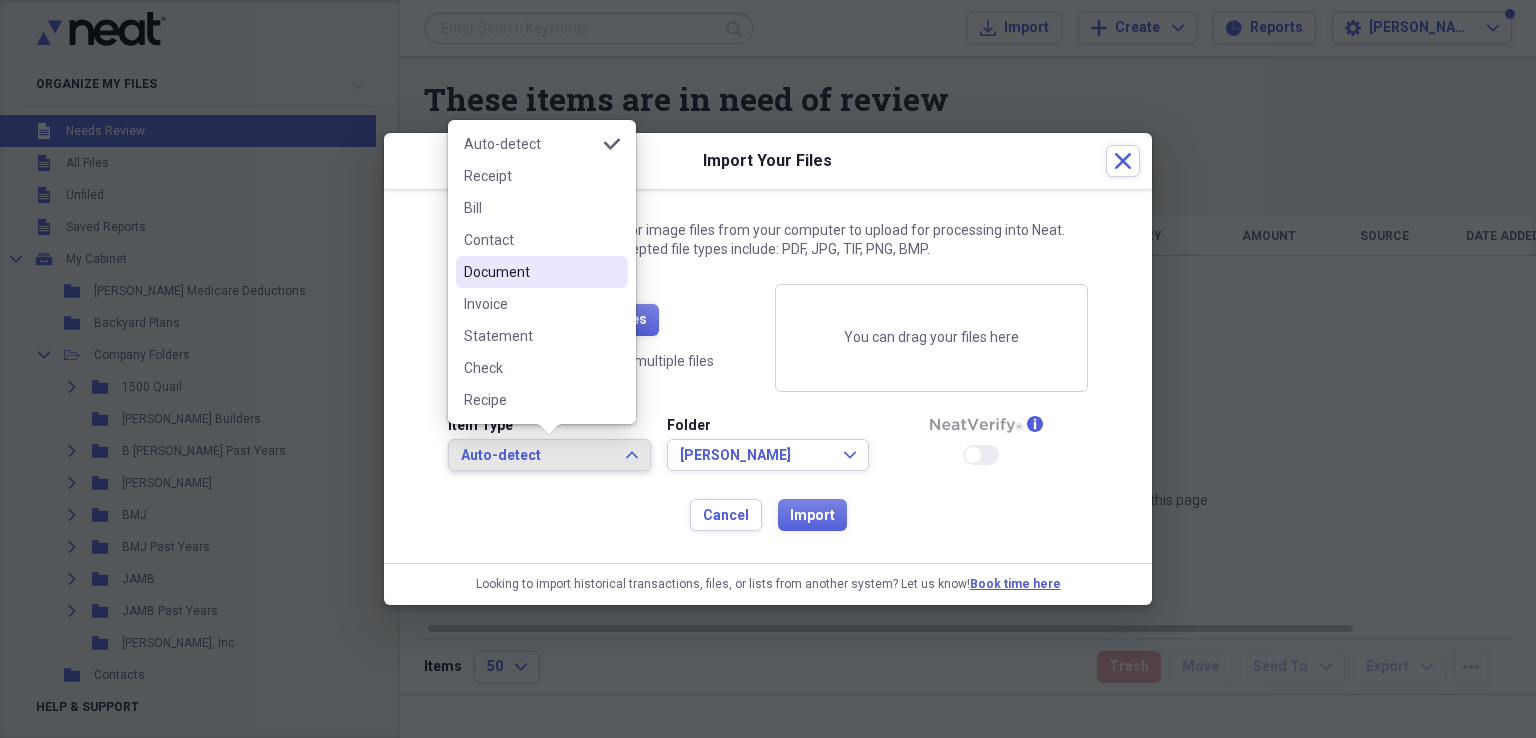 click on "Document" at bounding box center (530, 272) 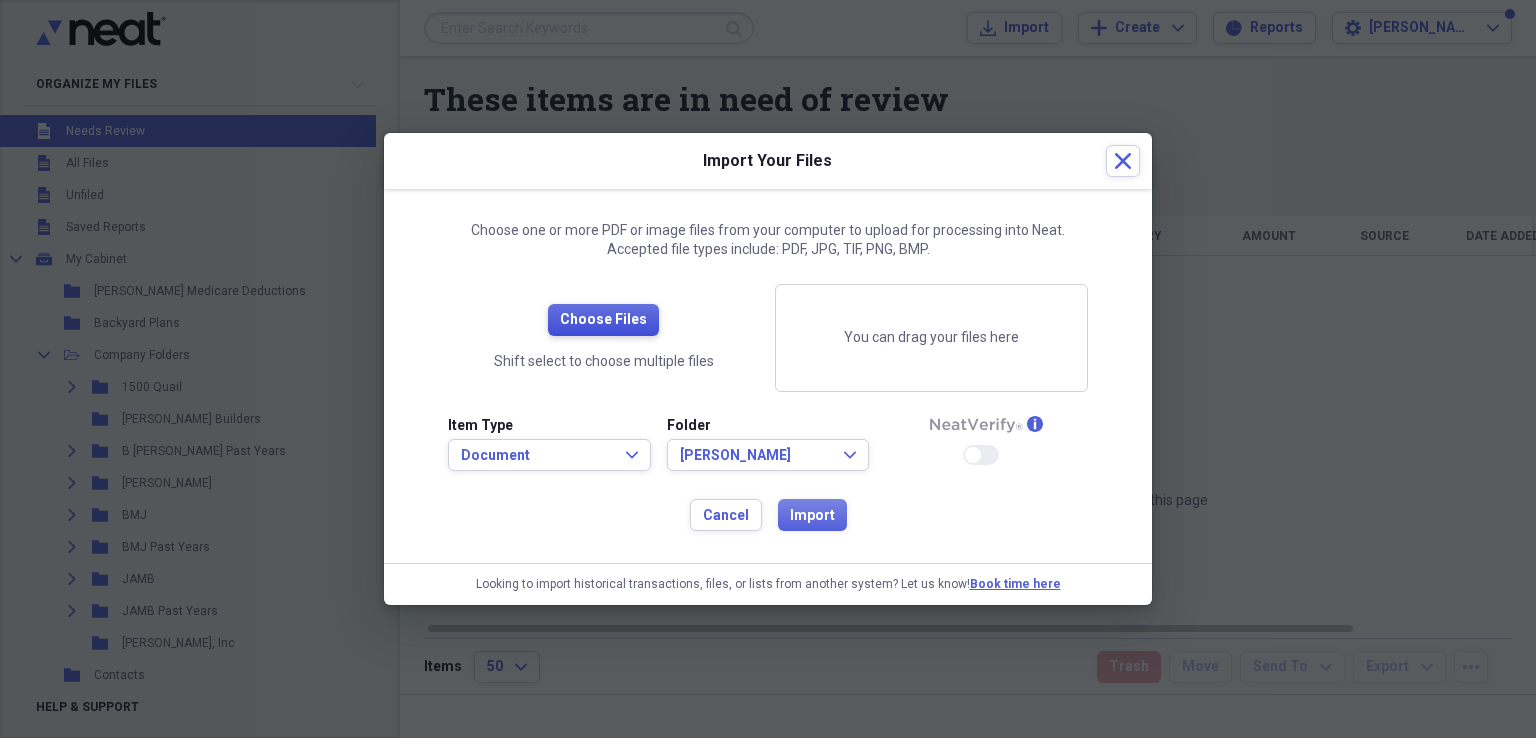 click on "Choose Files" at bounding box center [603, 320] 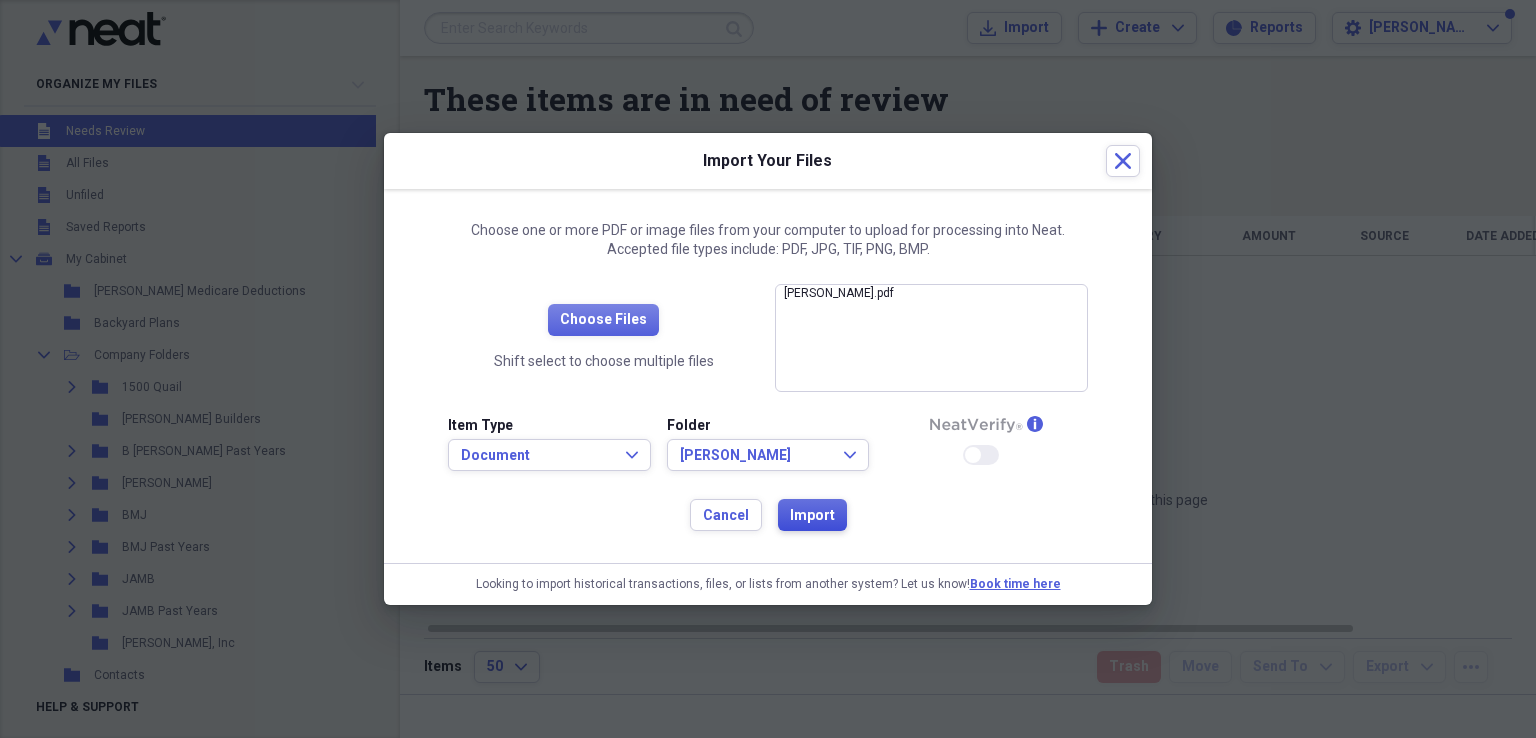 click on "Import" at bounding box center (812, 516) 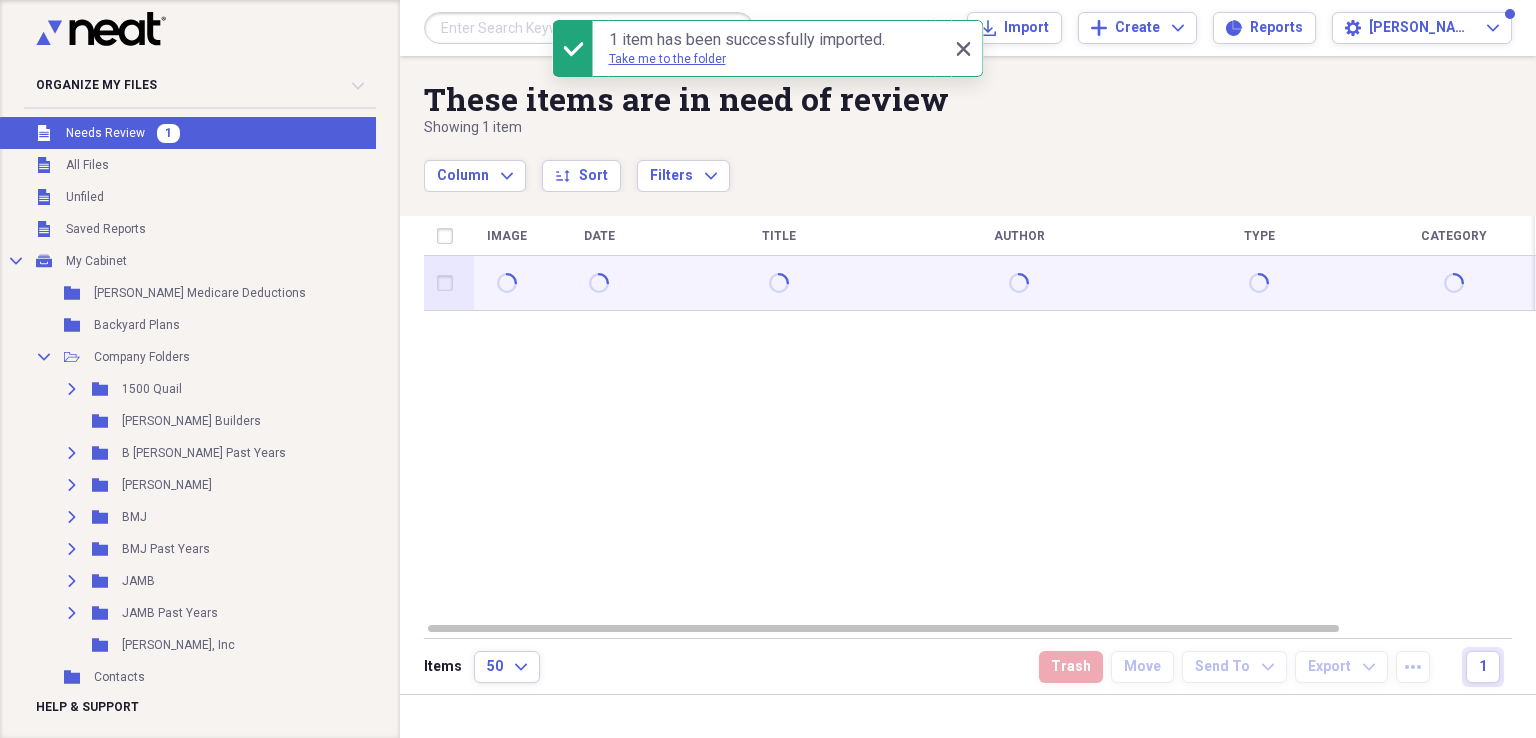 click at bounding box center (449, 283) 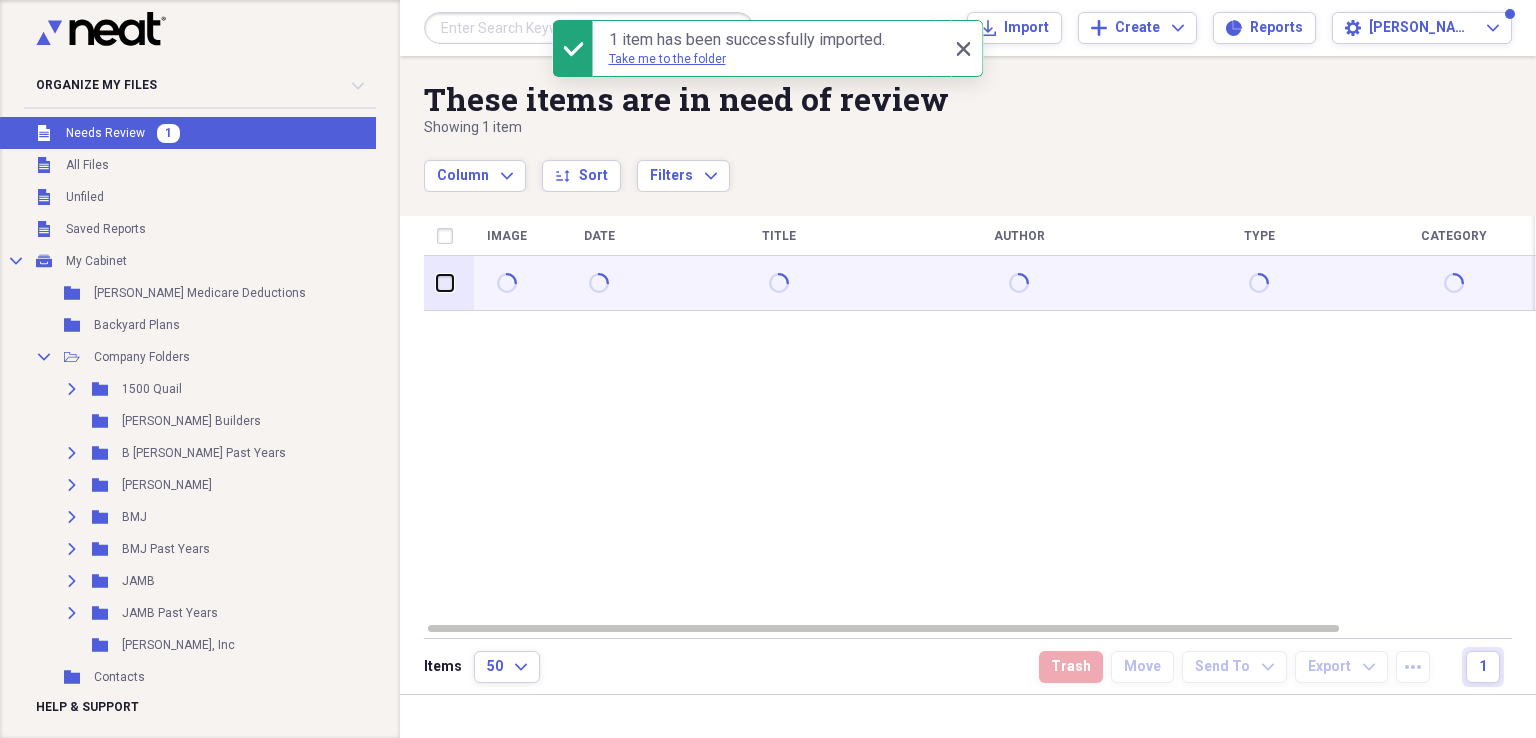 click at bounding box center [437, 283] 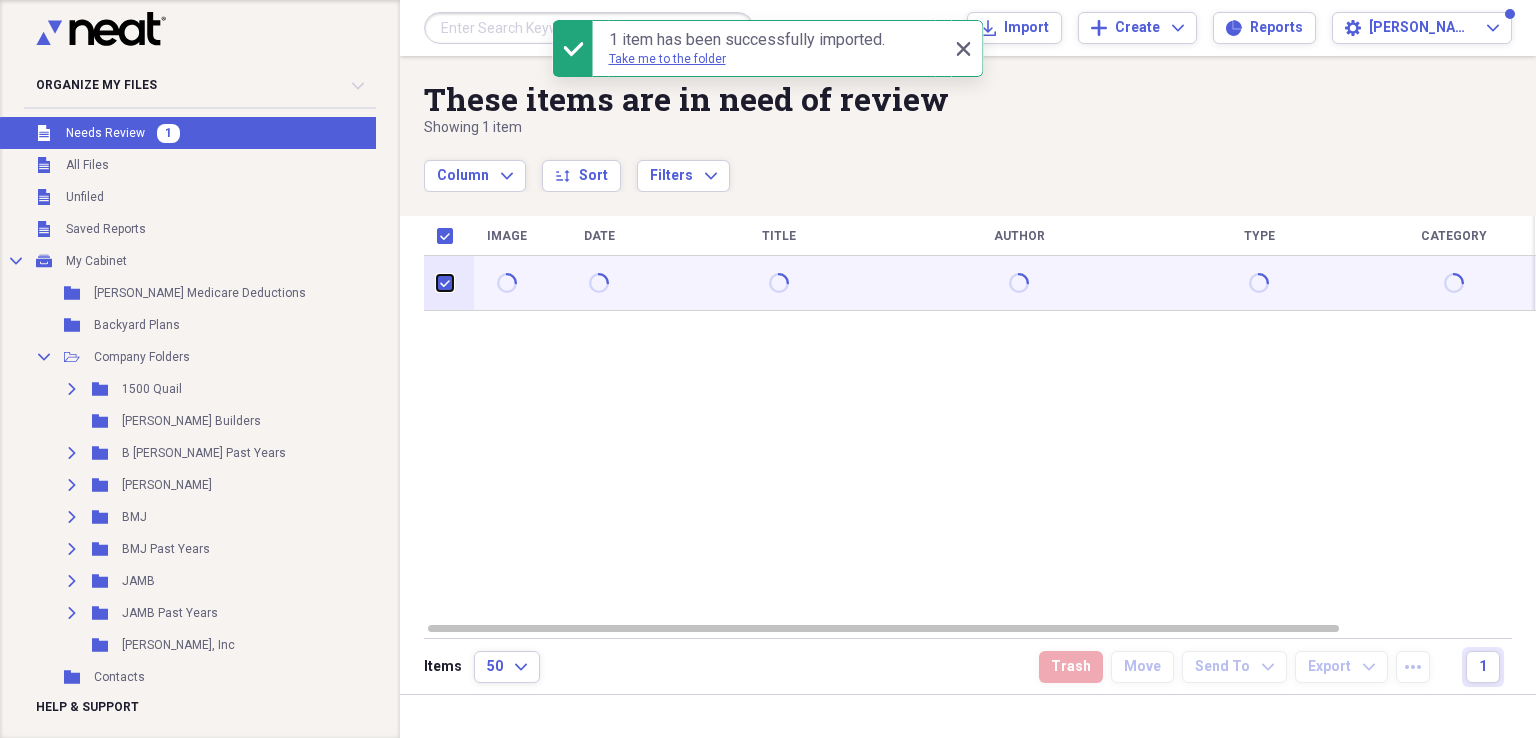 checkbox on "true" 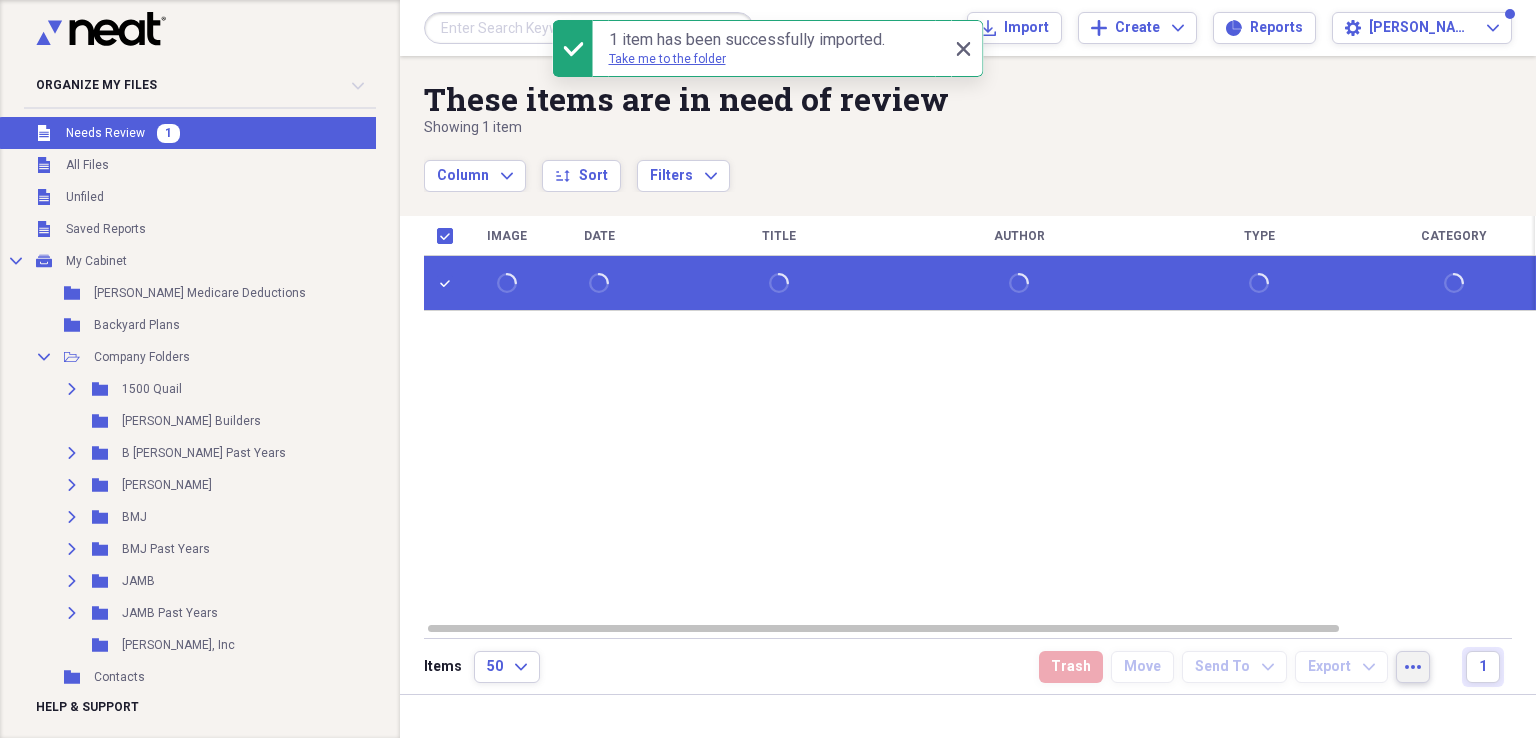 click on "more" 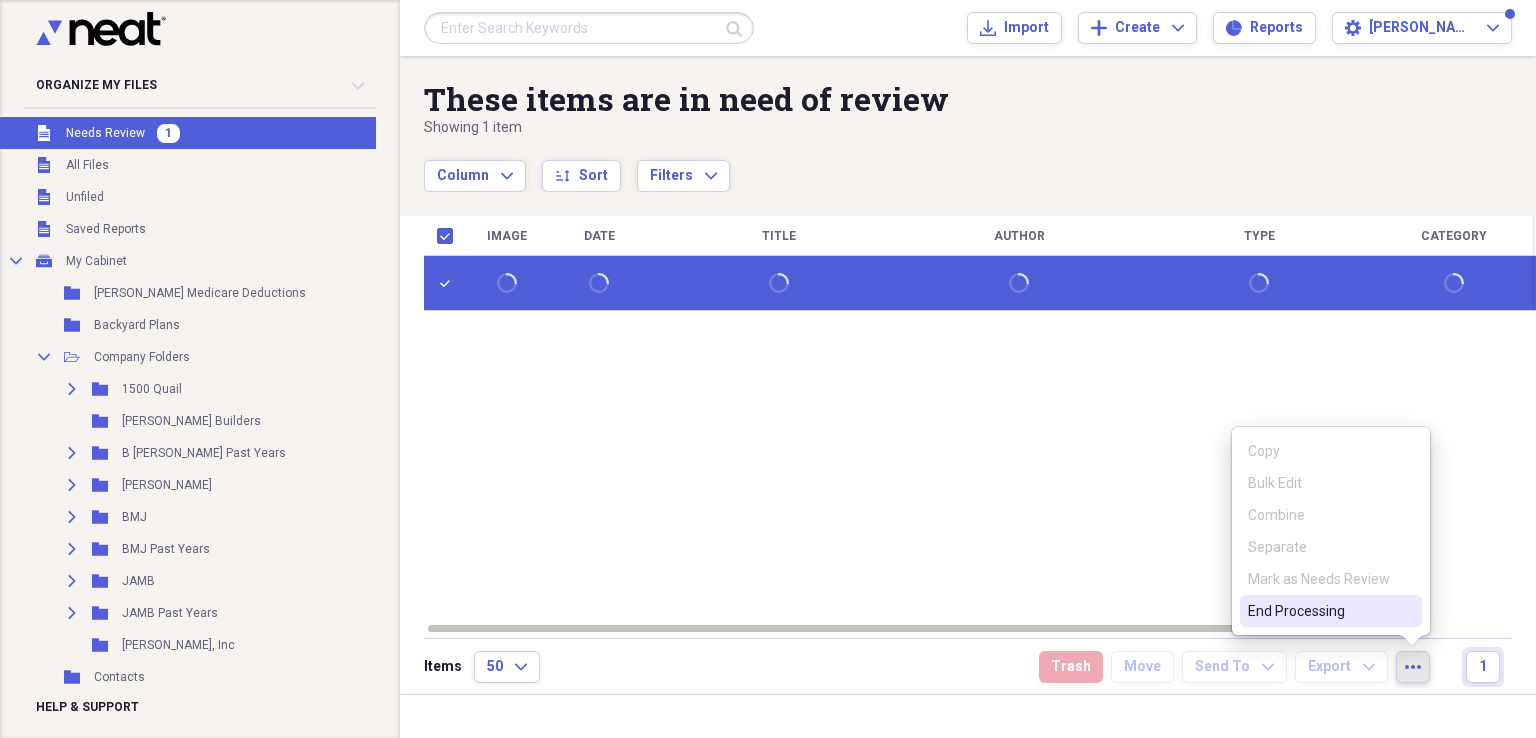 click on "End Processing" at bounding box center (1319, 611) 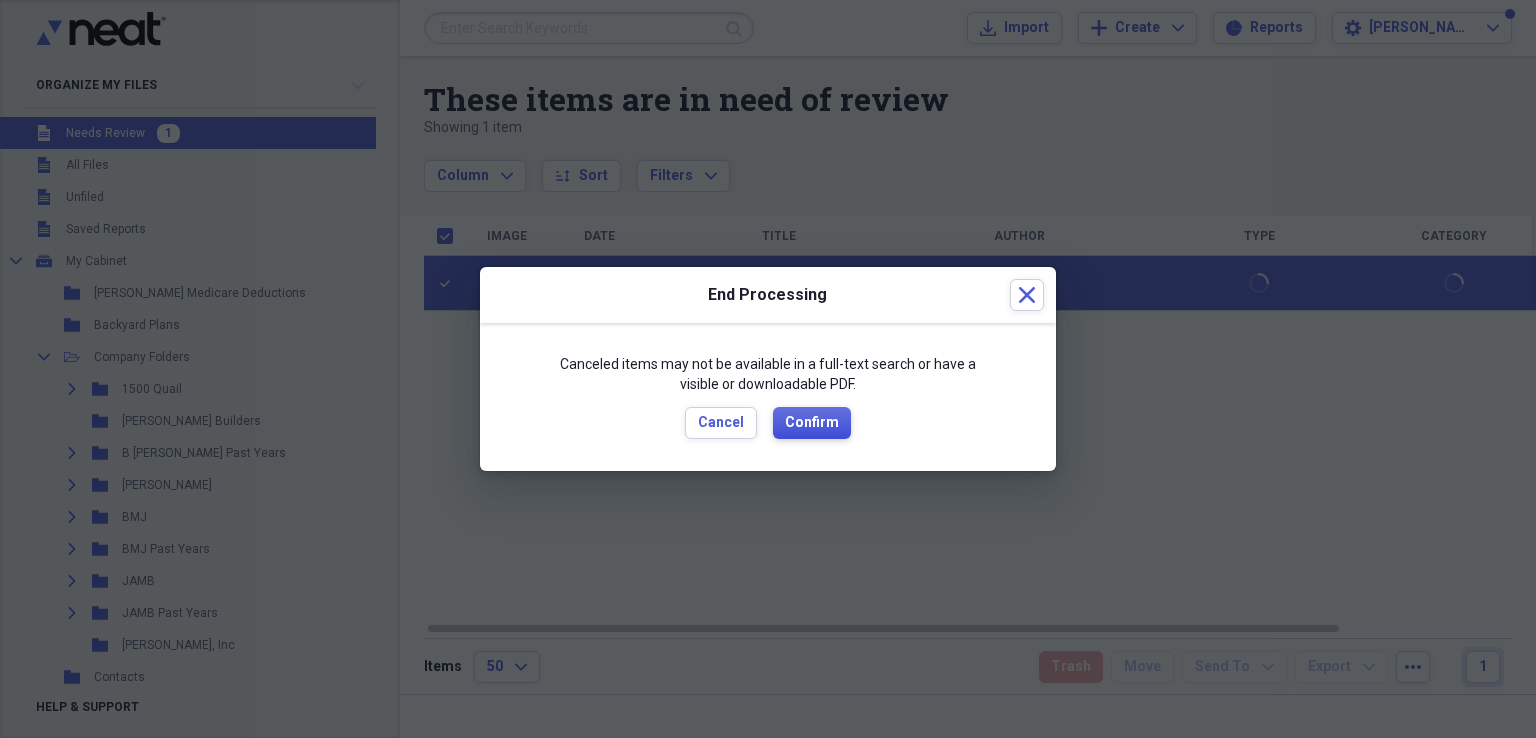 click on "Confirm" at bounding box center (812, 423) 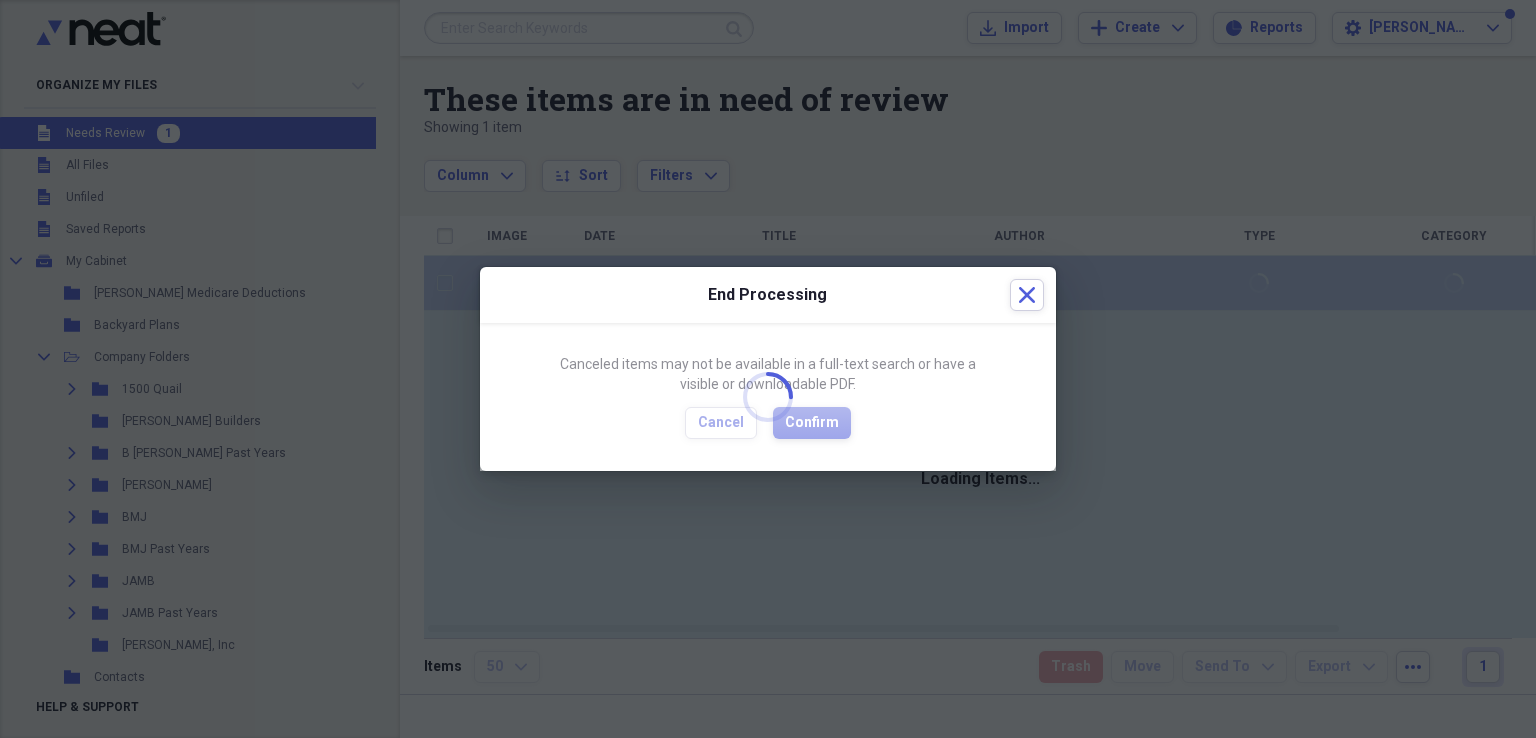checkbox on "false" 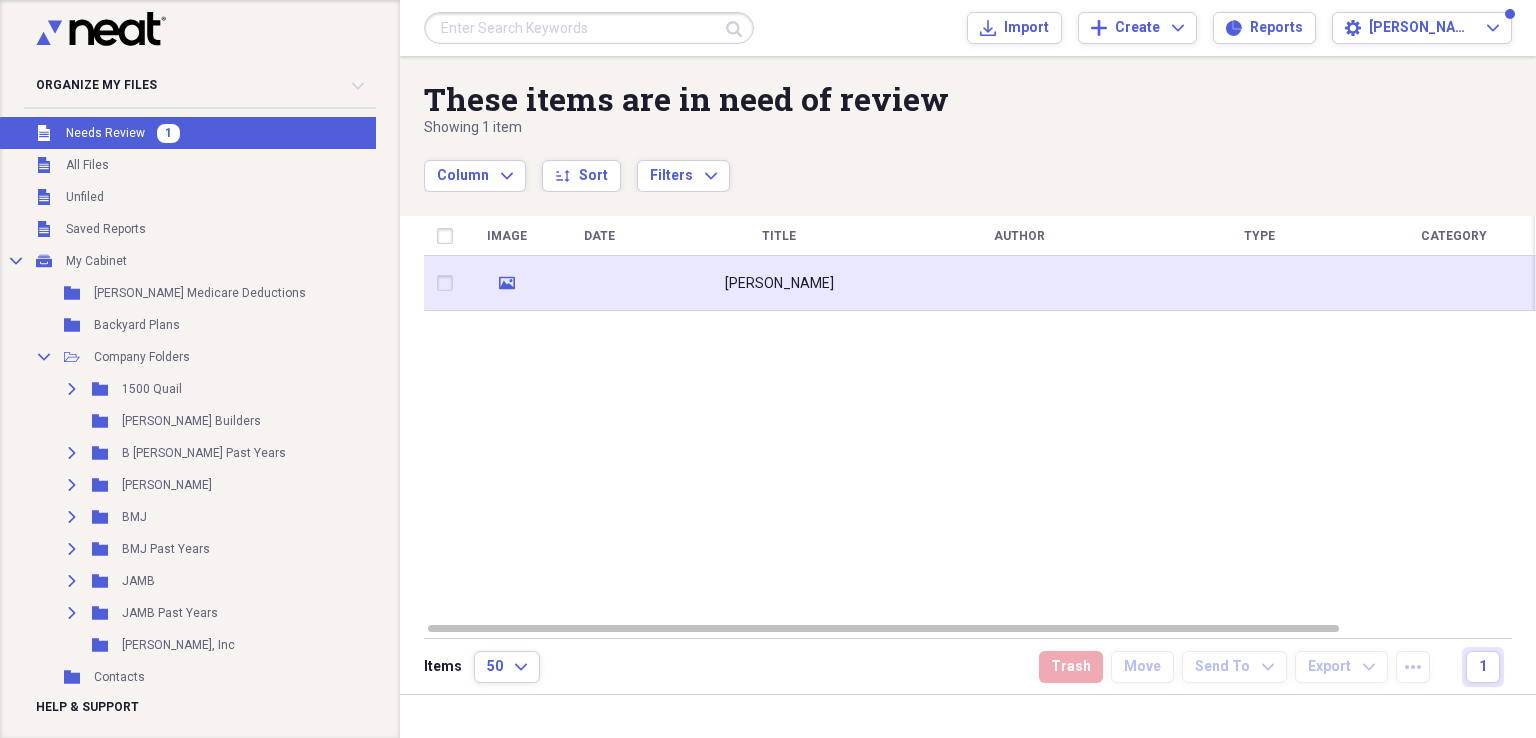 click on "media" 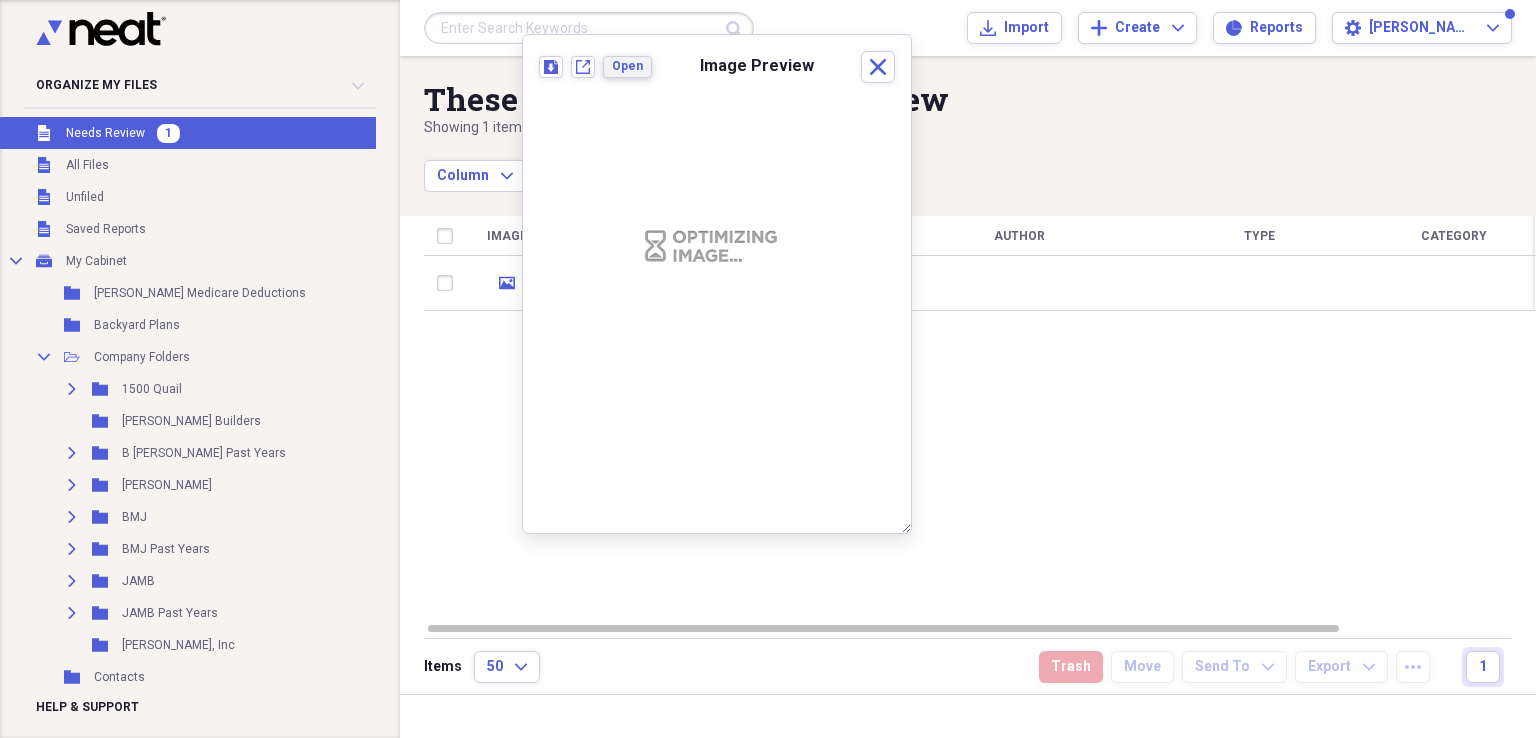 click on "Open" at bounding box center (627, 66) 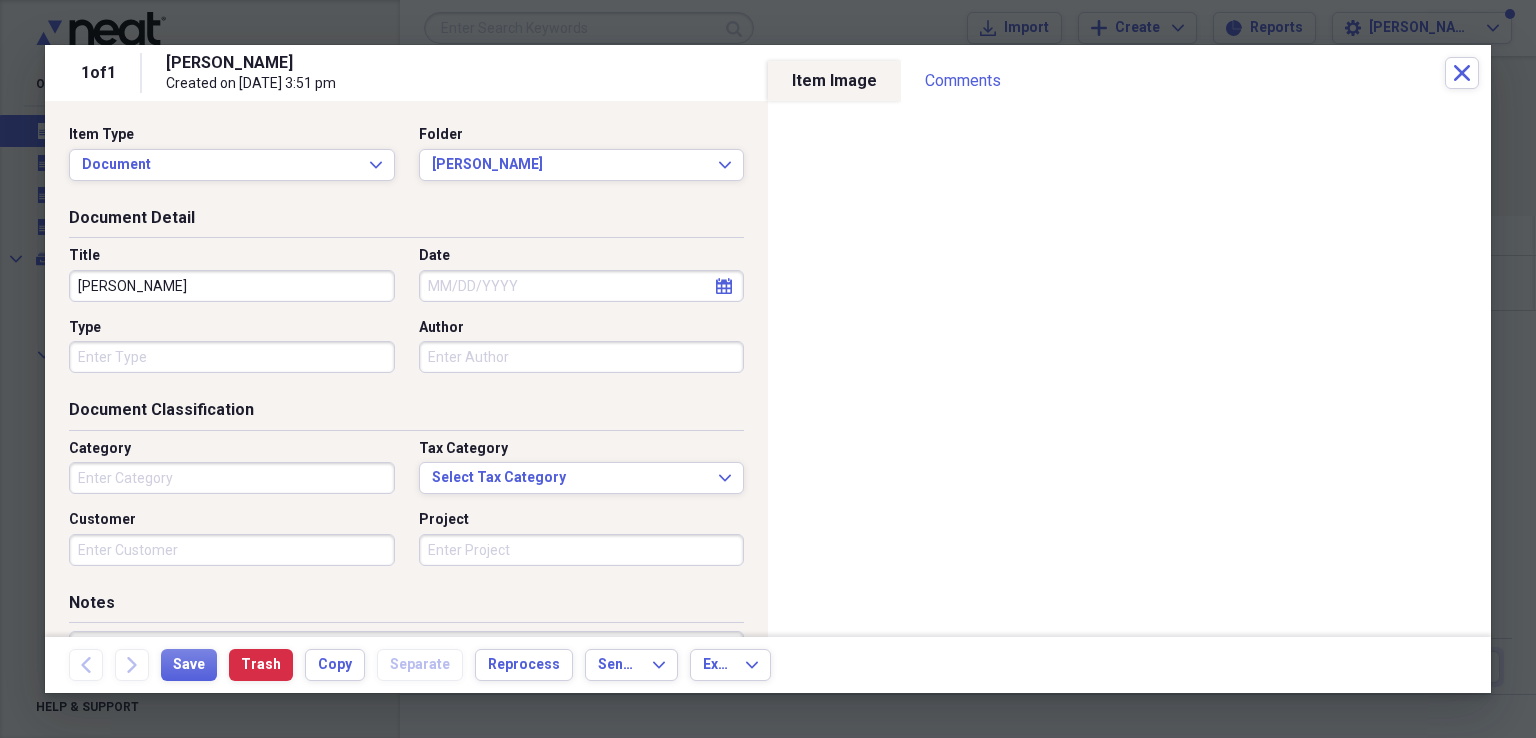 click on "calendar" 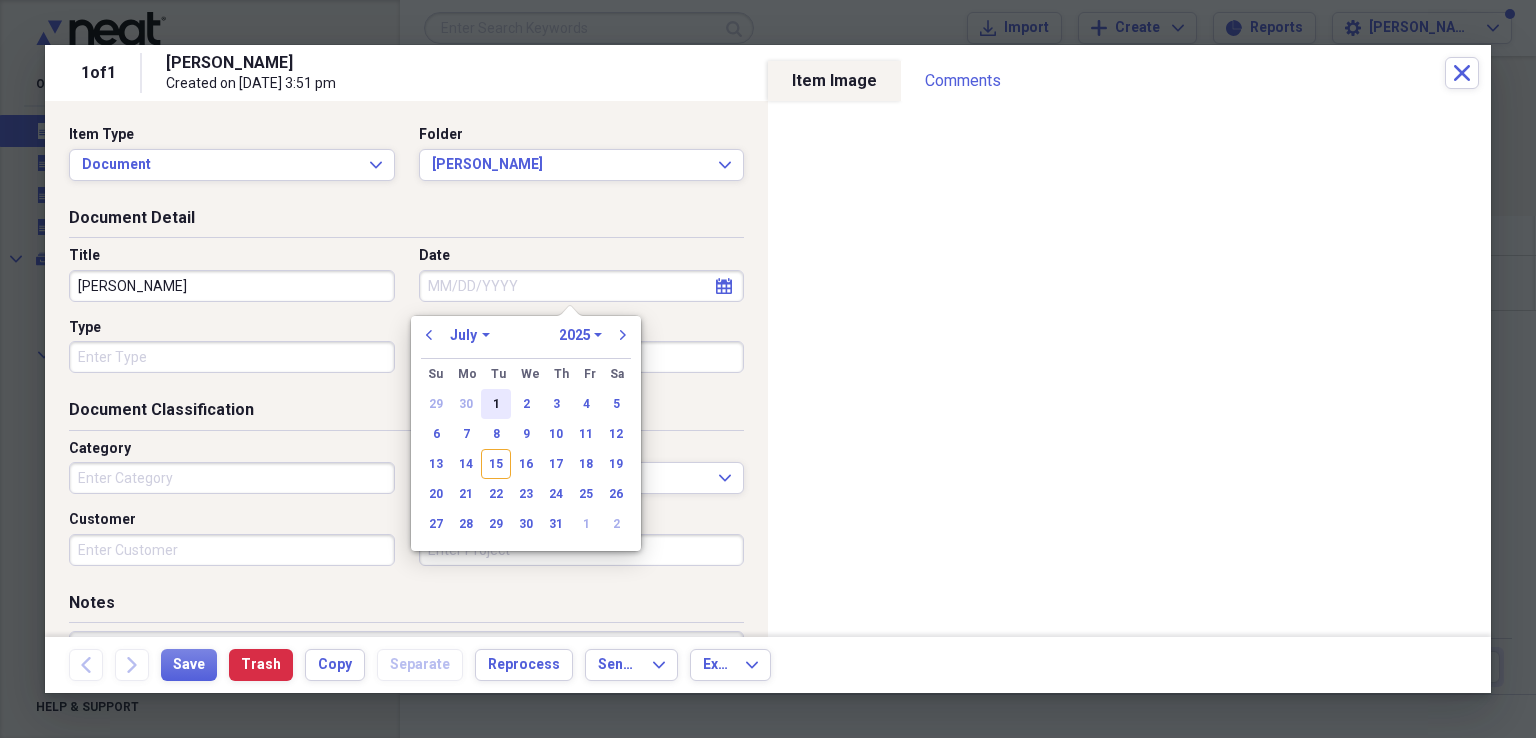 click on "1" at bounding box center (496, 404) 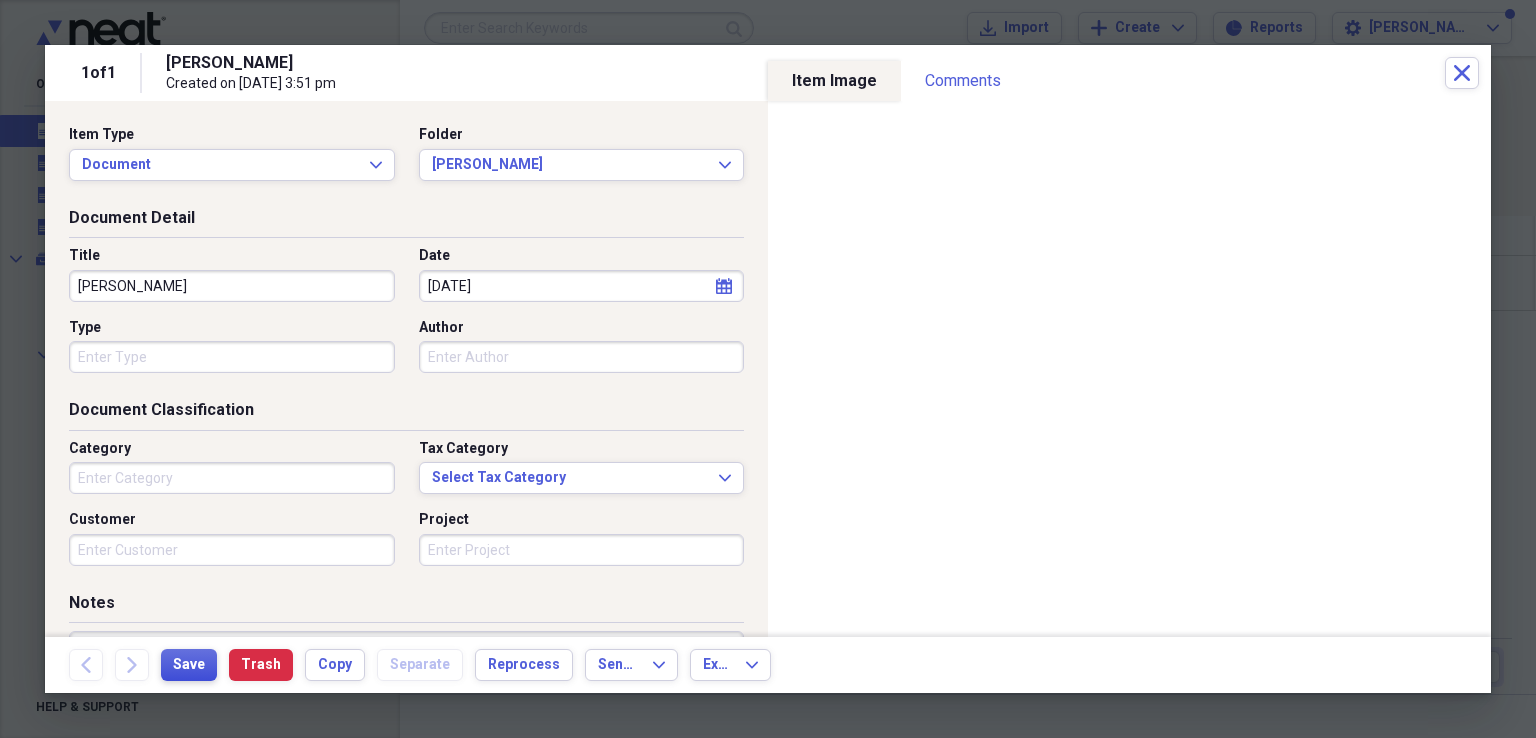 click on "Save" at bounding box center (189, 665) 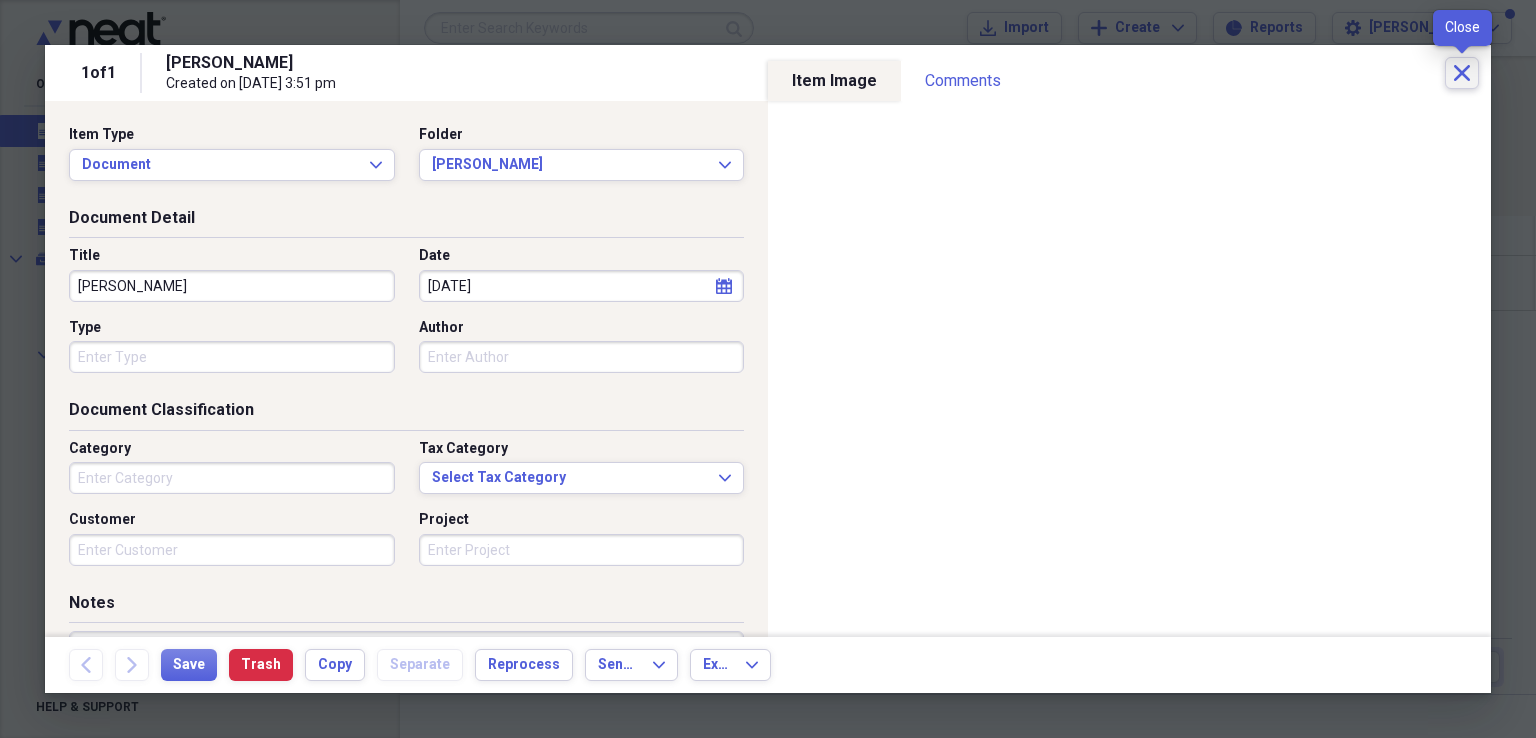 click on "Close" at bounding box center [1462, 73] 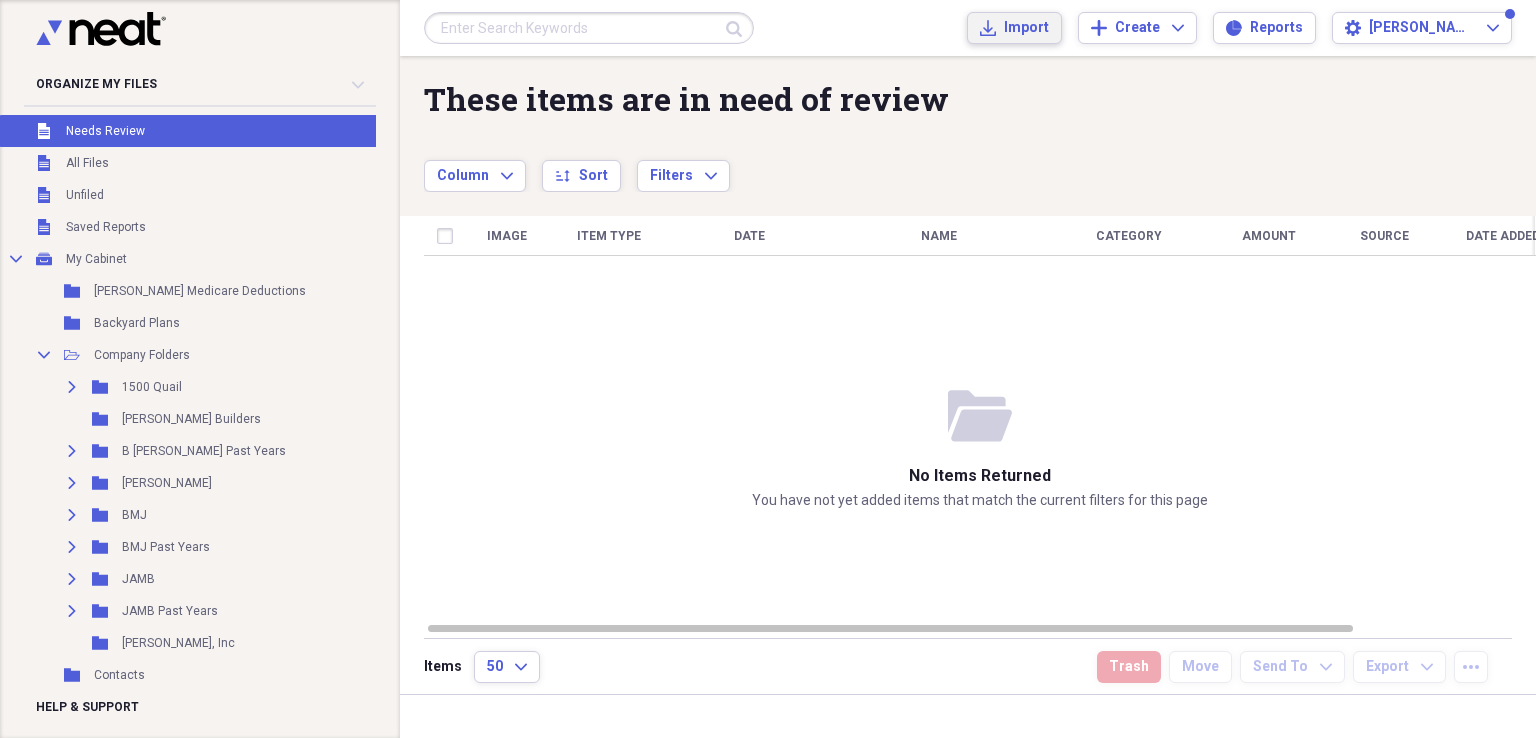 click on "Import" at bounding box center (1026, 28) 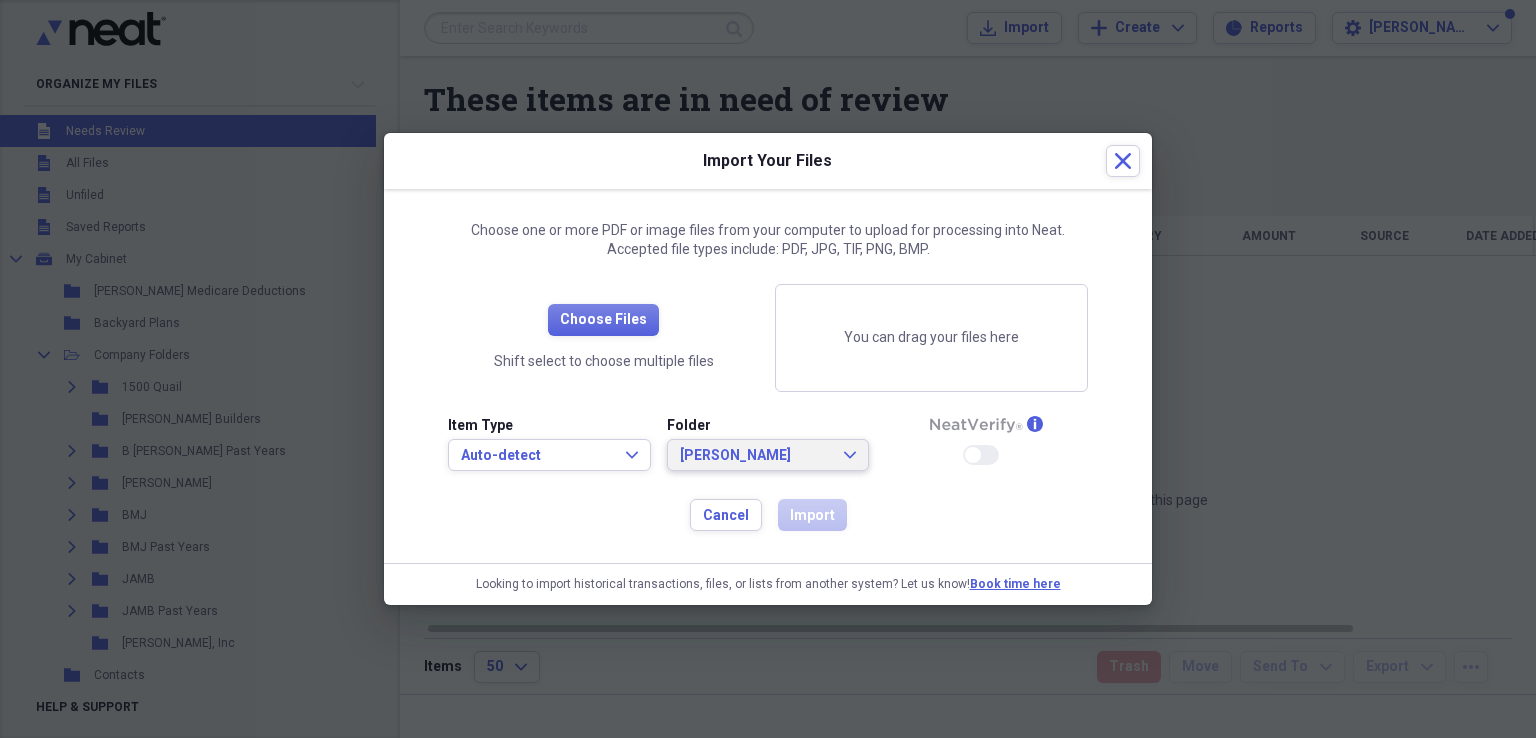 click on "Expand" 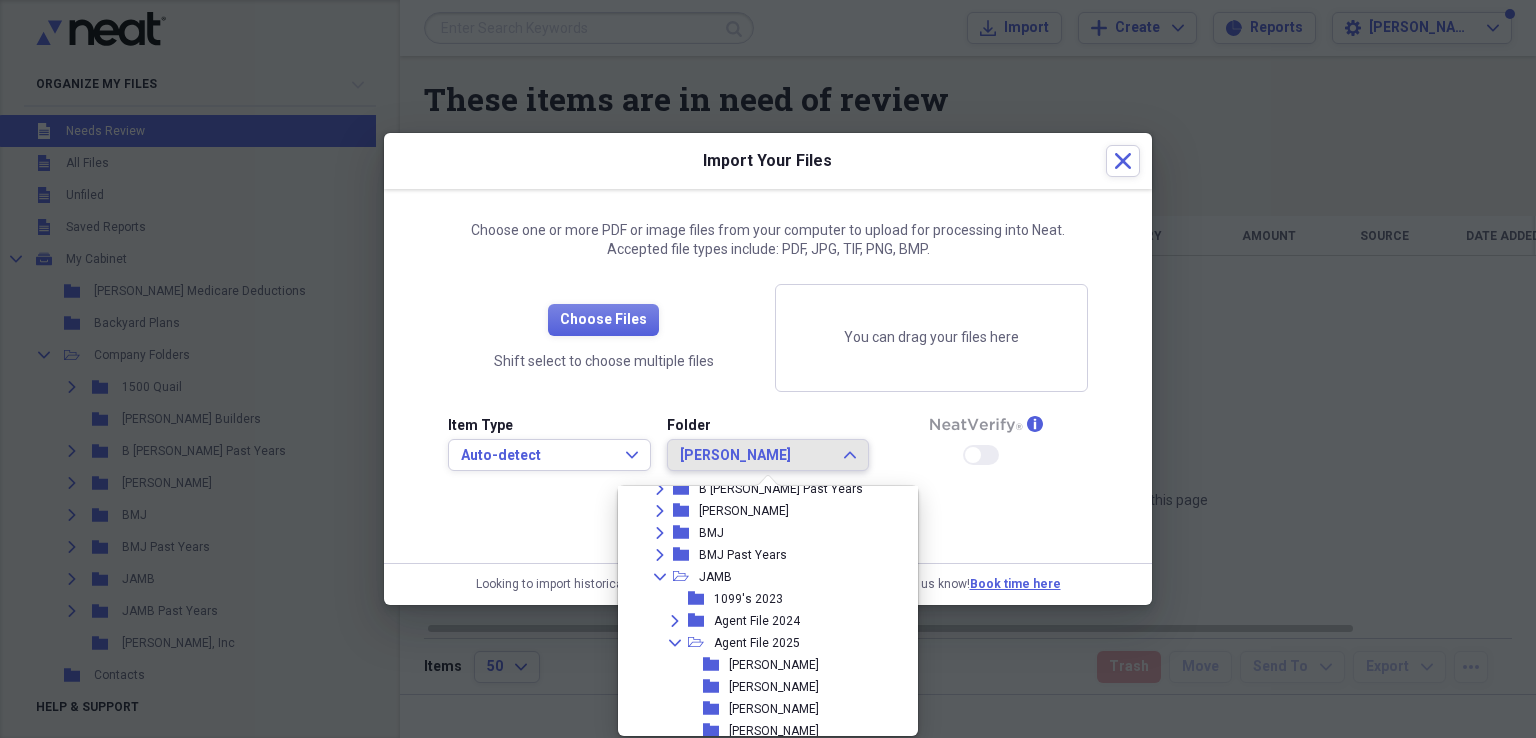 scroll, scrollTop: 224, scrollLeft: 0, axis: vertical 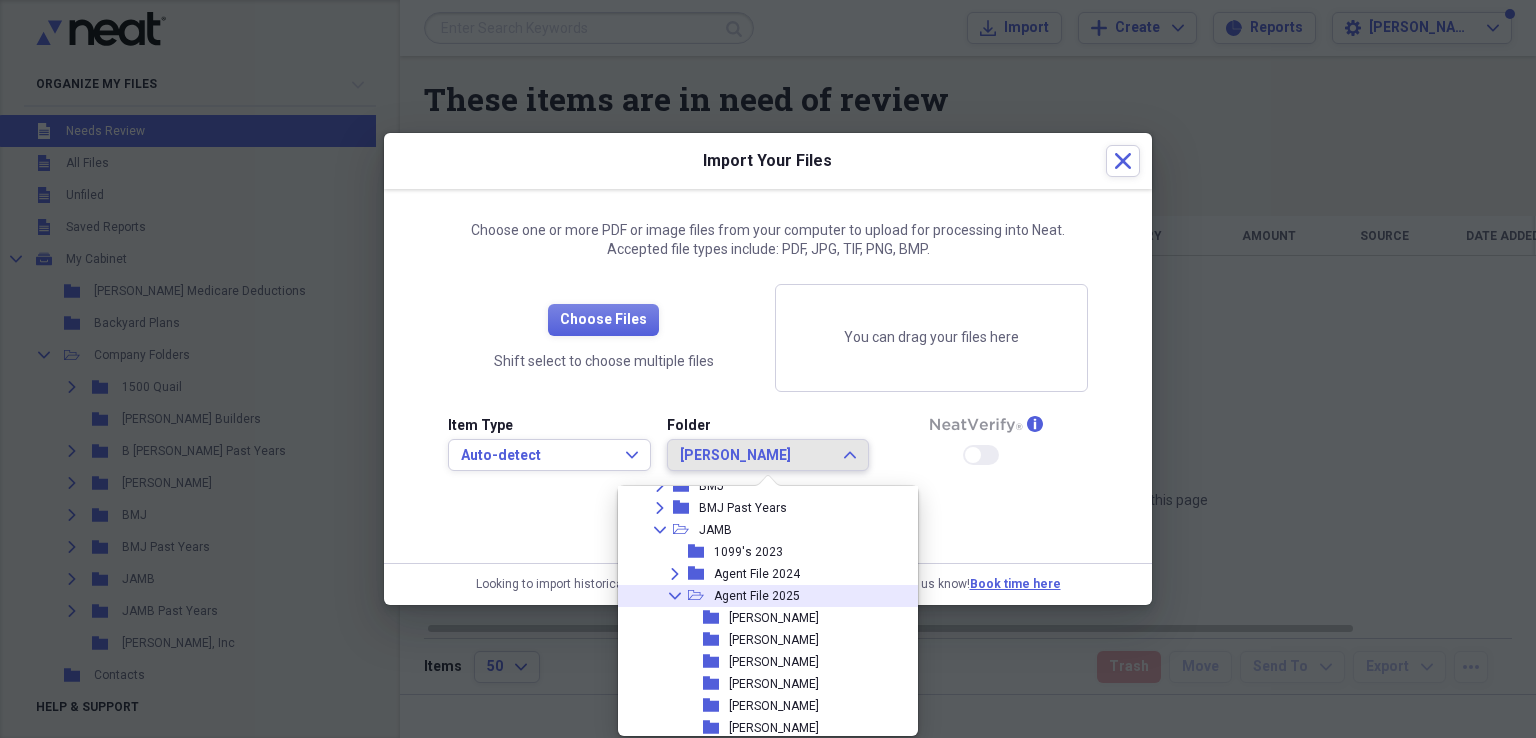 click 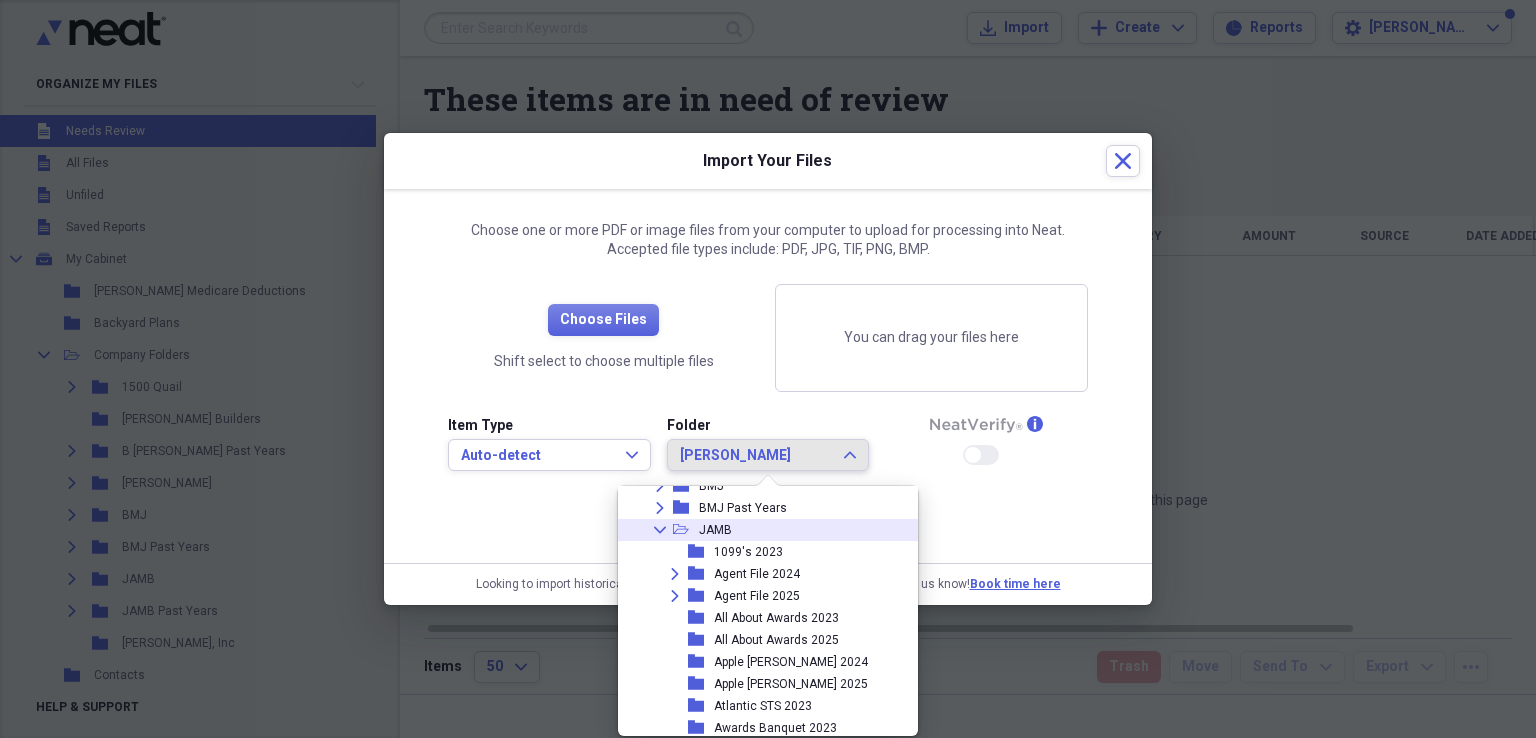 click on "Collapse" 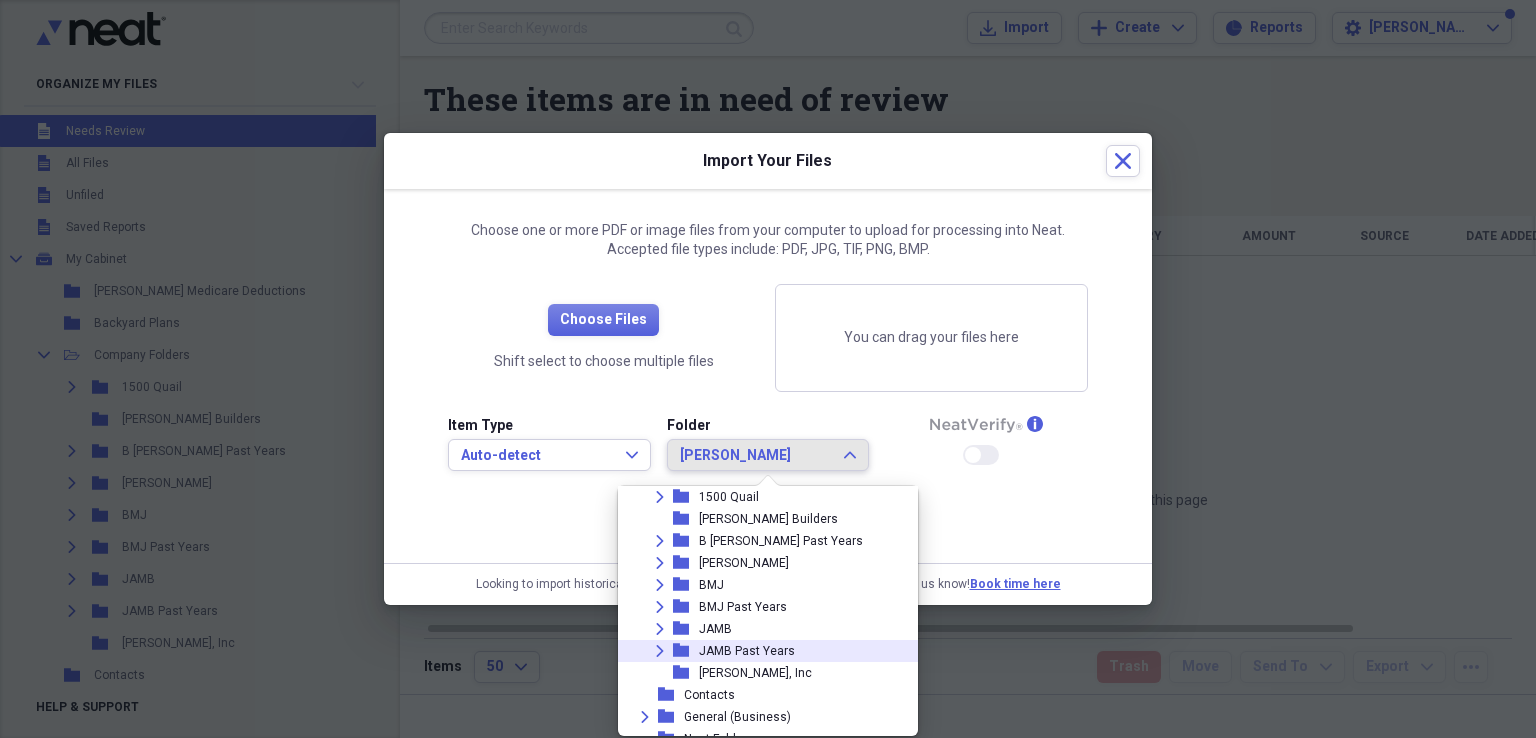 scroll, scrollTop: 124, scrollLeft: 0, axis: vertical 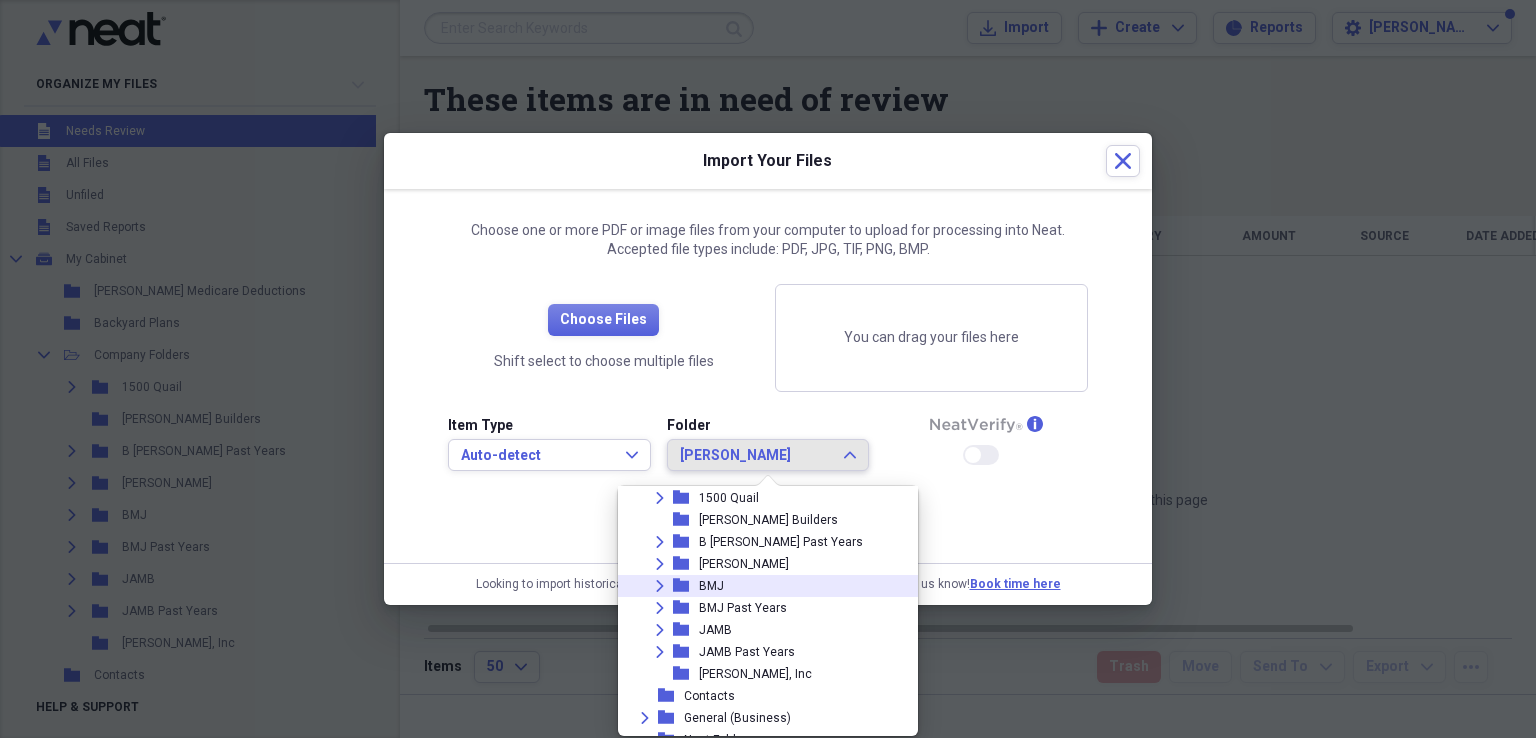 click on "Expand" 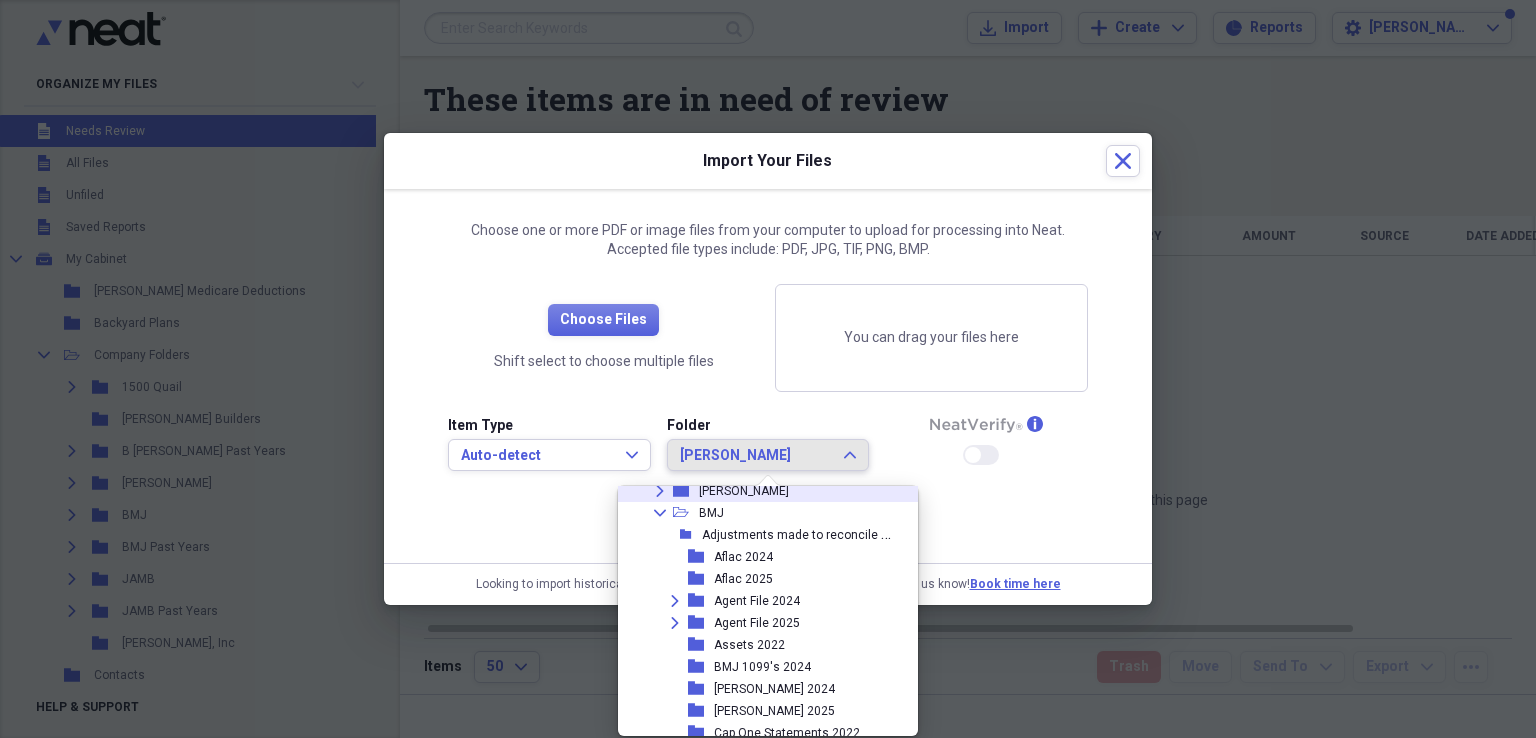 scroll, scrollTop: 224, scrollLeft: 0, axis: vertical 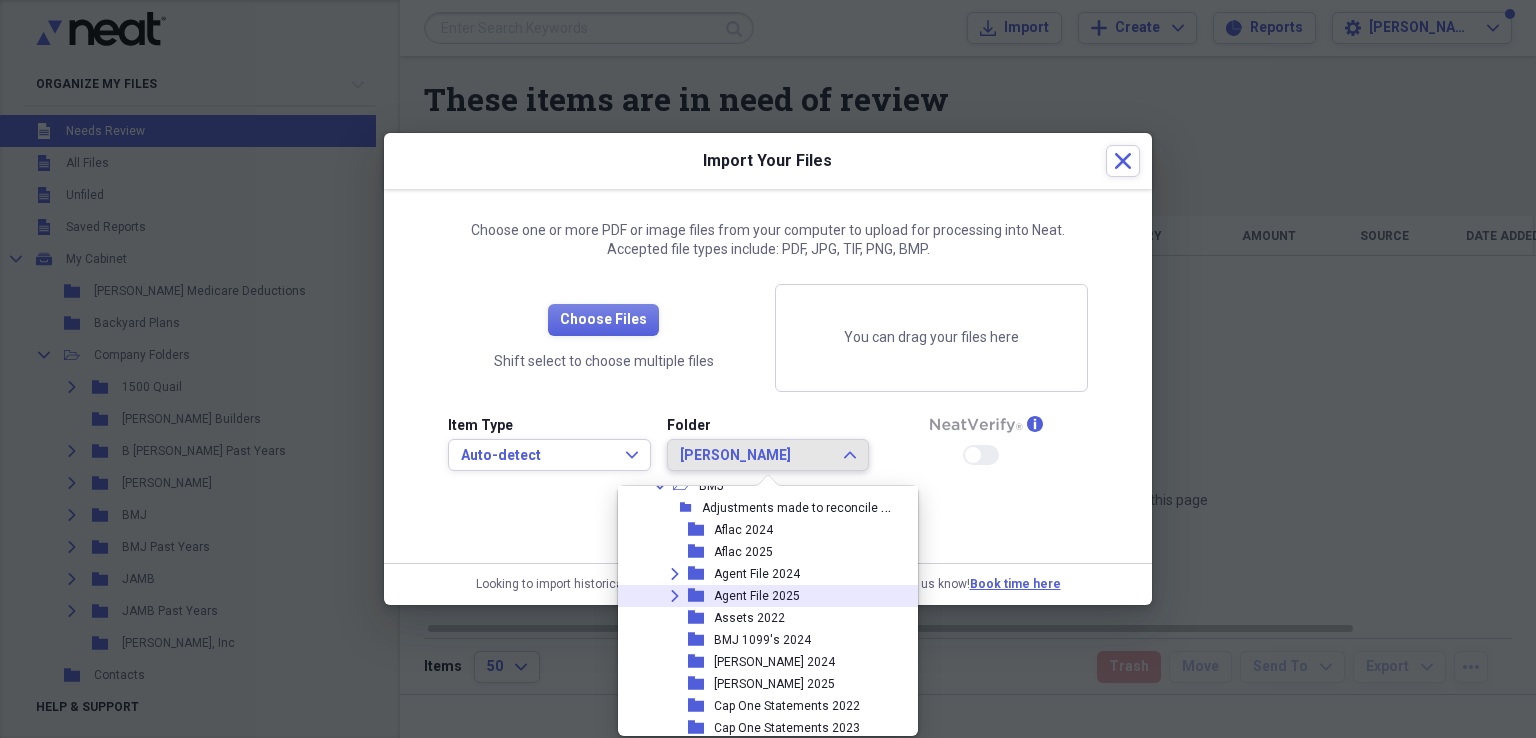 click on "Expand" at bounding box center [675, 596] 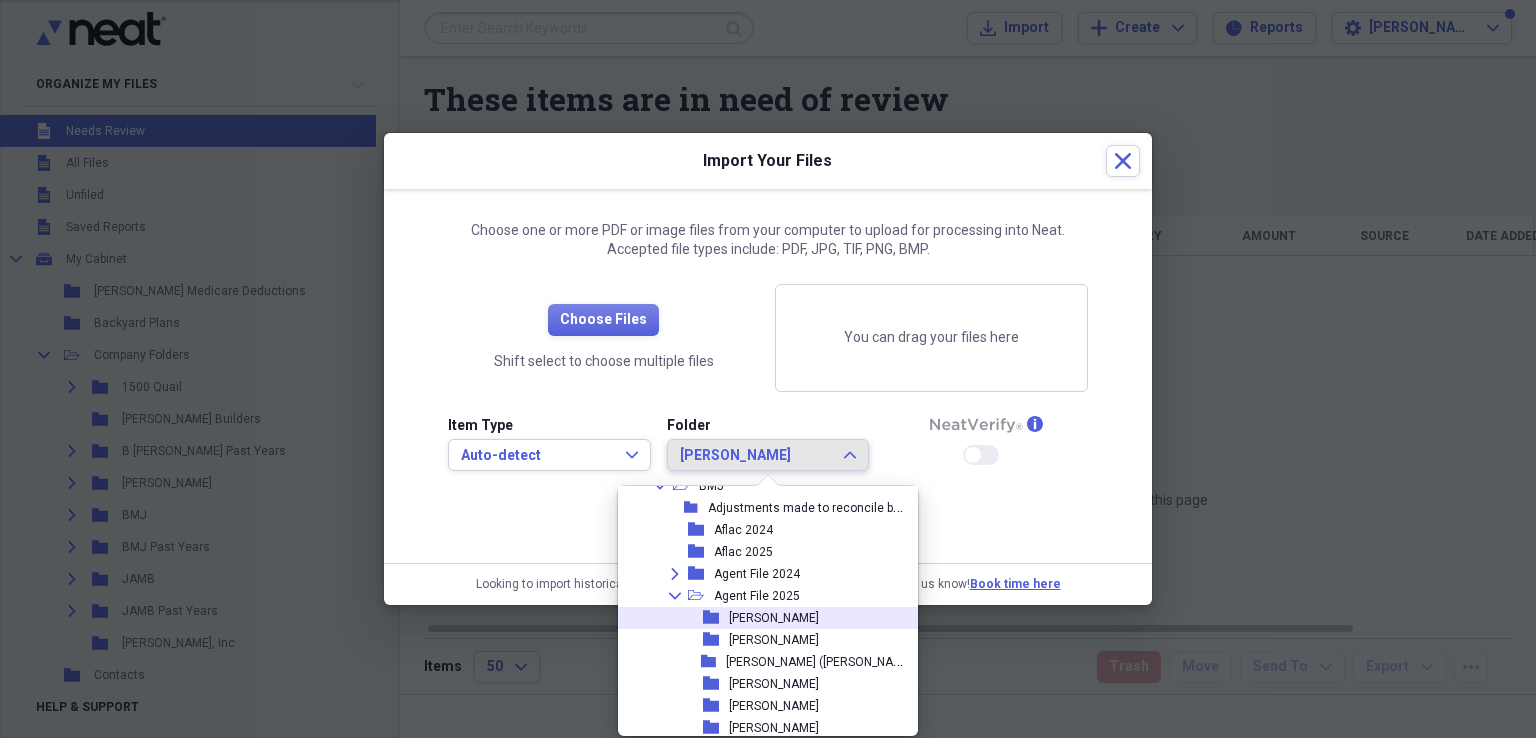 click on "[PERSON_NAME]" at bounding box center [774, 618] 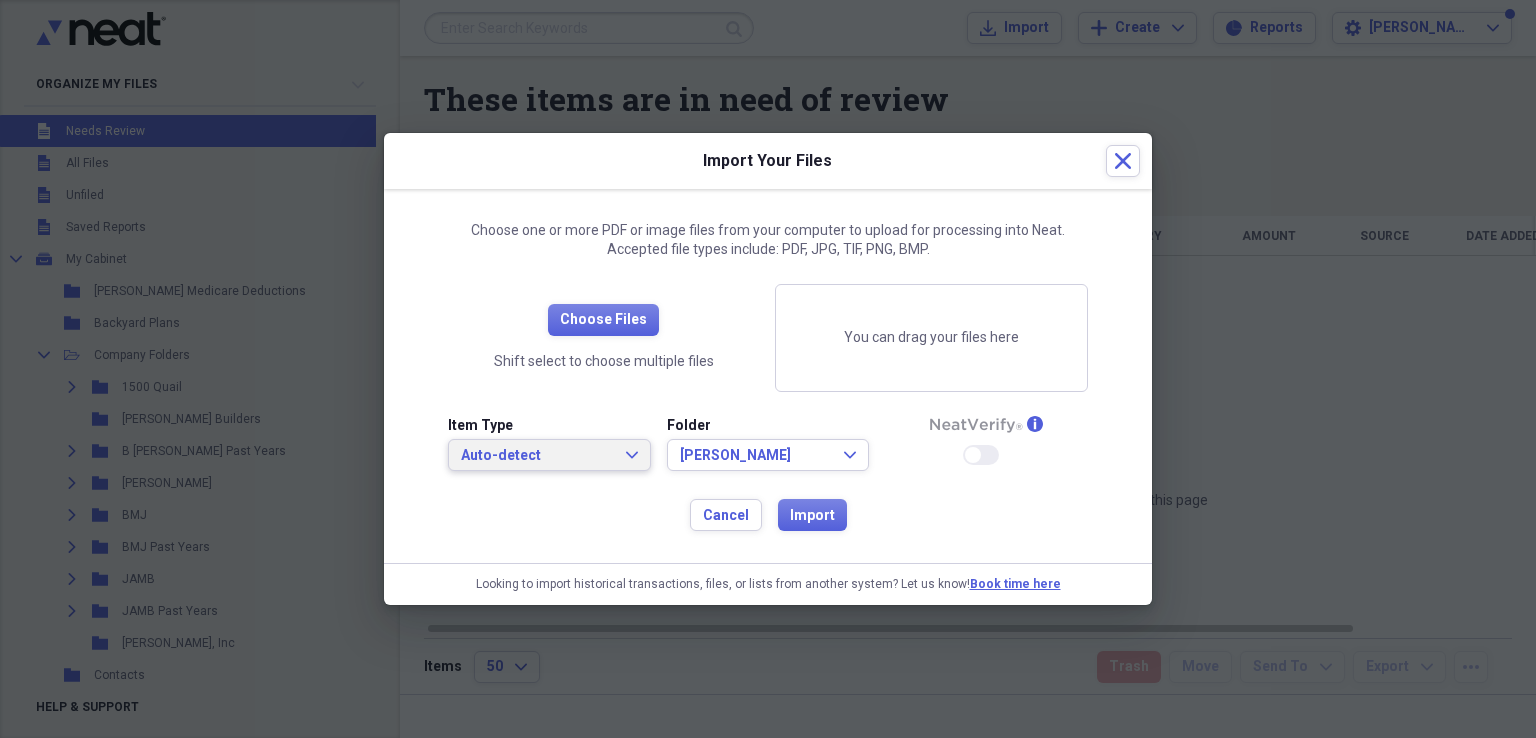 click on "Auto-detect Expand" at bounding box center [549, 456] 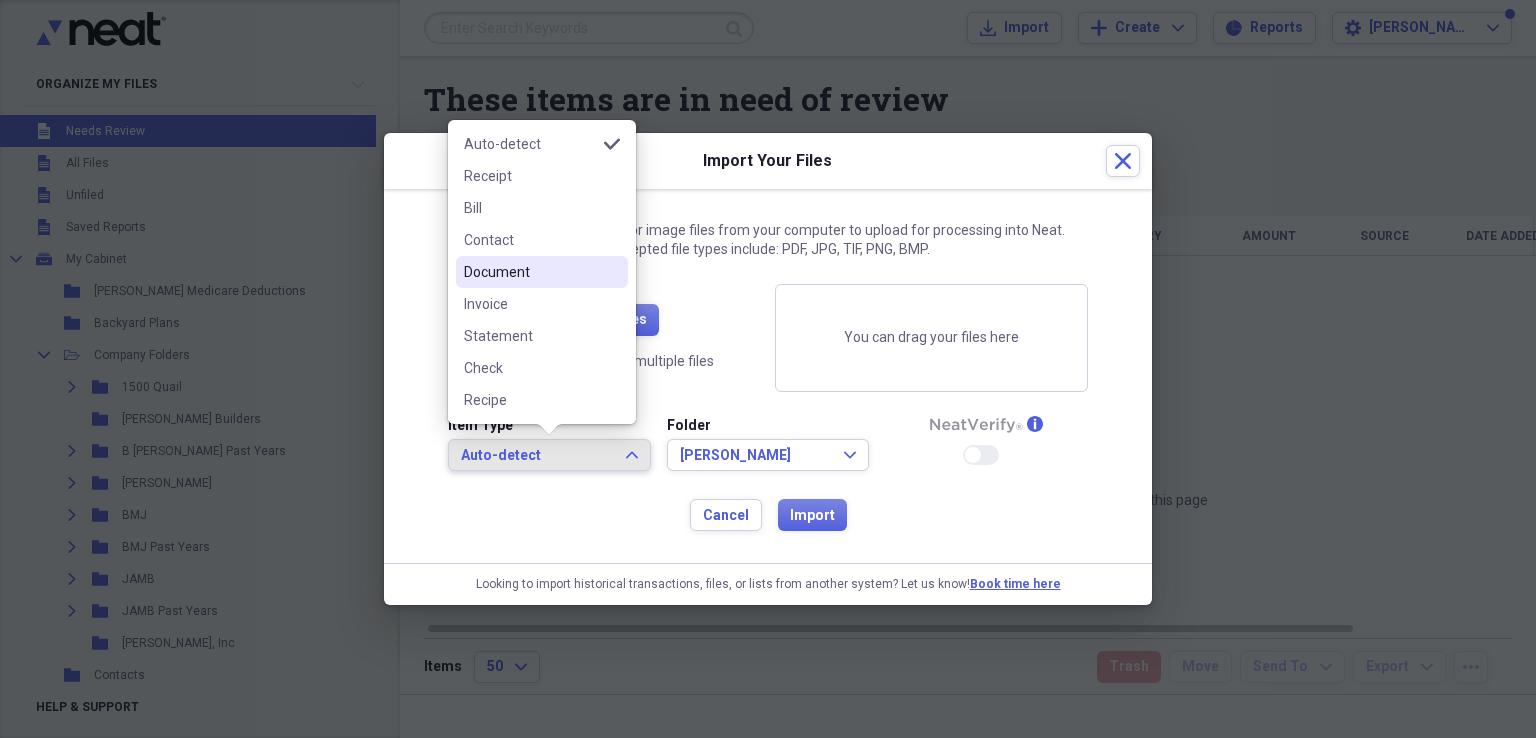 click on "Document" at bounding box center [530, 272] 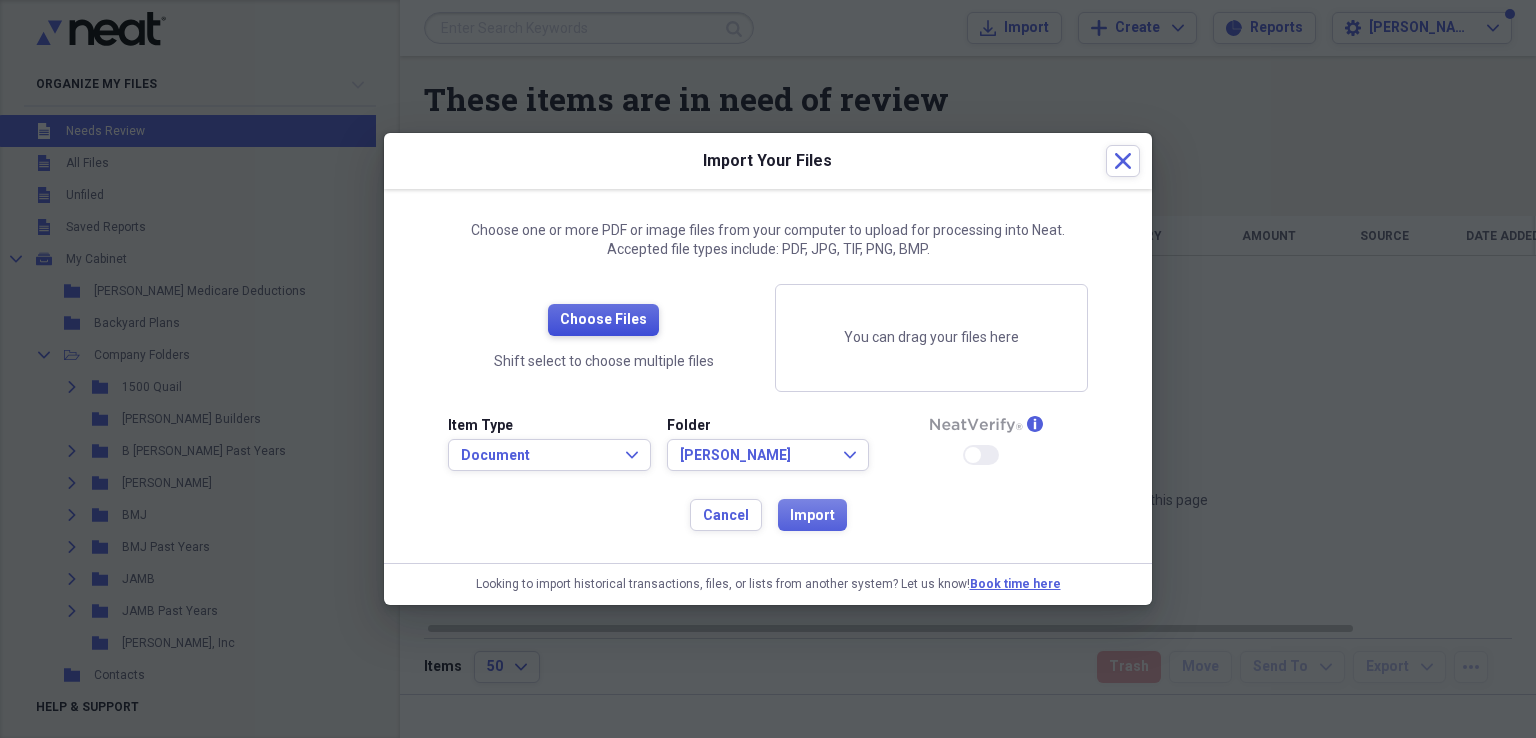 click on "Choose Files" at bounding box center [603, 320] 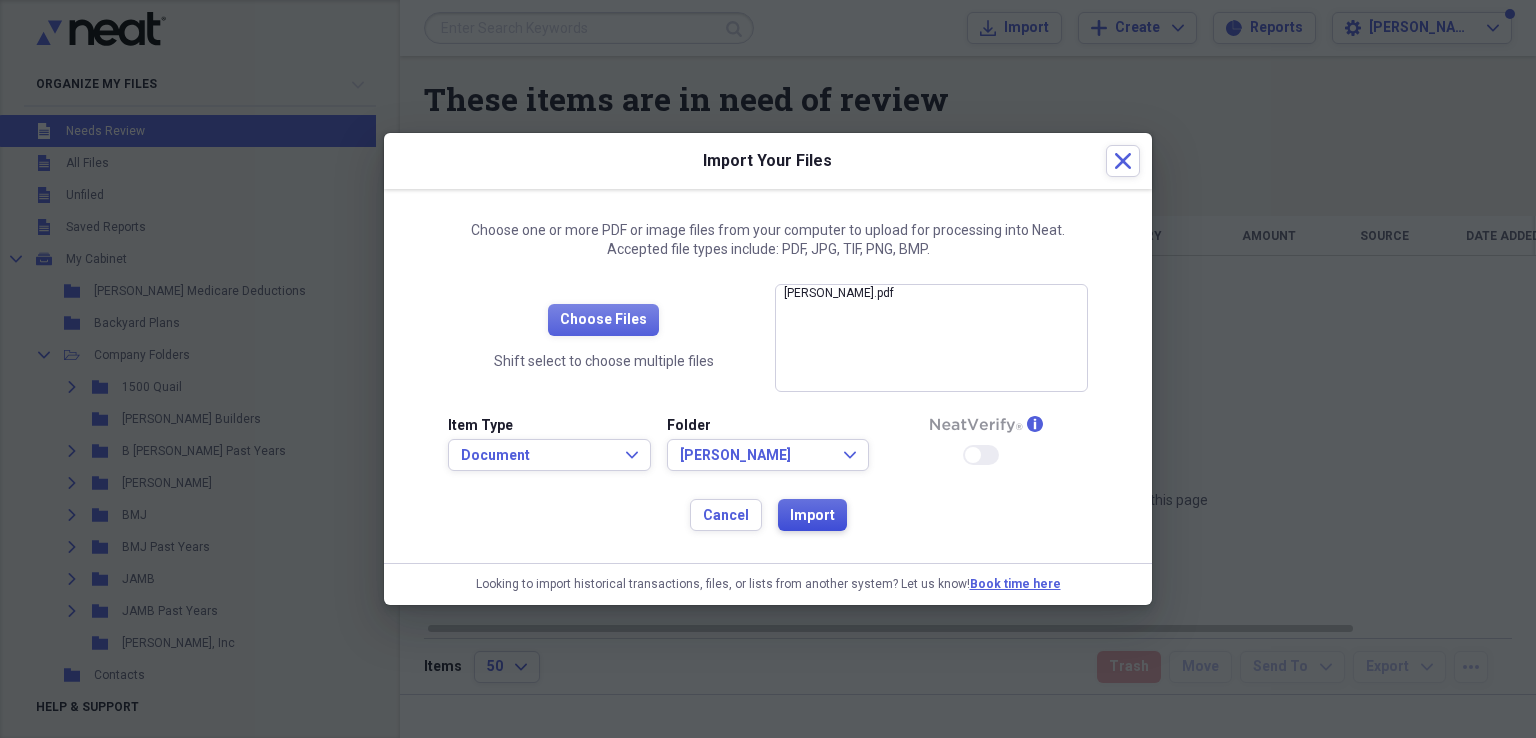click on "Import" at bounding box center (812, 516) 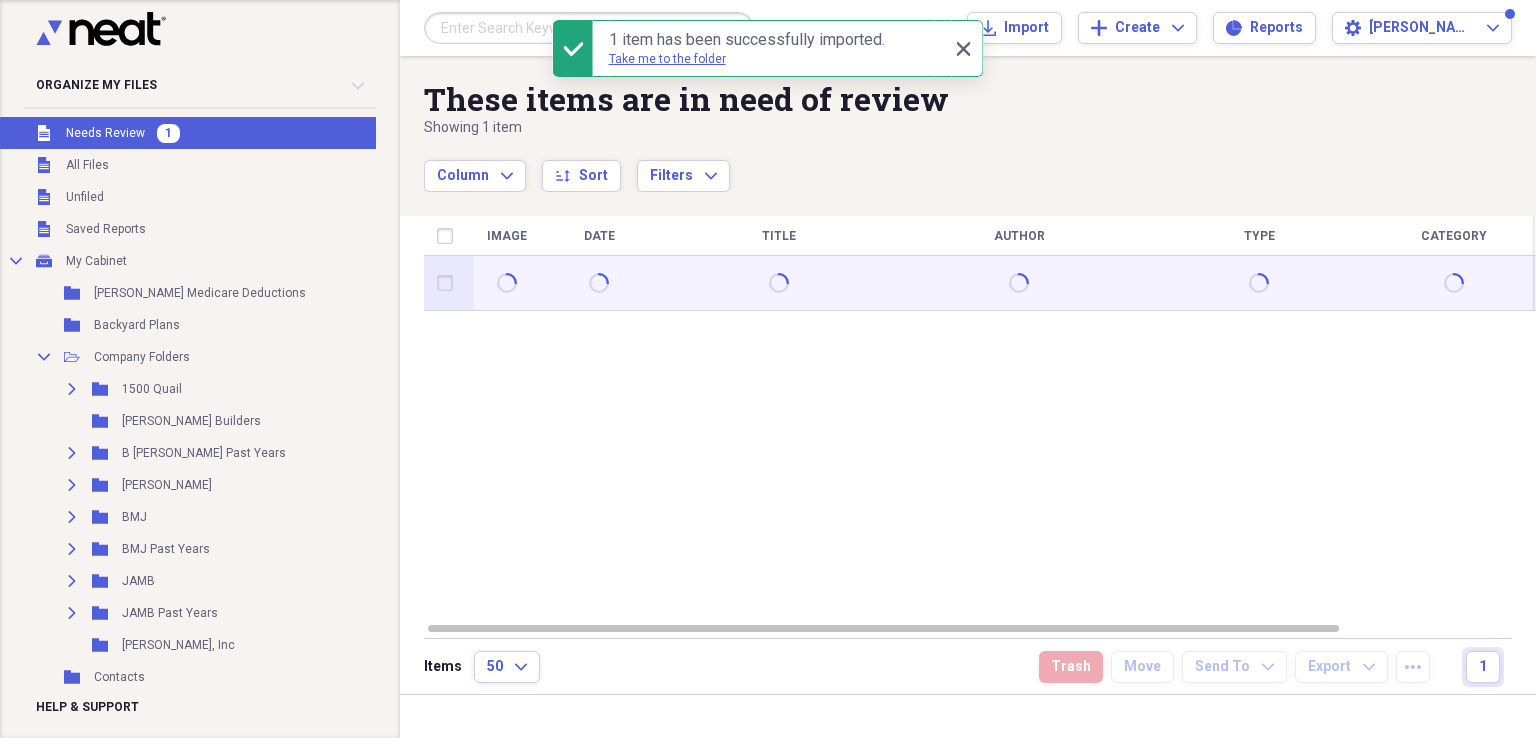 click at bounding box center (449, 283) 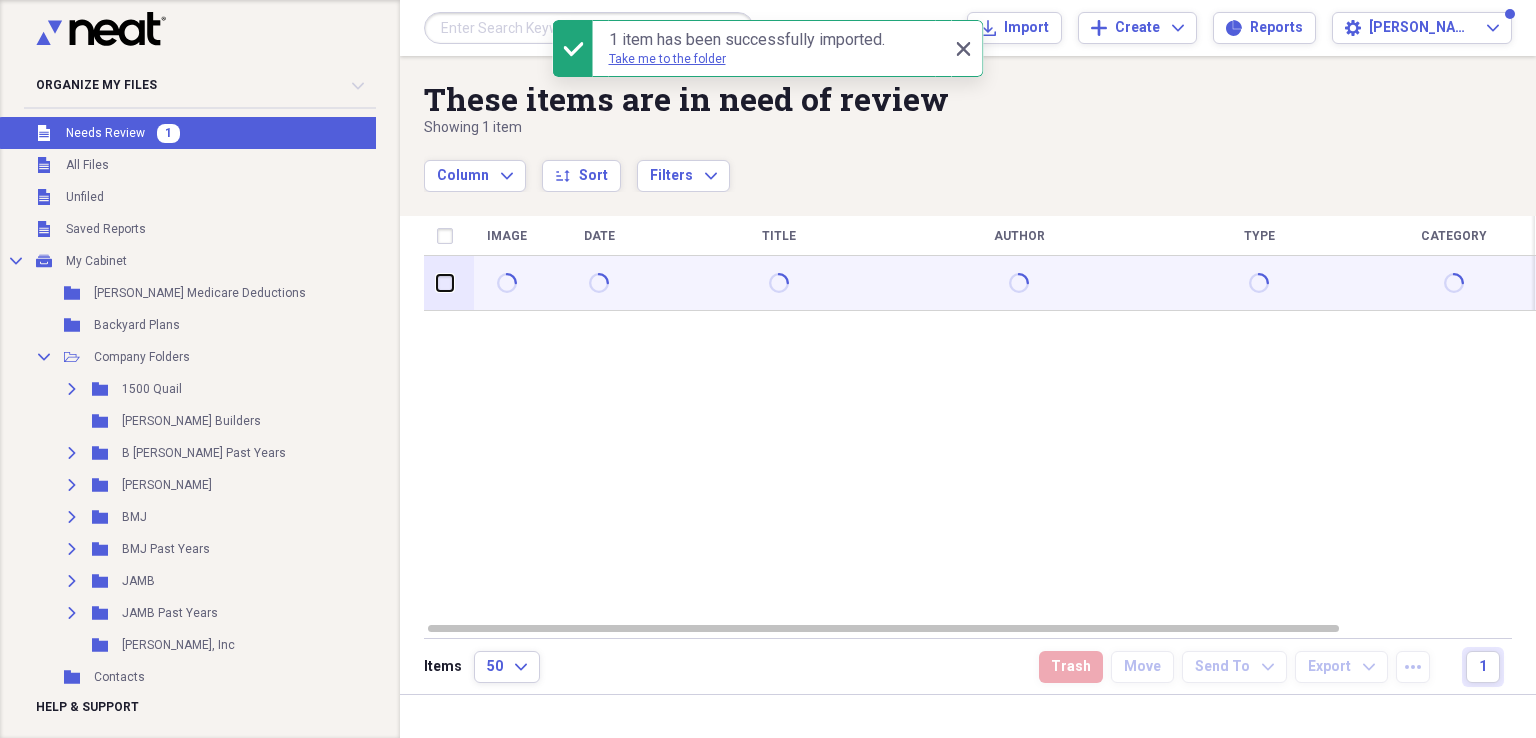 click at bounding box center (437, 283) 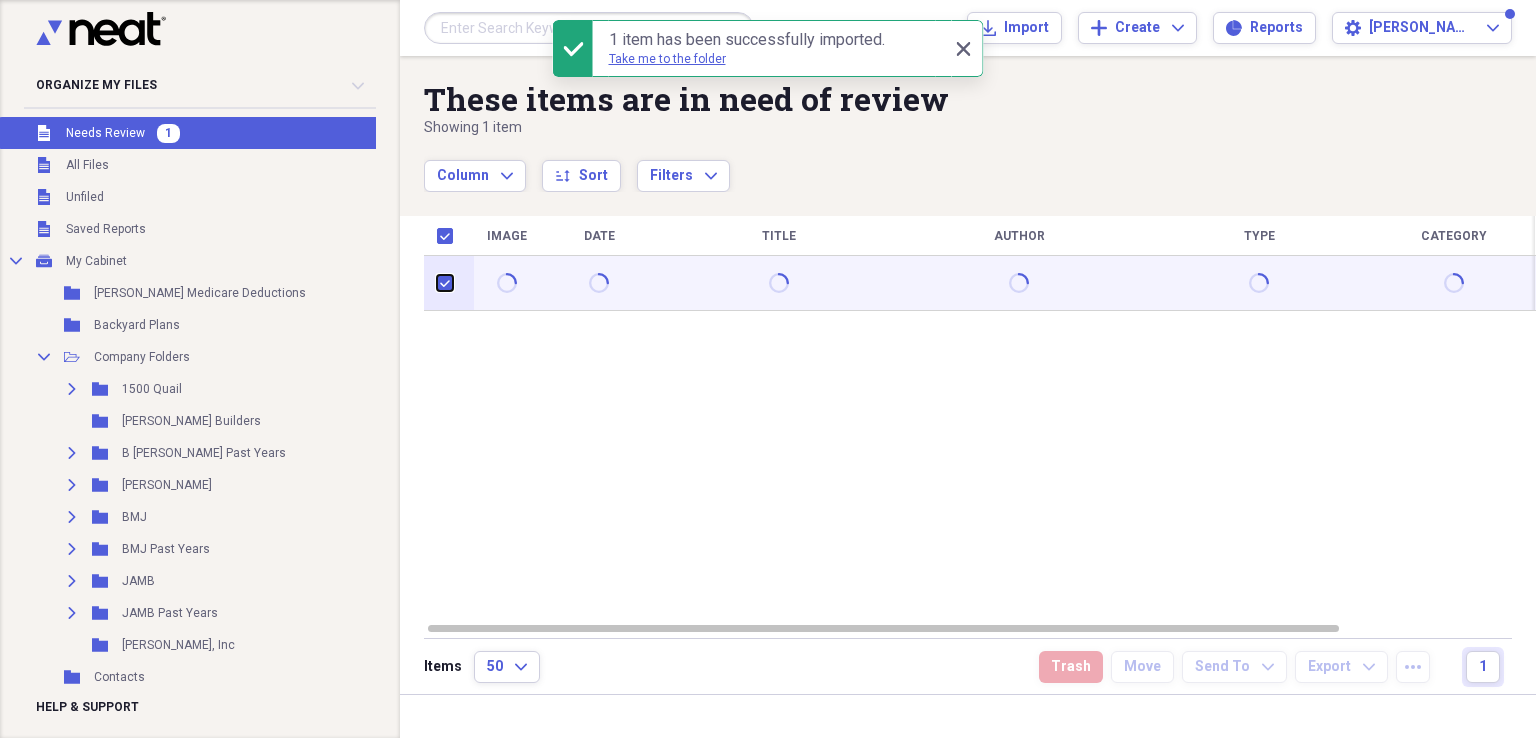 checkbox on "true" 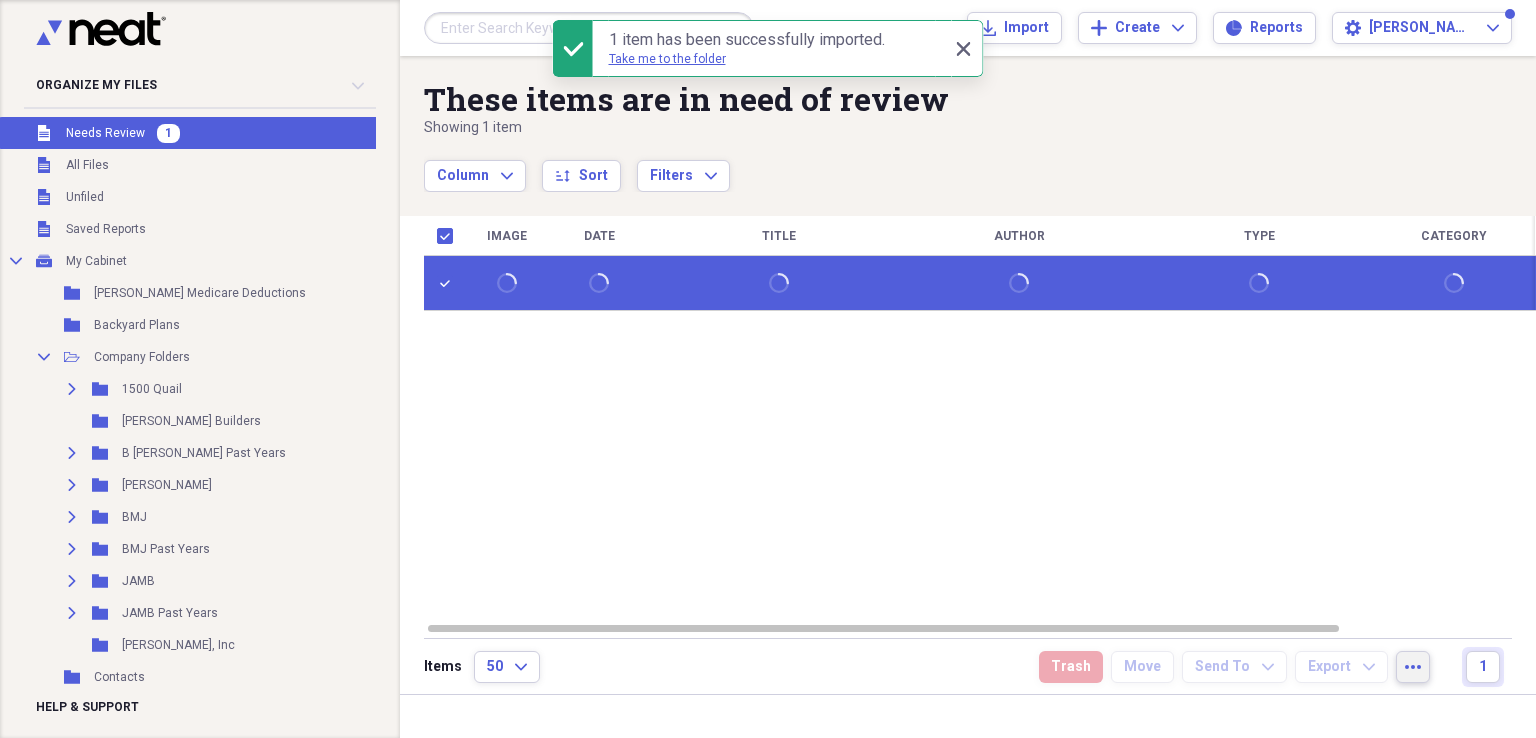 click on "more" 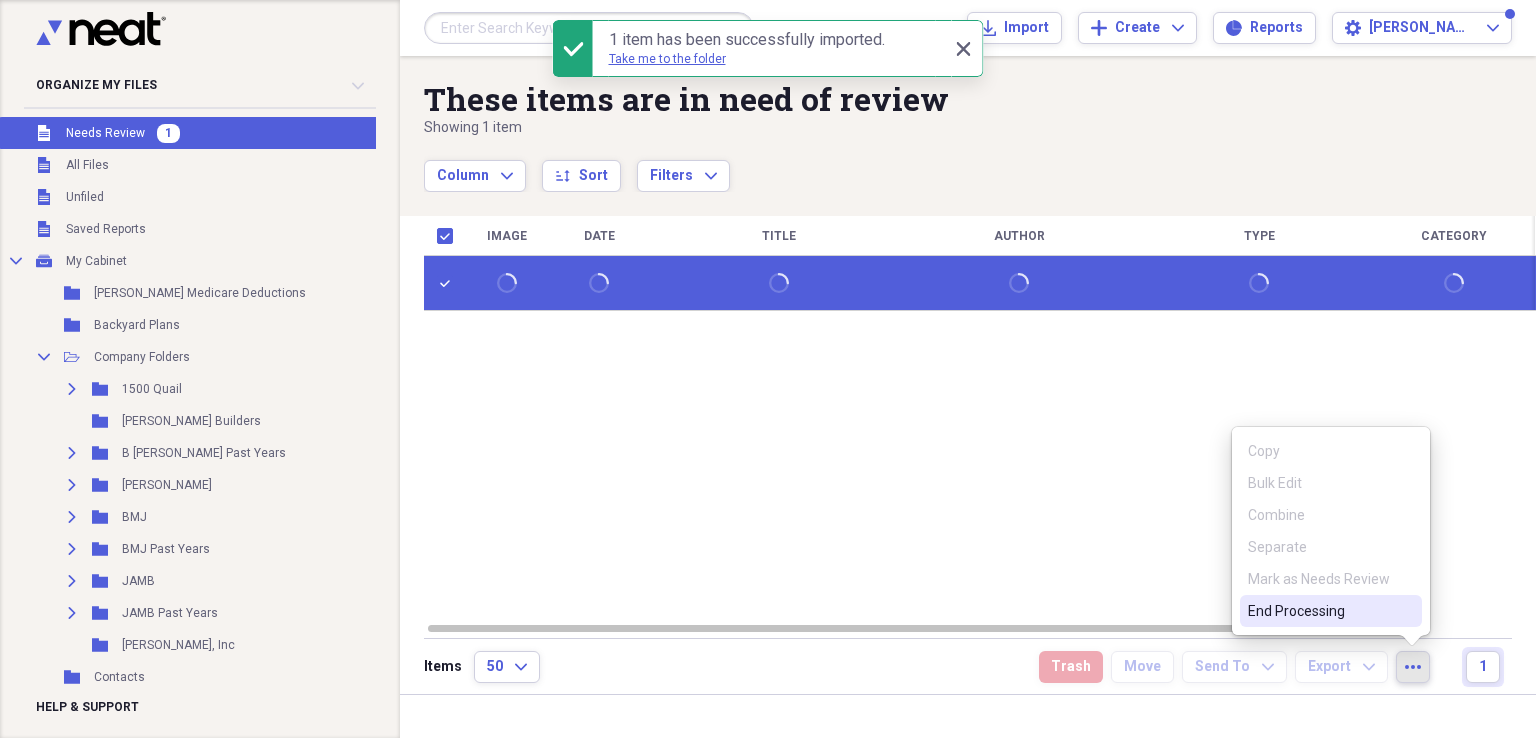click on "End Processing" at bounding box center (1319, 611) 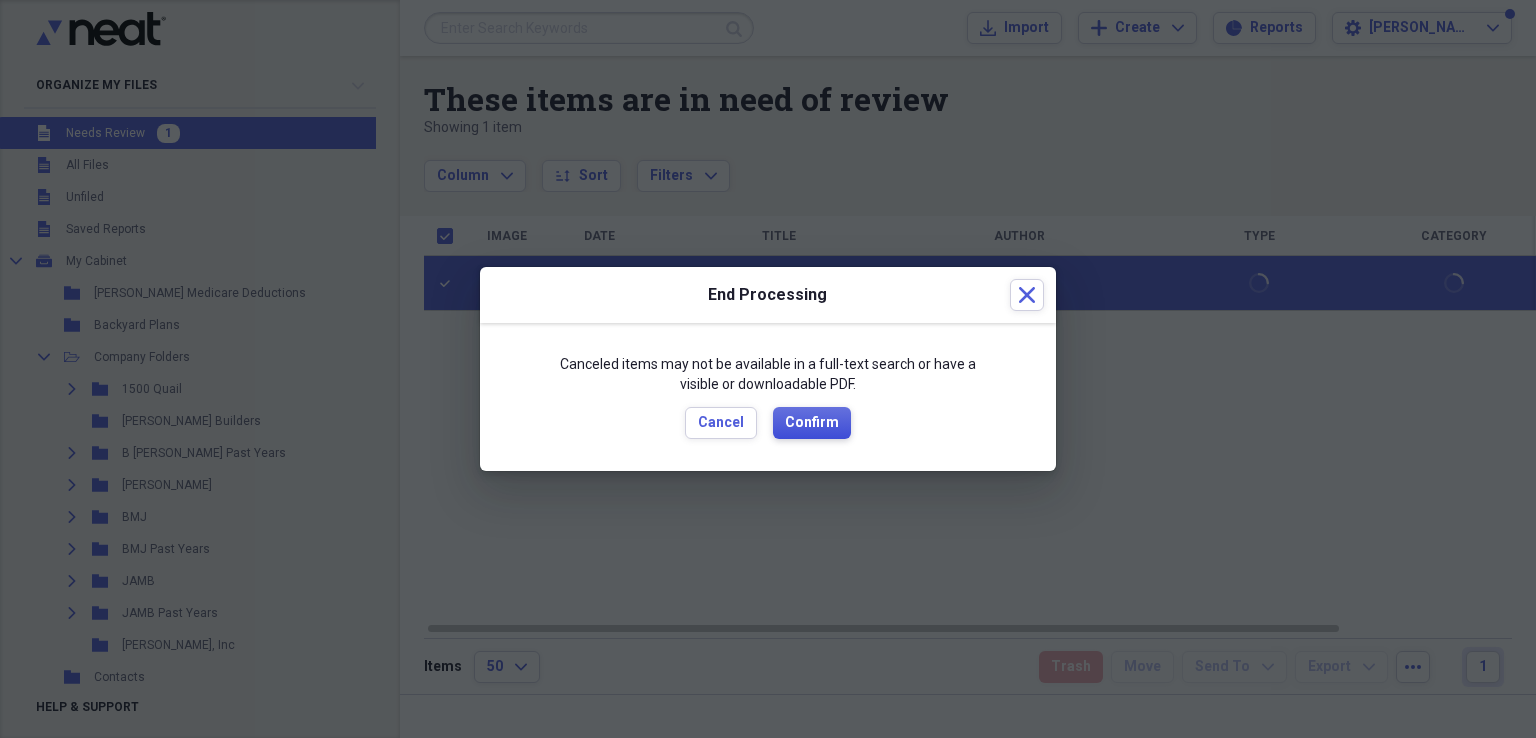 click on "Confirm" at bounding box center [812, 423] 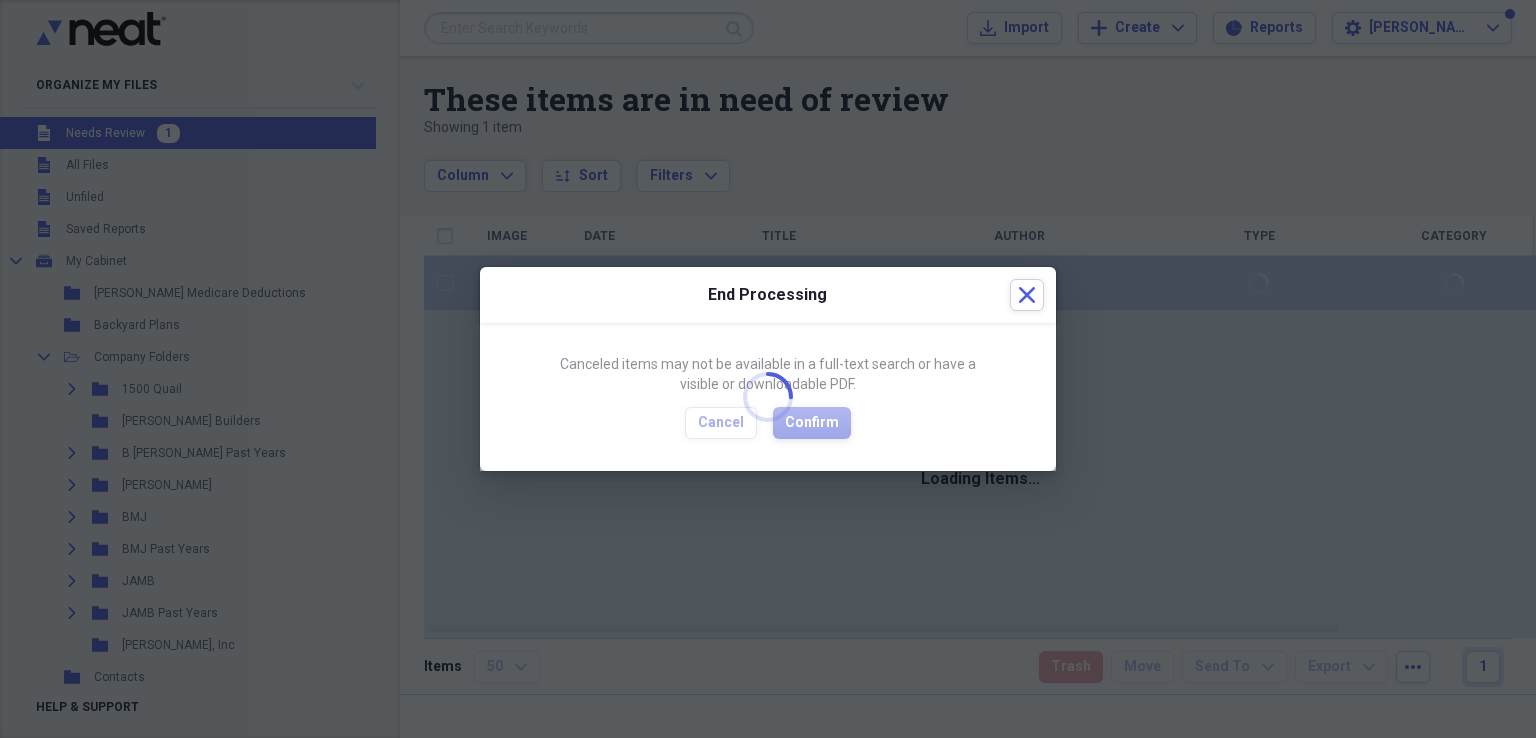 checkbox on "false" 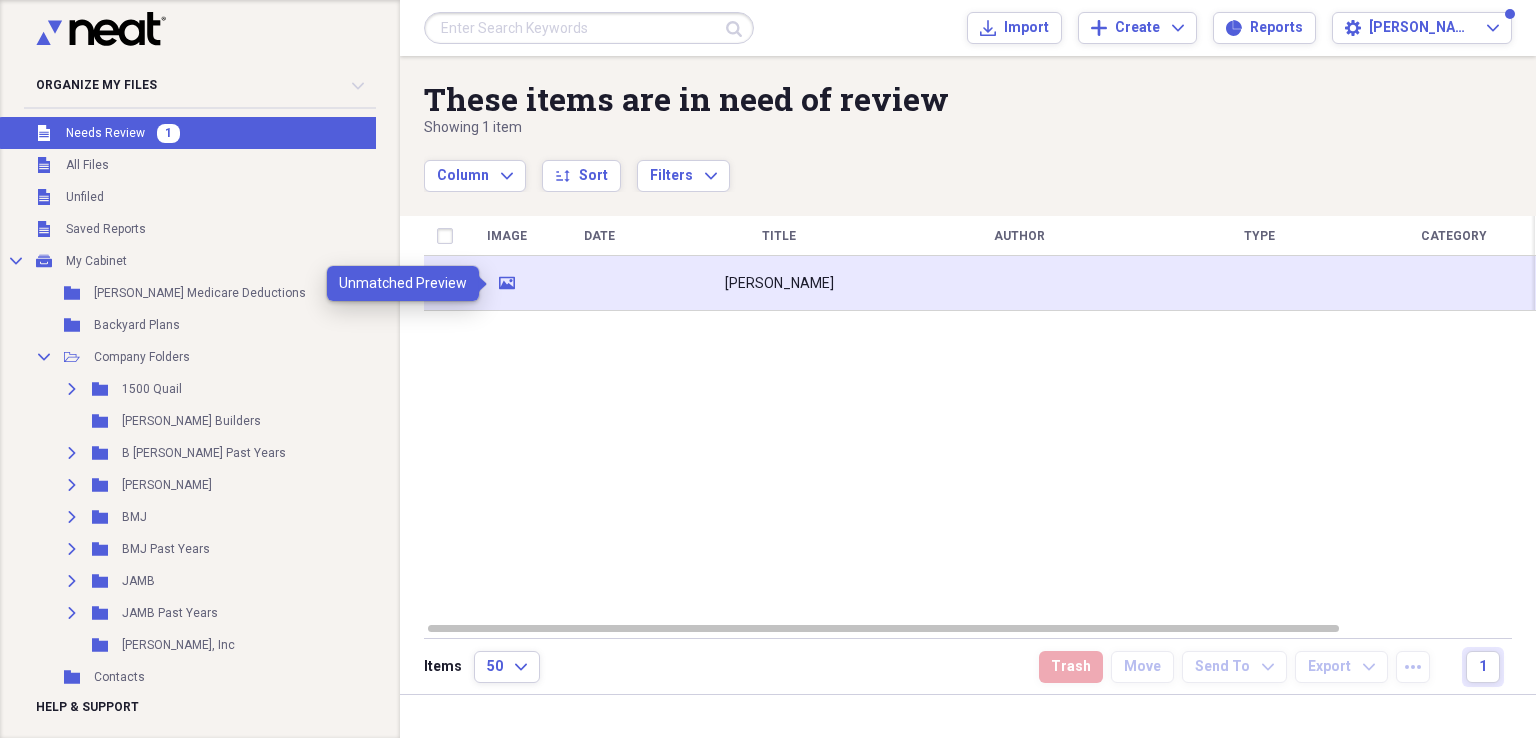 click on "media" 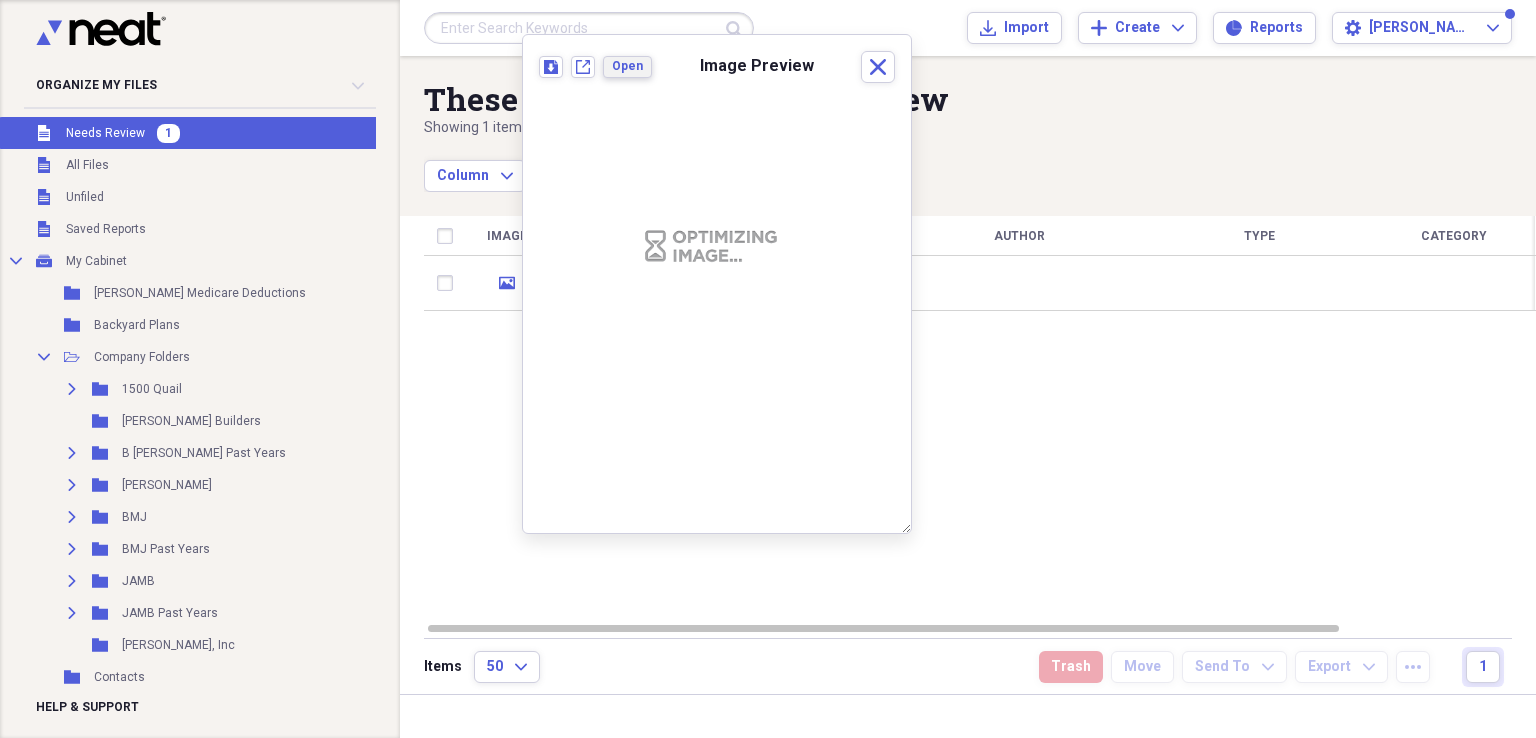 click on "Open" at bounding box center (627, 66) 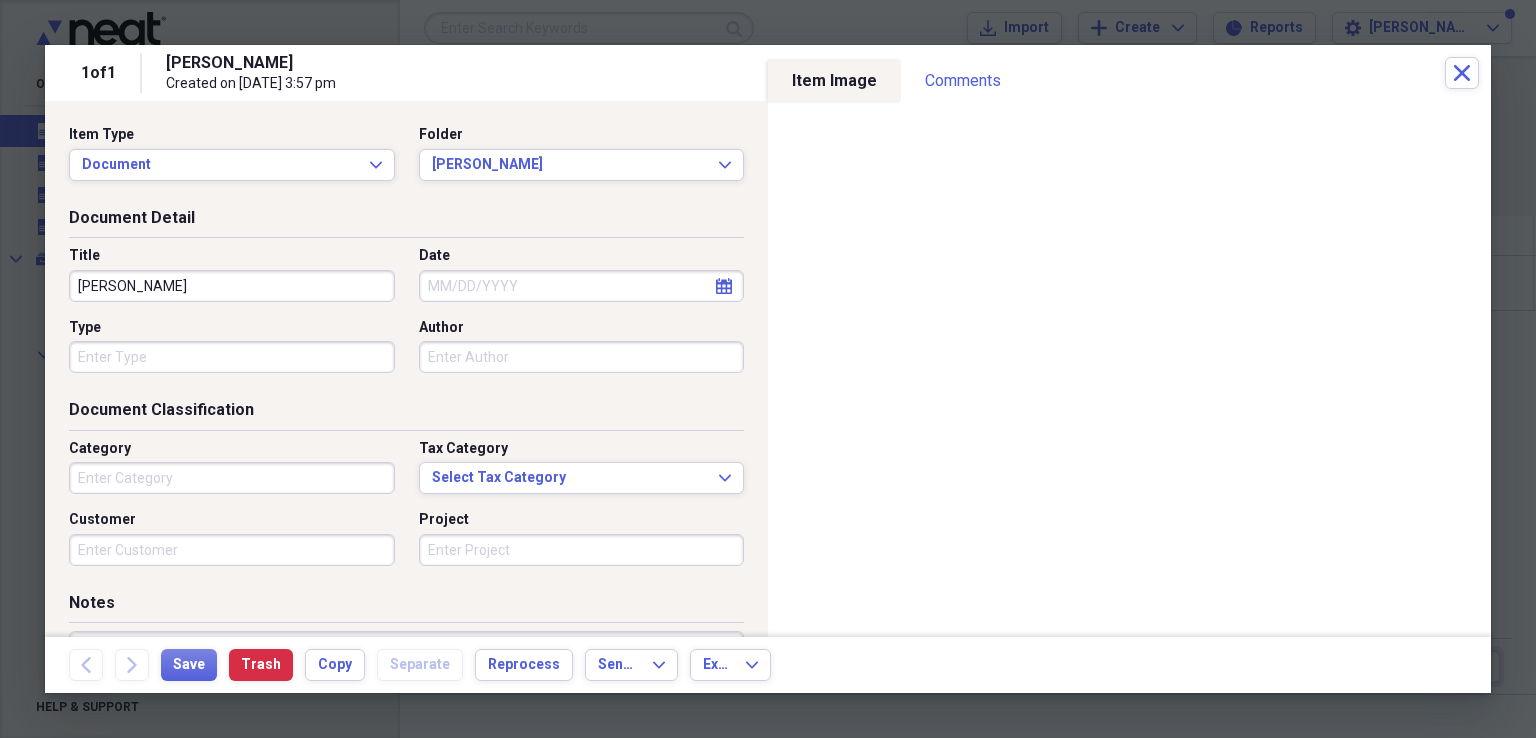 click on "calendar Calendar" at bounding box center (724, 286) 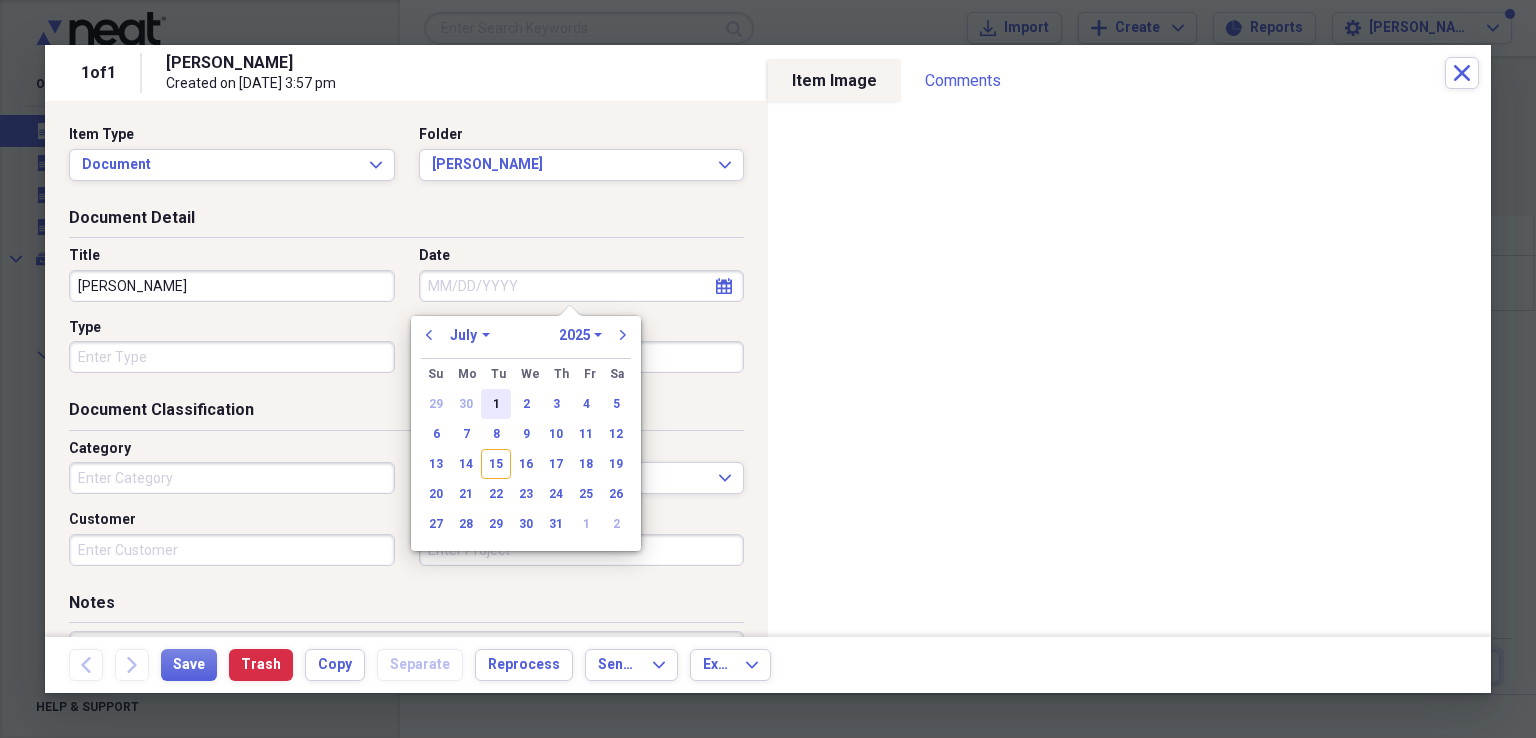 click on "1" at bounding box center (496, 404) 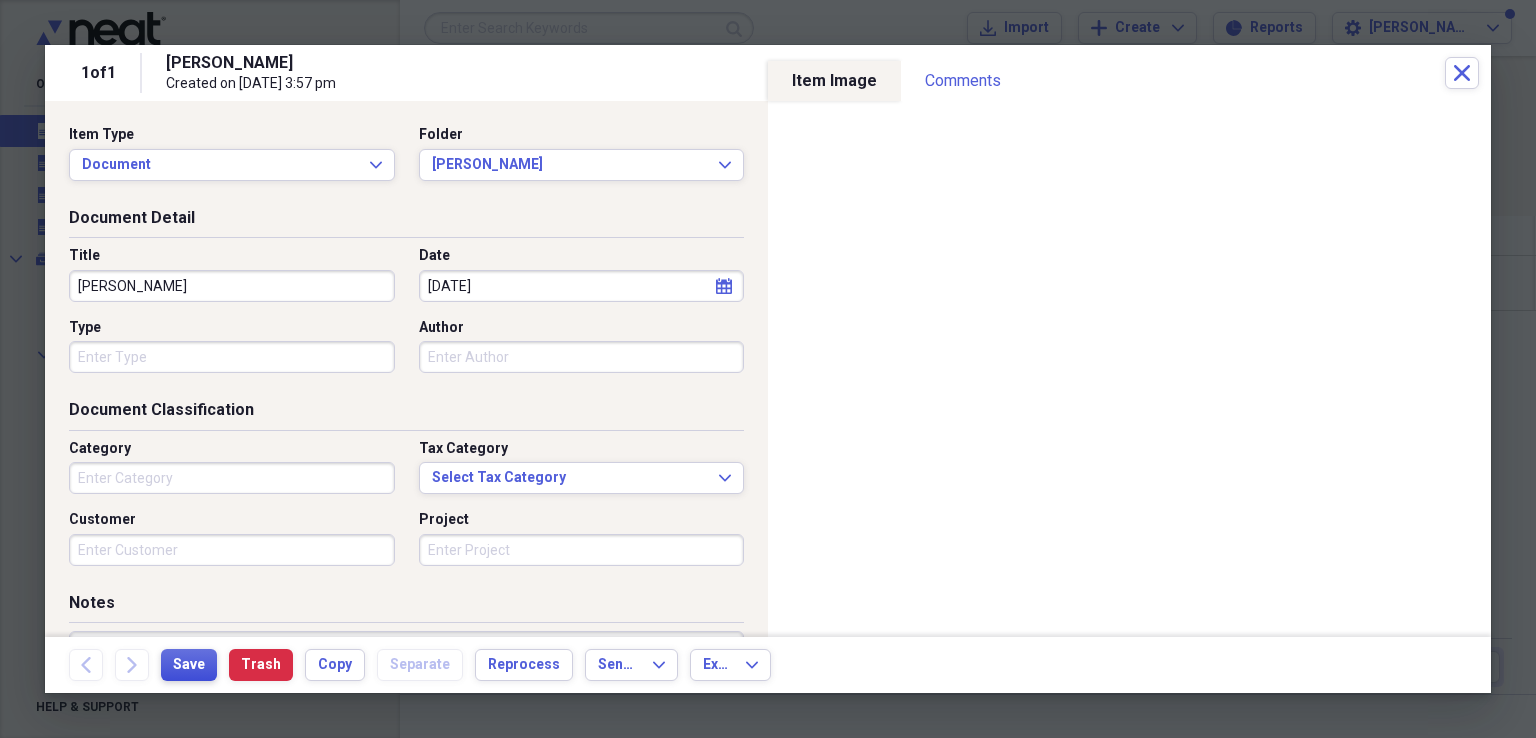click on "Save" at bounding box center [189, 665] 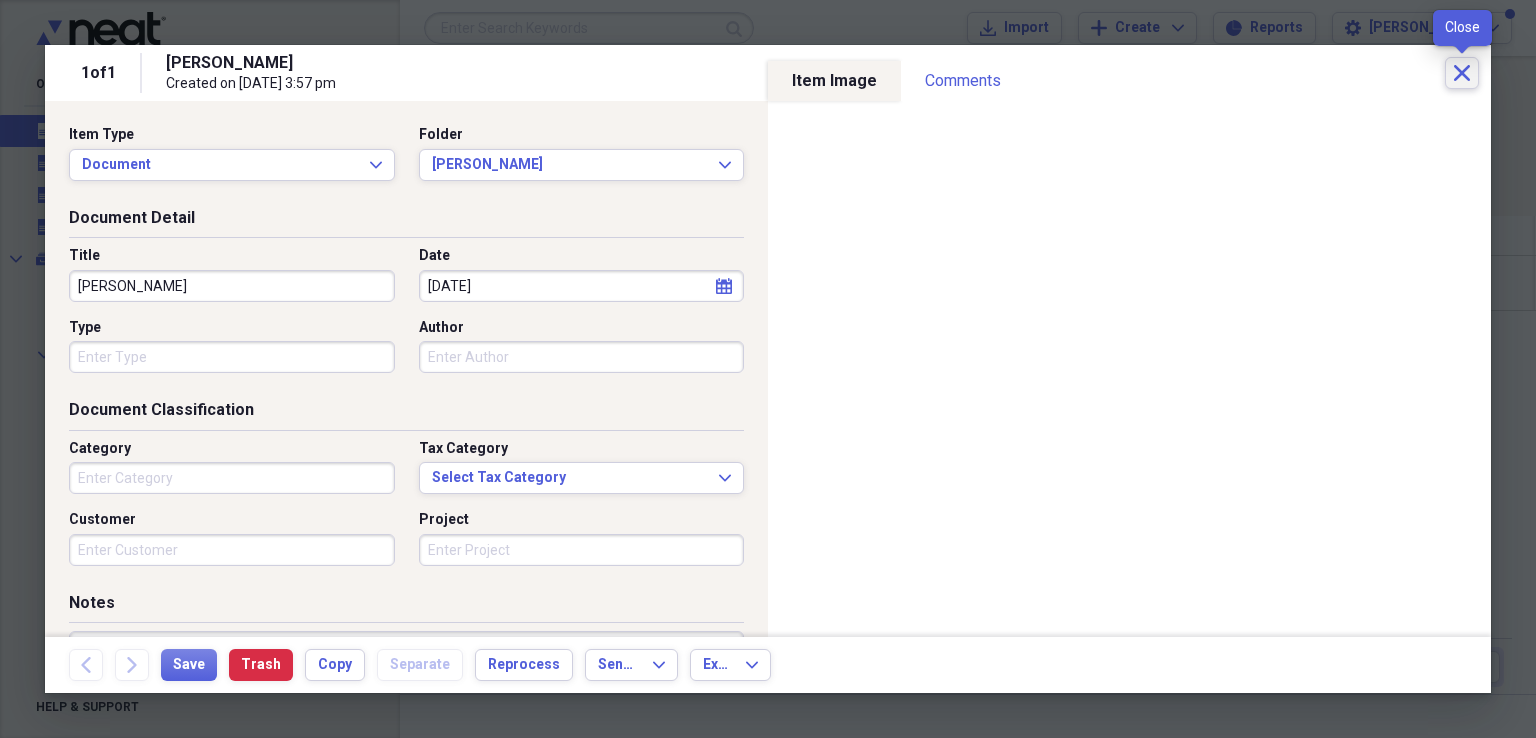 click on "Close" 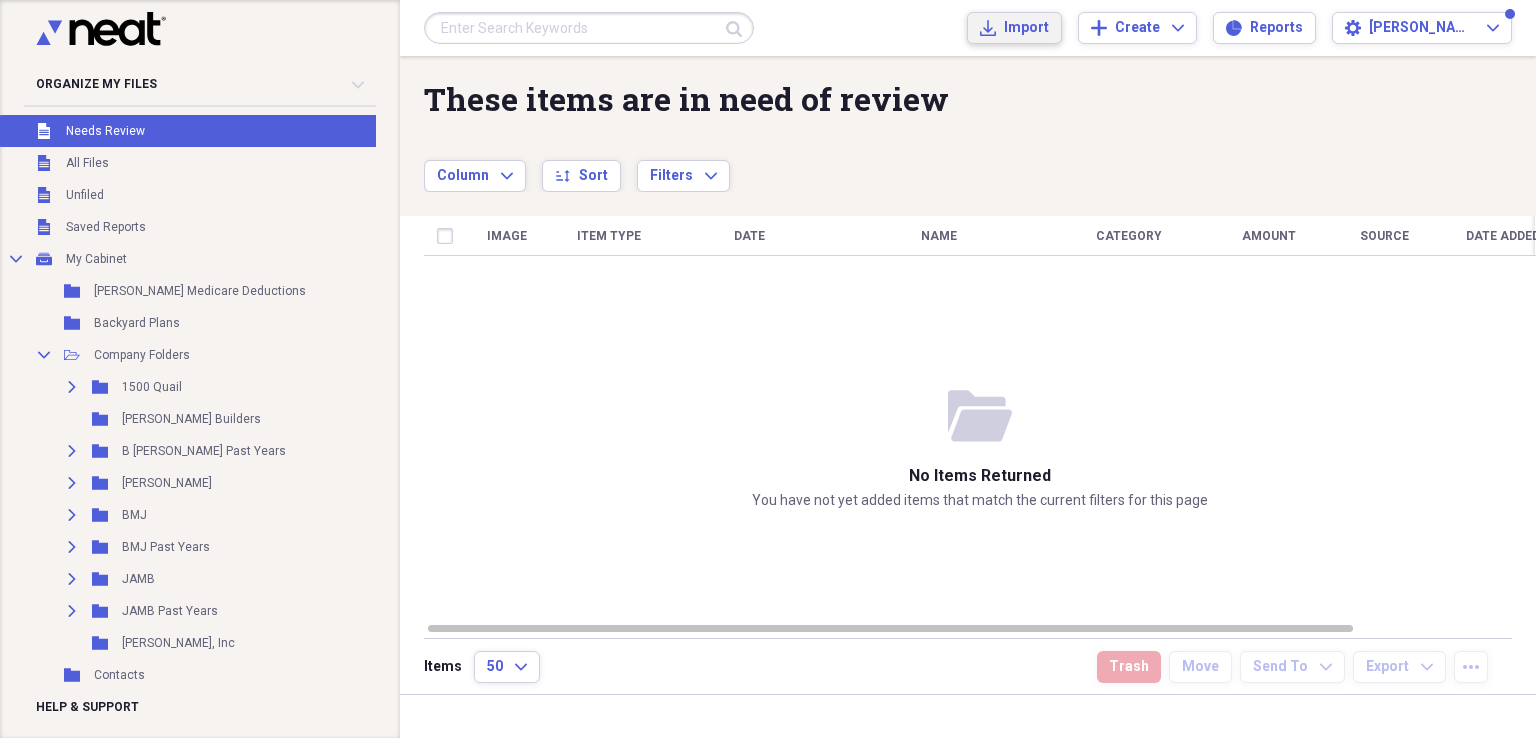 click on "Import" at bounding box center (1026, 28) 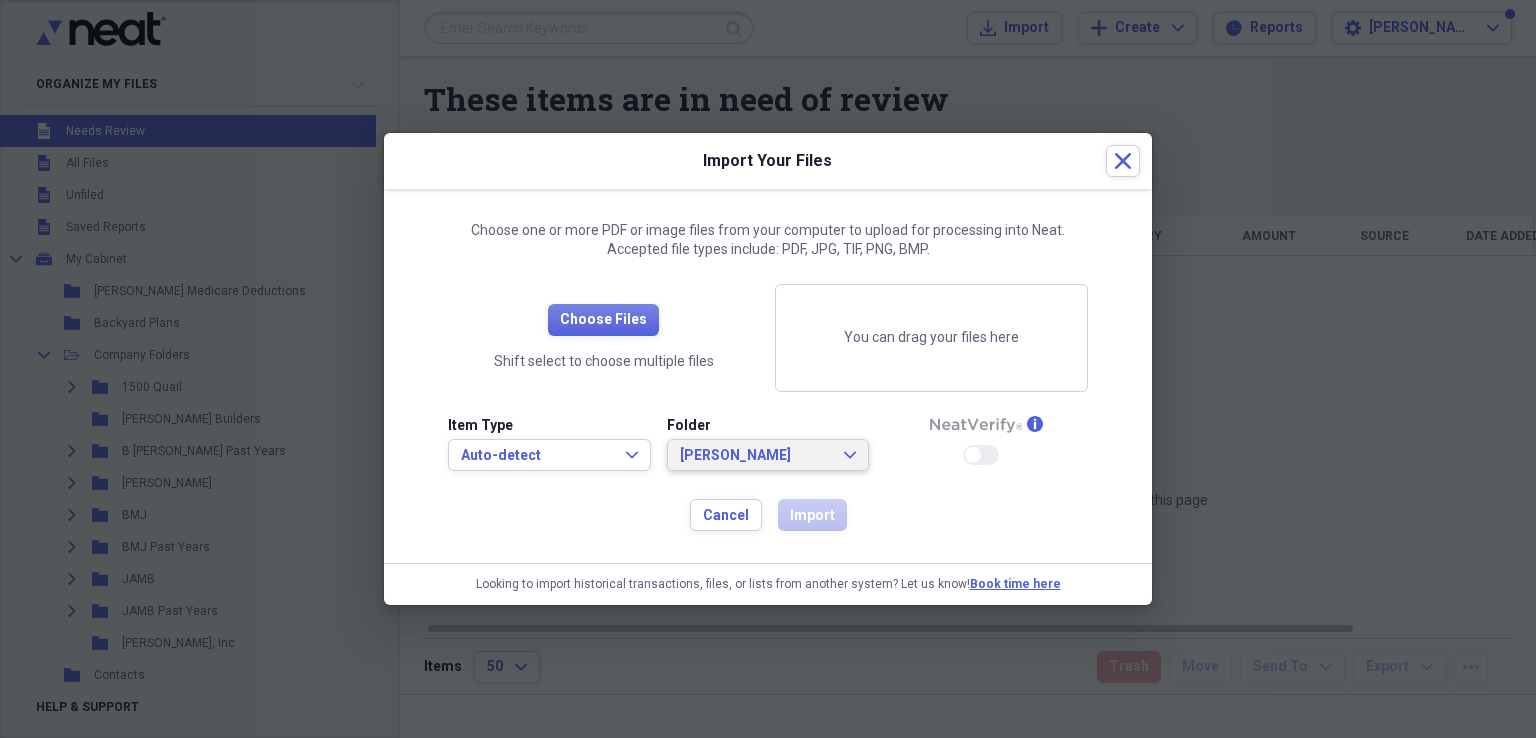click on "Expand" 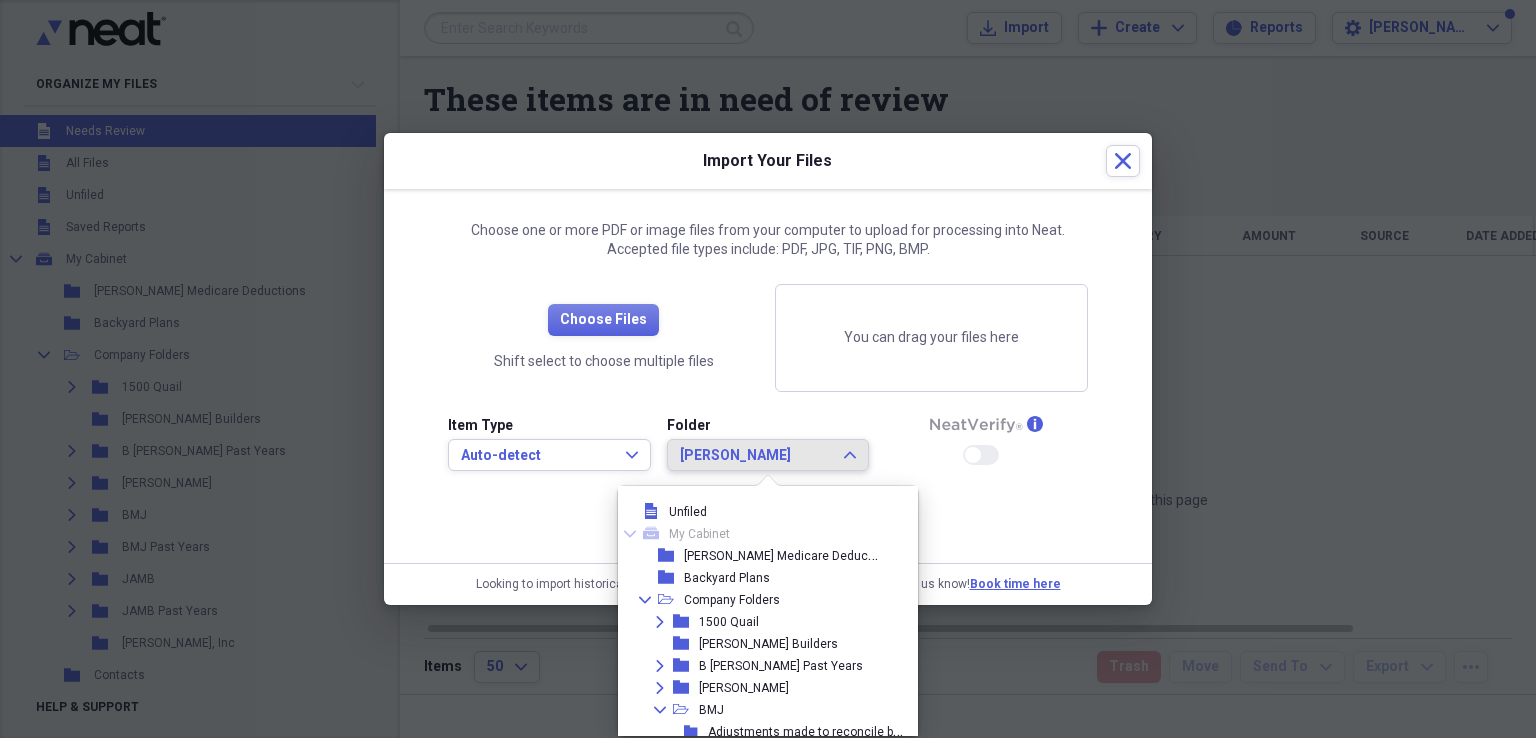 scroll, scrollTop: 238, scrollLeft: 0, axis: vertical 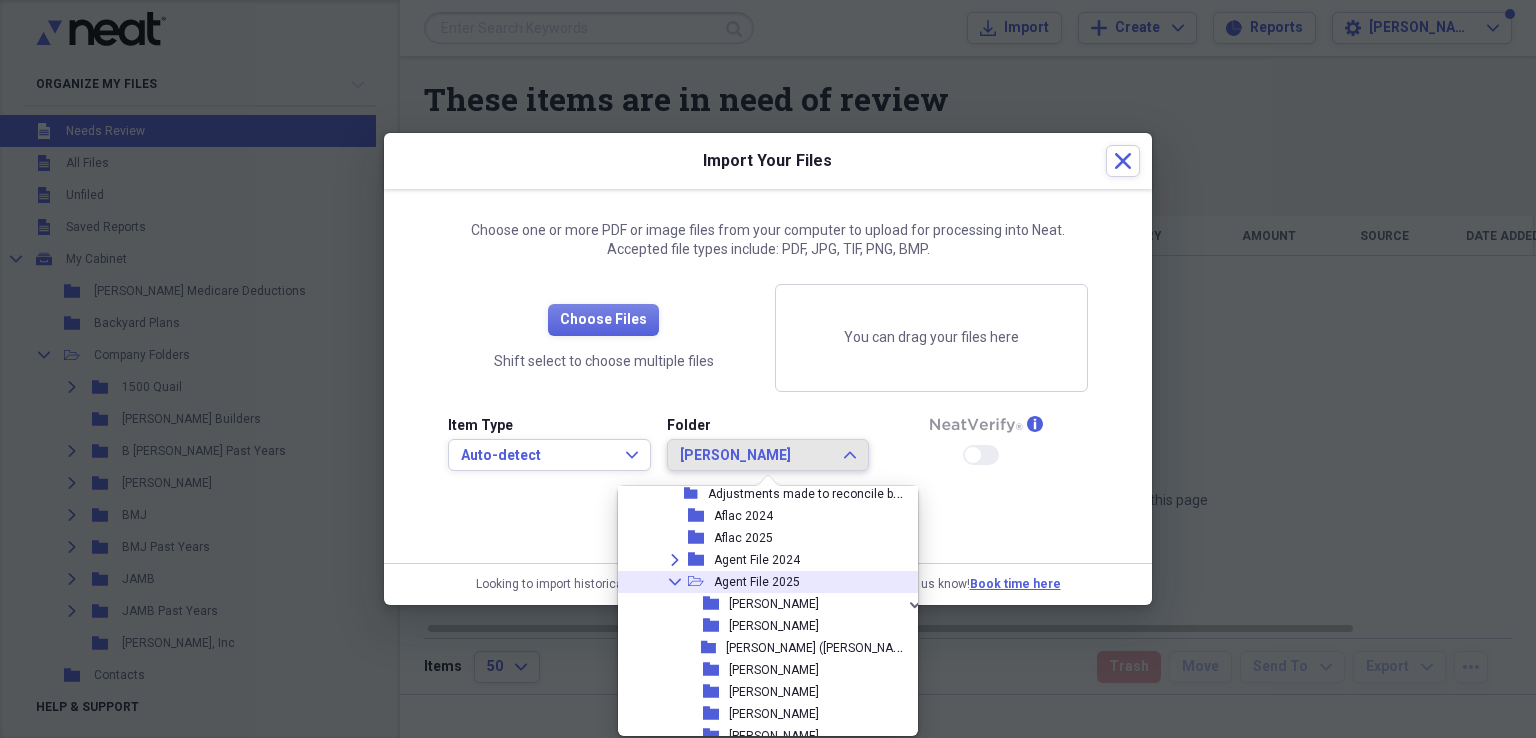 click on "Collapse" 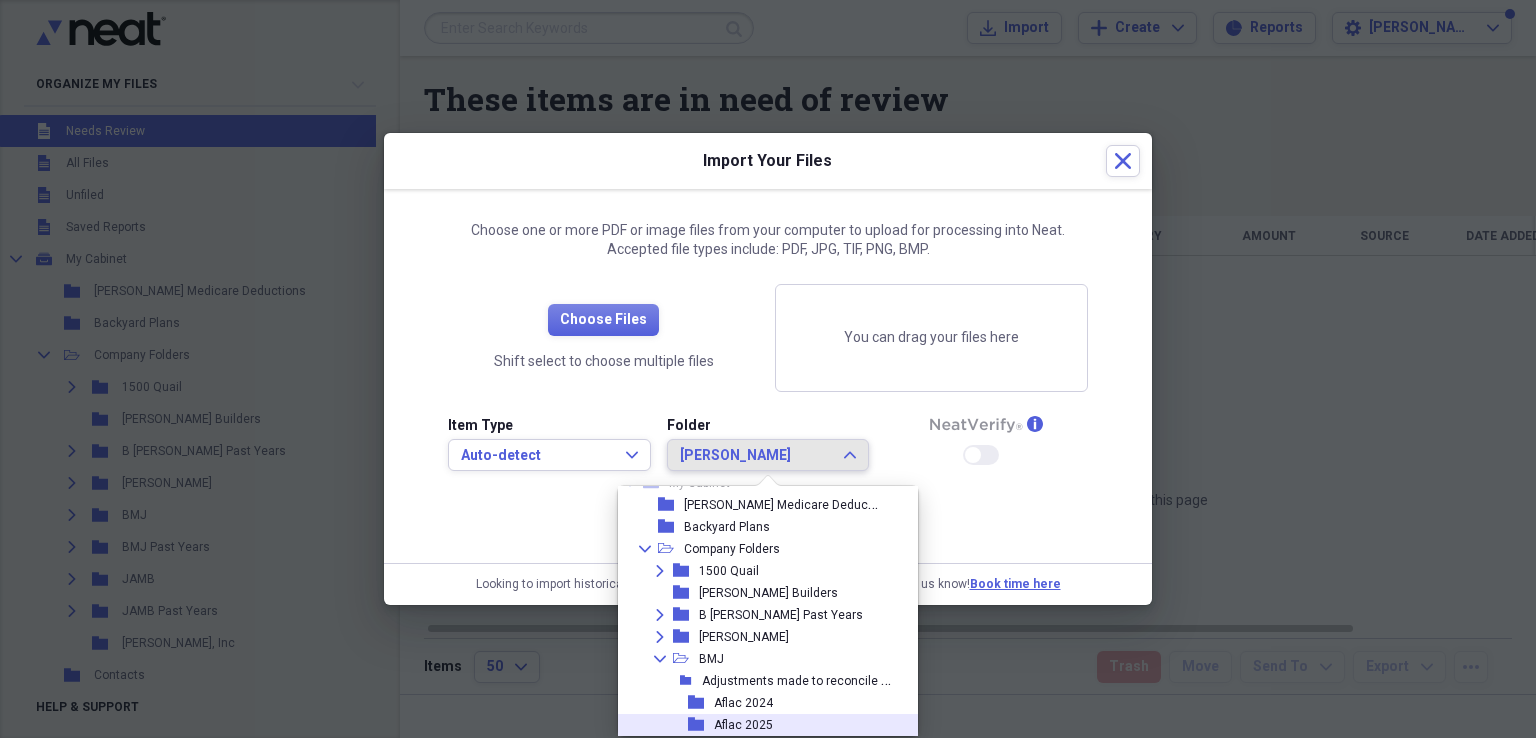 scroll, scrollTop: 38, scrollLeft: 0, axis: vertical 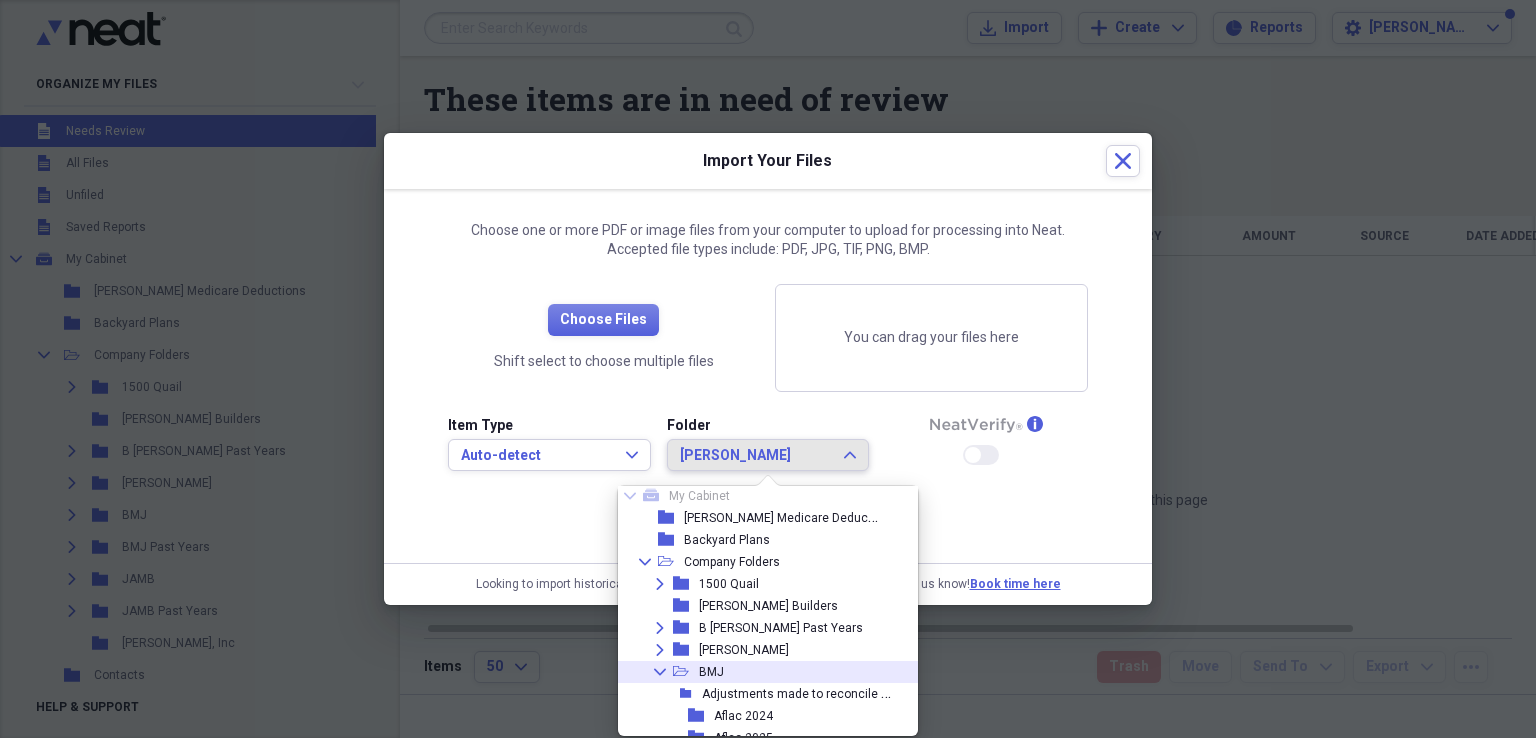 click on "Collapse" 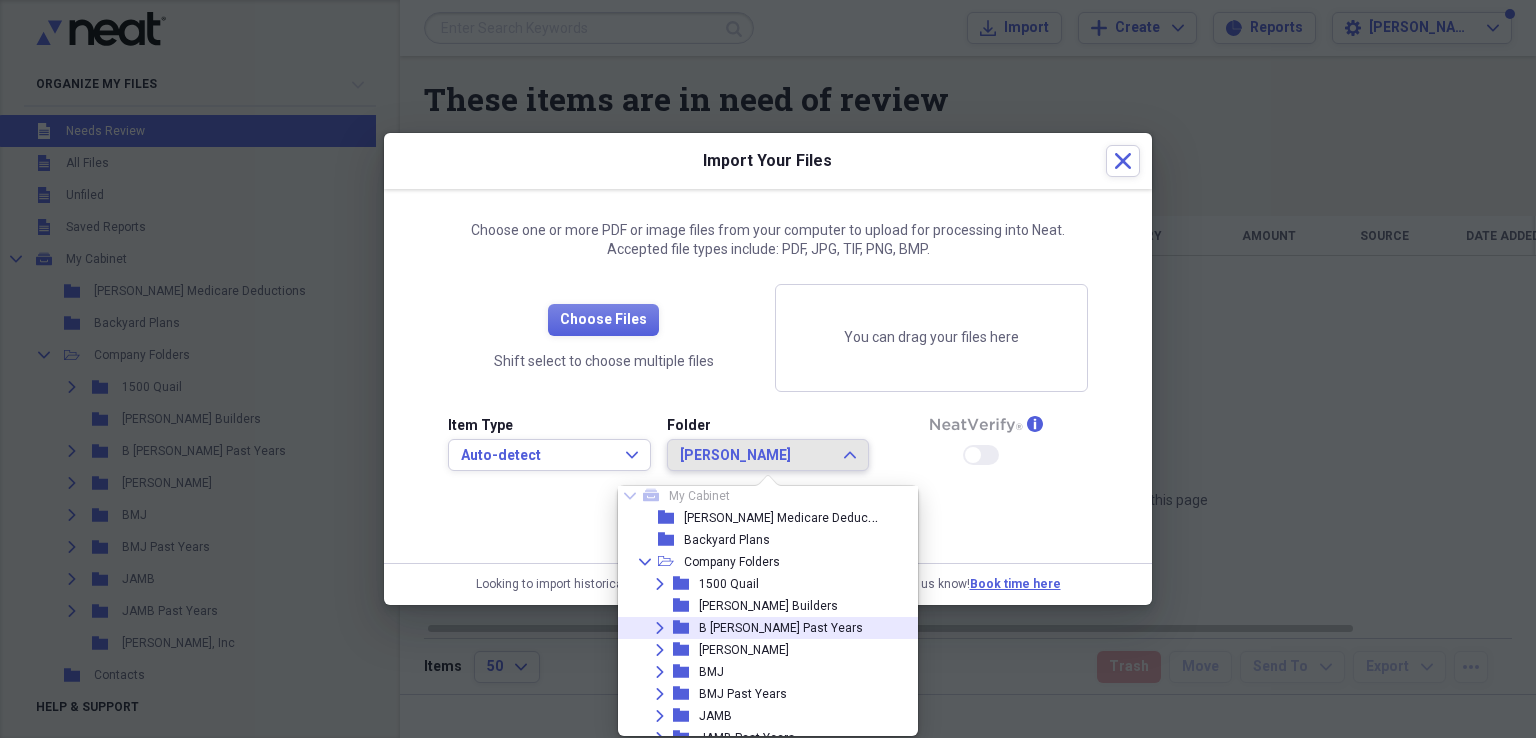 scroll, scrollTop: 138, scrollLeft: 0, axis: vertical 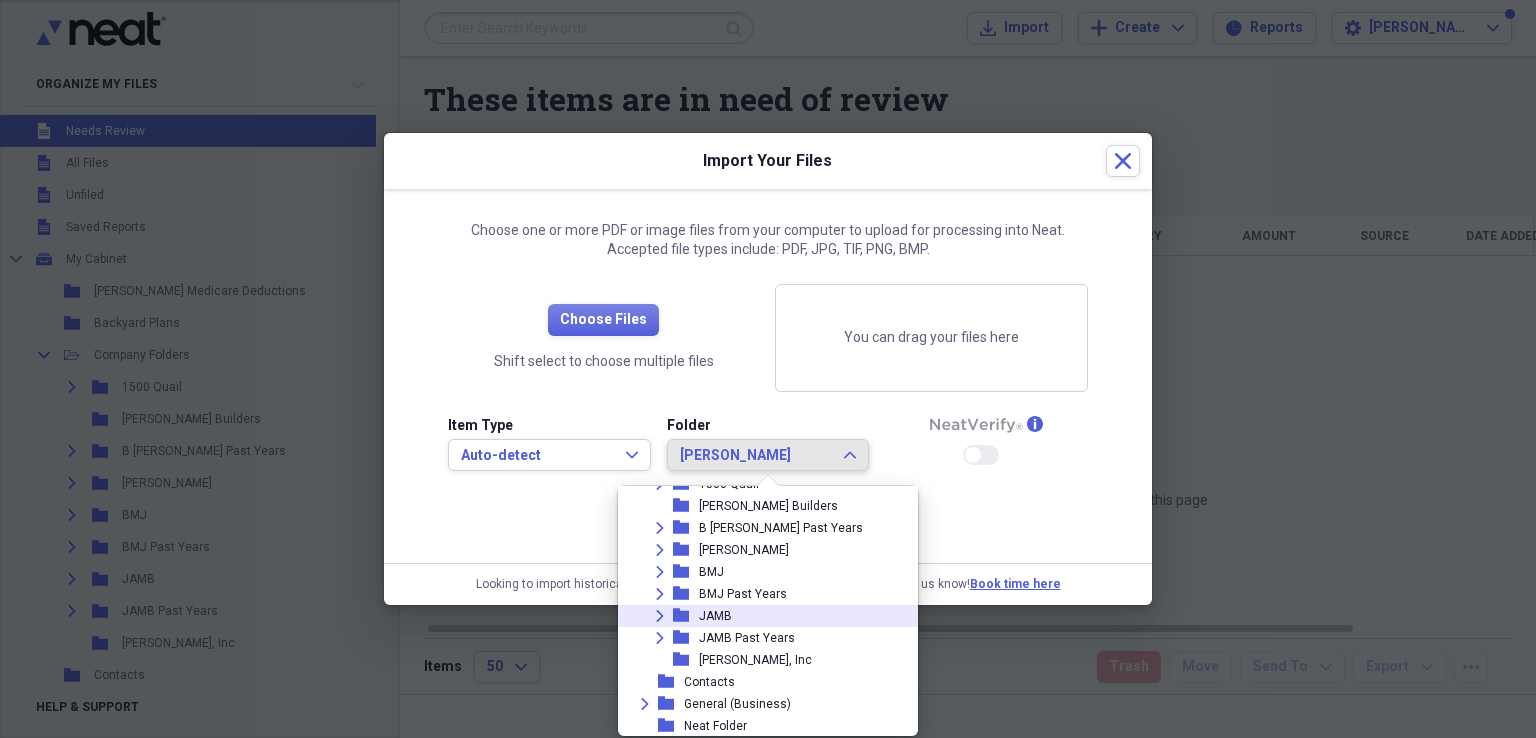 click on "Expand" 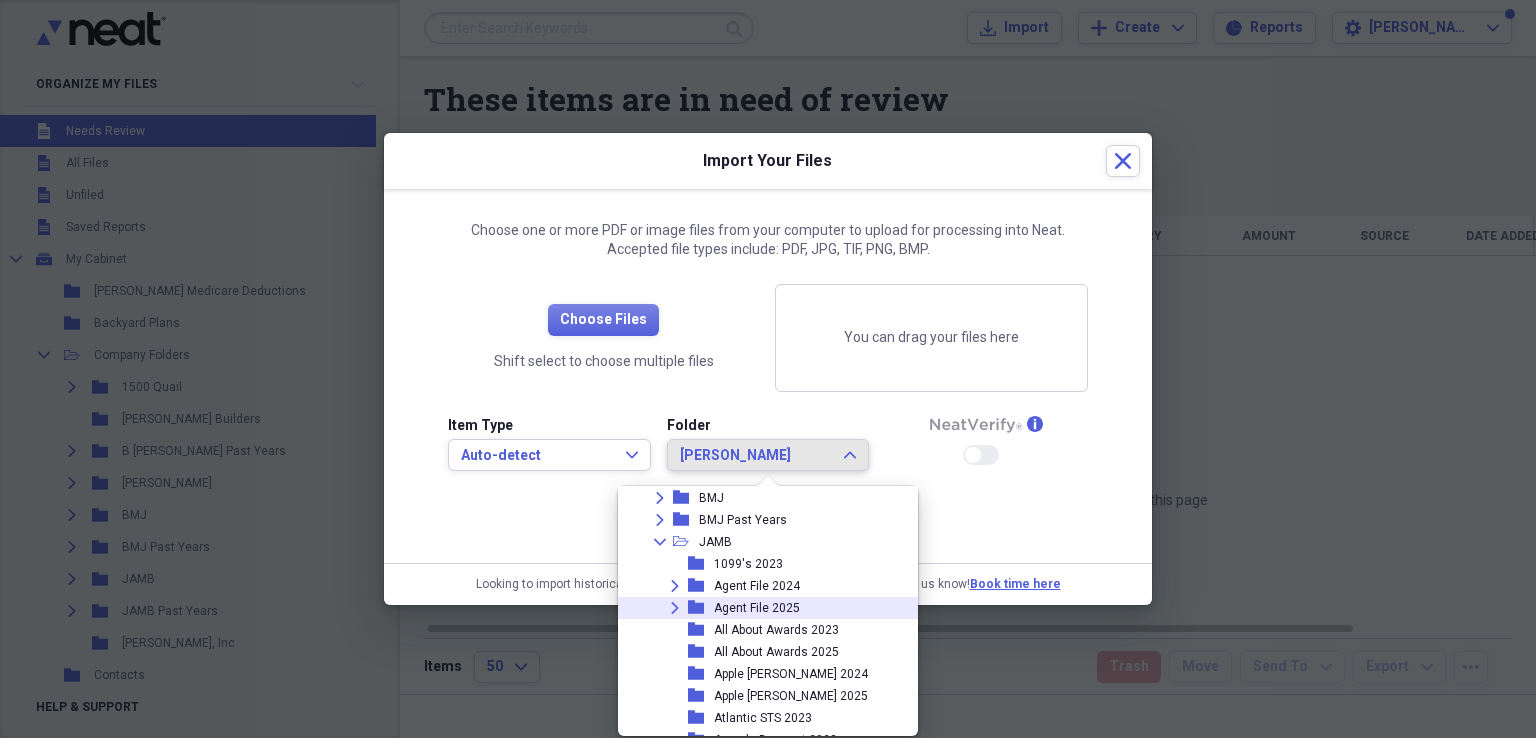 scroll, scrollTop: 238, scrollLeft: 0, axis: vertical 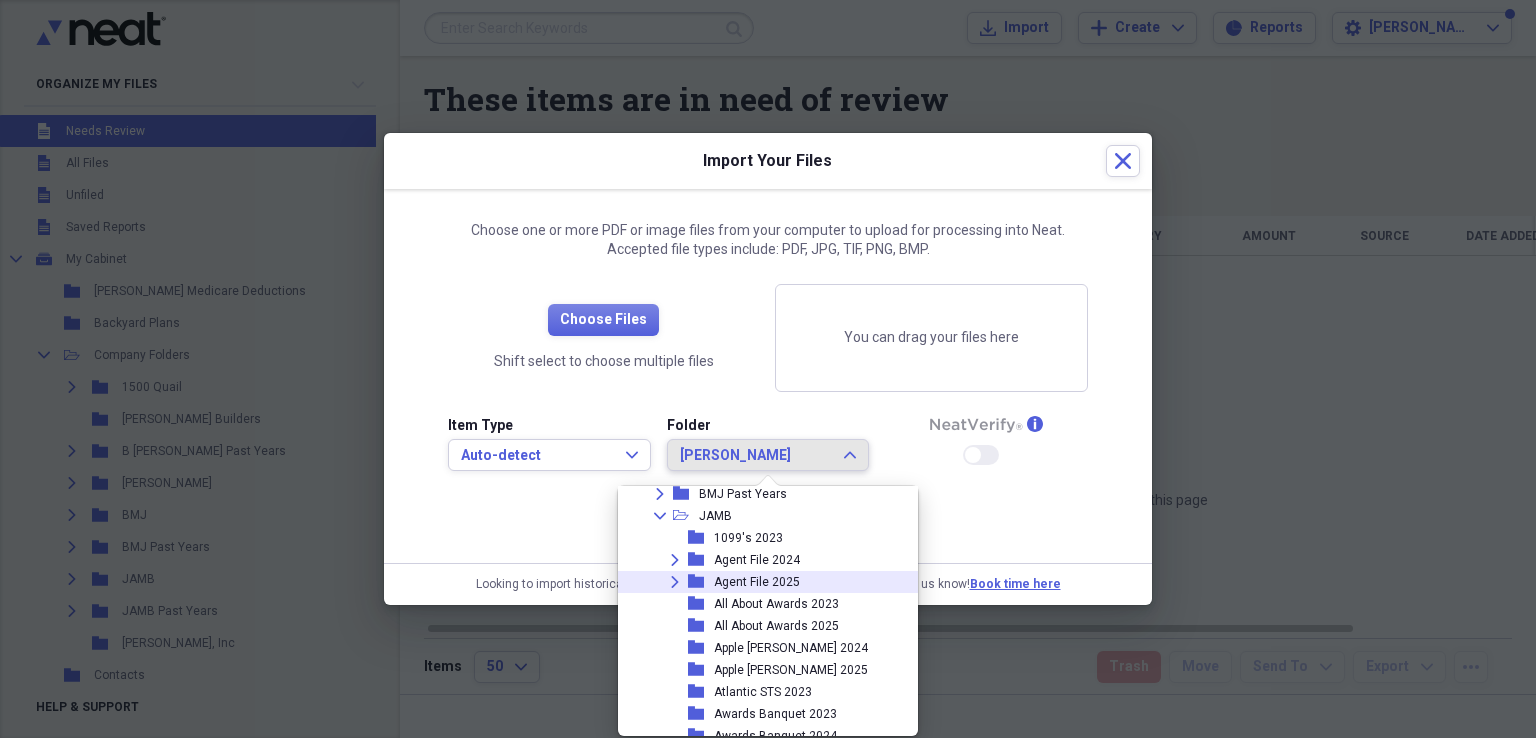 click on "Expand" 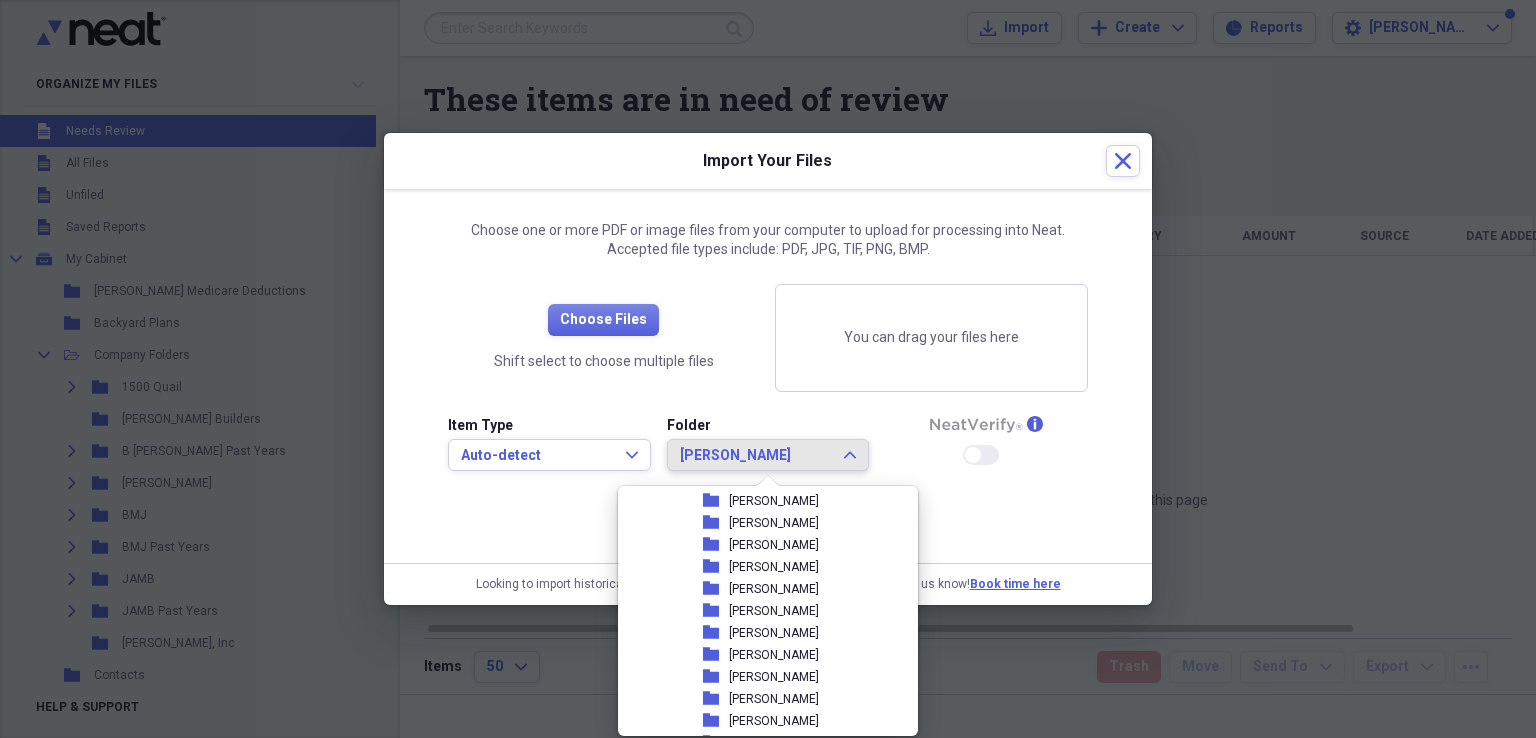 scroll, scrollTop: 738, scrollLeft: 0, axis: vertical 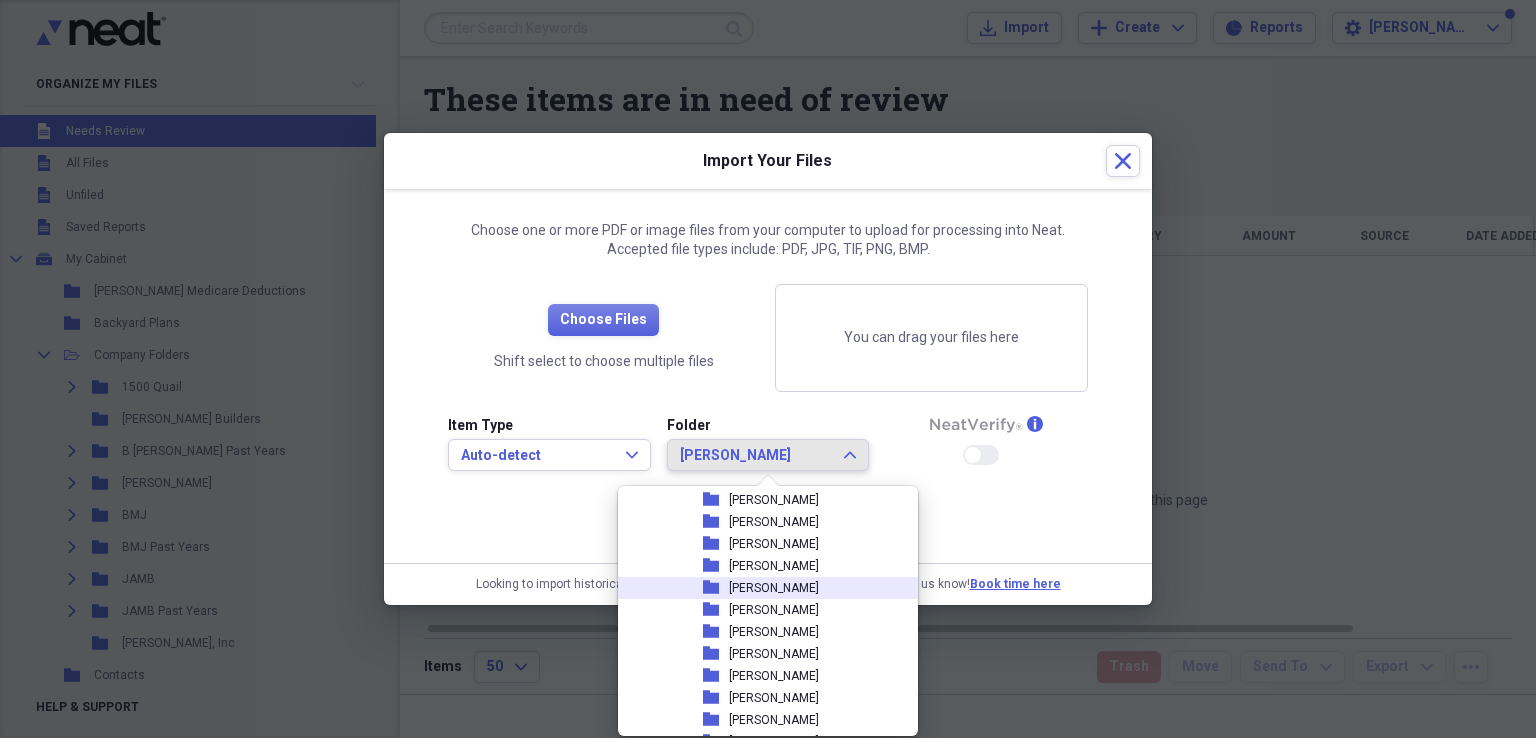 click on "[PERSON_NAME]" at bounding box center (774, 588) 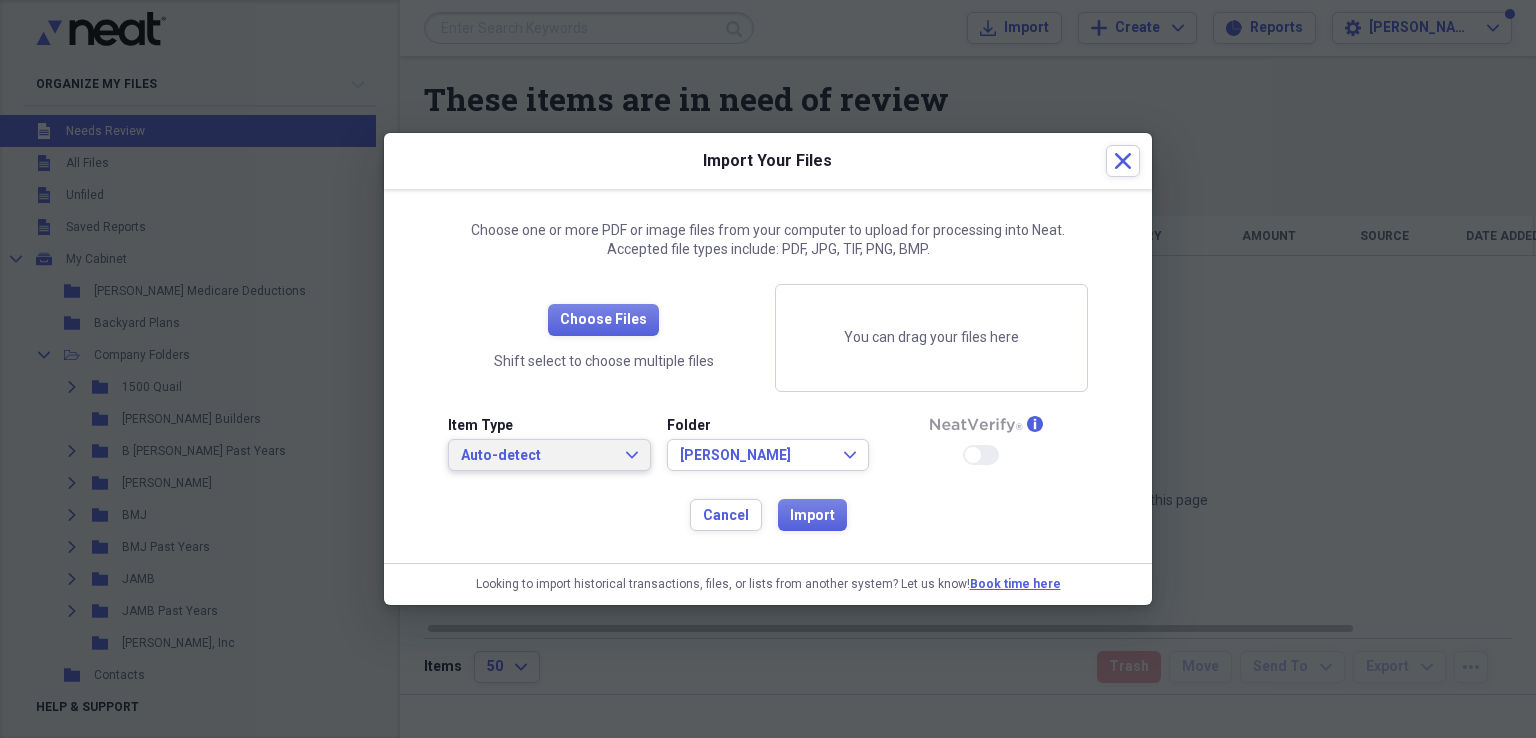 click on "Auto-detect Expand" at bounding box center (549, 455) 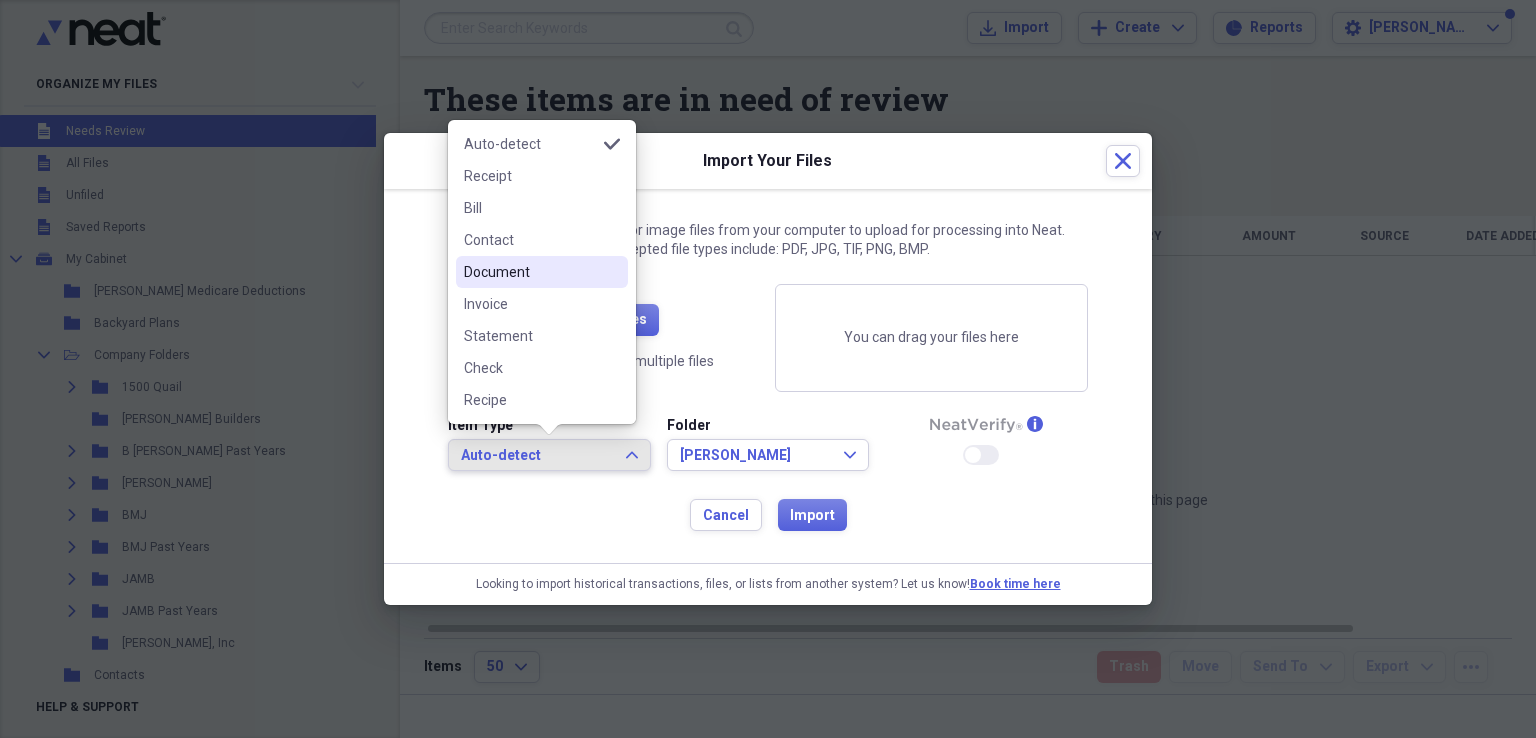 click on "Document" at bounding box center [530, 272] 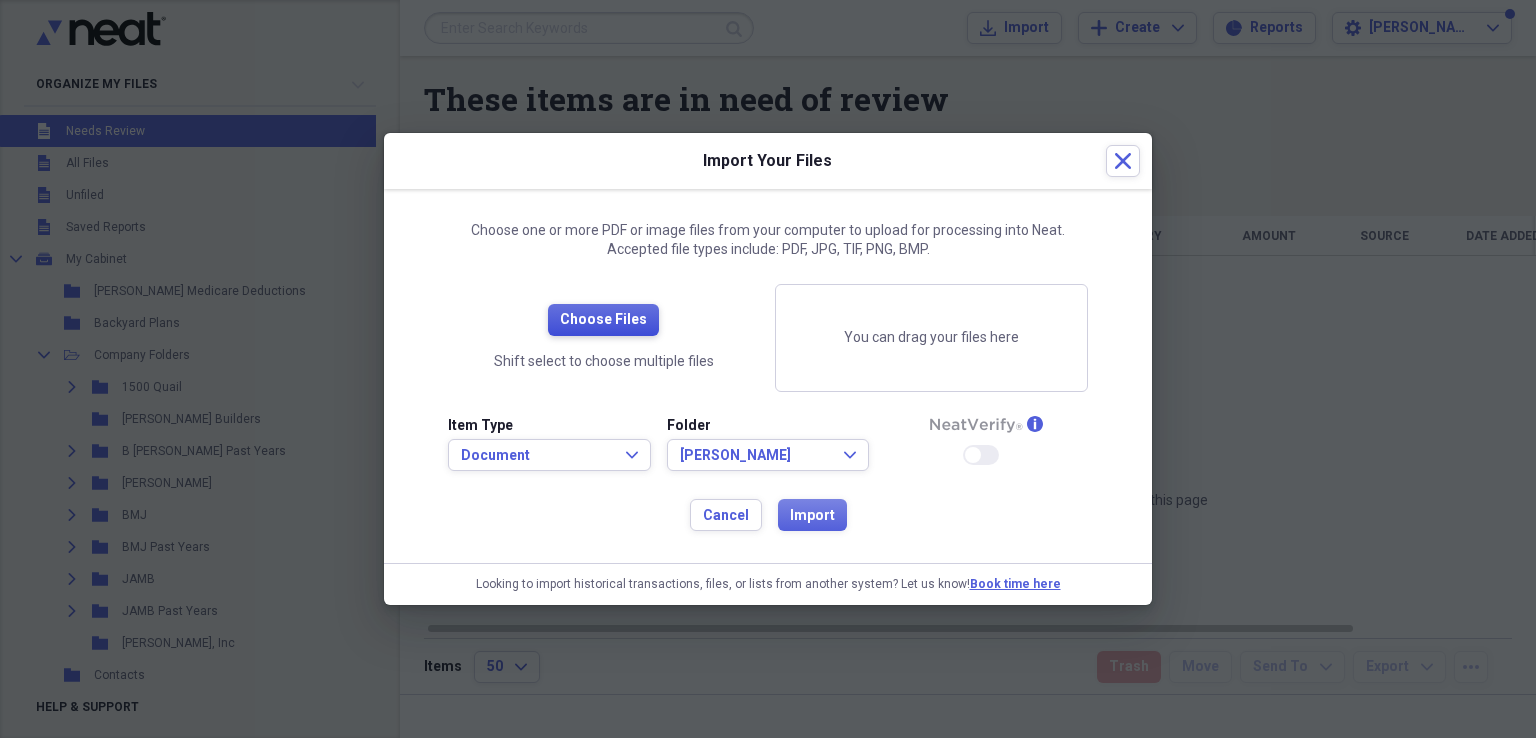 click on "Choose Files" at bounding box center [603, 320] 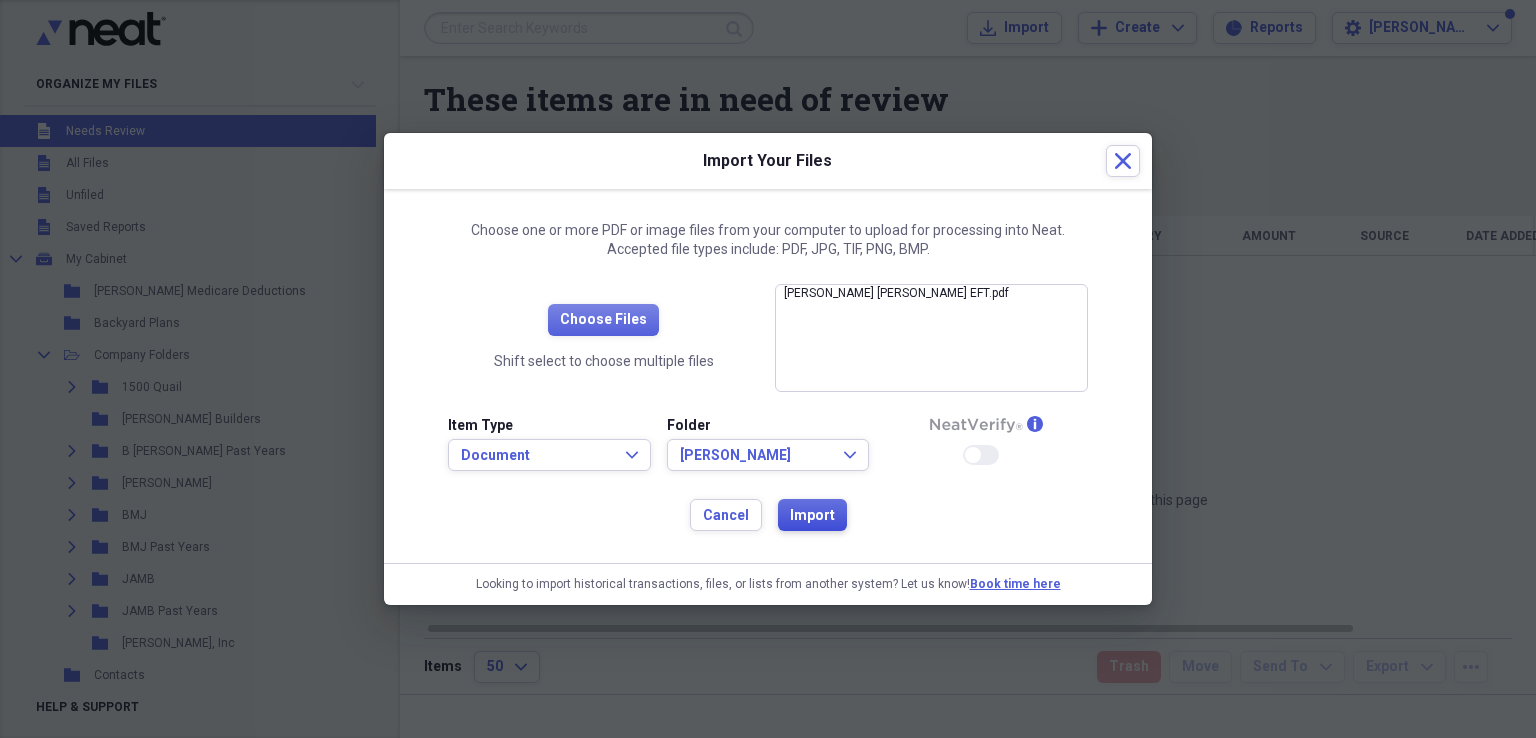 click on "Import" at bounding box center (812, 516) 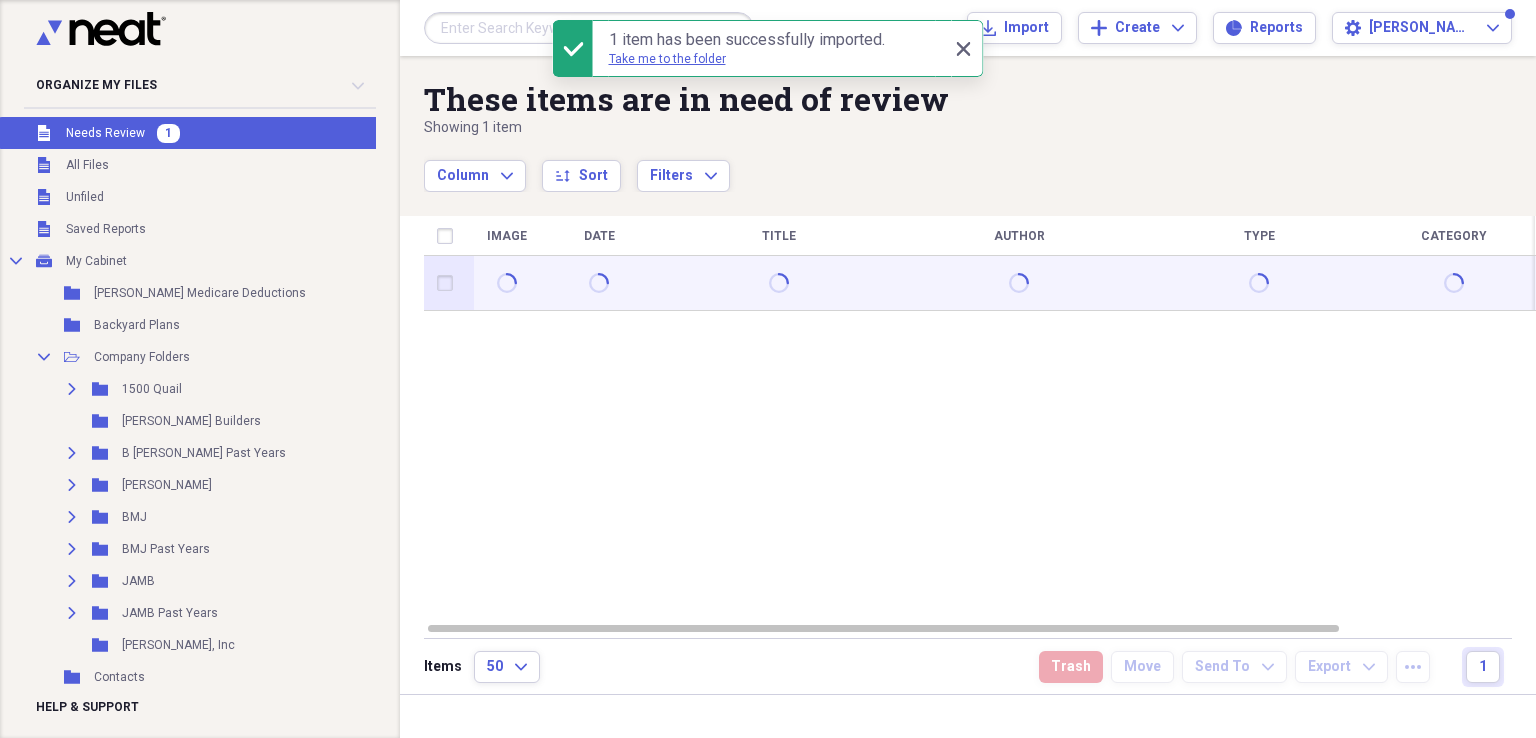 click at bounding box center (449, 283) 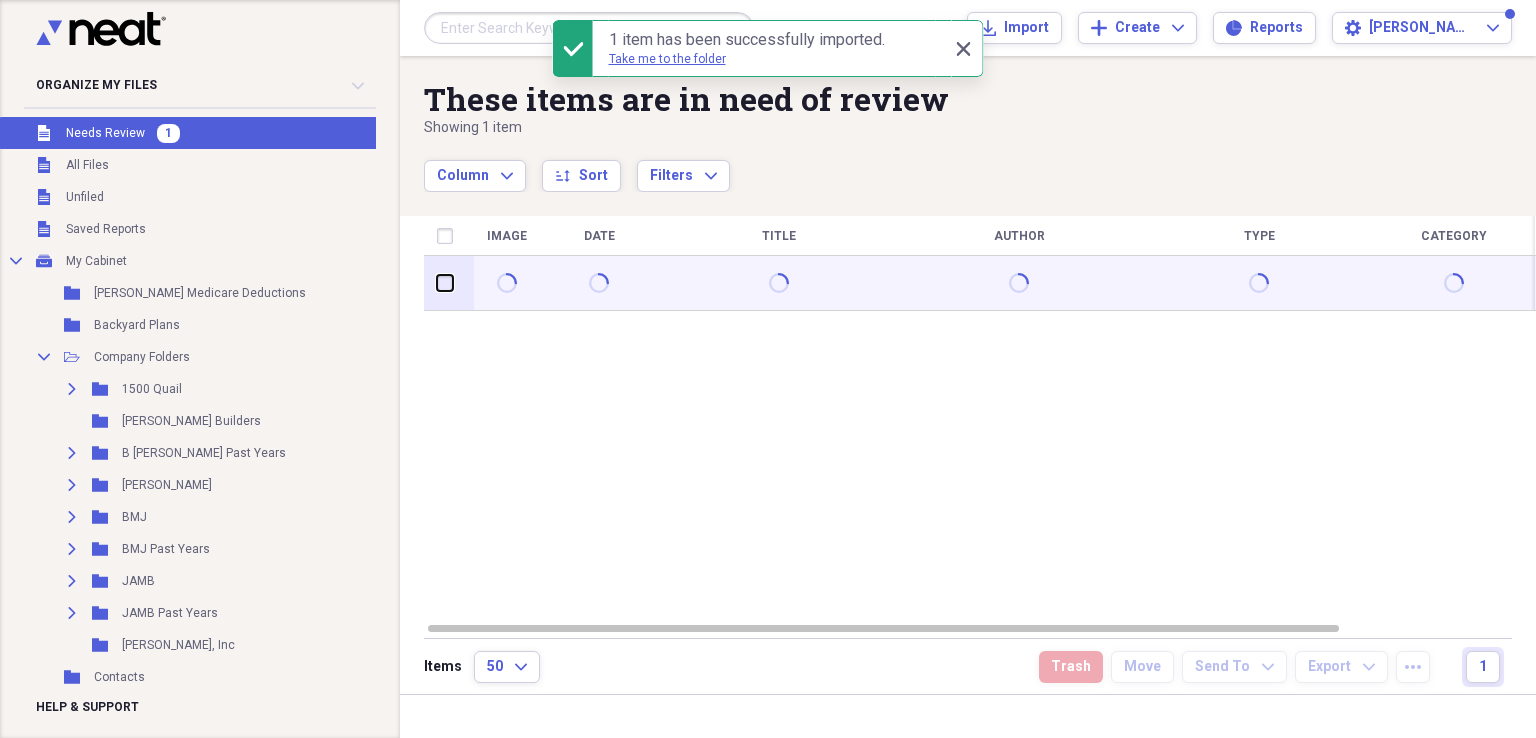 click at bounding box center [437, 283] 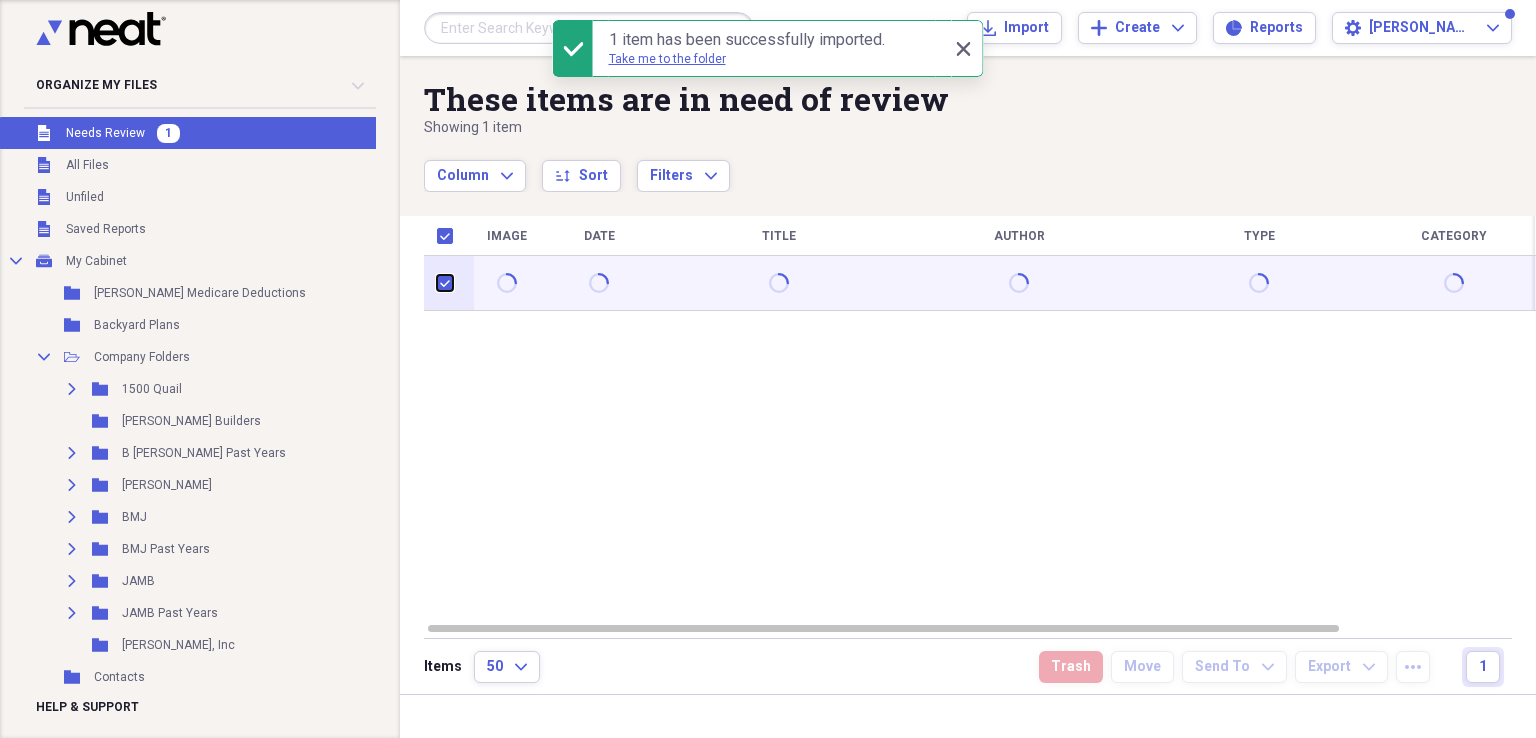 checkbox on "true" 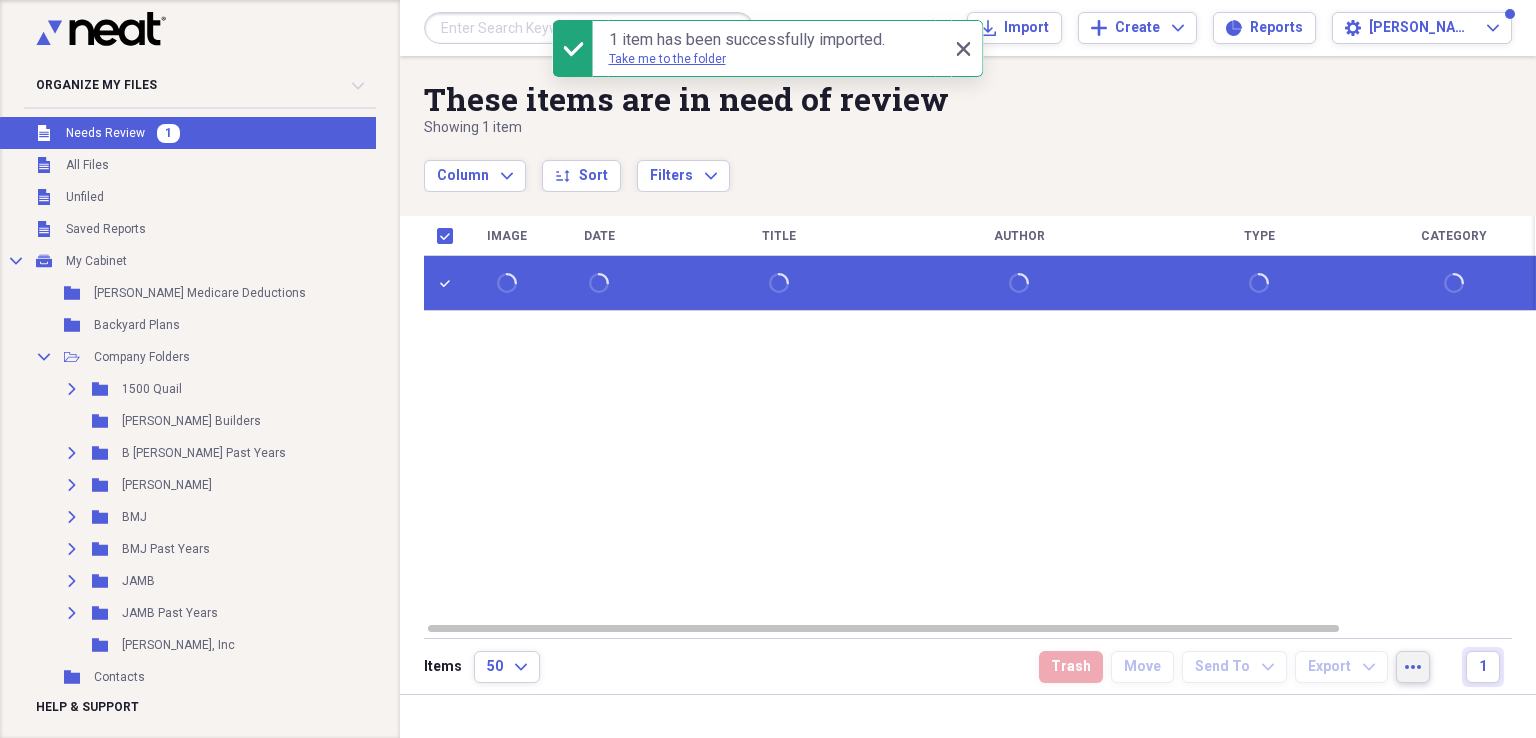 click on "more" 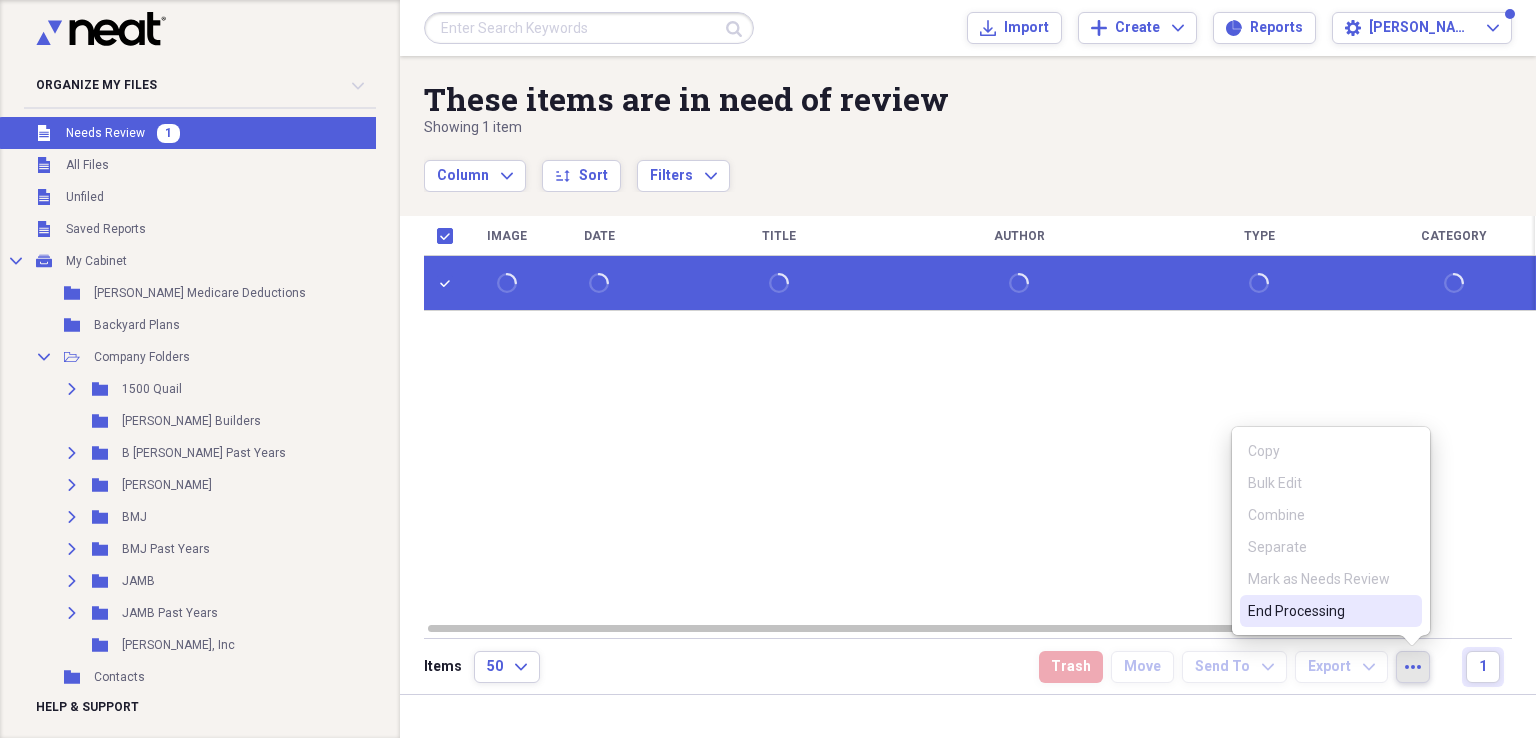 click on "End Processing" at bounding box center (1319, 611) 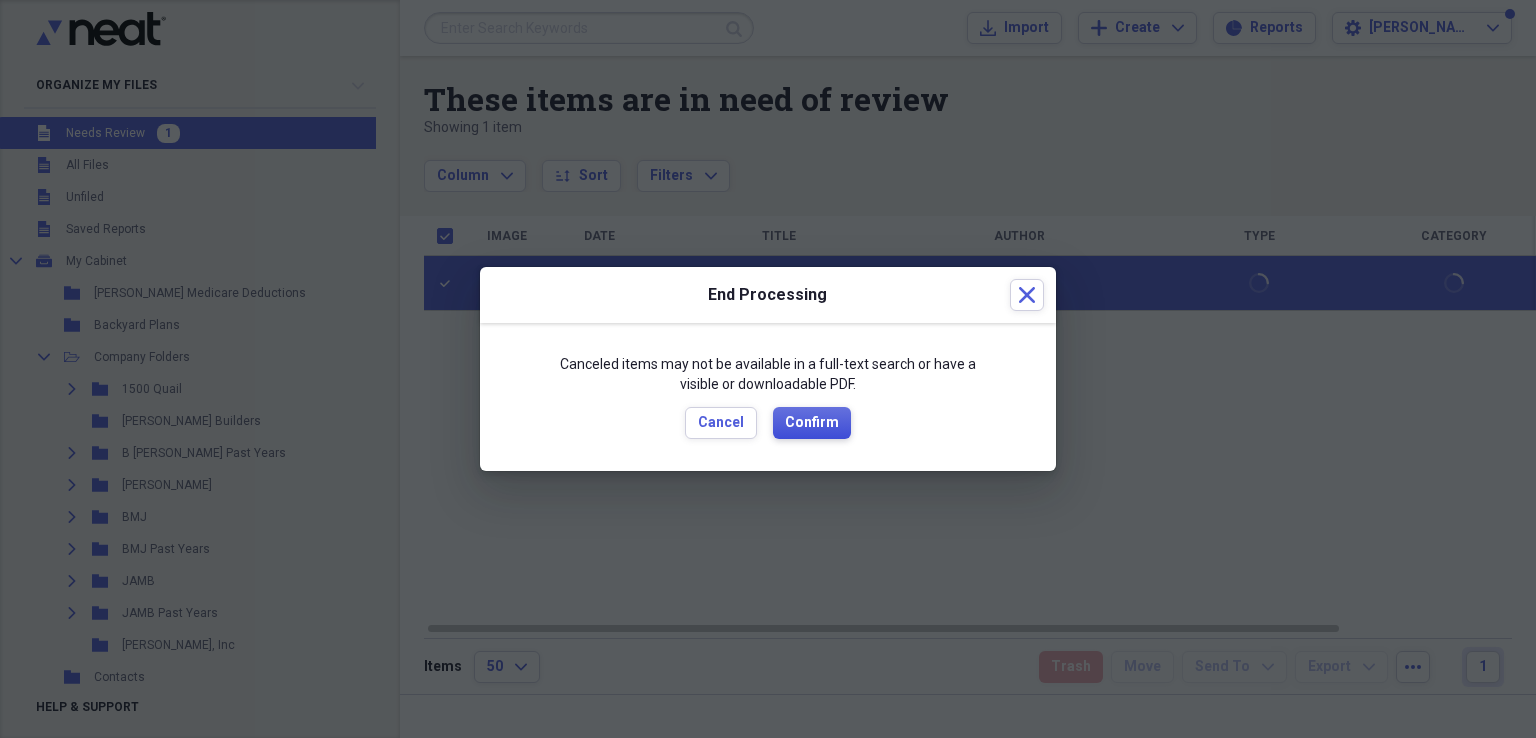 click on "Confirm" at bounding box center [812, 423] 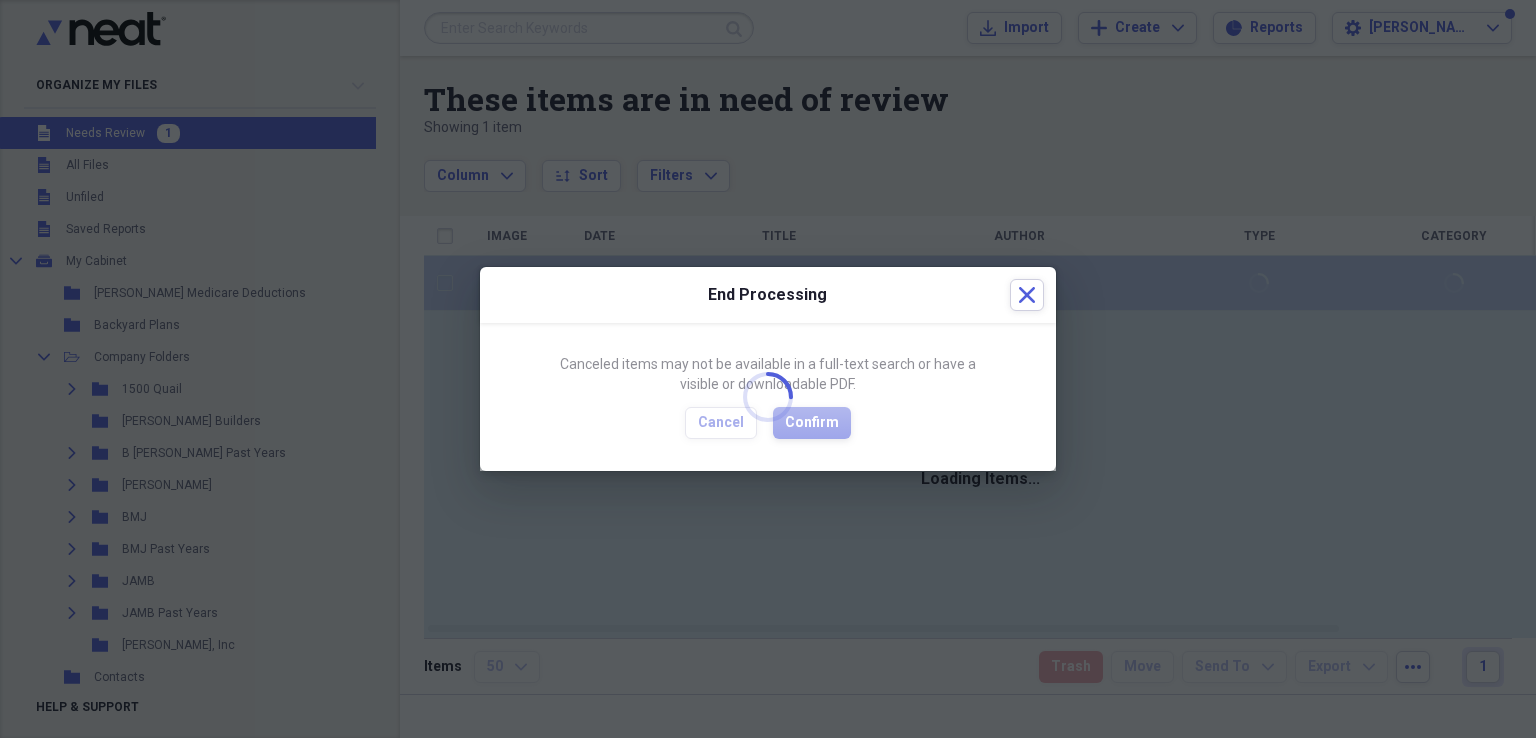 checkbox on "false" 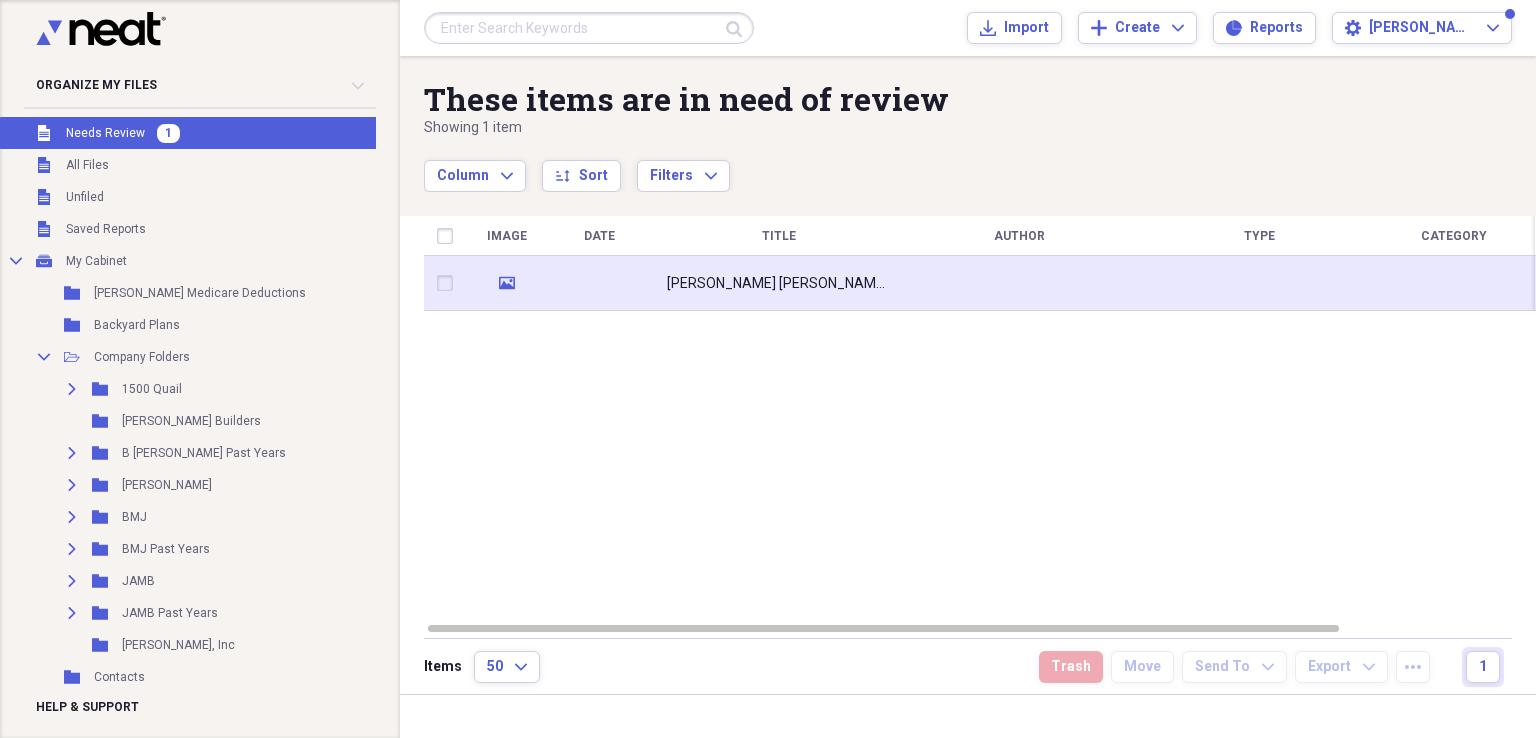 click on "media" 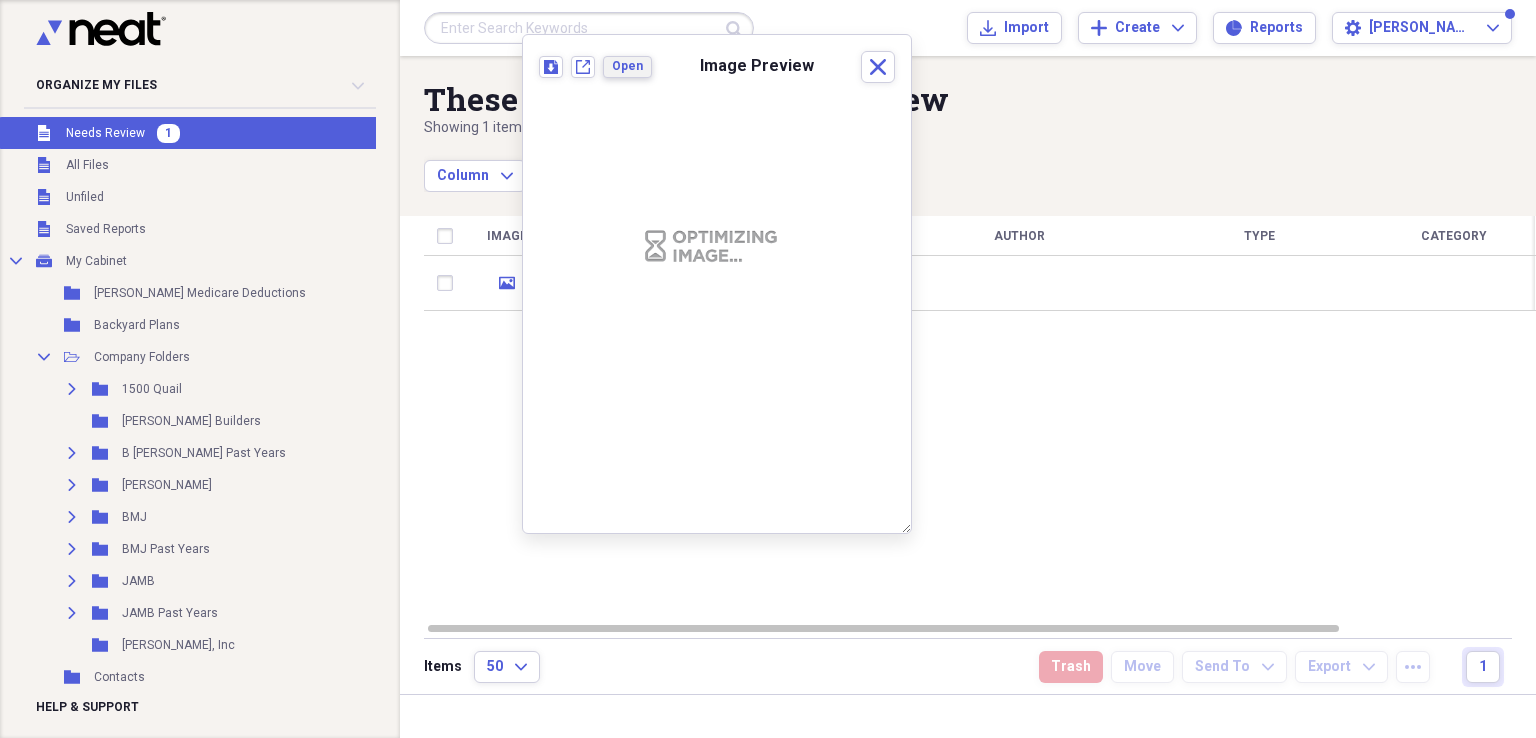click on "Open" at bounding box center [627, 67] 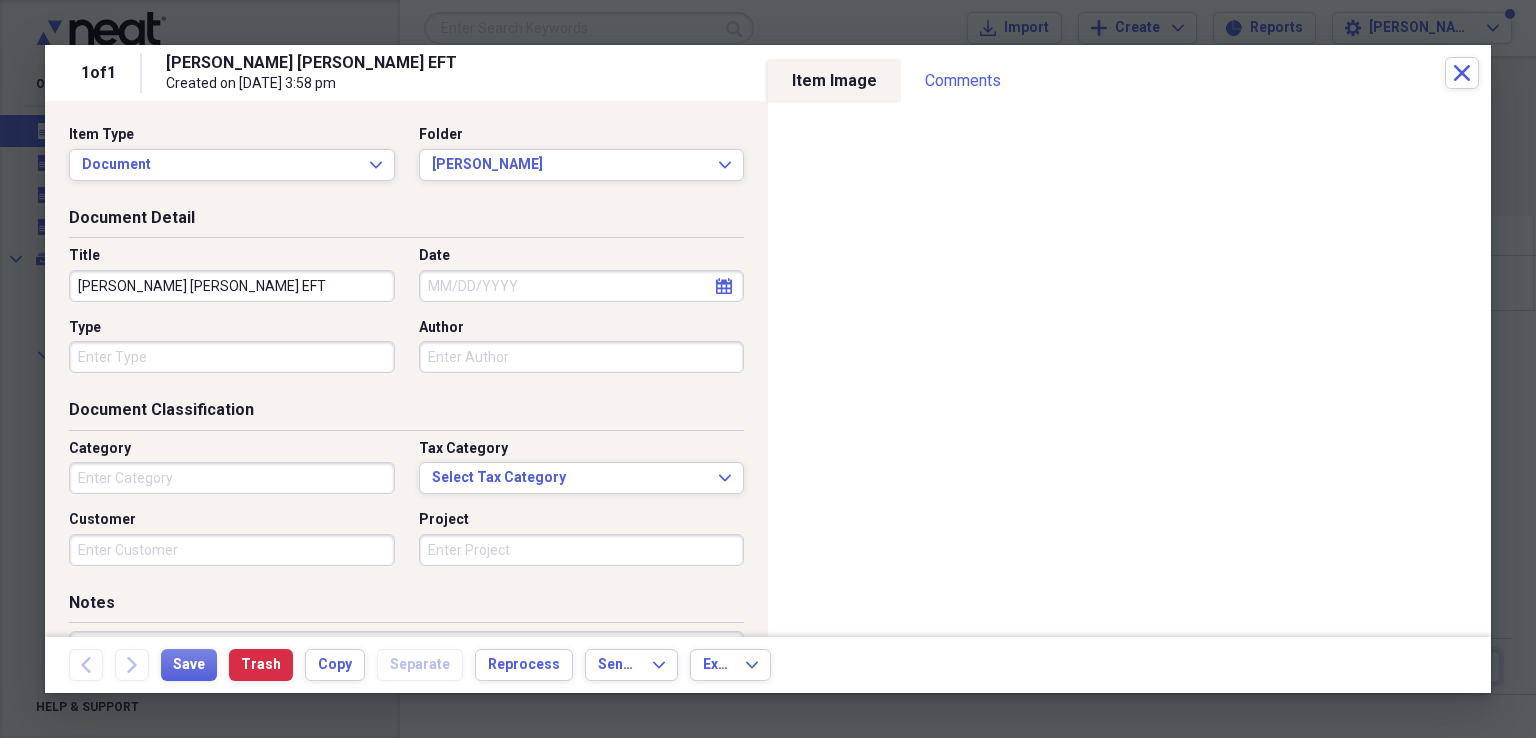 click 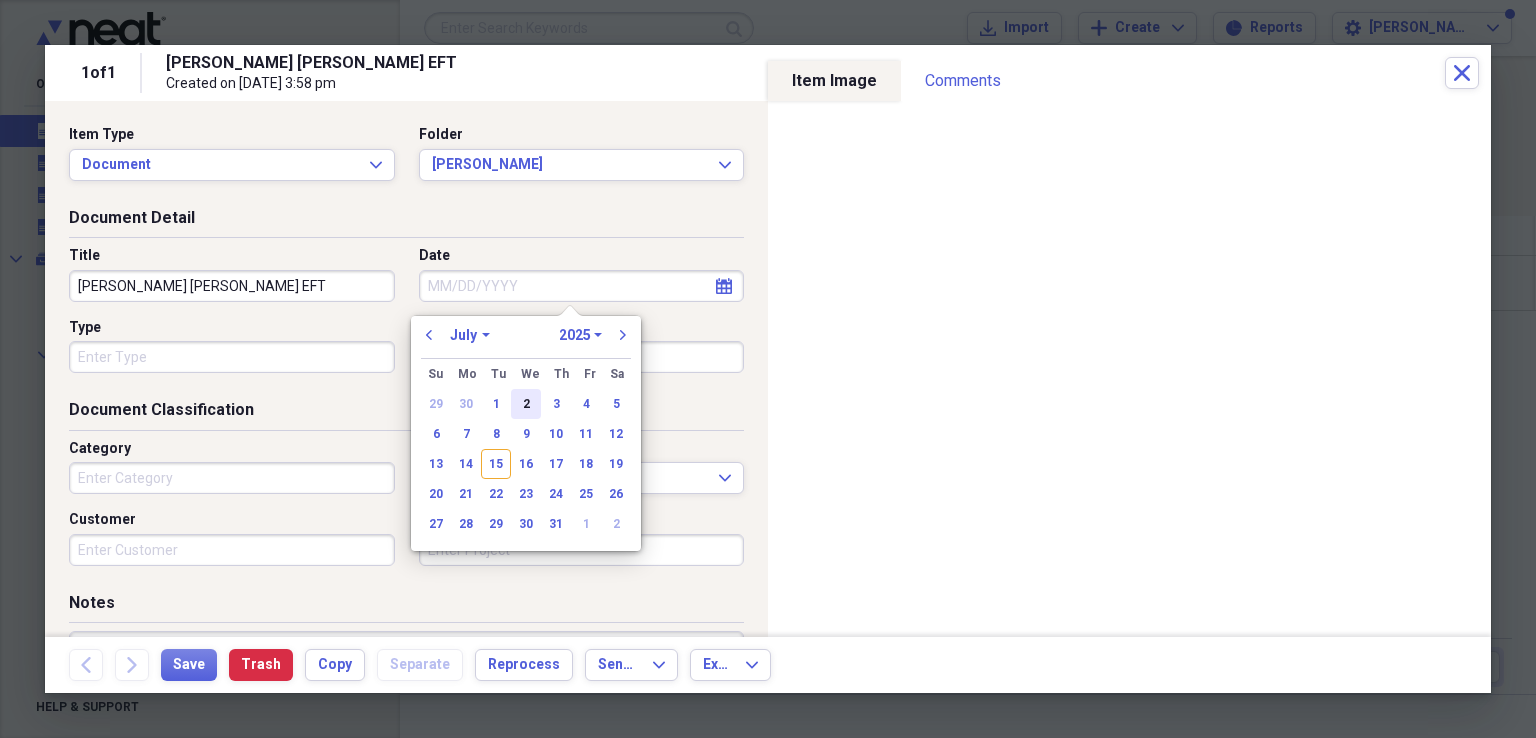 click on "2" at bounding box center (526, 404) 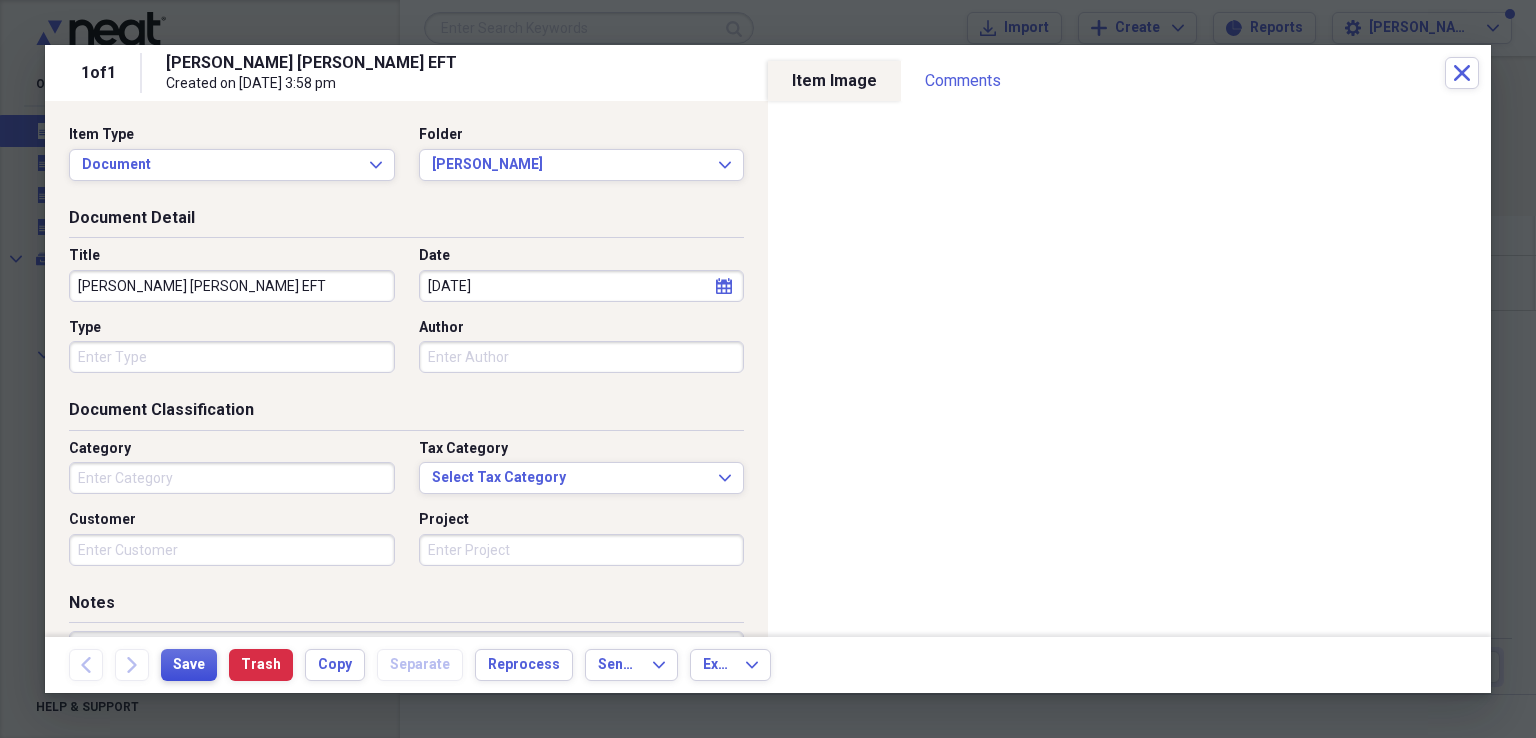 click on "Save" at bounding box center [189, 665] 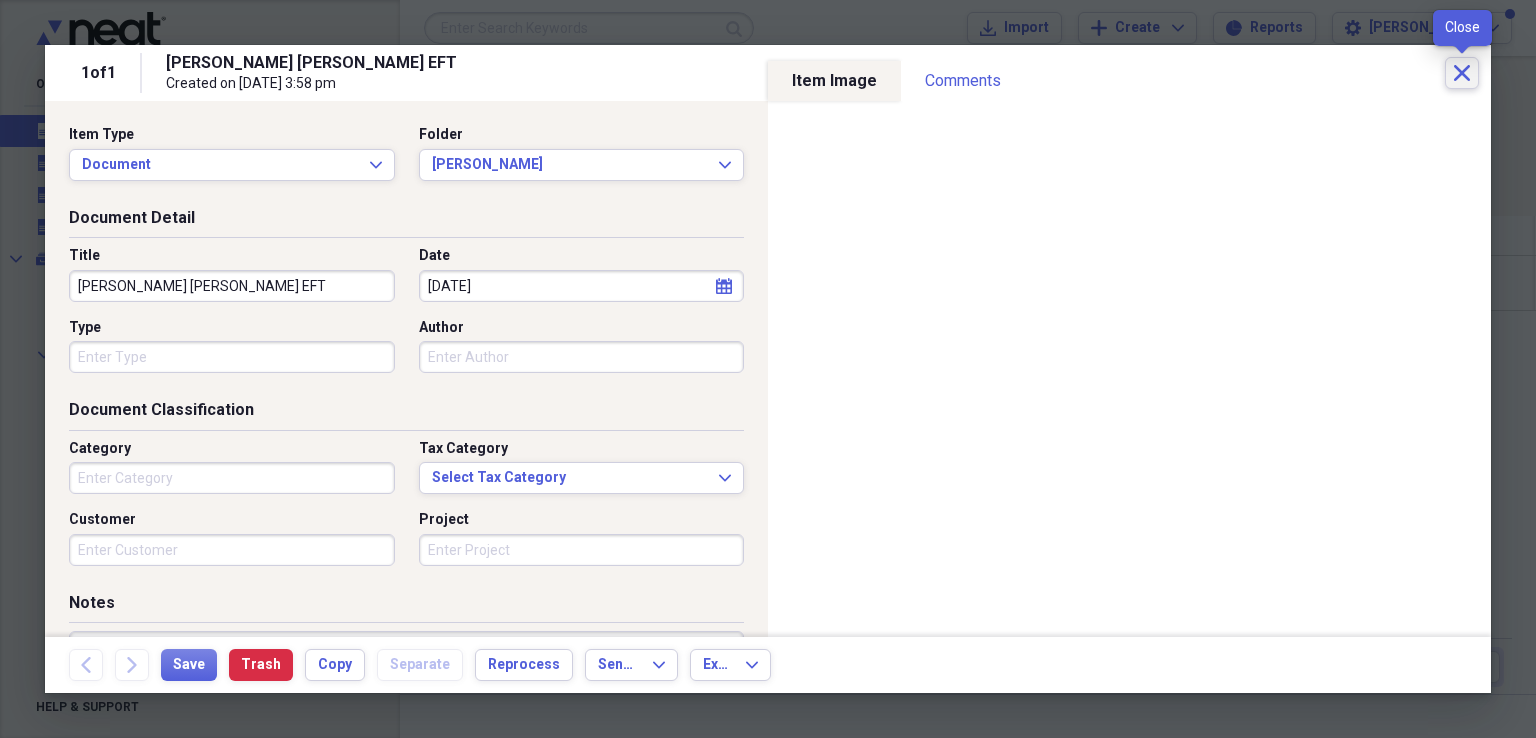 click 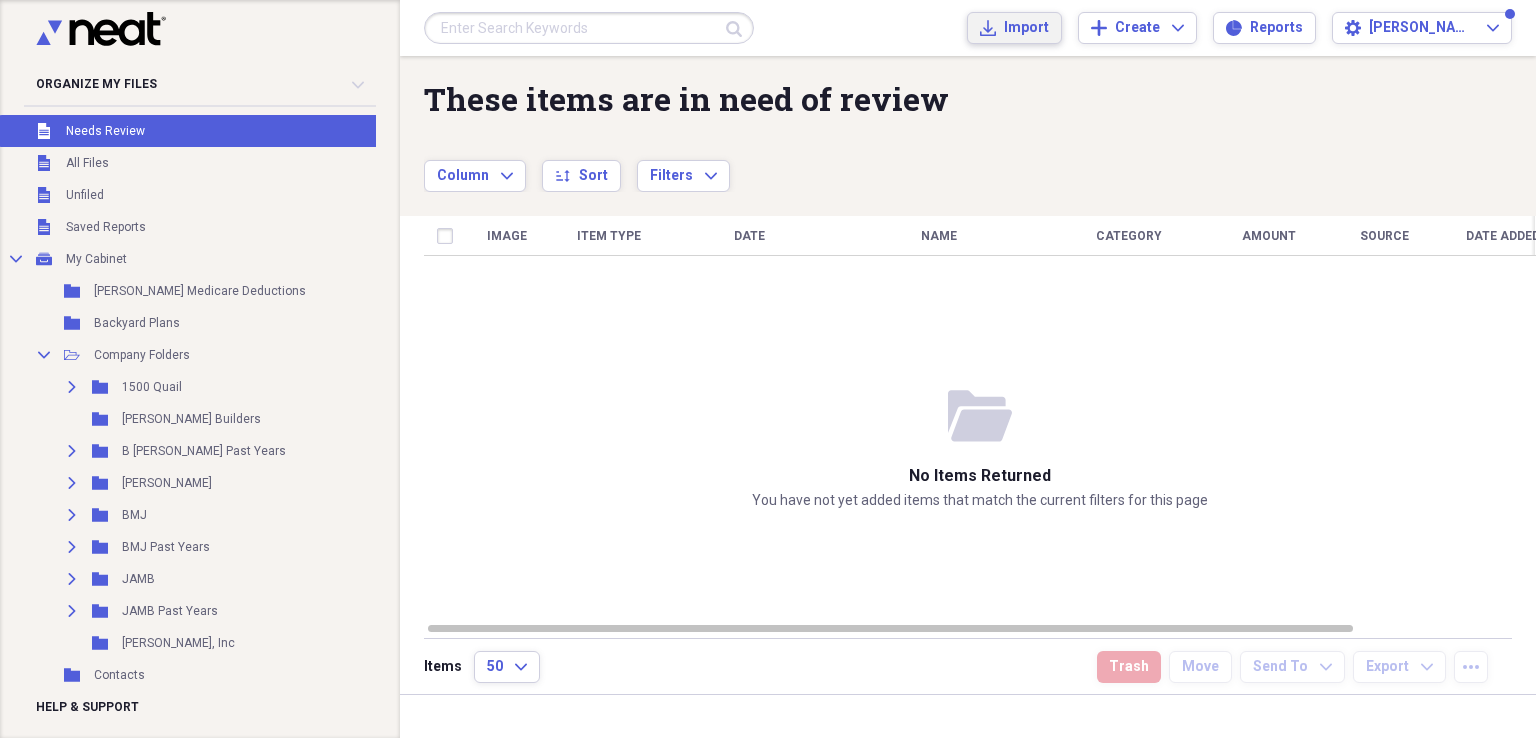 click on "Import Import" at bounding box center [1014, 28] 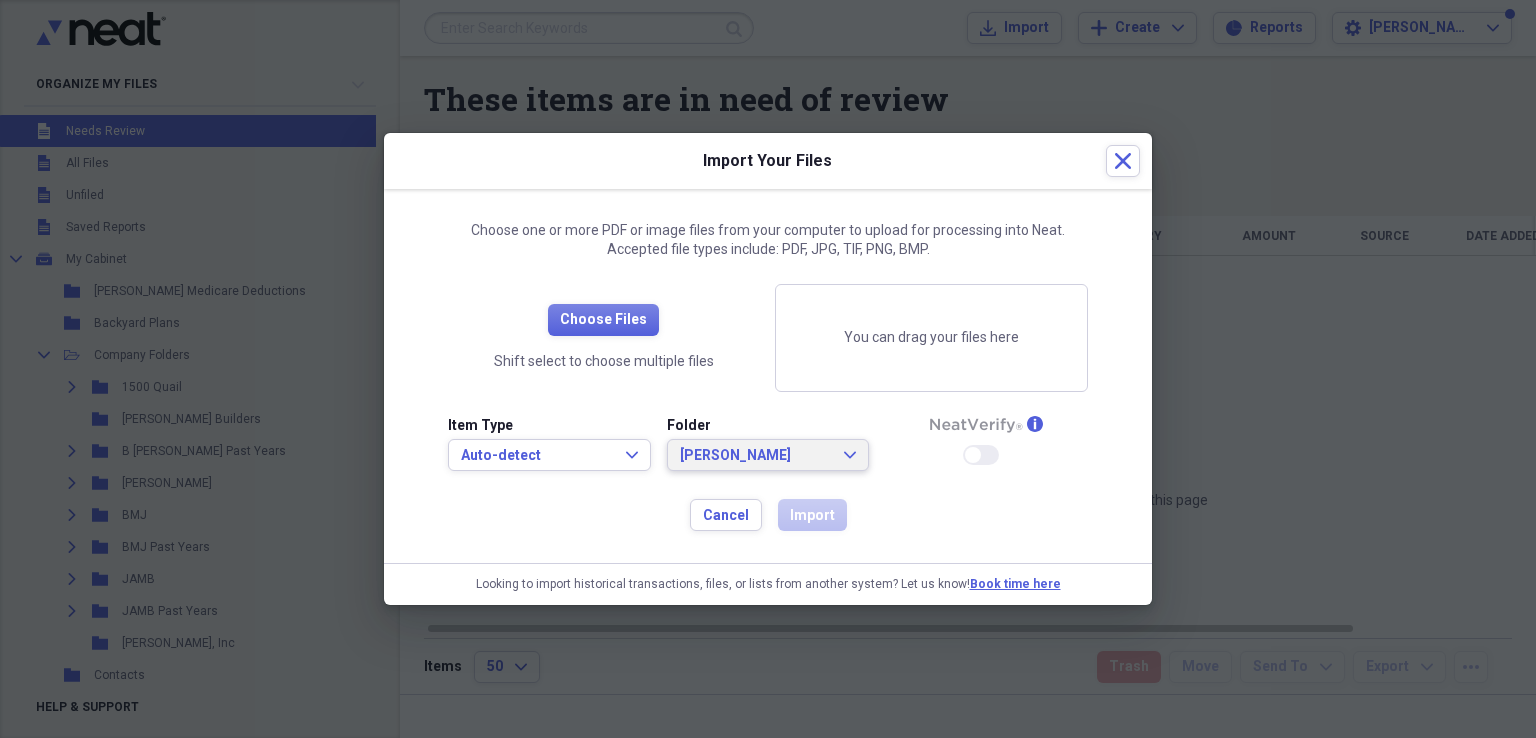 click on "Expand" 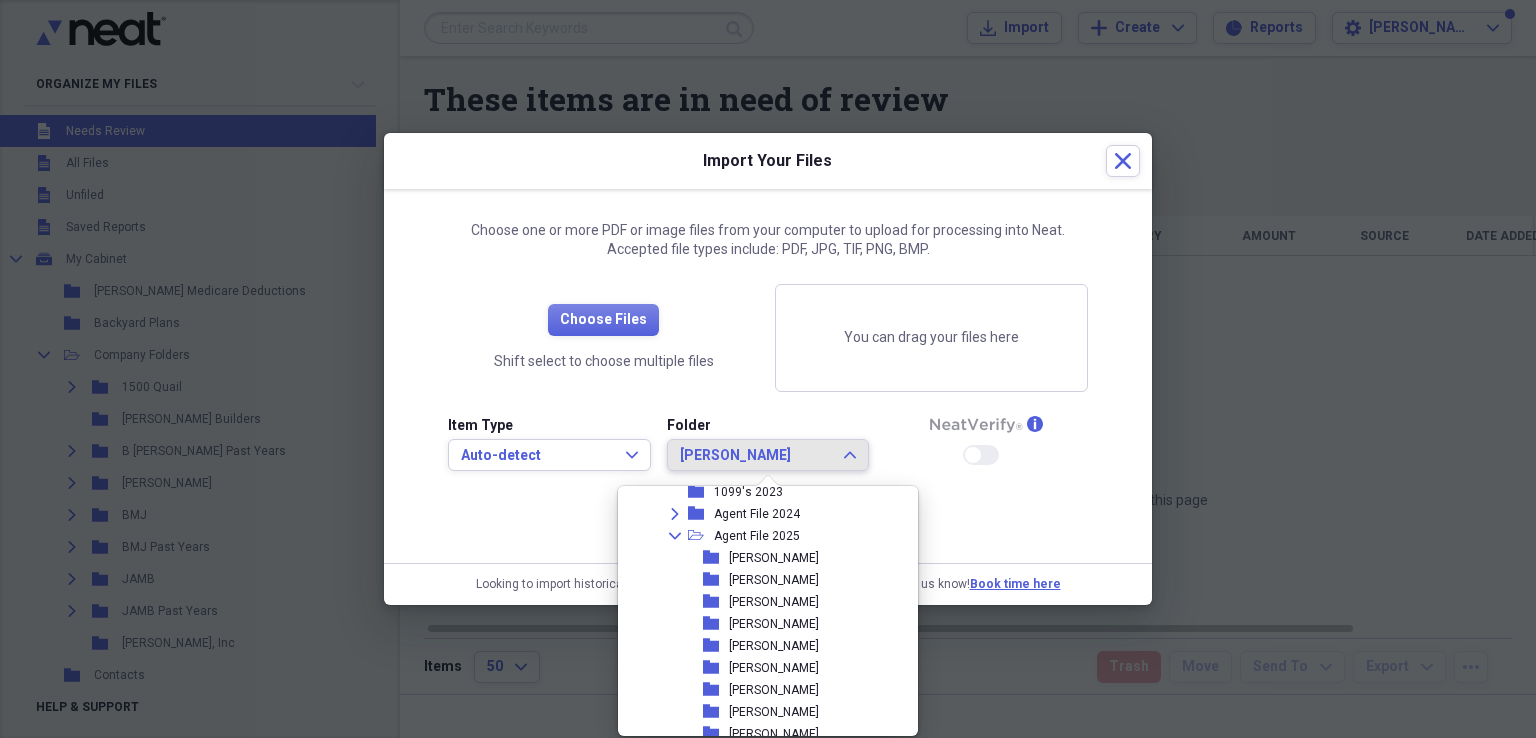 scroll, scrollTop: 222, scrollLeft: 0, axis: vertical 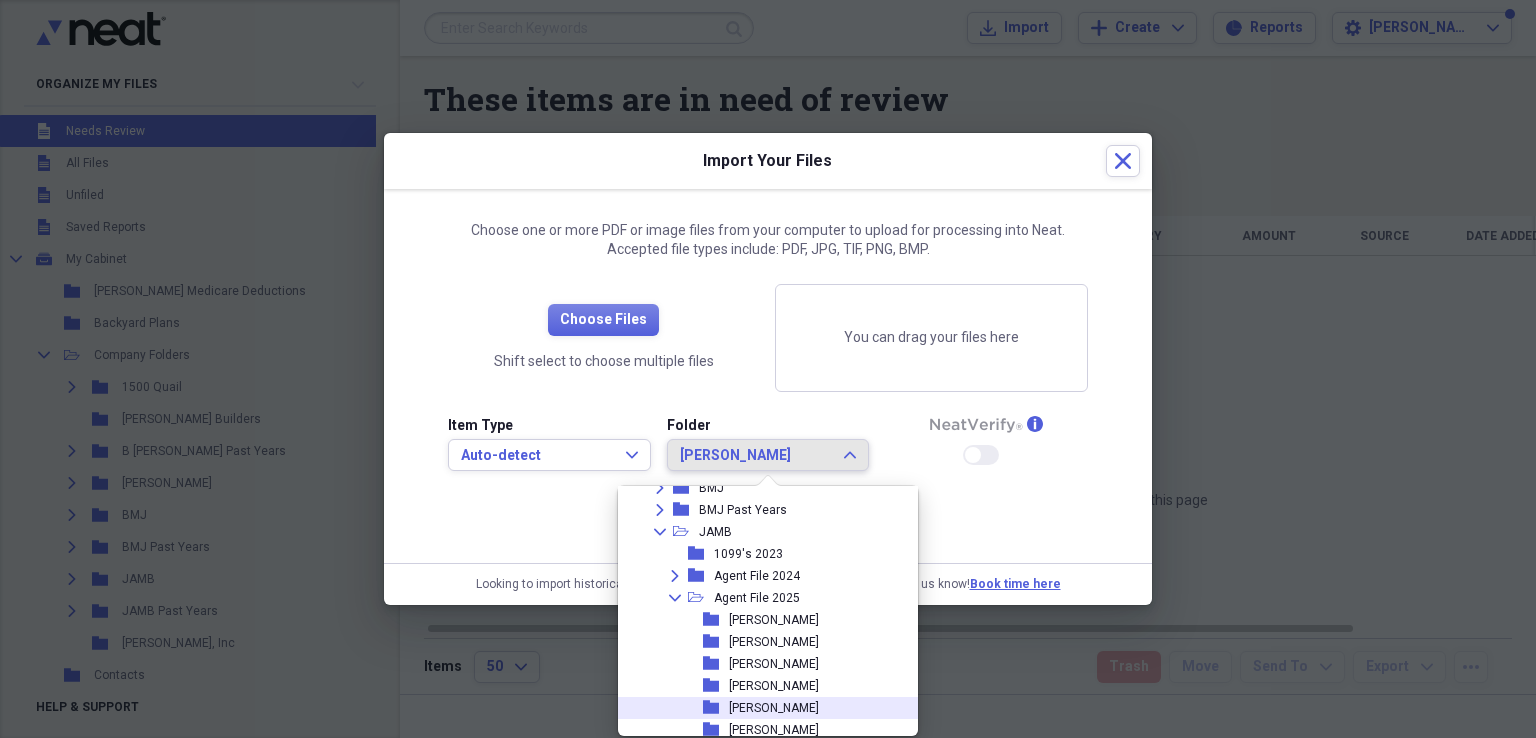 click on "[PERSON_NAME]" at bounding box center [774, 708] 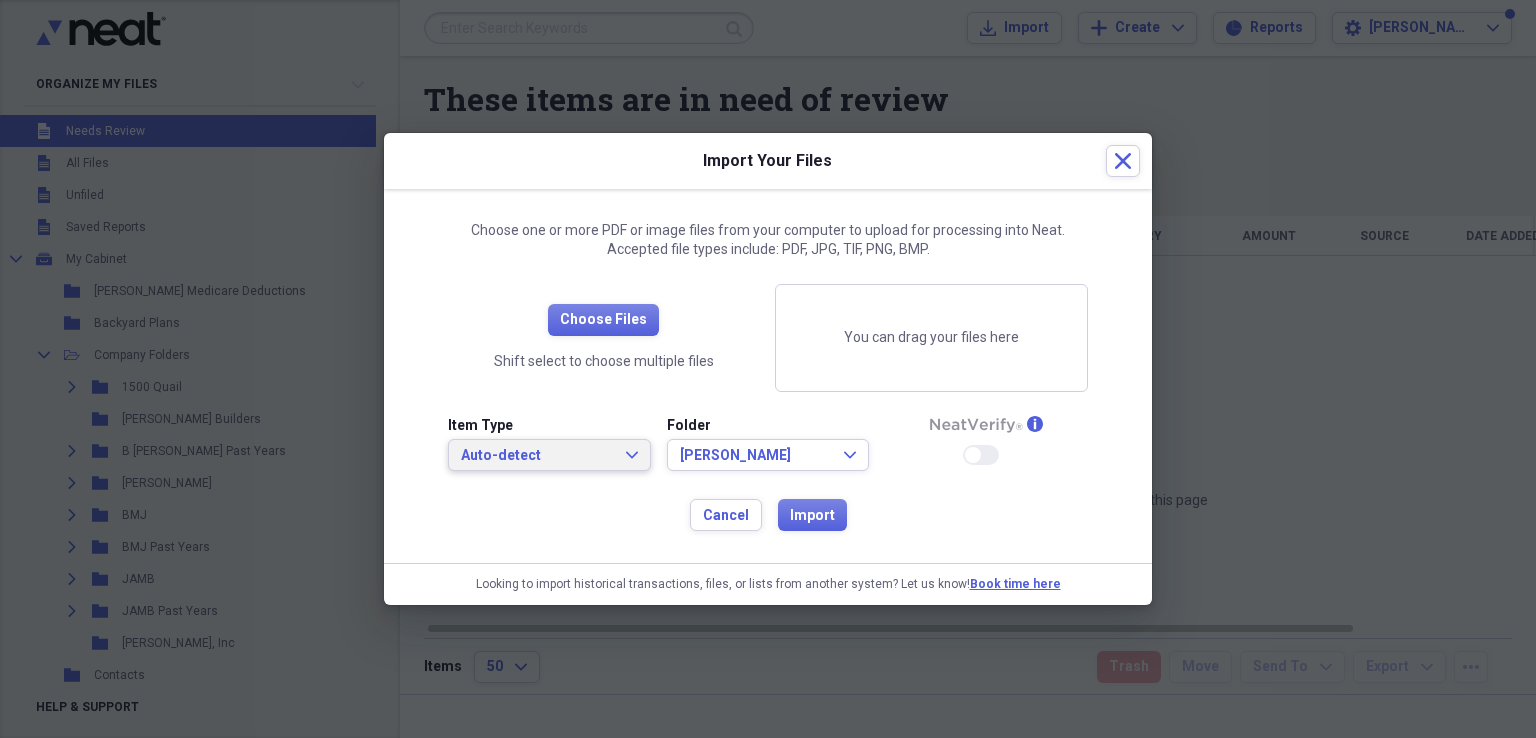 click on "Expand" 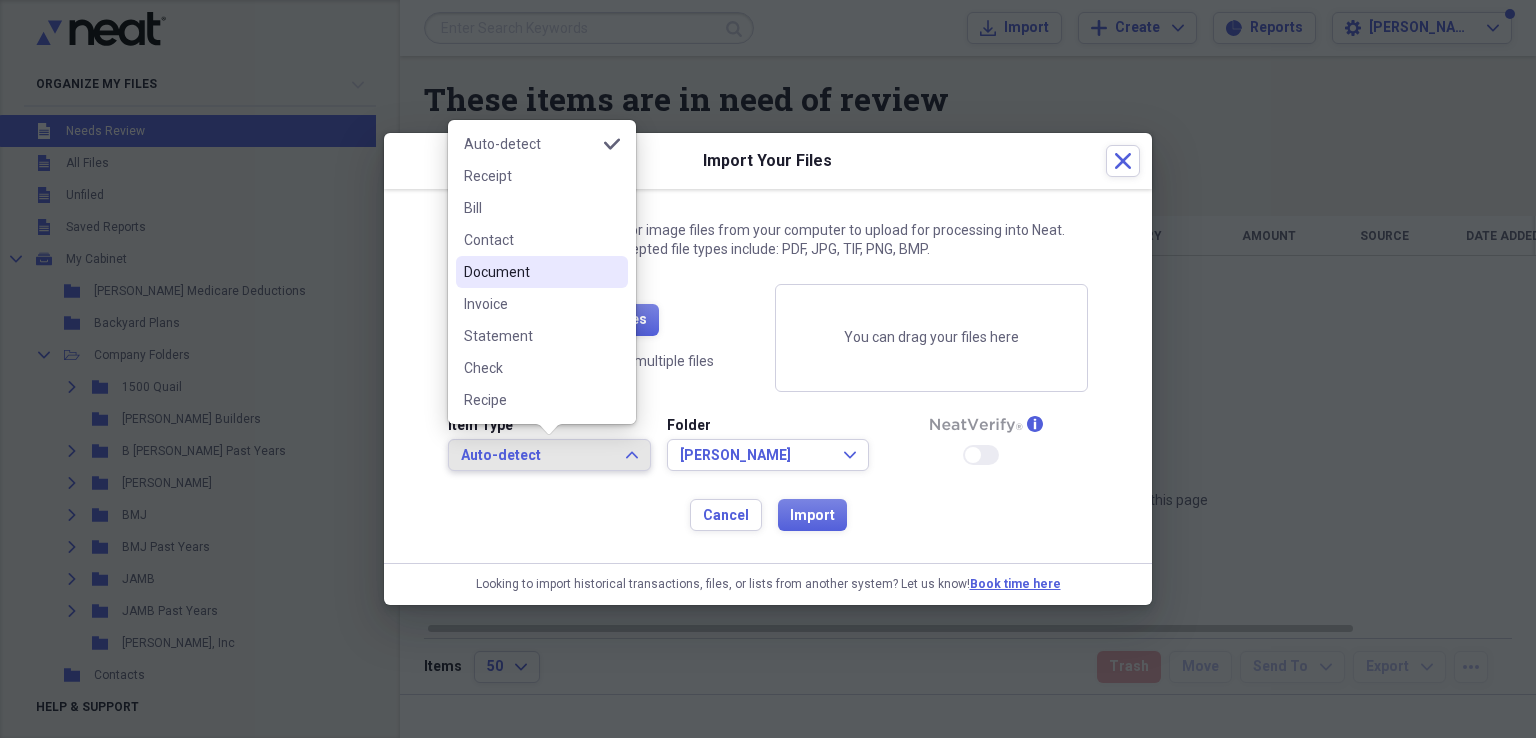 click on "Document" at bounding box center (530, 272) 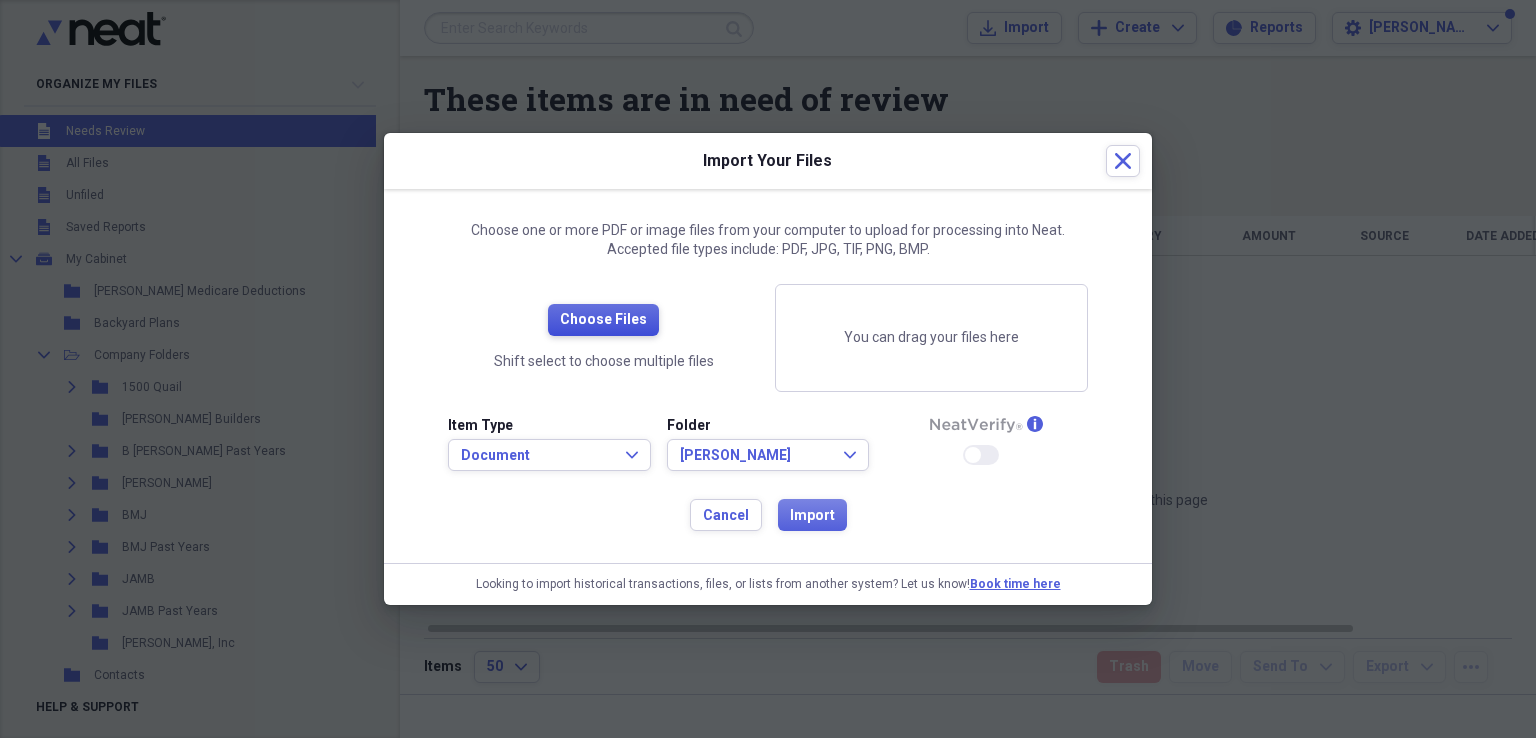 click on "Choose Files" at bounding box center [603, 320] 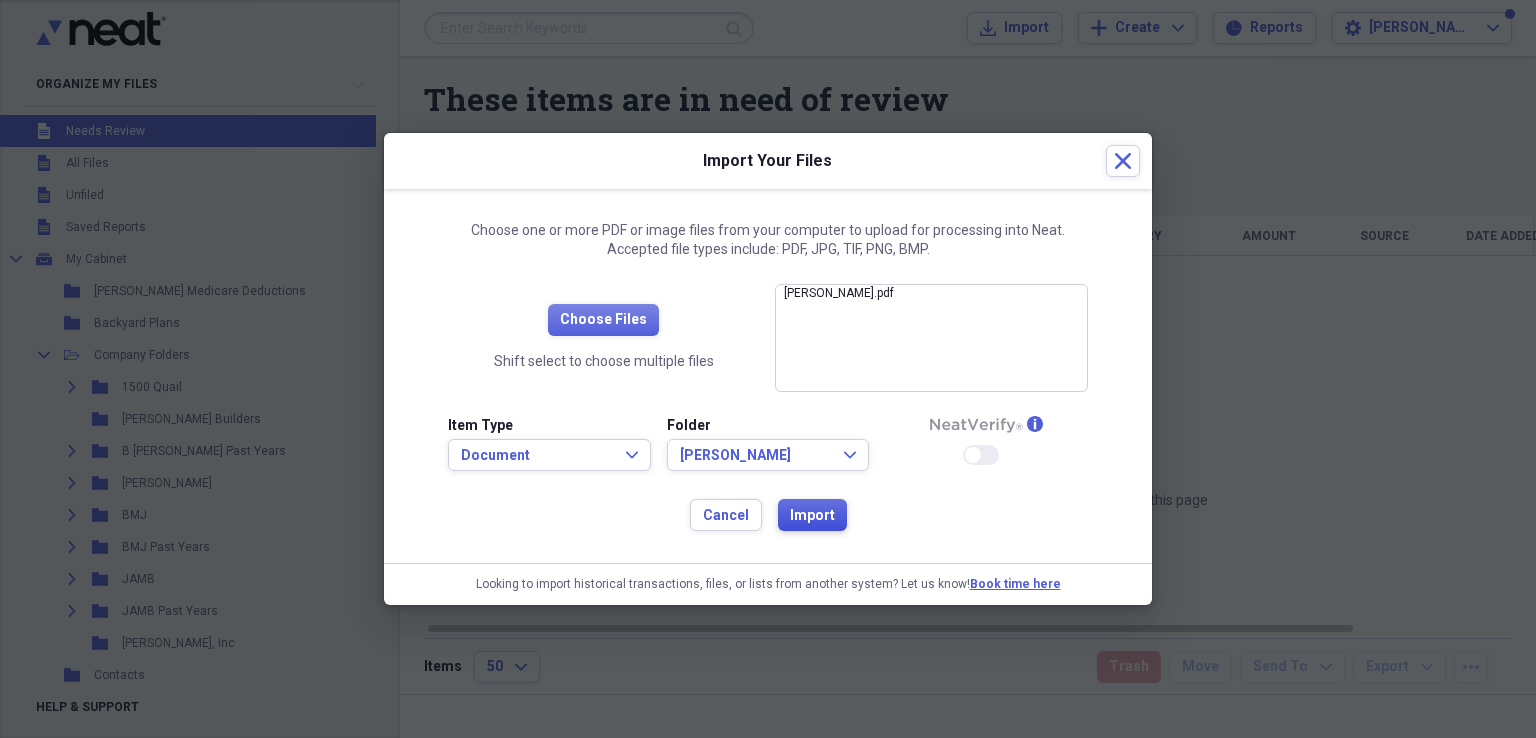 click on "Import" at bounding box center [812, 516] 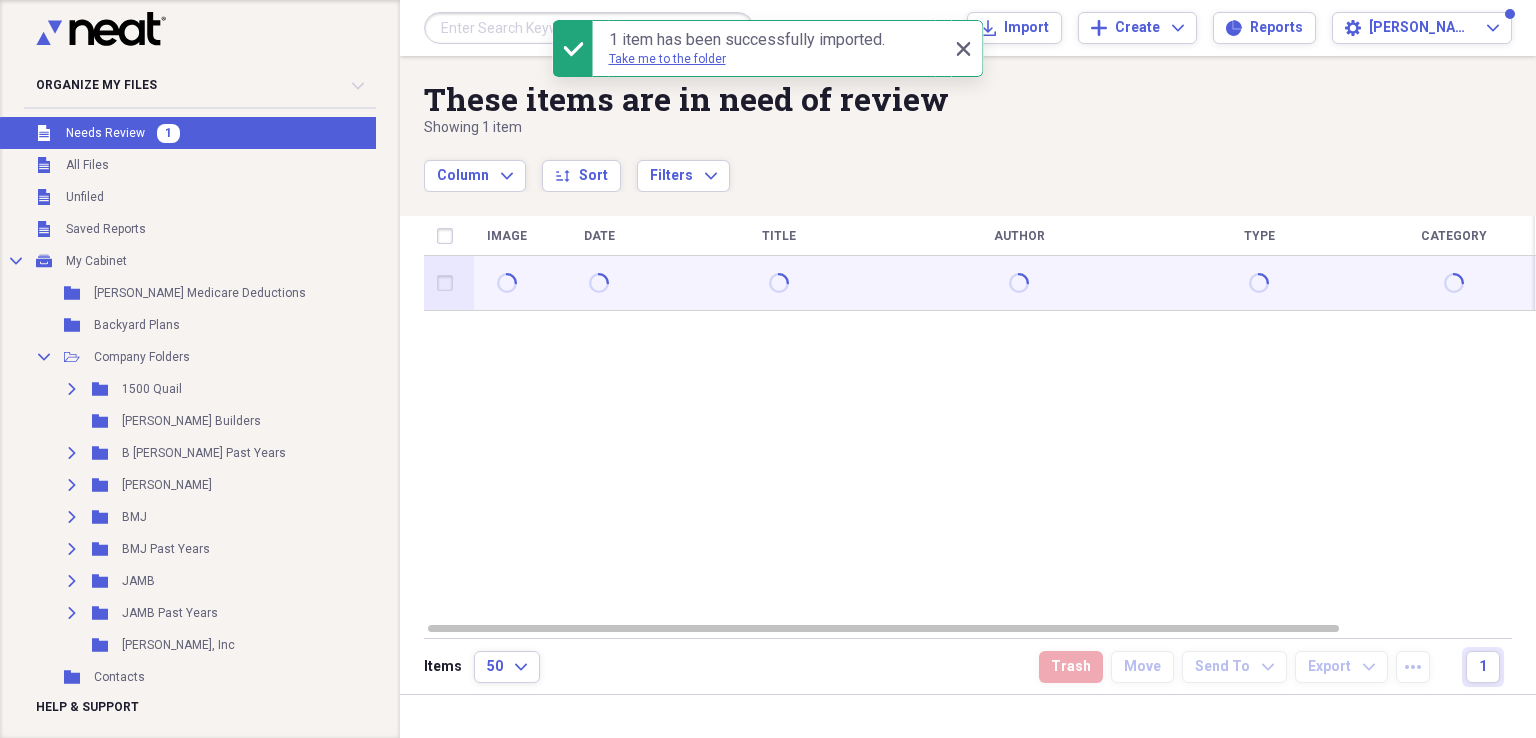 click at bounding box center (449, 283) 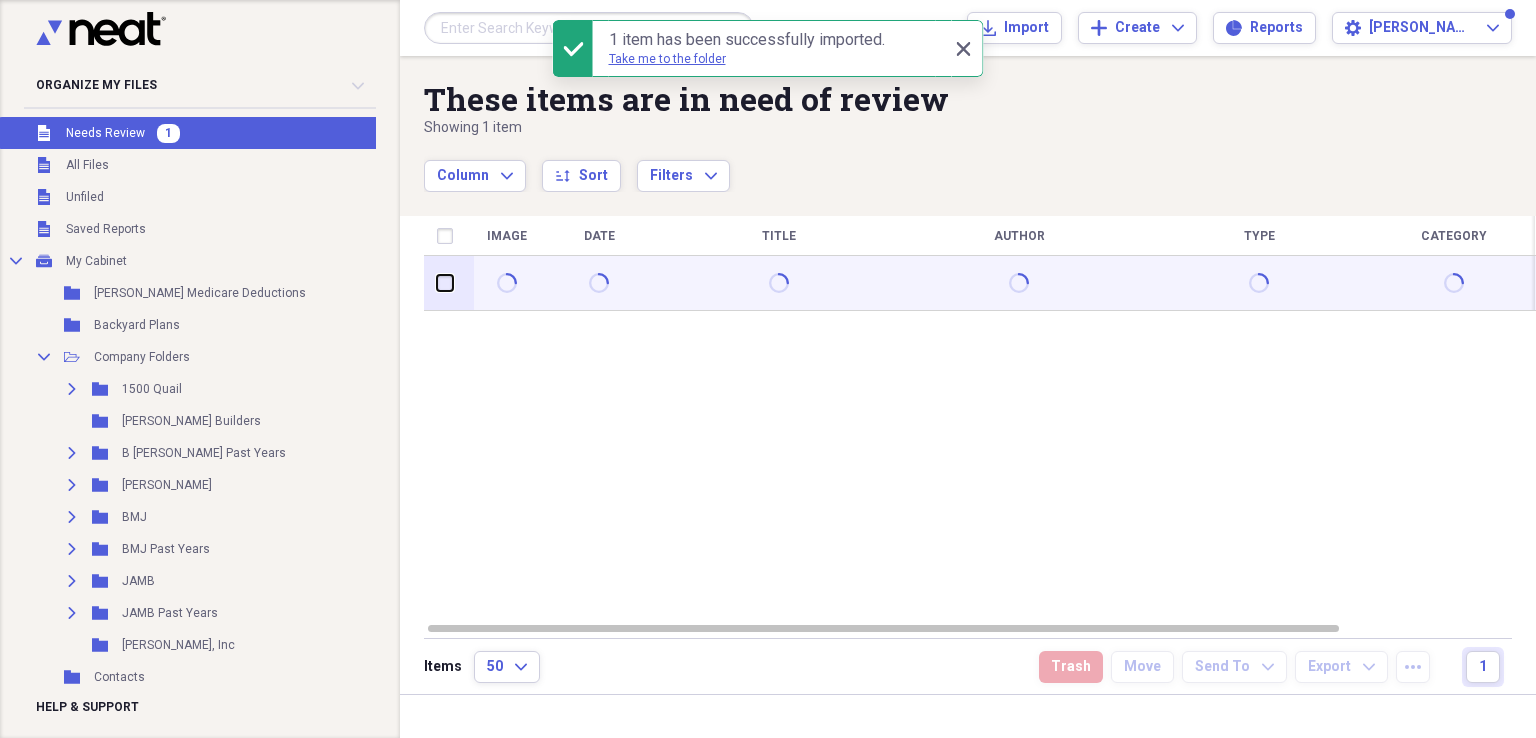 click at bounding box center [437, 283] 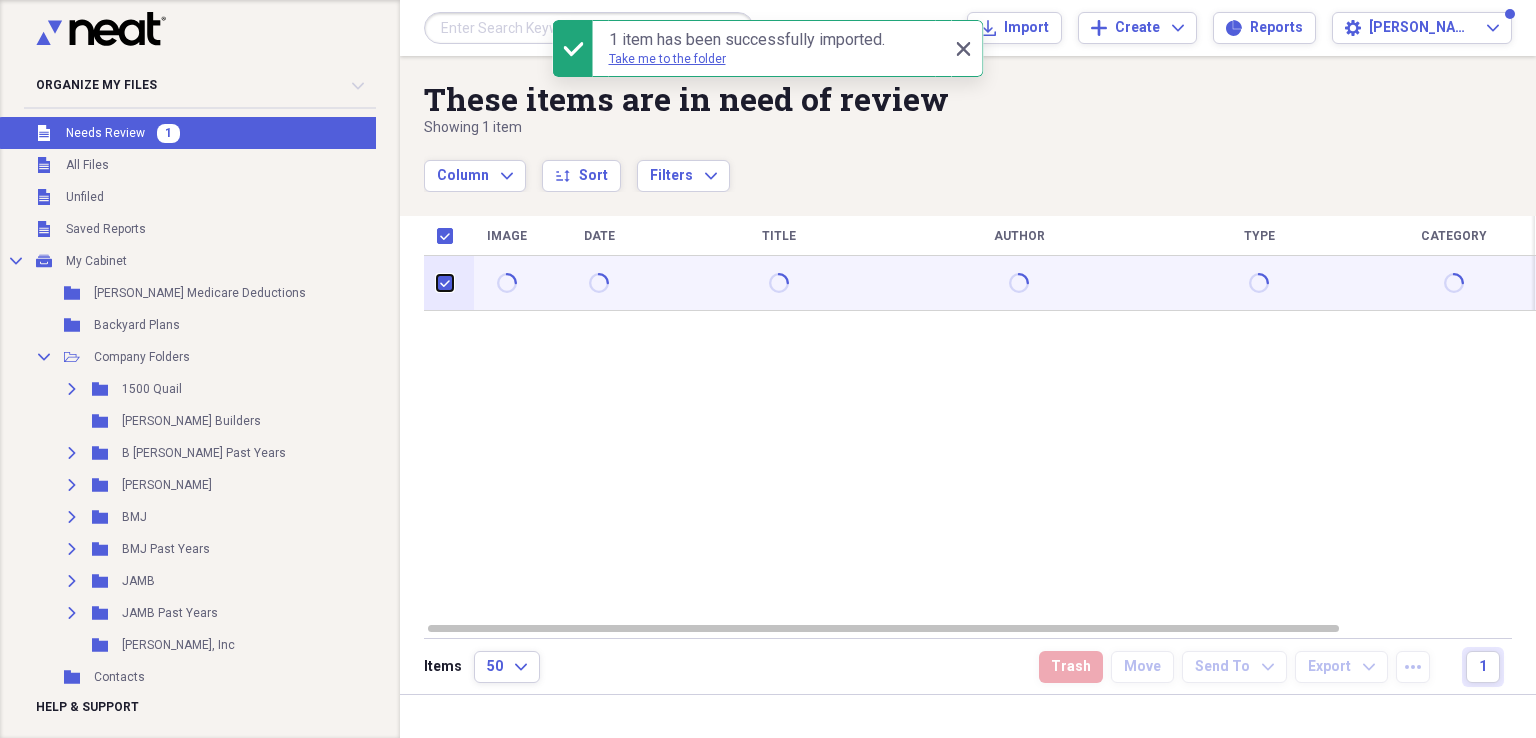 checkbox on "true" 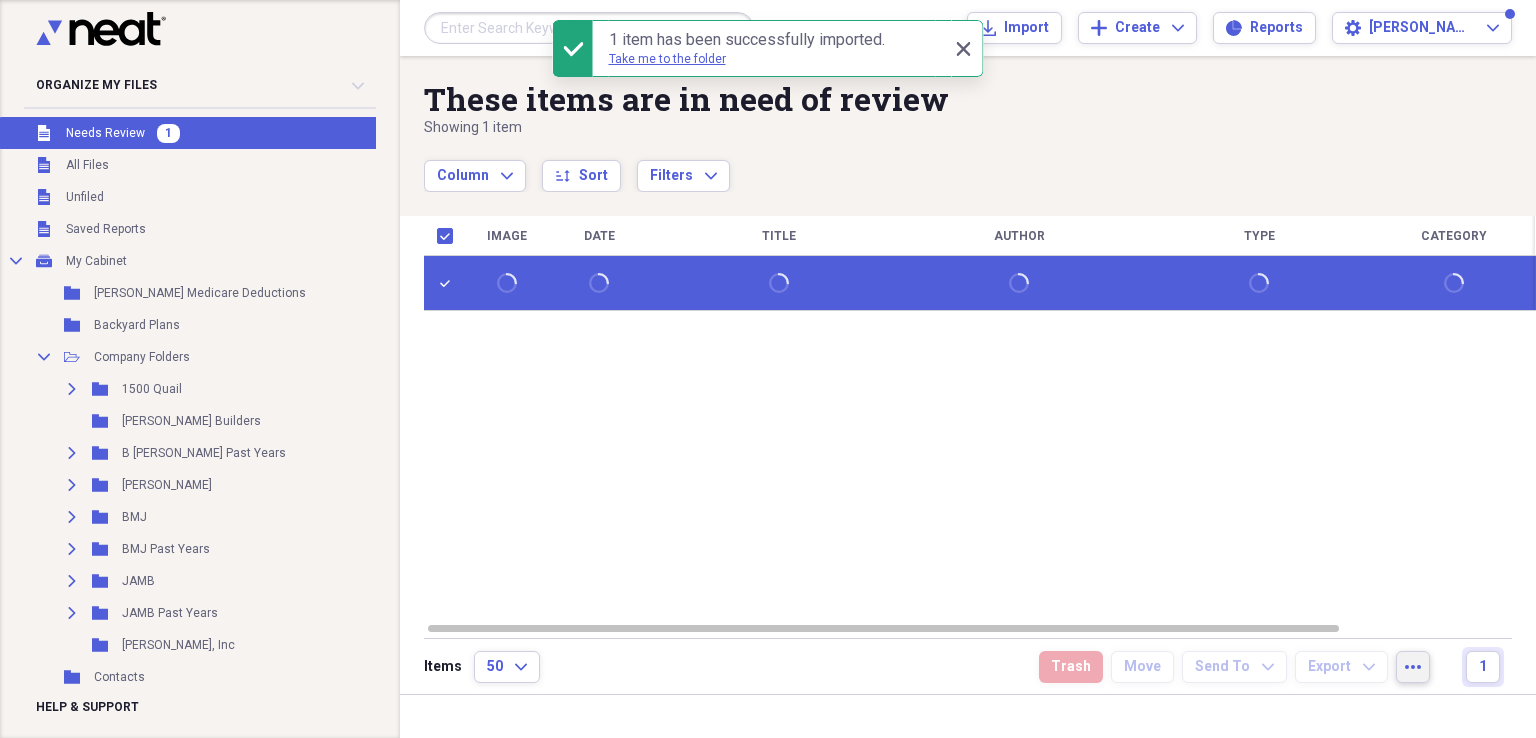 click on "more" at bounding box center [1413, 667] 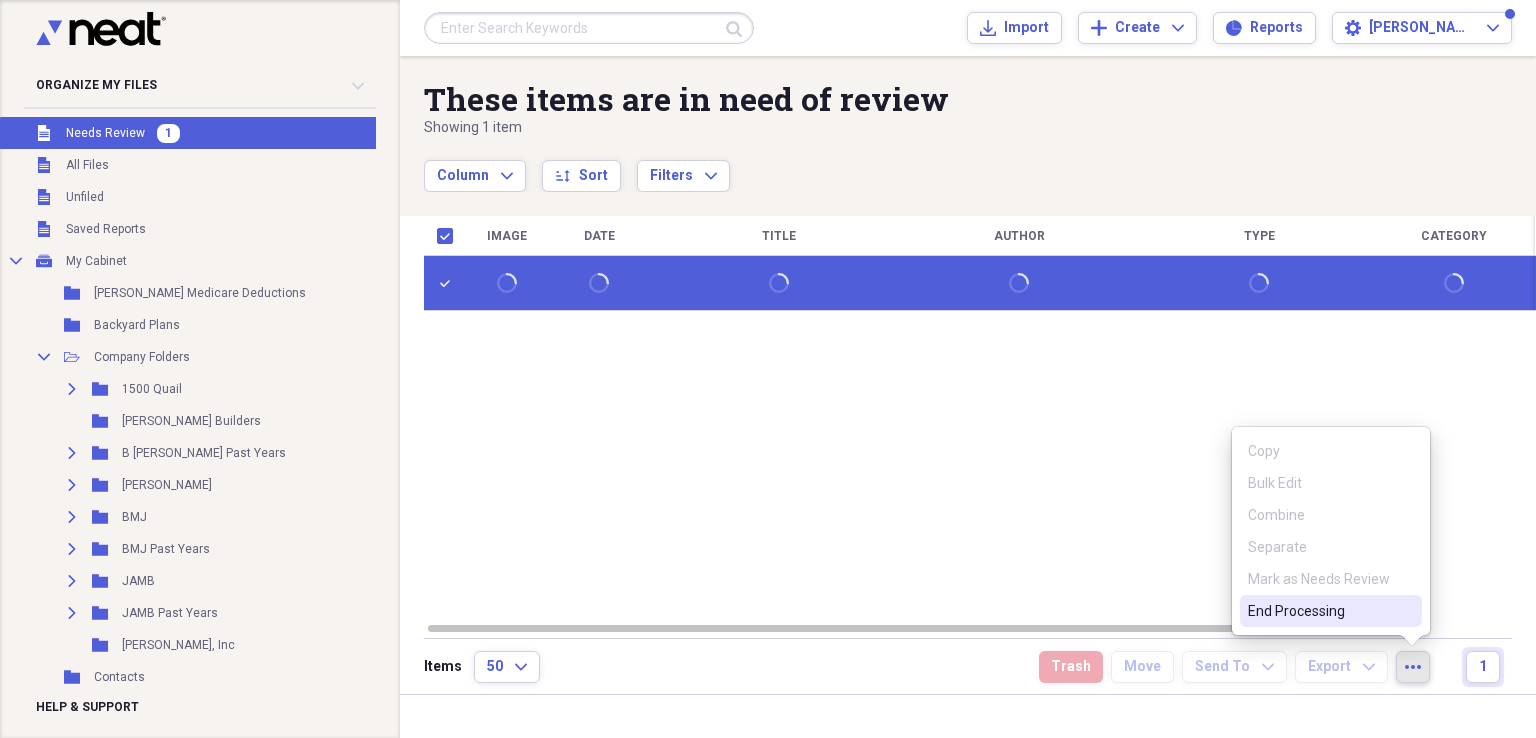 click on "End Processing" at bounding box center (1319, 611) 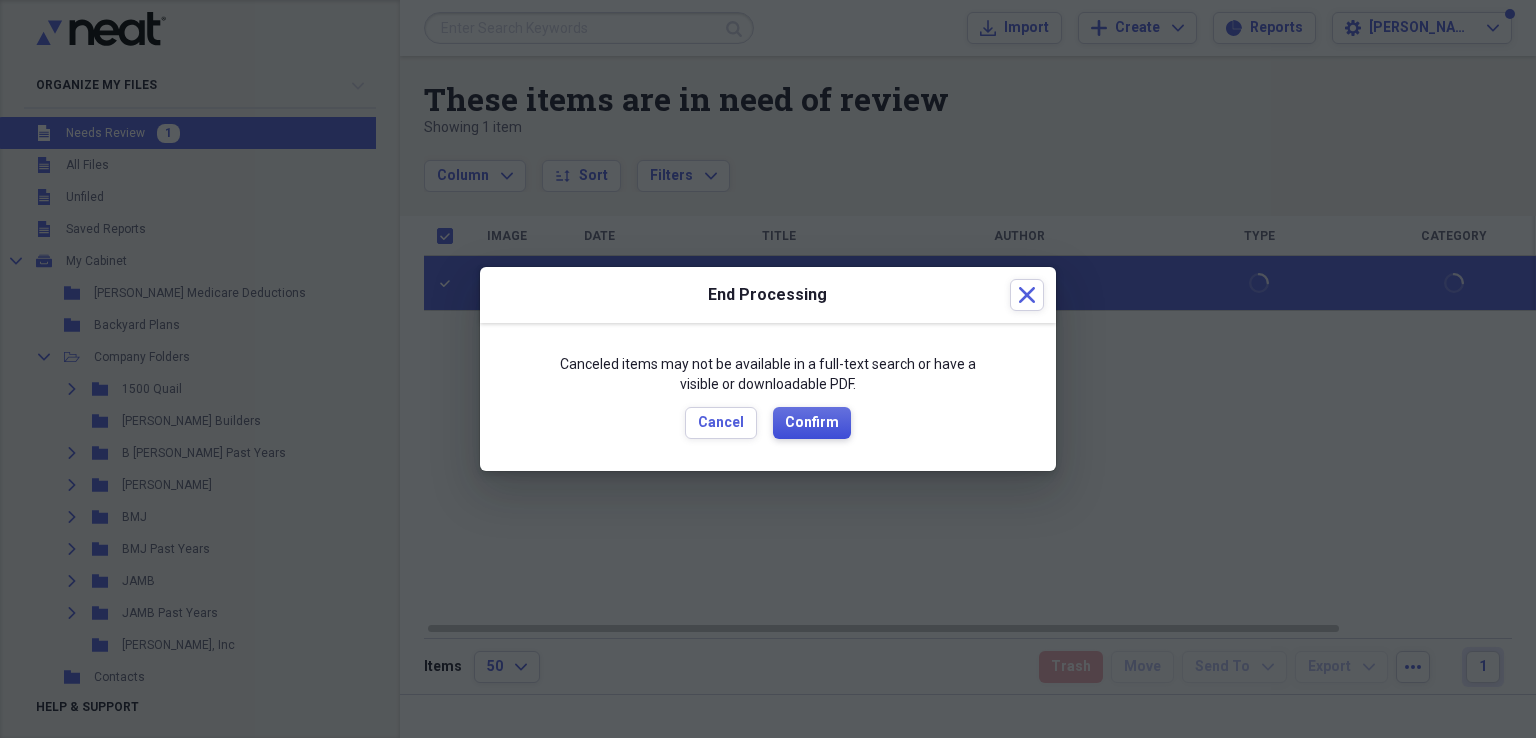 click on "Confirm" at bounding box center (812, 423) 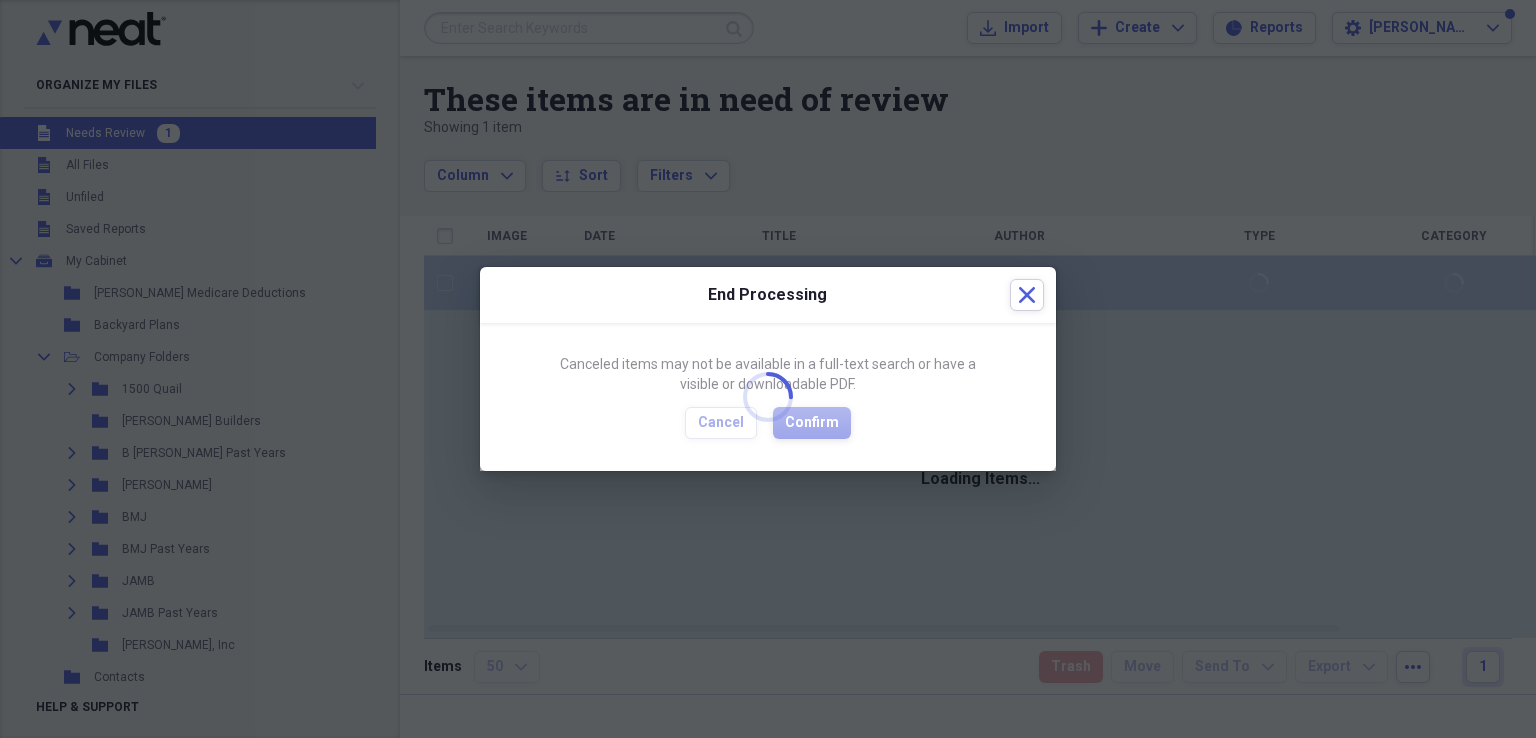 checkbox on "false" 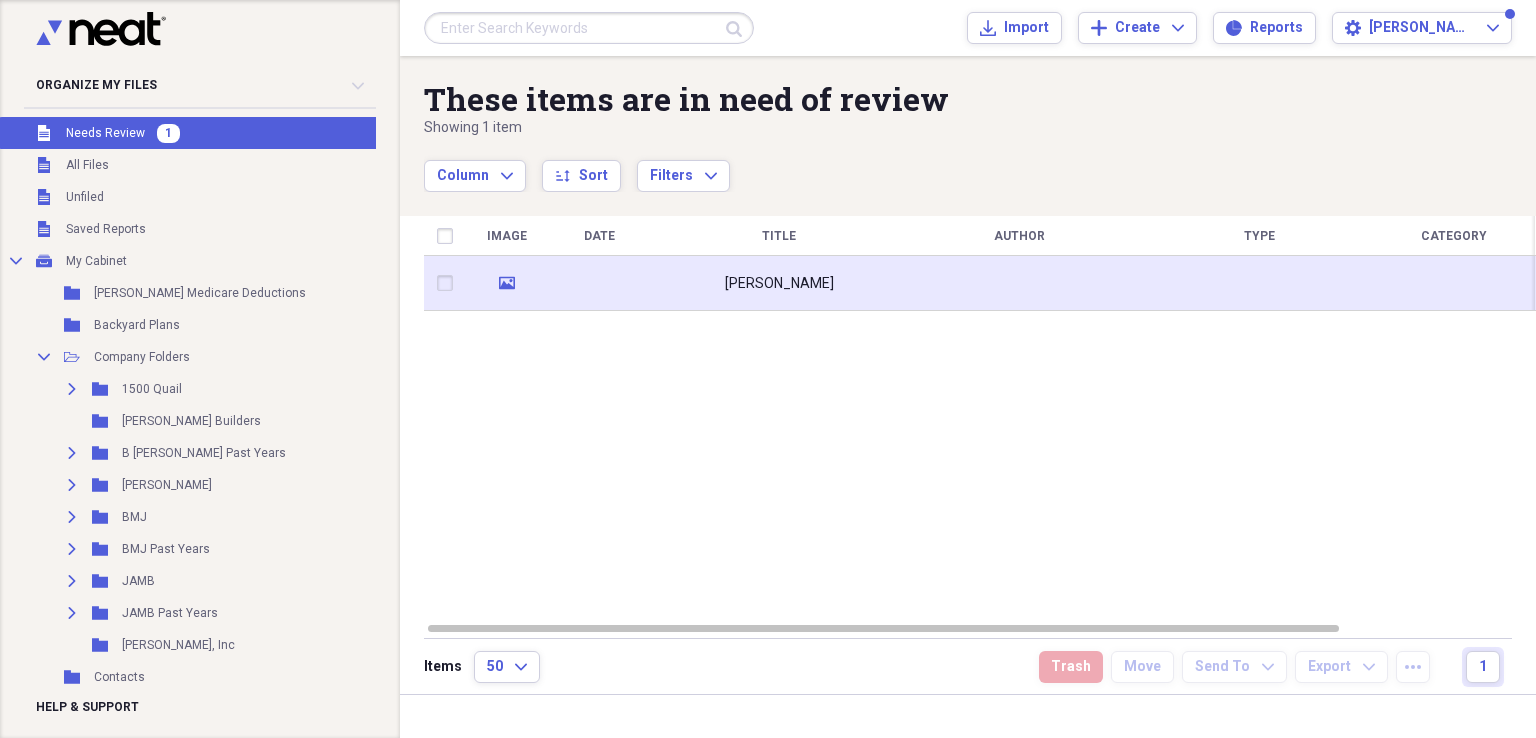 click 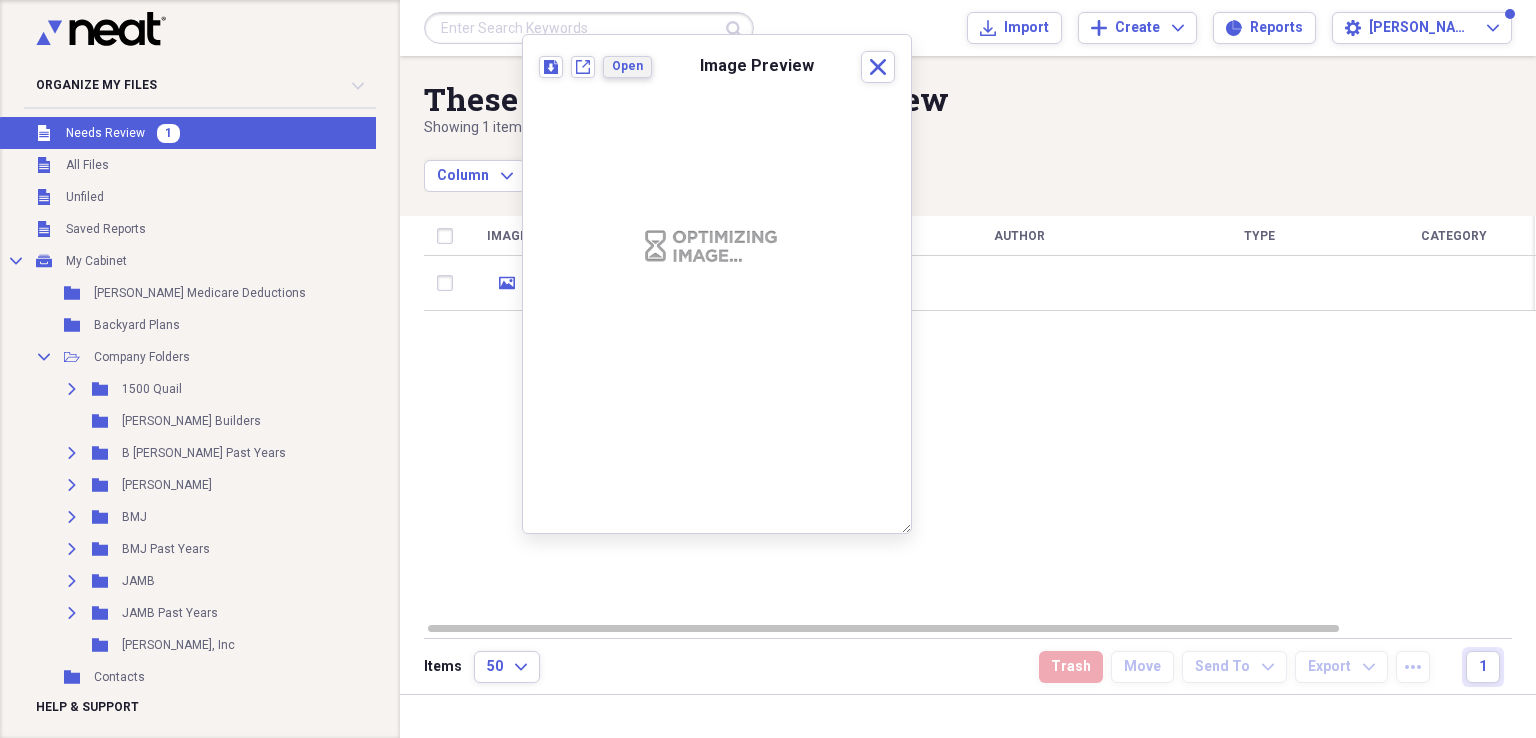 click on "Open" at bounding box center [627, 66] 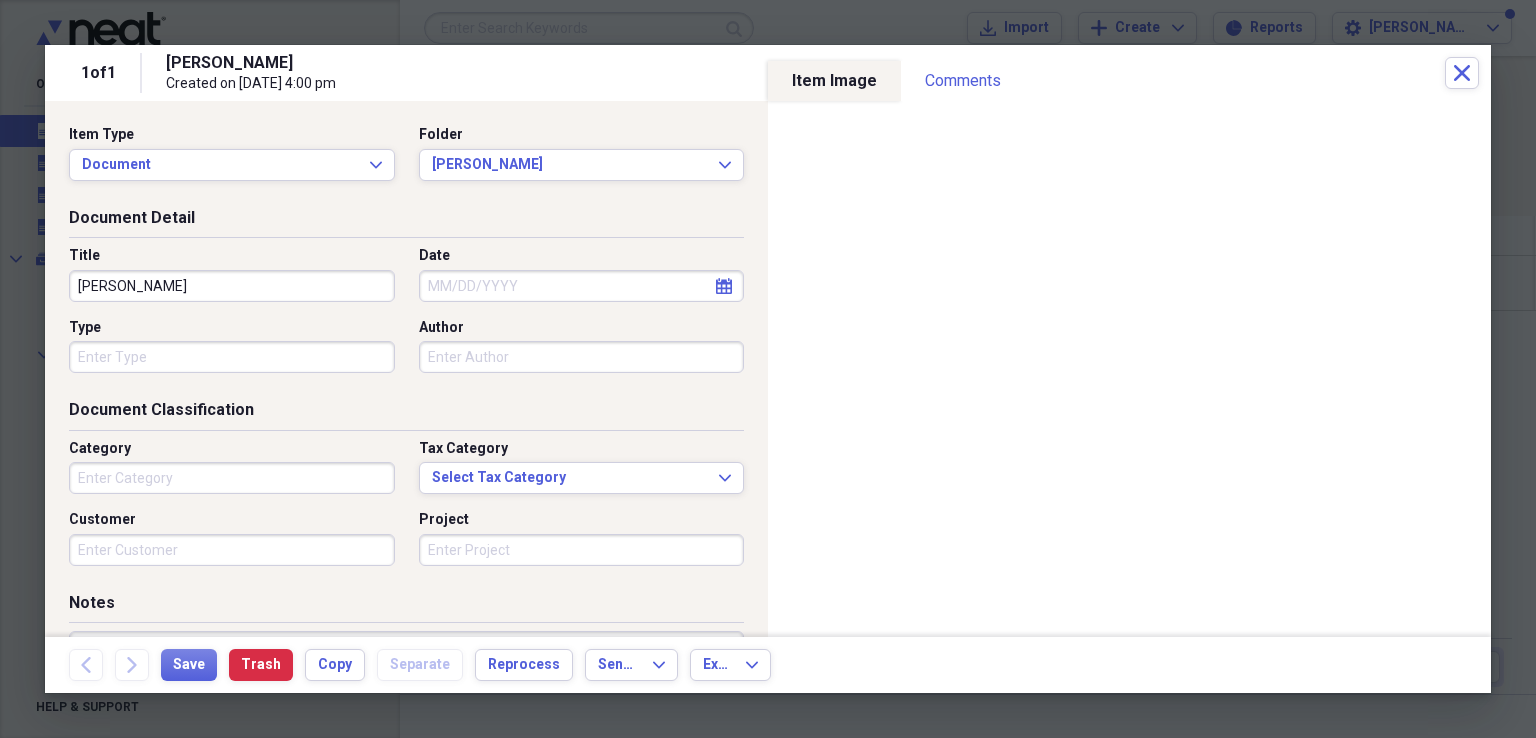 click on "Date" at bounding box center (582, 286) 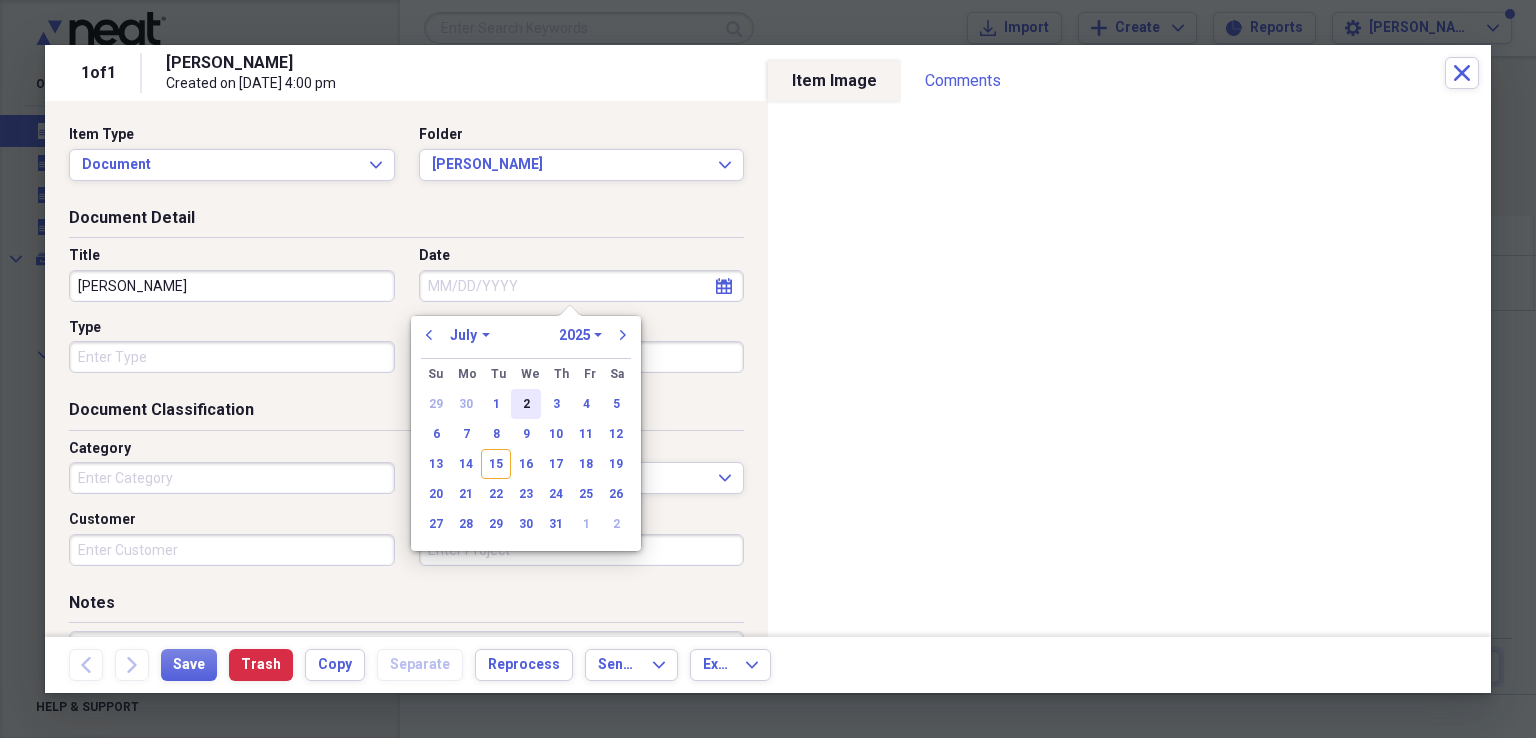 click on "2" at bounding box center (526, 404) 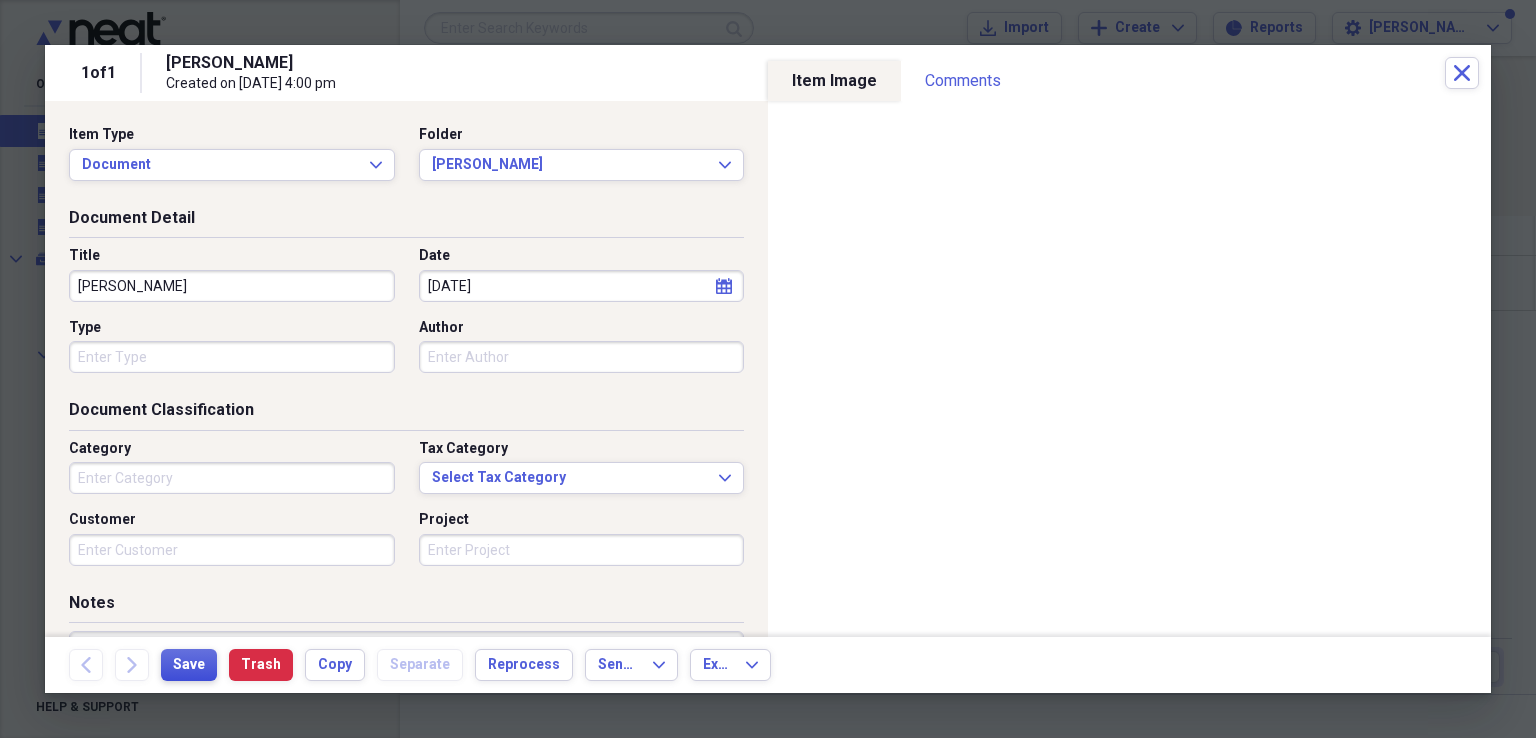 click on "Save" at bounding box center (189, 665) 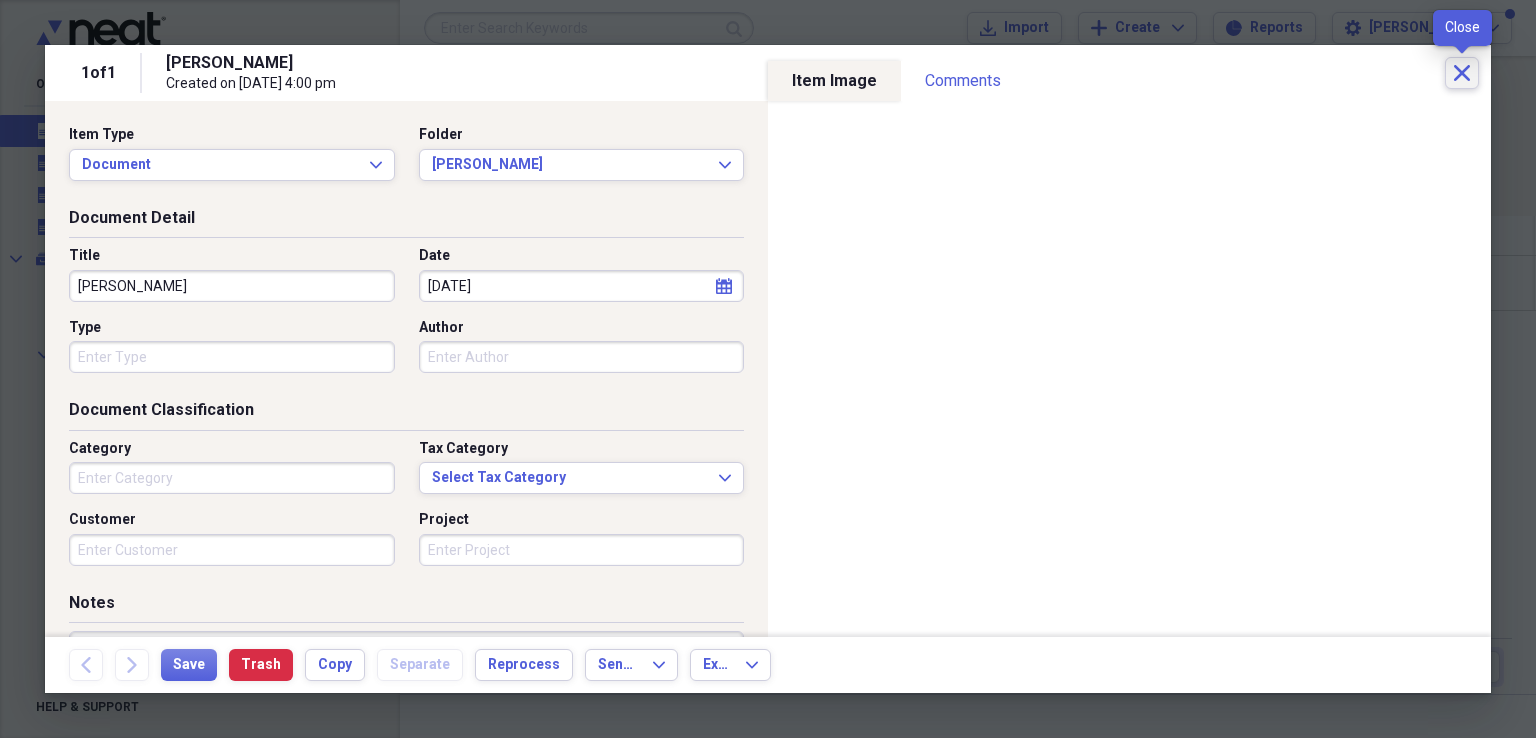 click 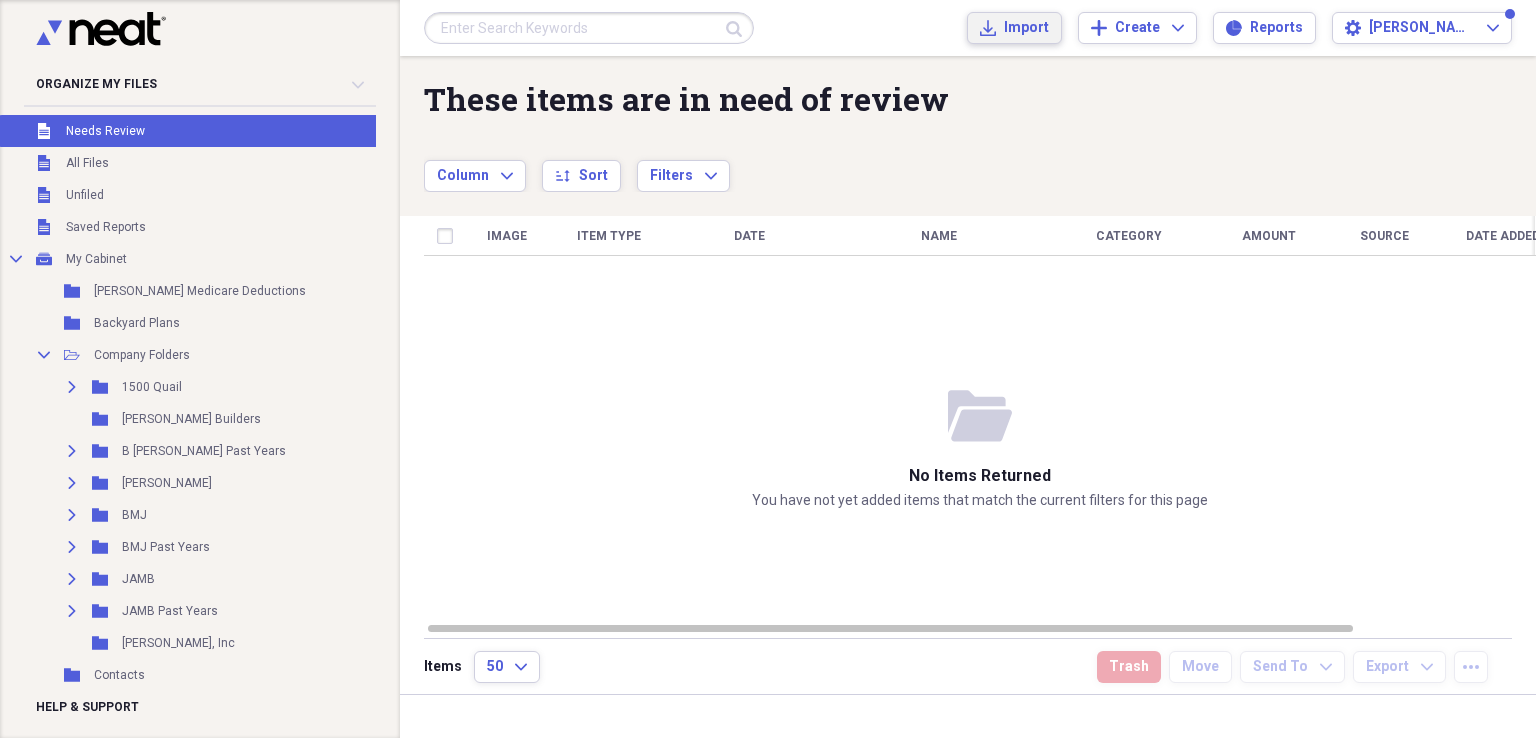 click on "Import Import" at bounding box center [1014, 28] 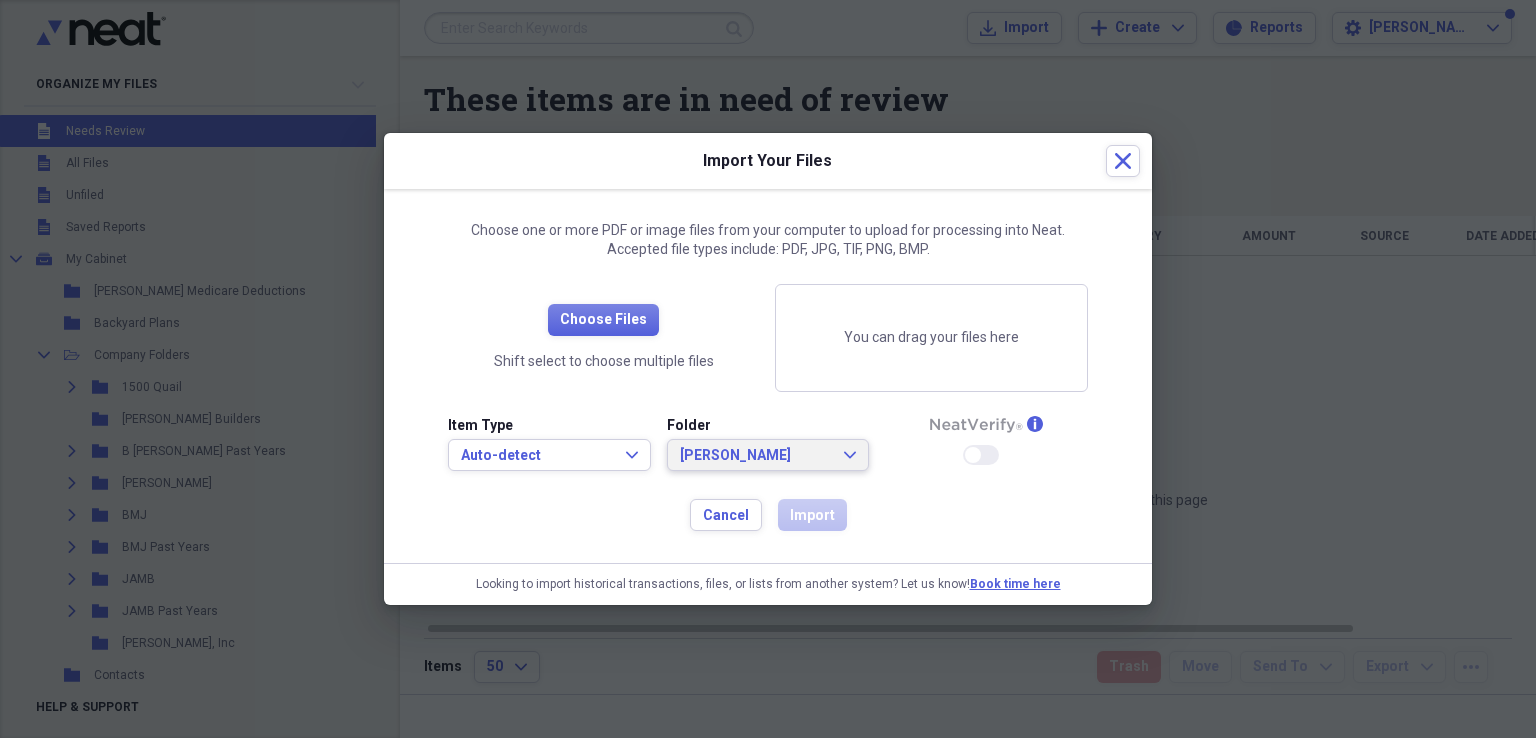 click on "Brian Burnham Expand" at bounding box center [768, 456] 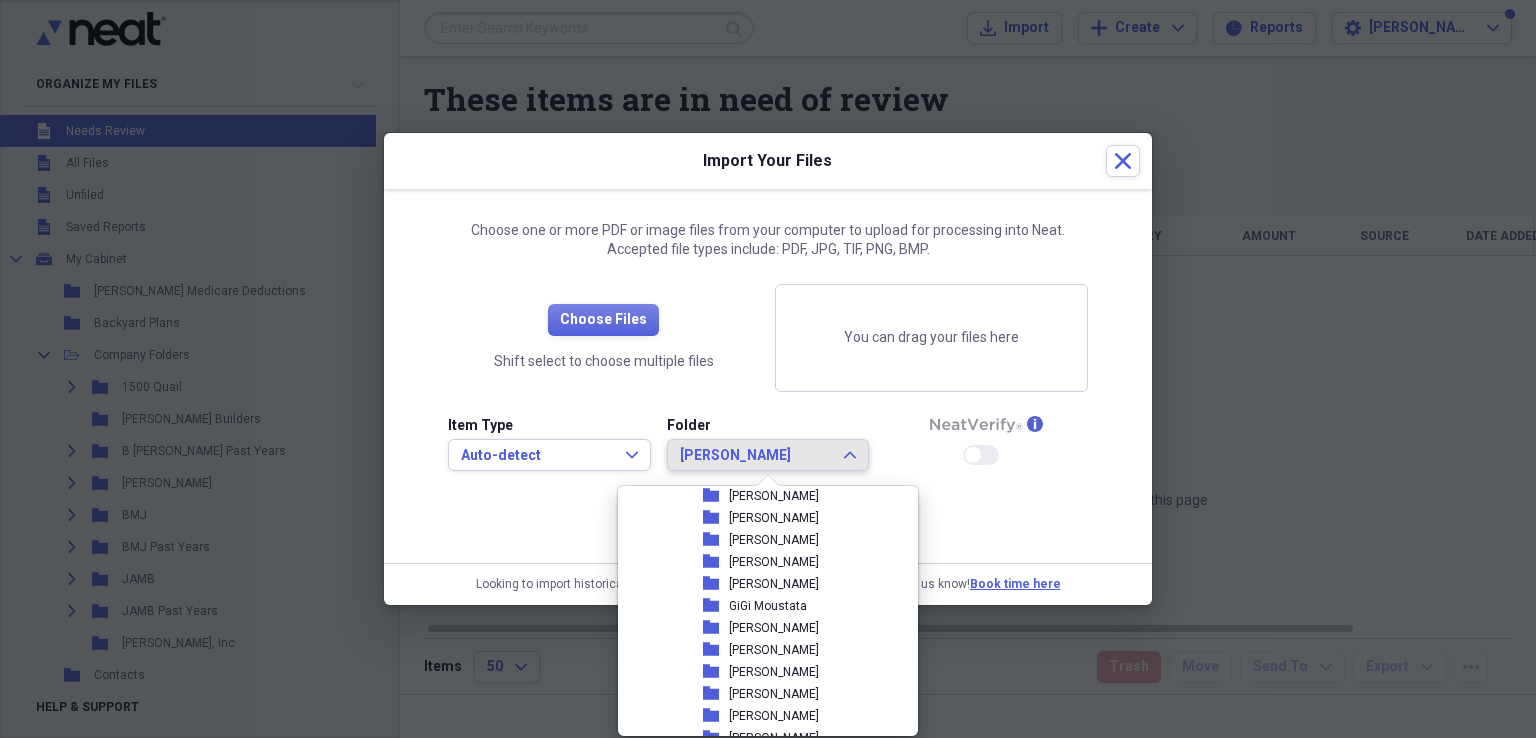 scroll, scrollTop: 526, scrollLeft: 0, axis: vertical 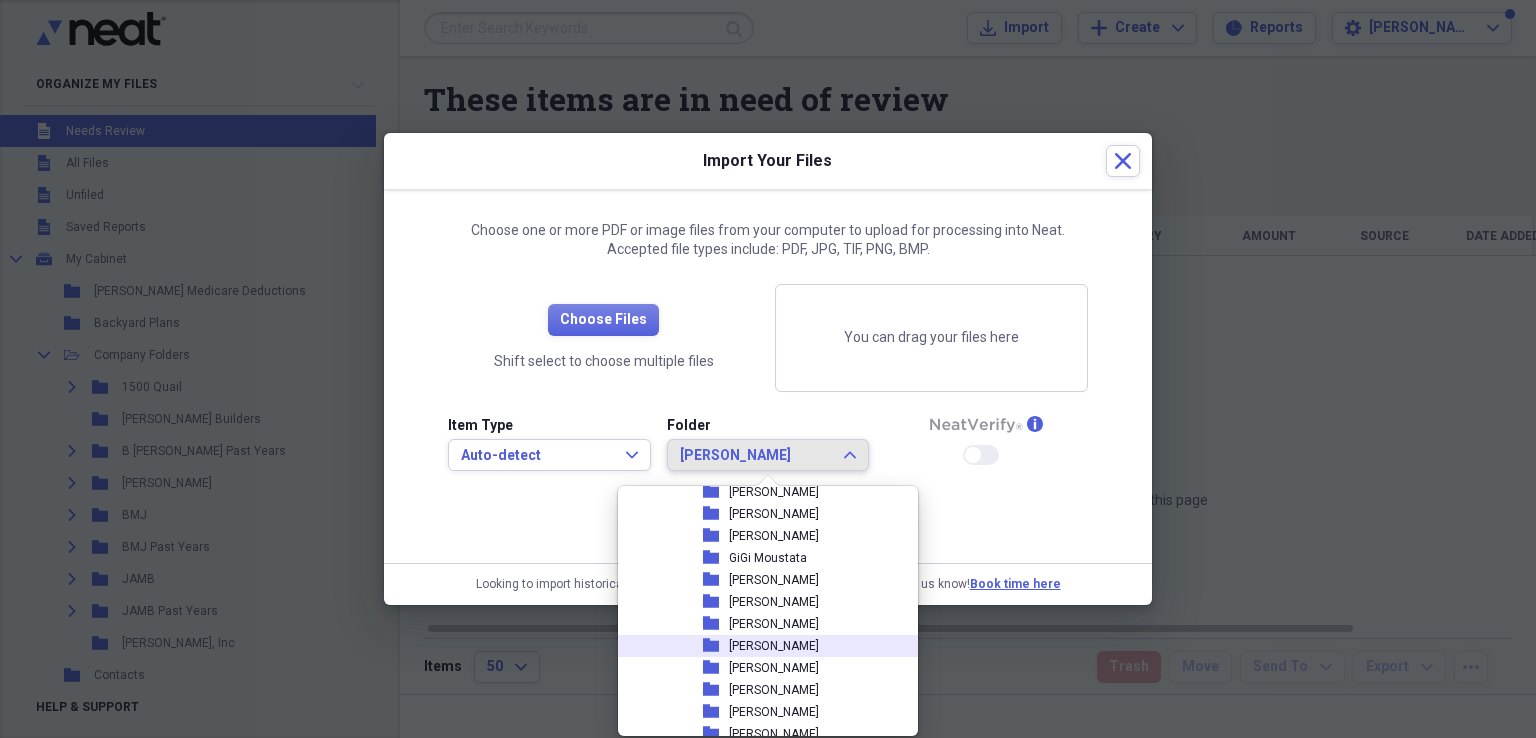 click on "[PERSON_NAME]" at bounding box center [774, 646] 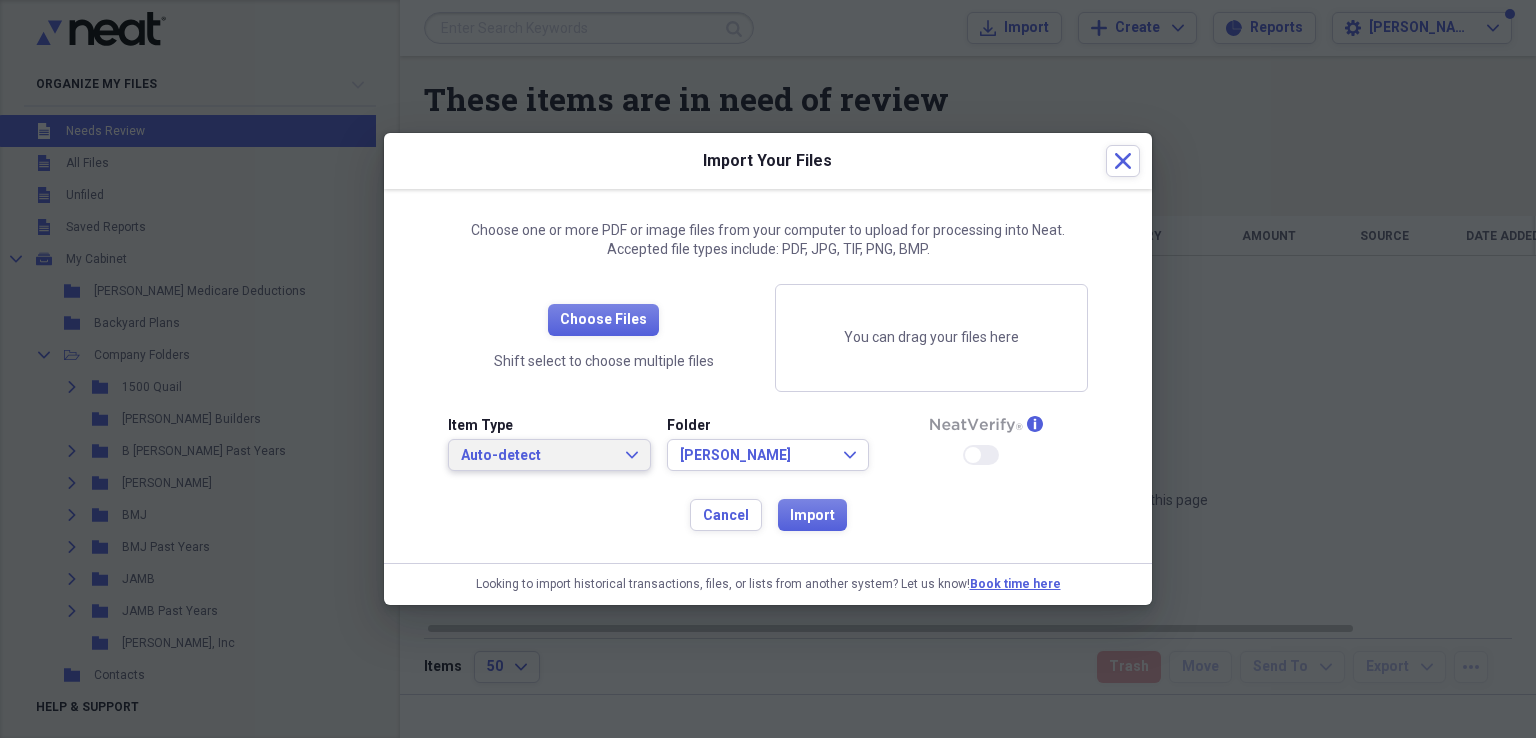 click on "Expand" 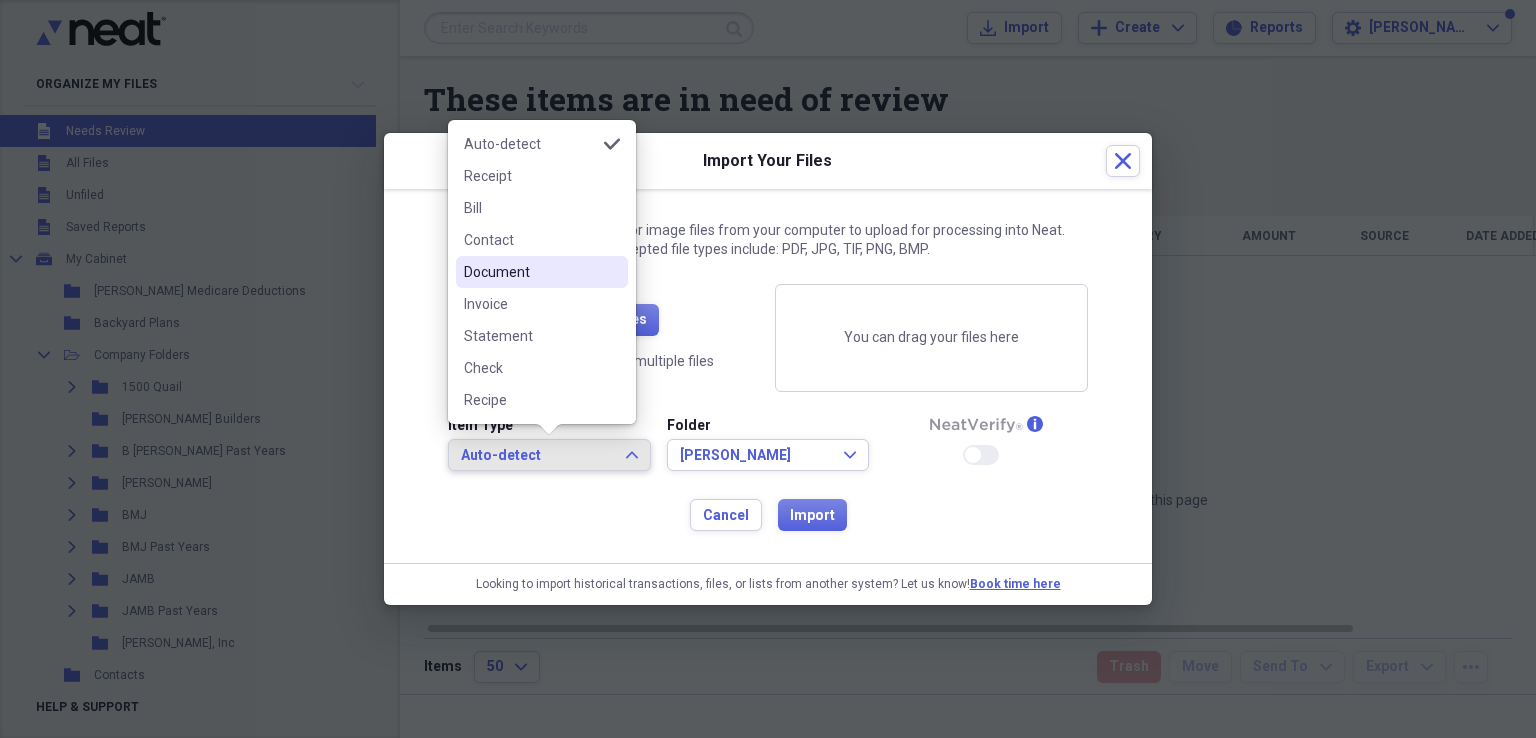 click on "Document" at bounding box center (530, 272) 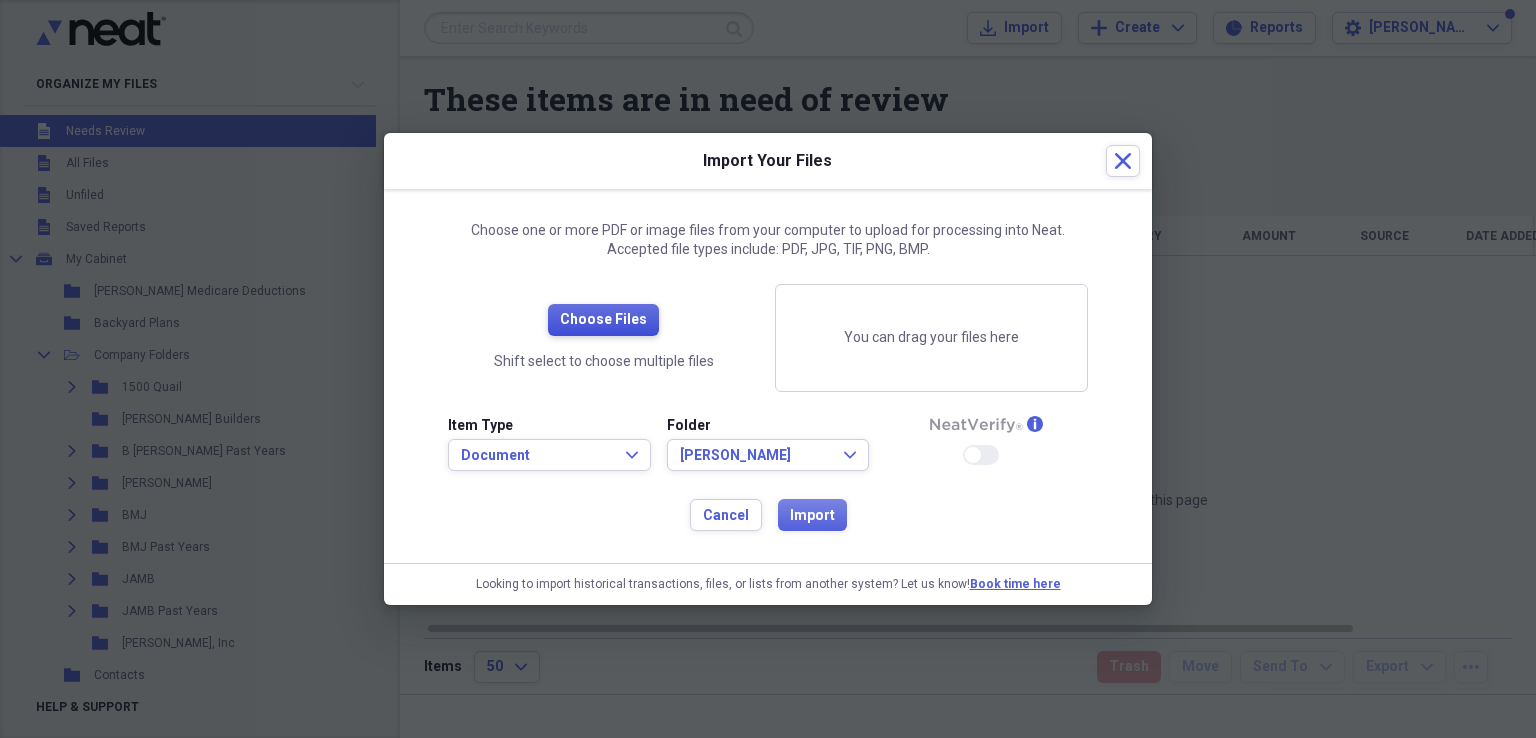 click on "Choose Files" at bounding box center (603, 320) 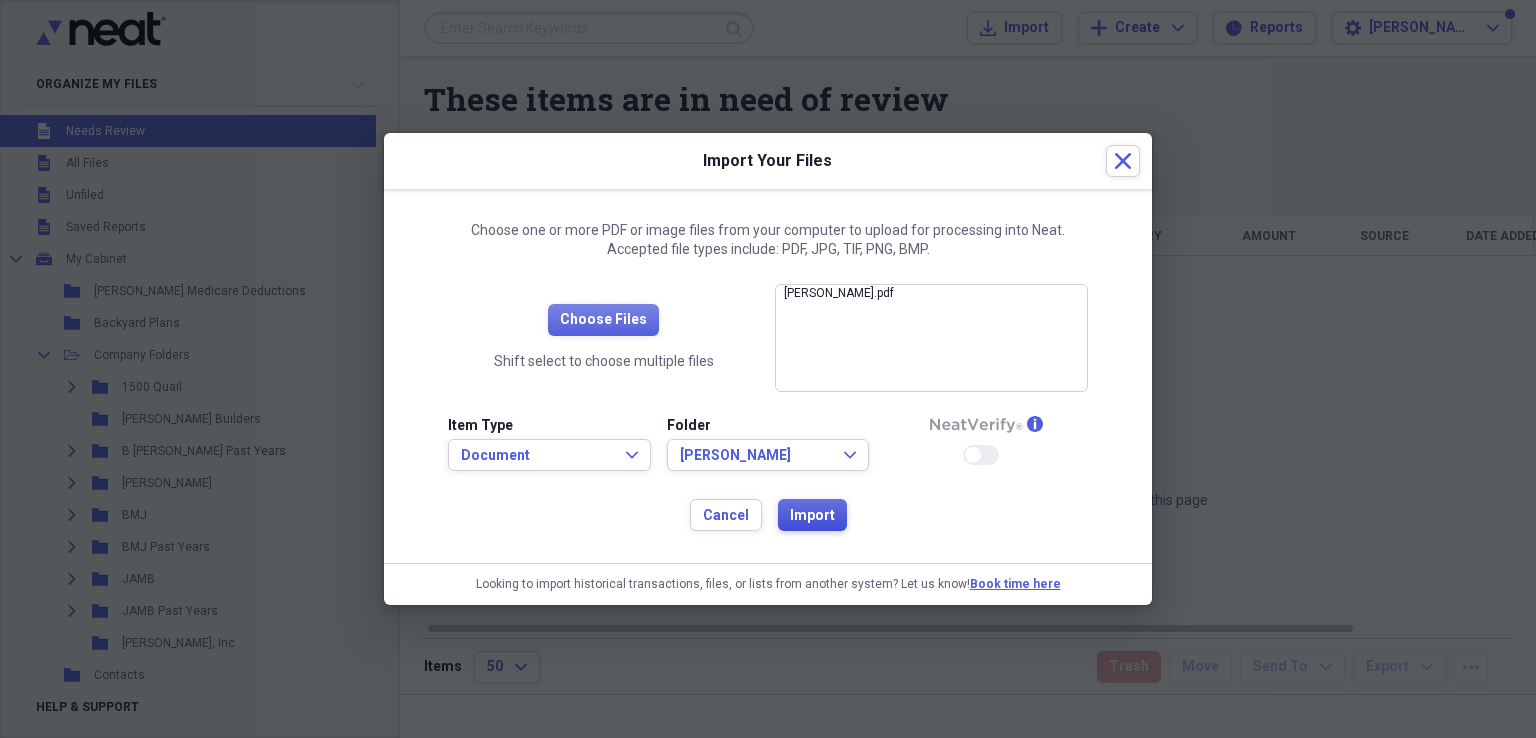 click on "Import" at bounding box center (812, 516) 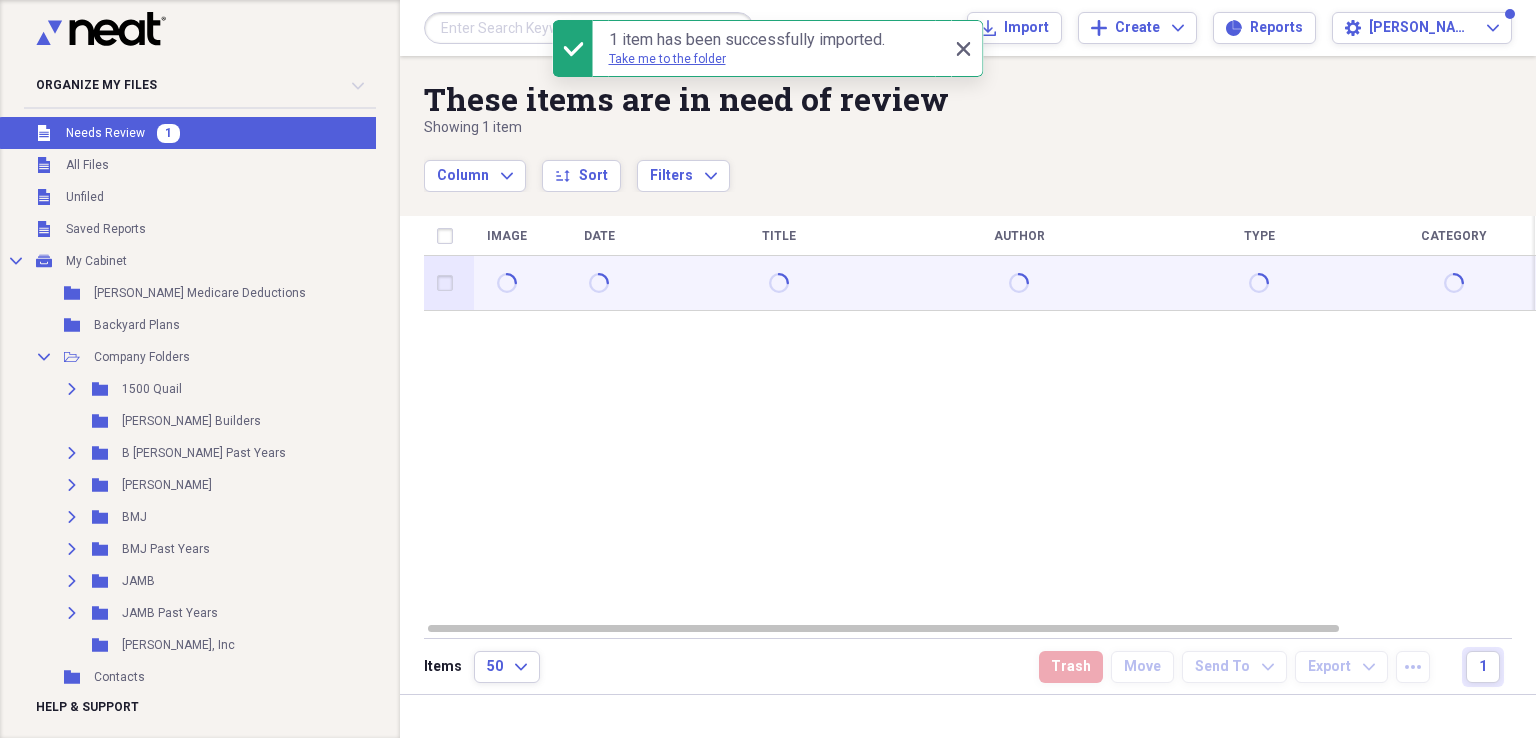 click at bounding box center (449, 283) 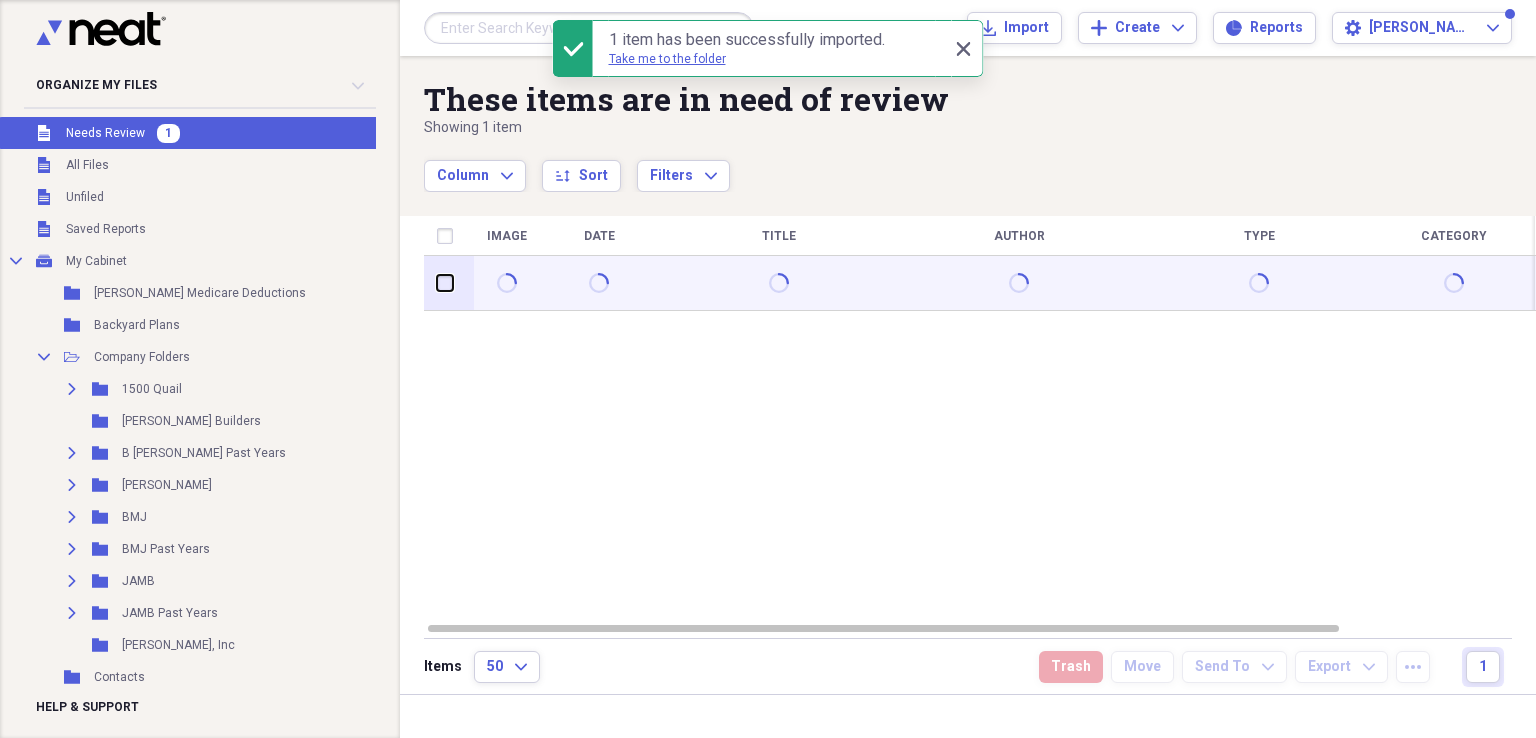 click at bounding box center (437, 283) 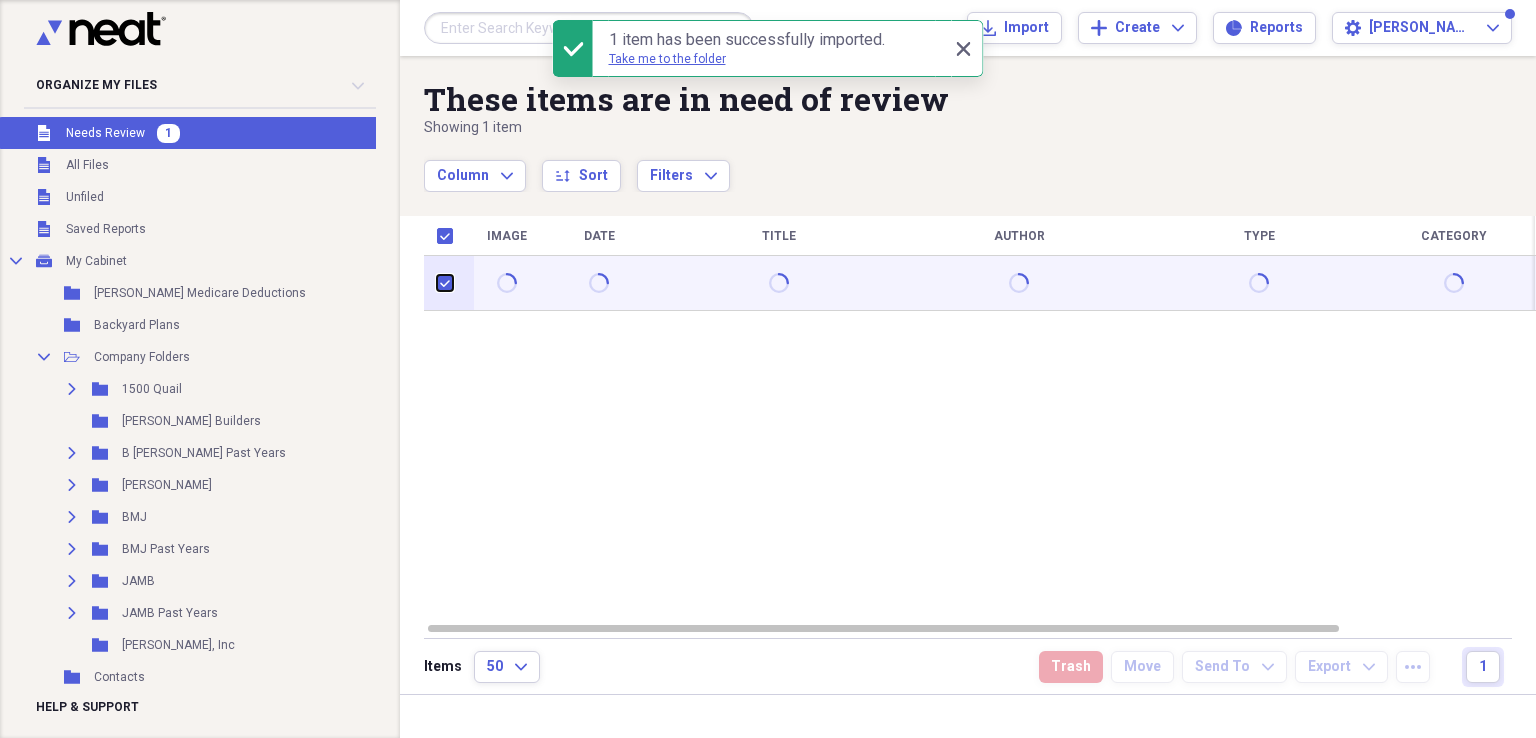 checkbox on "true" 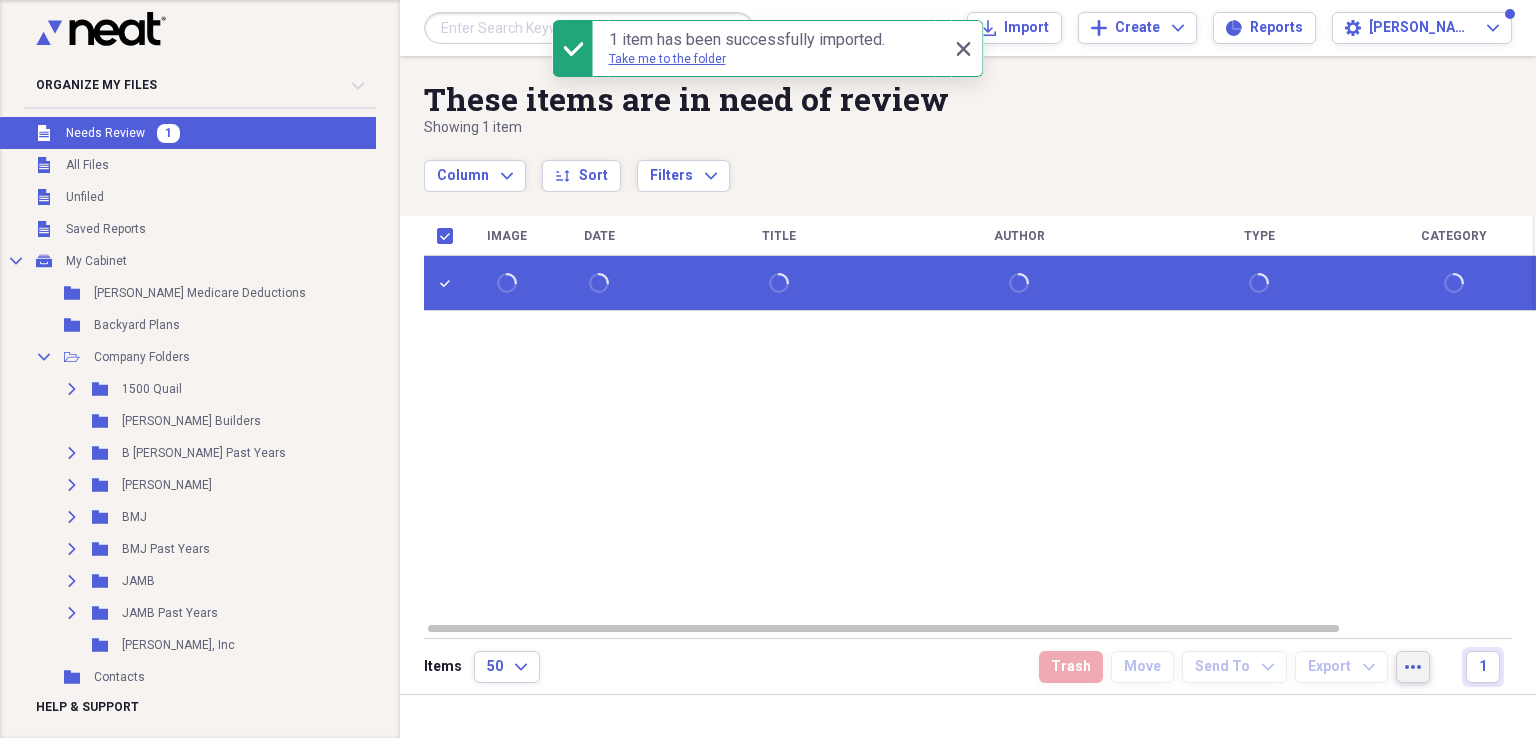 click 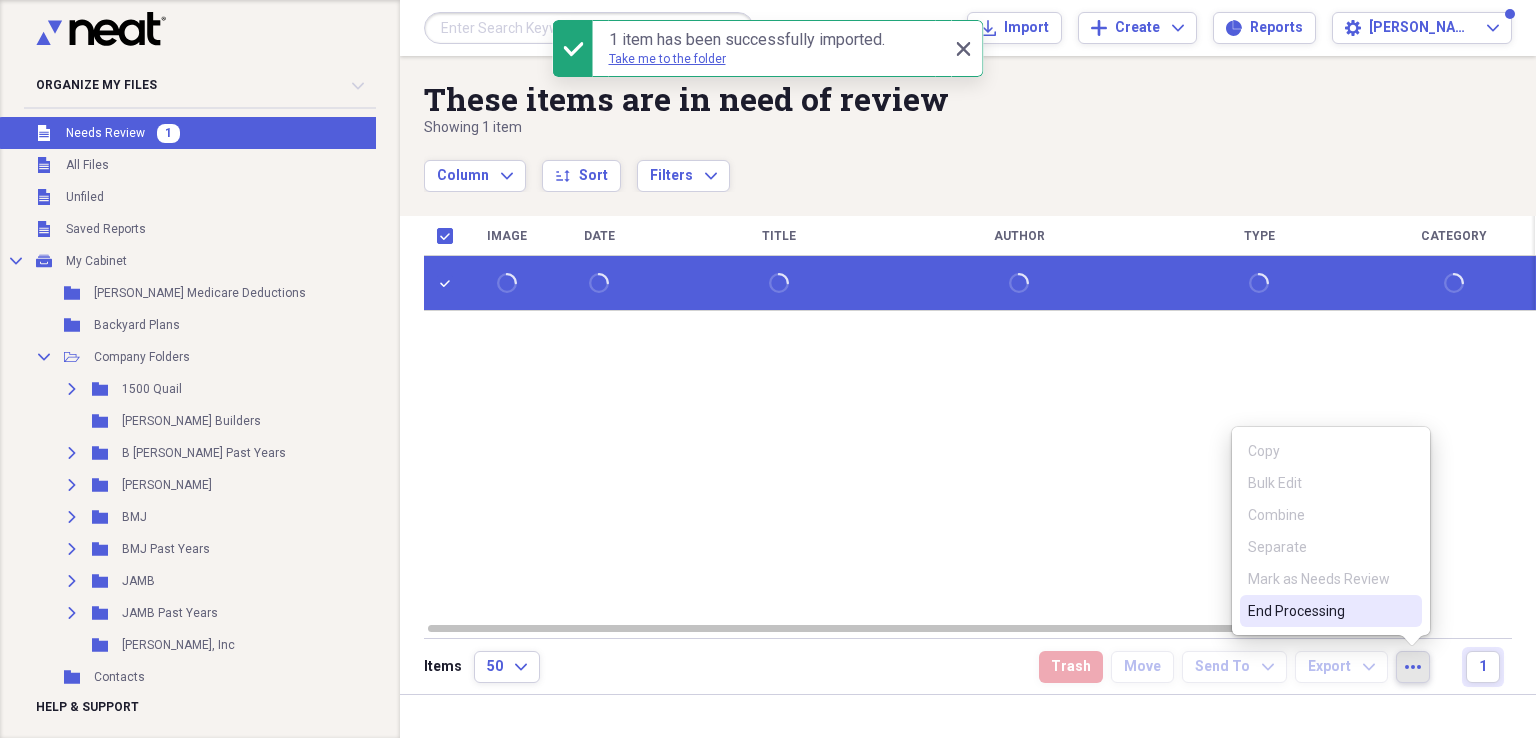 click on "End Processing" at bounding box center (1319, 611) 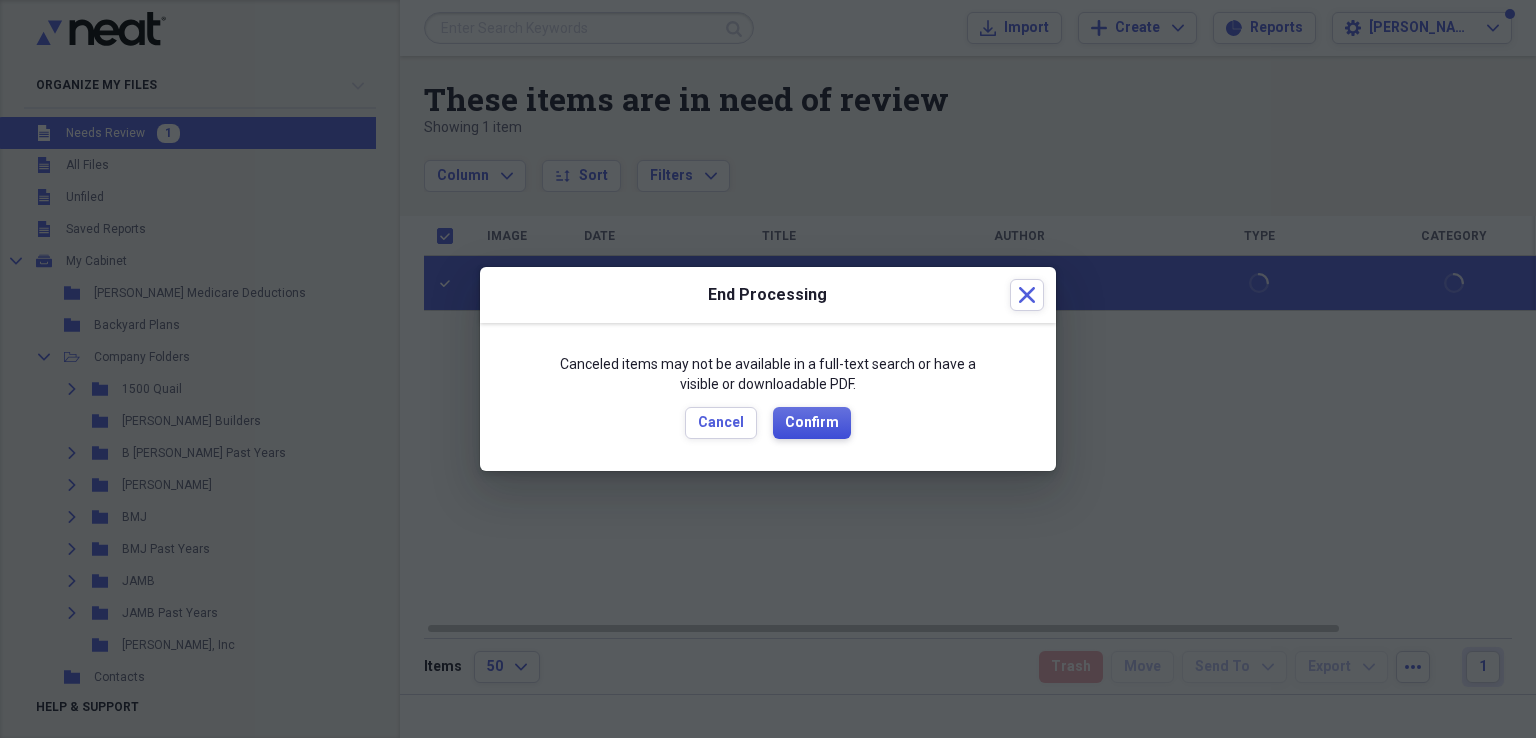 click on "Confirm" at bounding box center (812, 423) 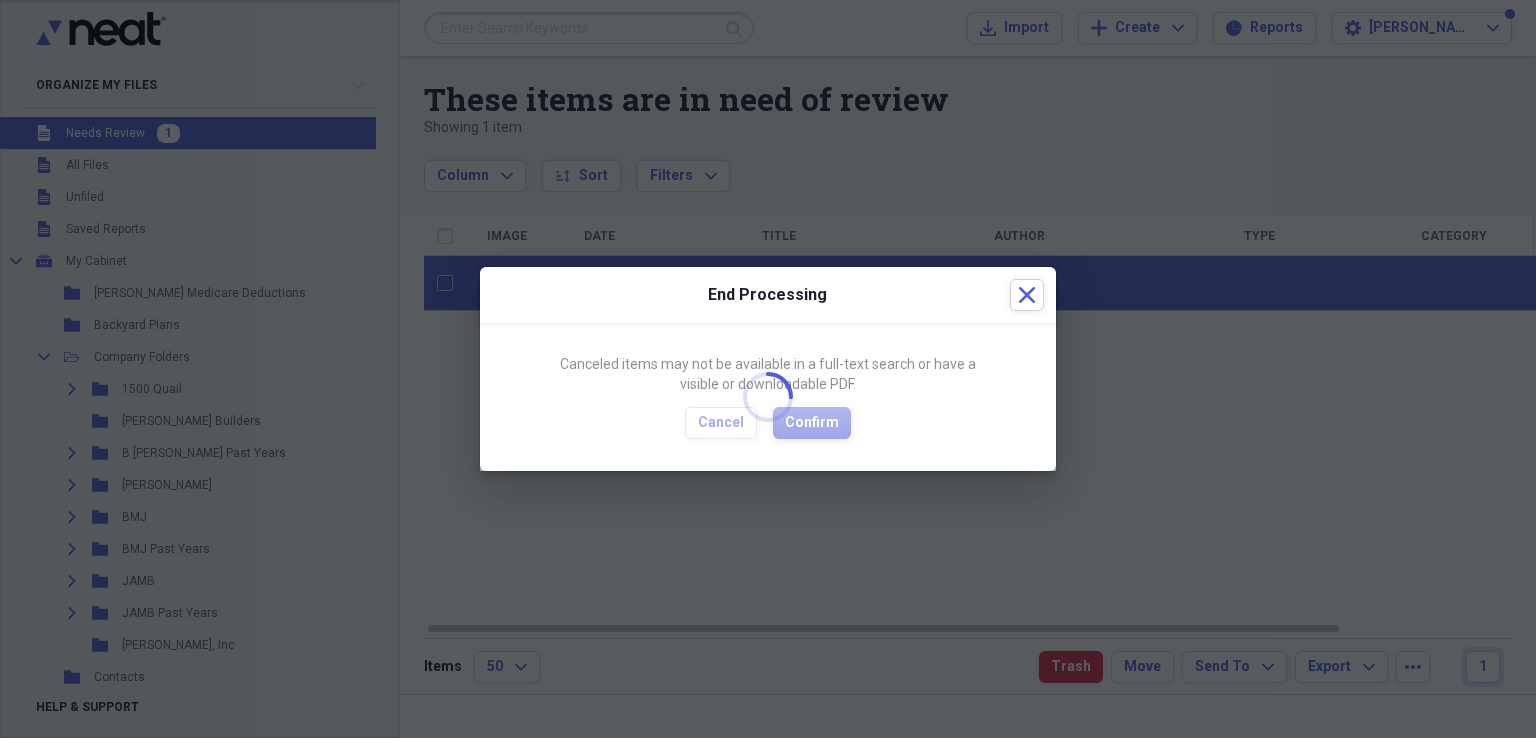 checkbox on "false" 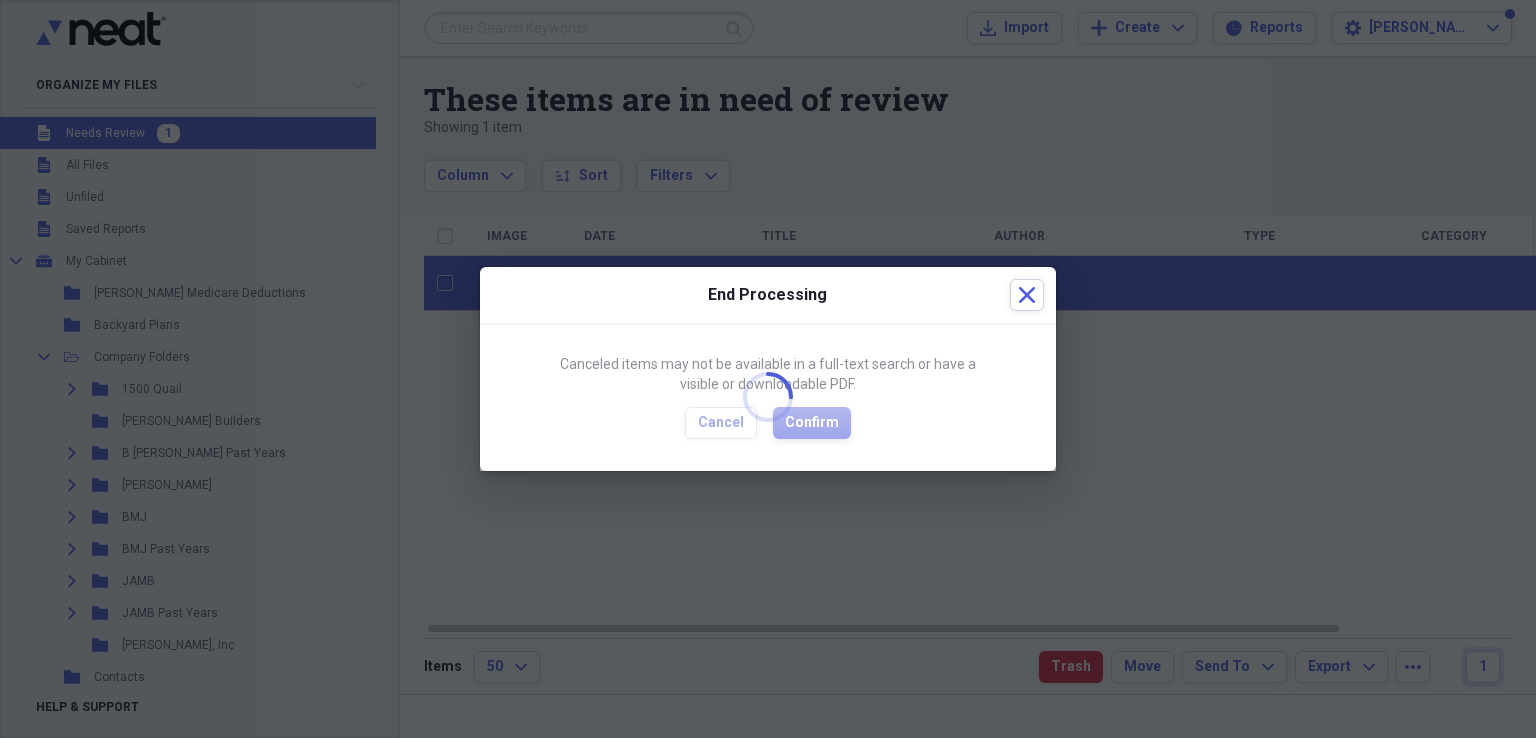 checkbox on "false" 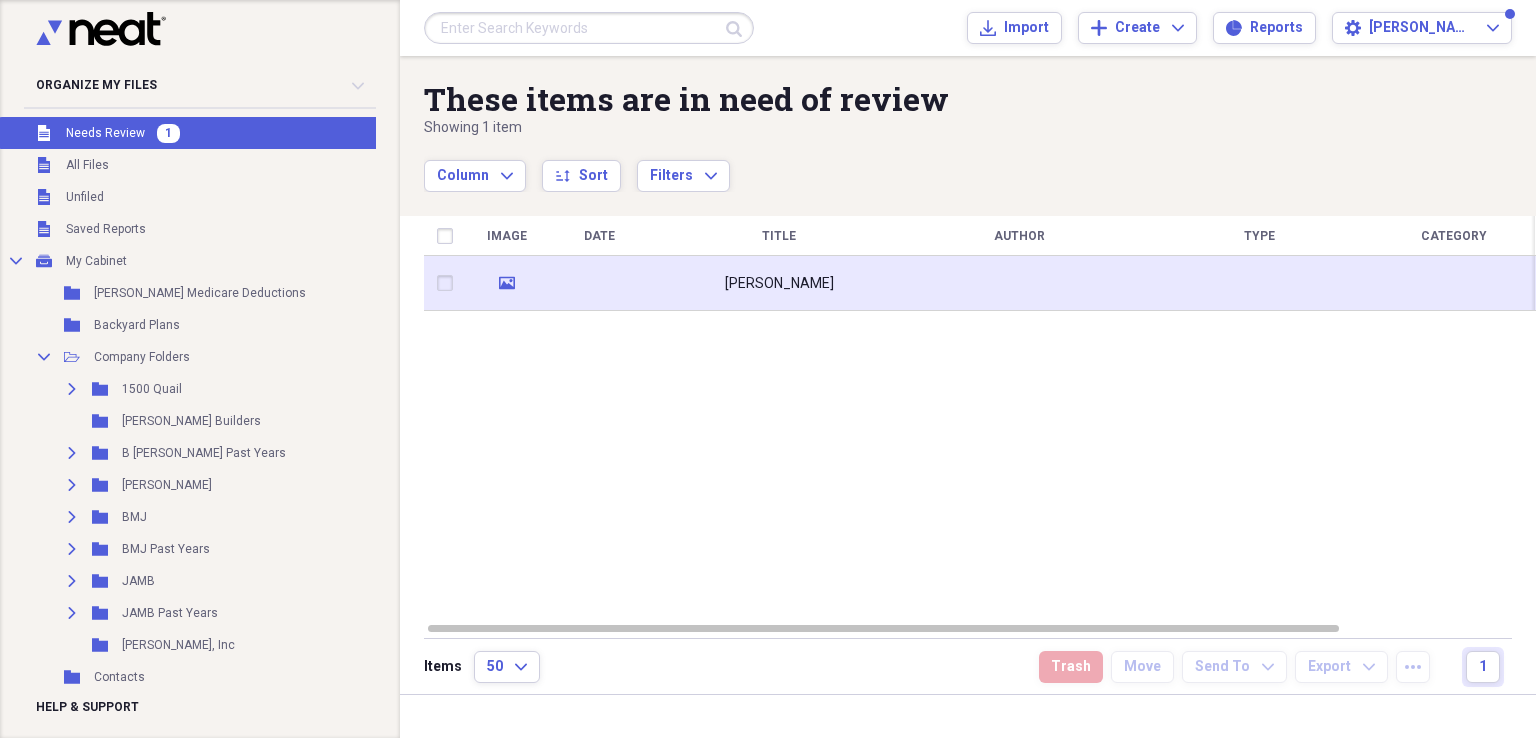 click on "media" 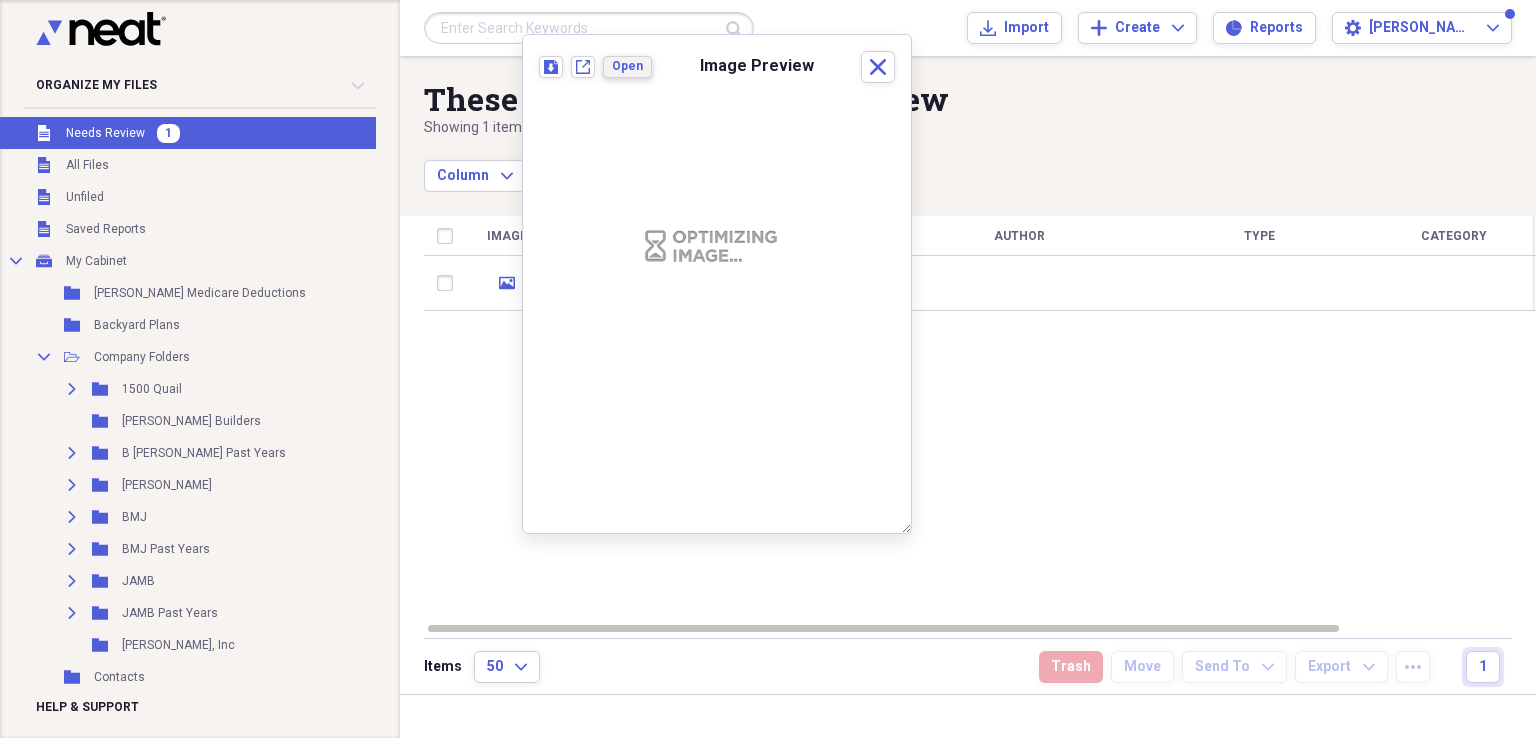 click on "Open" at bounding box center [627, 66] 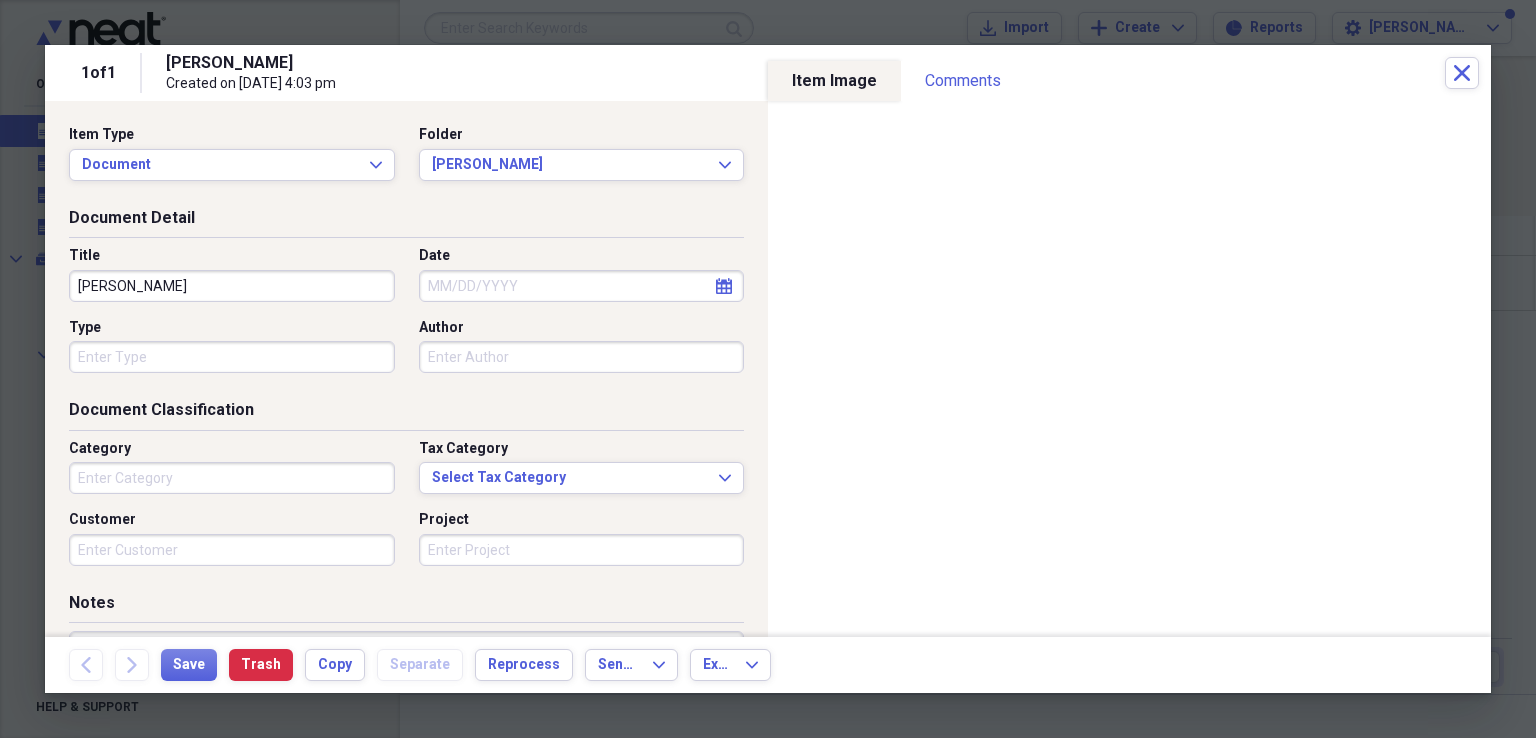 click 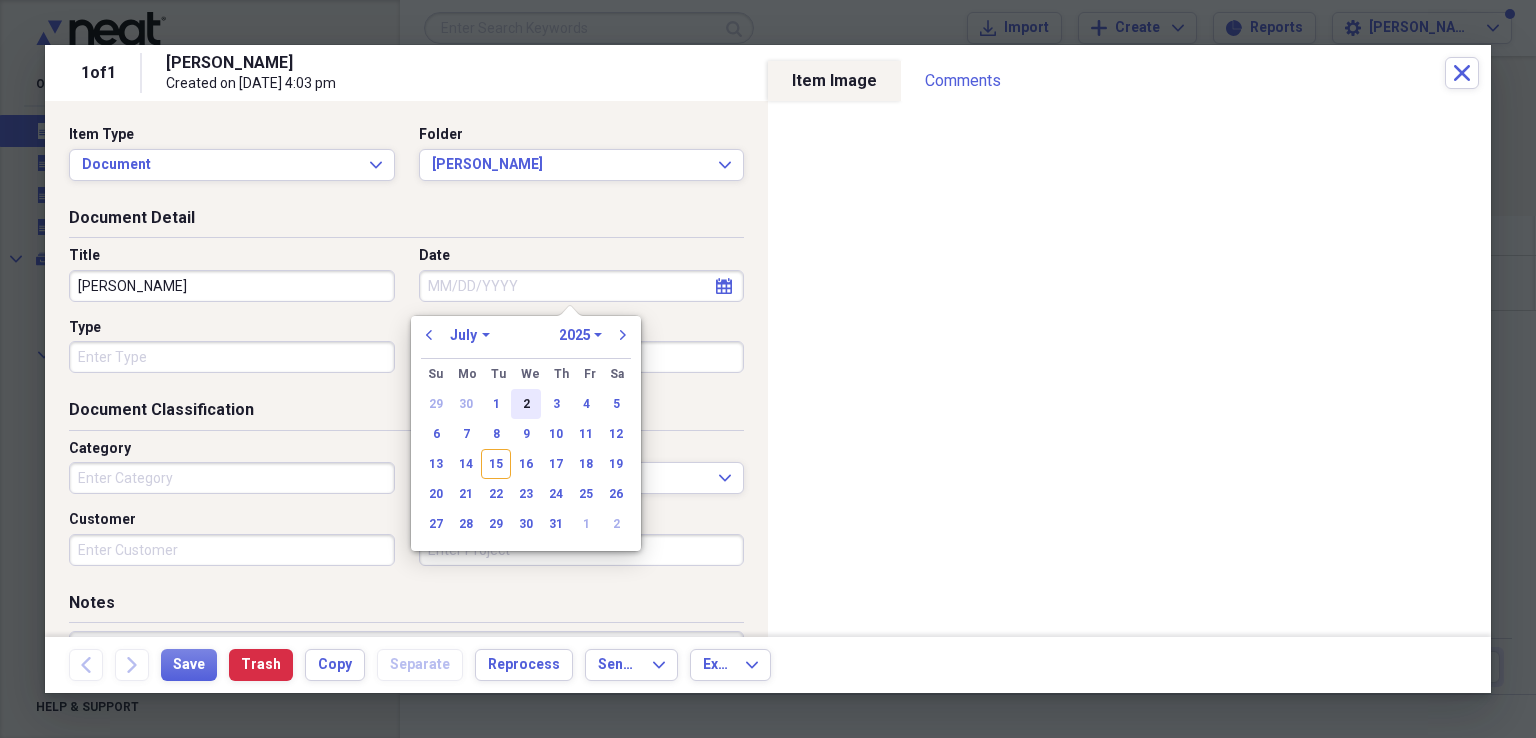 click on "2" at bounding box center [526, 404] 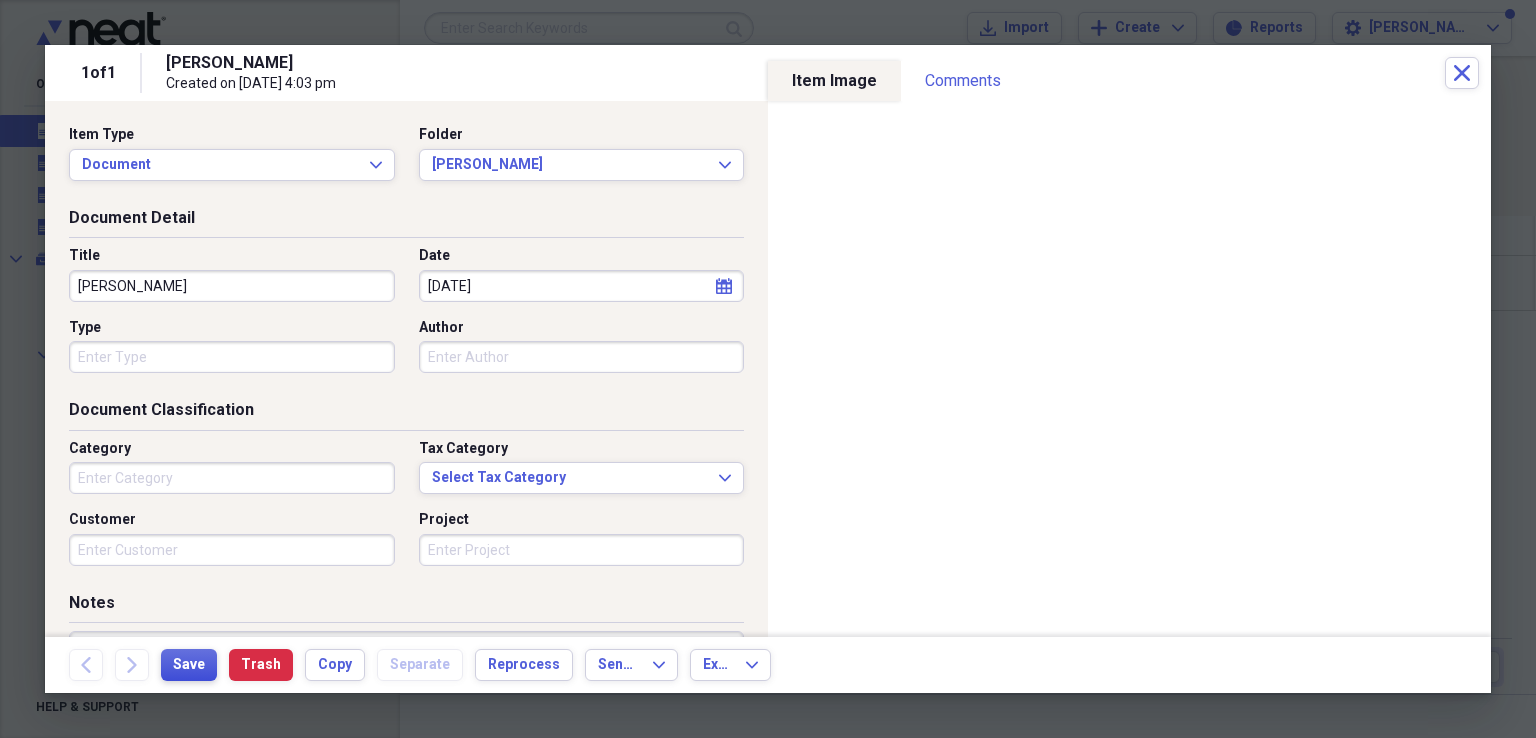 click on "Save" at bounding box center [189, 665] 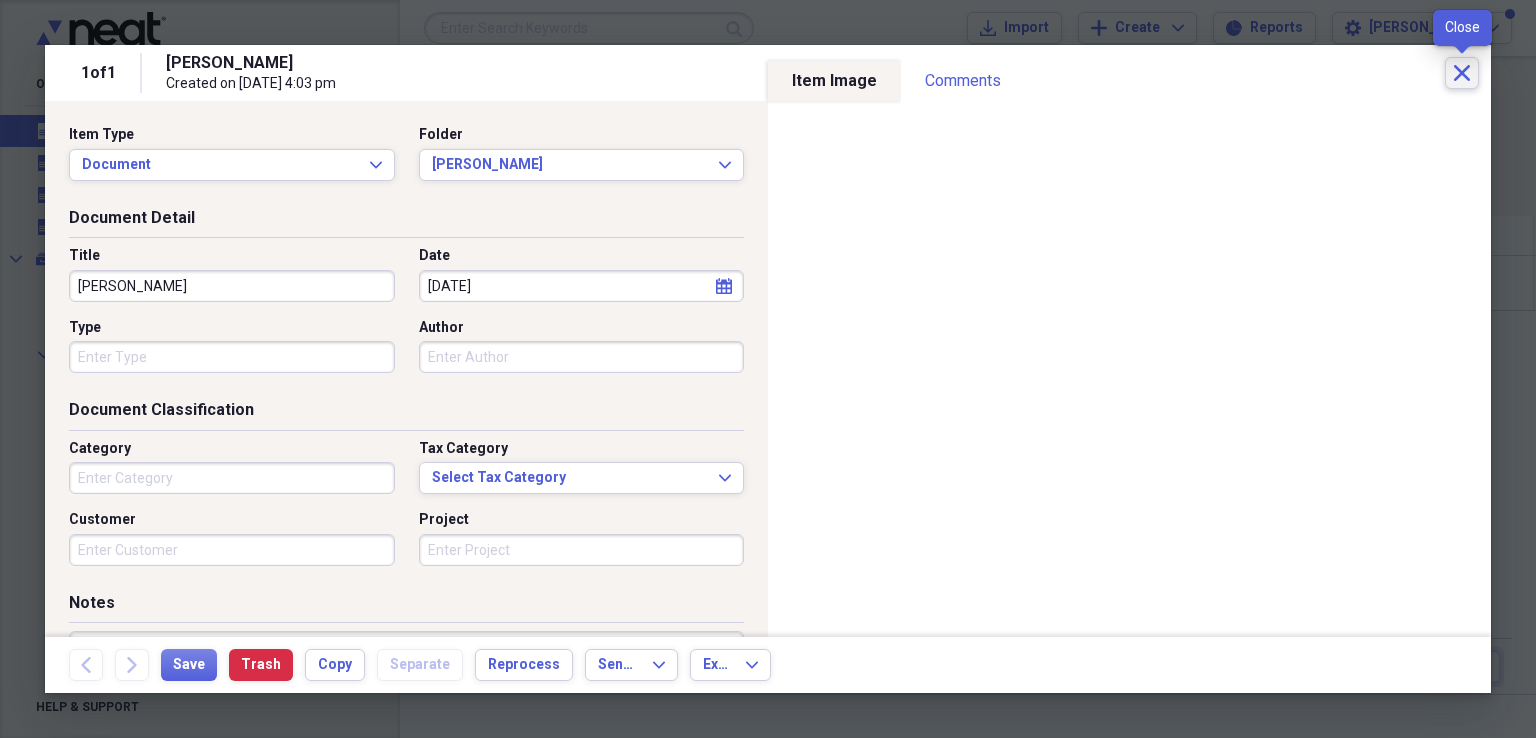 click on "Close" at bounding box center (1462, 73) 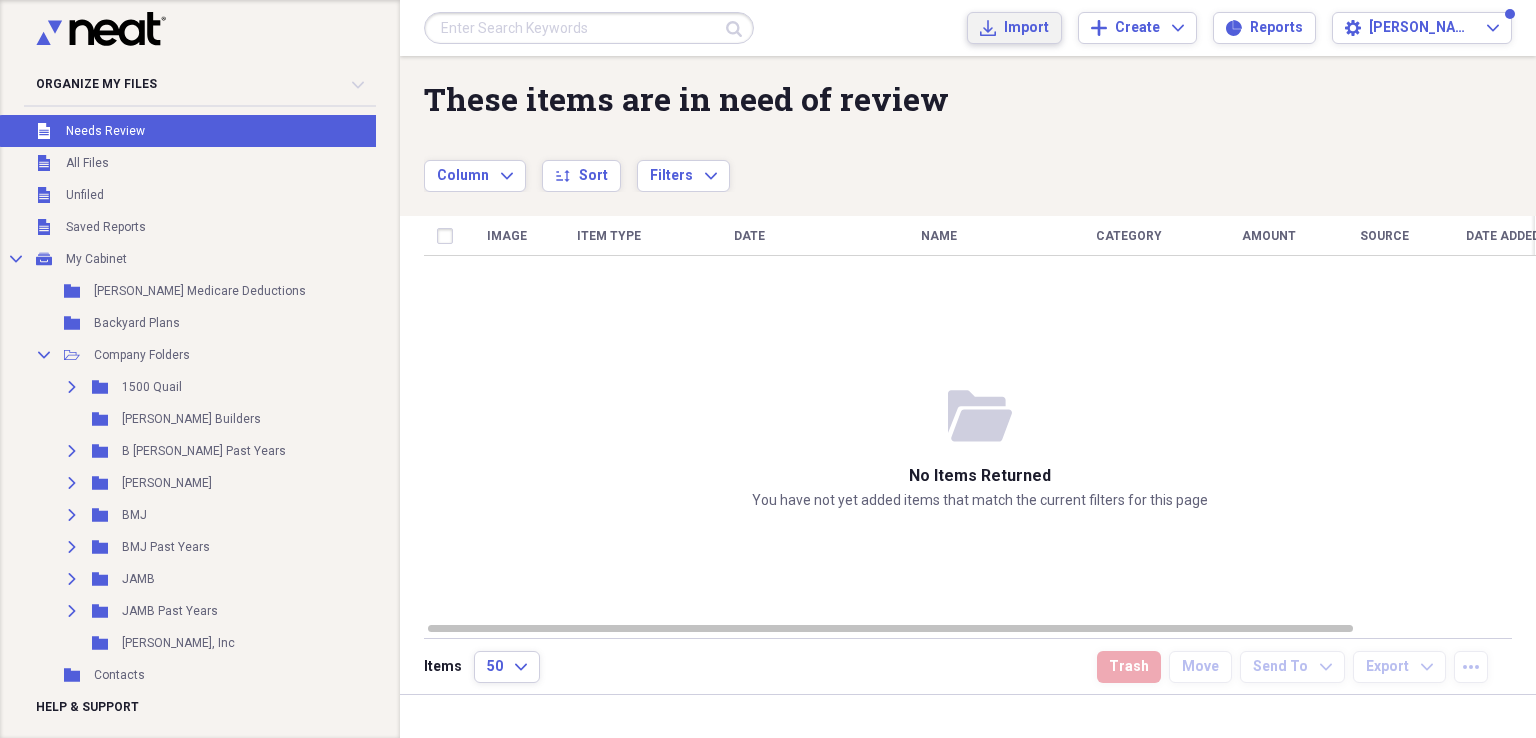 click on "Import" at bounding box center (1026, 28) 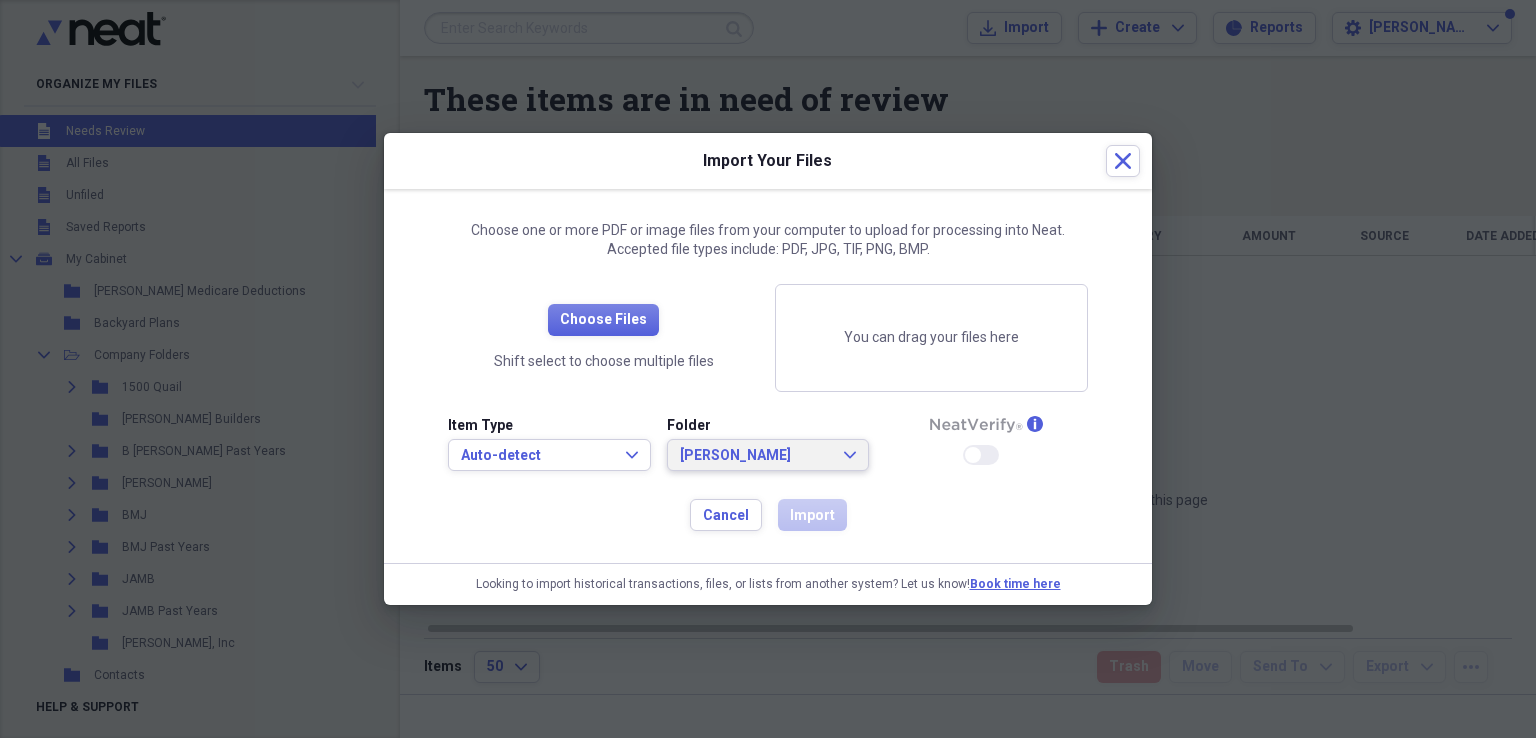 click on "Expand" 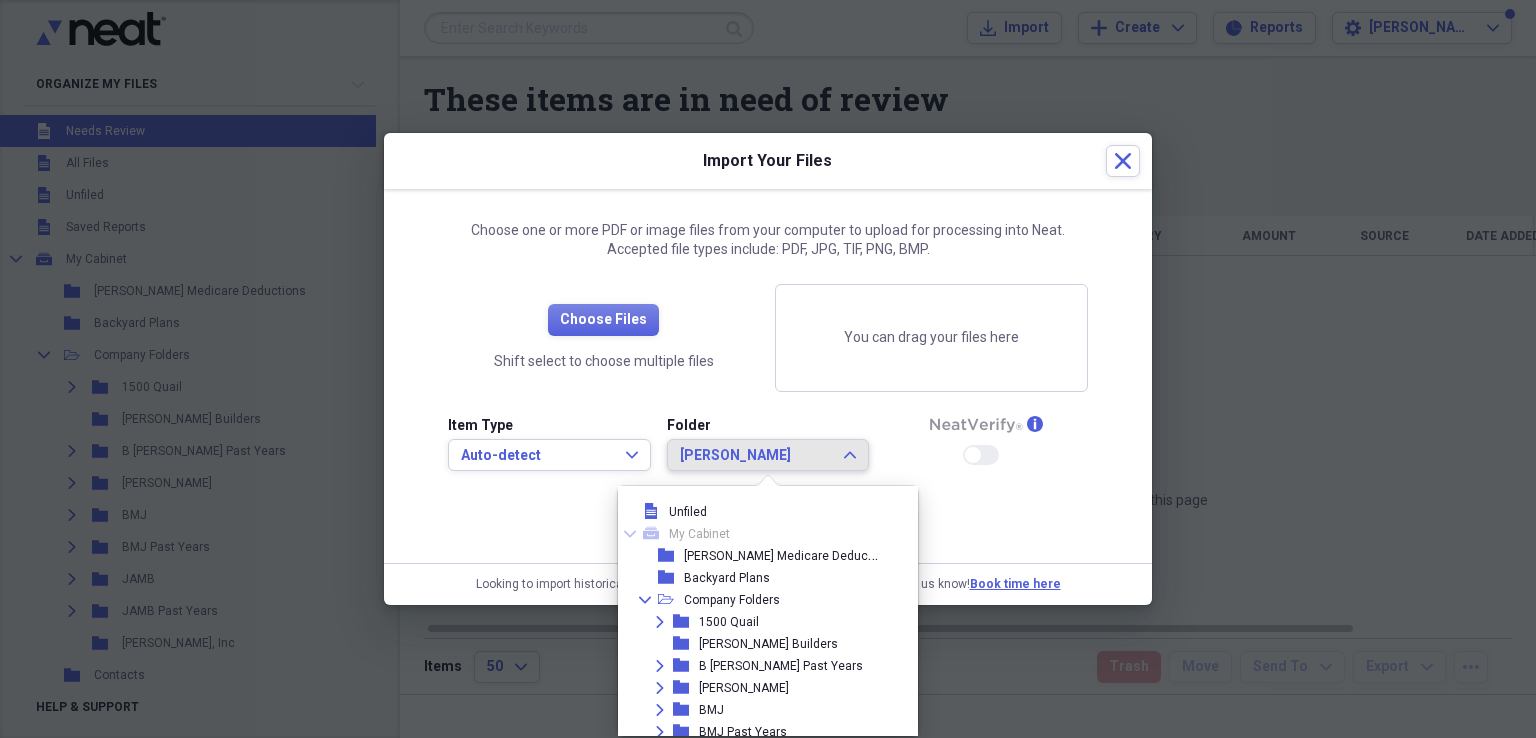 scroll, scrollTop: 568, scrollLeft: 0, axis: vertical 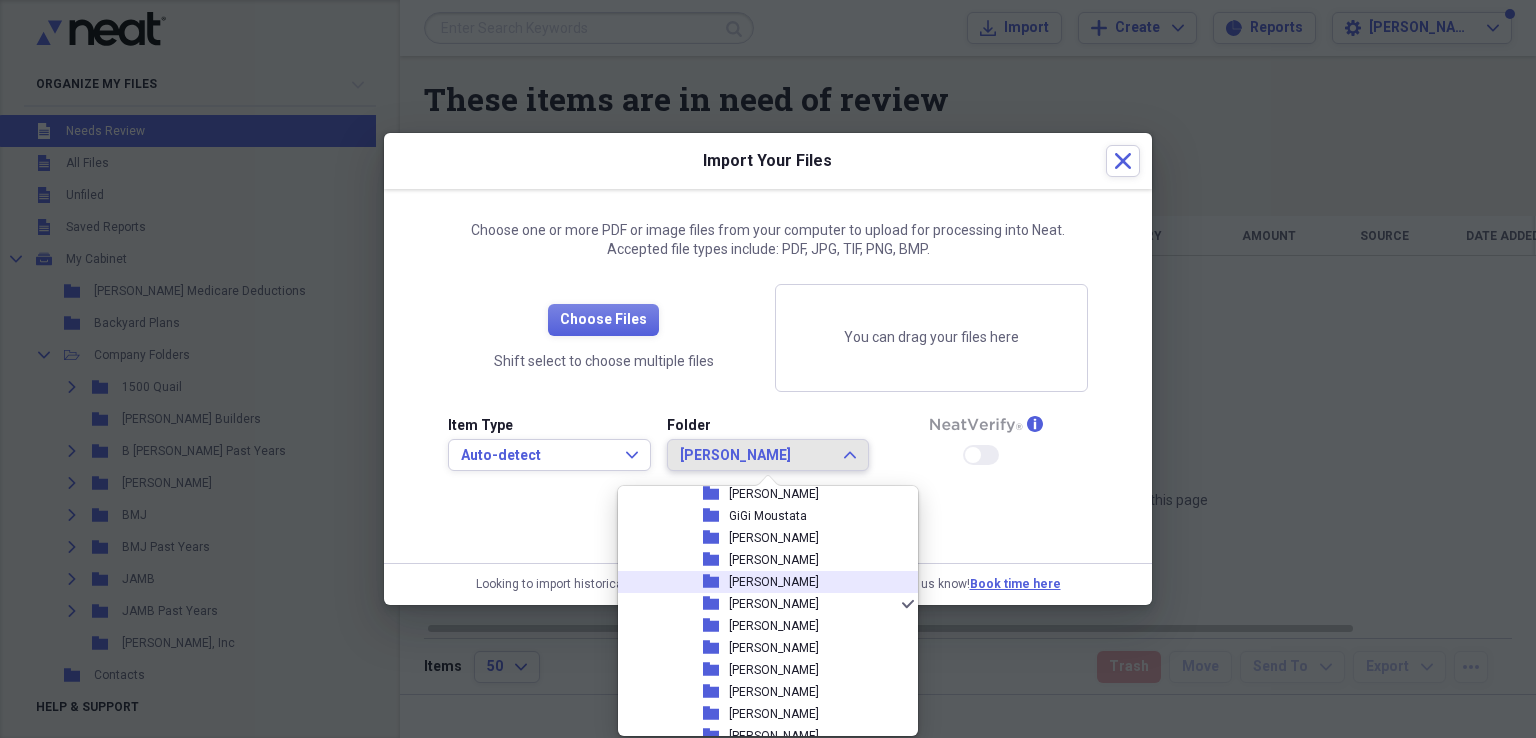 click on "[PERSON_NAME]" at bounding box center [774, 582] 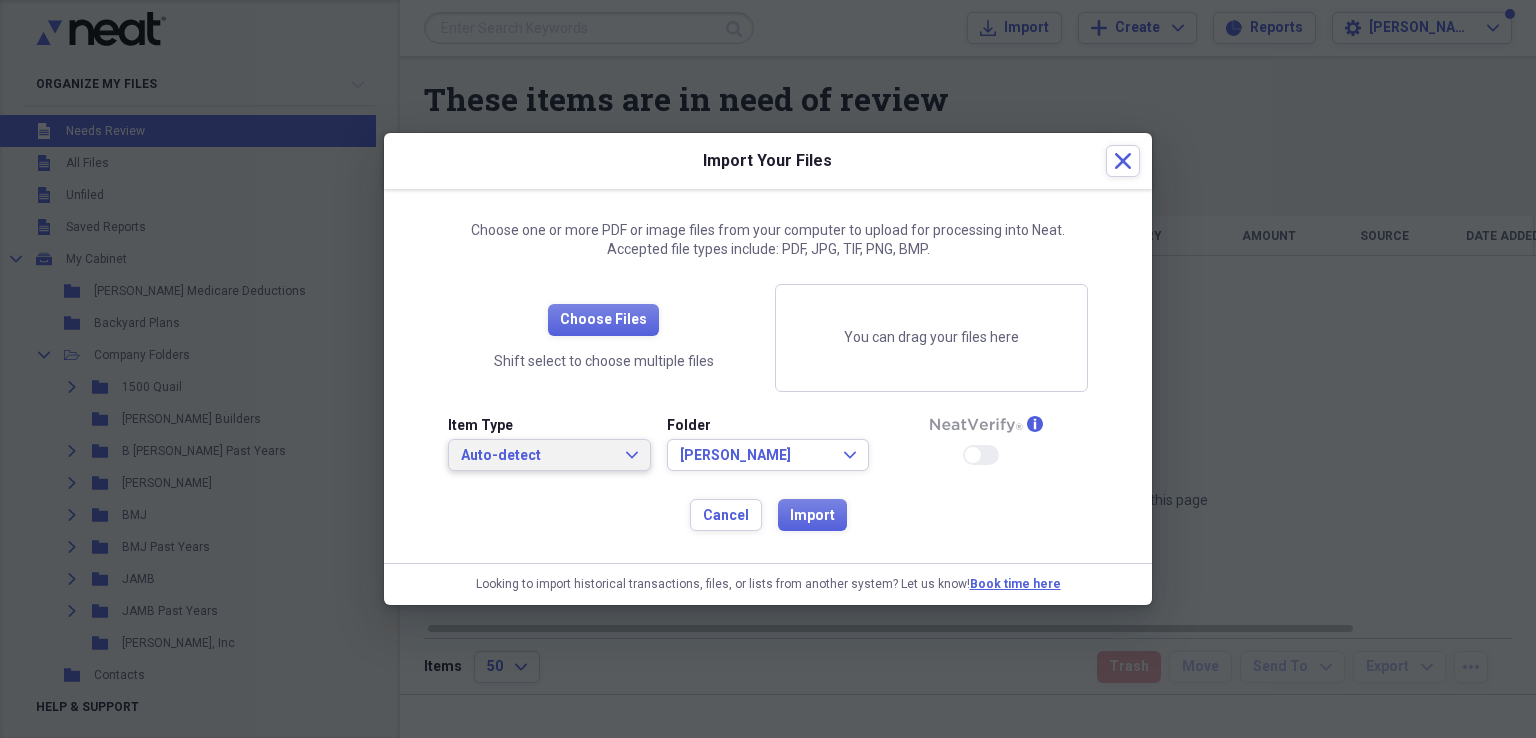 click on "Auto-detect Expand" at bounding box center [549, 456] 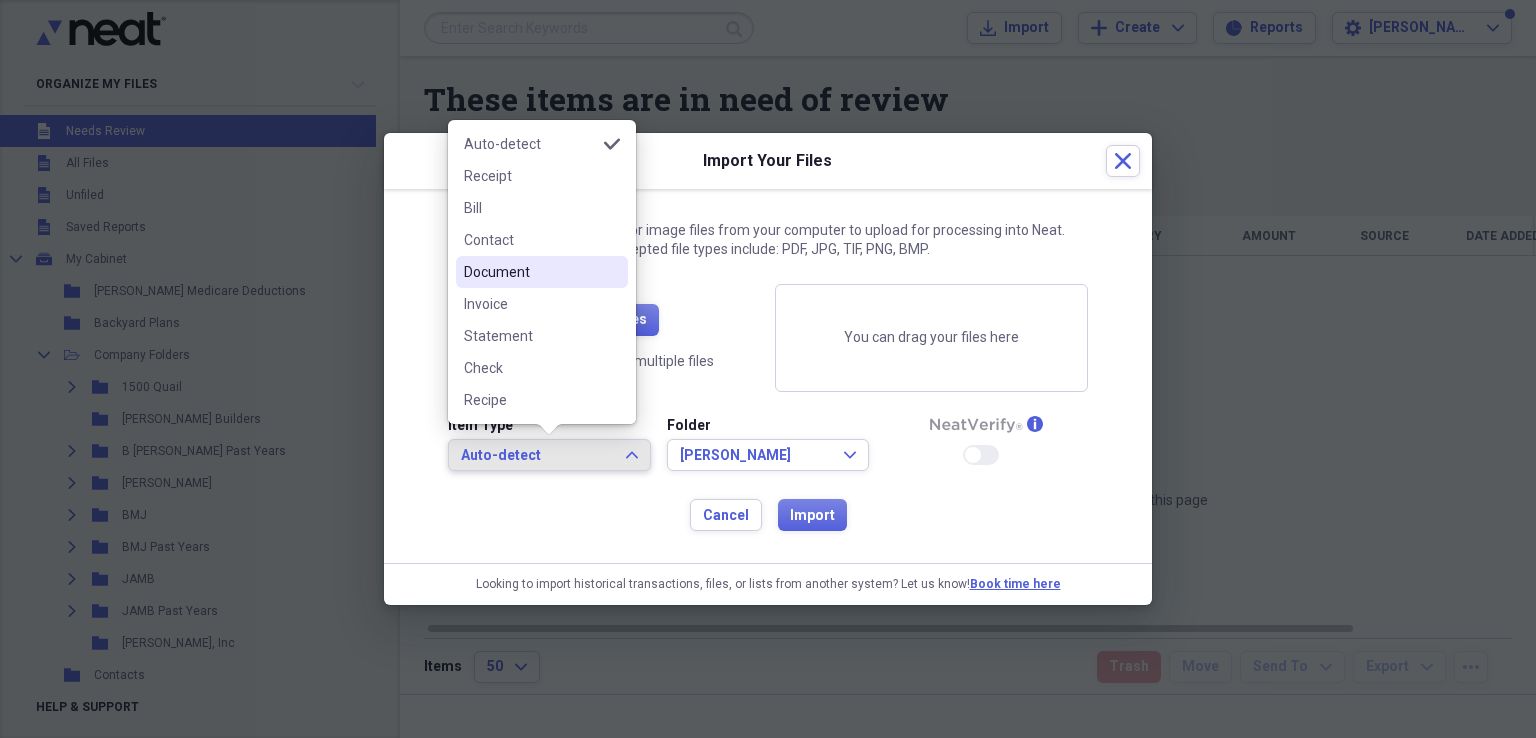 click on "Document" at bounding box center [530, 272] 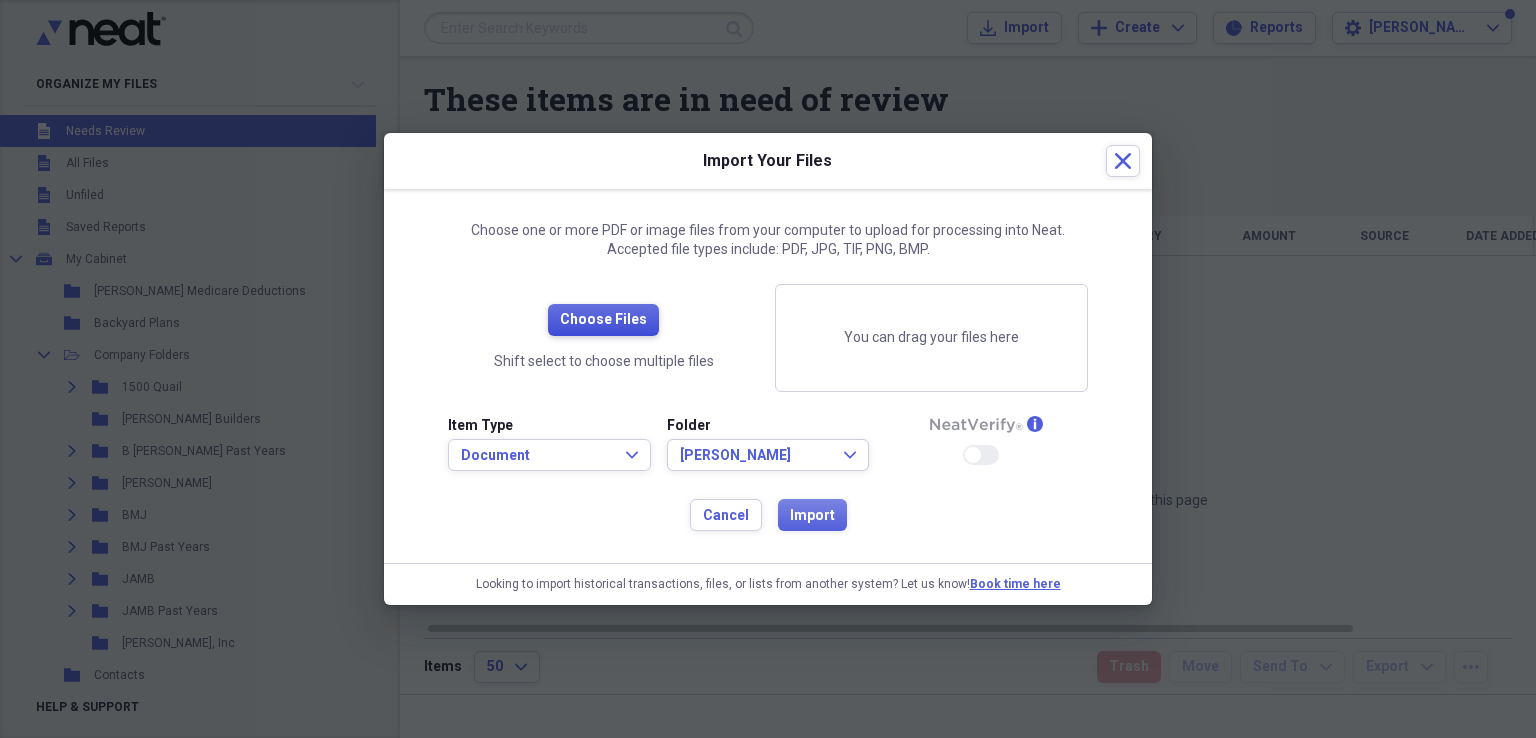 click on "Choose Files" at bounding box center [603, 320] 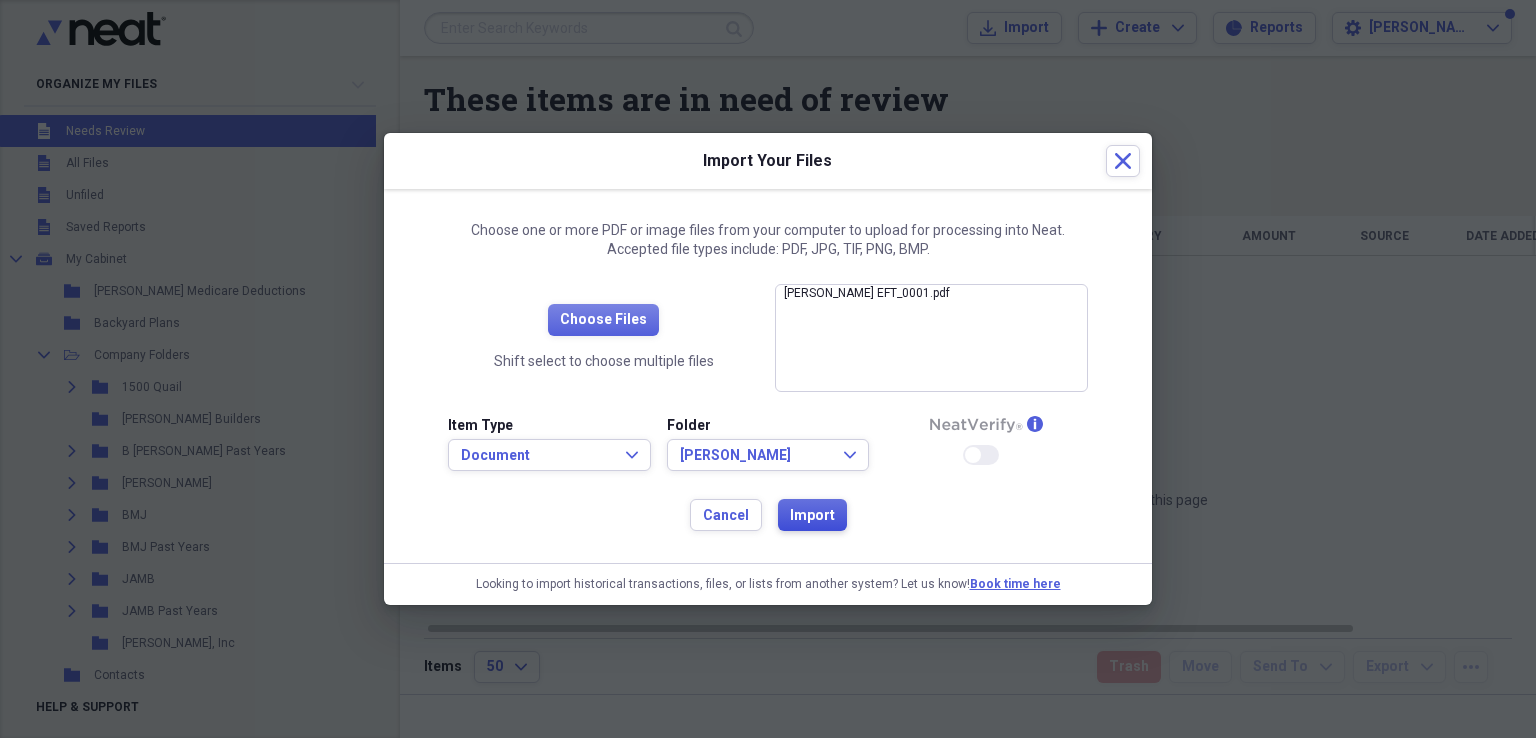 click on "Import" at bounding box center (812, 516) 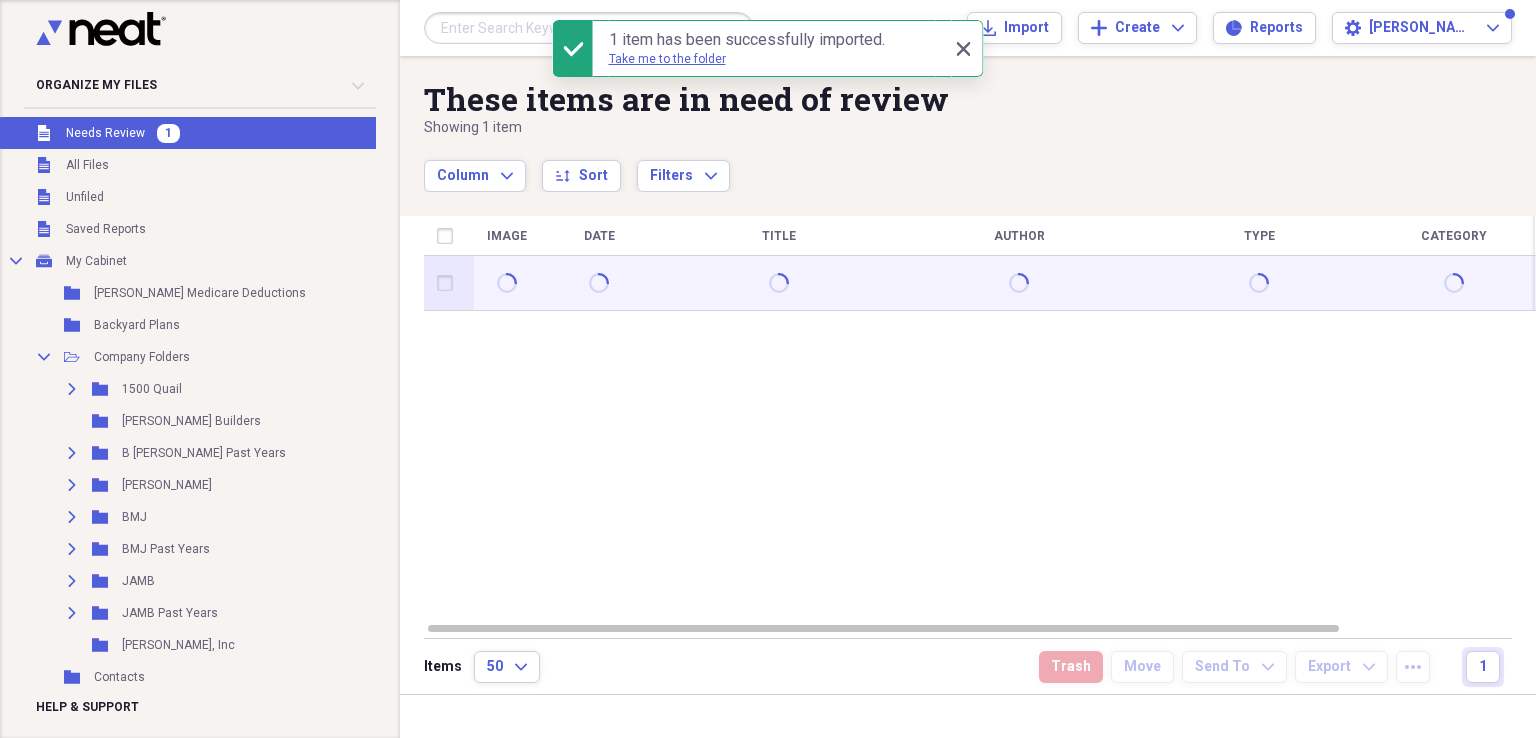 click at bounding box center (449, 283) 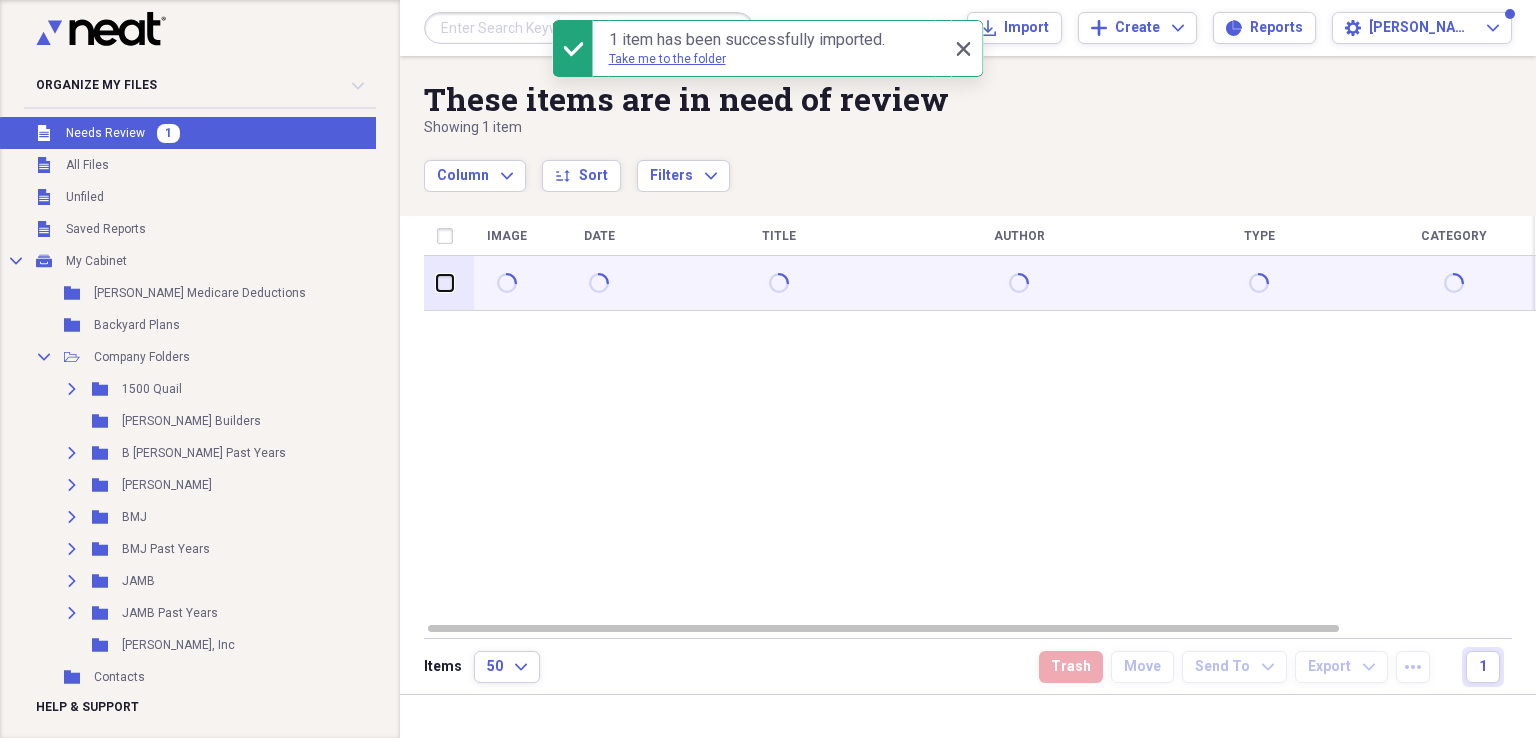 click at bounding box center [437, 283] 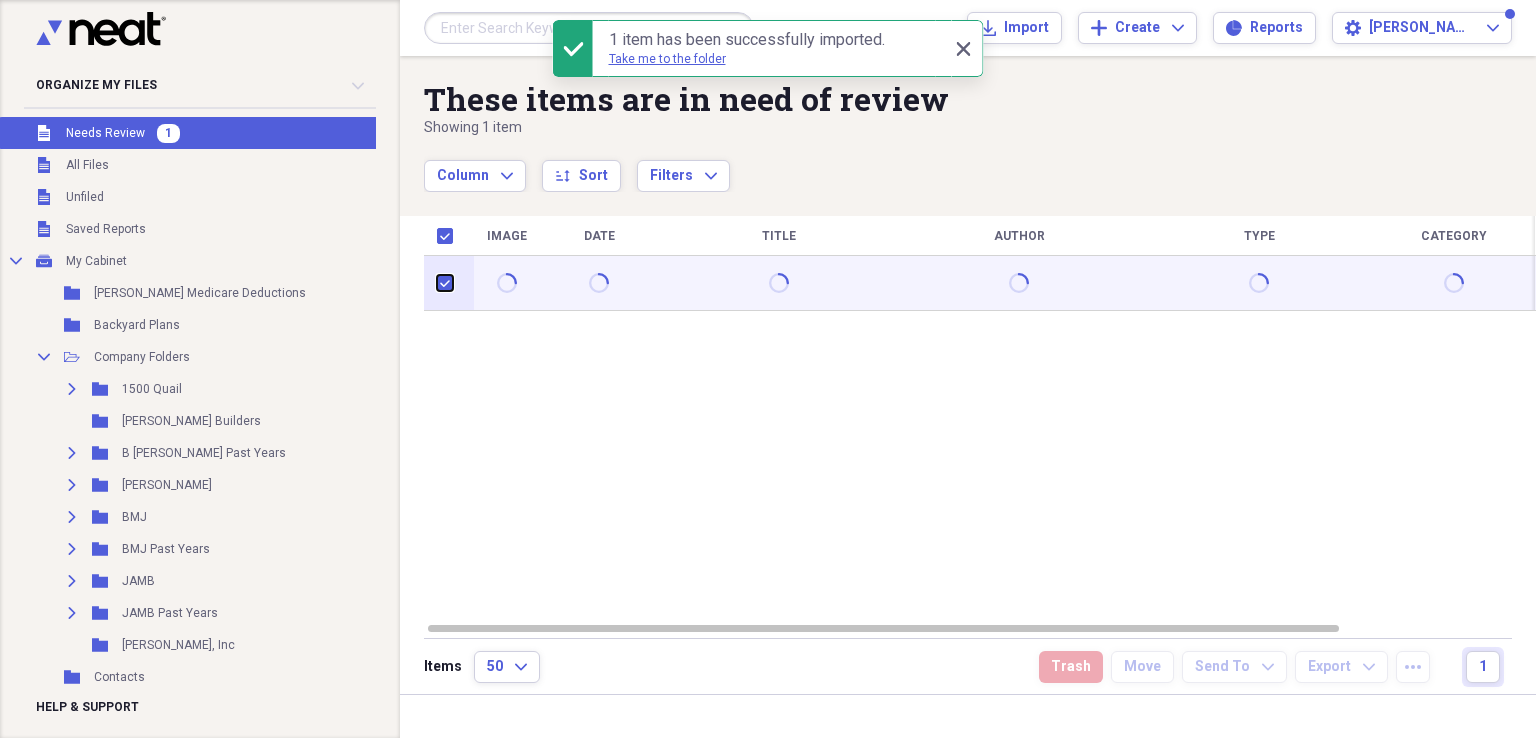 checkbox on "true" 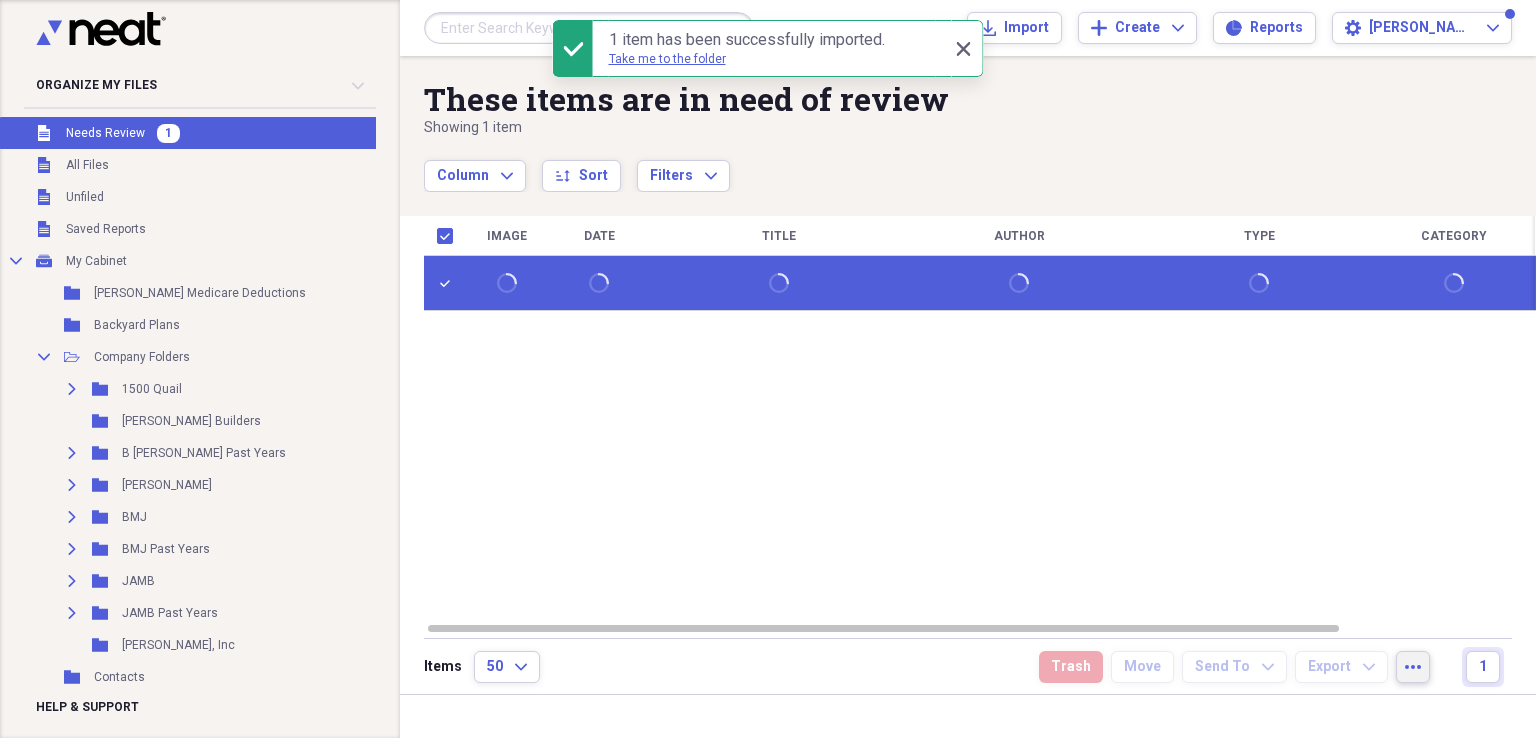 click 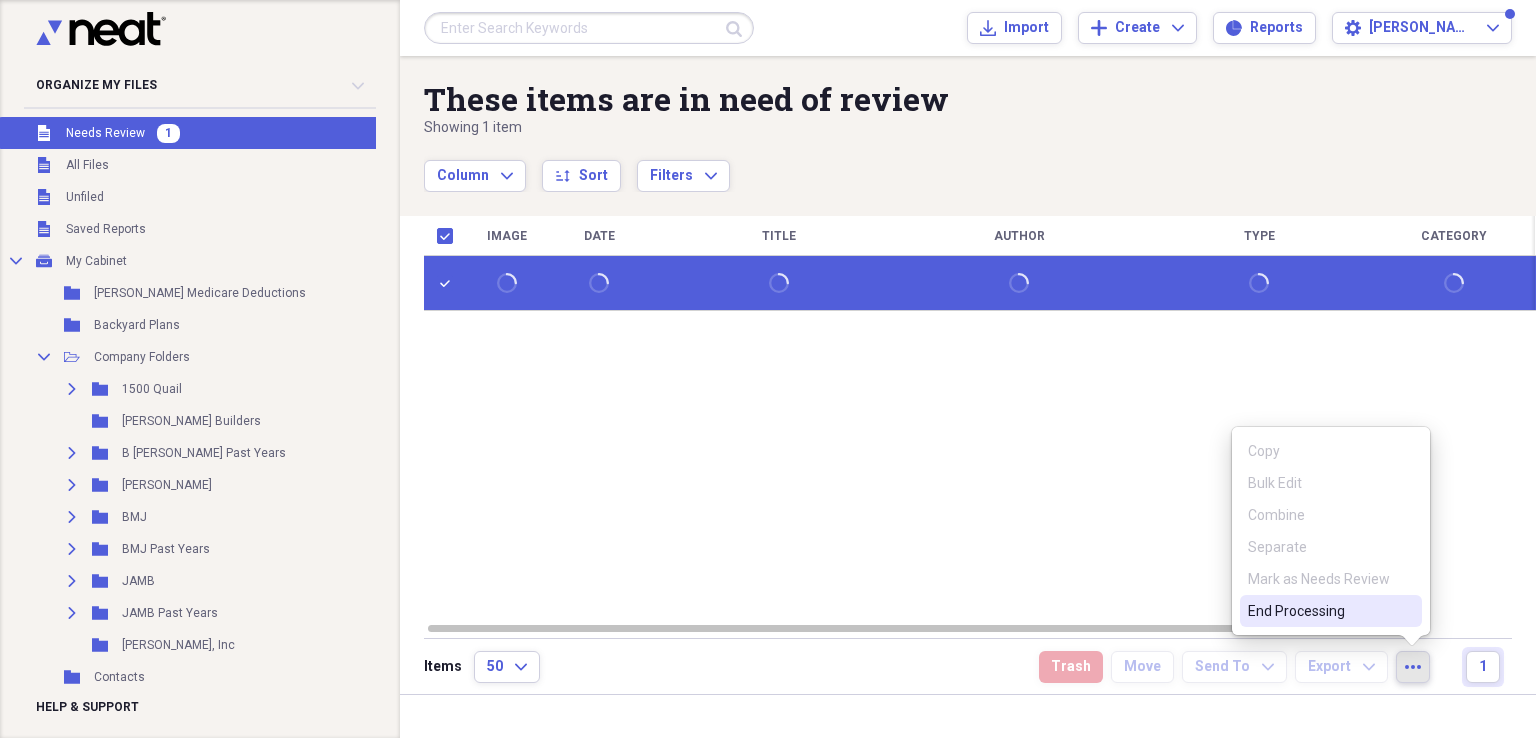 click on "End Processing" at bounding box center (1319, 611) 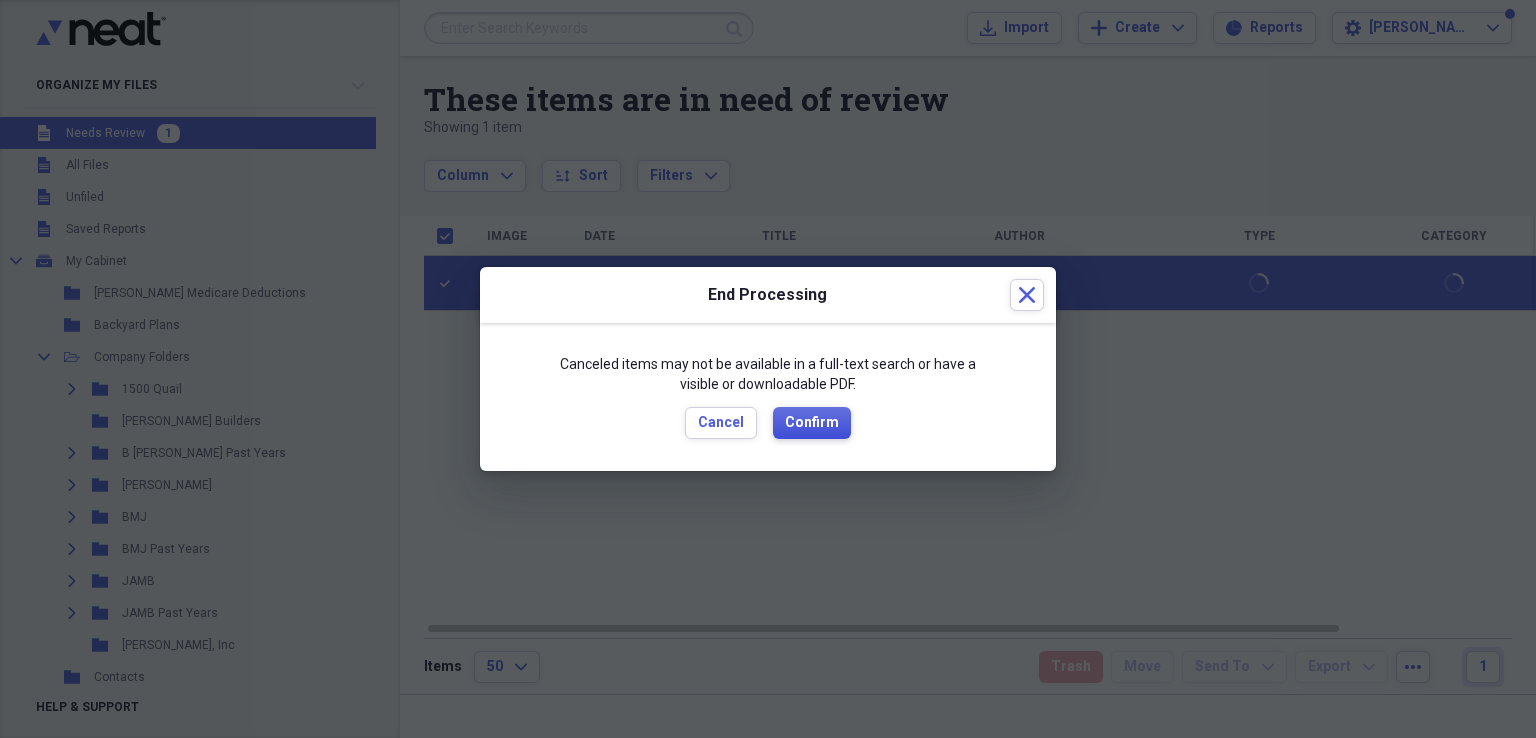 click on "Confirm" at bounding box center [812, 423] 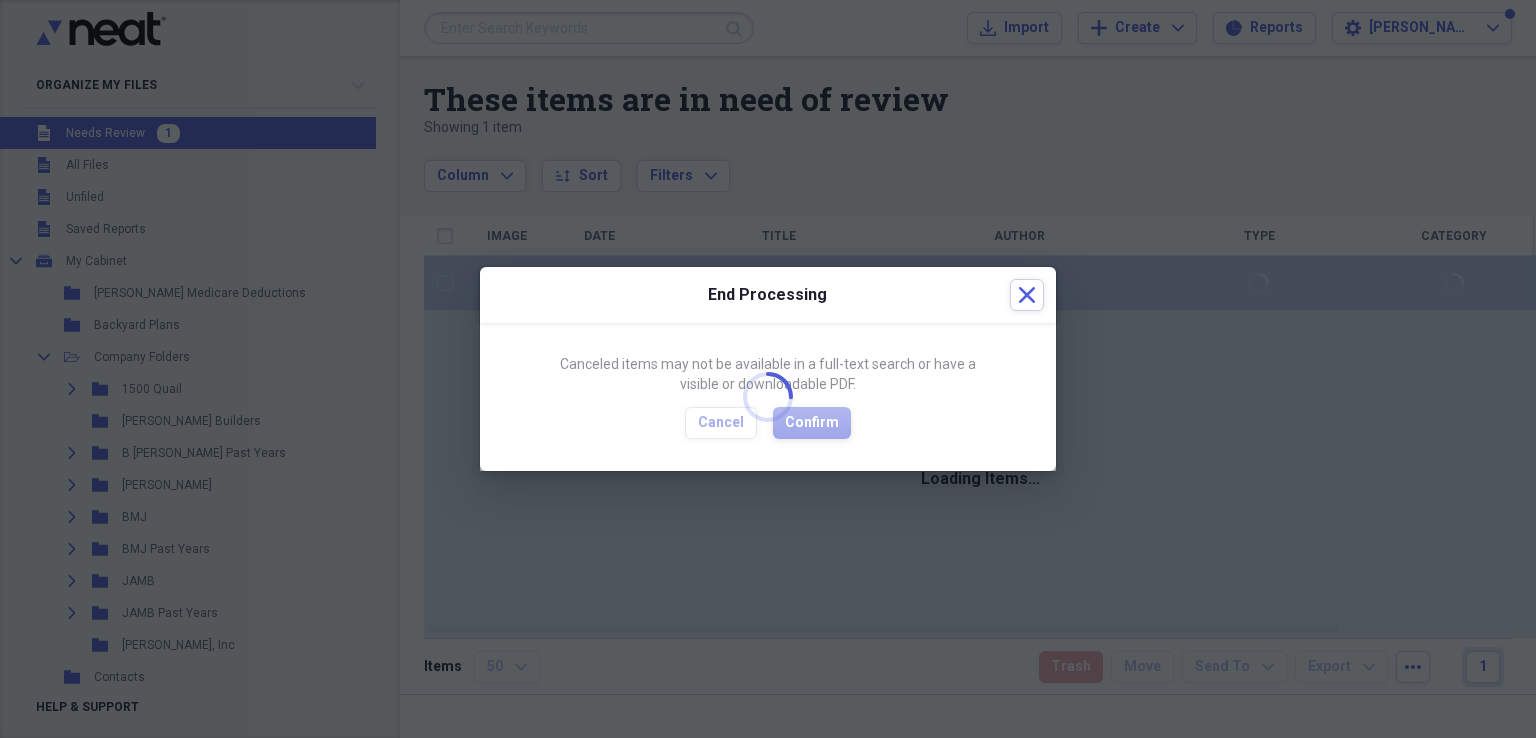 checkbox on "false" 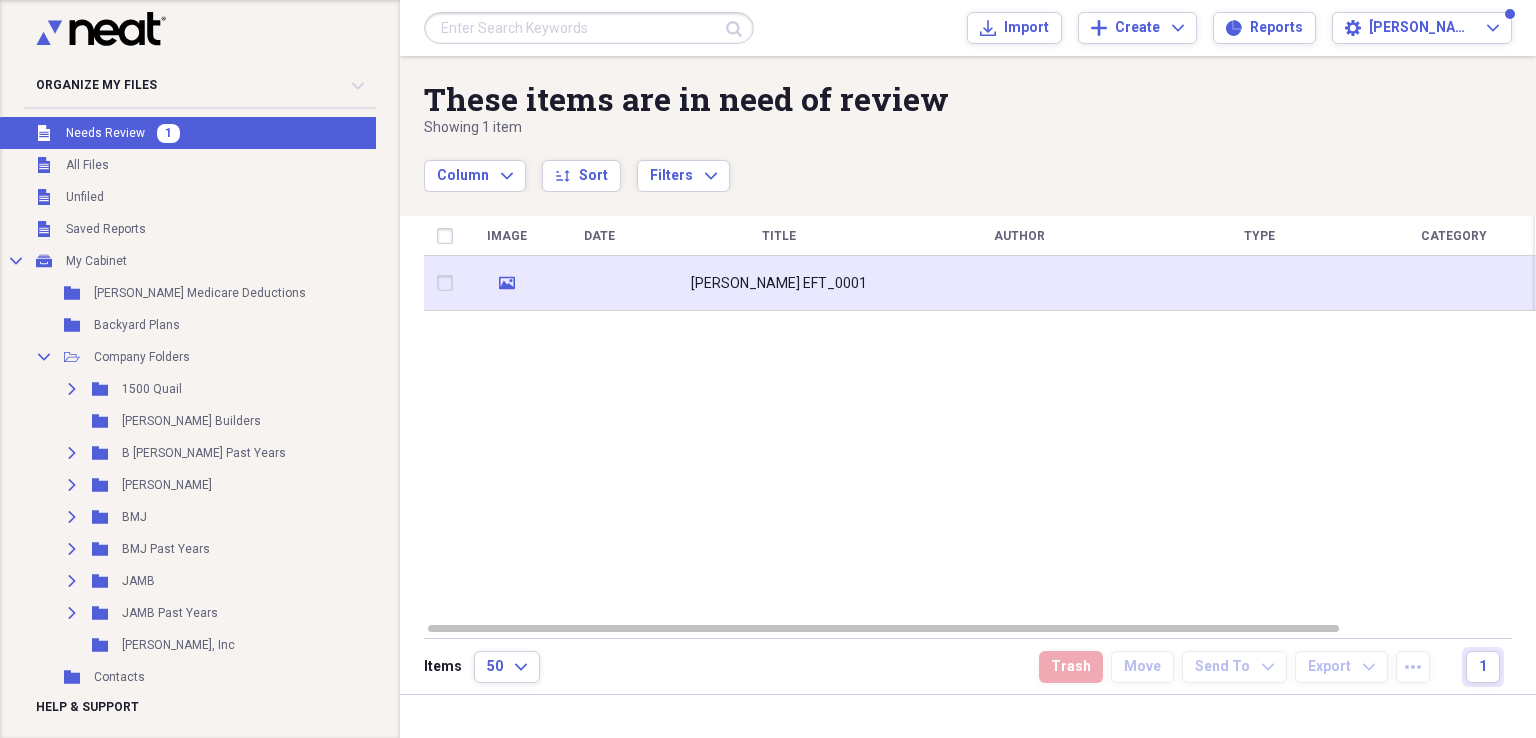 click on "media" 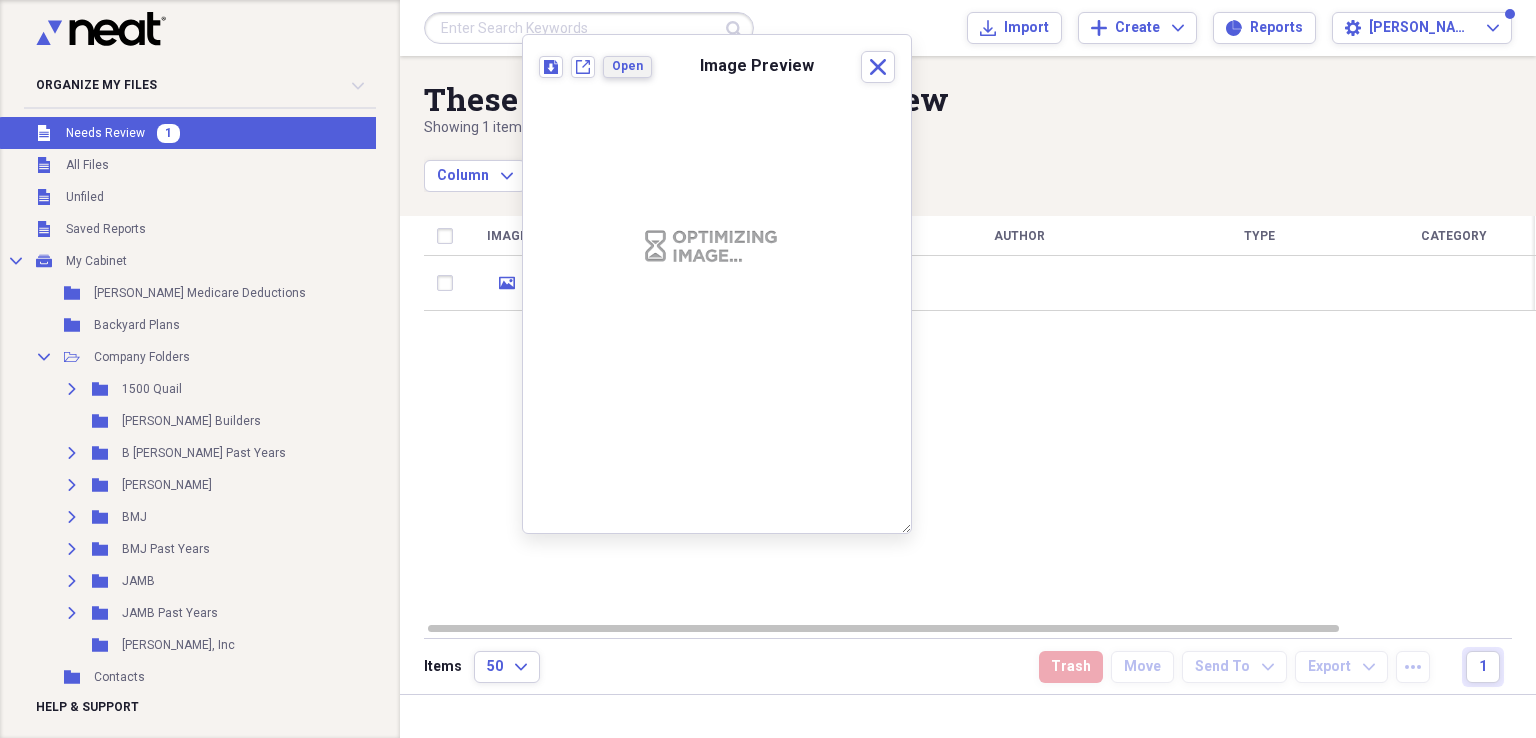 click on "Open" at bounding box center (627, 66) 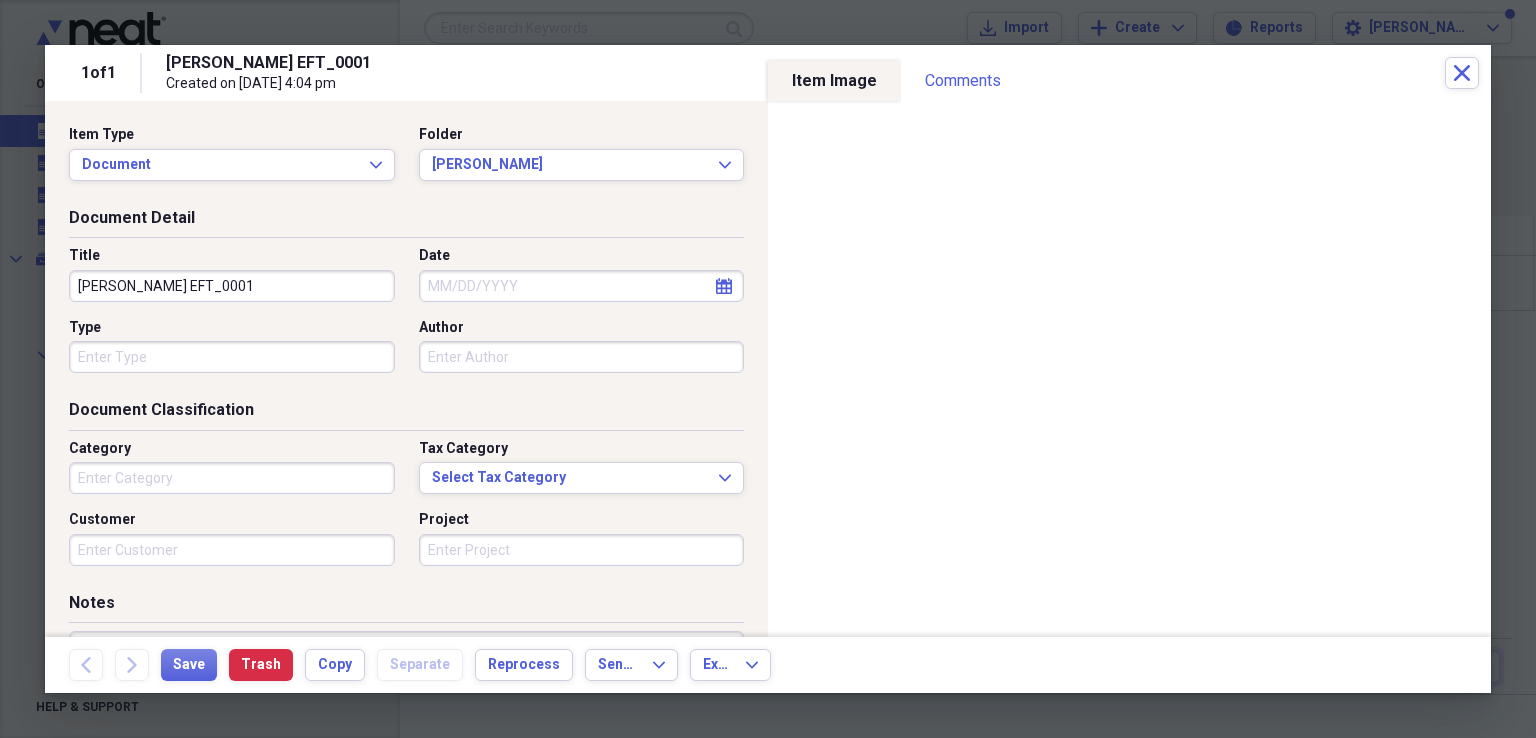 click 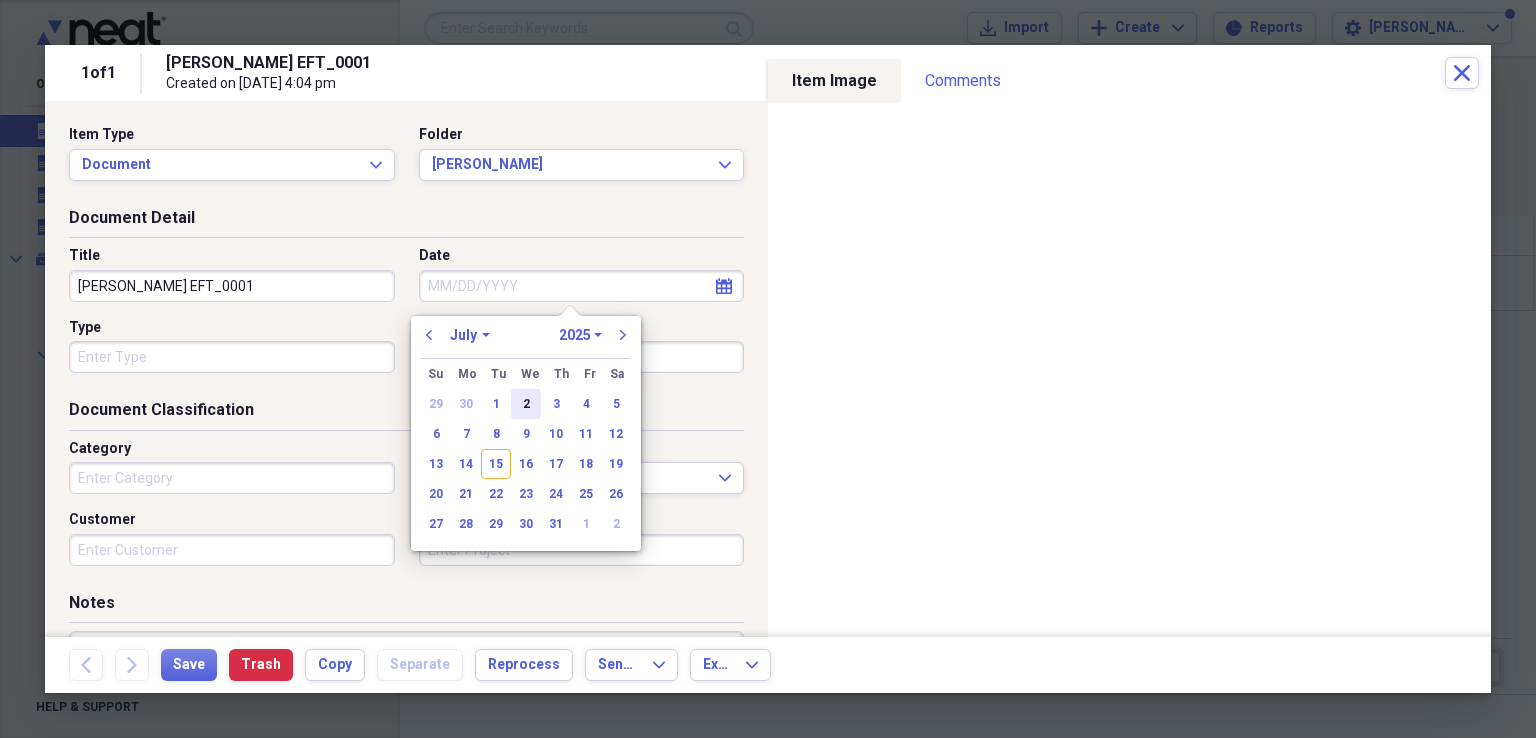 click on "2" at bounding box center (526, 404) 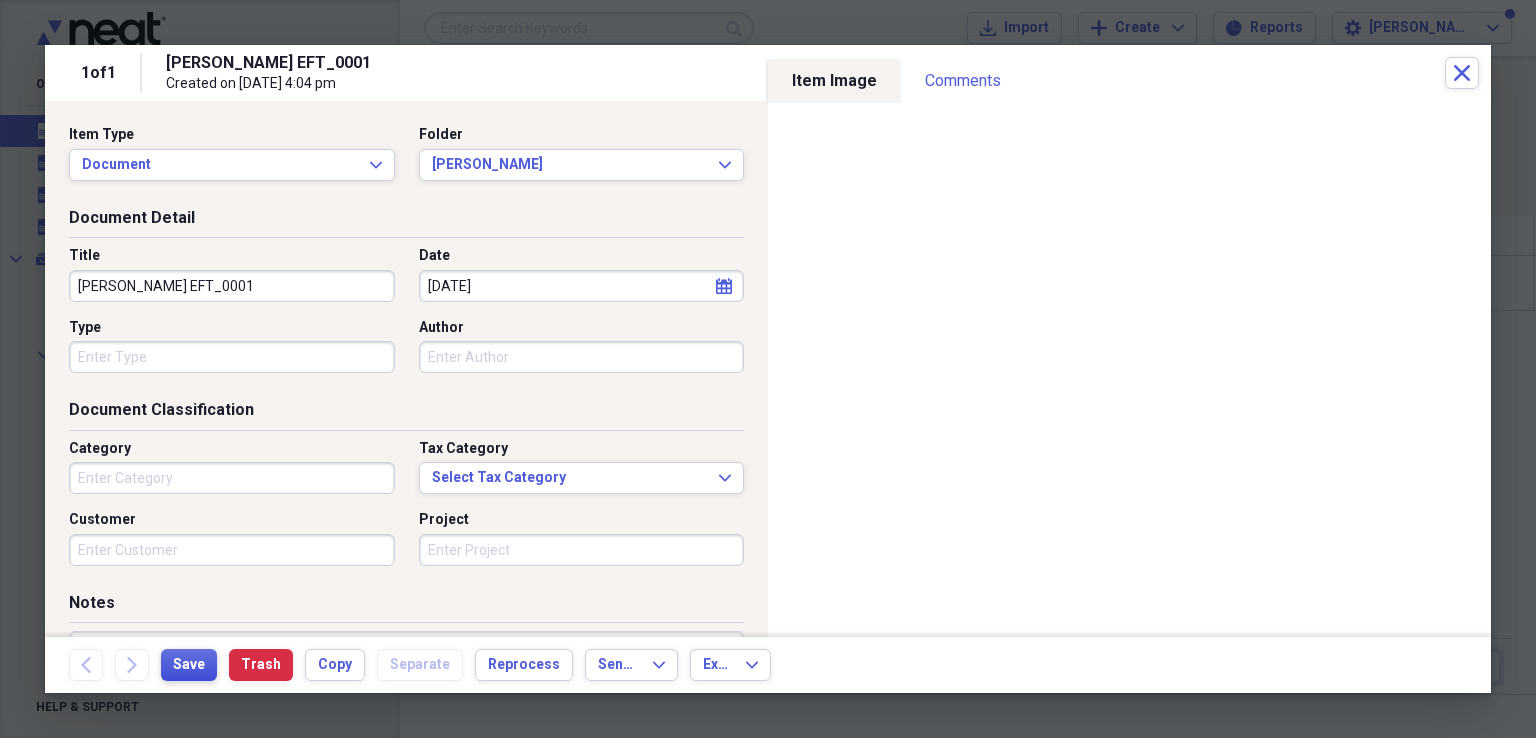 click on "Save" at bounding box center (189, 665) 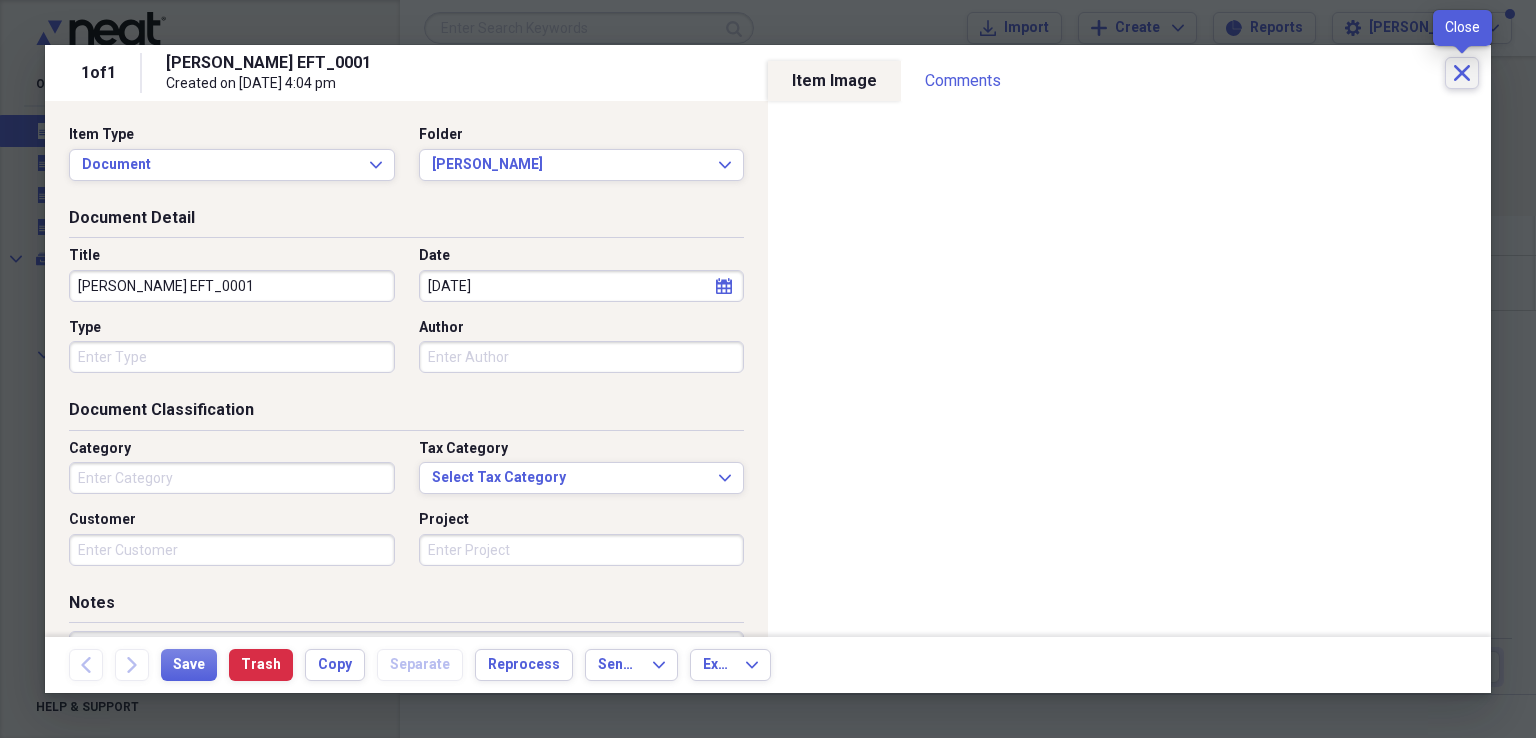 click on "Close" 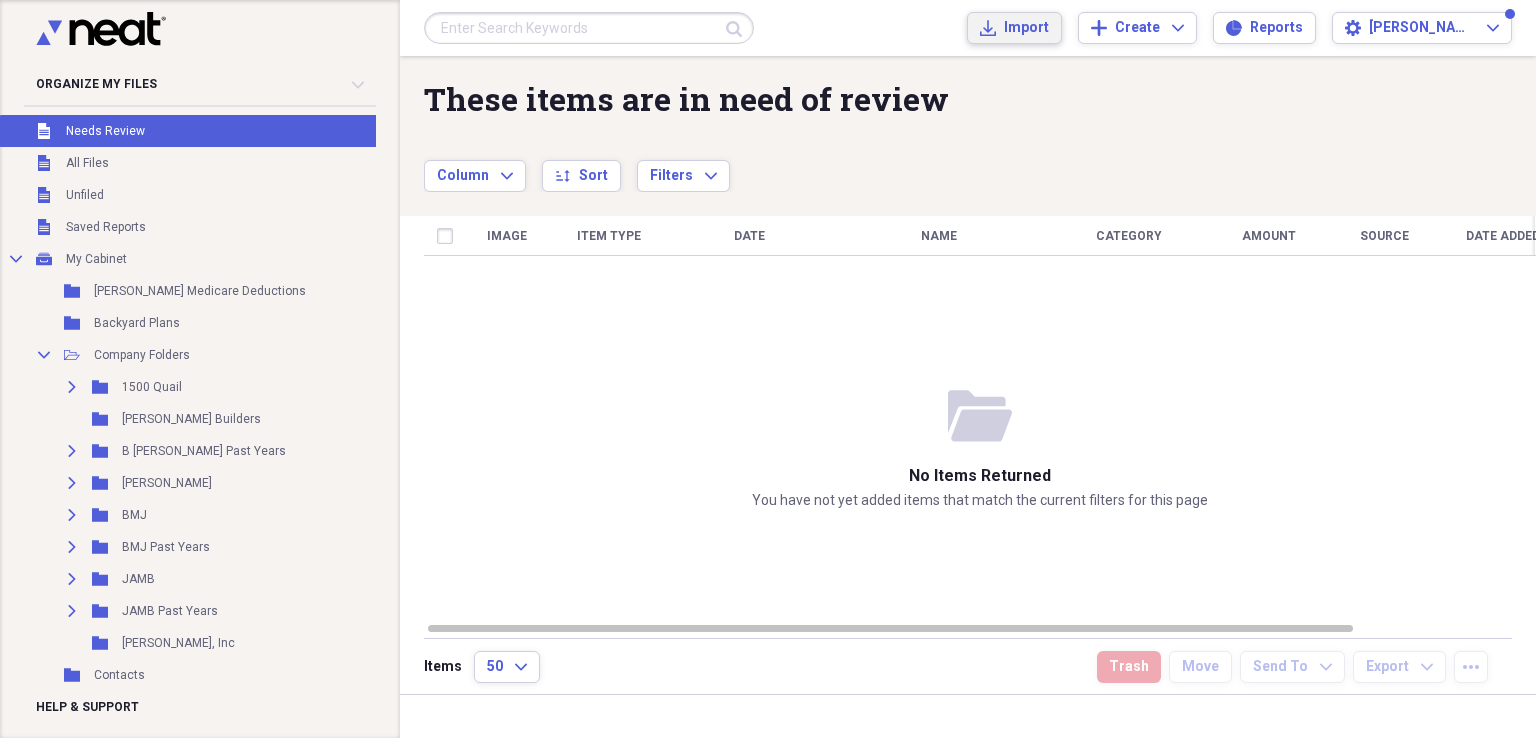 click on "Import" at bounding box center (1026, 28) 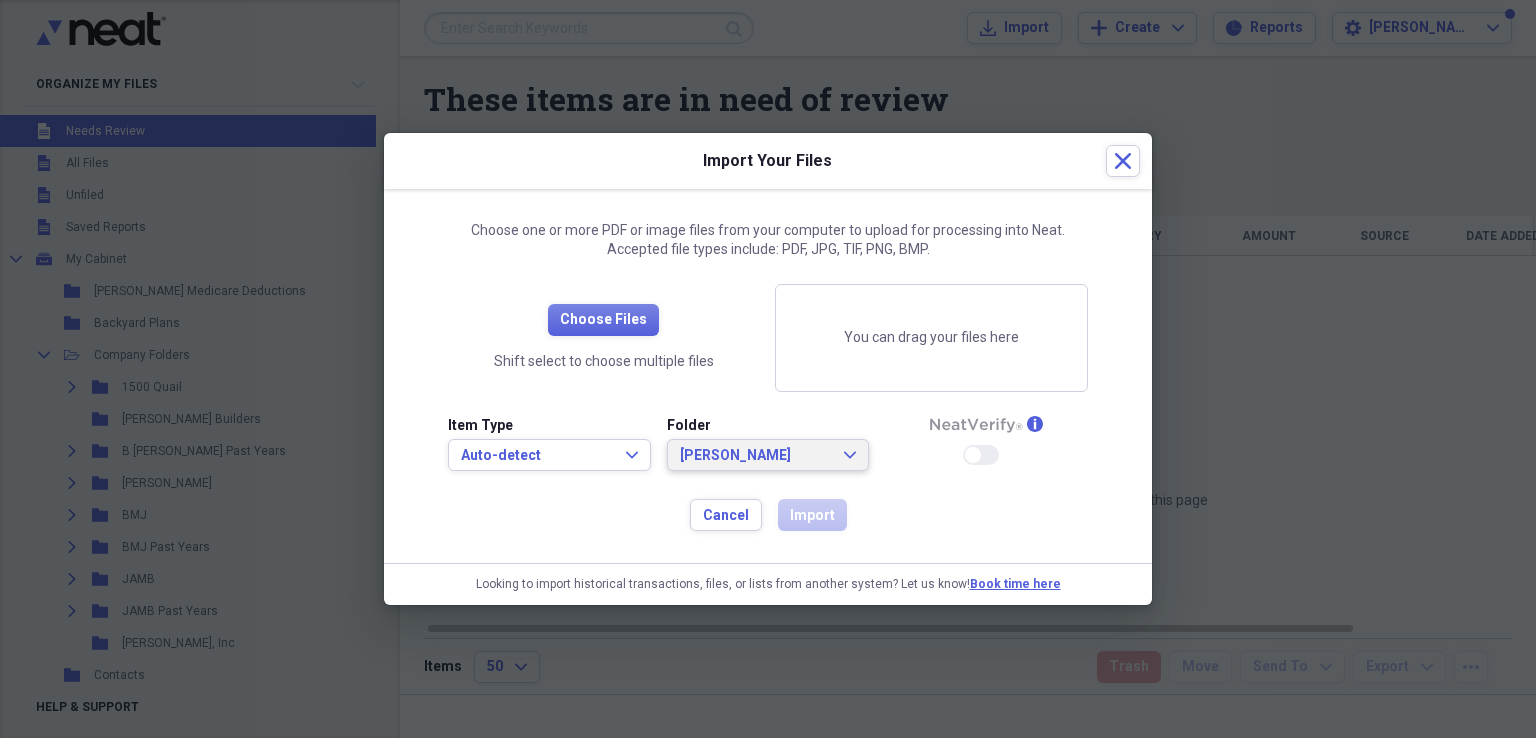 click on "Expand" 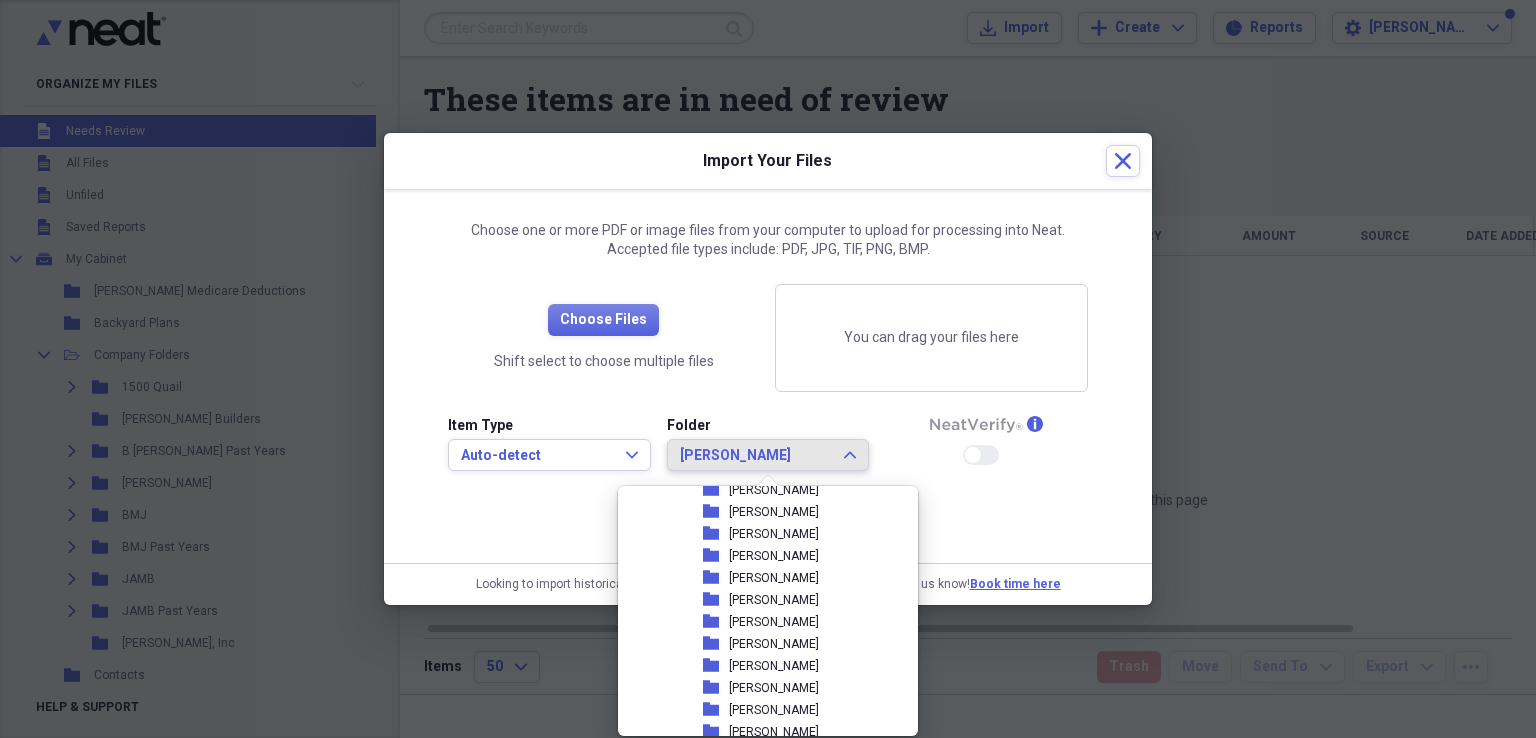 scroll, scrollTop: 846, scrollLeft: 0, axis: vertical 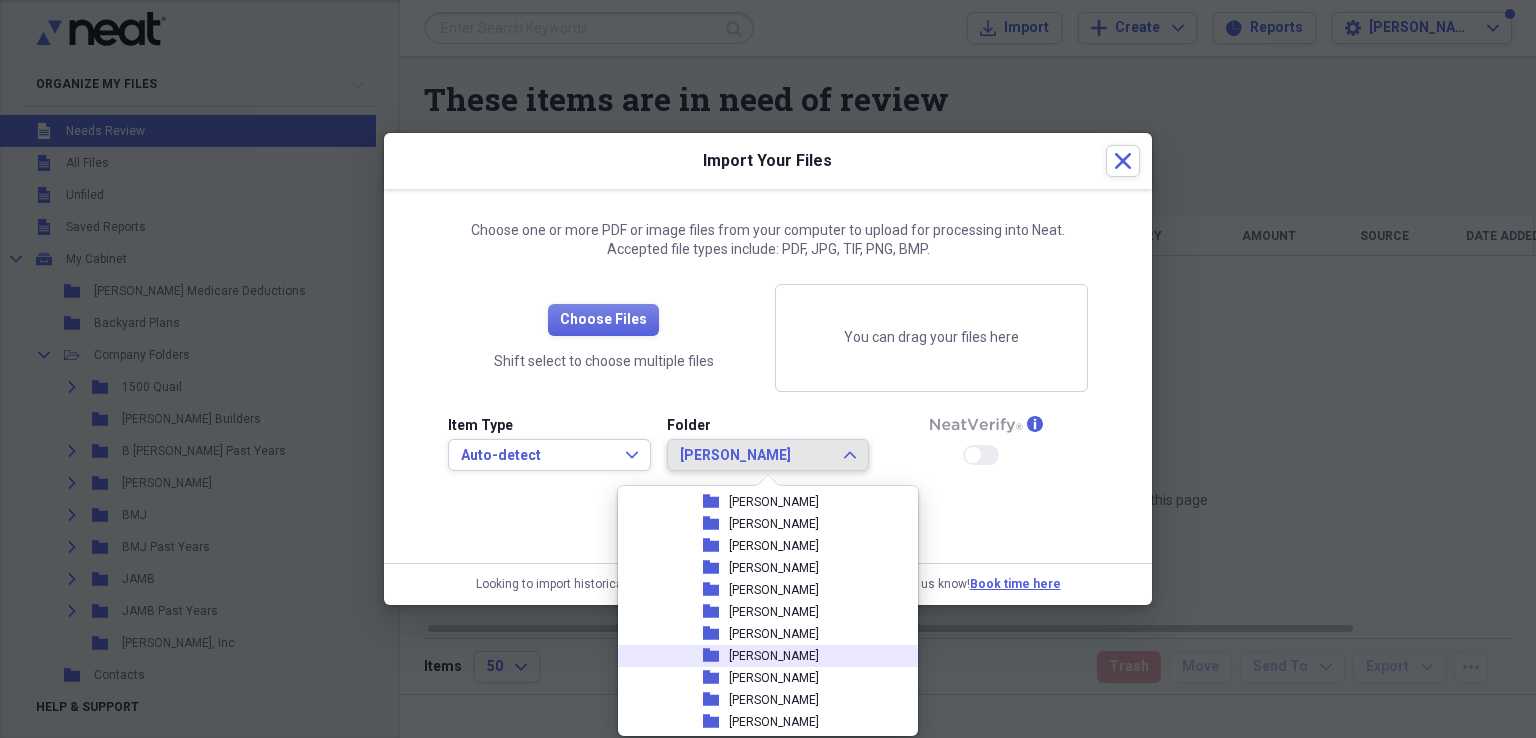 click on "[PERSON_NAME]" at bounding box center (774, 656) 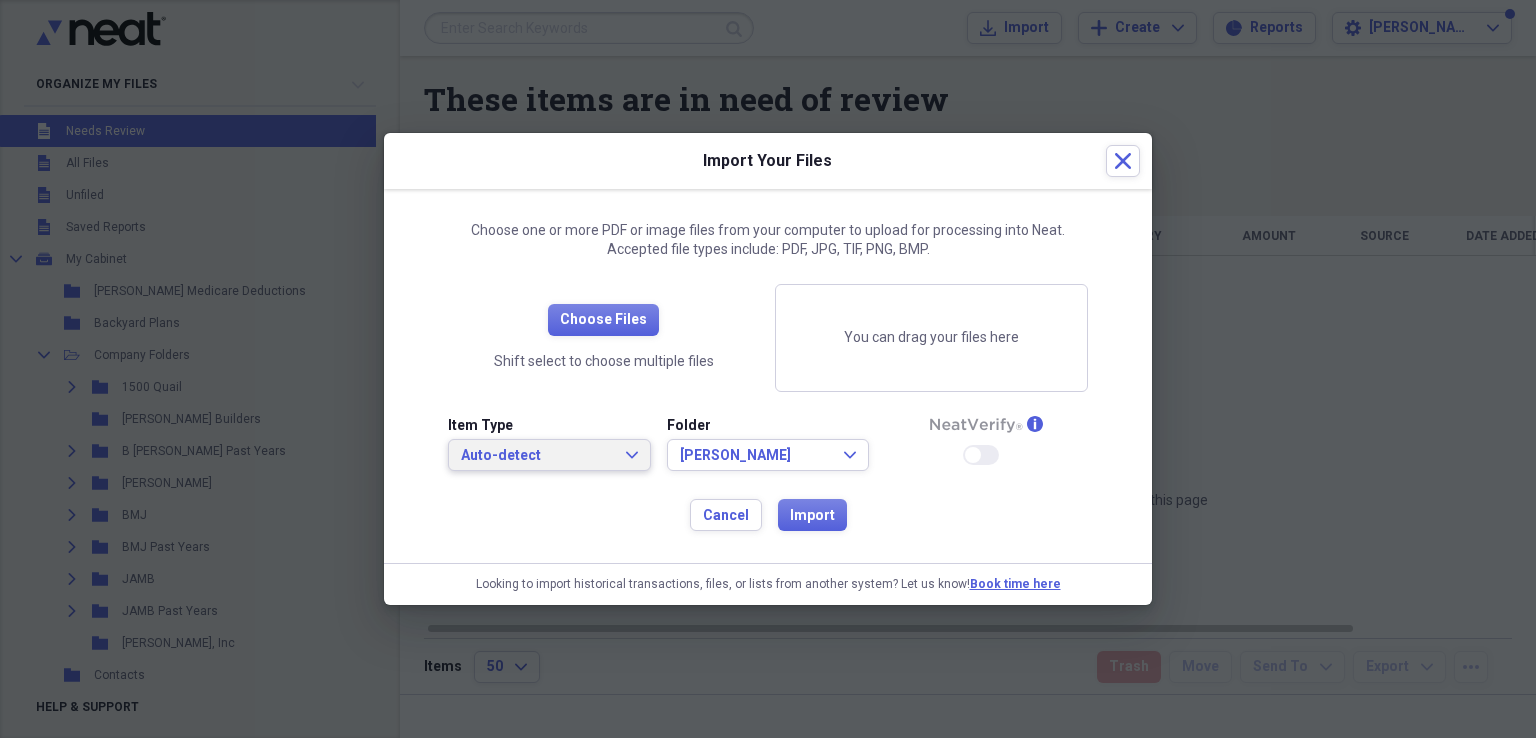 click on "Auto-detect Expand" at bounding box center (549, 455) 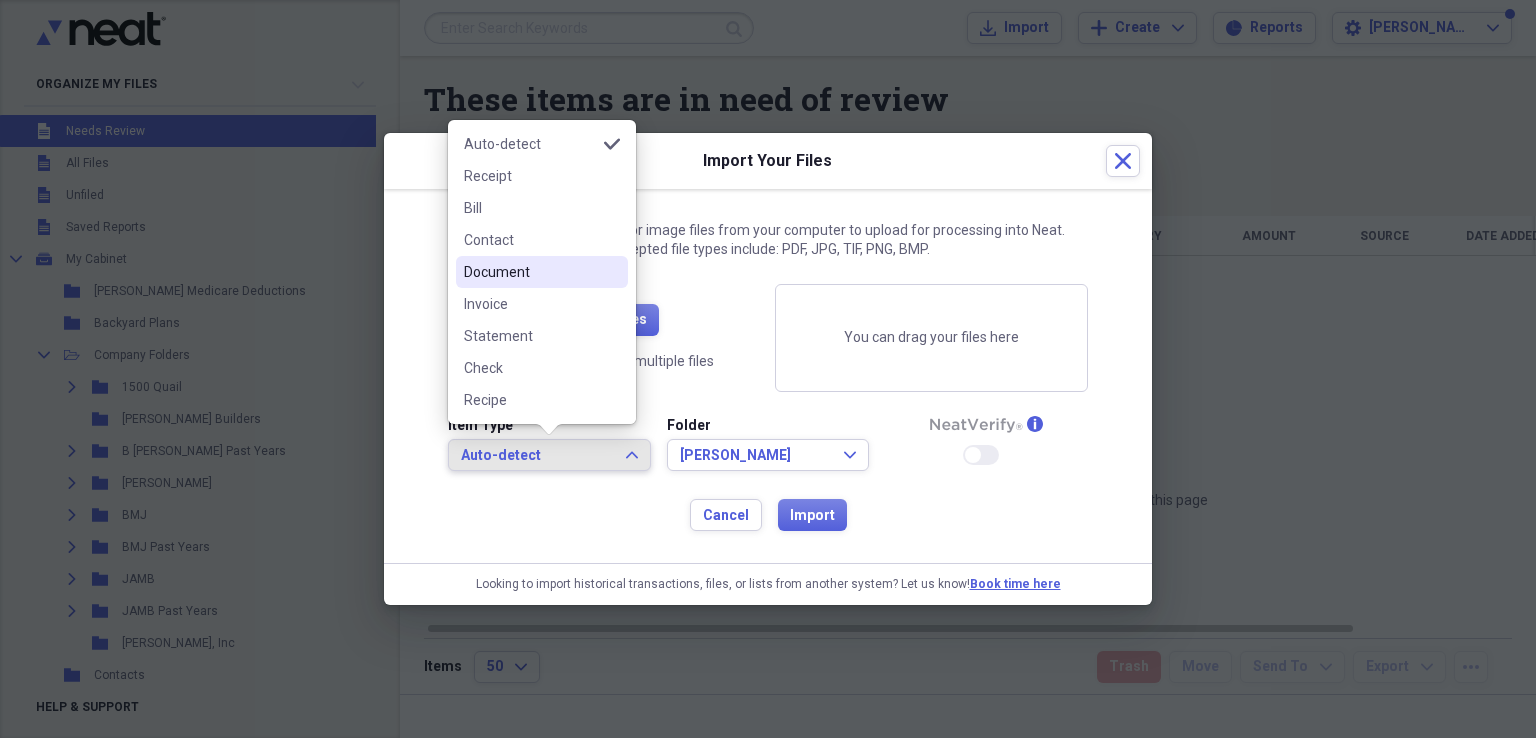click on "Document" at bounding box center [530, 272] 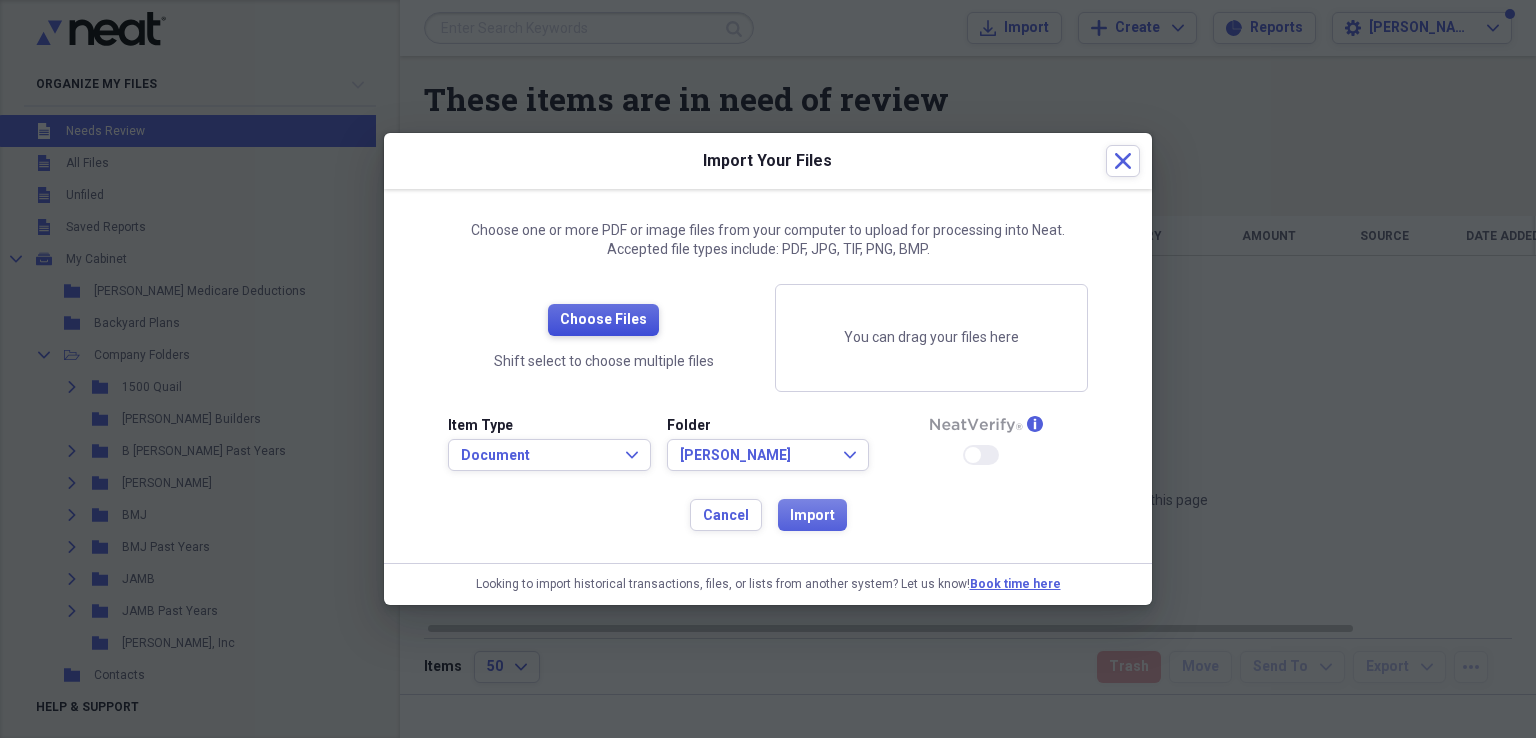 click on "Choose Files" at bounding box center [603, 320] 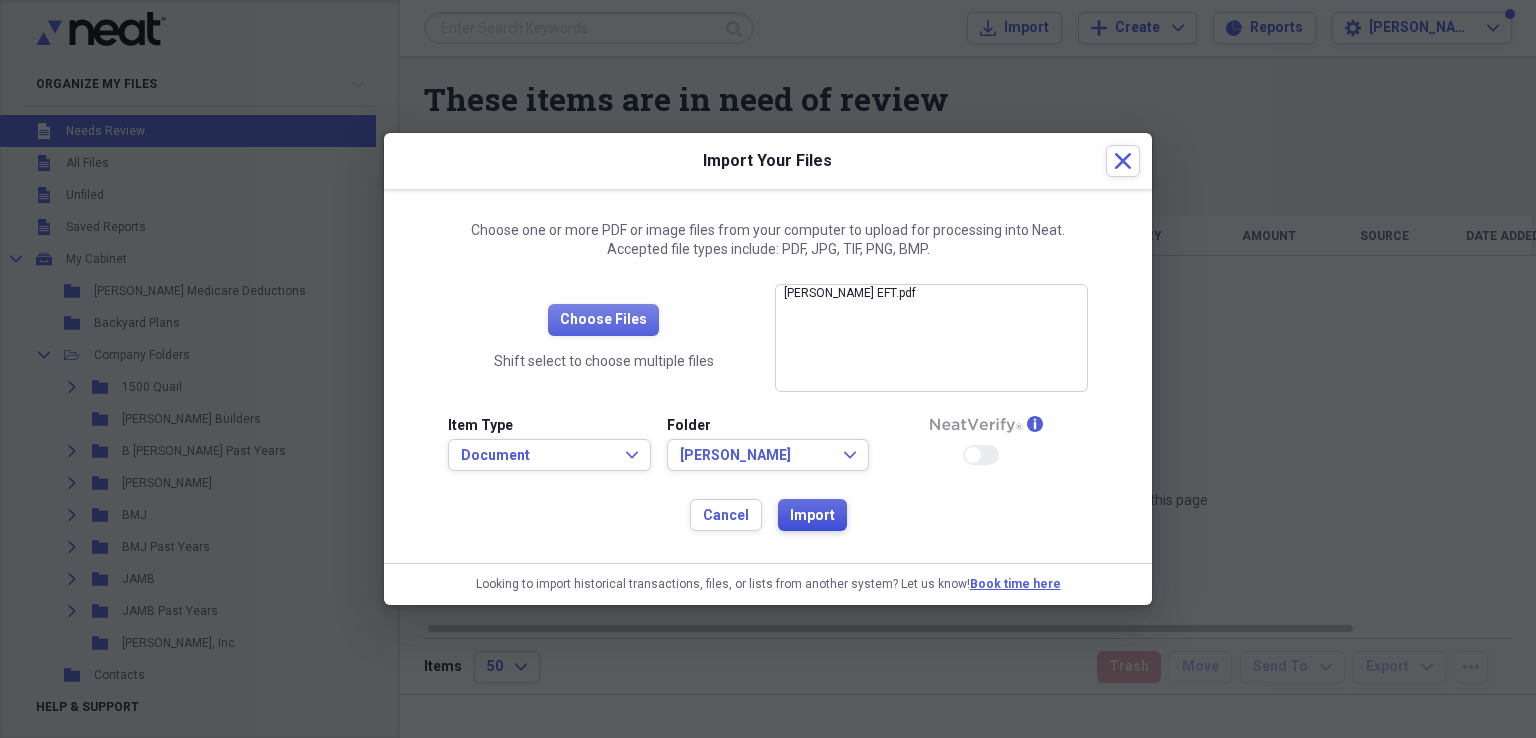 click on "Import" at bounding box center [812, 516] 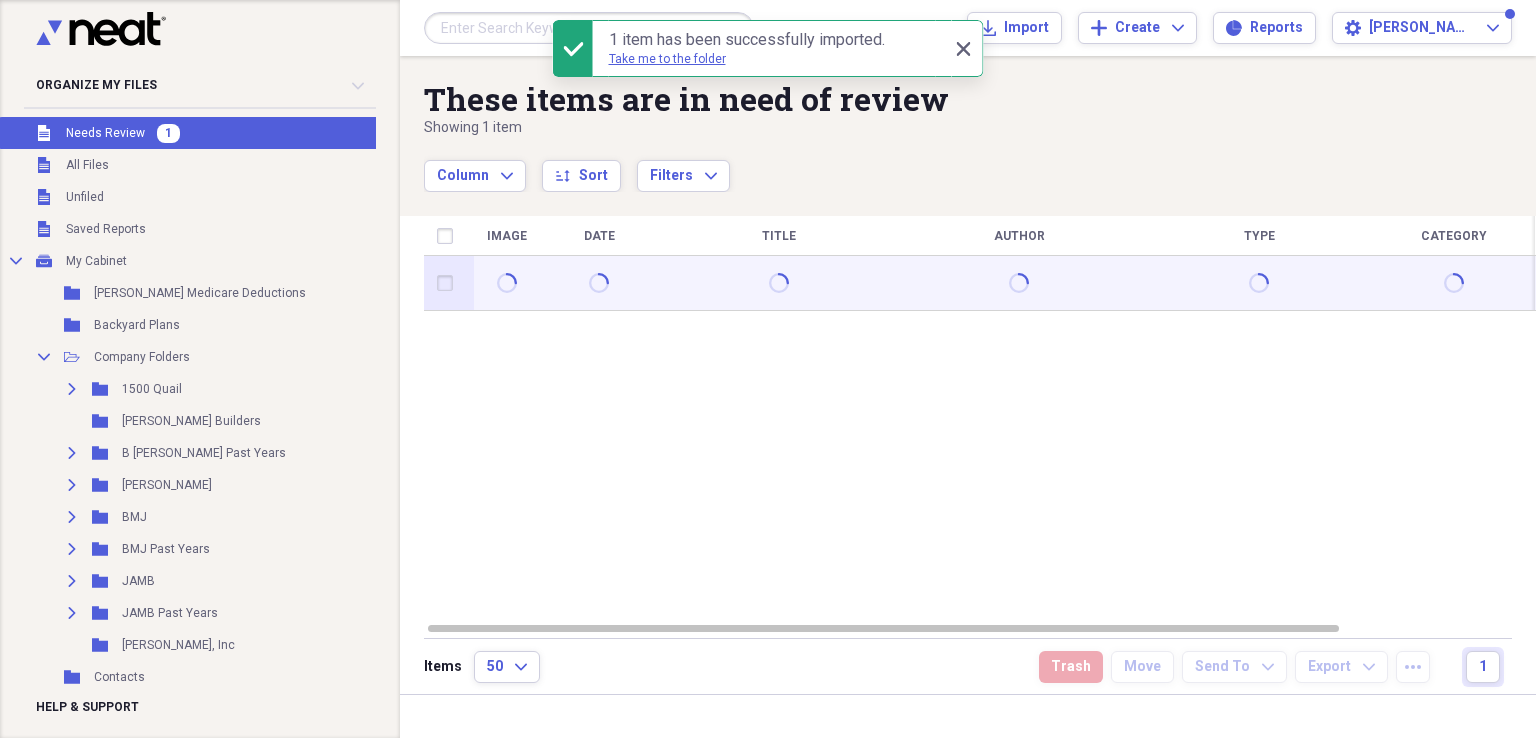 click at bounding box center [449, 283] 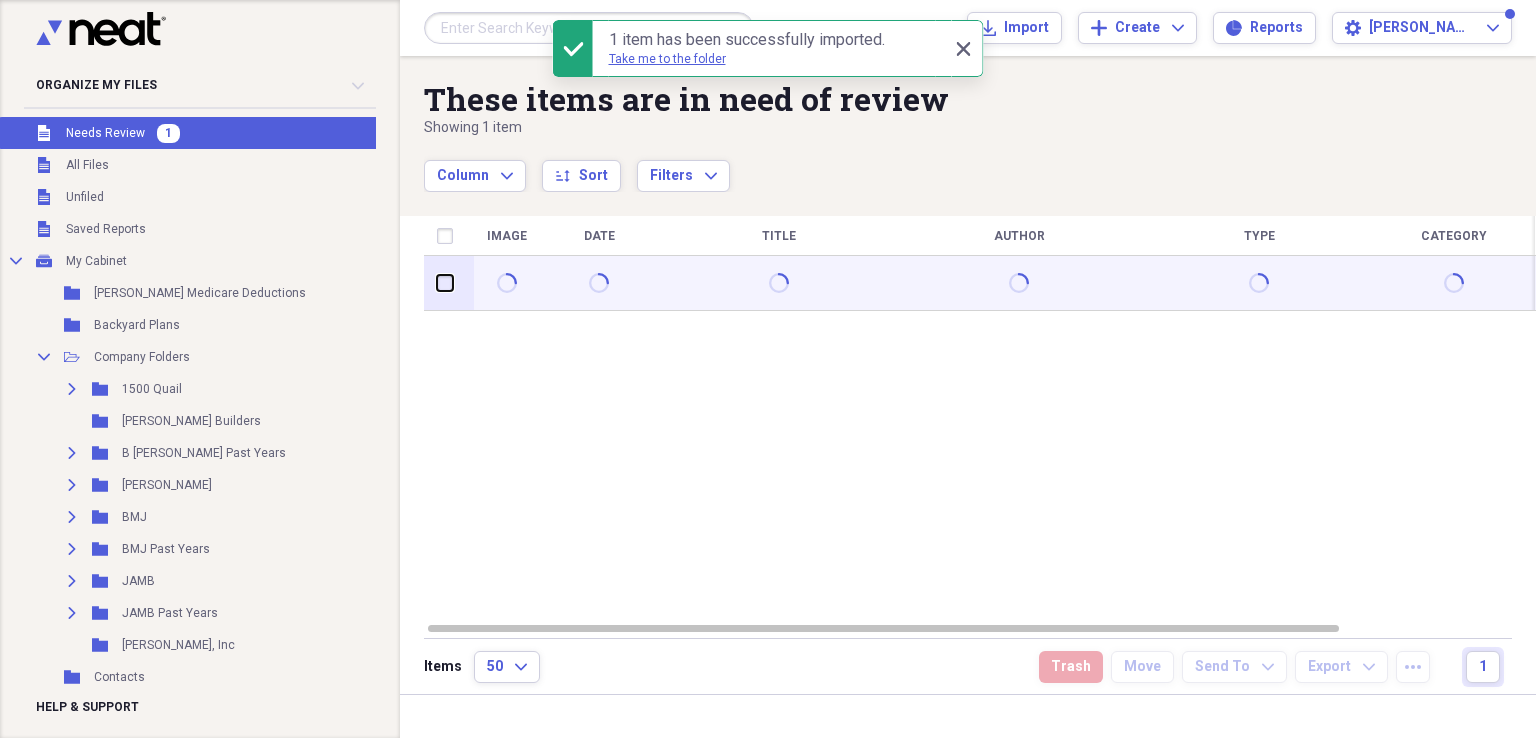 click at bounding box center (437, 283) 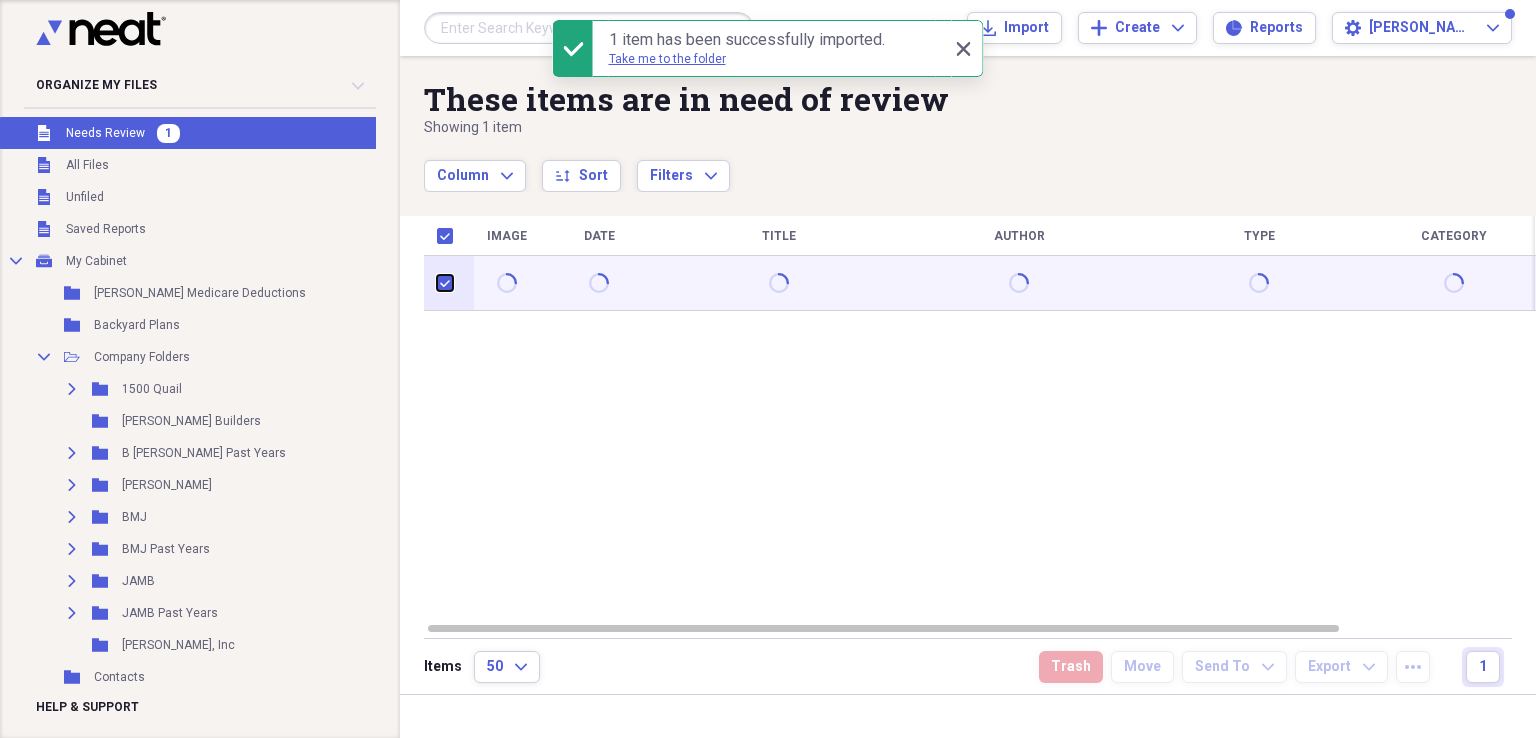 checkbox on "true" 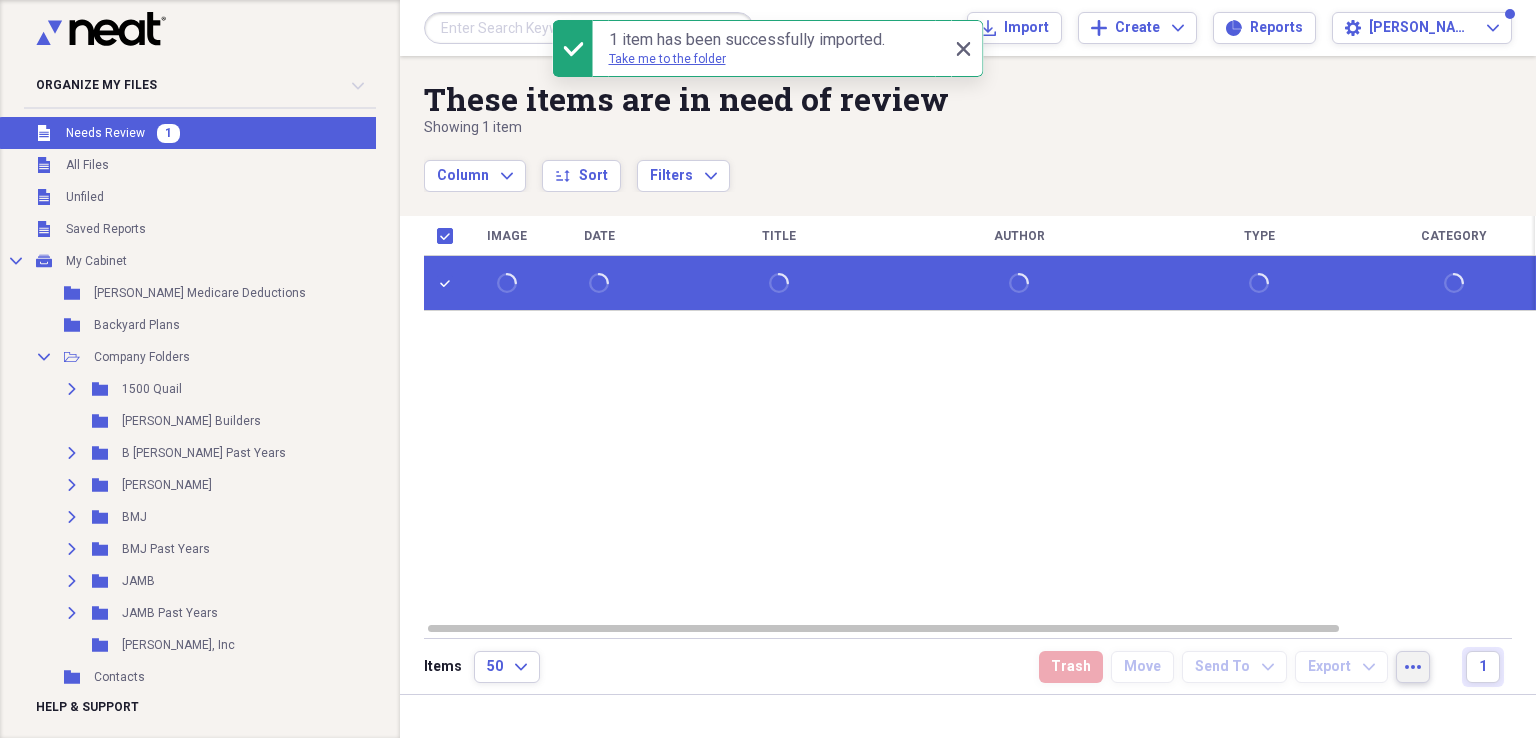 click on "more" 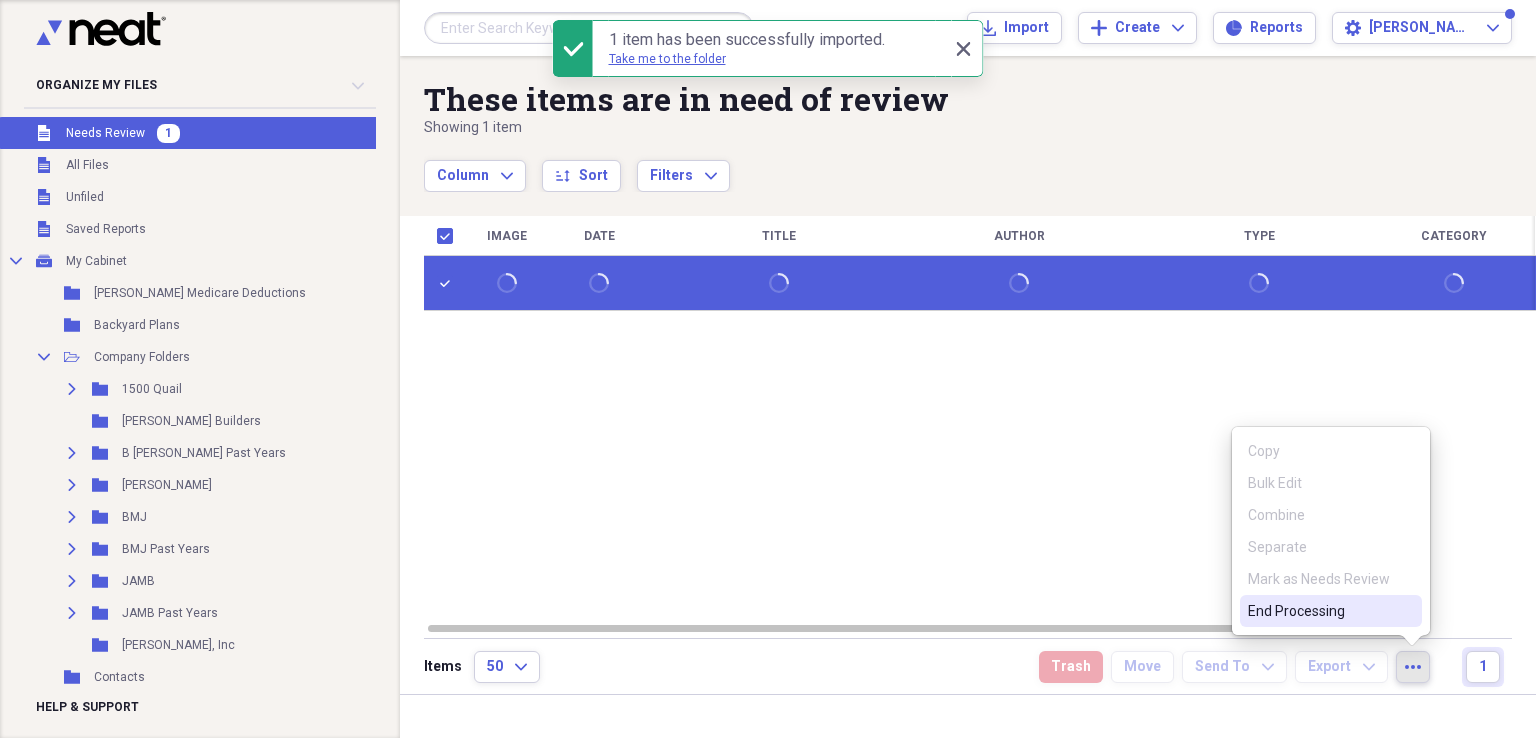 click on "End Processing" at bounding box center [1319, 611] 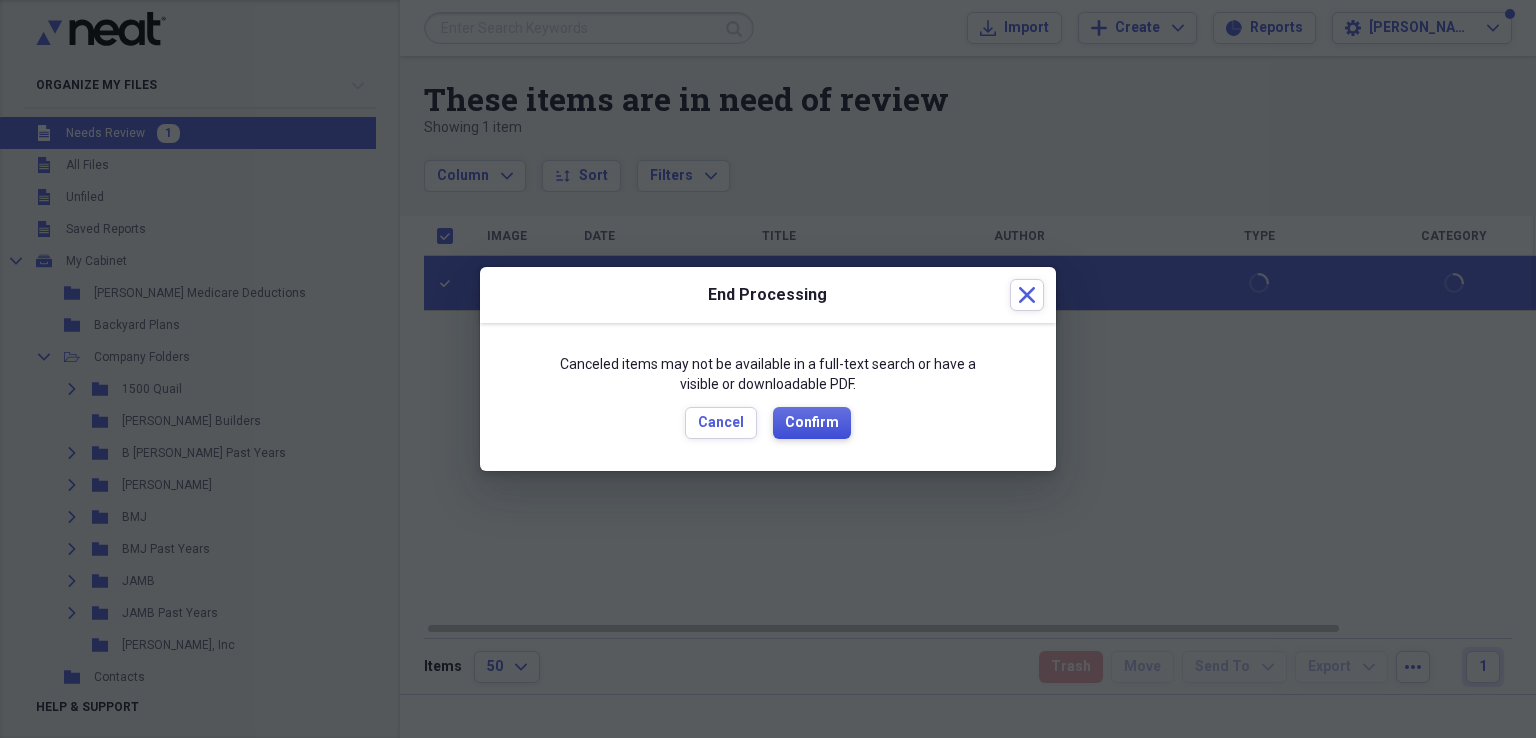 click on "Confirm" at bounding box center (812, 423) 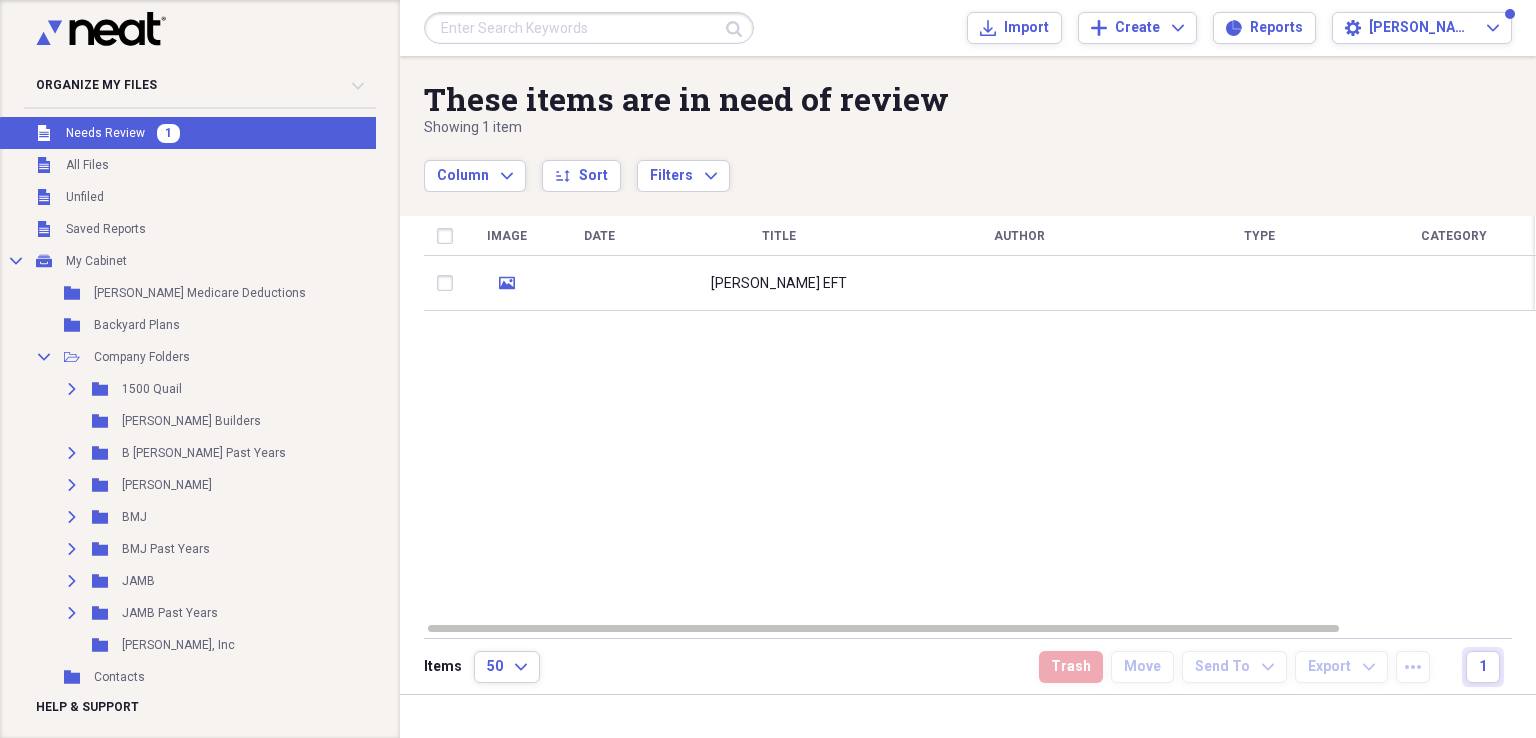 checkbox on "false" 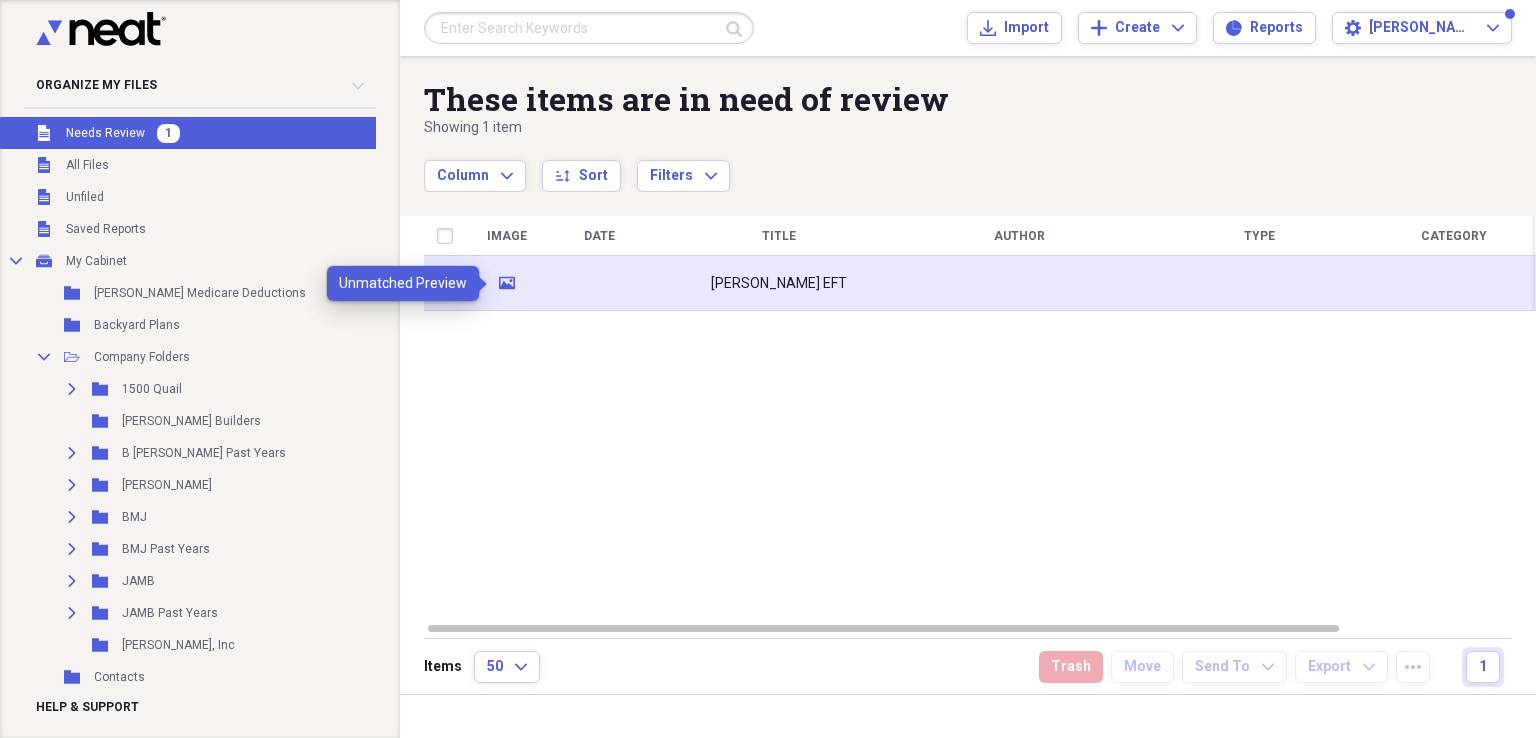 click on "media" 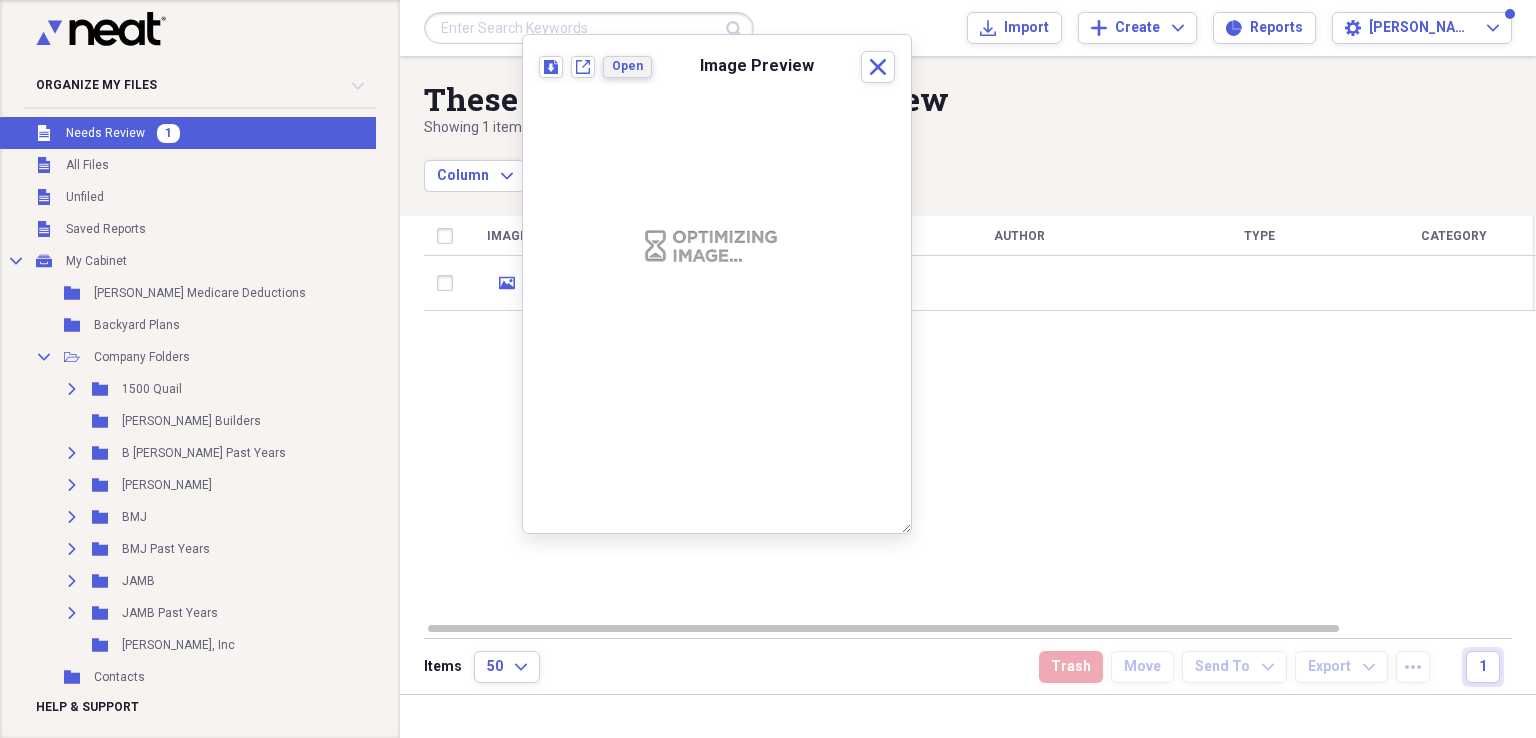 click on "Open" at bounding box center [627, 66] 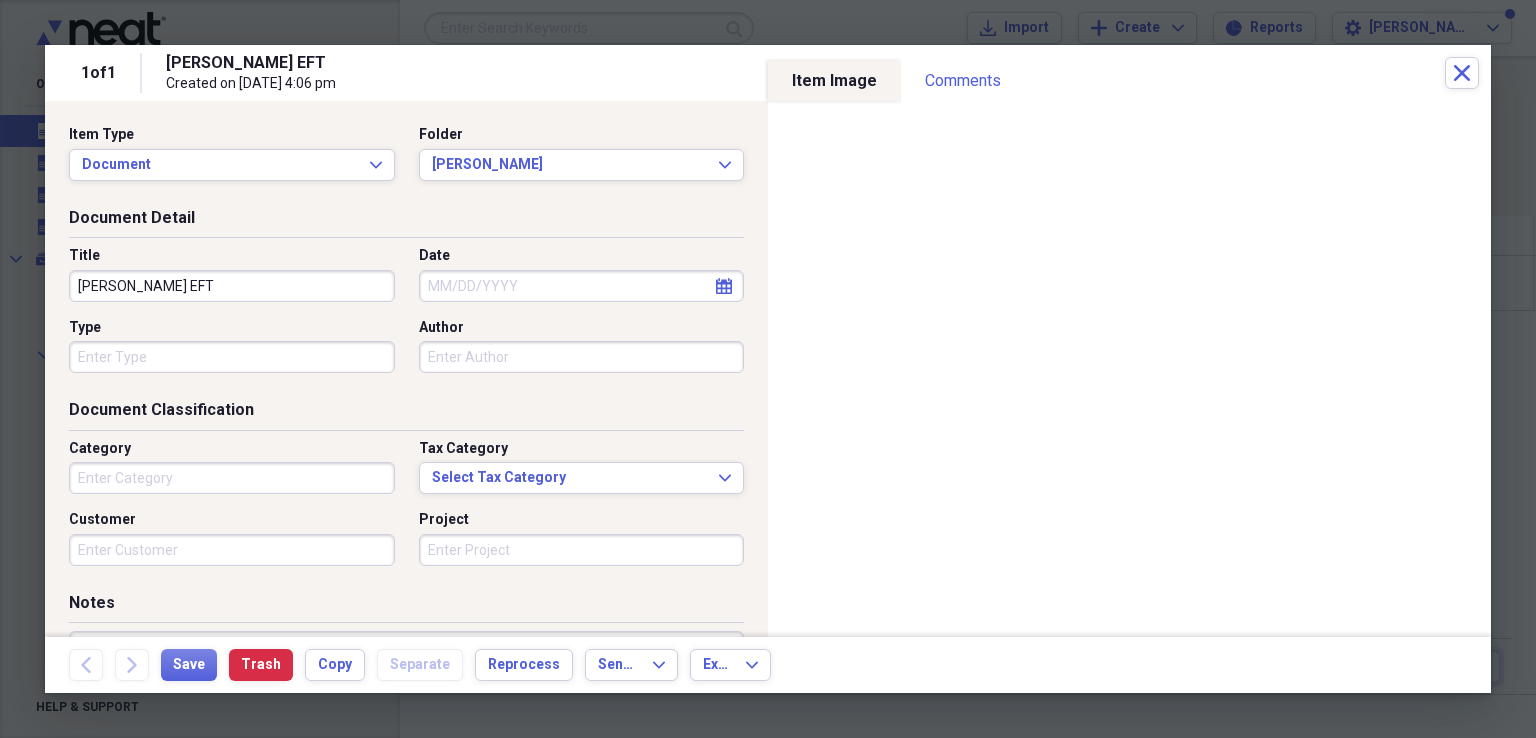 click 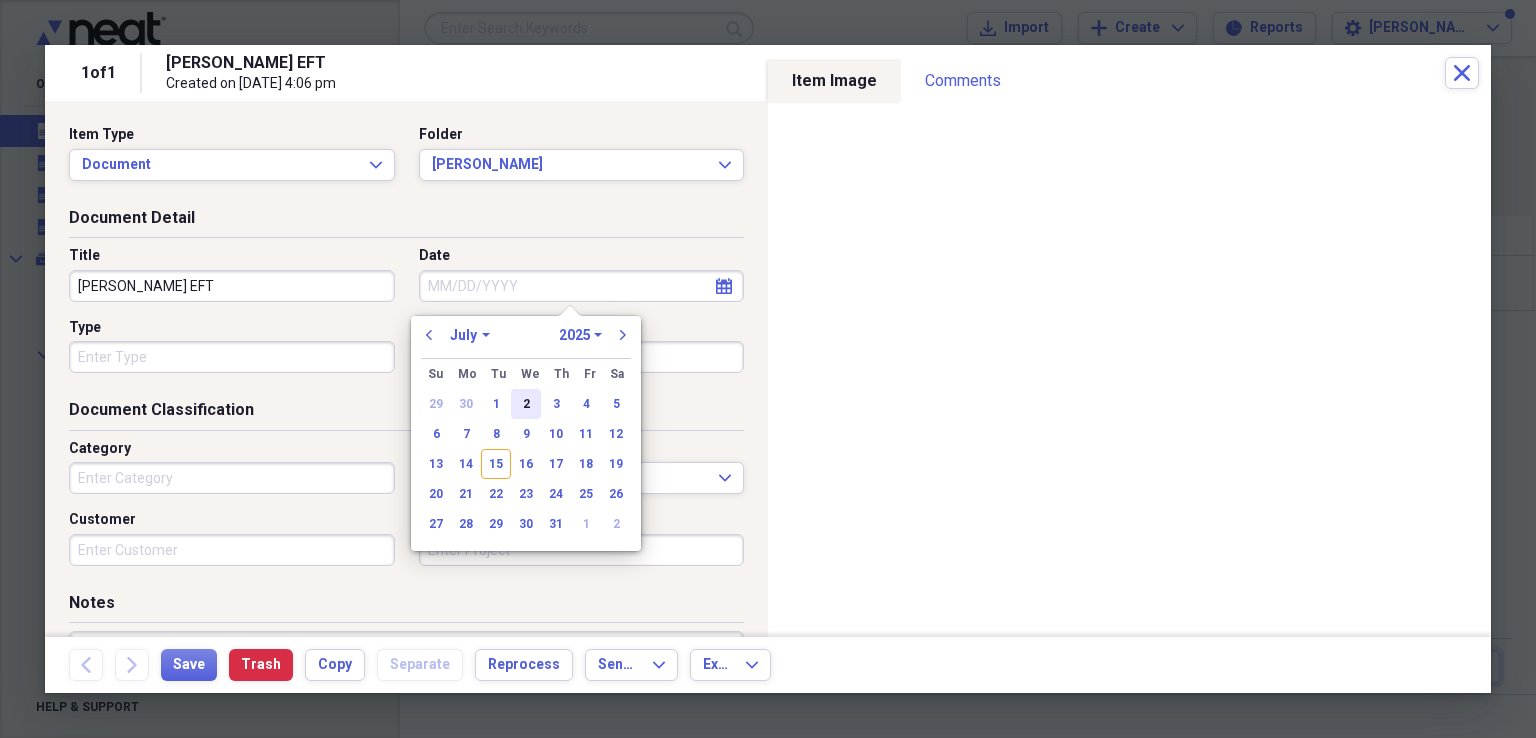 click on "2" at bounding box center [526, 404] 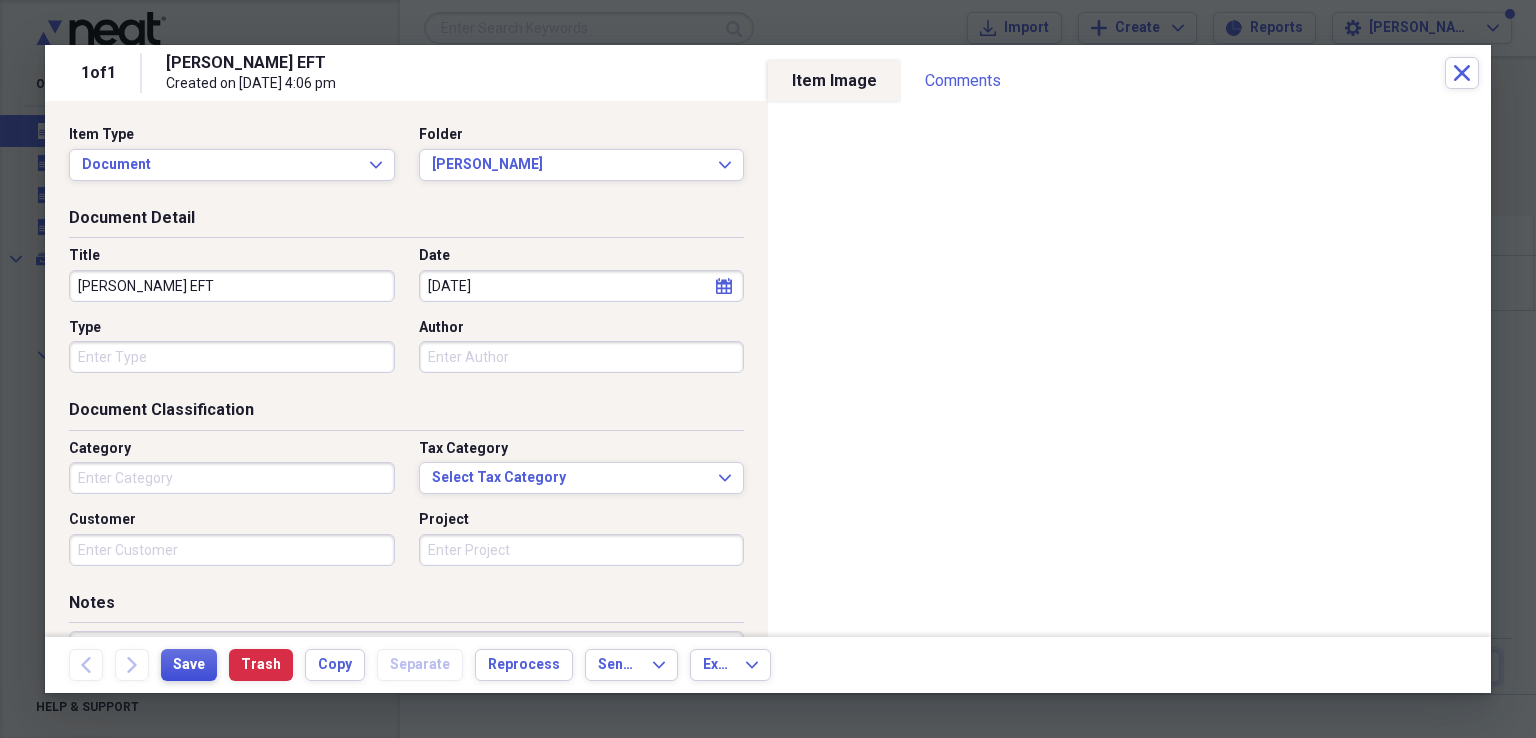 click on "Save" at bounding box center (189, 665) 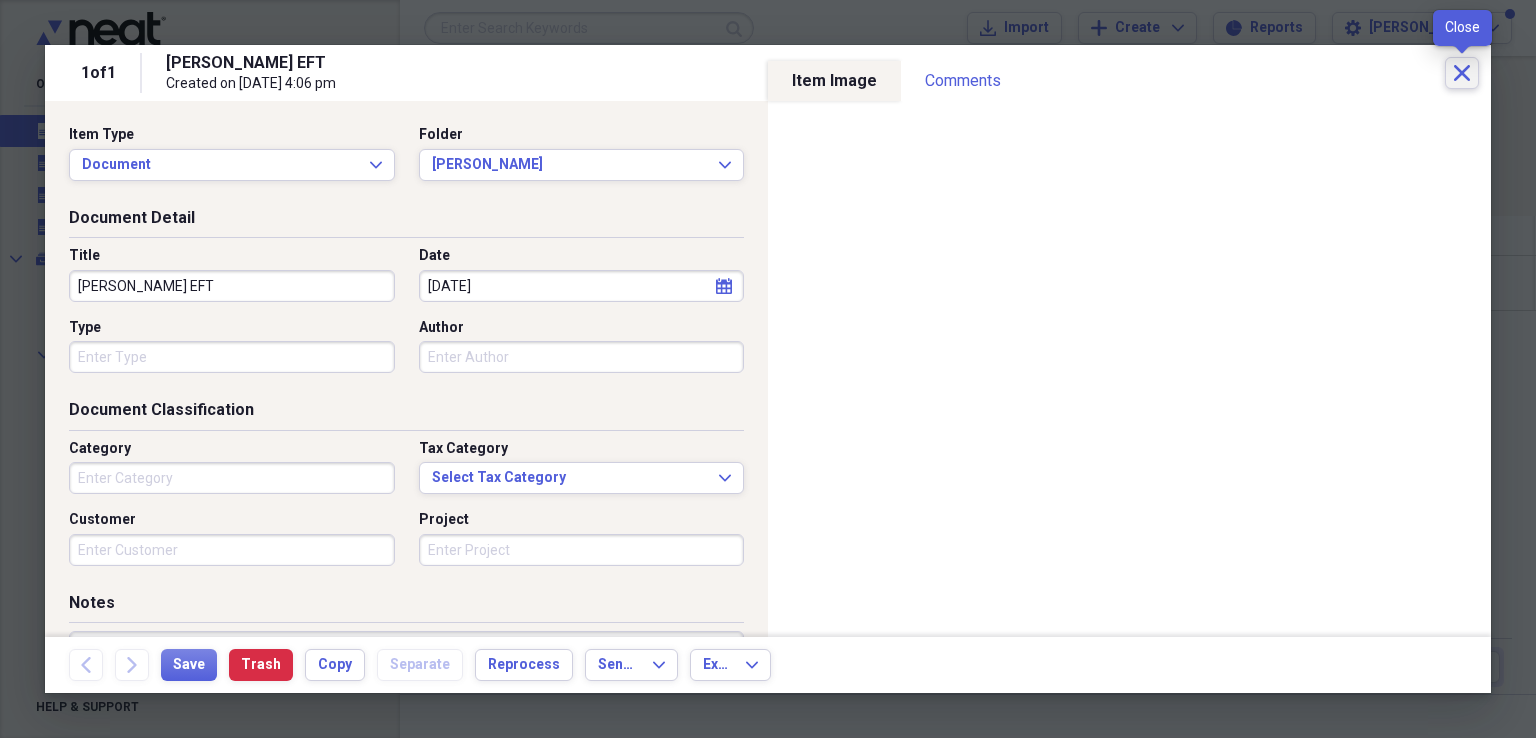 click on "Close" at bounding box center [1462, 73] 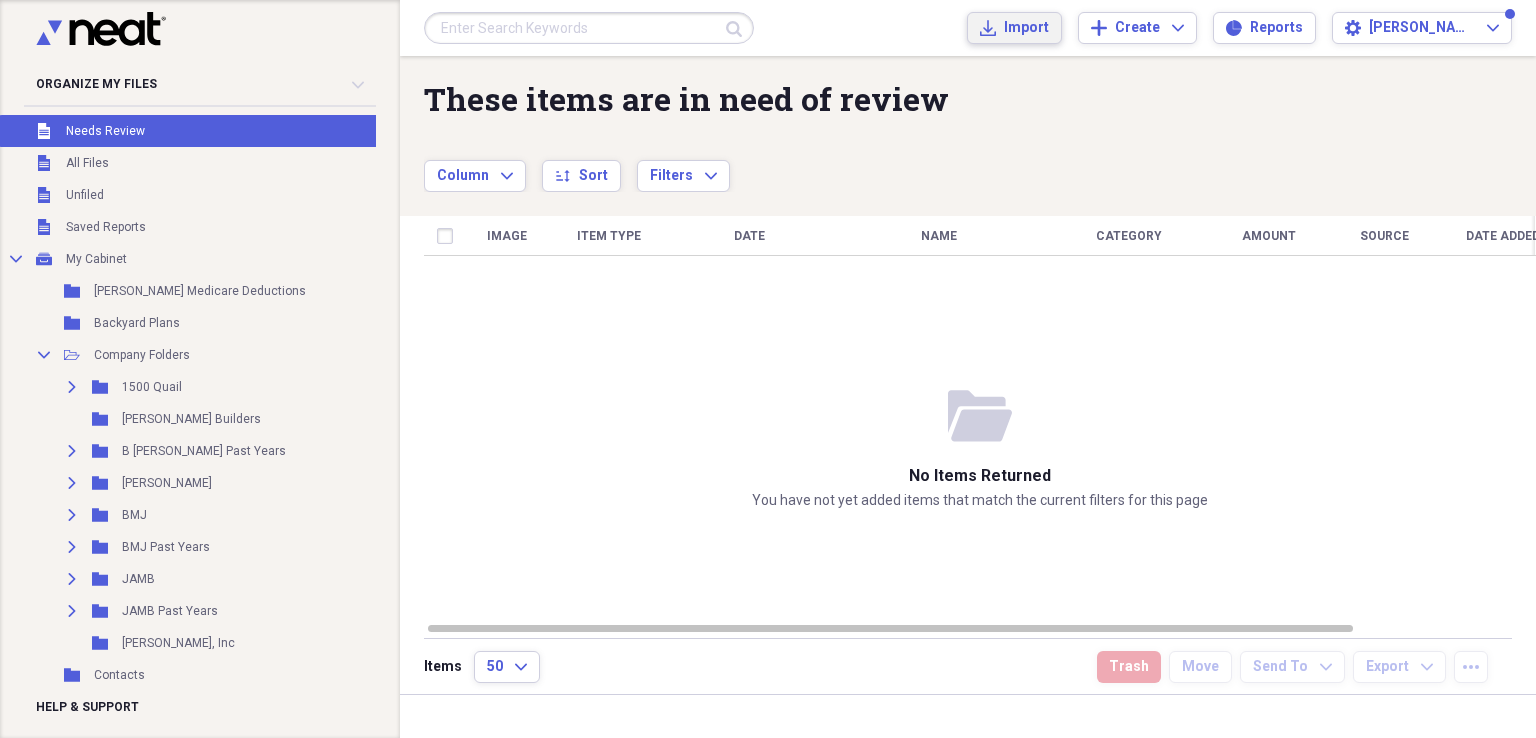 click on "Import" at bounding box center (1026, 28) 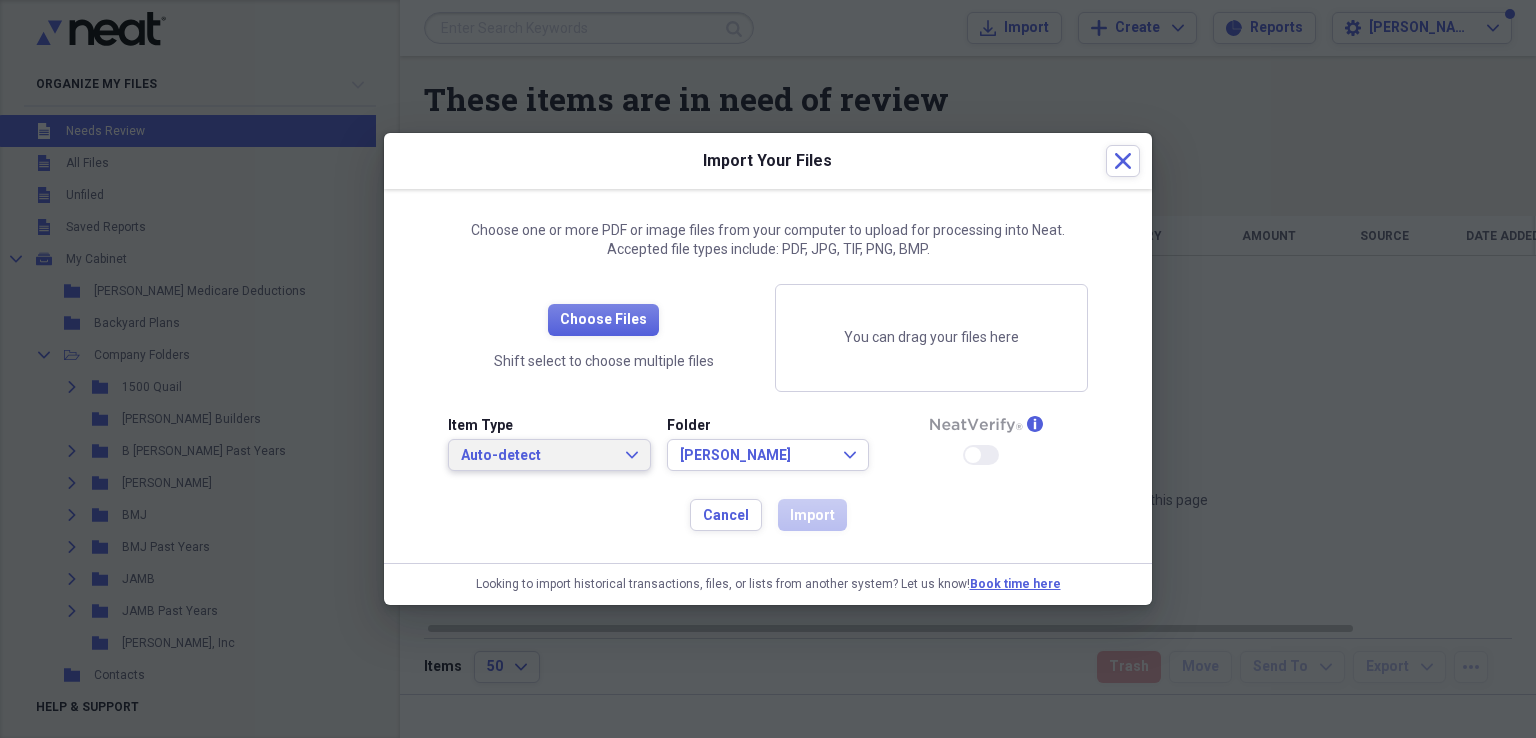 click on "Expand" 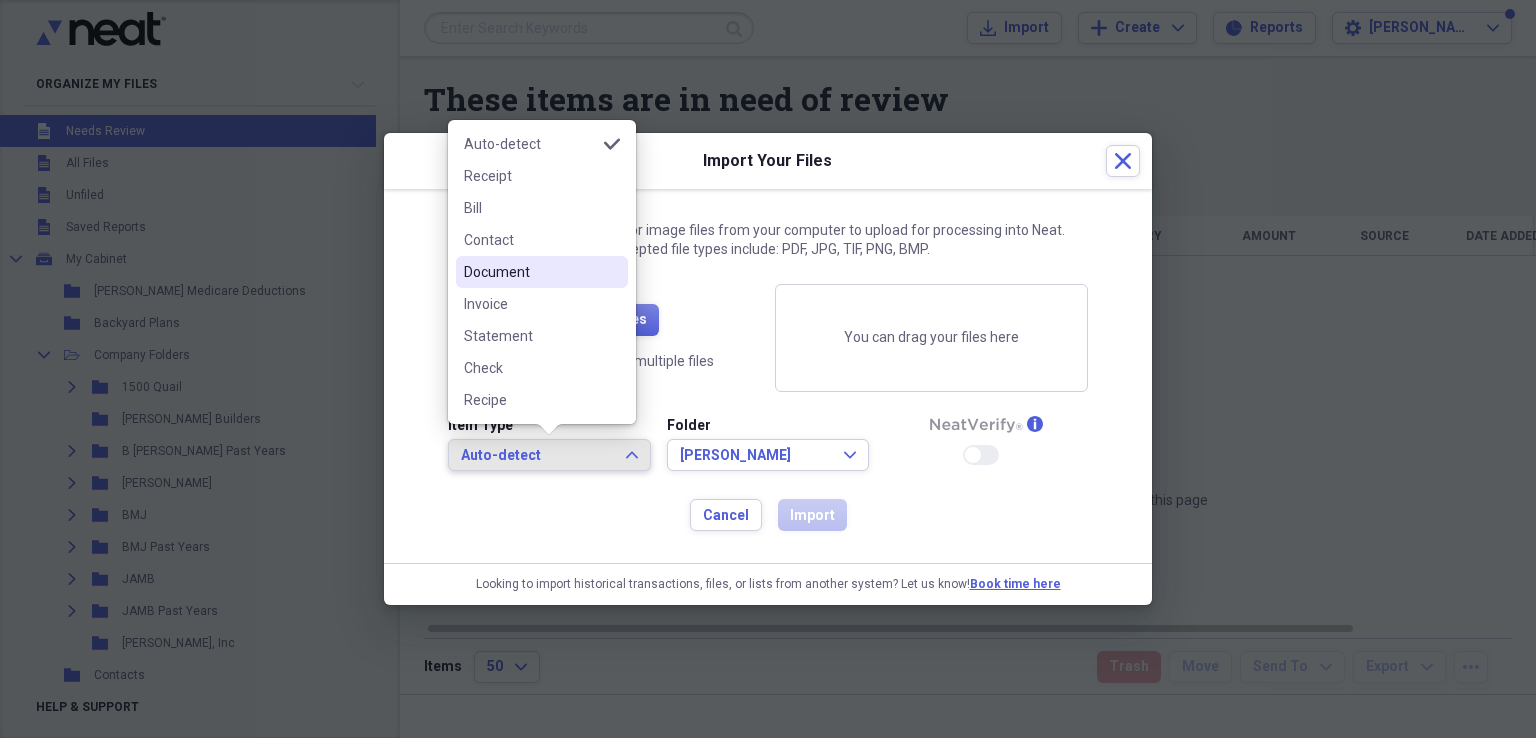 click on "Document" at bounding box center (530, 272) 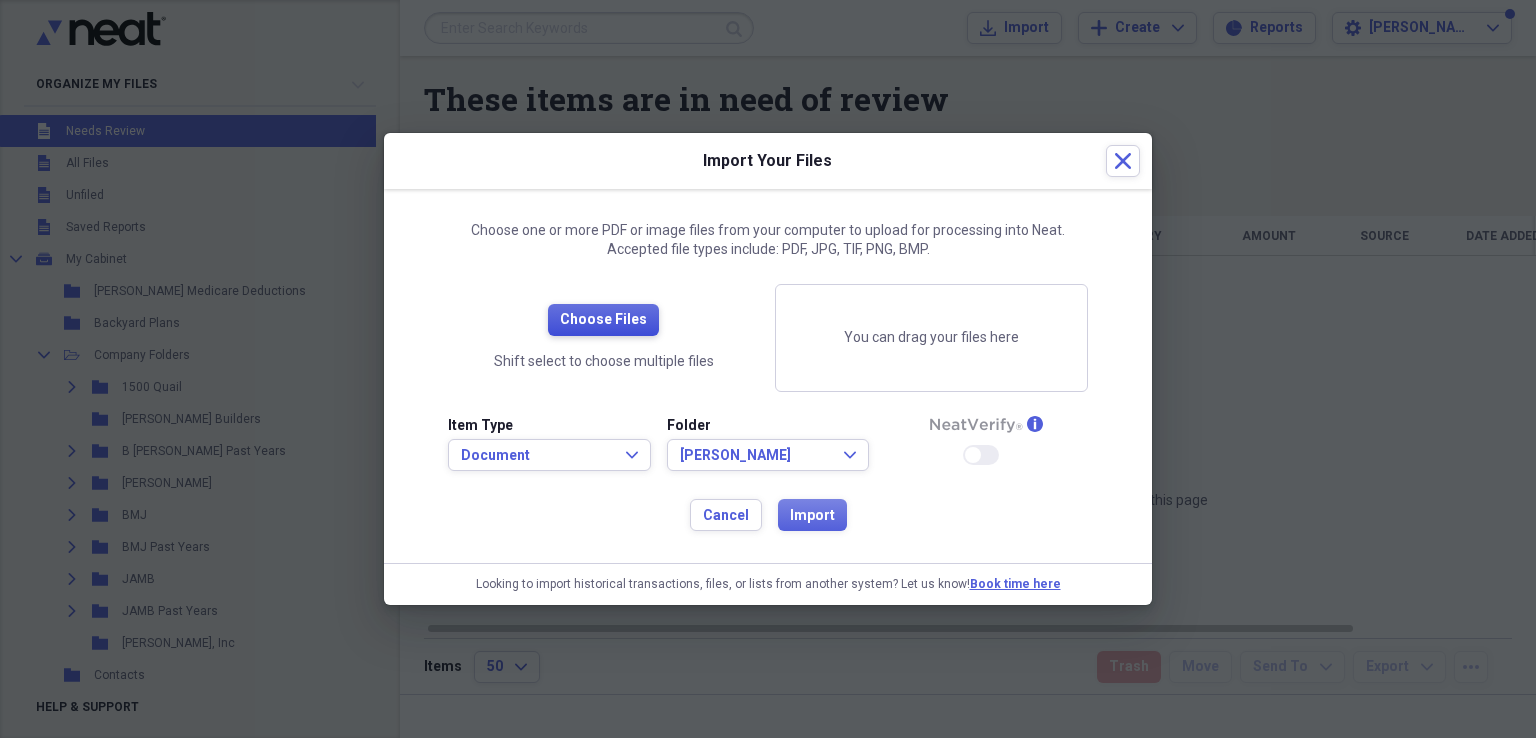 click on "Choose Files" at bounding box center (603, 320) 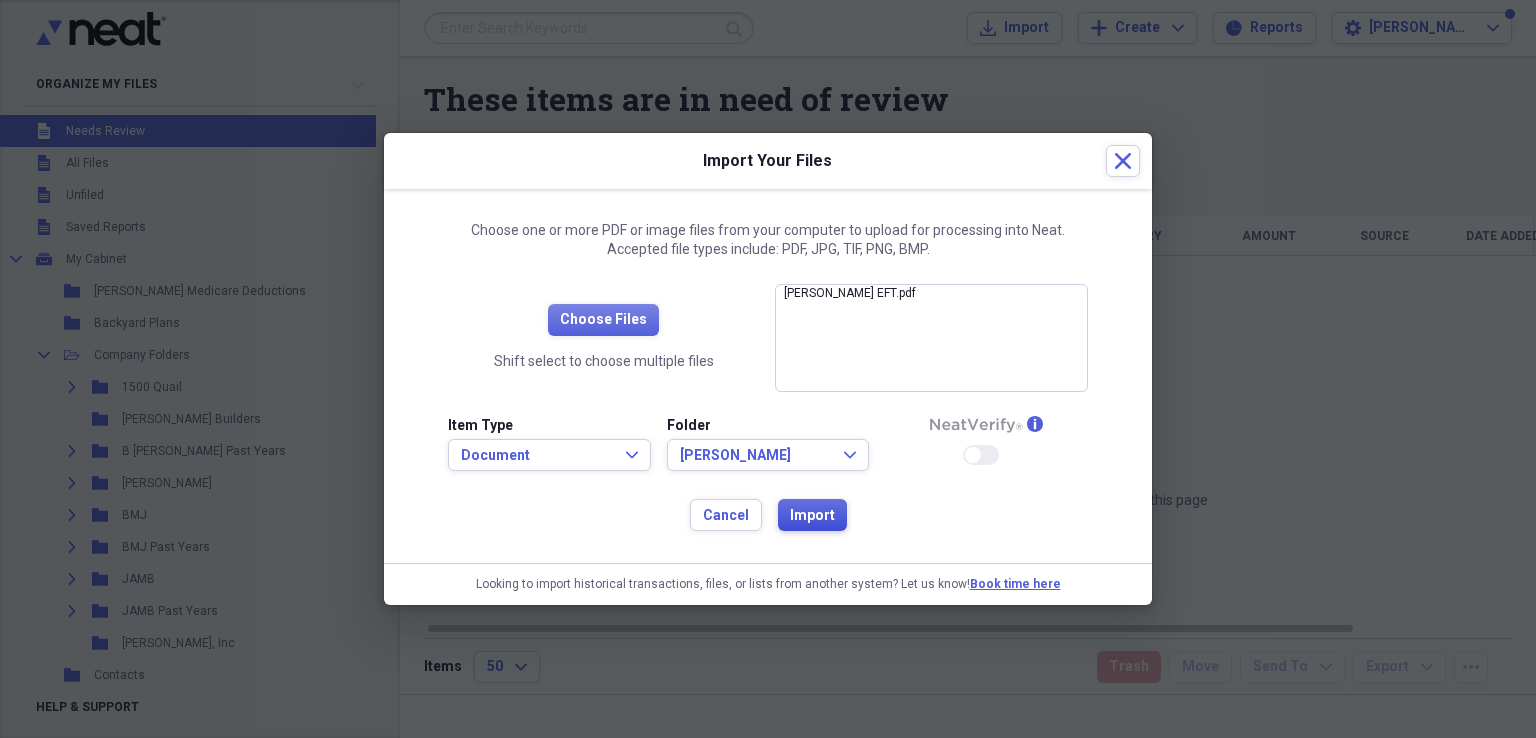 click on "Import" at bounding box center (812, 516) 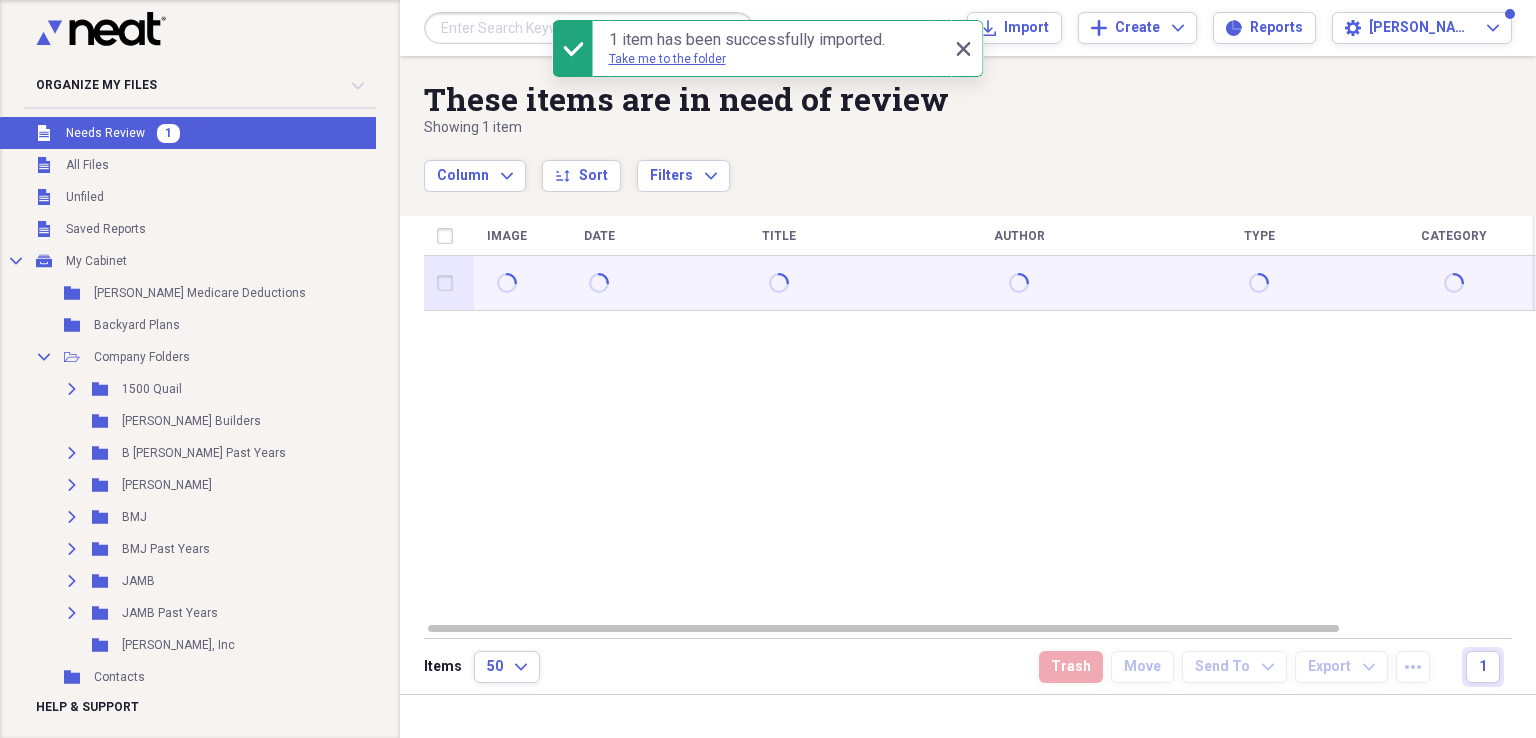 click at bounding box center [449, 283] 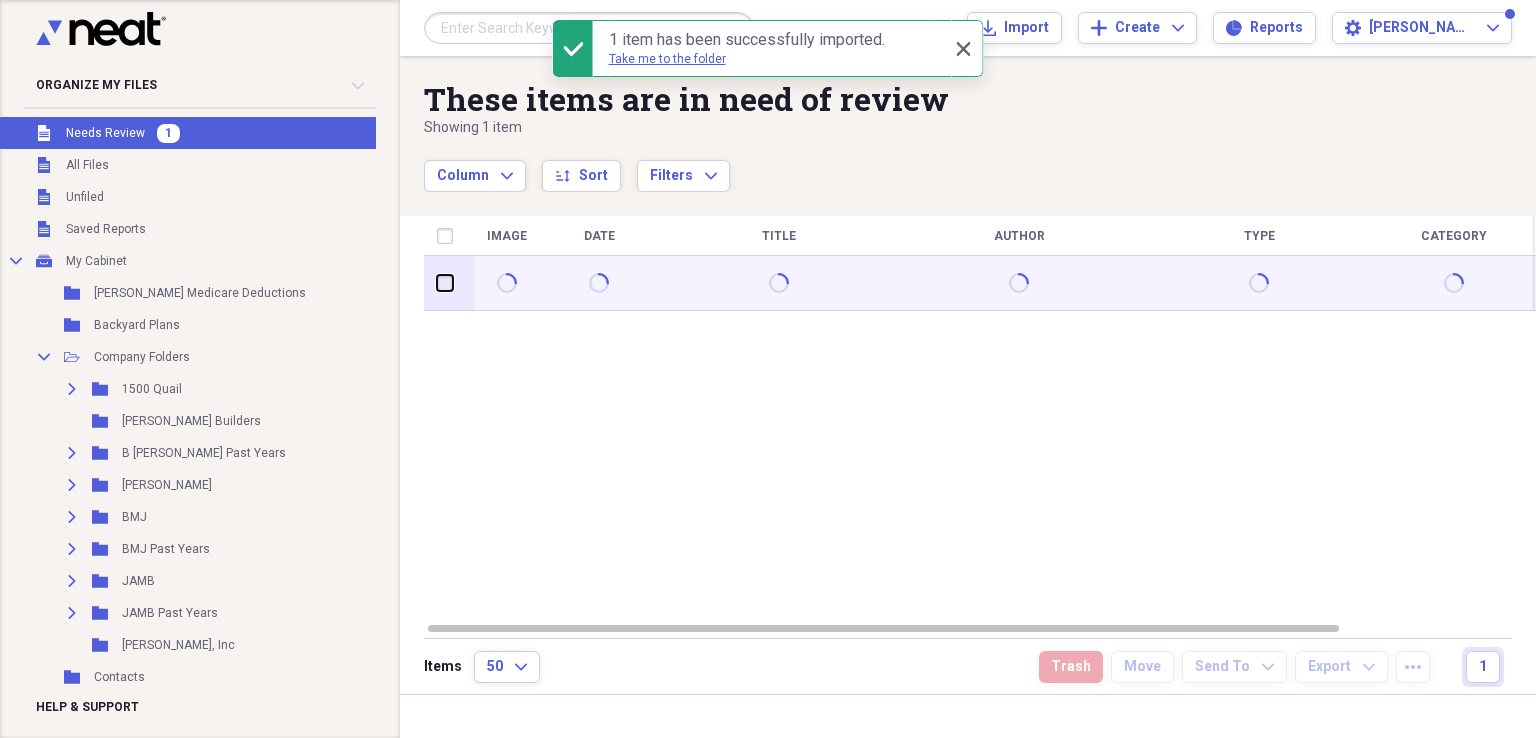 click at bounding box center (437, 283) 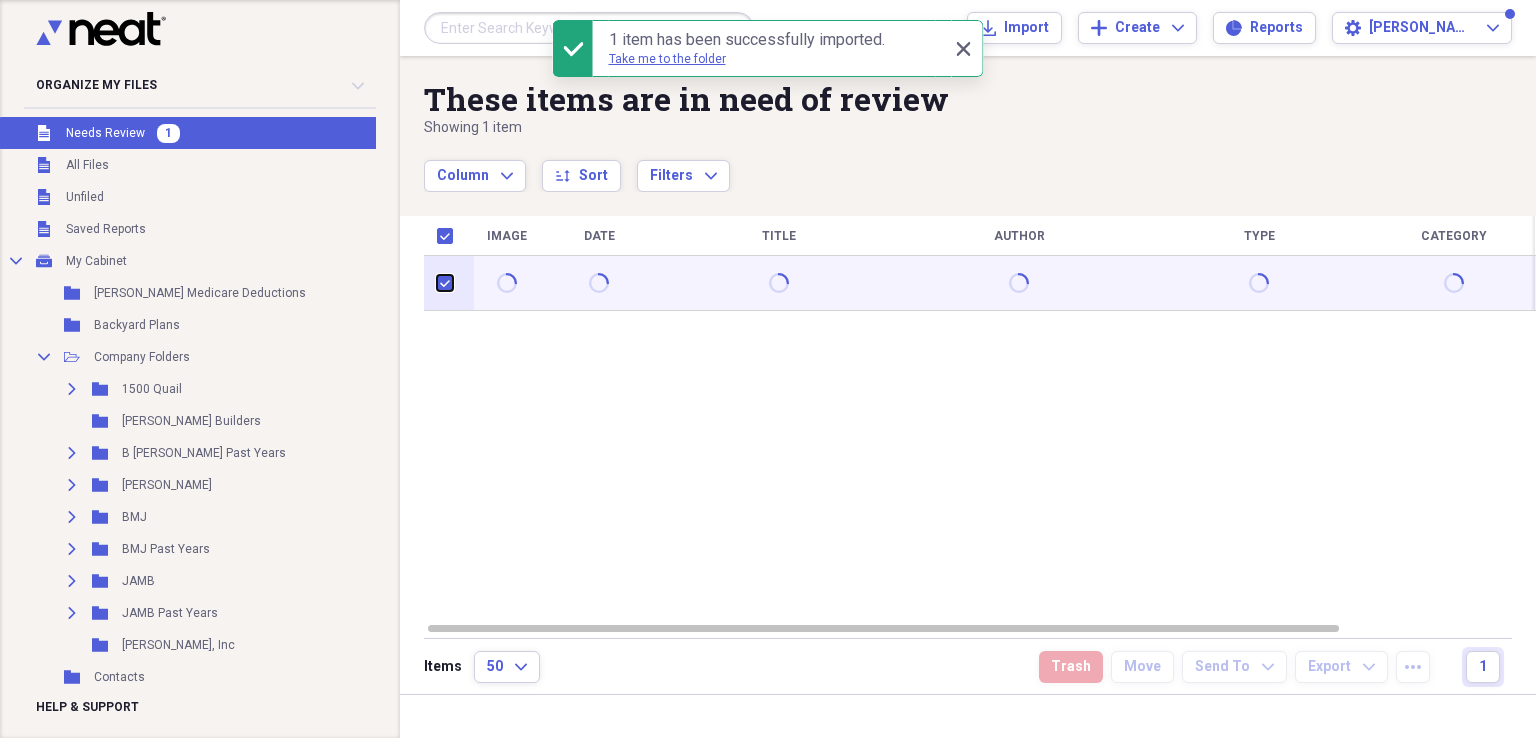 checkbox on "true" 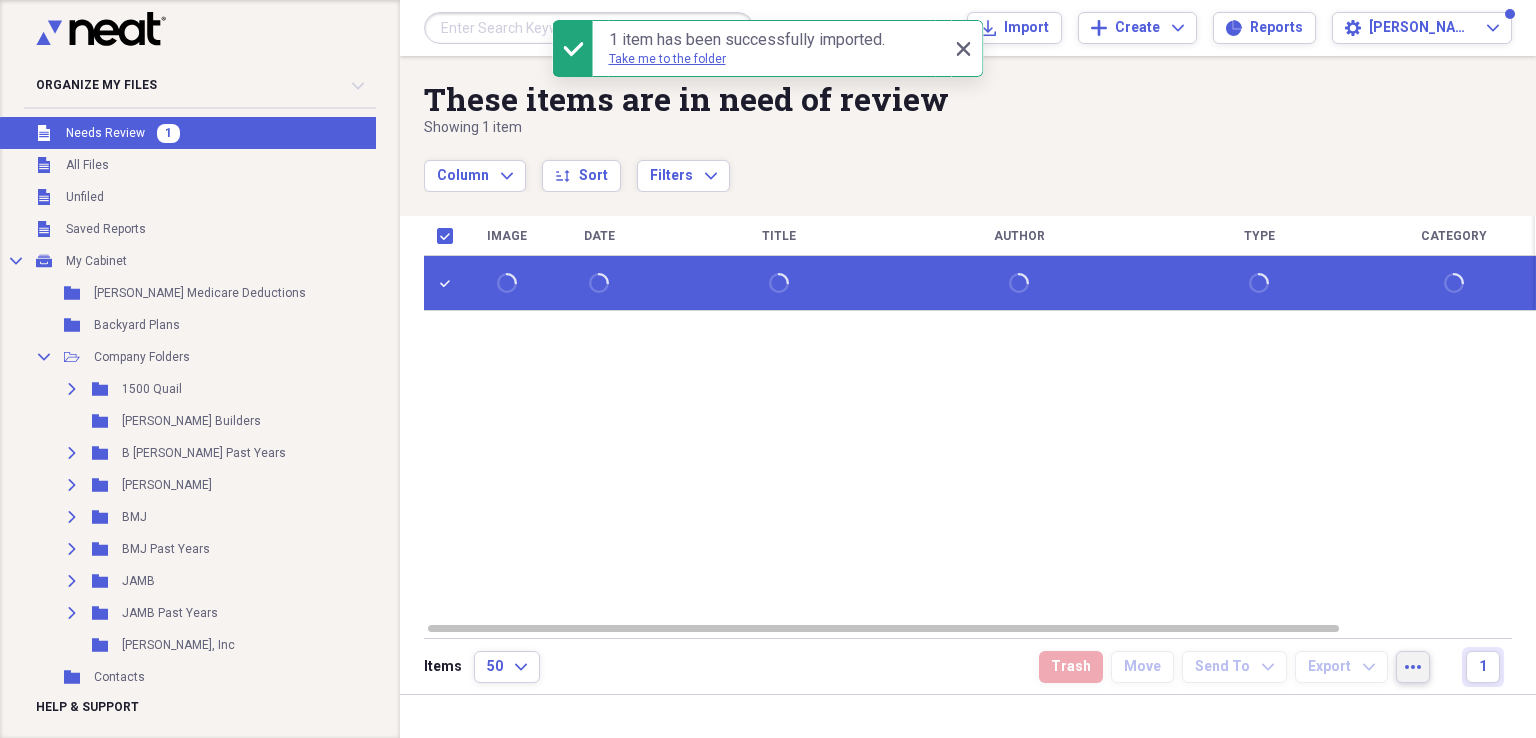 click on "more" 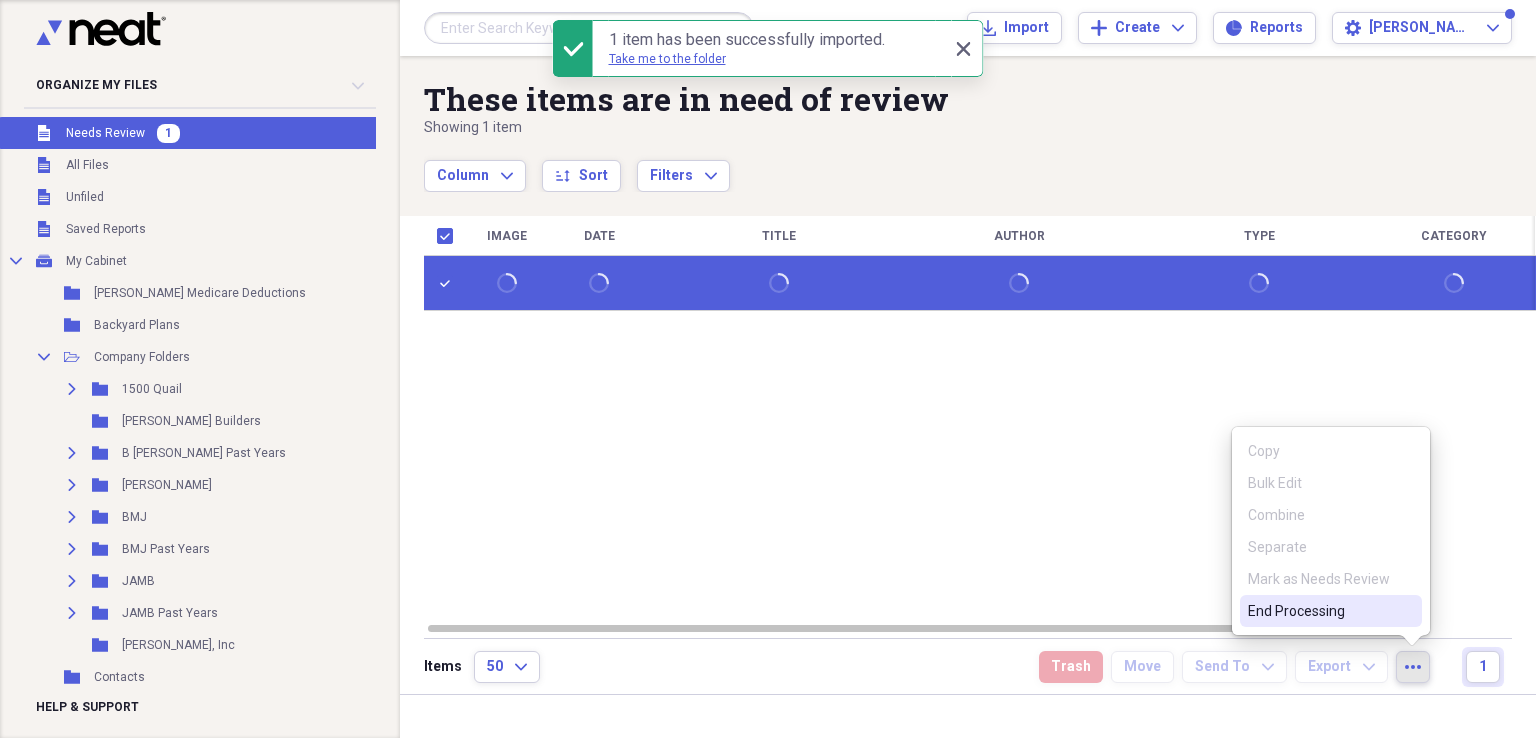 click on "End Processing" at bounding box center (1319, 611) 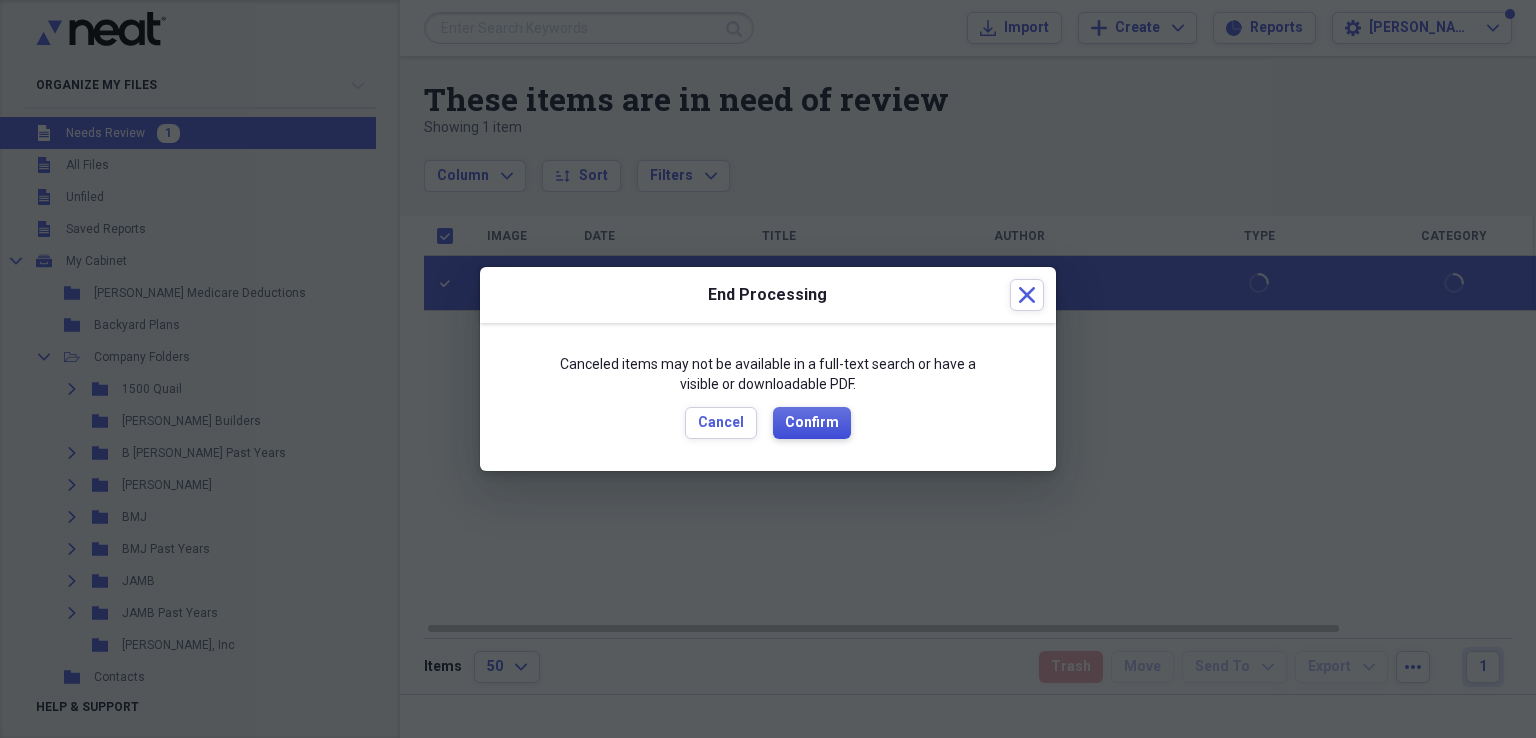 click on "Confirm" at bounding box center (812, 423) 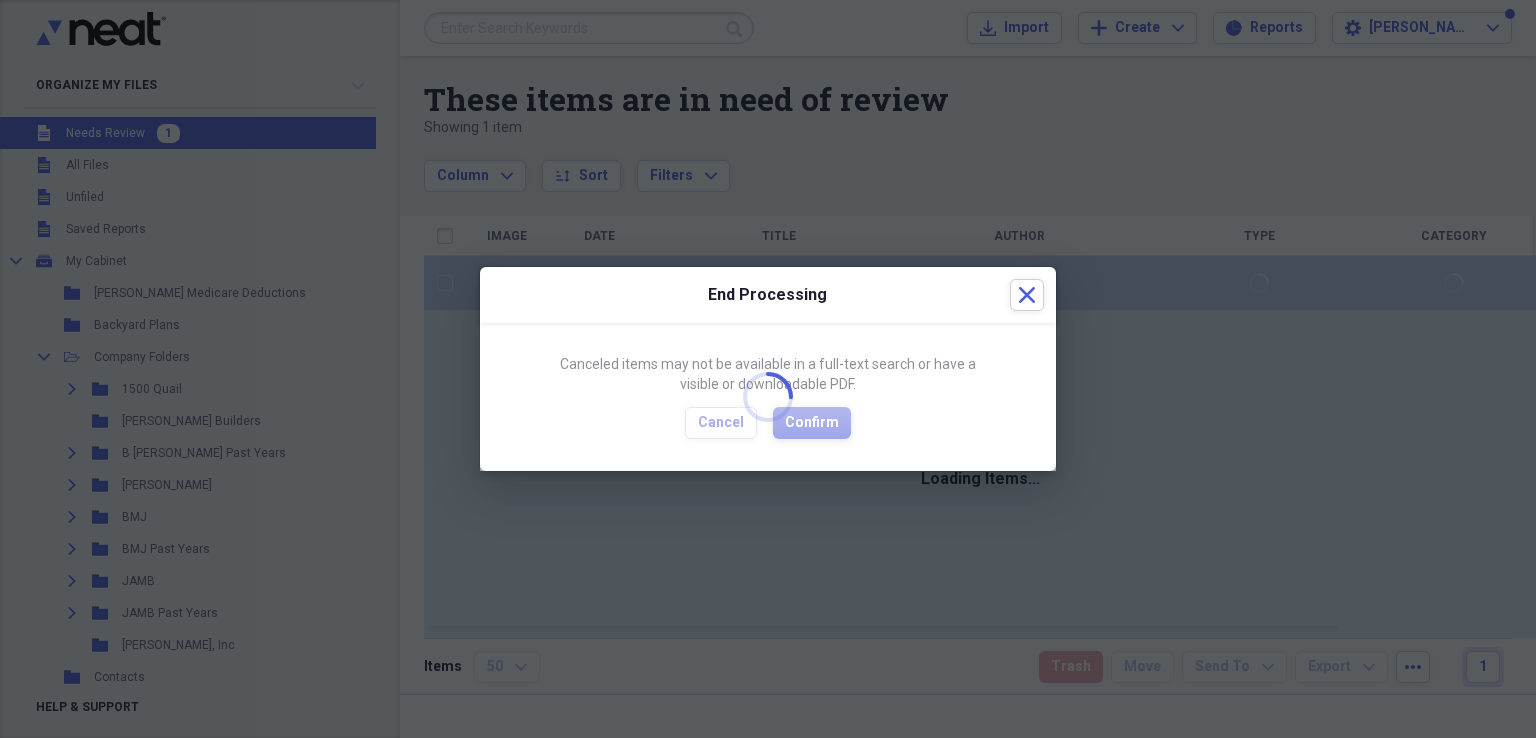 checkbox on "false" 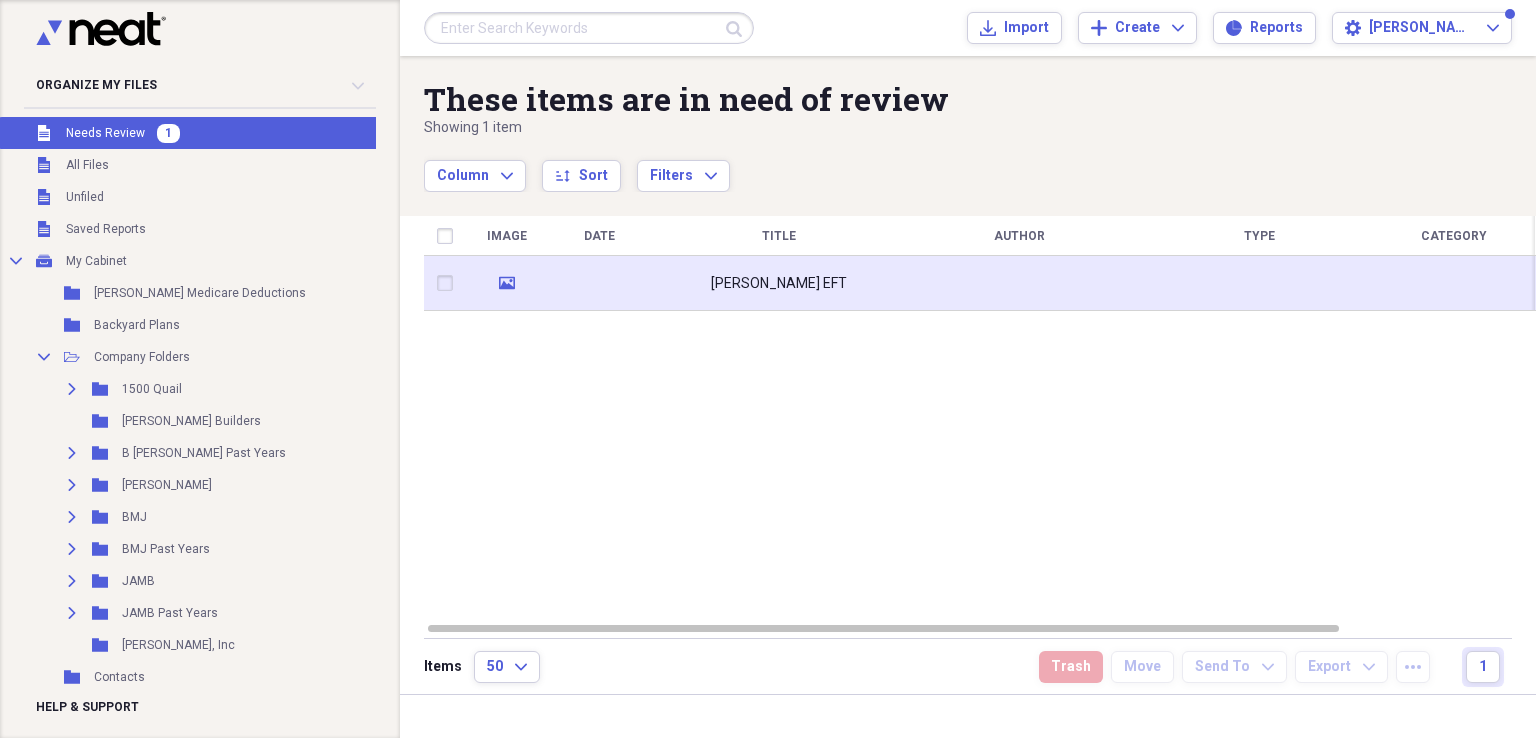 click 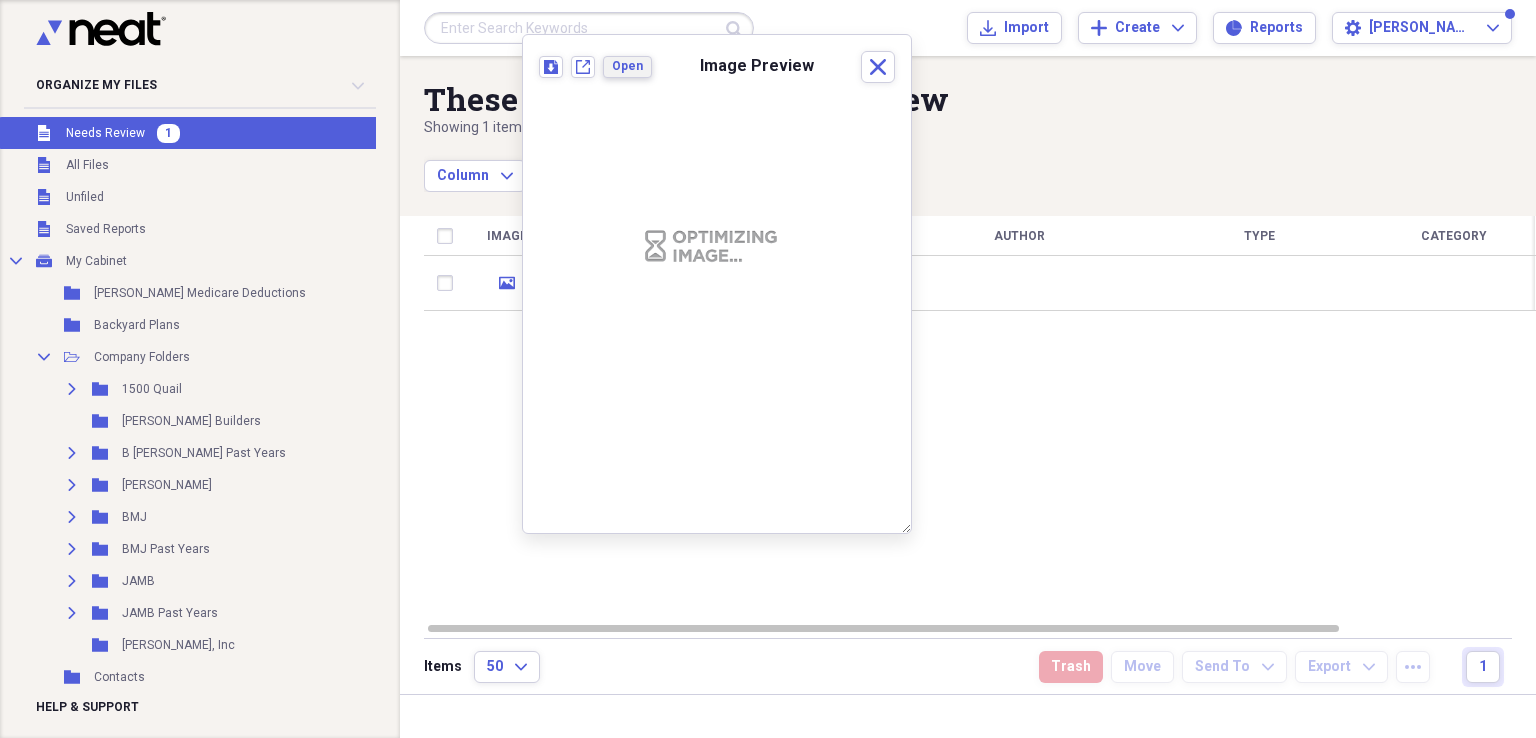 click on "Open" at bounding box center [627, 66] 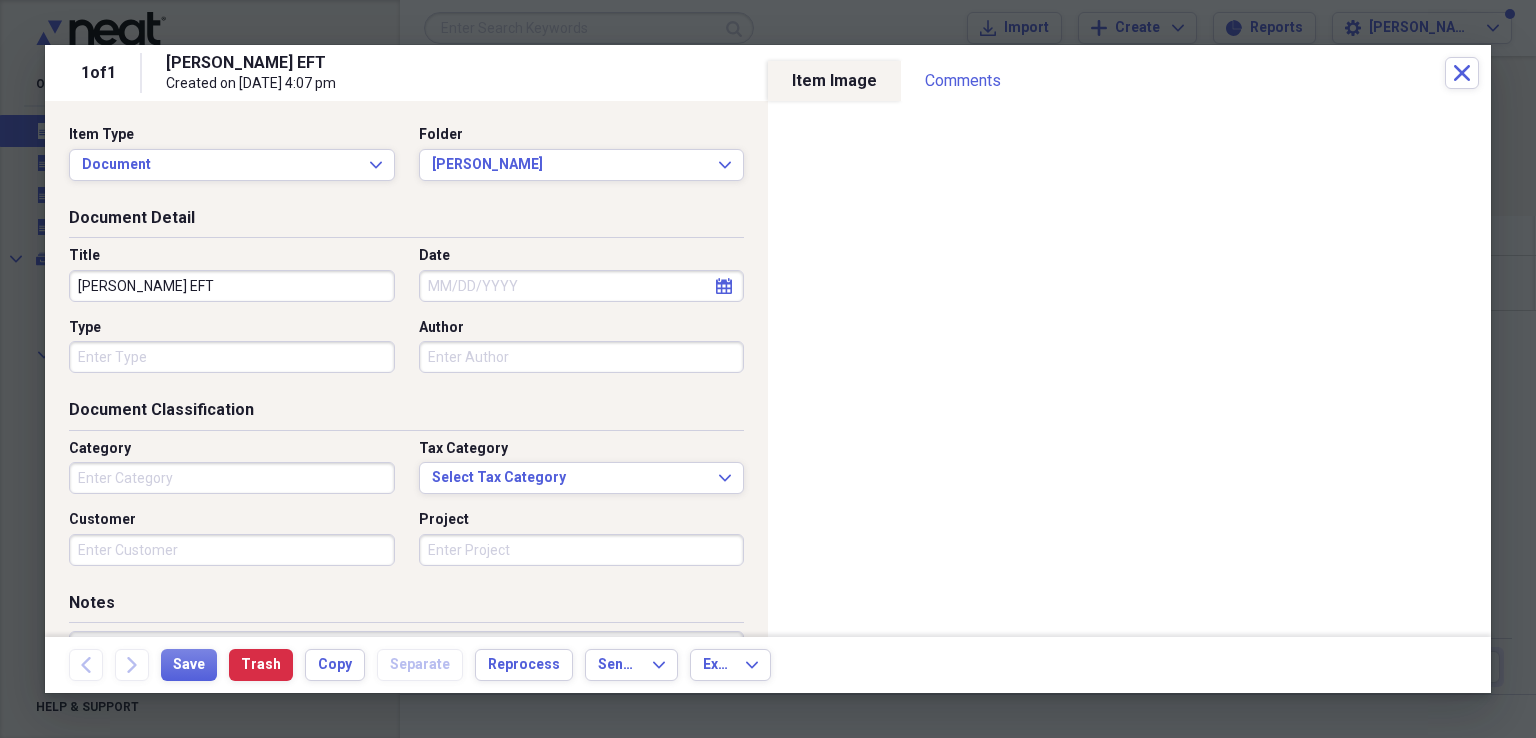 click 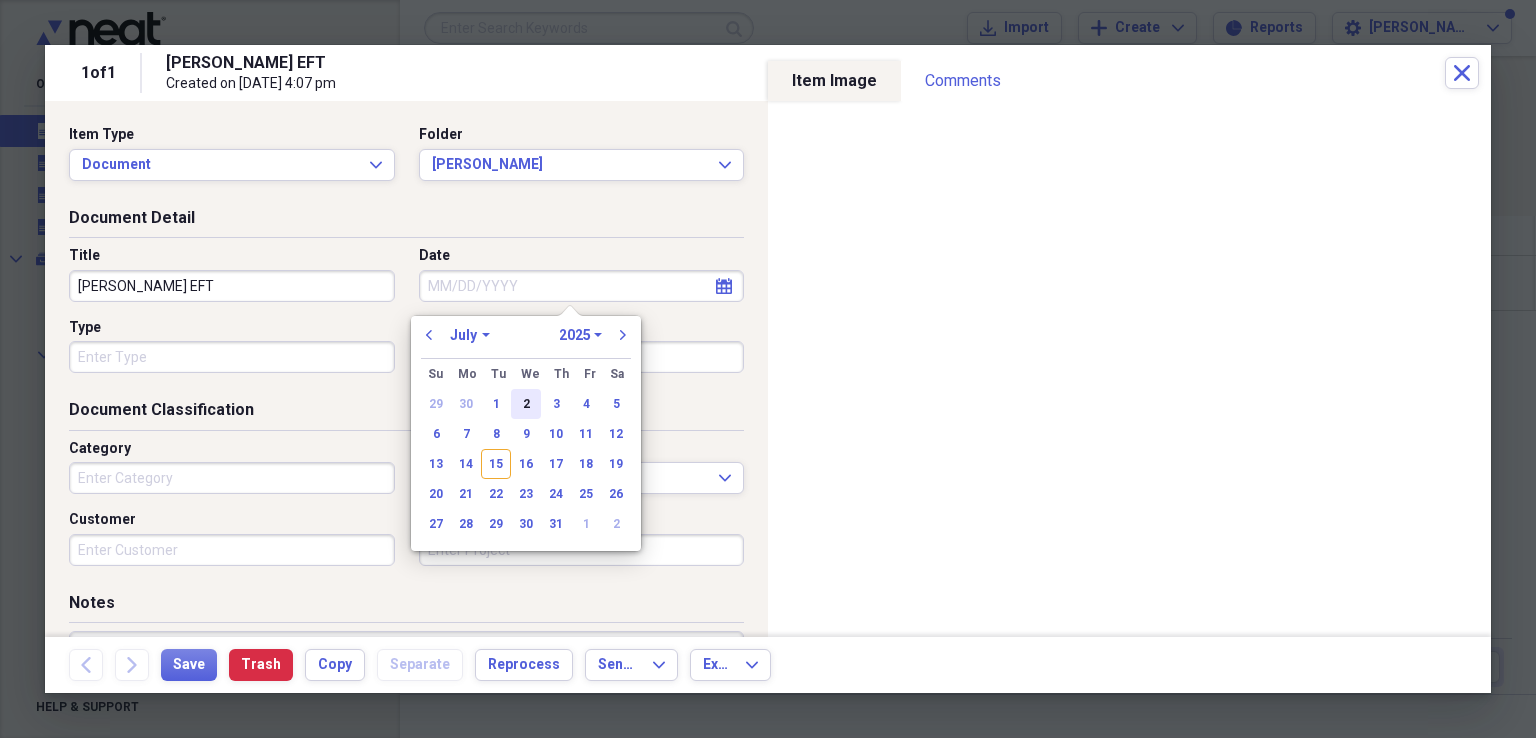 click on "2" at bounding box center [526, 404] 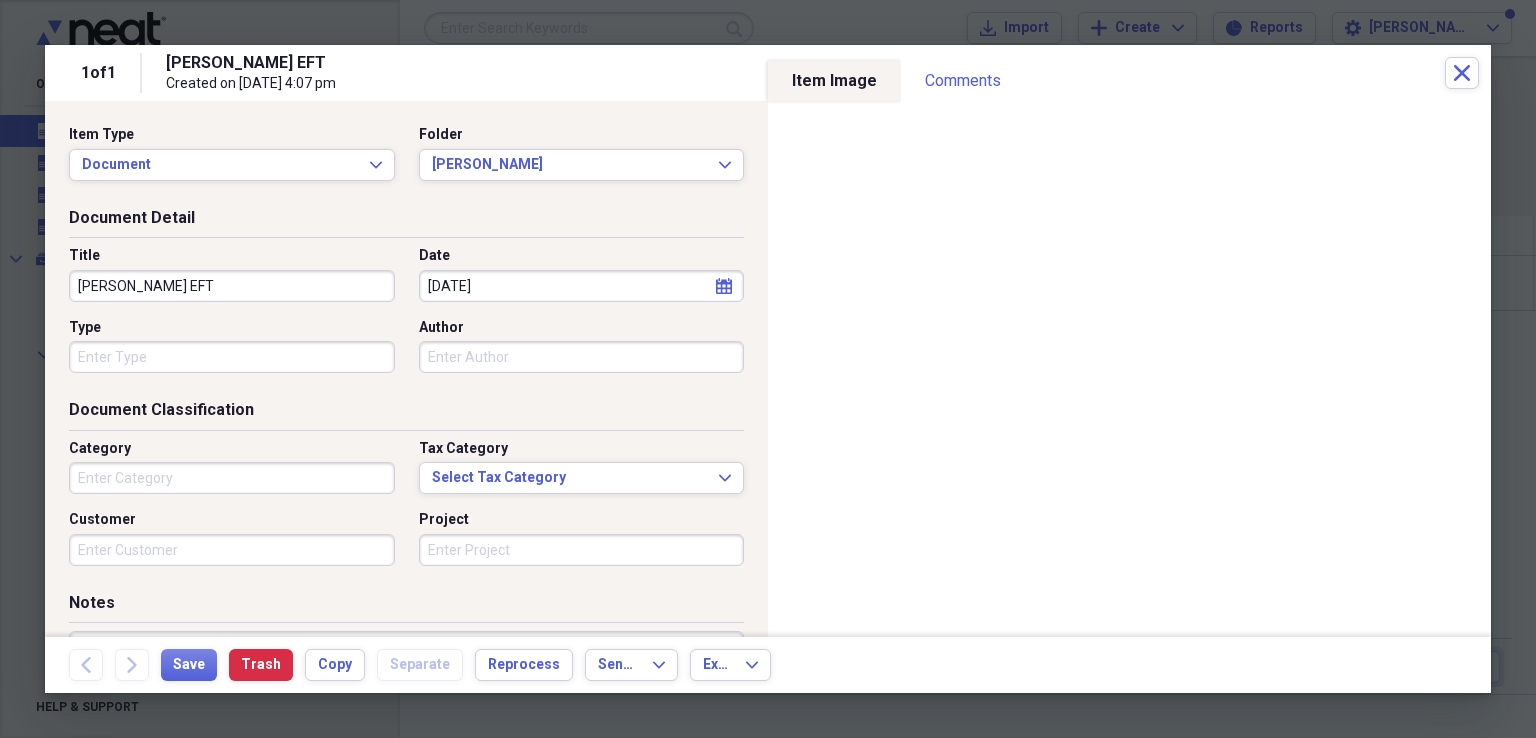 type on "07/02/2025" 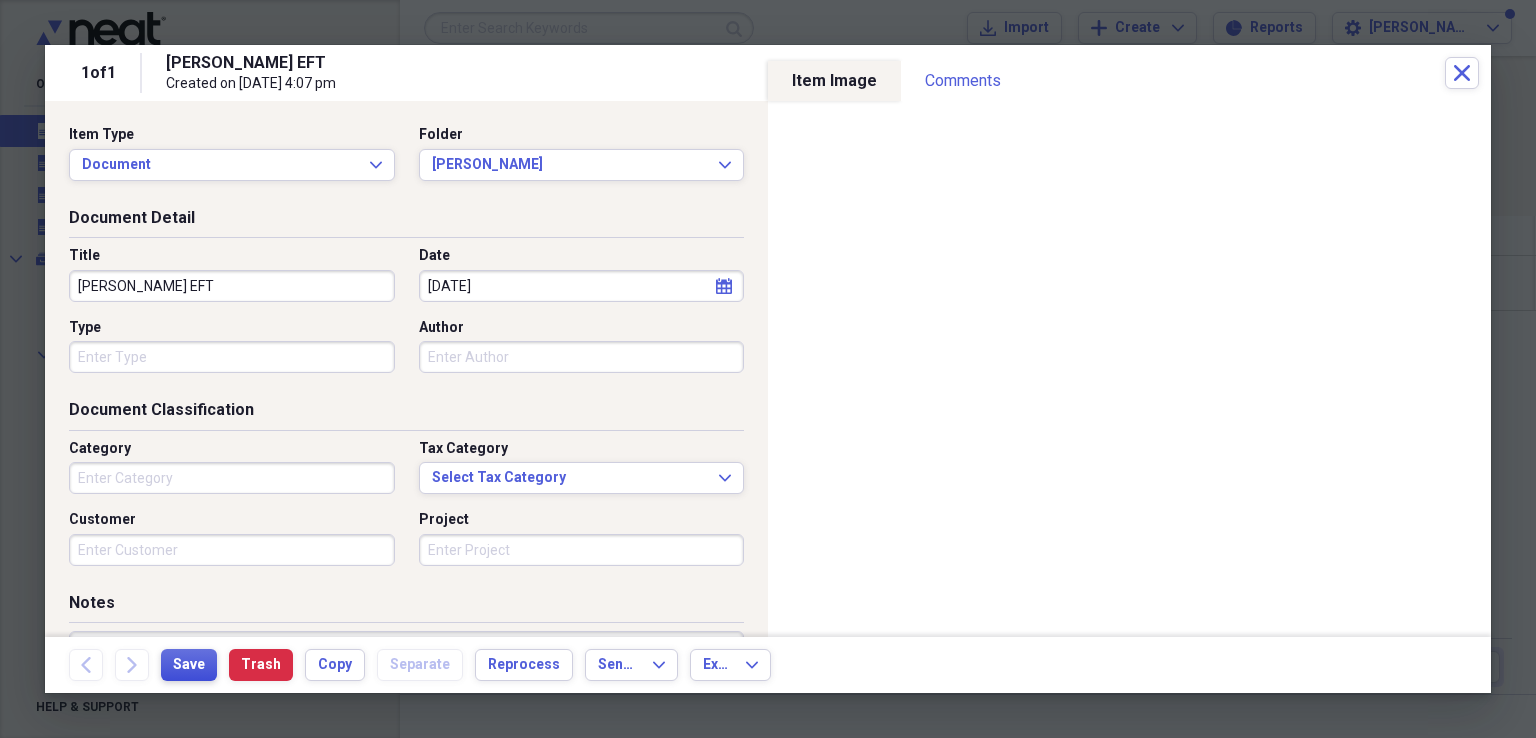 click on "Save" at bounding box center (189, 665) 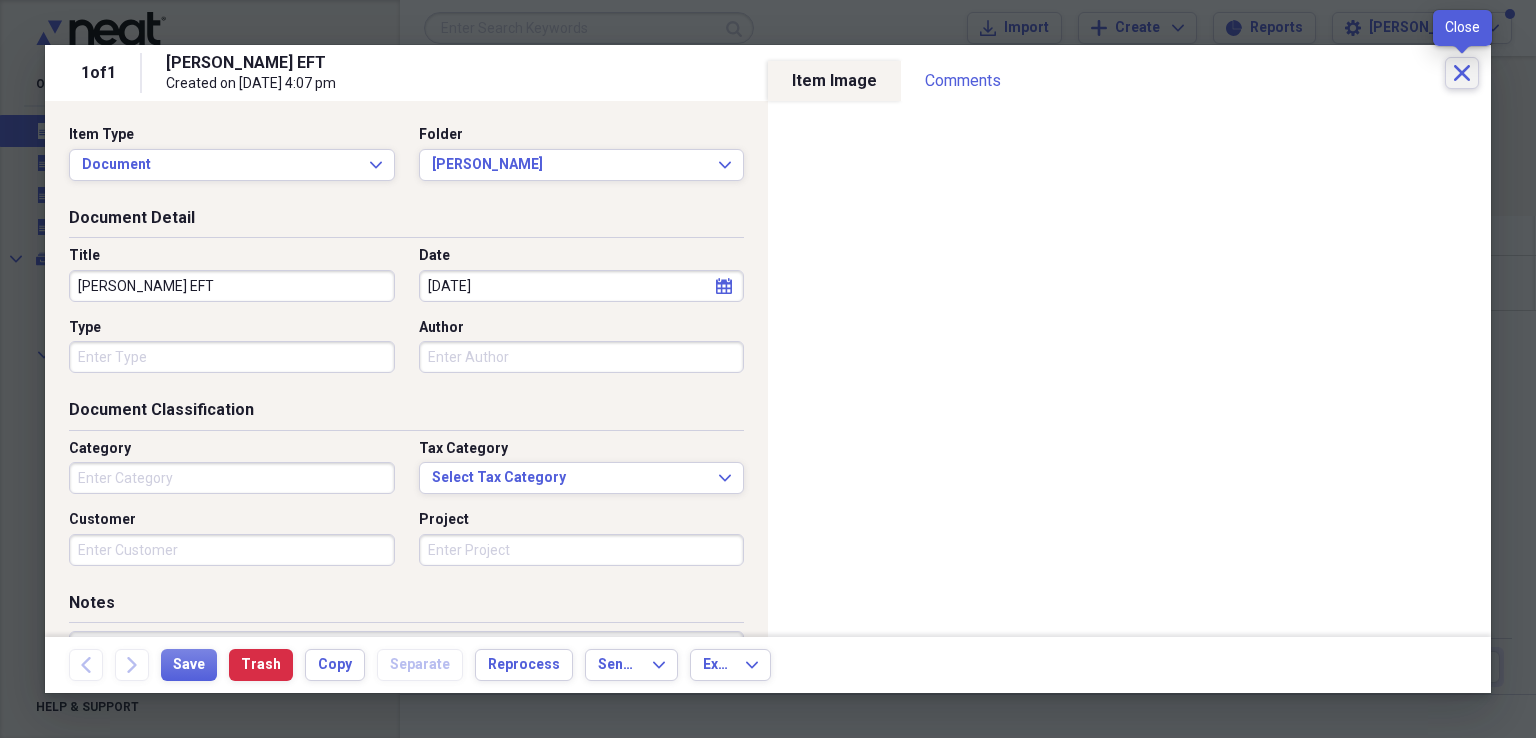 click on "Close" at bounding box center (1462, 73) 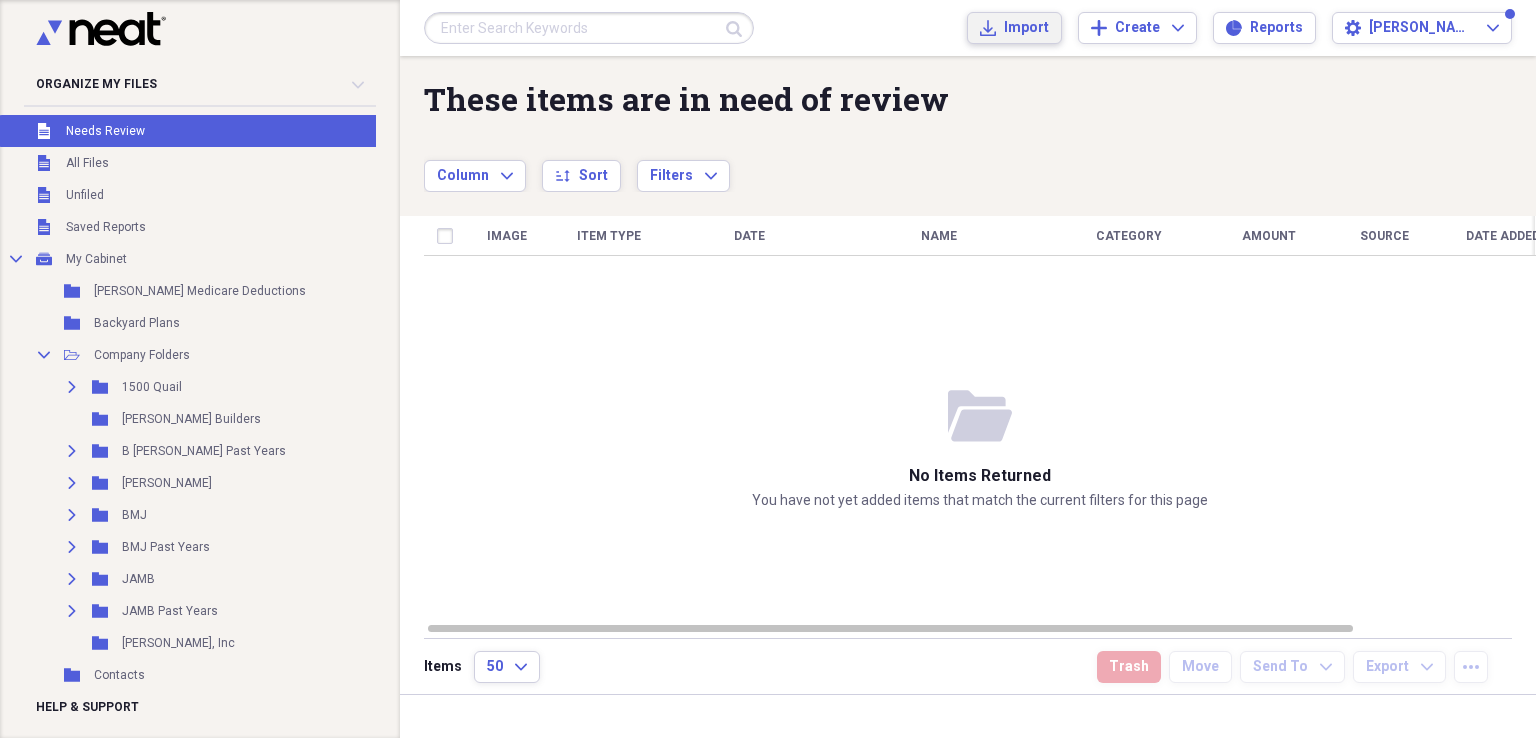click on "Import" at bounding box center [1026, 28] 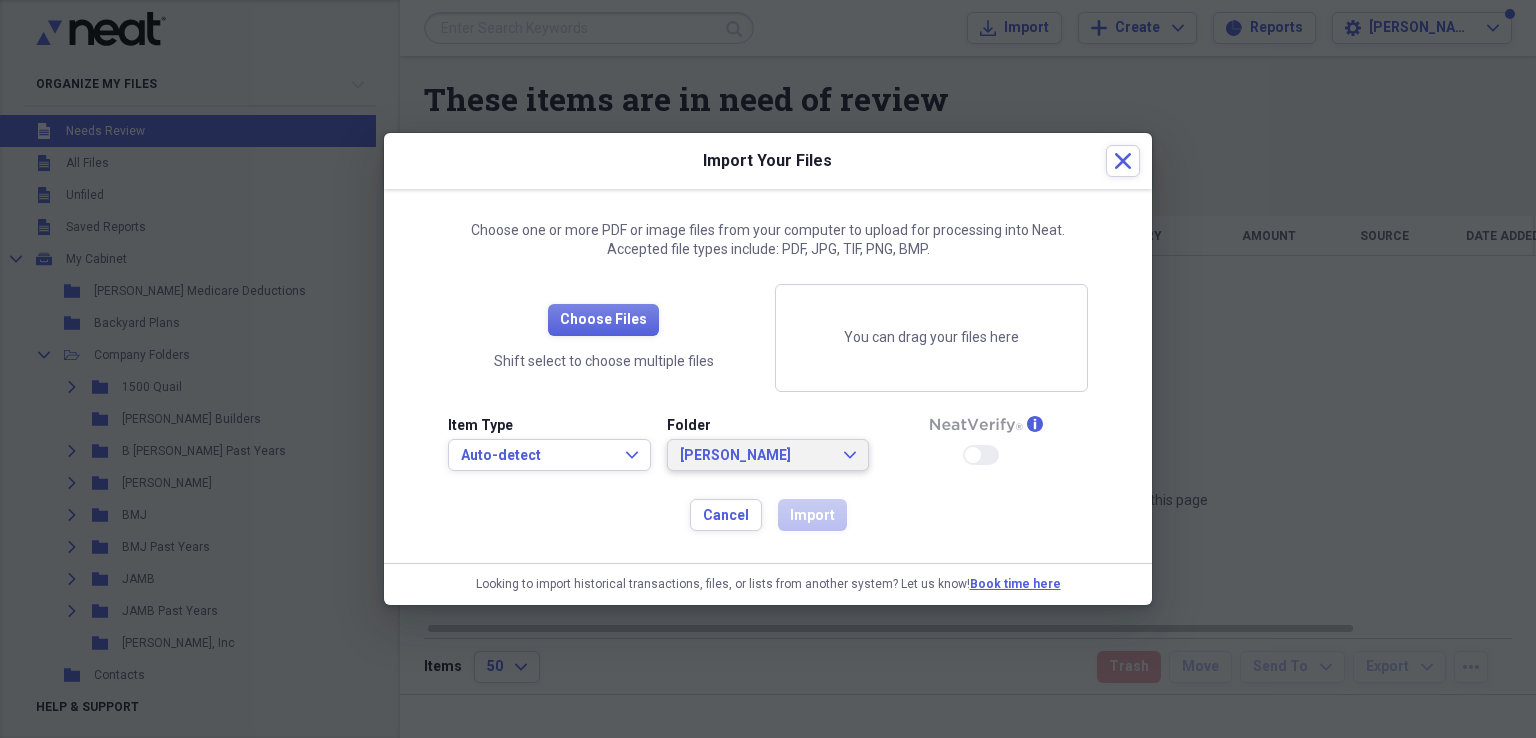 click on "Expand" 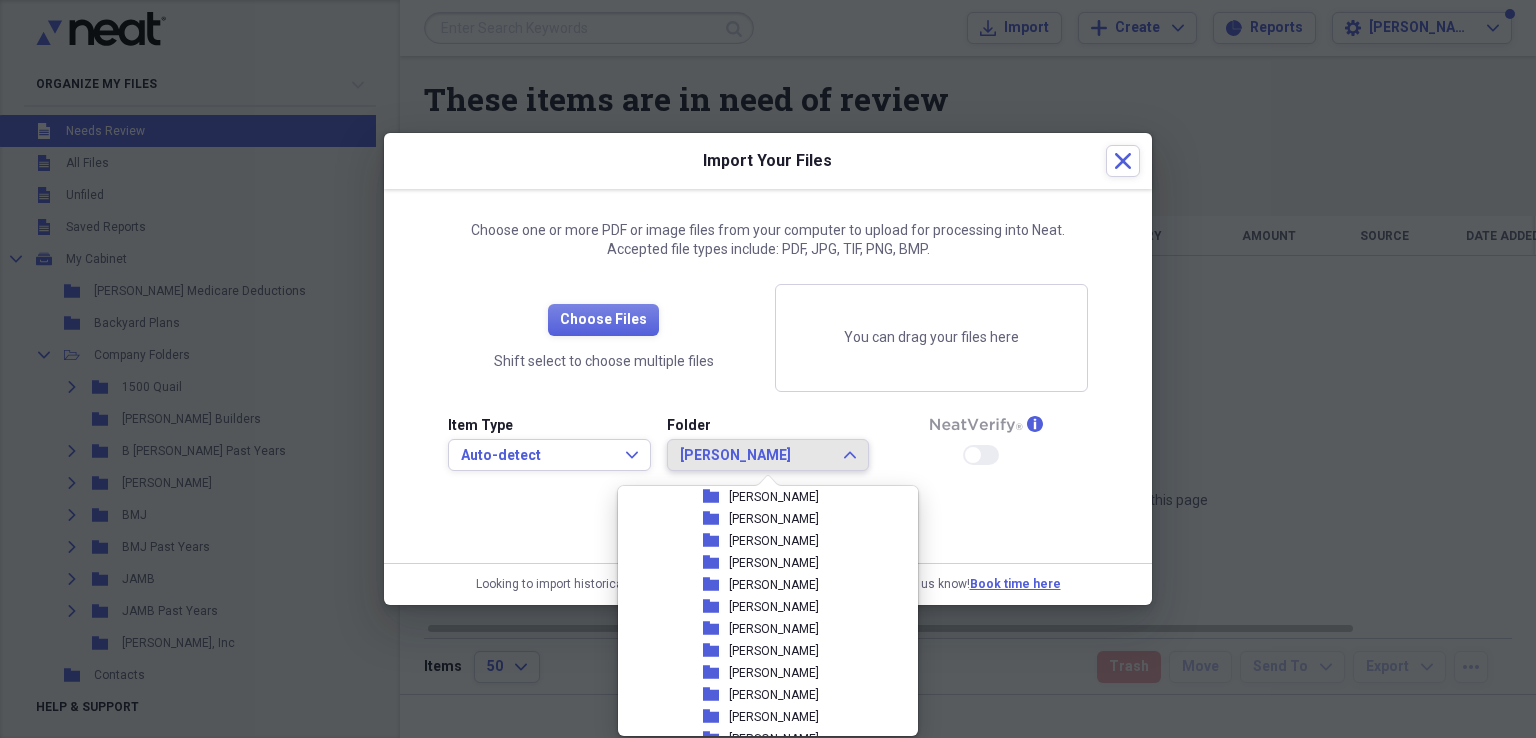 scroll, scrollTop: 598, scrollLeft: 0, axis: vertical 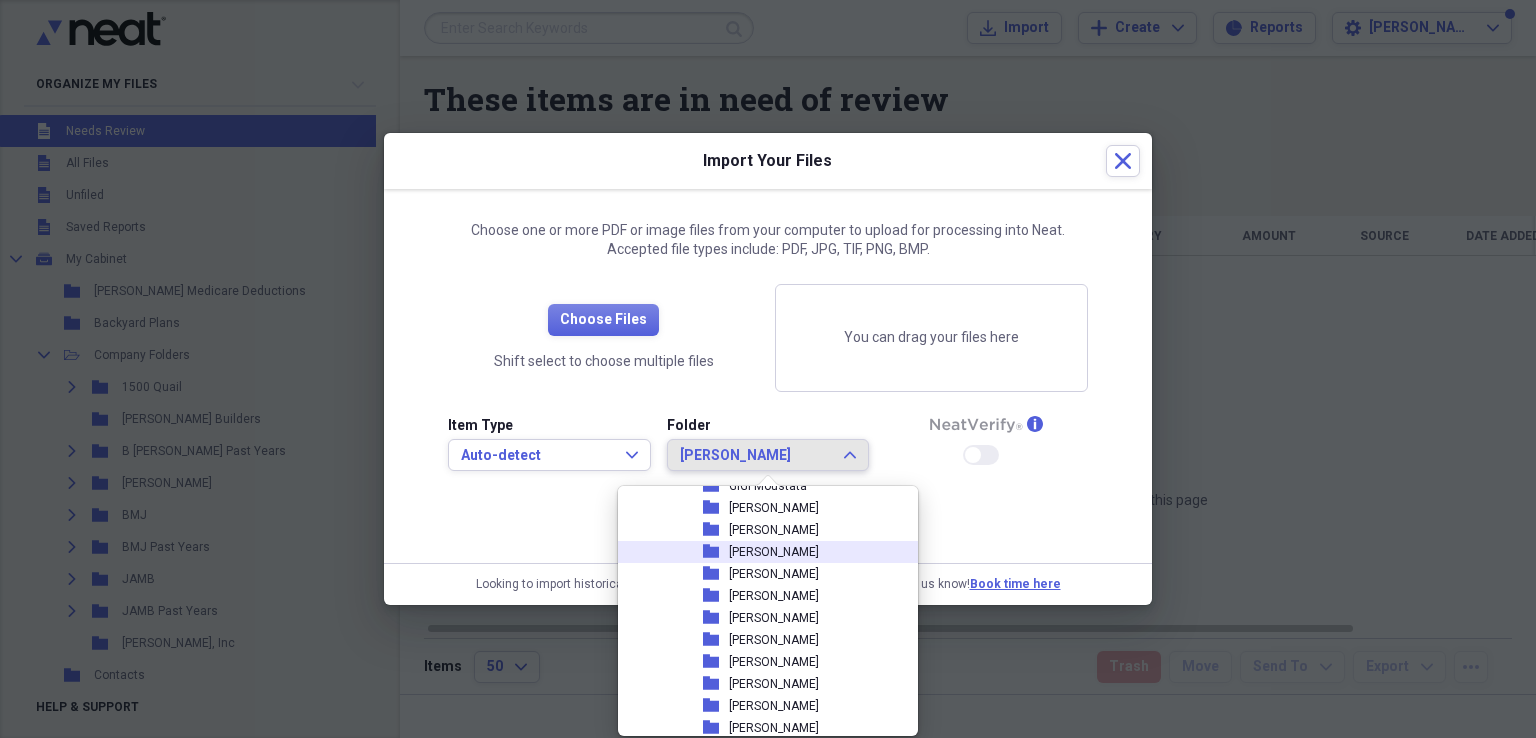 click on "[PERSON_NAME]" at bounding box center [774, 552] 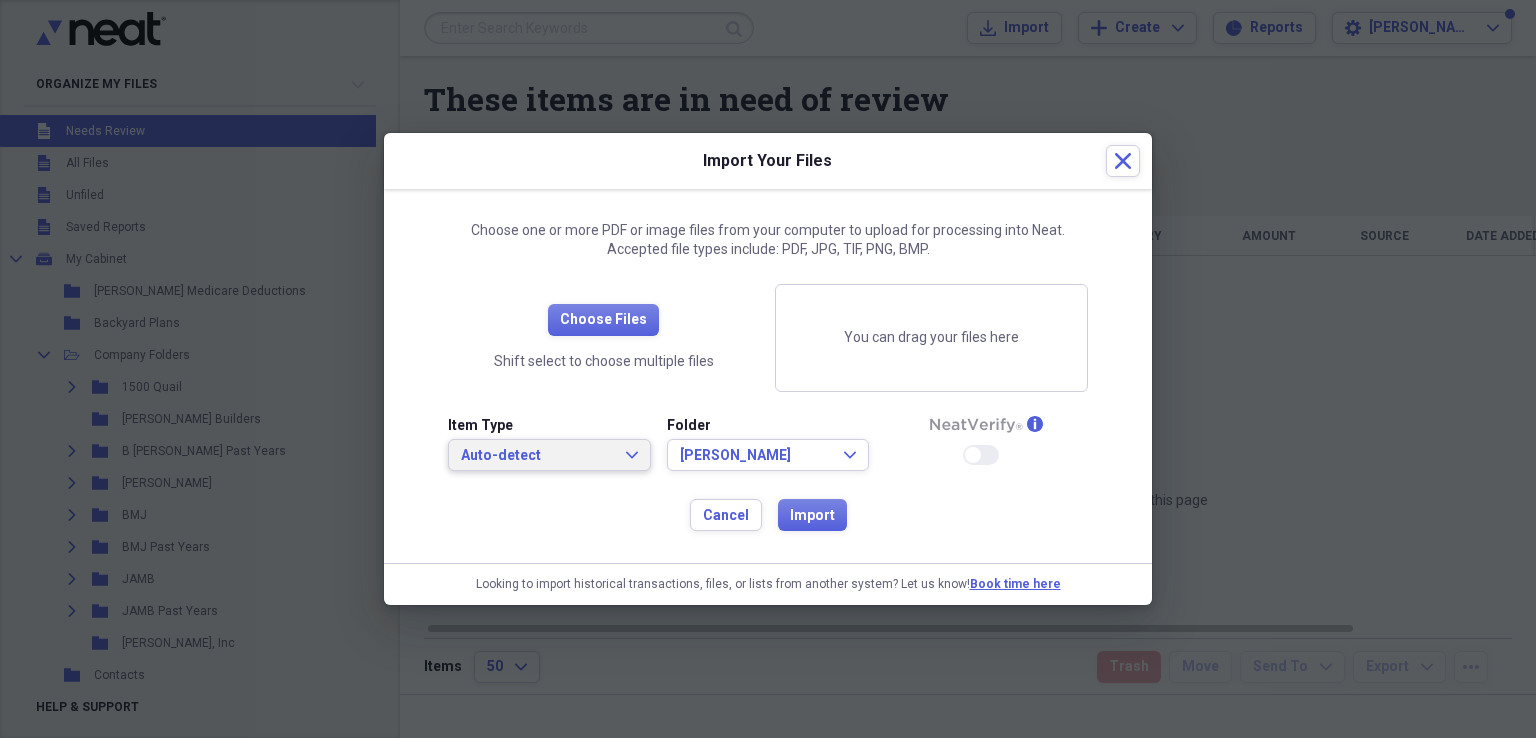 click on "Auto-detect Expand" at bounding box center [549, 456] 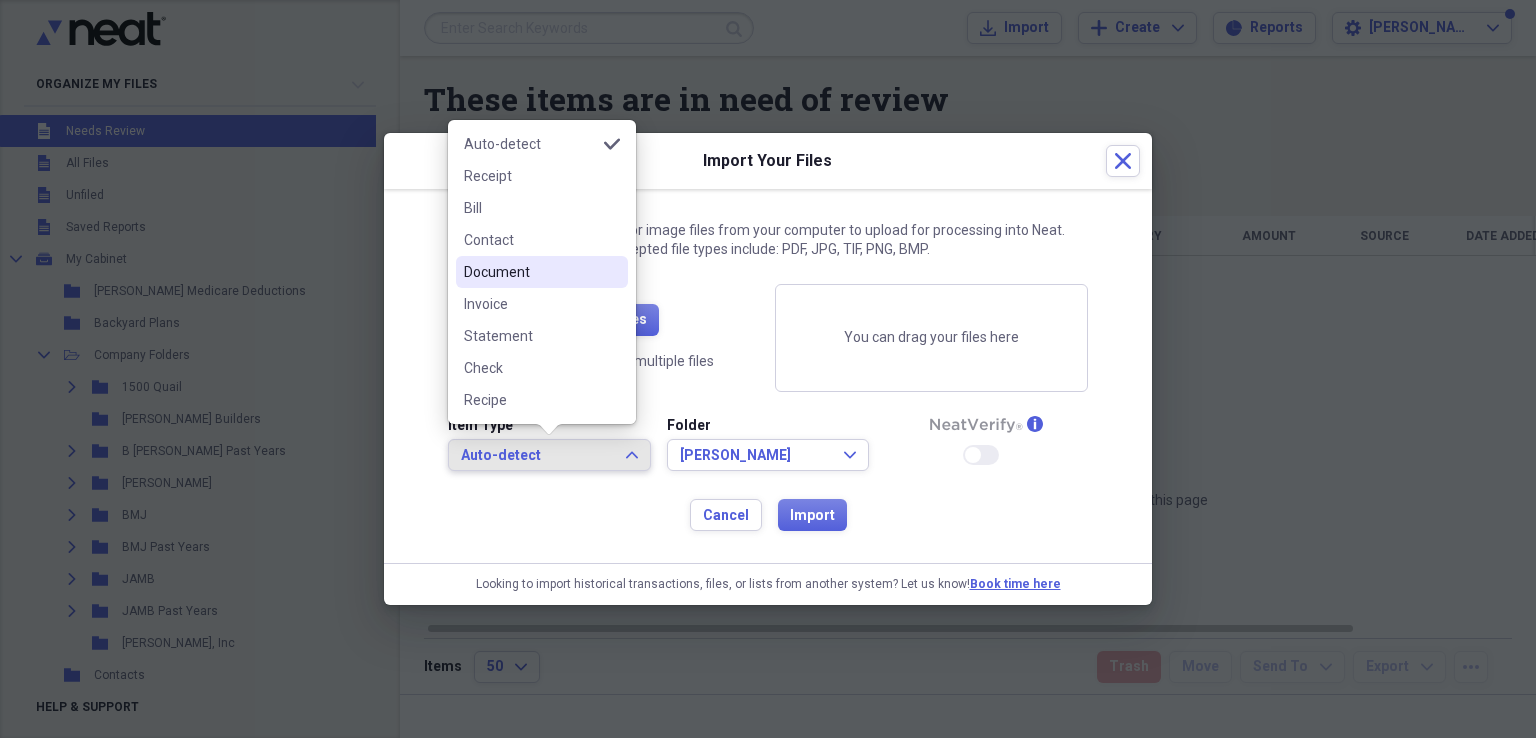 click on "Document" at bounding box center [542, 272] 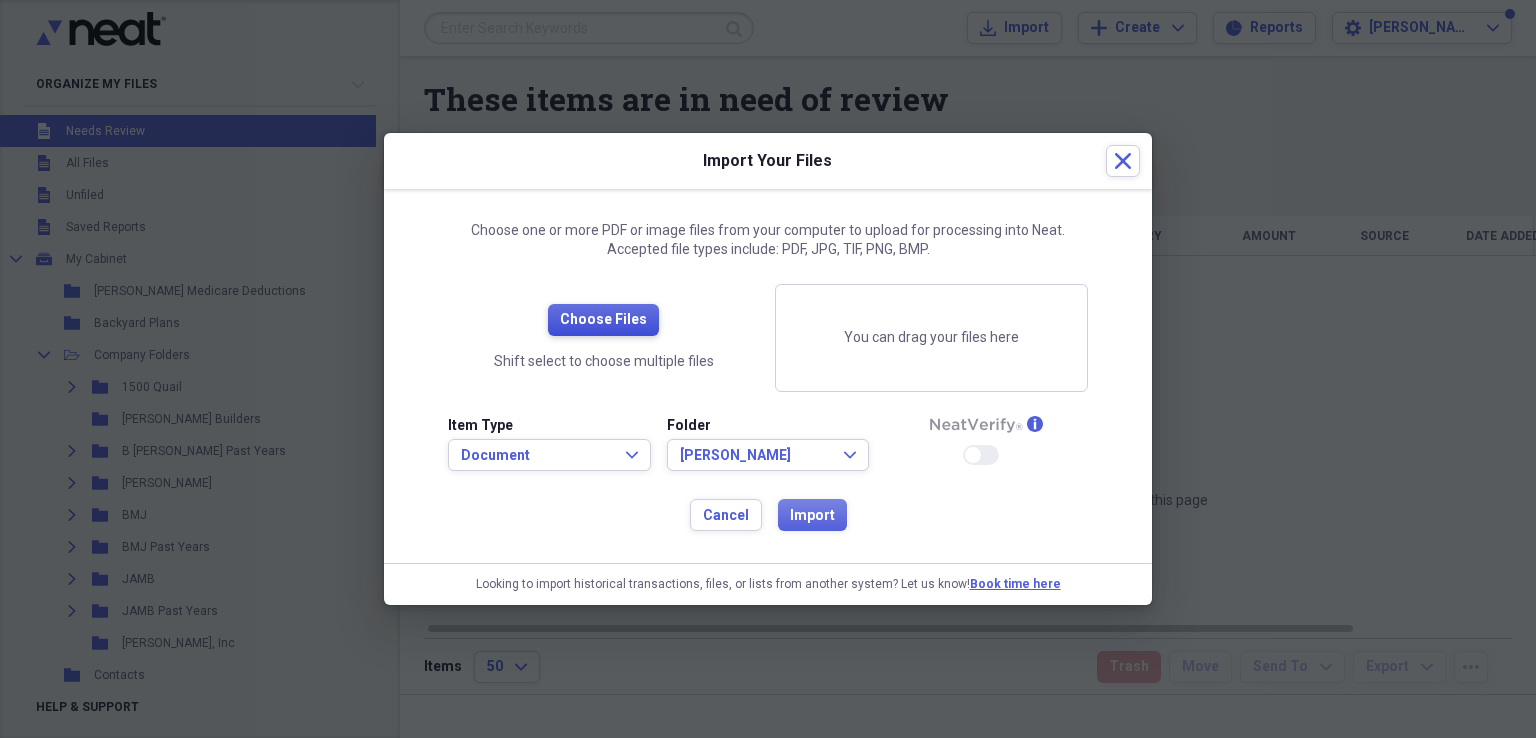 click on "Choose Files" at bounding box center (603, 320) 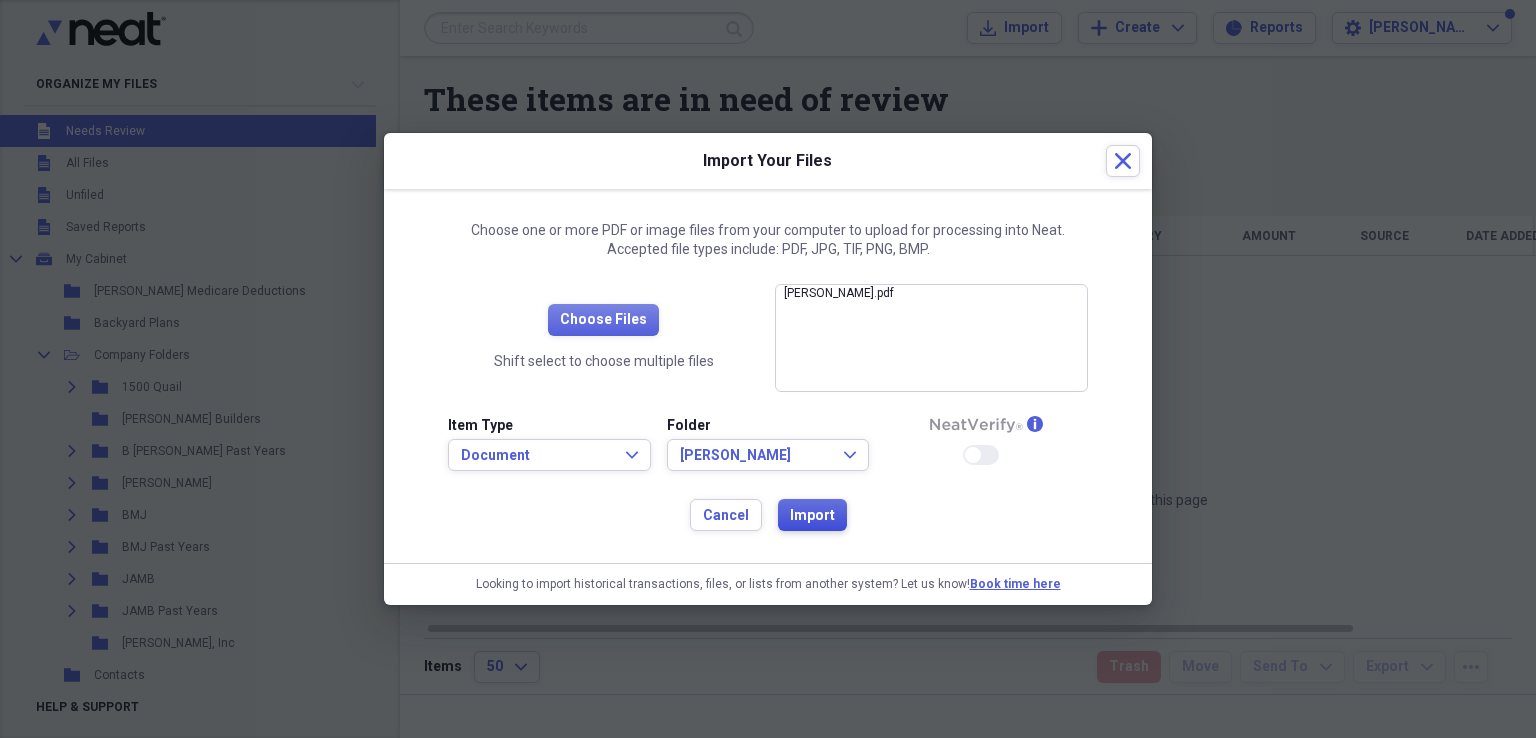 click on "Import" at bounding box center [812, 516] 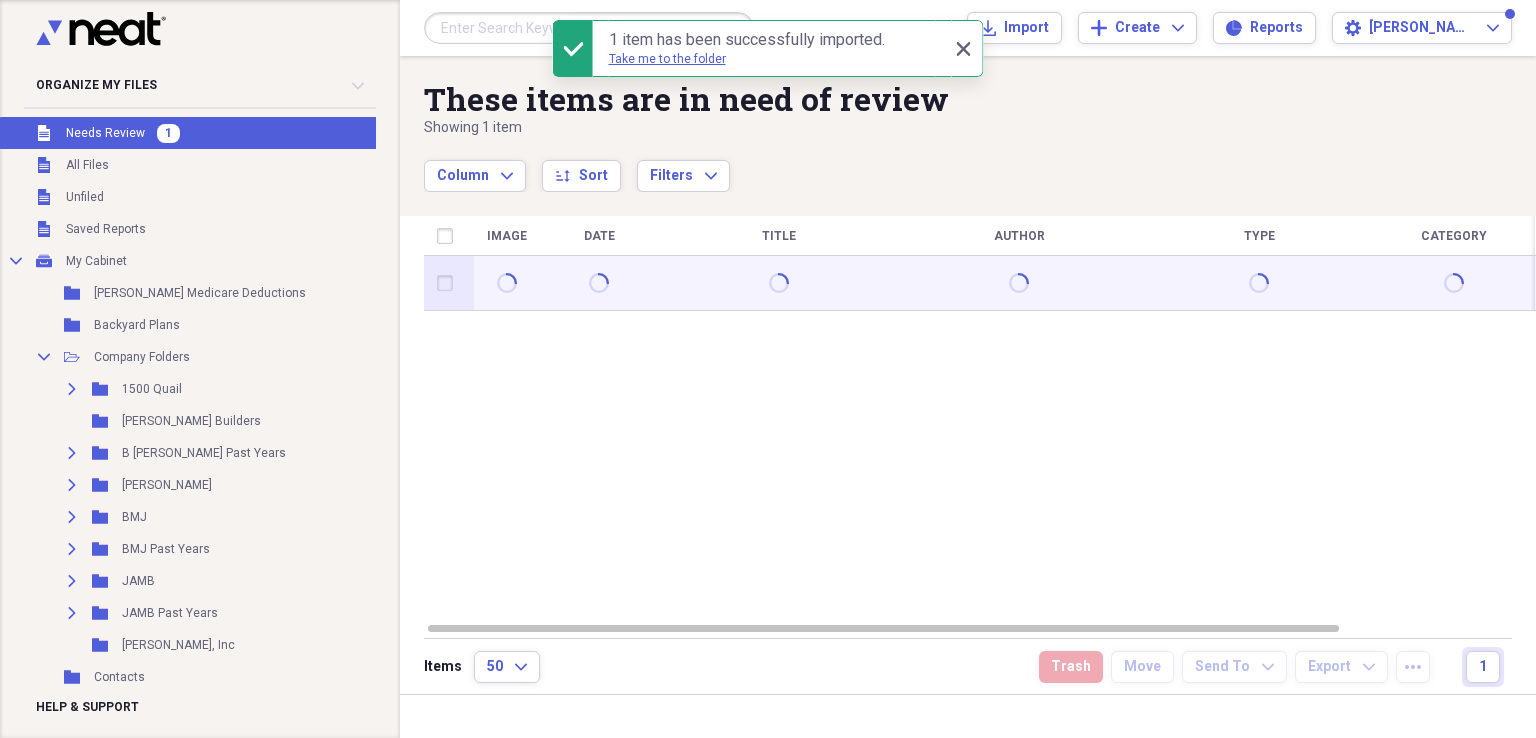 click at bounding box center (449, 283) 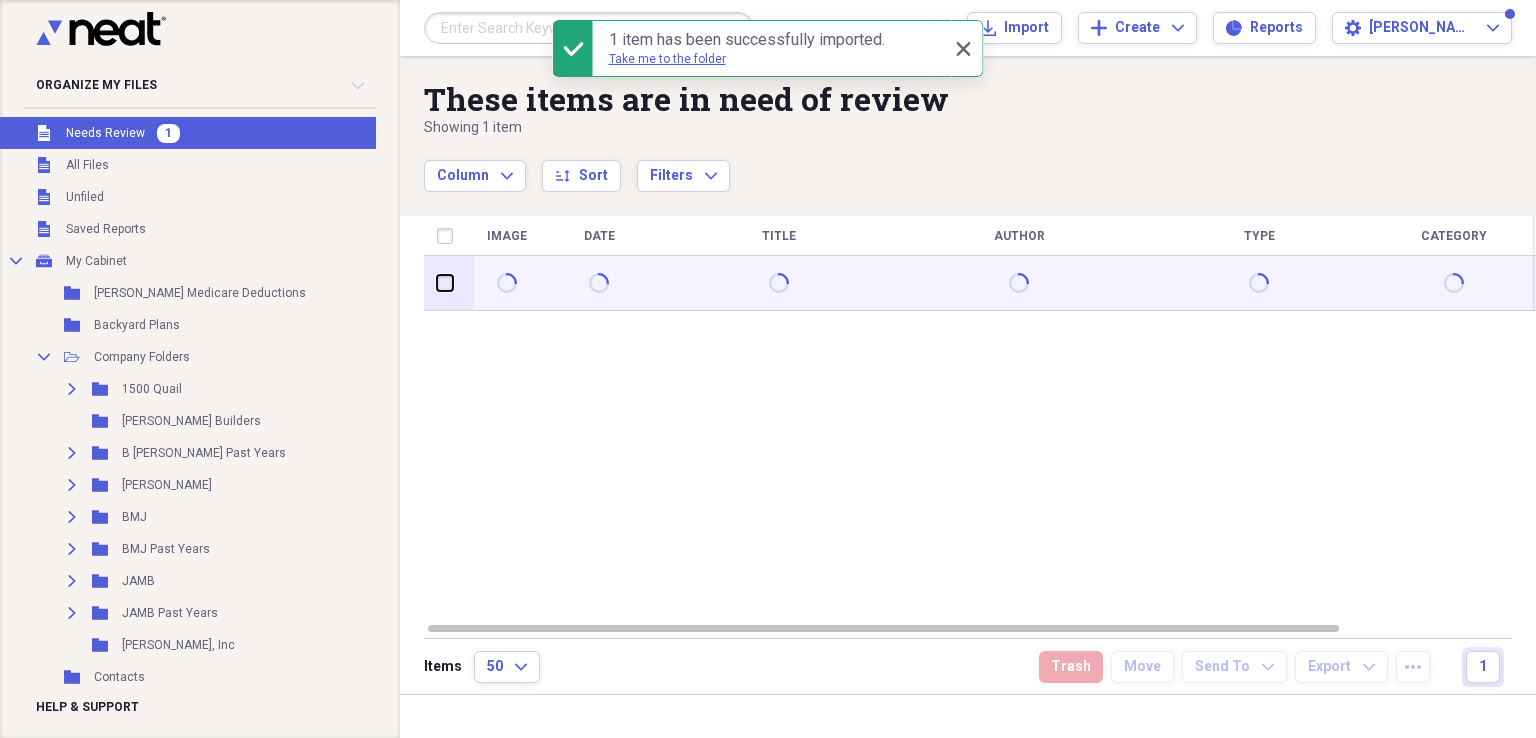 click at bounding box center (437, 283) 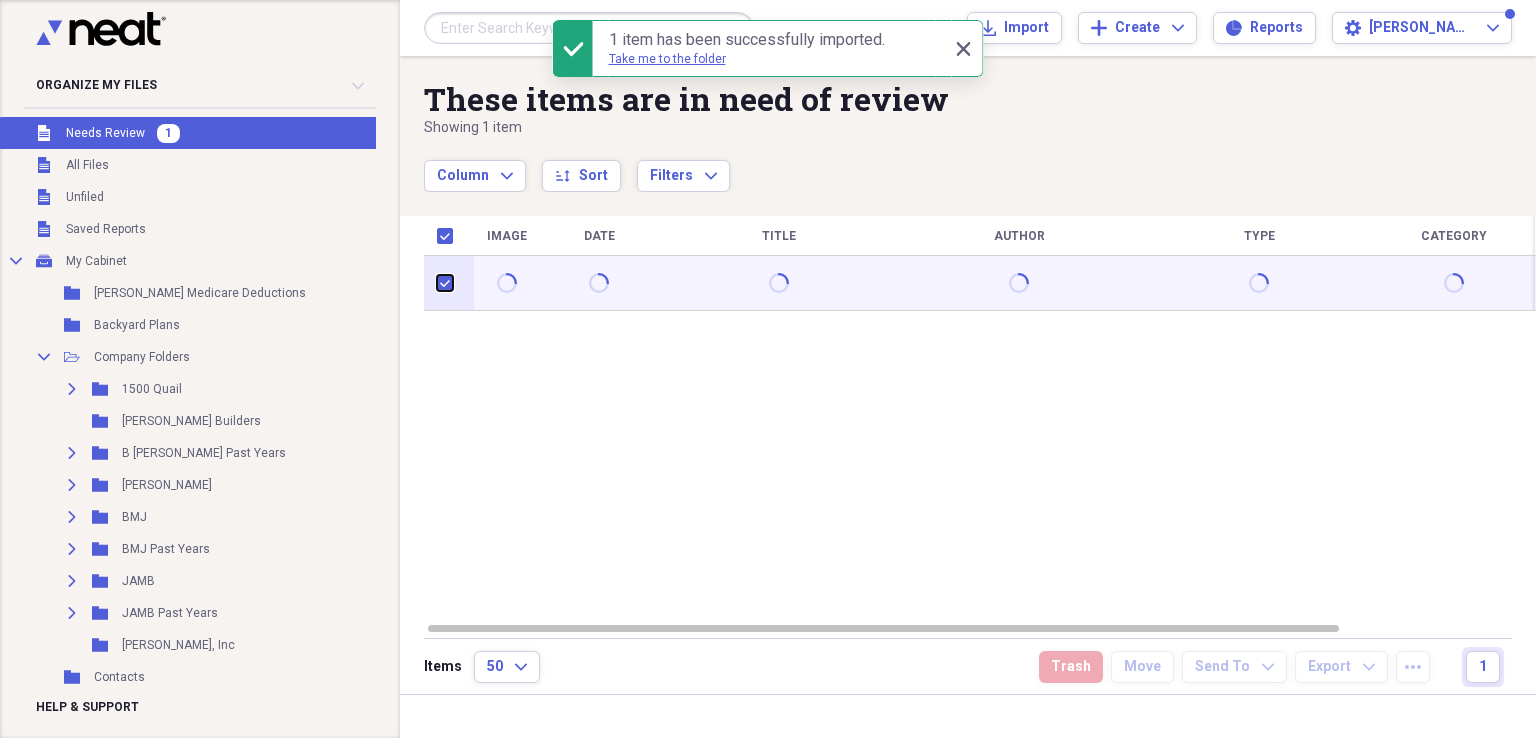 checkbox on "true" 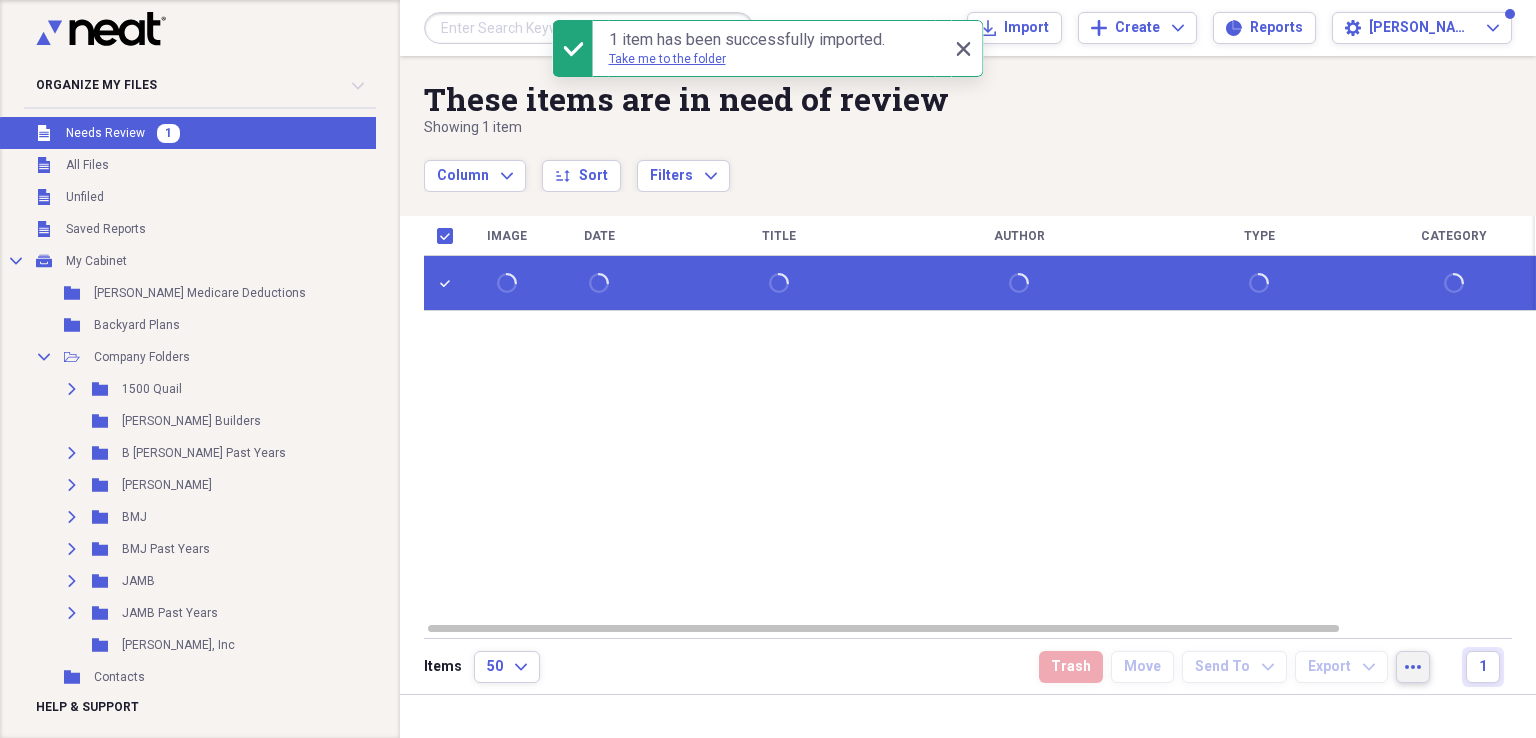click 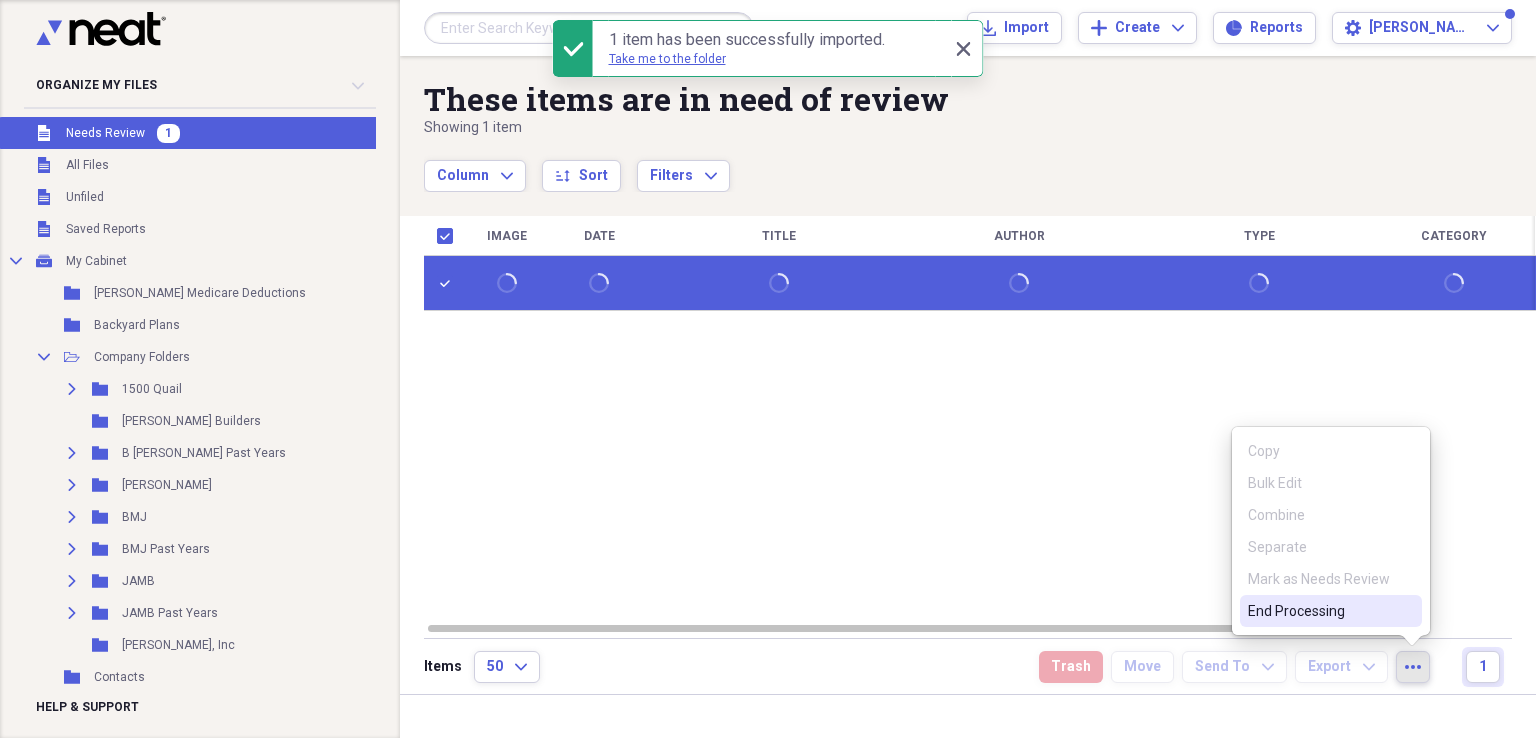 click on "End Processing" at bounding box center (1319, 611) 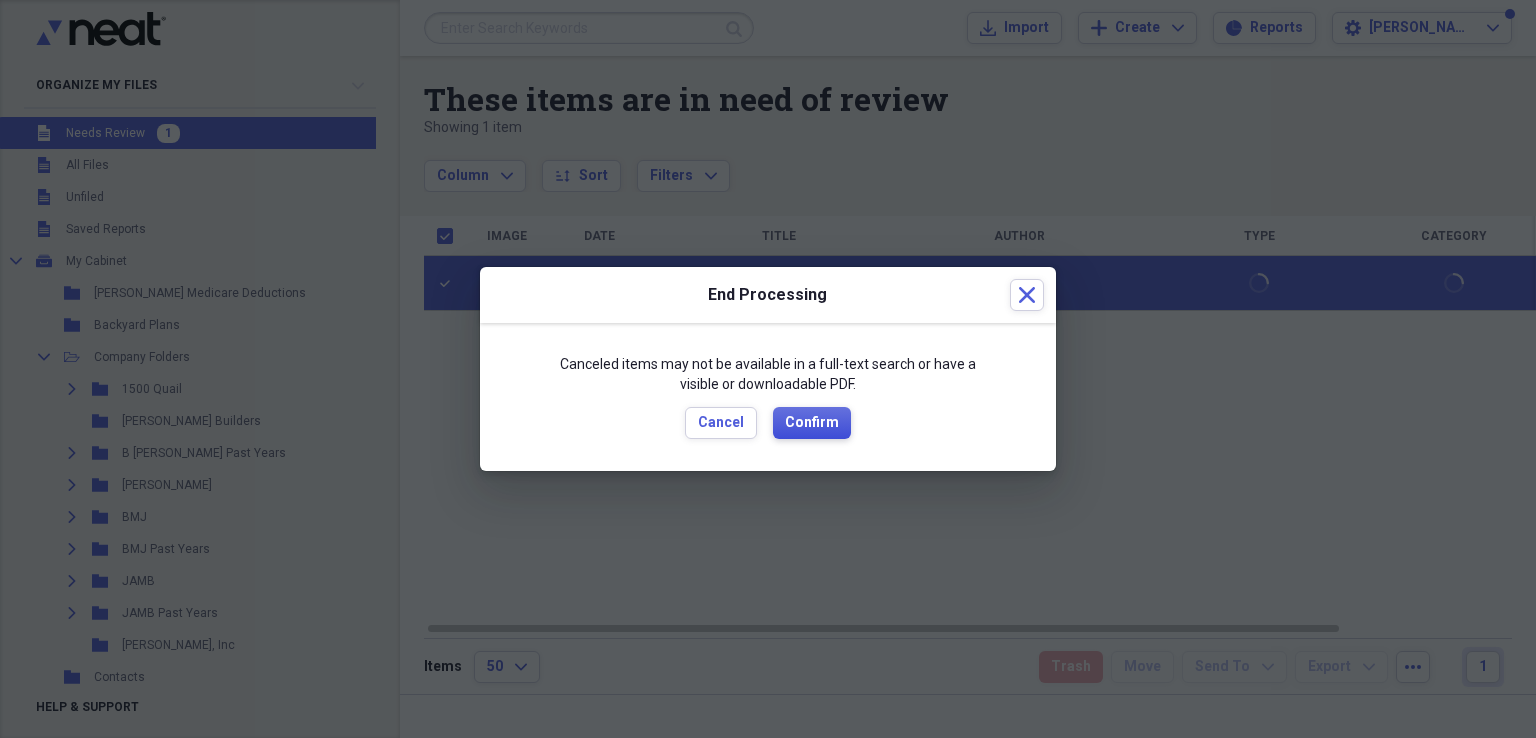 click on "Confirm" at bounding box center [812, 423] 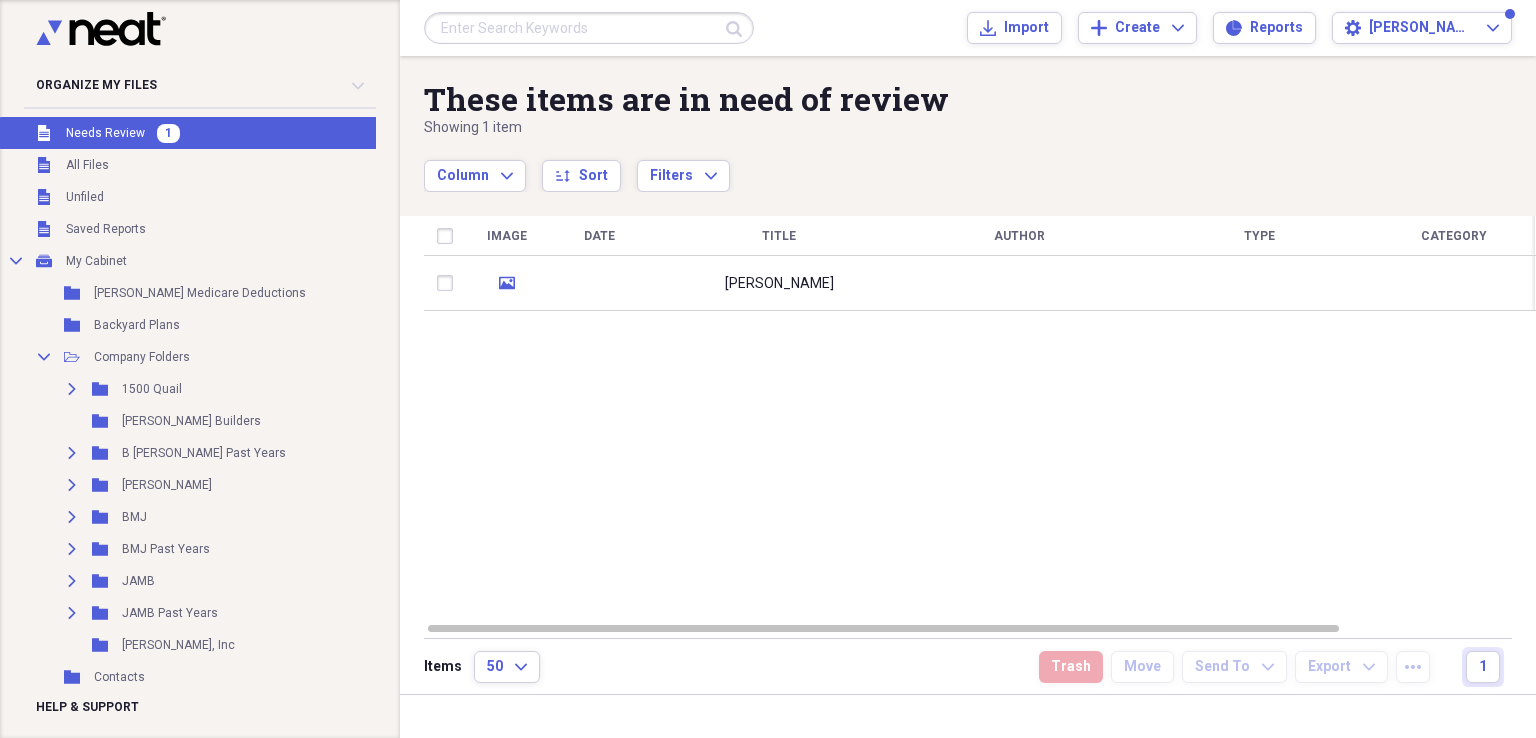 checkbox on "false" 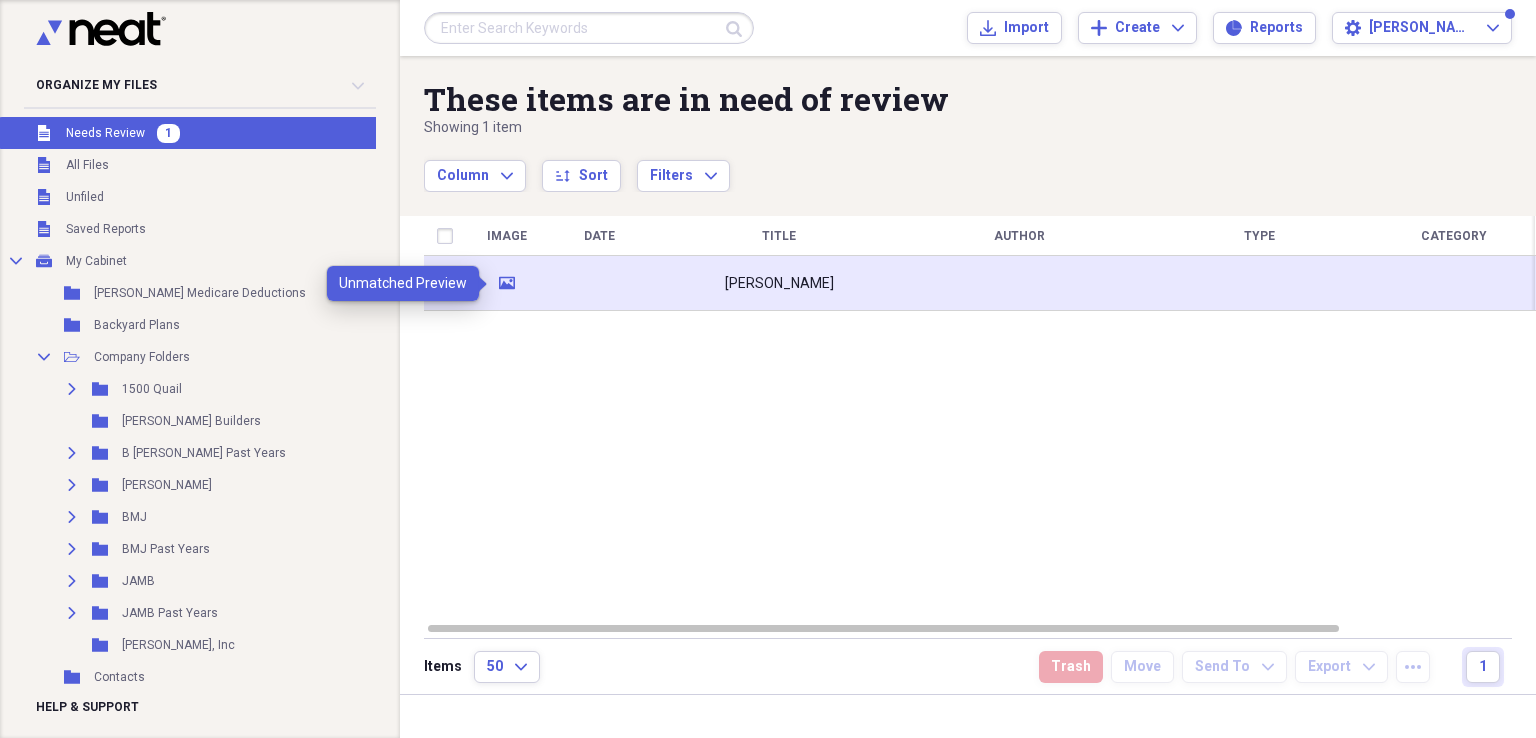 click on "media" 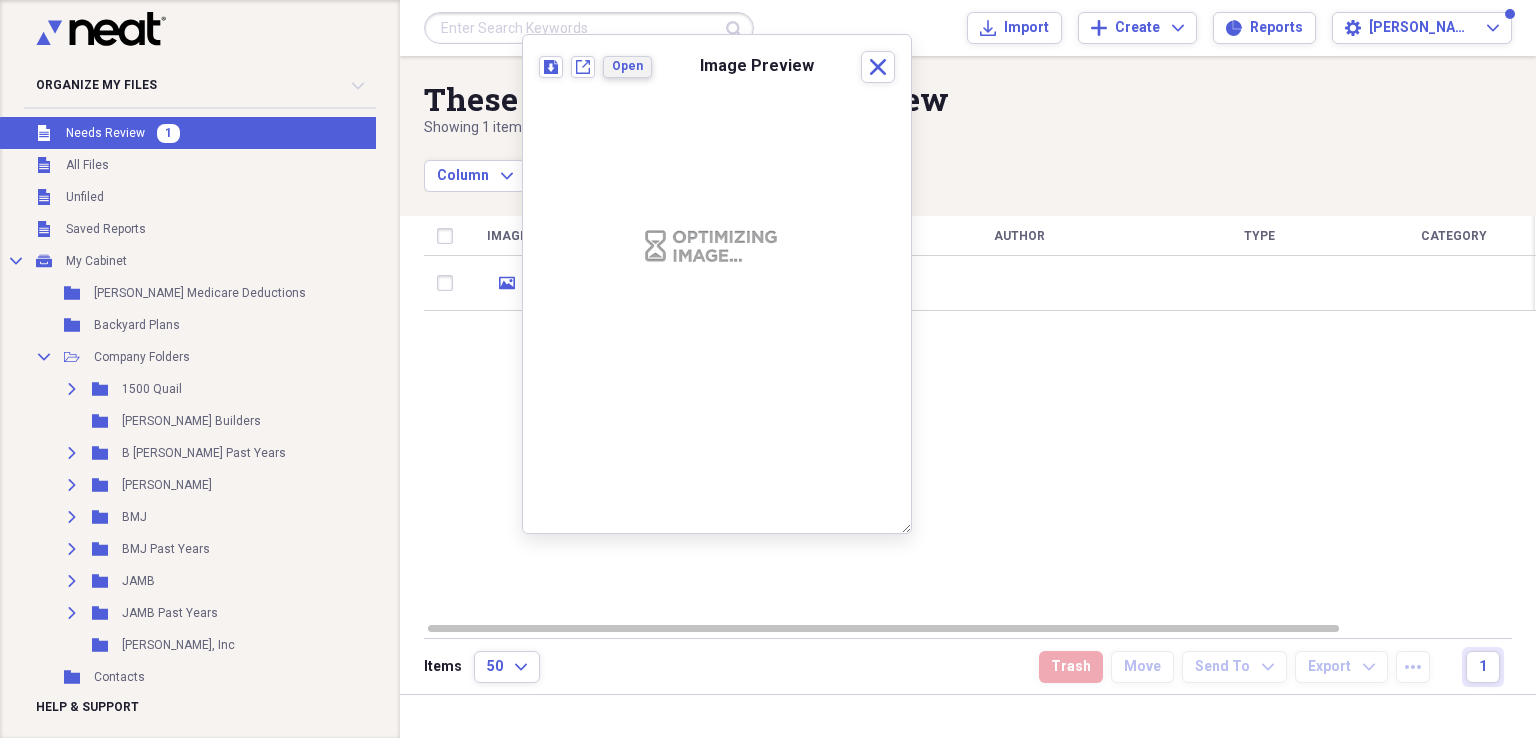 click on "Open" at bounding box center (627, 66) 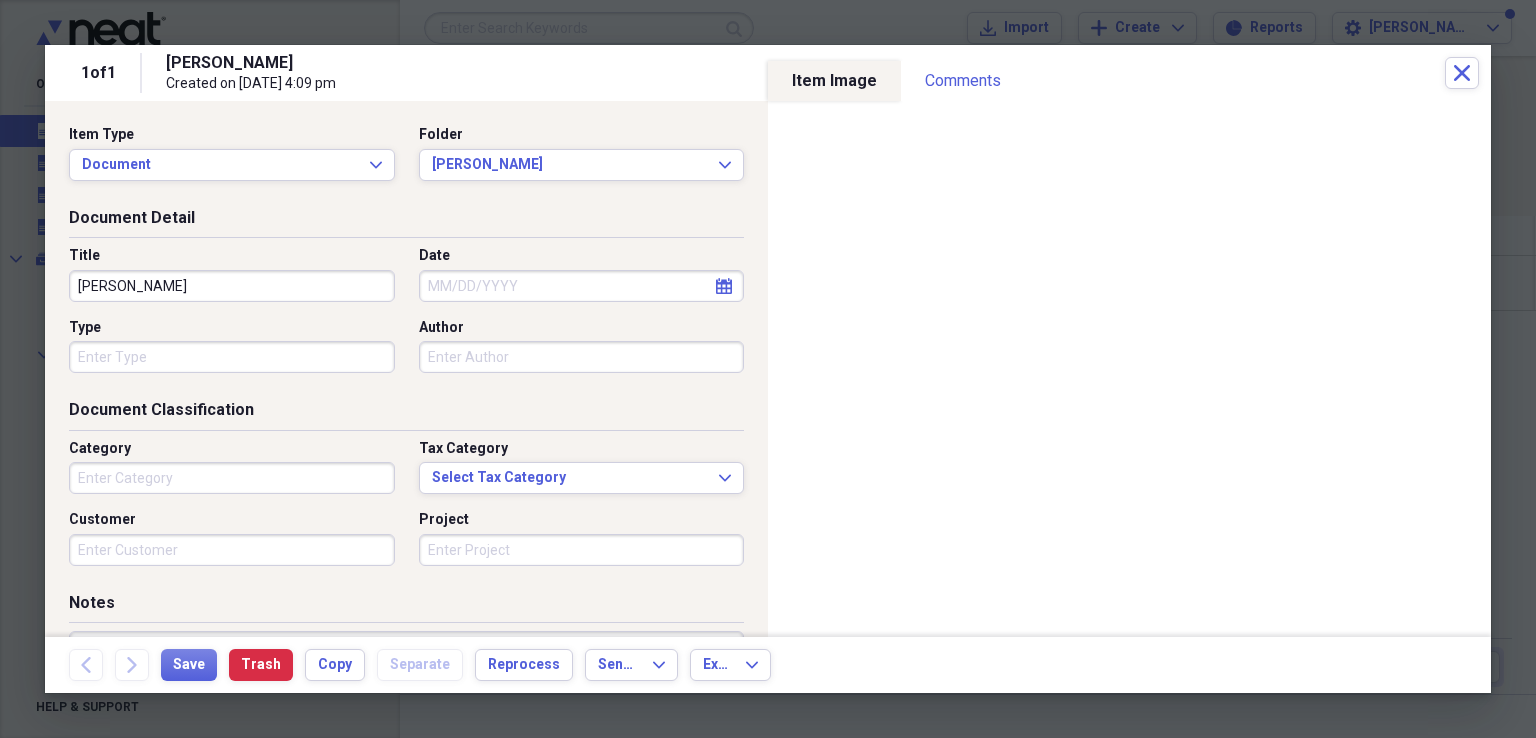 click 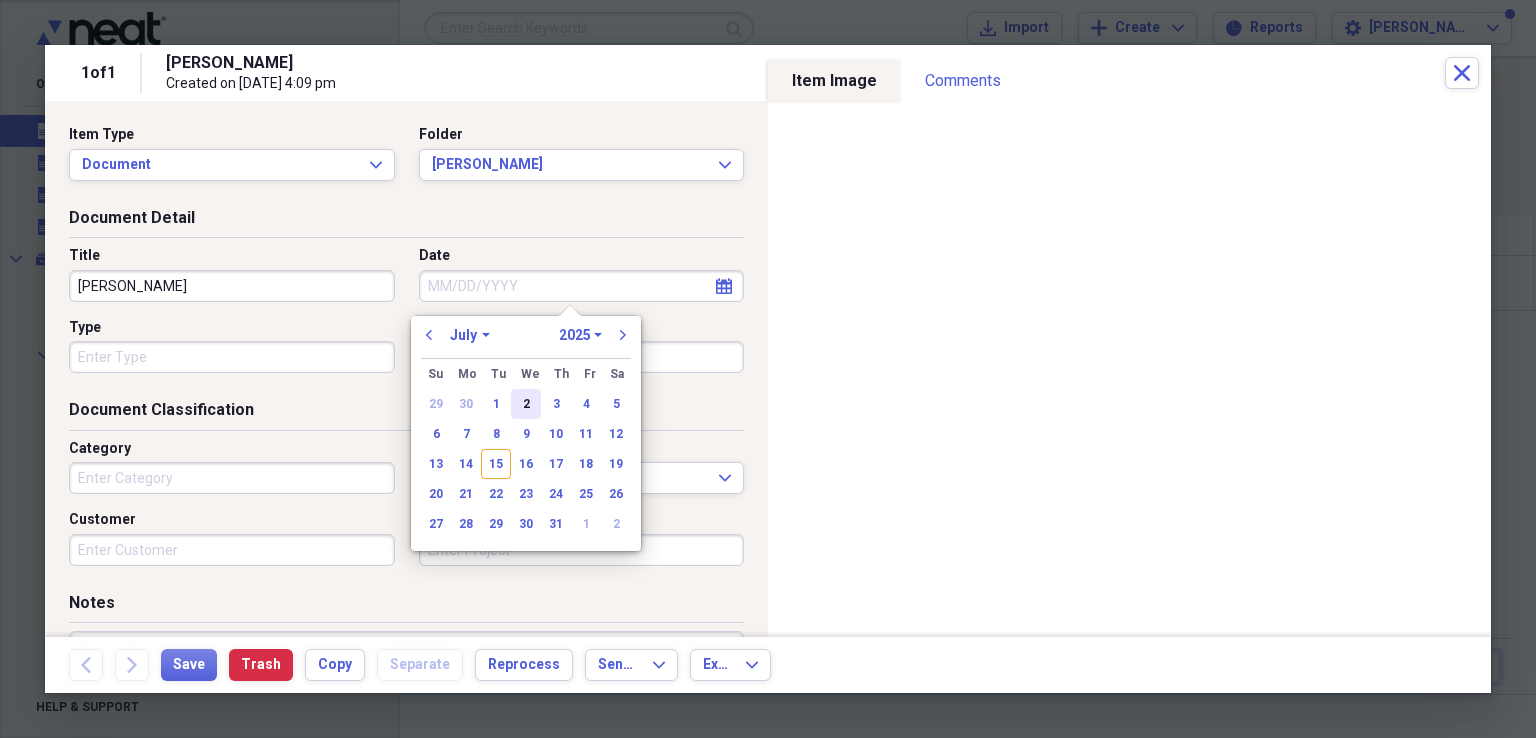 click on "2" at bounding box center (526, 404) 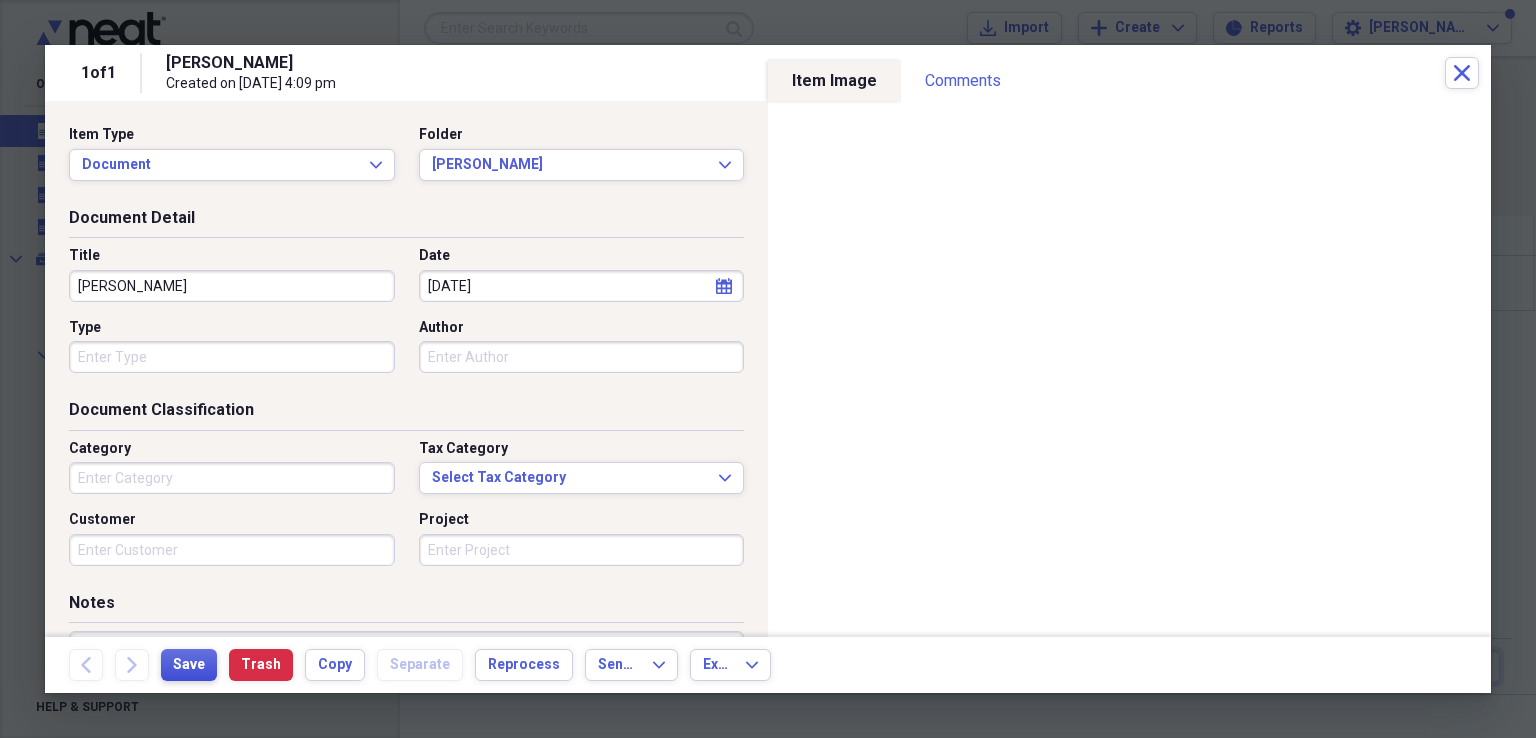 click on "Save" at bounding box center [189, 665] 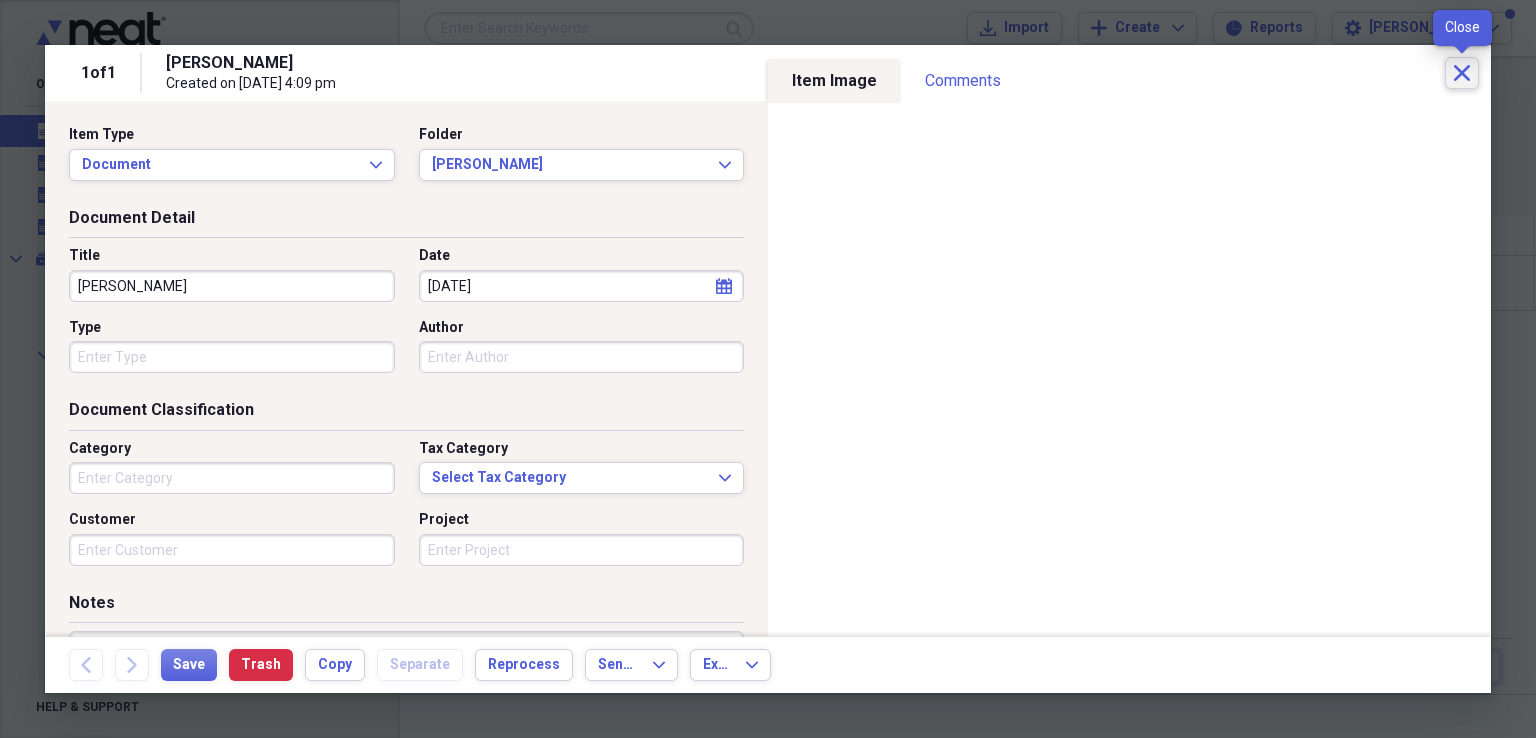 click on "Close" at bounding box center [1462, 73] 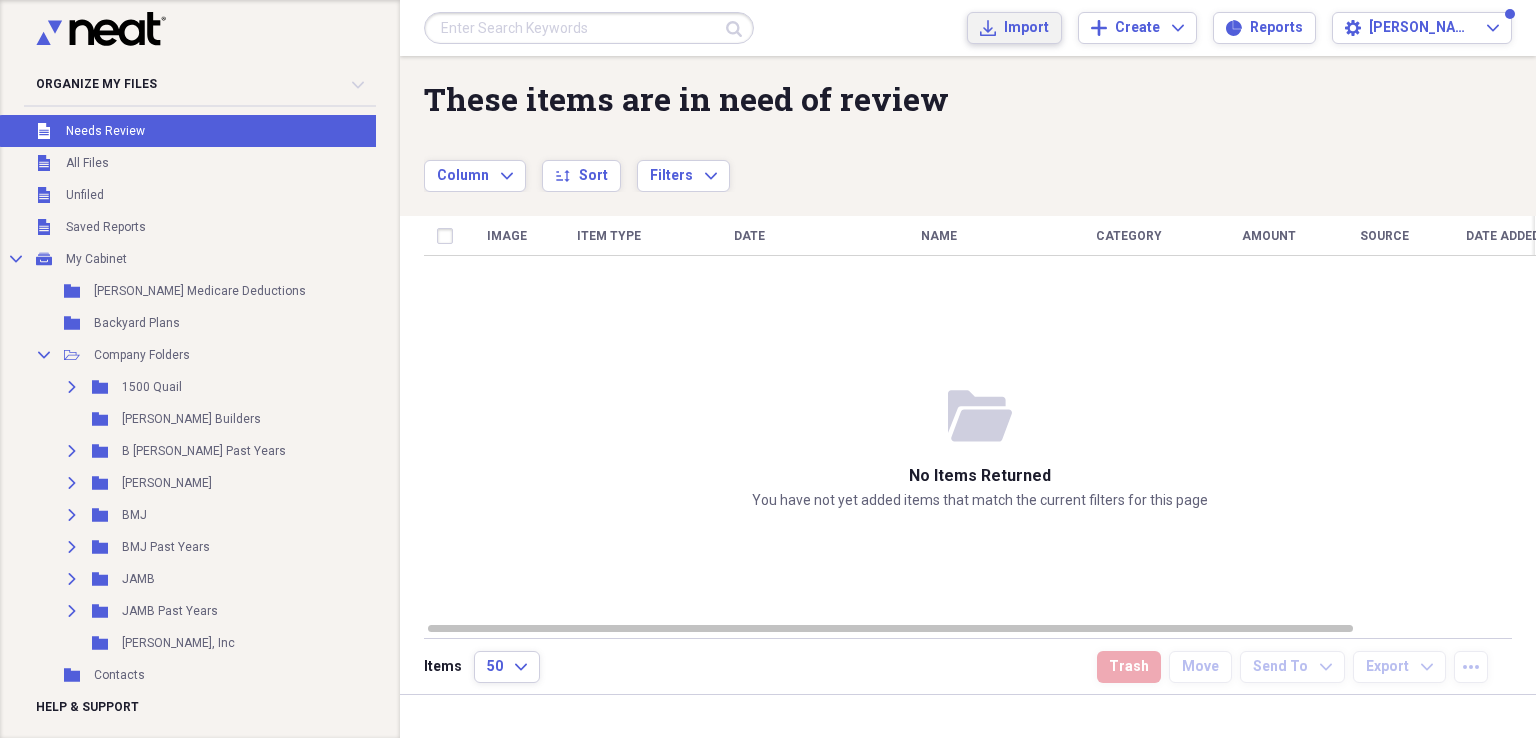 click on "Import" at bounding box center [1026, 28] 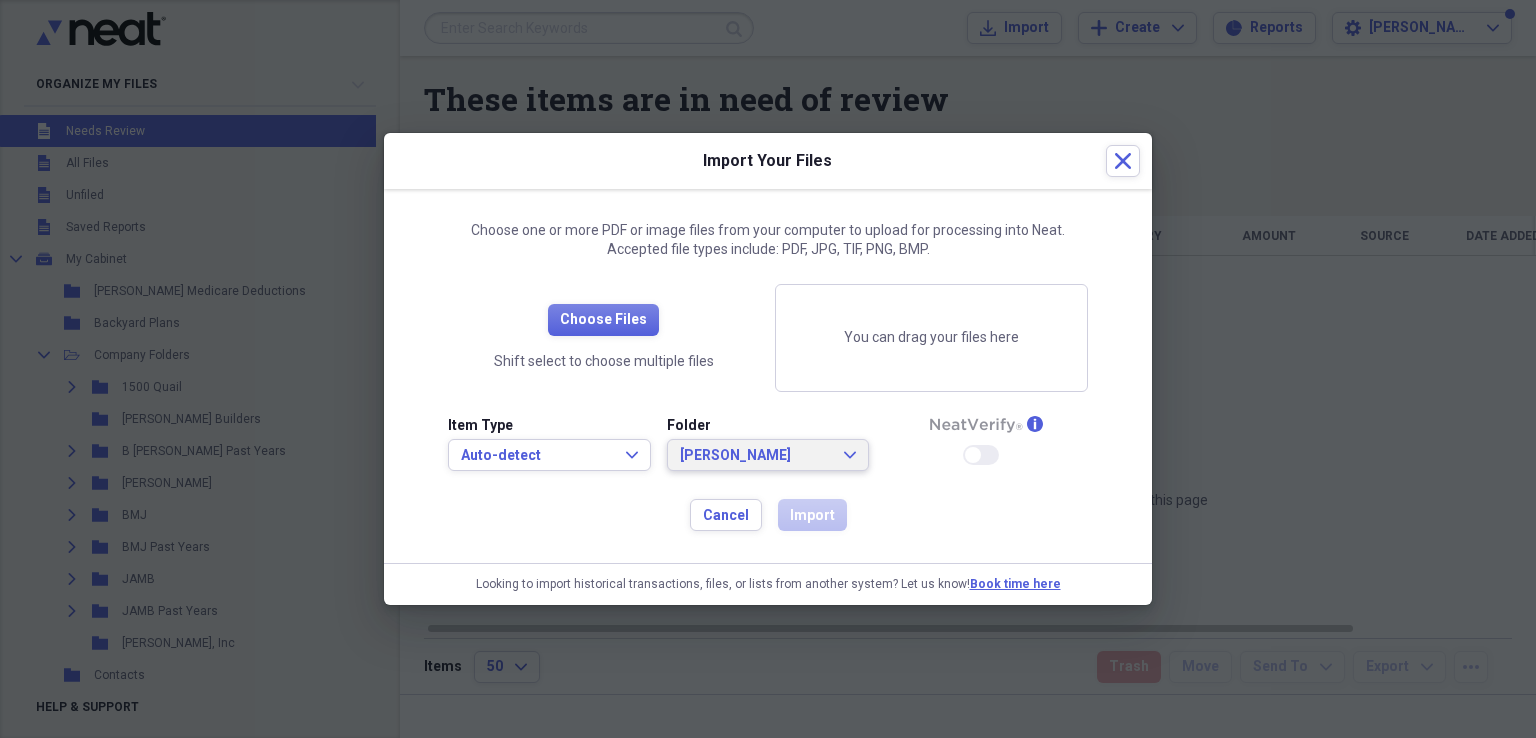 click on "Expand" 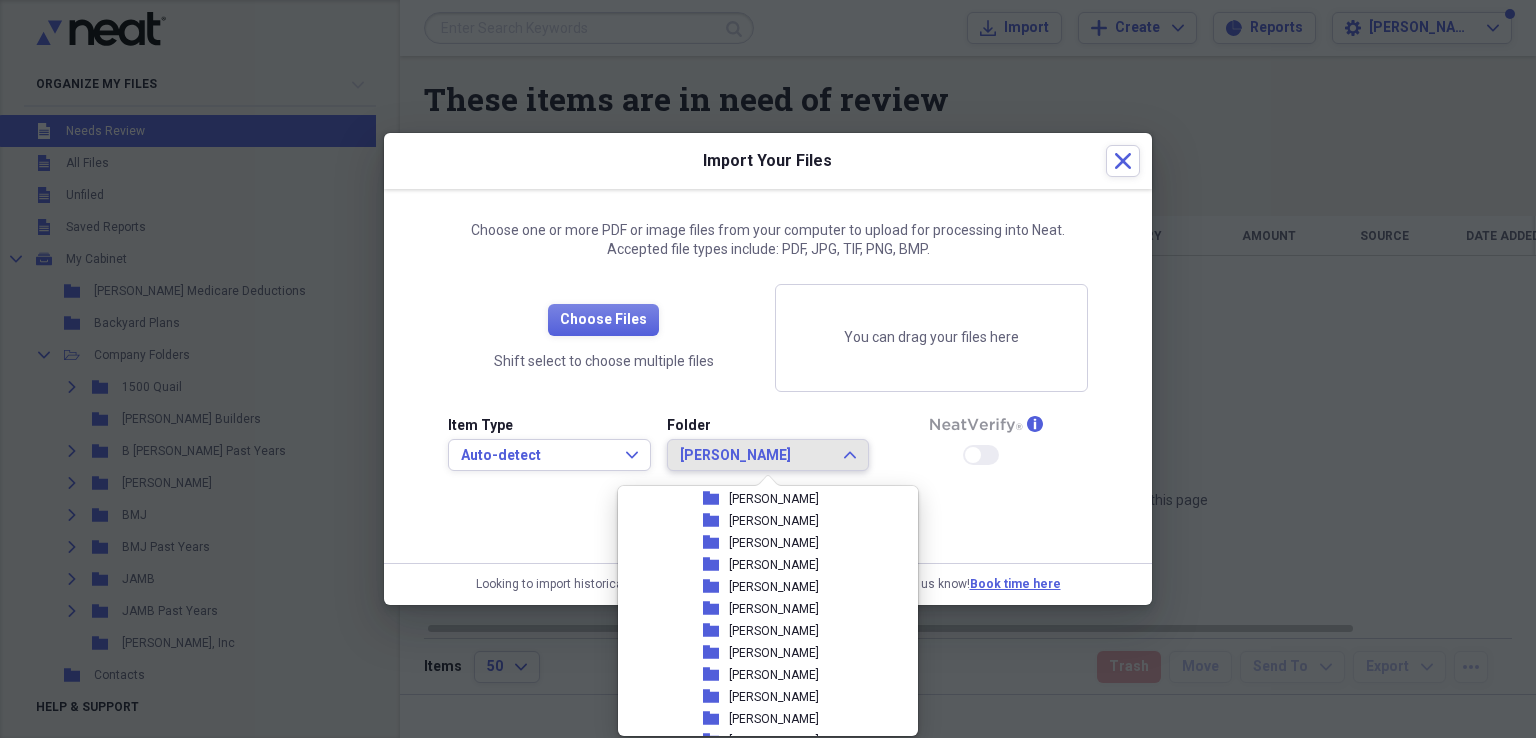 scroll, scrollTop: 846, scrollLeft: 0, axis: vertical 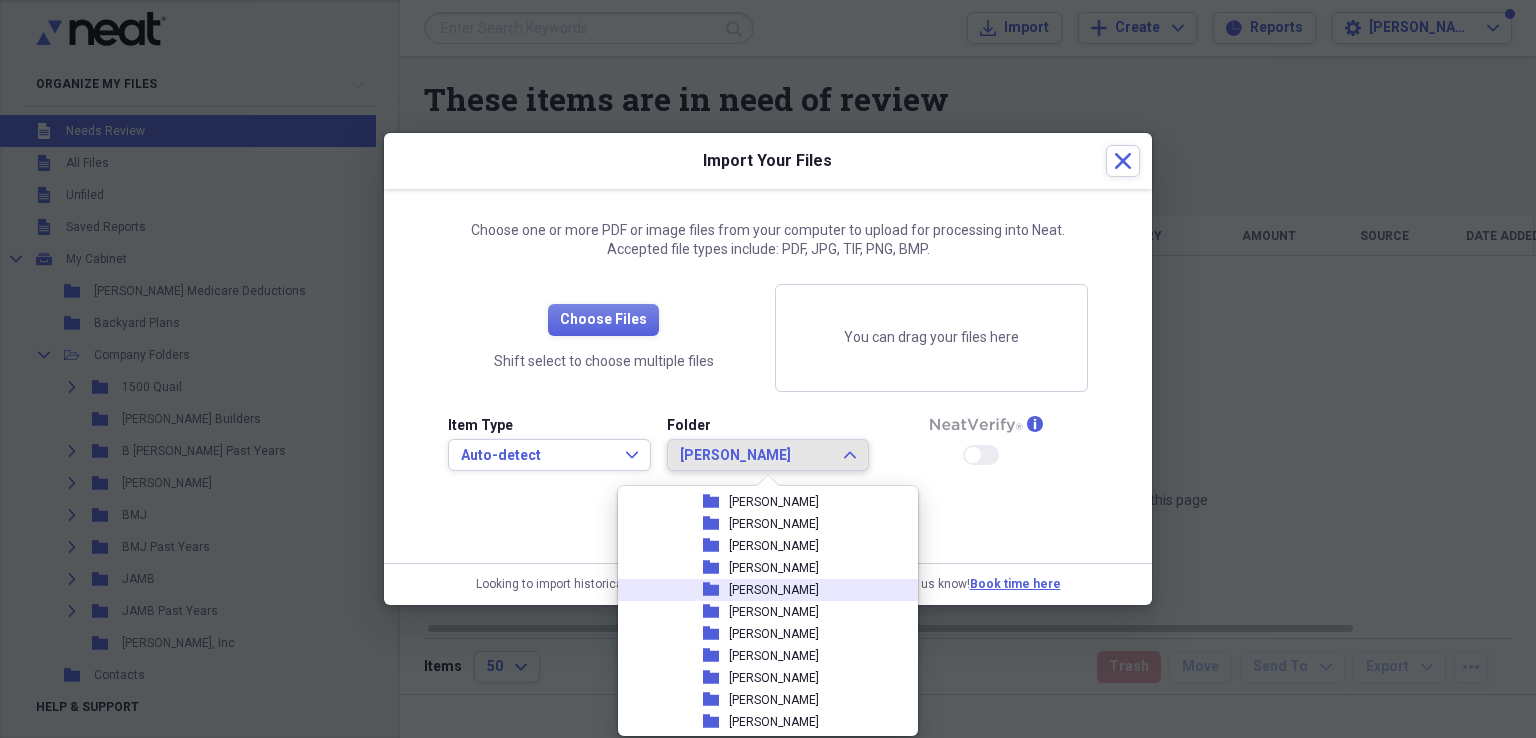 click on "[PERSON_NAME]" at bounding box center (774, 590) 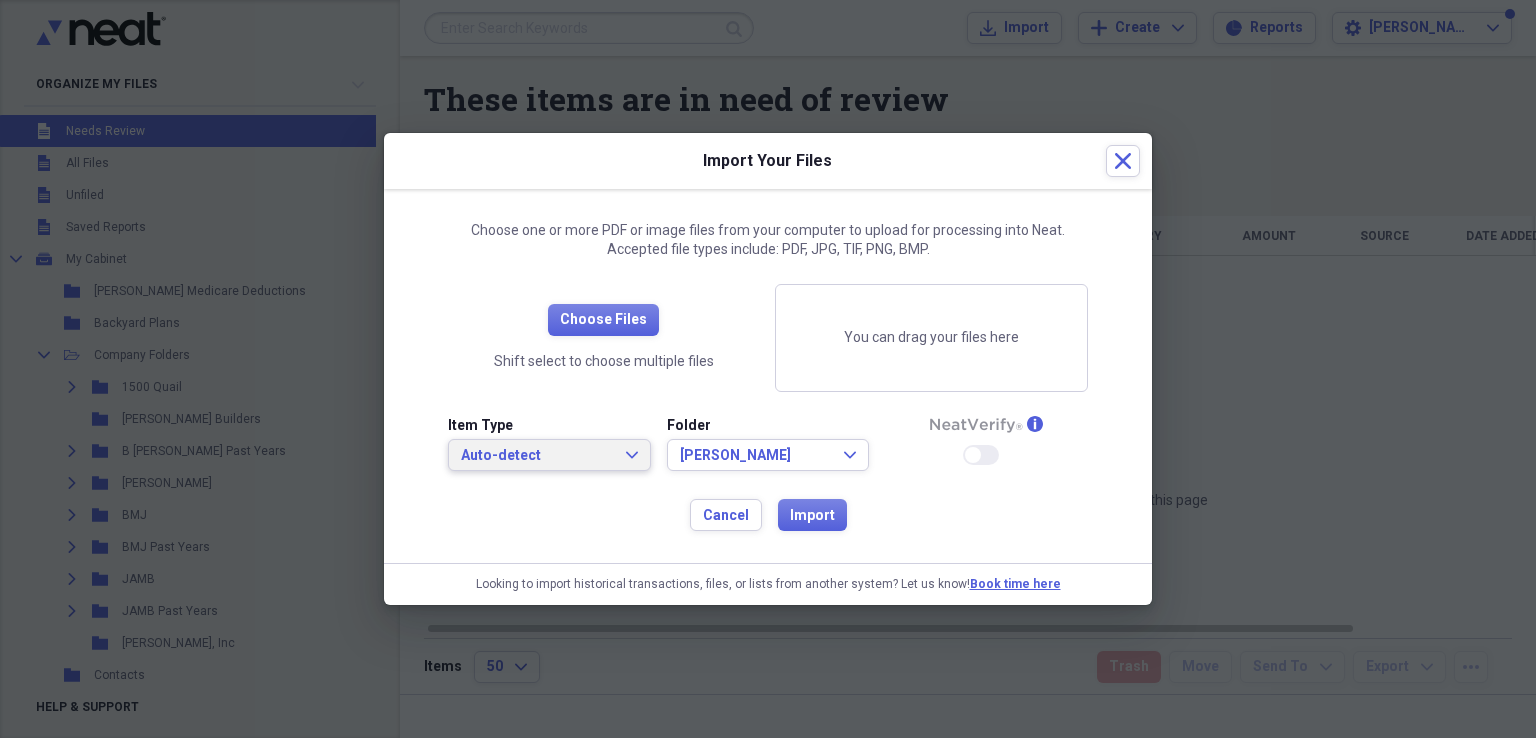 click on "Expand" 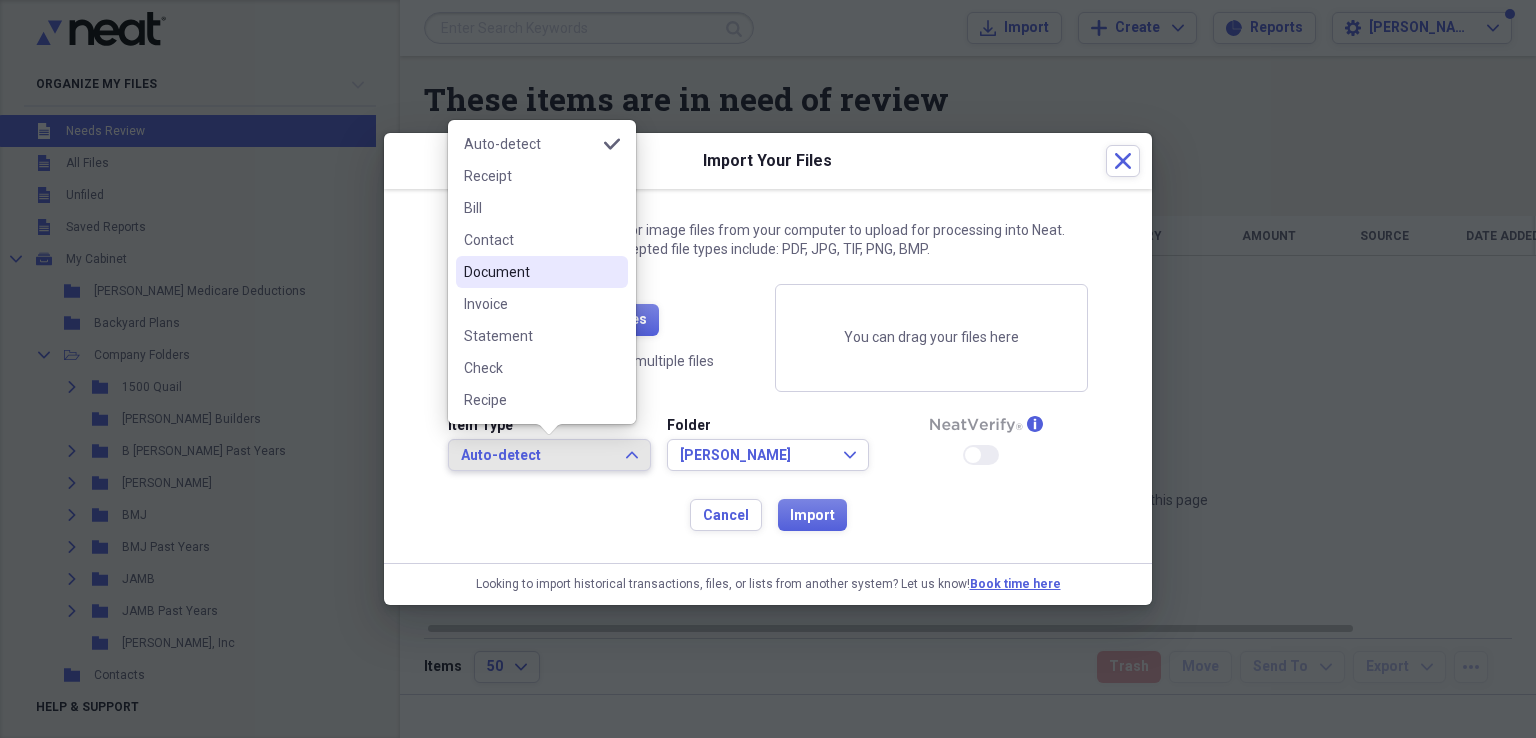 click on "Document" at bounding box center [530, 272] 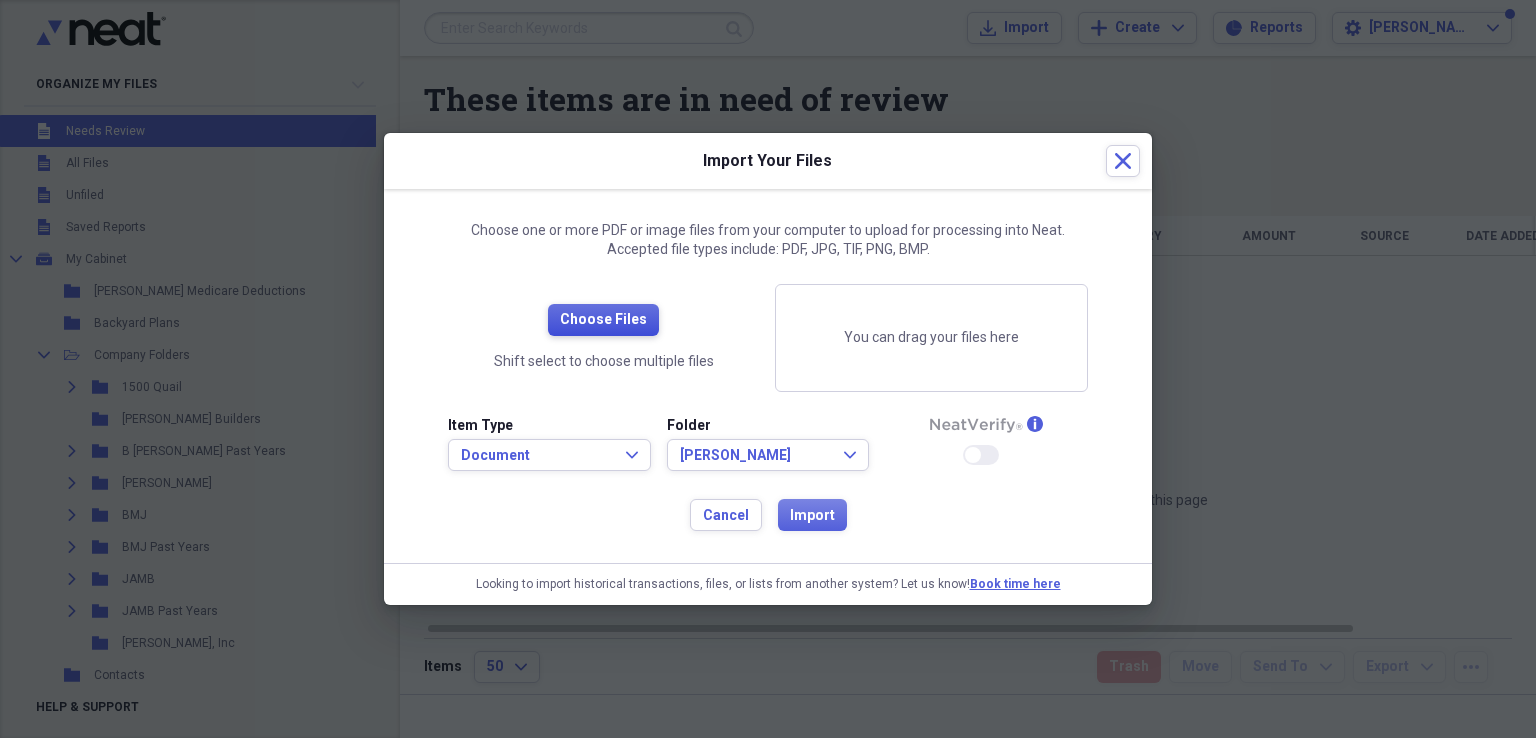 click on "Choose Files" at bounding box center (603, 320) 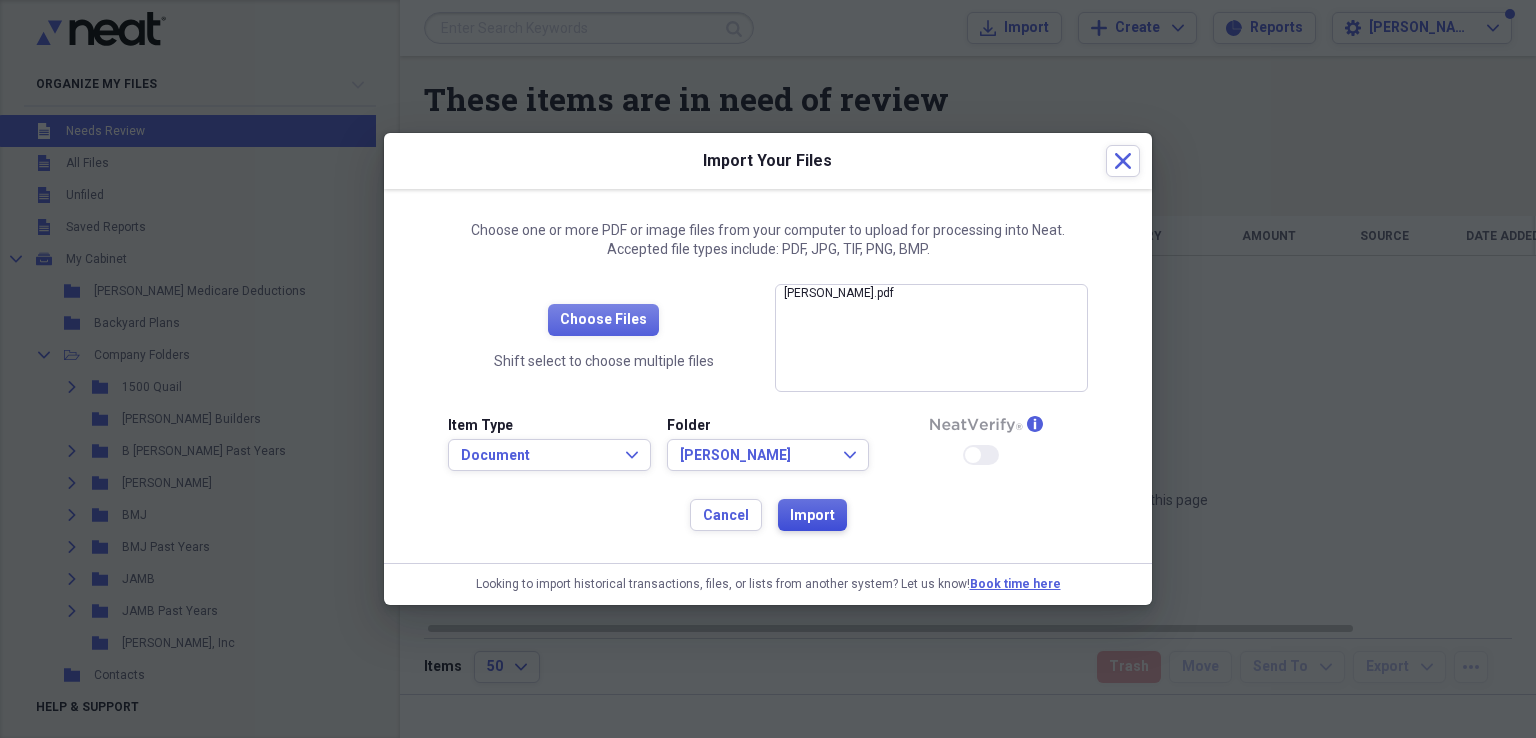 click on "Import" at bounding box center [812, 516] 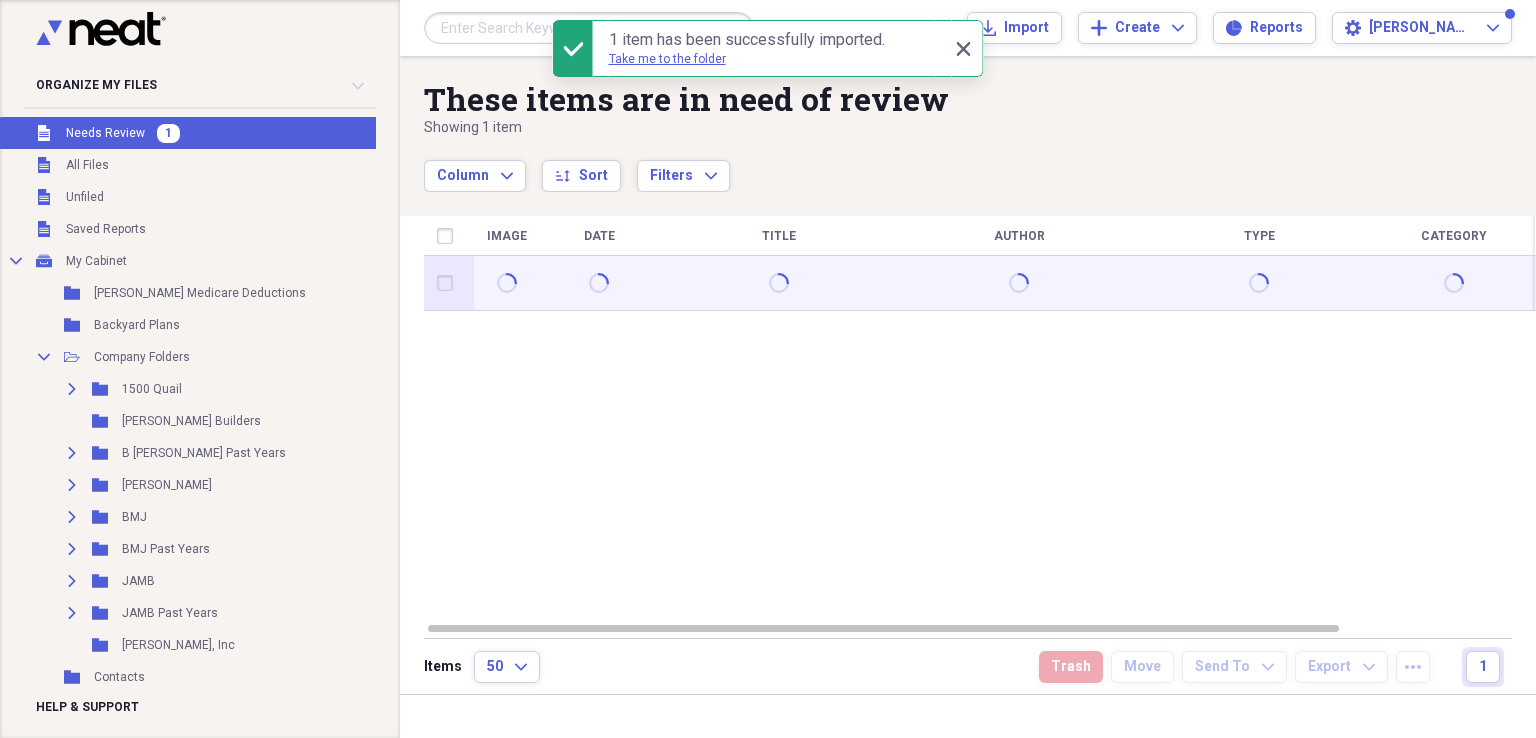 click at bounding box center [449, 283] 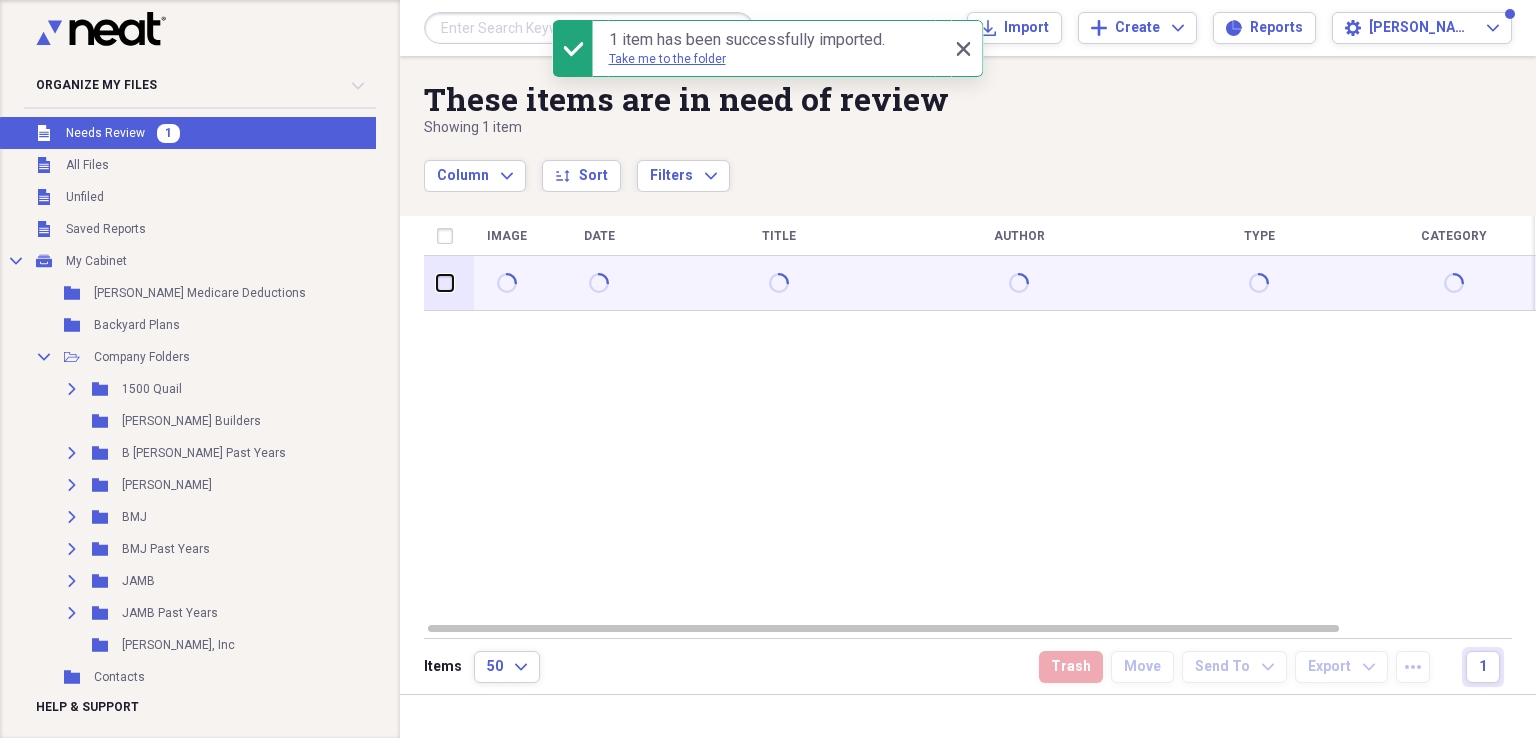 click at bounding box center (437, 283) 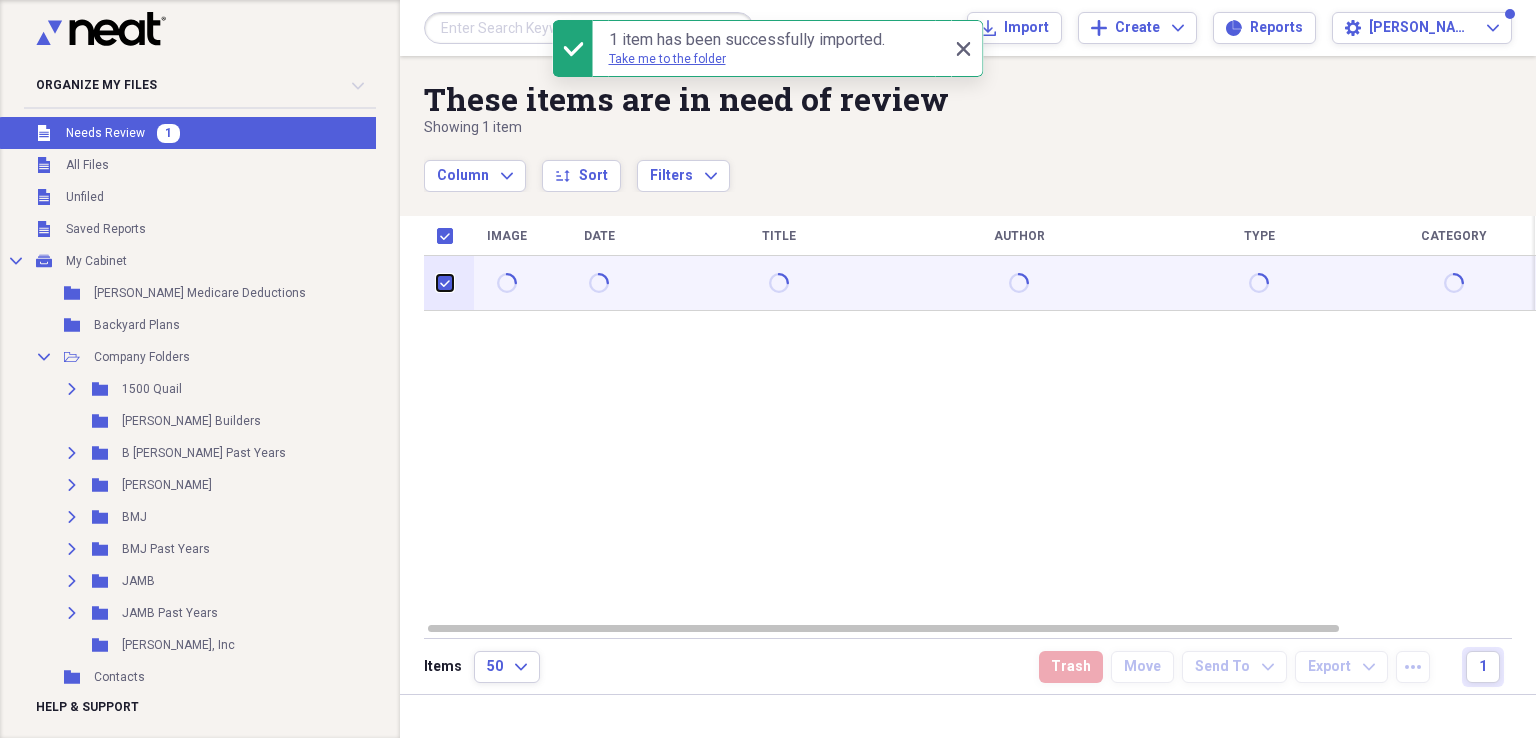 checkbox on "true" 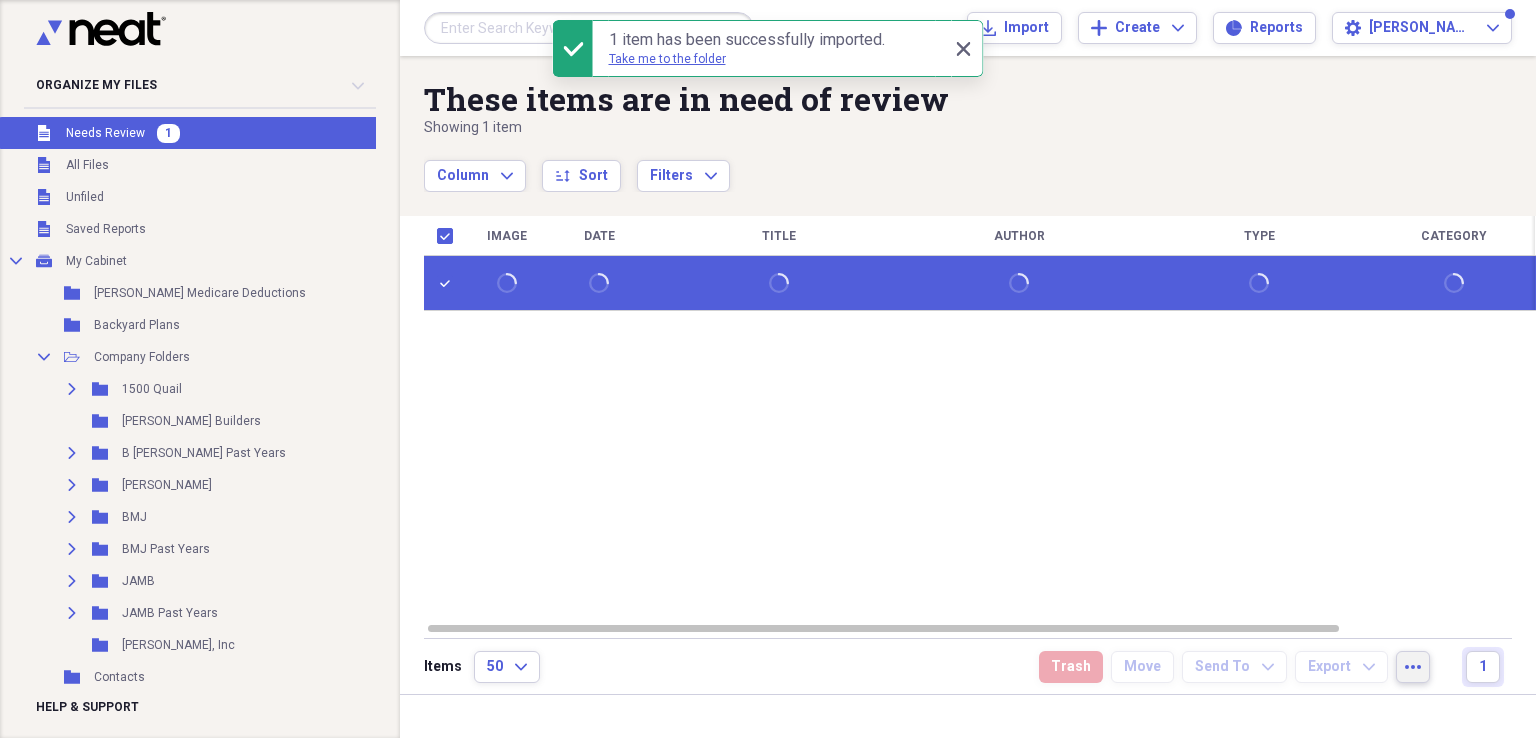 click on "more" 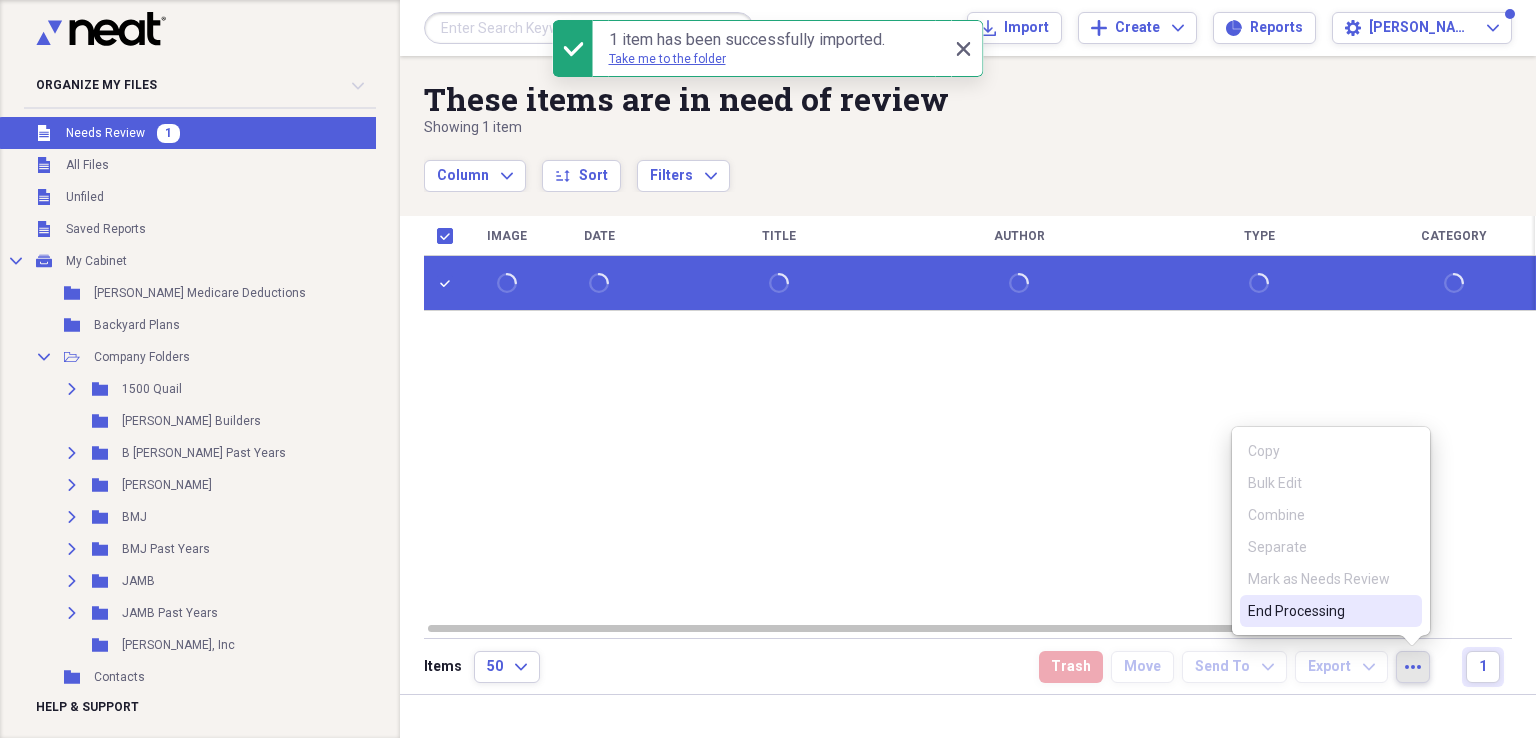 click on "End Processing" at bounding box center [1319, 611] 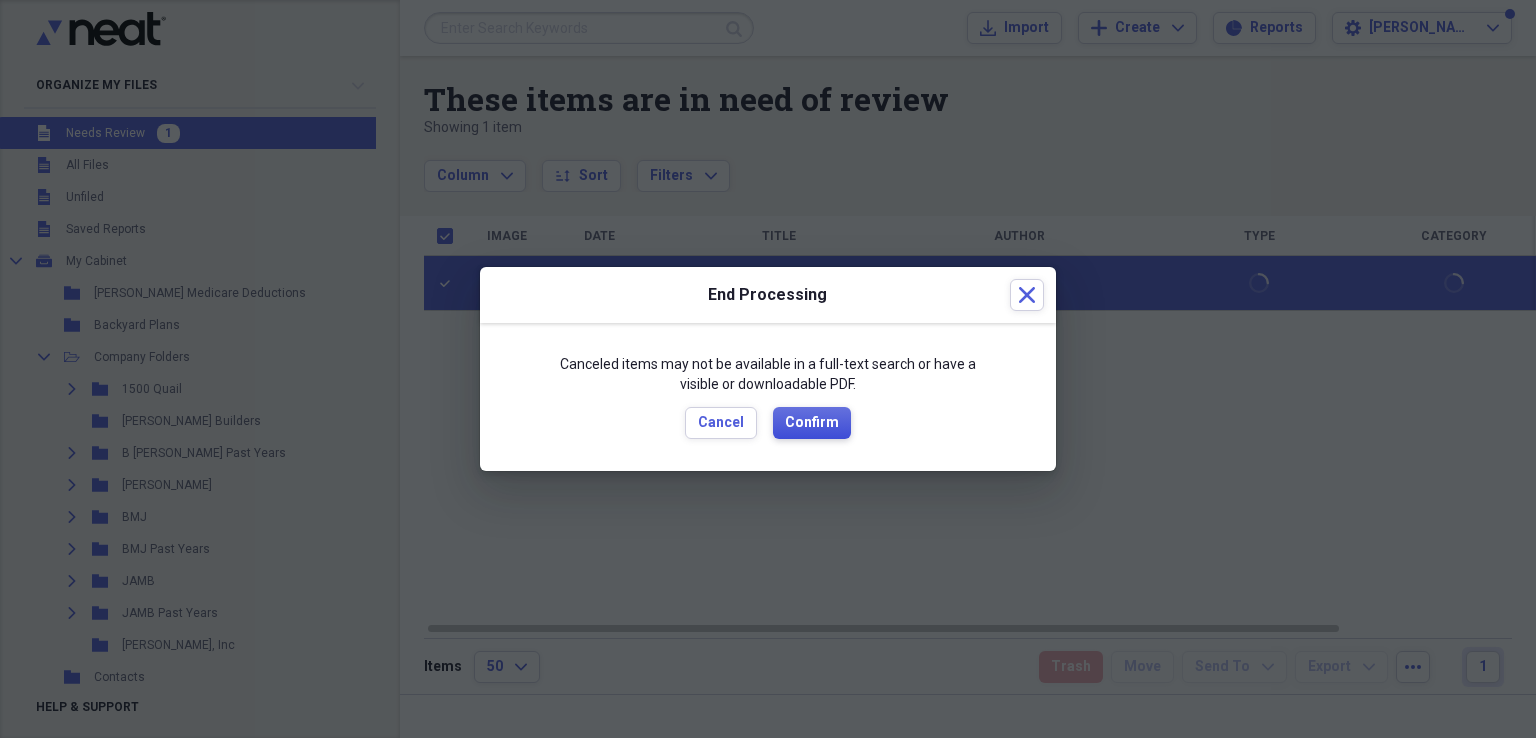click on "Confirm" at bounding box center (812, 423) 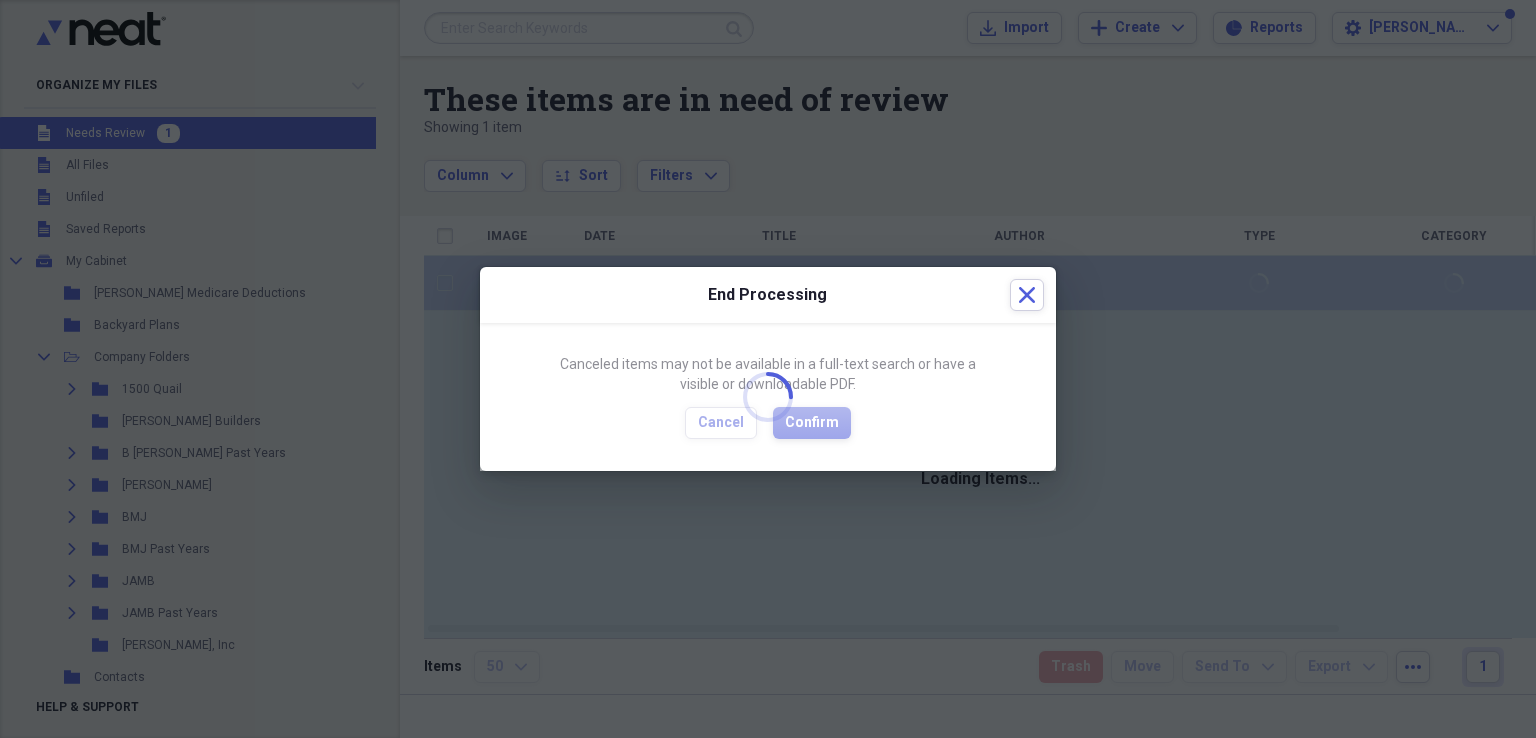 checkbox on "false" 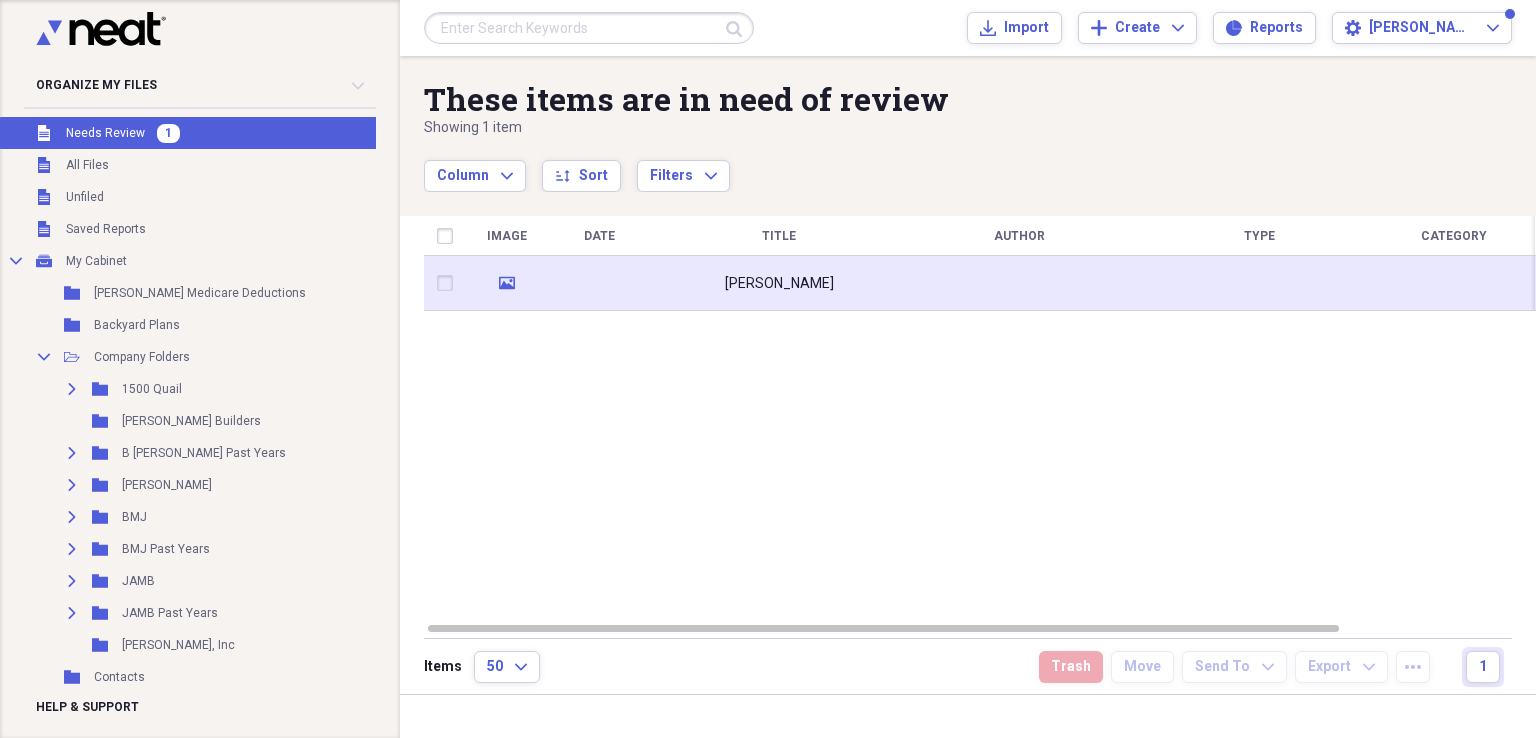 click 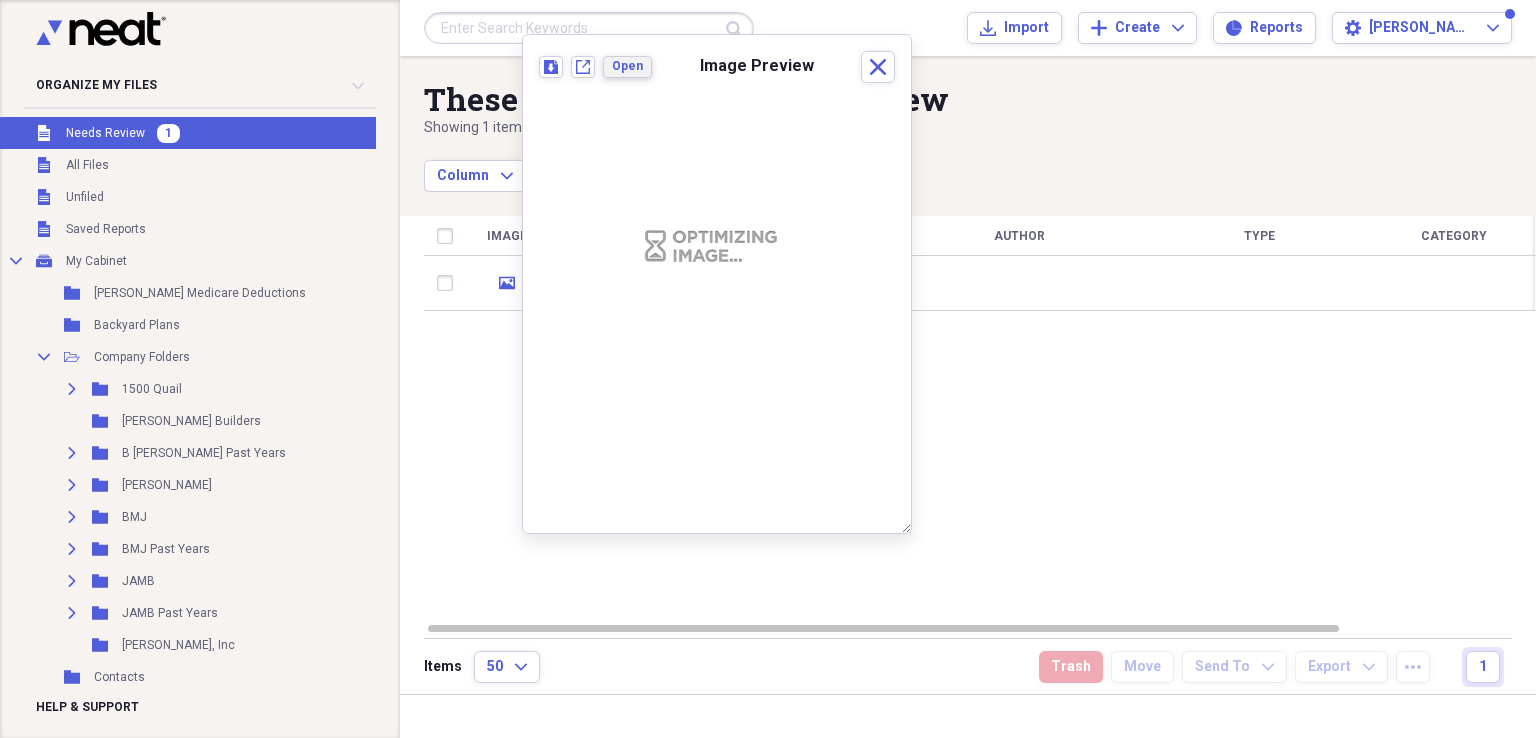 click on "Open" at bounding box center [627, 66] 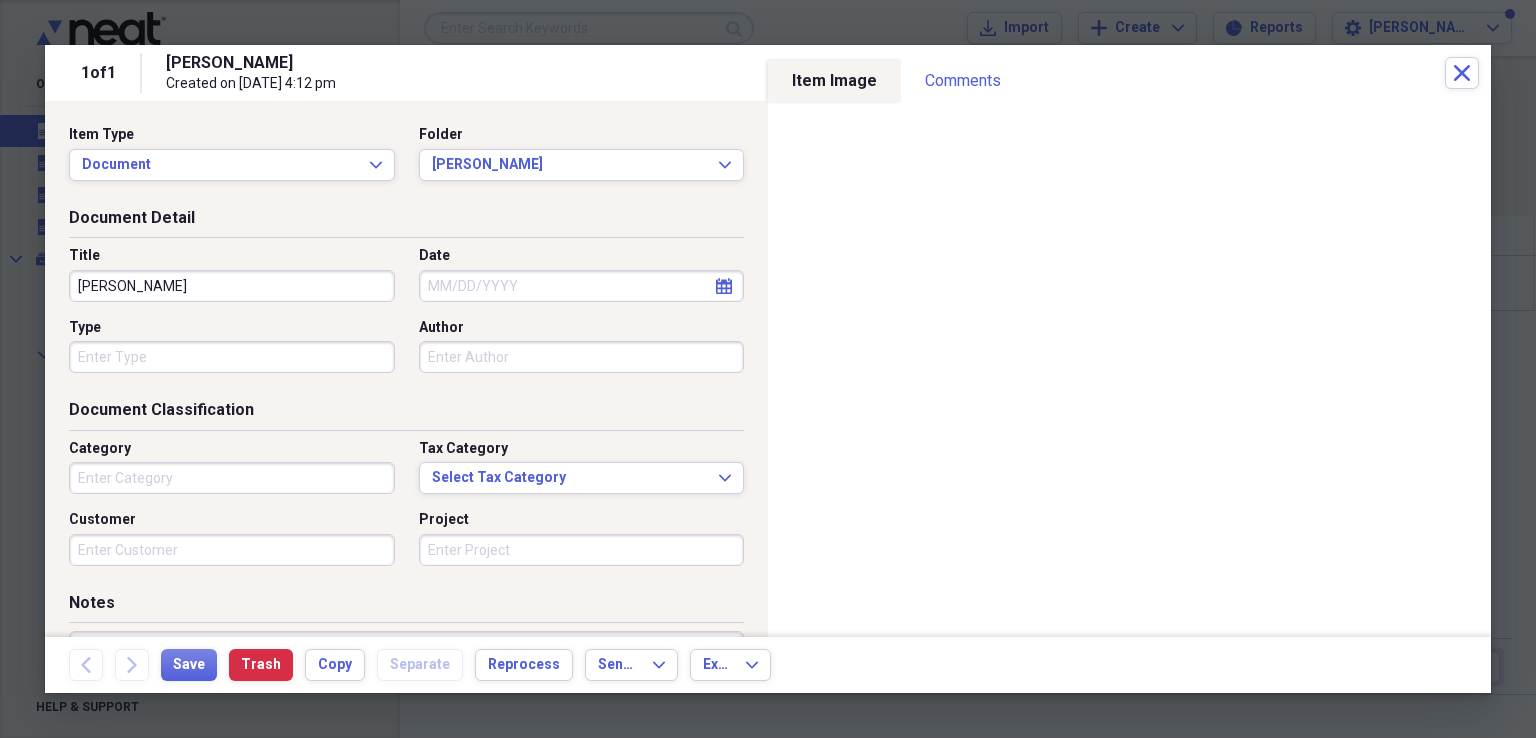 click 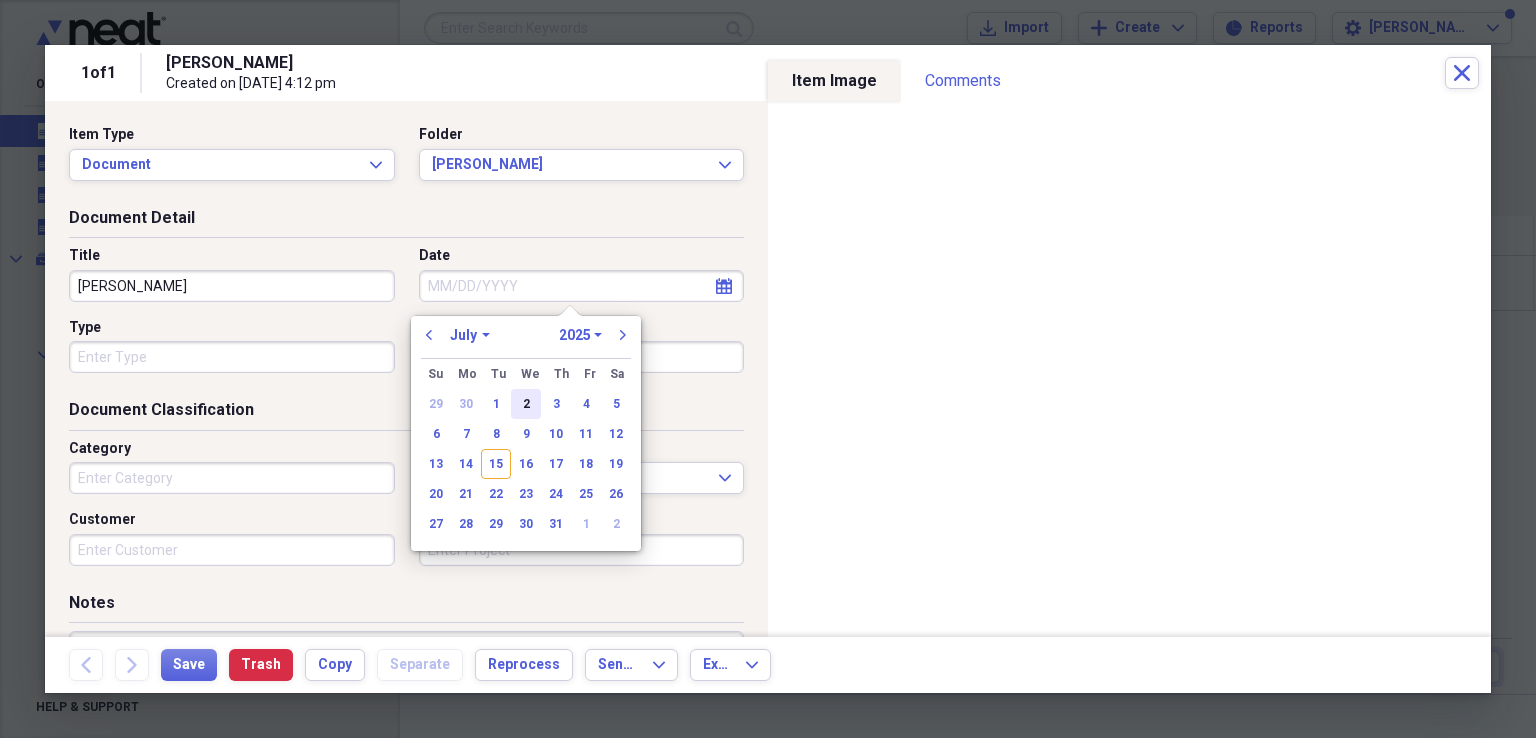 click on "2" at bounding box center [526, 404] 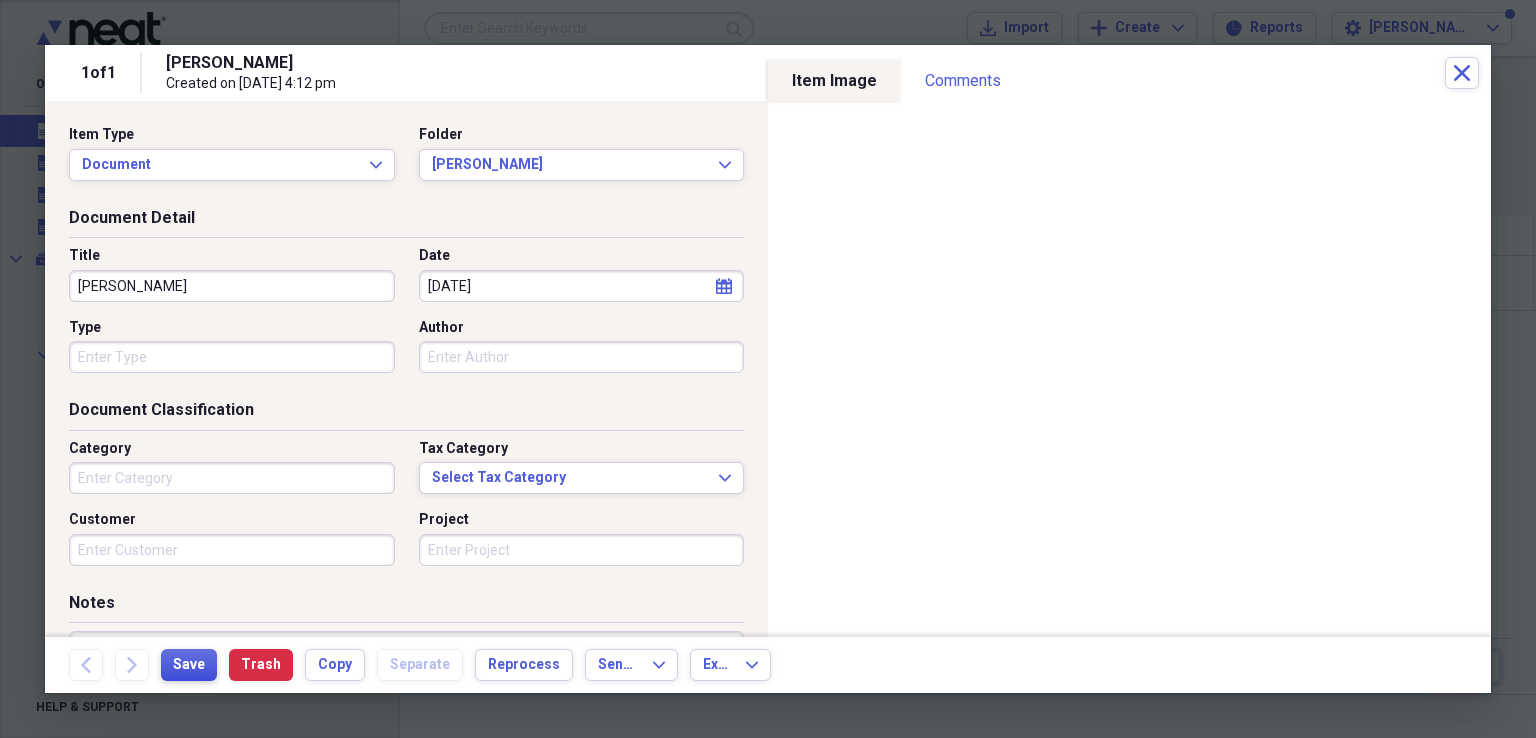 click on "Save" at bounding box center (189, 665) 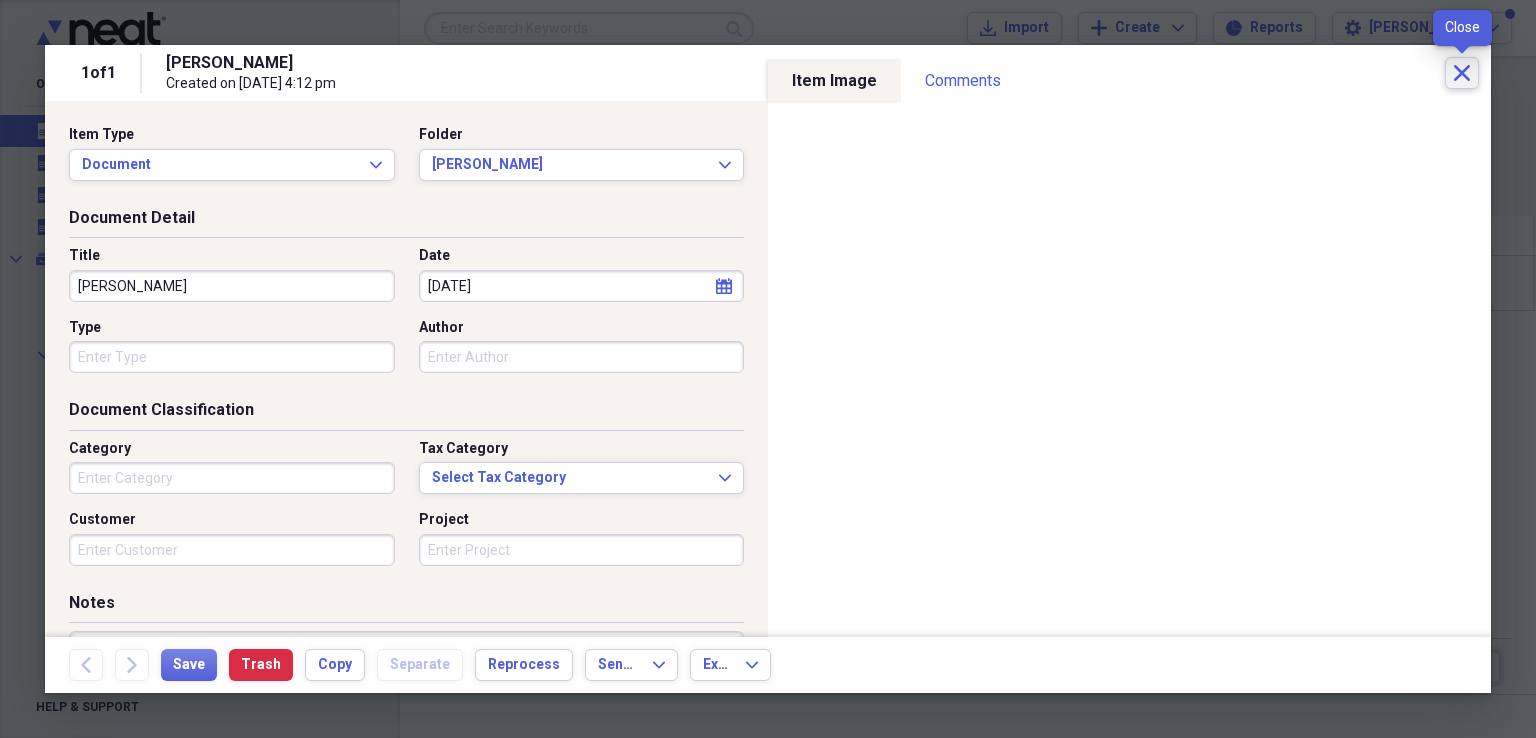 click on "Close" 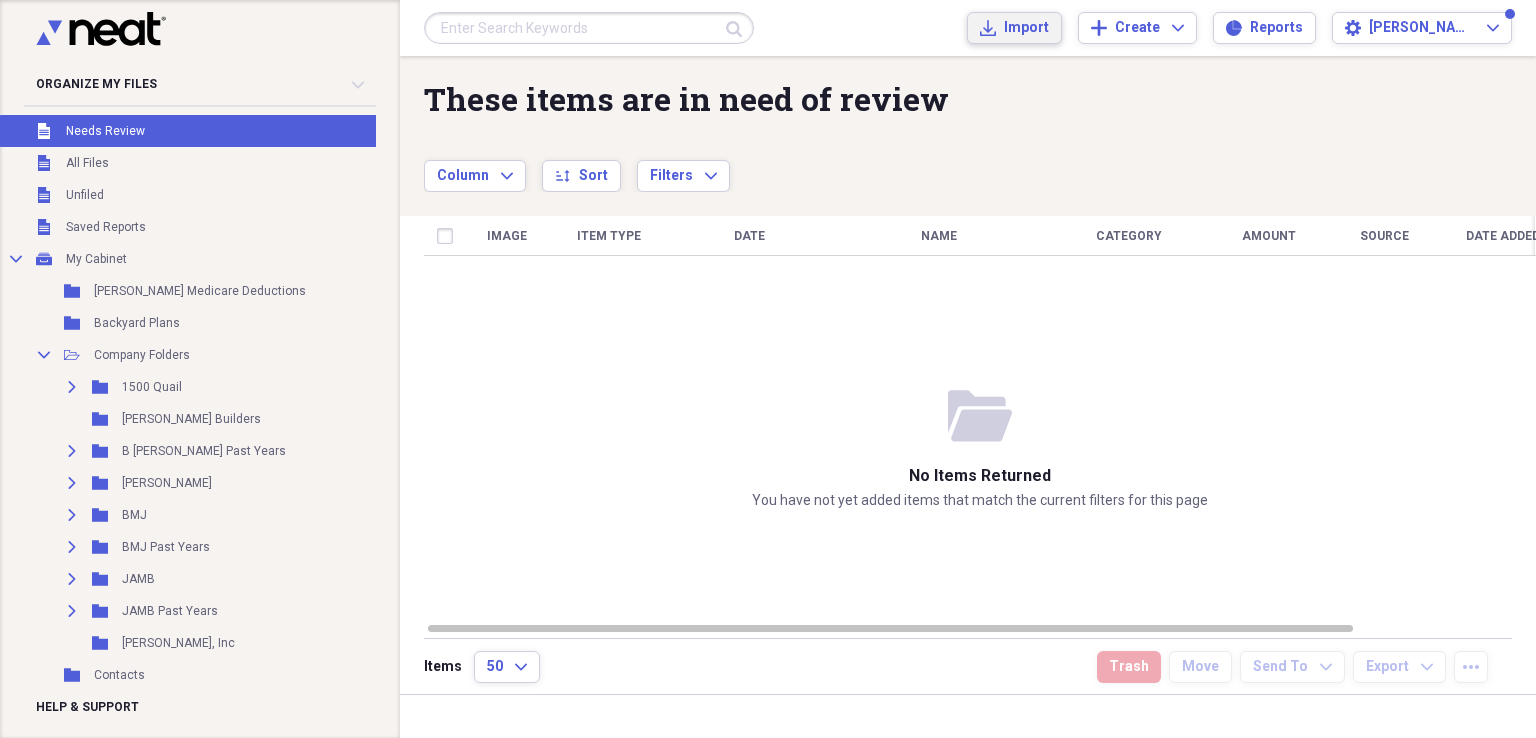 click on "Import" at bounding box center (1026, 28) 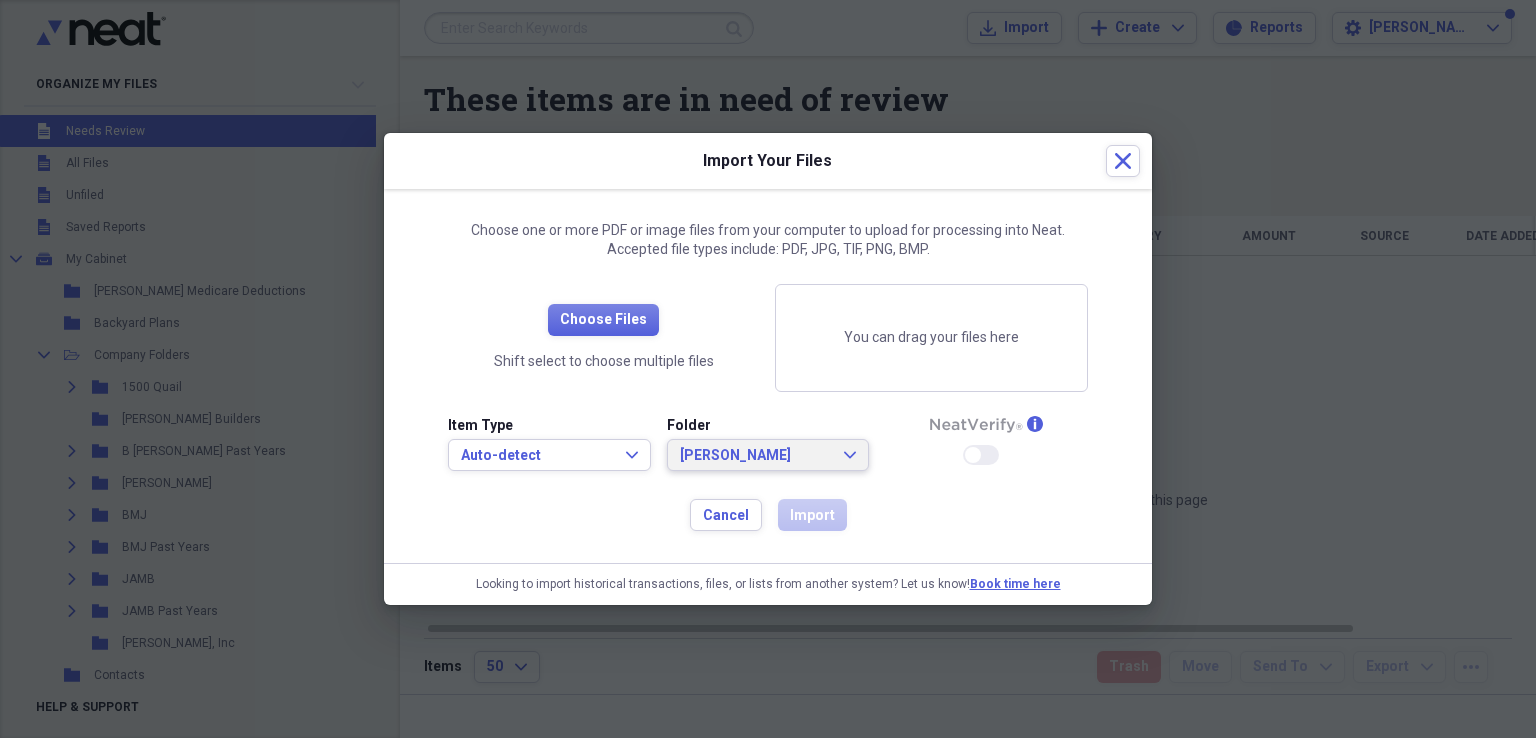 click on "Expand" 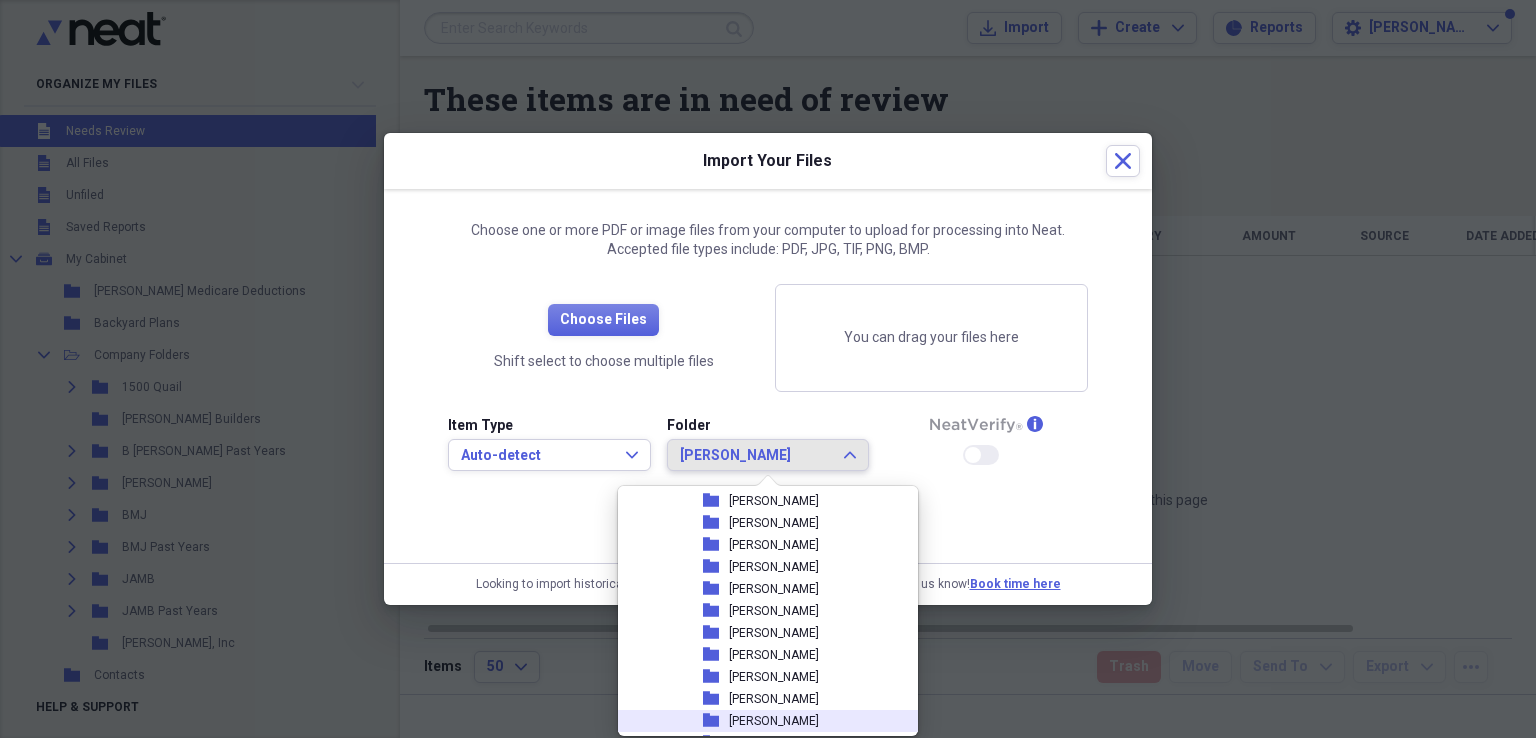 scroll, scrollTop: 632, scrollLeft: 0, axis: vertical 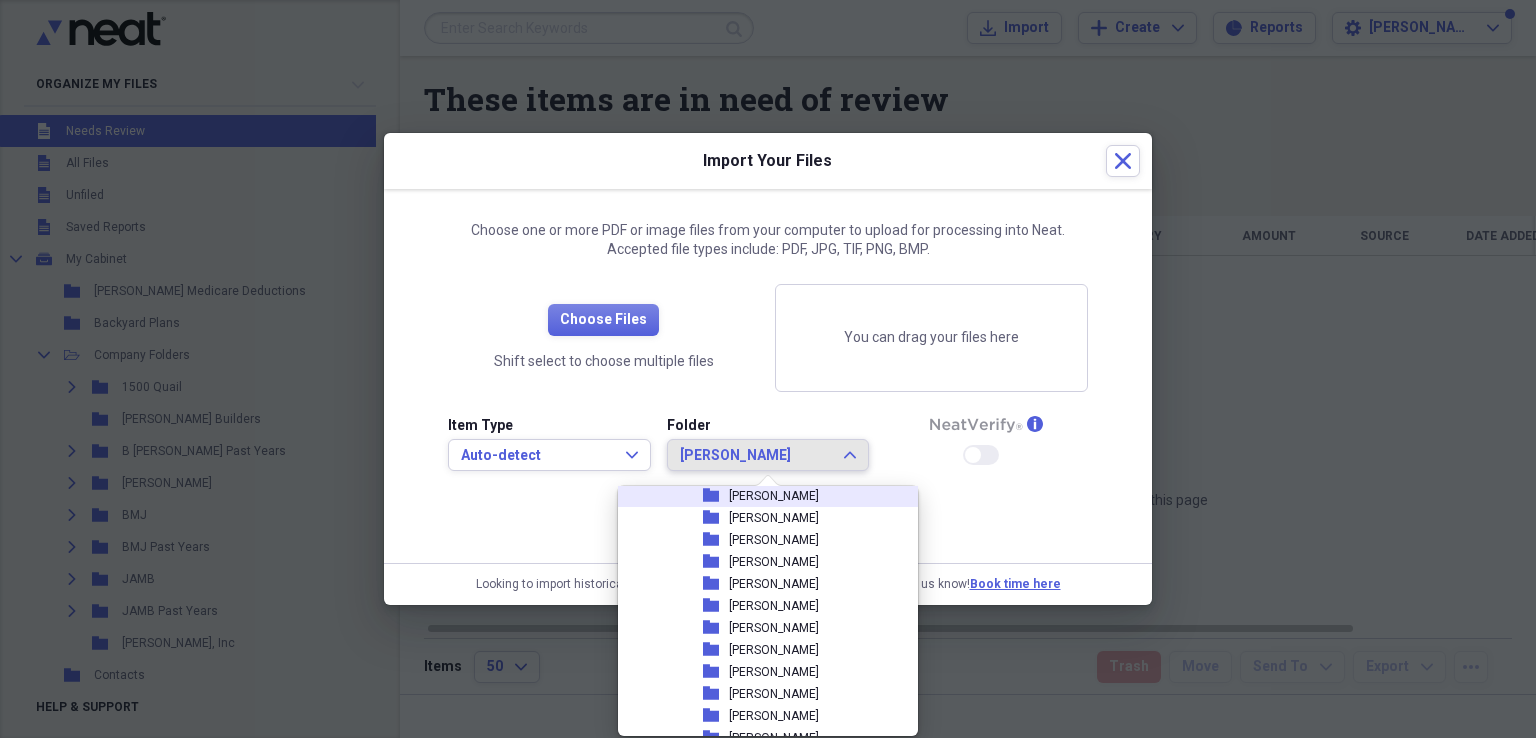 click 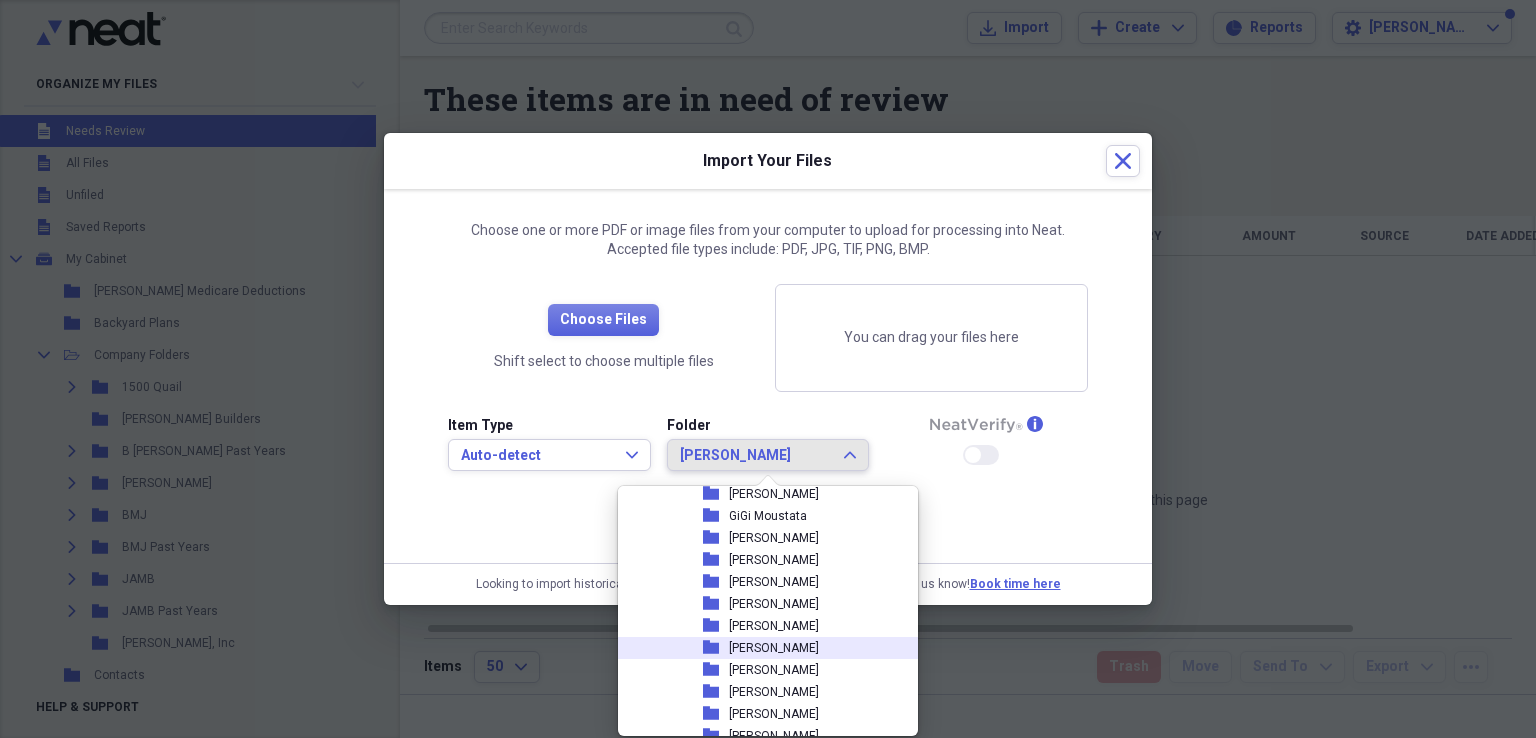 scroll, scrollTop: 532, scrollLeft: 0, axis: vertical 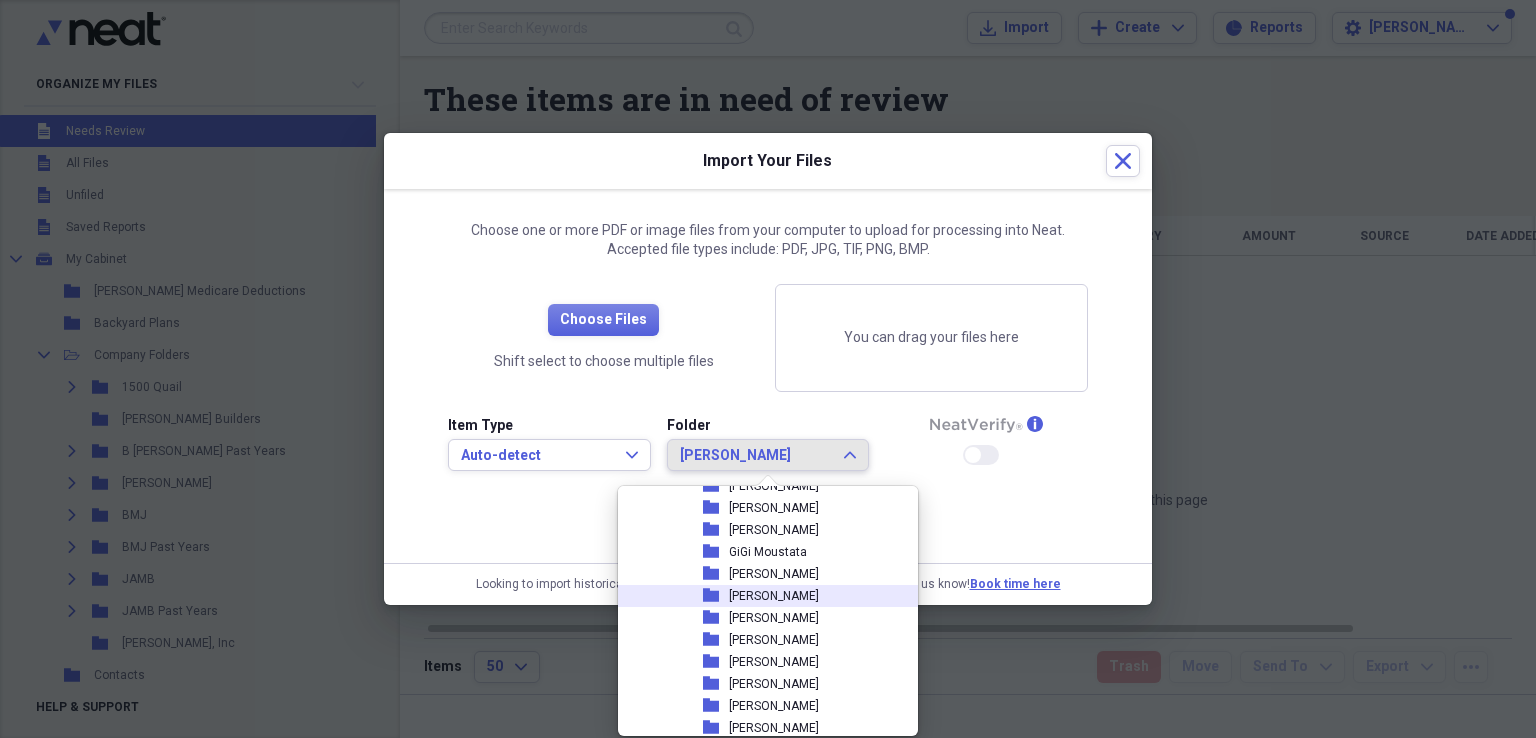 click on "[PERSON_NAME]" at bounding box center (774, 596) 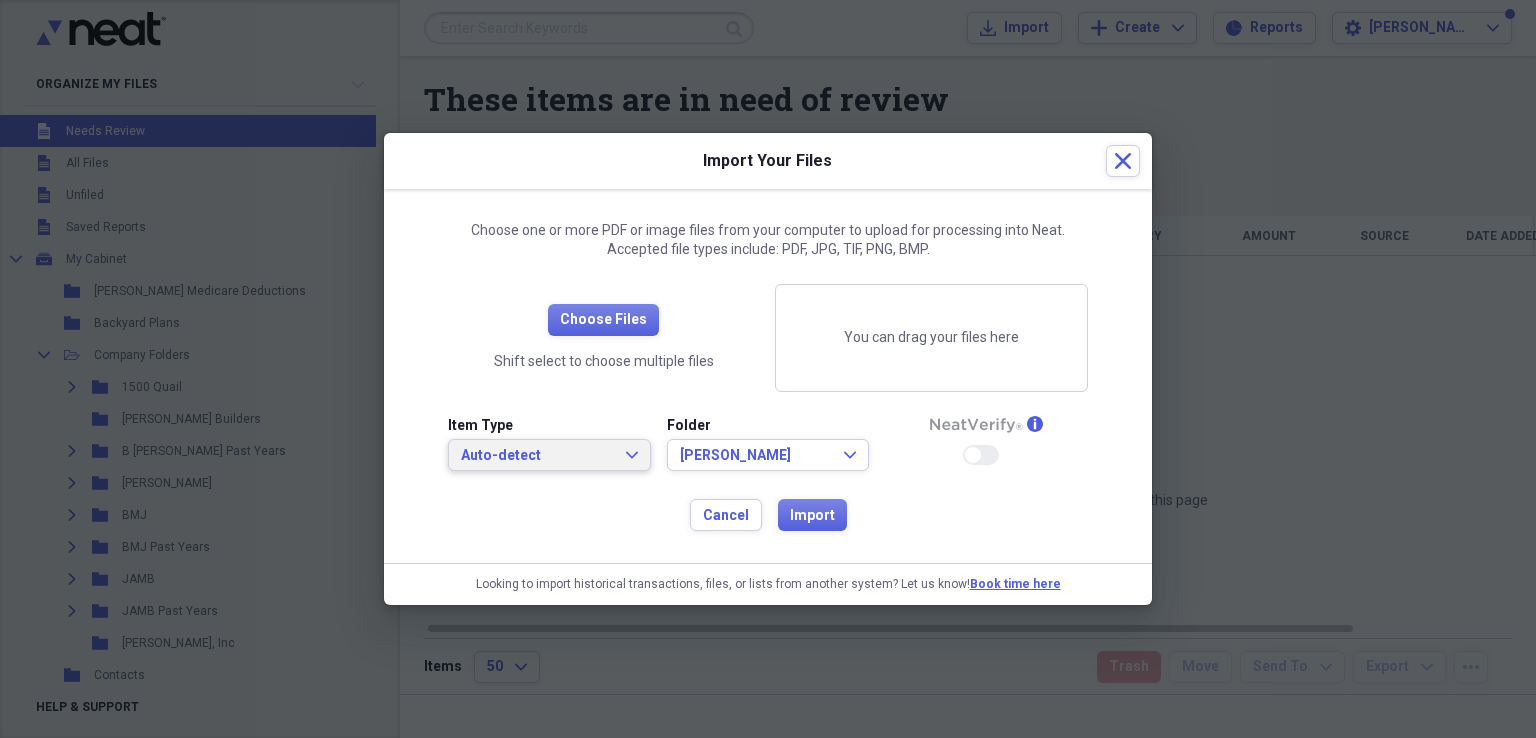 click 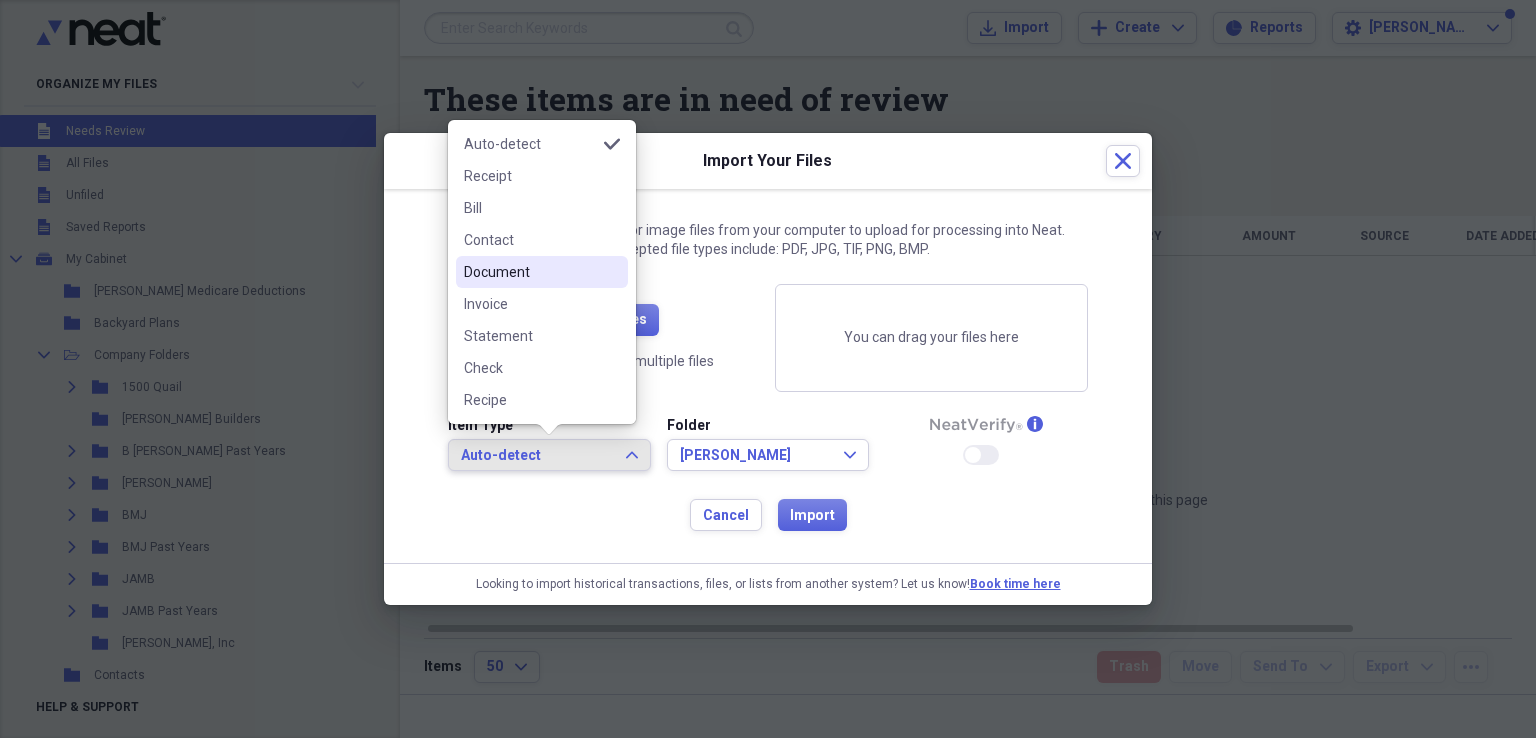click on "Document" at bounding box center (530, 272) 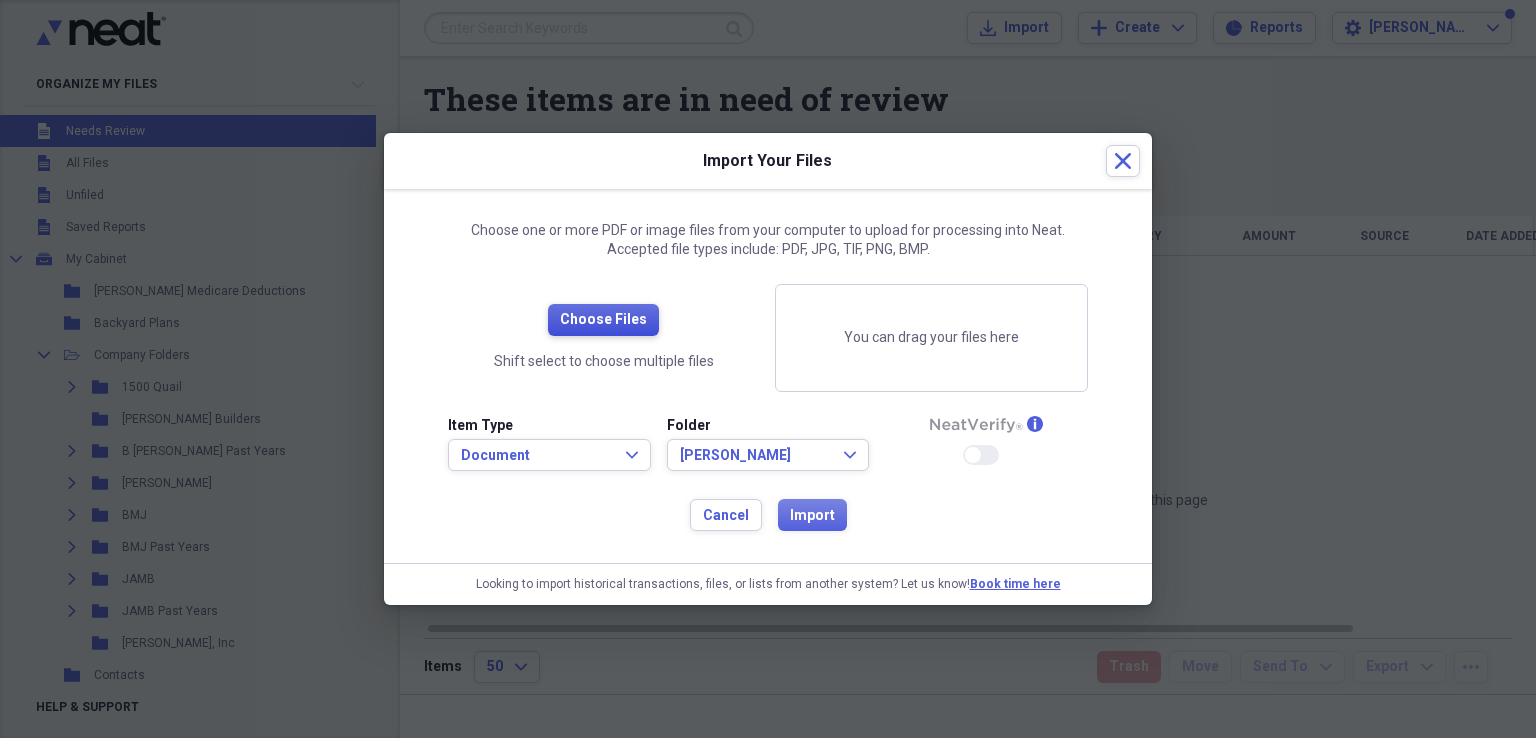 click on "Choose Files" at bounding box center [603, 320] 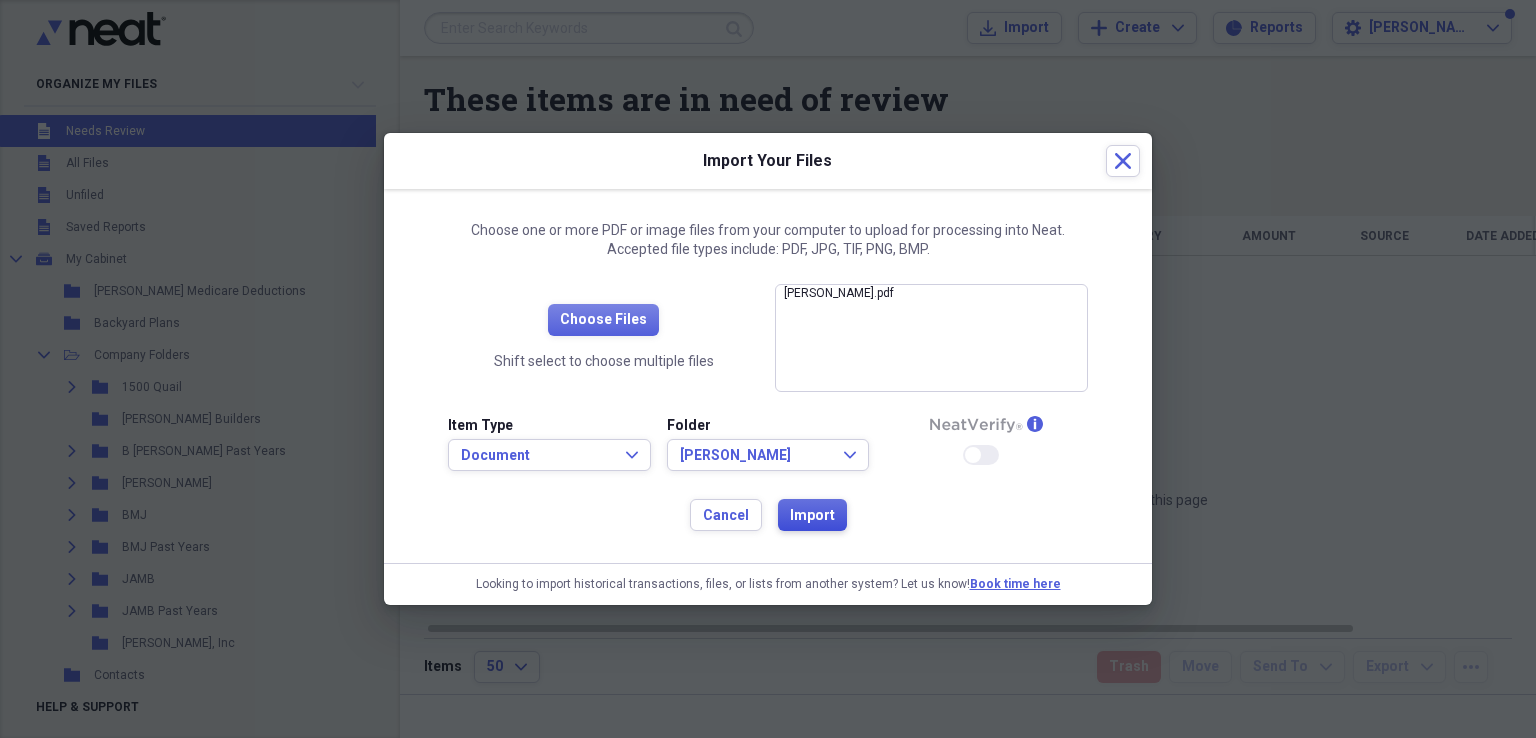 click on "Import" at bounding box center (812, 516) 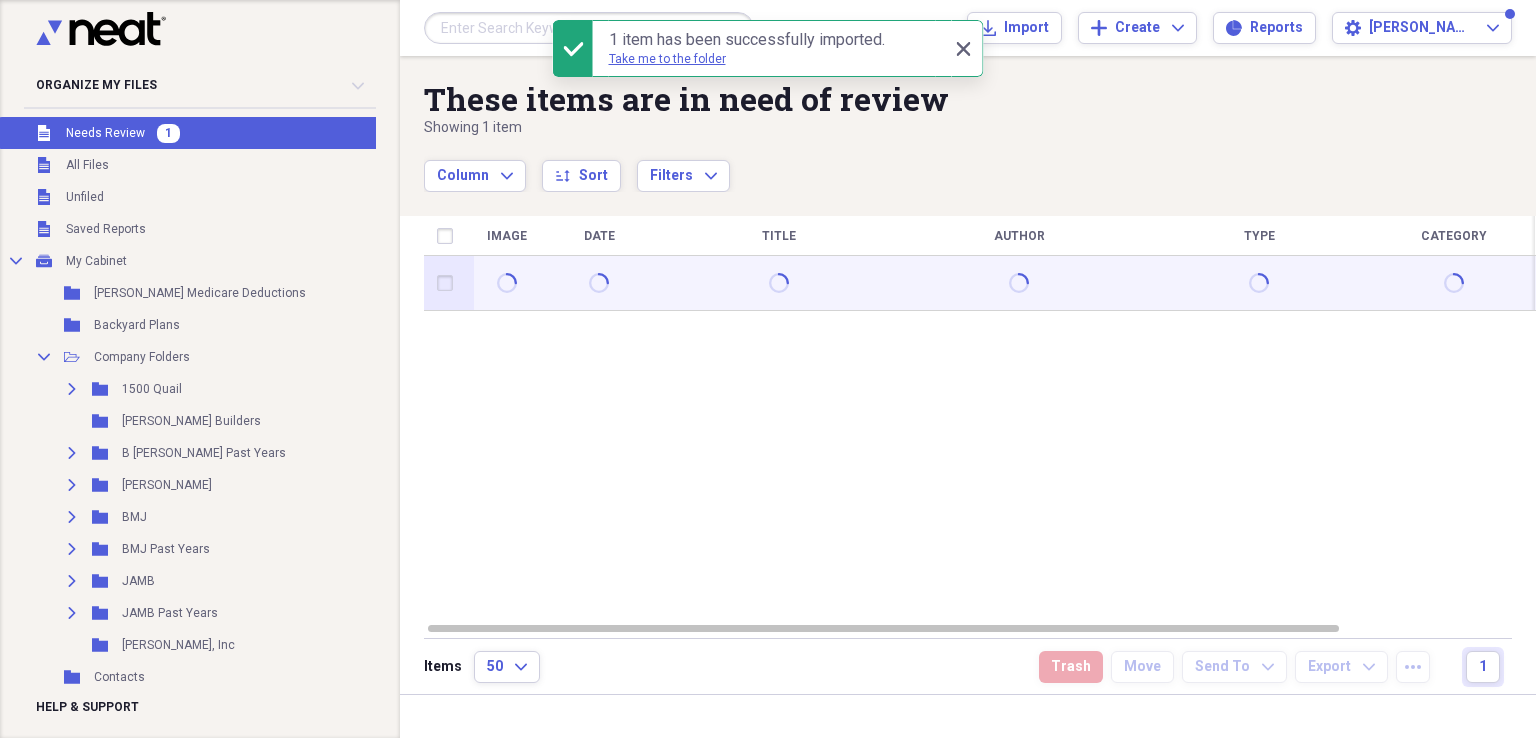 click at bounding box center (449, 283) 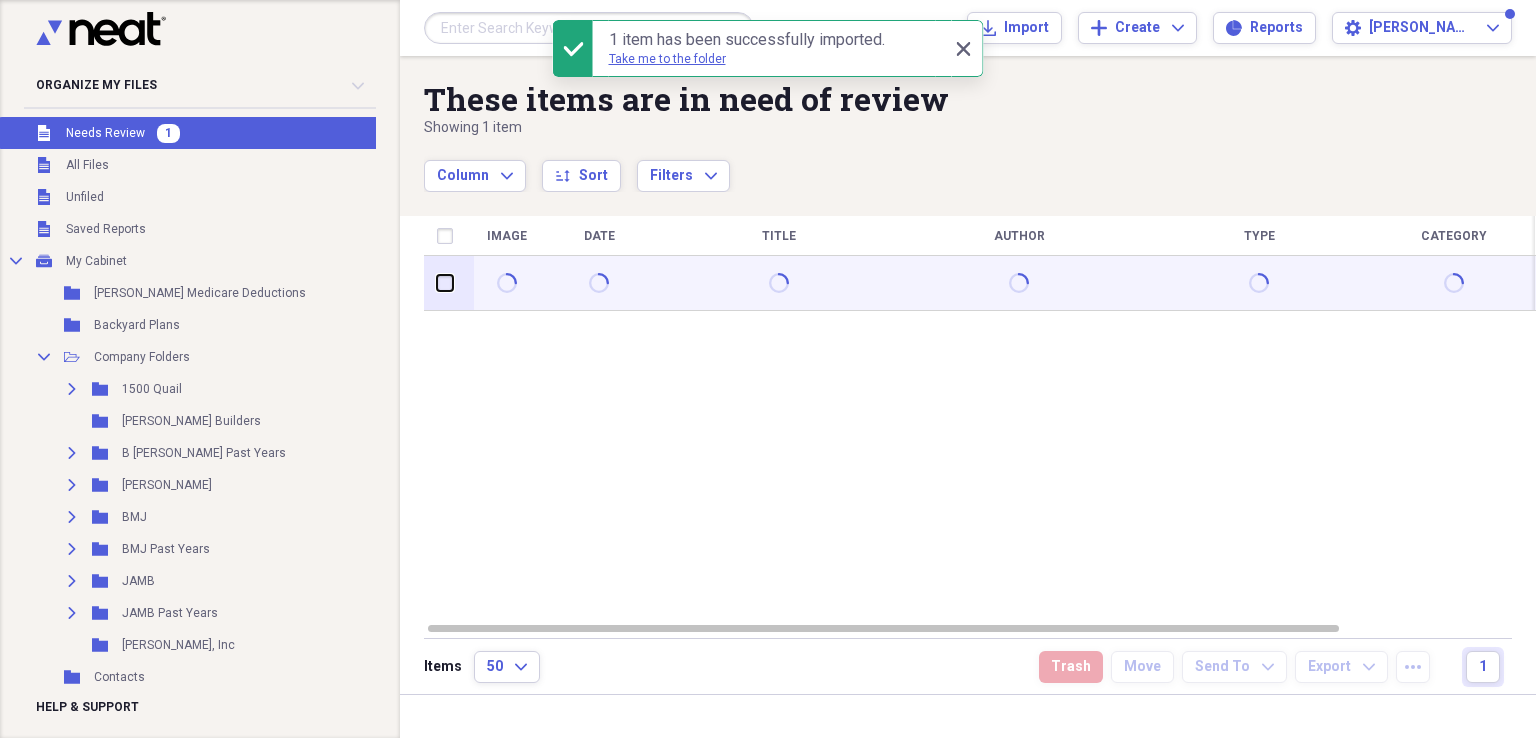 click at bounding box center (437, 283) 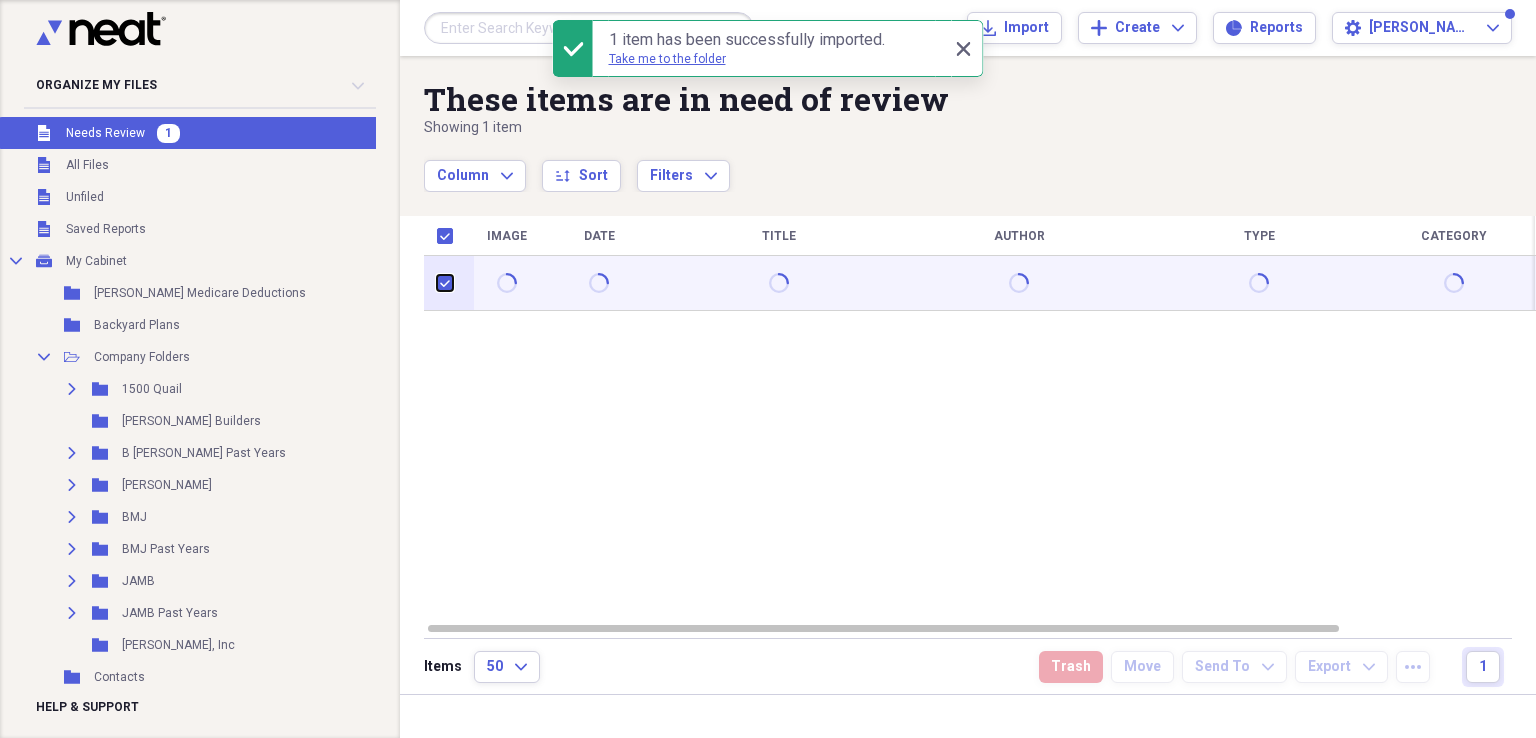 checkbox on "true" 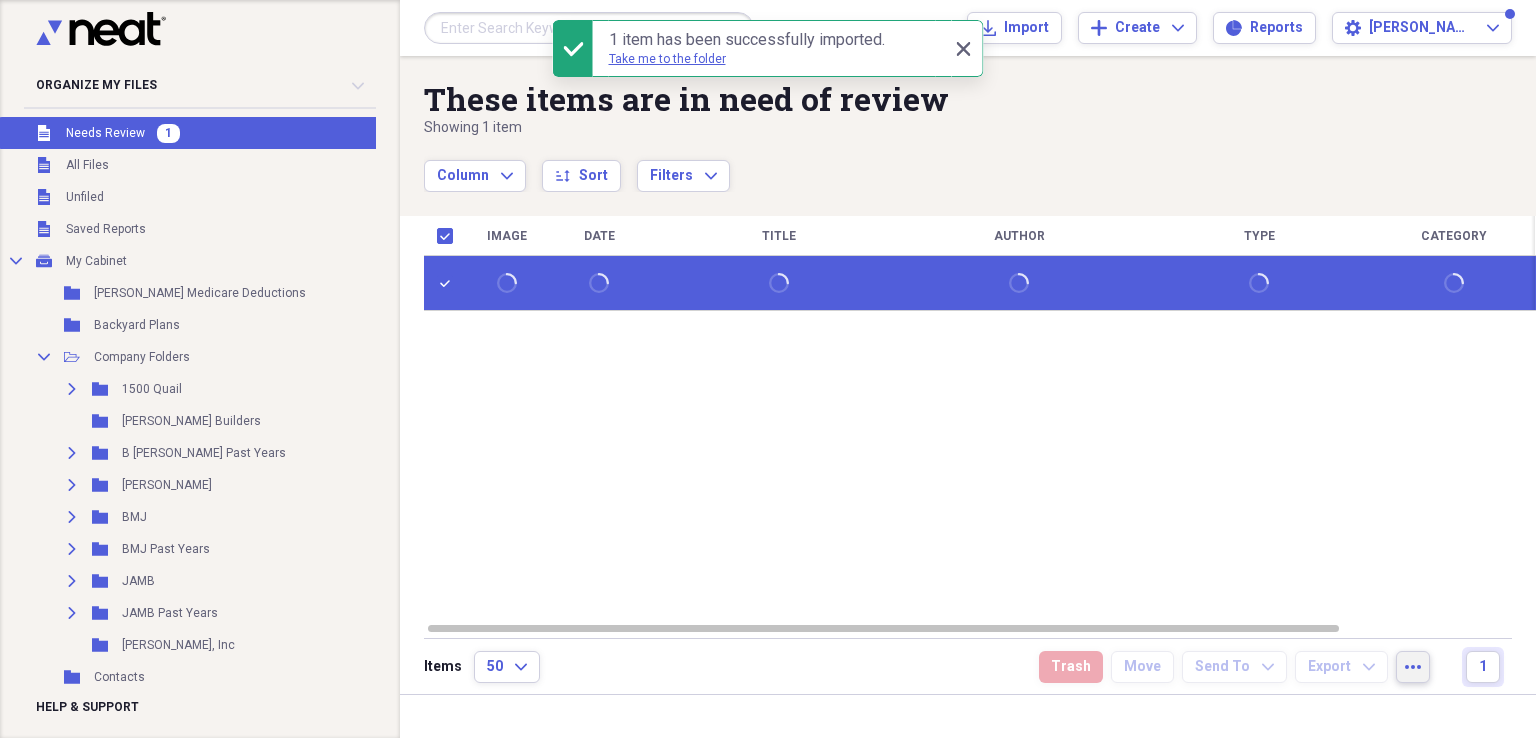 click 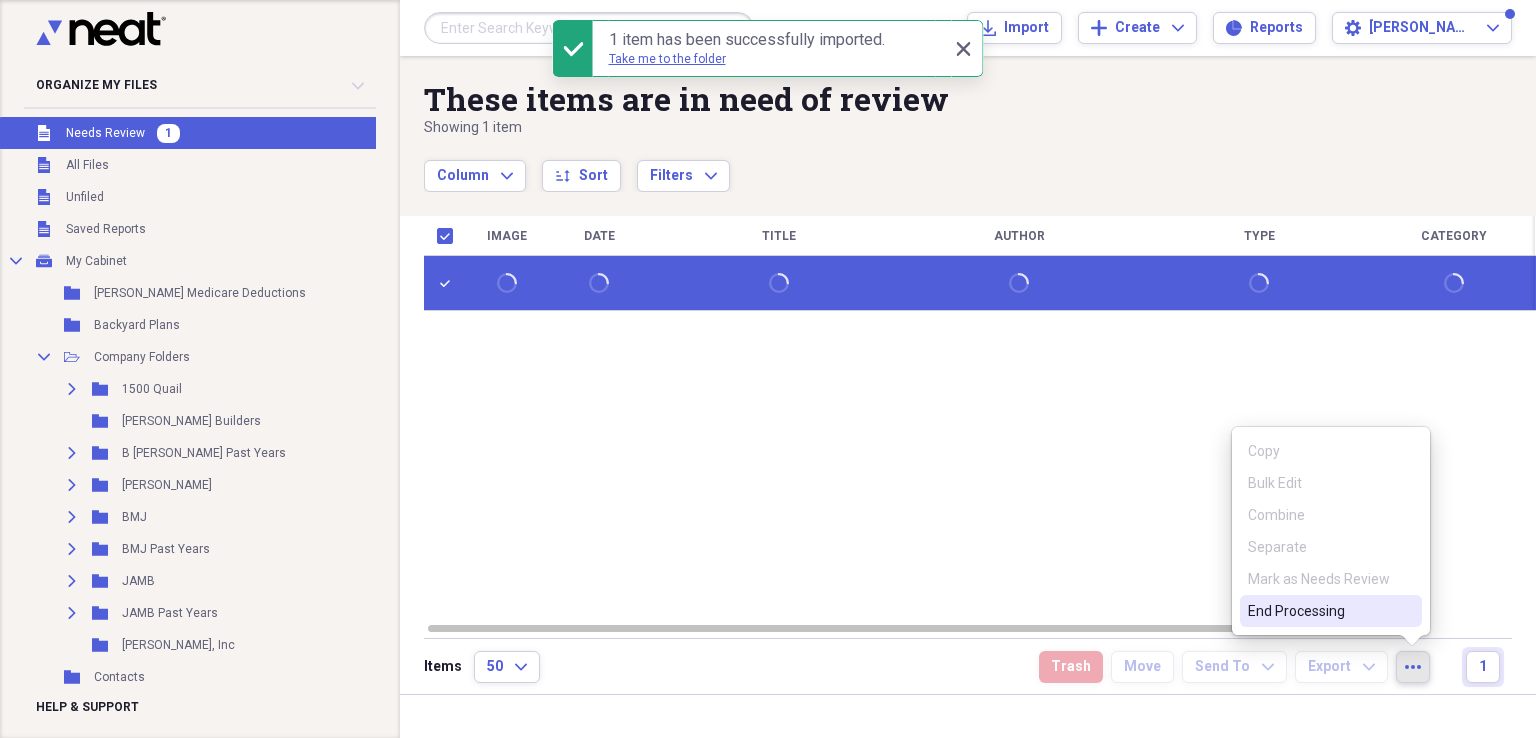 click on "End Processing" at bounding box center (1319, 611) 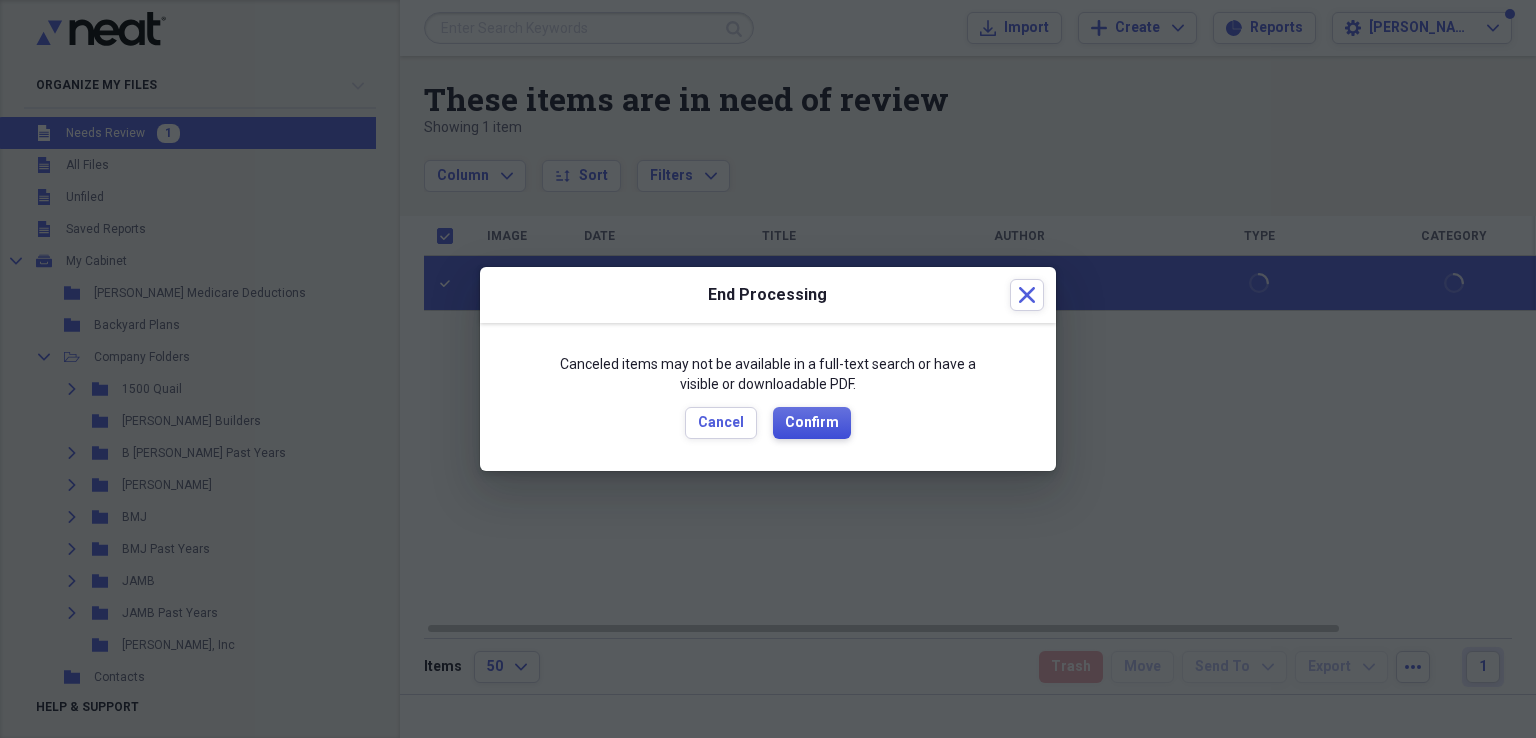 click on "Confirm" at bounding box center [812, 423] 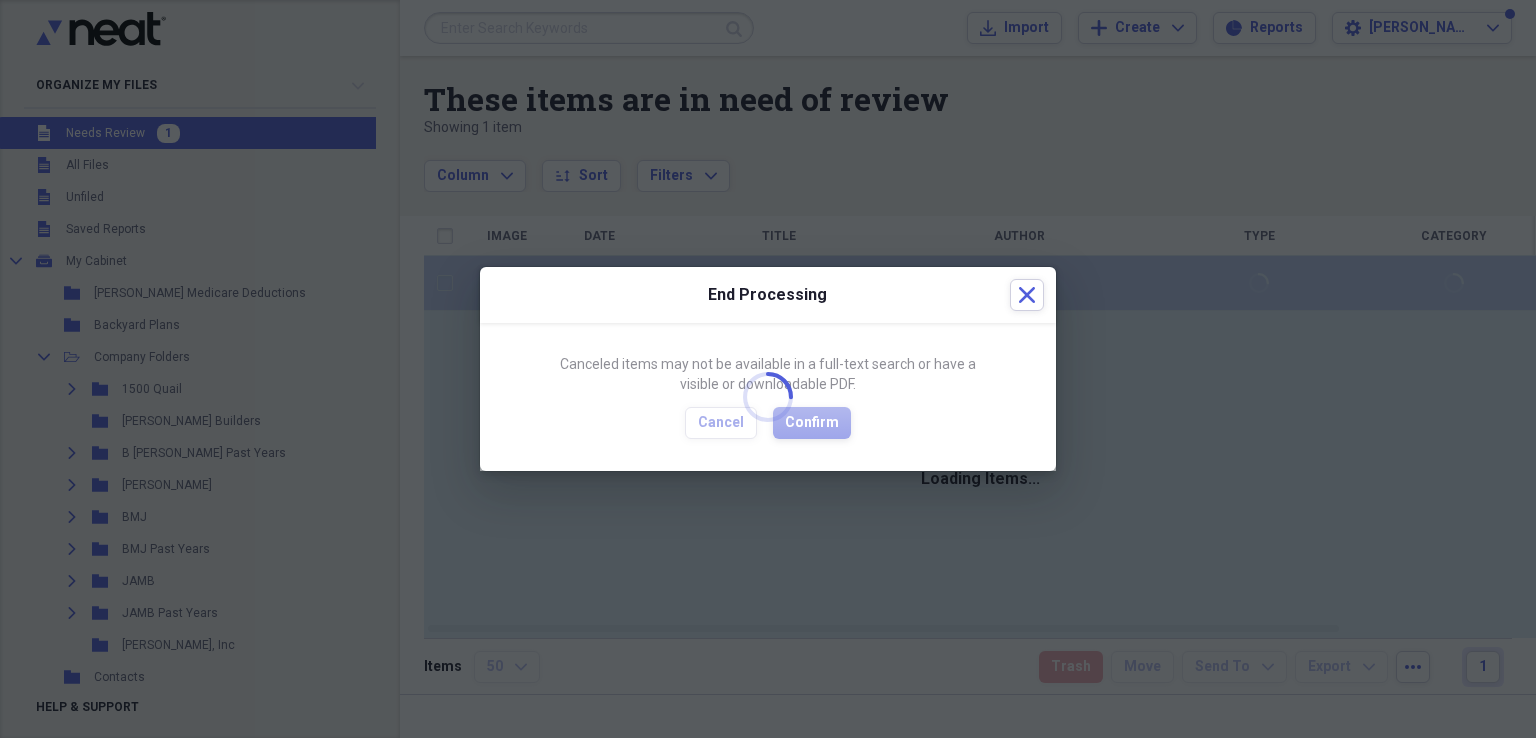 checkbox on "false" 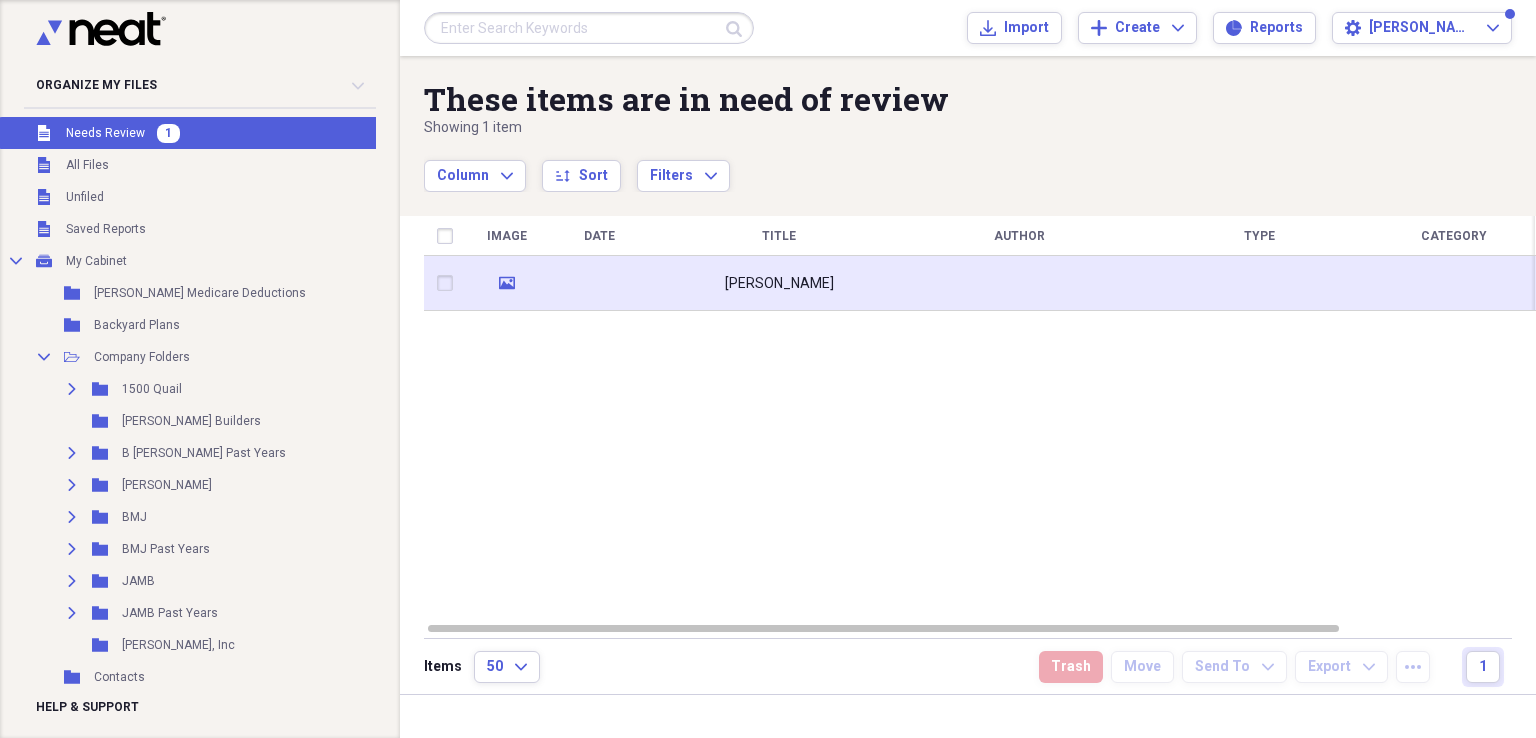click on "media" 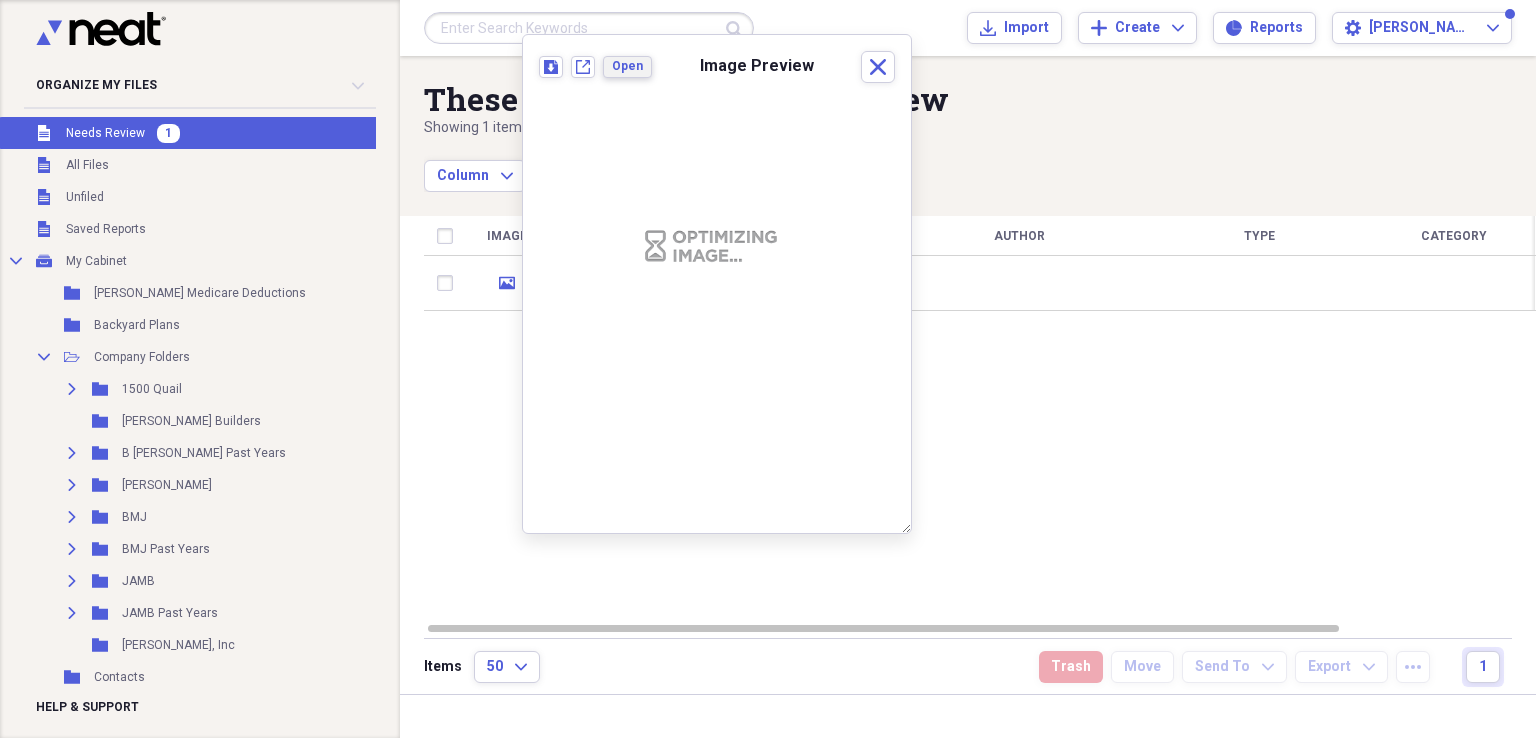 click on "Open" at bounding box center (627, 67) 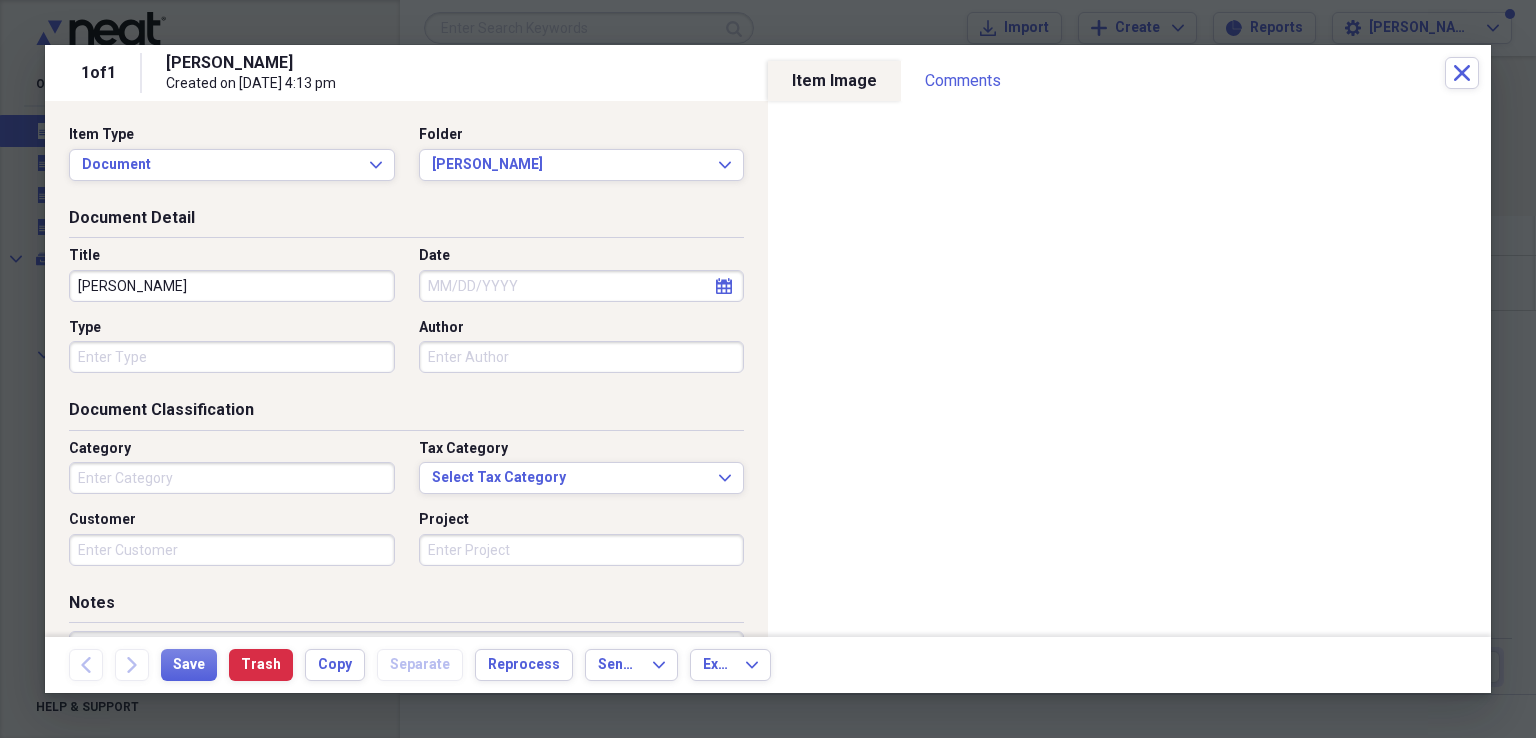 click on "calendar" 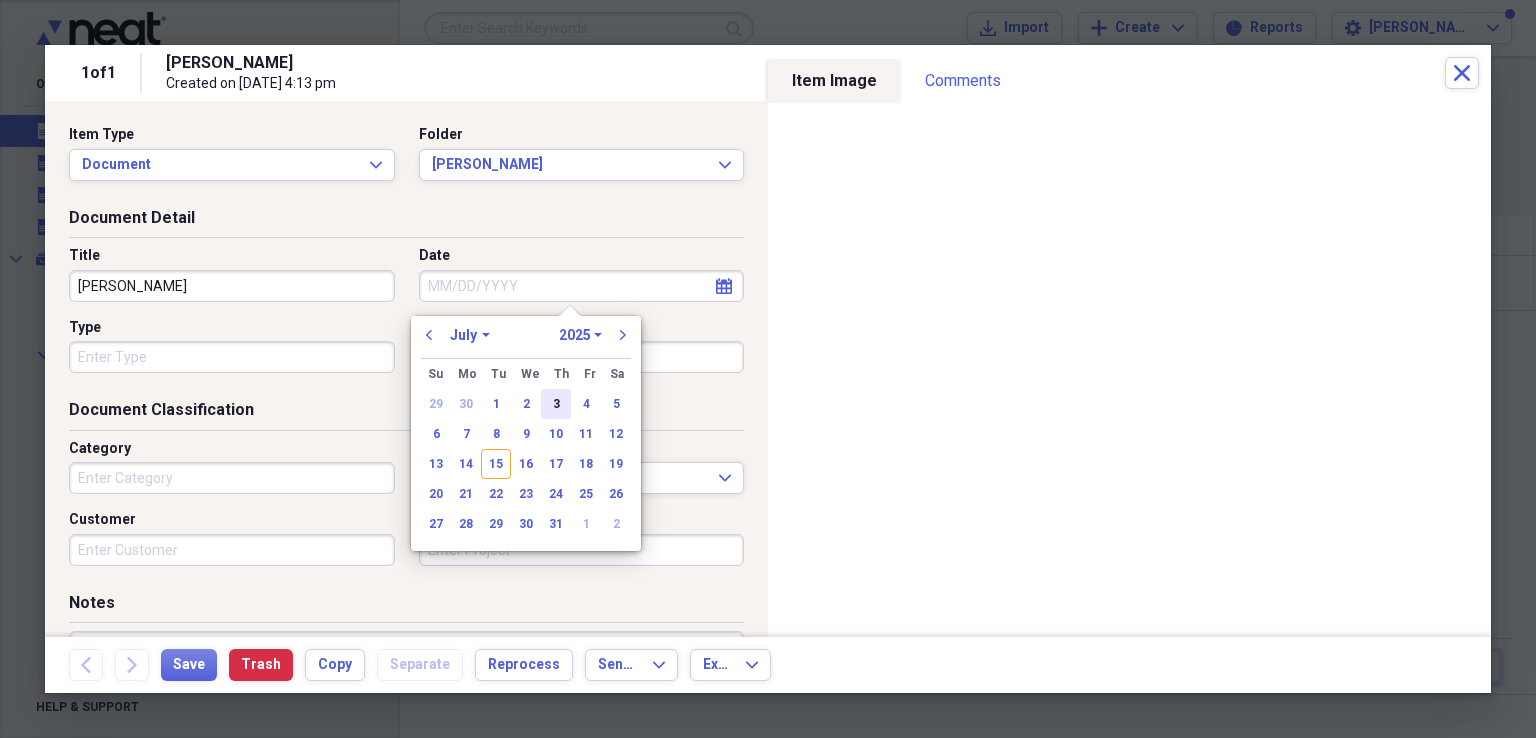 click on "3" at bounding box center (556, 404) 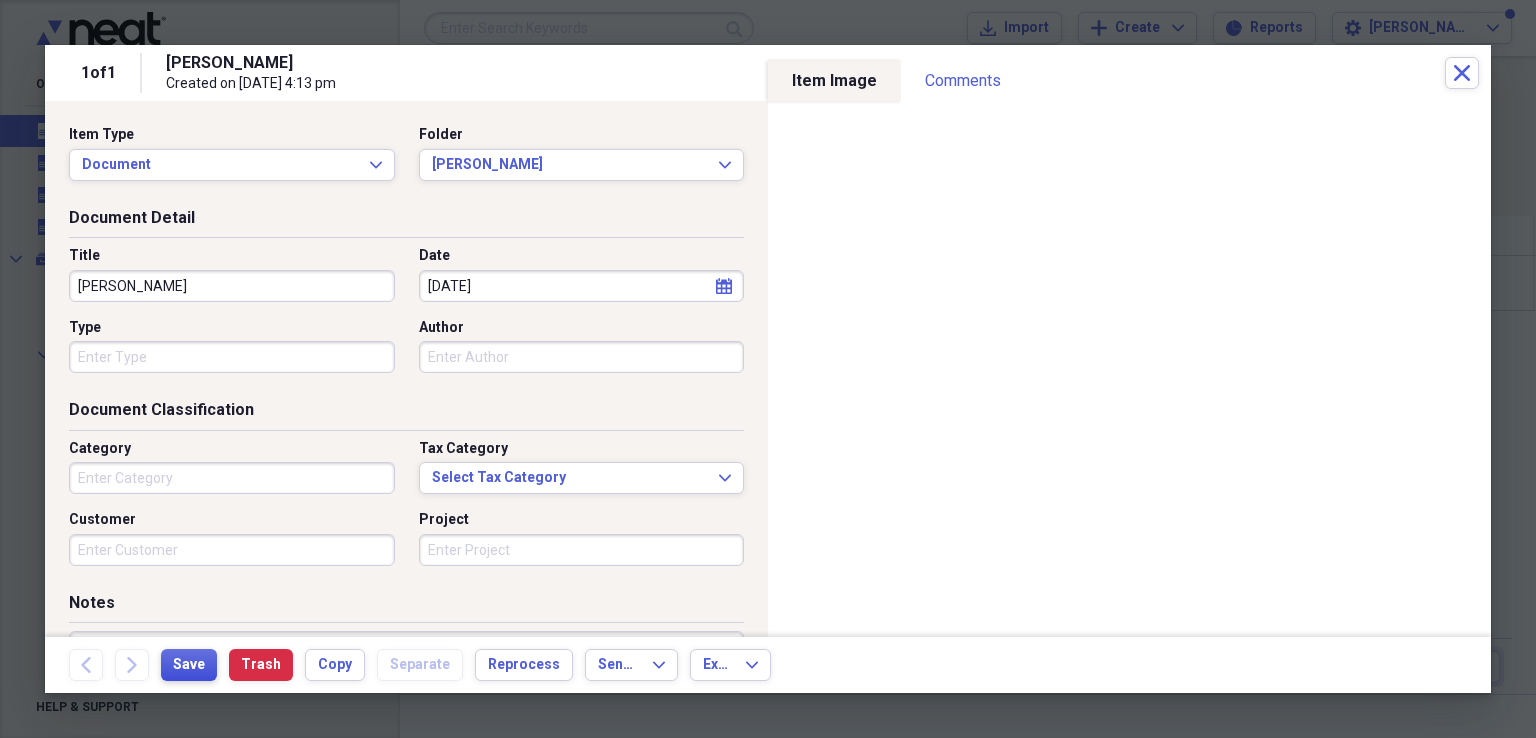 click on "Save" at bounding box center [189, 665] 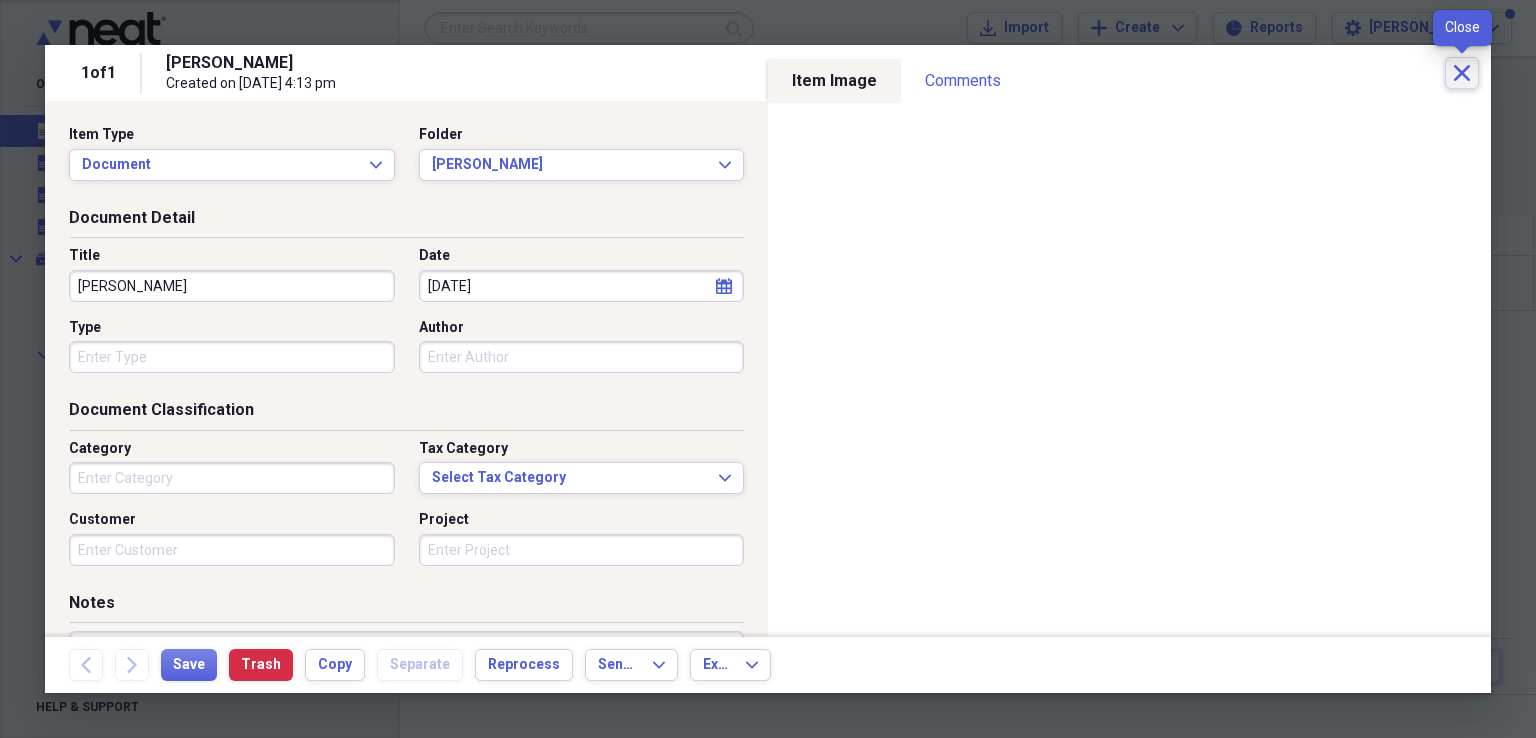 click on "Close" at bounding box center (1462, 73) 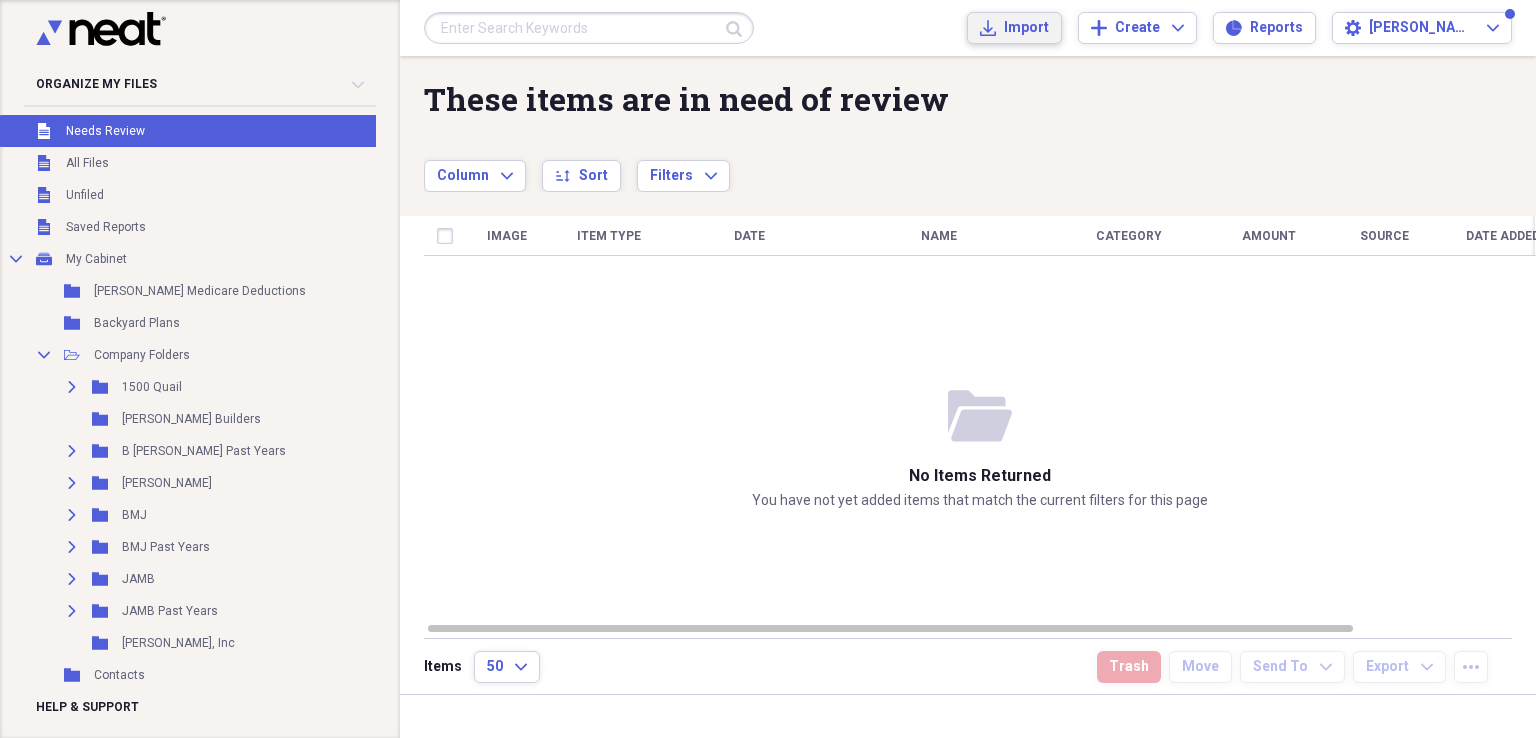 click on "Import" at bounding box center (1026, 28) 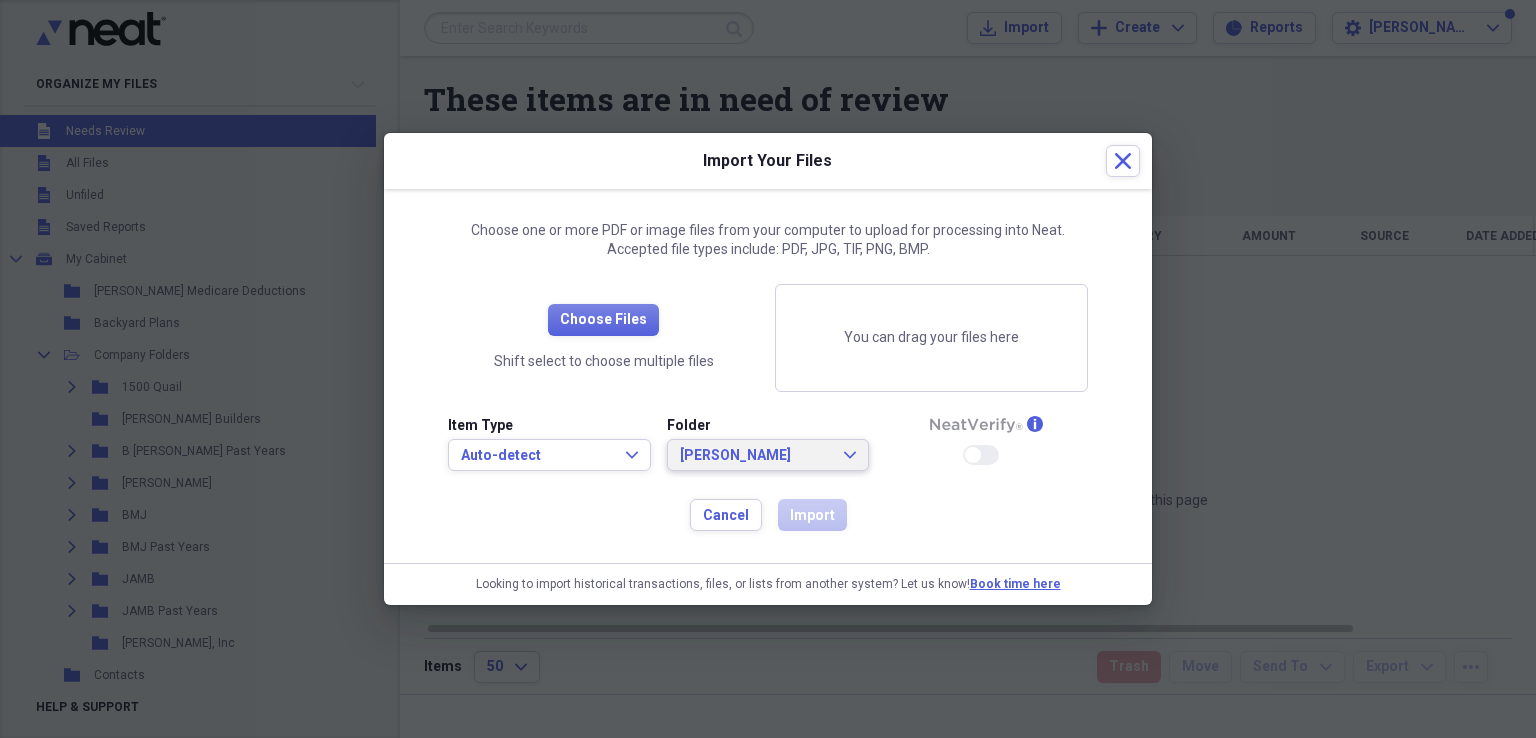 click on "Expand" 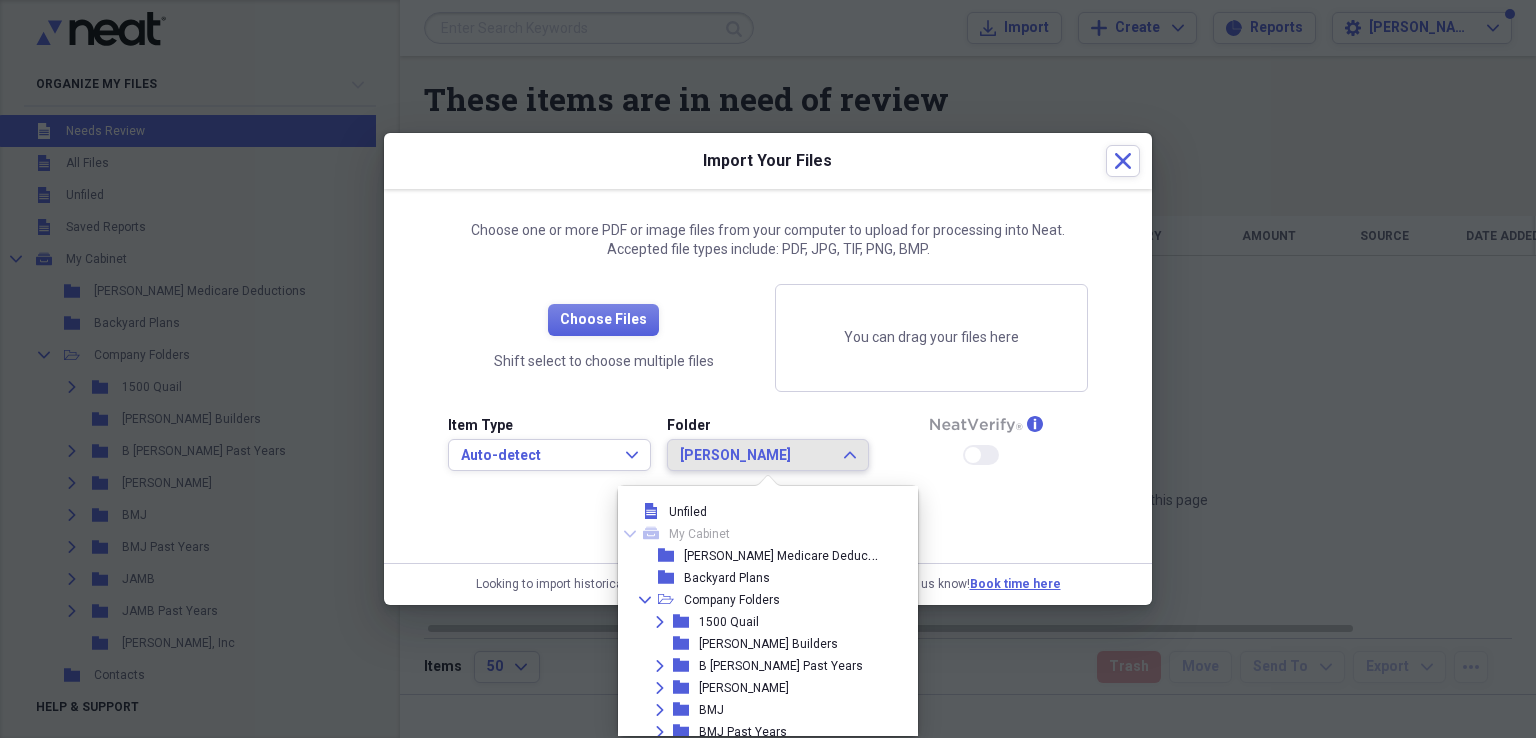 scroll, scrollTop: 524, scrollLeft: 0, axis: vertical 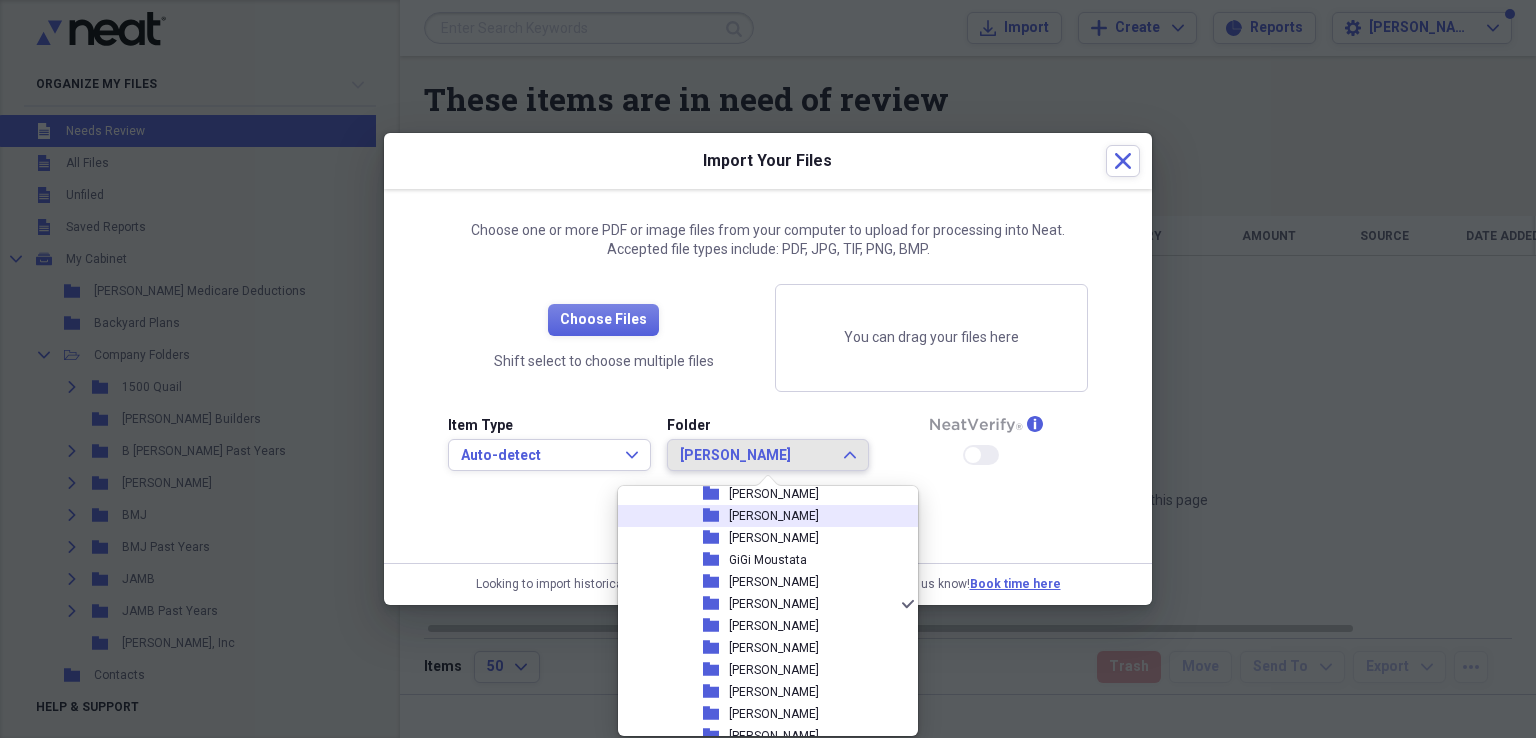 click on "[PERSON_NAME]" at bounding box center [774, 516] 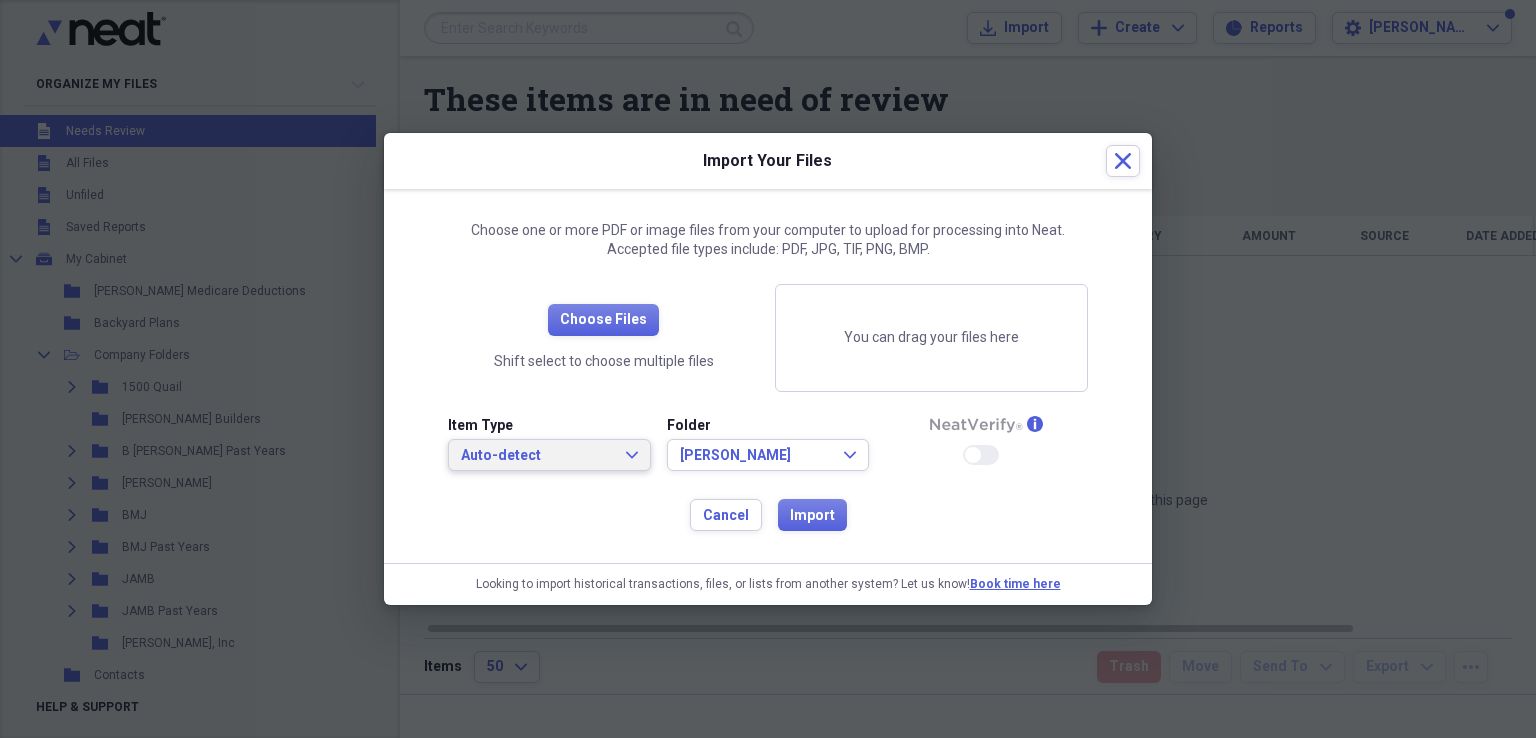 click on "Auto-detect Expand" at bounding box center [549, 456] 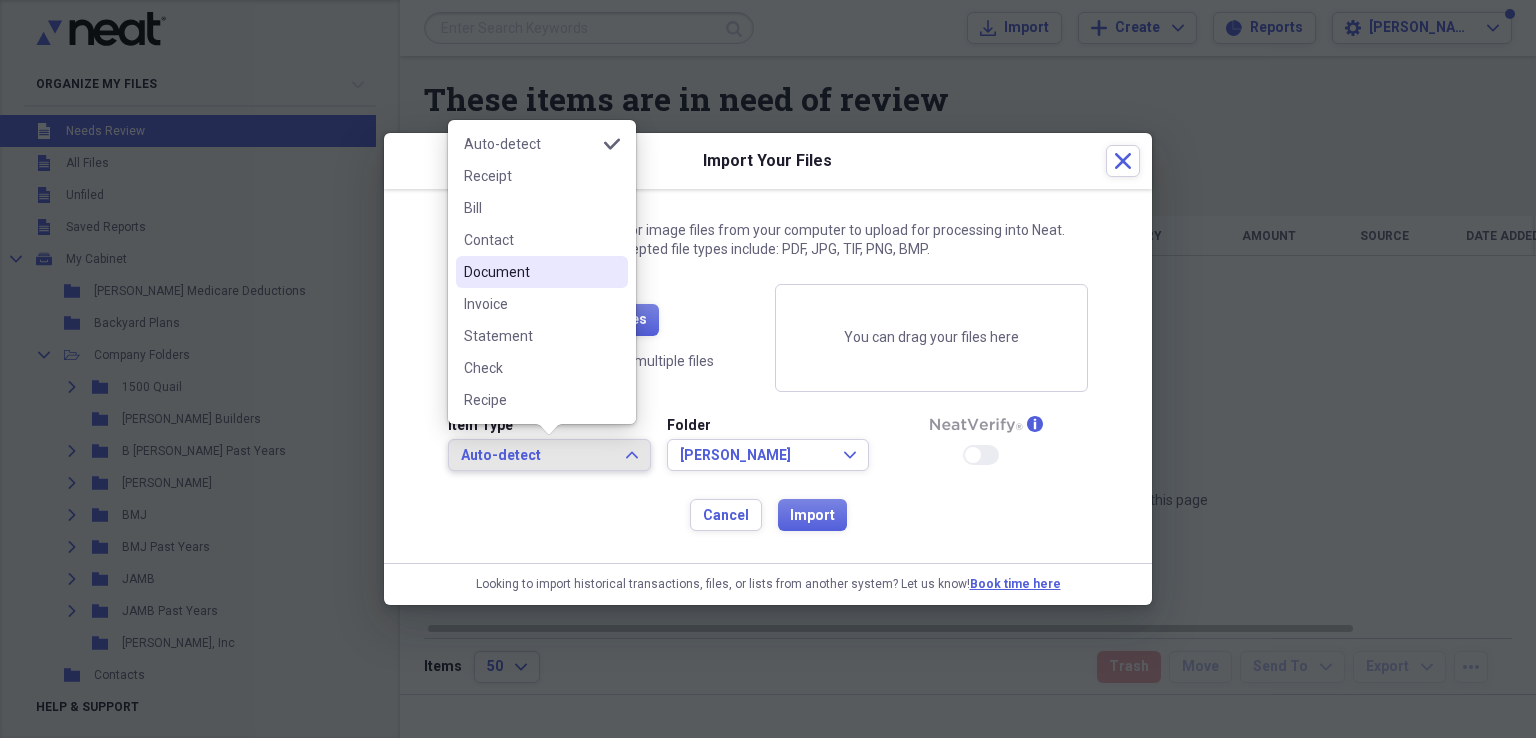 click on "Document" at bounding box center [530, 272] 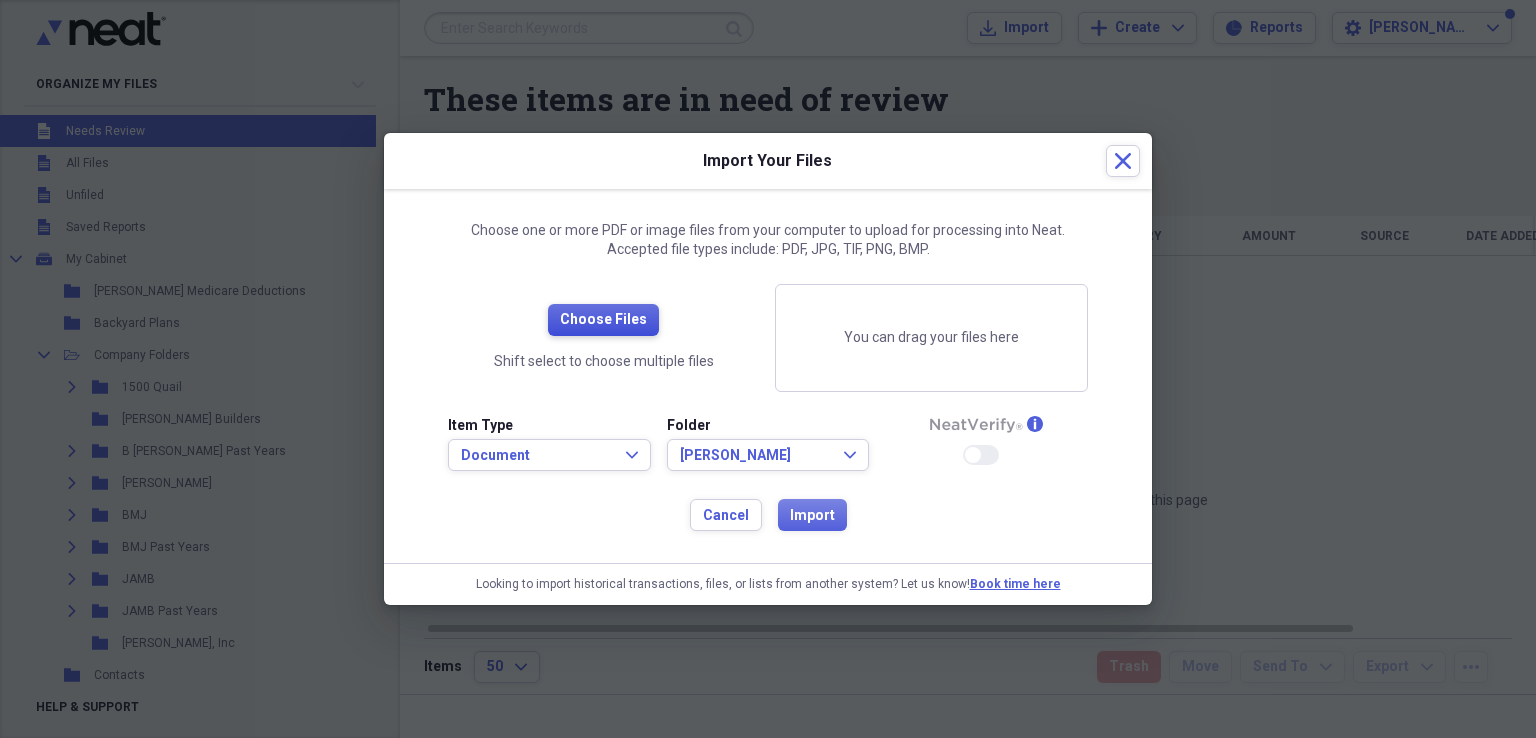 click on "Choose Files" at bounding box center [603, 320] 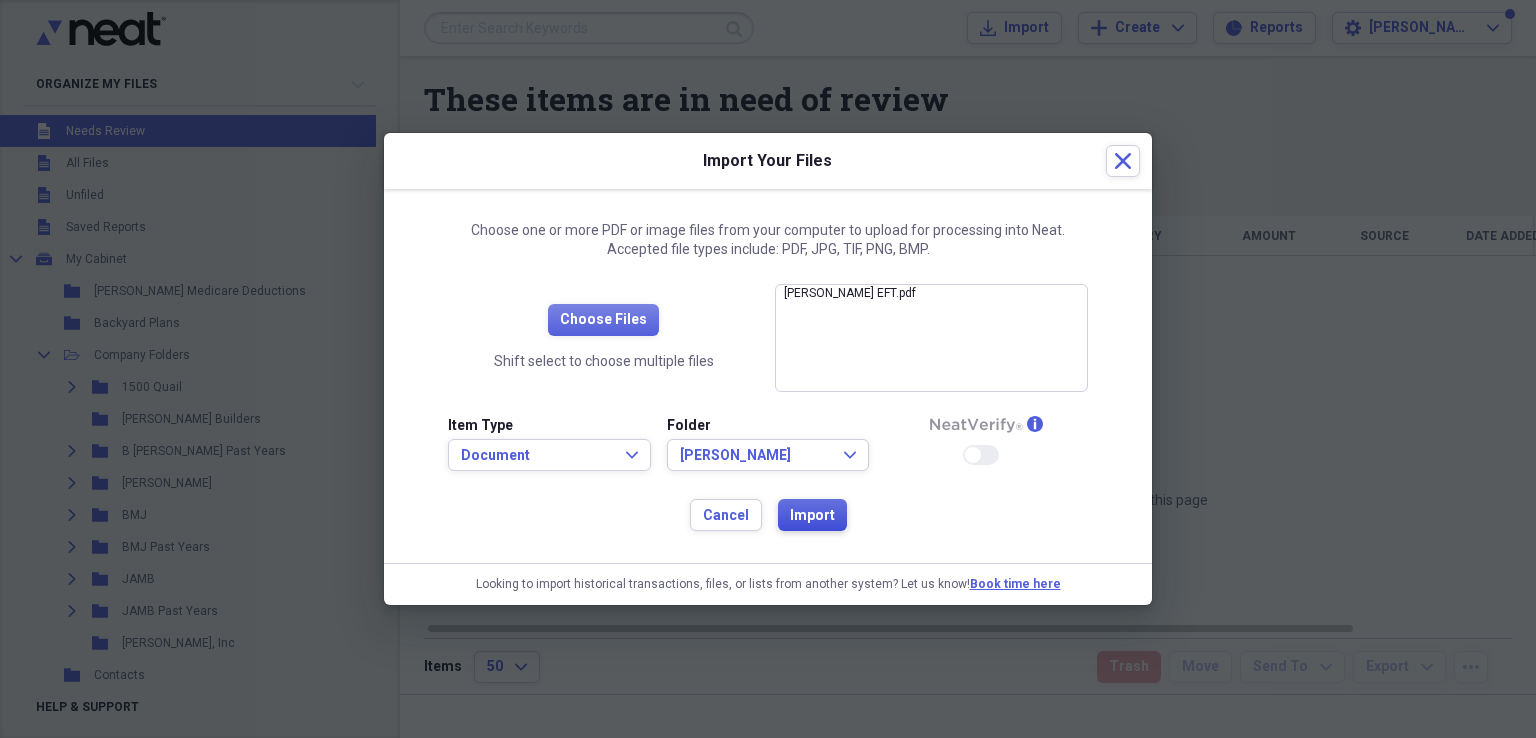 click on "Import" at bounding box center (812, 516) 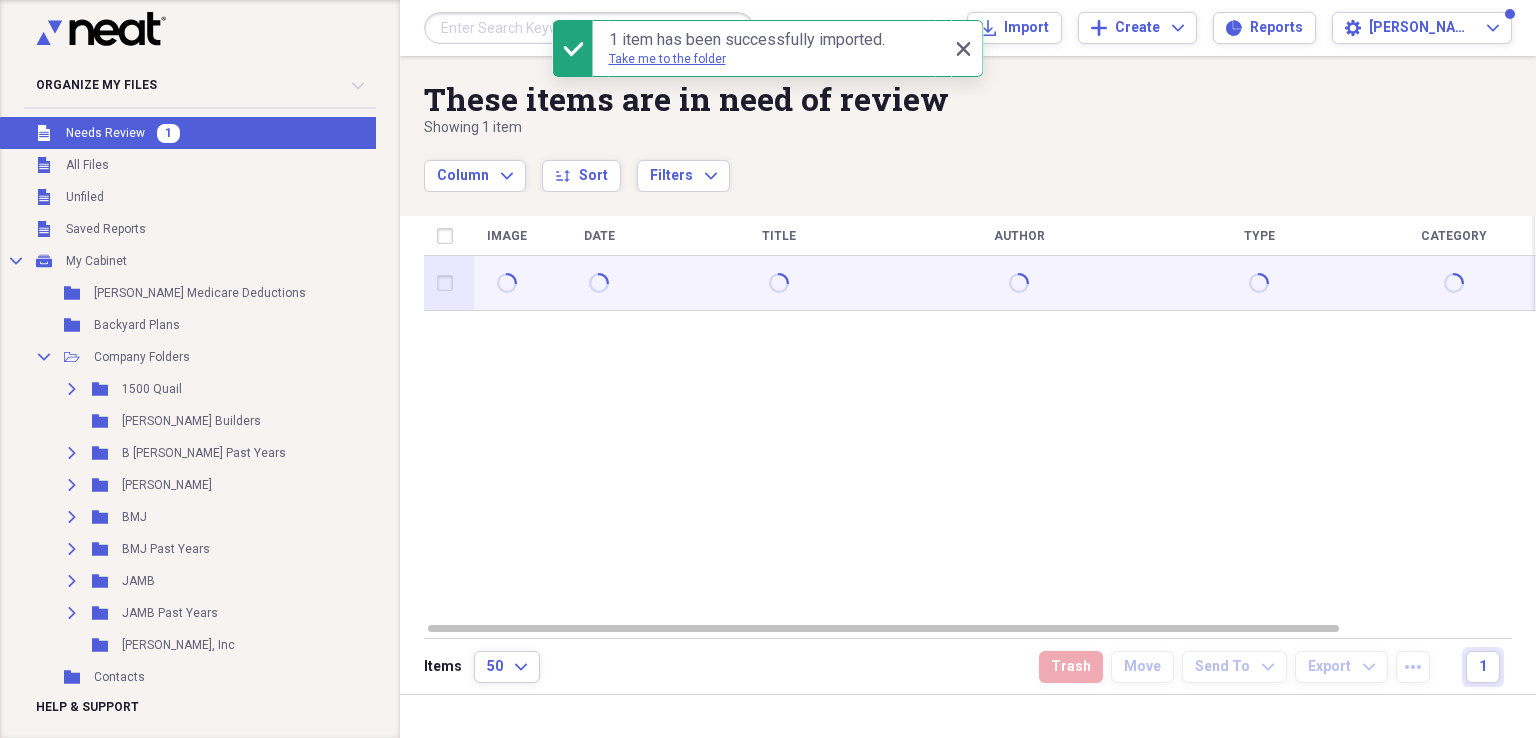 click at bounding box center (449, 283) 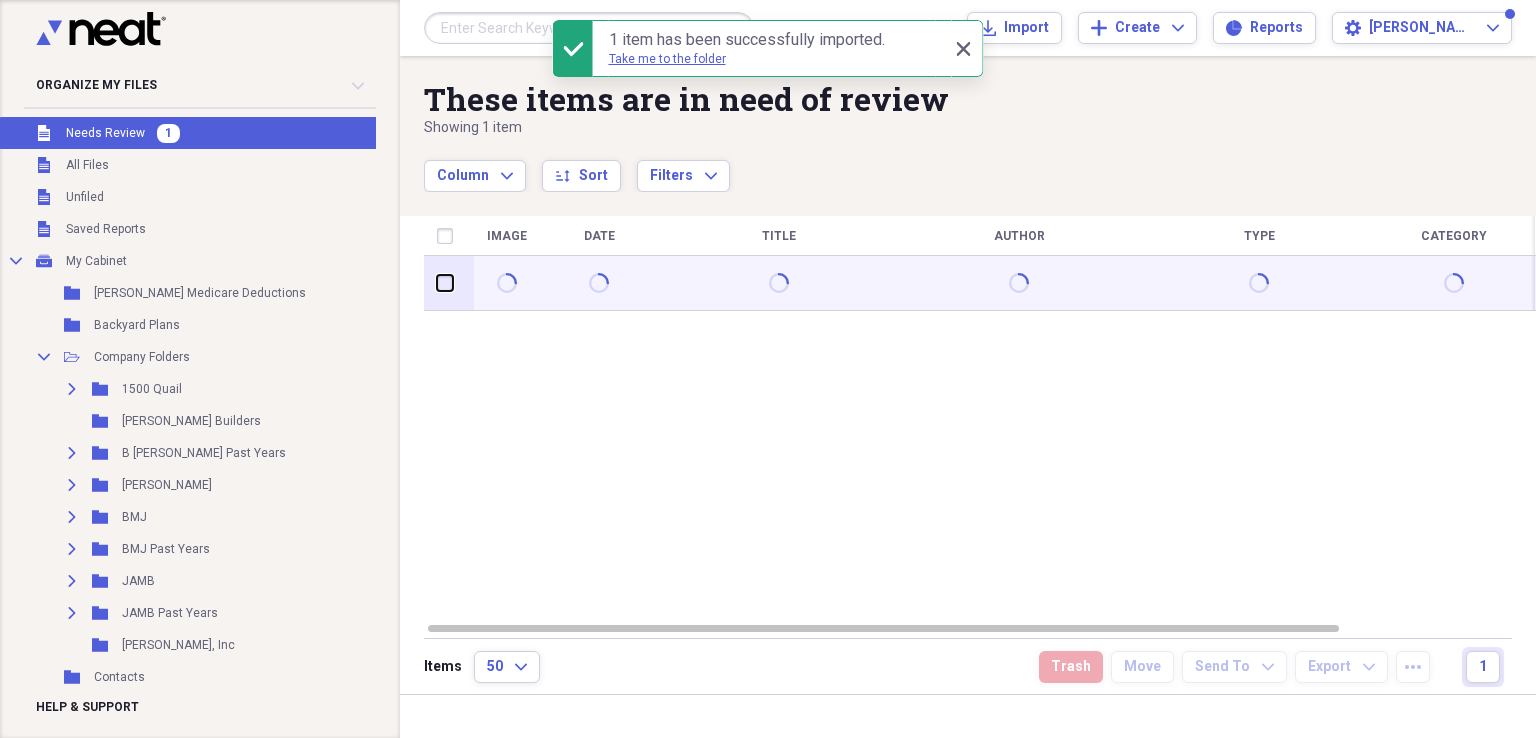 click at bounding box center [437, 283] 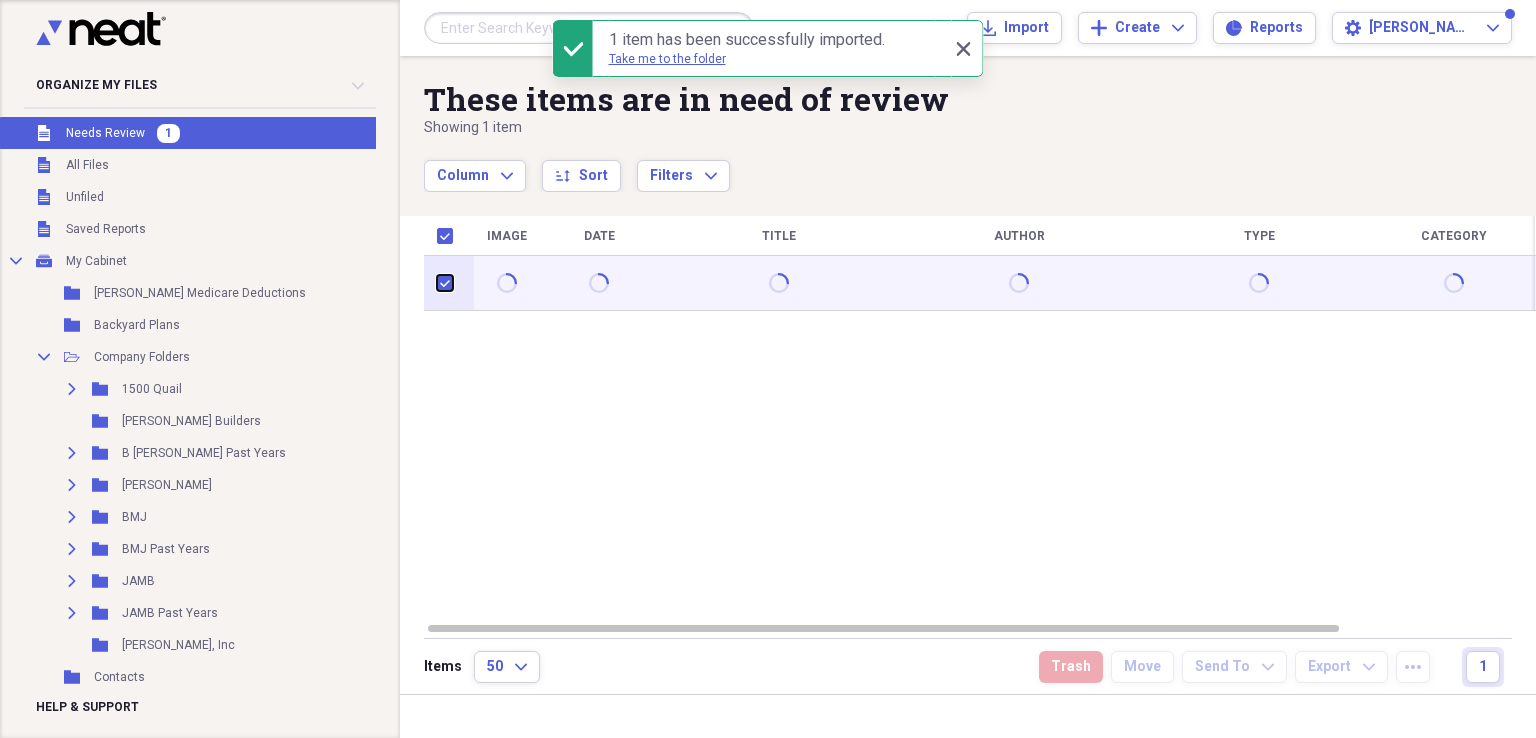 checkbox on "true" 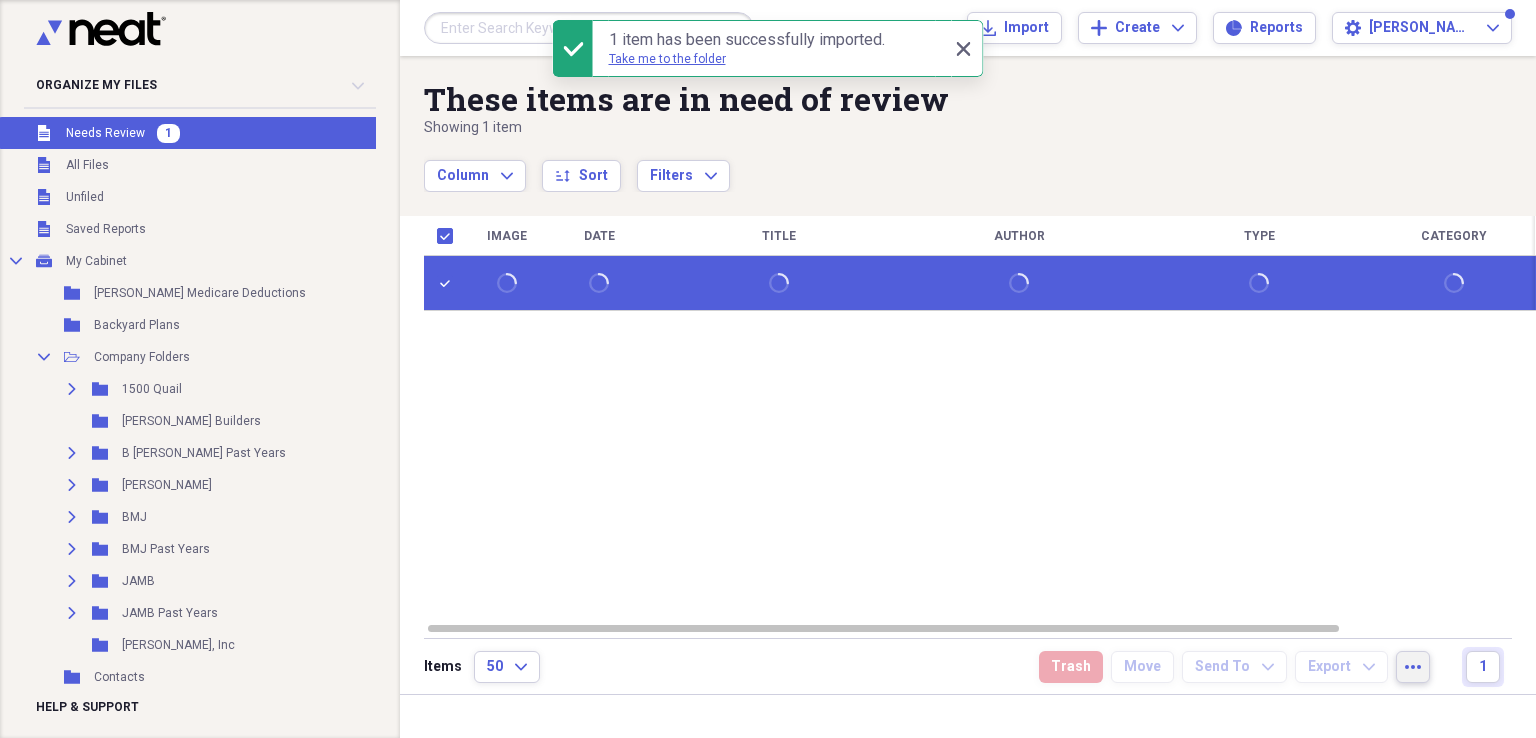 click on "more" 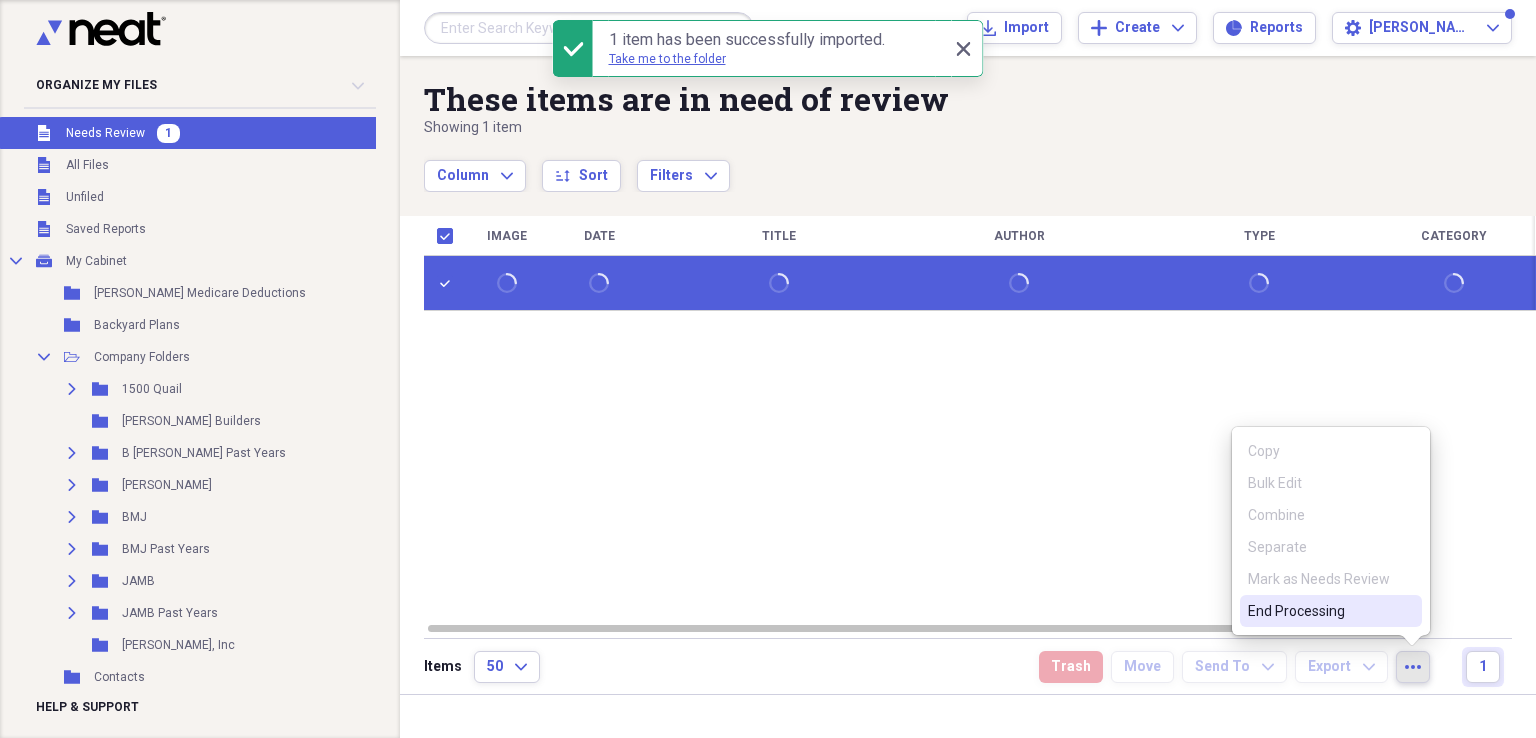 click on "End Processing" at bounding box center [1319, 611] 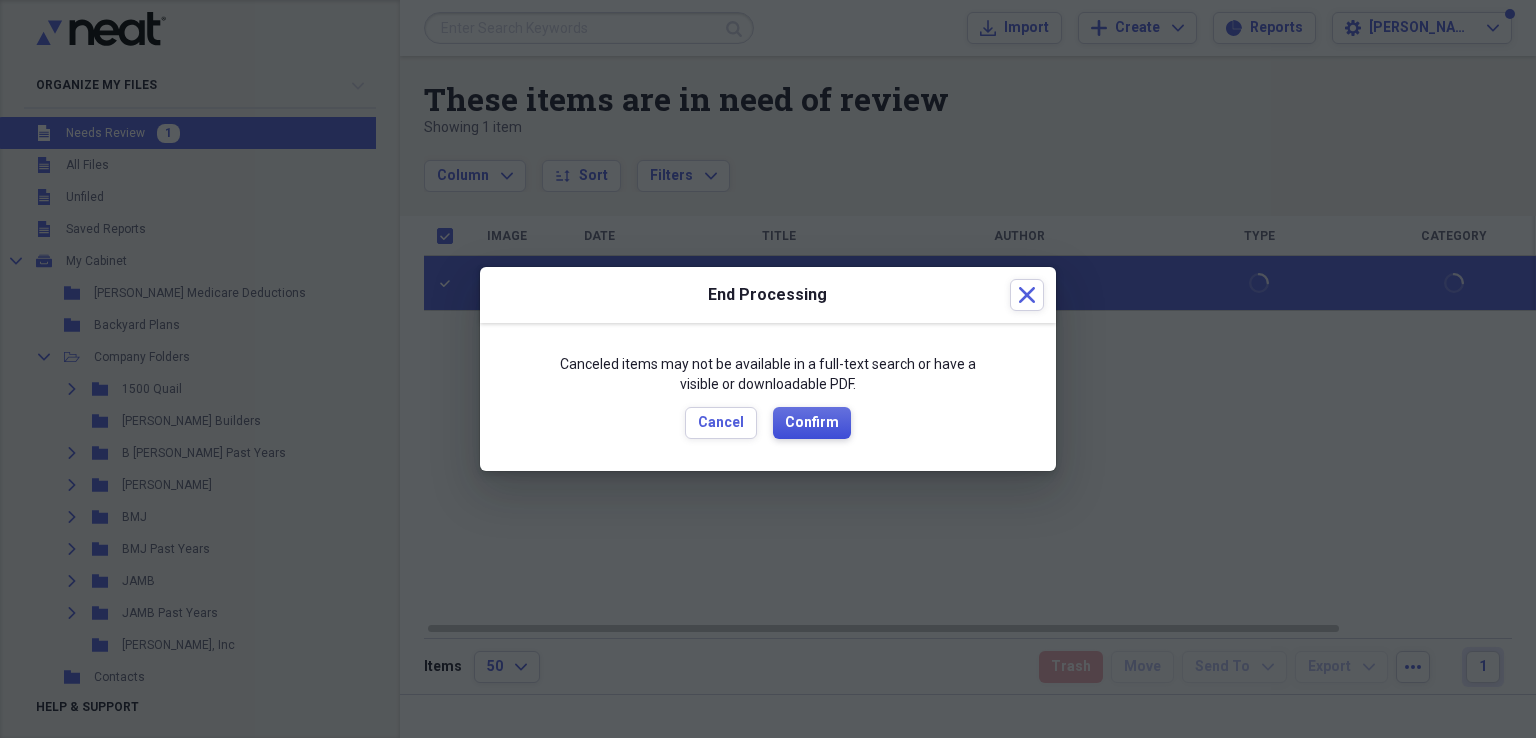click on "Confirm" at bounding box center (812, 423) 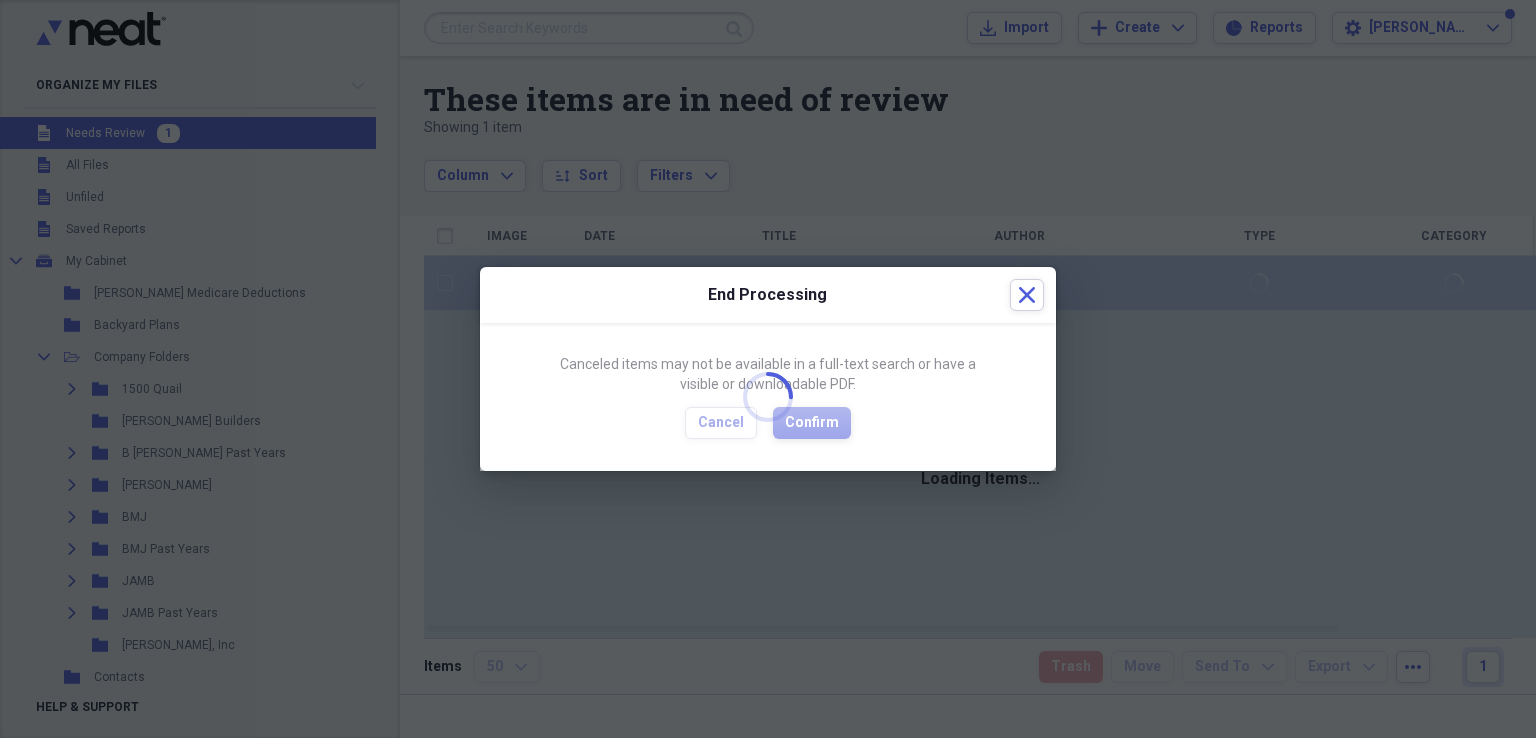 checkbox on "false" 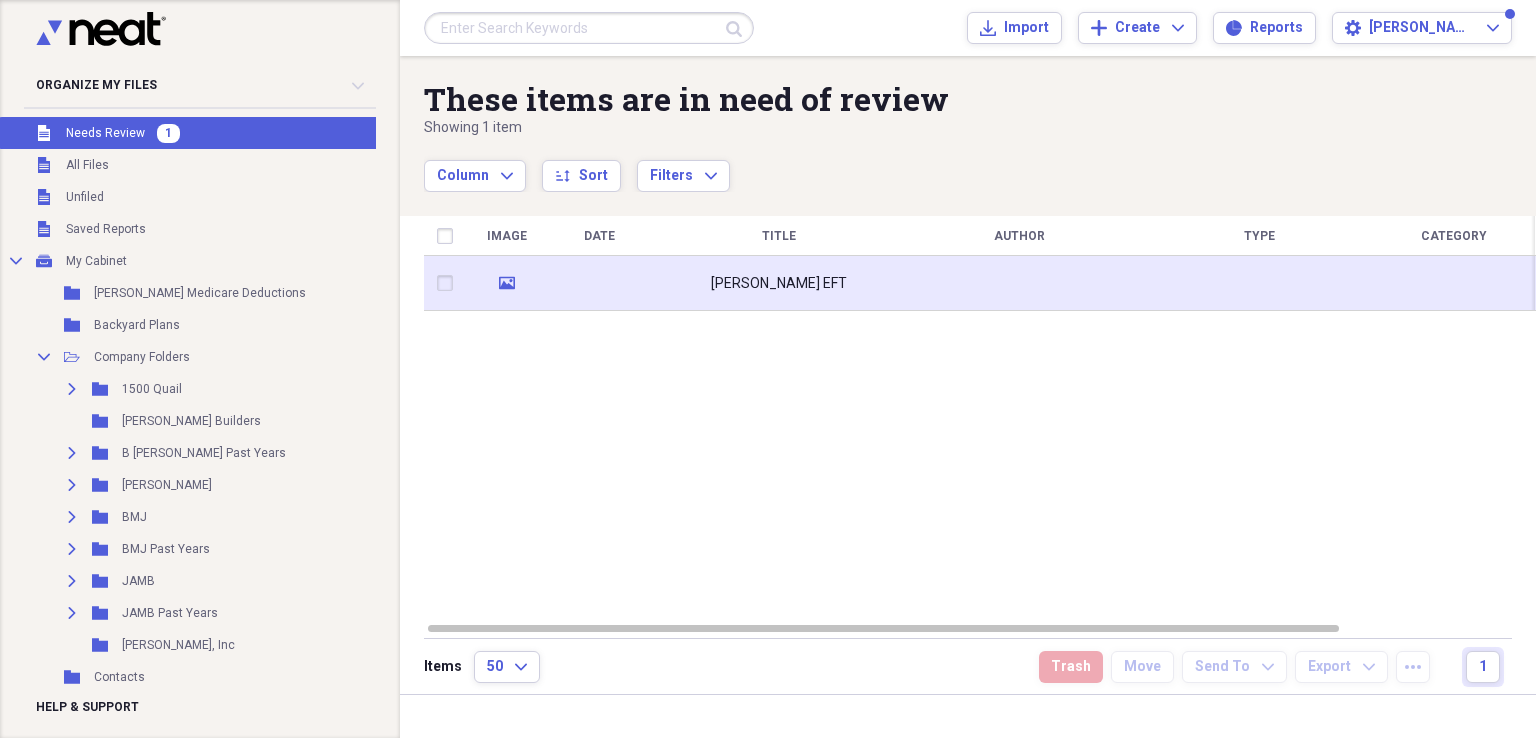 click on "media" 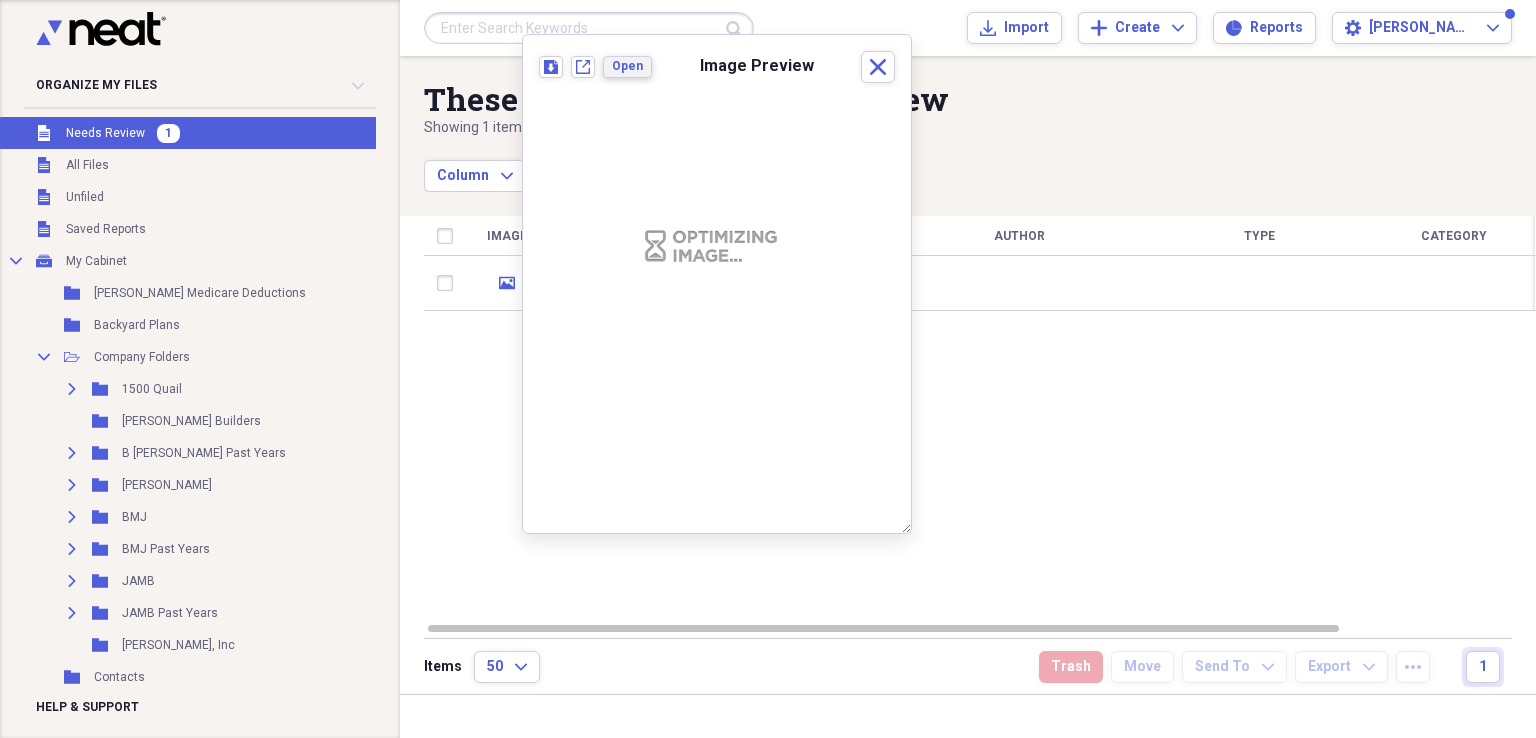 click on "Open" at bounding box center [627, 66] 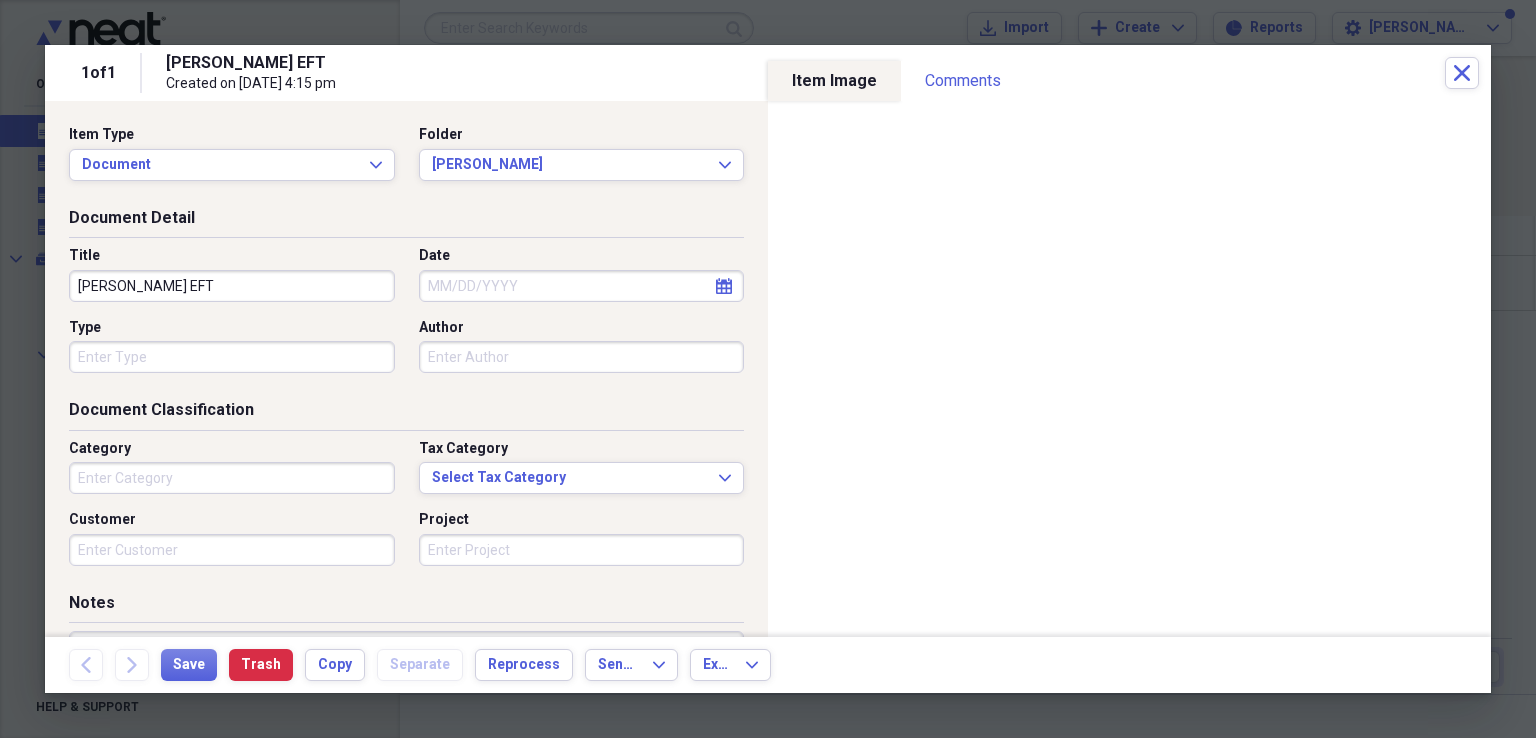 click on "calendar Calendar" at bounding box center (724, 286) 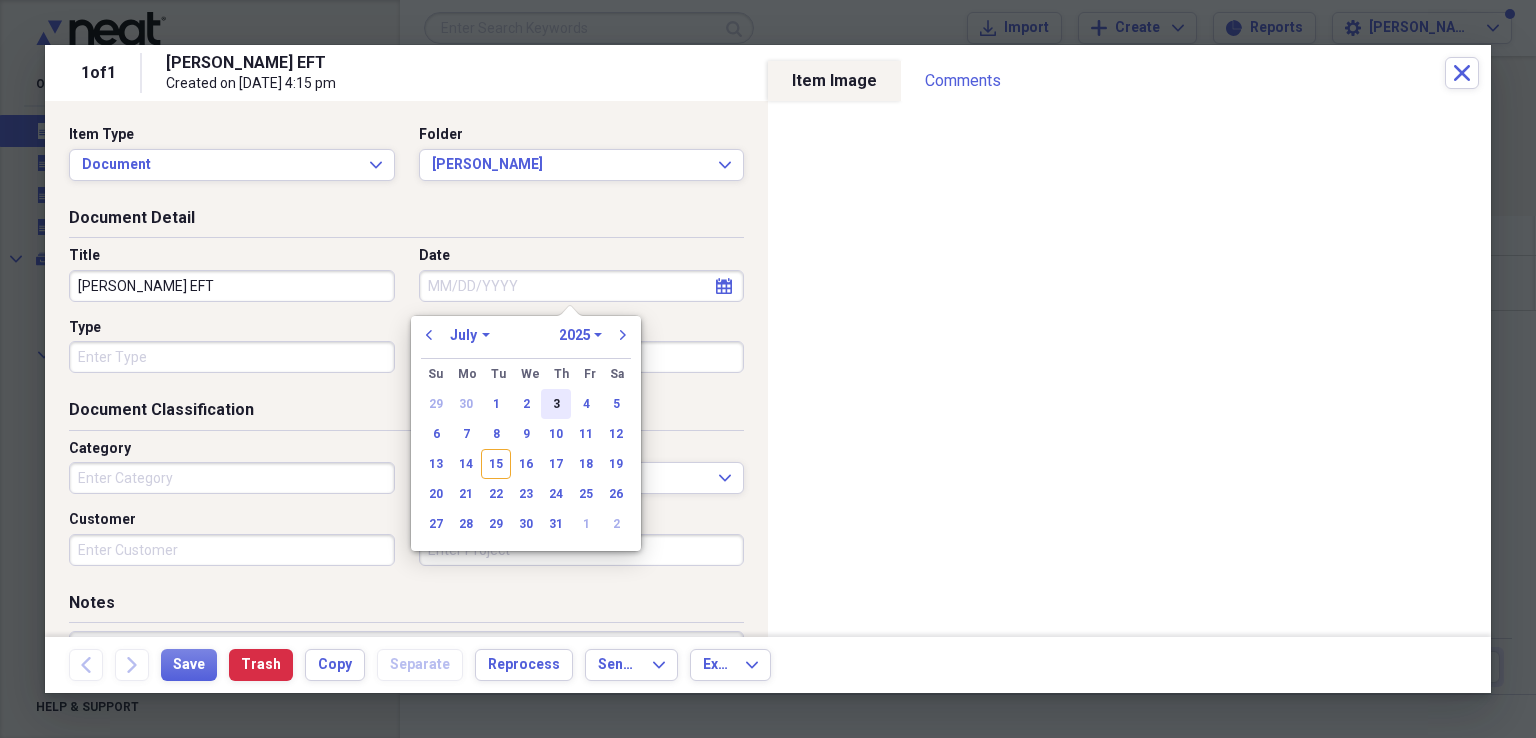 click on "3" at bounding box center (556, 404) 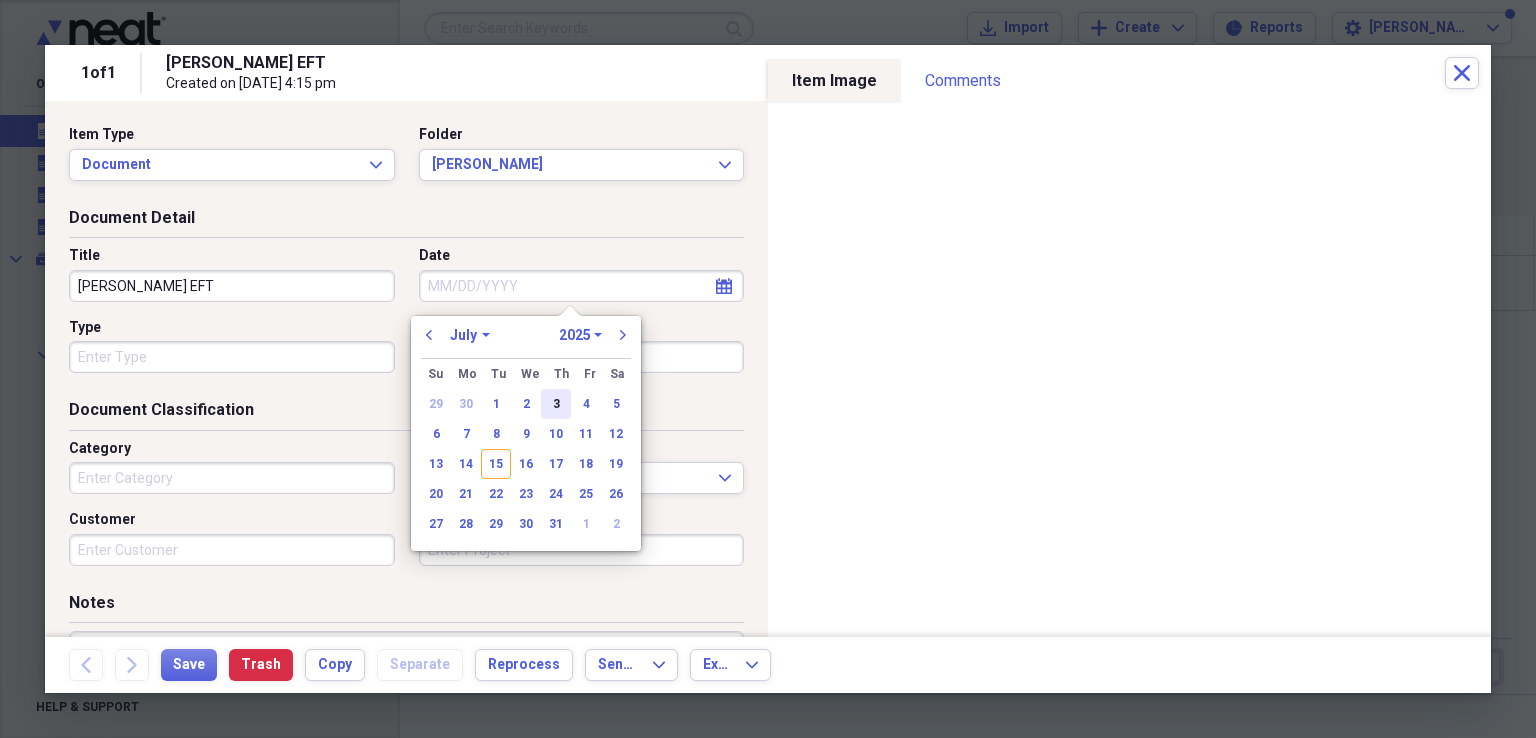 type on "[DATE]" 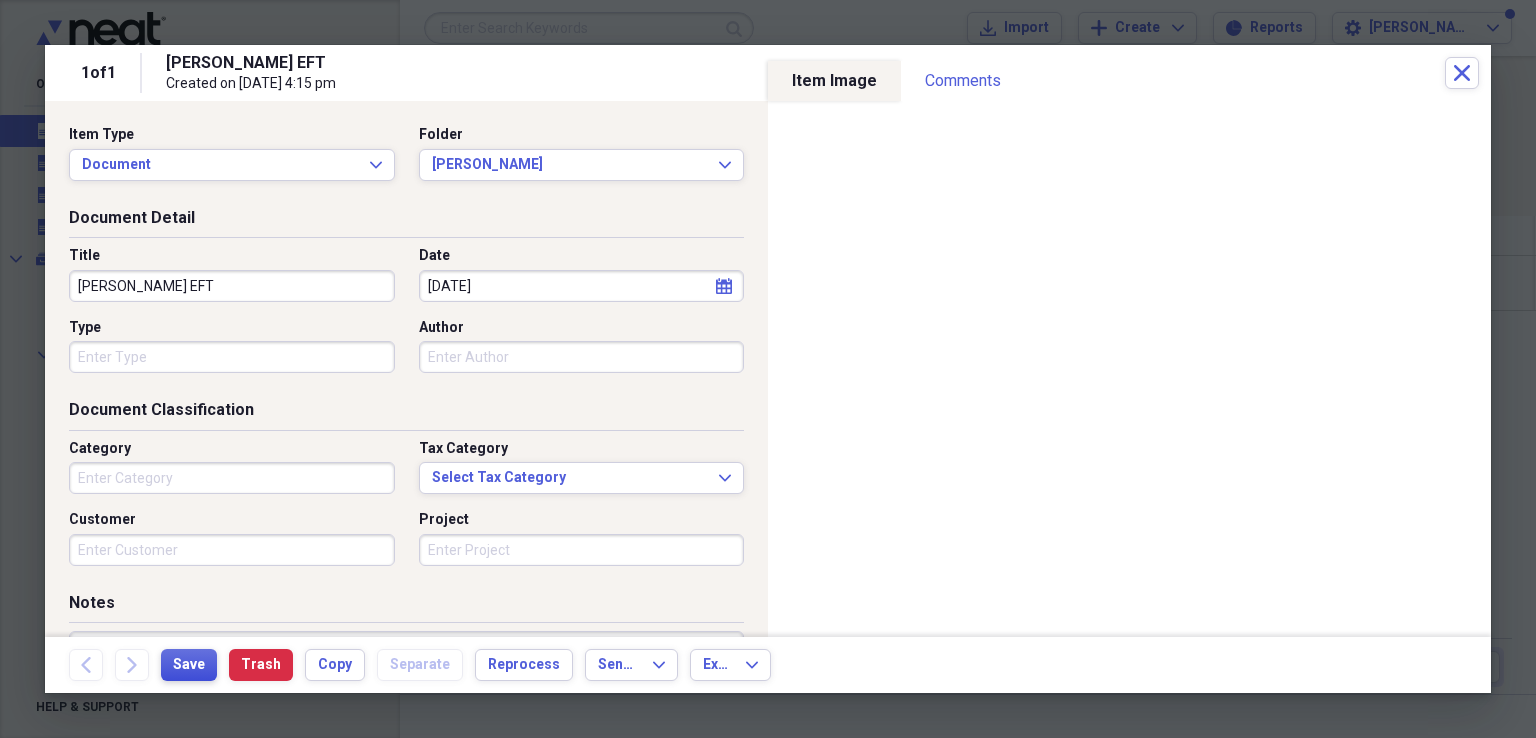 click on "Save" at bounding box center (189, 665) 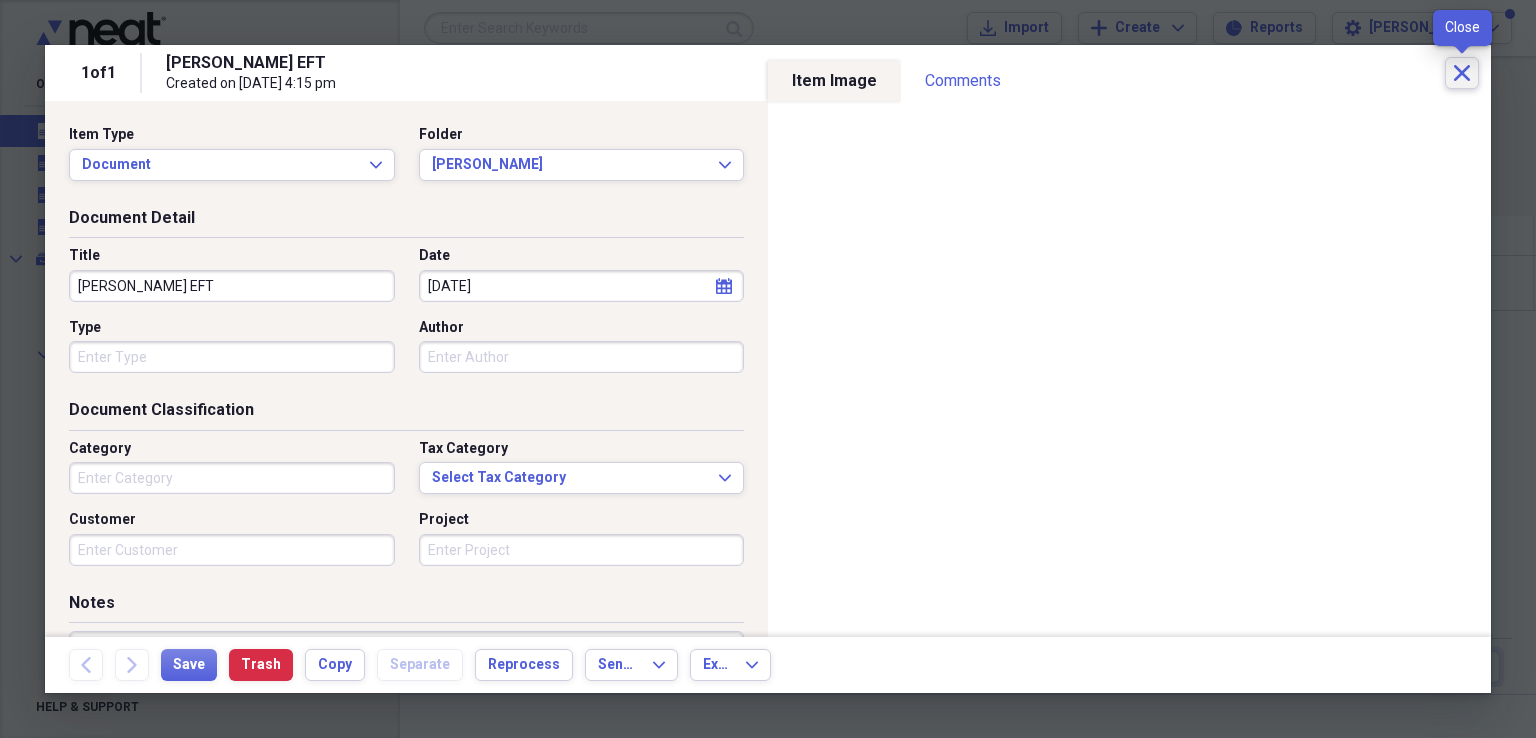 click on "Close" at bounding box center [1462, 73] 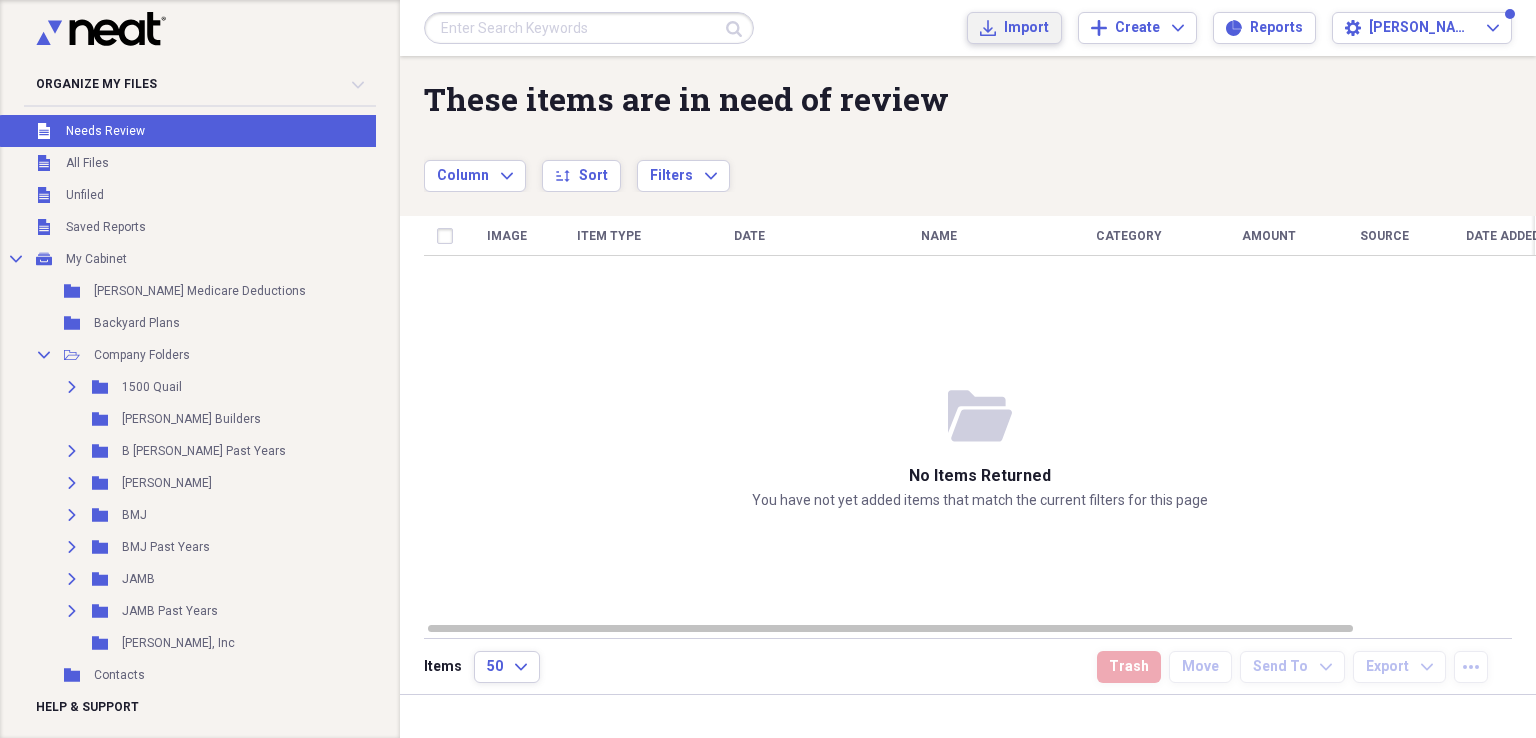 click on "Import" at bounding box center (1026, 28) 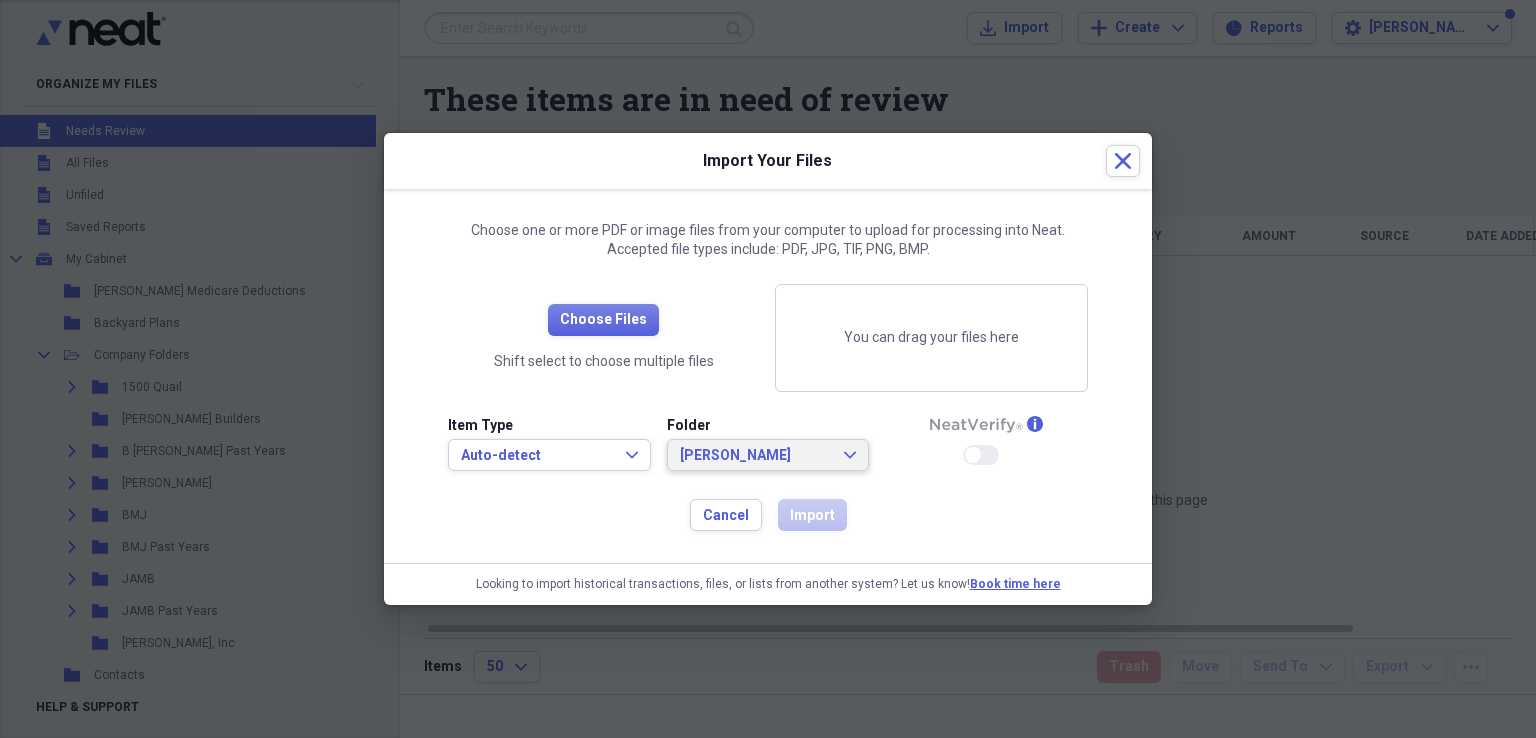 click on "Expand" 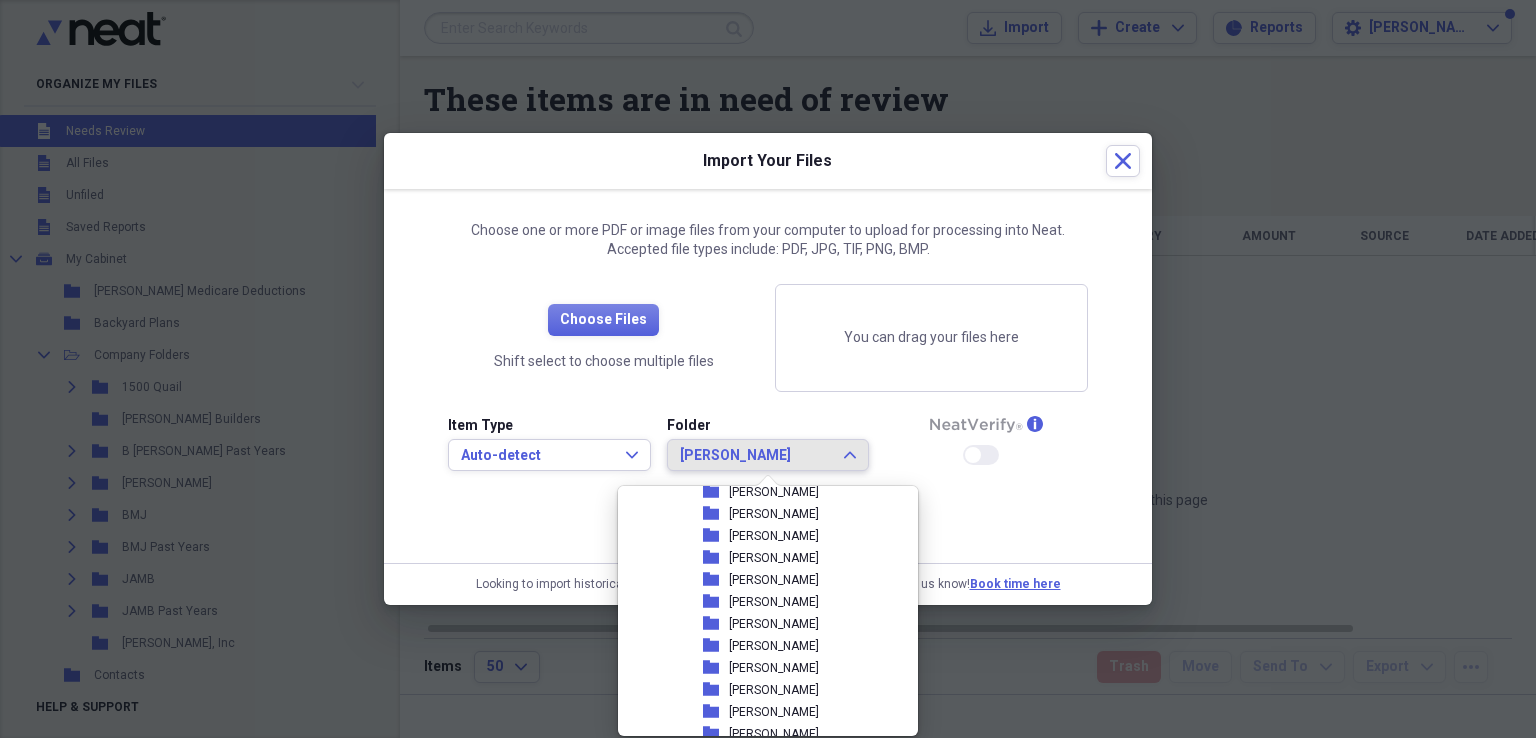 scroll, scrollTop: 736, scrollLeft: 0, axis: vertical 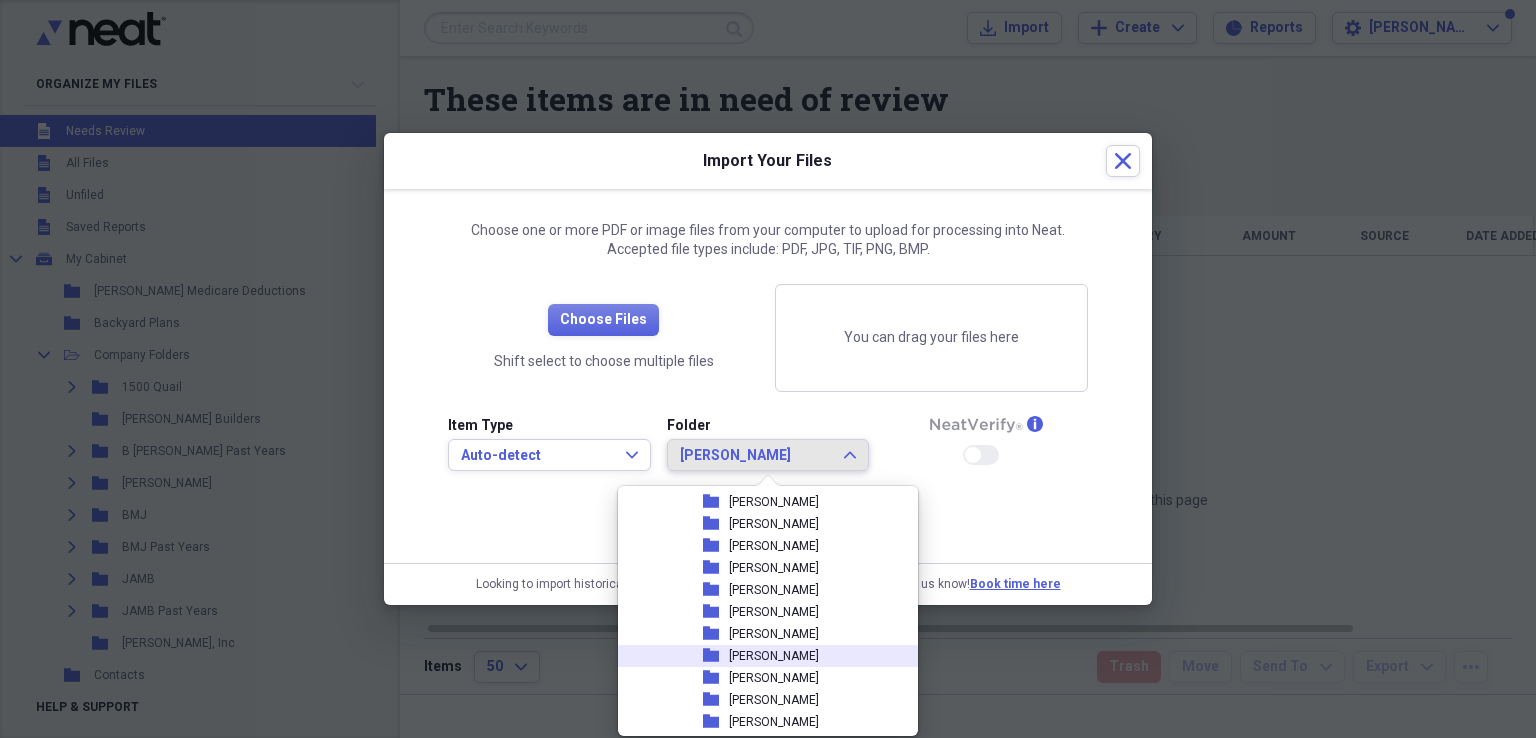 drag, startPoint x: 785, startPoint y: 662, endPoint x: 744, endPoint y: 643, distance: 45.188496 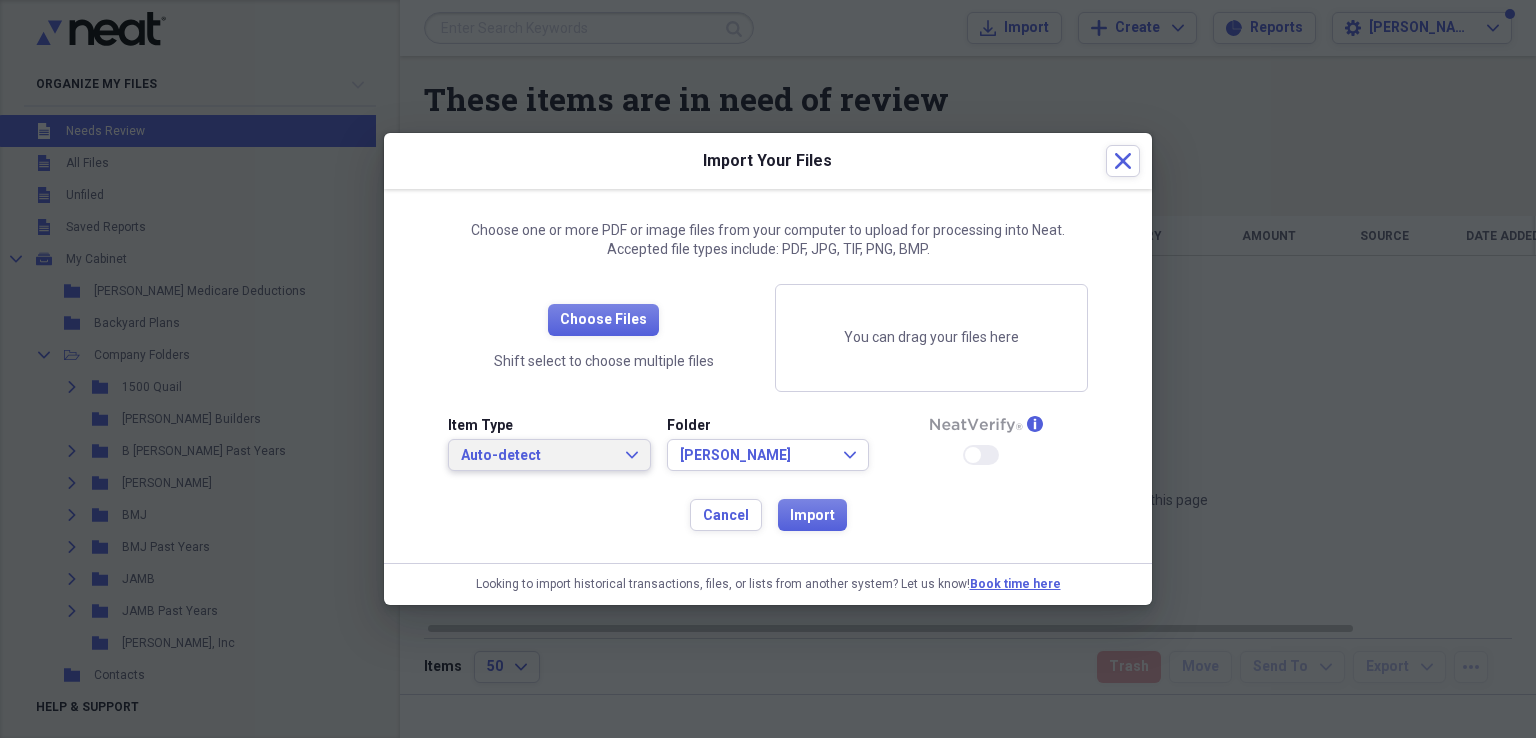 click on "Expand" 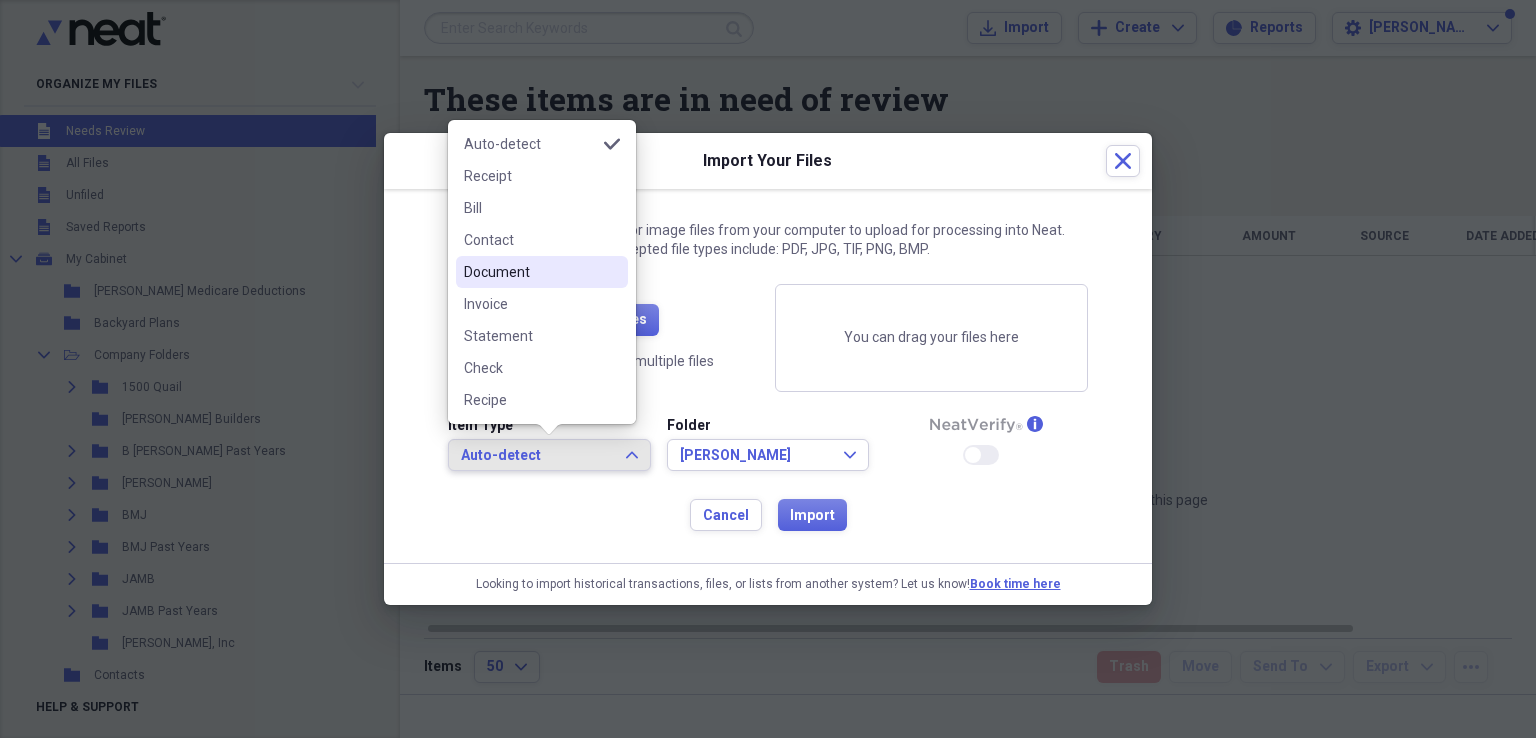 click on "Document" at bounding box center [530, 272] 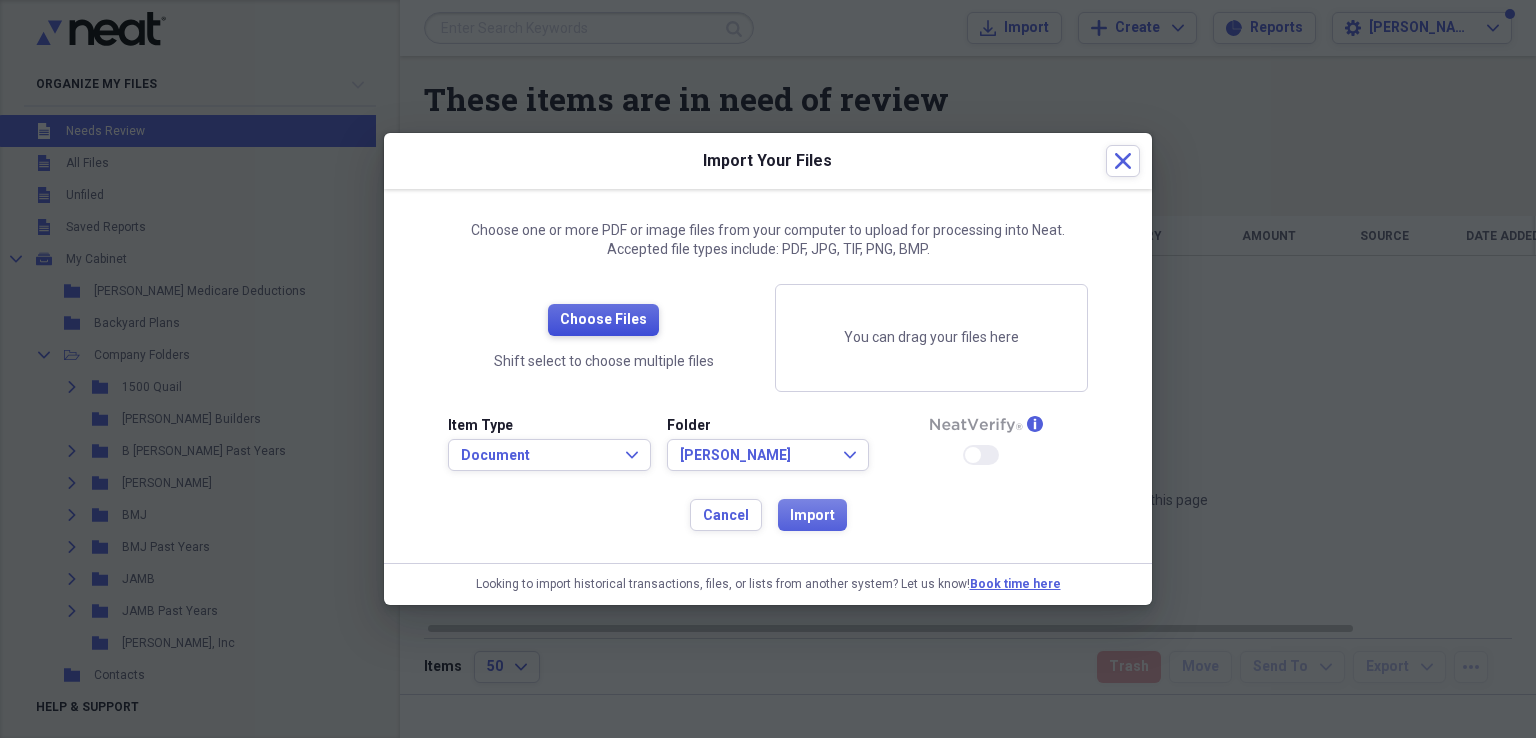 click on "Choose Files" at bounding box center (603, 320) 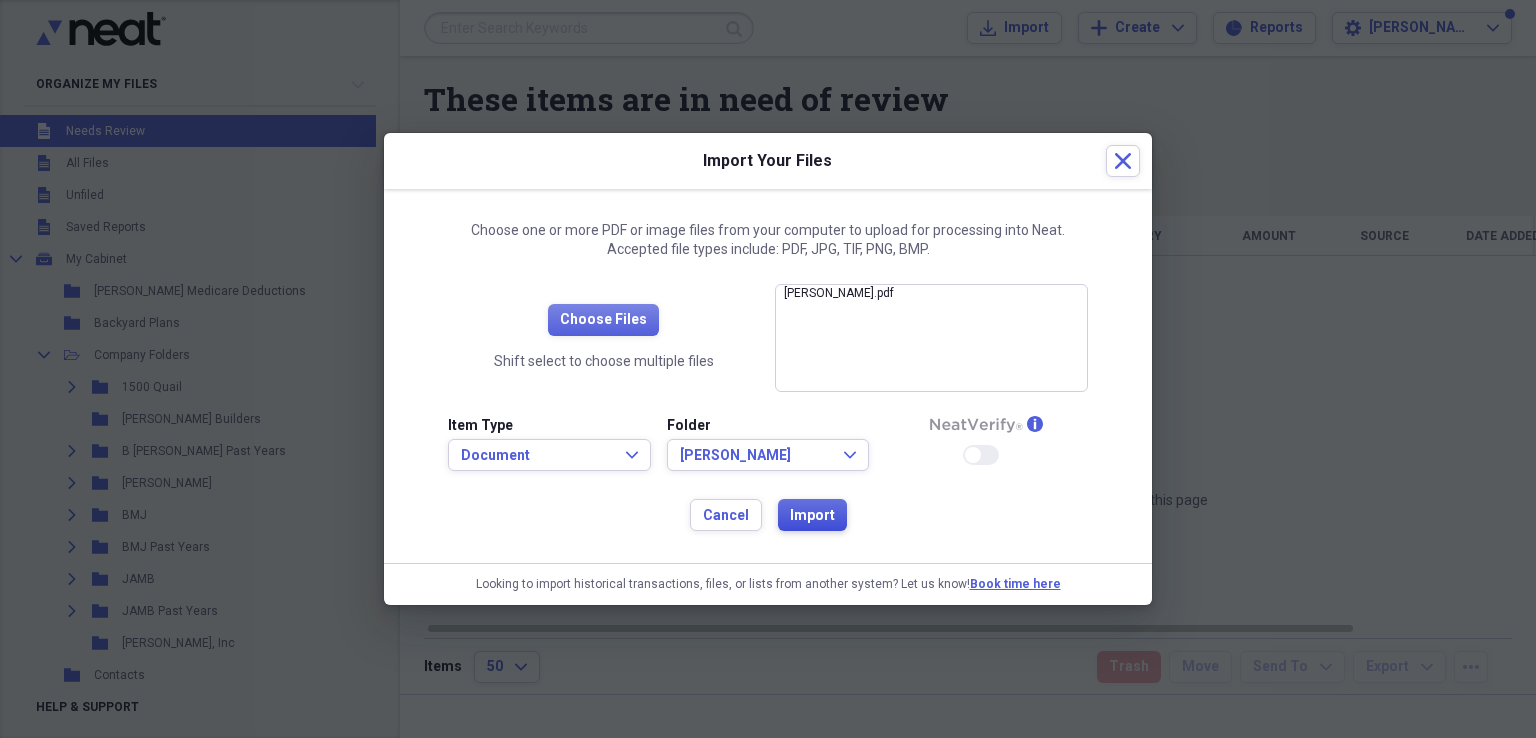 click on "Import" at bounding box center [812, 516] 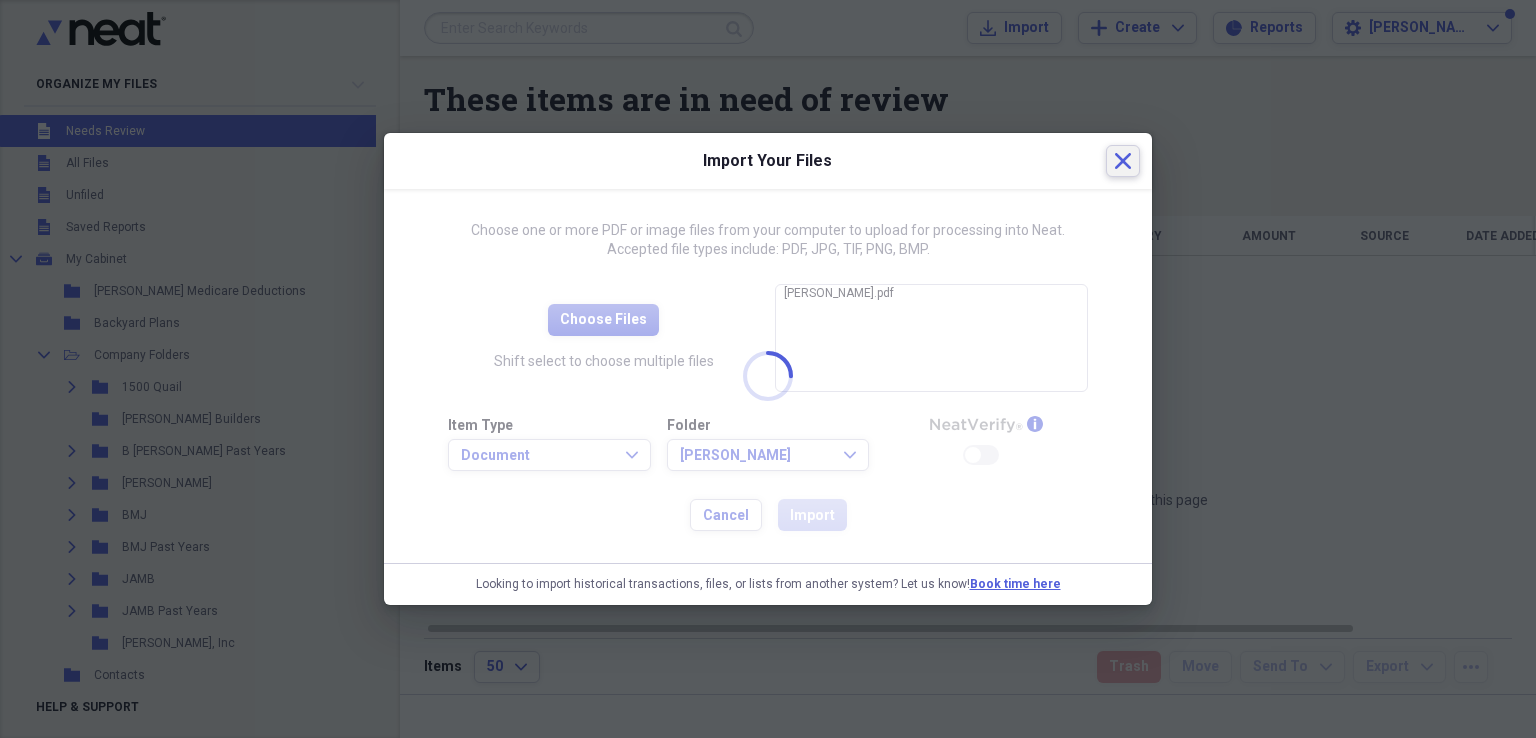 click 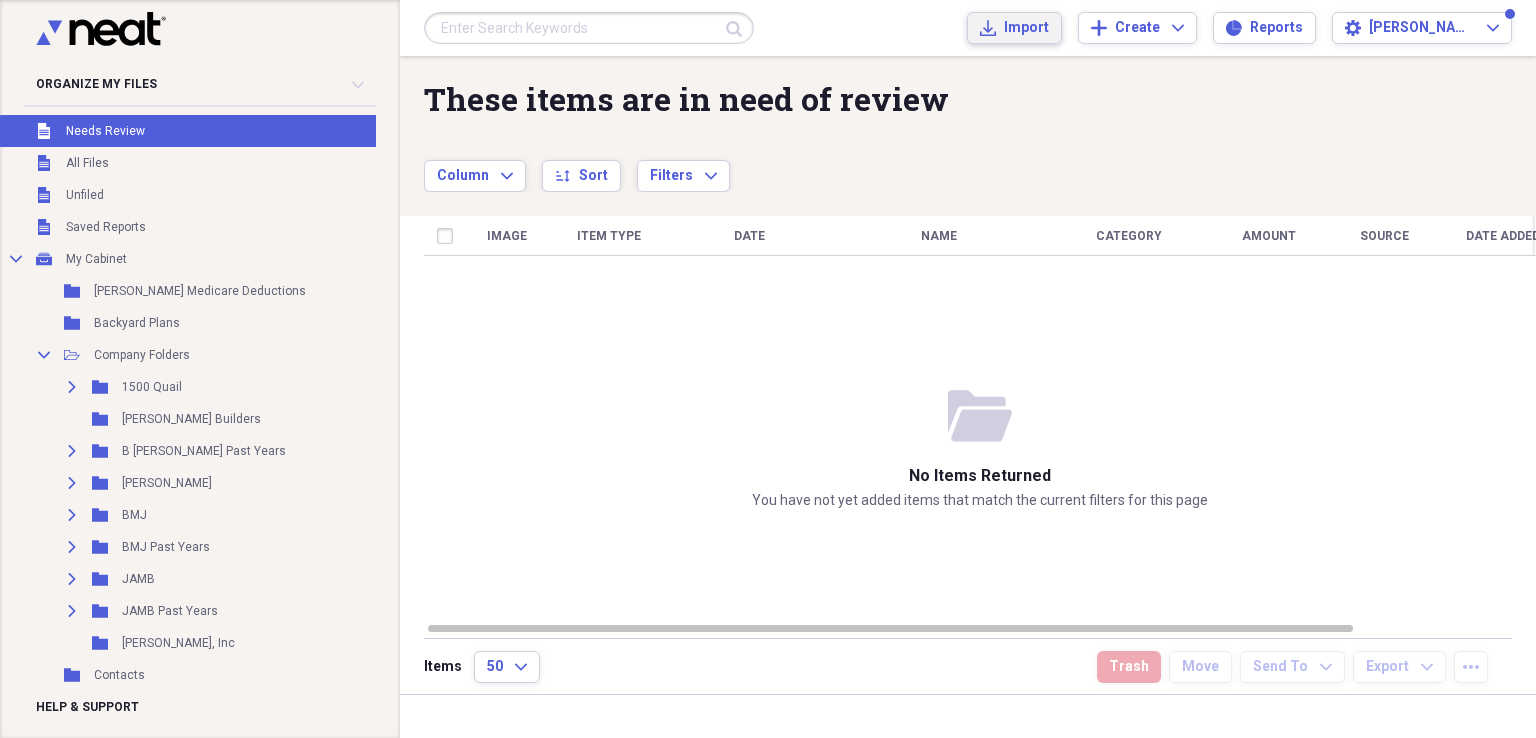 click on "Import" at bounding box center (1026, 28) 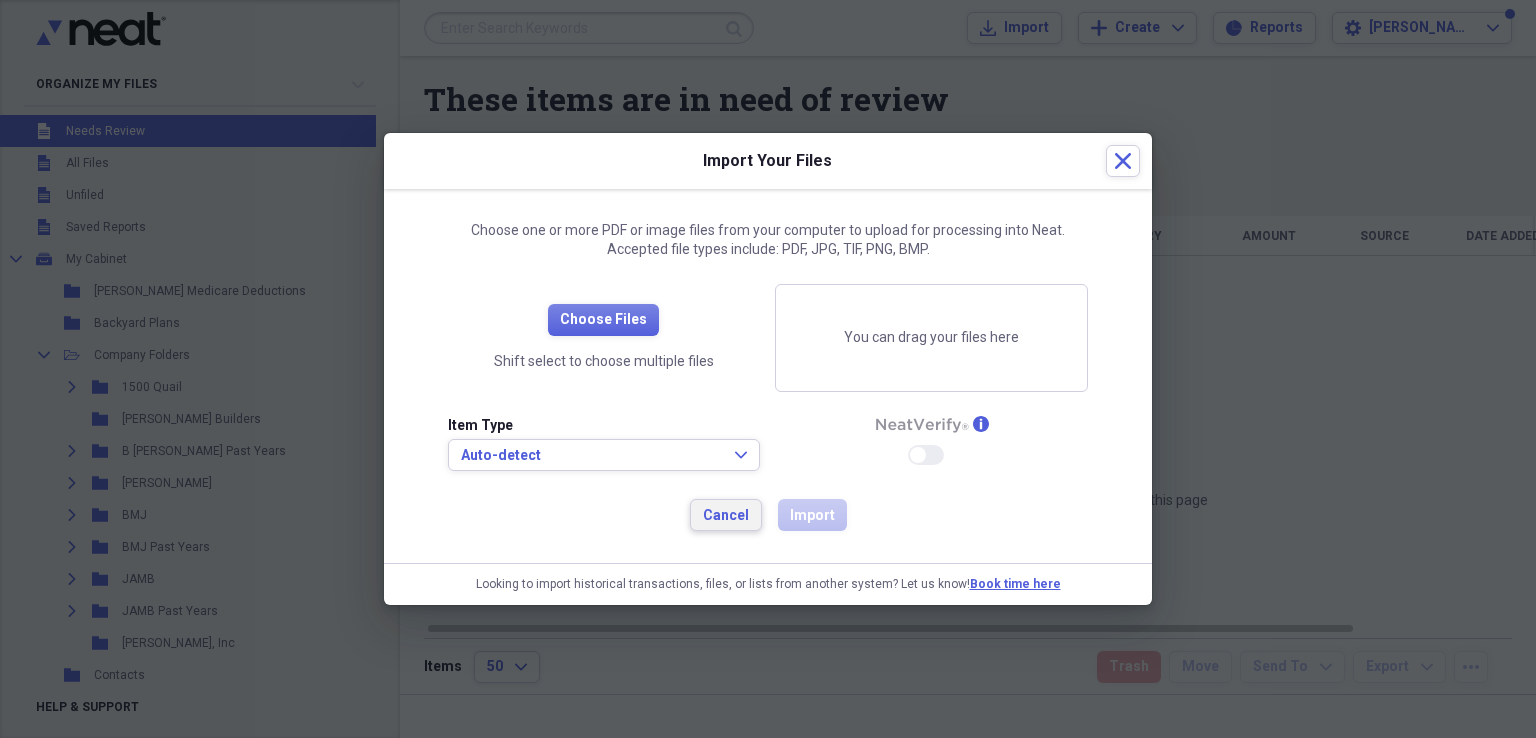 click on "Cancel" at bounding box center [726, 516] 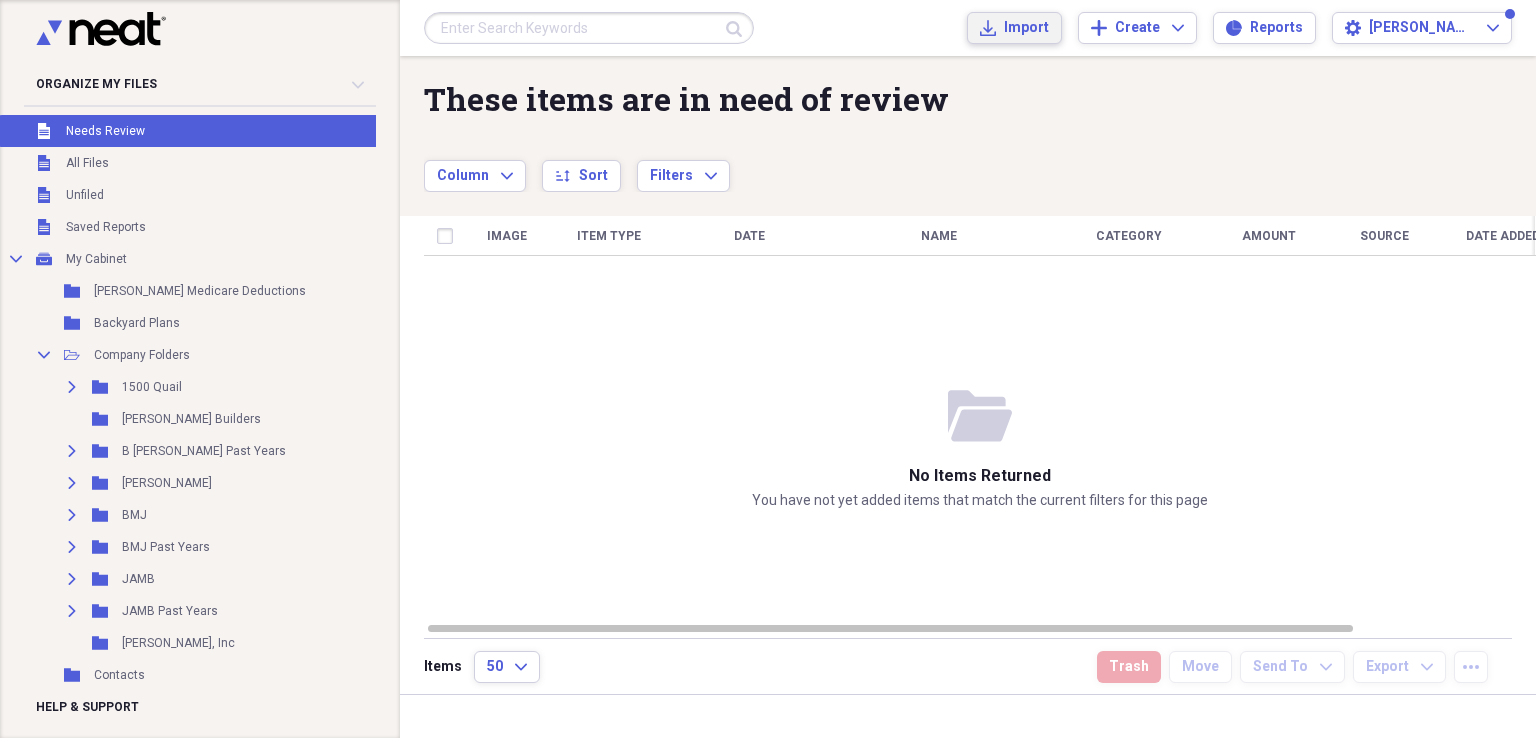 click on "Import Import" at bounding box center (1014, 28) 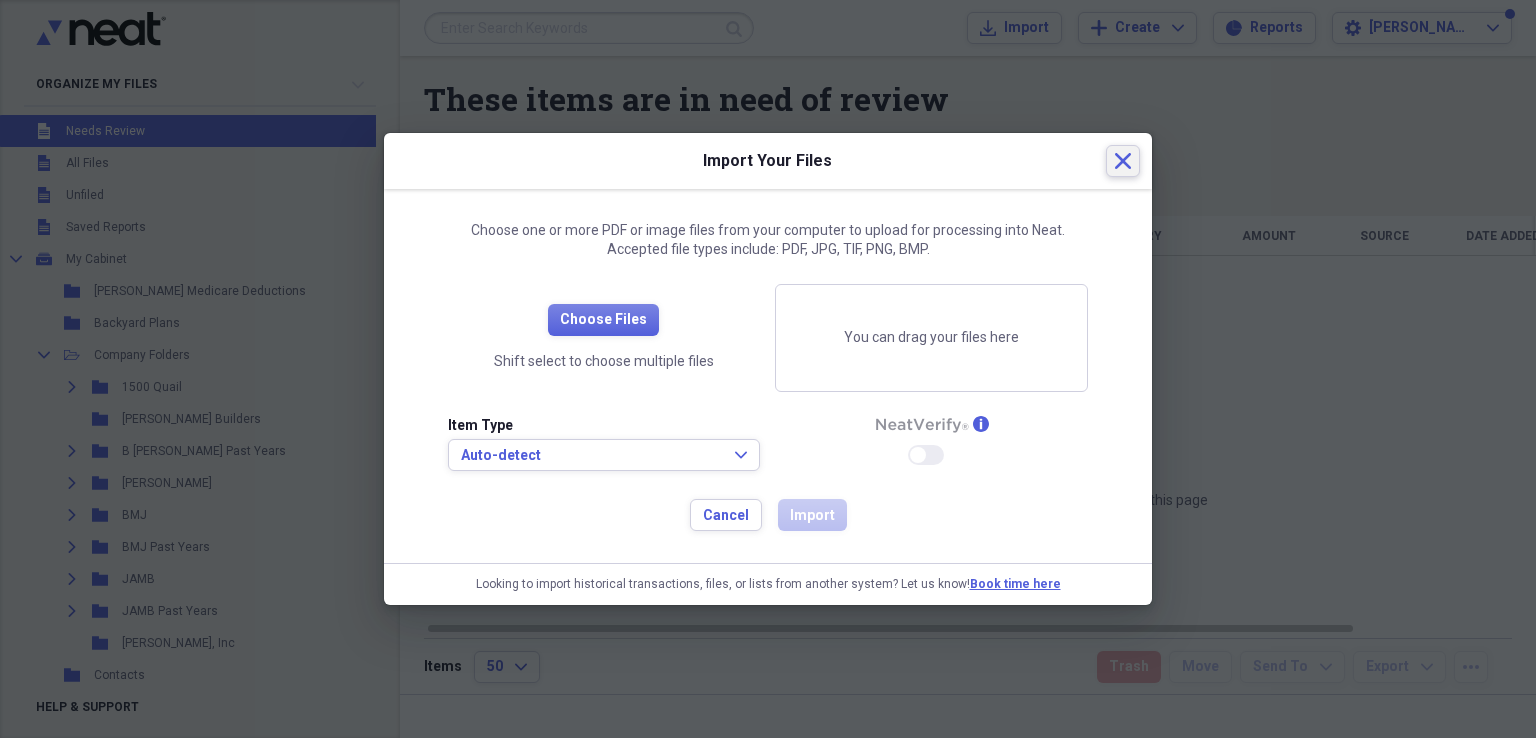 click 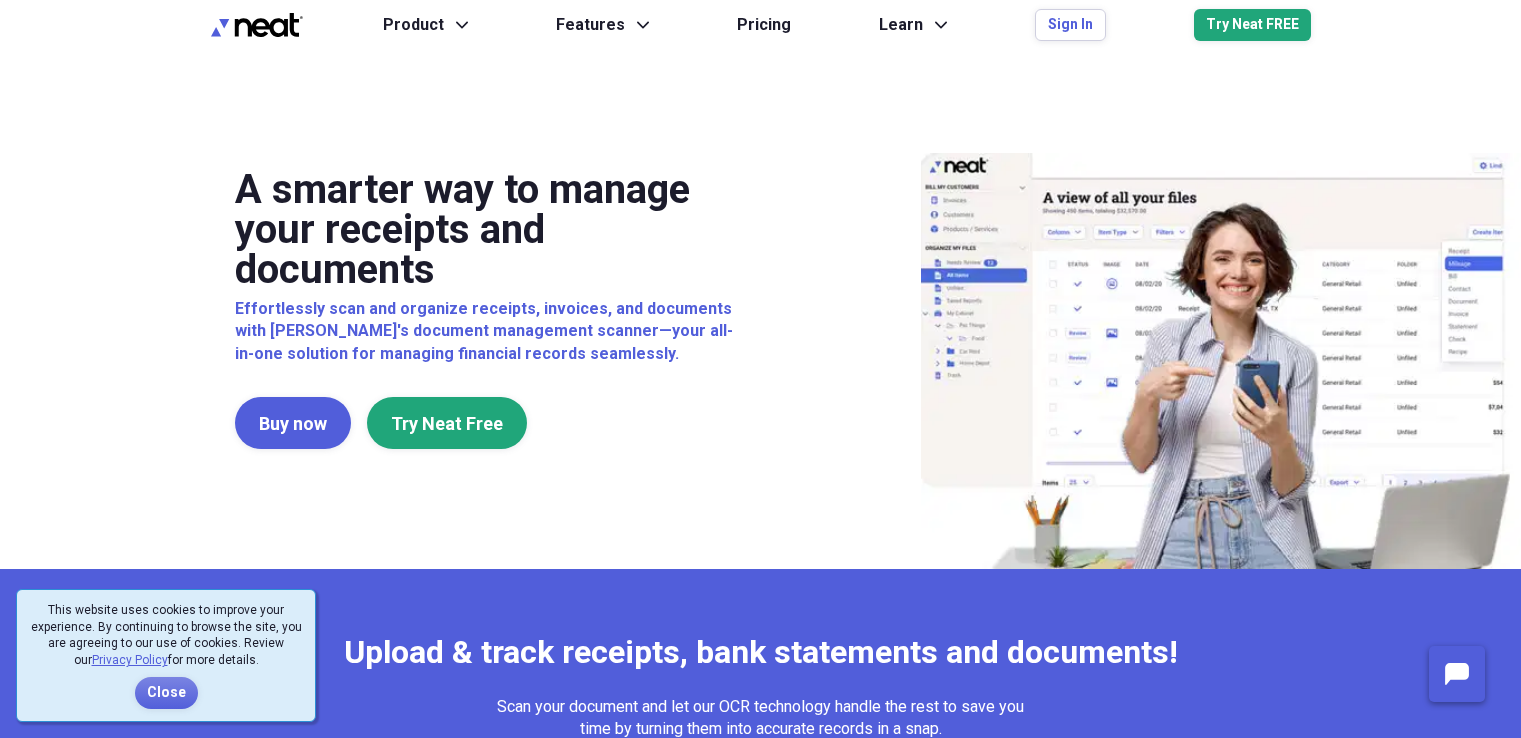 scroll, scrollTop: 0, scrollLeft: 0, axis: both 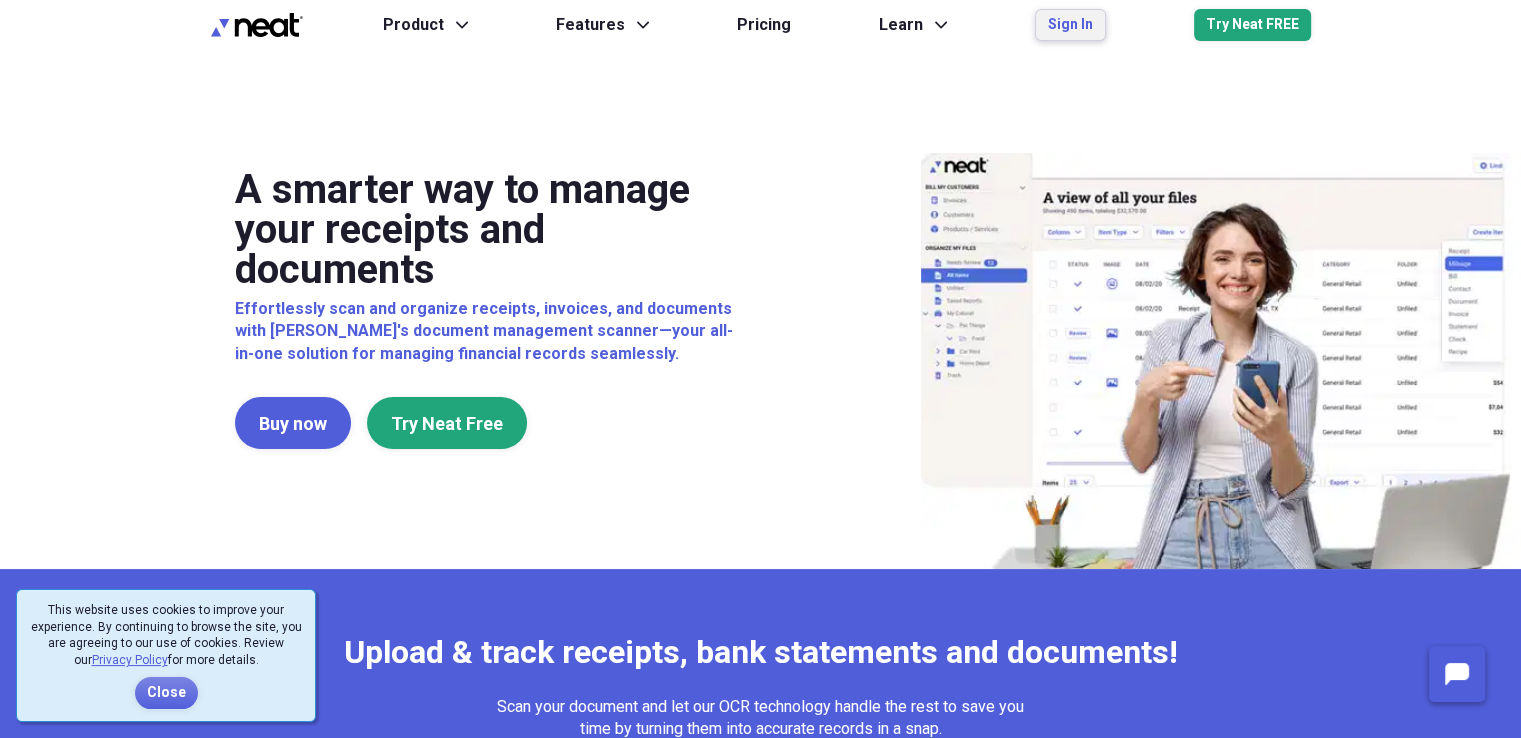 click on "Sign In" at bounding box center [1070, 25] 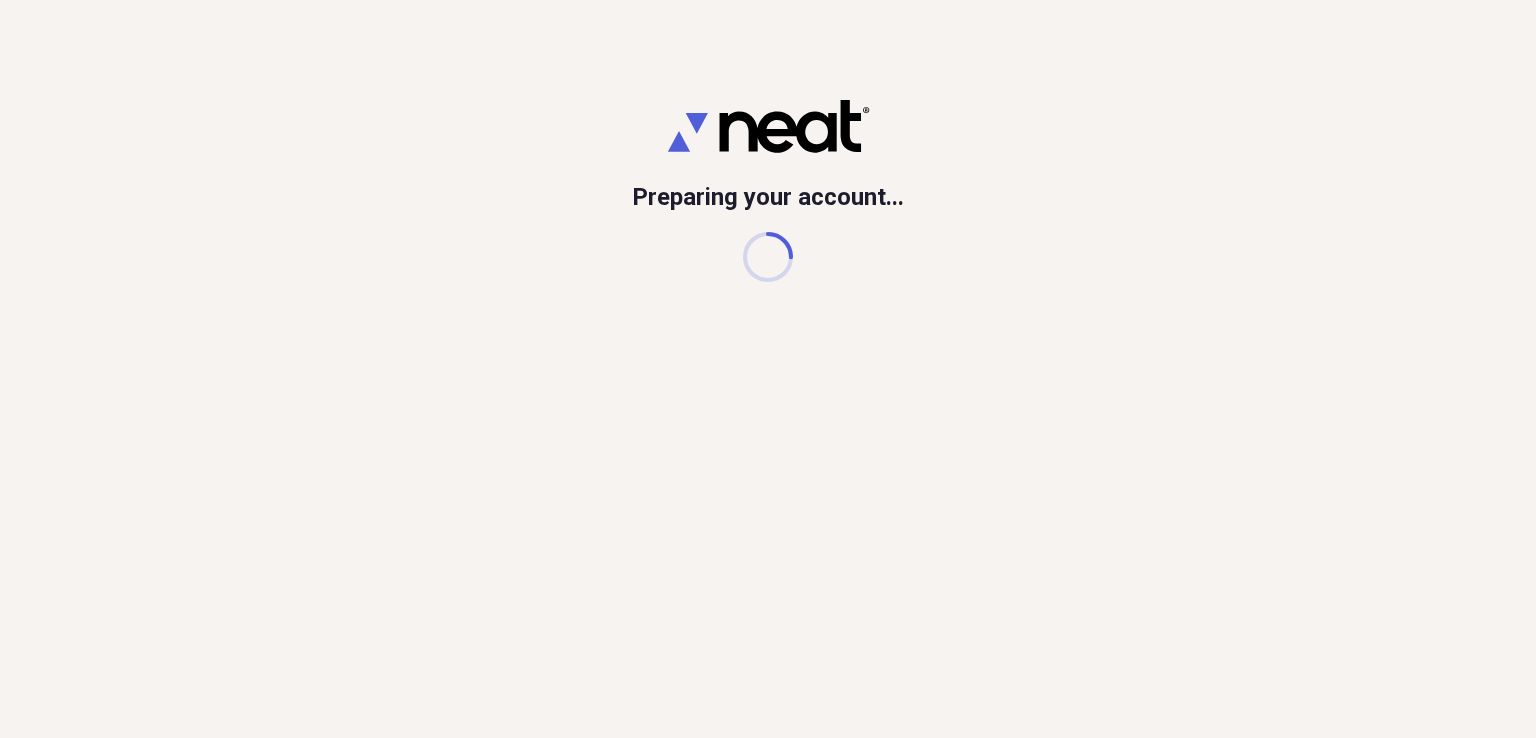 scroll, scrollTop: 0, scrollLeft: 0, axis: both 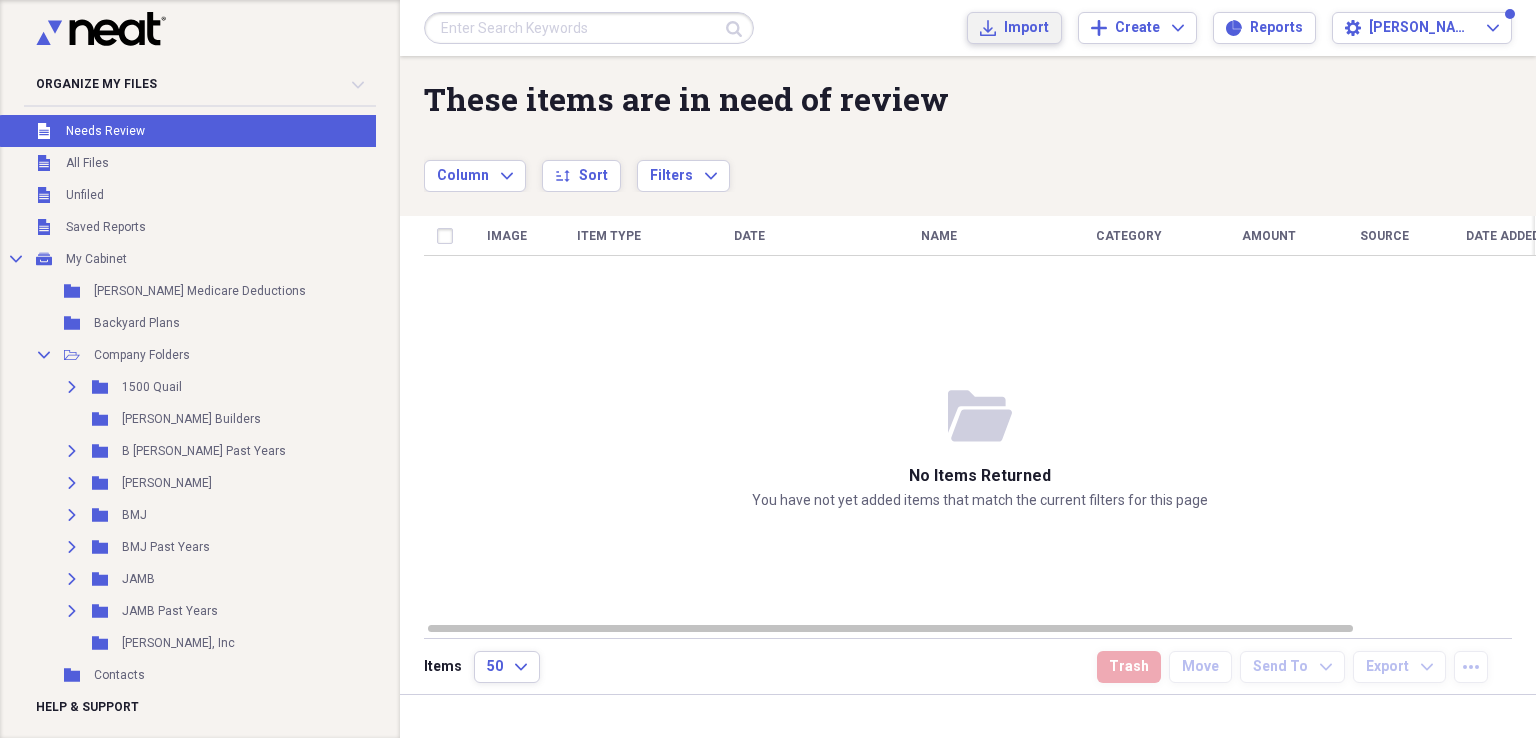 click on "Import" at bounding box center (1026, 28) 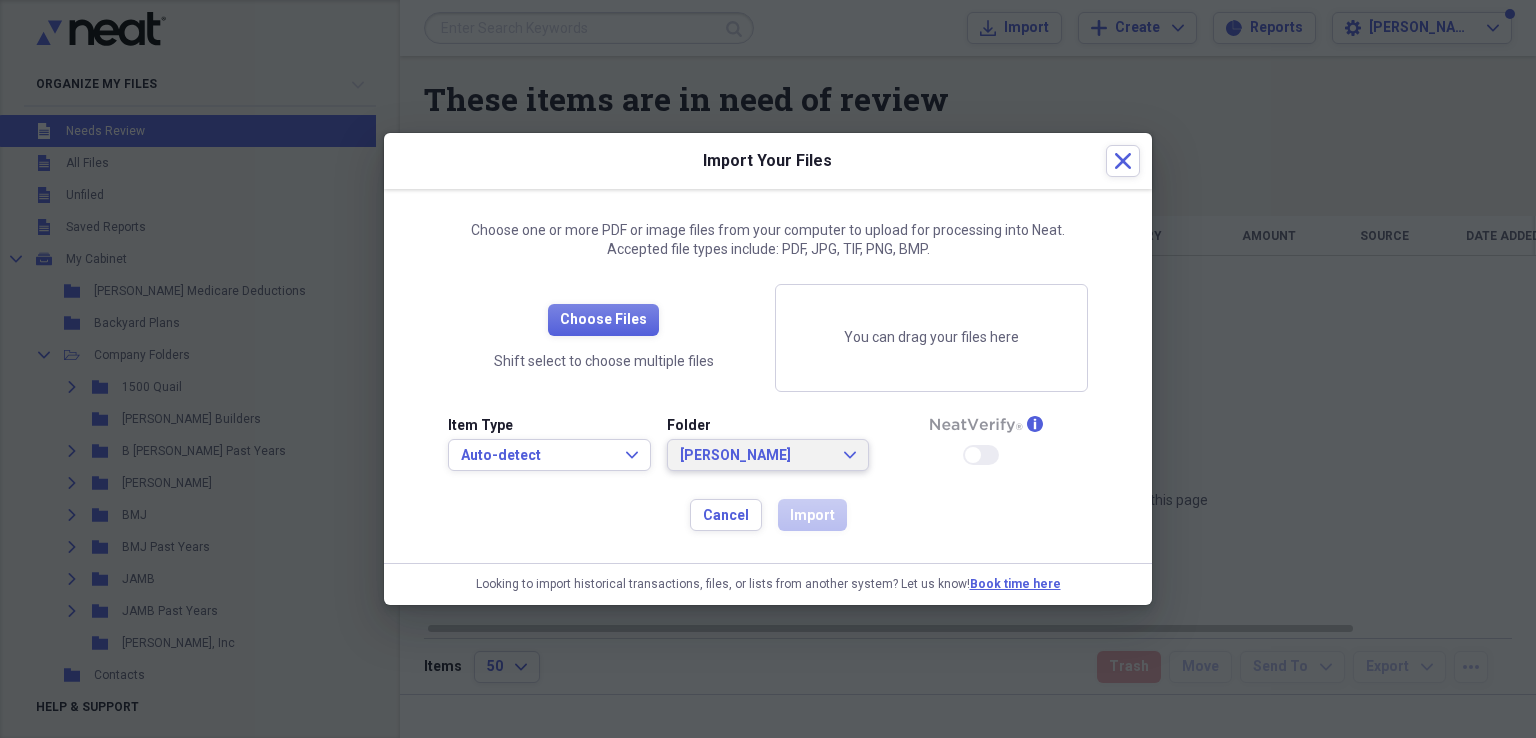 click on "Expand" 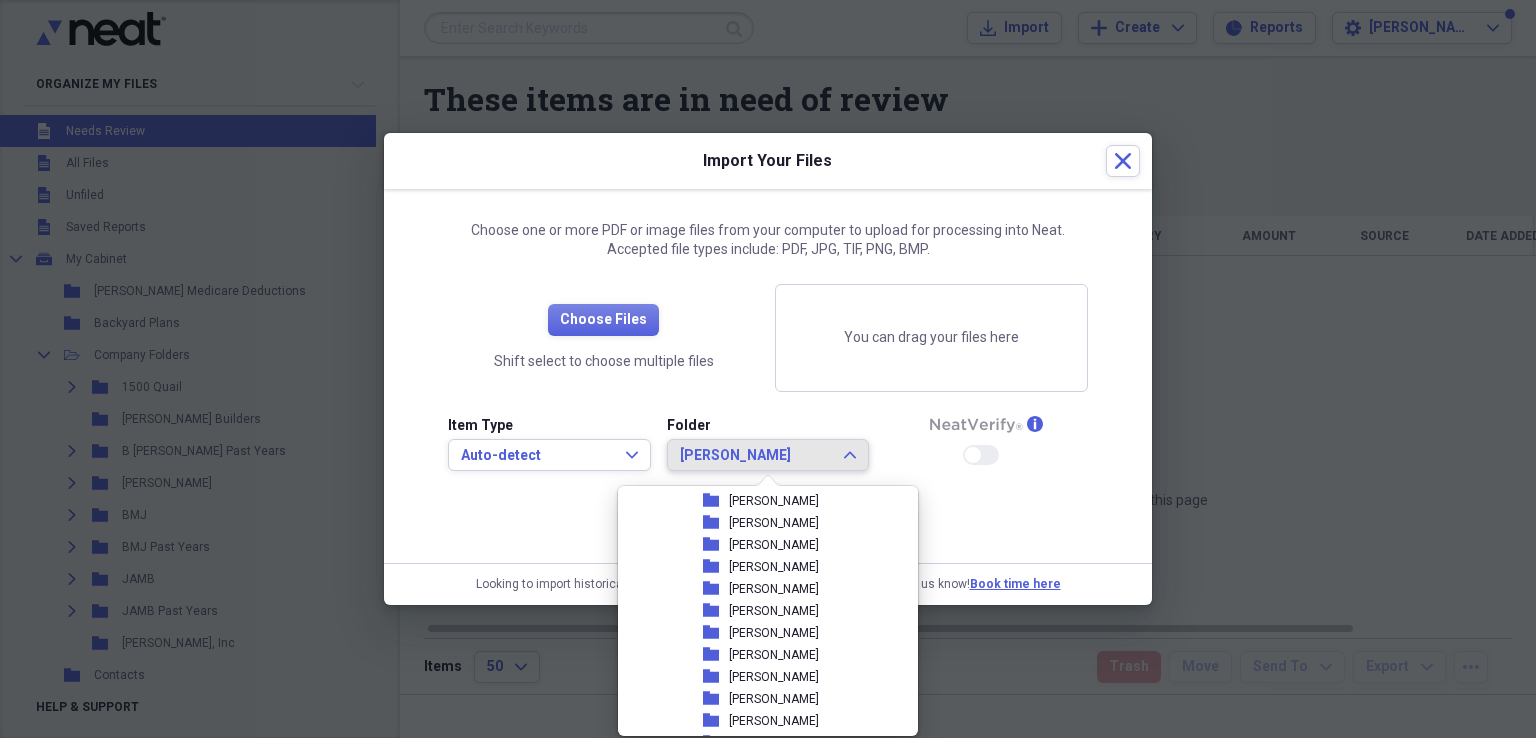 scroll, scrollTop: 787, scrollLeft: 0, axis: vertical 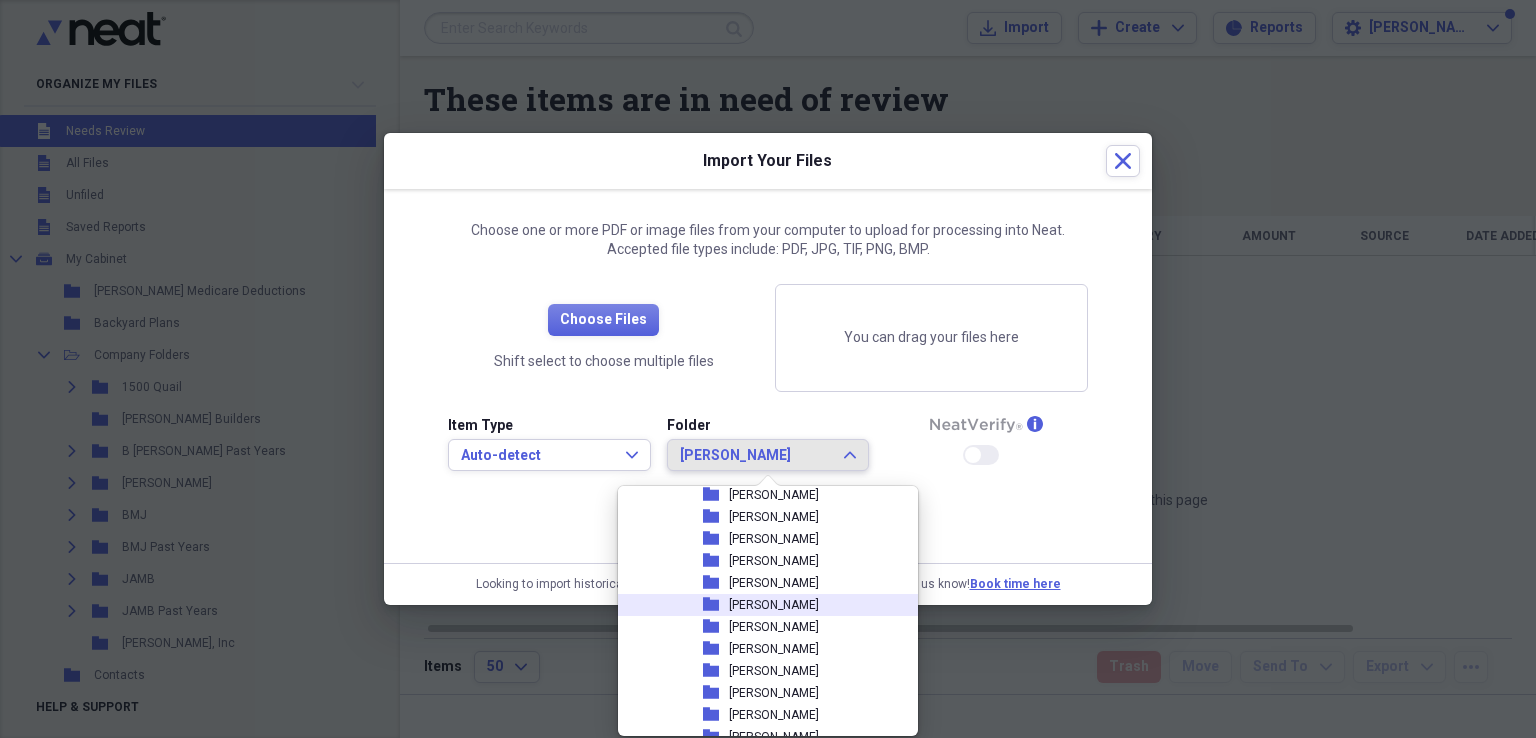 click on "[PERSON_NAME]" at bounding box center [774, 605] 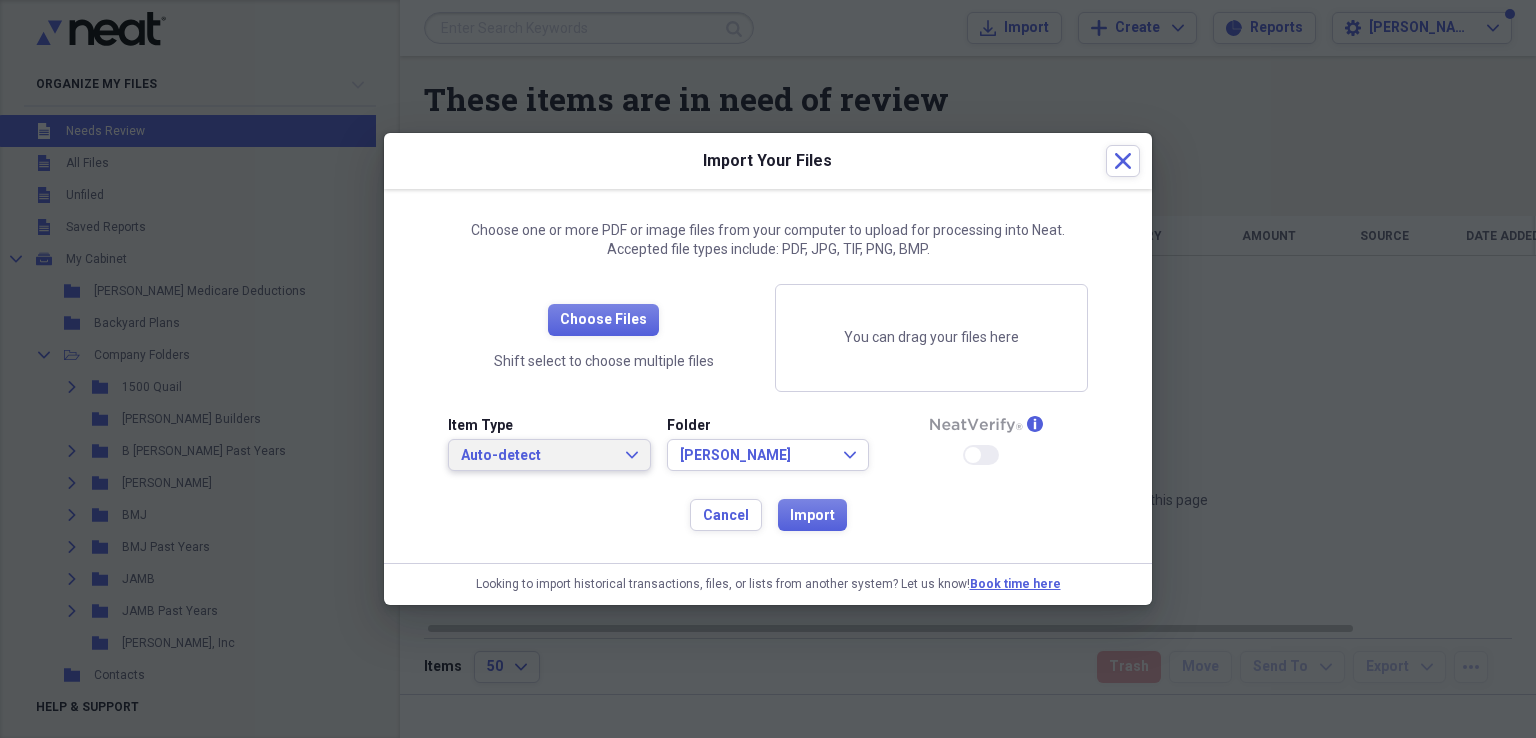 click on "Expand" 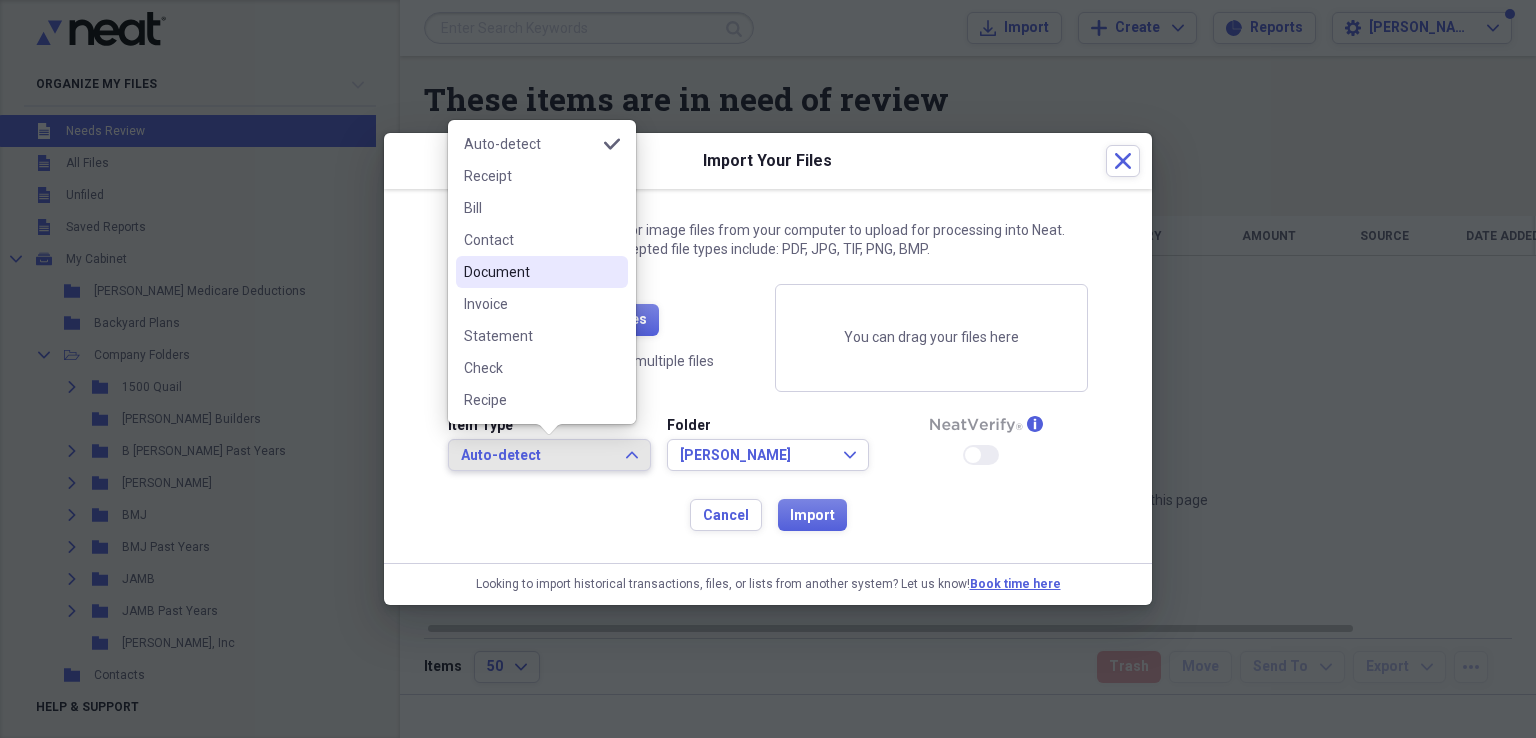 click on "Document" at bounding box center (530, 272) 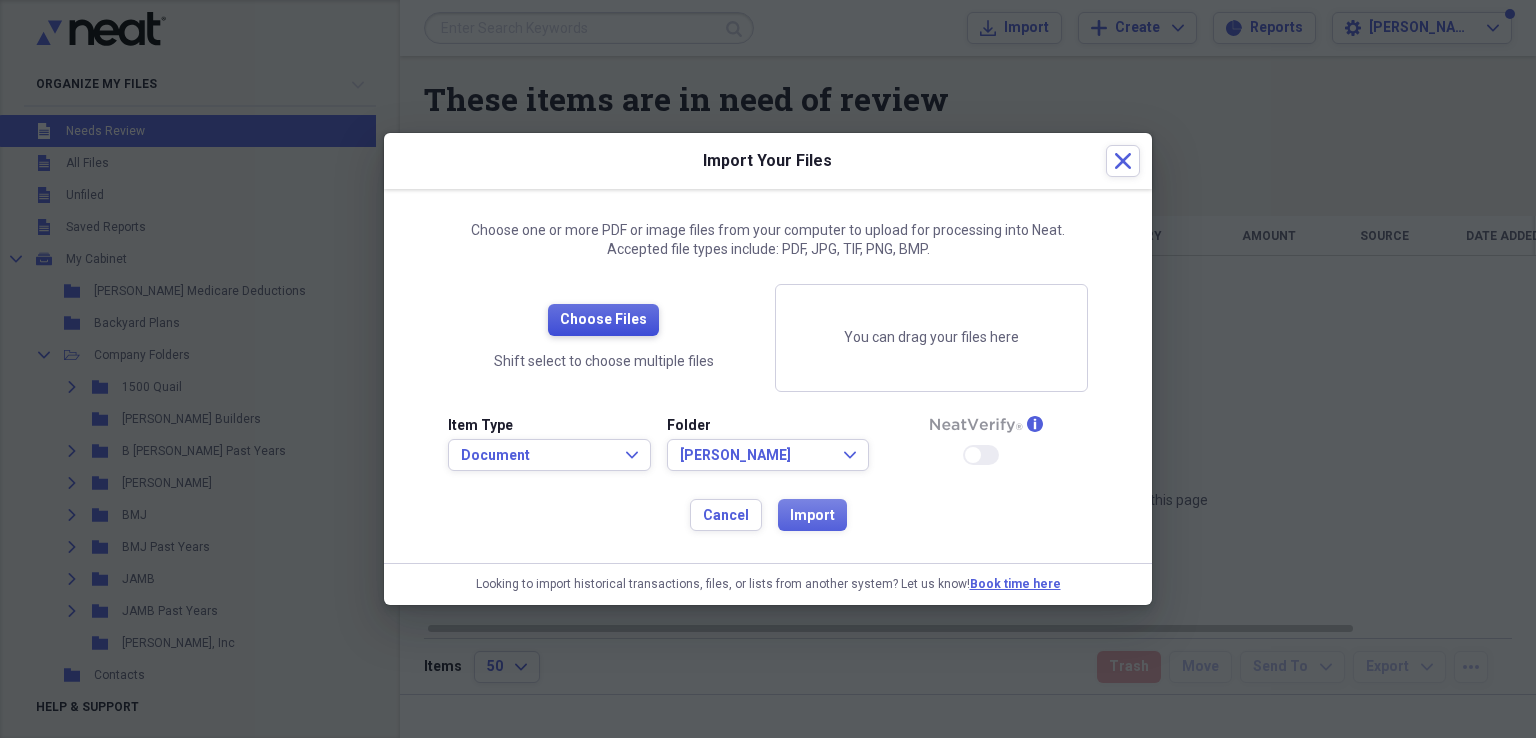 click on "Choose Files" at bounding box center [603, 320] 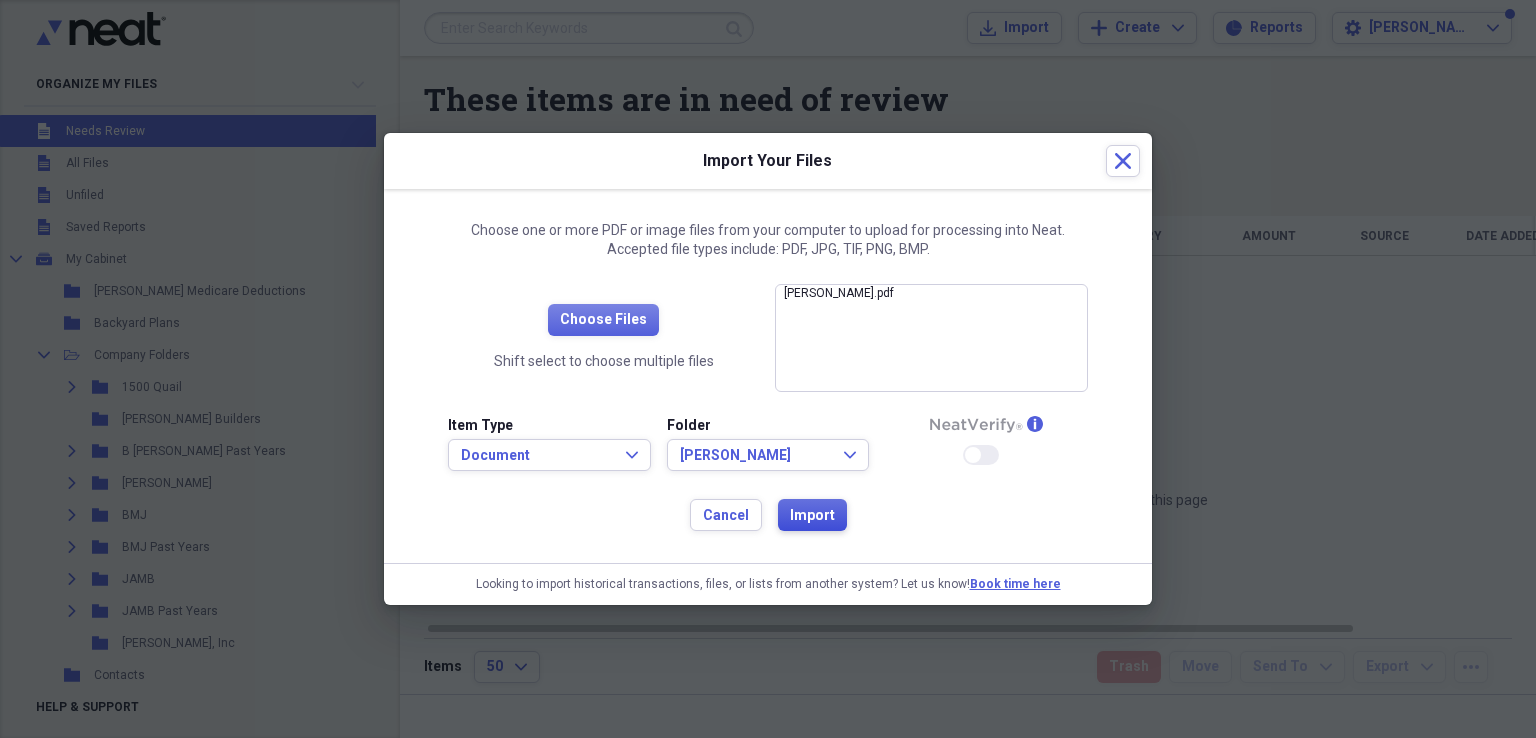 click on "Import" at bounding box center [812, 516] 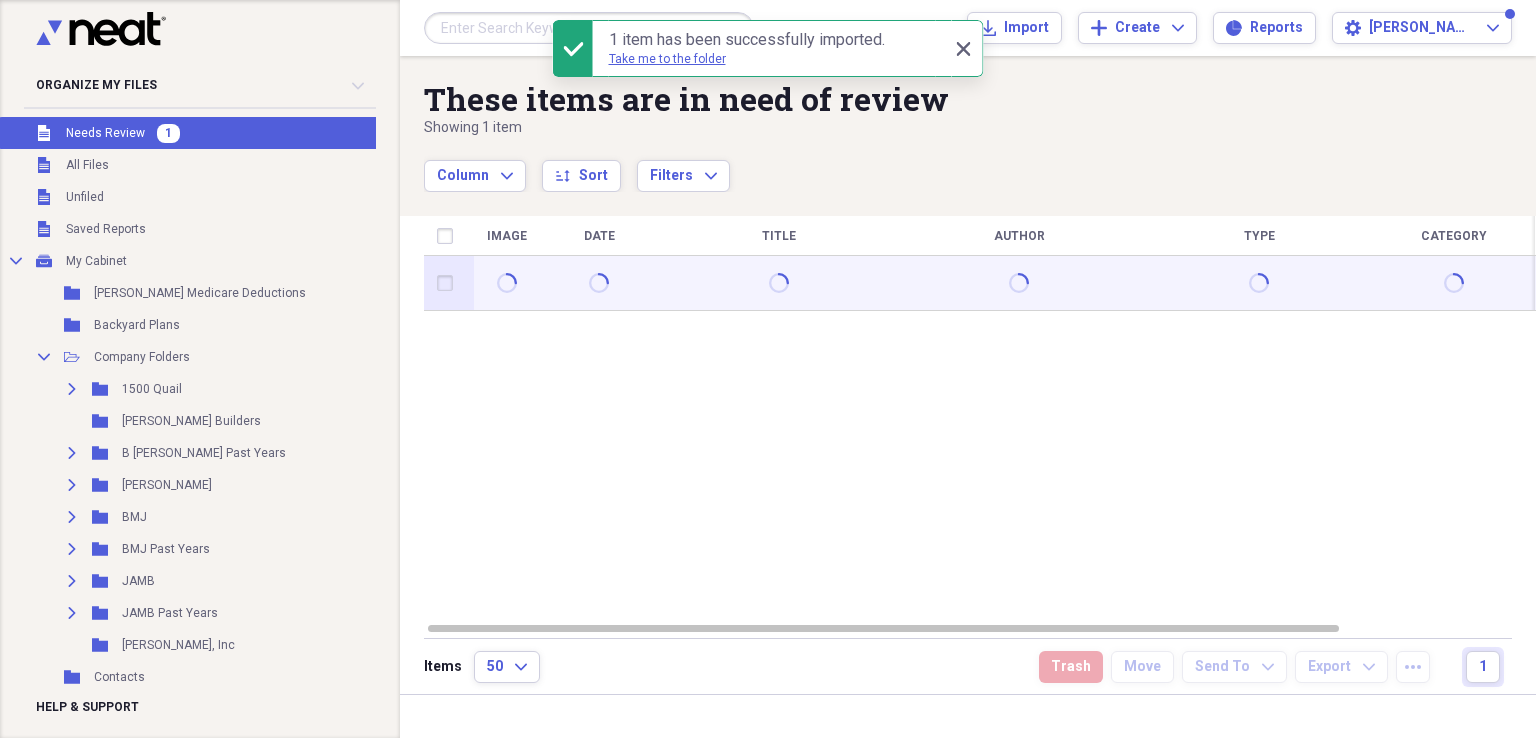 click at bounding box center (449, 283) 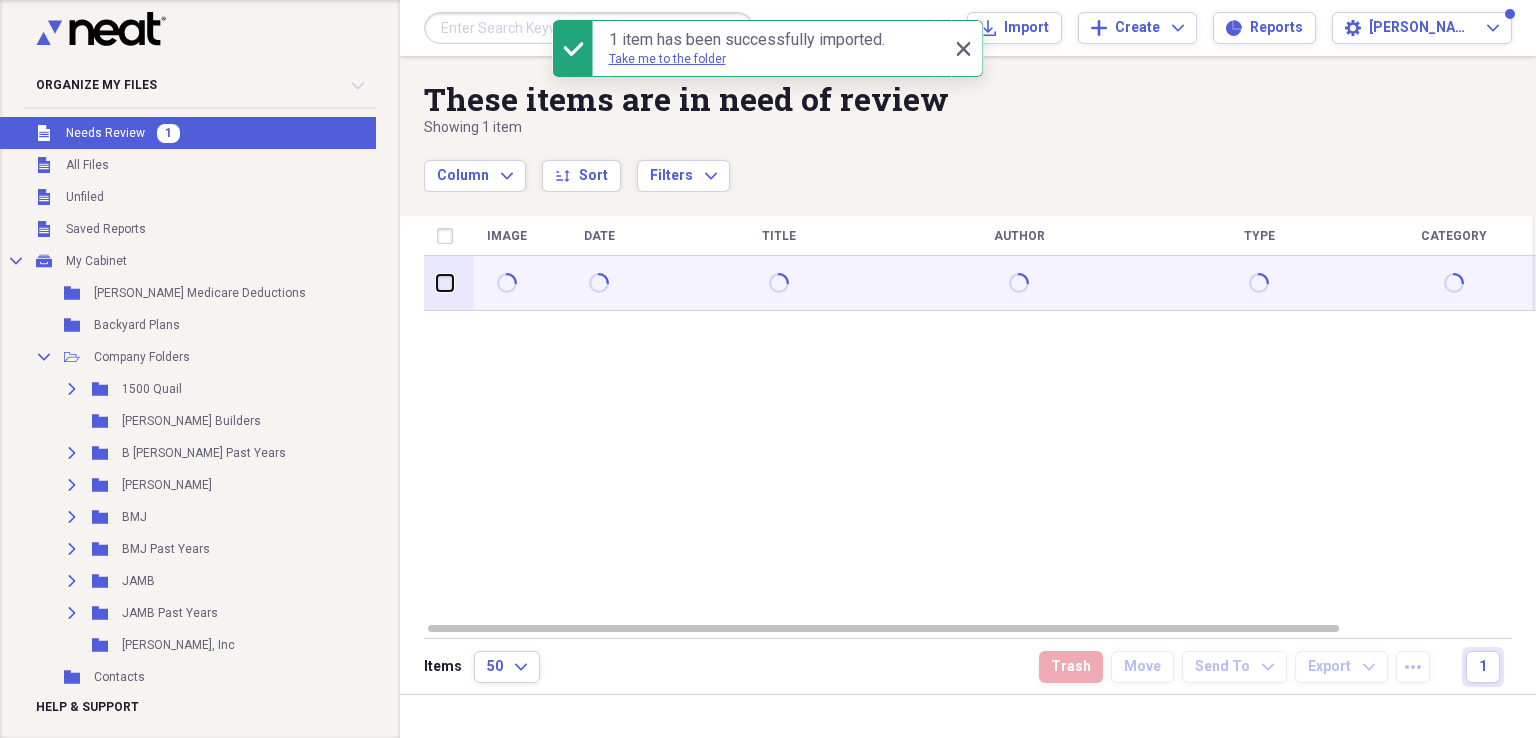 click at bounding box center [437, 283] 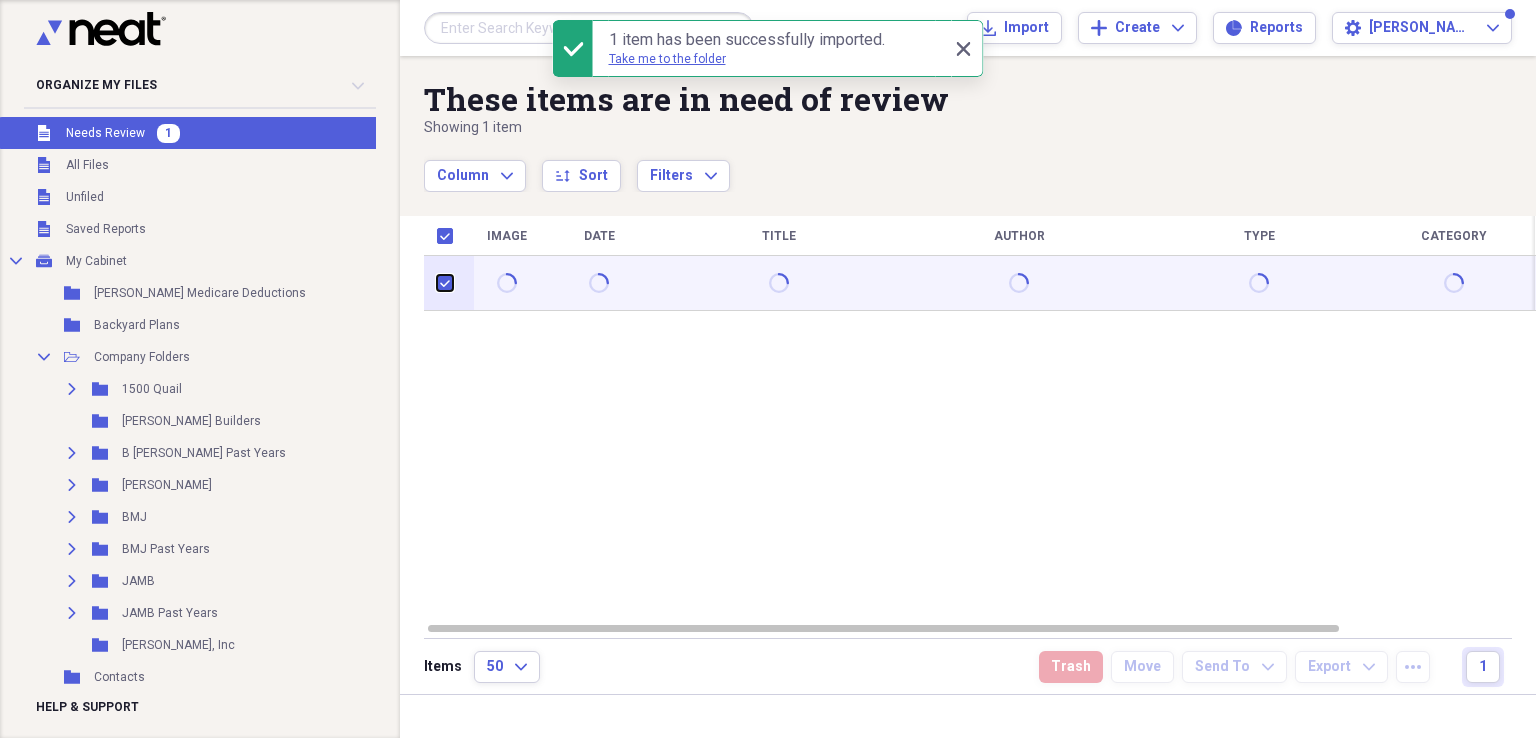 checkbox on "true" 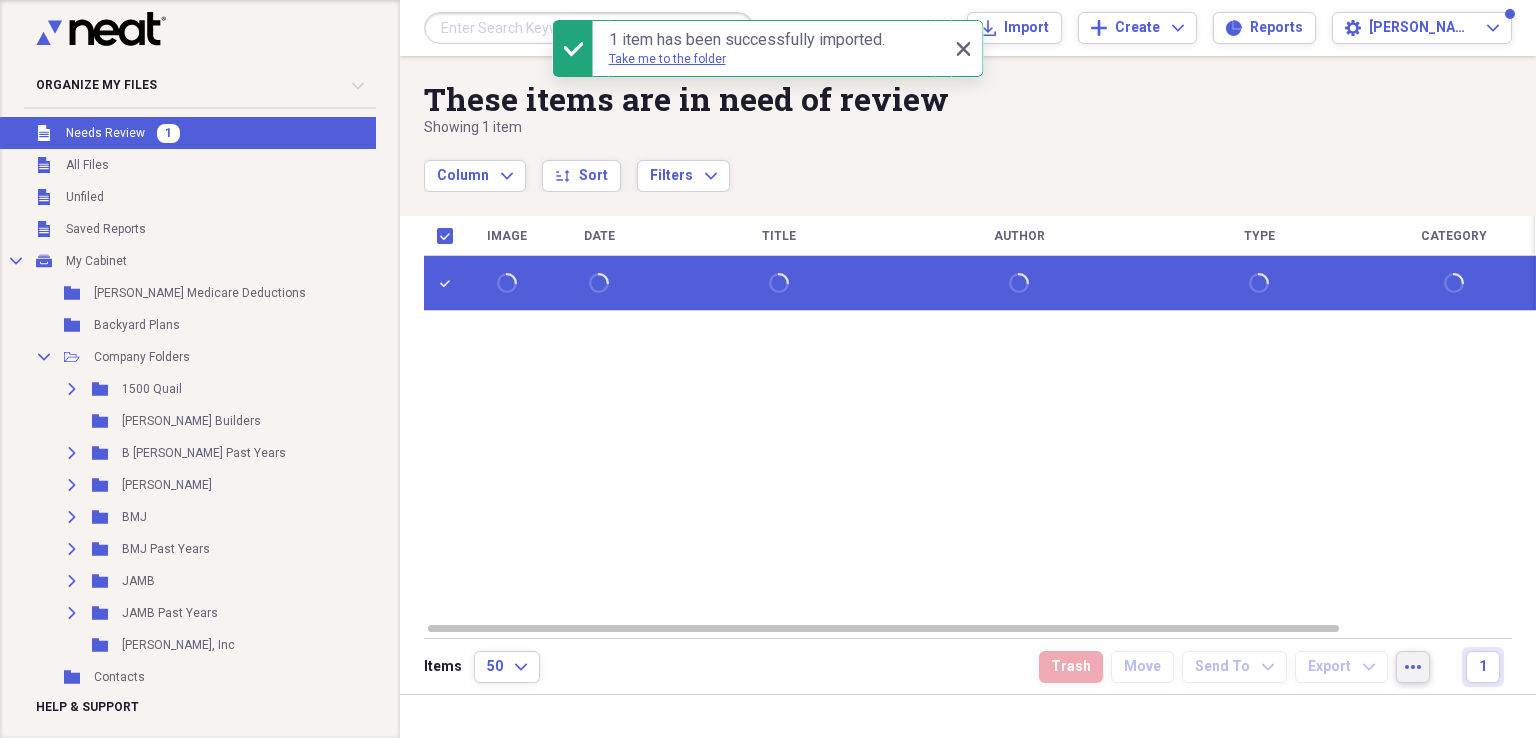 click on "more" 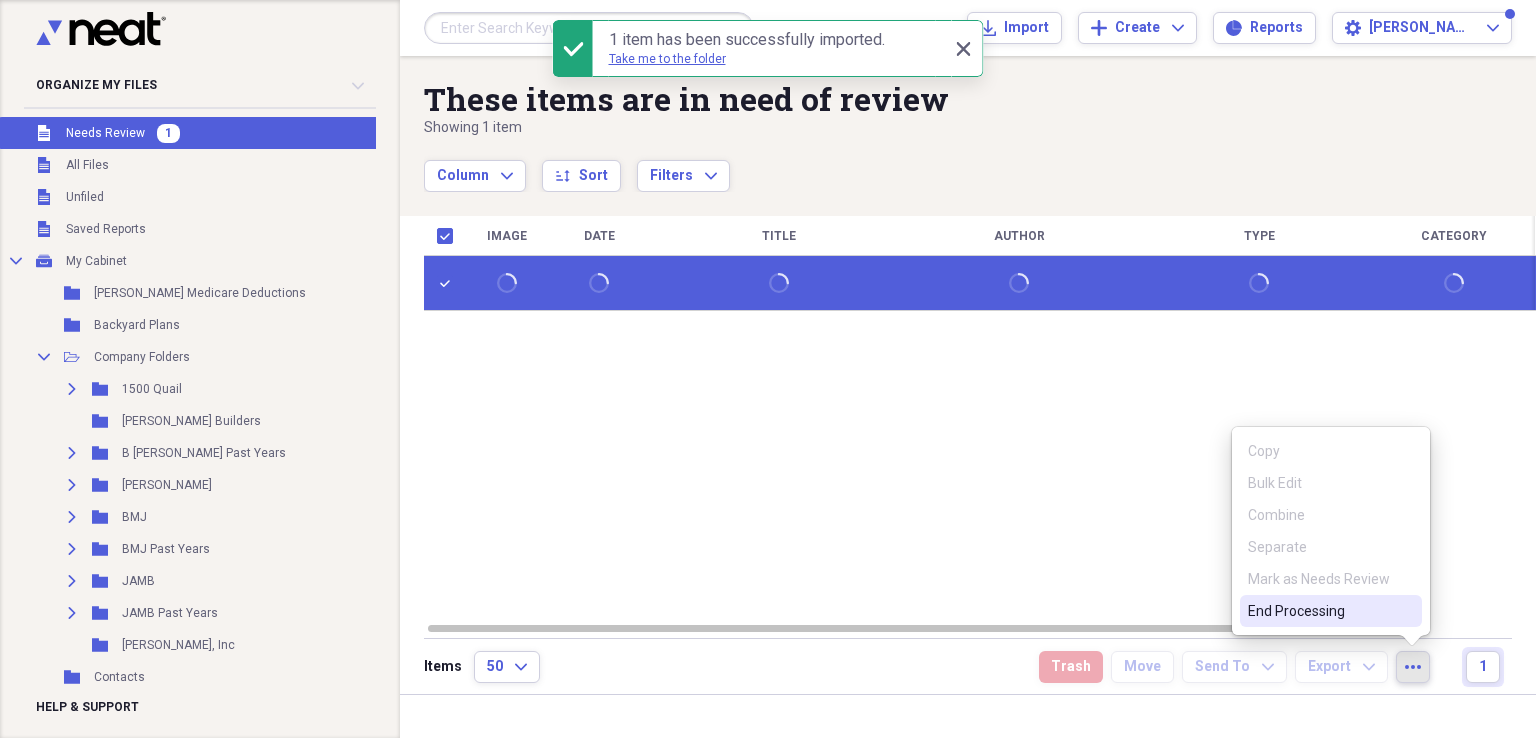 click on "End Processing" at bounding box center [1319, 611] 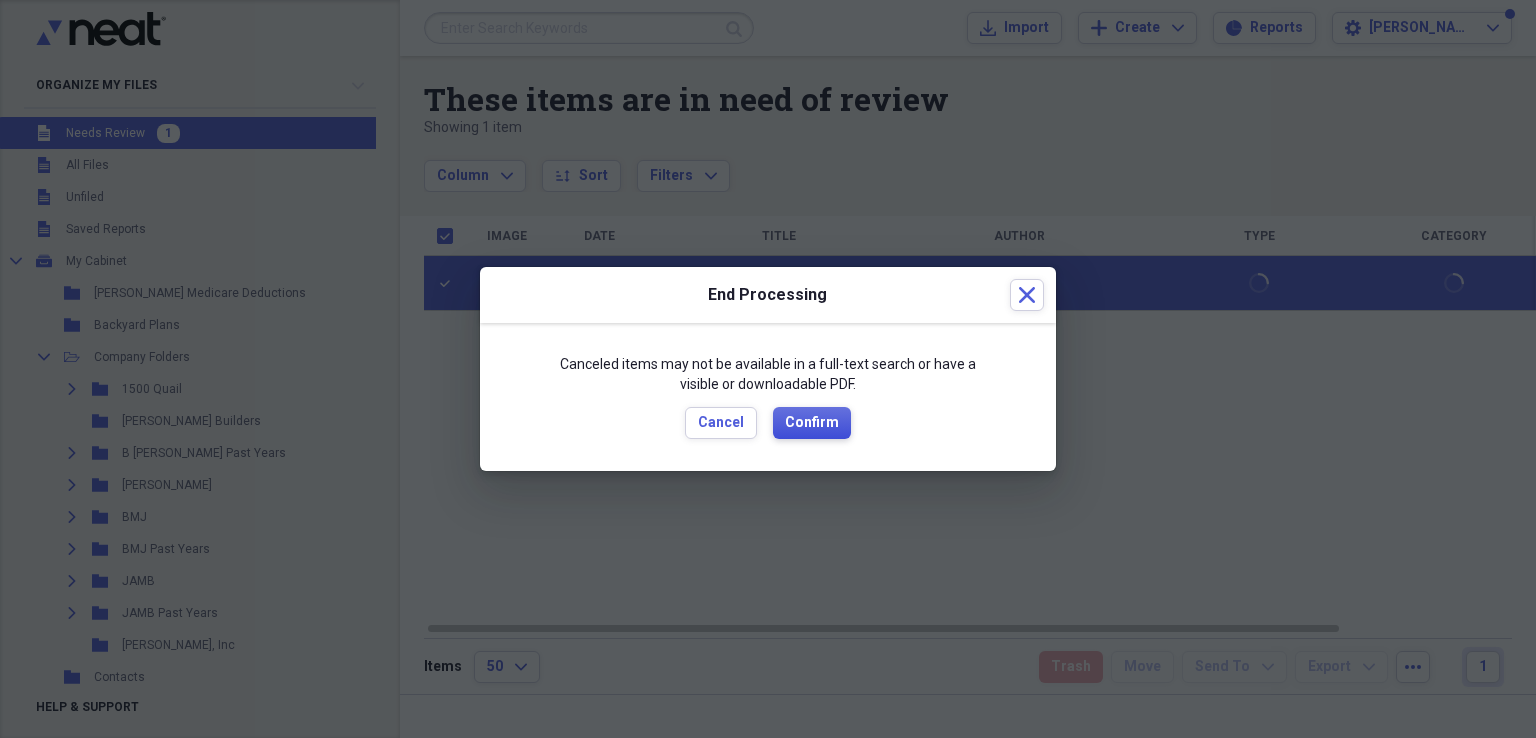 click on "Confirm" at bounding box center (812, 423) 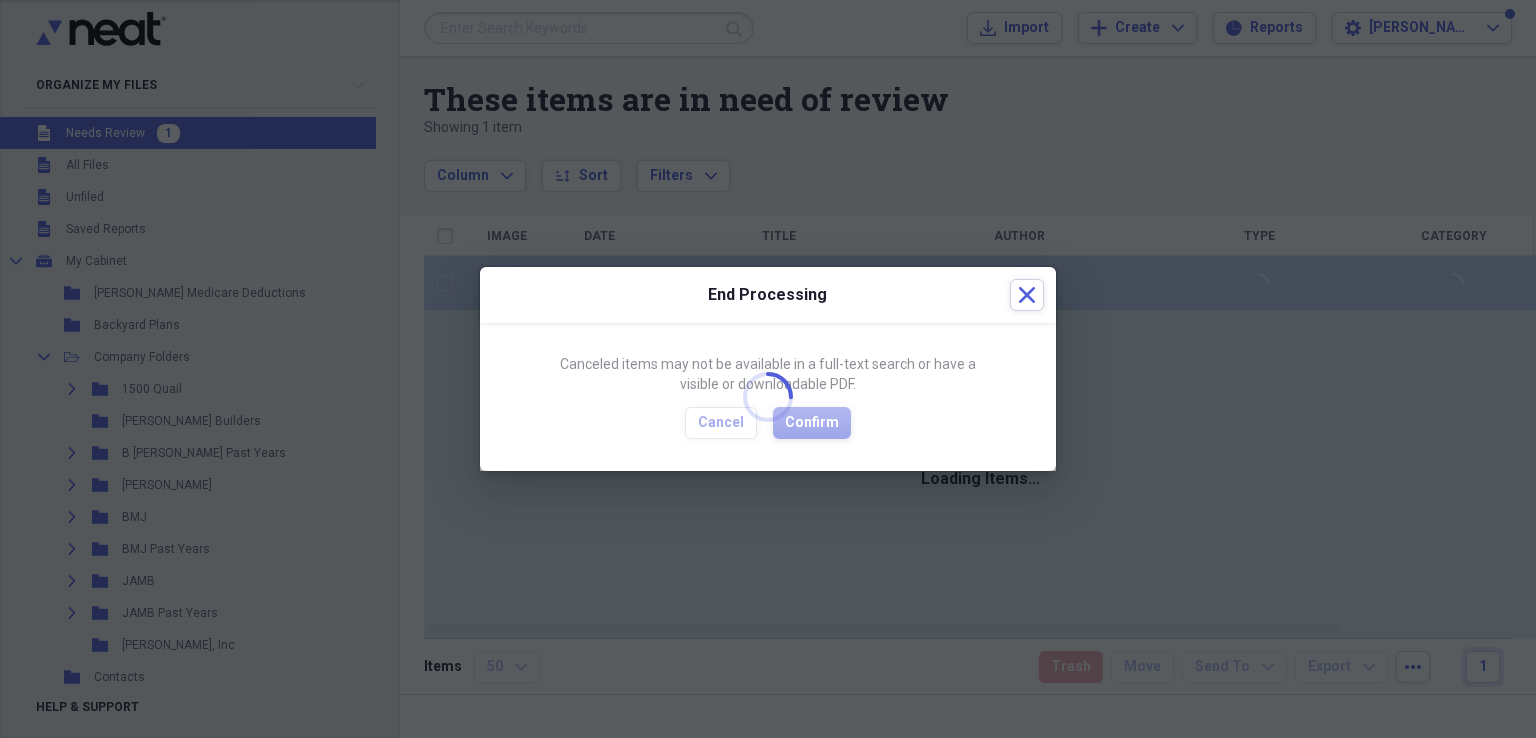 checkbox on "false" 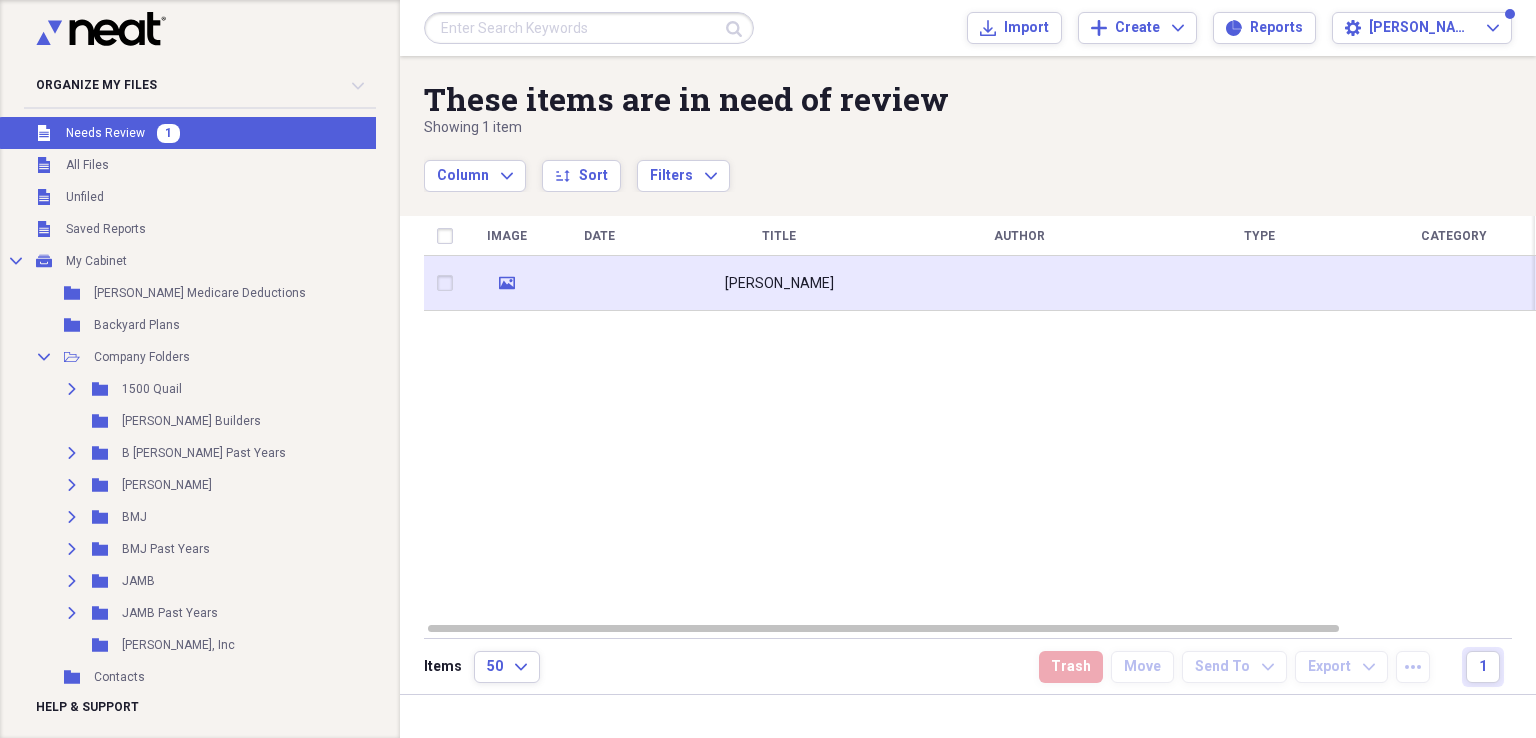 click 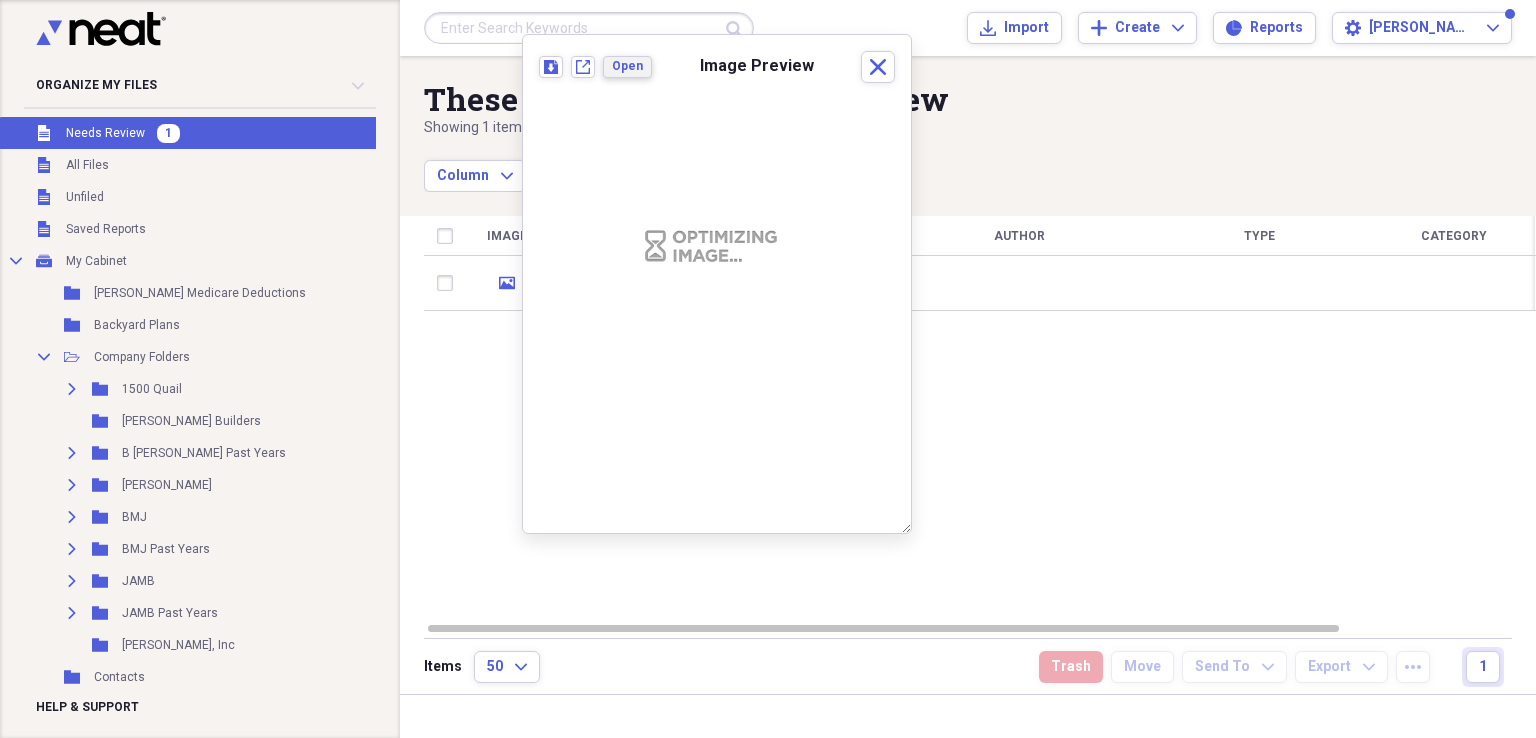click on "Open" at bounding box center [627, 66] 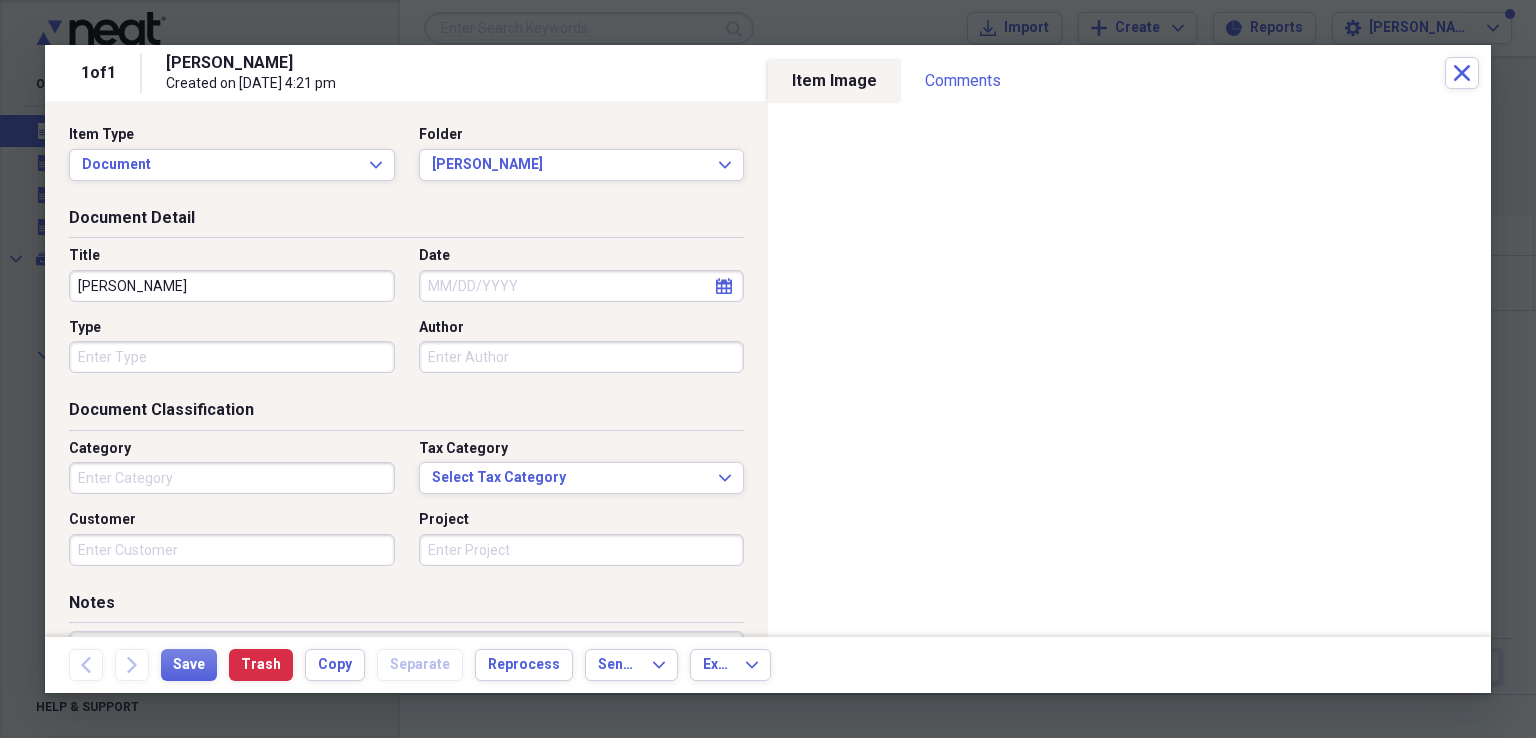 click 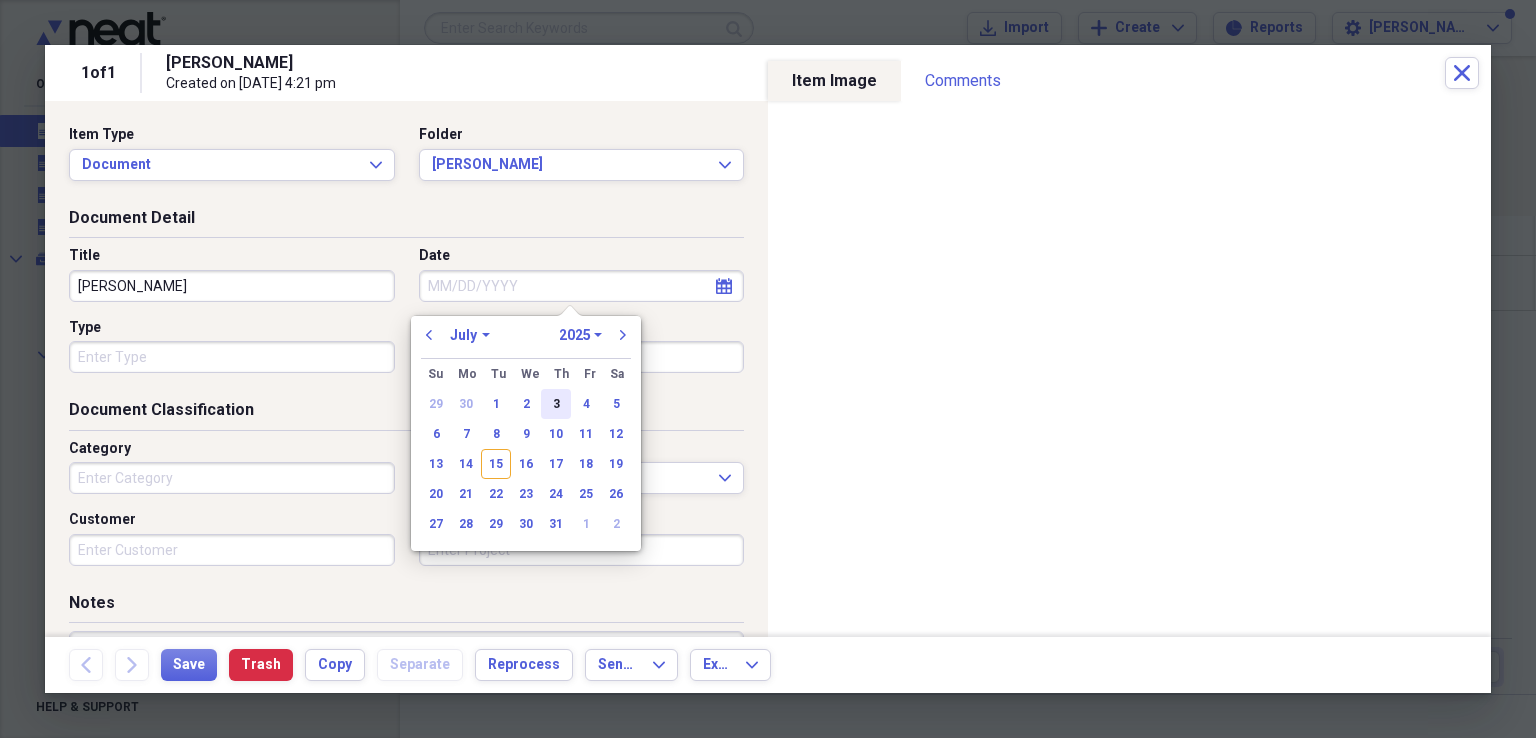 click on "3" at bounding box center [556, 404] 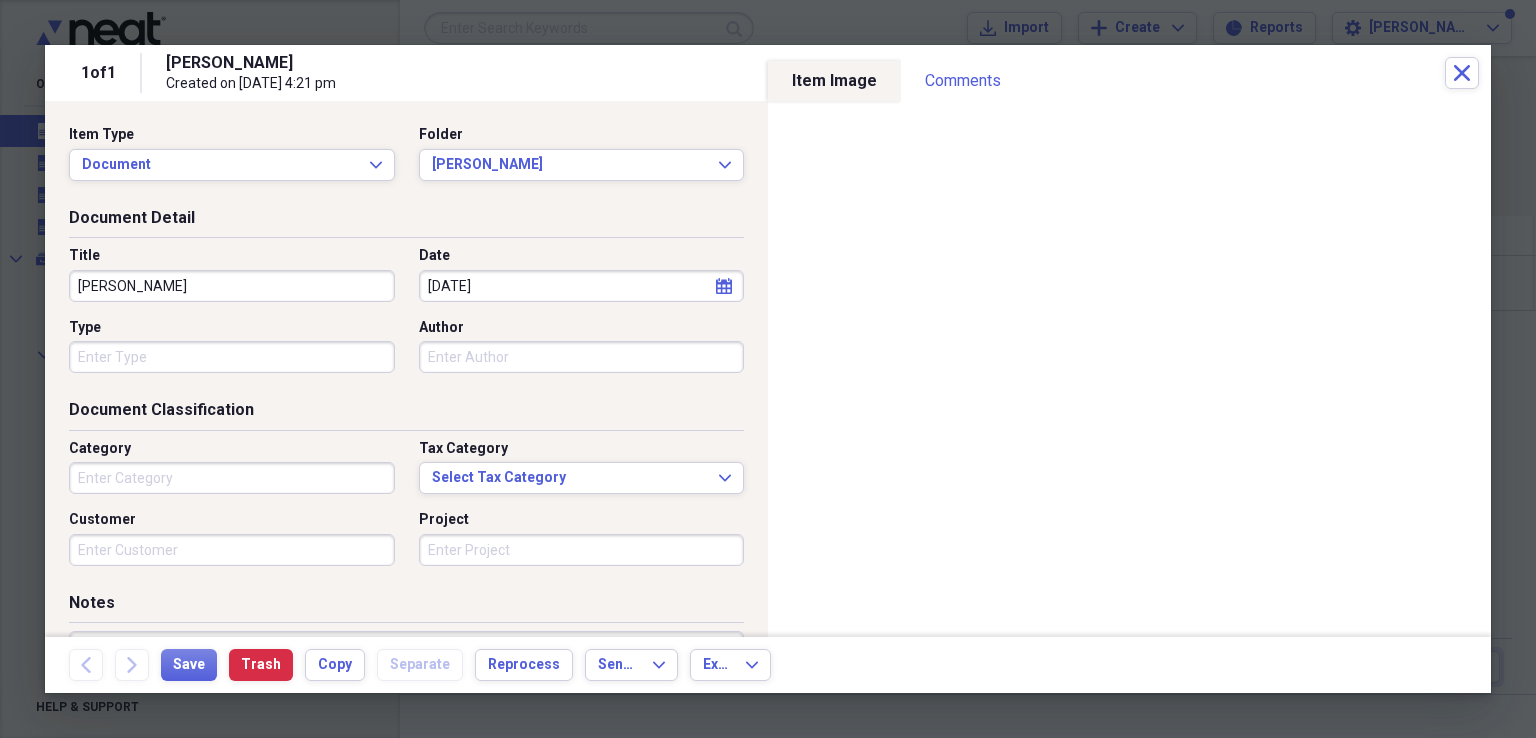 type on "[DATE]" 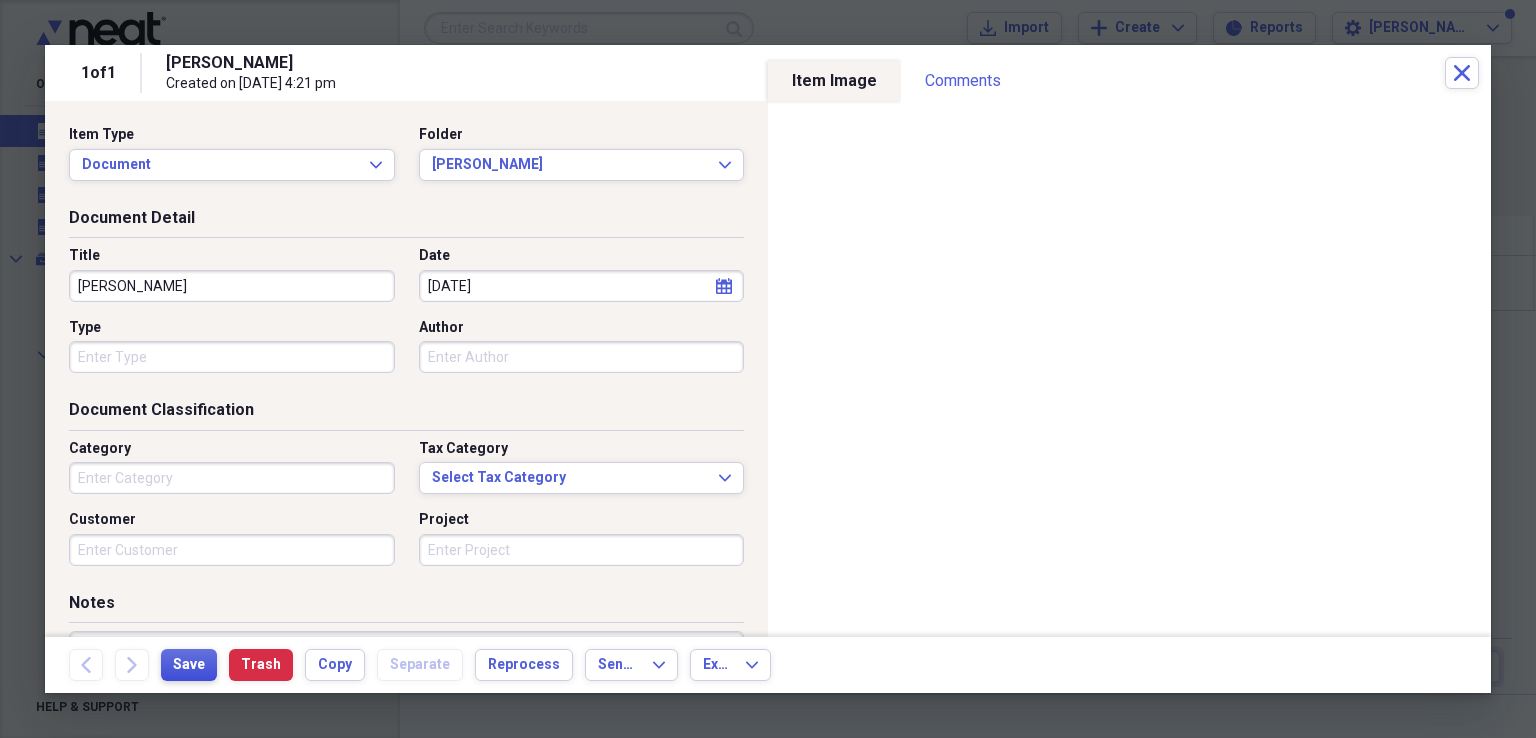 click on "Save" at bounding box center (189, 665) 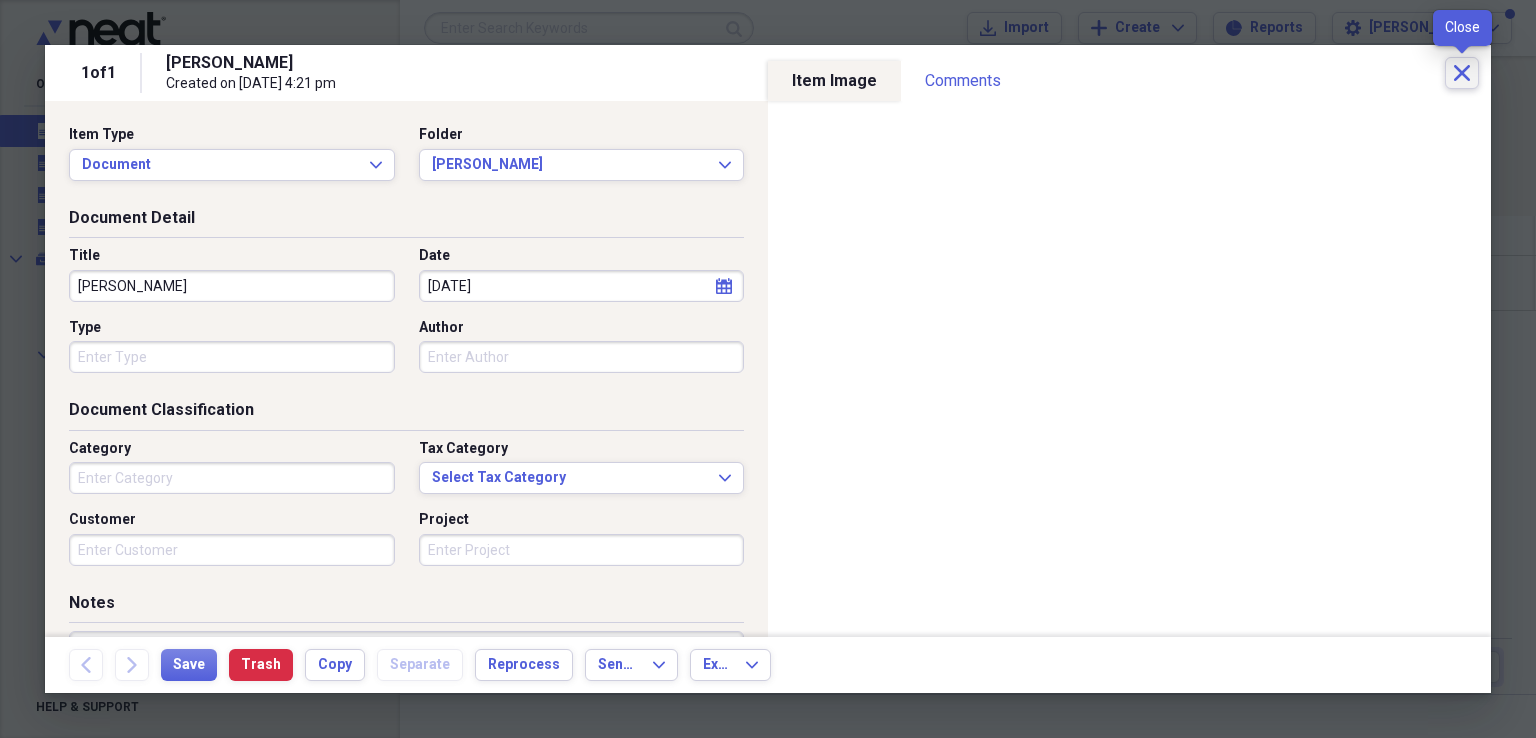 click on "Close" at bounding box center [1462, 73] 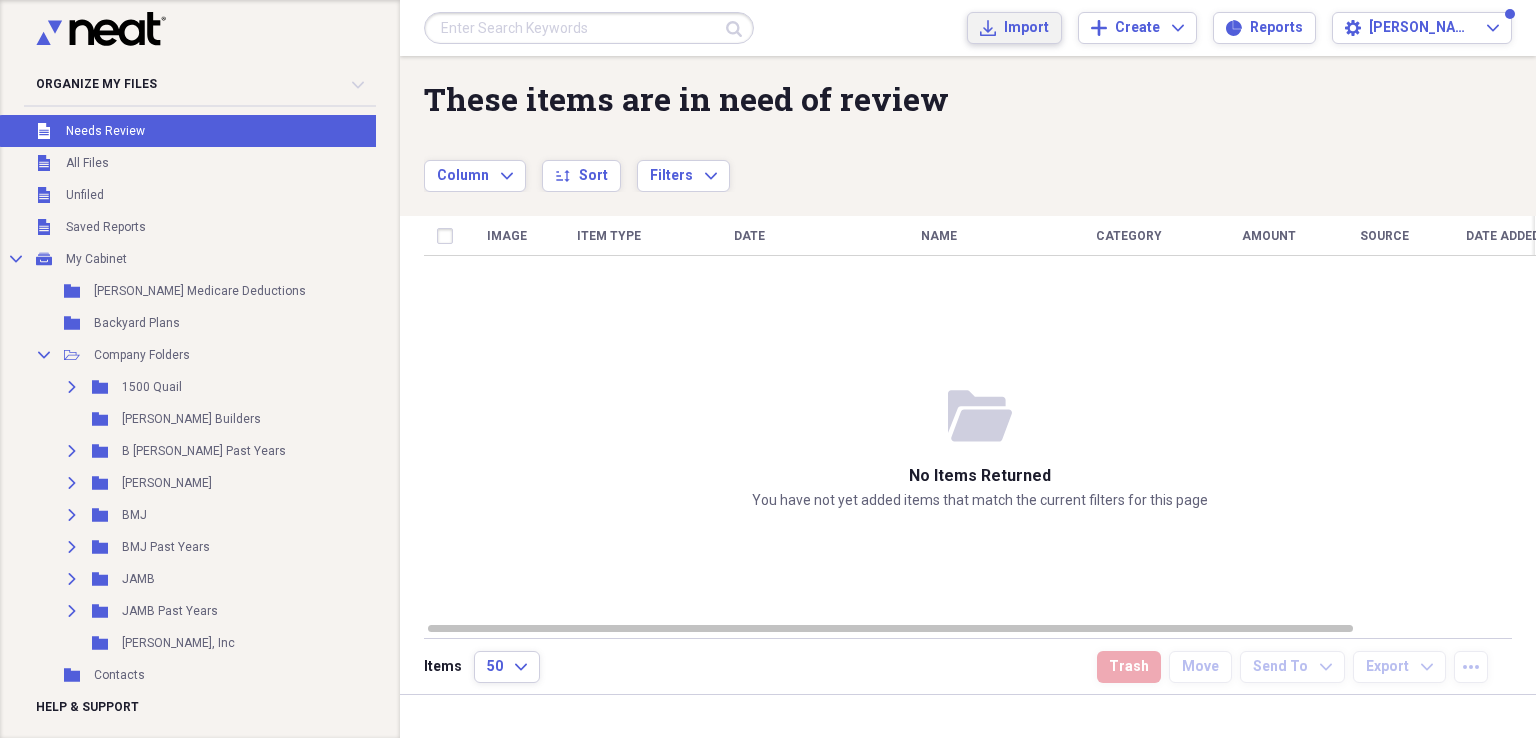 click on "Import" at bounding box center [1026, 28] 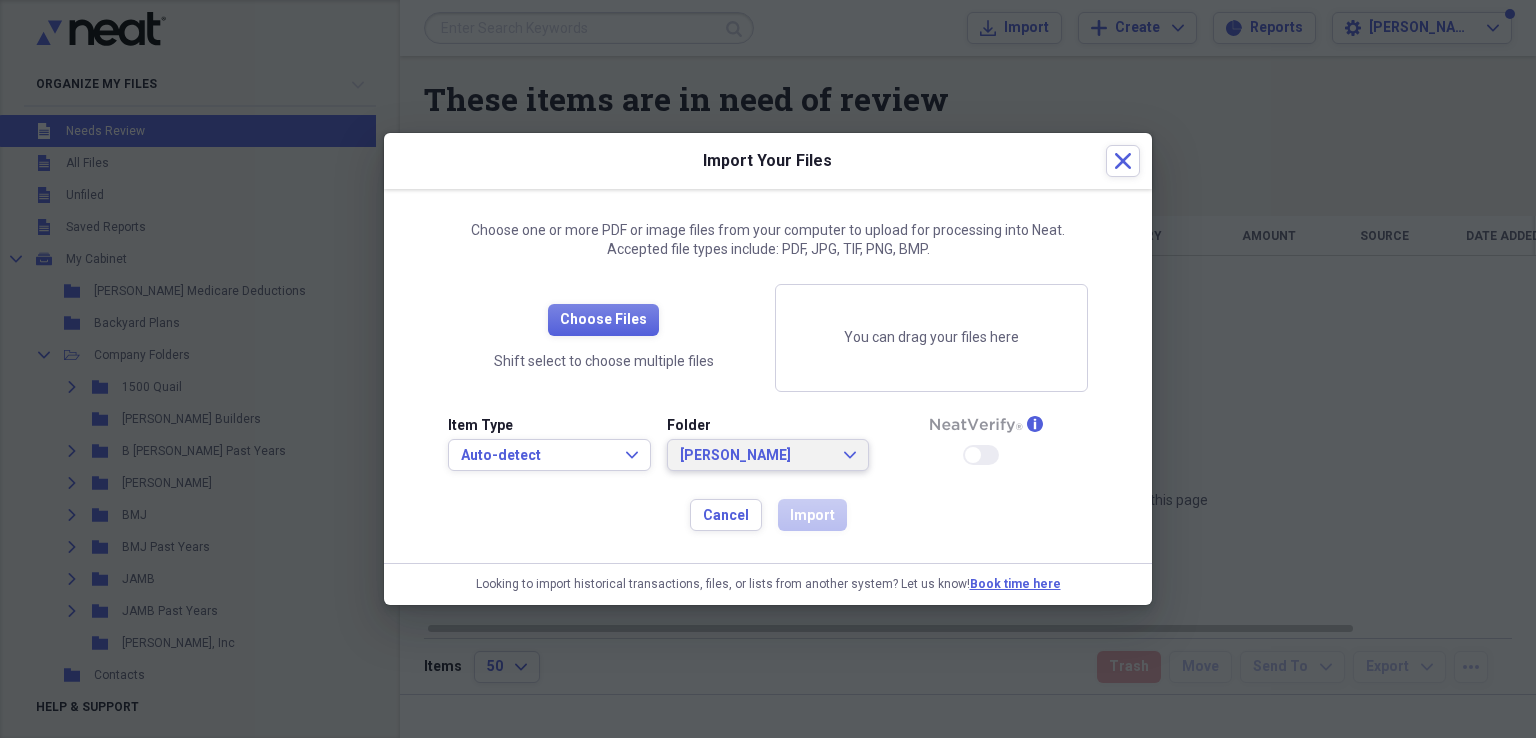 click on "Expand" 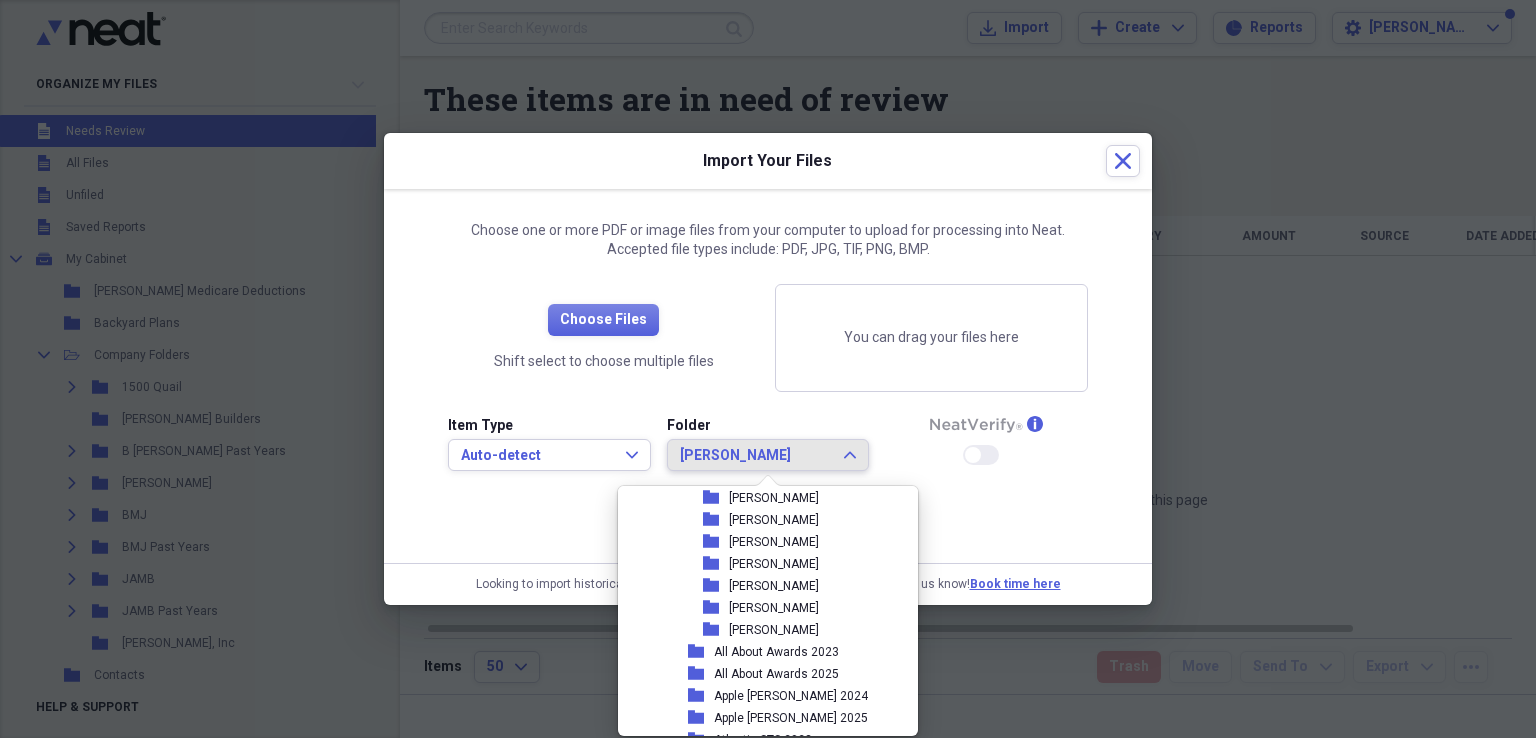scroll, scrollTop: 988, scrollLeft: 0, axis: vertical 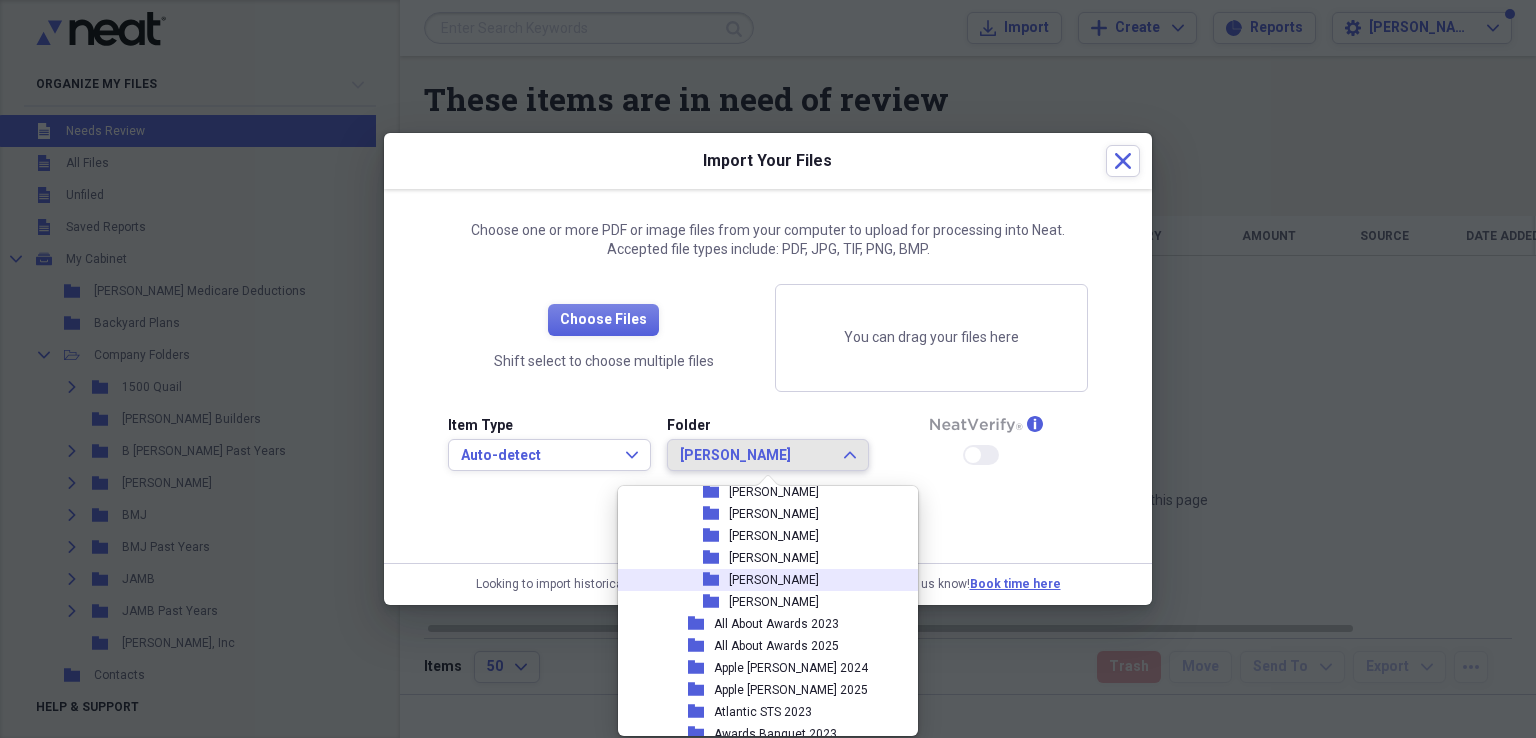 click on "[PERSON_NAME]" at bounding box center [774, 580] 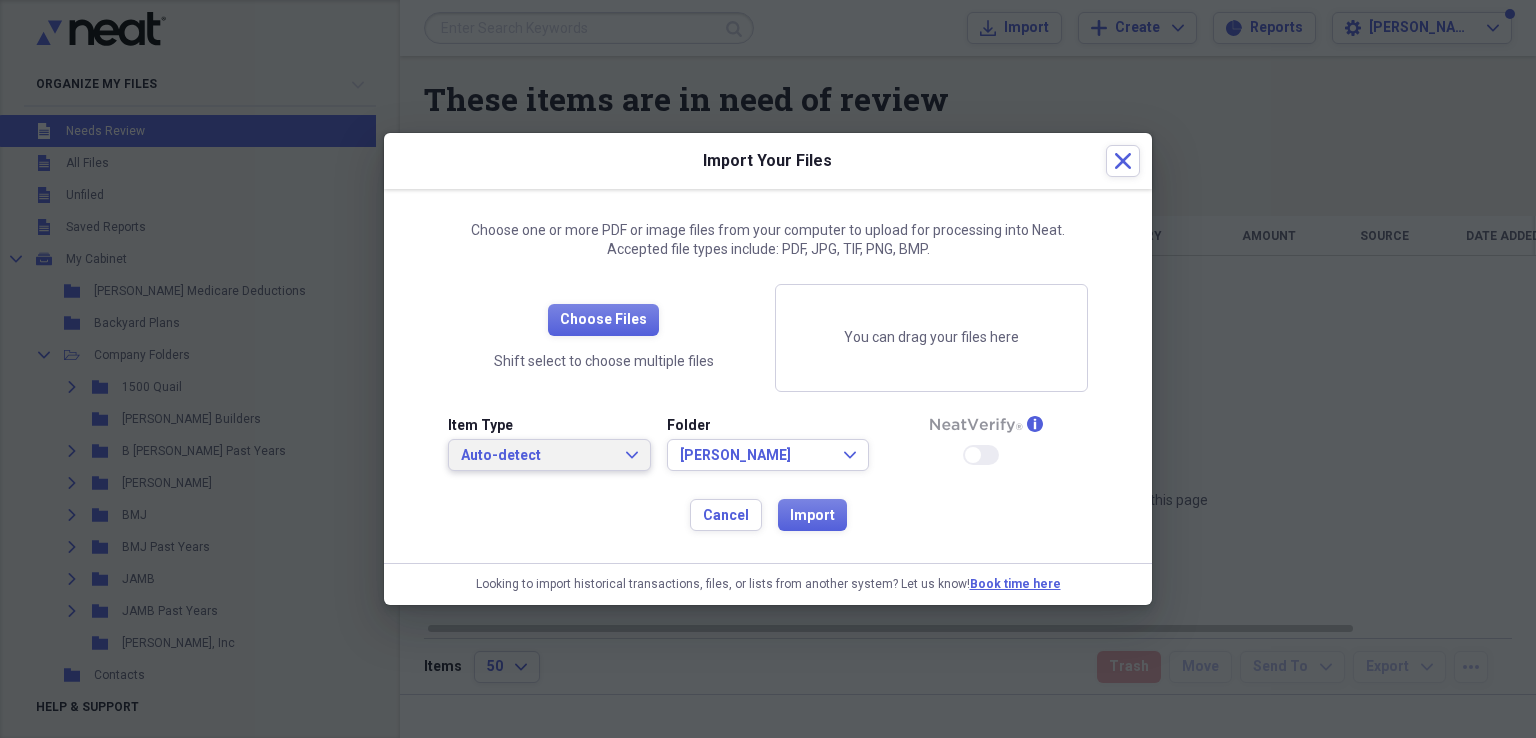 click on "Expand" 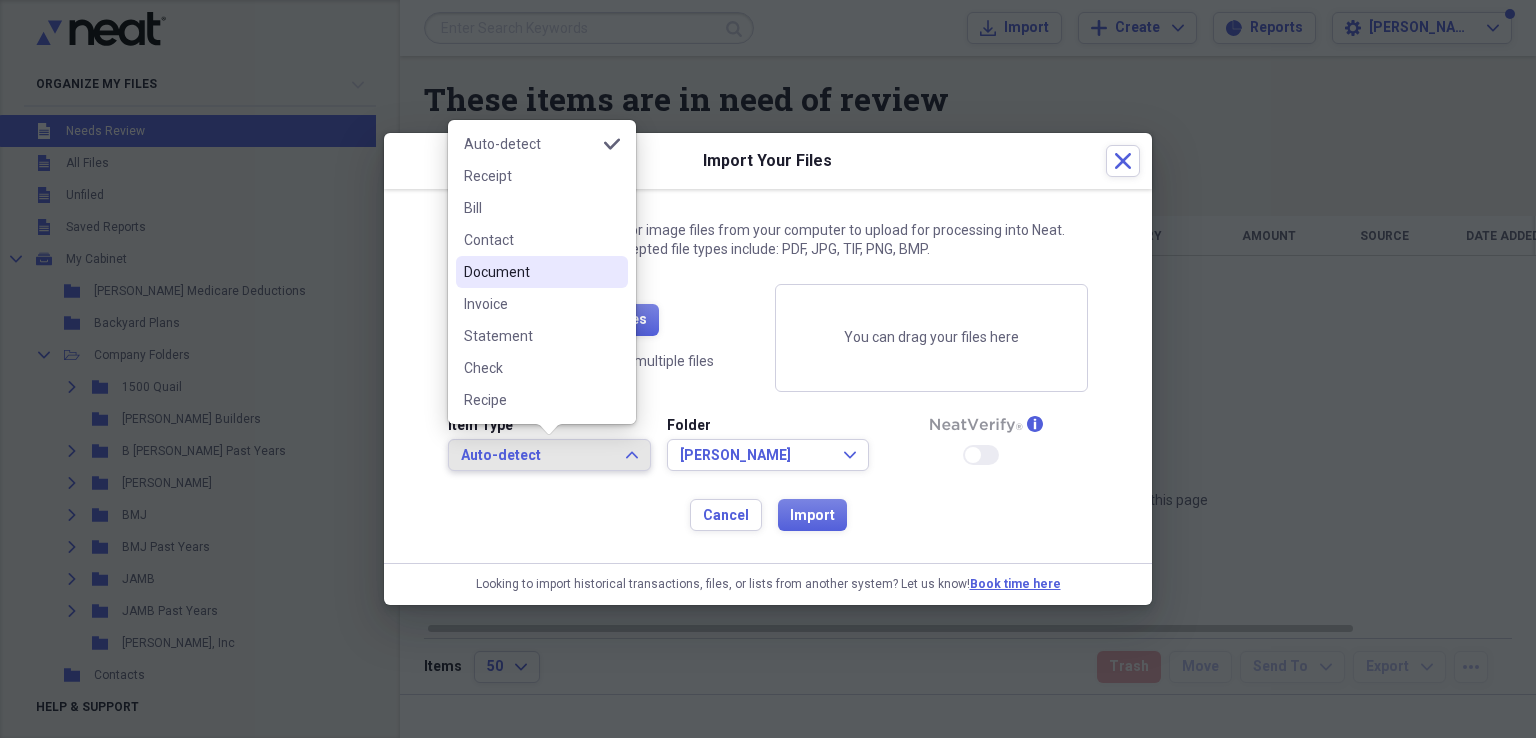 click on "Document" at bounding box center (530, 272) 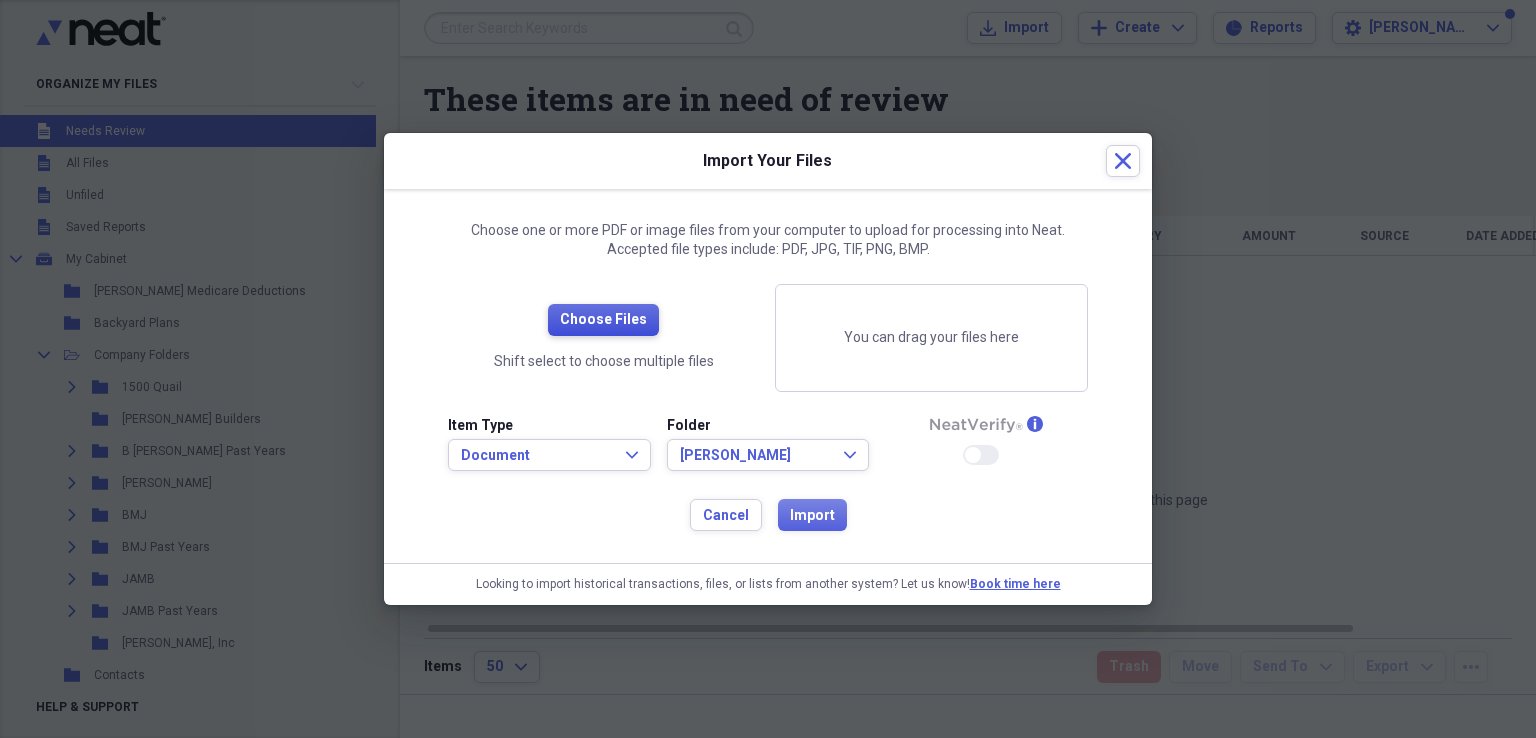click on "Choose Files" at bounding box center (603, 320) 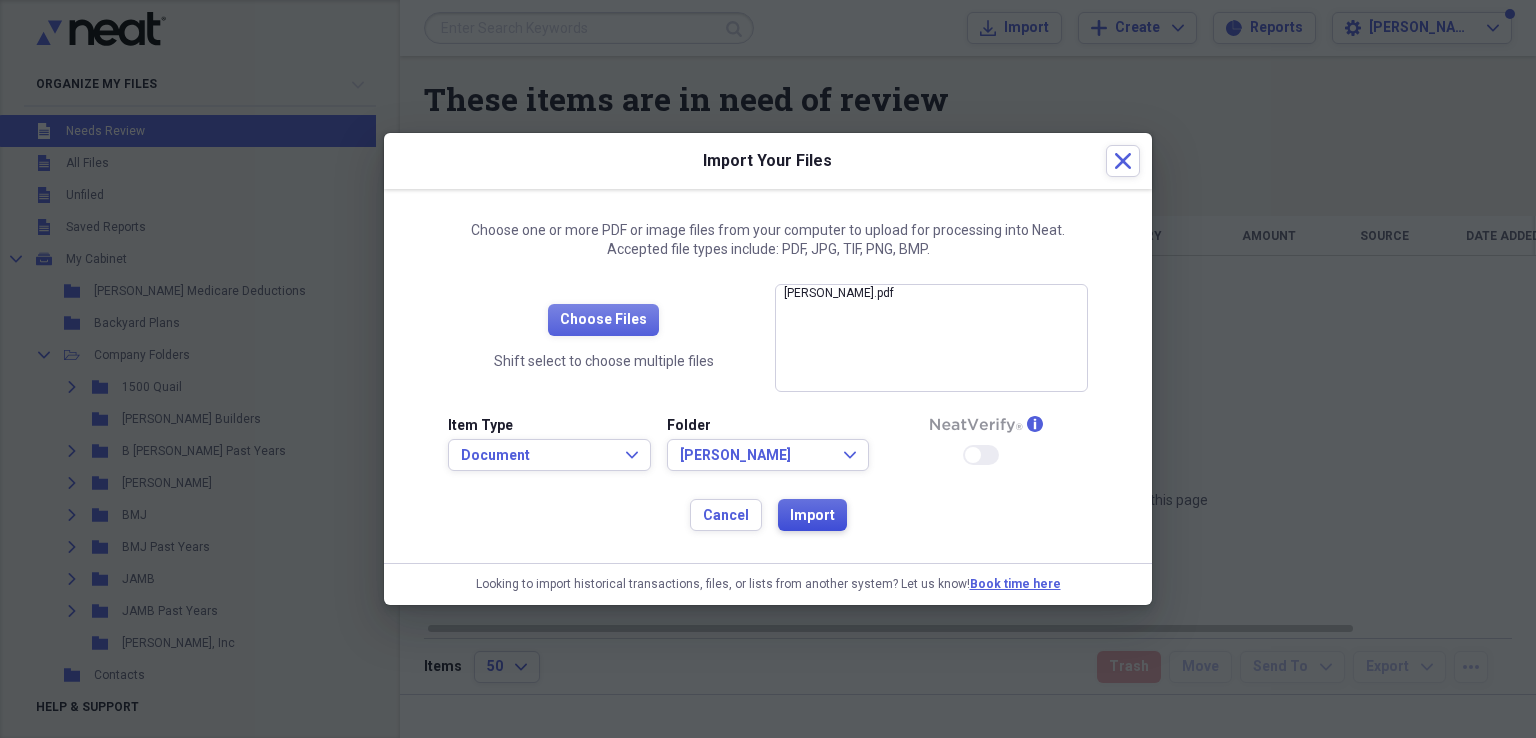 click on "Import" at bounding box center (812, 516) 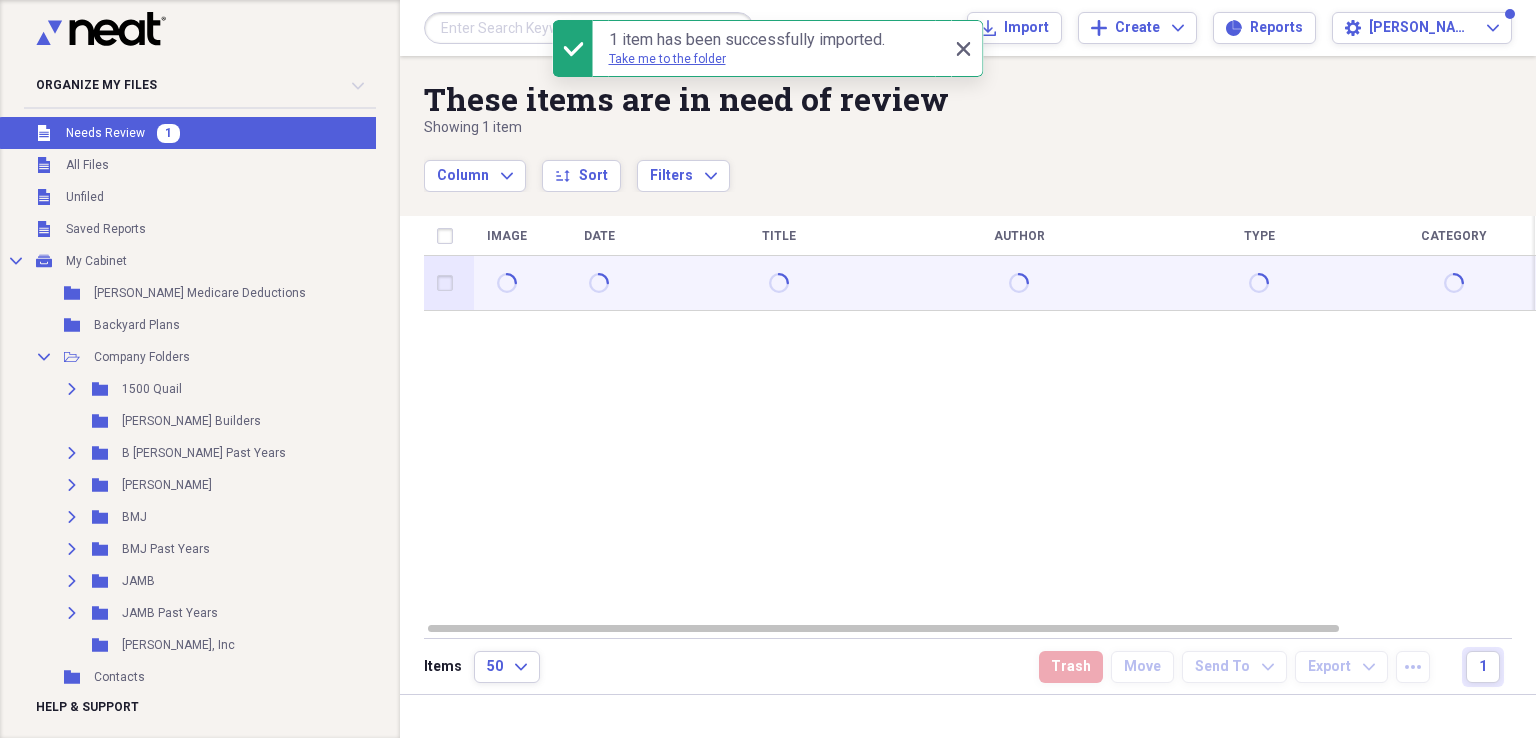 click at bounding box center [449, 283] 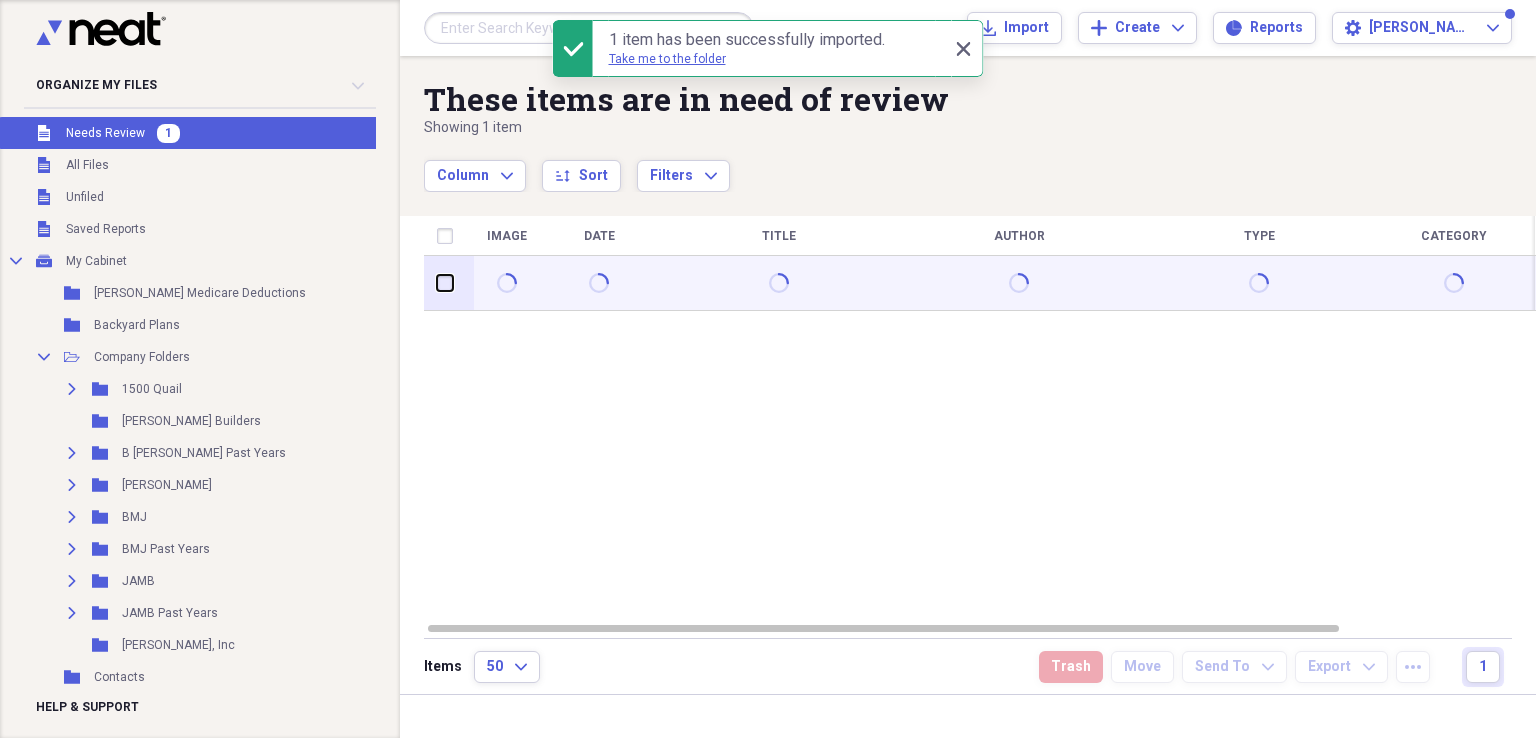 click at bounding box center (437, 283) 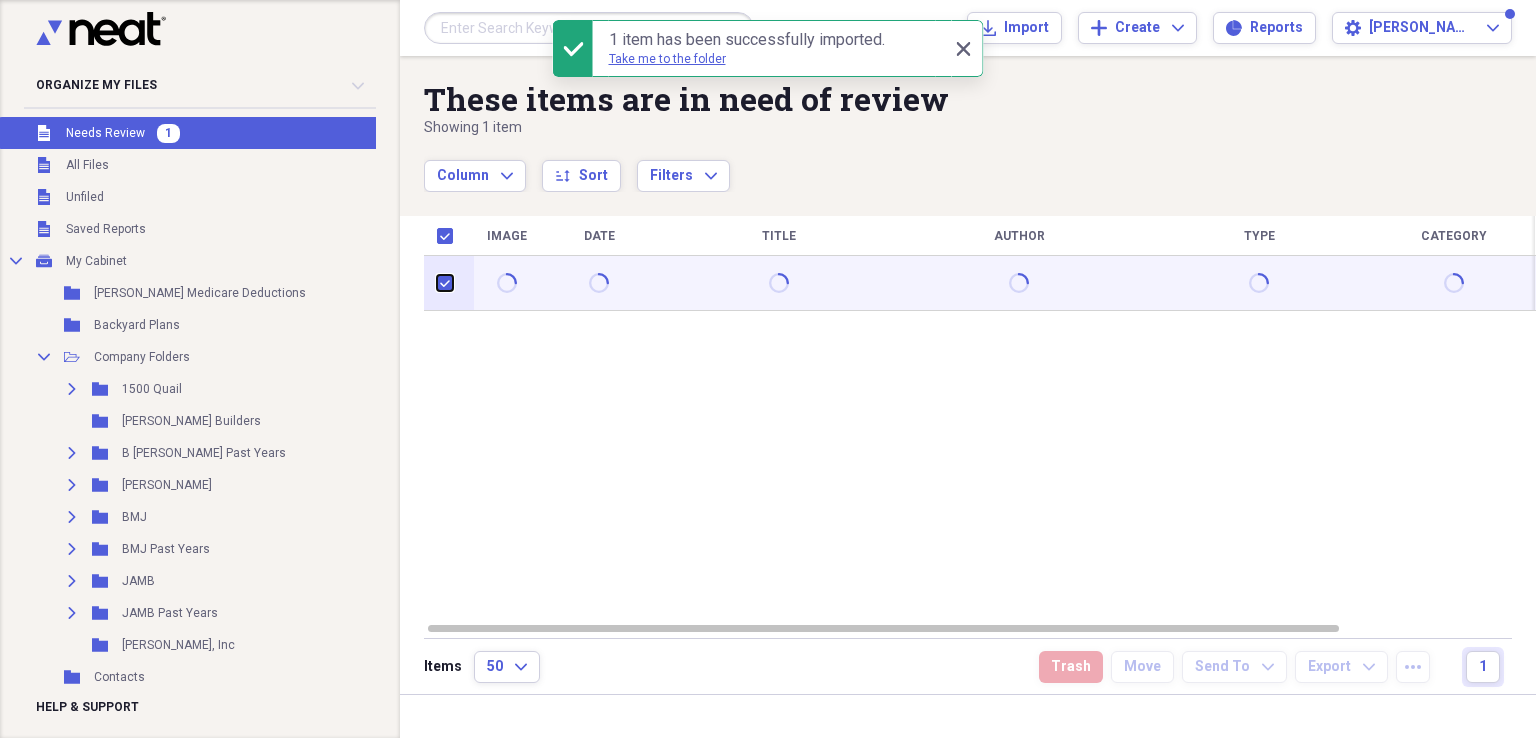 checkbox on "true" 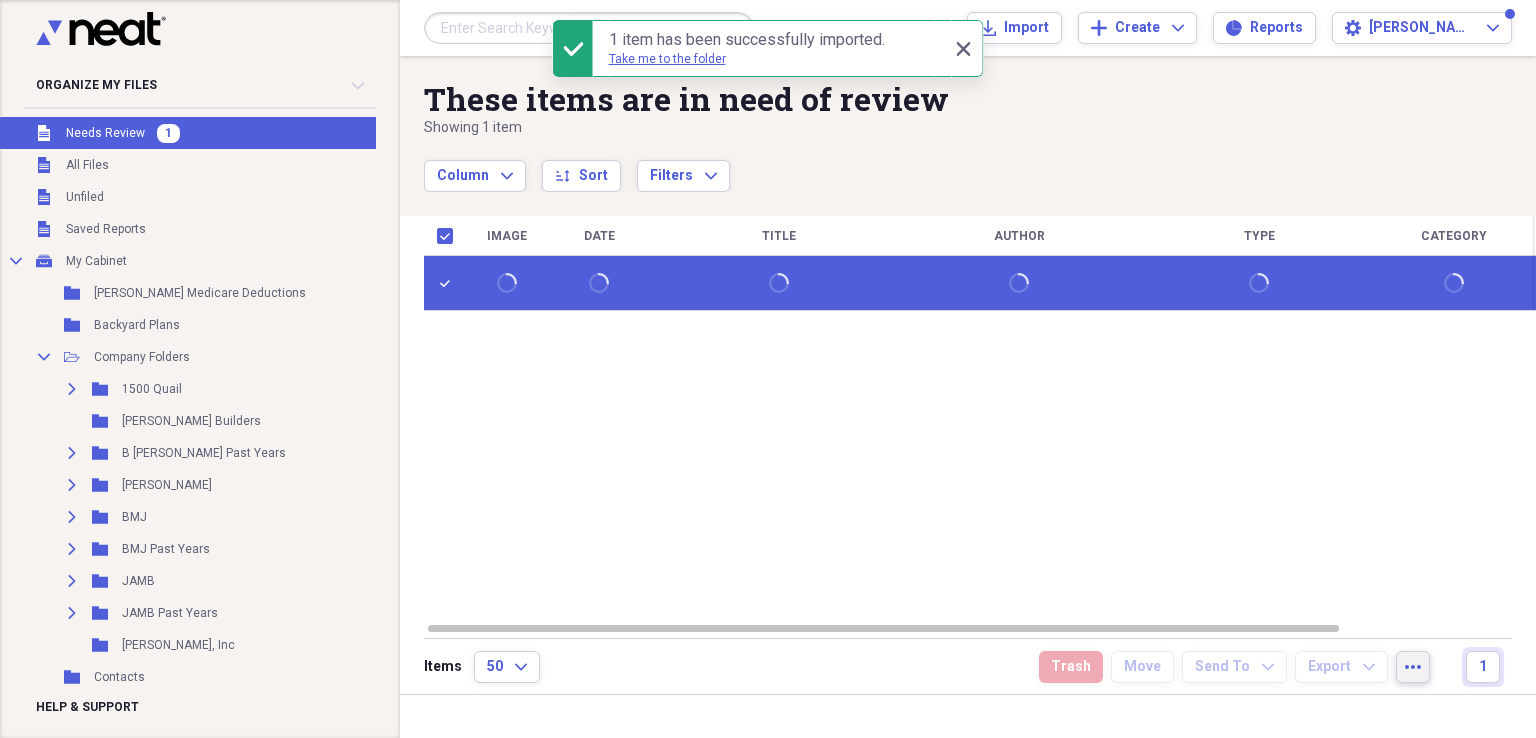 click on "more" 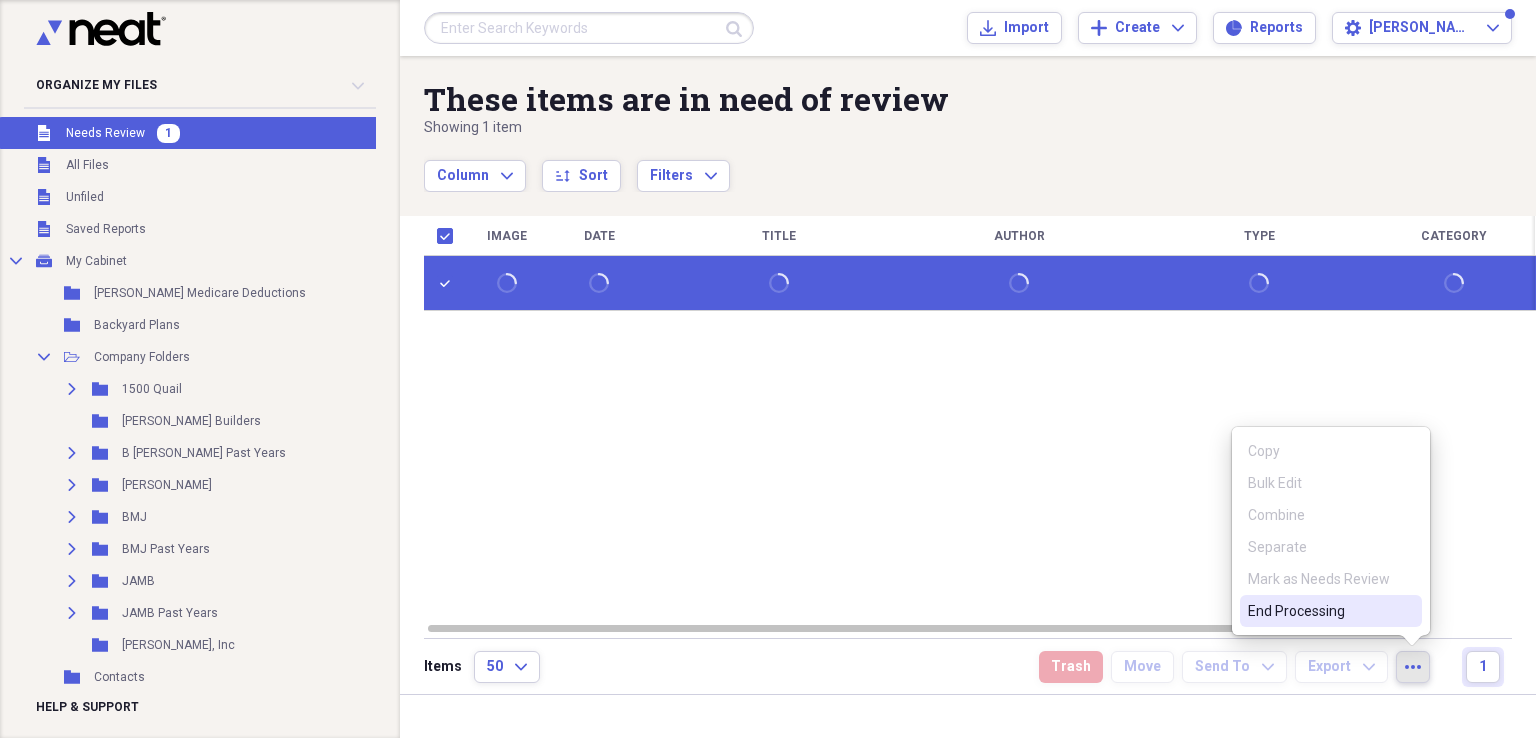 click on "End Processing" at bounding box center (1319, 611) 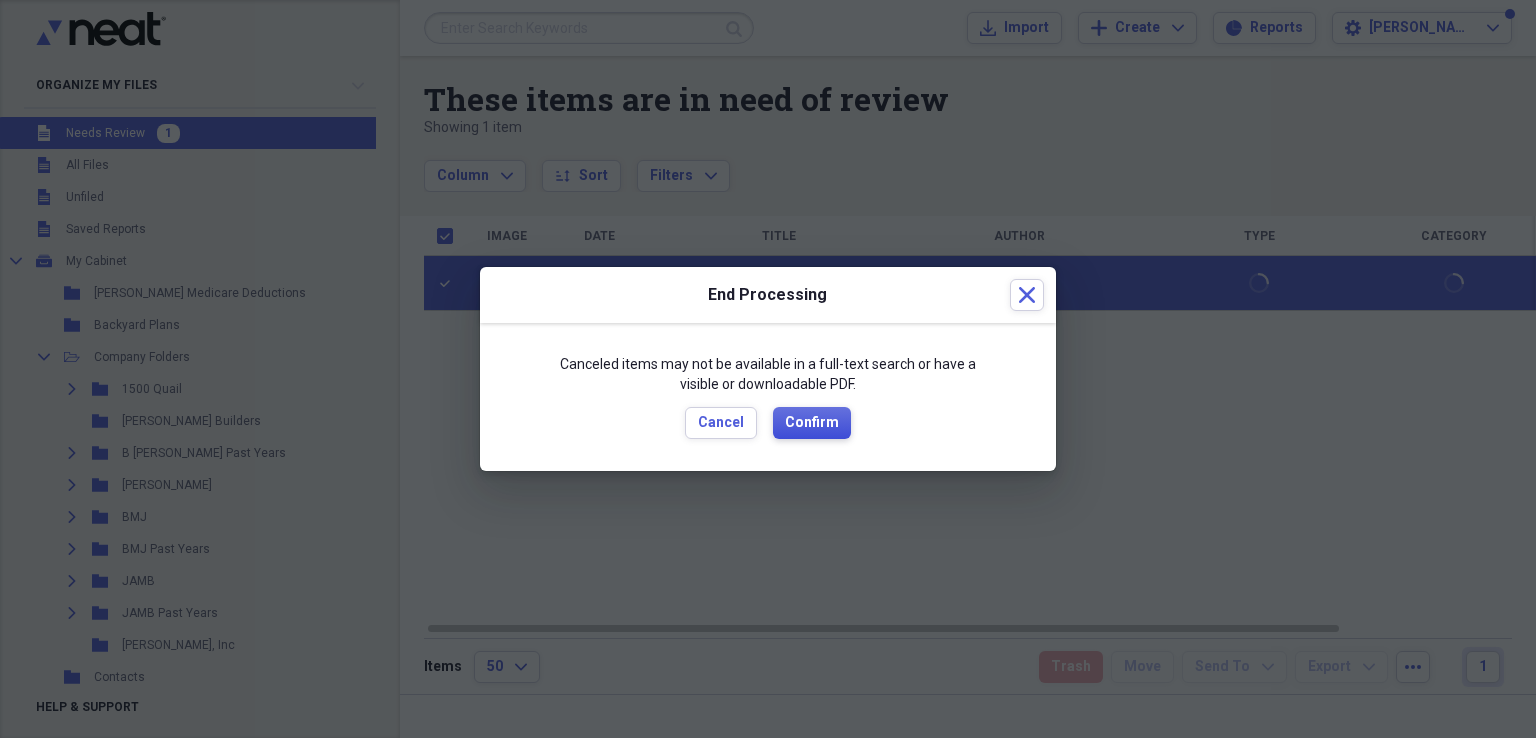click on "Confirm" at bounding box center (812, 423) 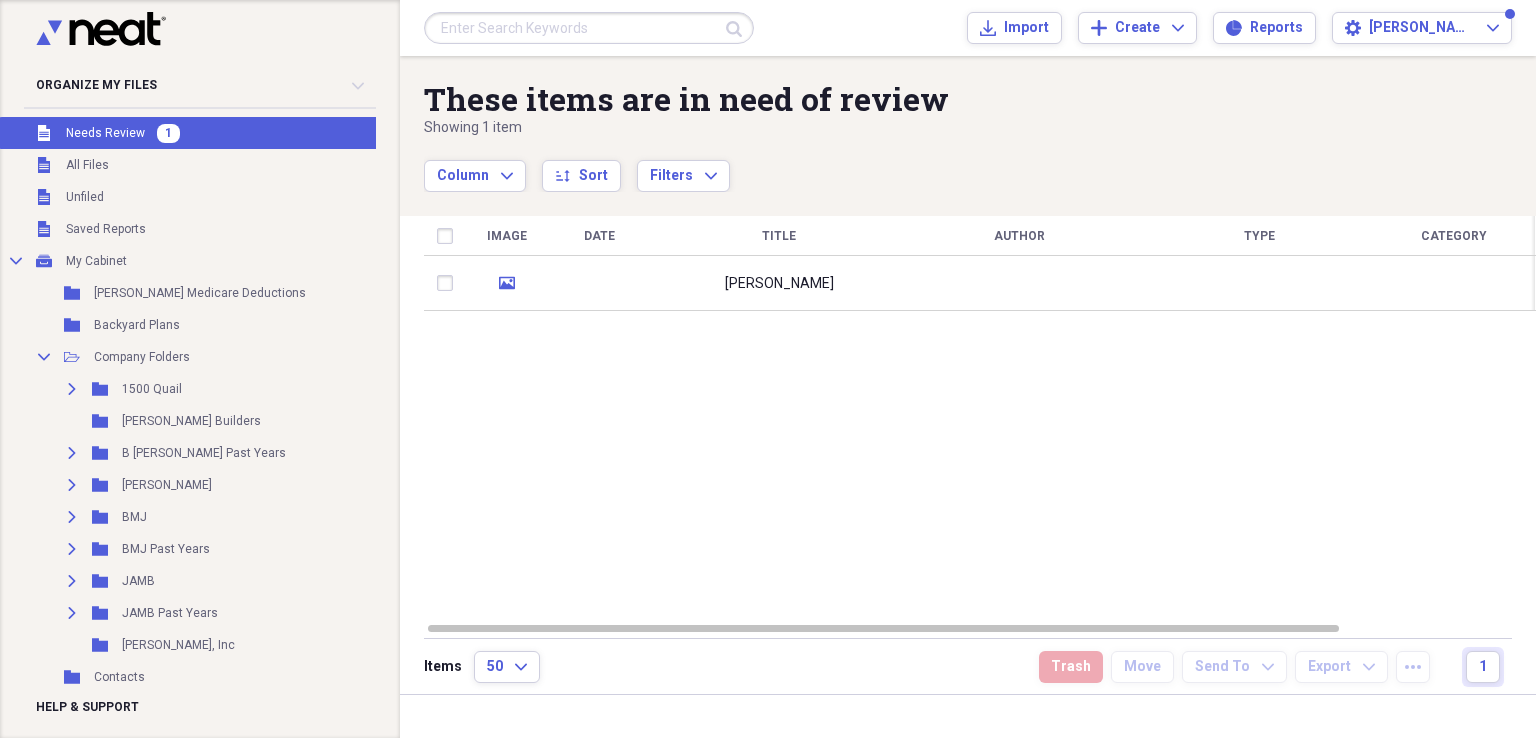 checkbox on "false" 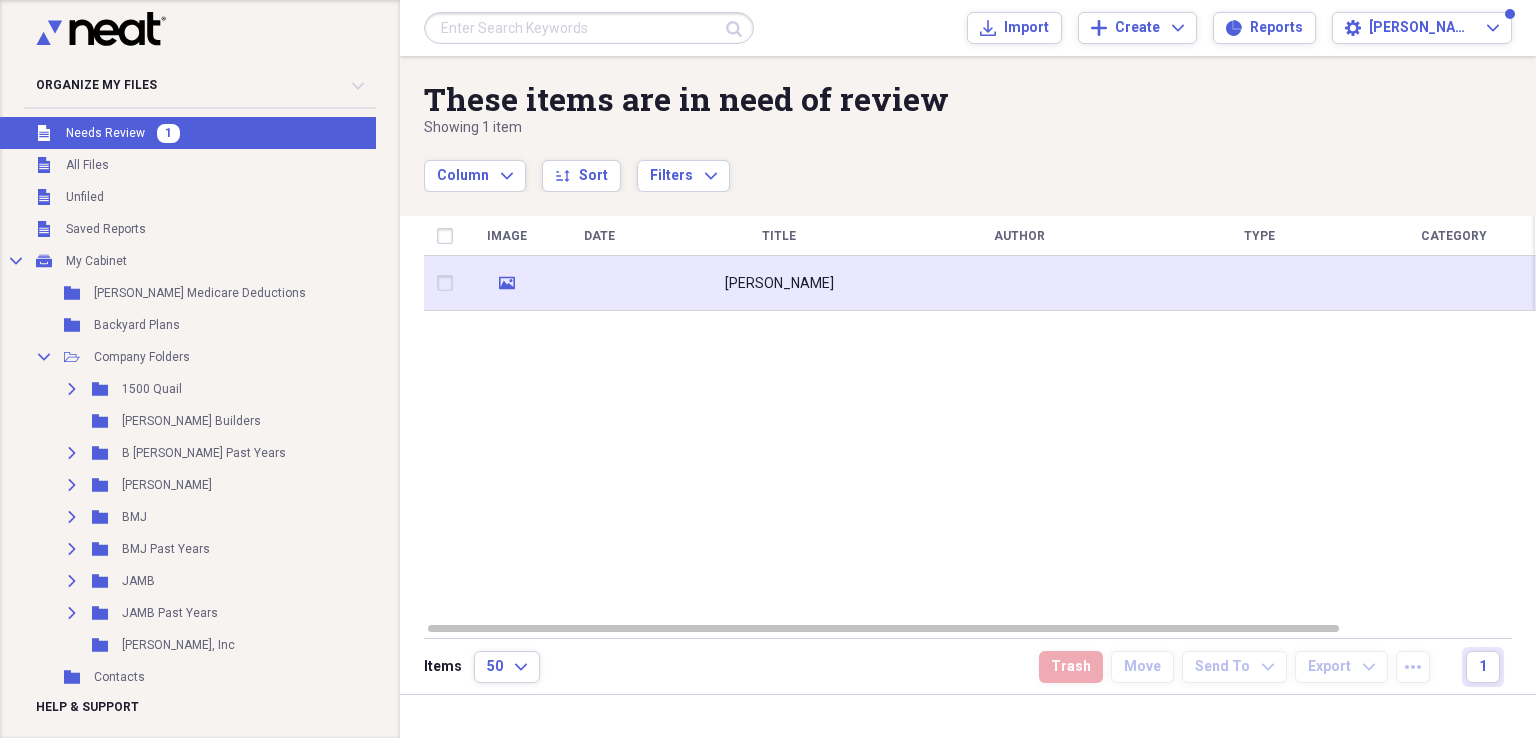 click 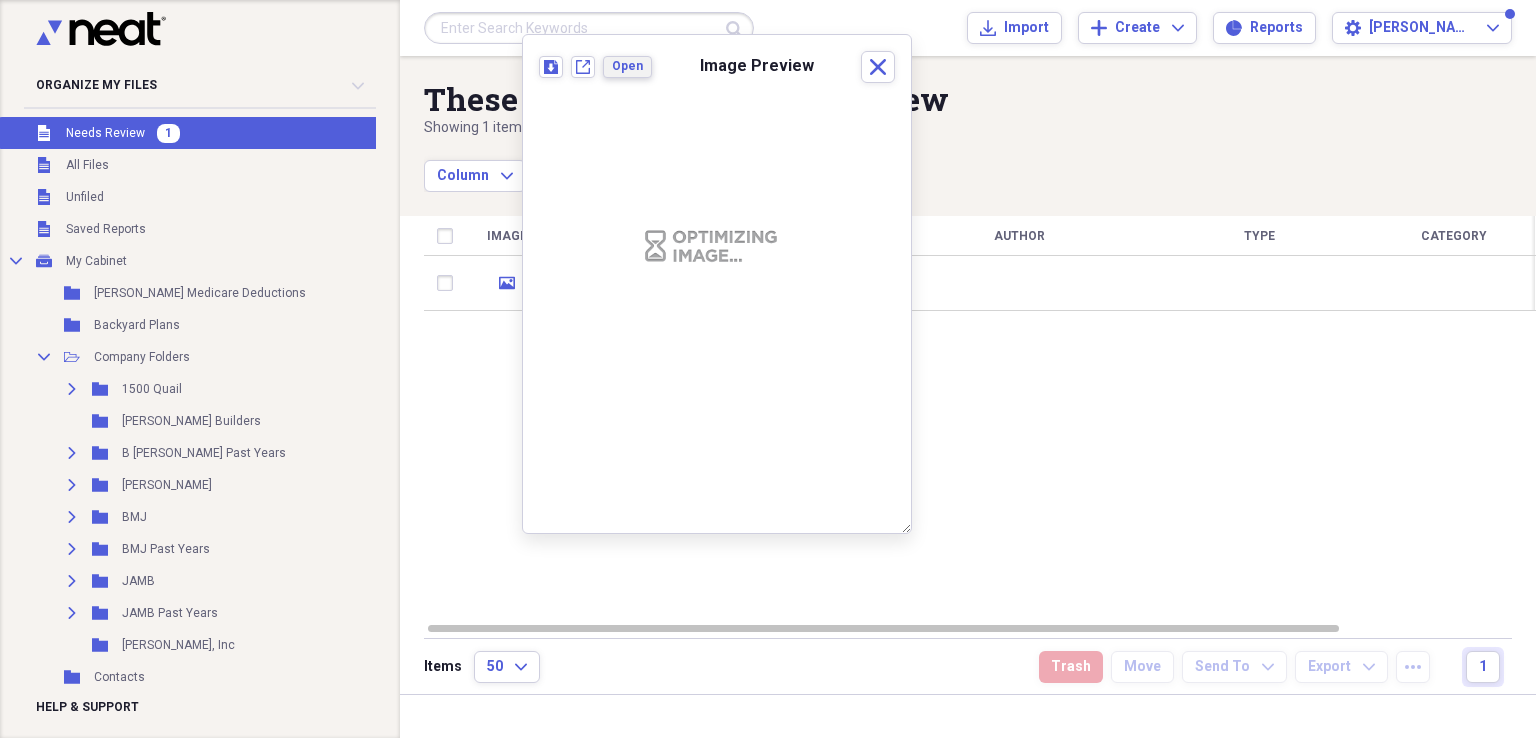 click on "Open" at bounding box center (627, 66) 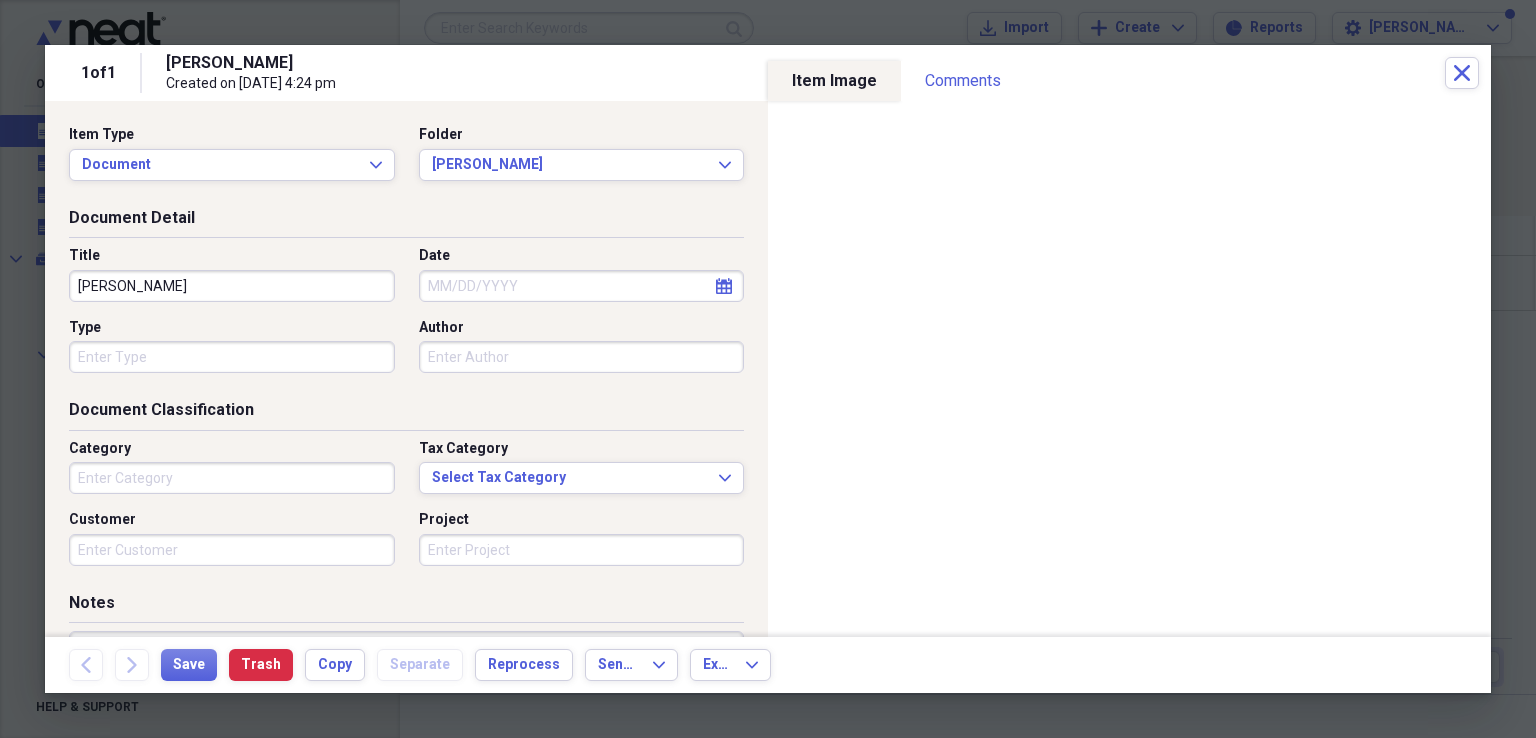 click 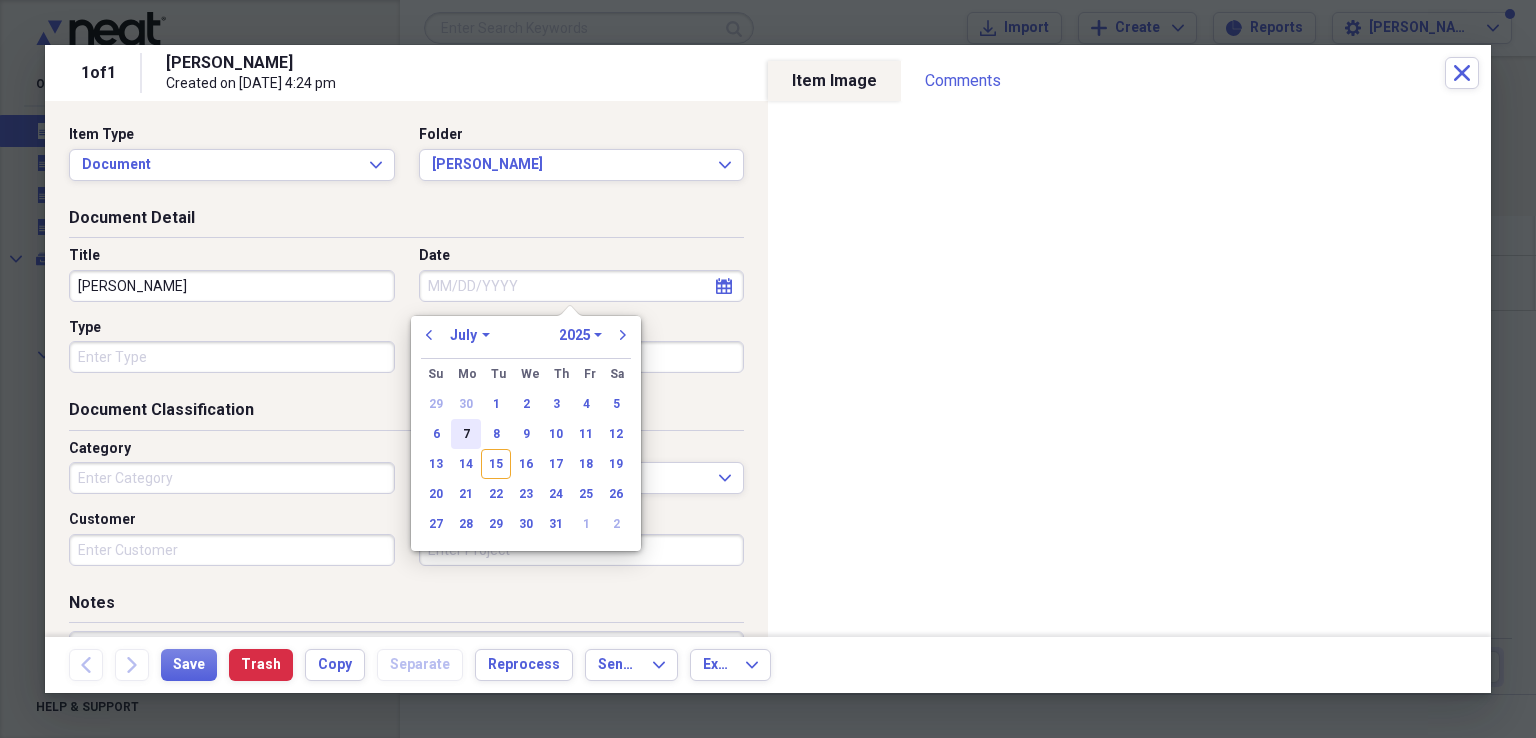 click on "7" at bounding box center [466, 434] 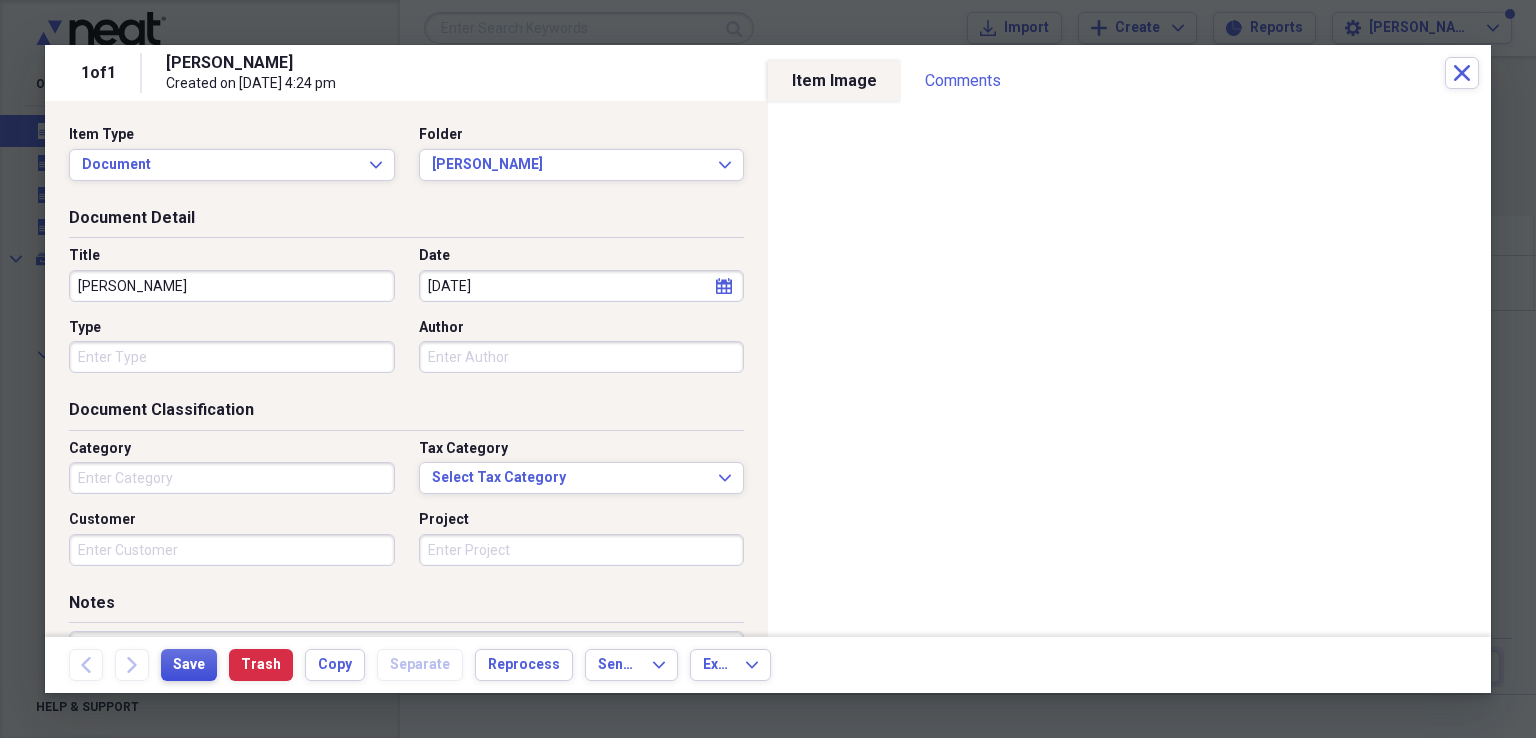 click on "Save" at bounding box center [189, 665] 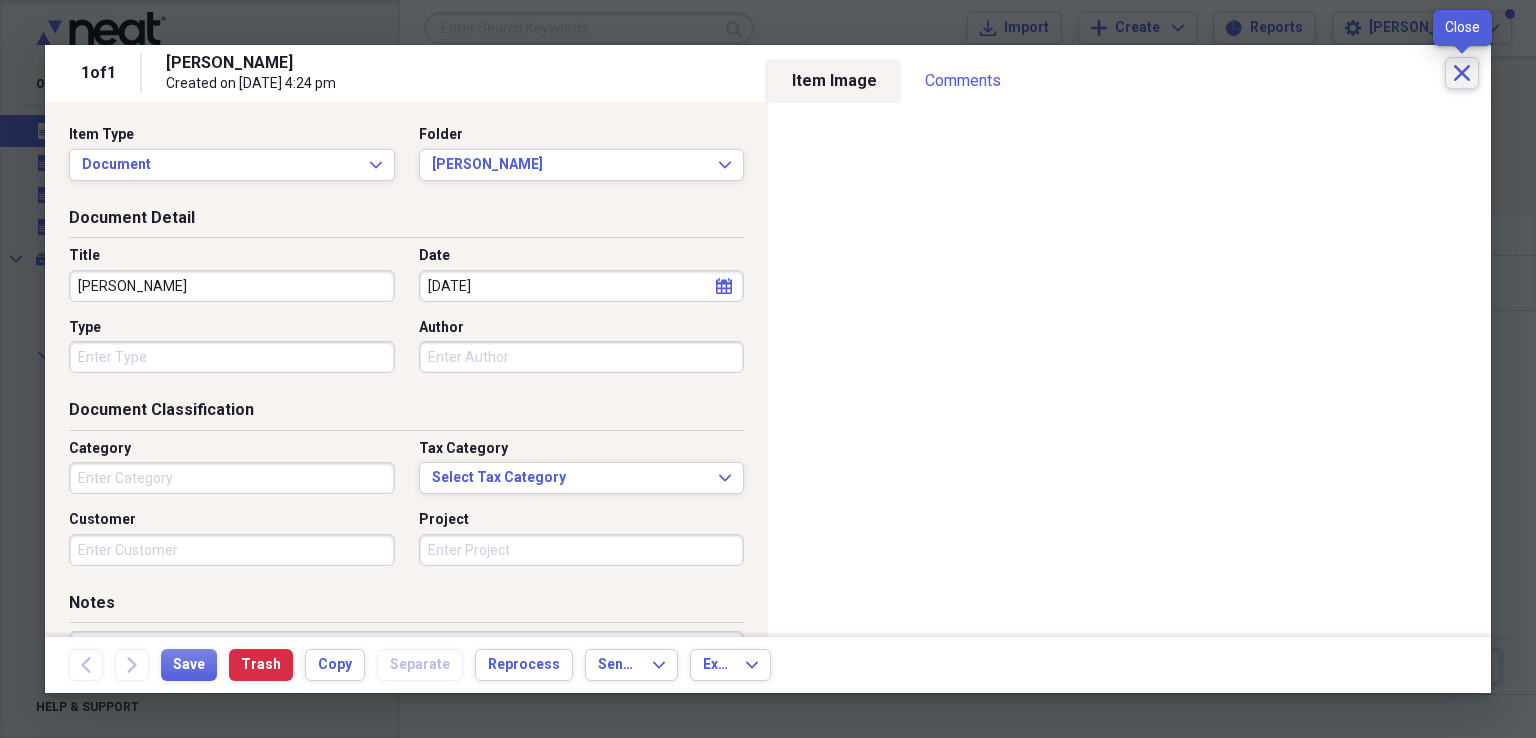 click on "Close" at bounding box center (1462, 73) 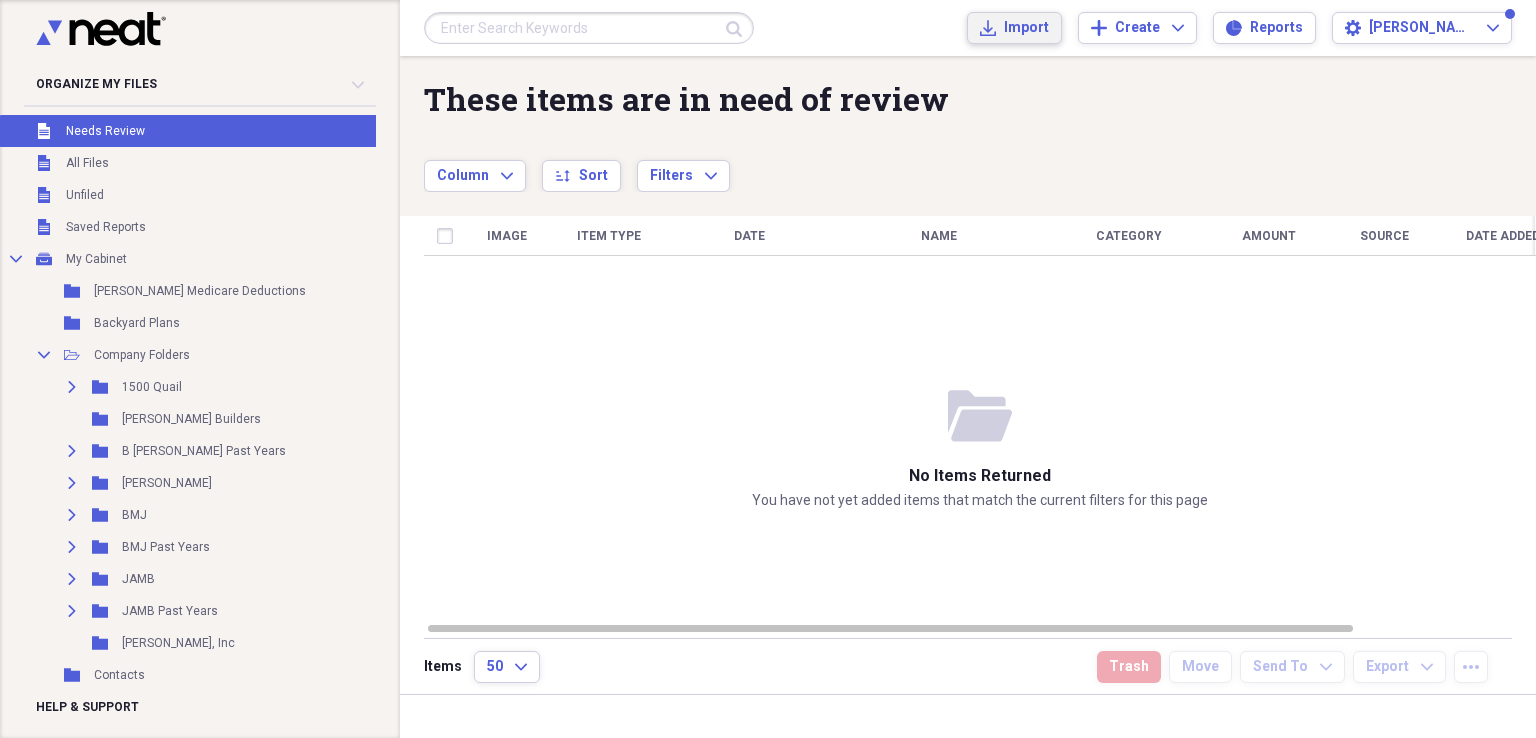 click on "Import" at bounding box center [1026, 28] 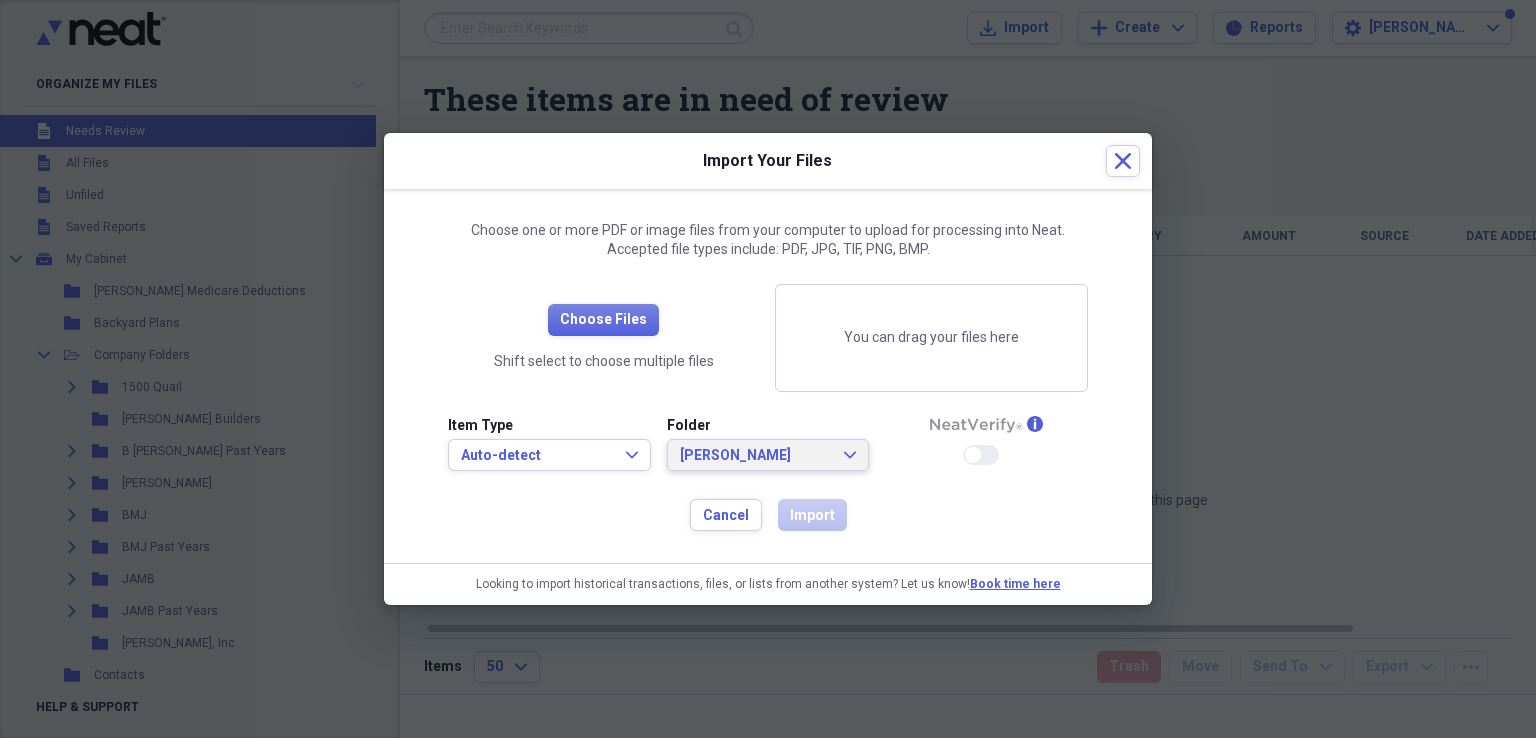 click on "[PERSON_NAME] Expand" at bounding box center (768, 455) 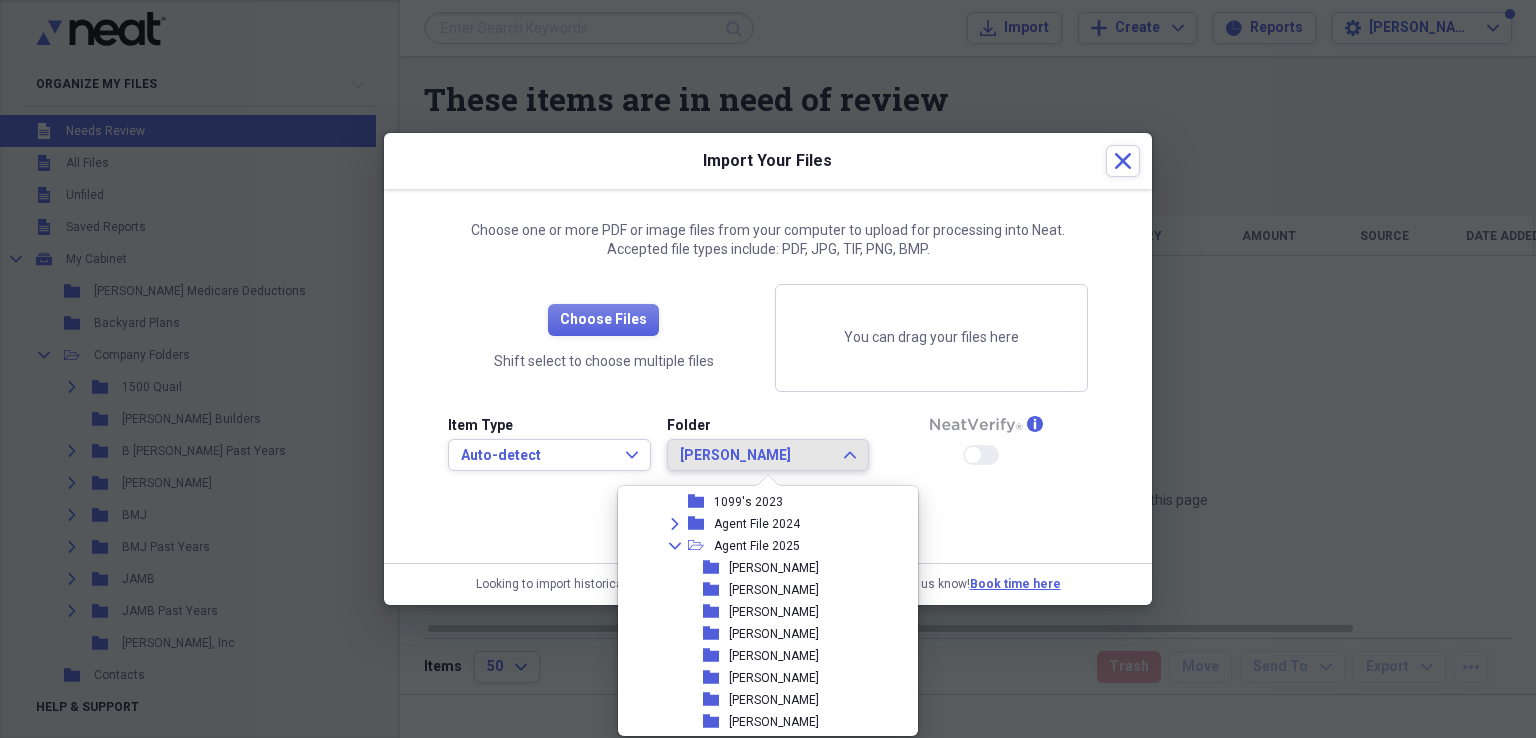 scroll, scrollTop: 264, scrollLeft: 0, axis: vertical 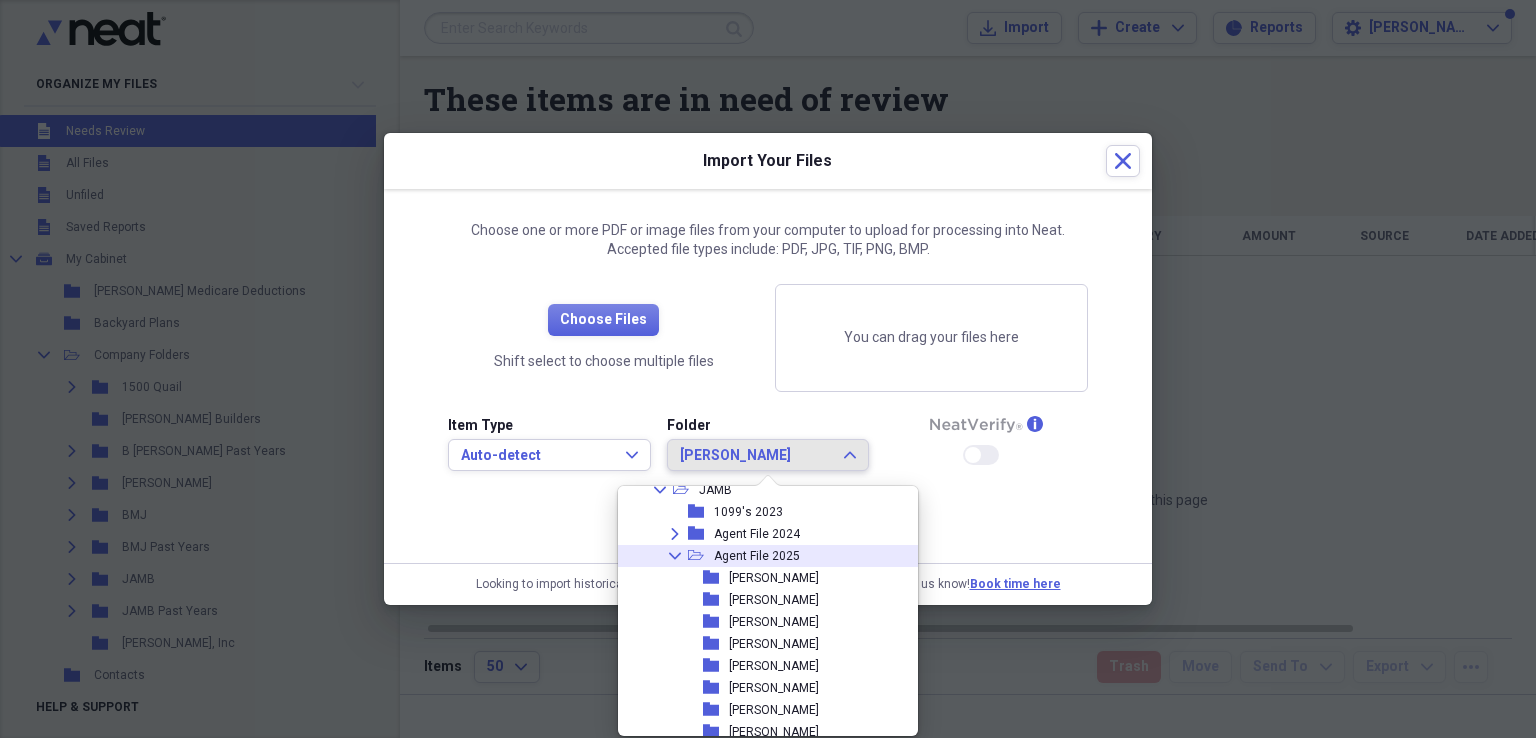 click 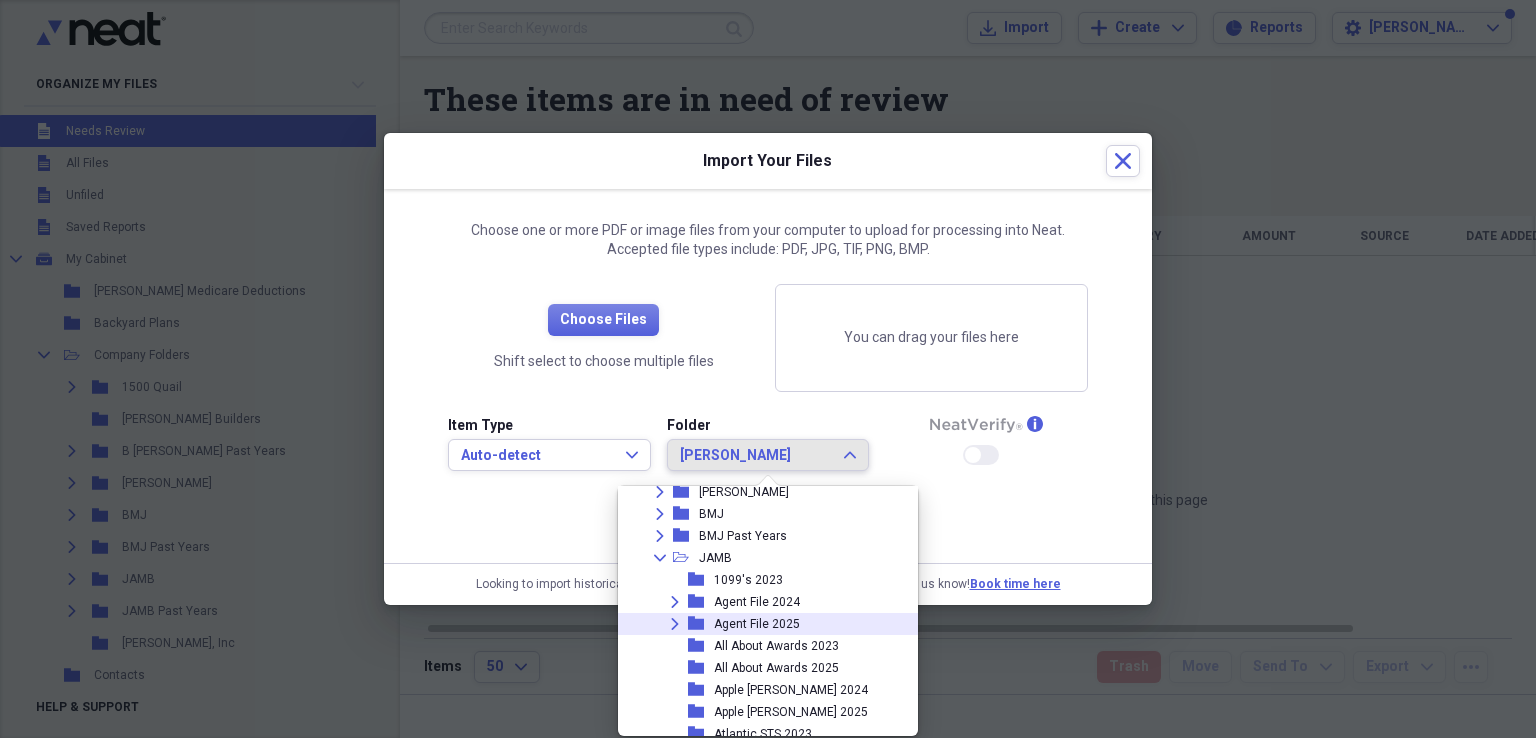 scroll, scrollTop: 164, scrollLeft: 0, axis: vertical 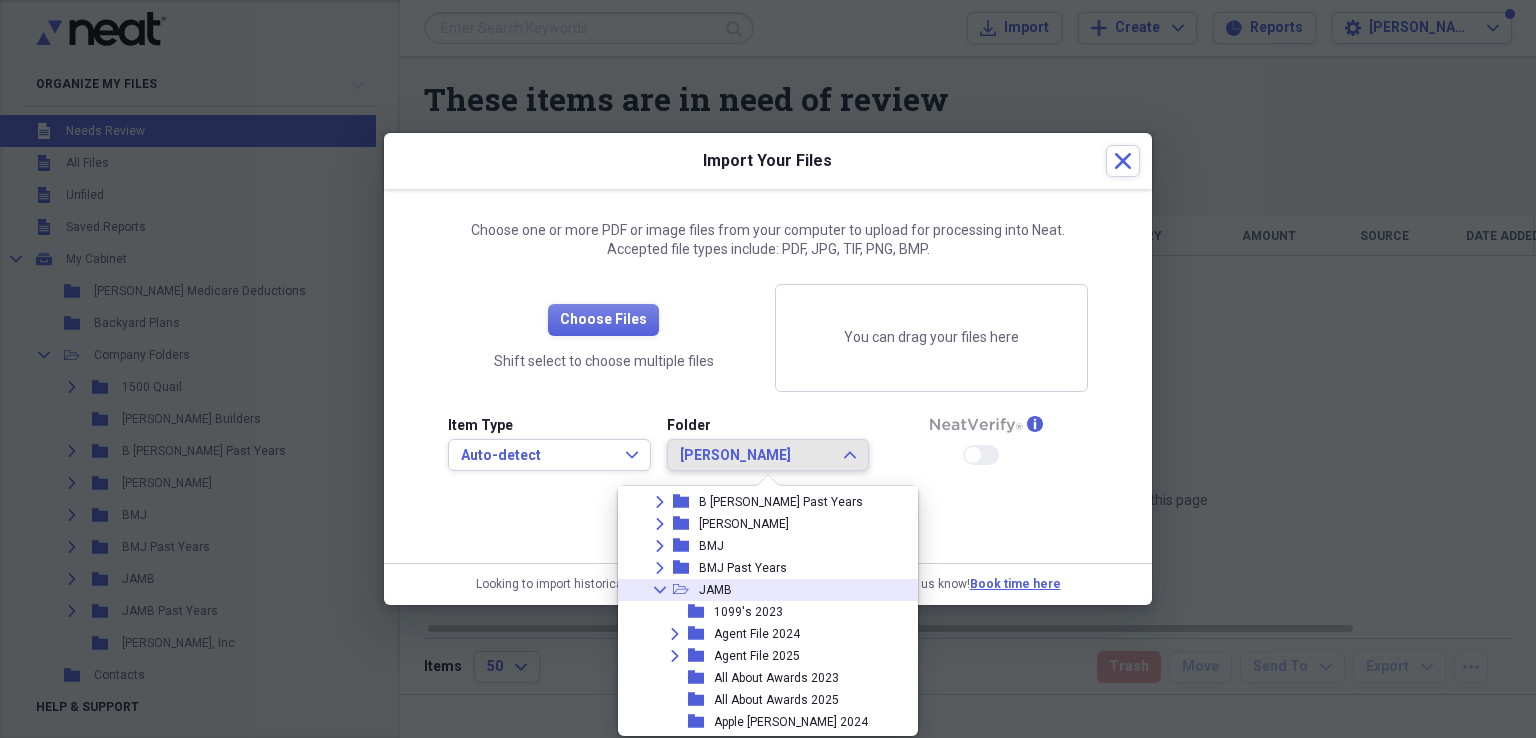 click 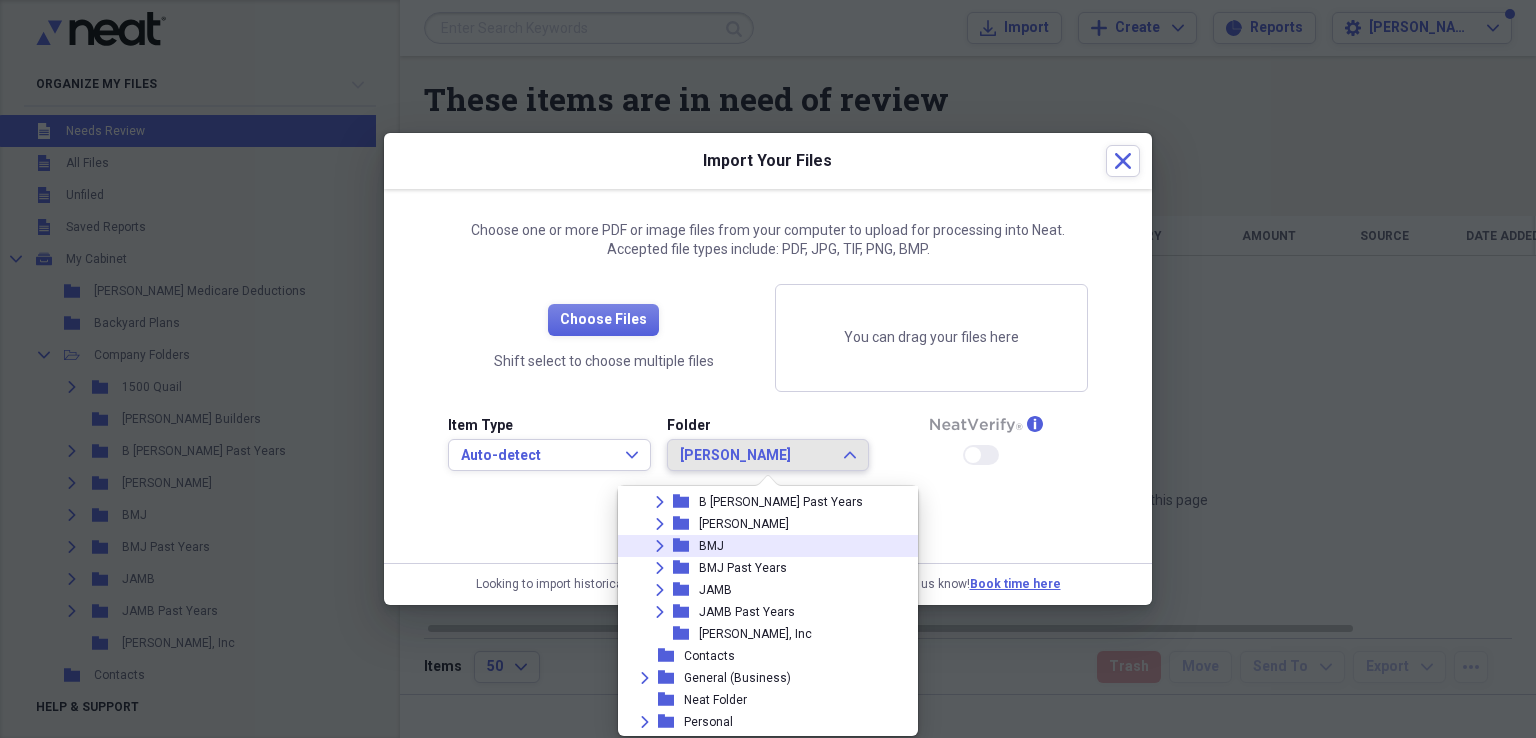 click 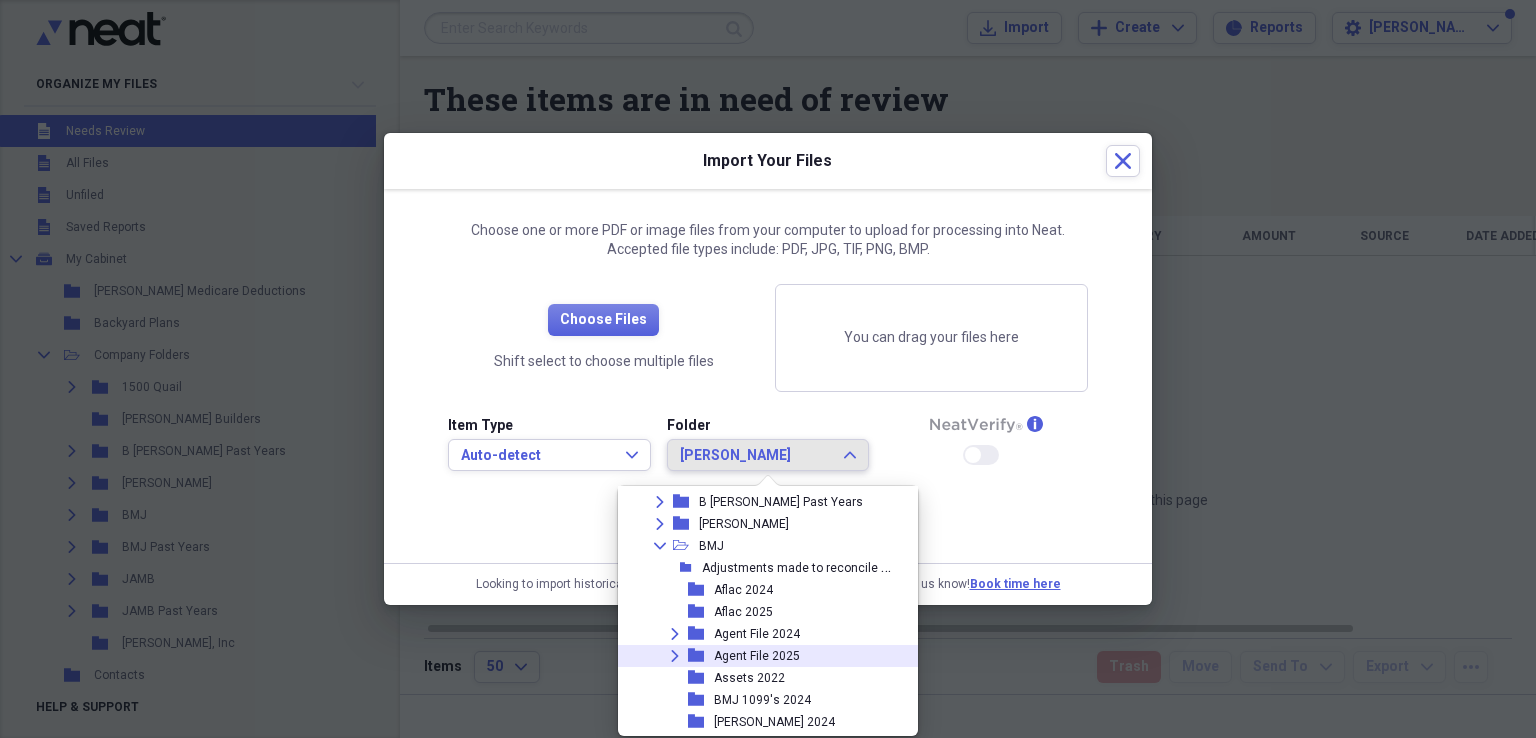 click on "Expand" 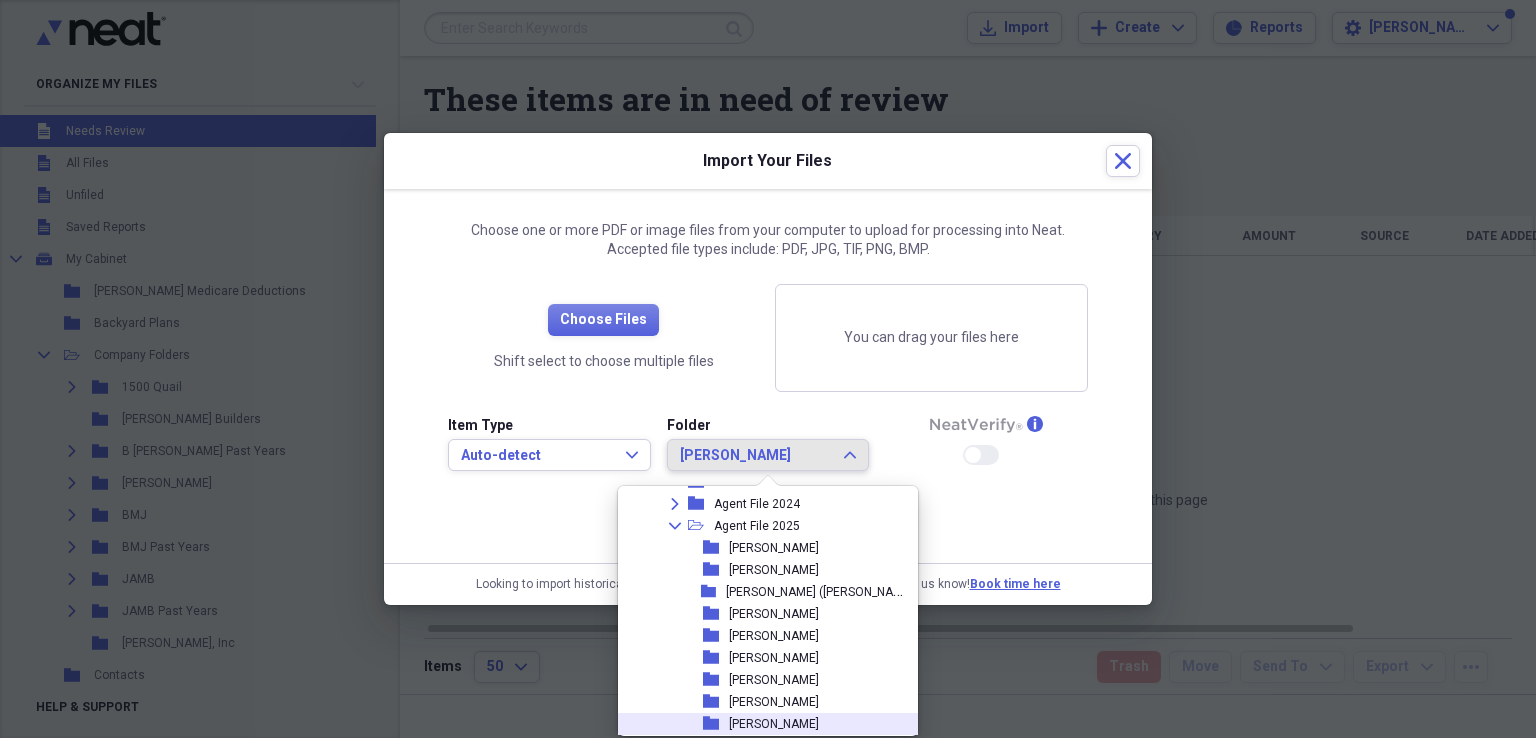 scroll, scrollTop: 264, scrollLeft: 0, axis: vertical 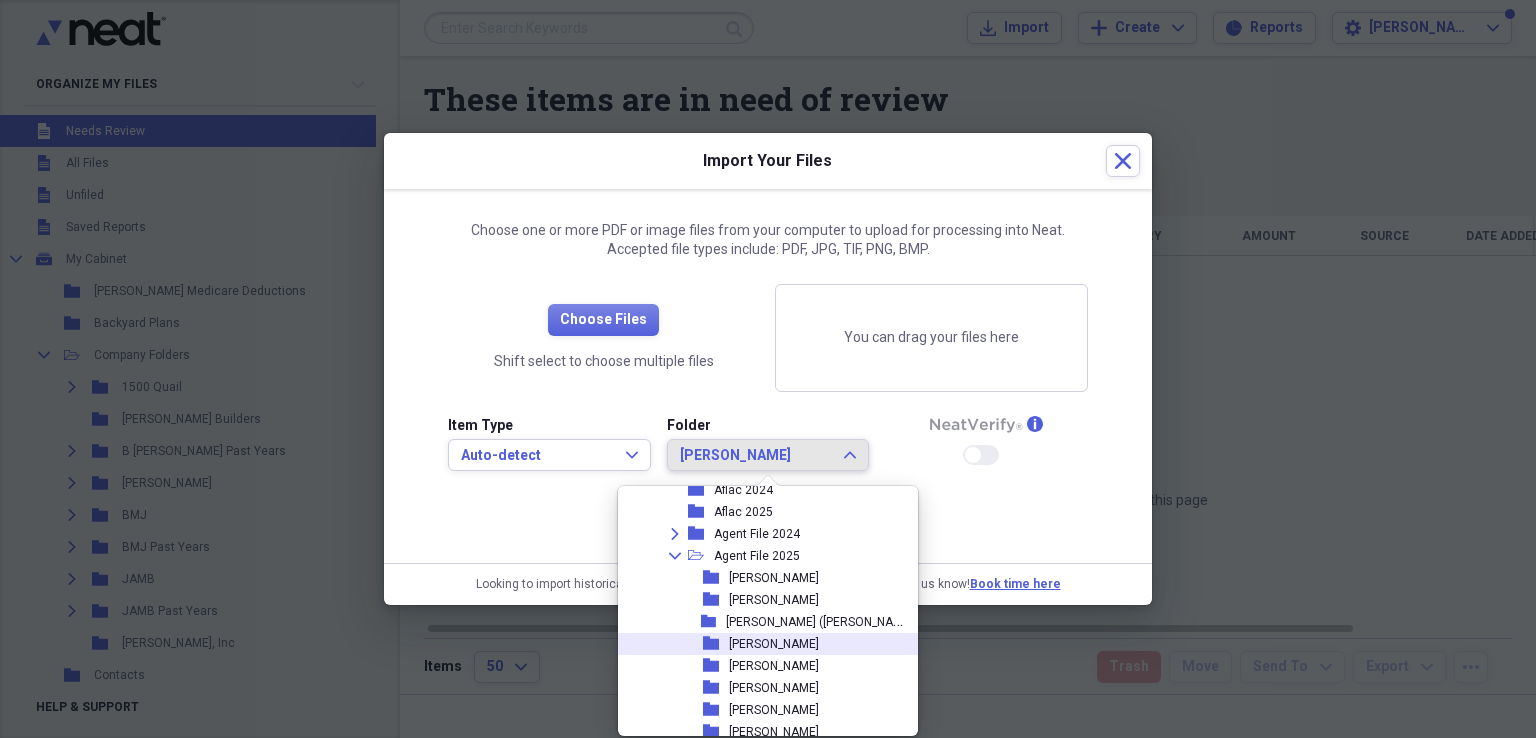 drag, startPoint x: 768, startPoint y: 641, endPoint x: 752, endPoint y: 622, distance: 24.839485 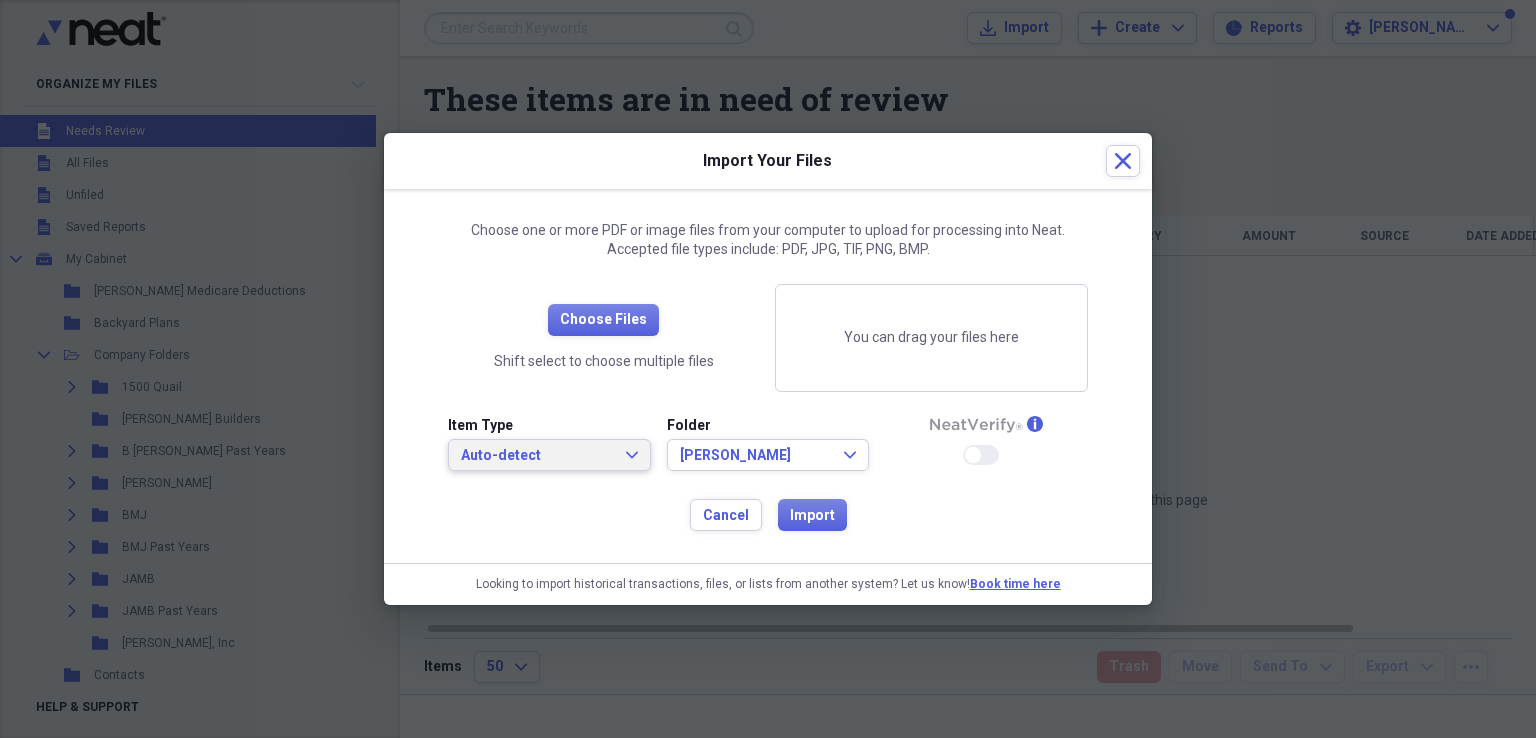 click on "Expand" 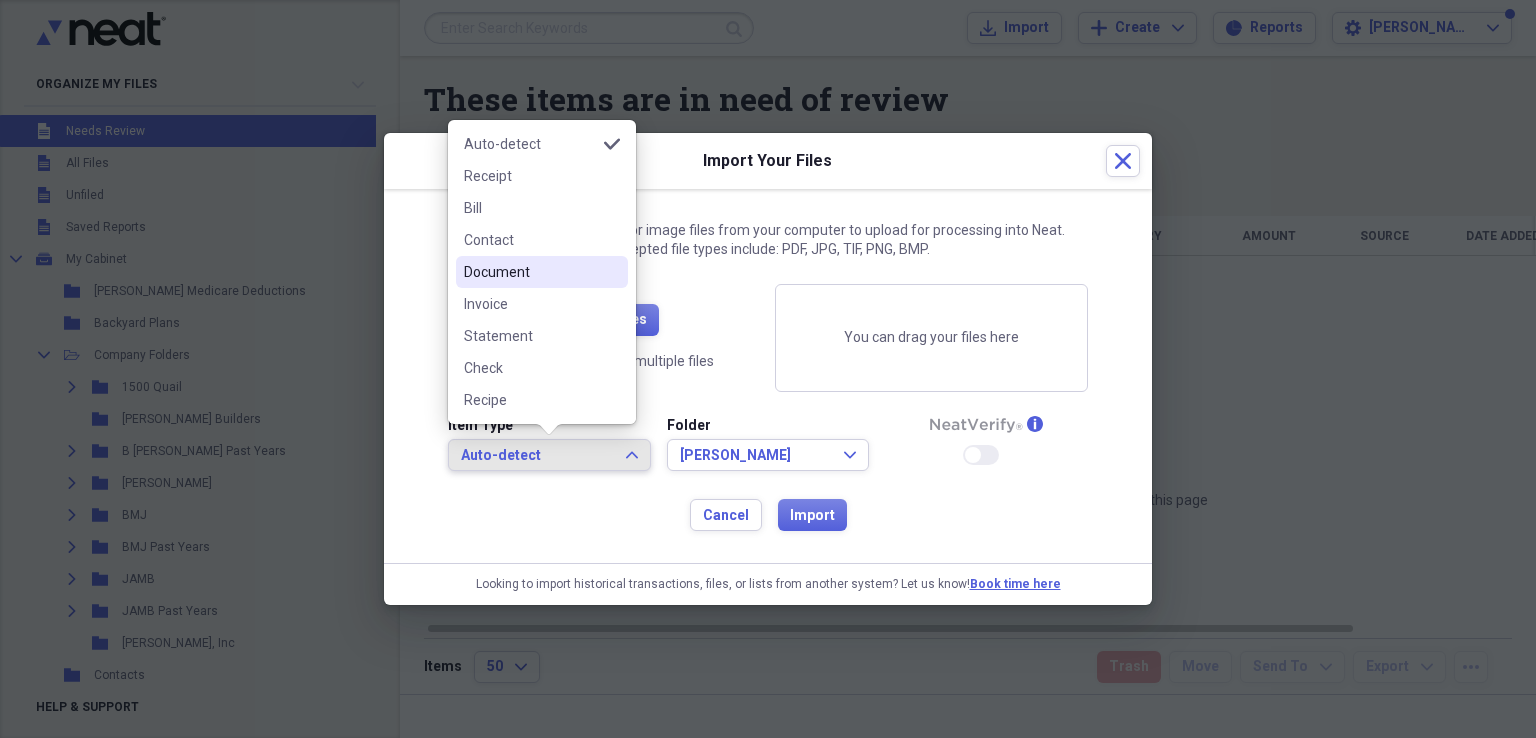 click on "Document" at bounding box center (530, 272) 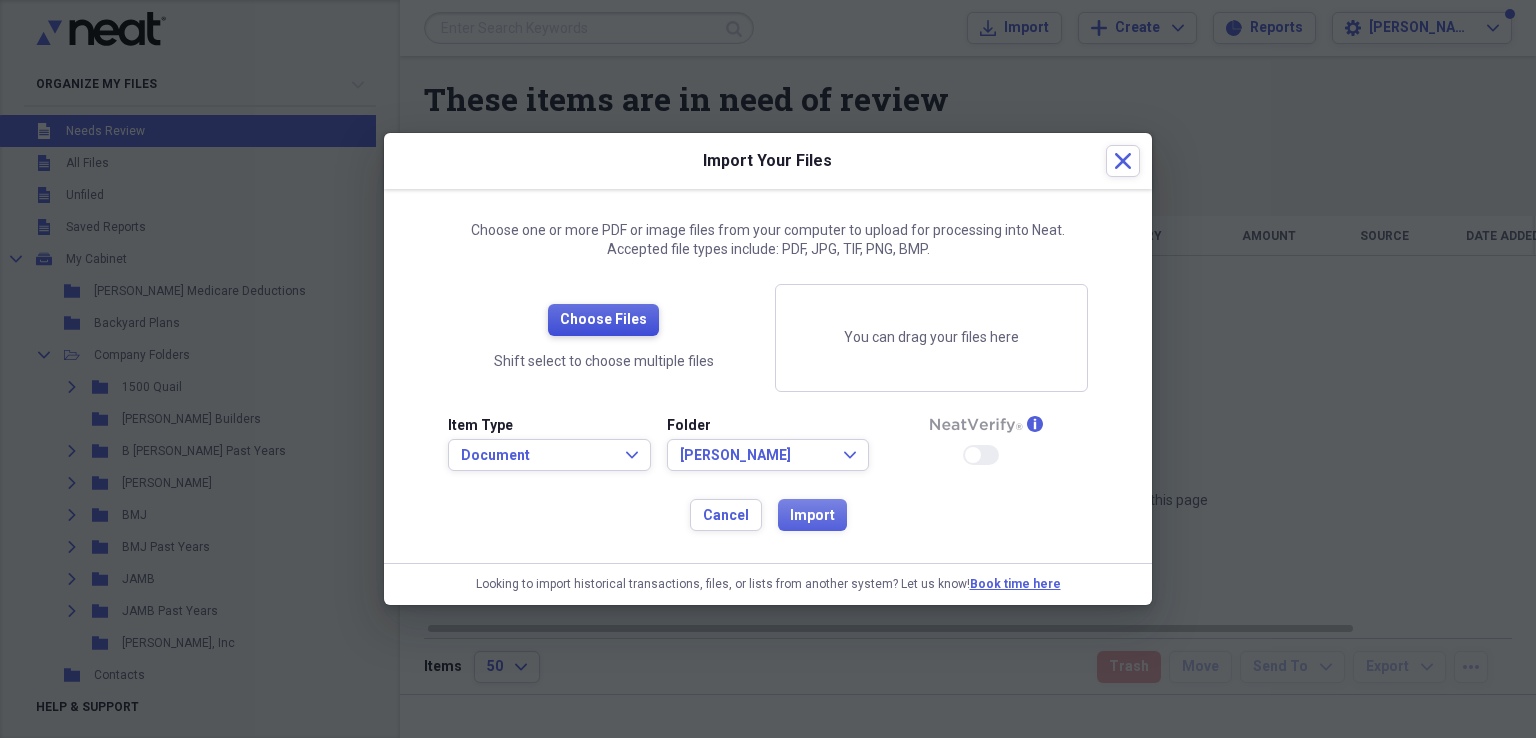 click on "Choose Files" at bounding box center [603, 320] 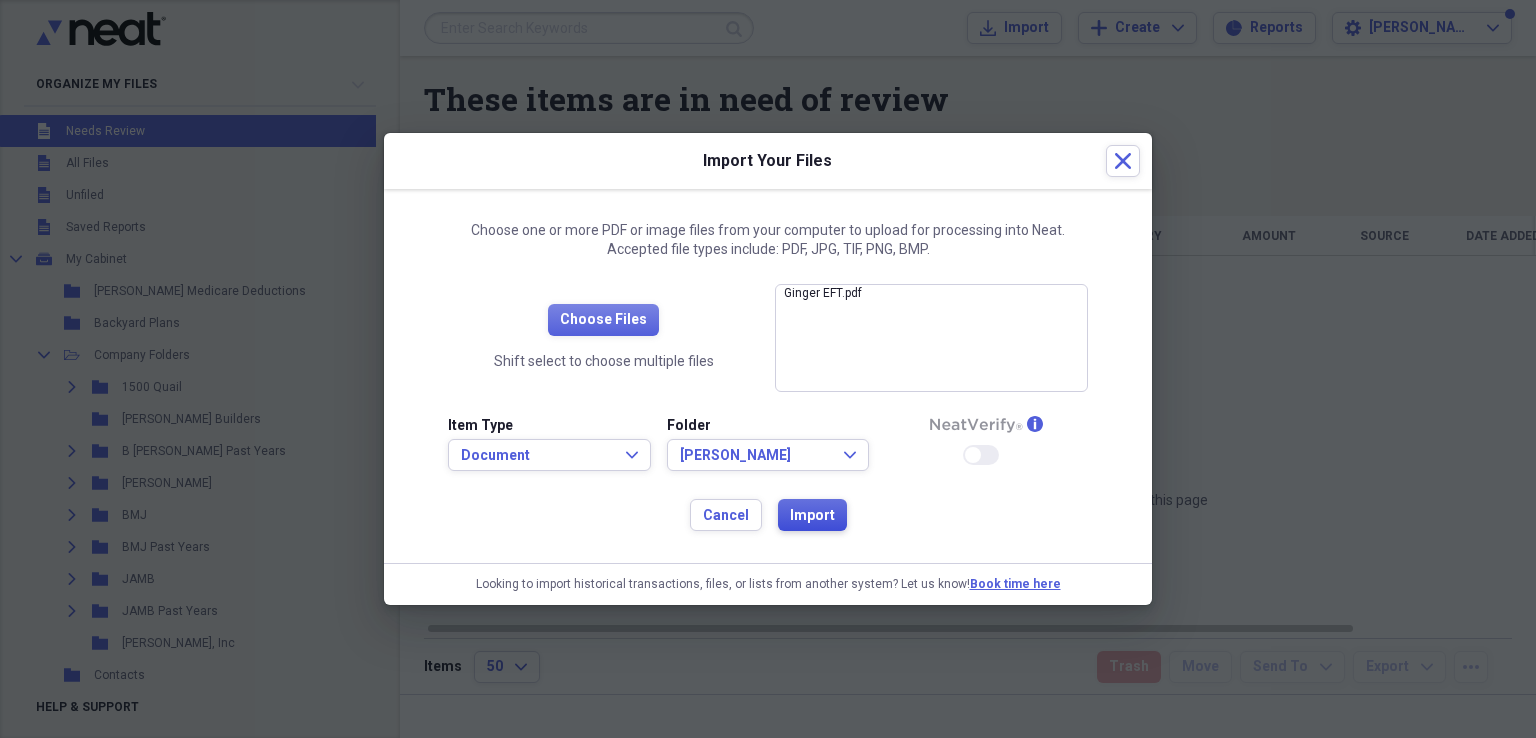 click on "Import" at bounding box center [812, 516] 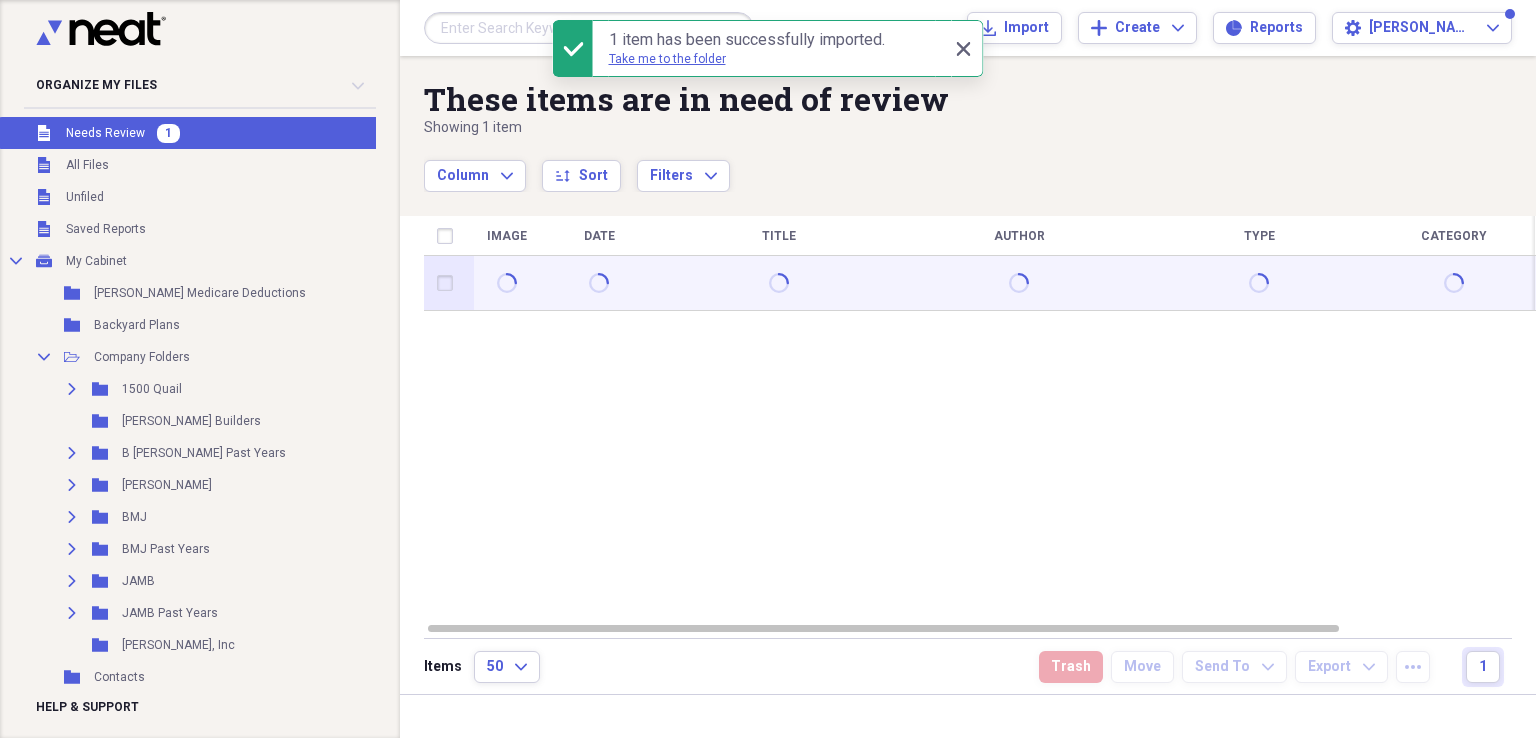 click at bounding box center [449, 283] 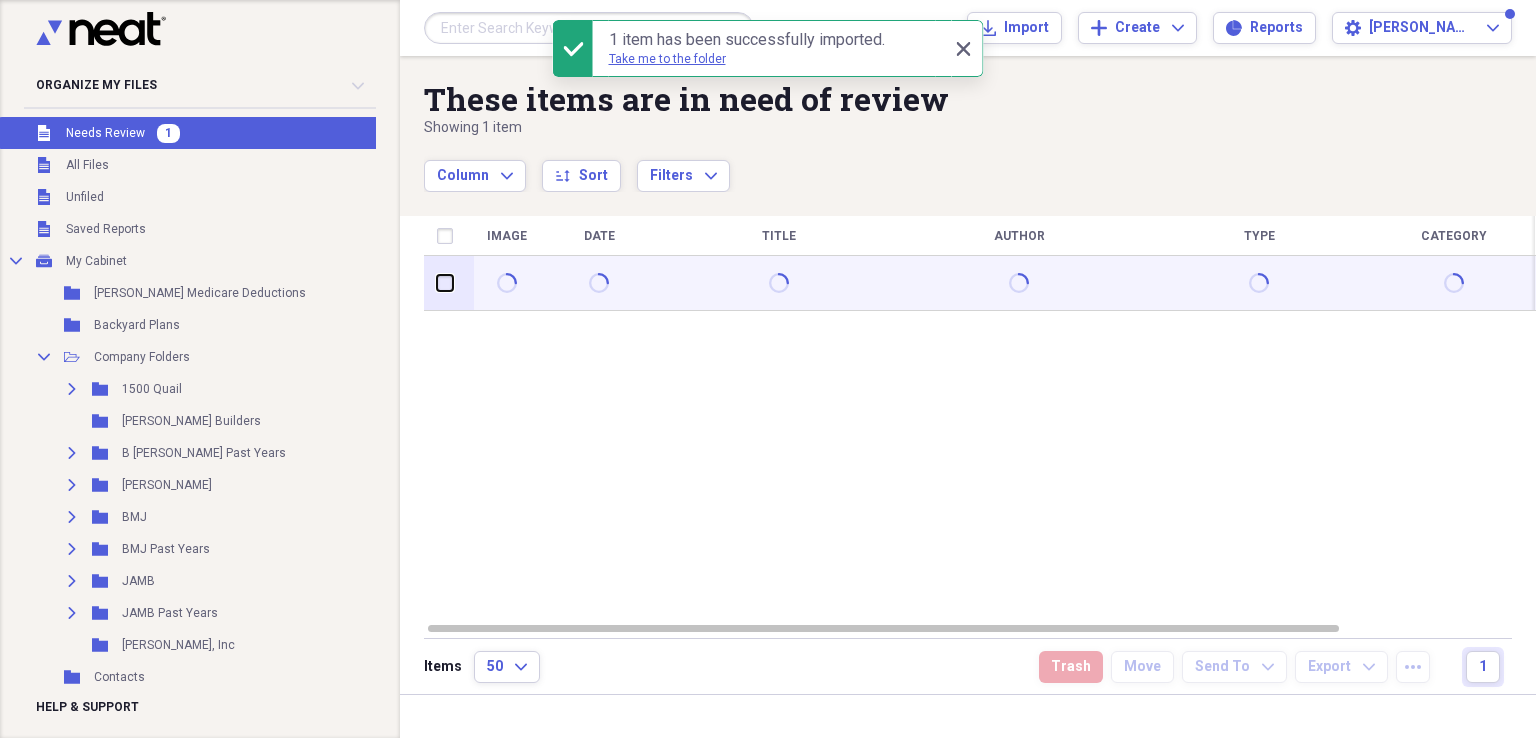 click at bounding box center (437, 283) 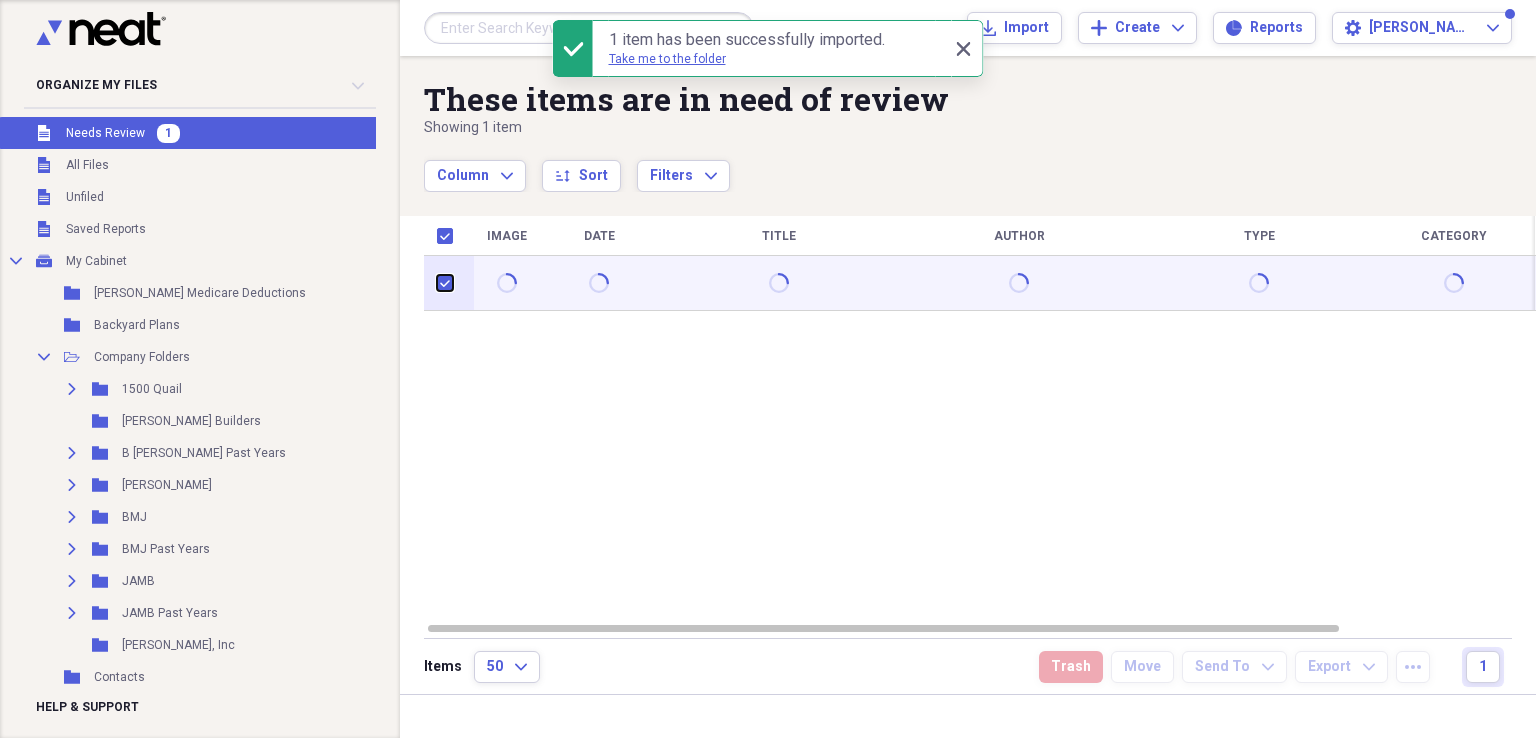 checkbox on "true" 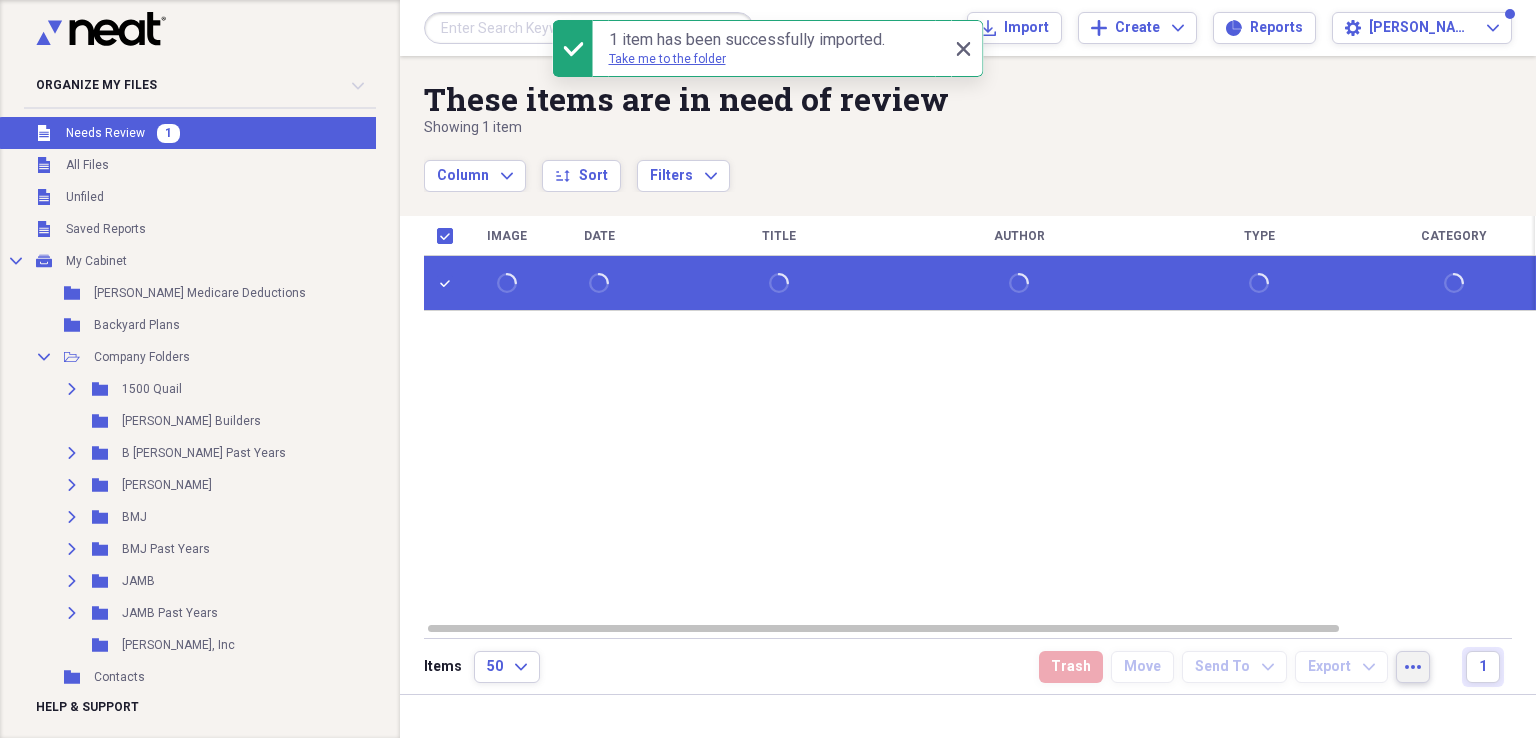 click on "more" 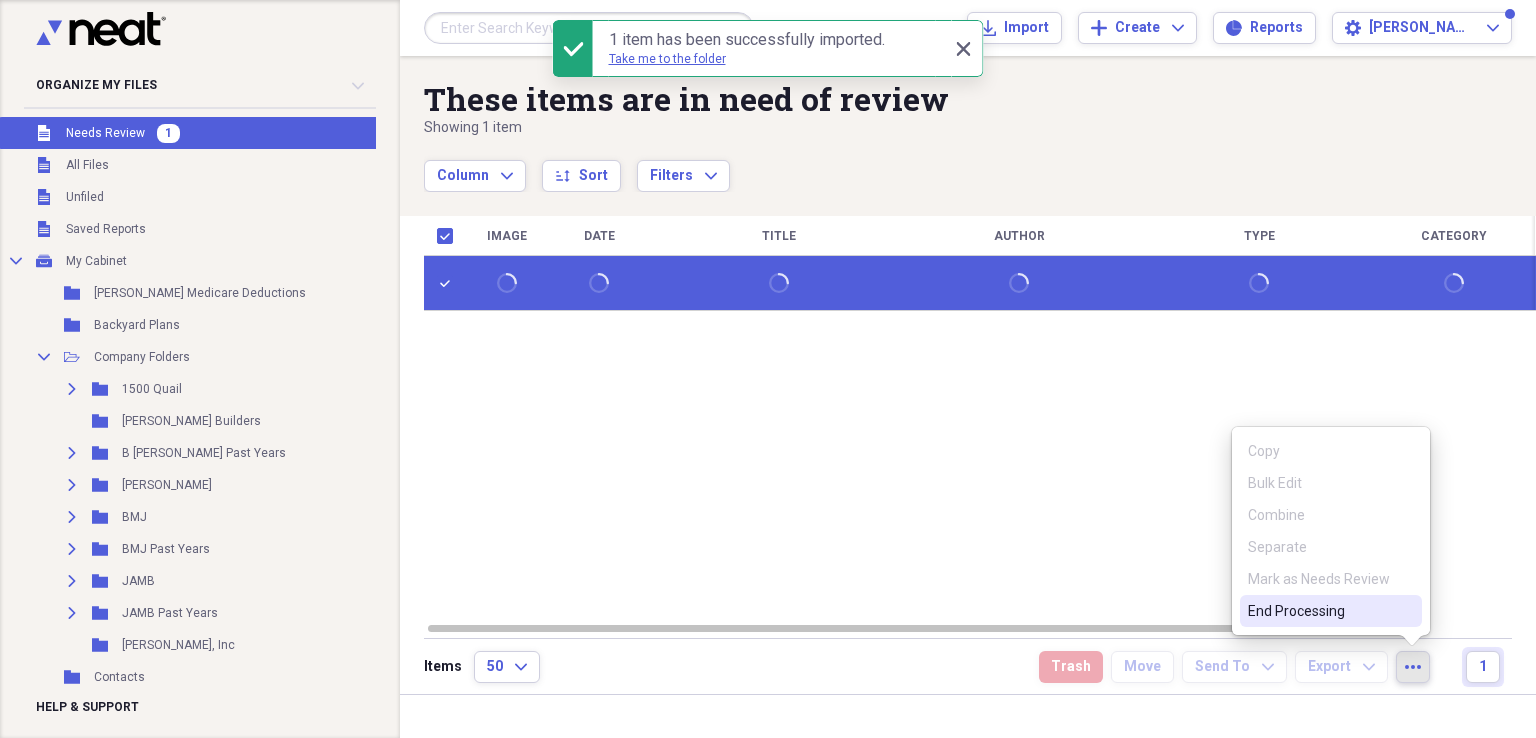 click on "End Processing" at bounding box center [1319, 611] 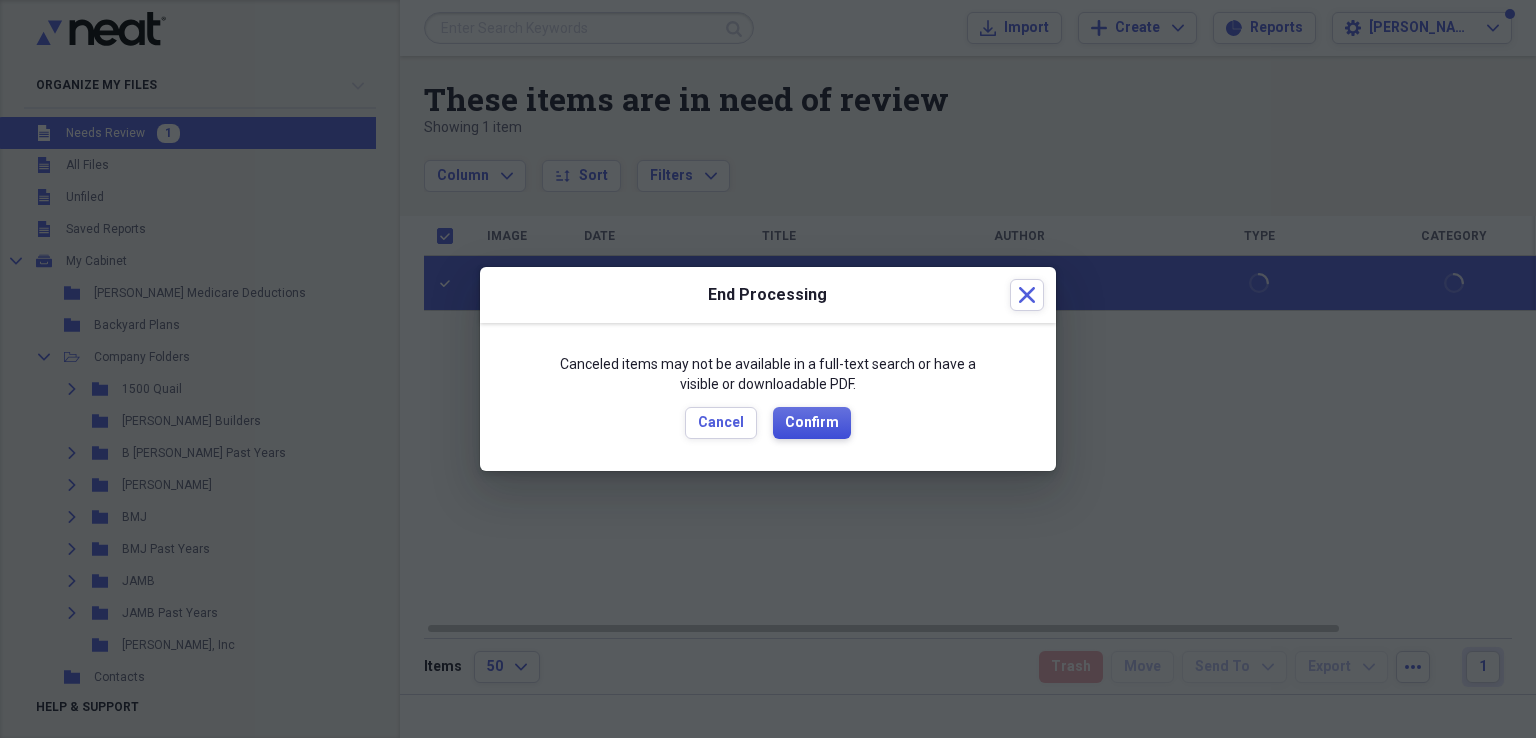 click on "Confirm" at bounding box center (812, 423) 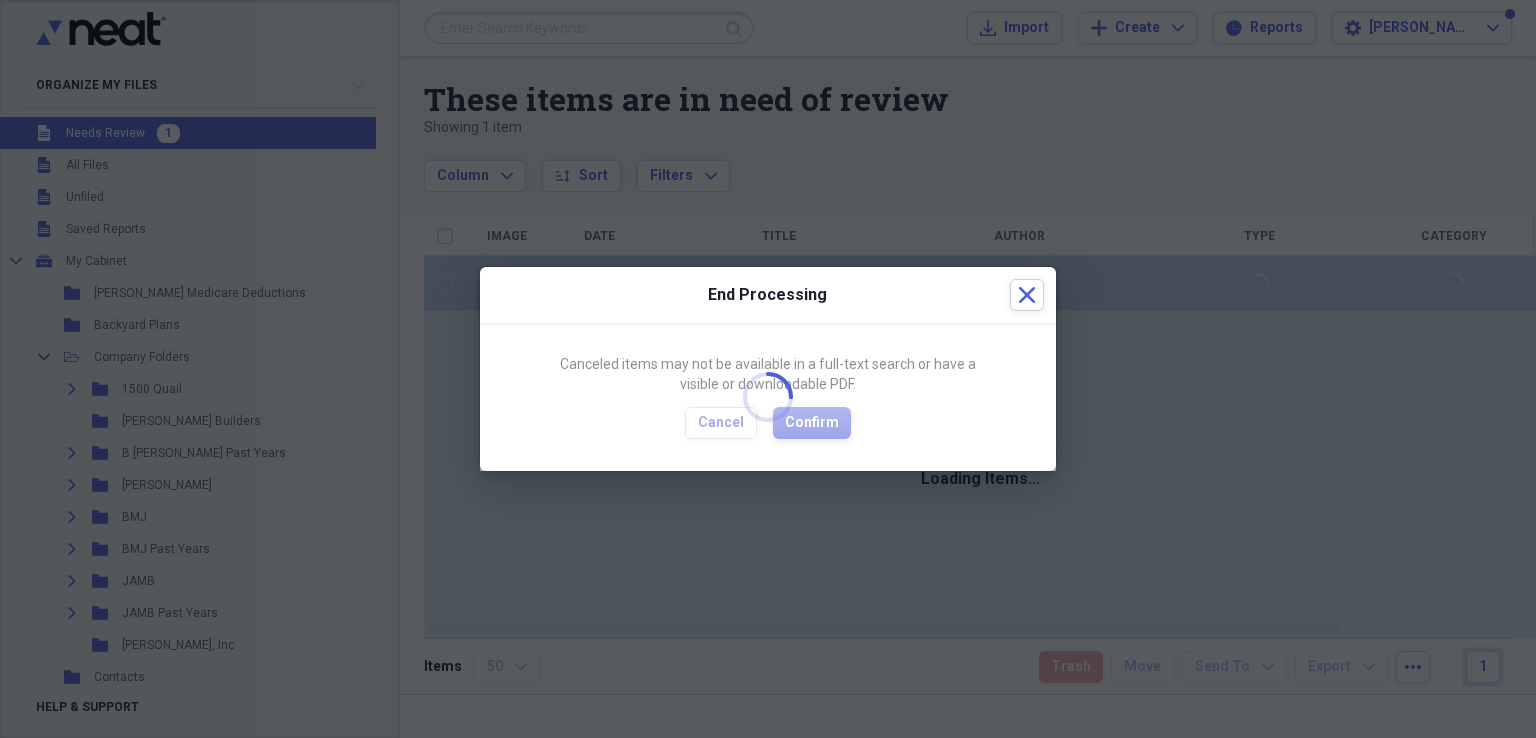 checkbox on "false" 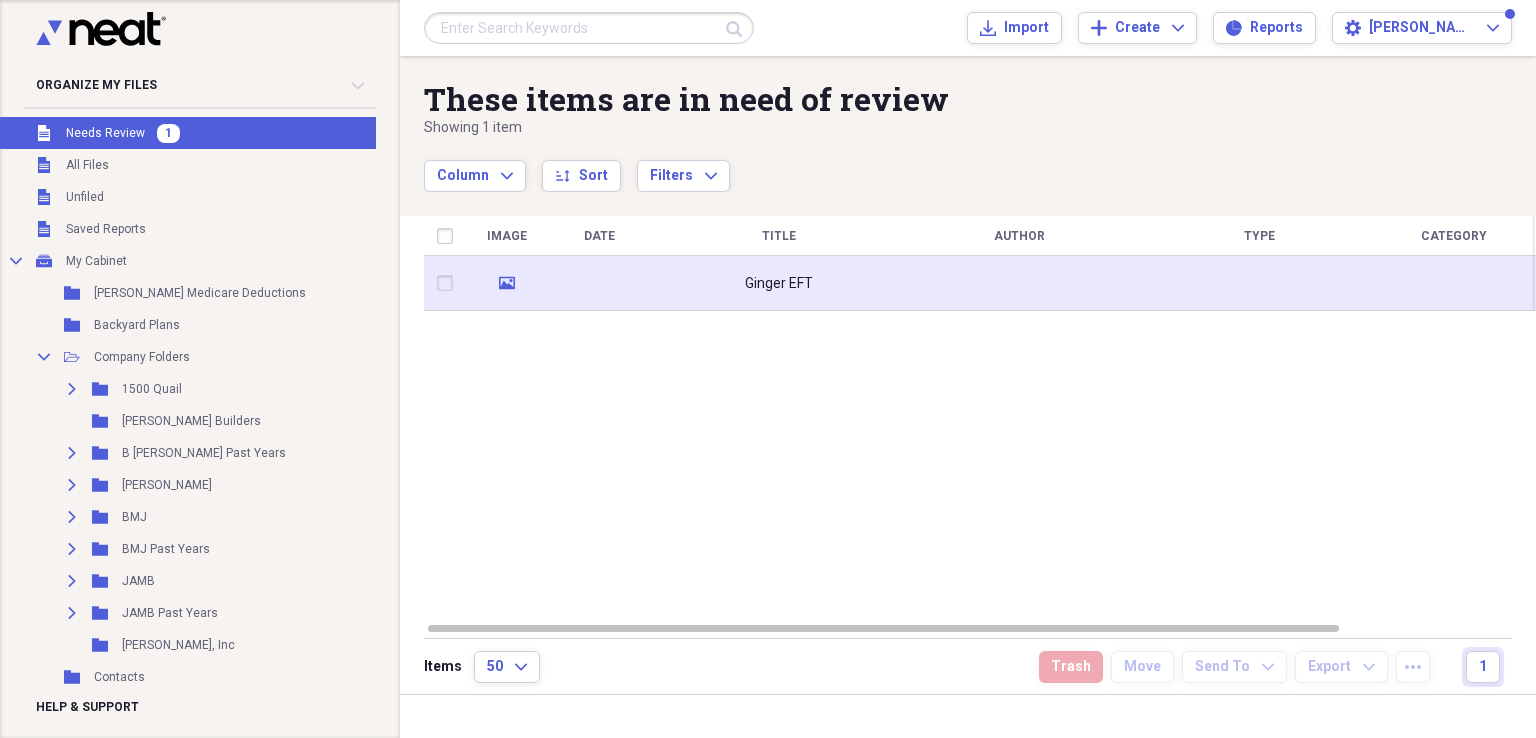 click on "media" 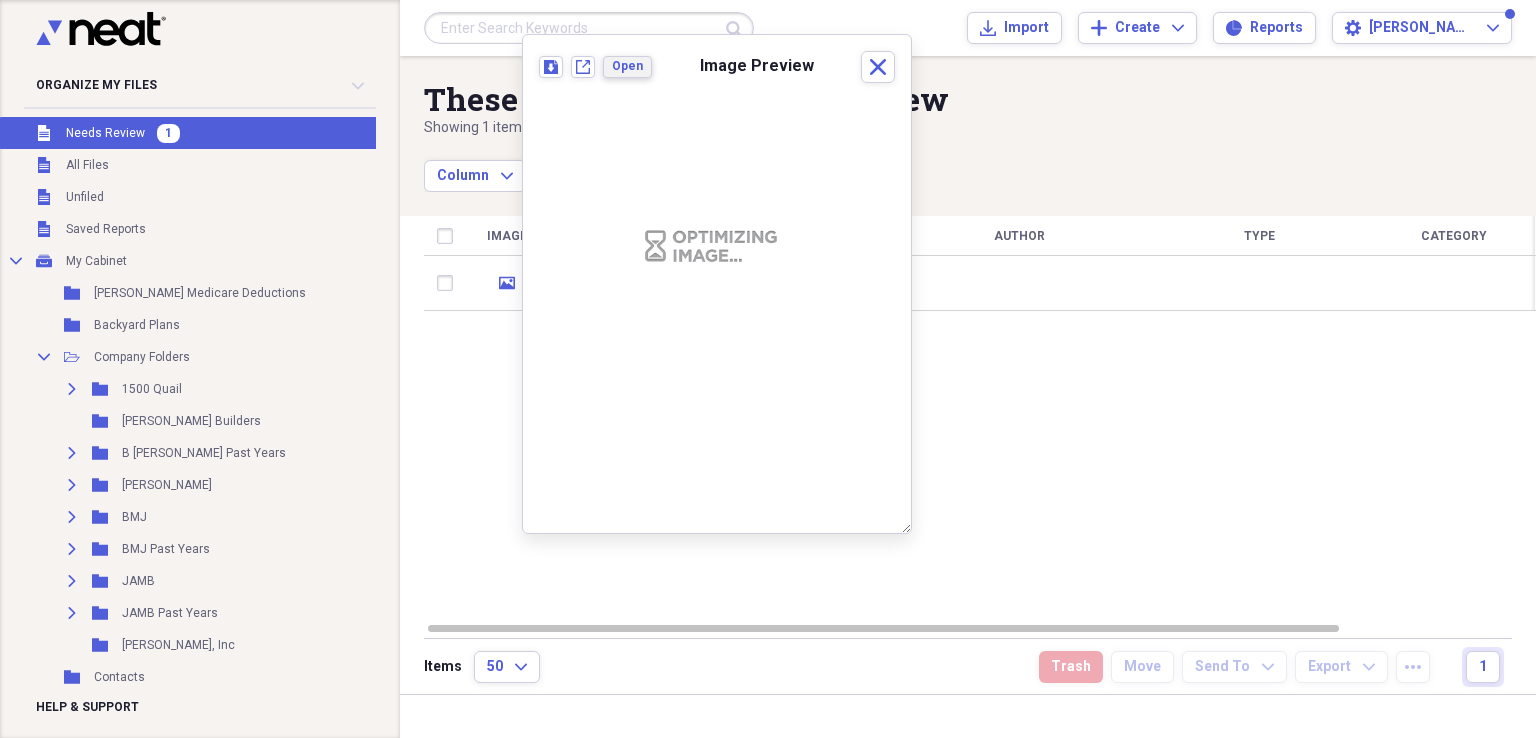 click on "Open" at bounding box center (627, 67) 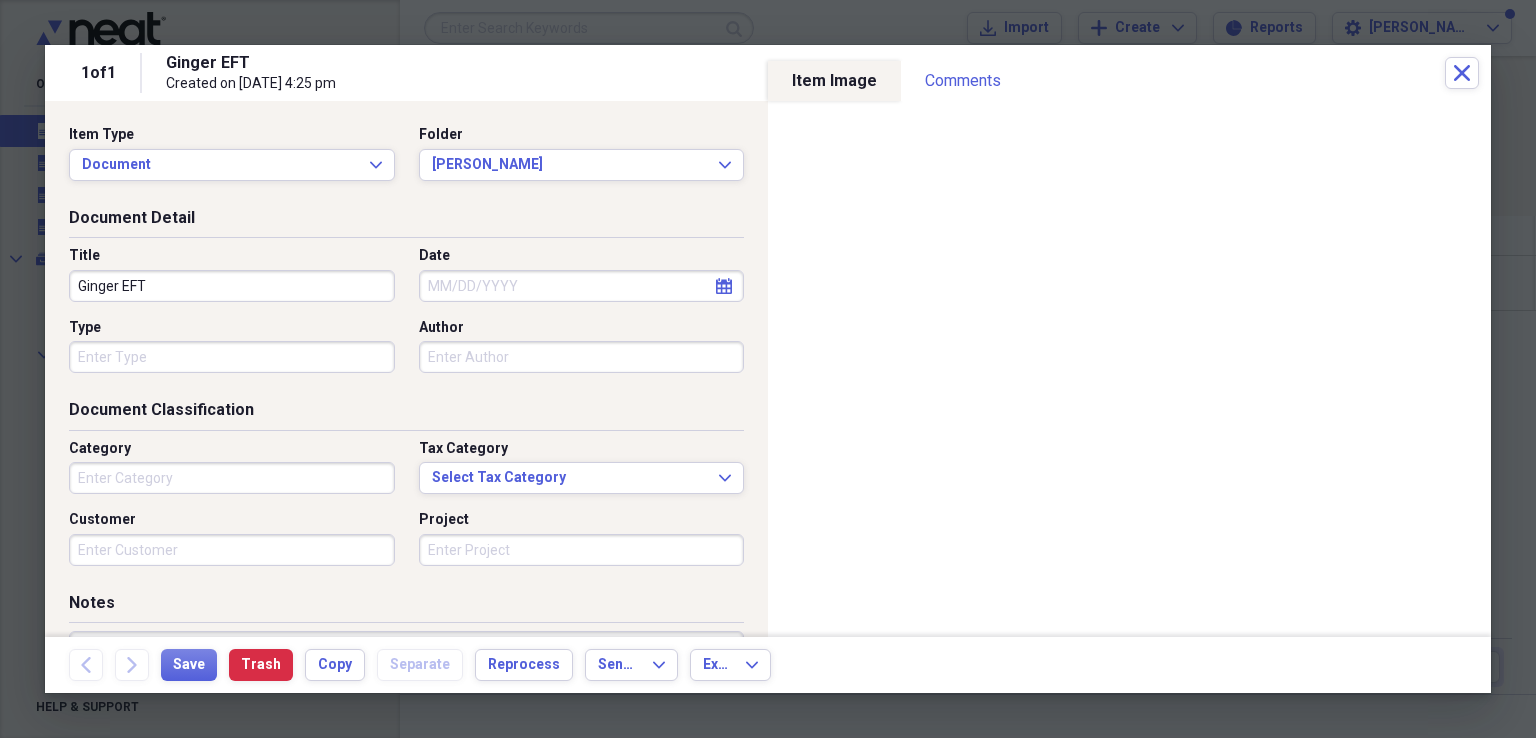 click 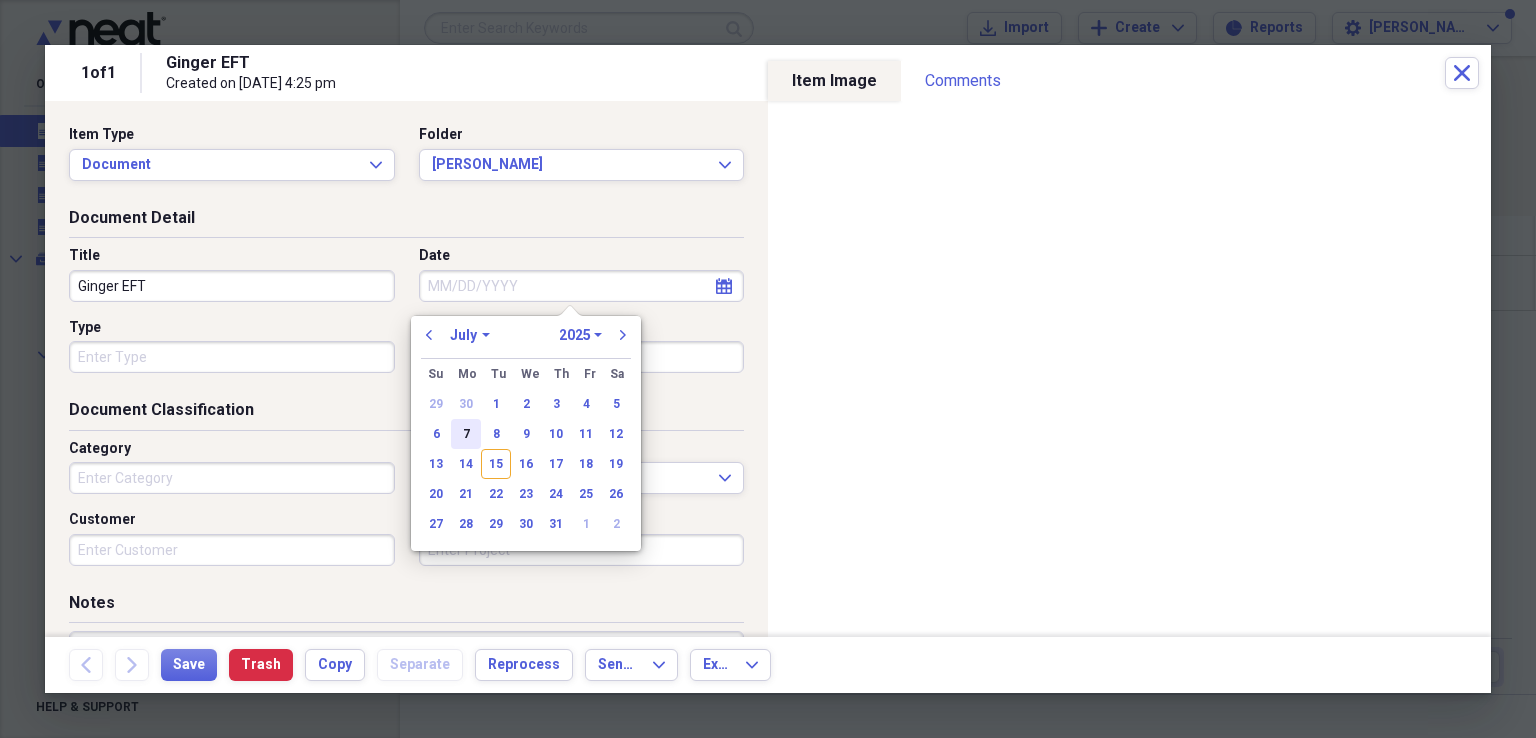 click on "7" at bounding box center (466, 434) 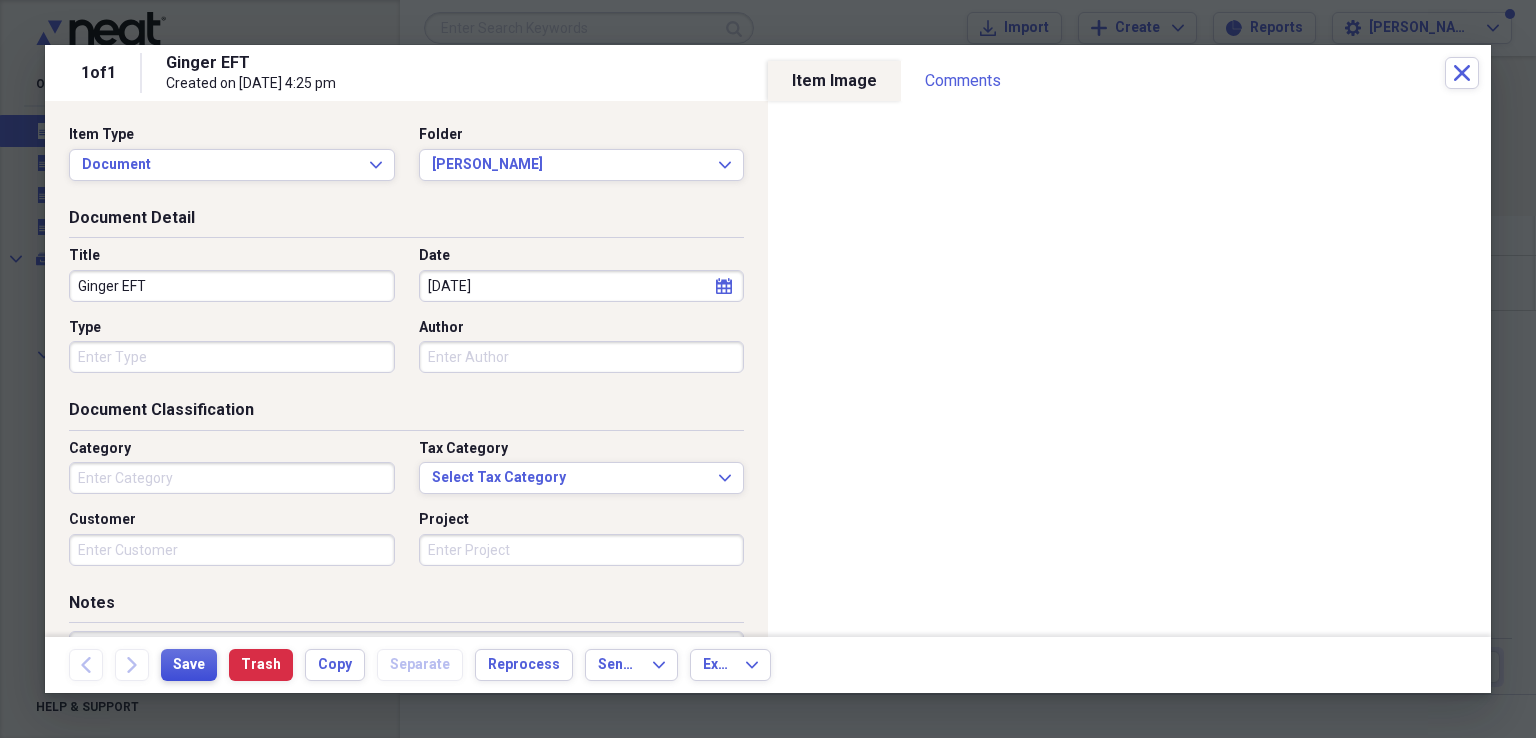 click on "Save" at bounding box center (189, 665) 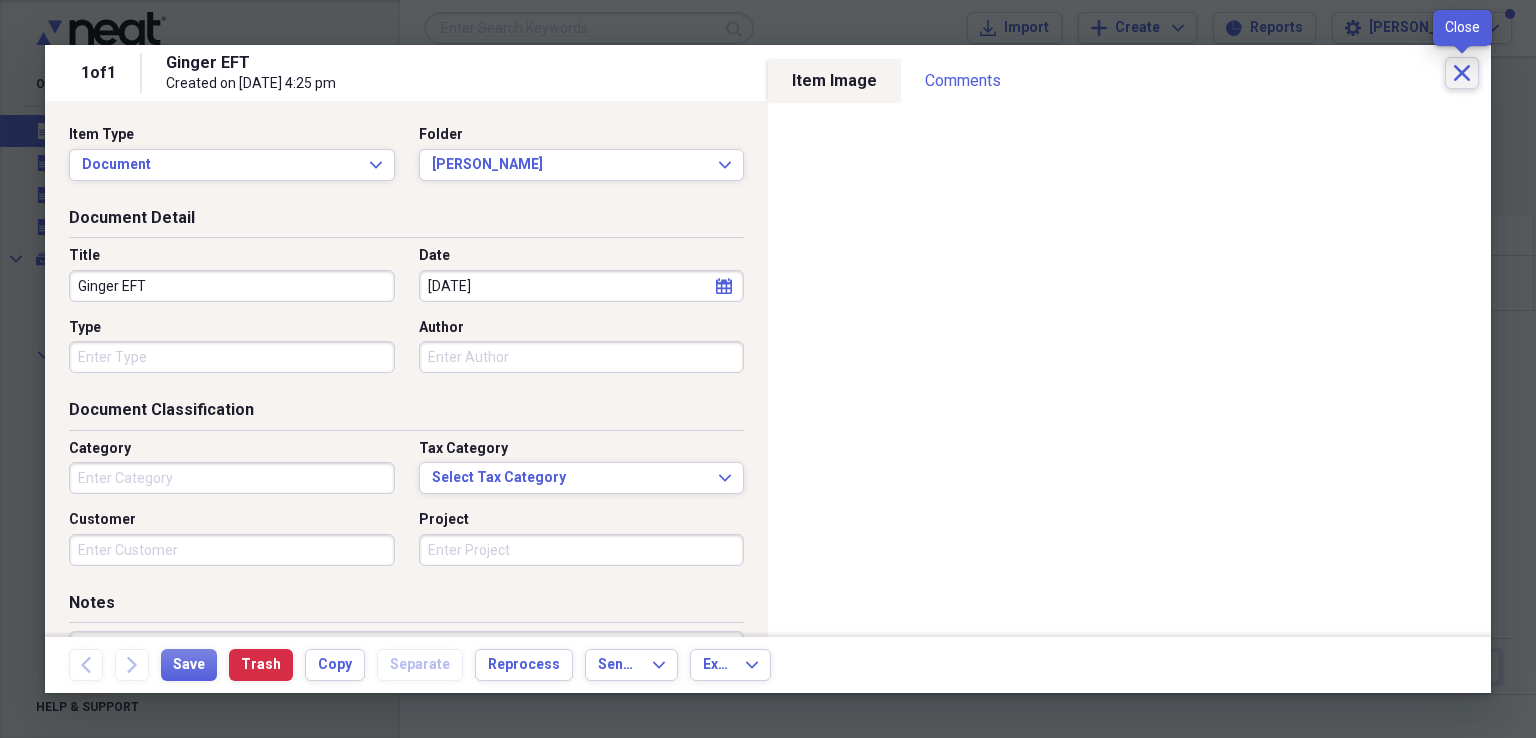 click on "Close" 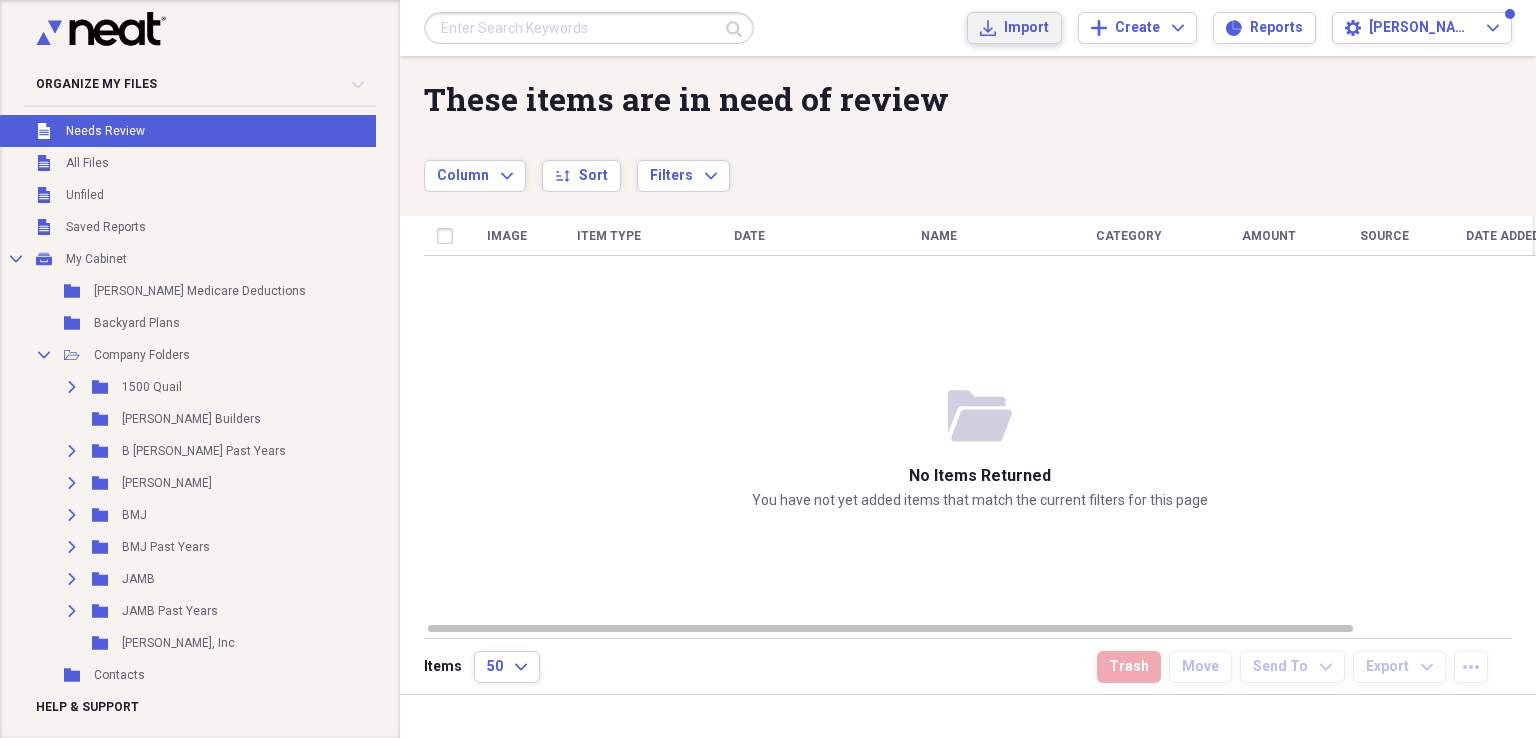click on "Import" at bounding box center (1026, 28) 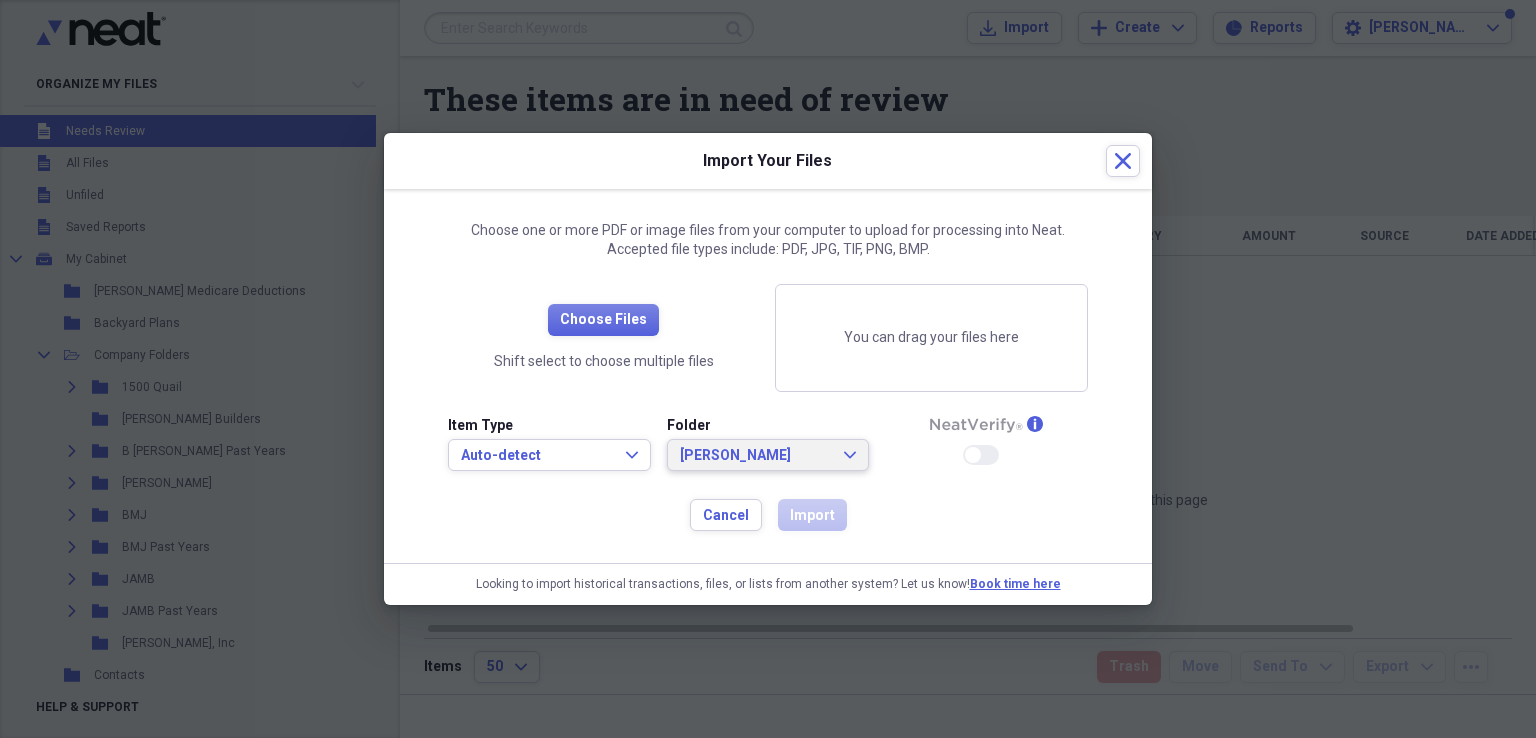 click on "Expand" 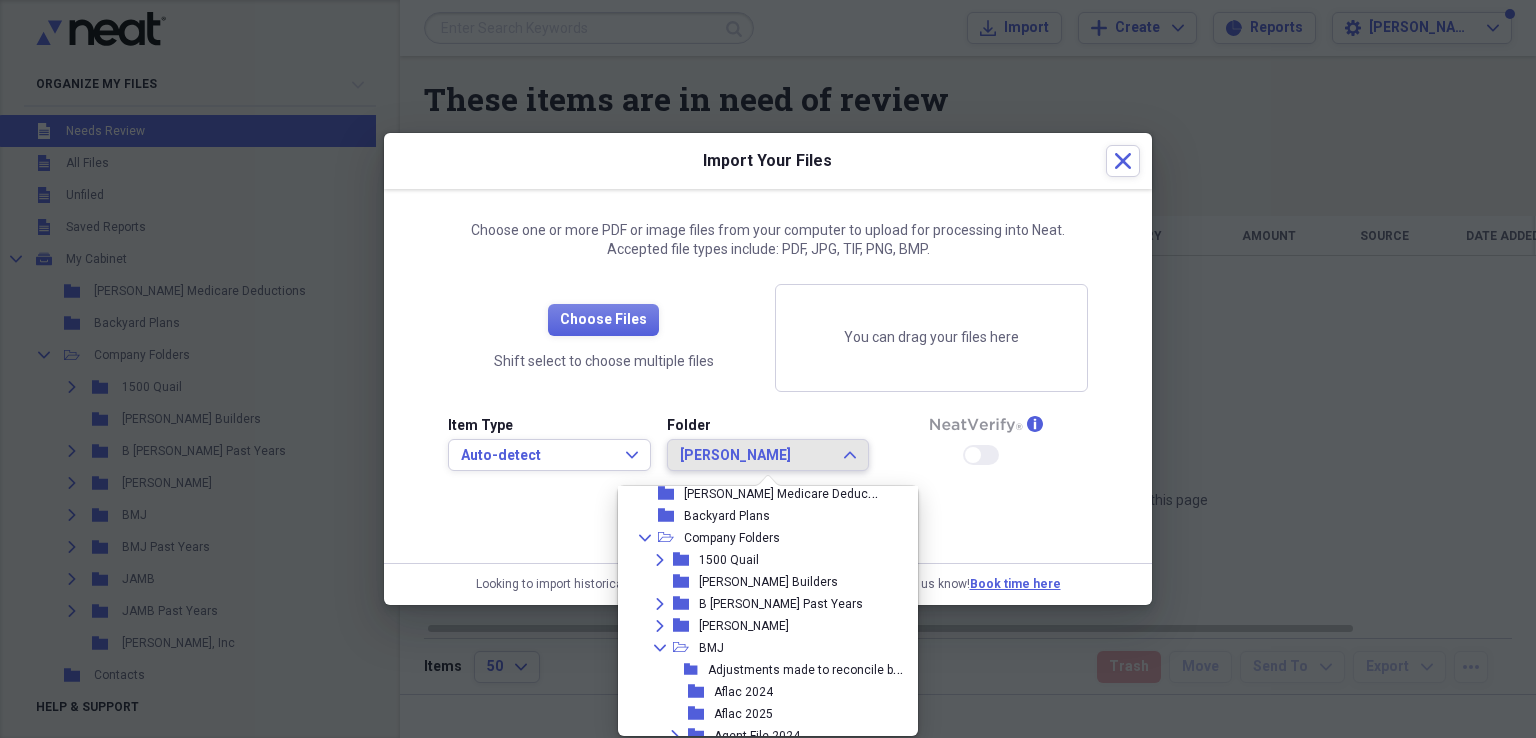 scroll, scrollTop: 0, scrollLeft: 0, axis: both 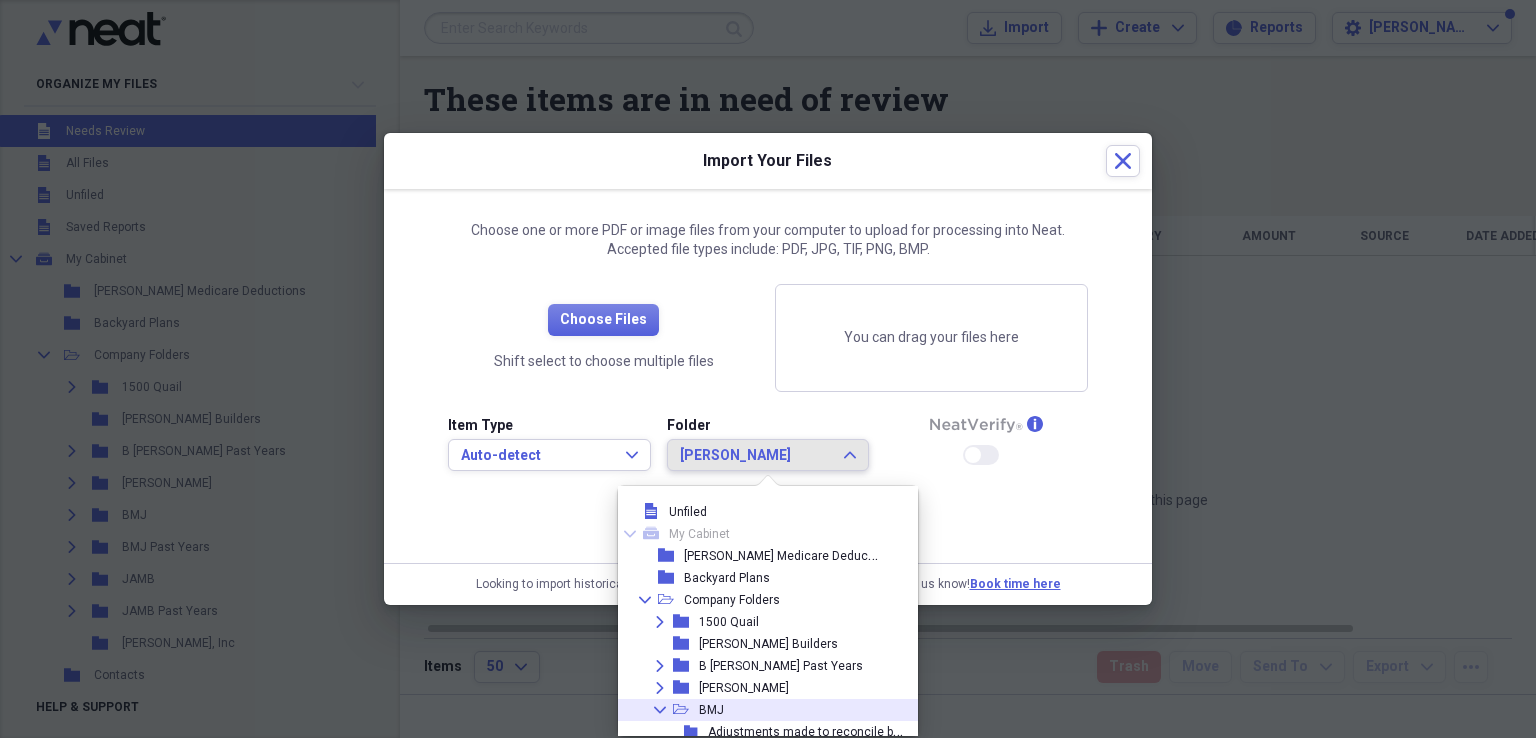click on "Collapse" 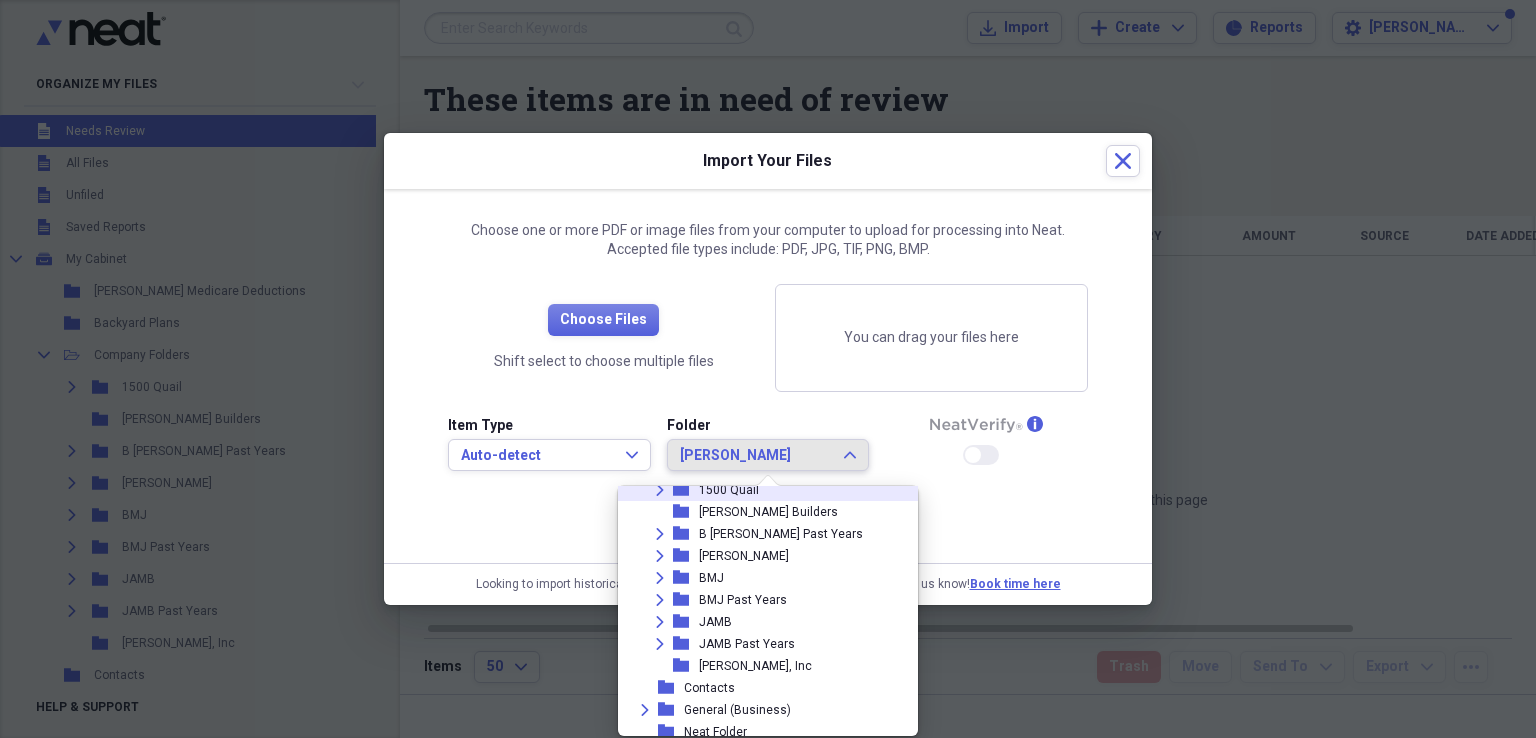 scroll, scrollTop: 200, scrollLeft: 0, axis: vertical 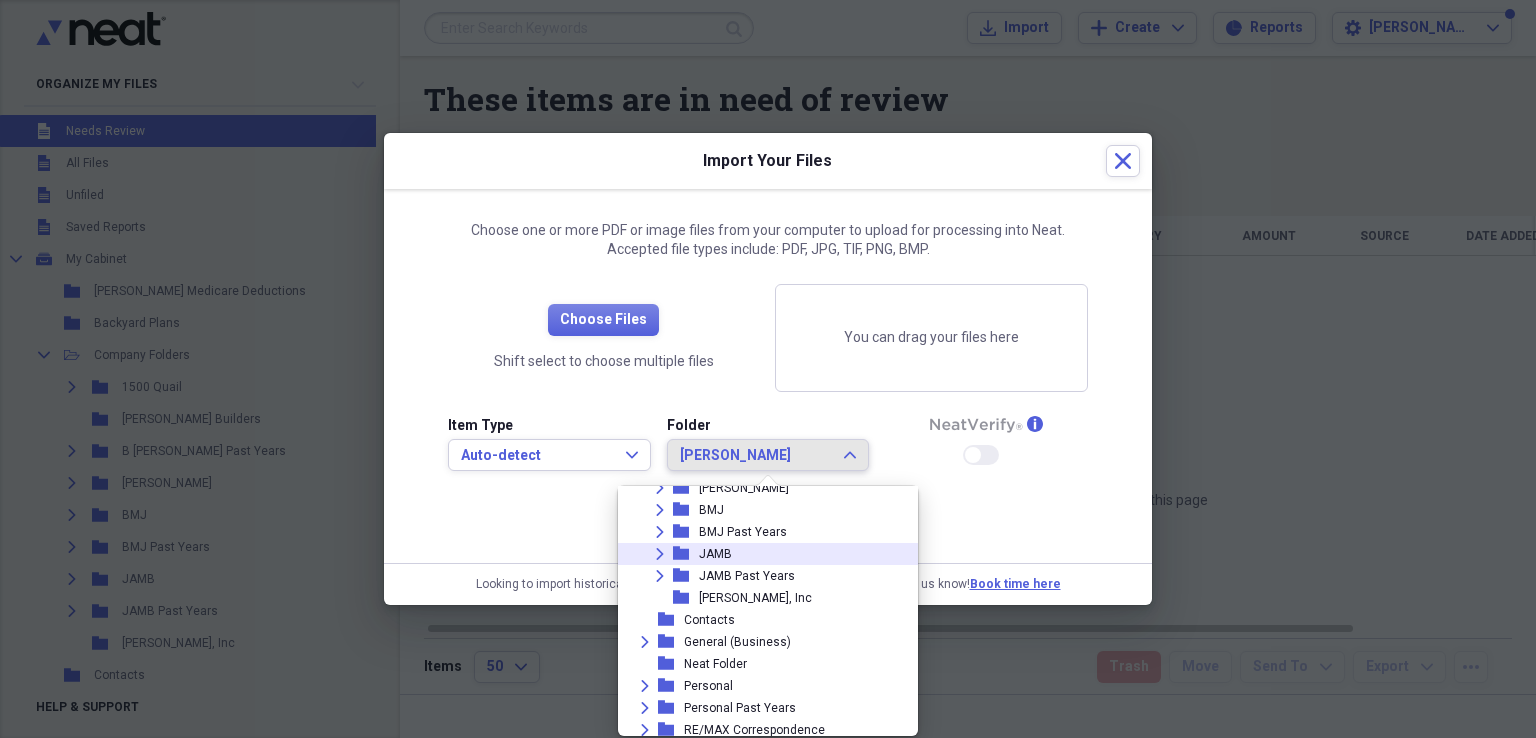 click on "Expand" 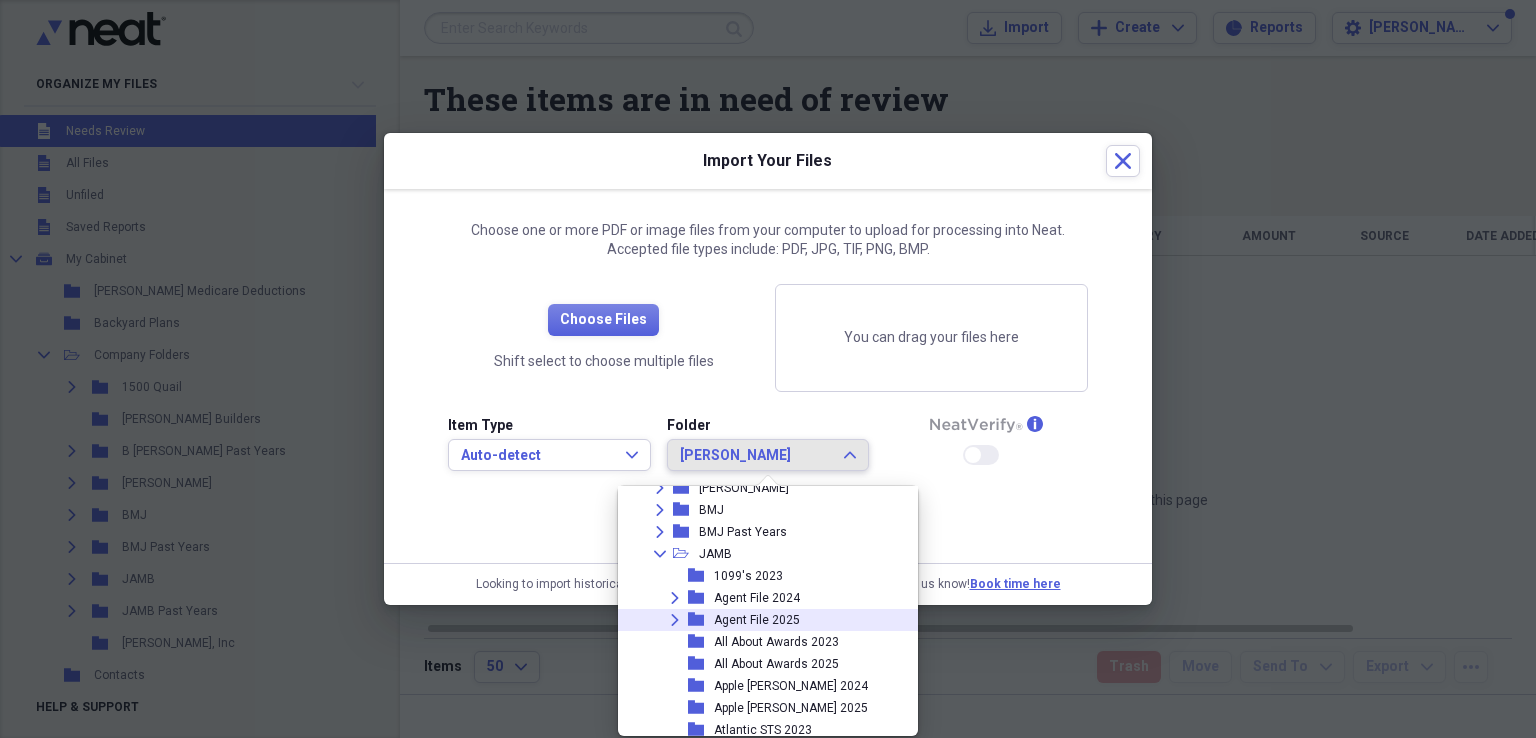 click on "Expand" 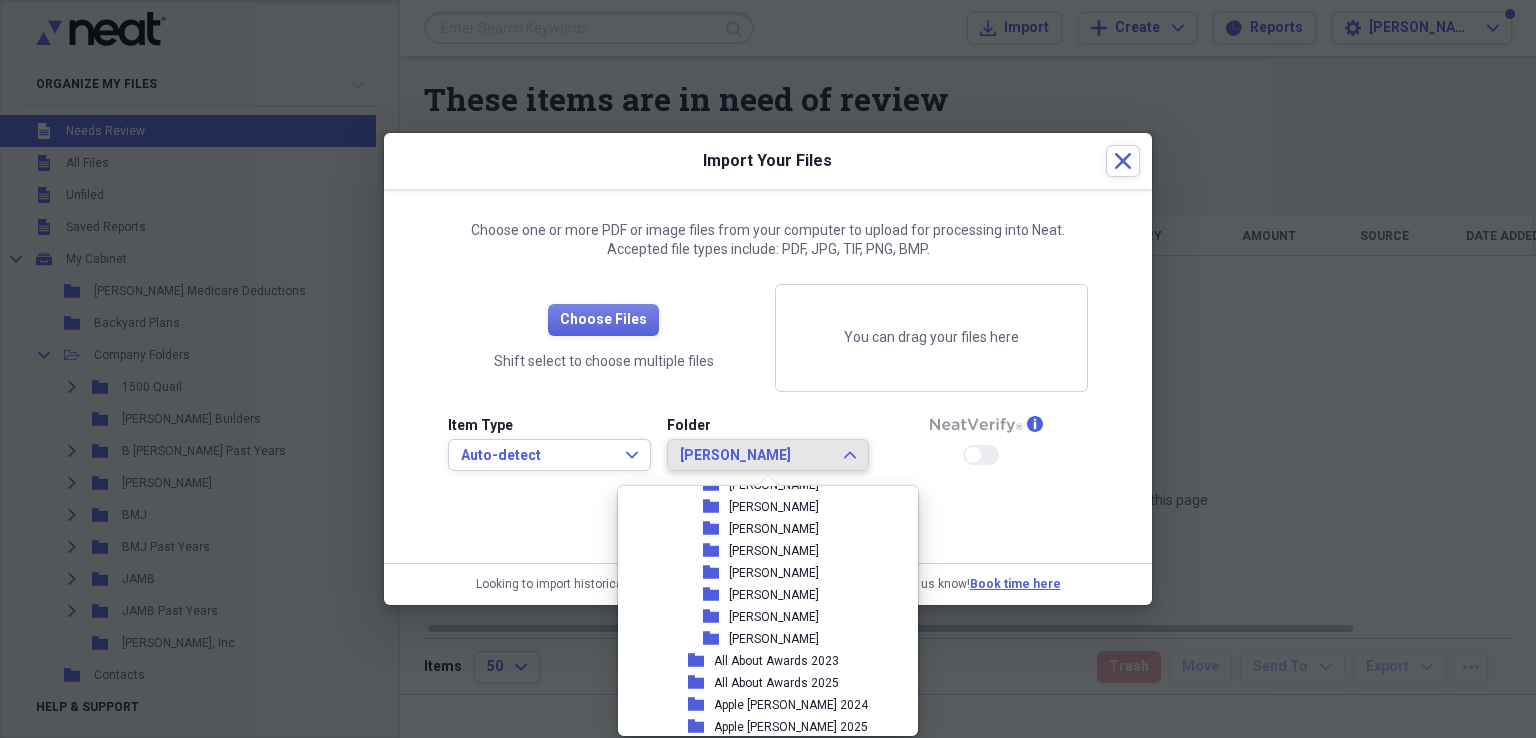 scroll, scrollTop: 1000, scrollLeft: 0, axis: vertical 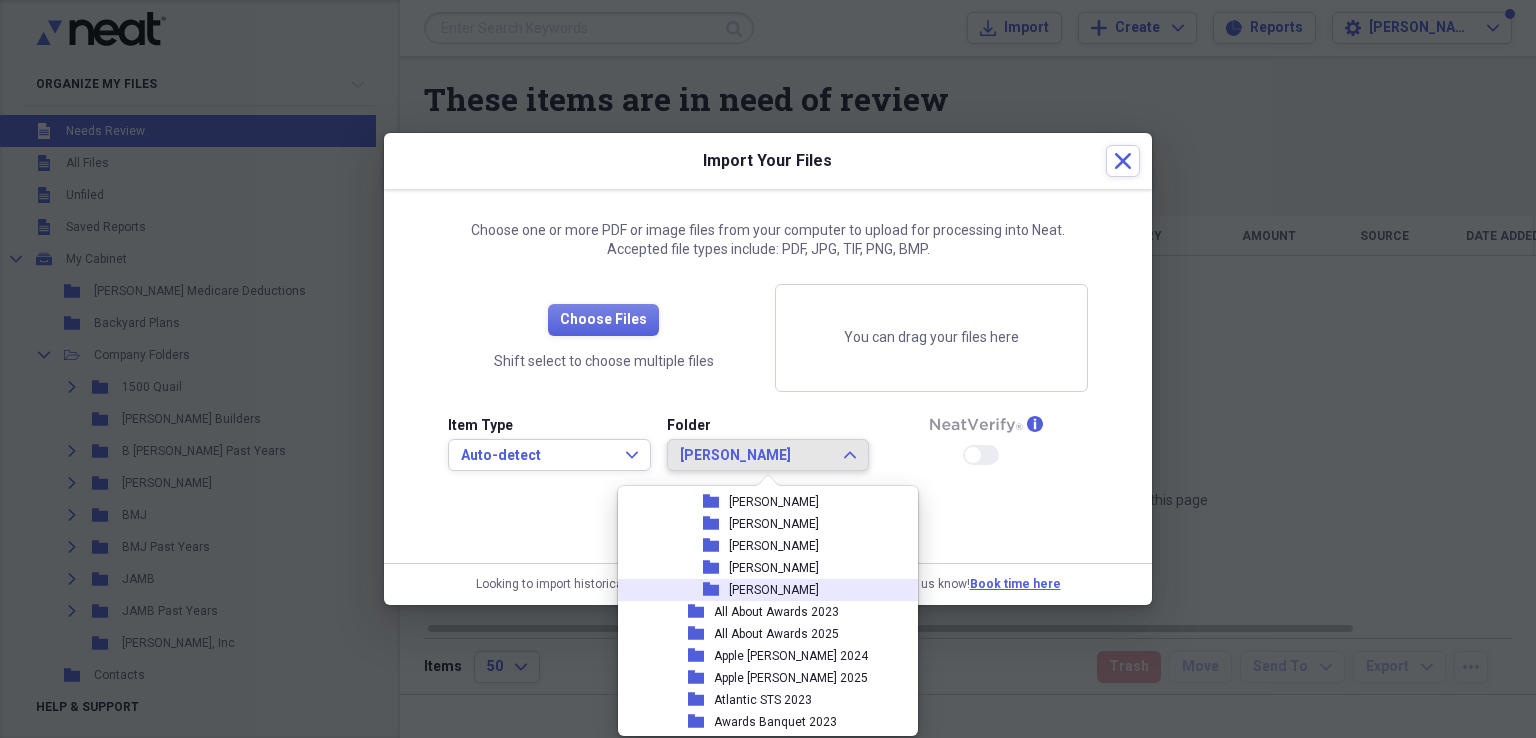 click on "[PERSON_NAME]" at bounding box center [774, 590] 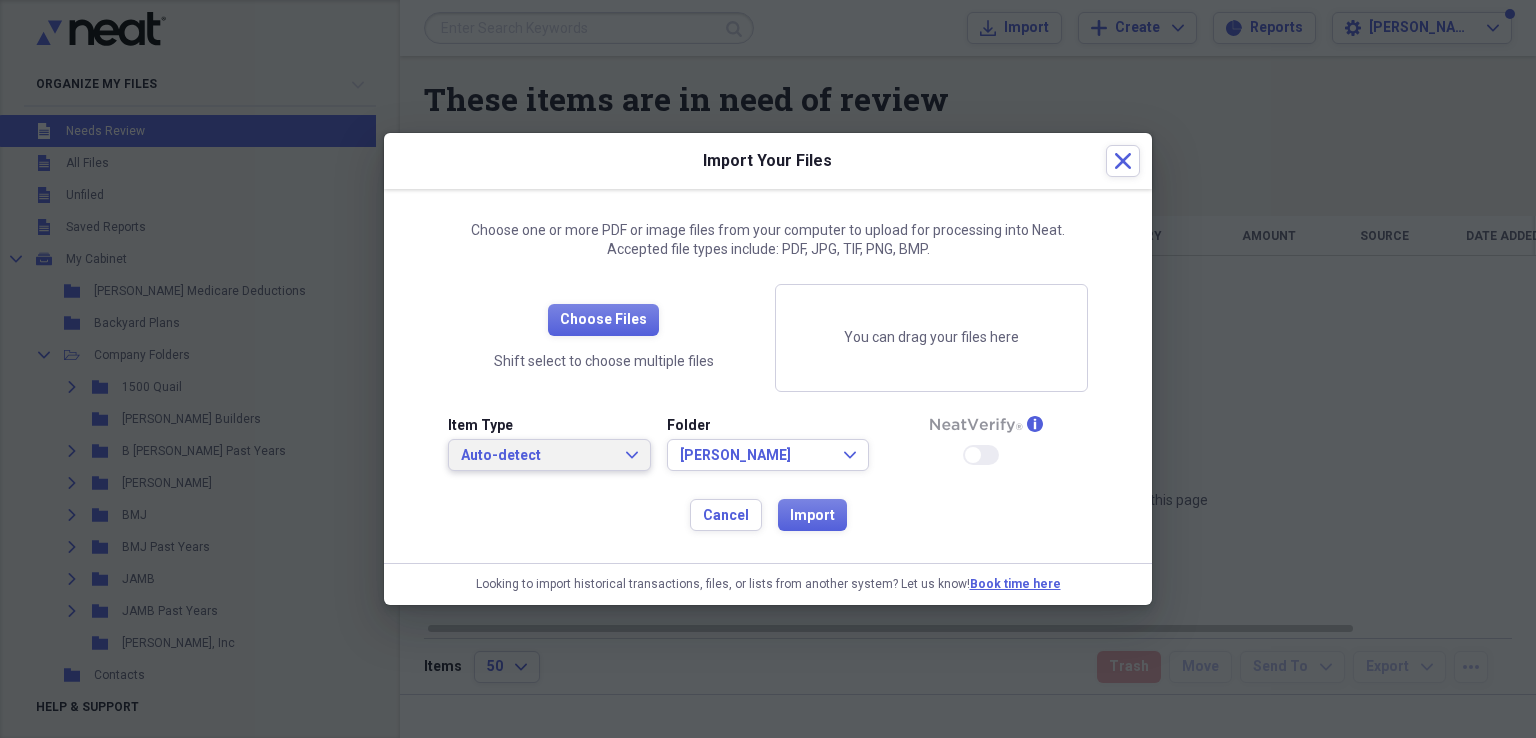 click on "Expand" 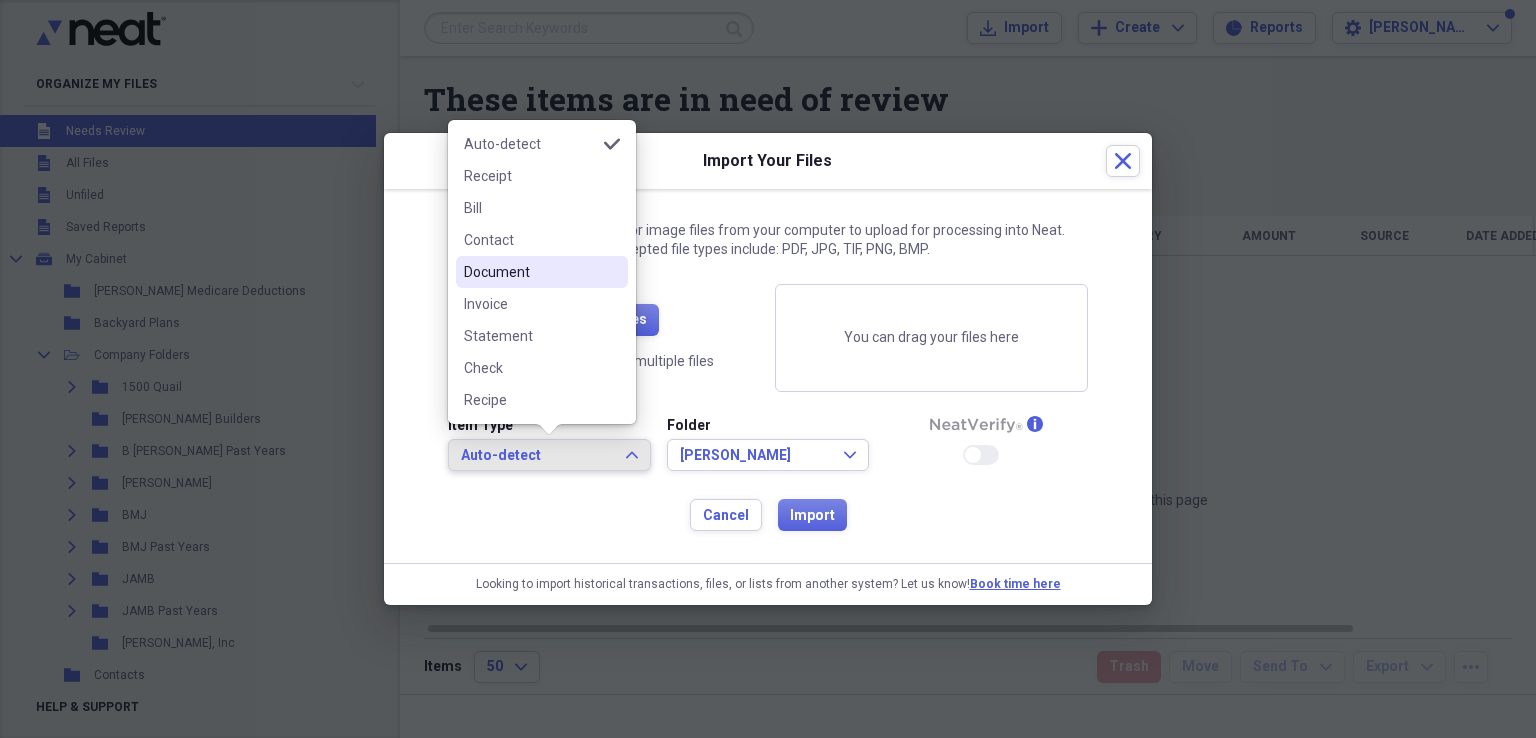 click on "Document" at bounding box center (530, 272) 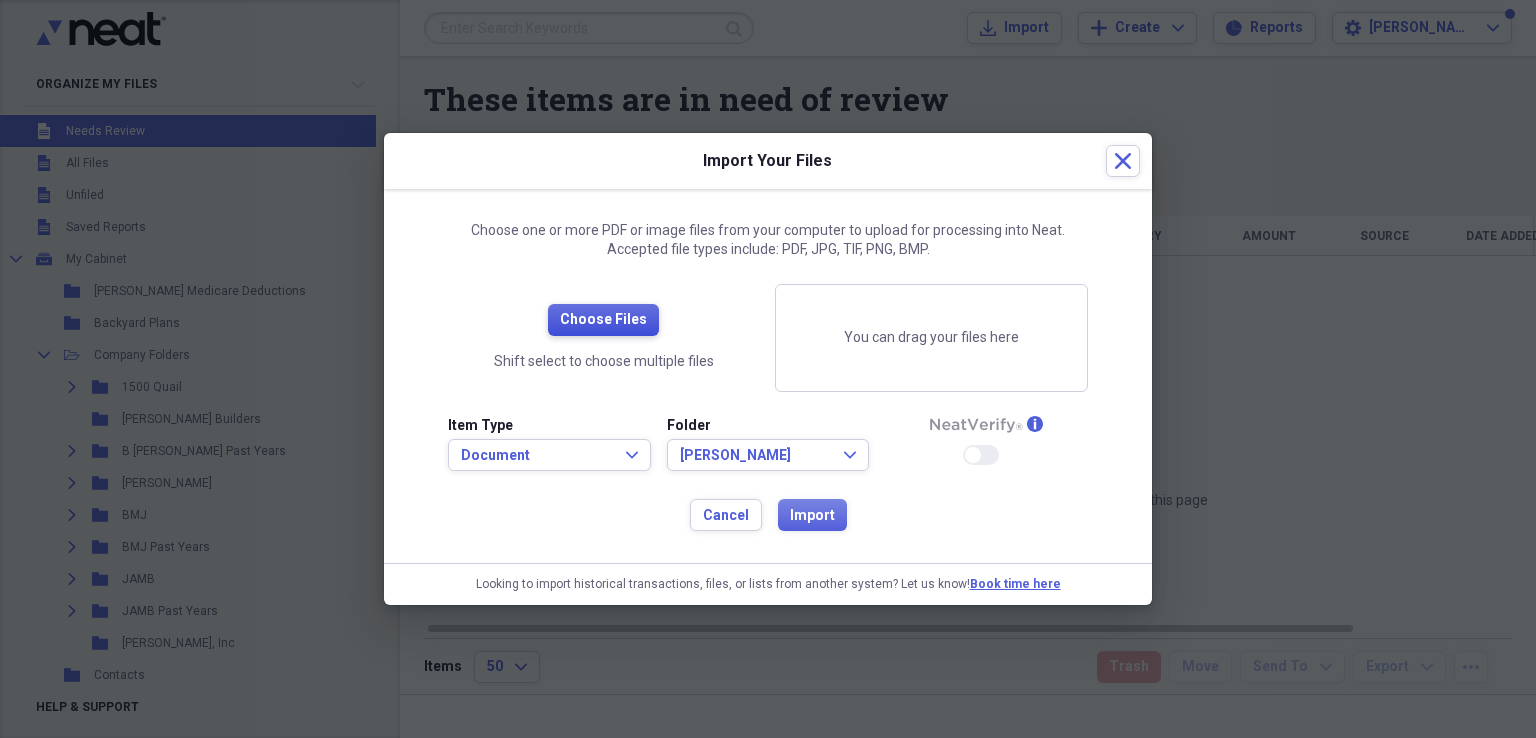 click on "Choose Files" at bounding box center (603, 320) 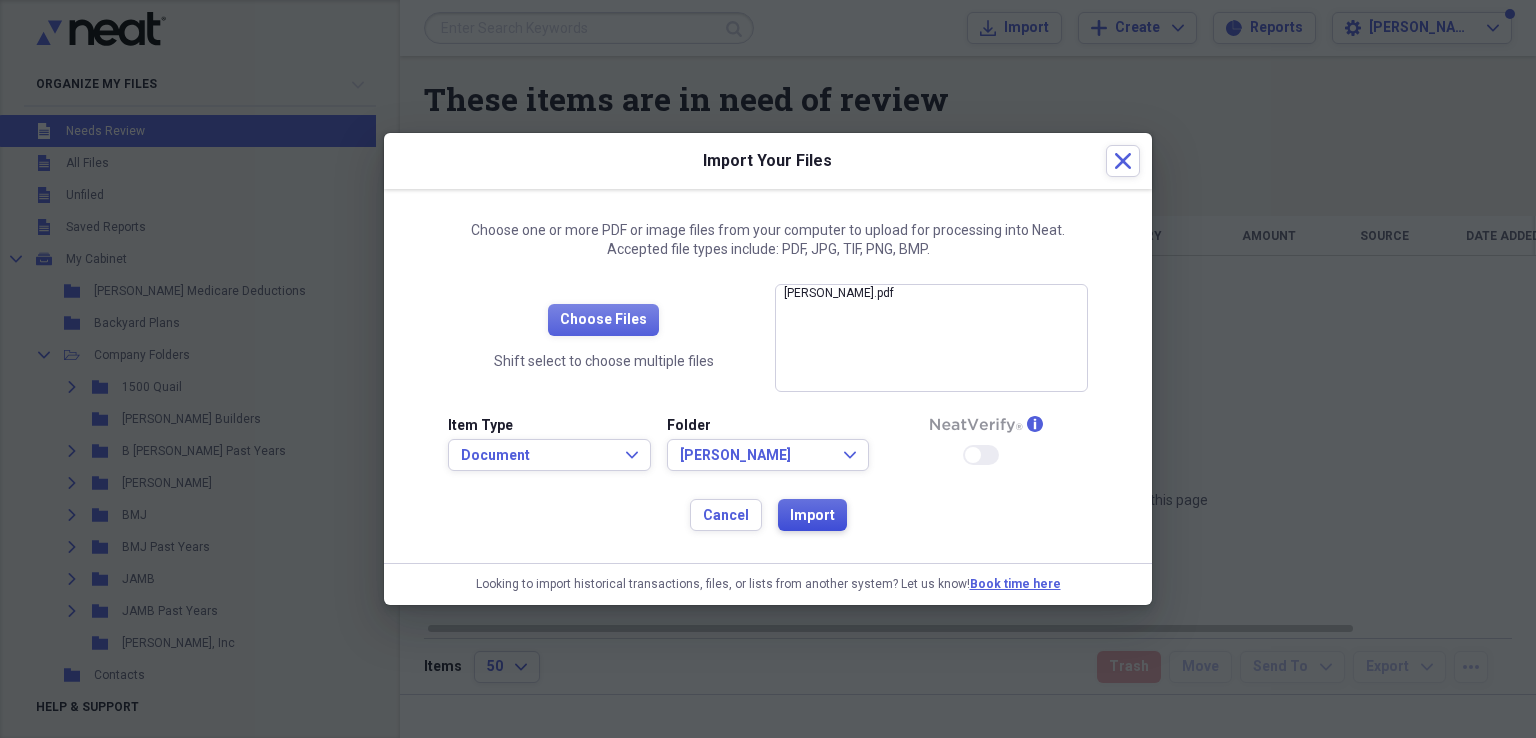 click on "Import" at bounding box center [812, 516] 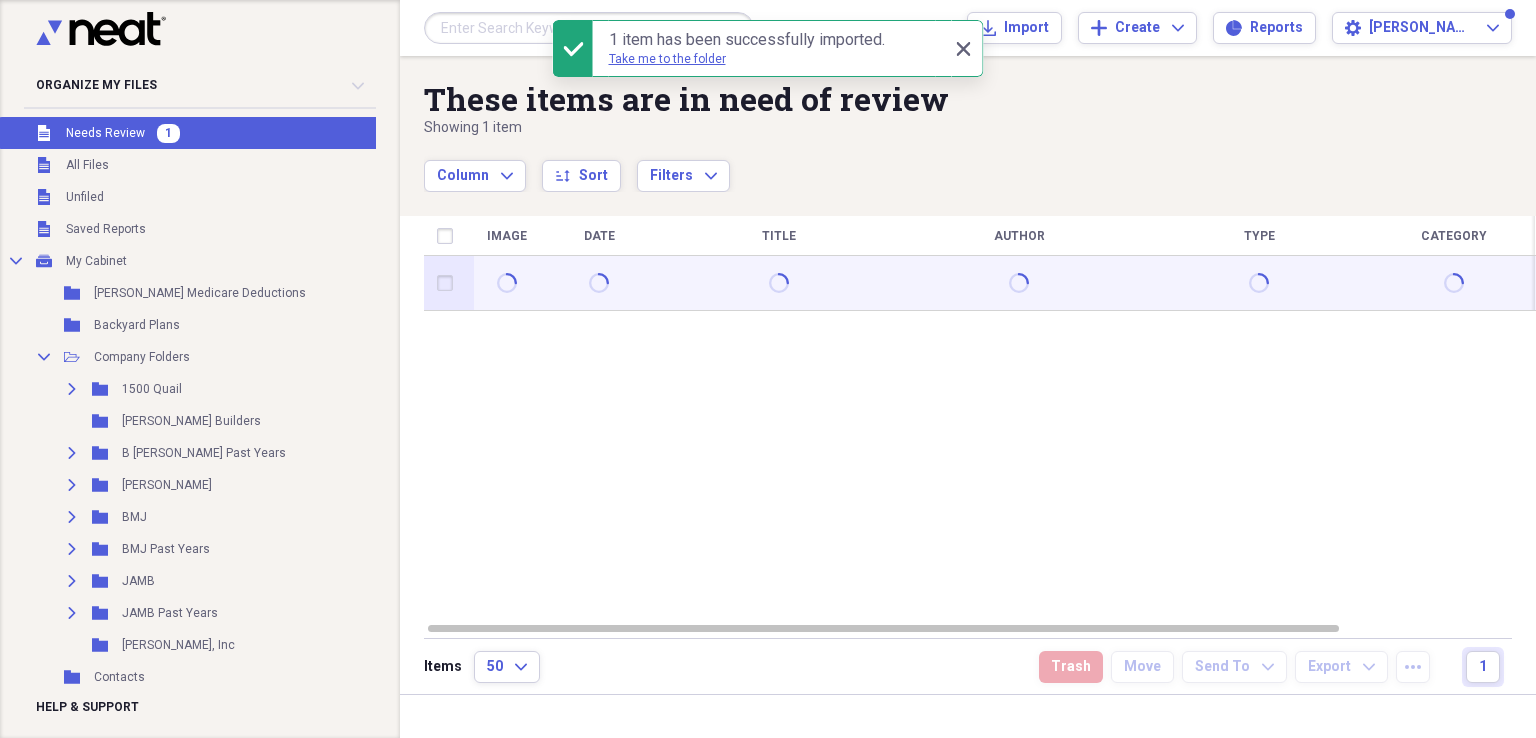 click at bounding box center [449, 283] 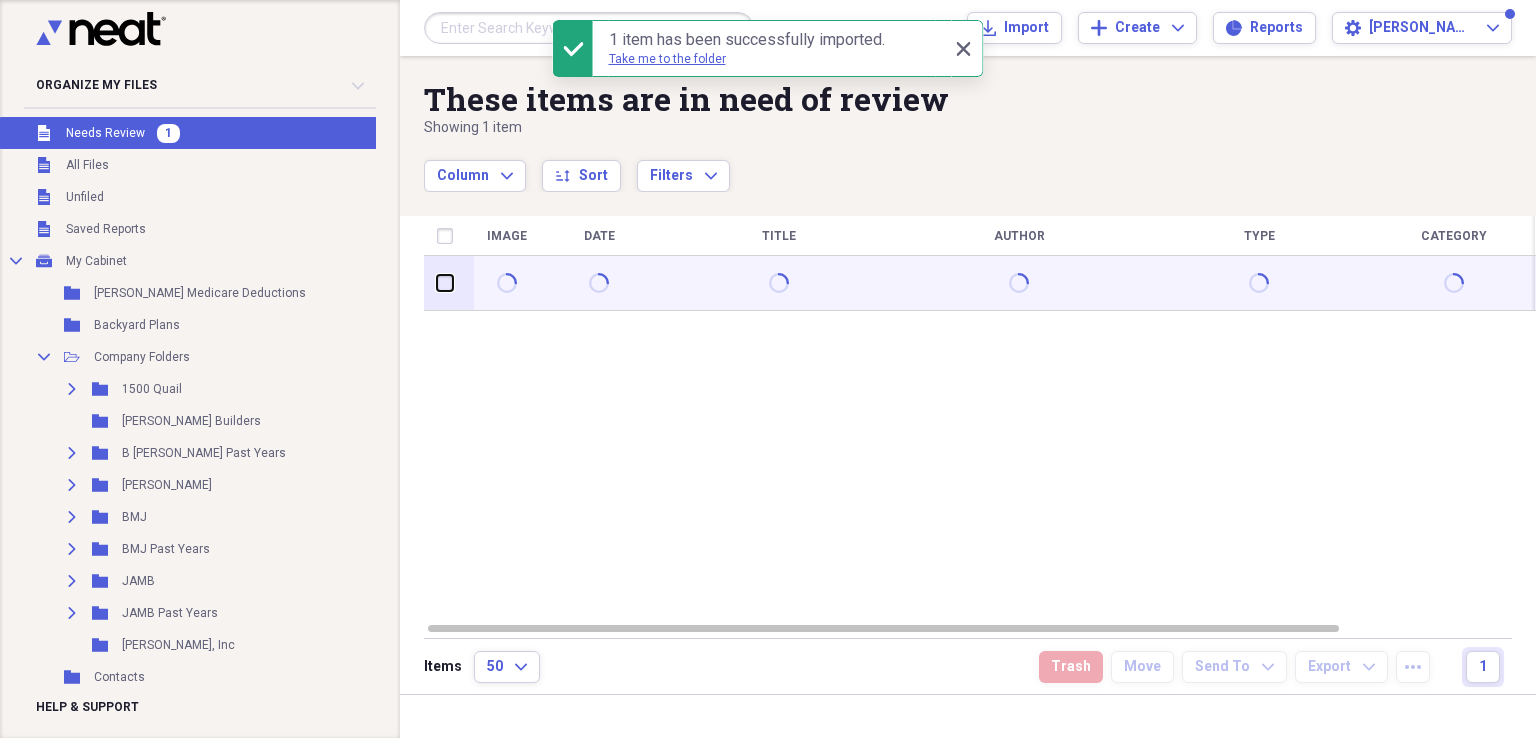 click at bounding box center [437, 283] 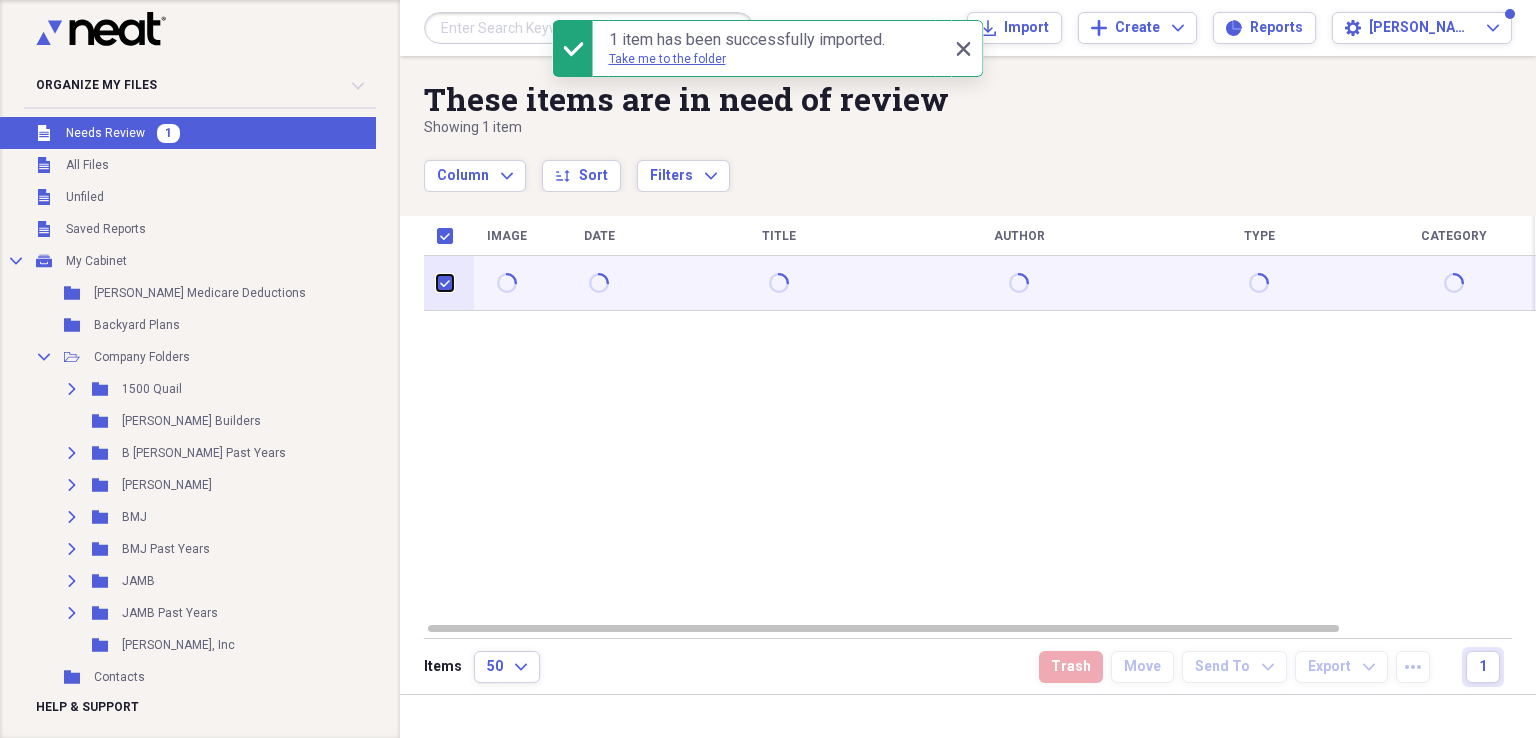 checkbox on "true" 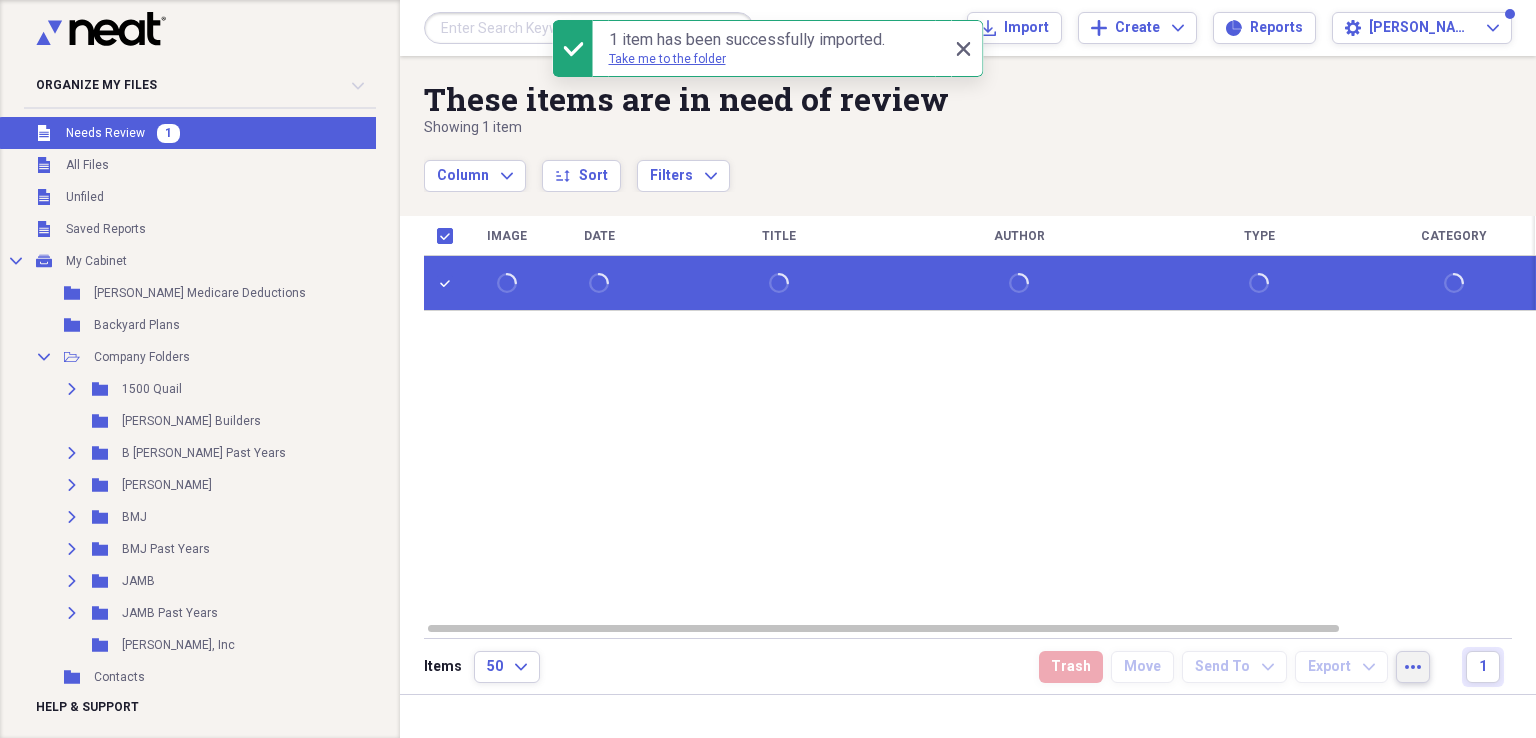 click on "more" 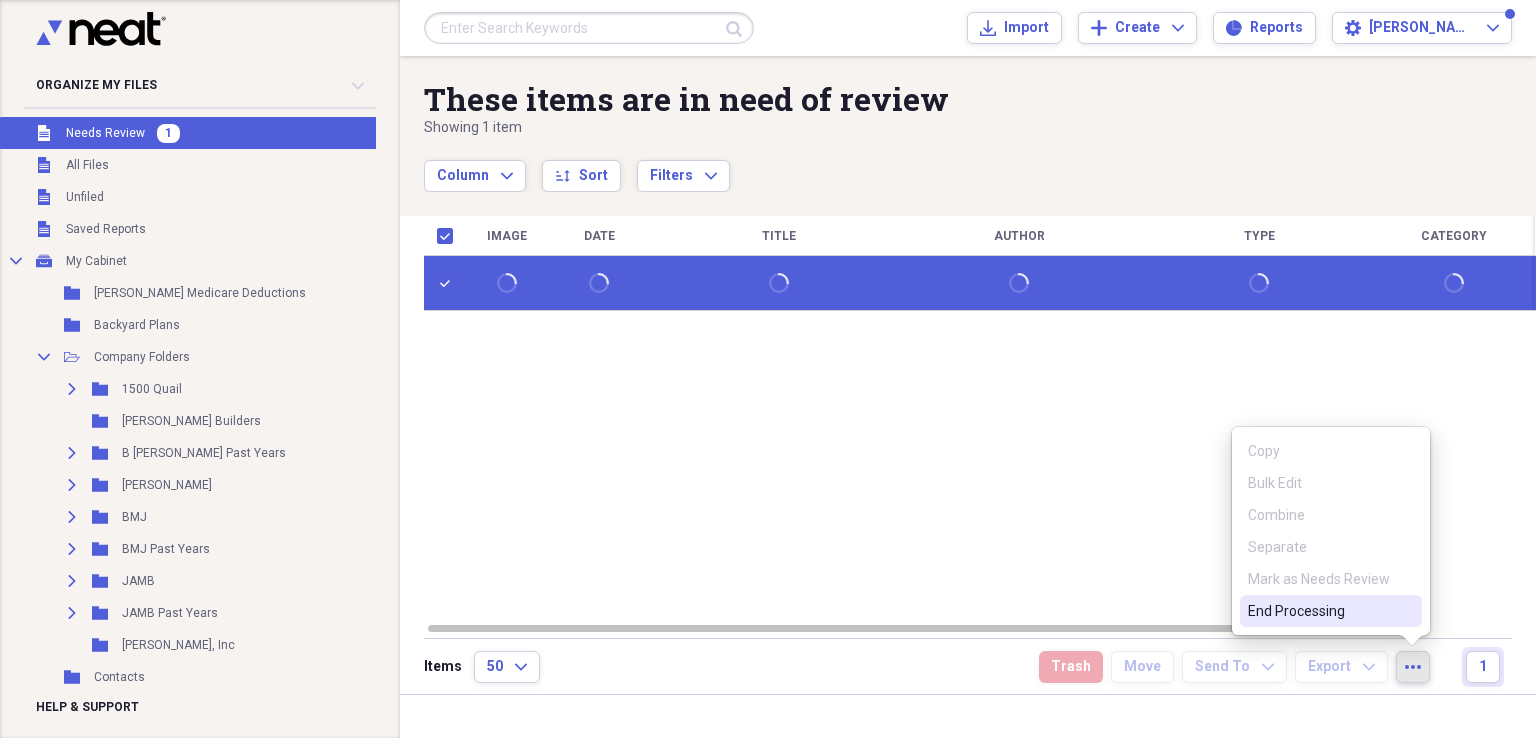 click on "End Processing" at bounding box center [1319, 611] 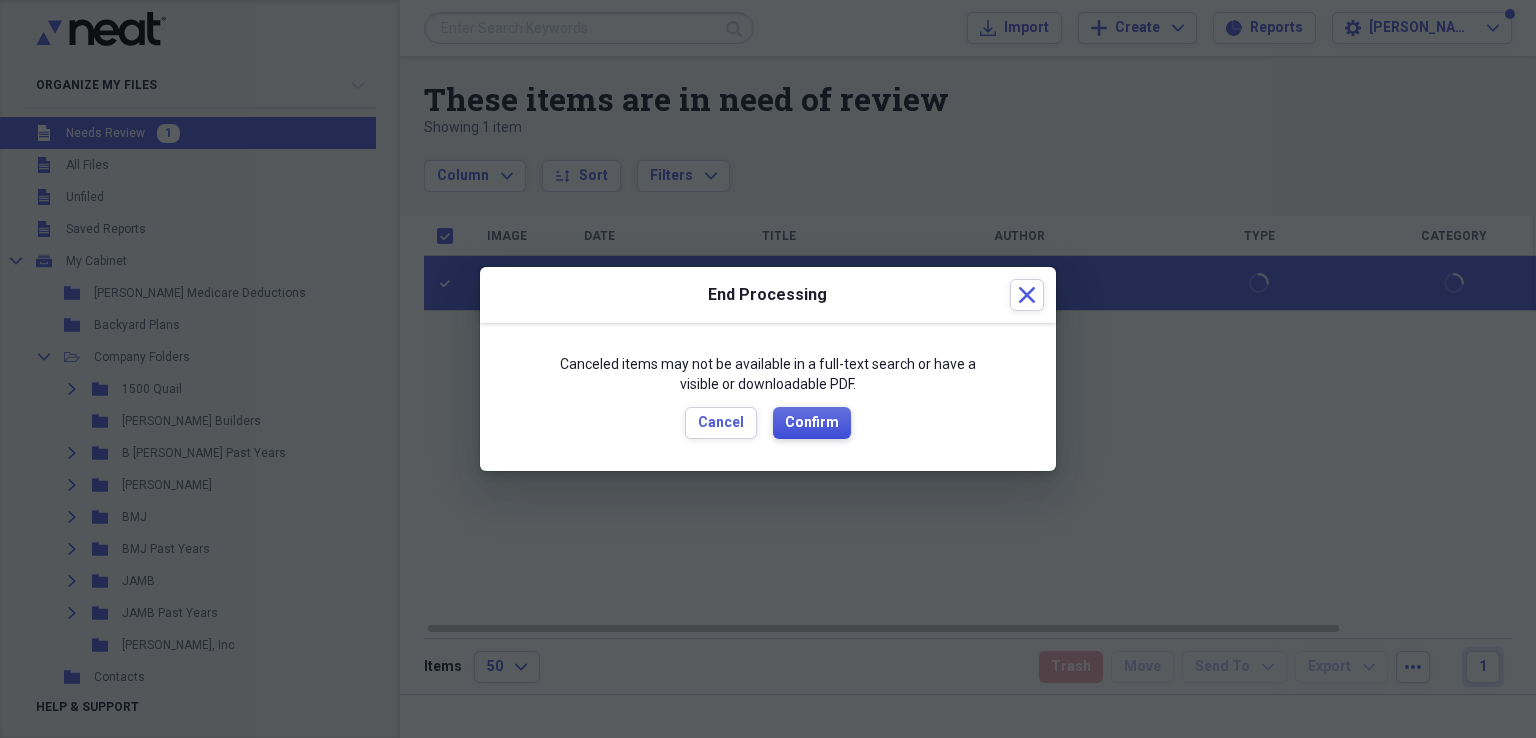 click on "Confirm" at bounding box center (812, 423) 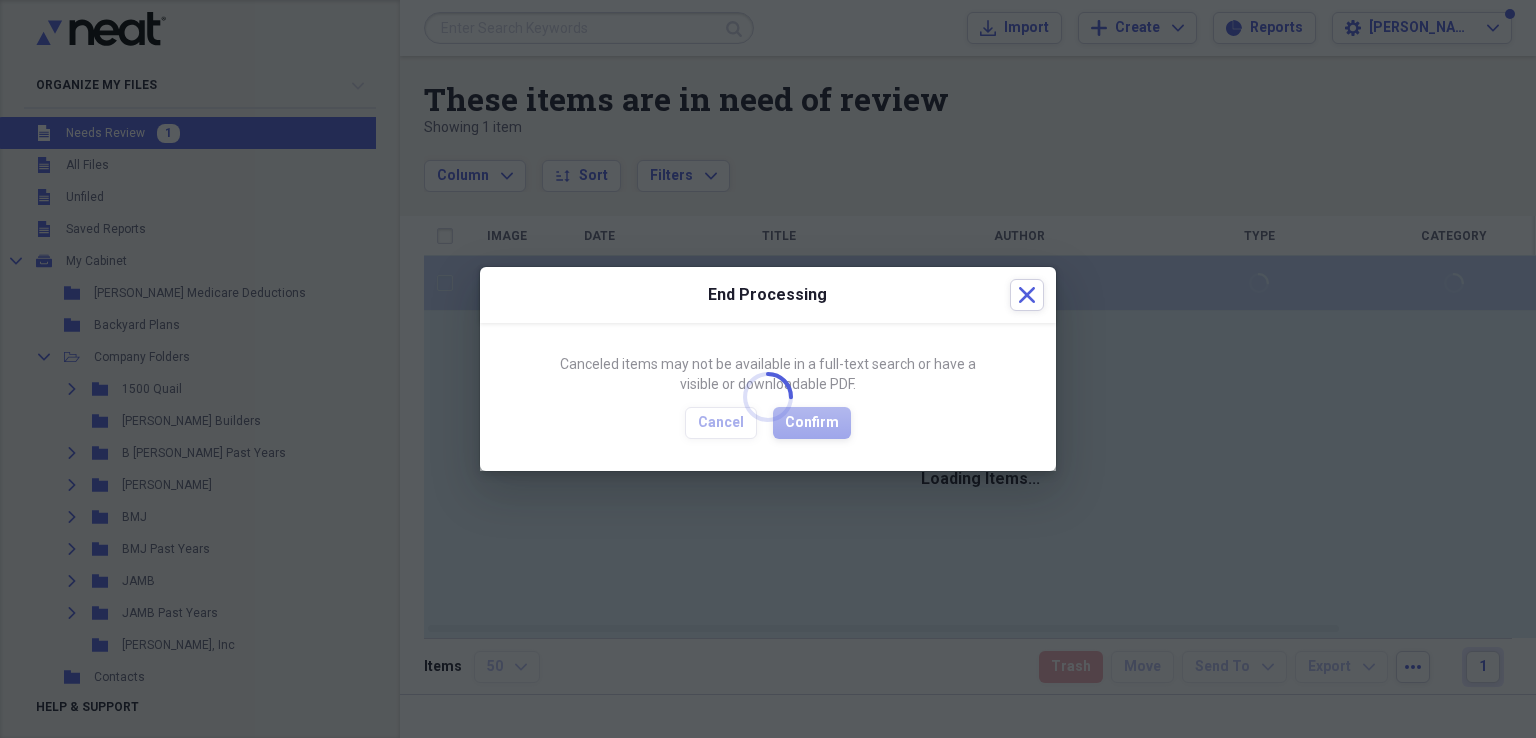 checkbox on "false" 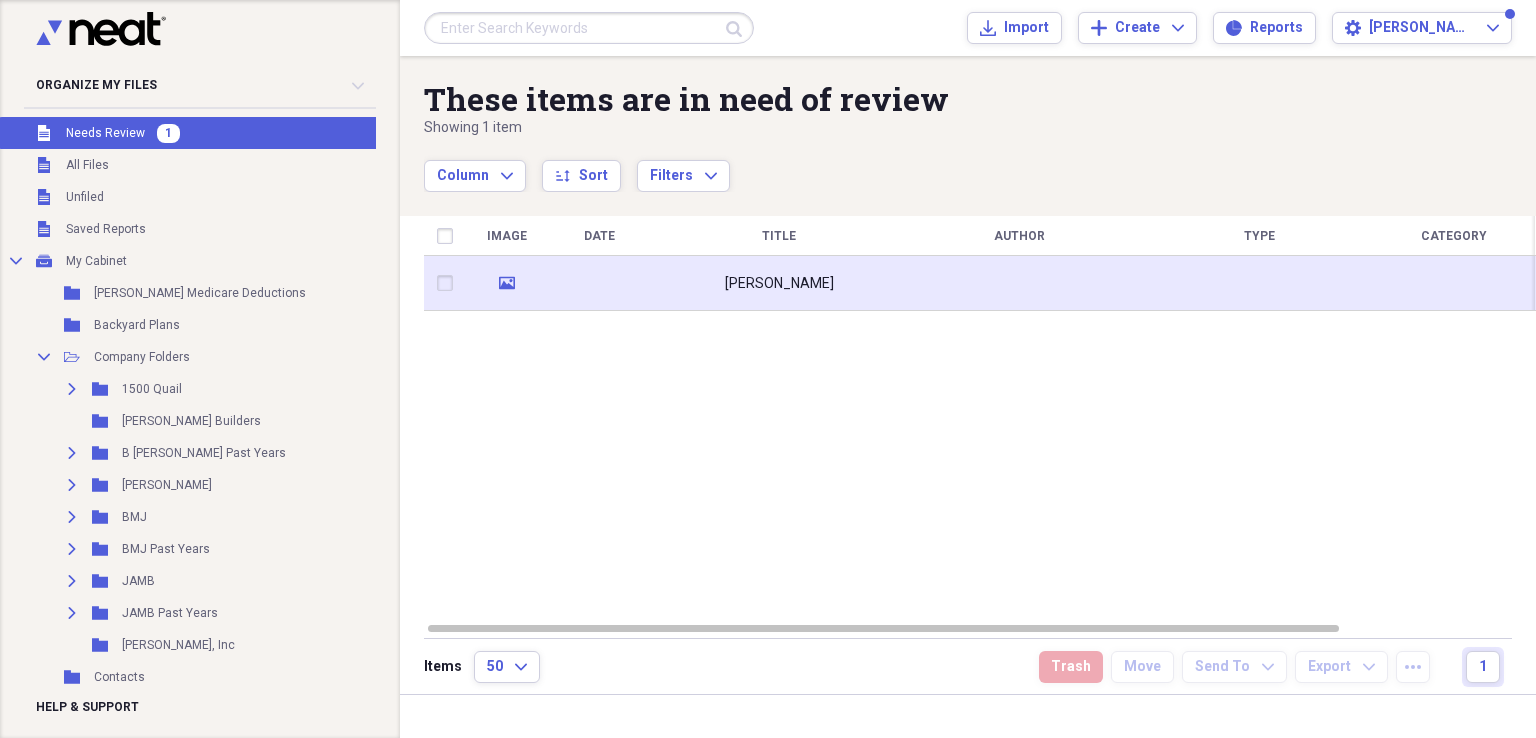 click 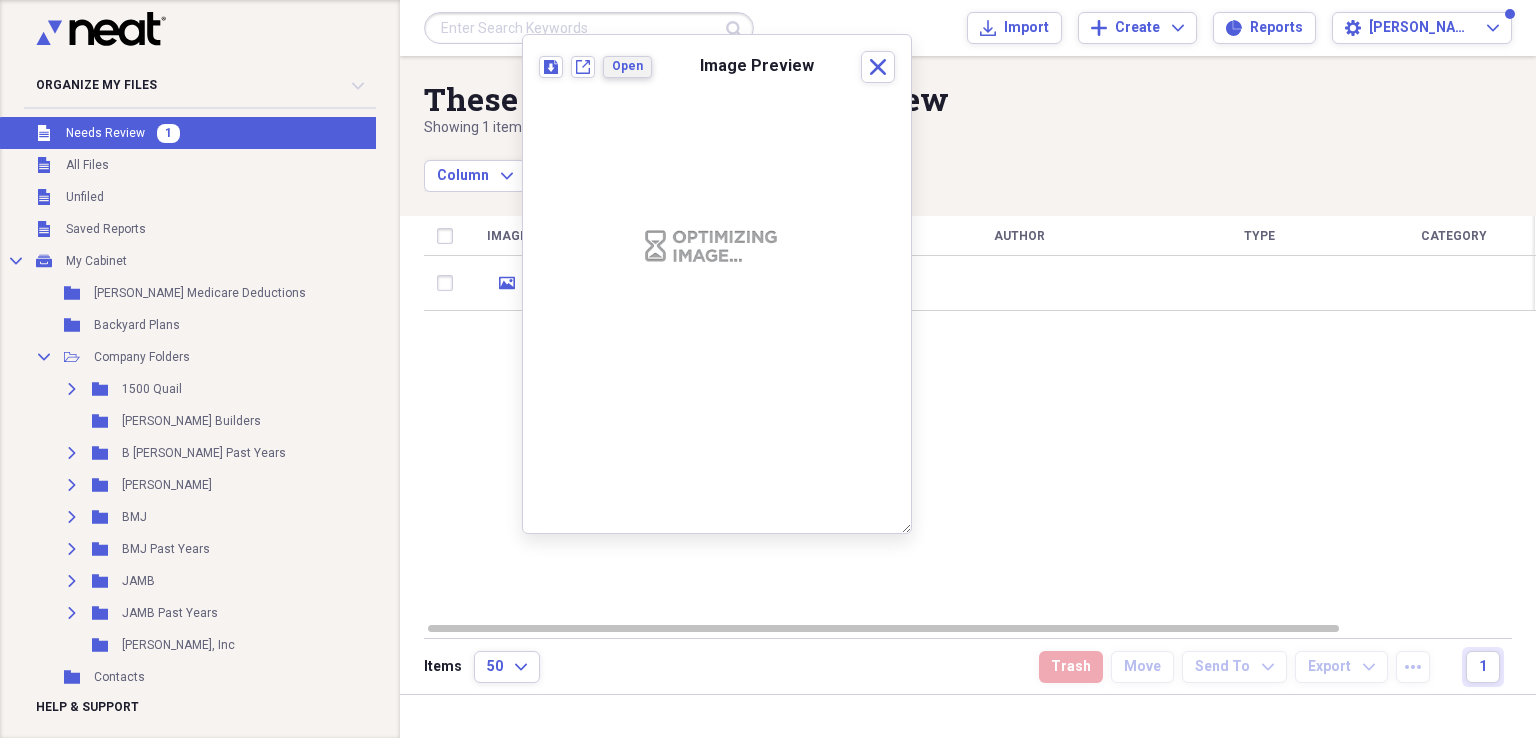 click on "Open" at bounding box center [627, 66] 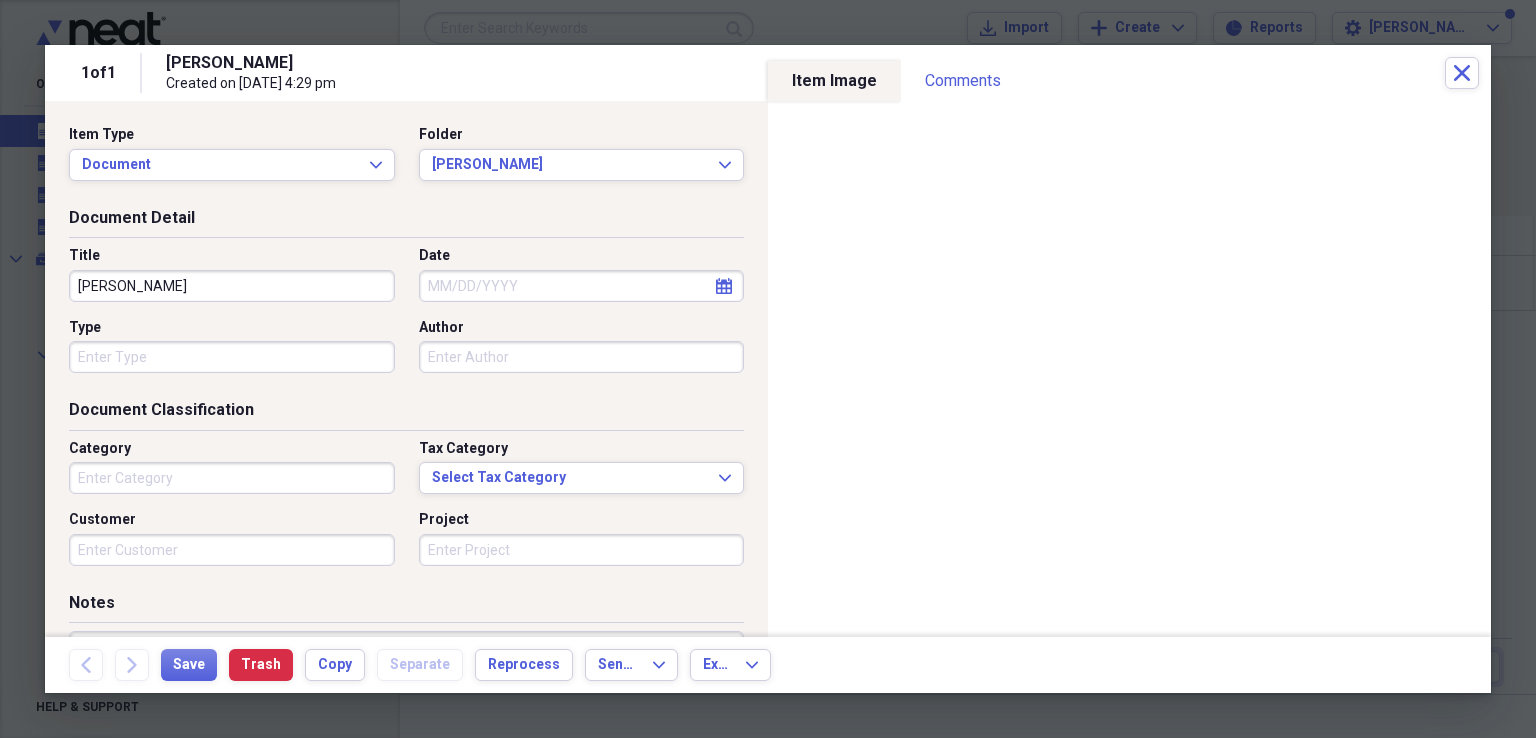 click 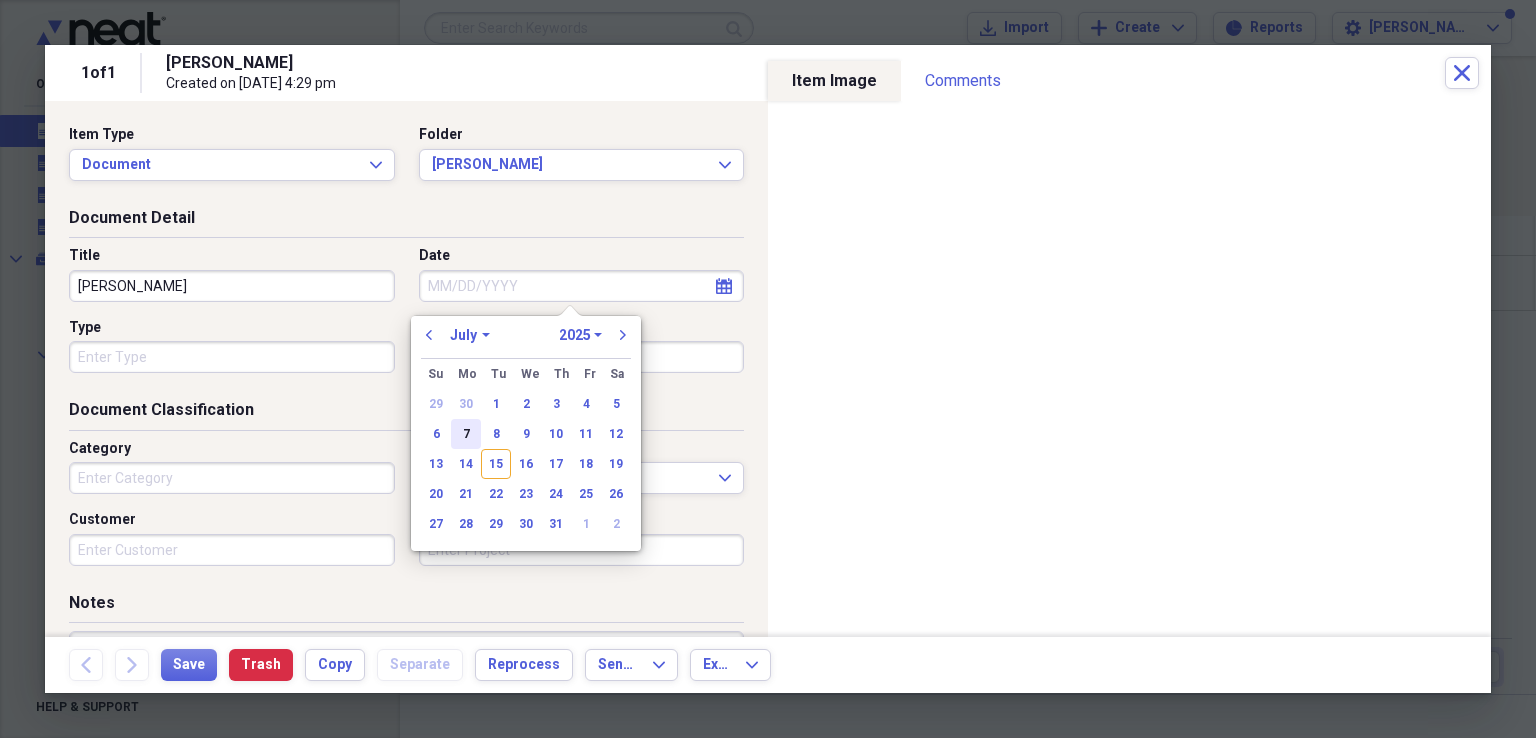 click on "7" at bounding box center [466, 434] 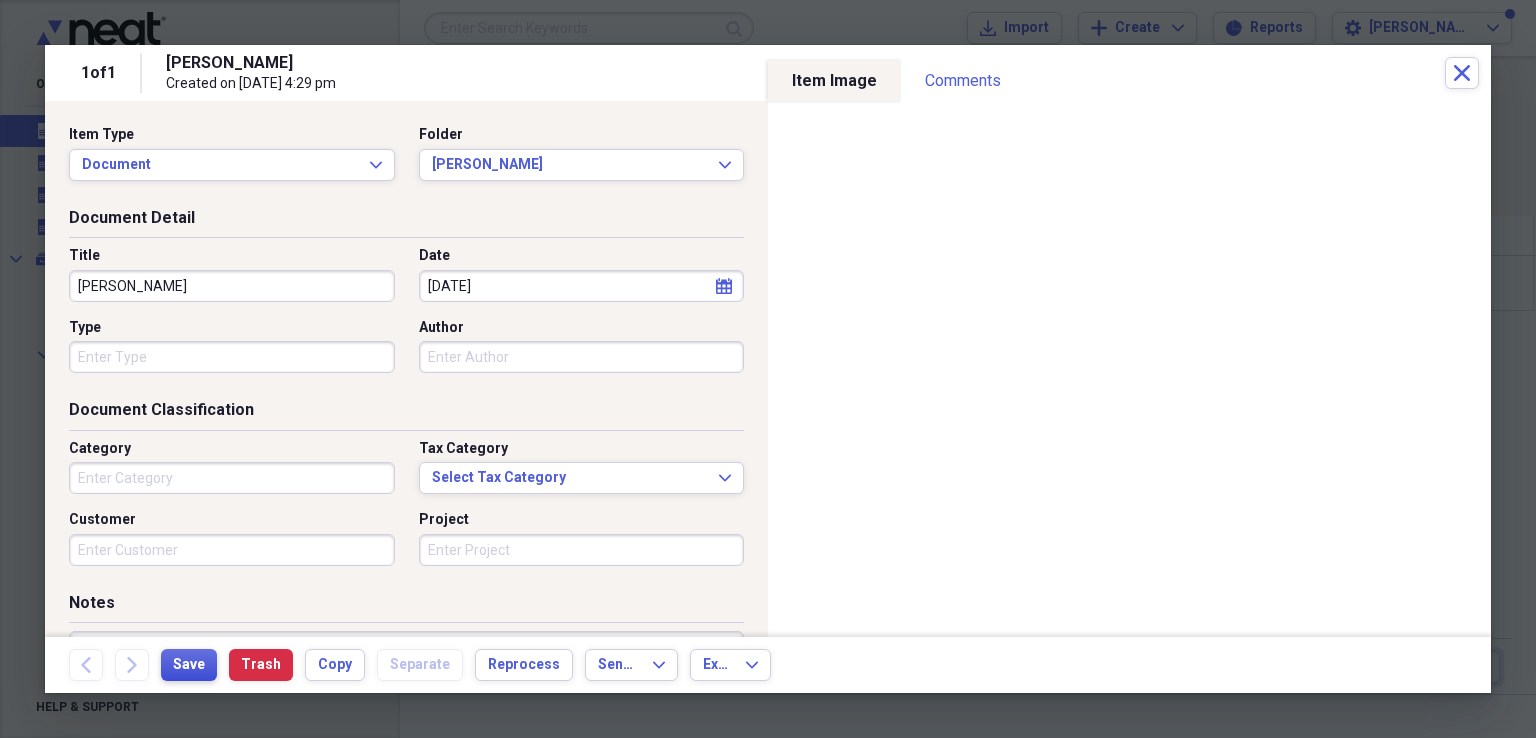 click on "Save" at bounding box center [189, 665] 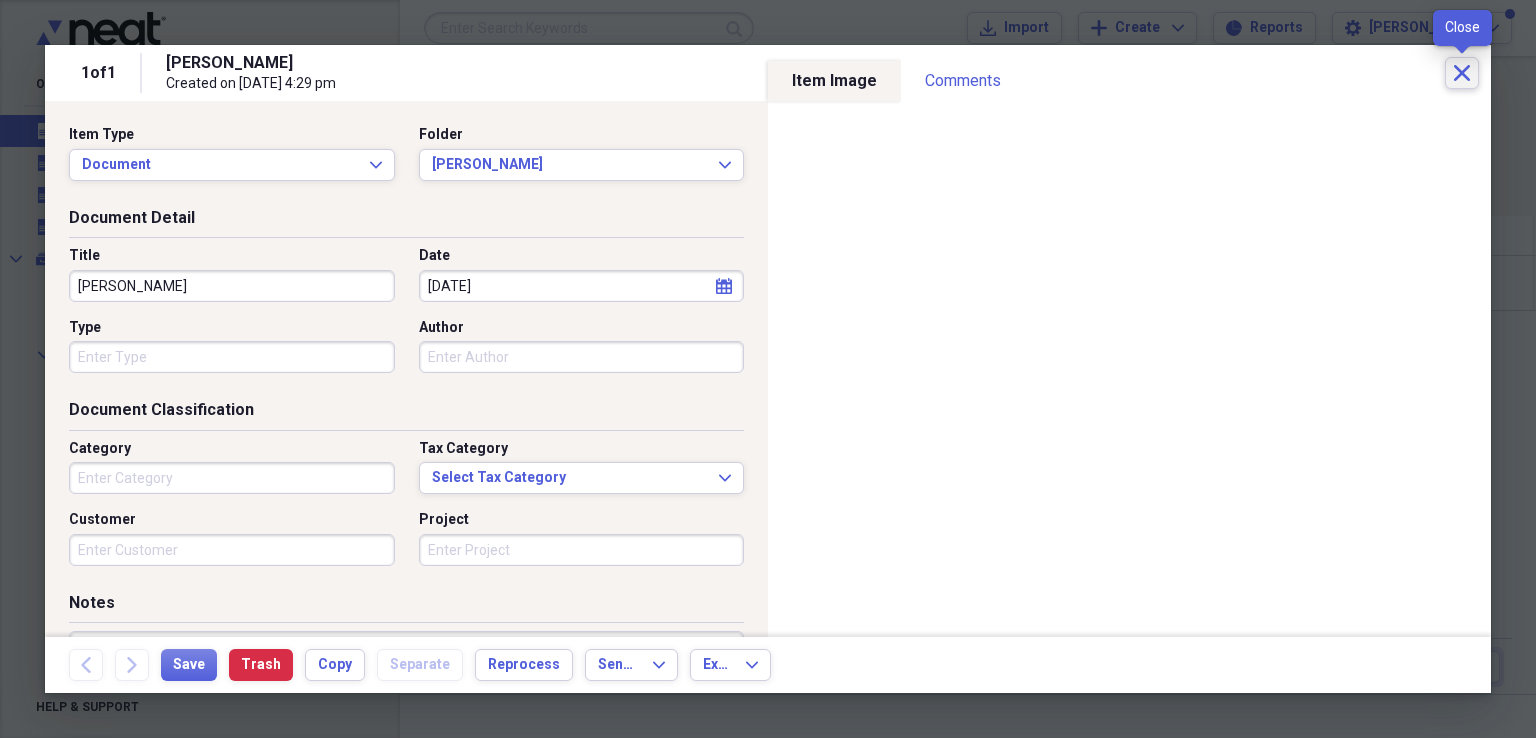 click on "Close" 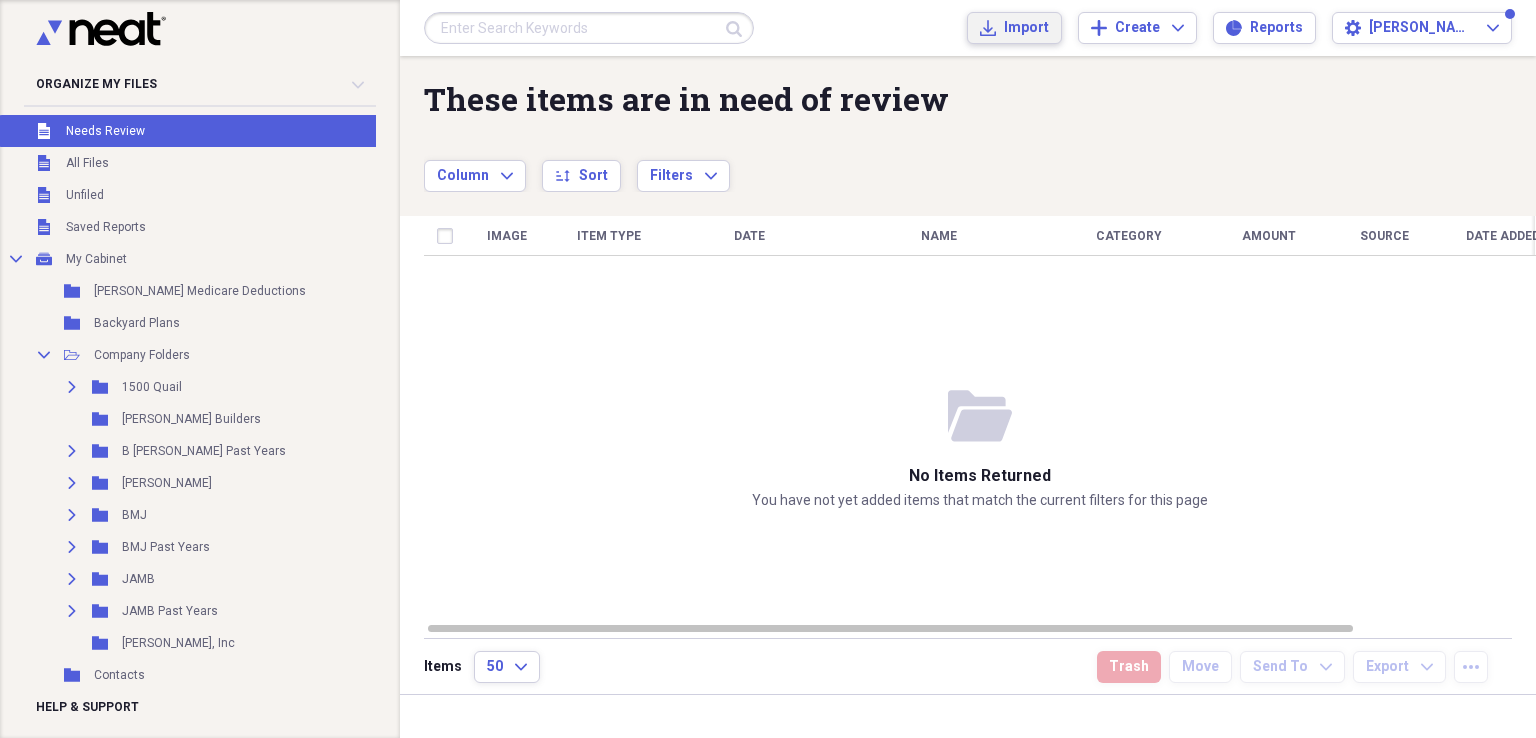 click on "Import" at bounding box center (1026, 28) 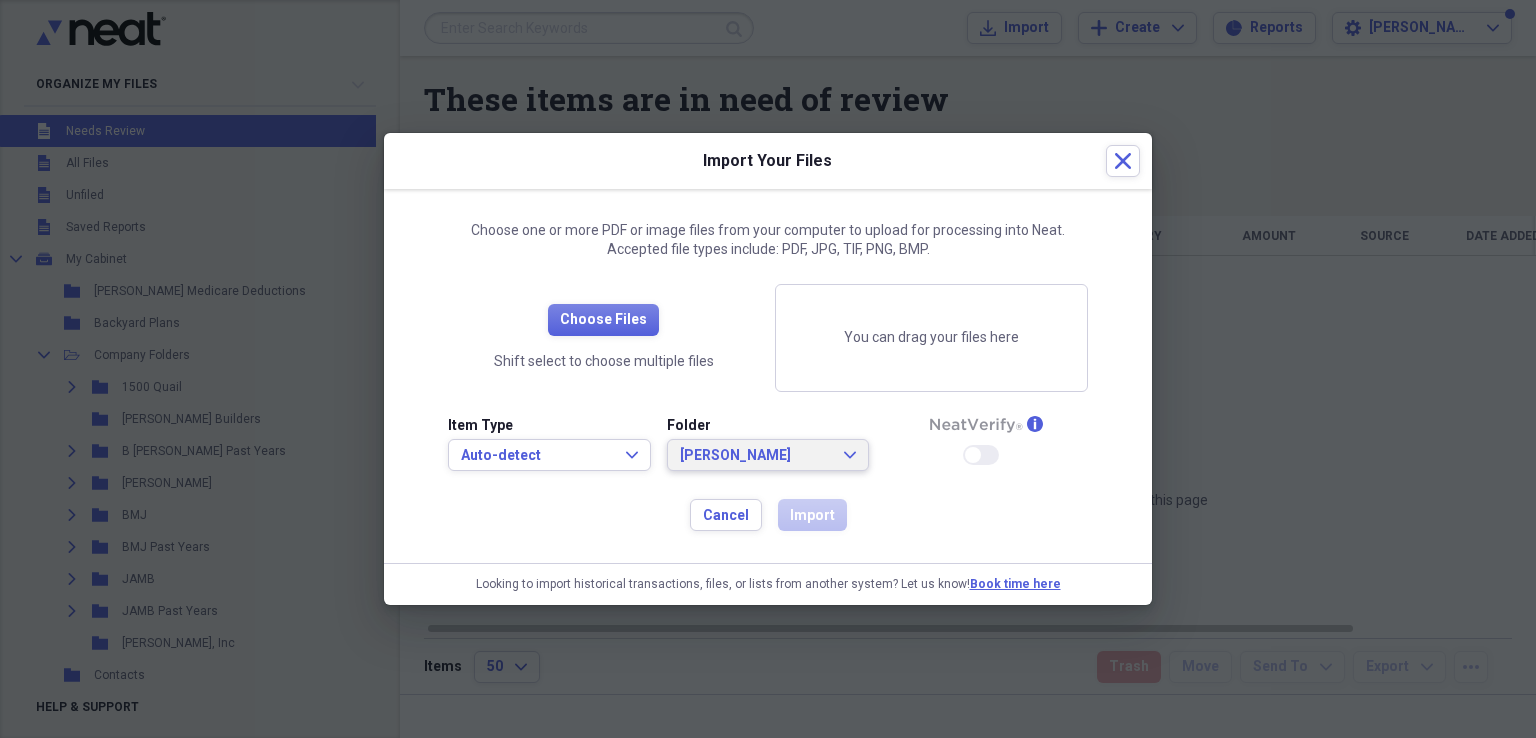 click on "Expand" 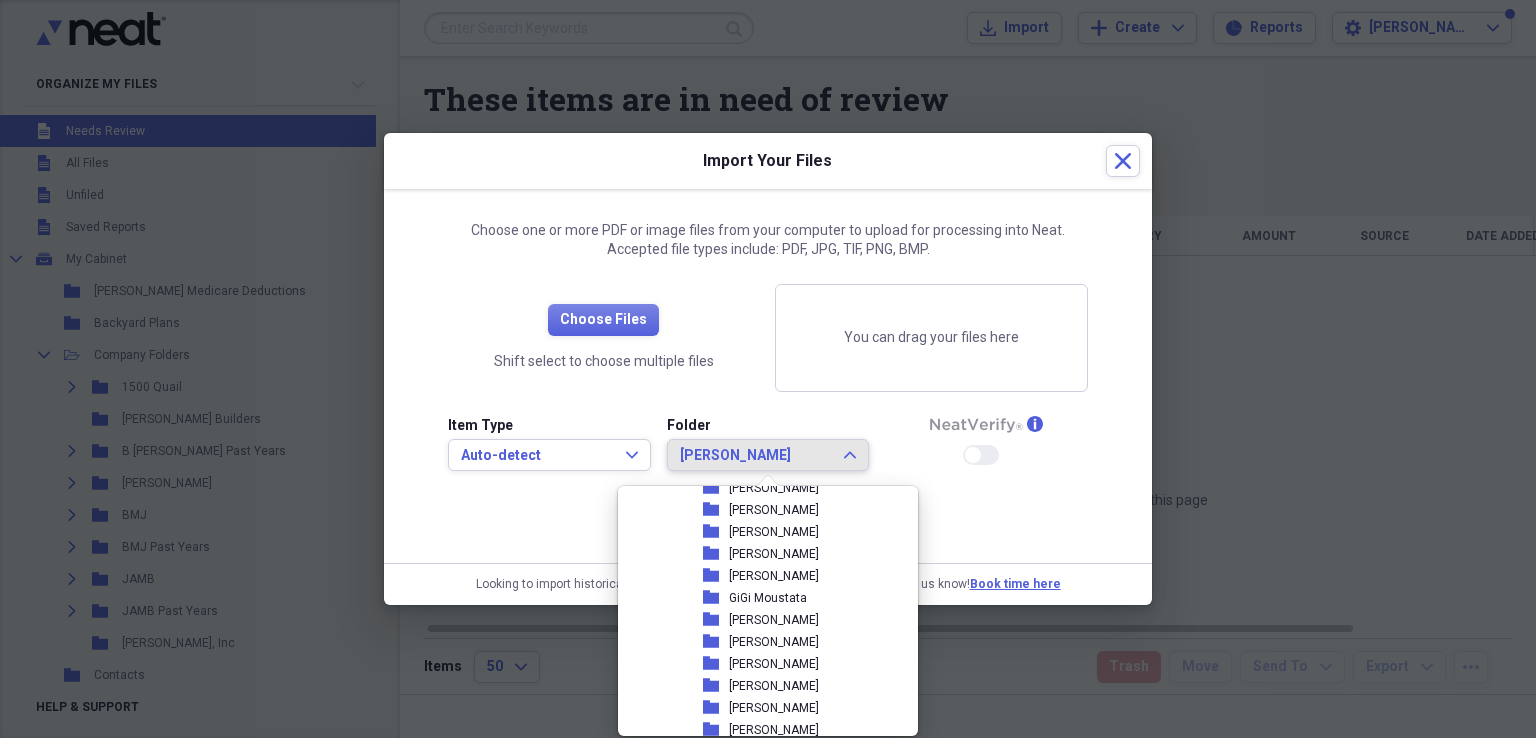 scroll, scrollTop: 386, scrollLeft: 0, axis: vertical 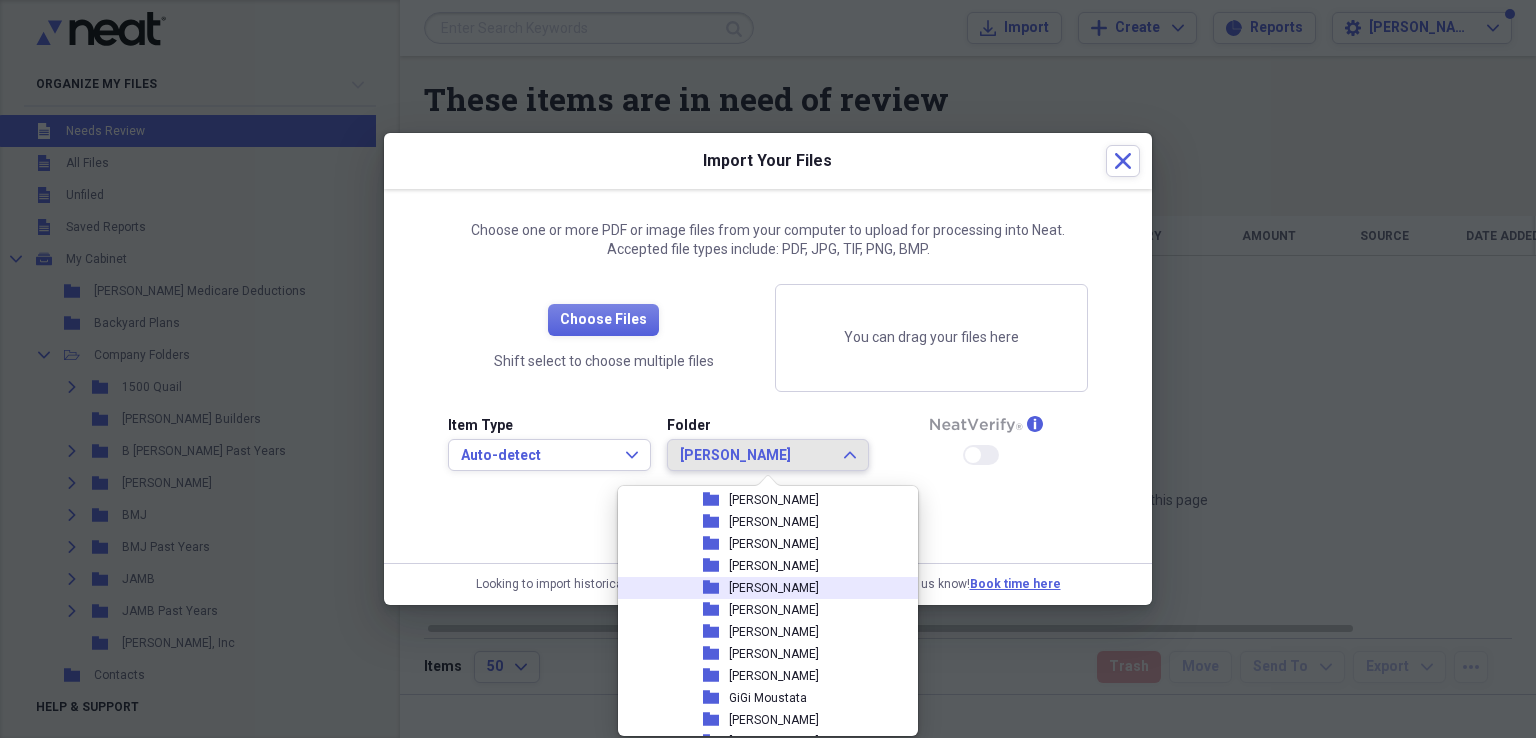 click on "[PERSON_NAME]" at bounding box center (774, 588) 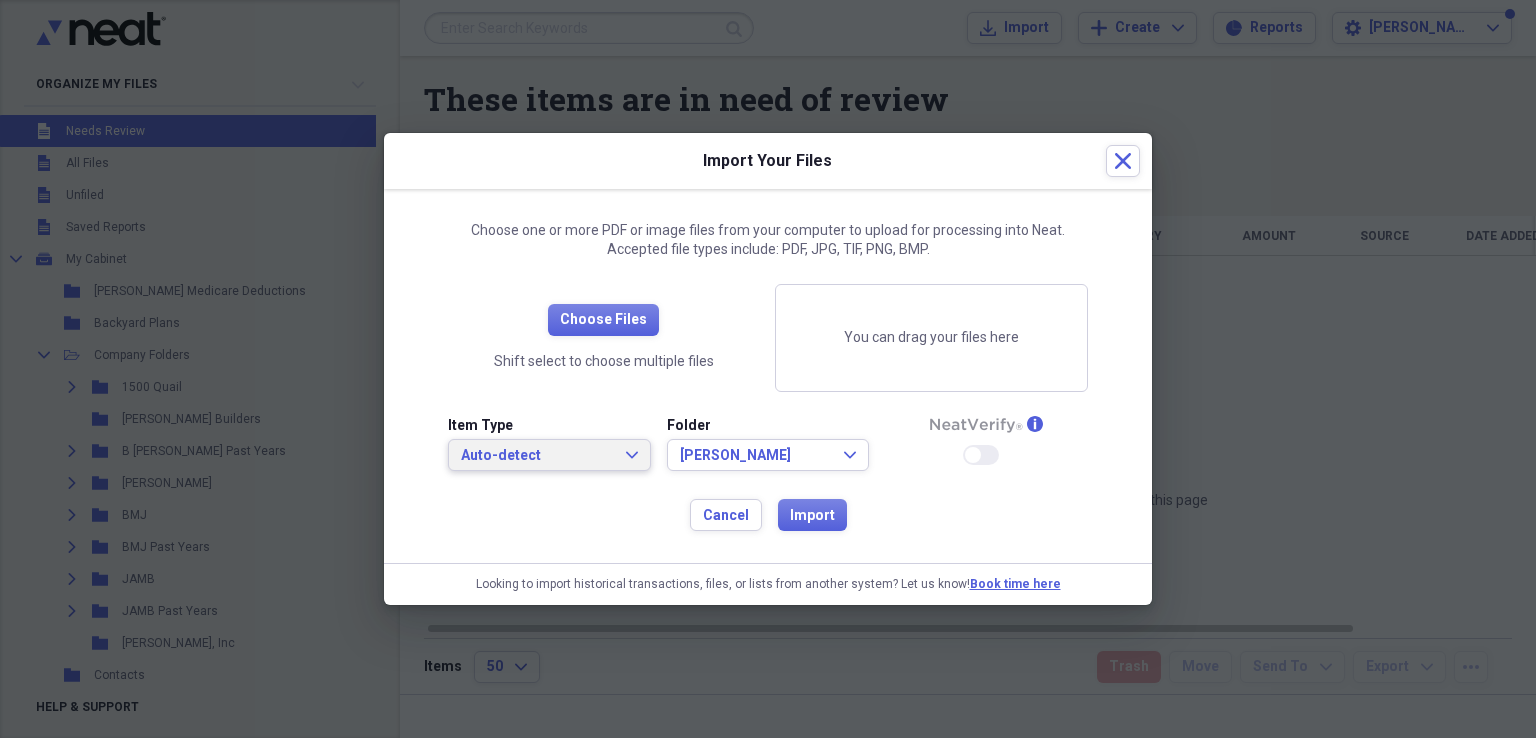 click on "Expand" 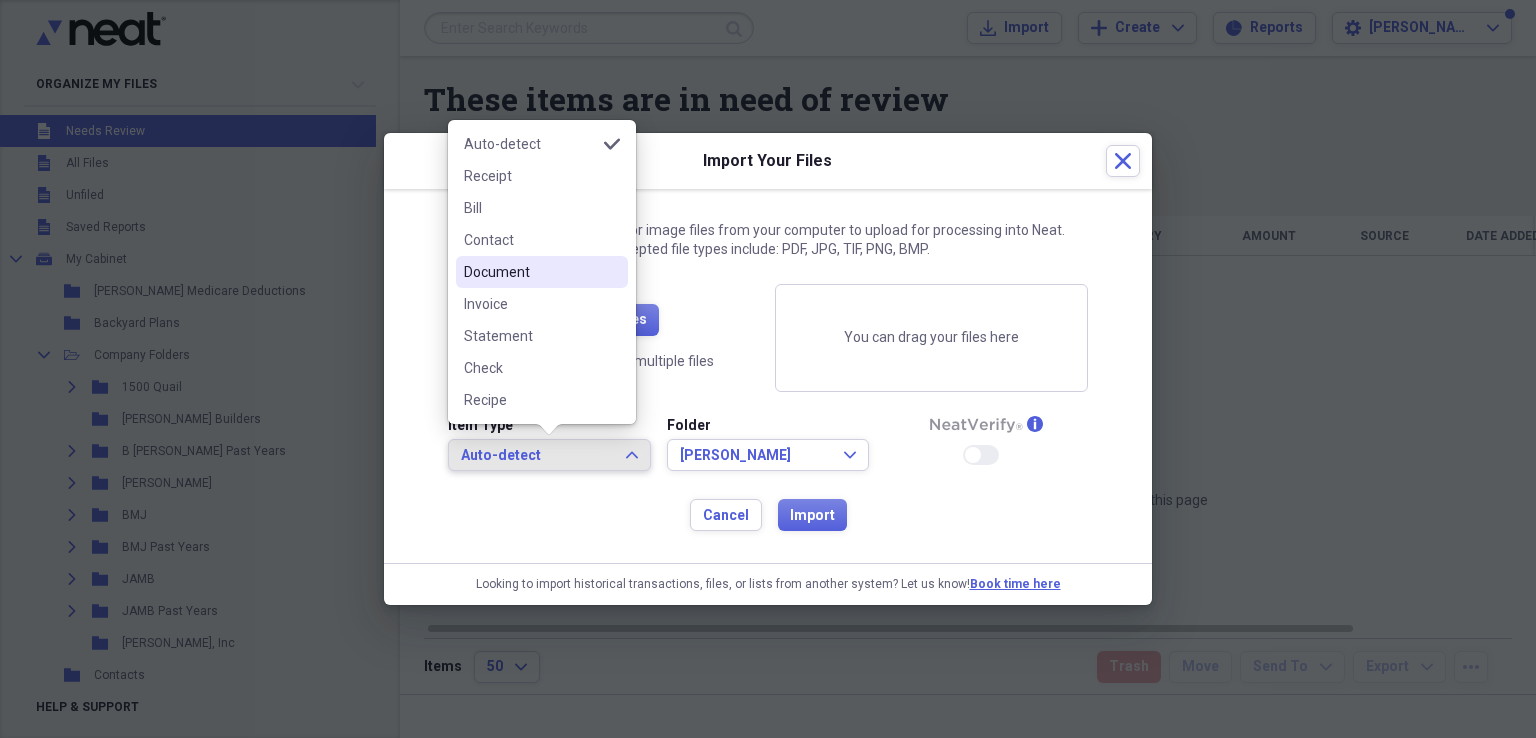 click on "Document" at bounding box center (530, 272) 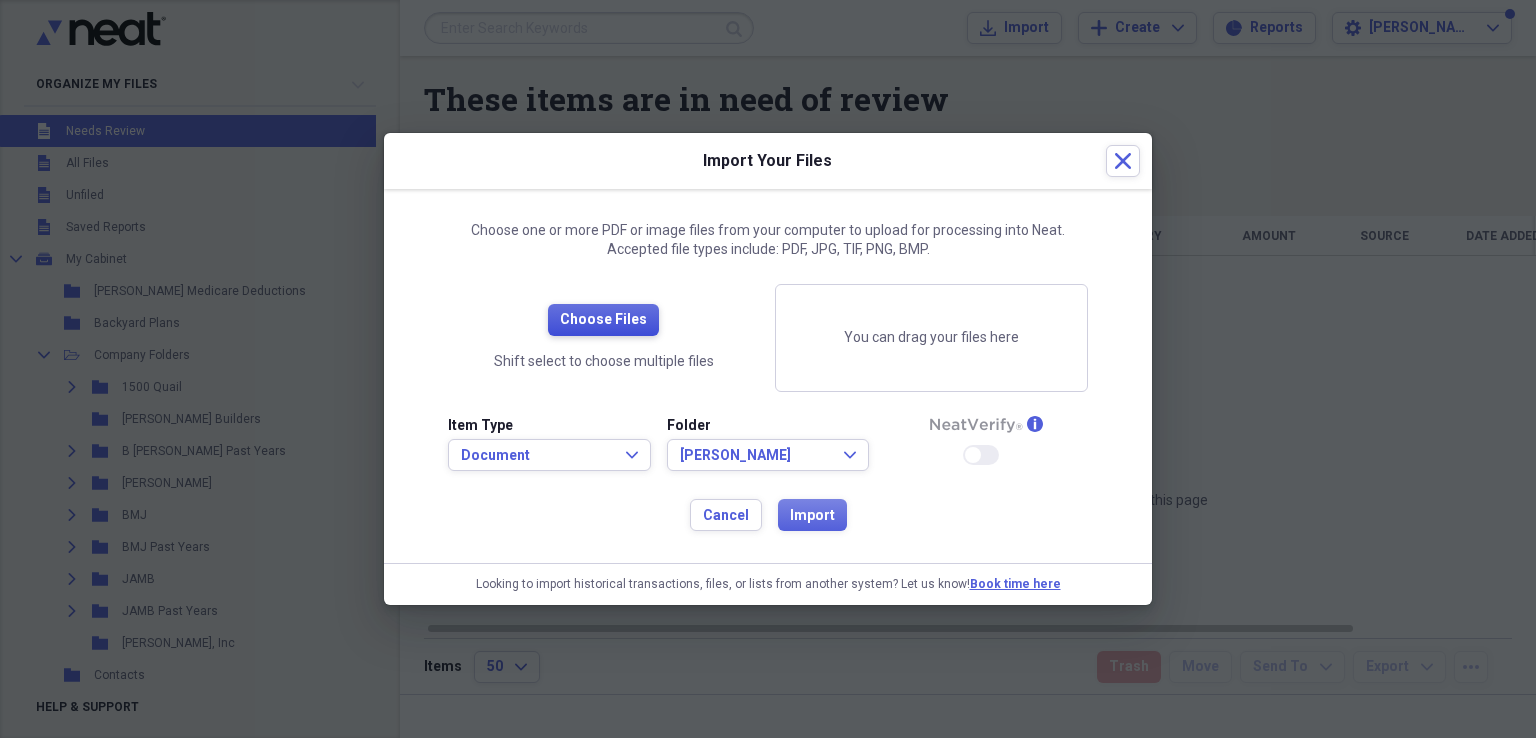 click on "Choose Files" at bounding box center (603, 320) 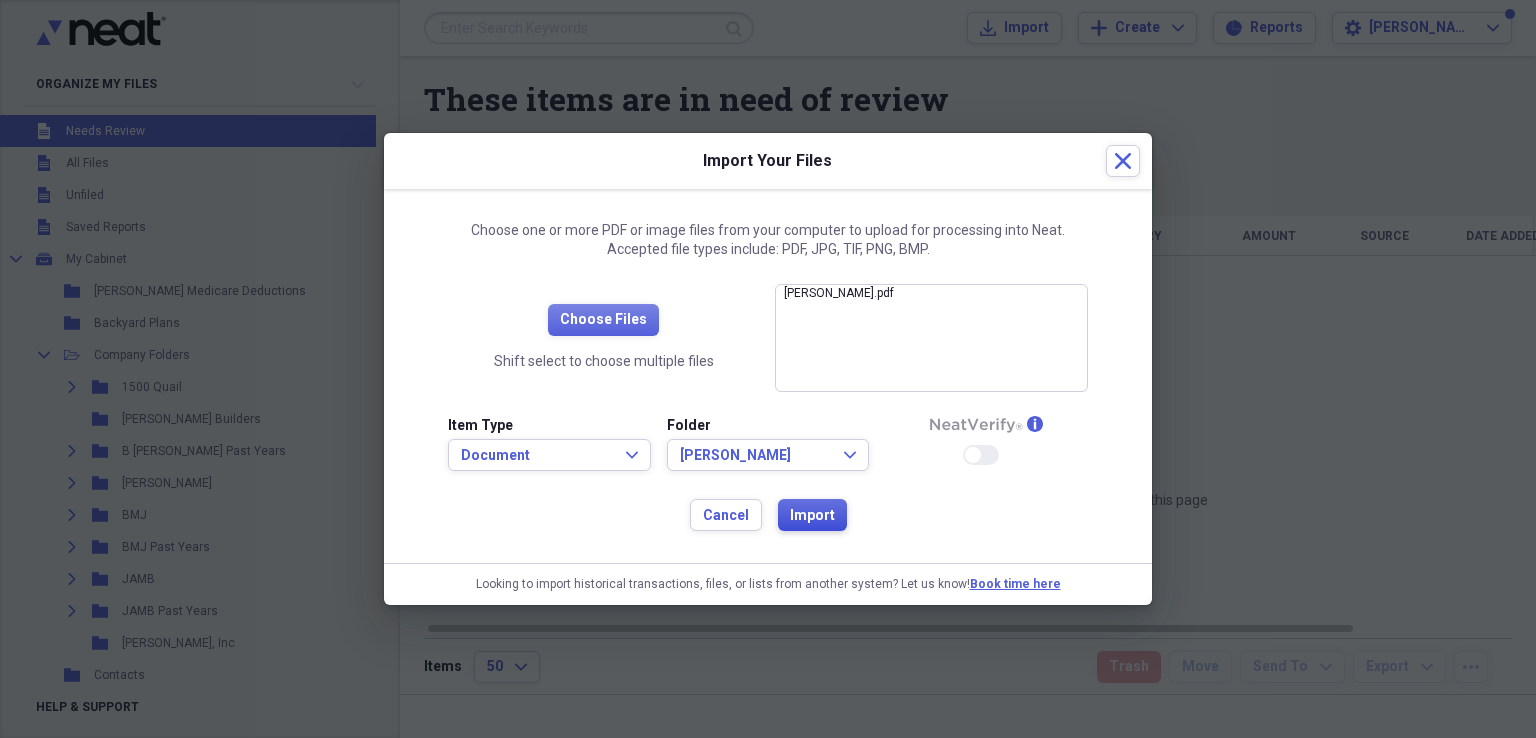 click on "Import" at bounding box center [812, 516] 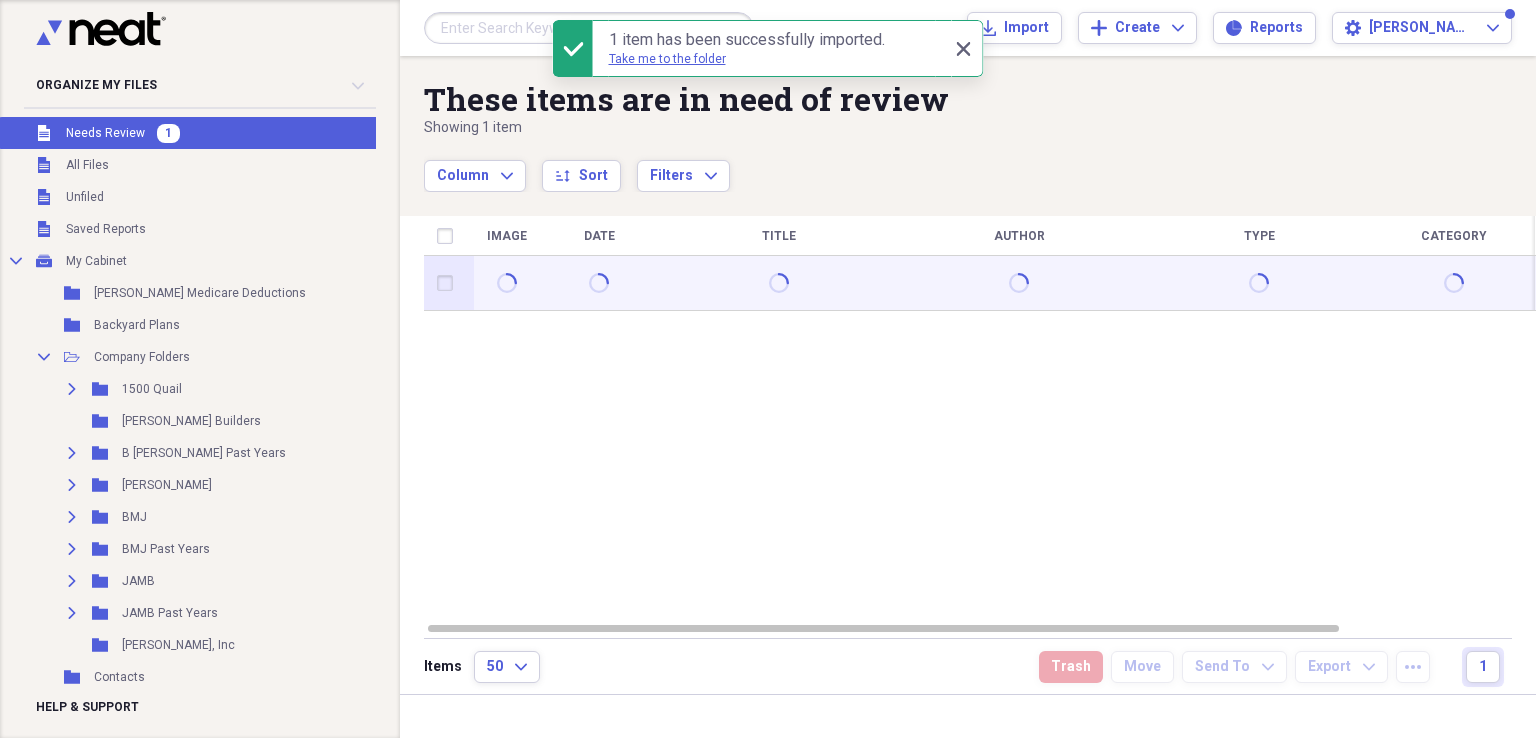 click at bounding box center [449, 283] 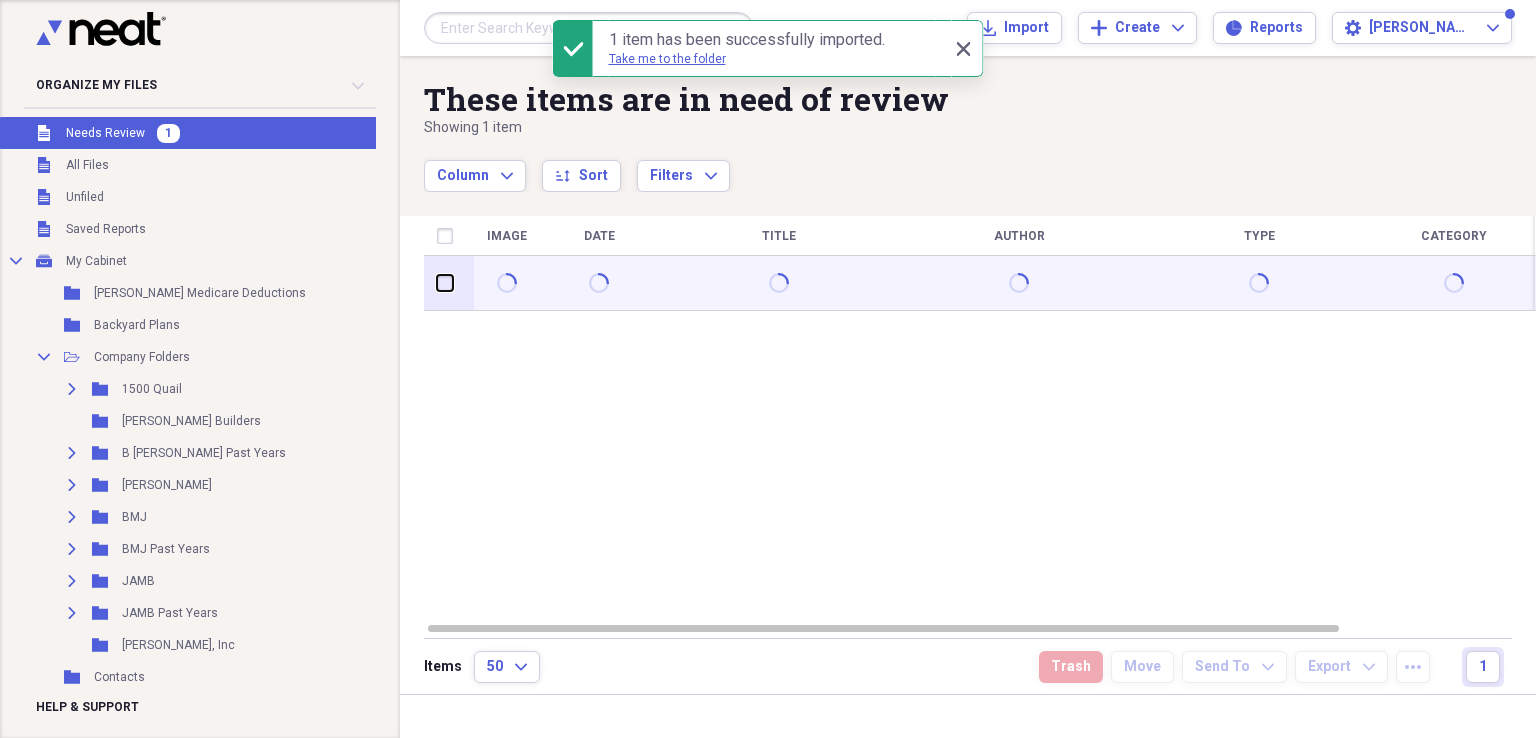 click at bounding box center (437, 283) 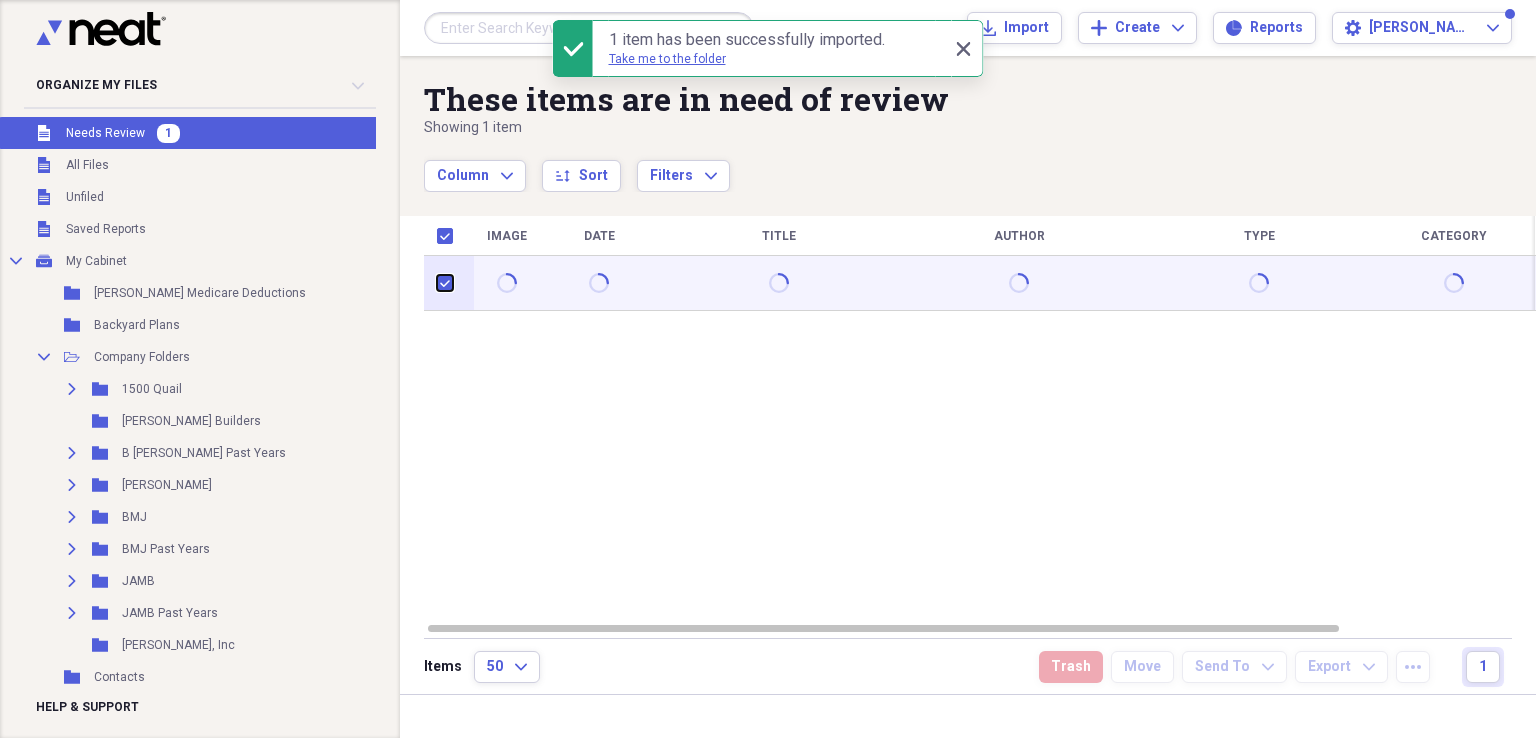 checkbox on "true" 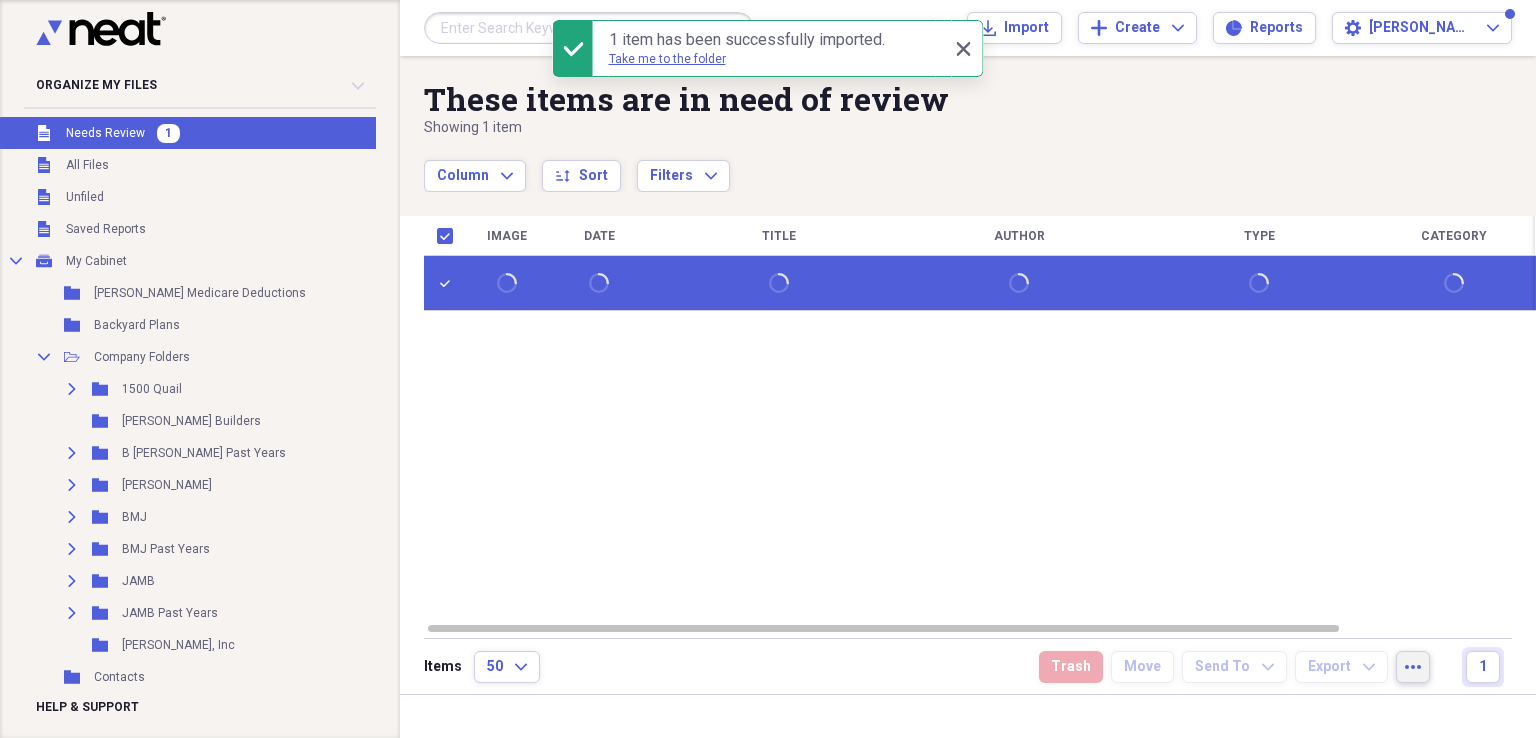 click on "more" 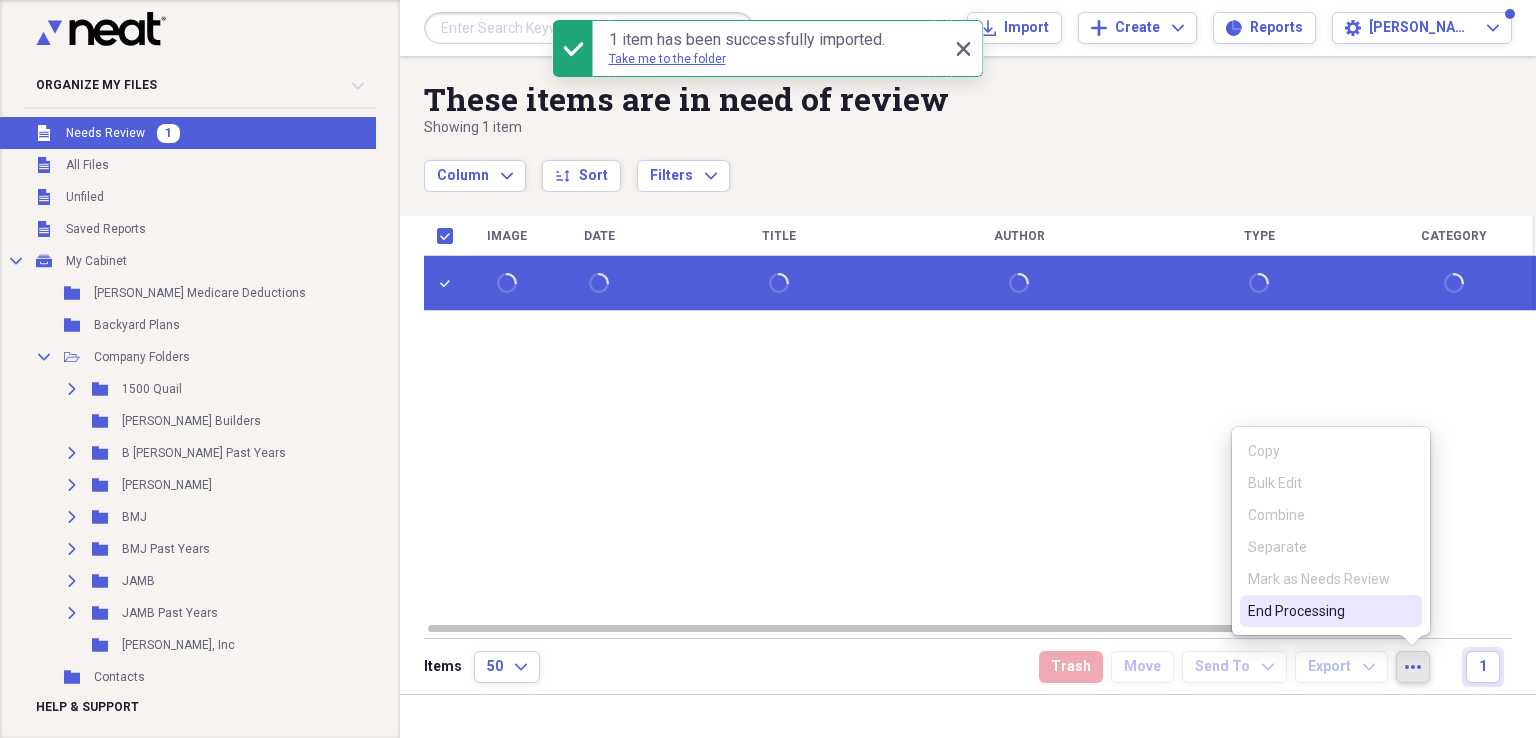 click on "End Processing" at bounding box center [1319, 611] 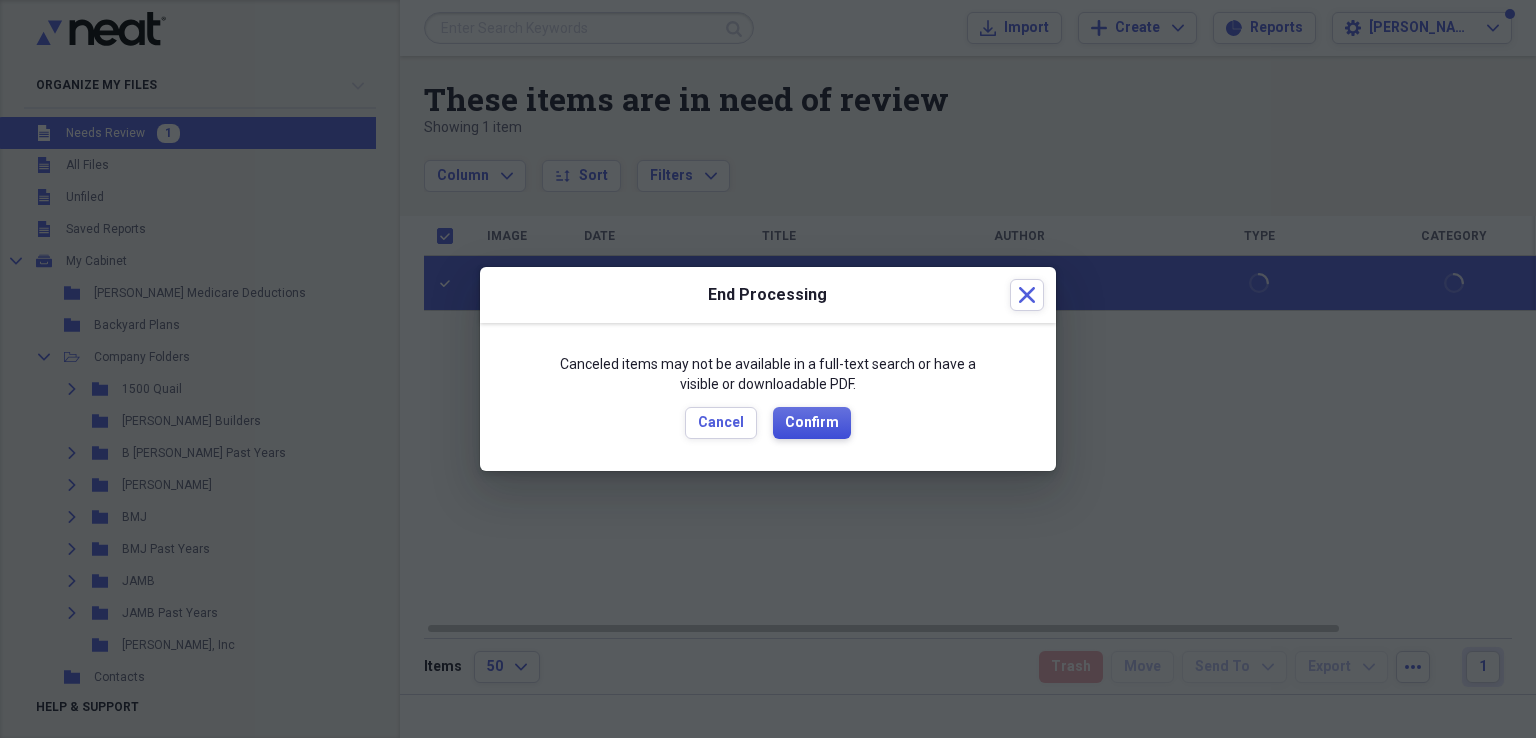 click on "Confirm" at bounding box center (812, 423) 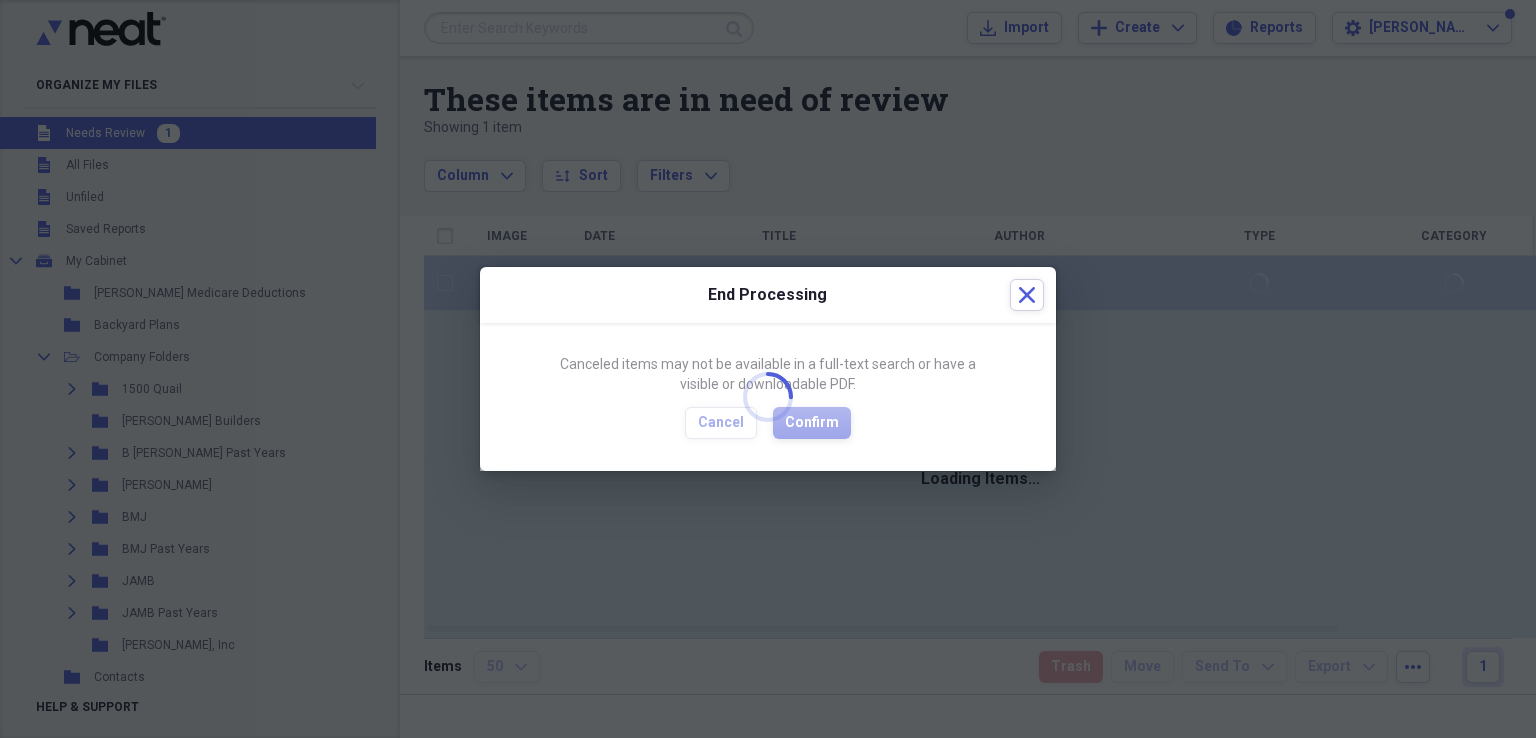 checkbox on "false" 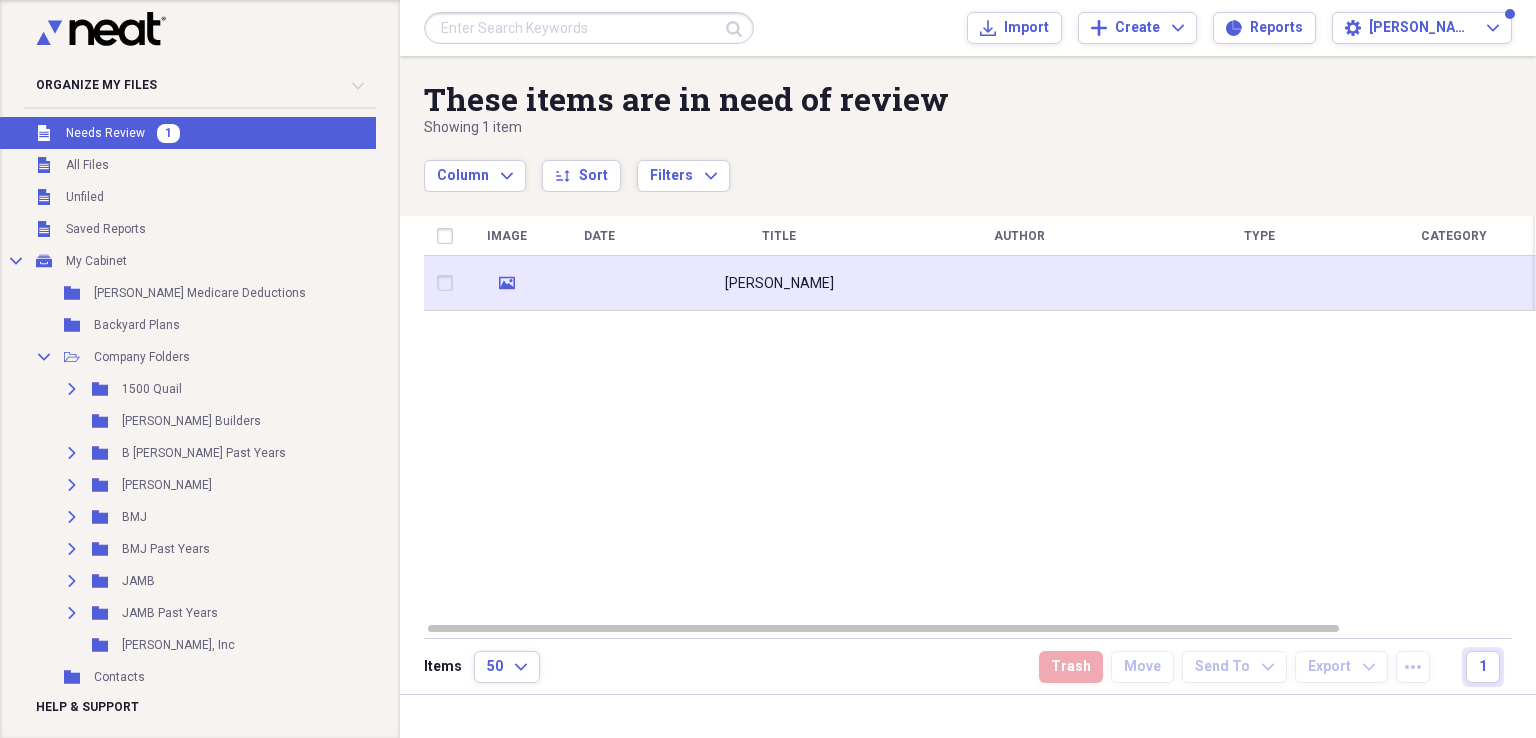 click on "media" 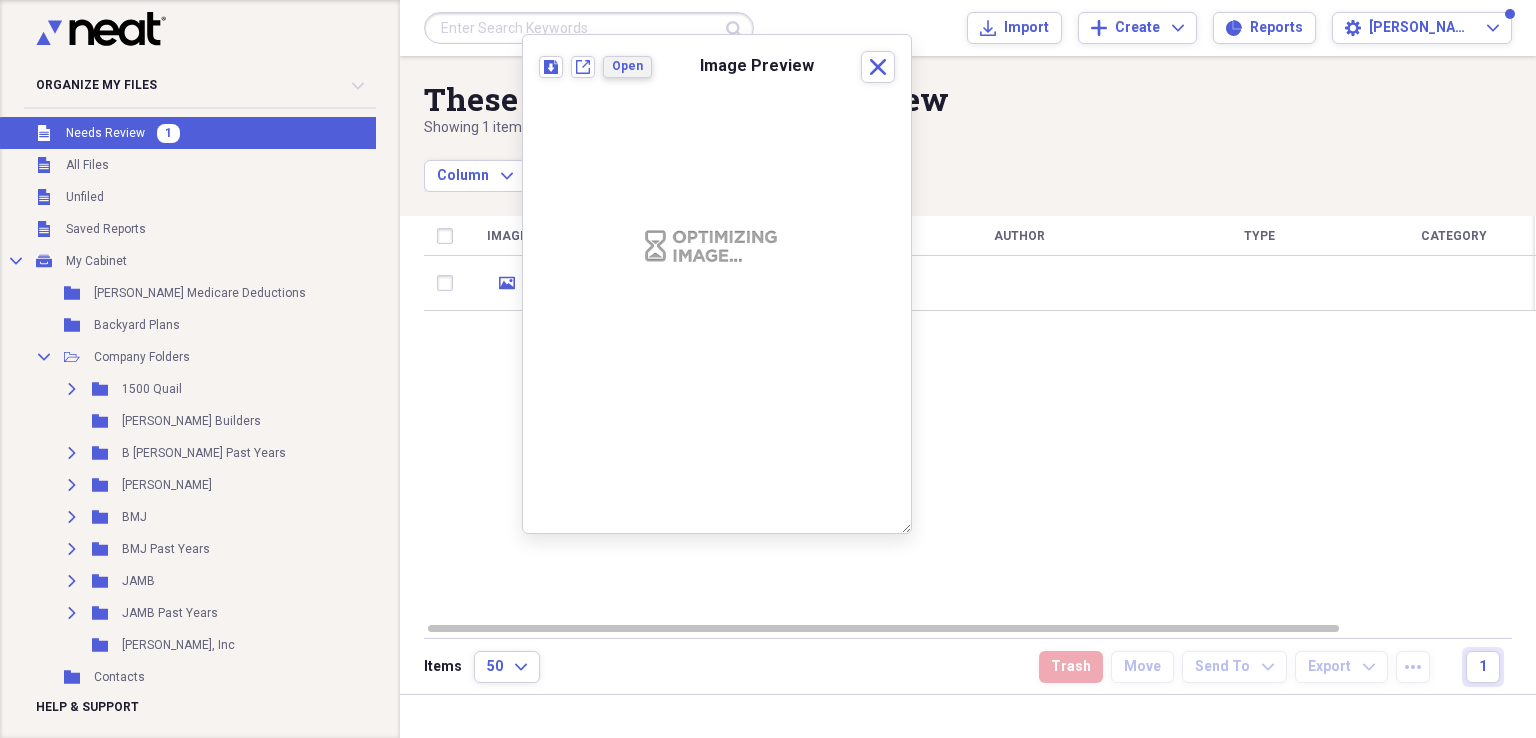 click on "Open" at bounding box center (627, 66) 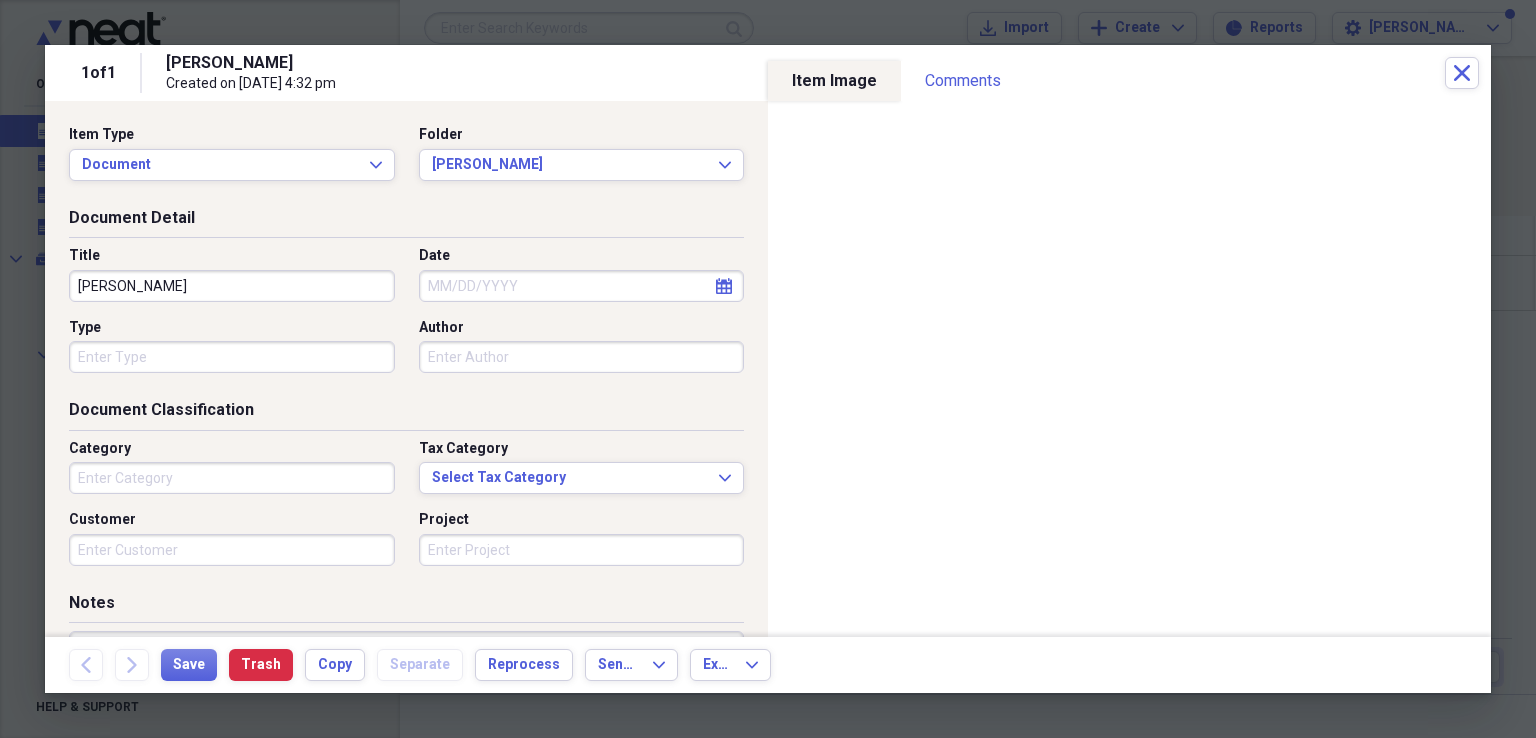 click 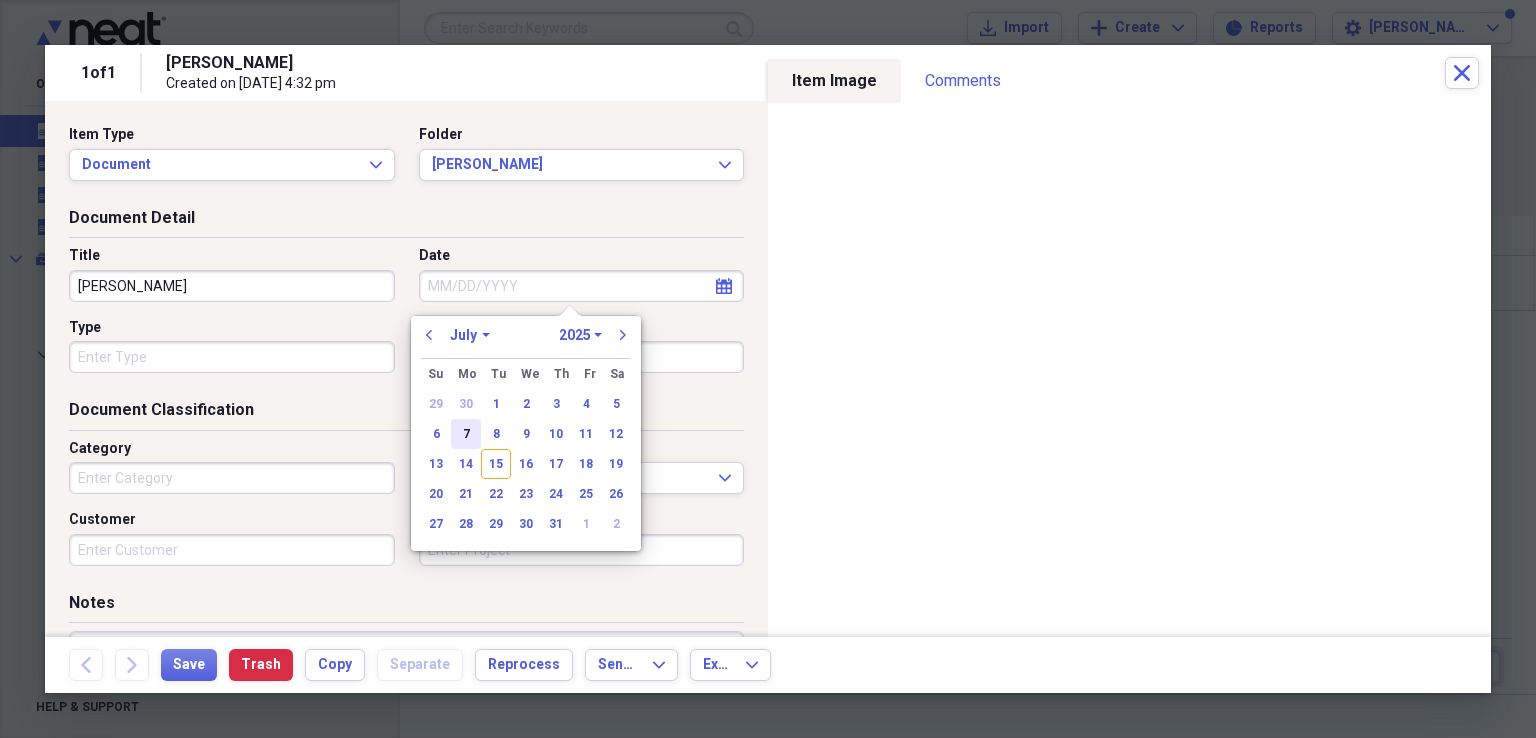 click on "7" at bounding box center (466, 434) 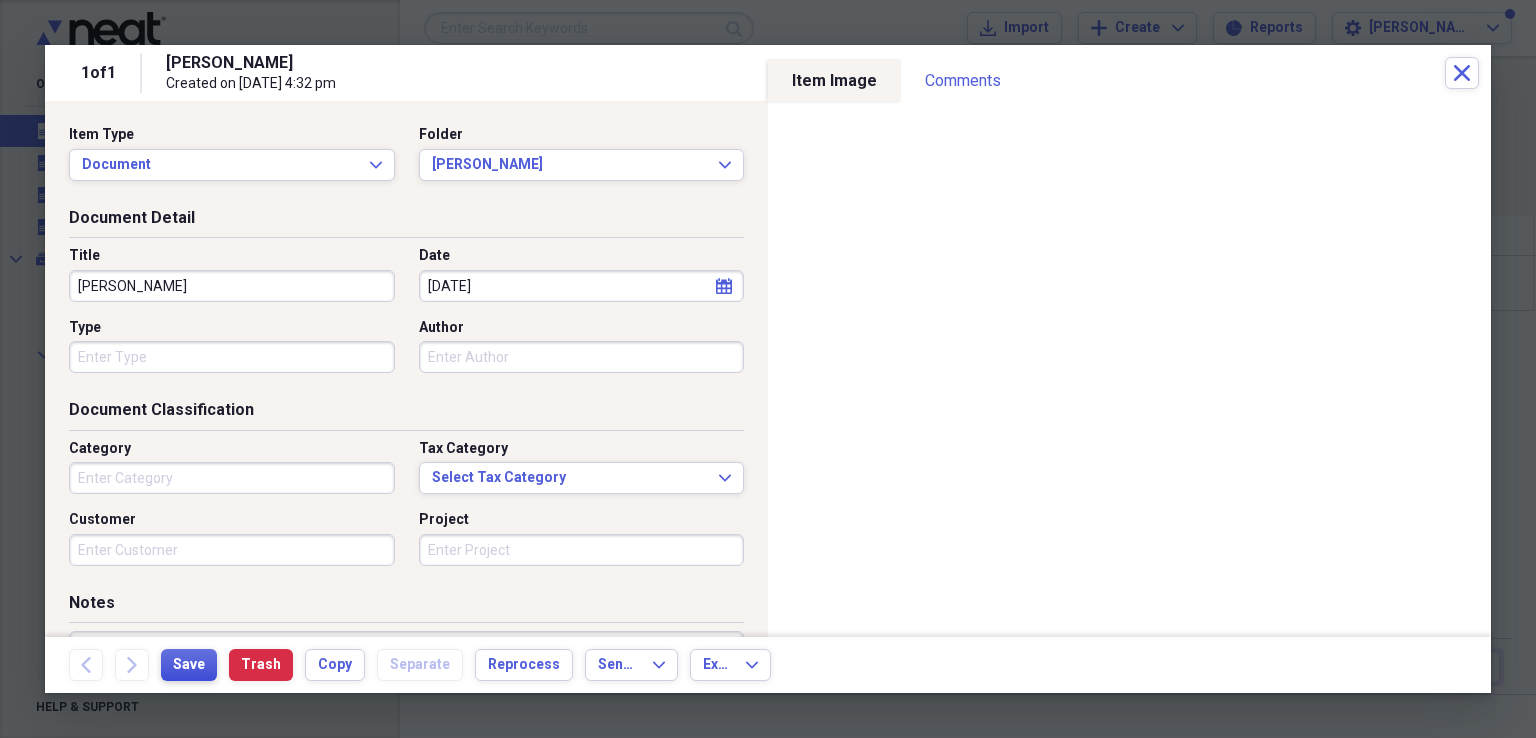 click on "Save" at bounding box center [189, 665] 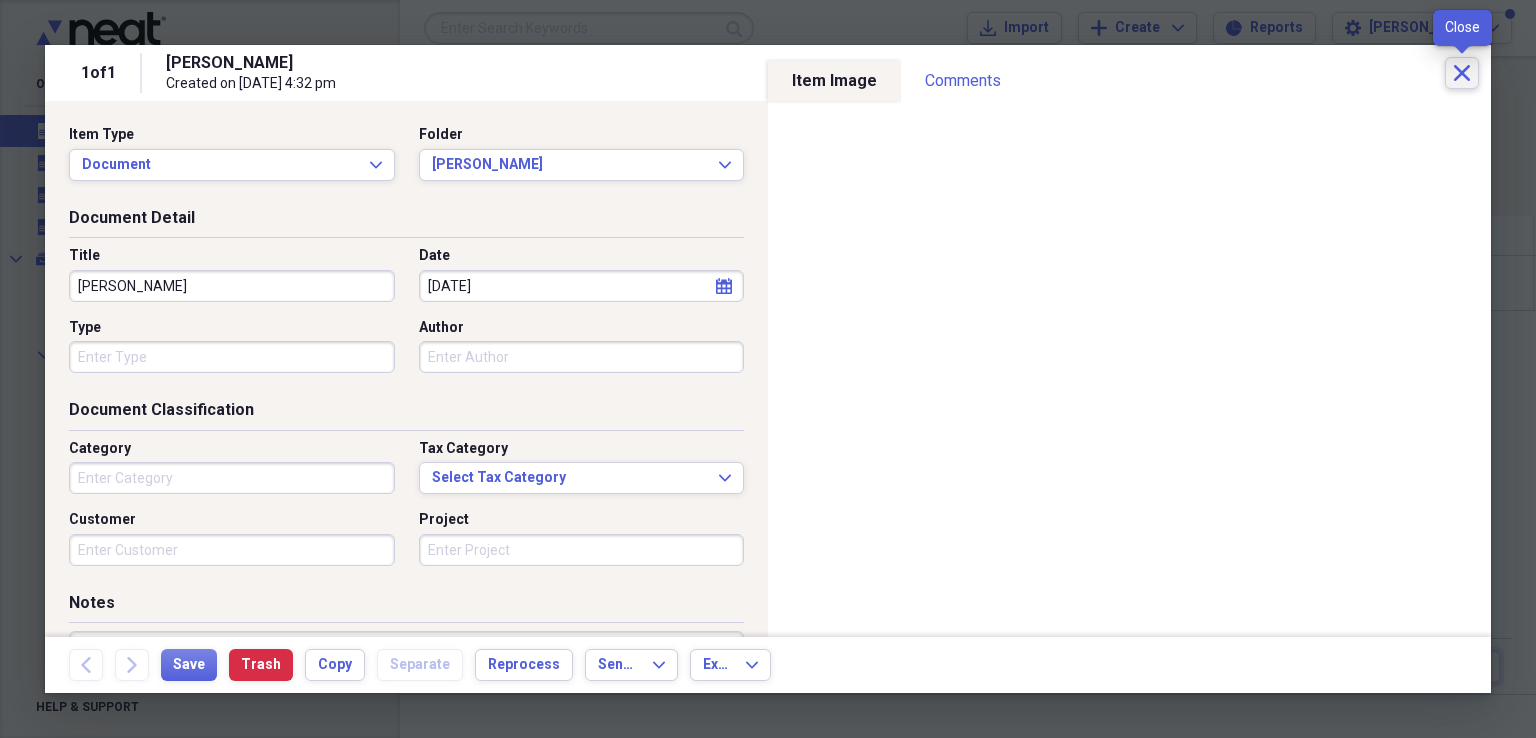 click on "Close" at bounding box center [1462, 73] 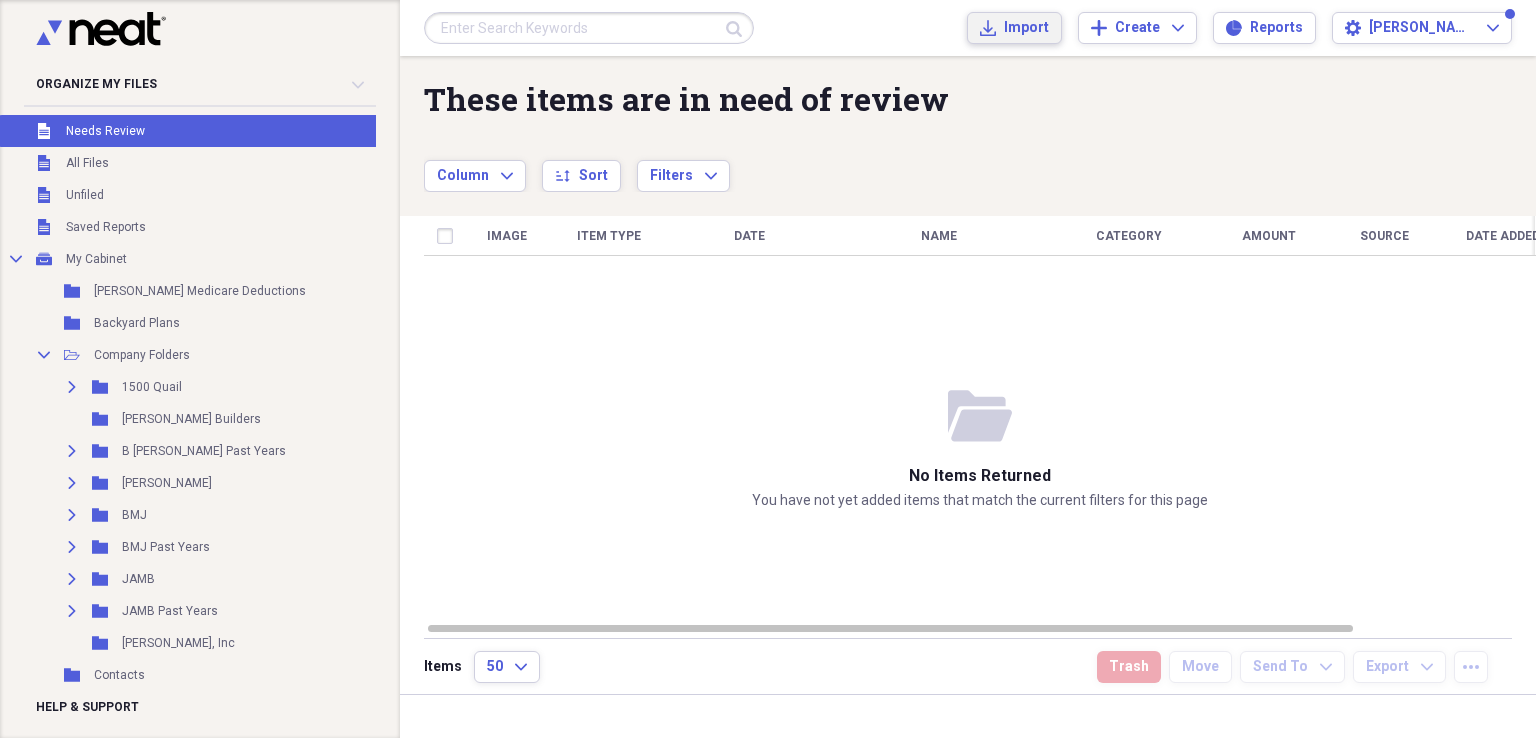 click on "Import" at bounding box center [1026, 28] 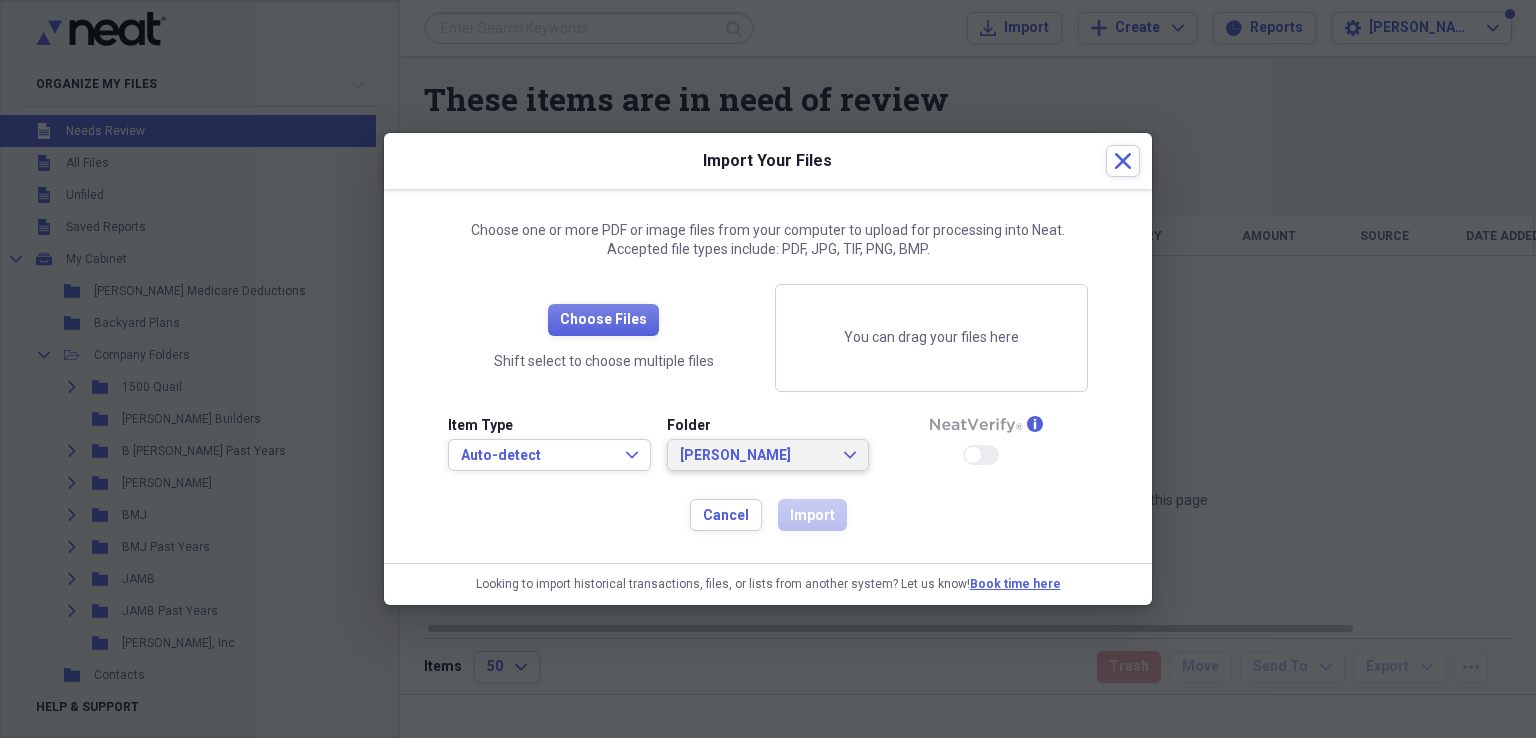 click on "Expand" 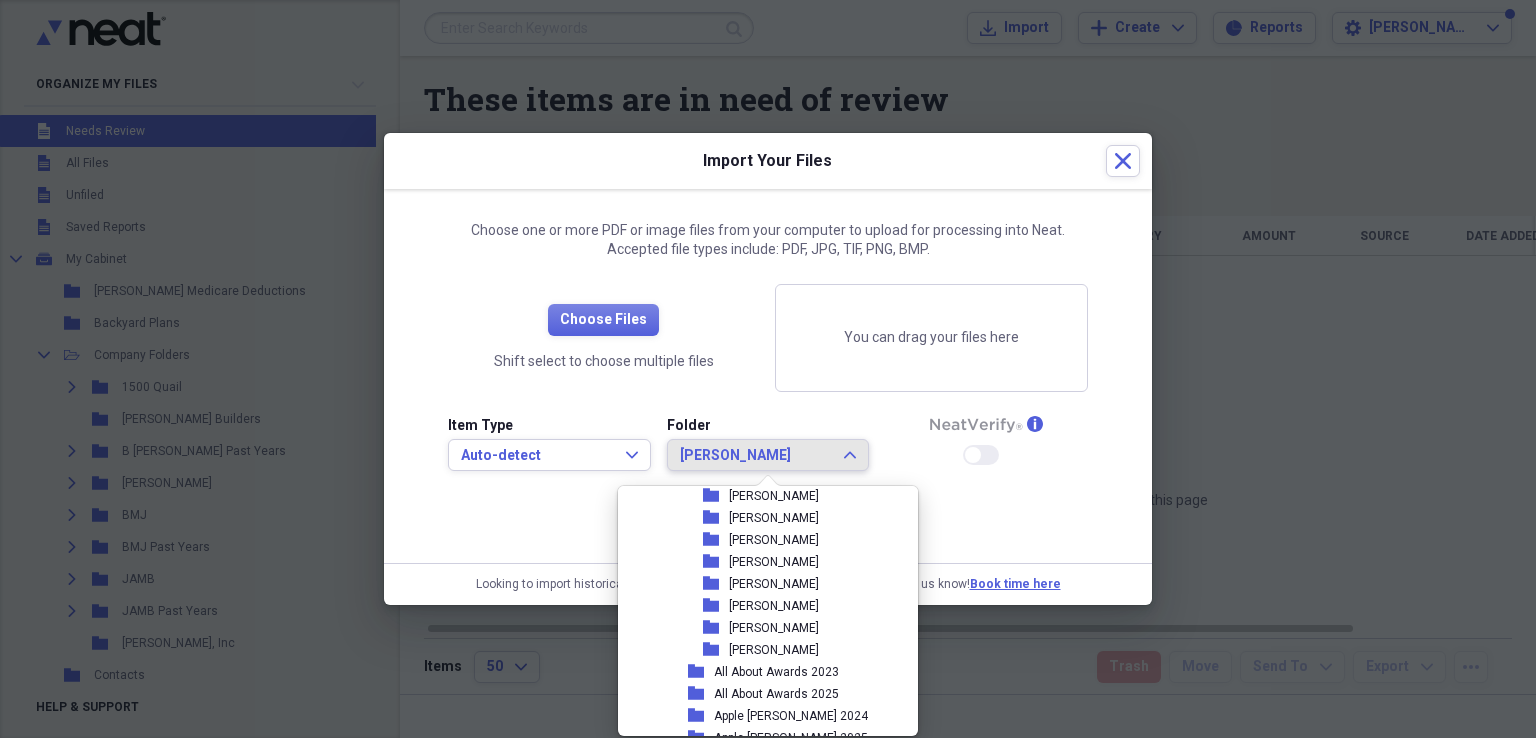 scroll, scrollTop: 970, scrollLeft: 0, axis: vertical 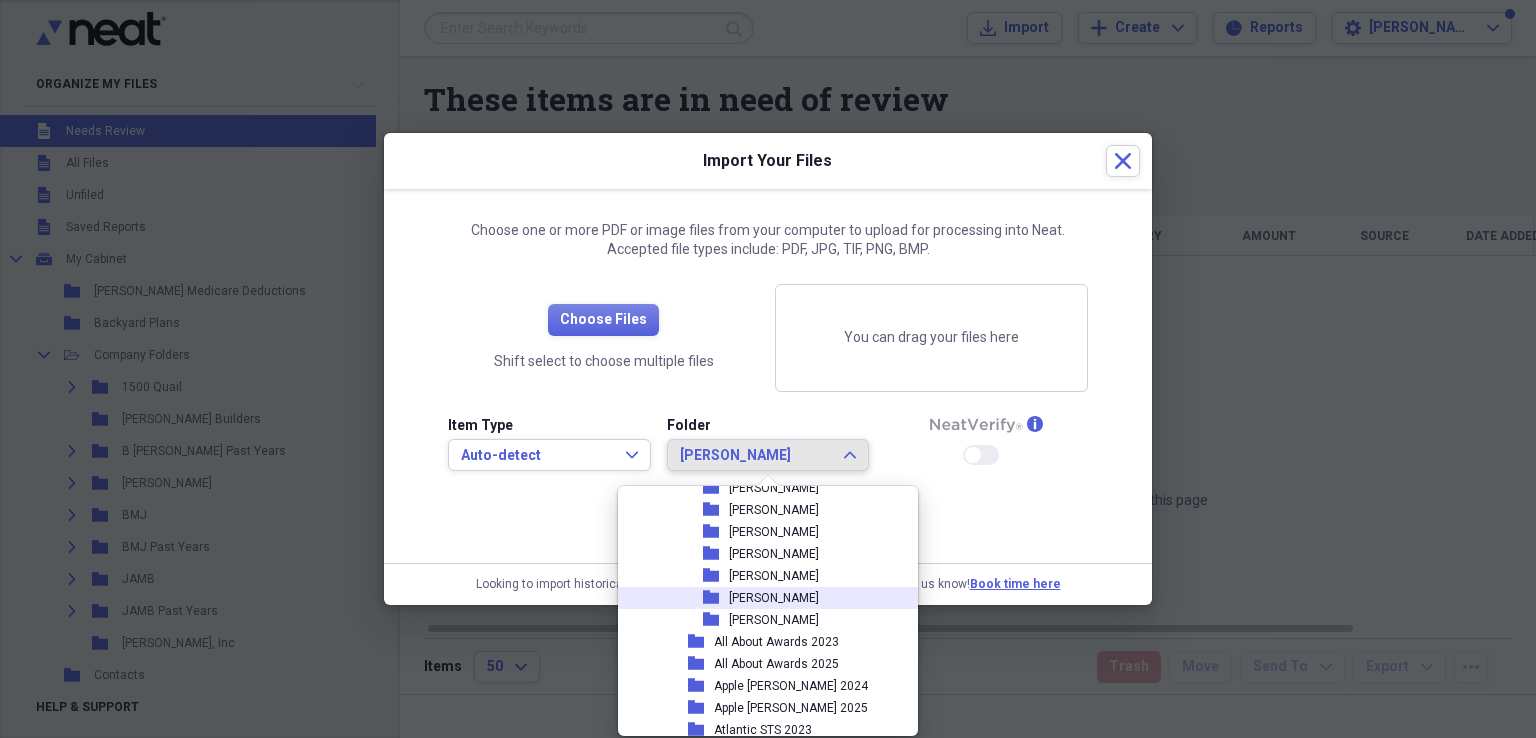 click on "[PERSON_NAME]" at bounding box center (774, 598) 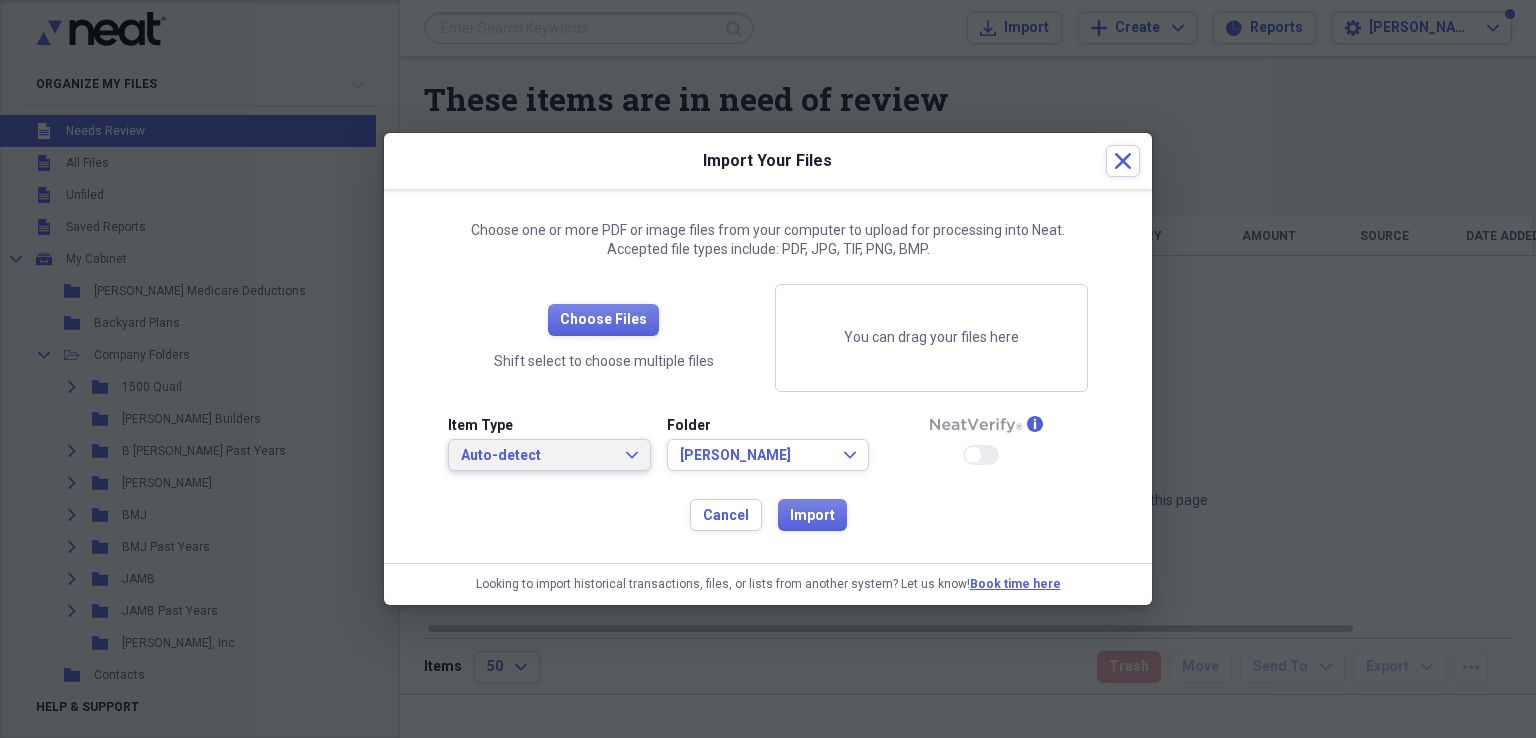 click on "Expand" 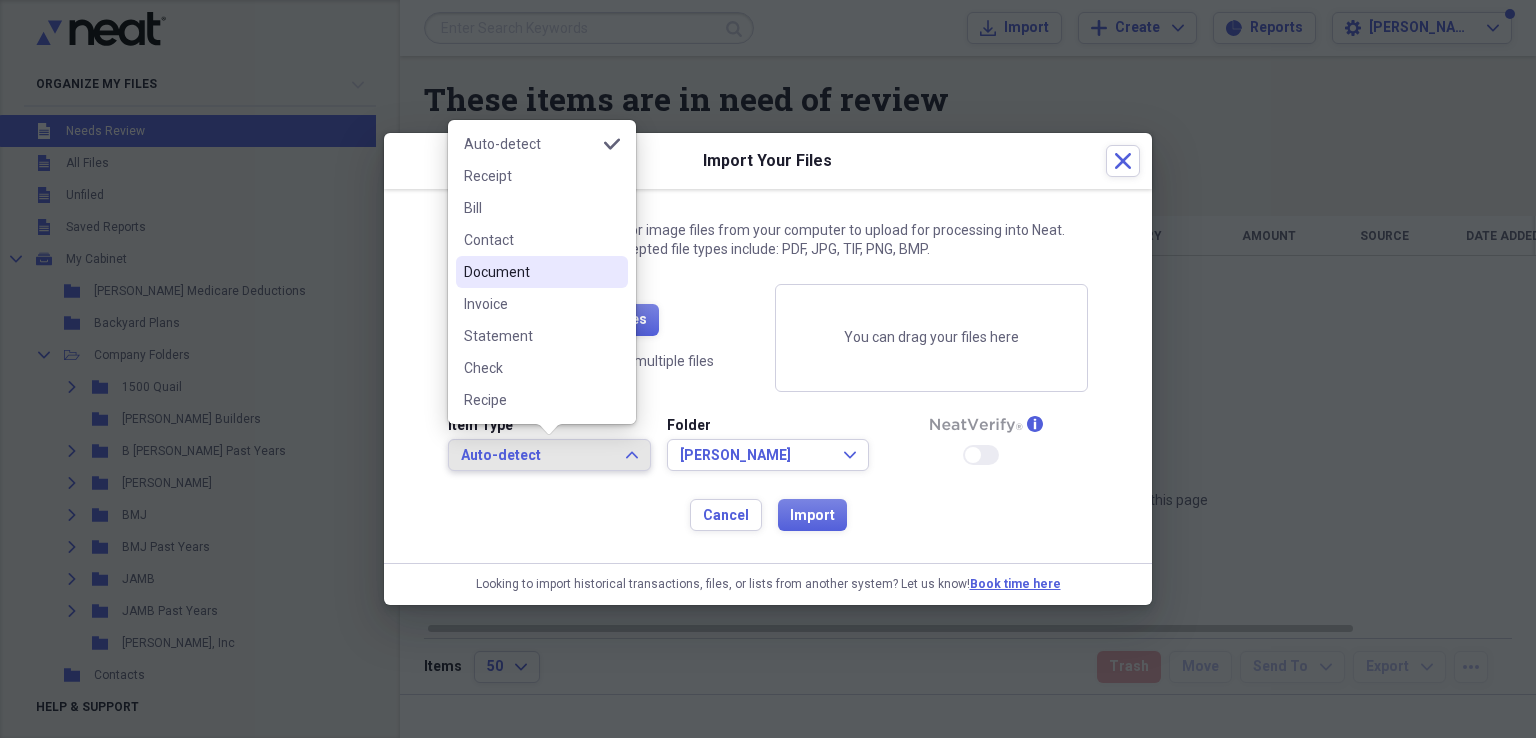 click on "Document" at bounding box center [530, 272] 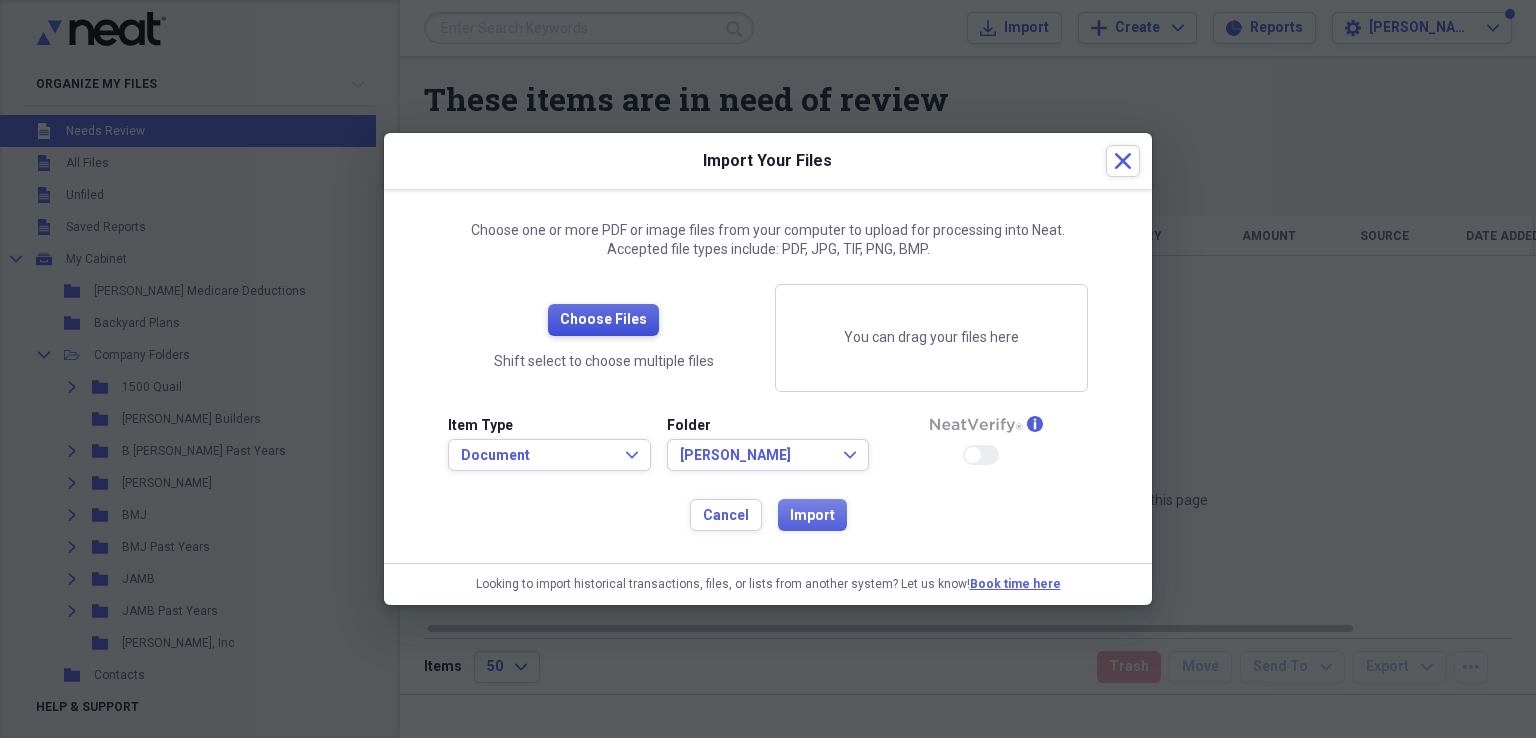 click on "Choose Files" at bounding box center [603, 320] 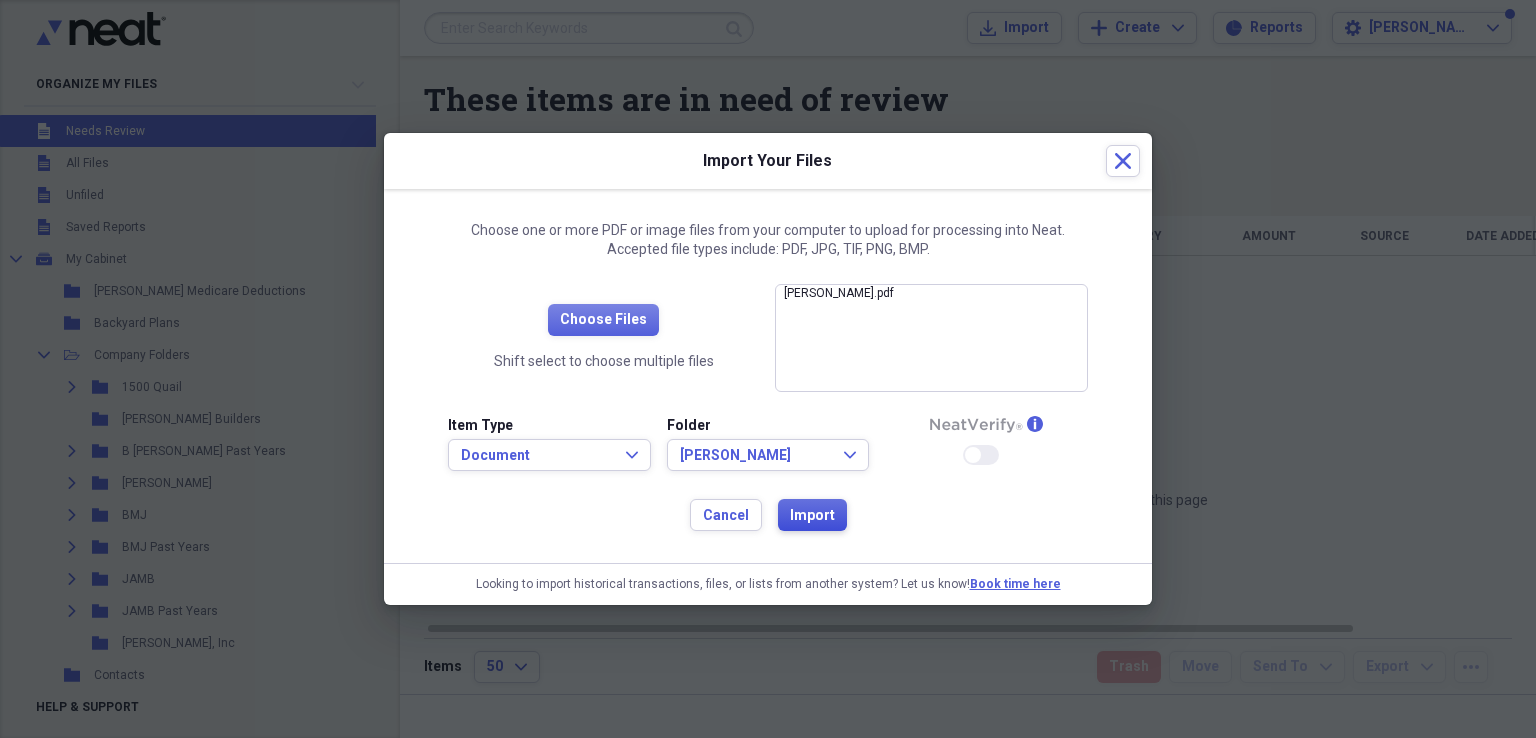 click on "Import" at bounding box center [812, 516] 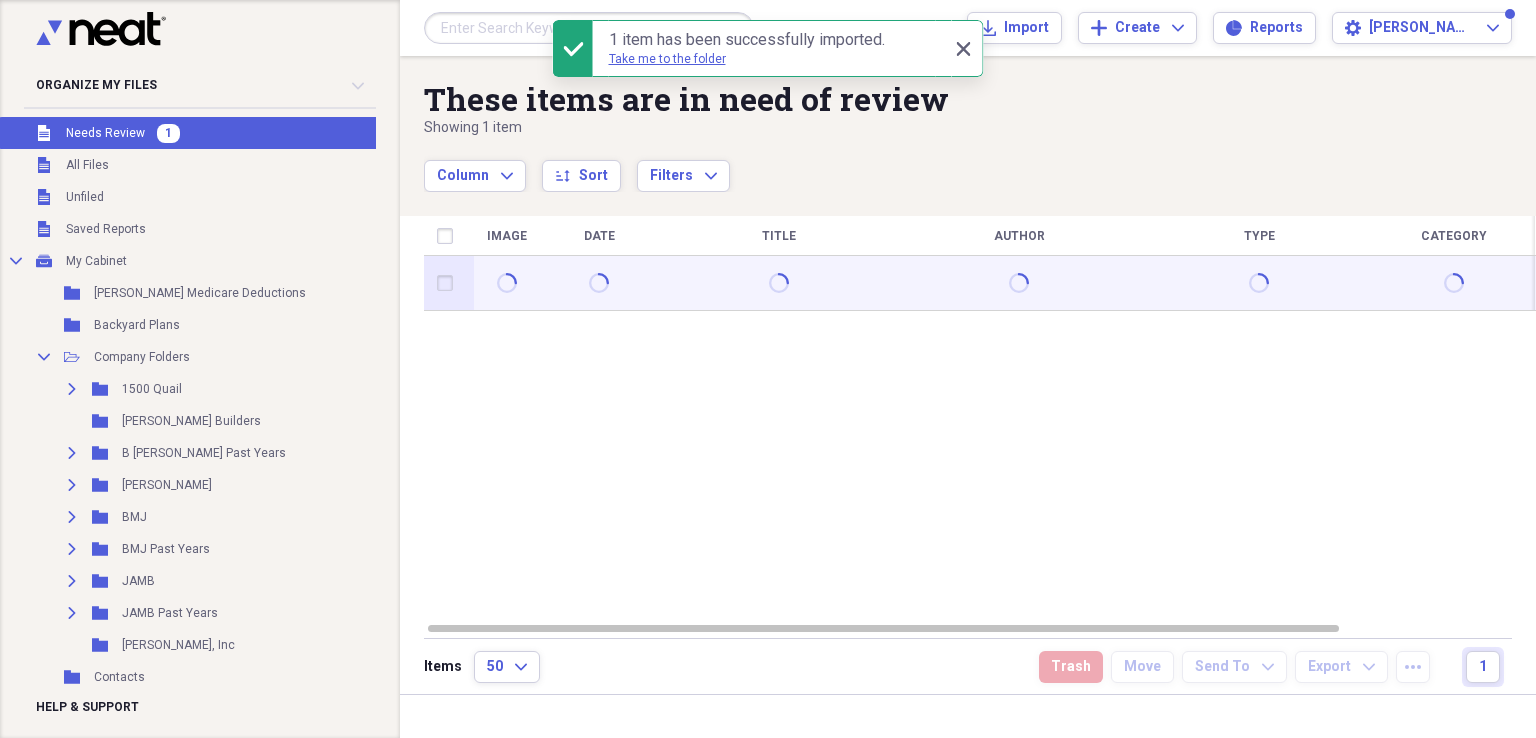click at bounding box center (449, 283) 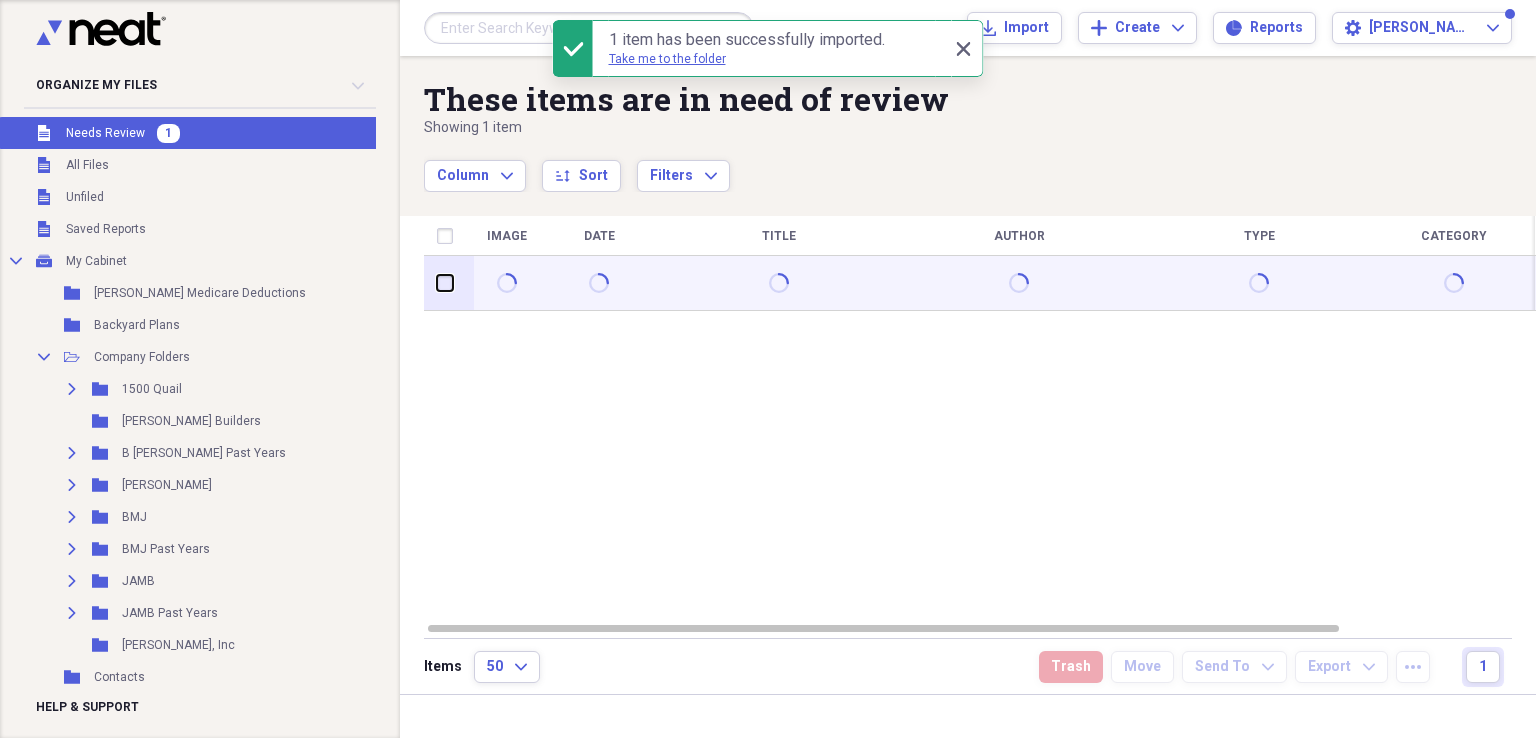 click at bounding box center [437, 283] 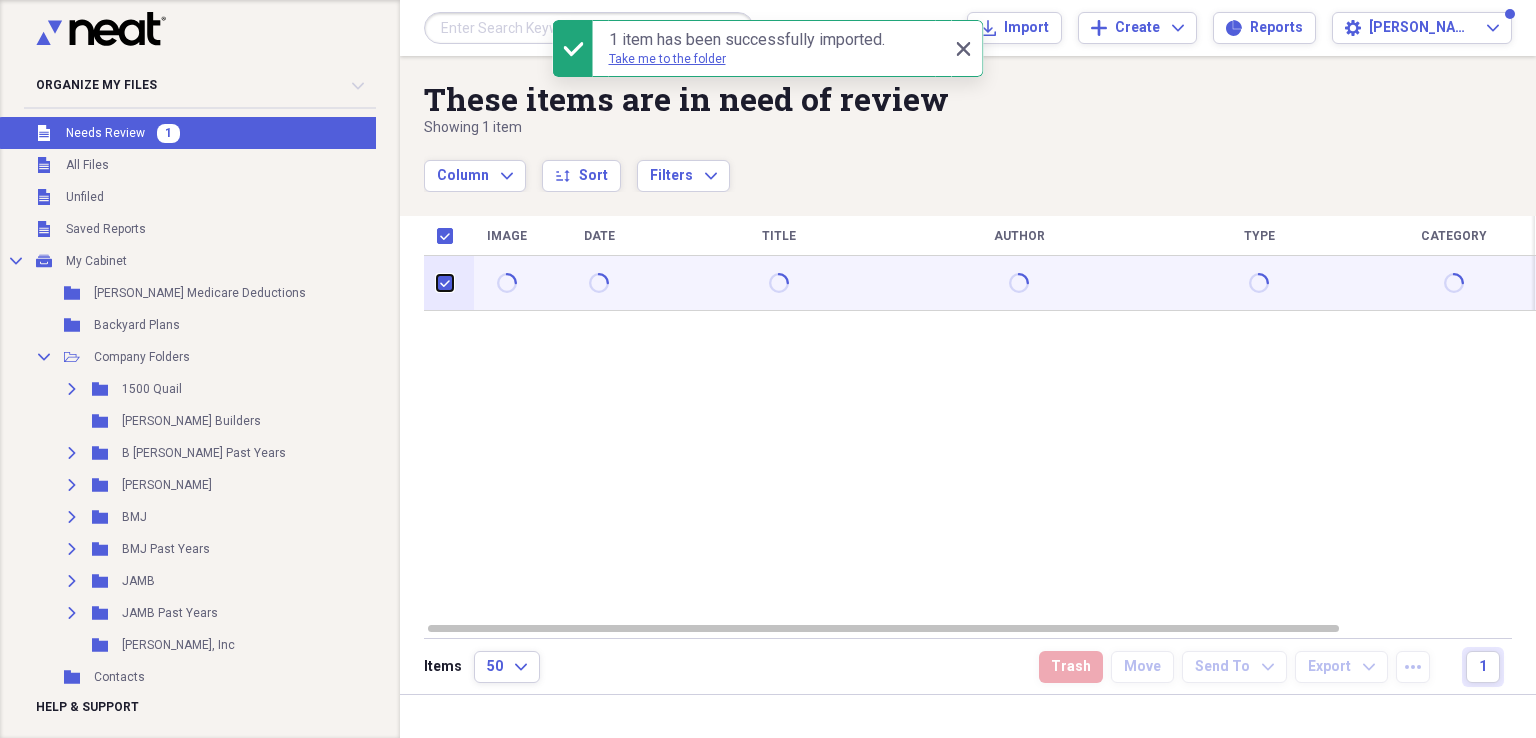 checkbox on "true" 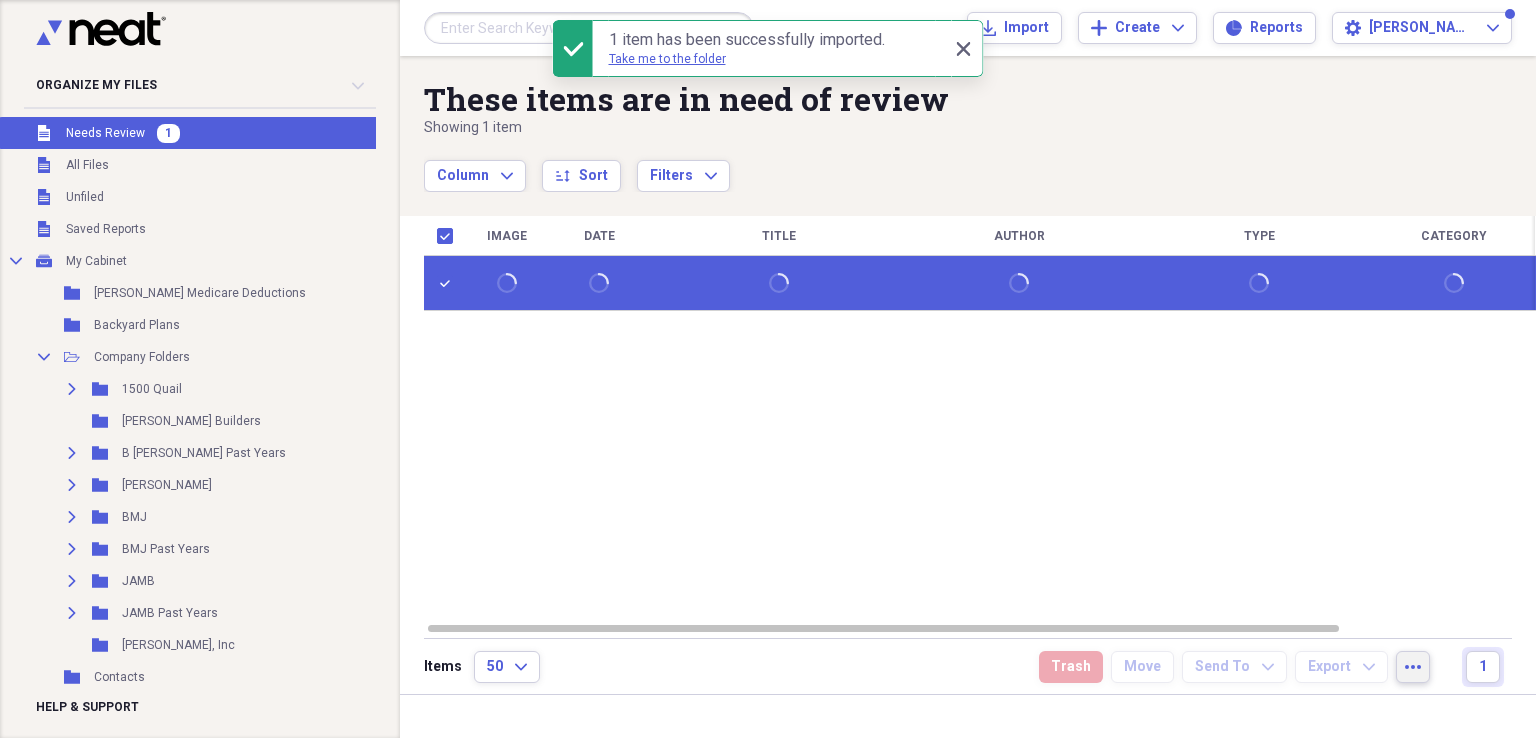 click 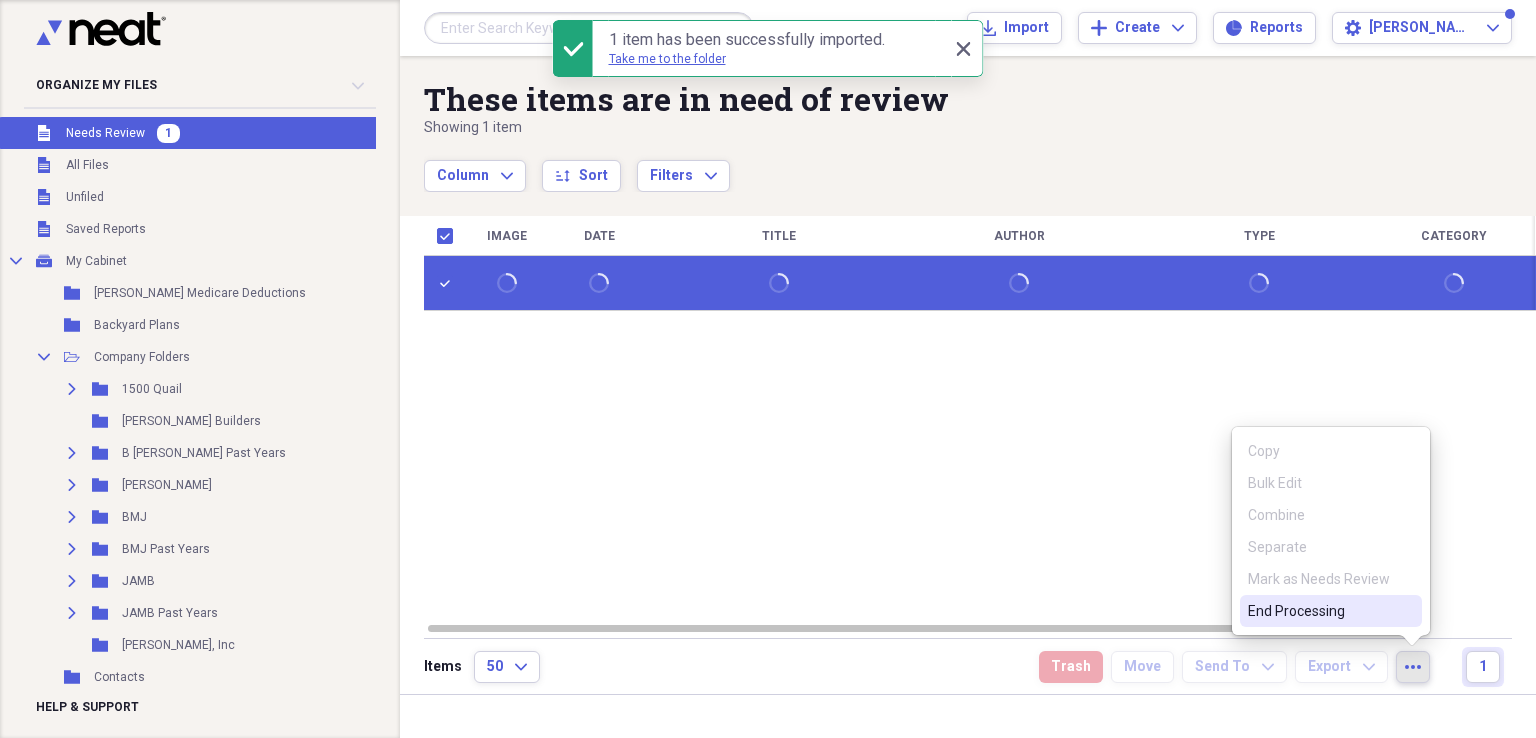 click on "End Processing" at bounding box center [1319, 611] 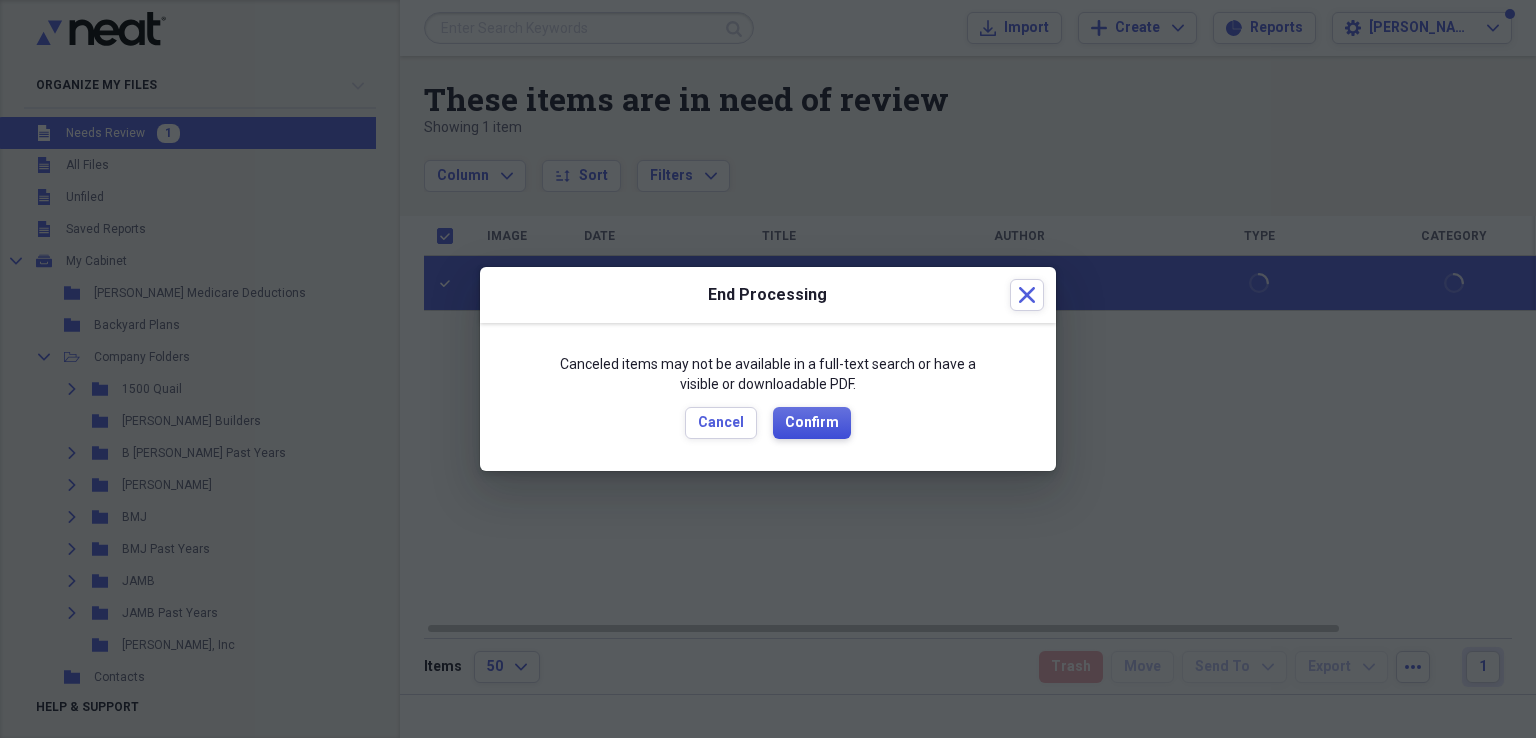 click on "Confirm" at bounding box center [812, 423] 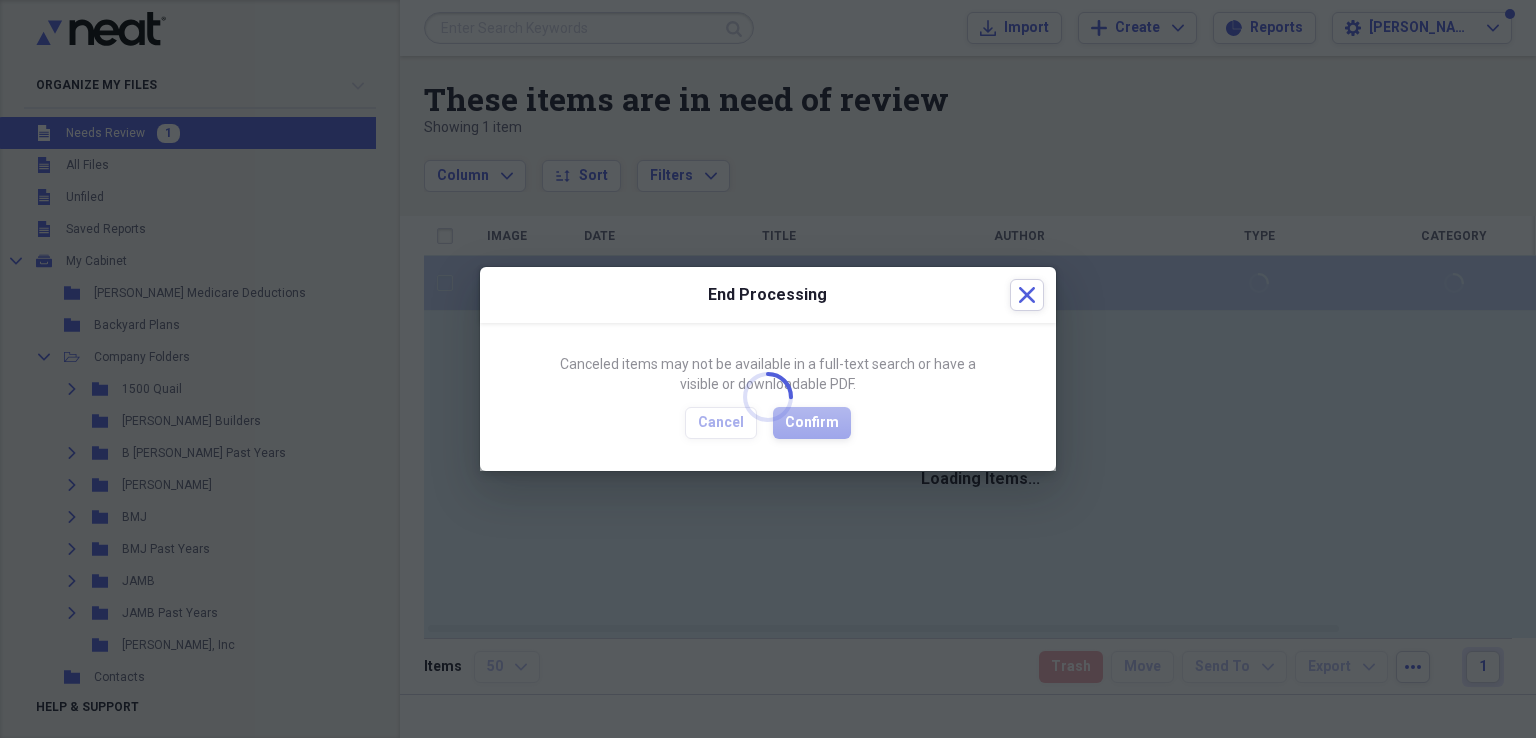 checkbox on "false" 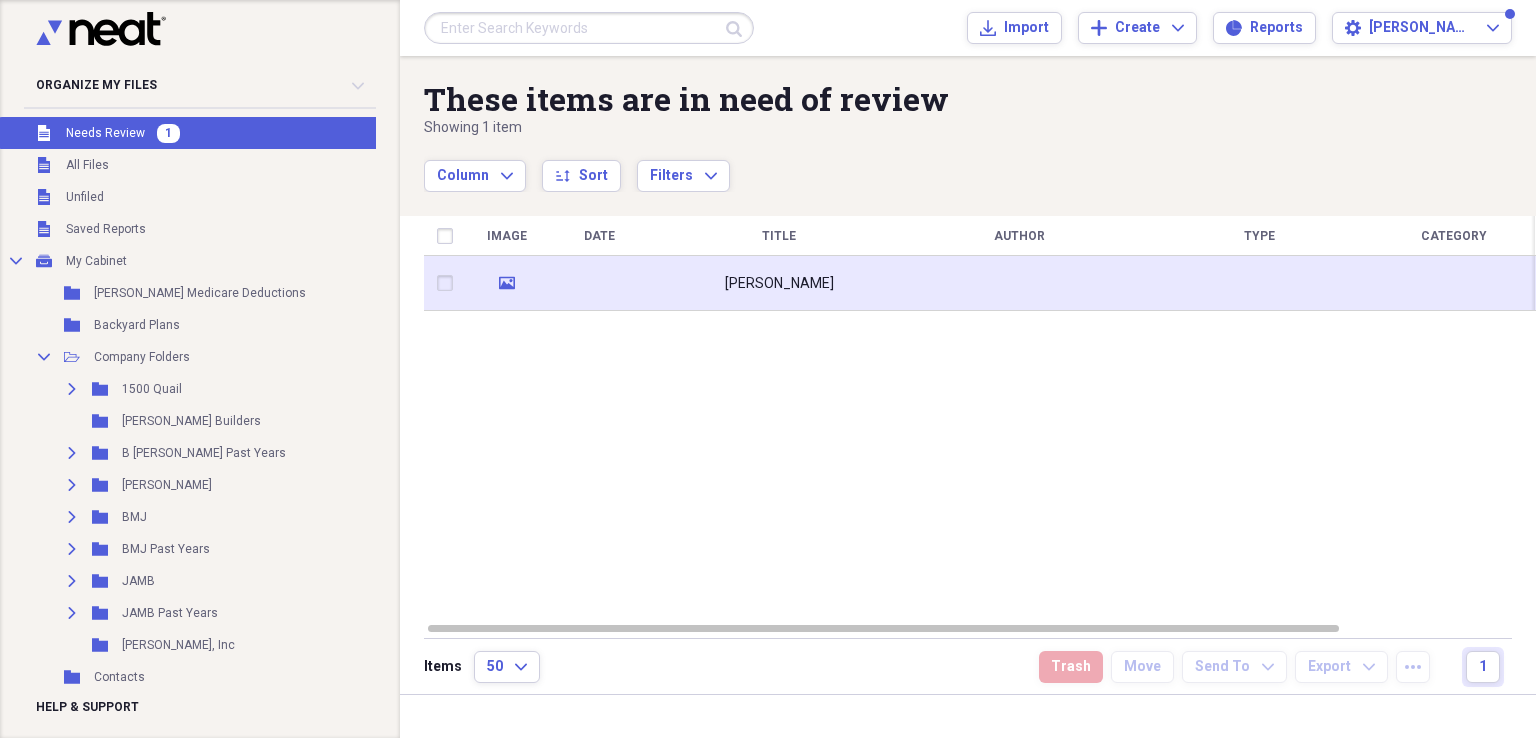 click on "media" 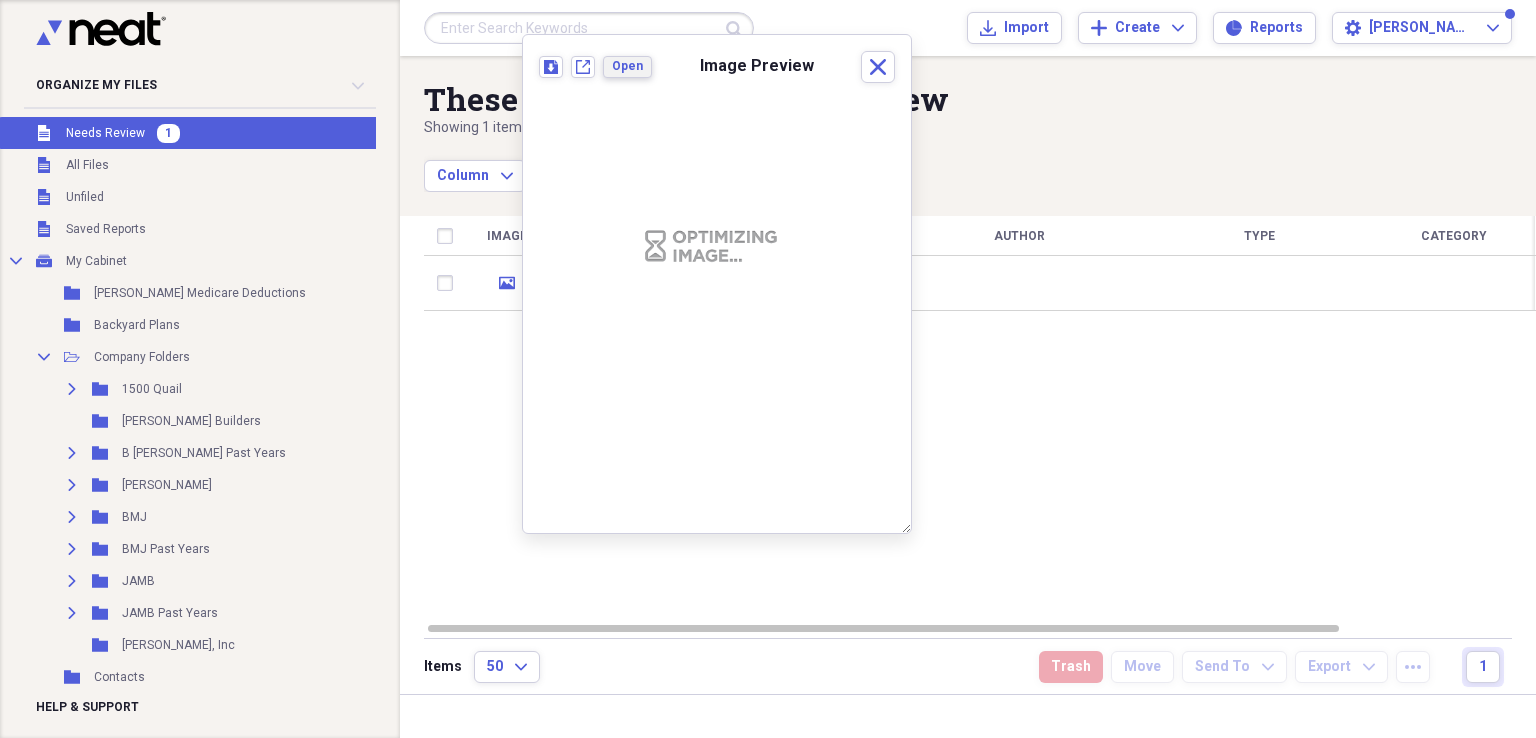 click on "Open" at bounding box center (627, 66) 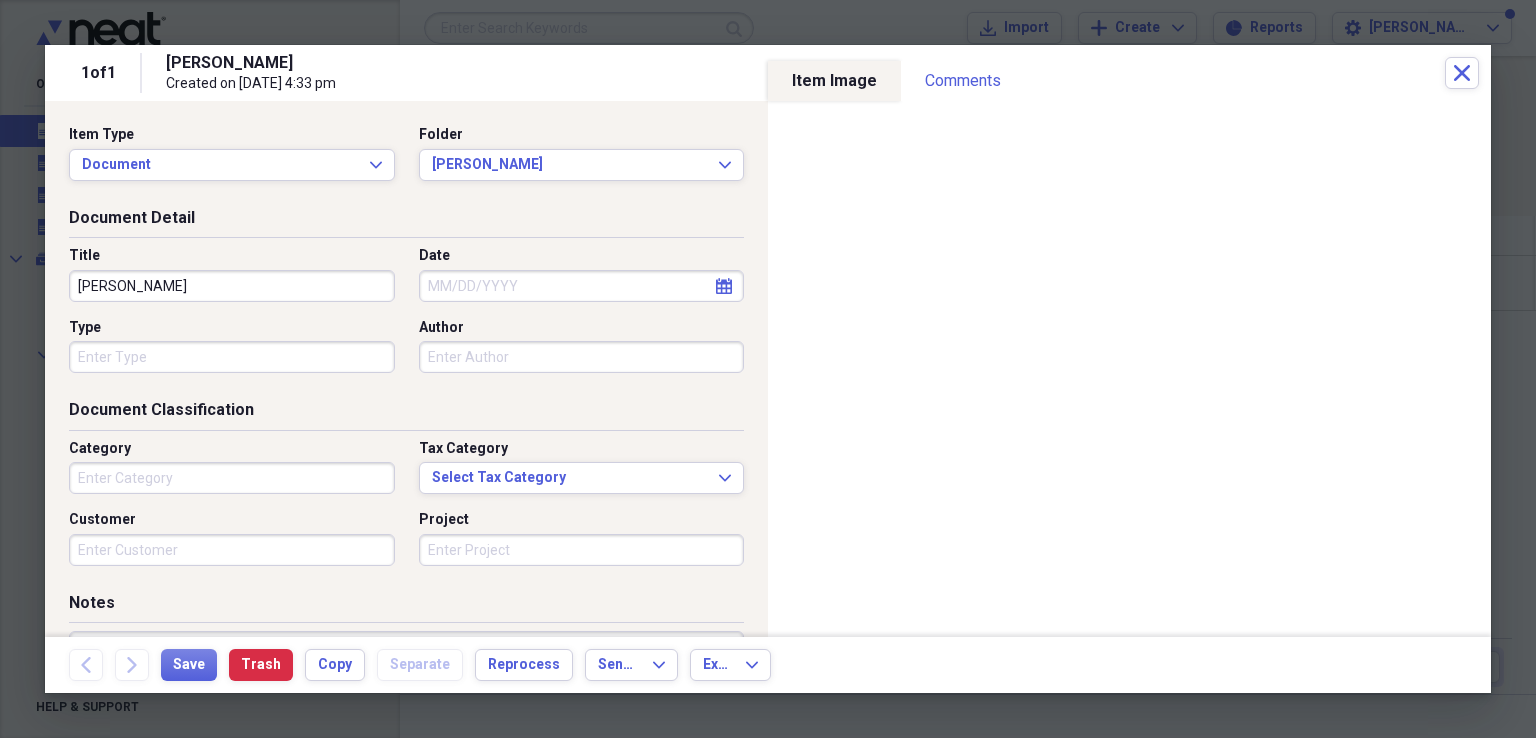 click 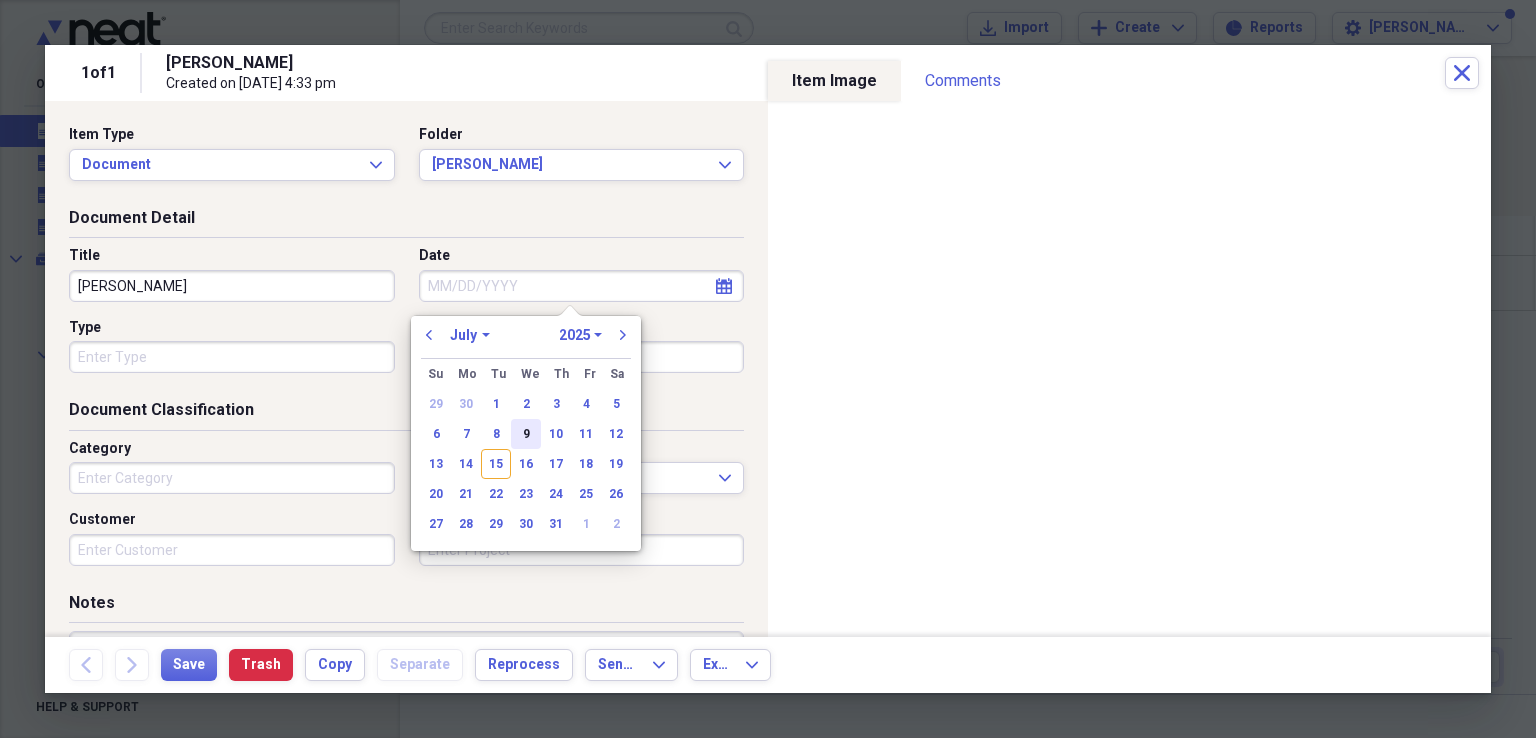 click on "9" at bounding box center (526, 434) 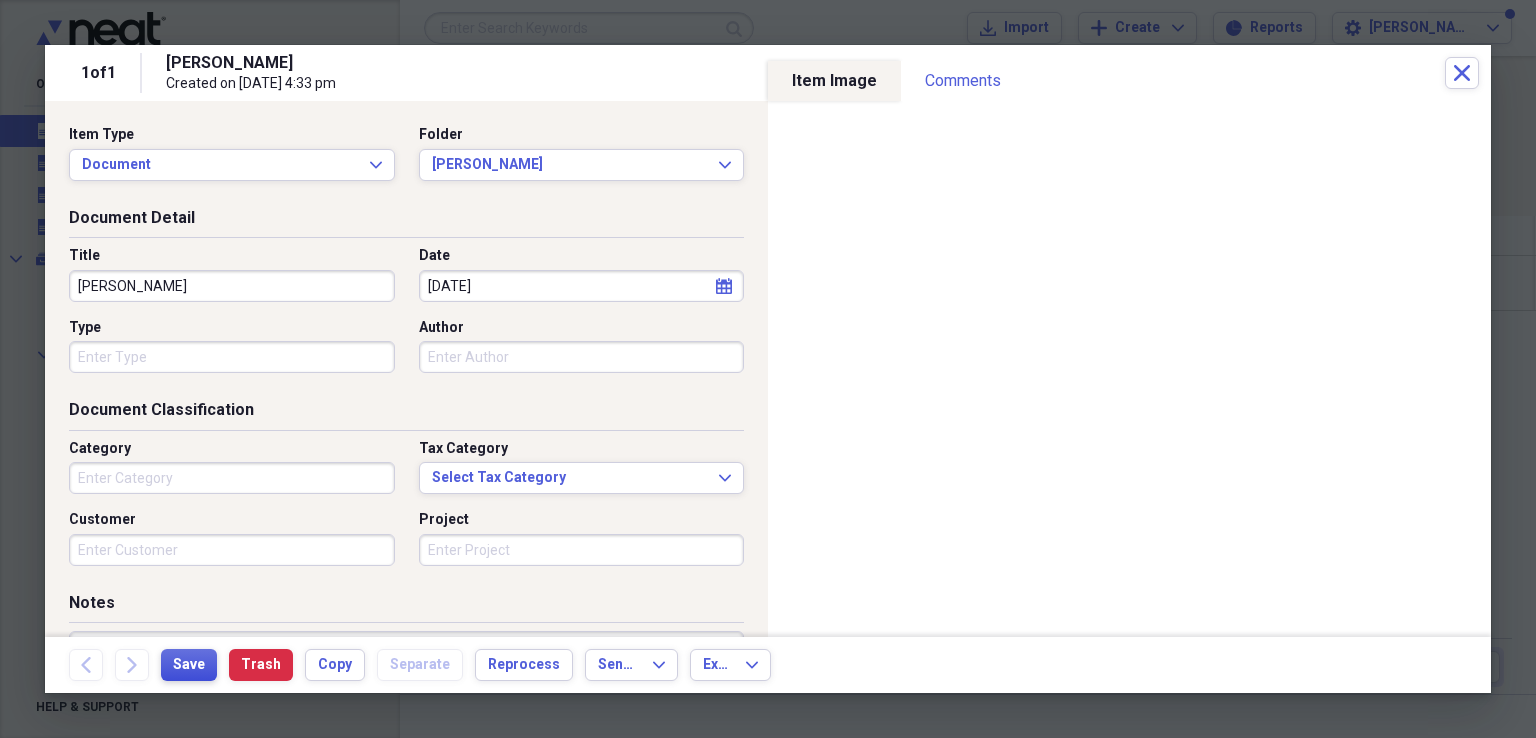 click on "Save" at bounding box center [189, 665] 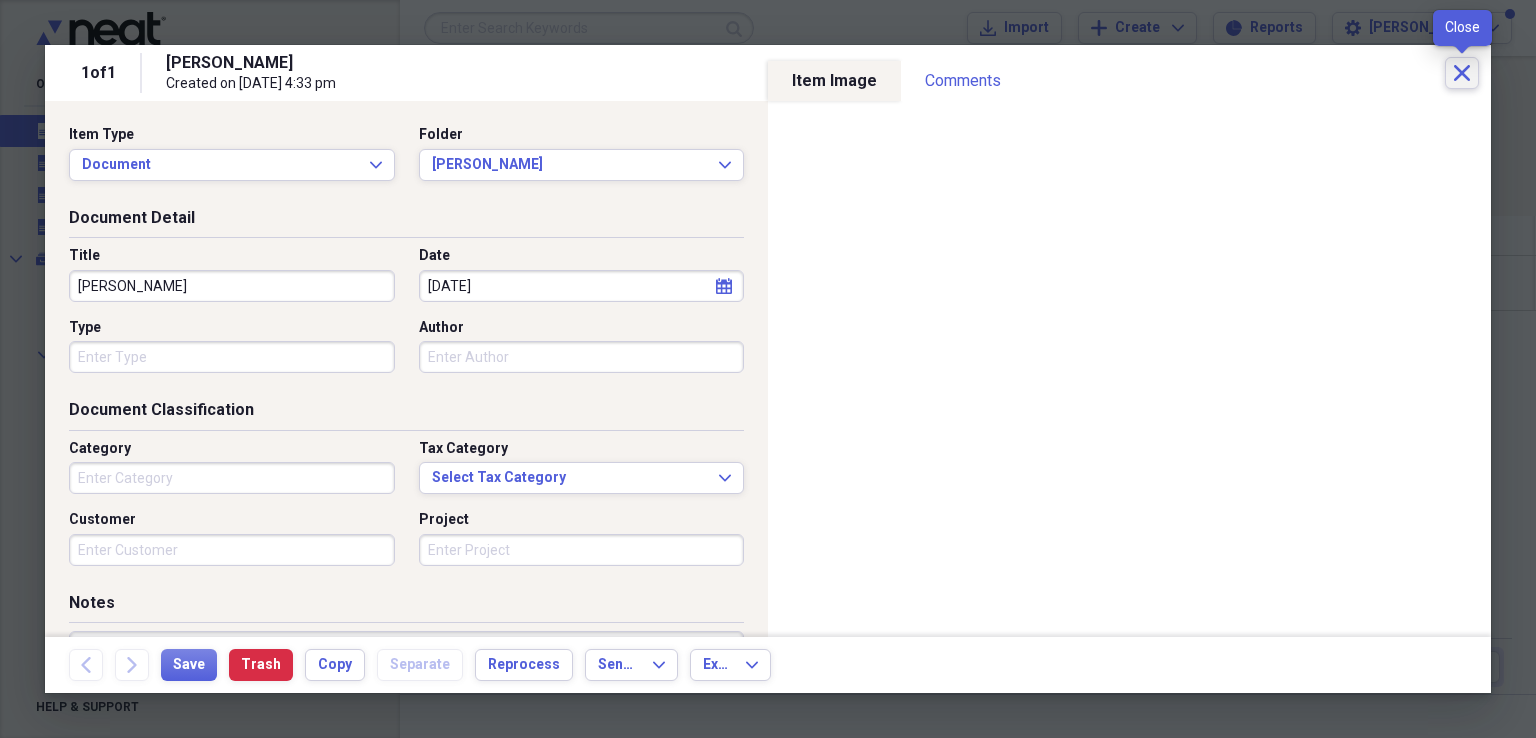 click on "Close" 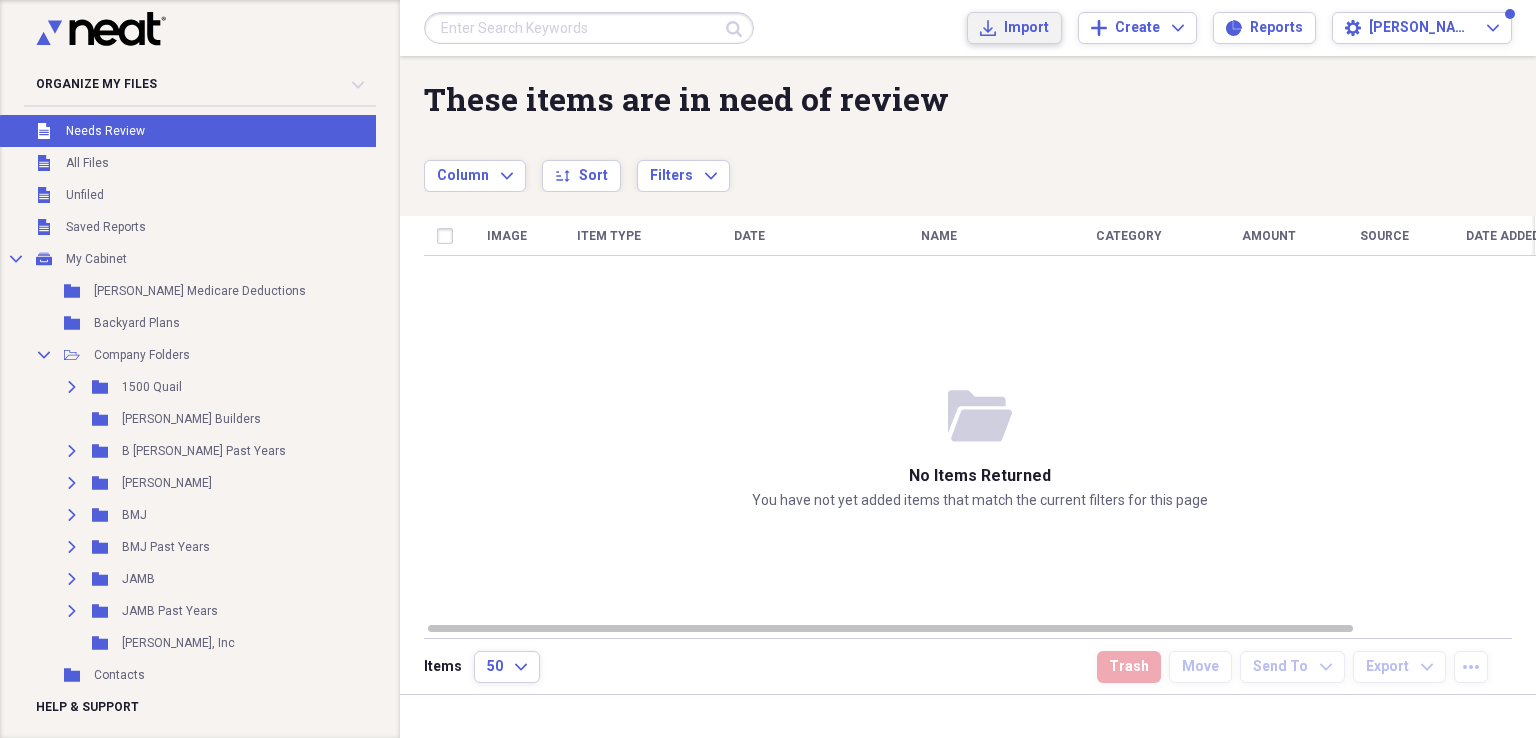 click on "Import" at bounding box center (1026, 28) 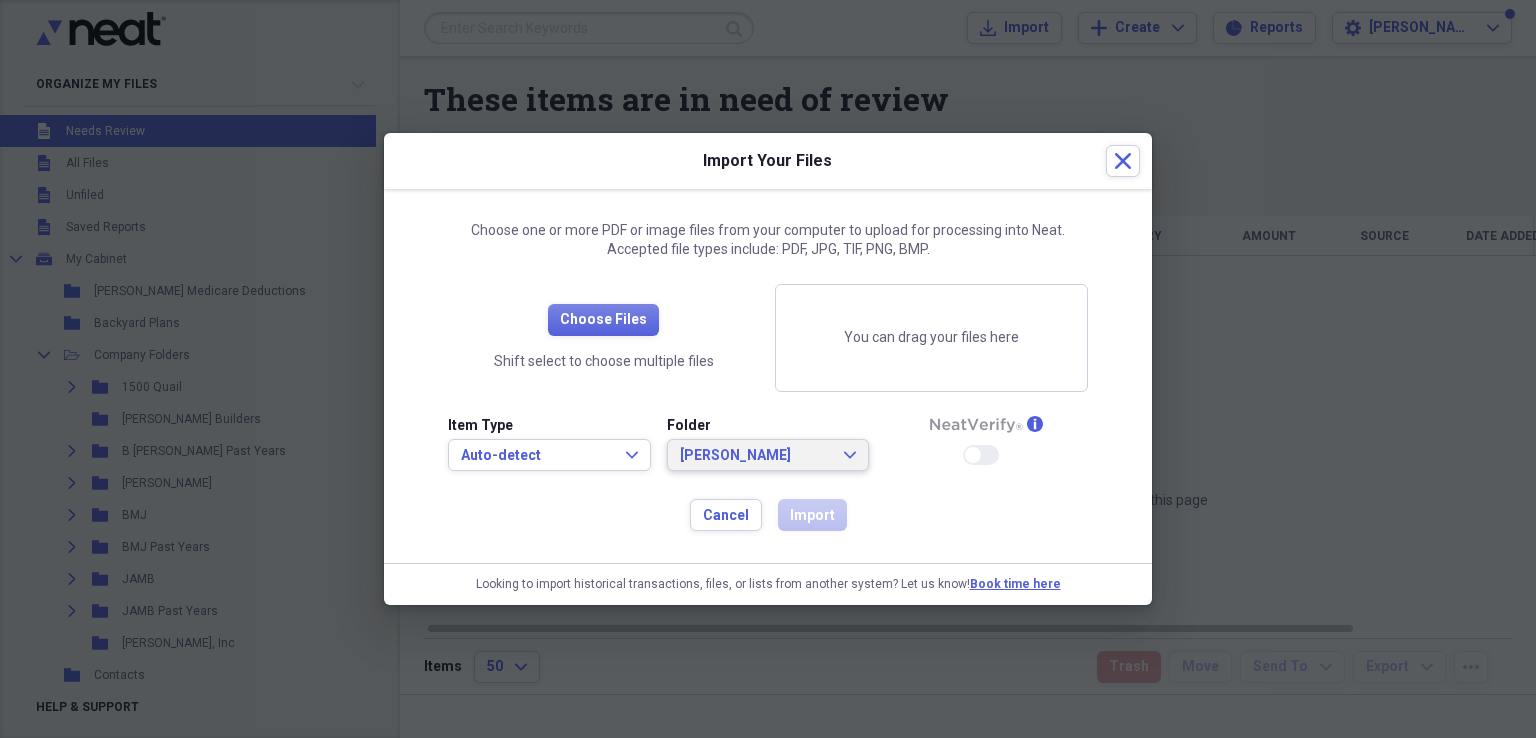 click on "Expand" 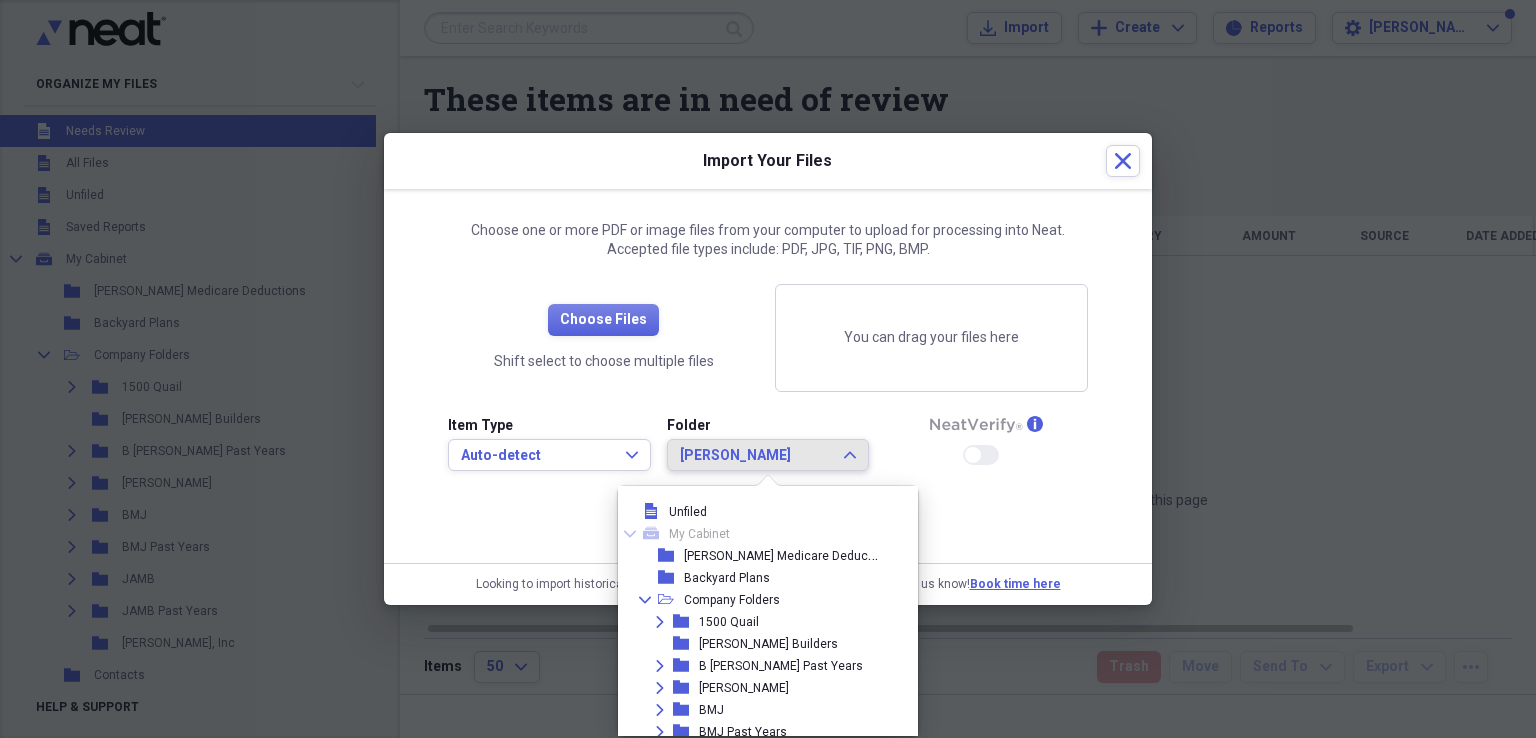 scroll, scrollTop: 964, scrollLeft: 0, axis: vertical 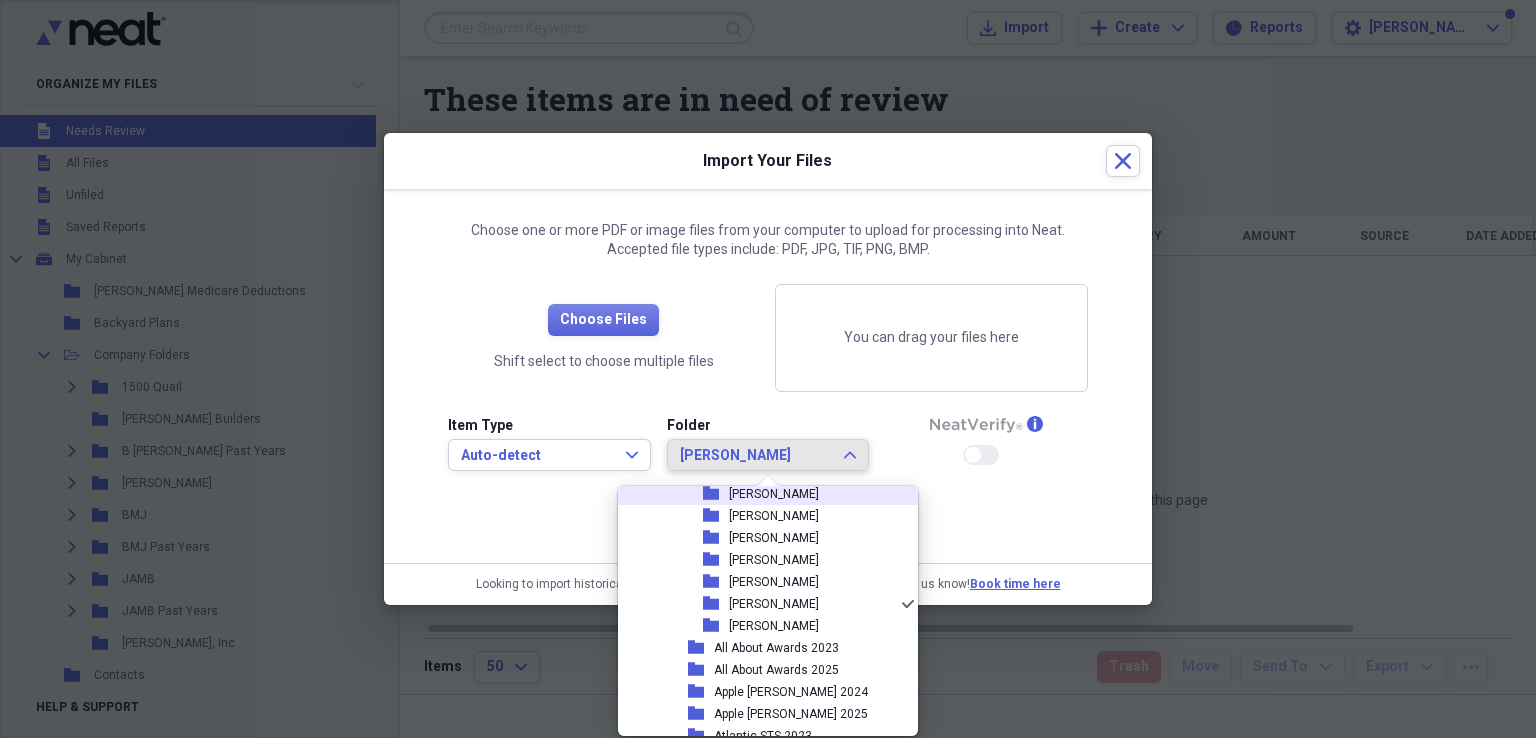 click on "[PERSON_NAME]" at bounding box center [774, 494] 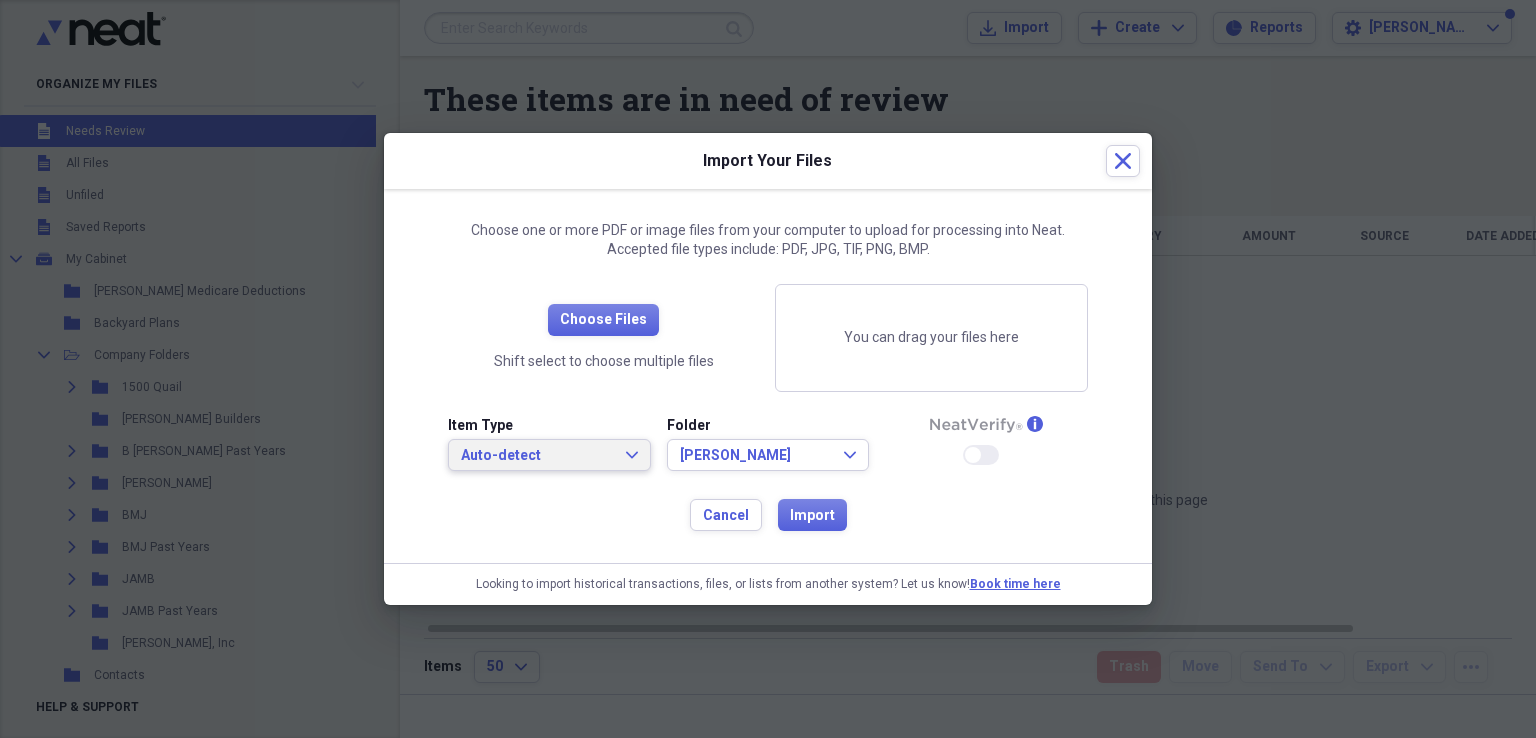 click on "Expand" 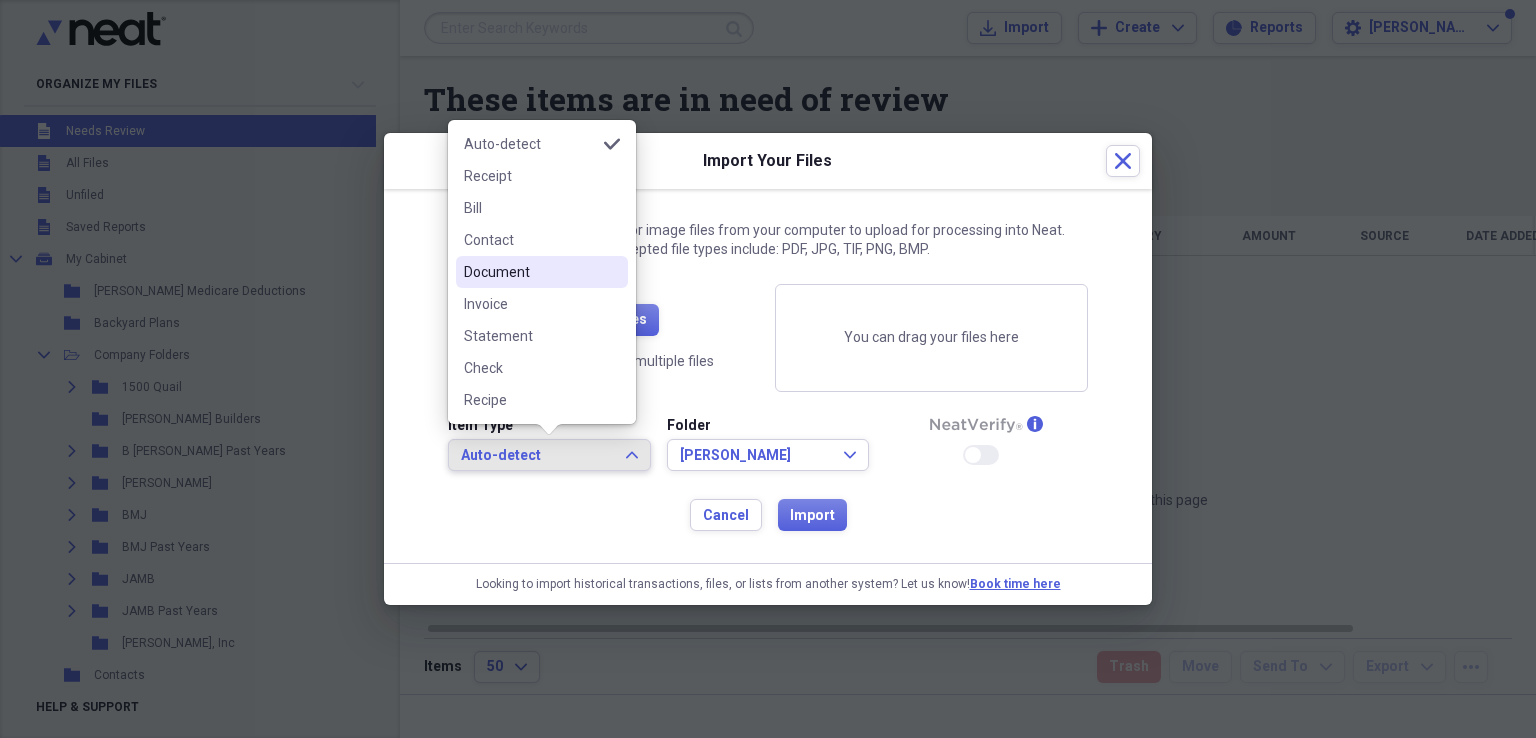 click on "Document" at bounding box center (530, 272) 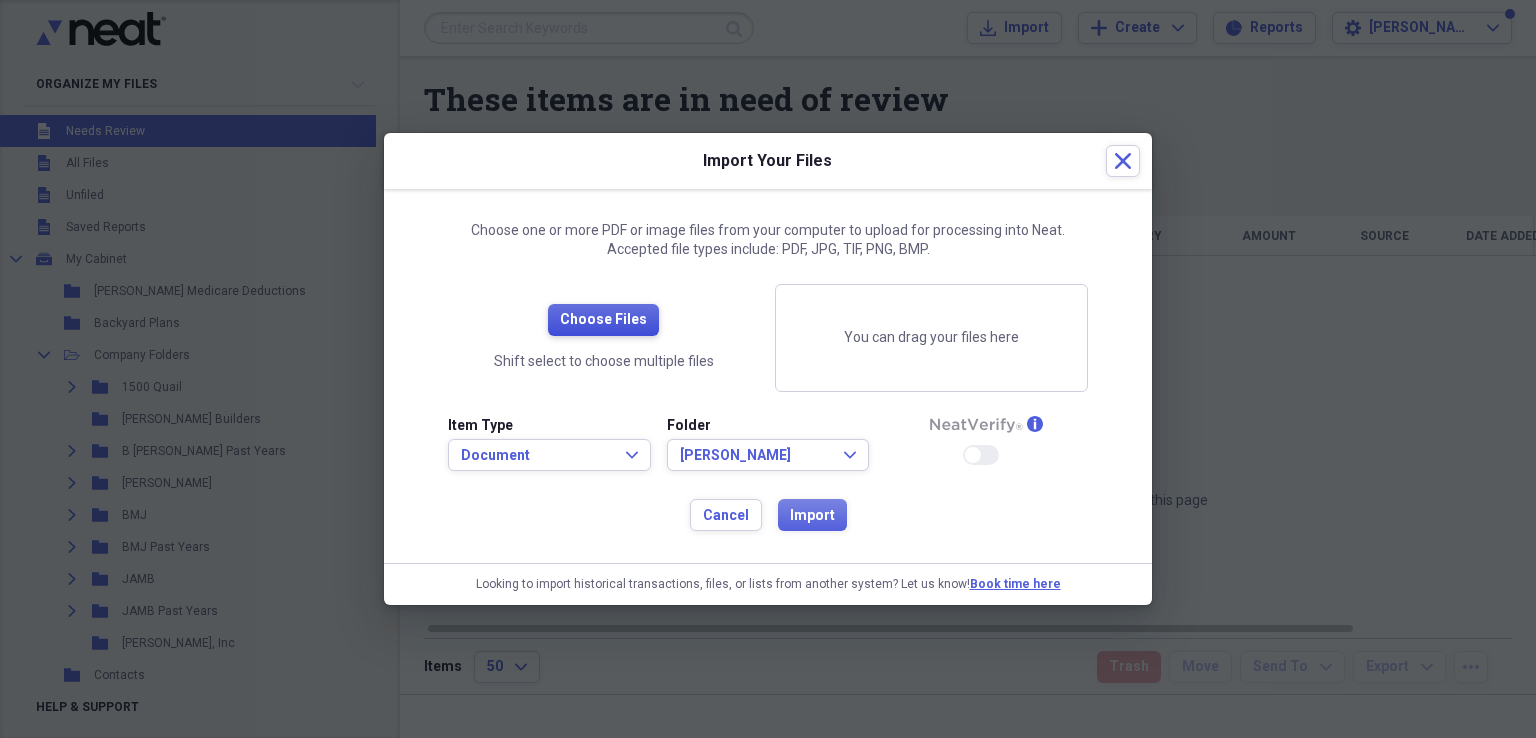 click on "Choose Files" at bounding box center [603, 320] 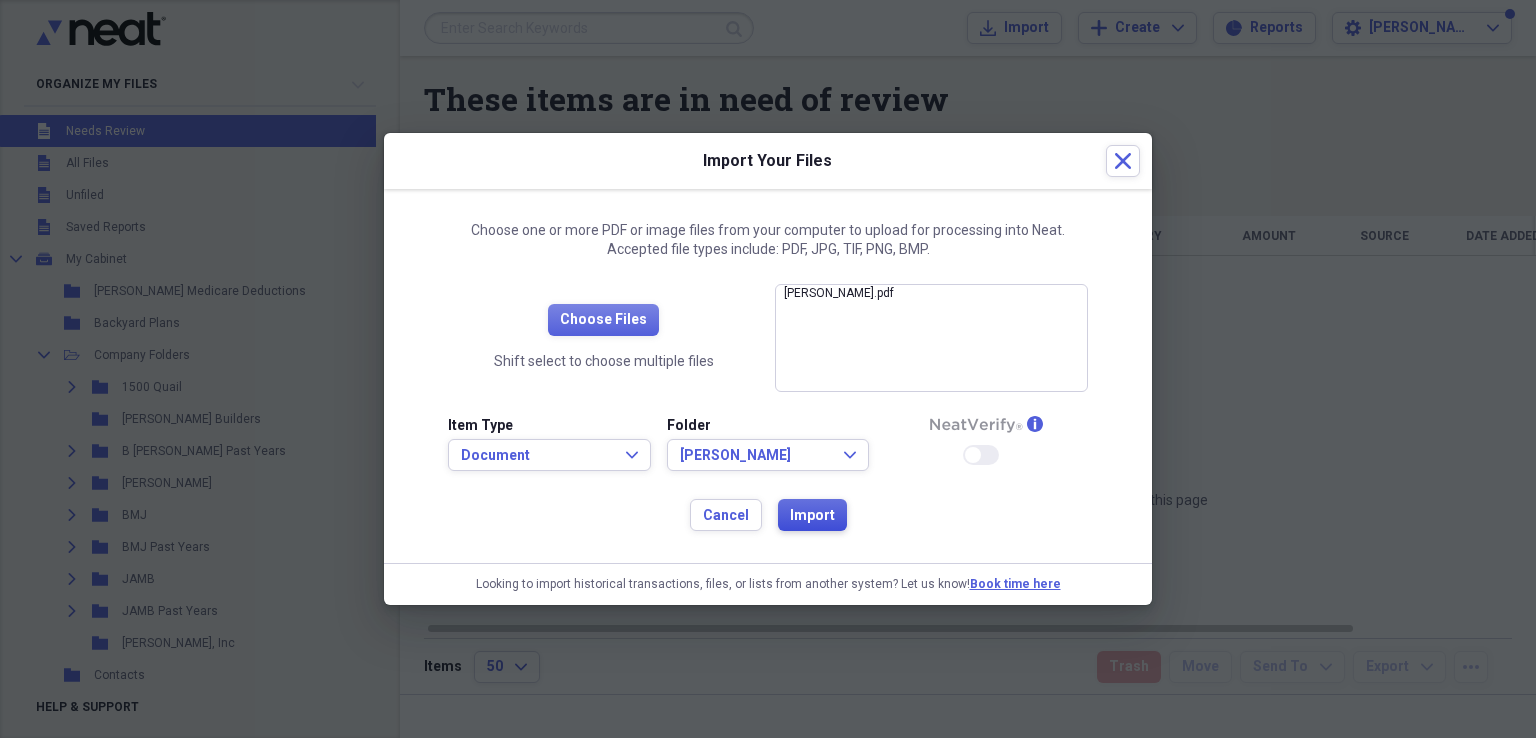 click on "Import" at bounding box center [812, 516] 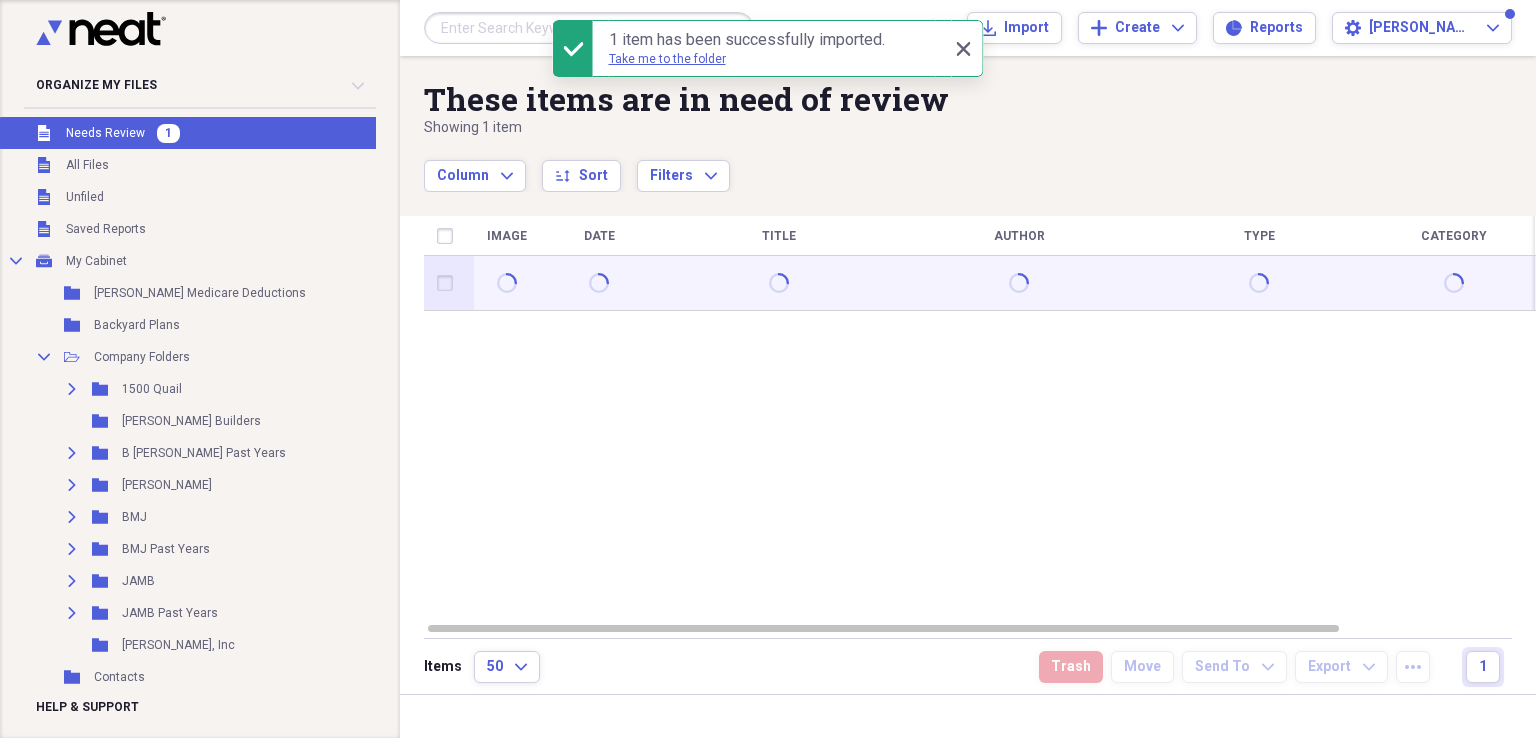 click at bounding box center (449, 283) 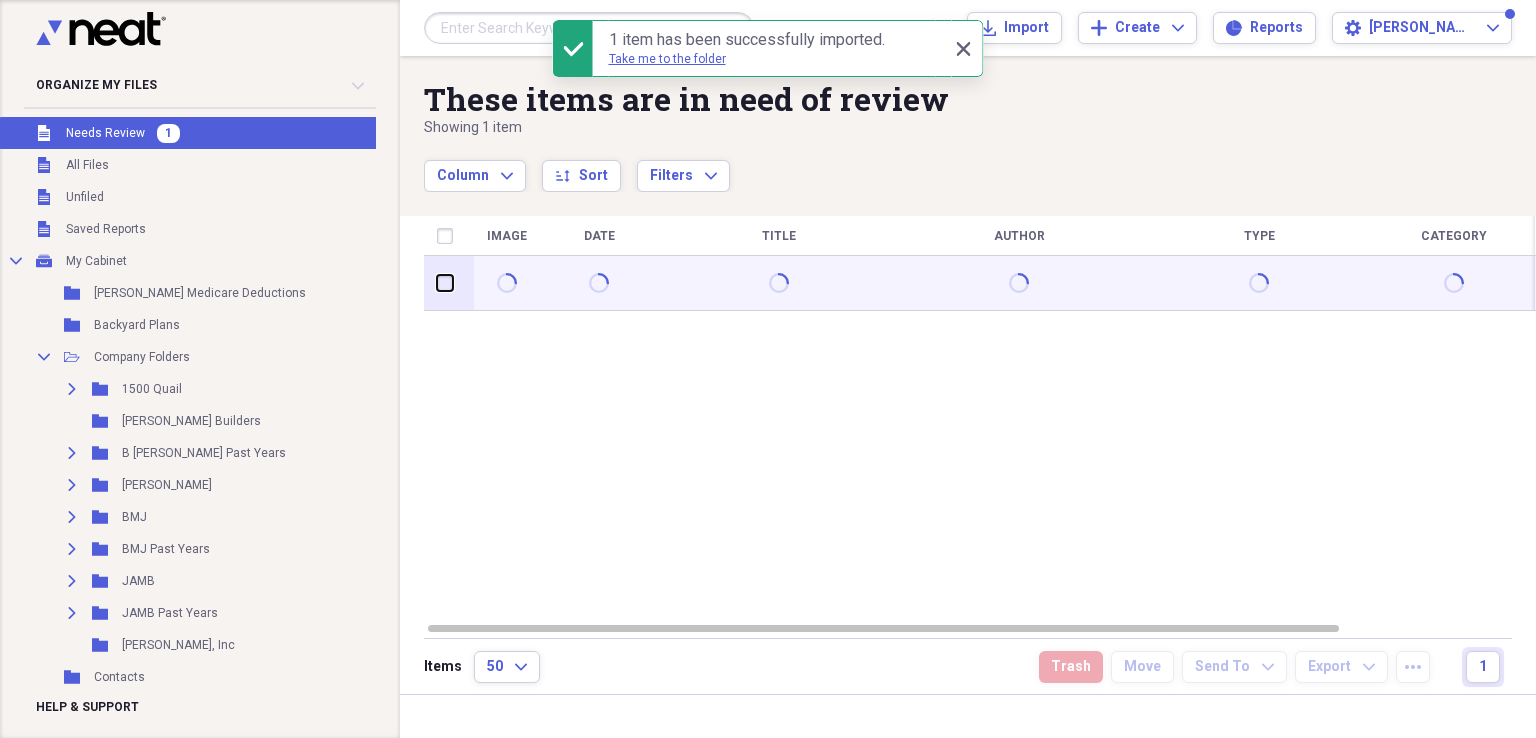 click at bounding box center (437, 283) 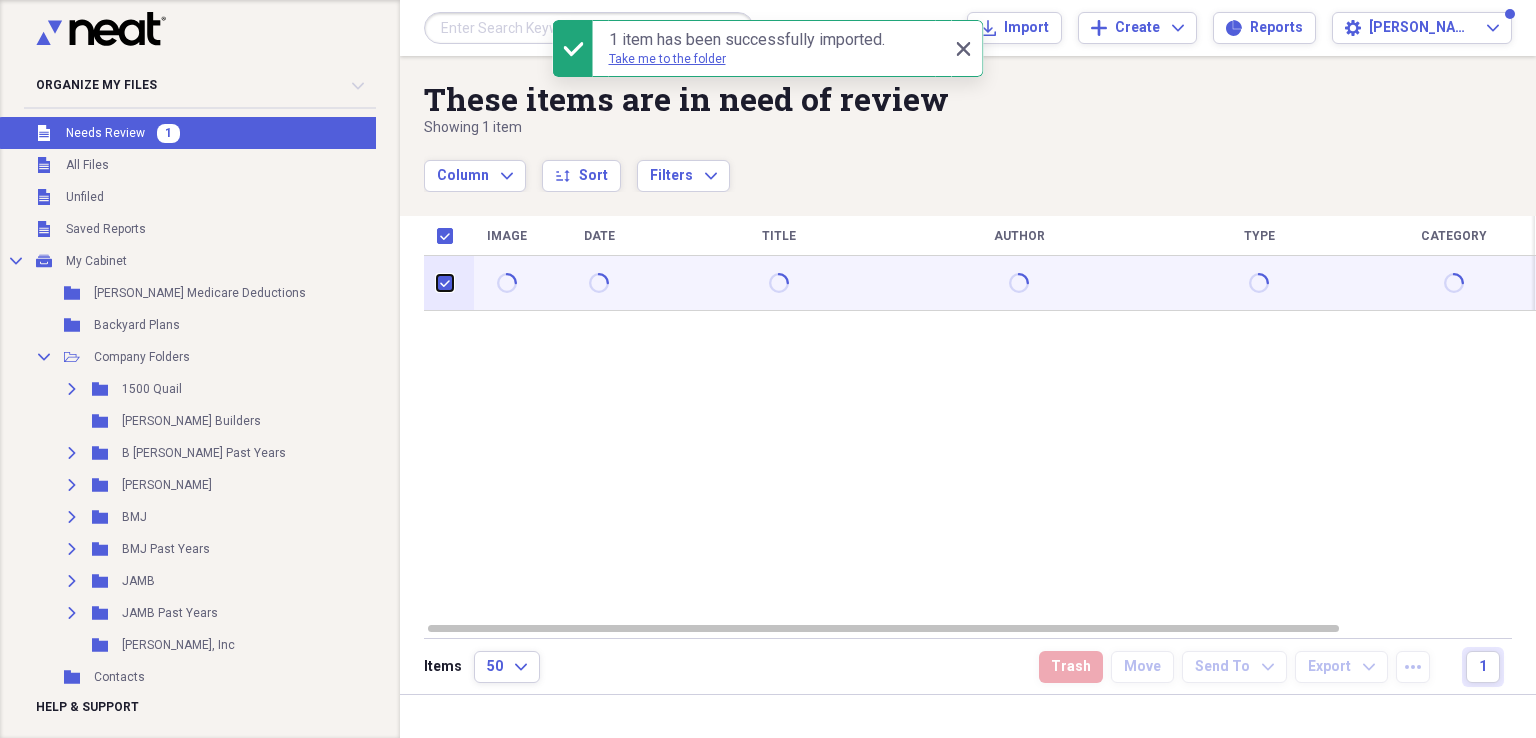 checkbox on "true" 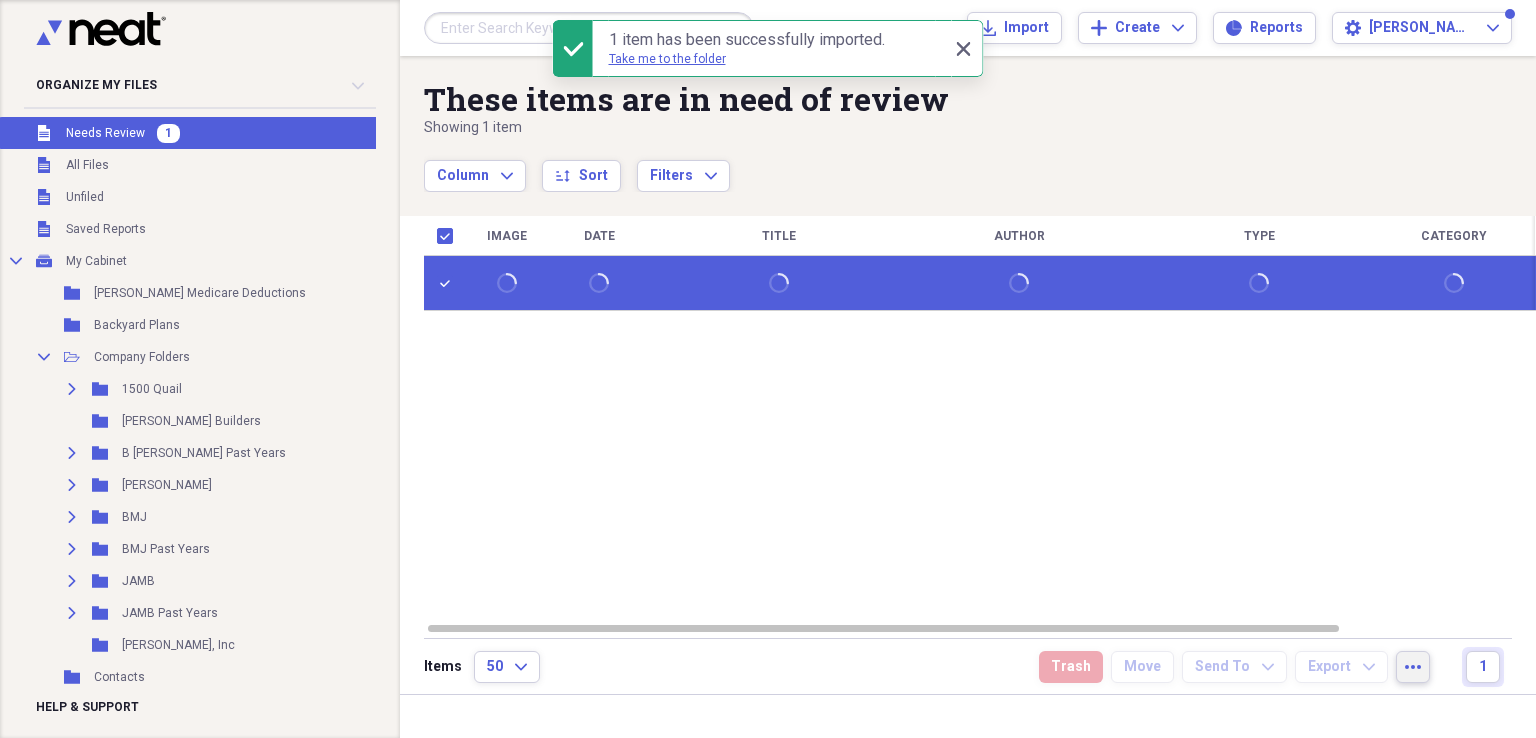 click on "more" 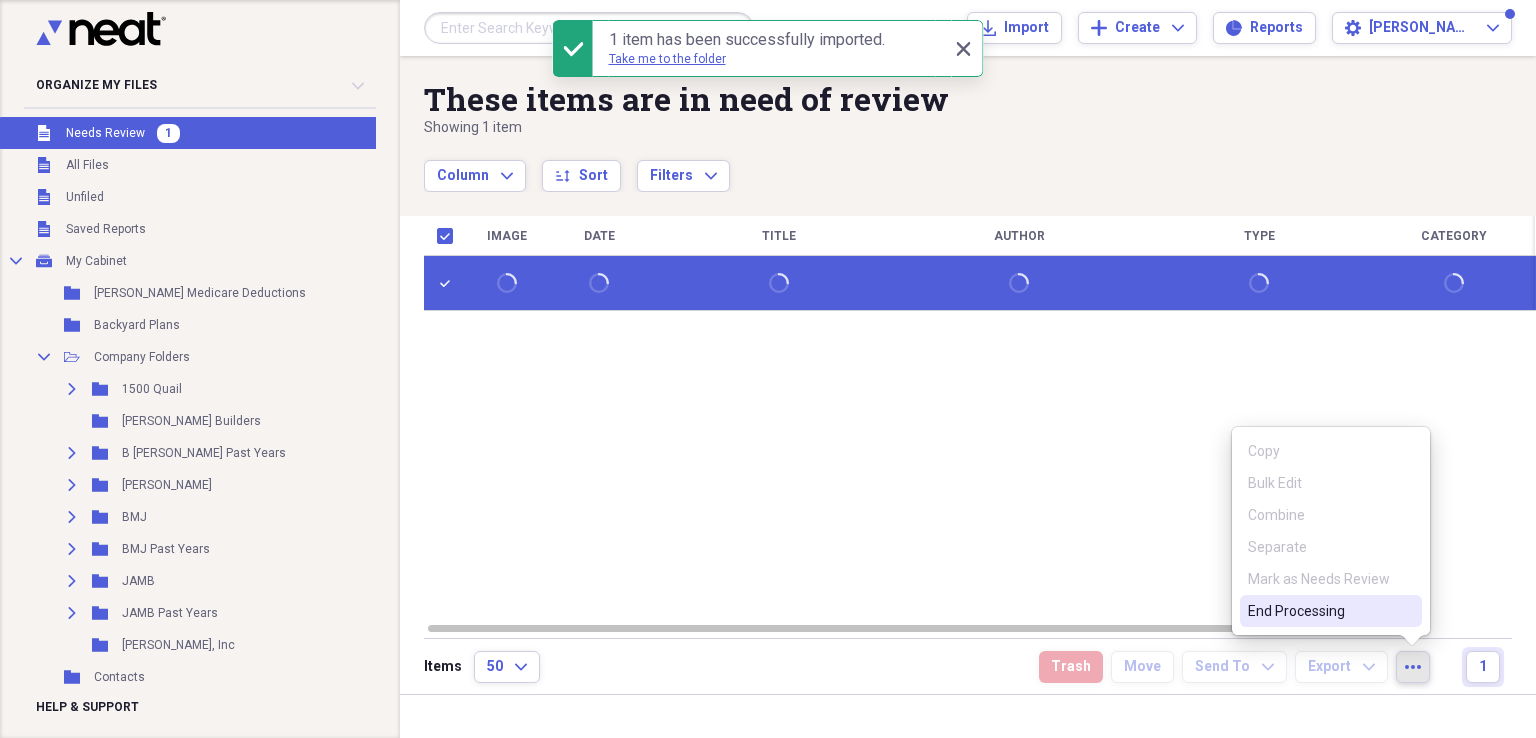 click on "End Processing" at bounding box center [1319, 611] 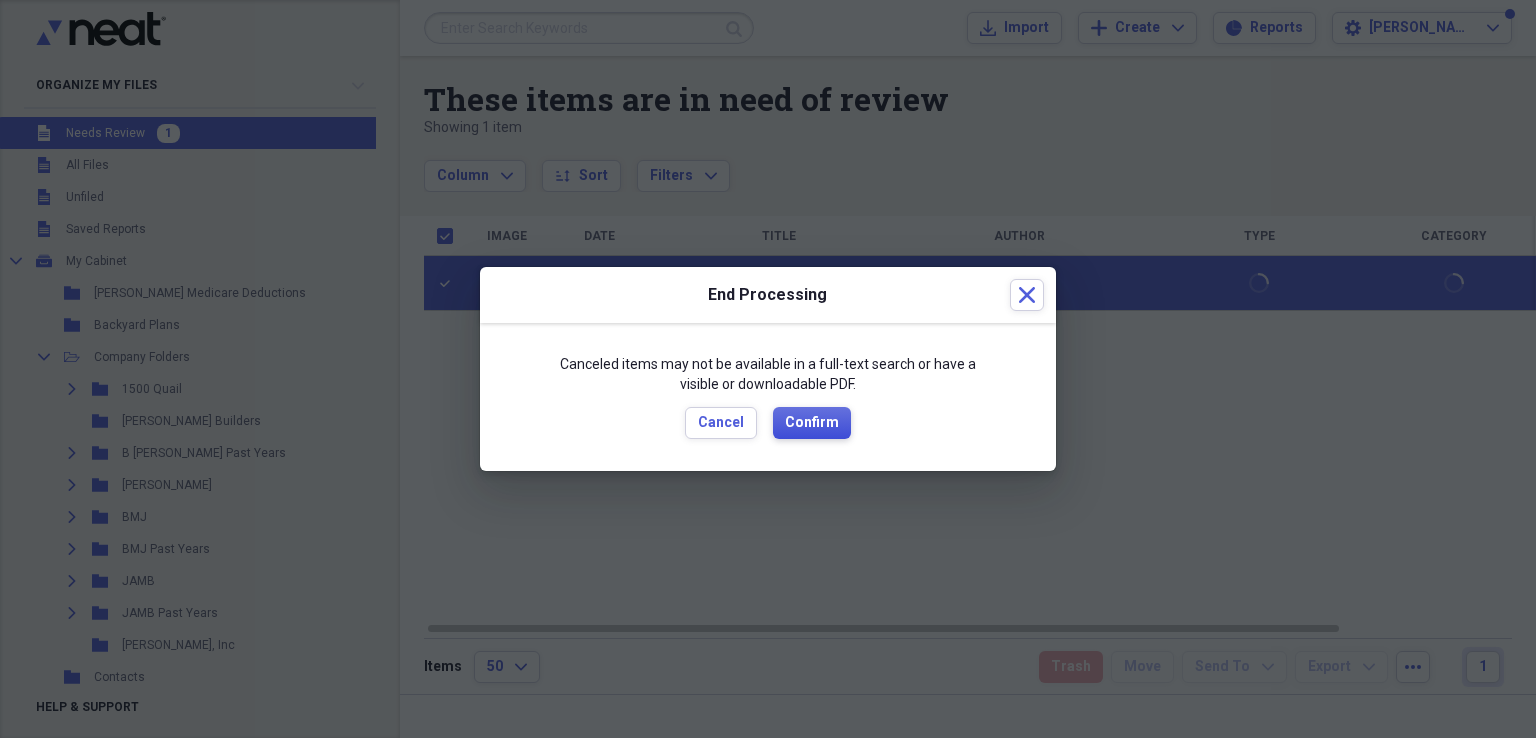 click on "Confirm" at bounding box center [812, 423] 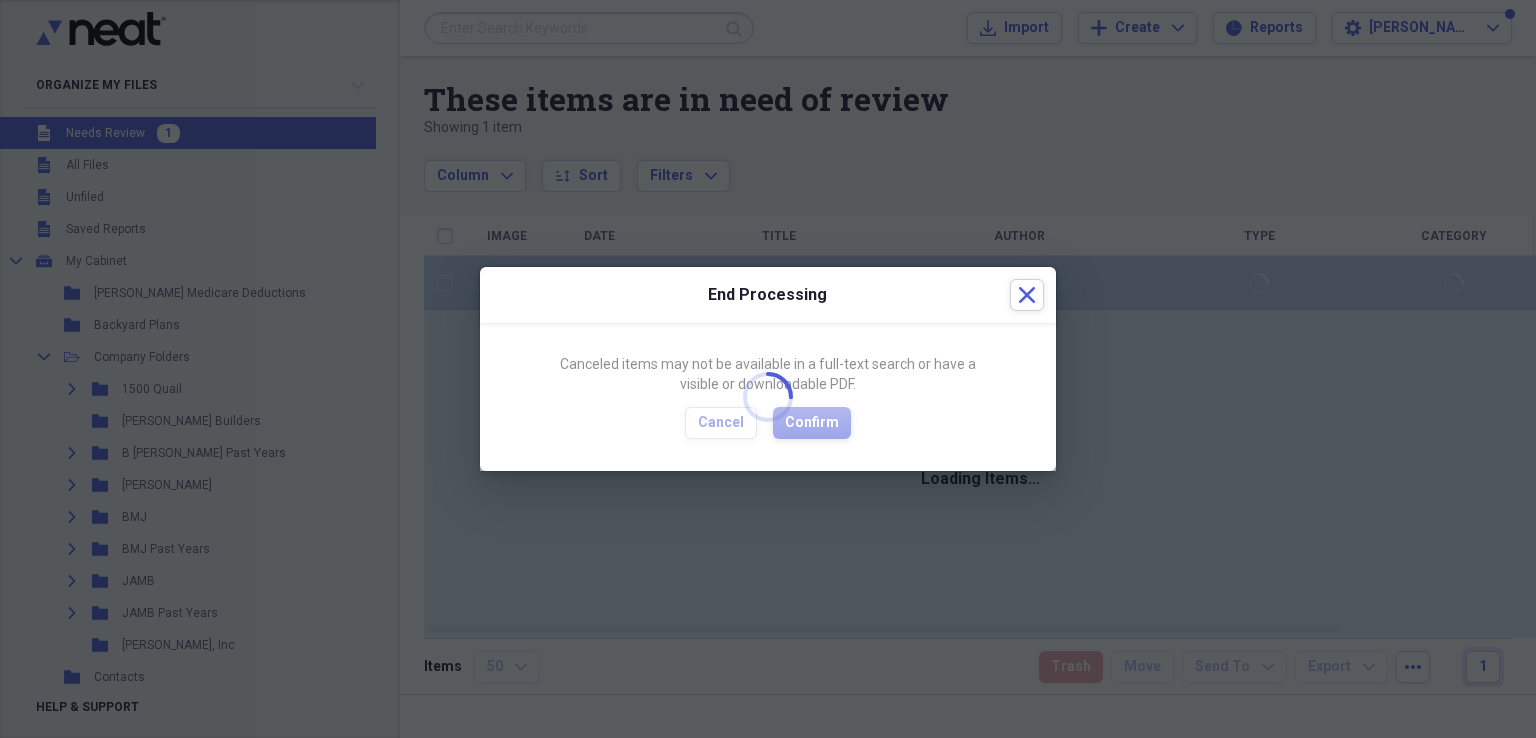 checkbox on "false" 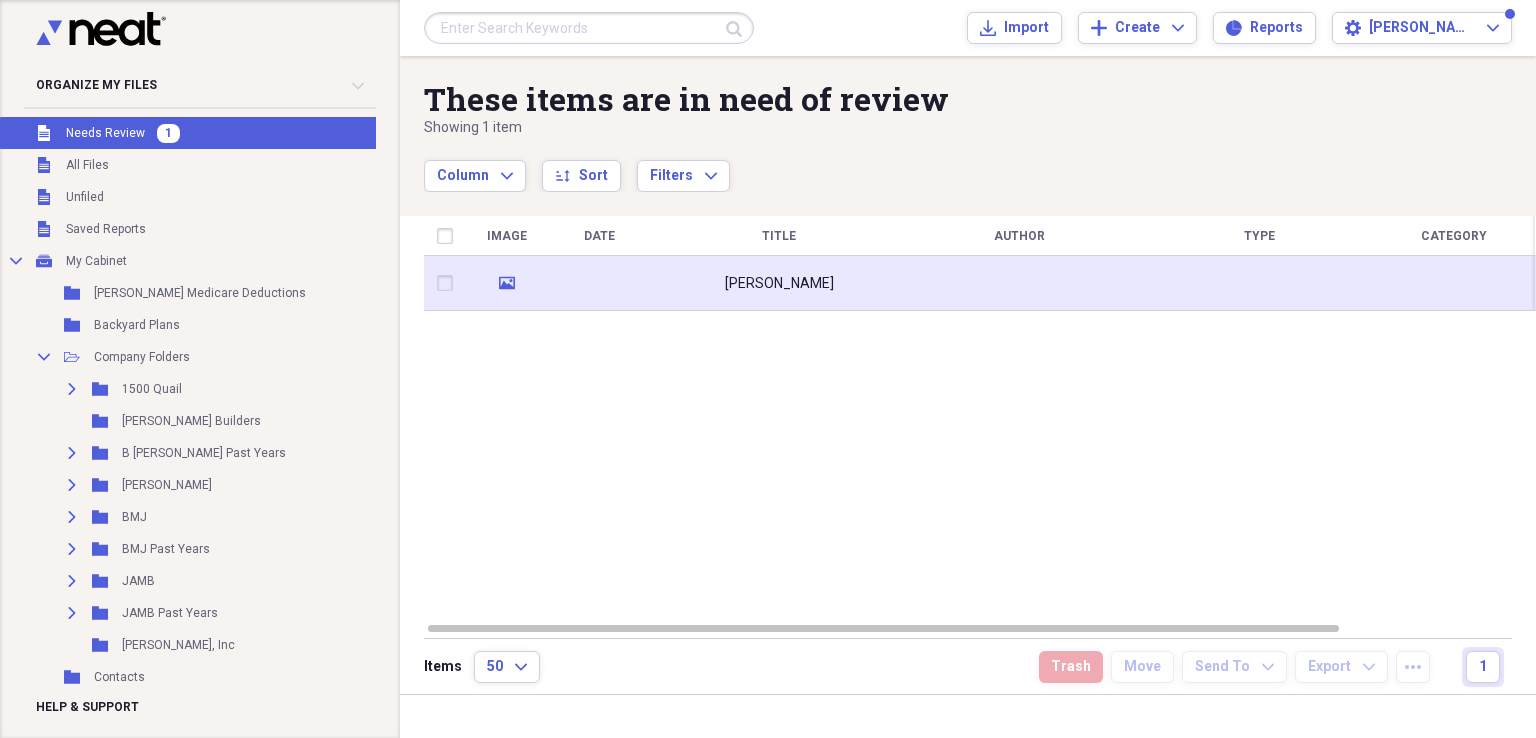click 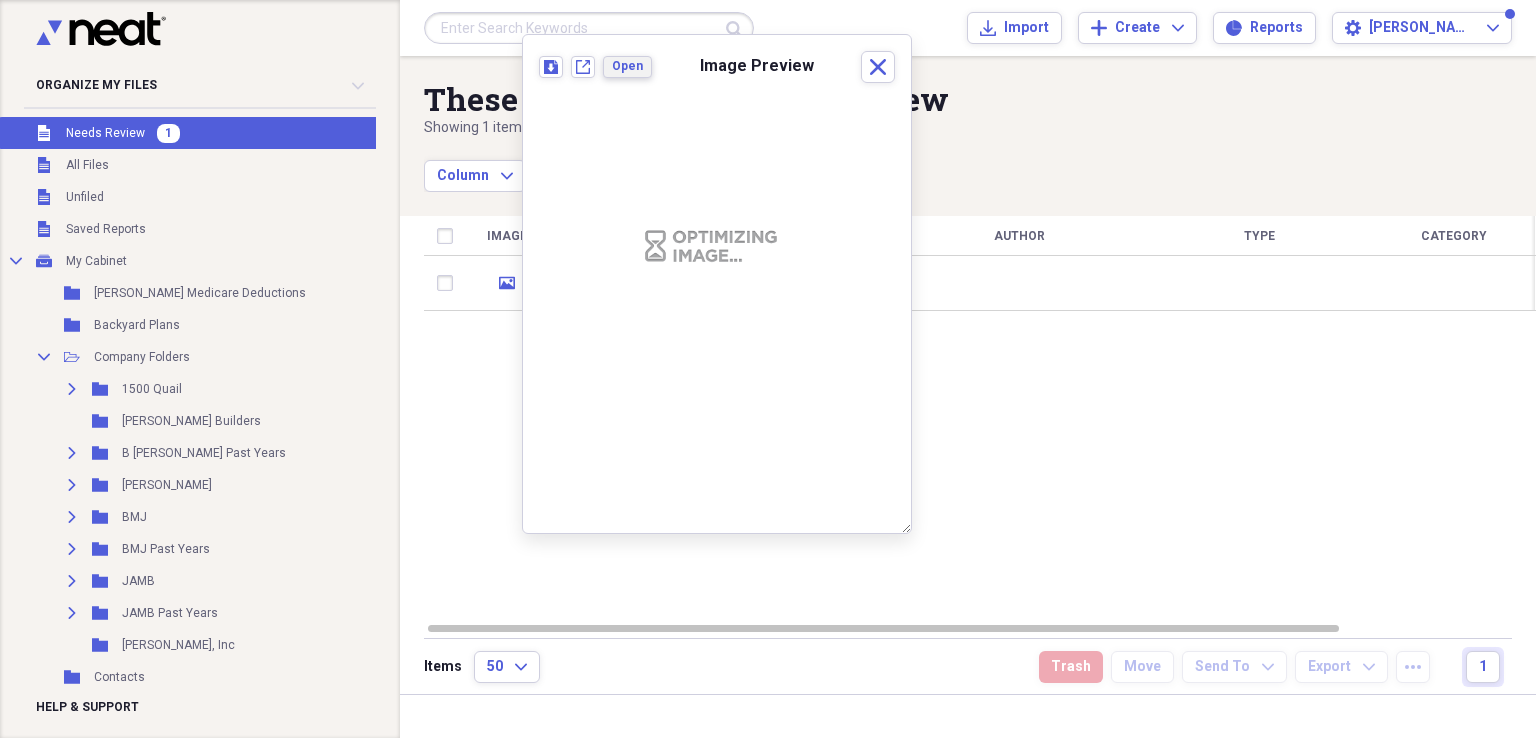 click on "Open" at bounding box center (627, 66) 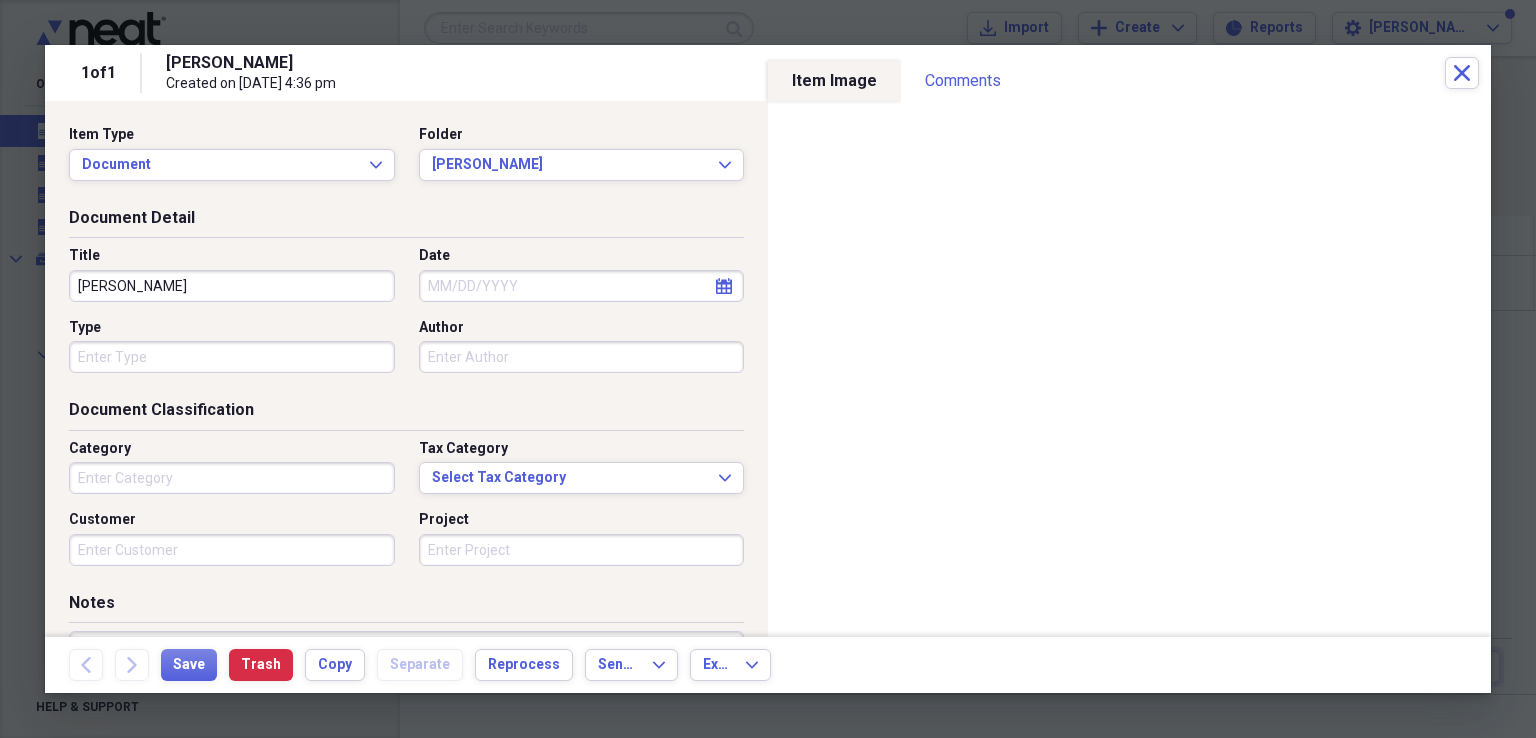 click on "calendar" 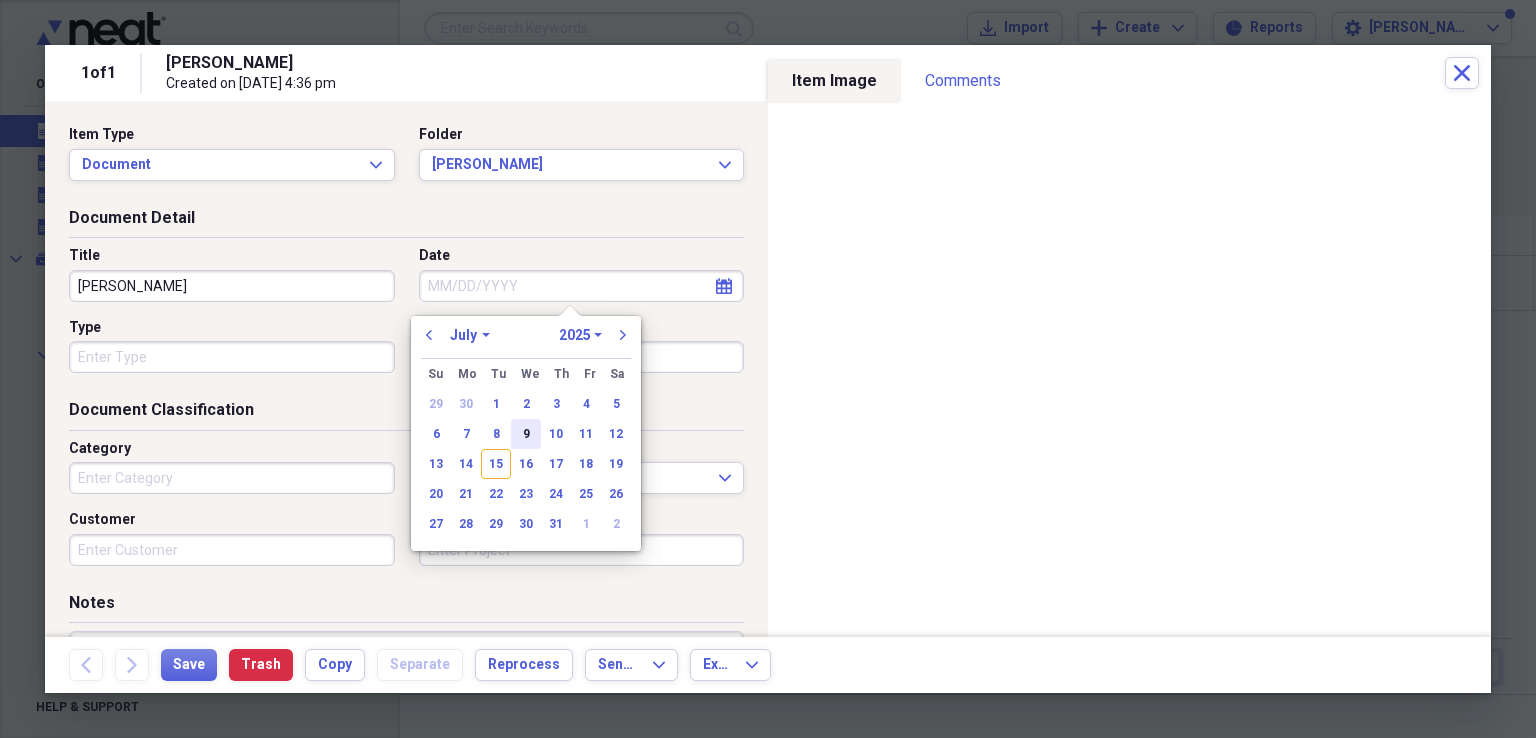 click on "9" at bounding box center [526, 434] 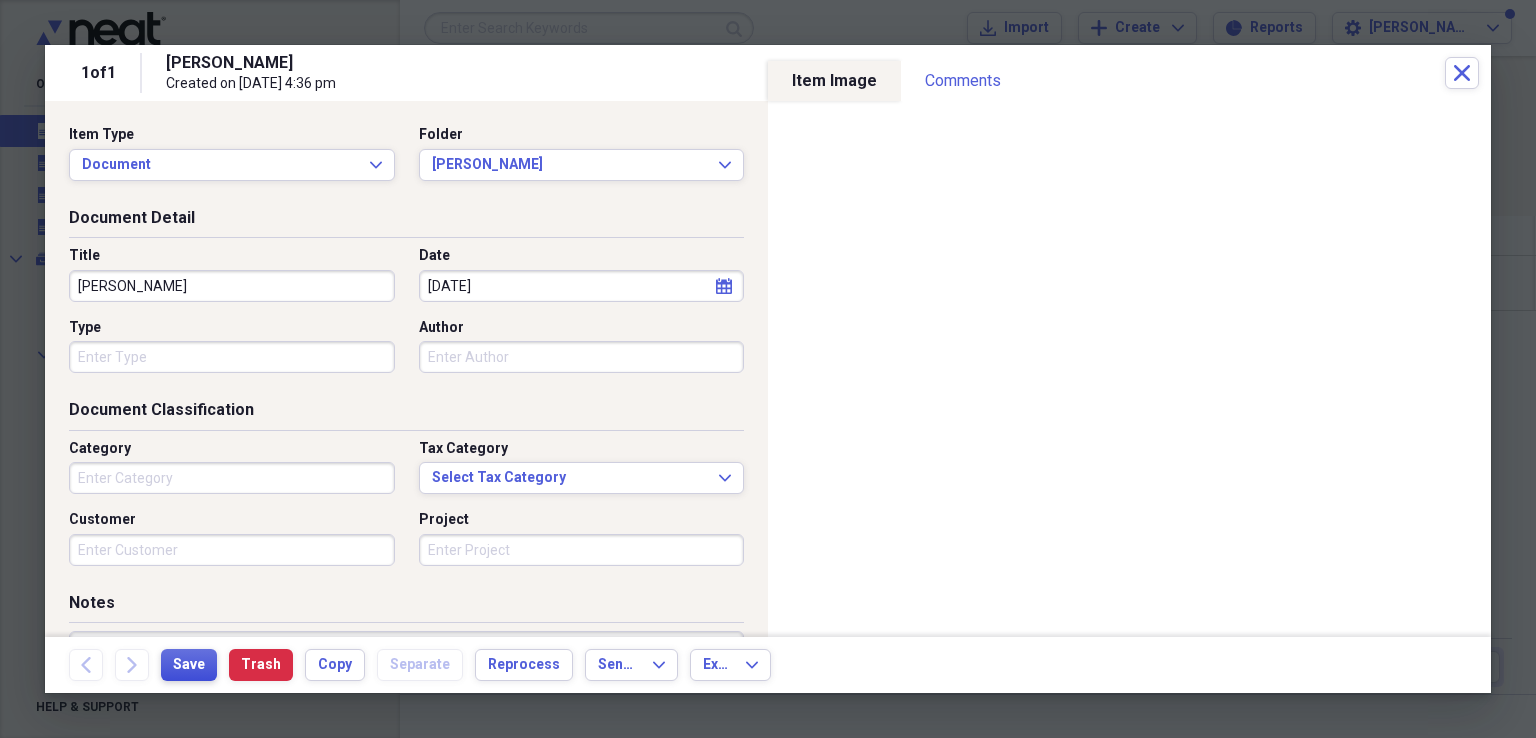 click on "Save" at bounding box center [189, 665] 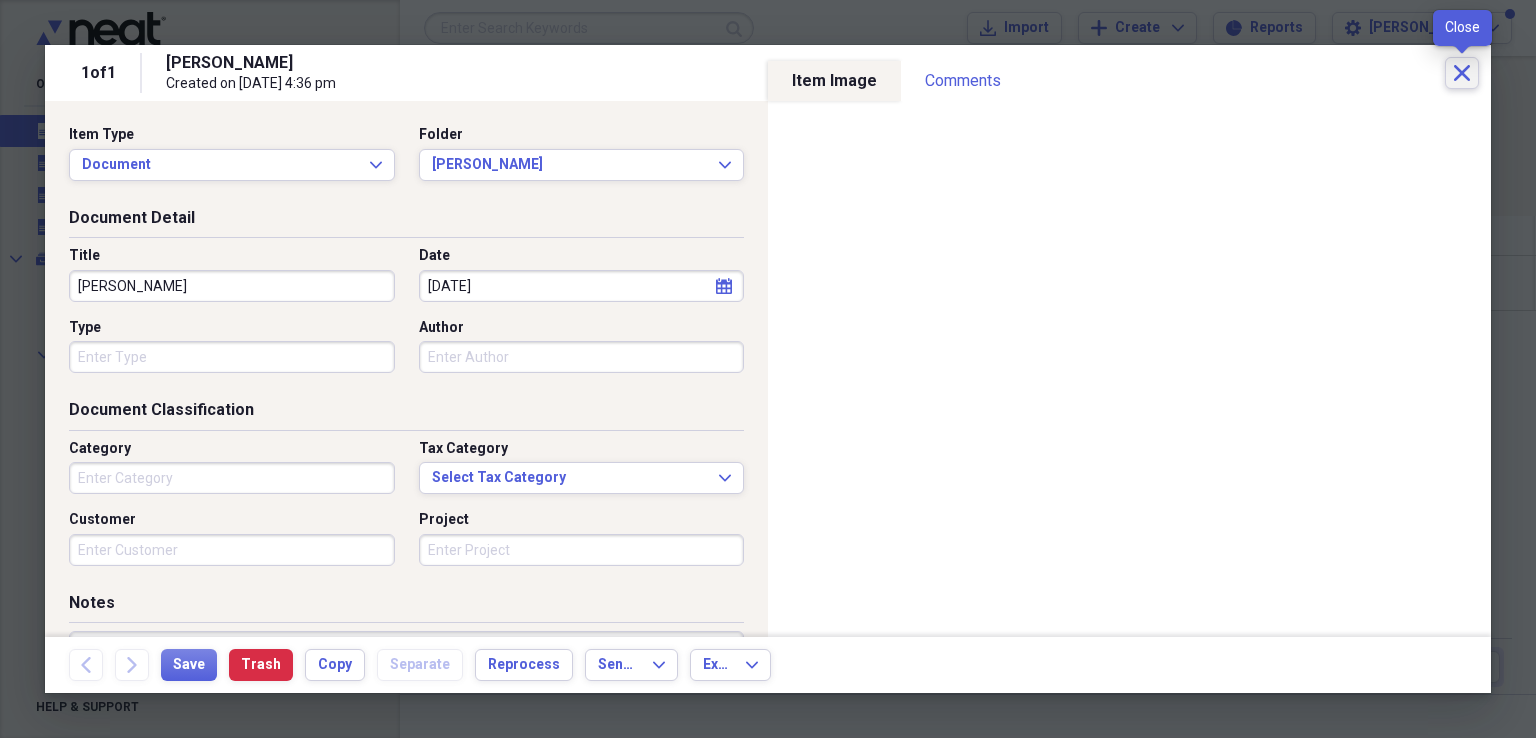 click on "Close" at bounding box center (1462, 73) 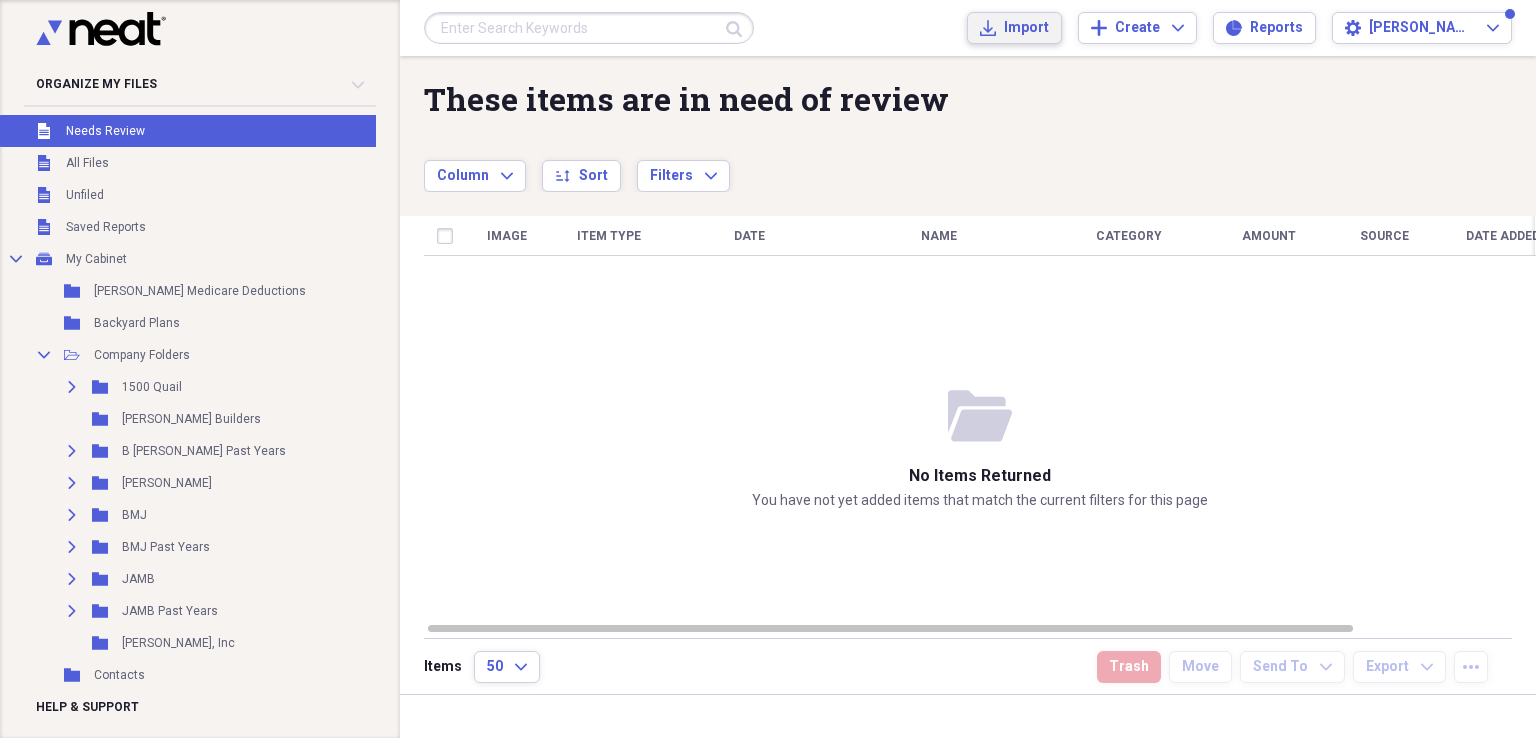 click on "Import" at bounding box center [1026, 28] 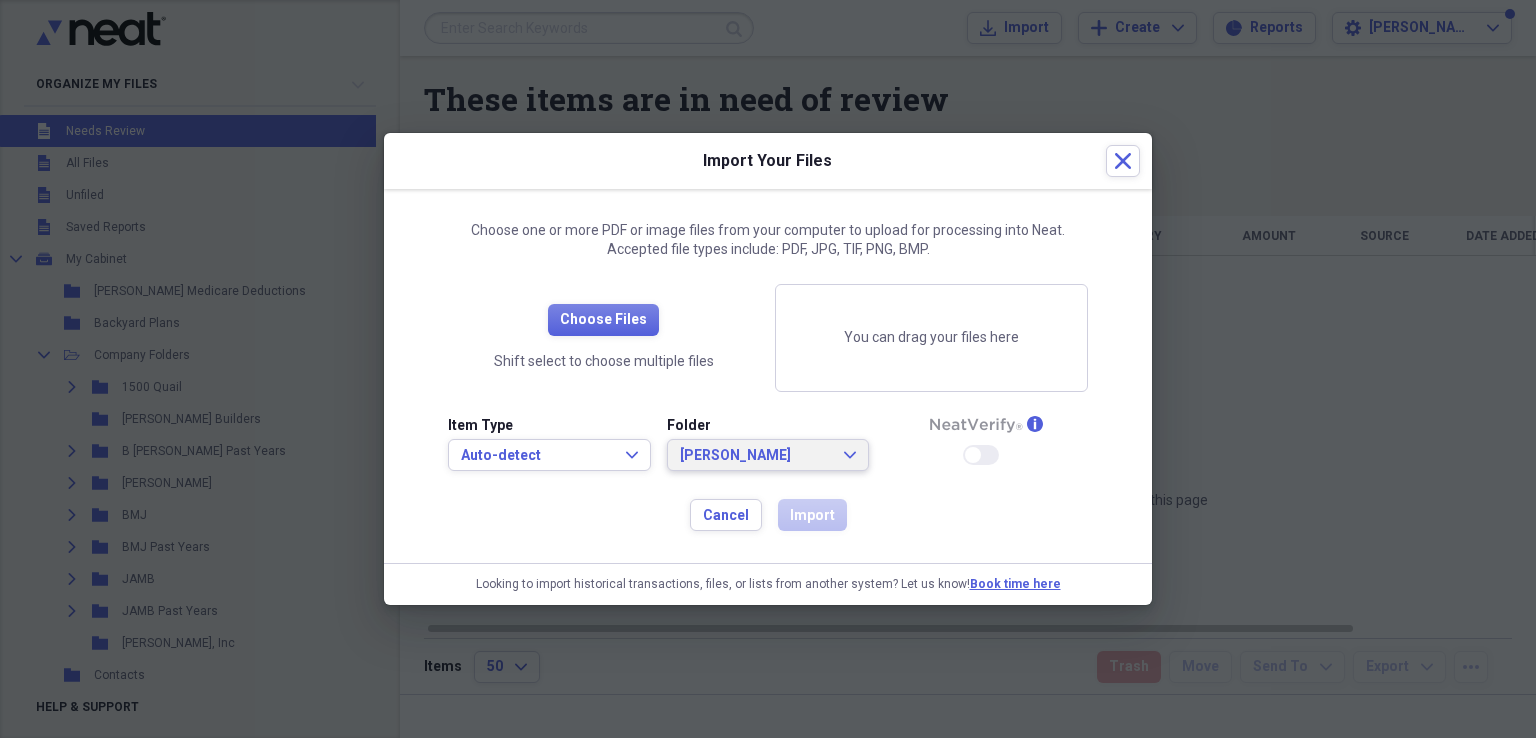 click on "Expand" 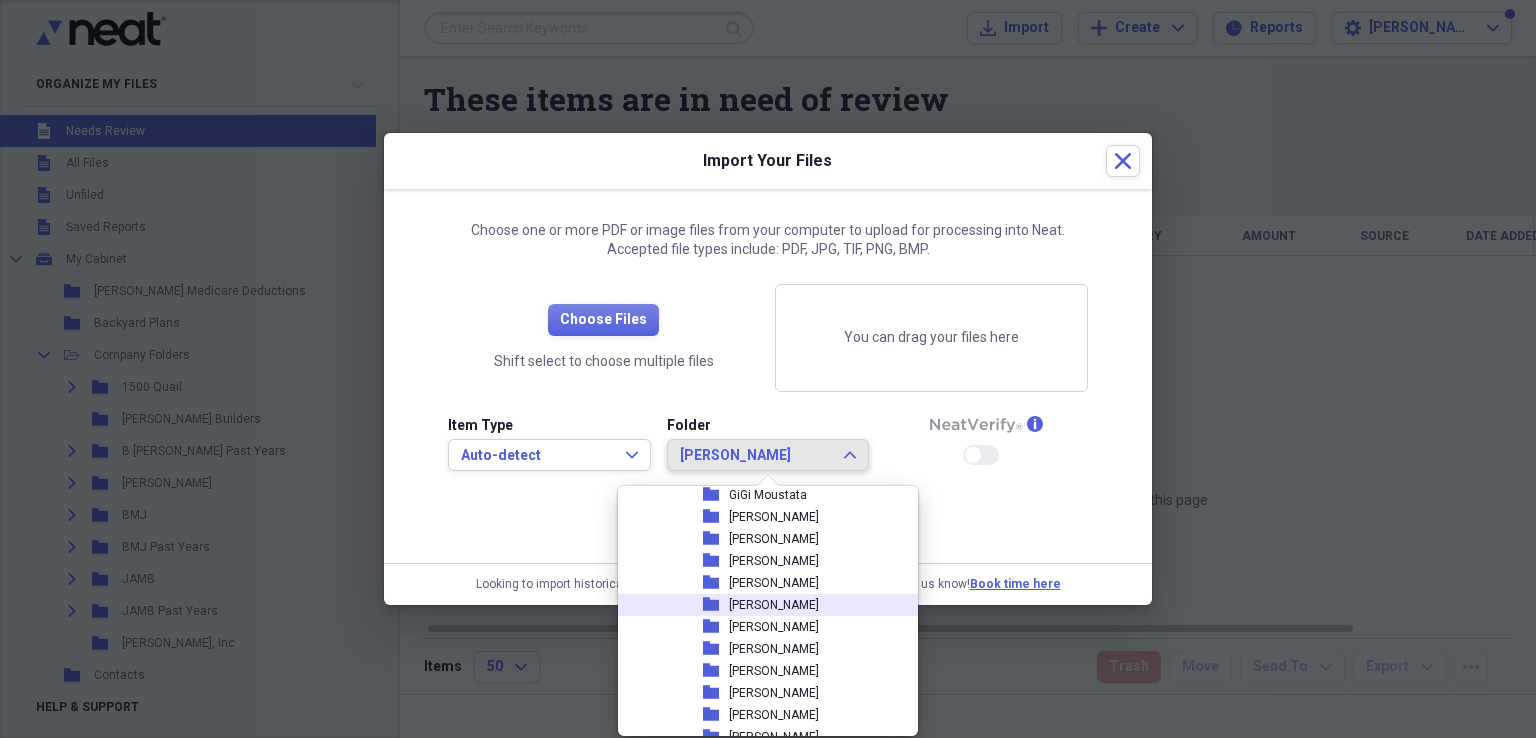 scroll, scrollTop: 554, scrollLeft: 0, axis: vertical 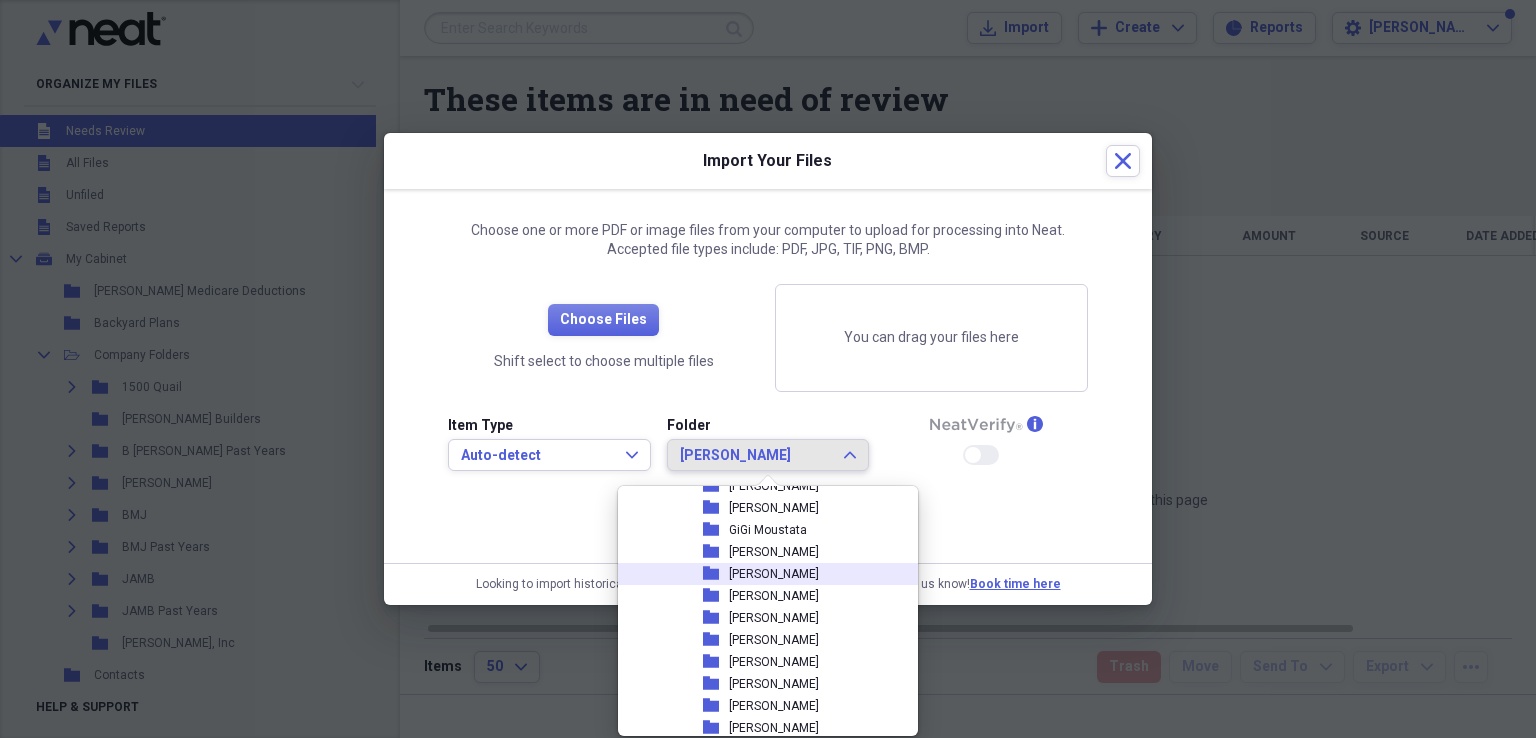 click on "[PERSON_NAME]" at bounding box center (774, 574) 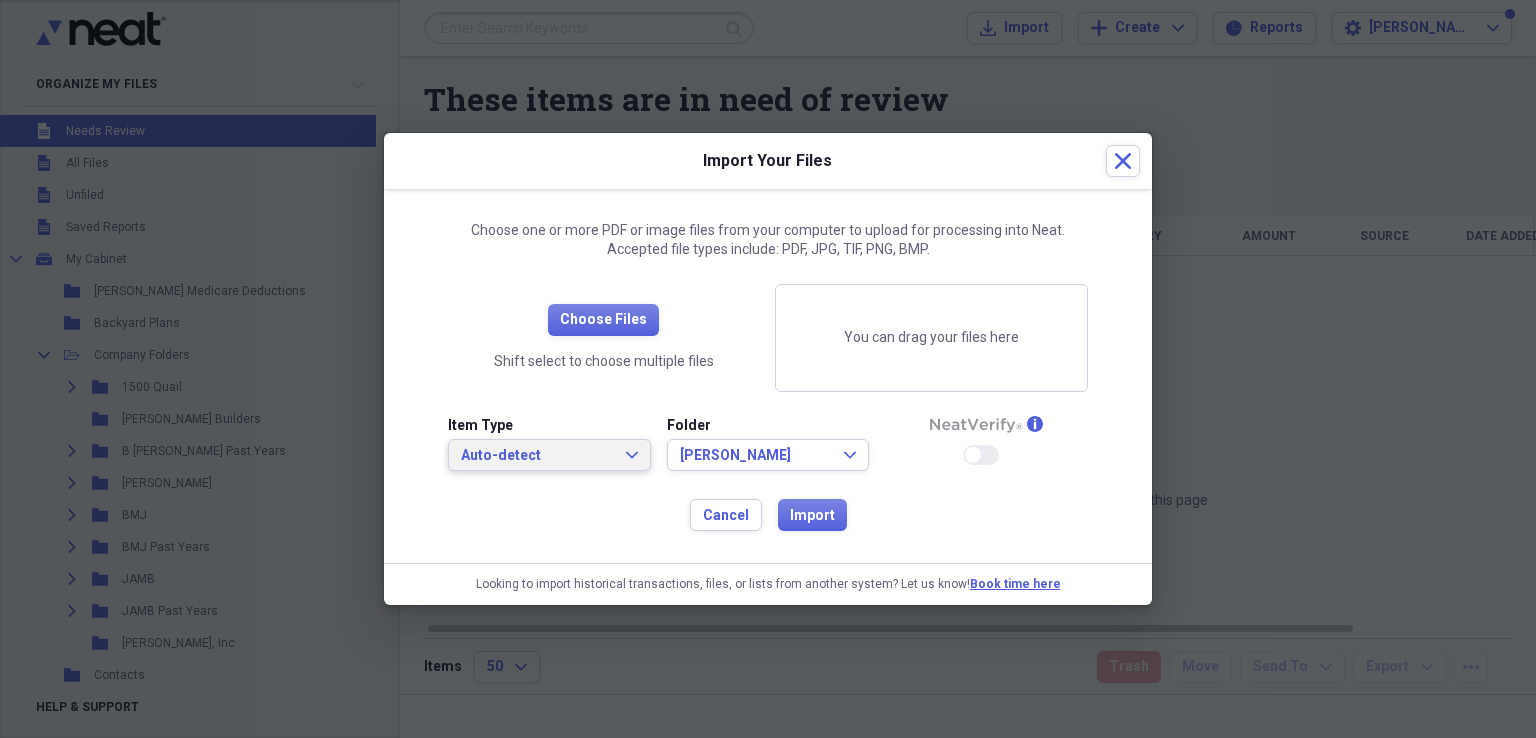 click on "Auto-detect Expand" at bounding box center (549, 455) 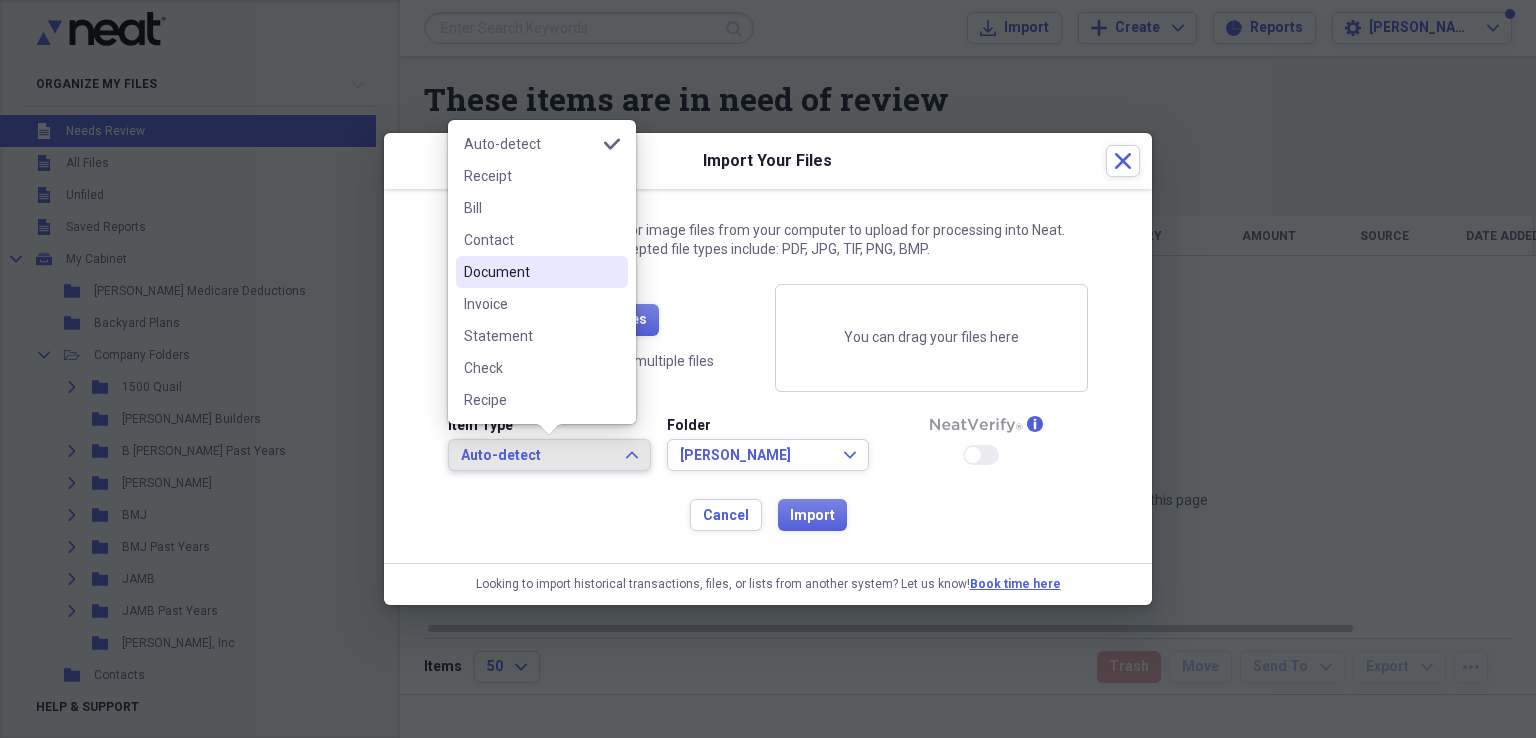 click on "Document" at bounding box center (530, 272) 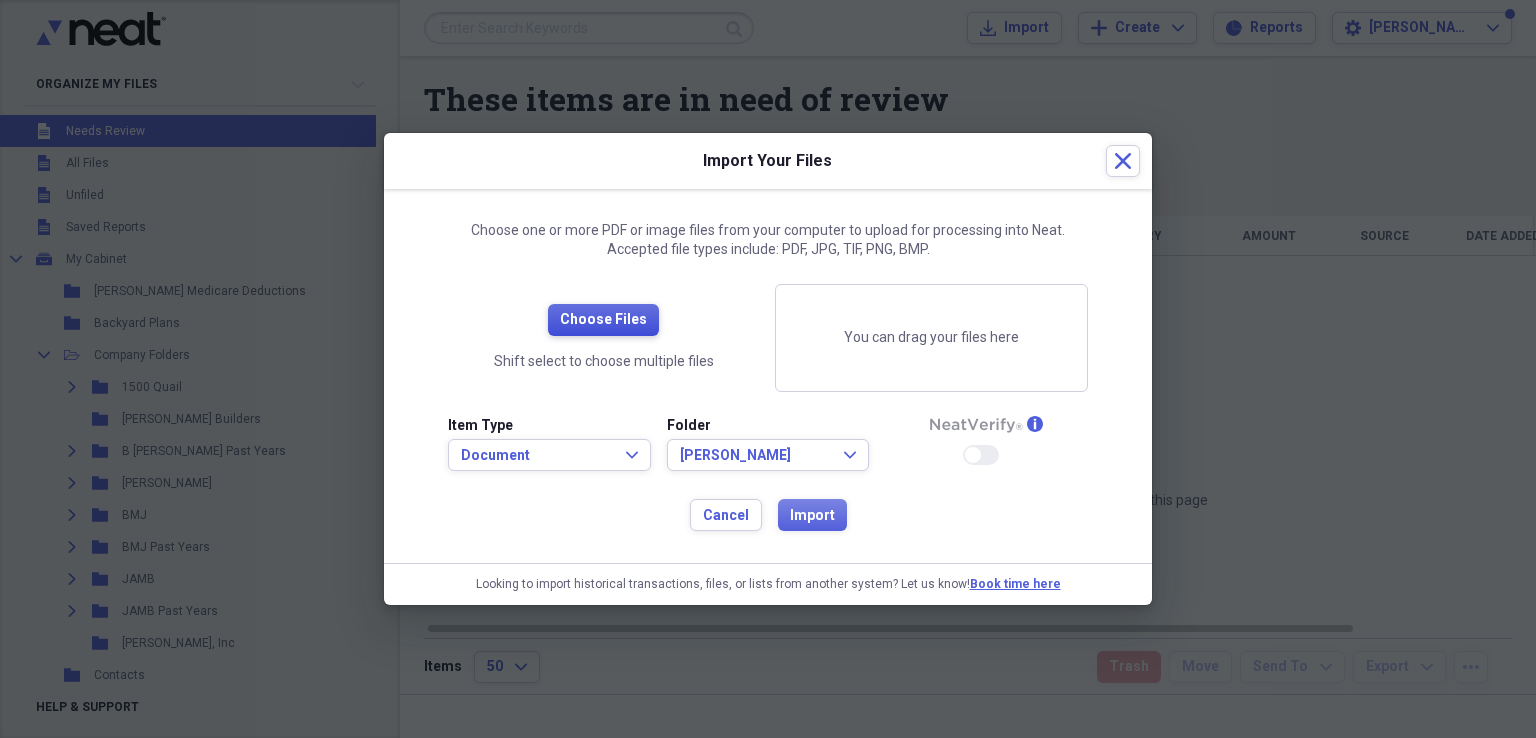 click on "Choose Files" at bounding box center [603, 320] 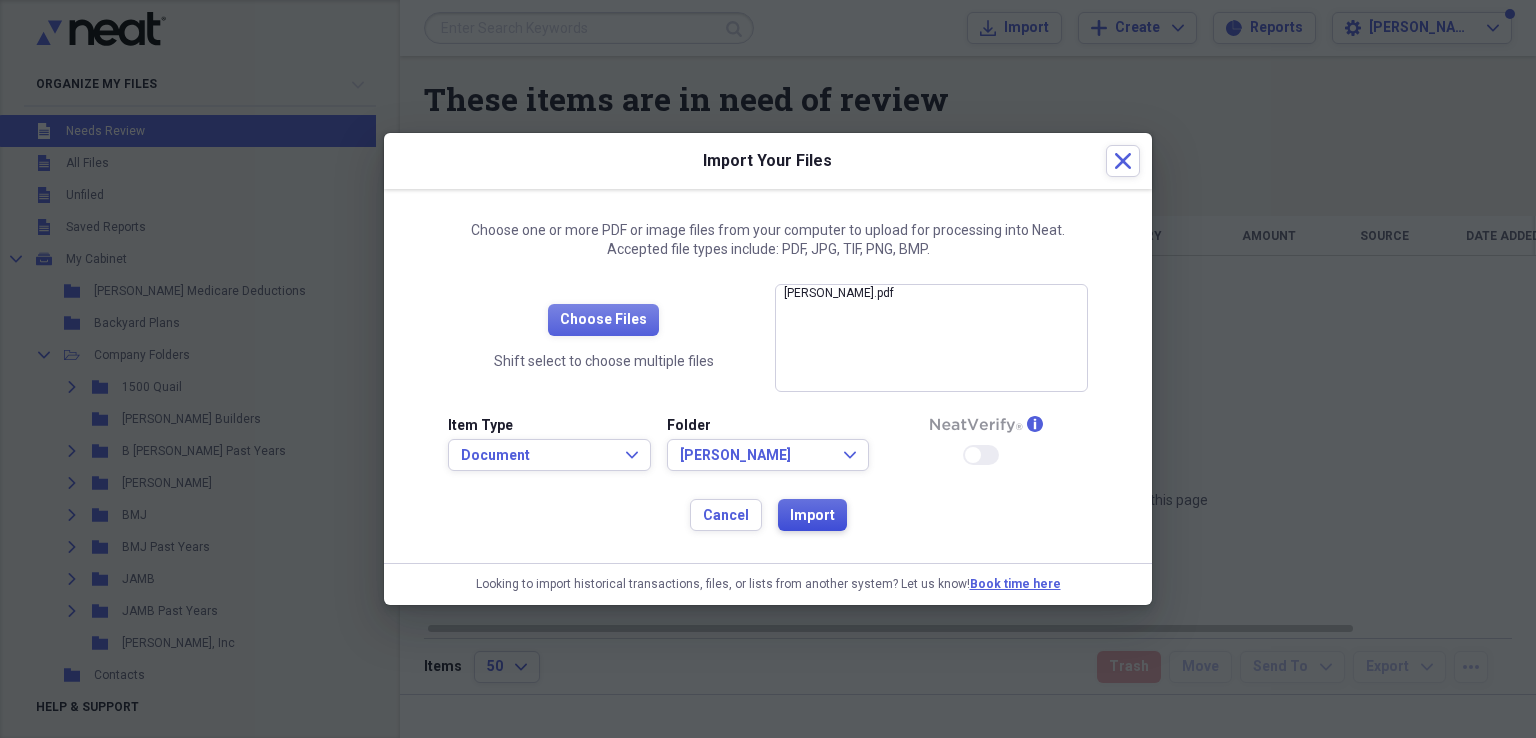 click on "Import" at bounding box center [812, 516] 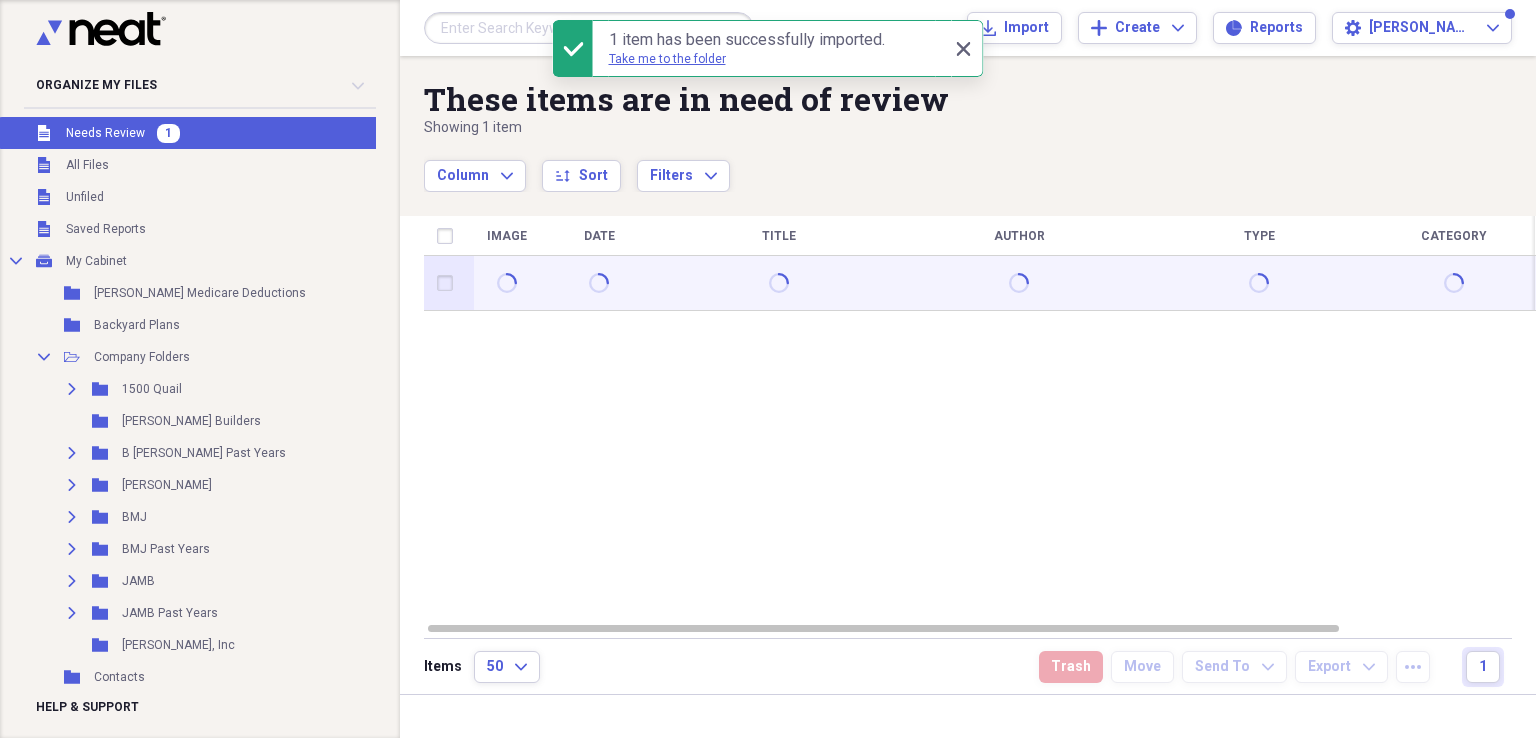 click at bounding box center (449, 283) 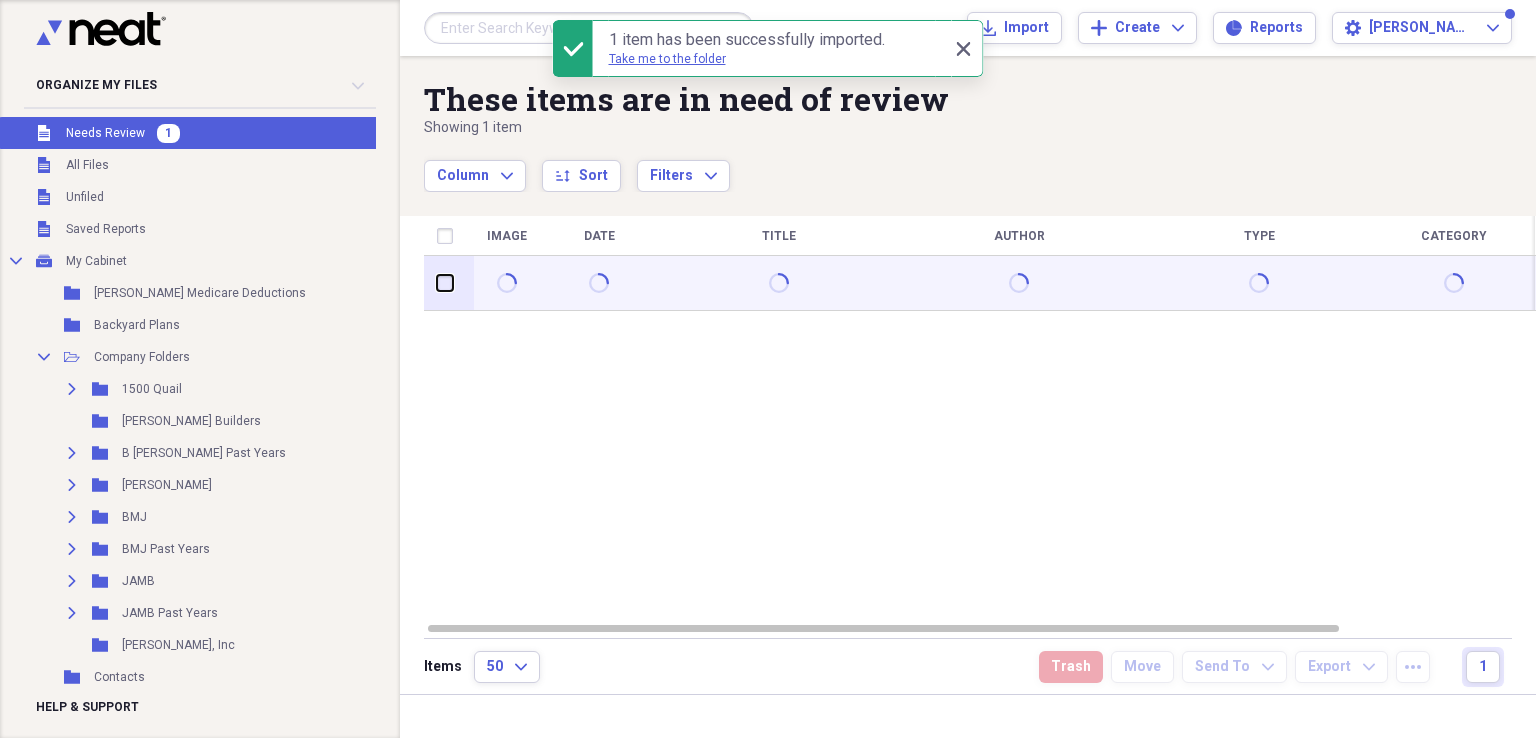 click at bounding box center [437, 283] 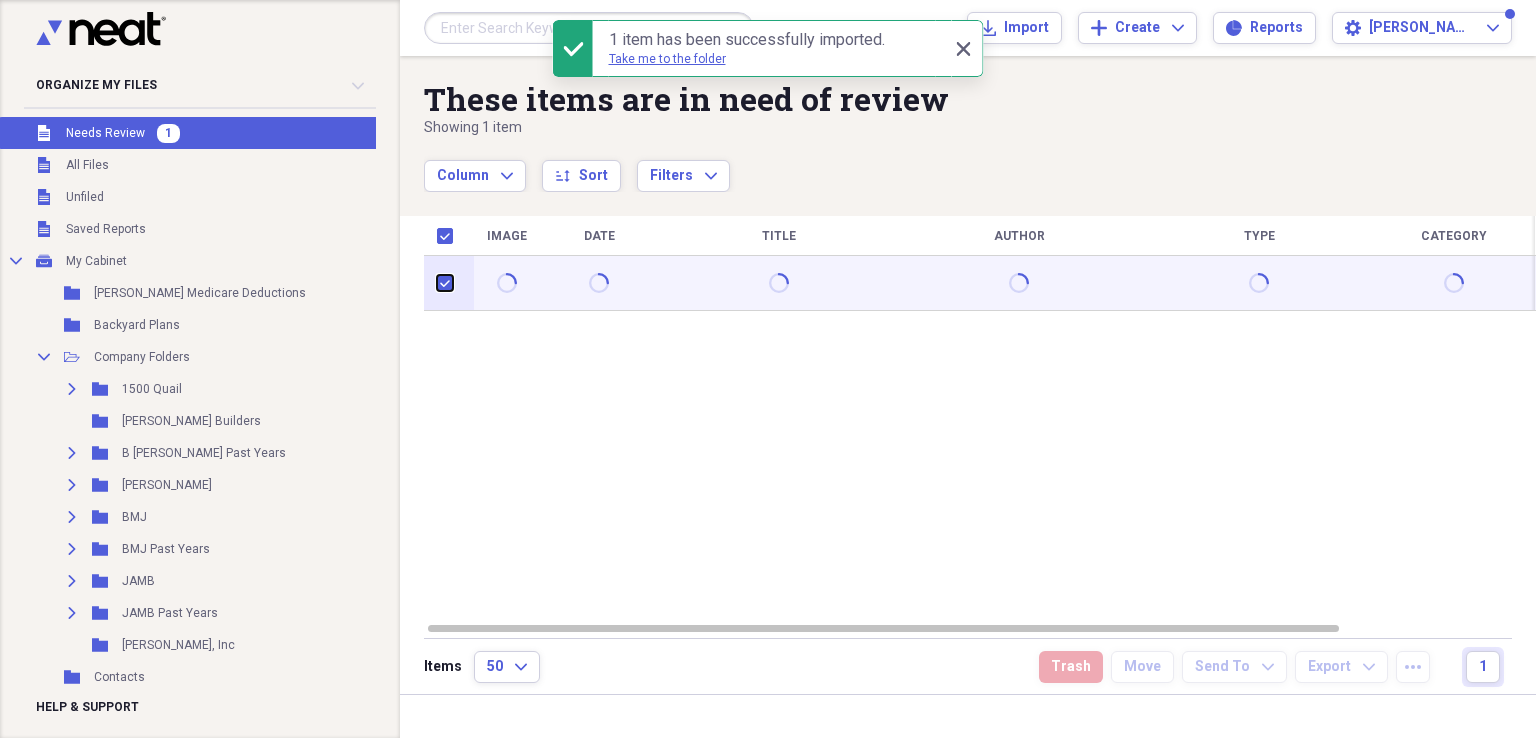 checkbox on "true" 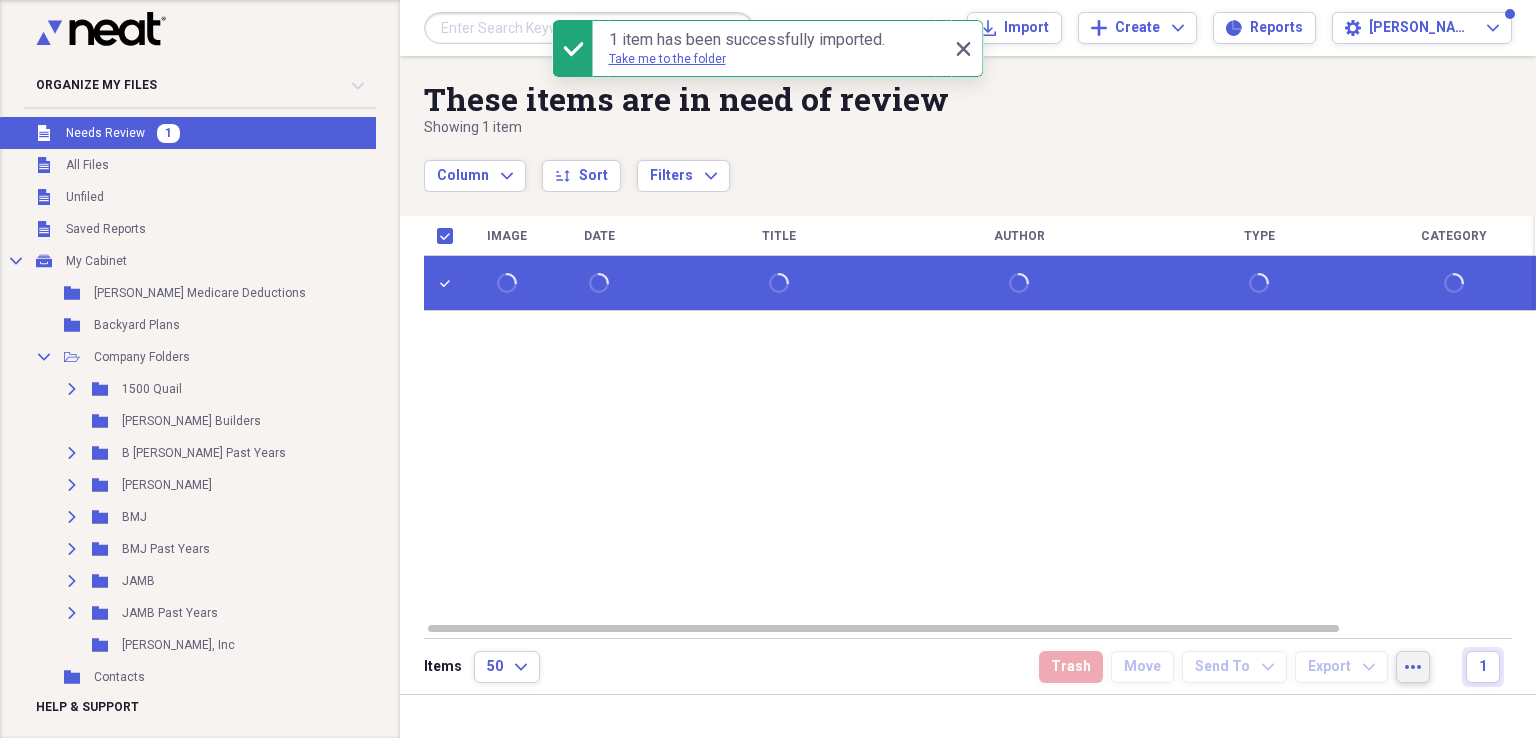 click on "more" at bounding box center [1413, 667] 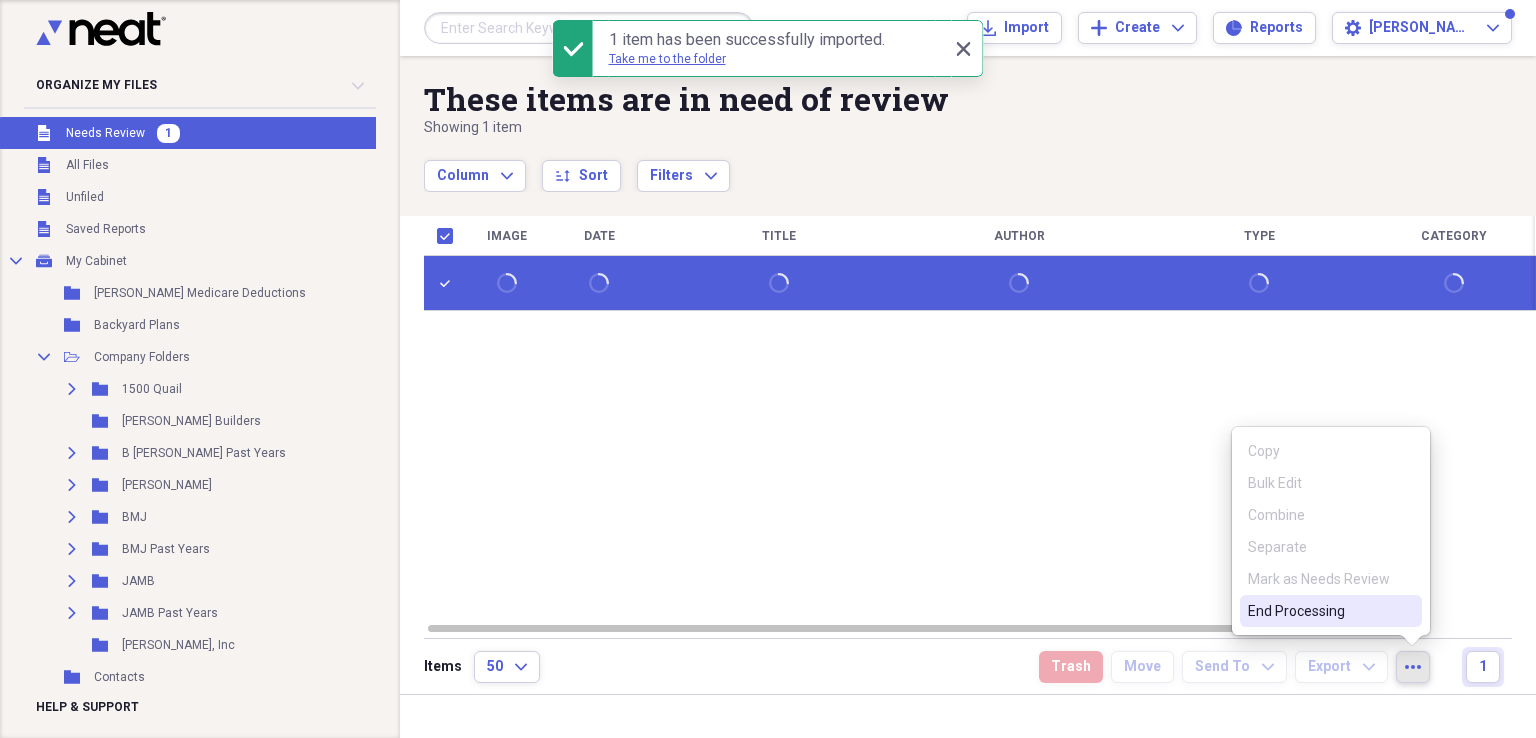 click on "End Processing" at bounding box center [1319, 611] 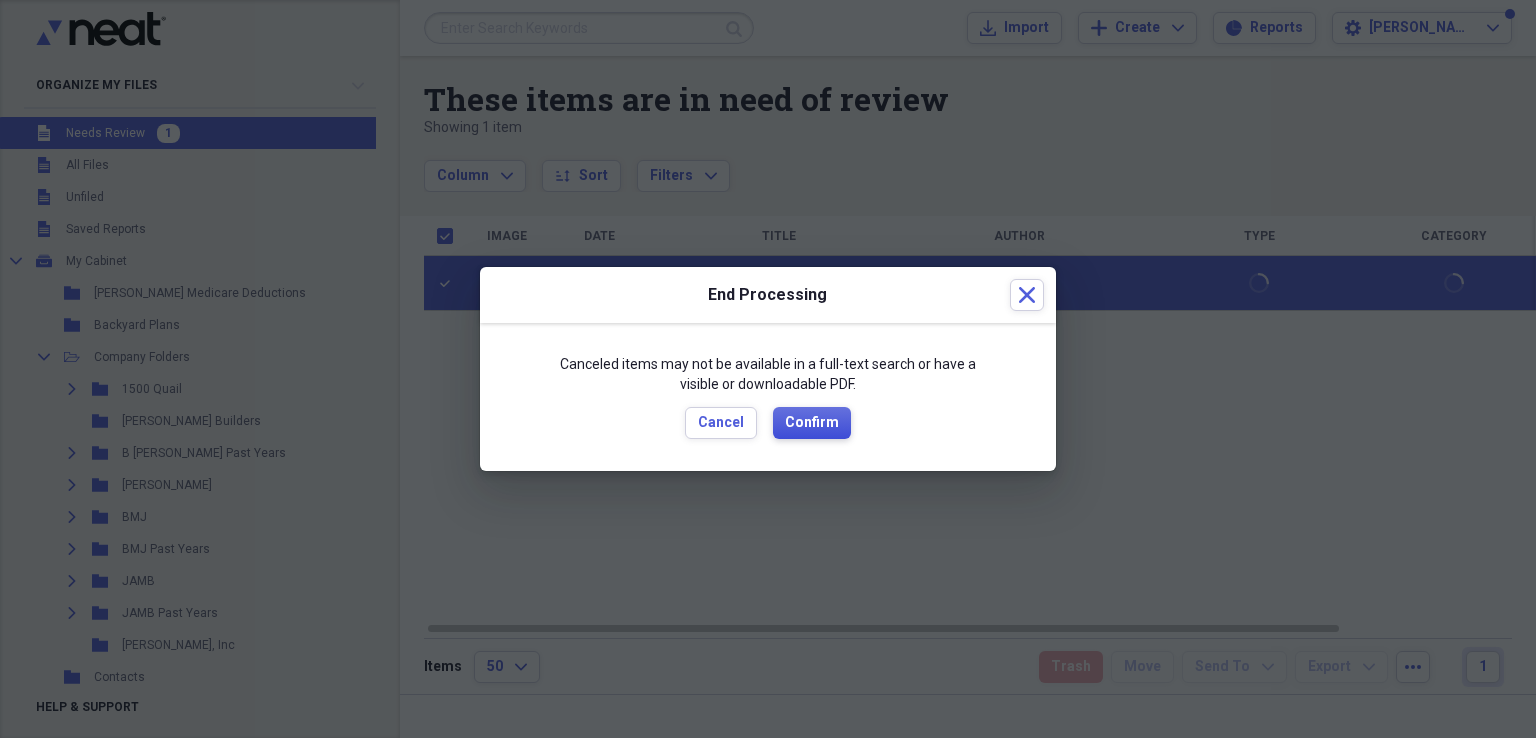 click on "Confirm" at bounding box center (812, 423) 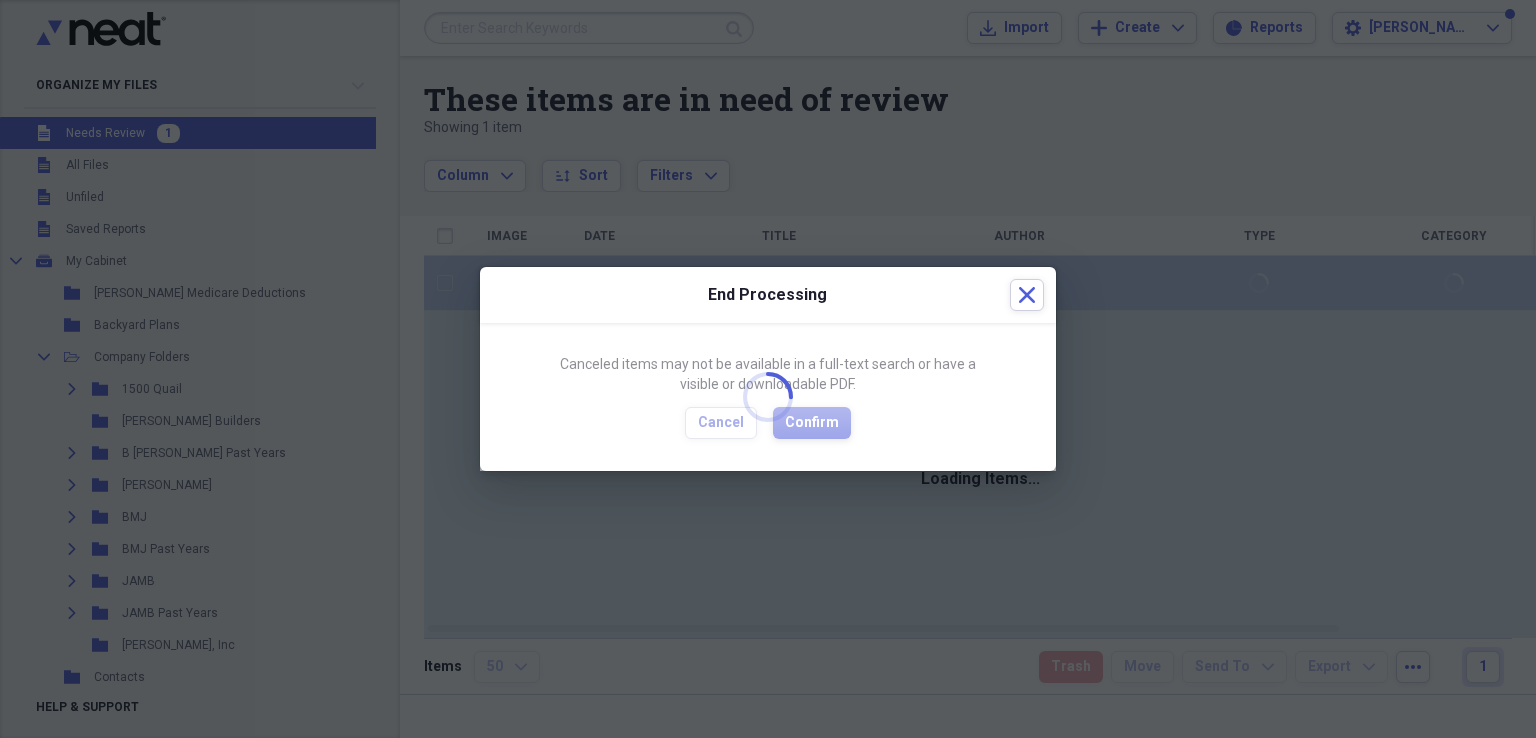 checkbox on "false" 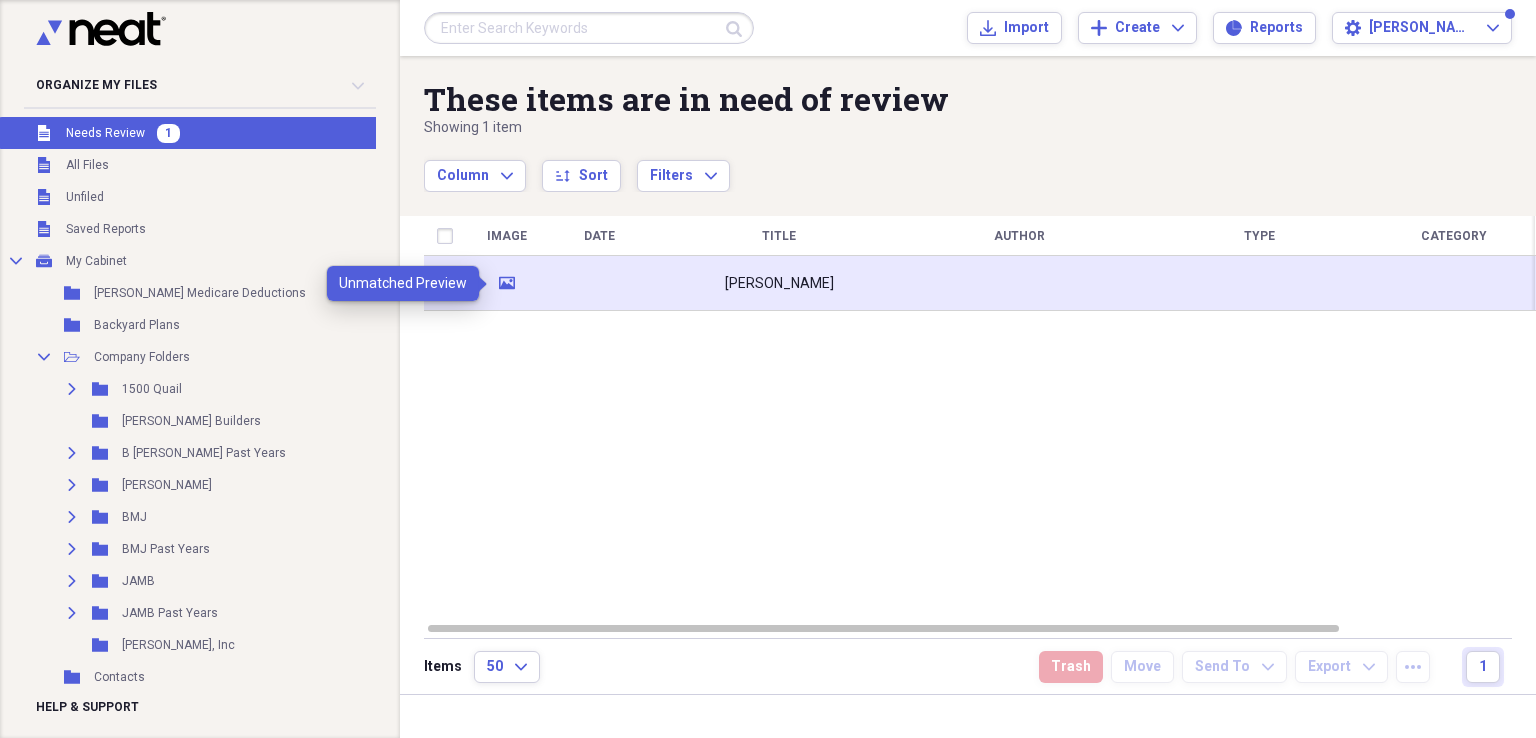 click 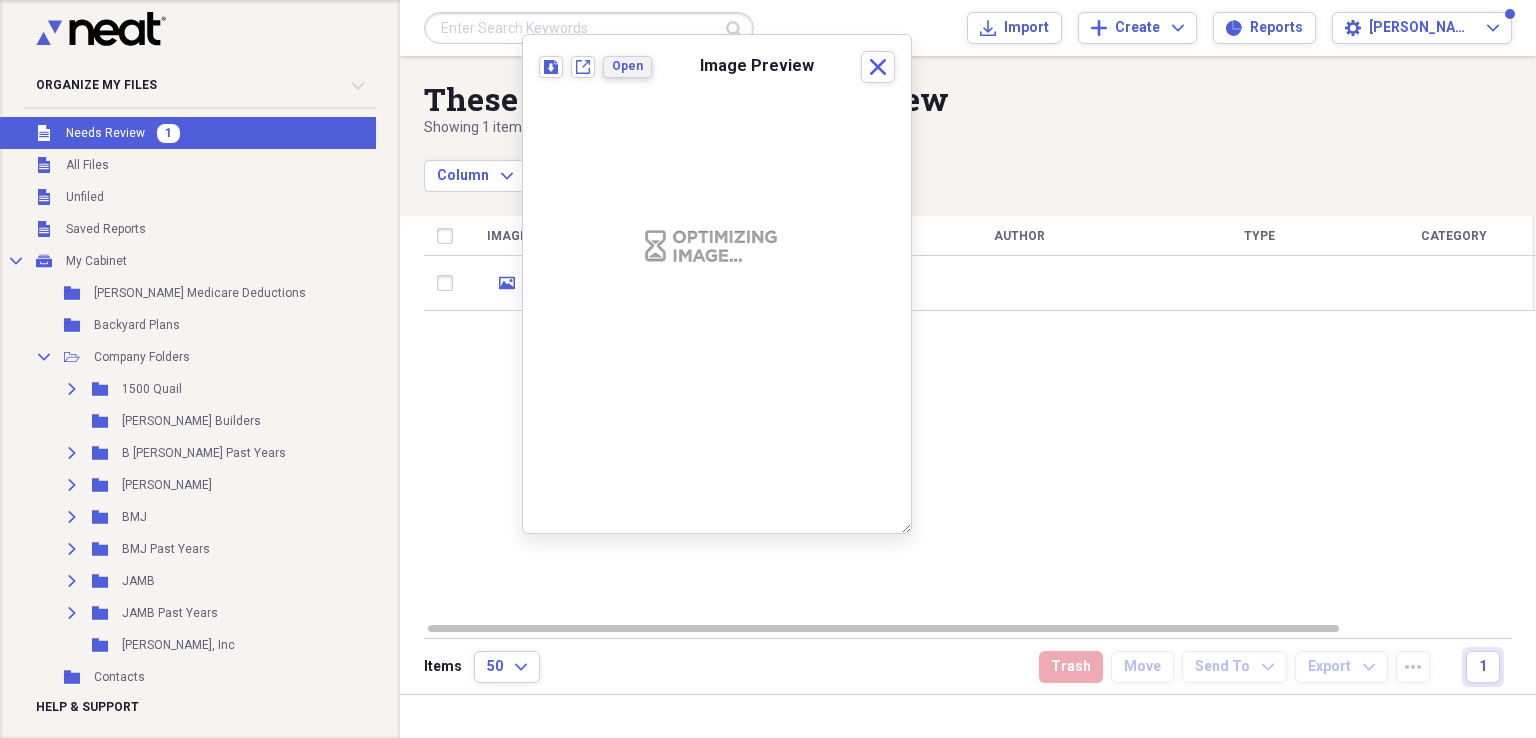 click on "Open" at bounding box center (627, 66) 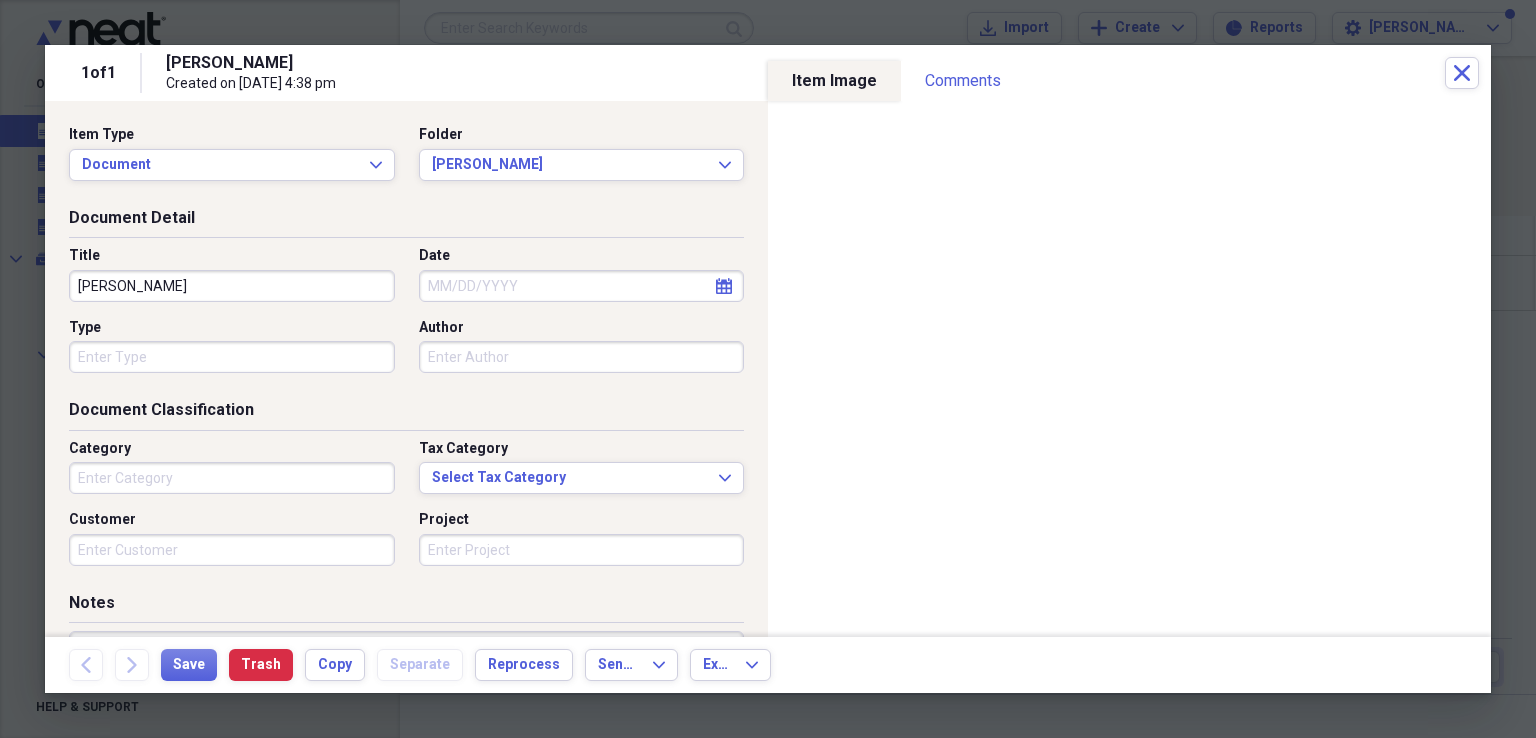 click 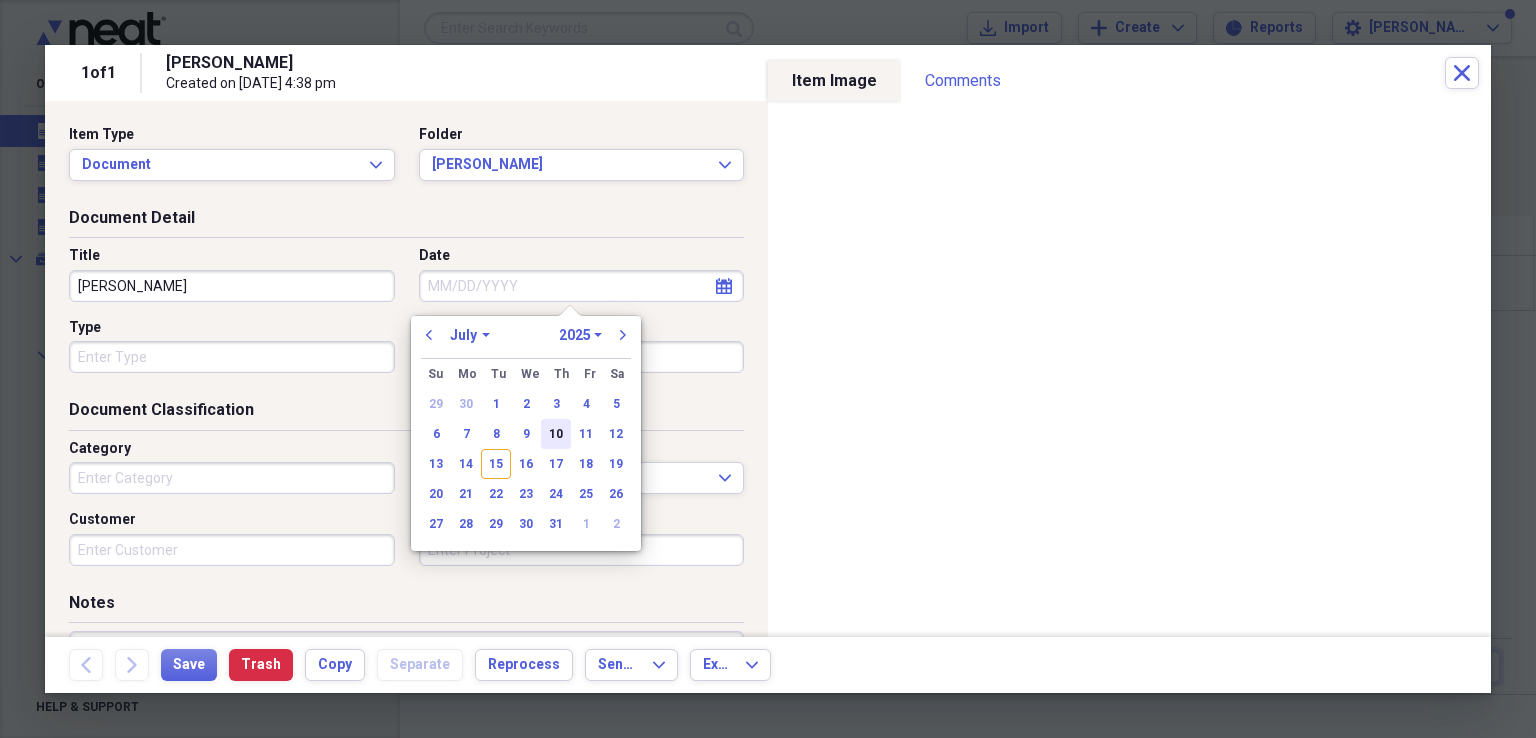 click on "10" at bounding box center [556, 434] 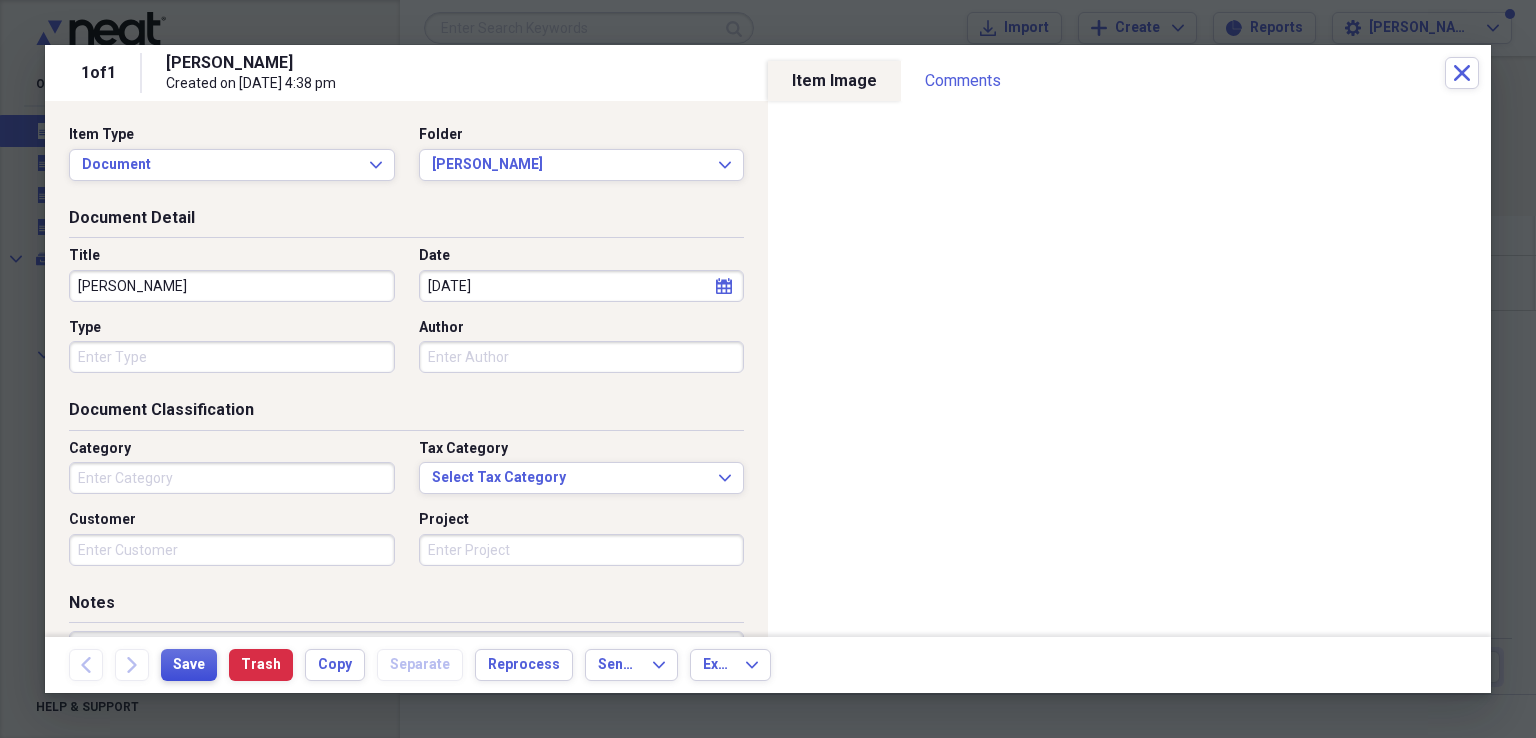 click on "Save" at bounding box center (189, 665) 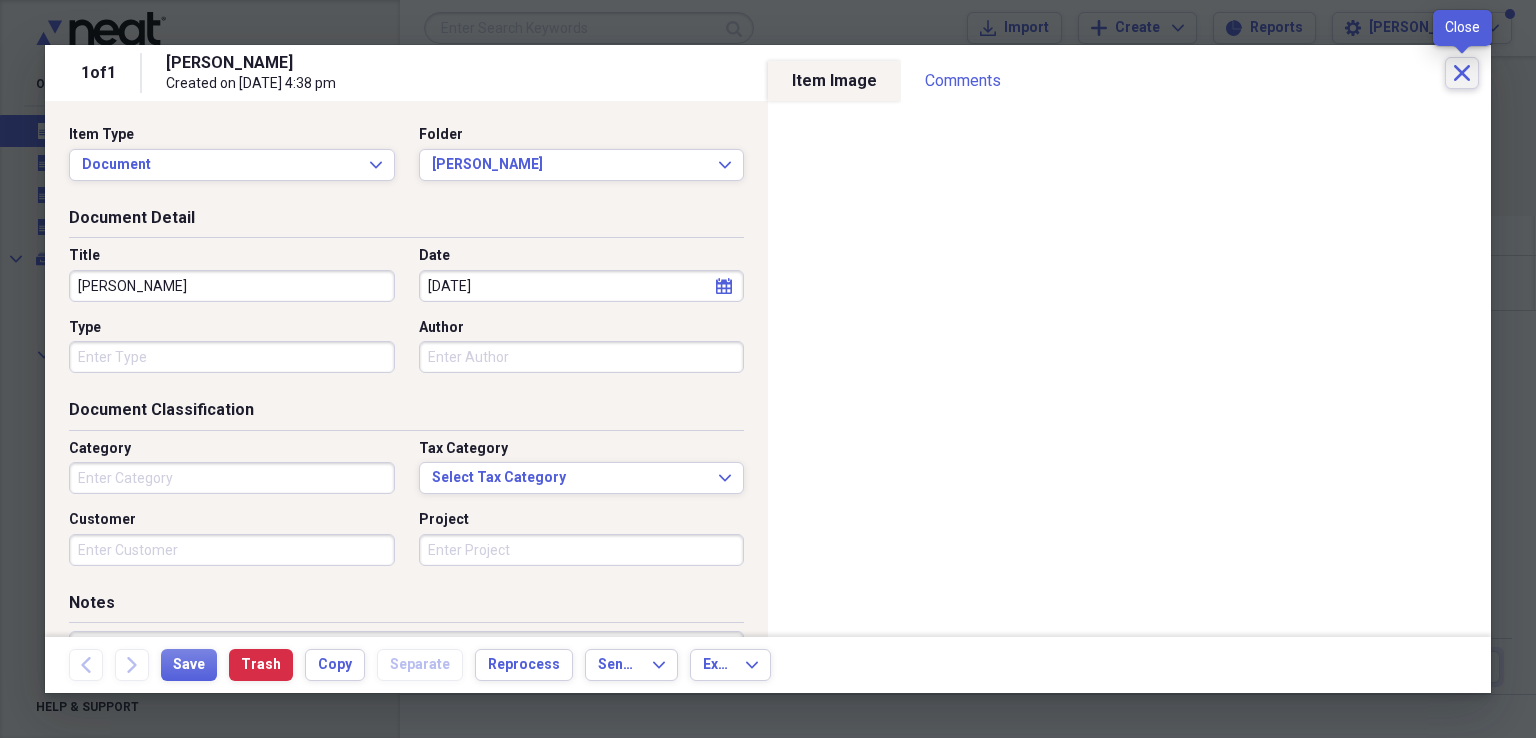 click on "Close" 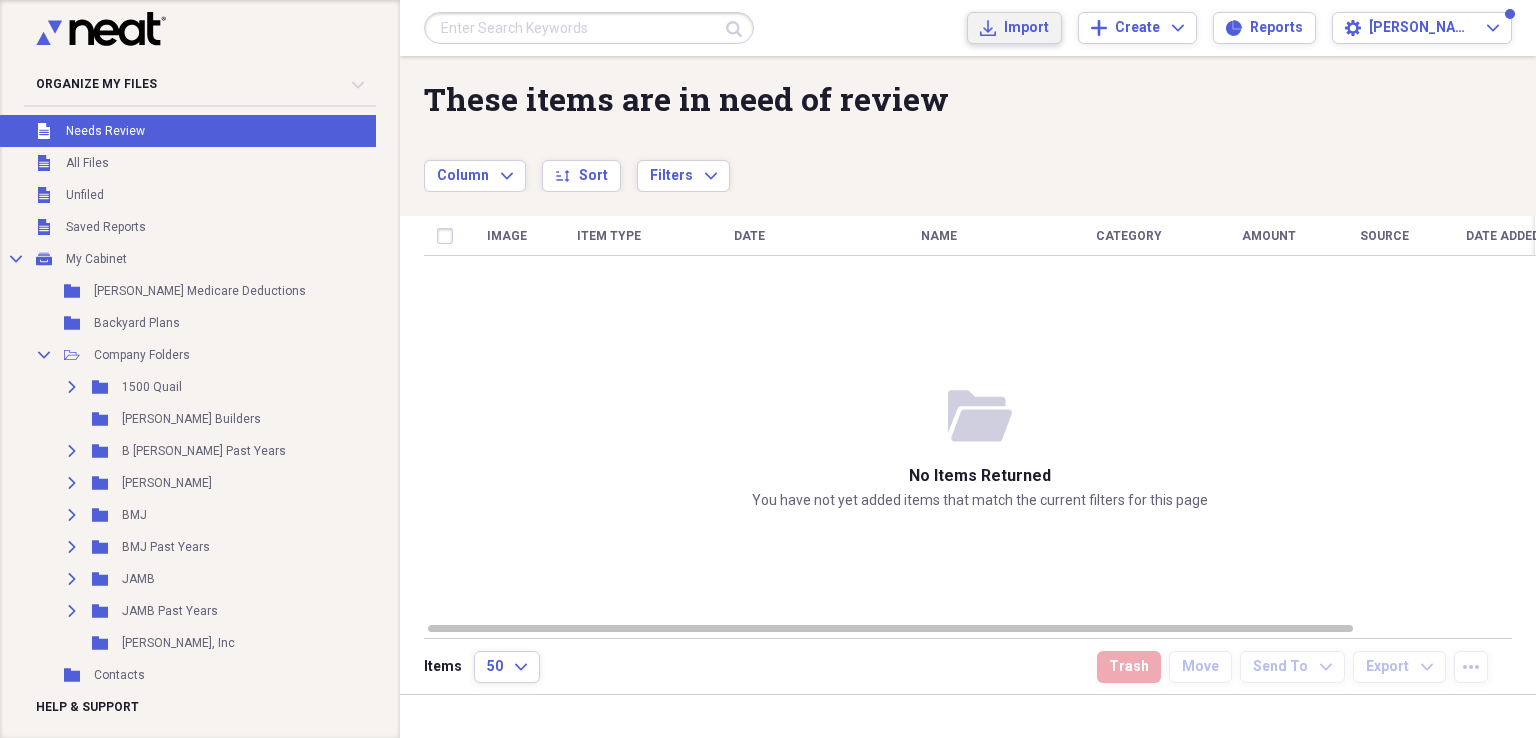 click on "Import" at bounding box center [1026, 28] 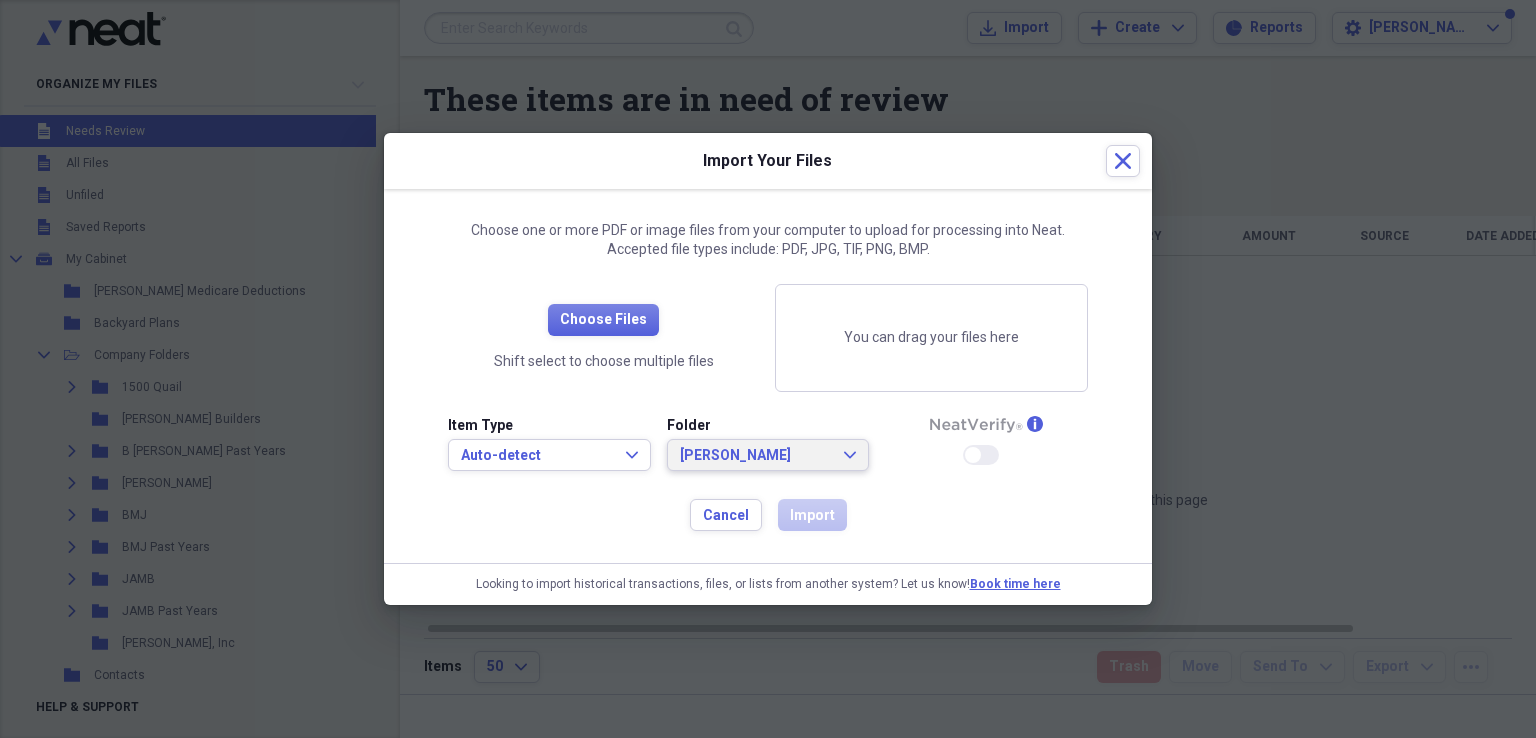 click on "[PERSON_NAME] Expand" at bounding box center [768, 455] 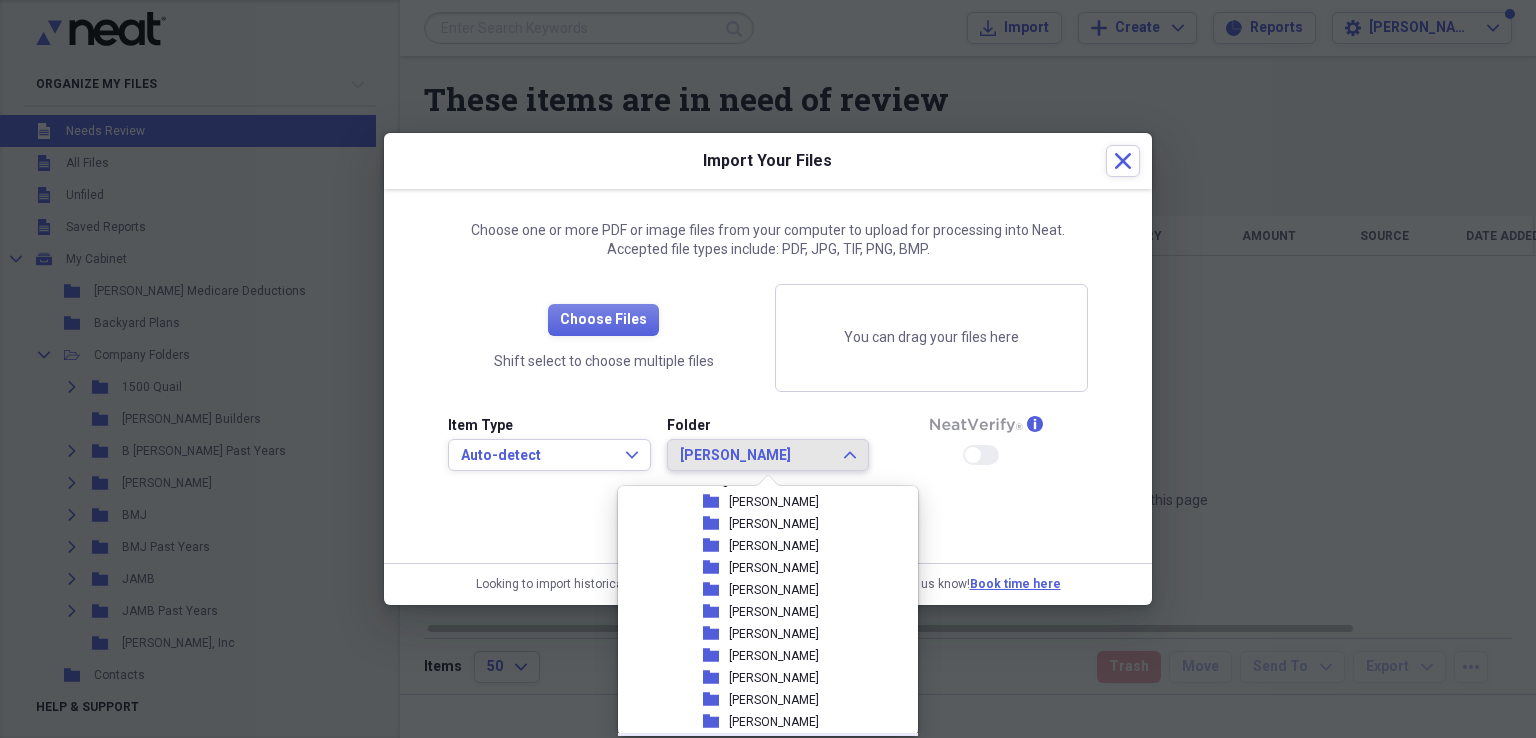 scroll, scrollTop: 324, scrollLeft: 0, axis: vertical 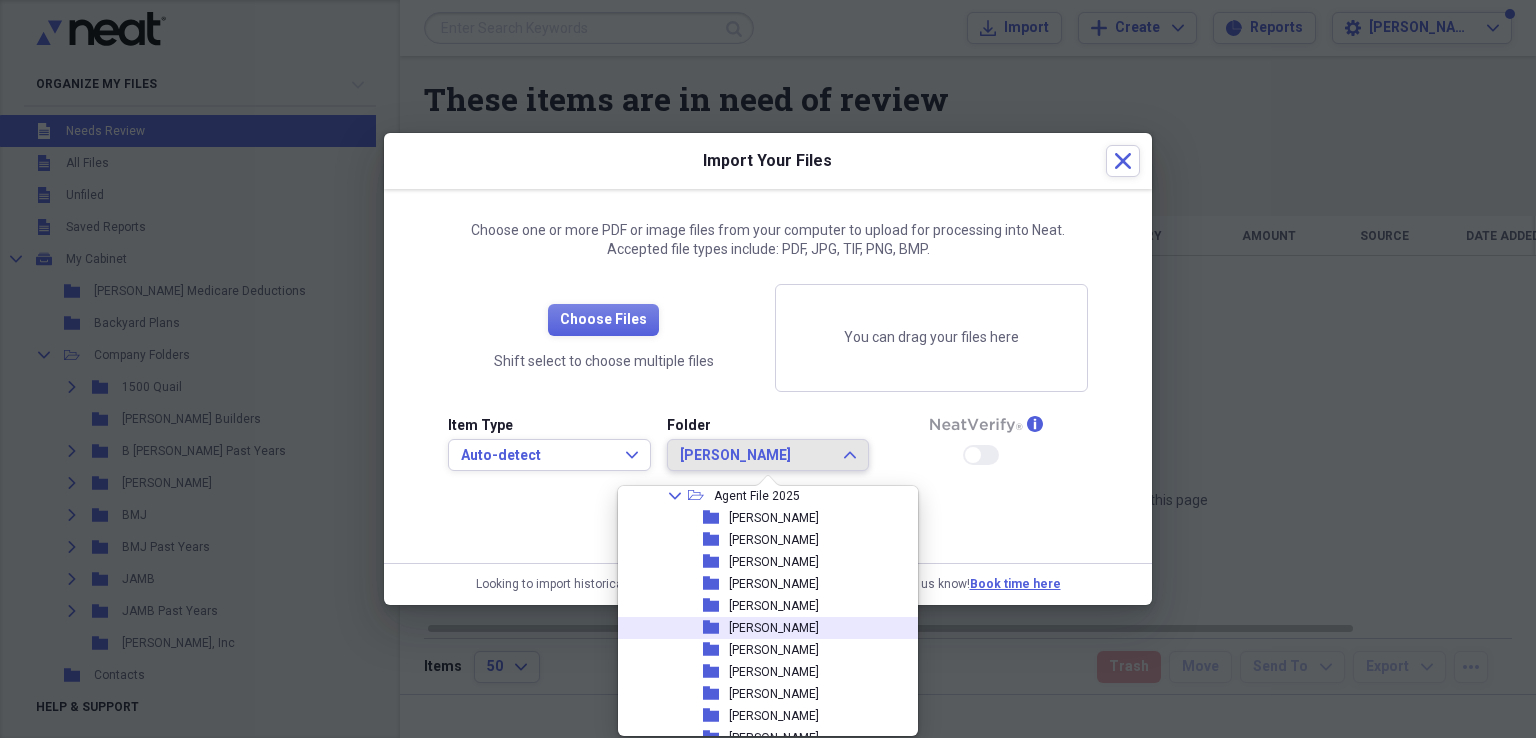 click on "[PERSON_NAME]" at bounding box center (774, 628) 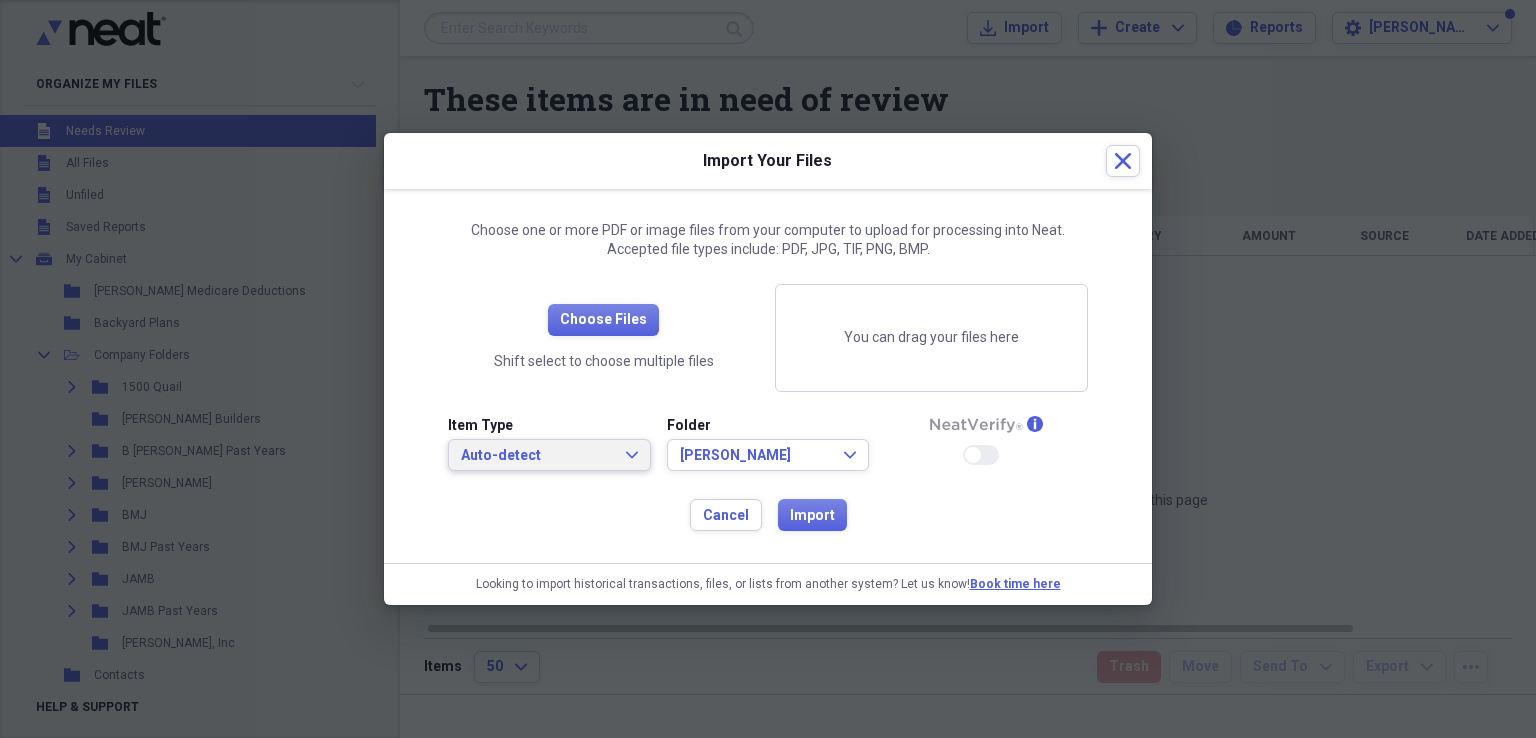 click on "Expand" 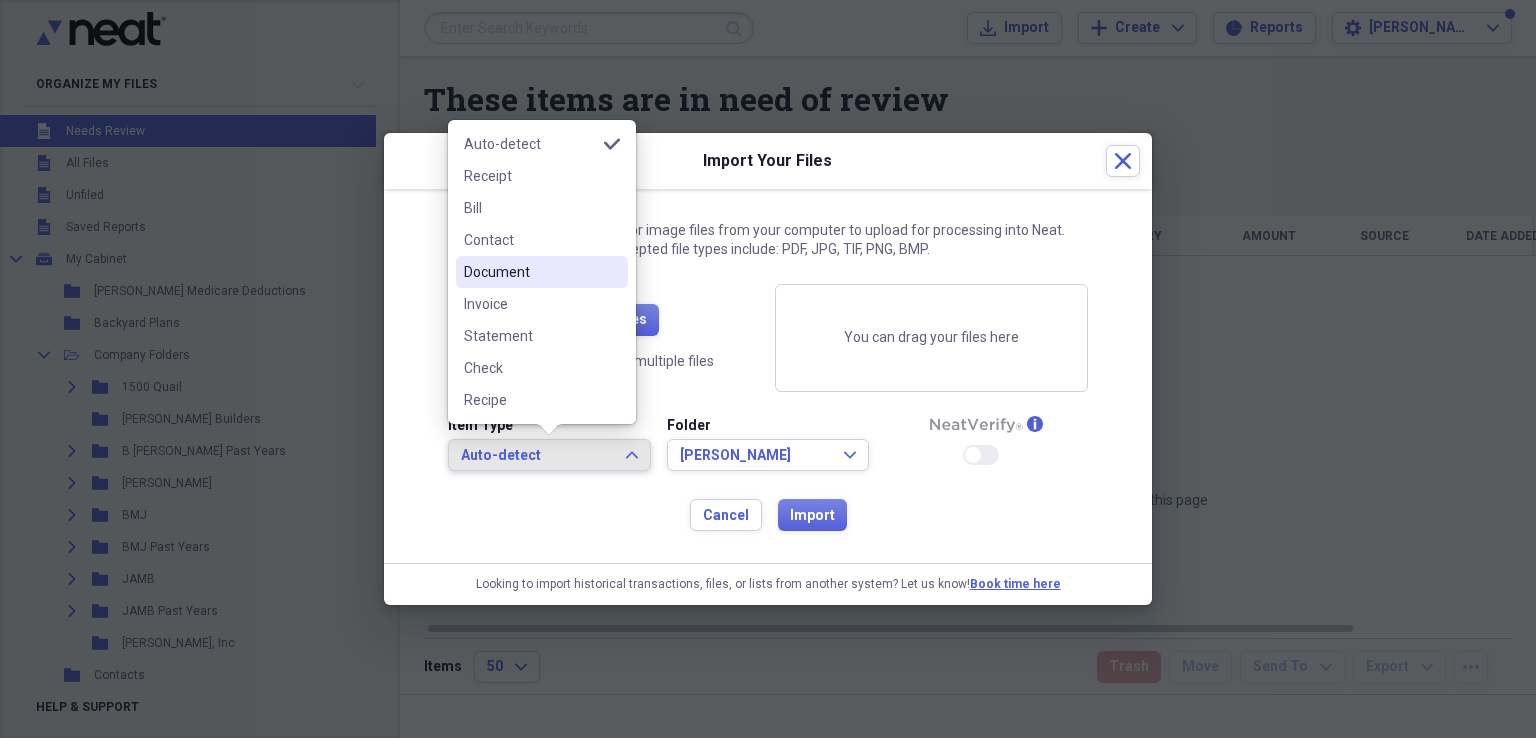 click on "Document" at bounding box center [530, 272] 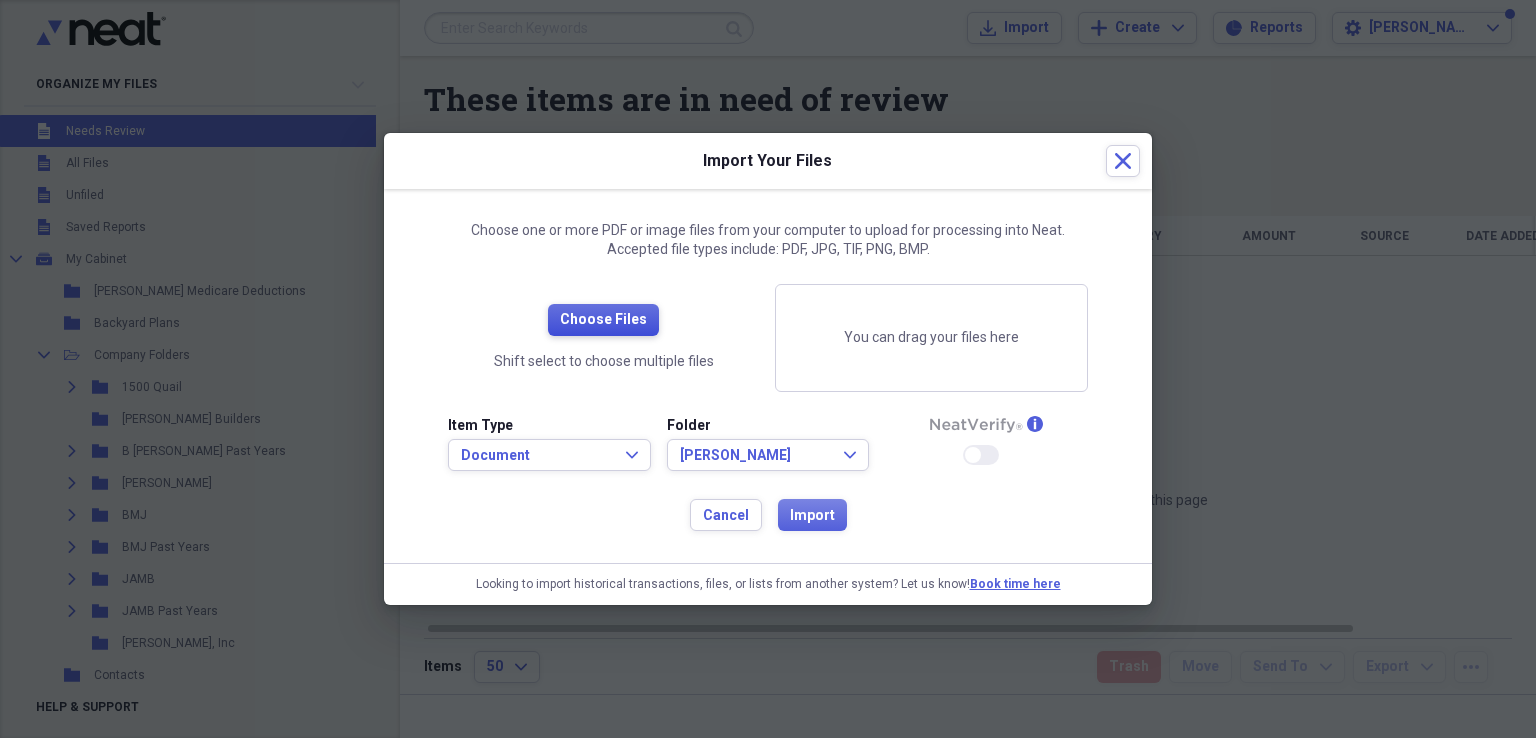 click on "Choose Files" at bounding box center [603, 320] 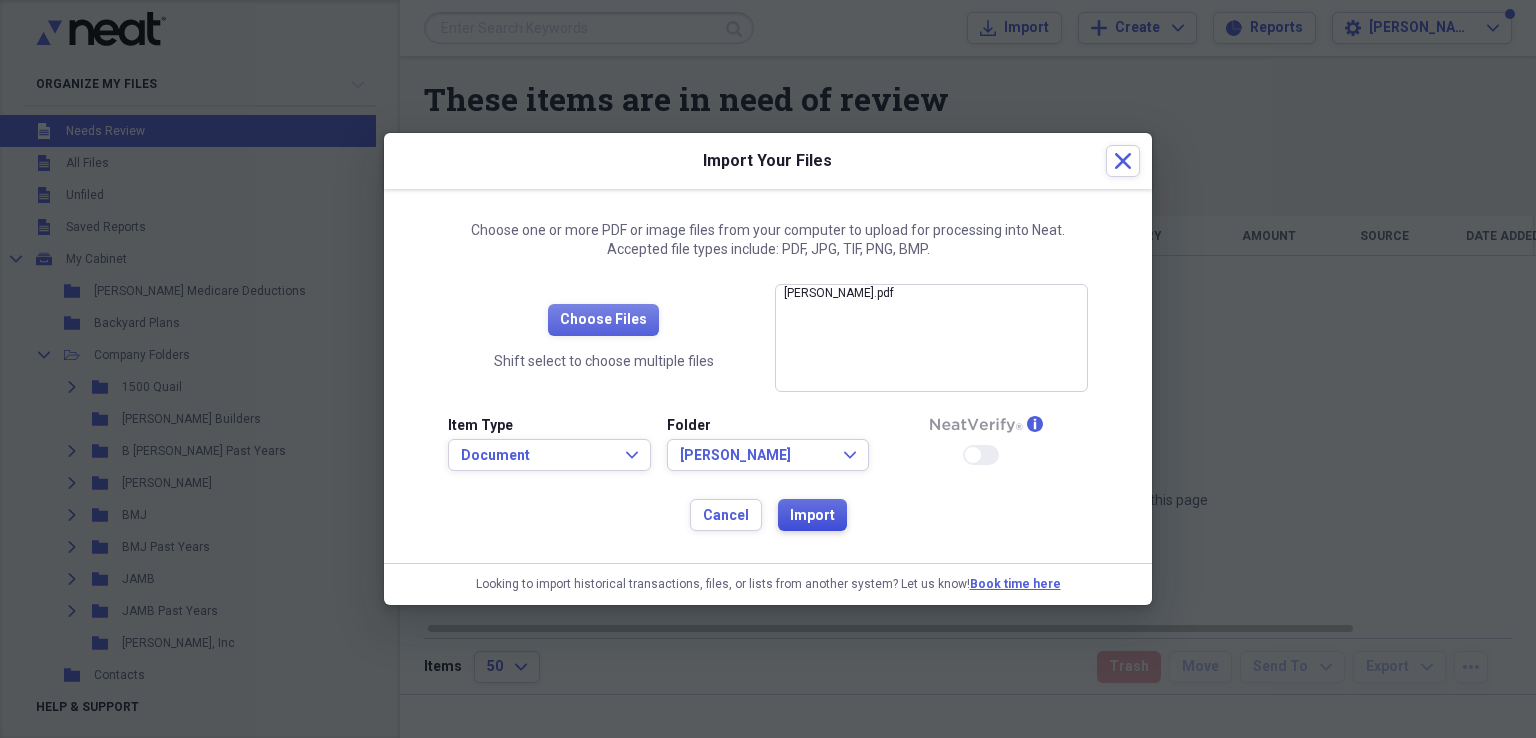 click on "Import" at bounding box center [812, 516] 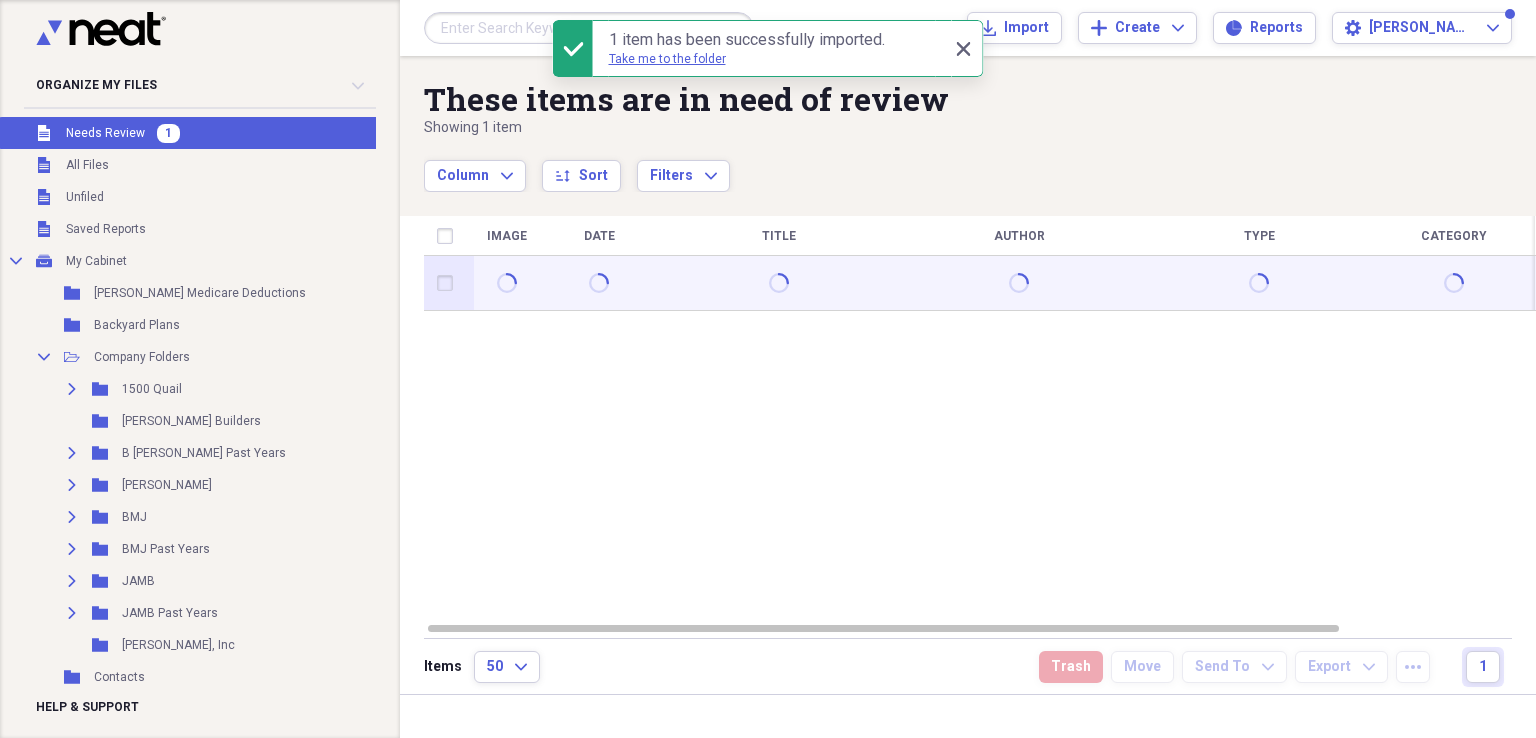 click at bounding box center (449, 283) 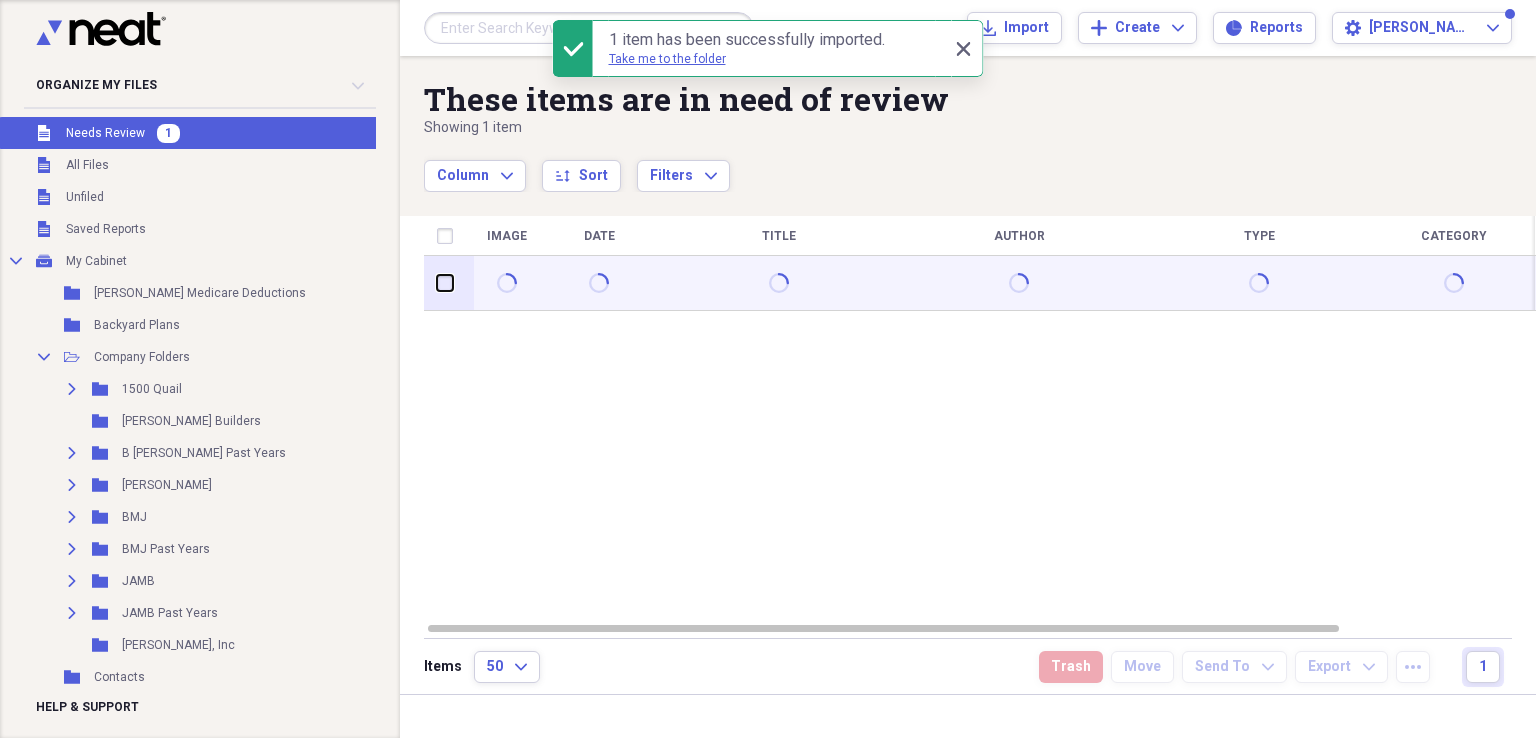 click at bounding box center [437, 283] 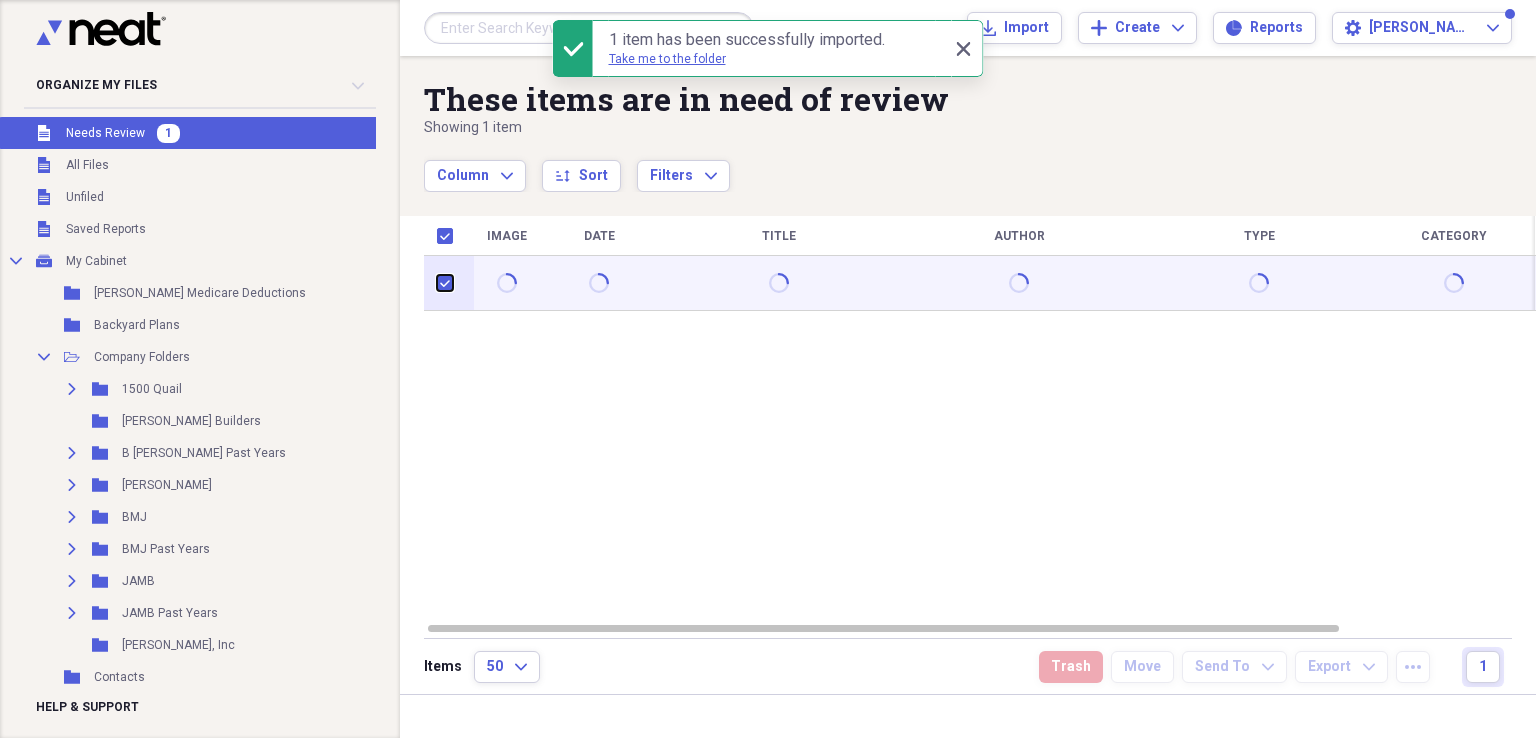 checkbox on "true" 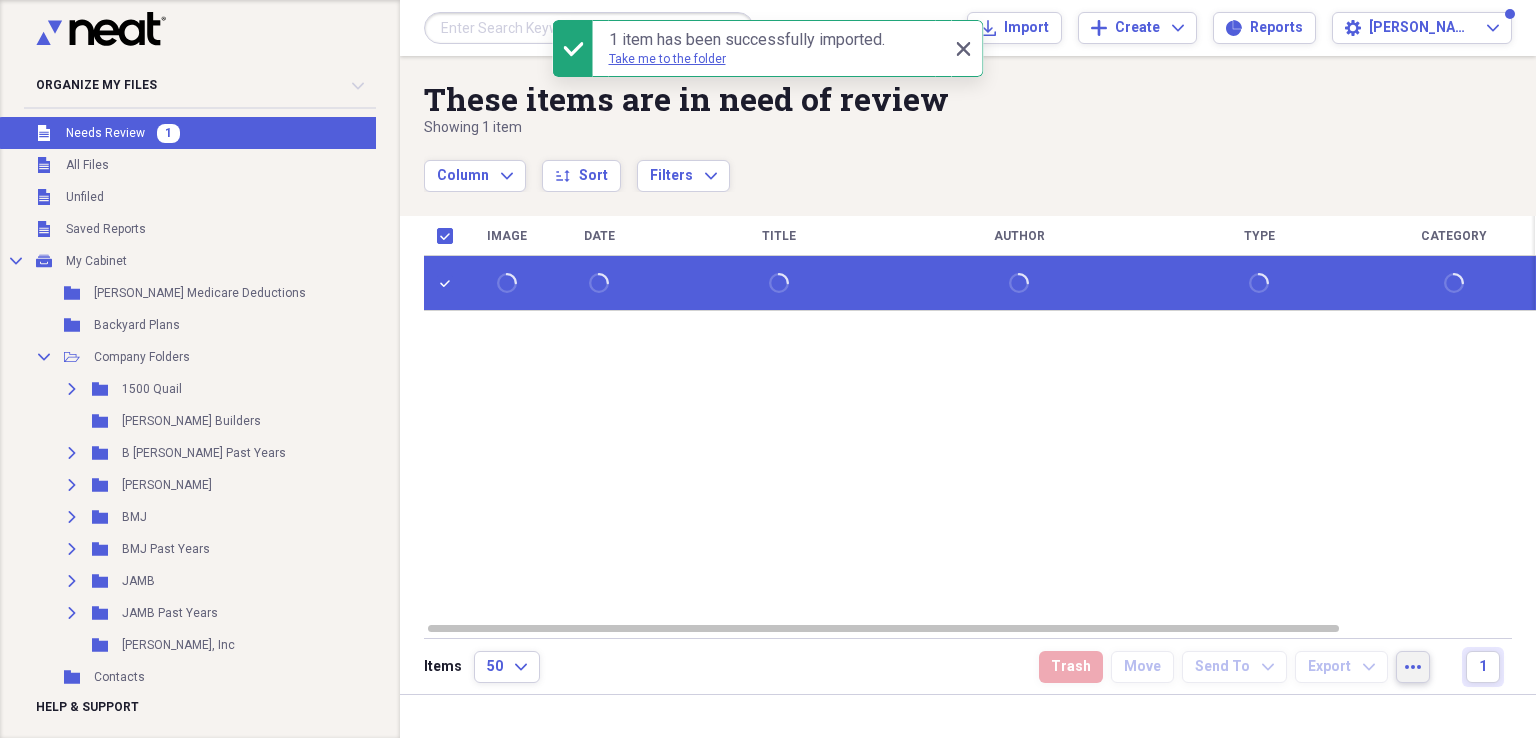 click on "more" at bounding box center [1413, 667] 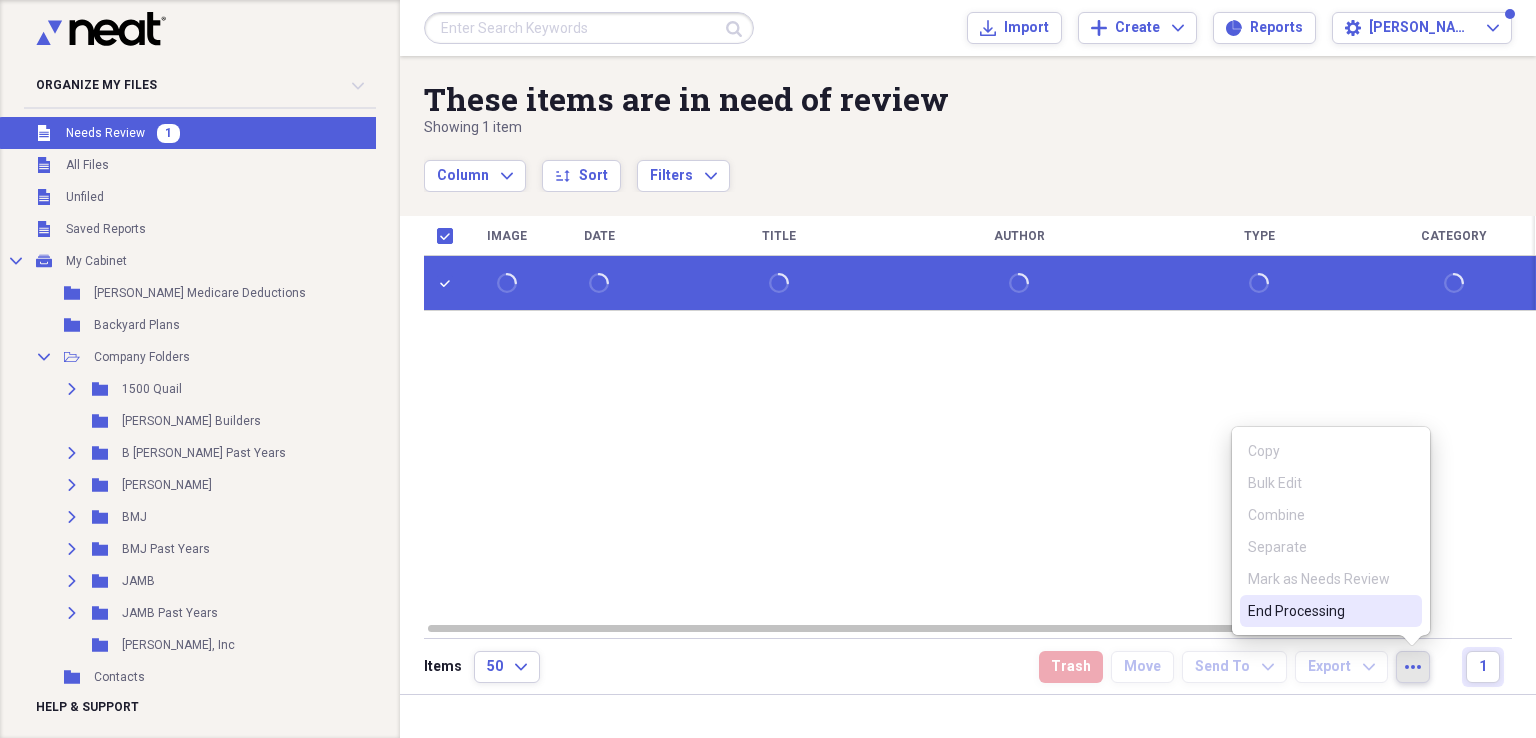 click on "End Processing" at bounding box center (1319, 611) 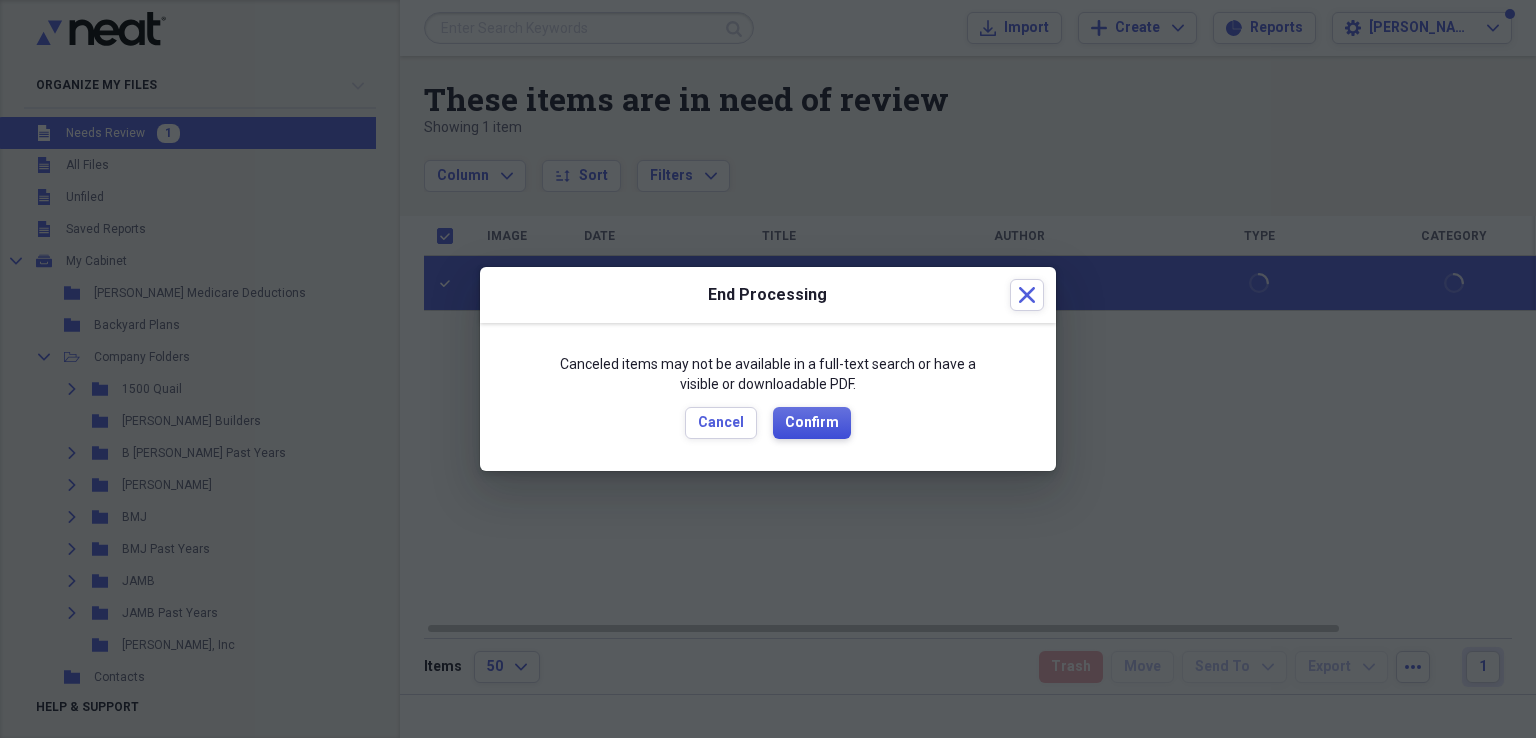 click on "Confirm" at bounding box center [812, 423] 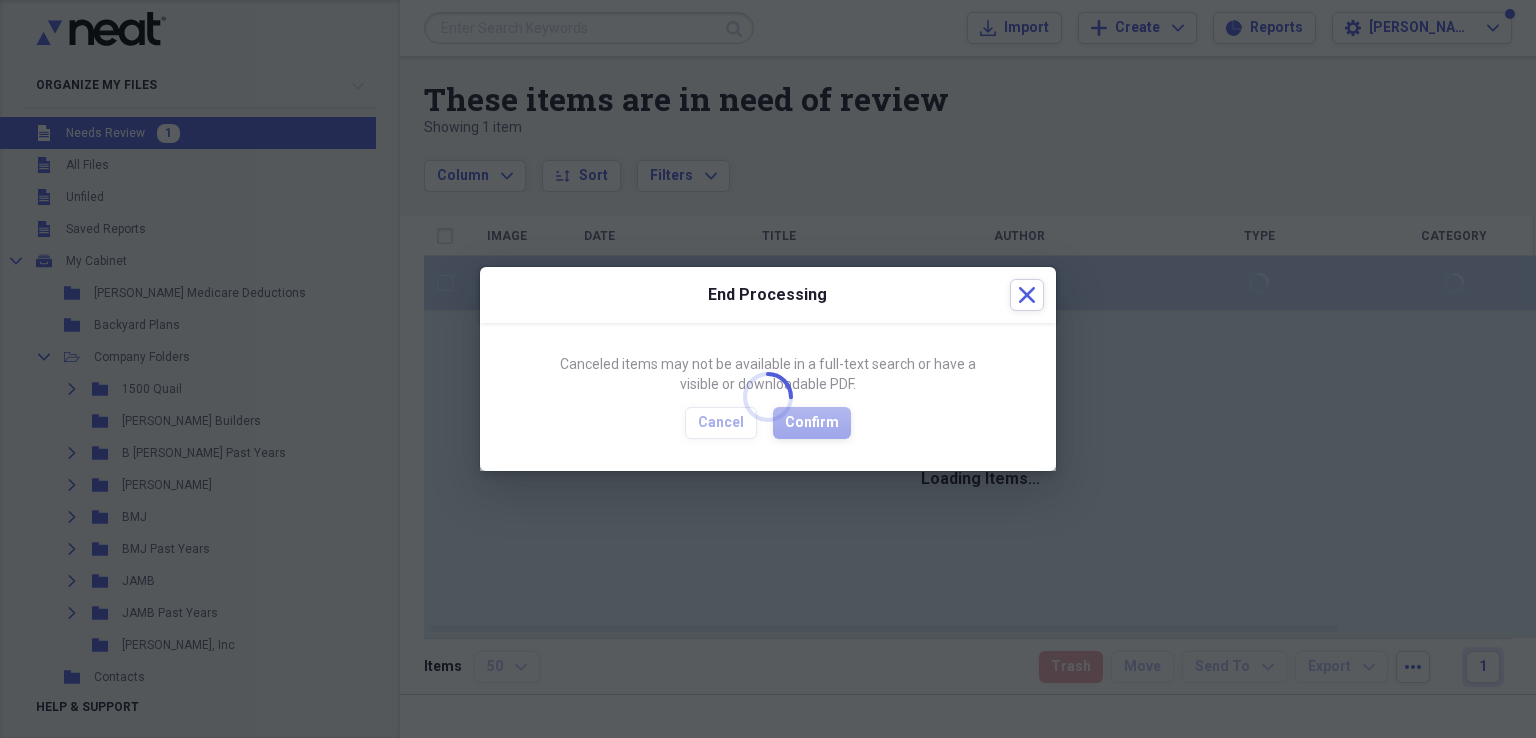 checkbox on "false" 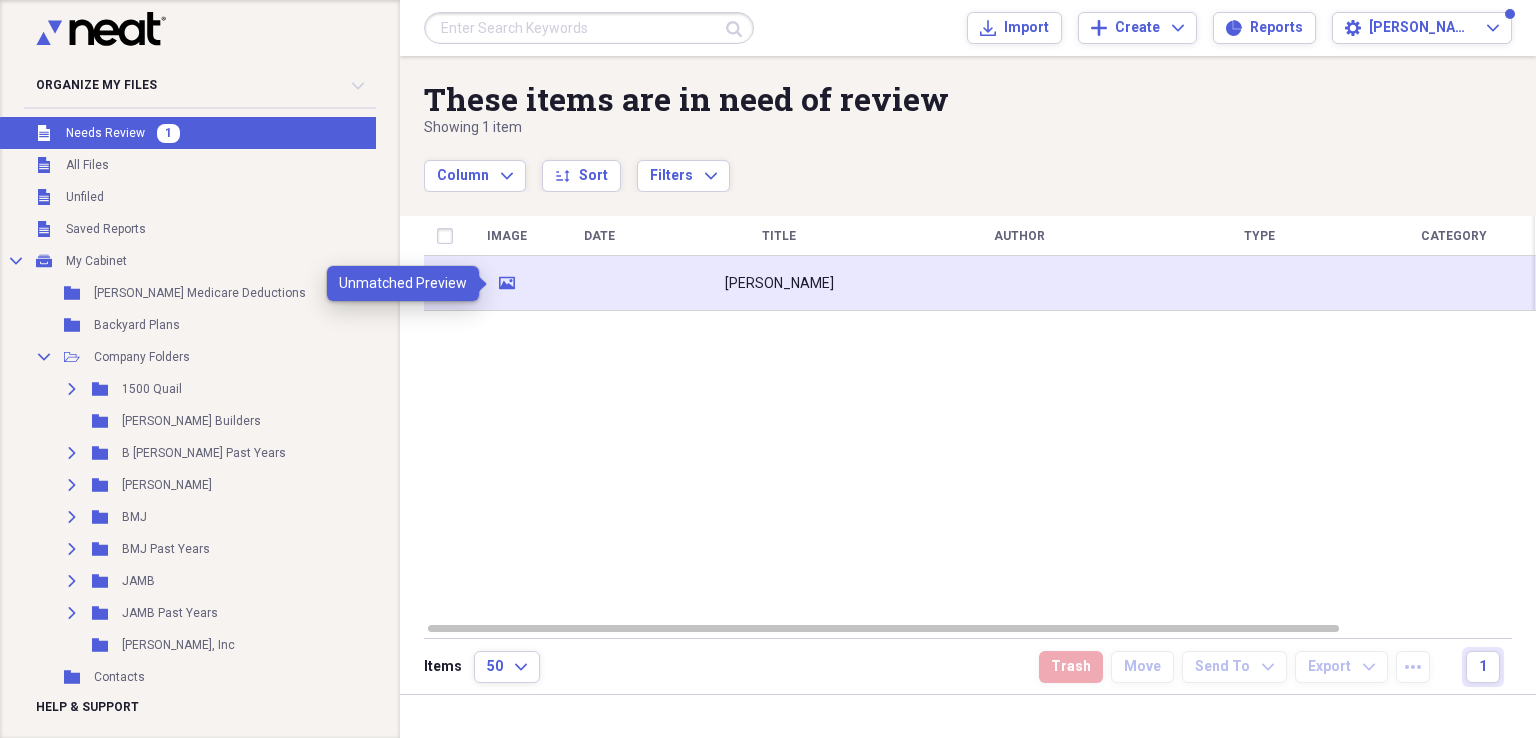 click on "media" 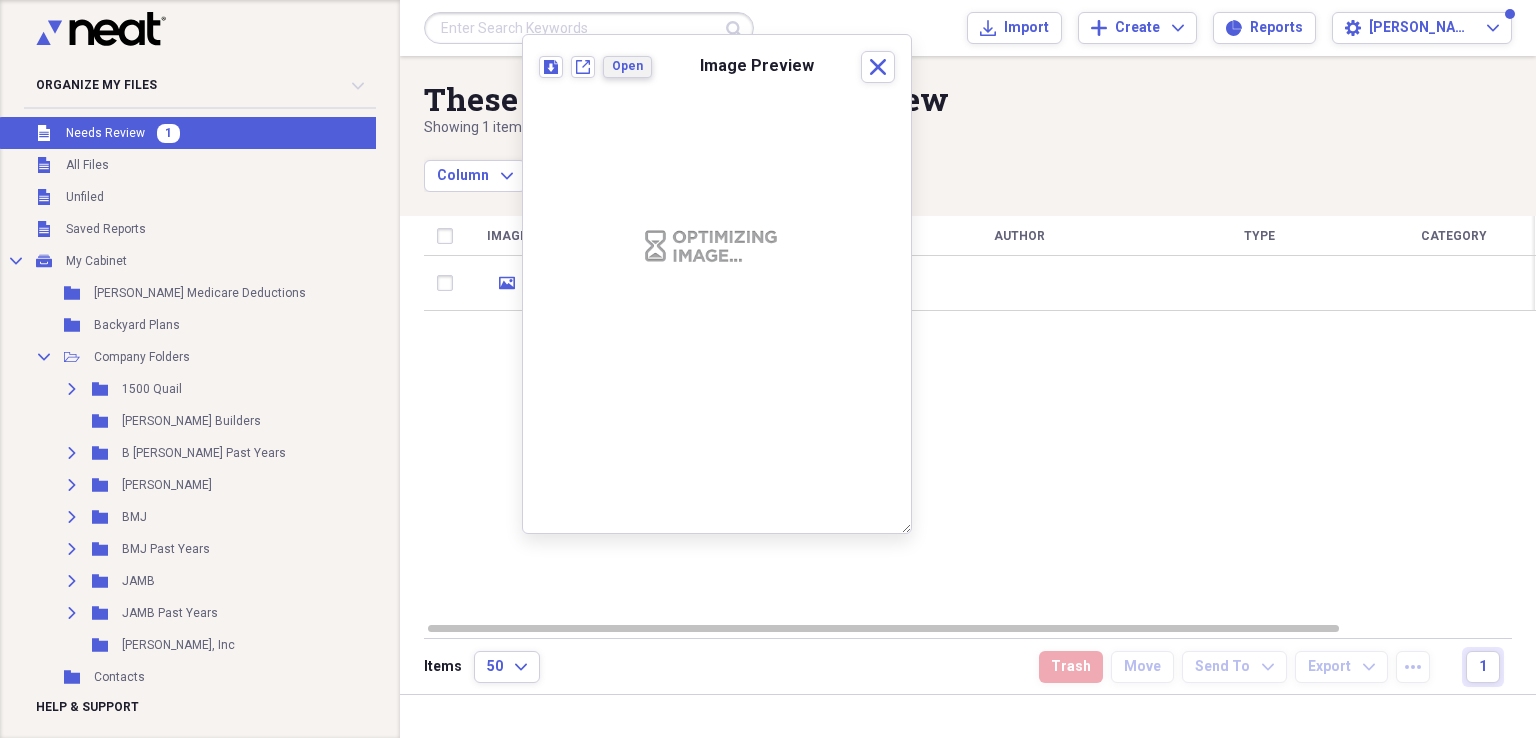 click on "Open" at bounding box center [627, 66] 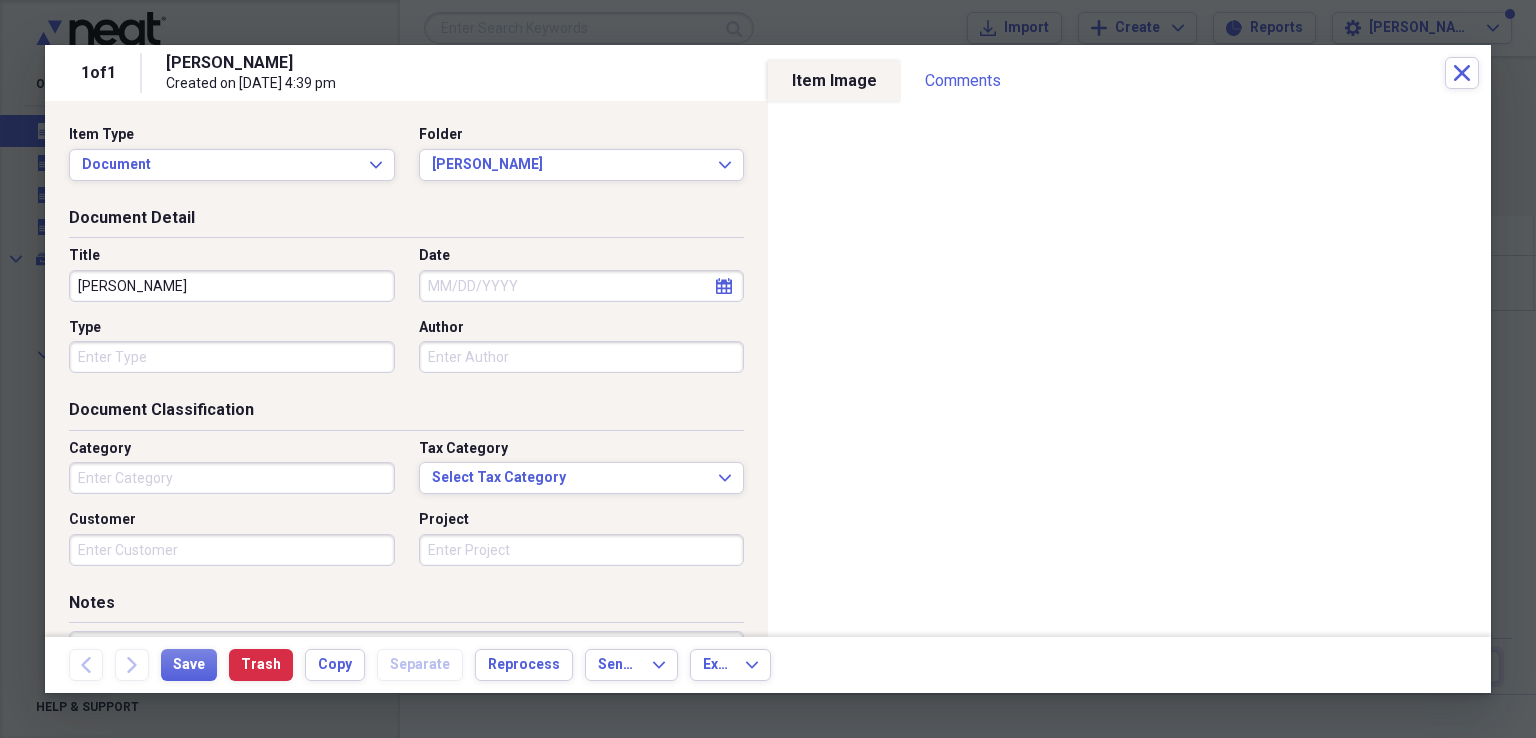 click on "calendar Calendar" at bounding box center (724, 286) 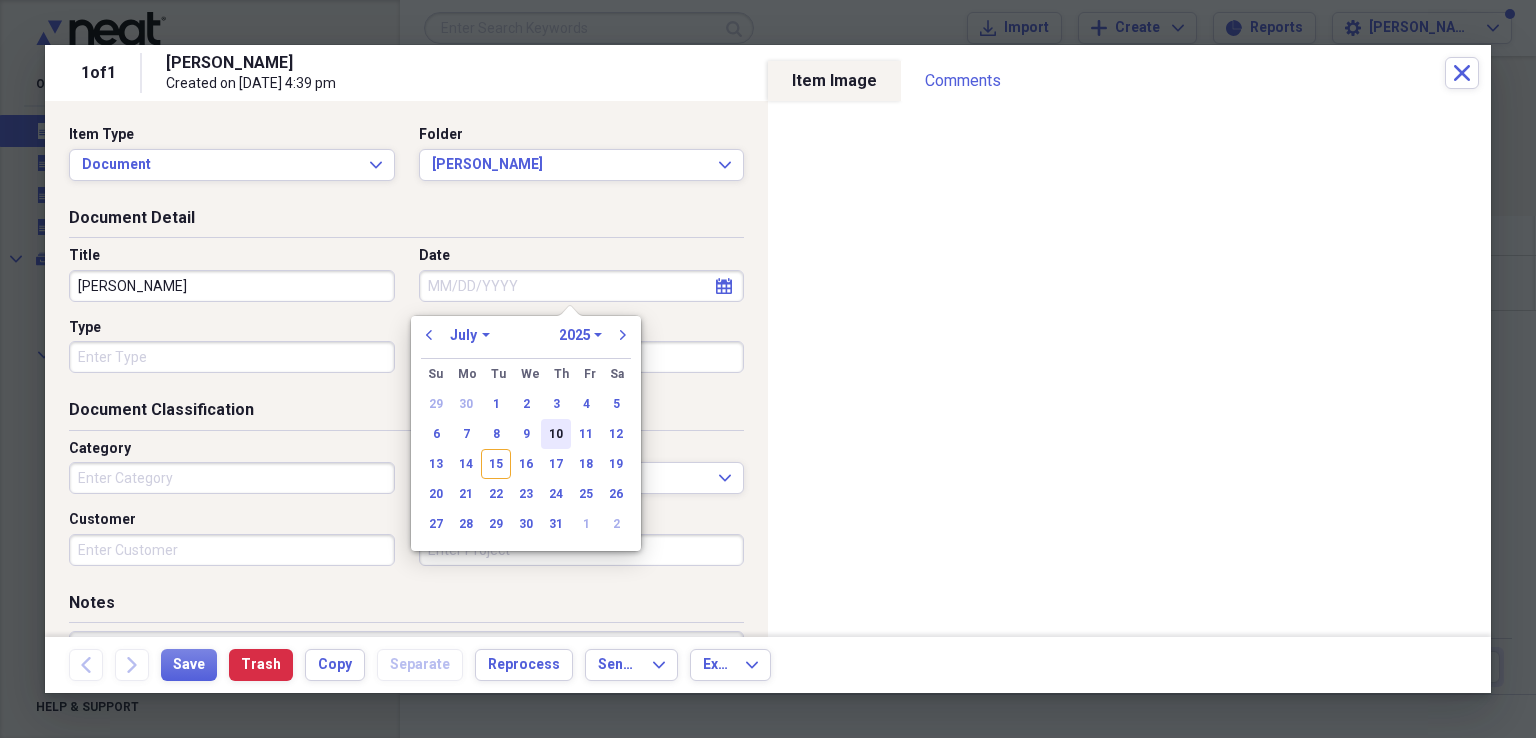 click on "10" at bounding box center (556, 434) 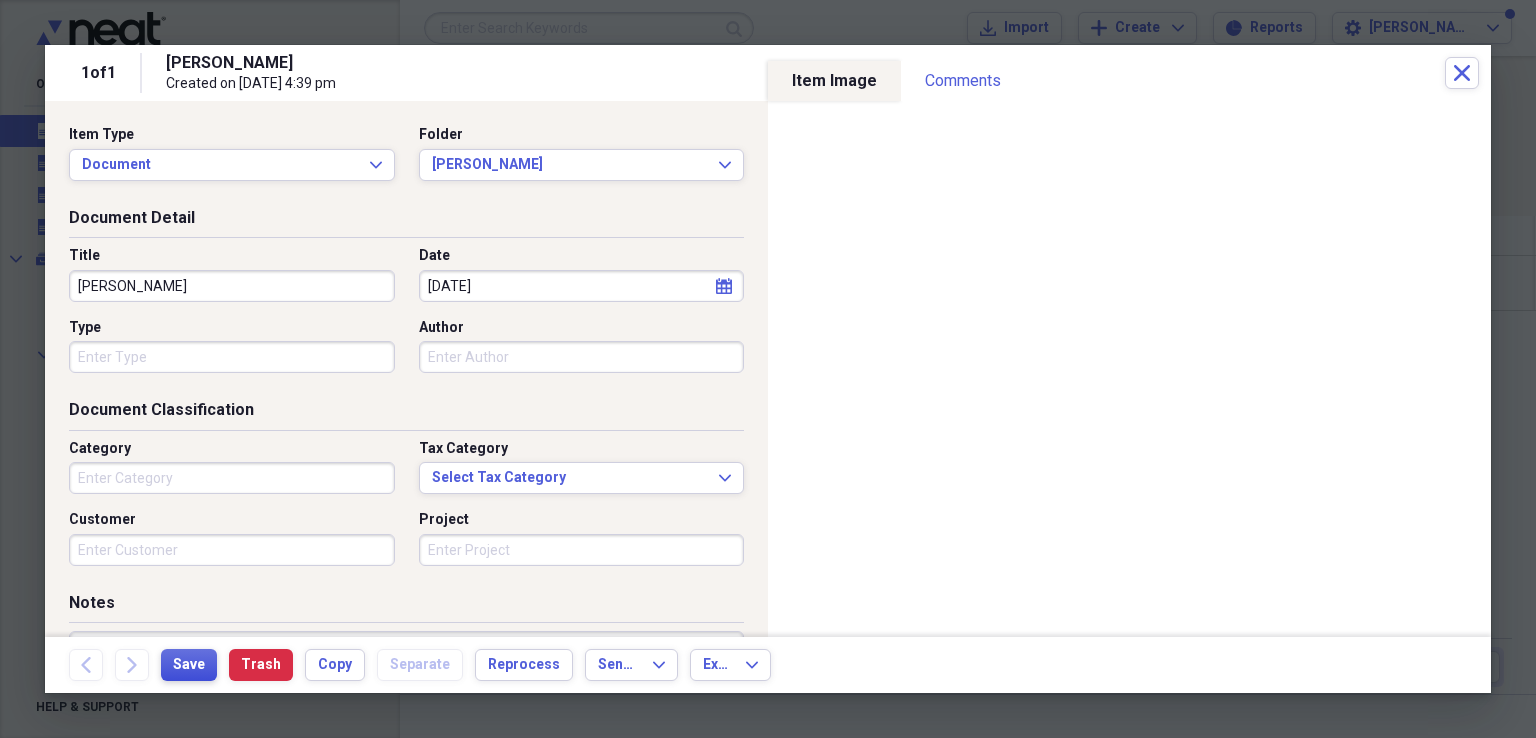click on "Save" at bounding box center [189, 665] 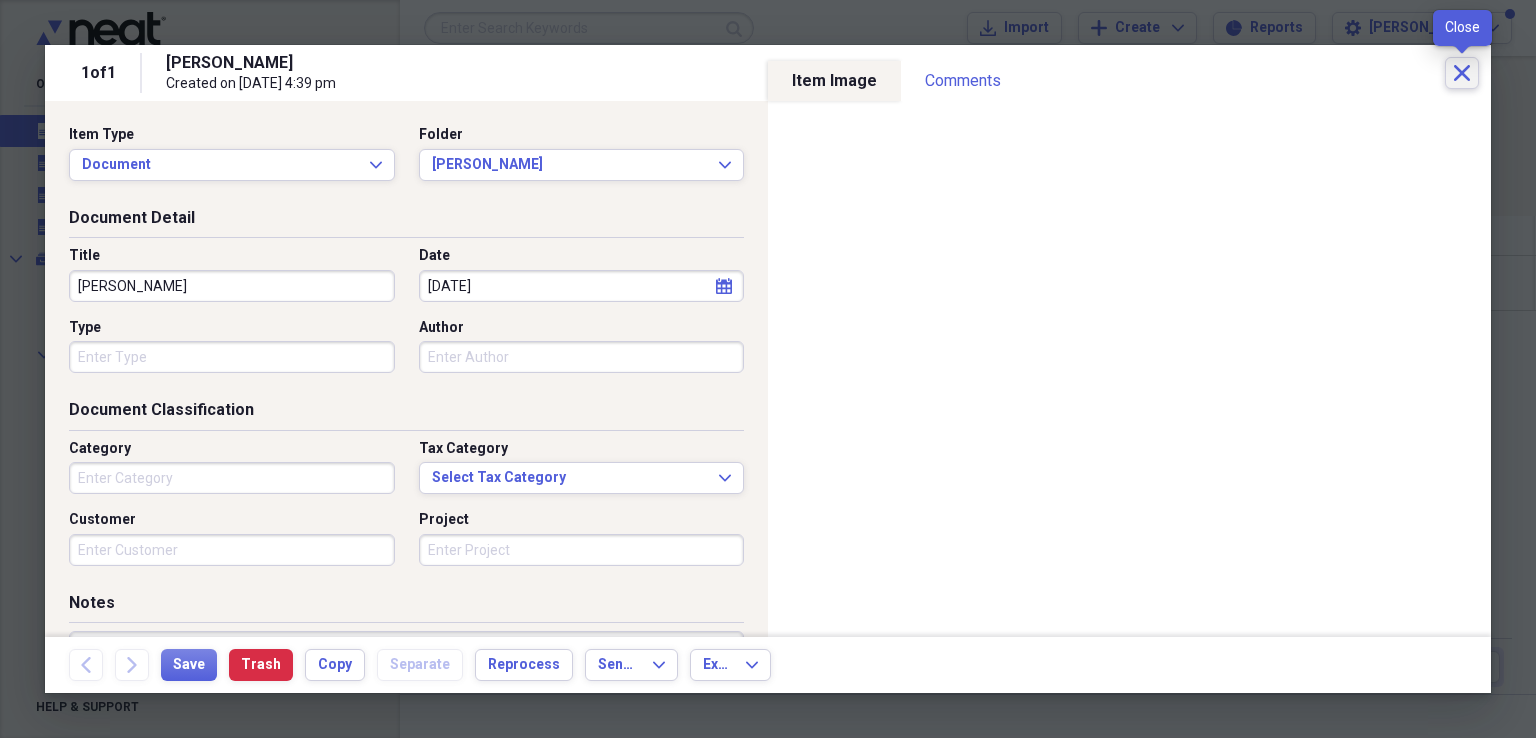 click on "Close" at bounding box center (1462, 73) 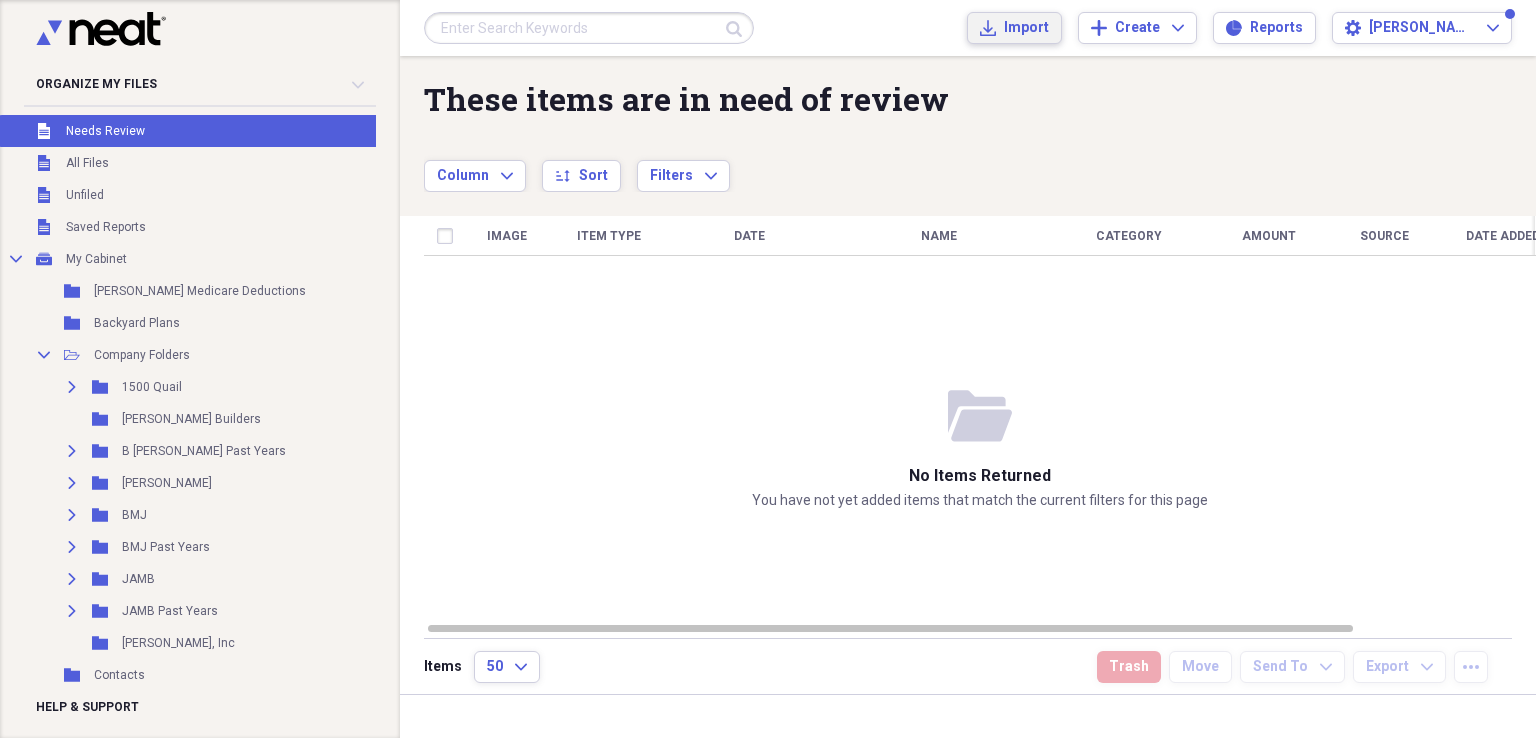 click on "Import" at bounding box center (1026, 28) 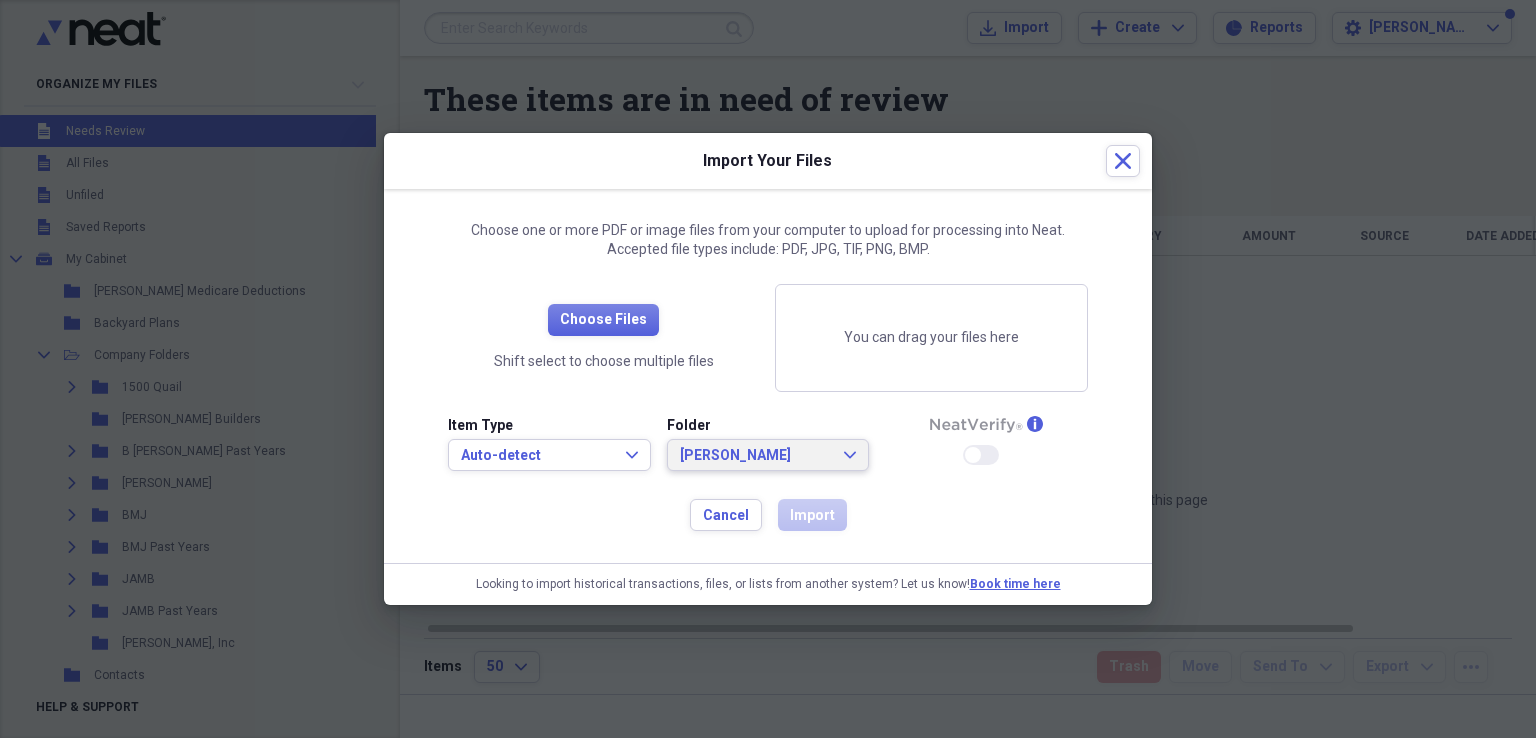 click on "Expand" 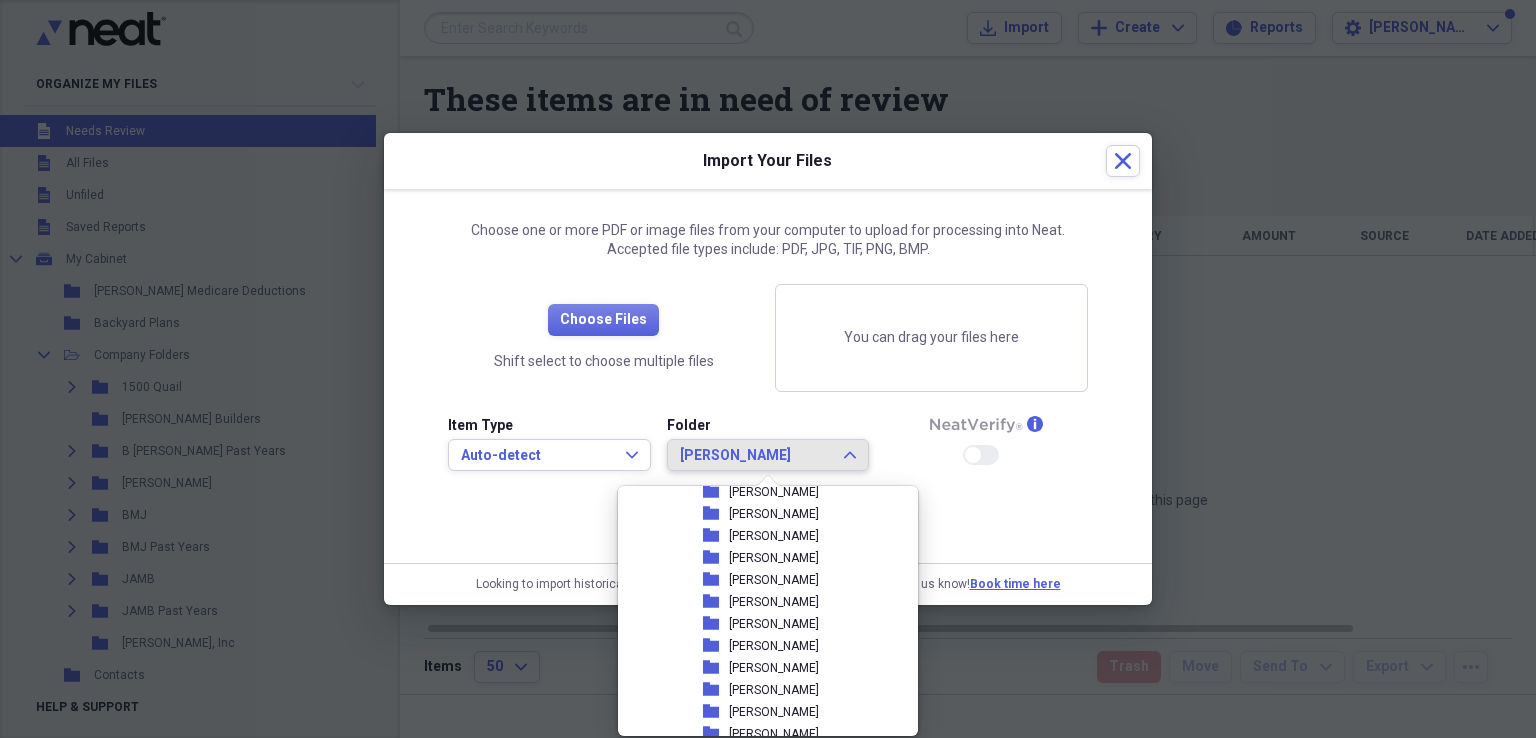 scroll, scrollTop: 648, scrollLeft: 0, axis: vertical 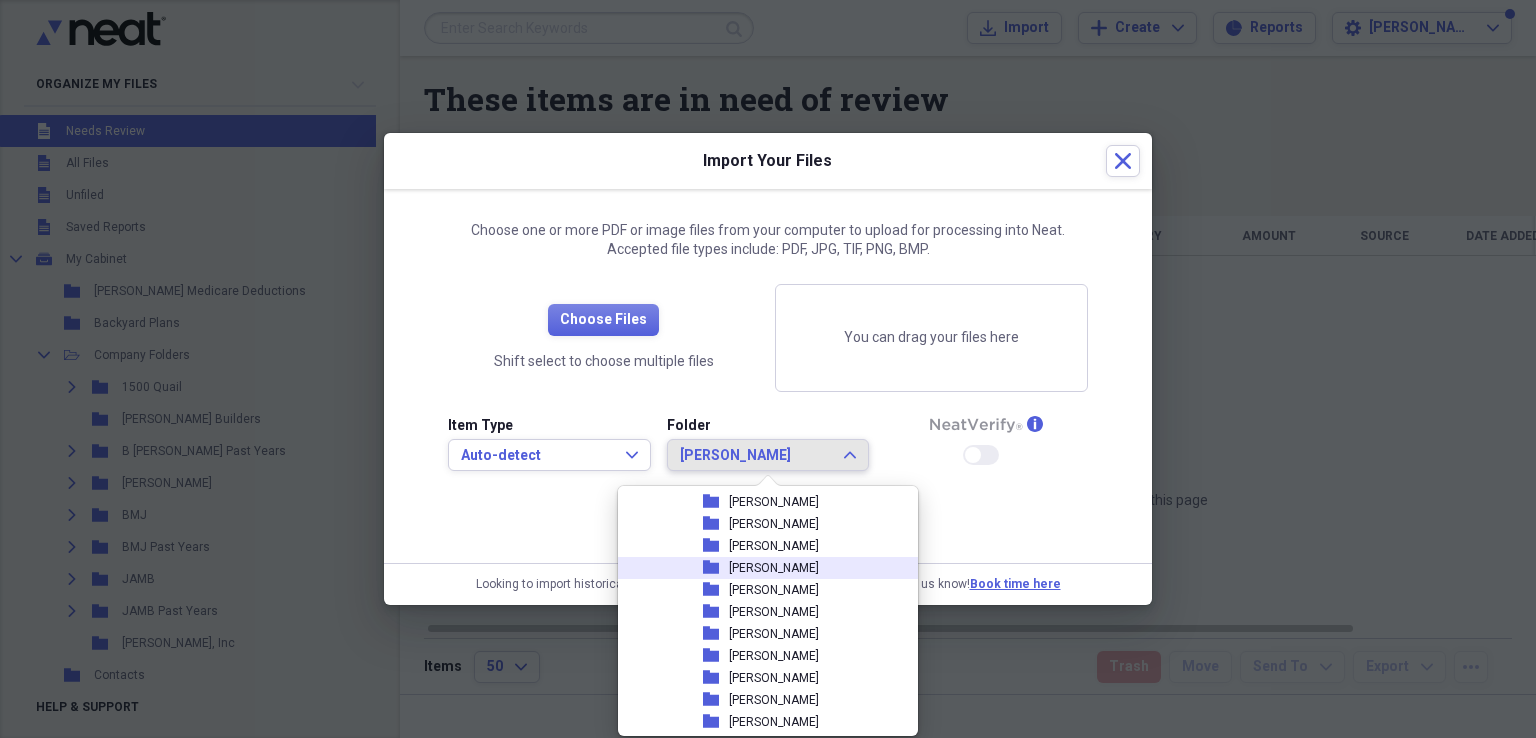 click on "[PERSON_NAME]" at bounding box center (774, 568) 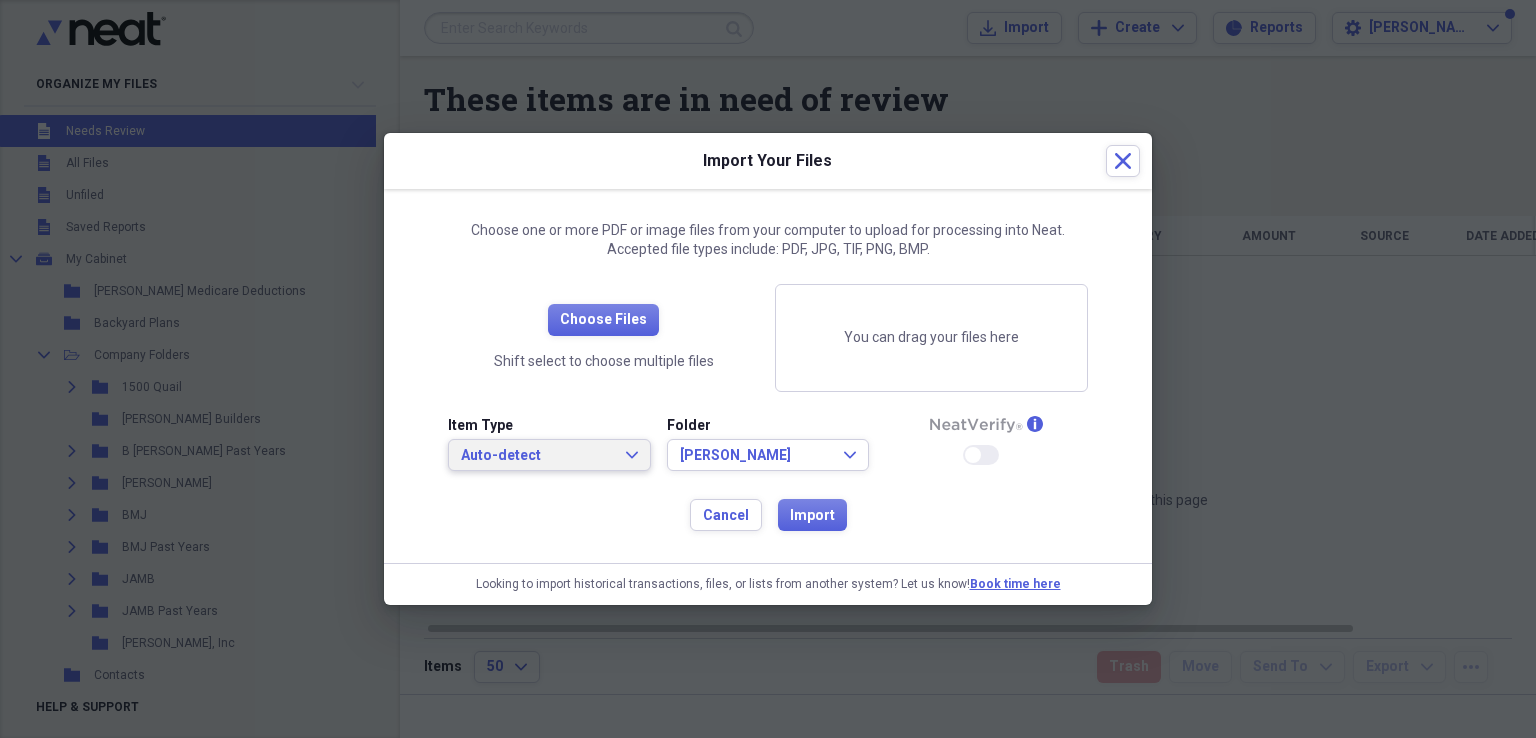 click on "Auto-detect Expand" at bounding box center [549, 455] 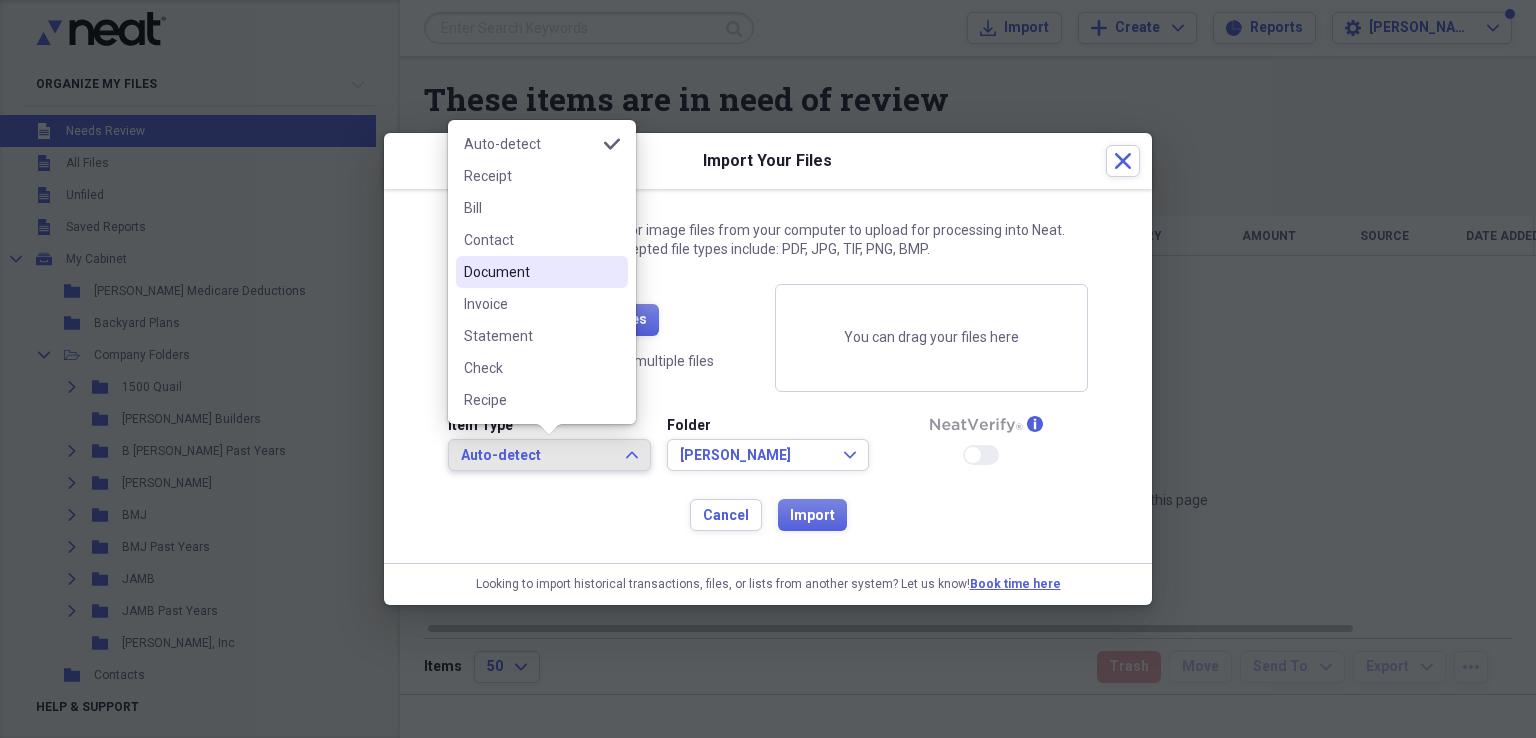 click on "Document" at bounding box center (542, 272) 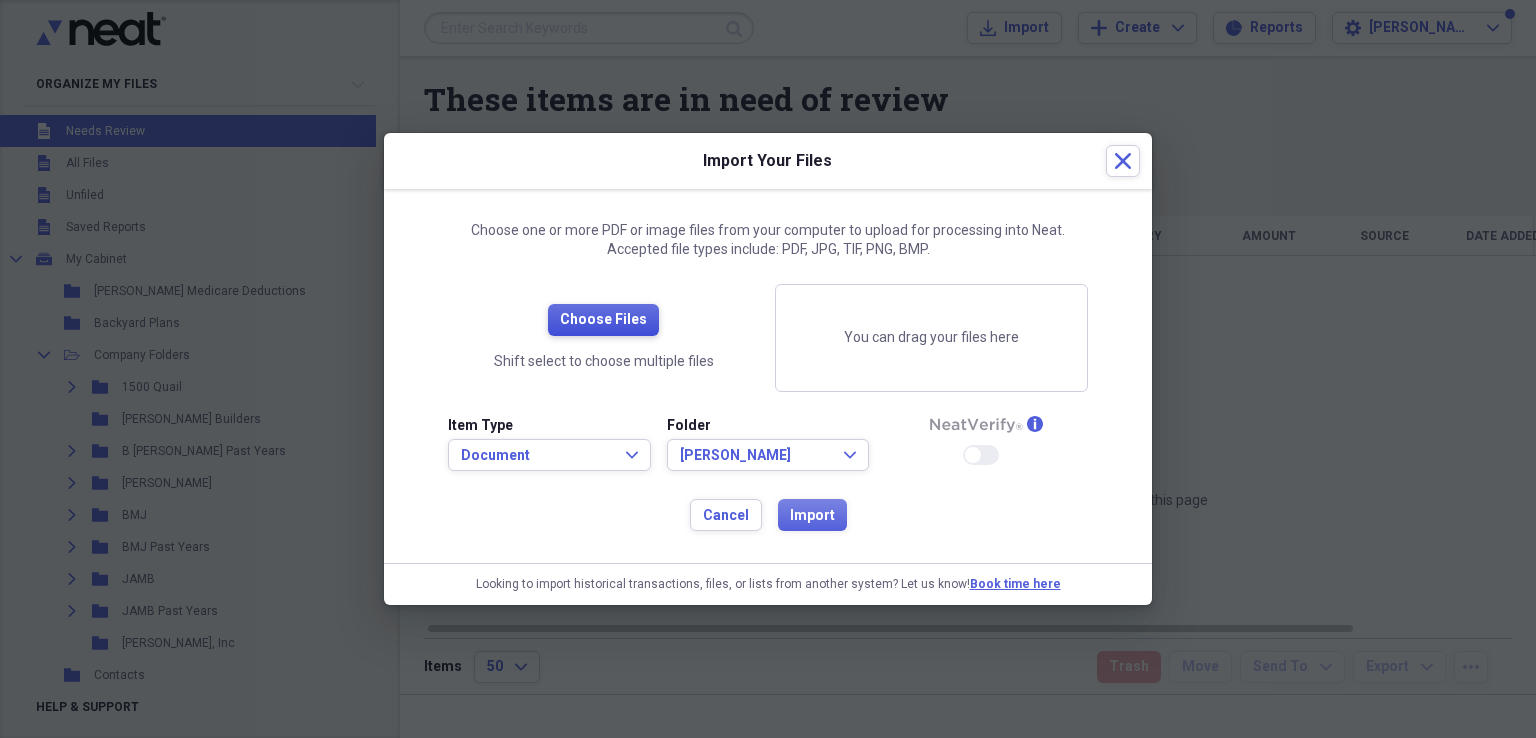 click on "Choose Files" at bounding box center [603, 320] 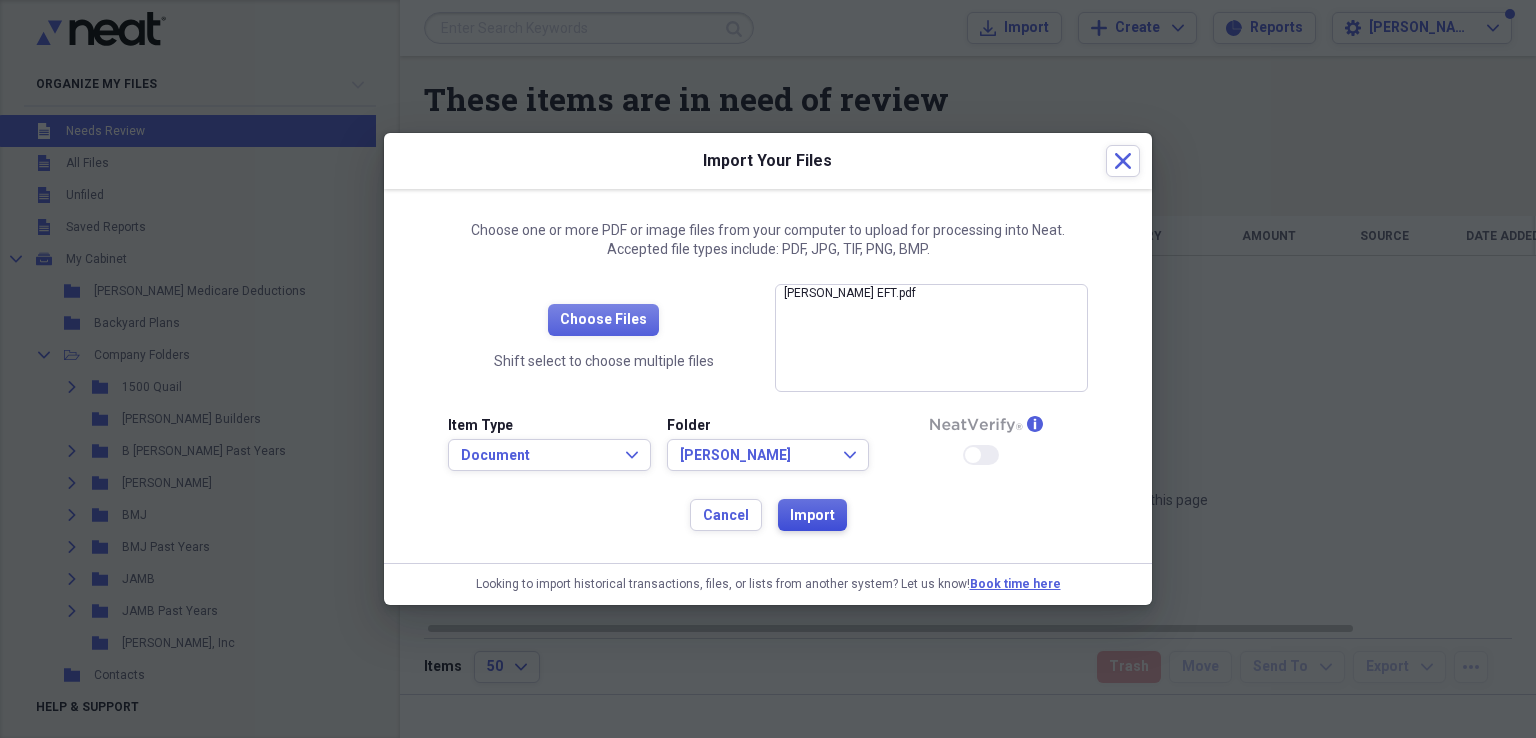 click on "Import" at bounding box center (812, 516) 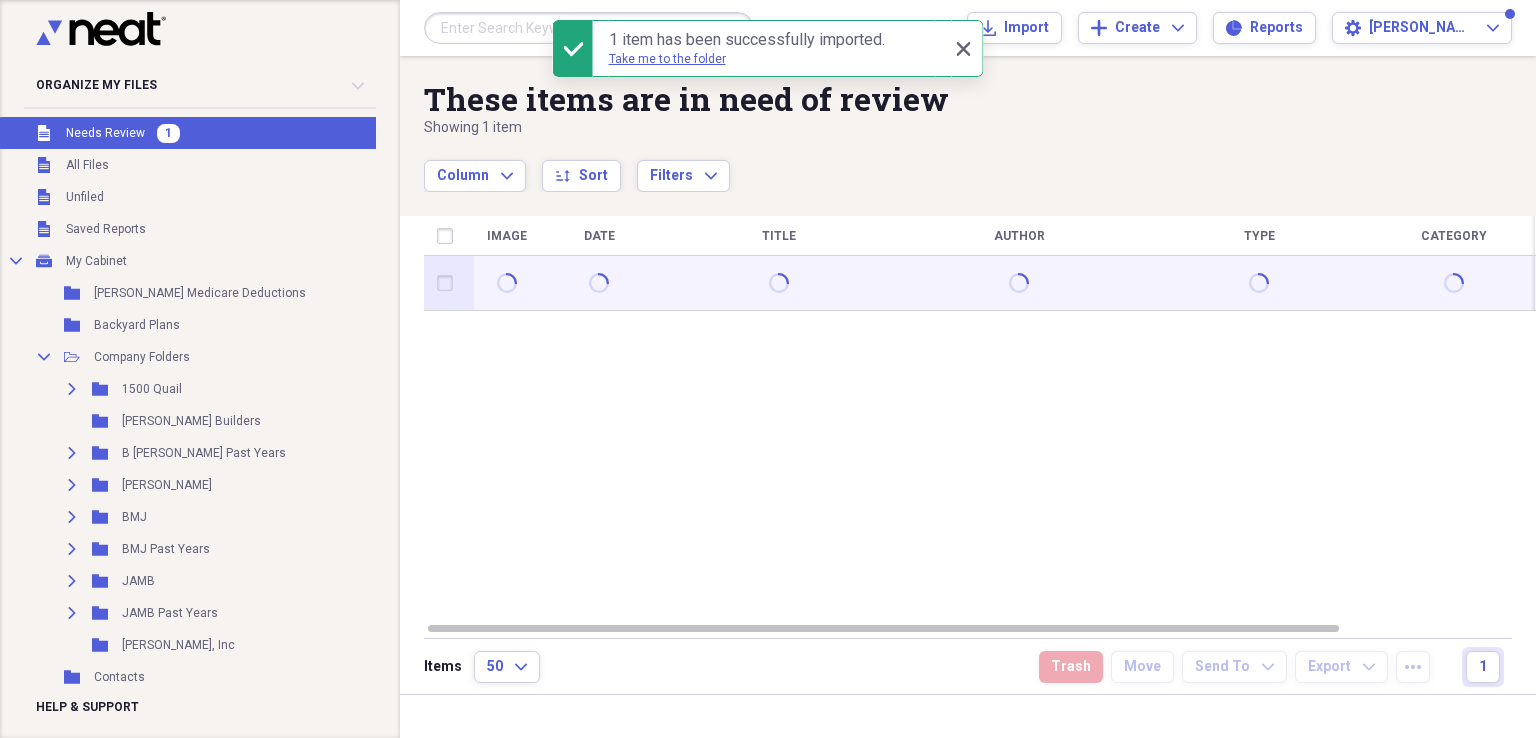 click at bounding box center (449, 283) 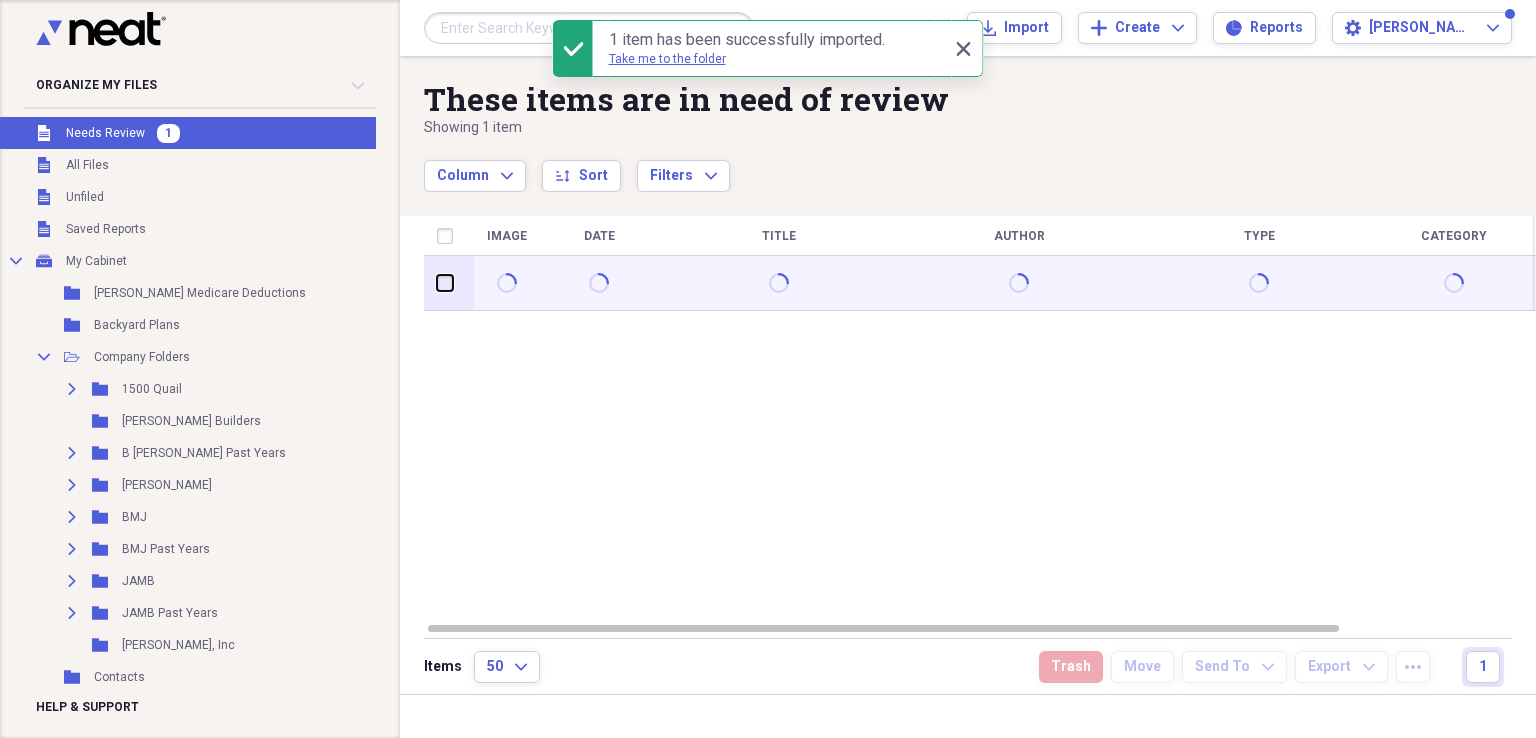 click at bounding box center [437, 283] 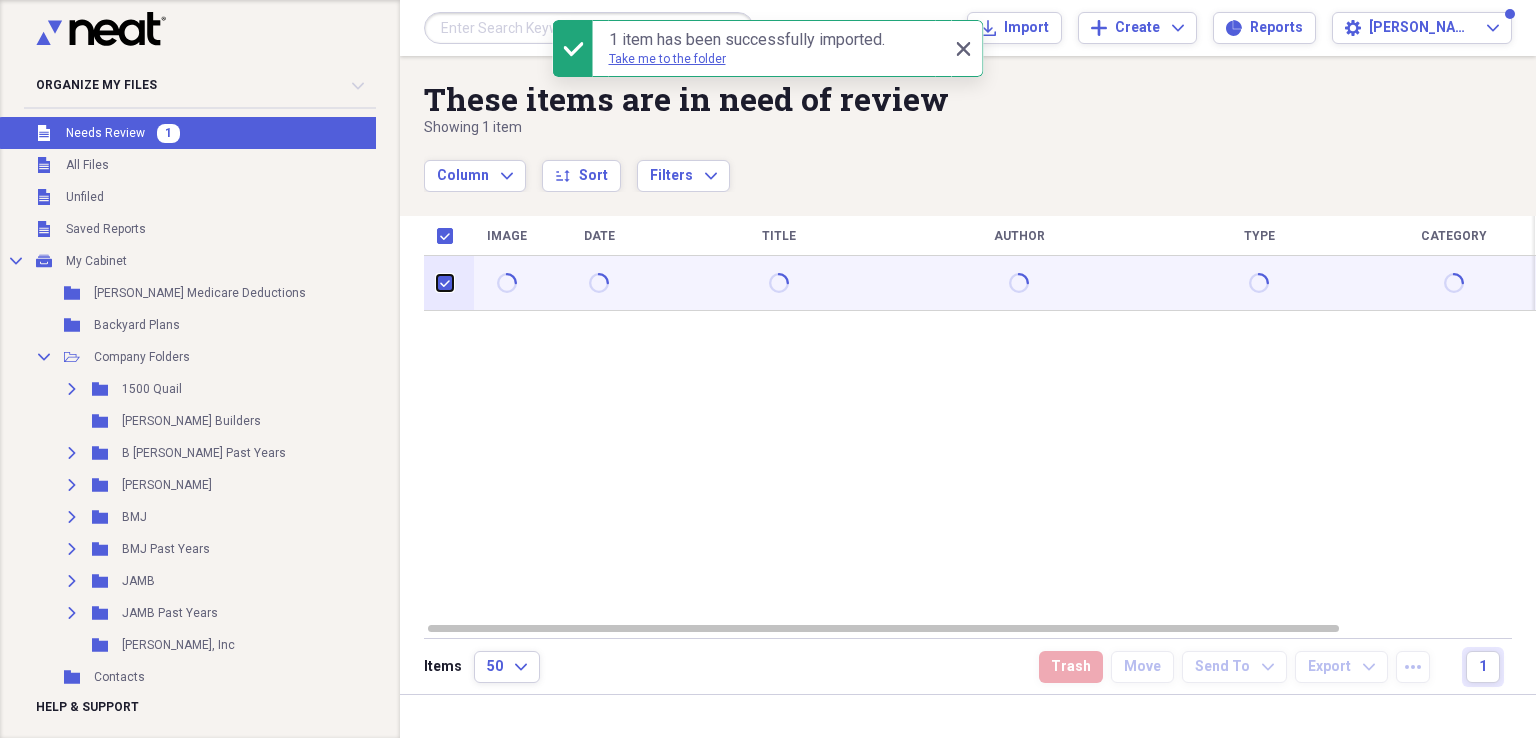 checkbox on "true" 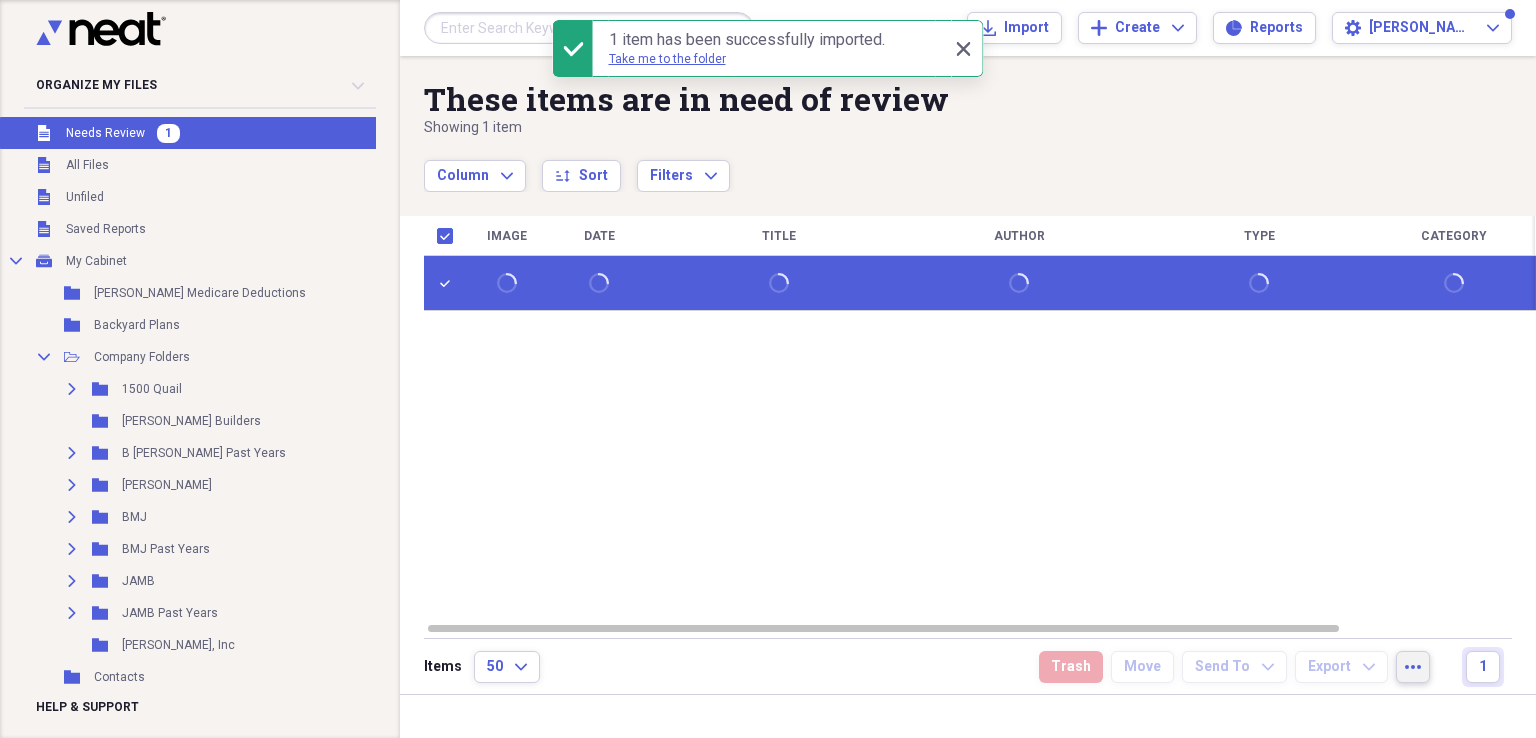click on "more" at bounding box center [1413, 667] 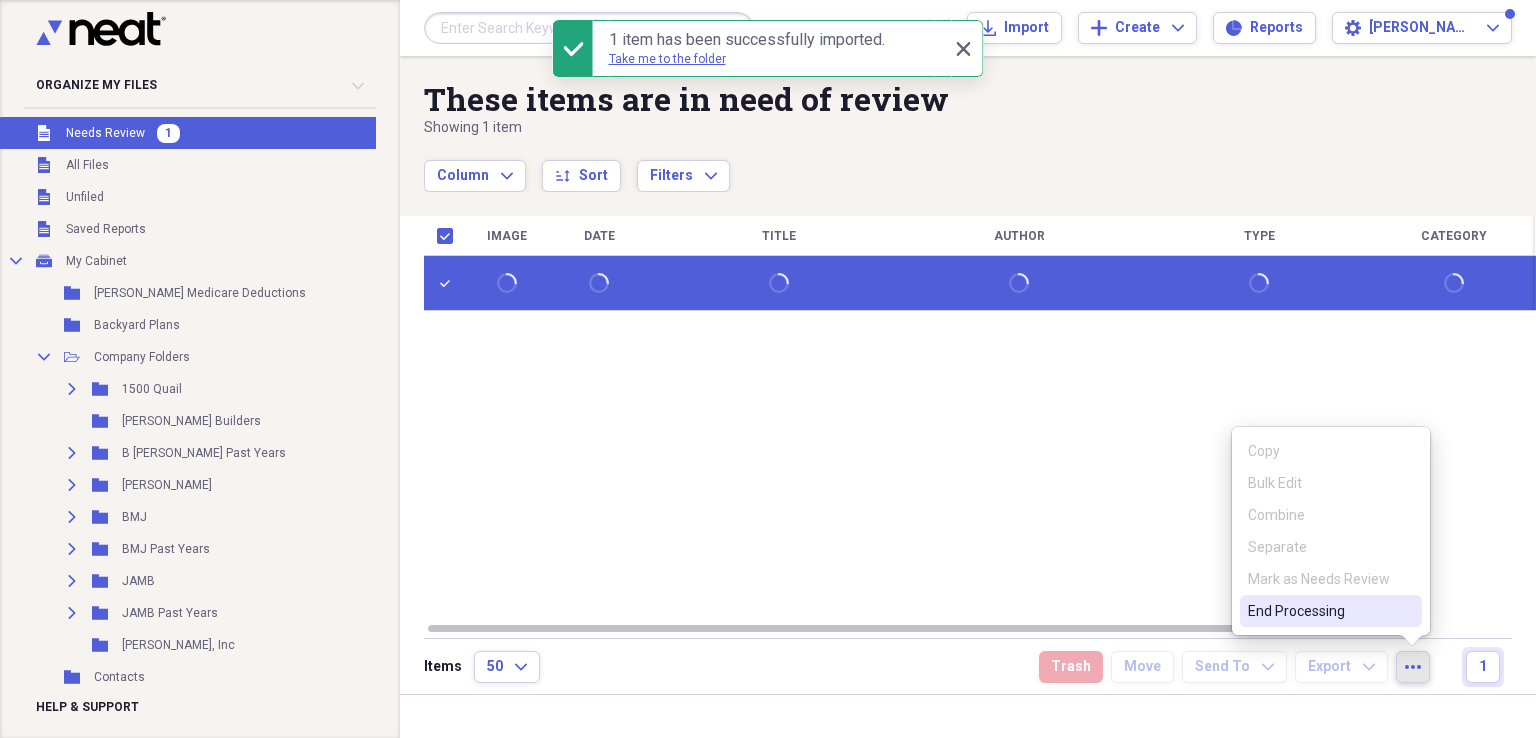 click on "End Processing" at bounding box center [1319, 611] 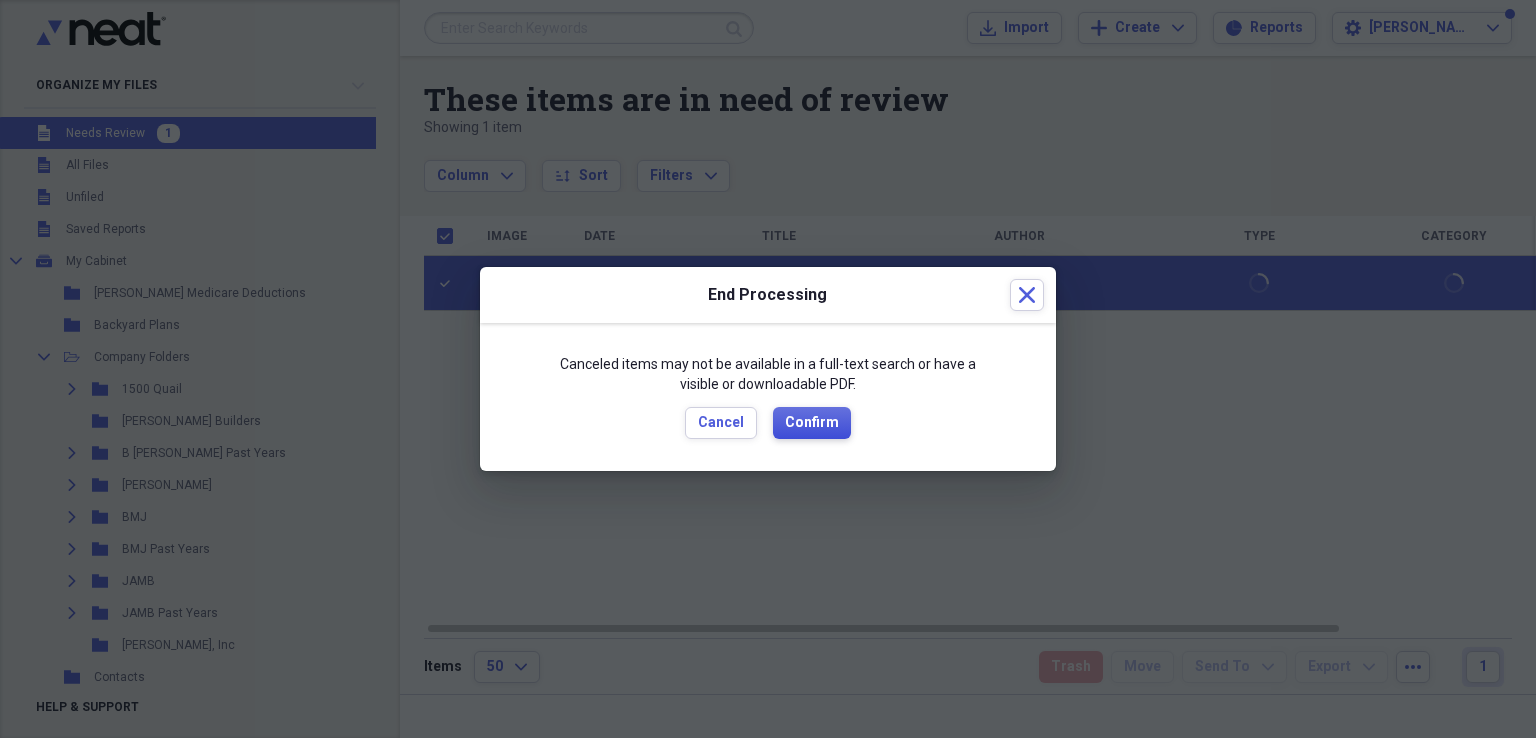 click on "Confirm" at bounding box center (812, 423) 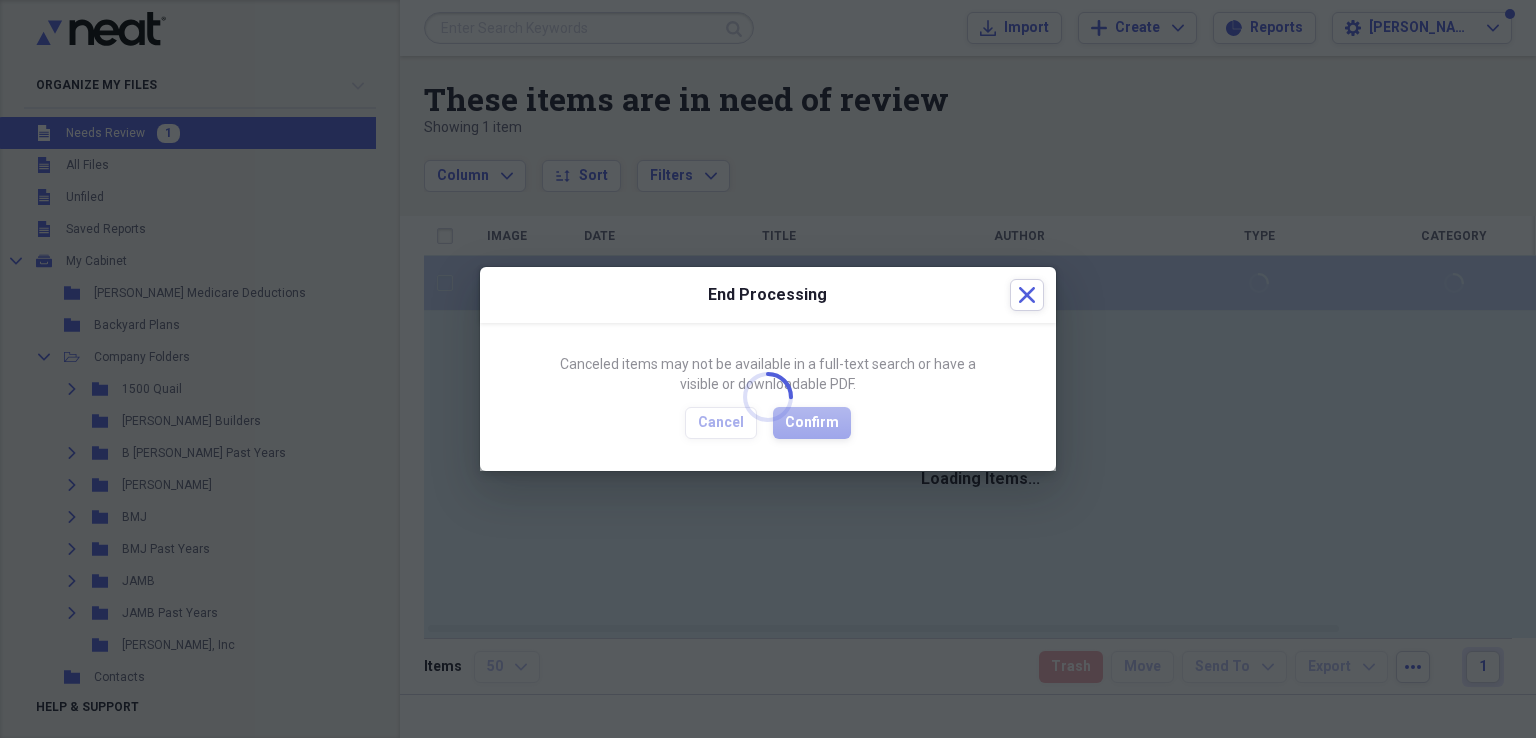 checkbox on "false" 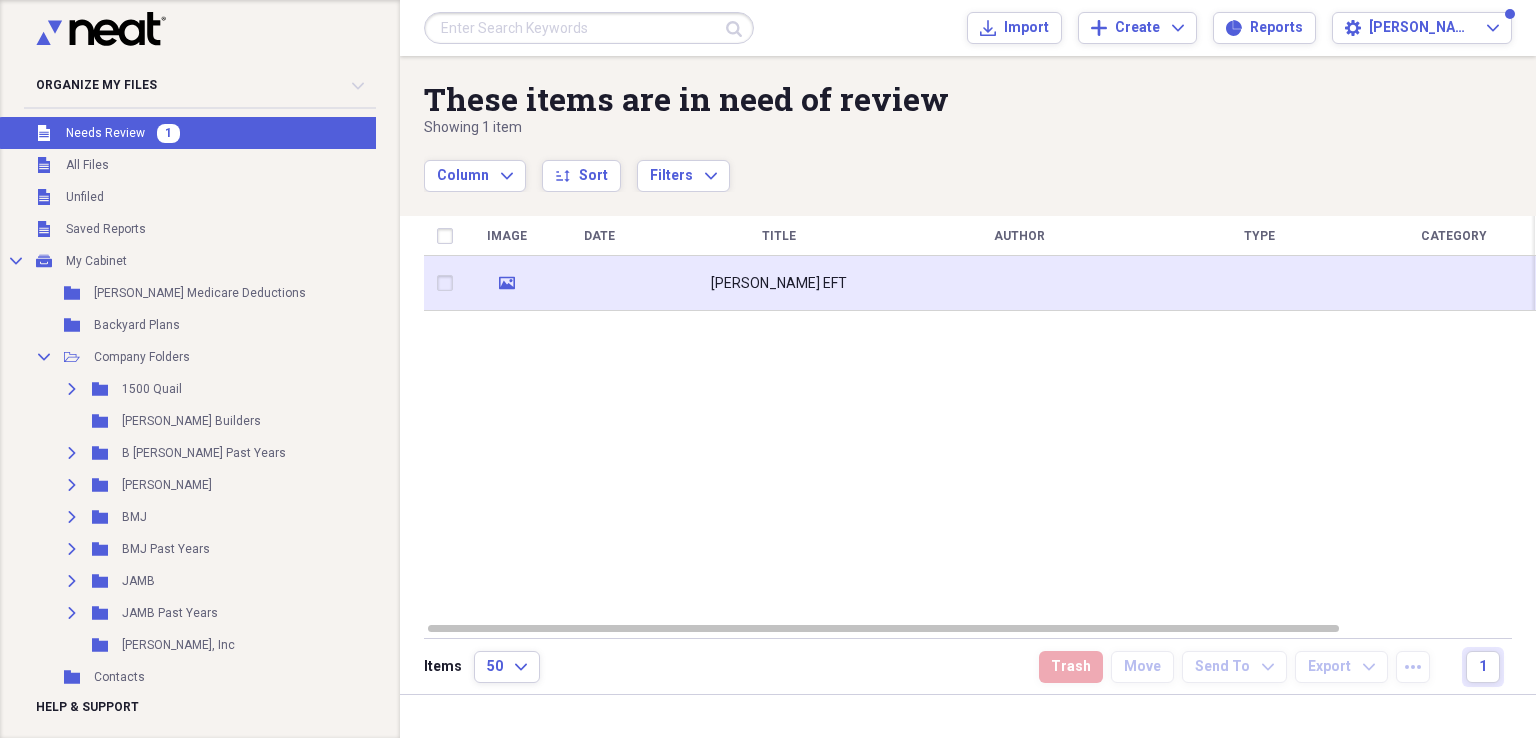 click 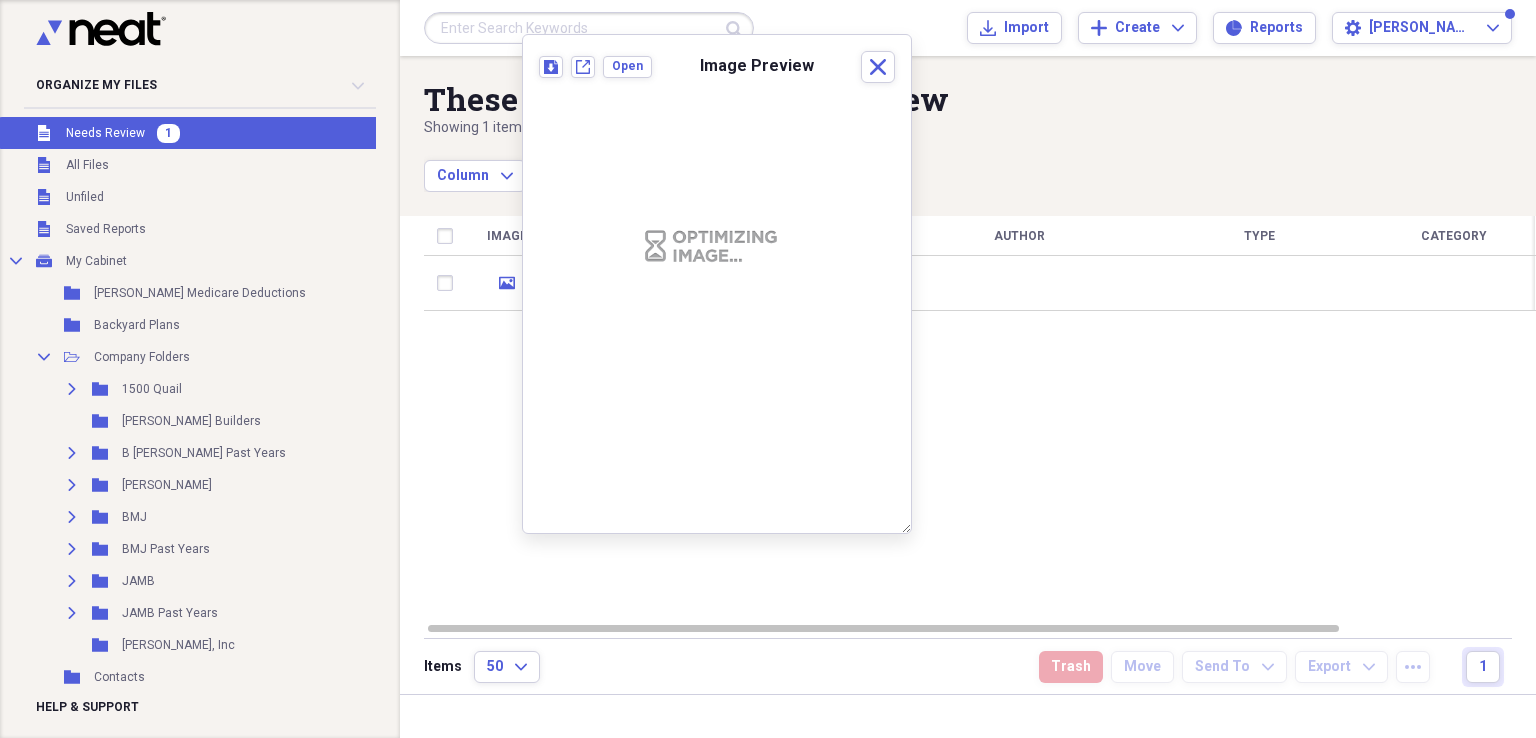click on "Download New tab Open Image Preview Close" at bounding box center (717, 73) 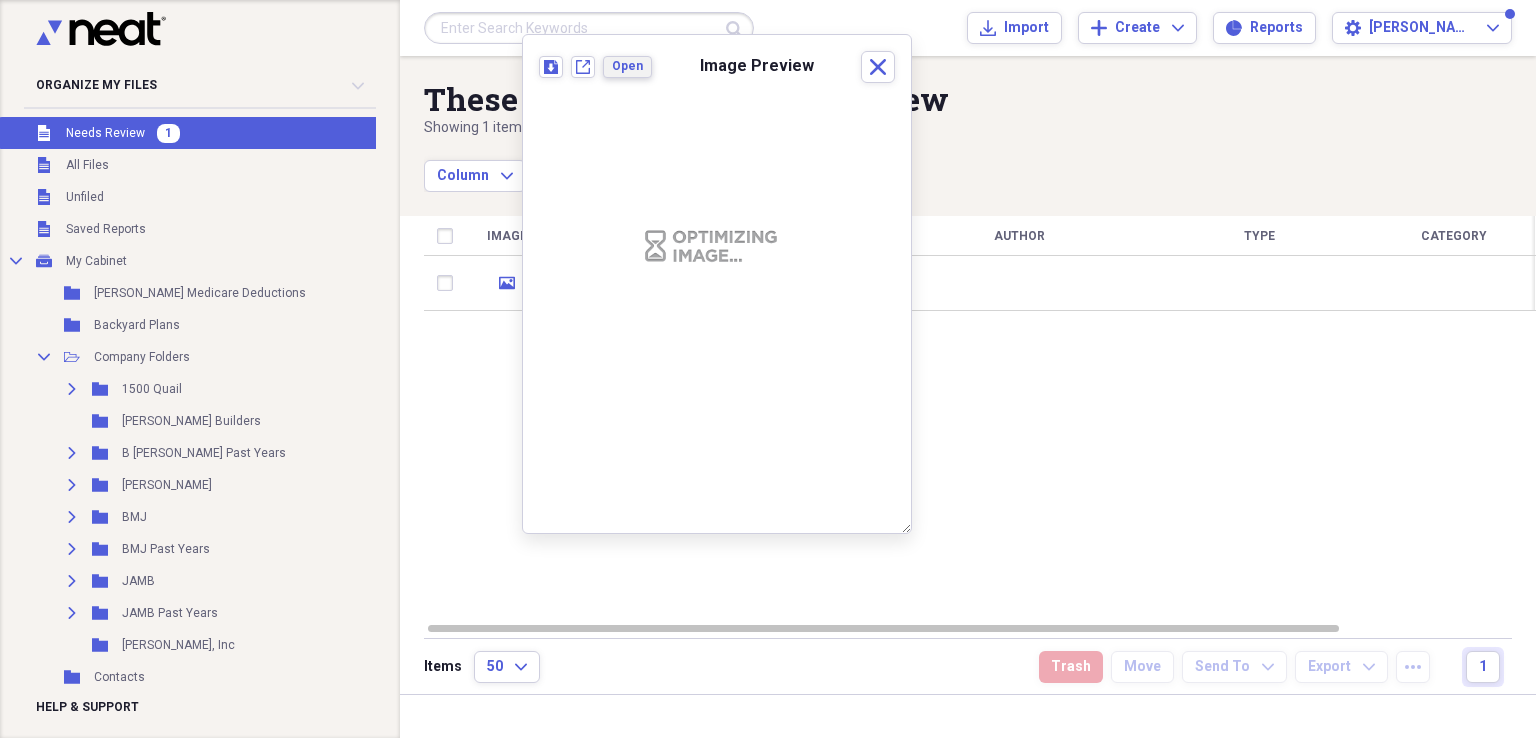 click on "Open" at bounding box center [627, 66] 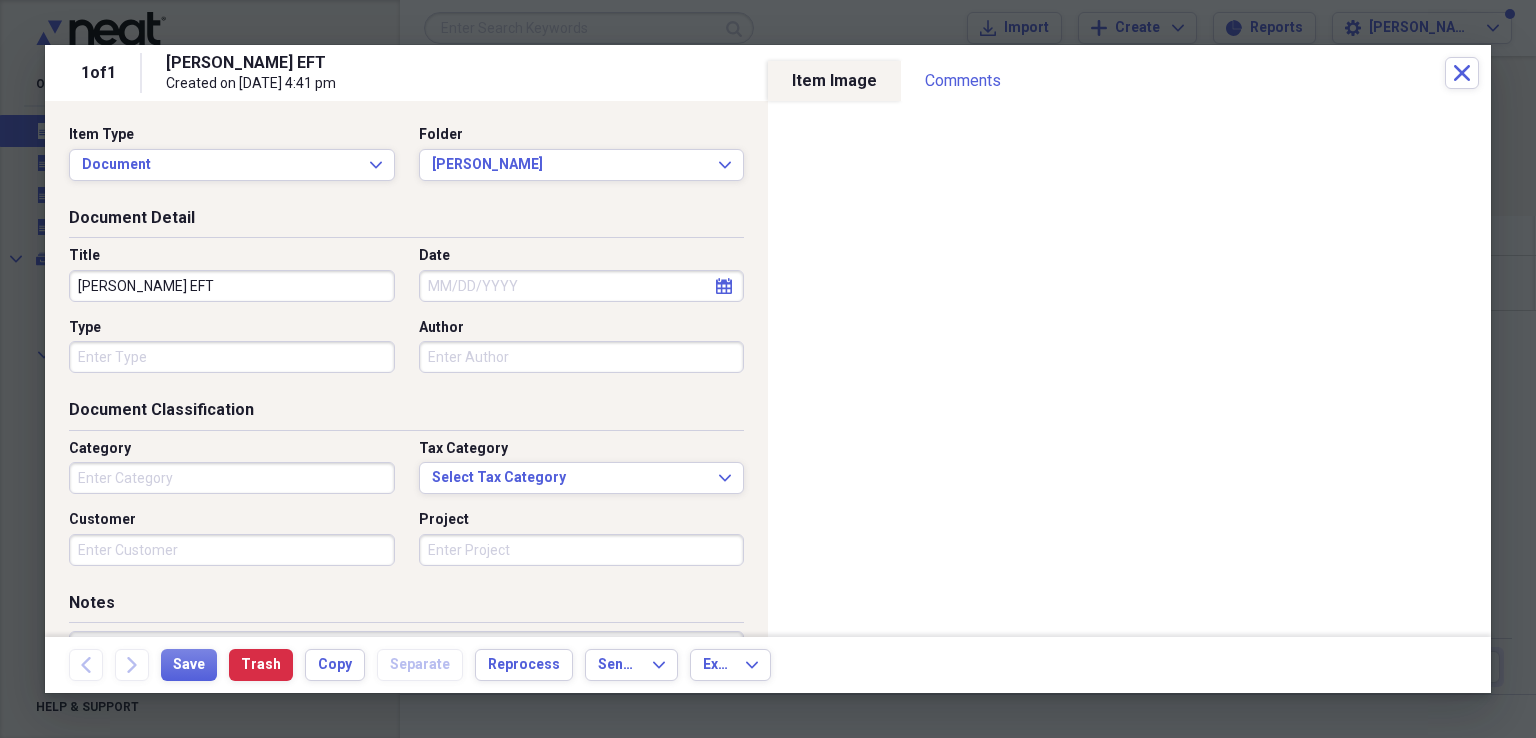 click 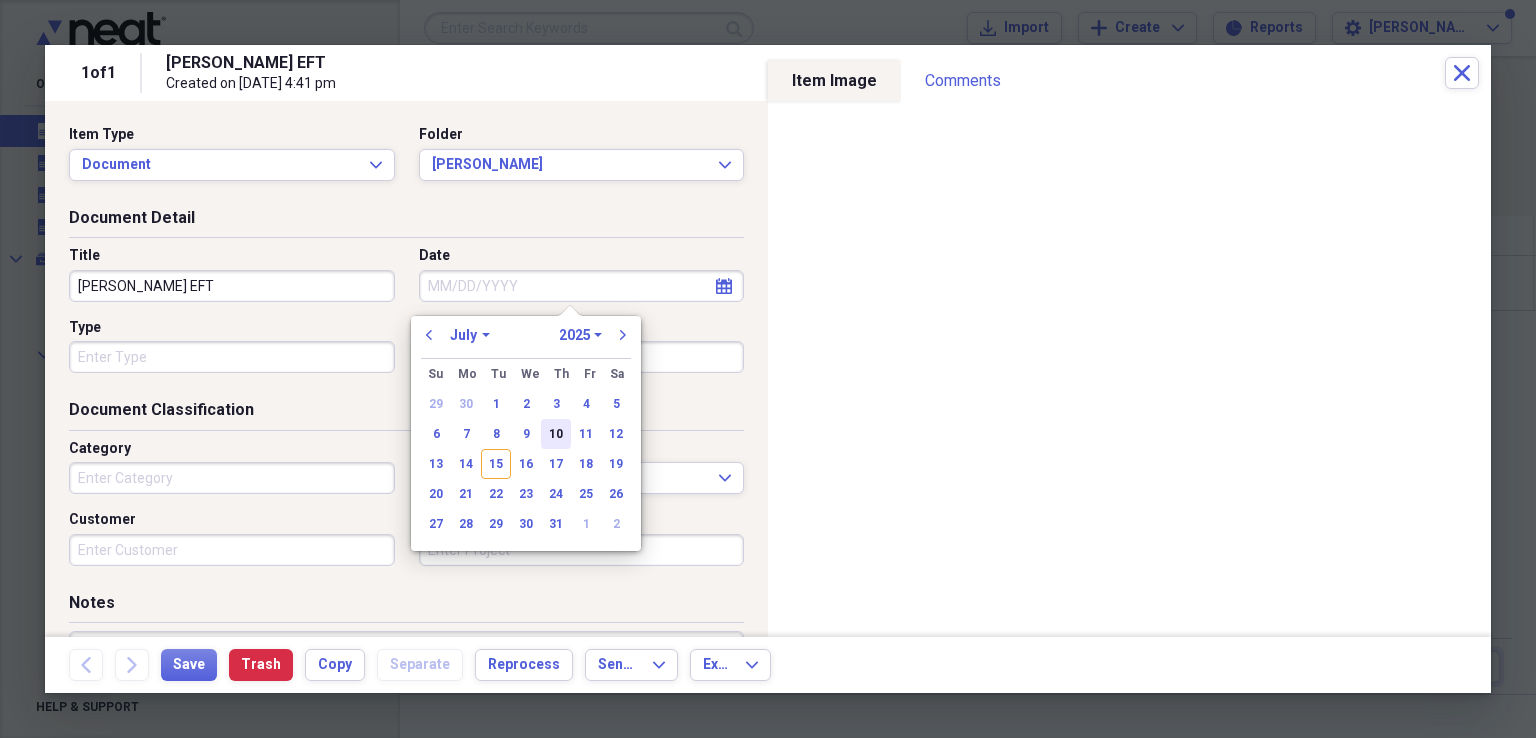 click on "10" at bounding box center (556, 434) 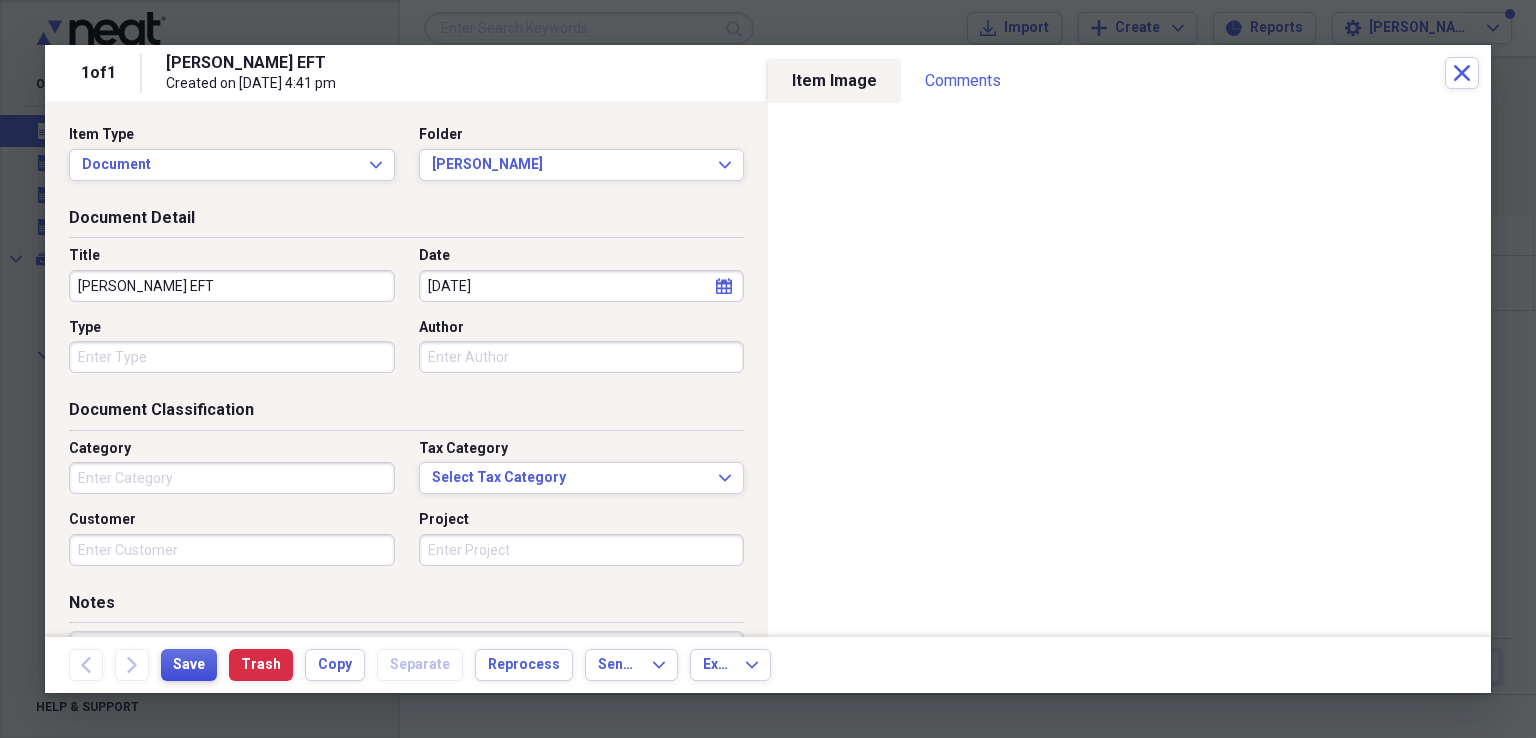 click on "Save" at bounding box center (189, 665) 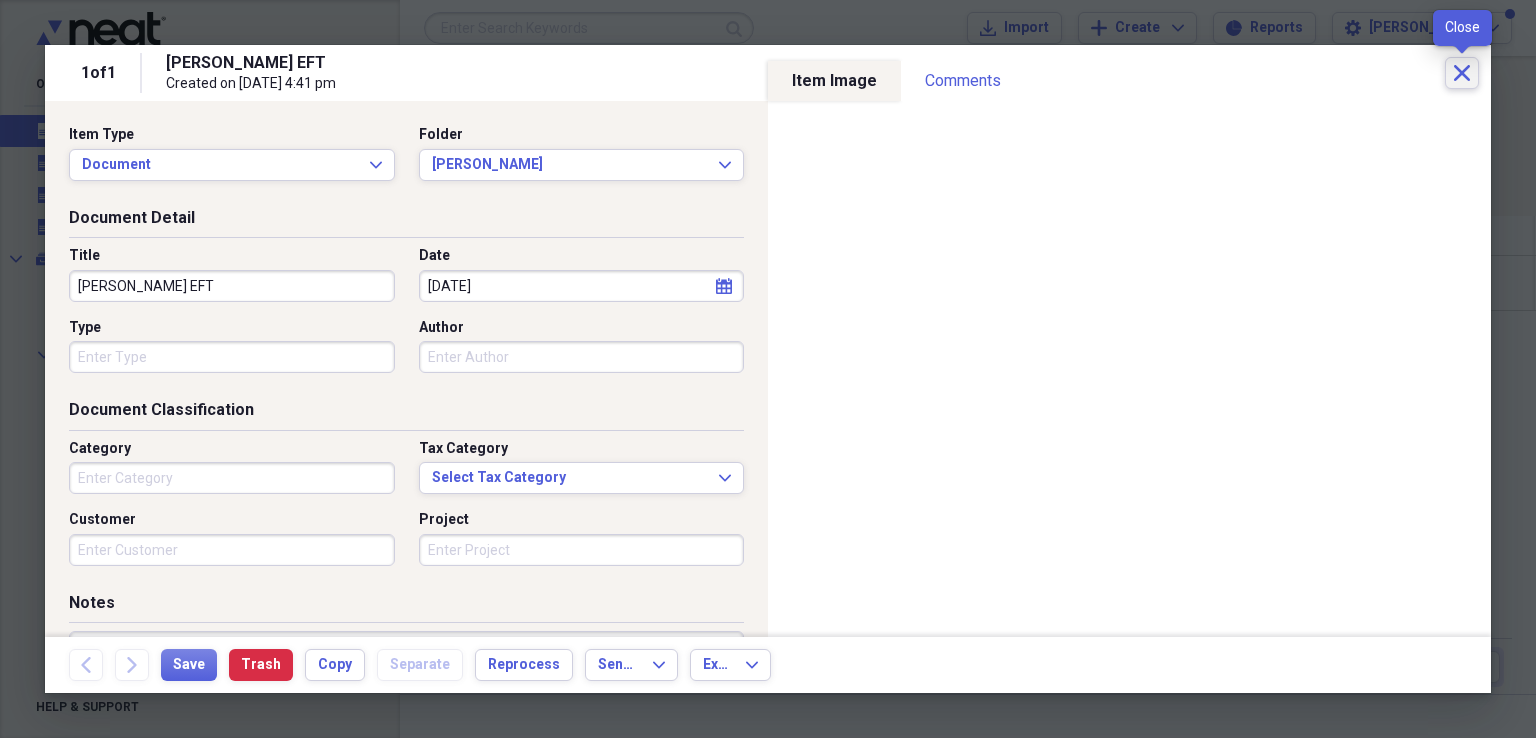 click 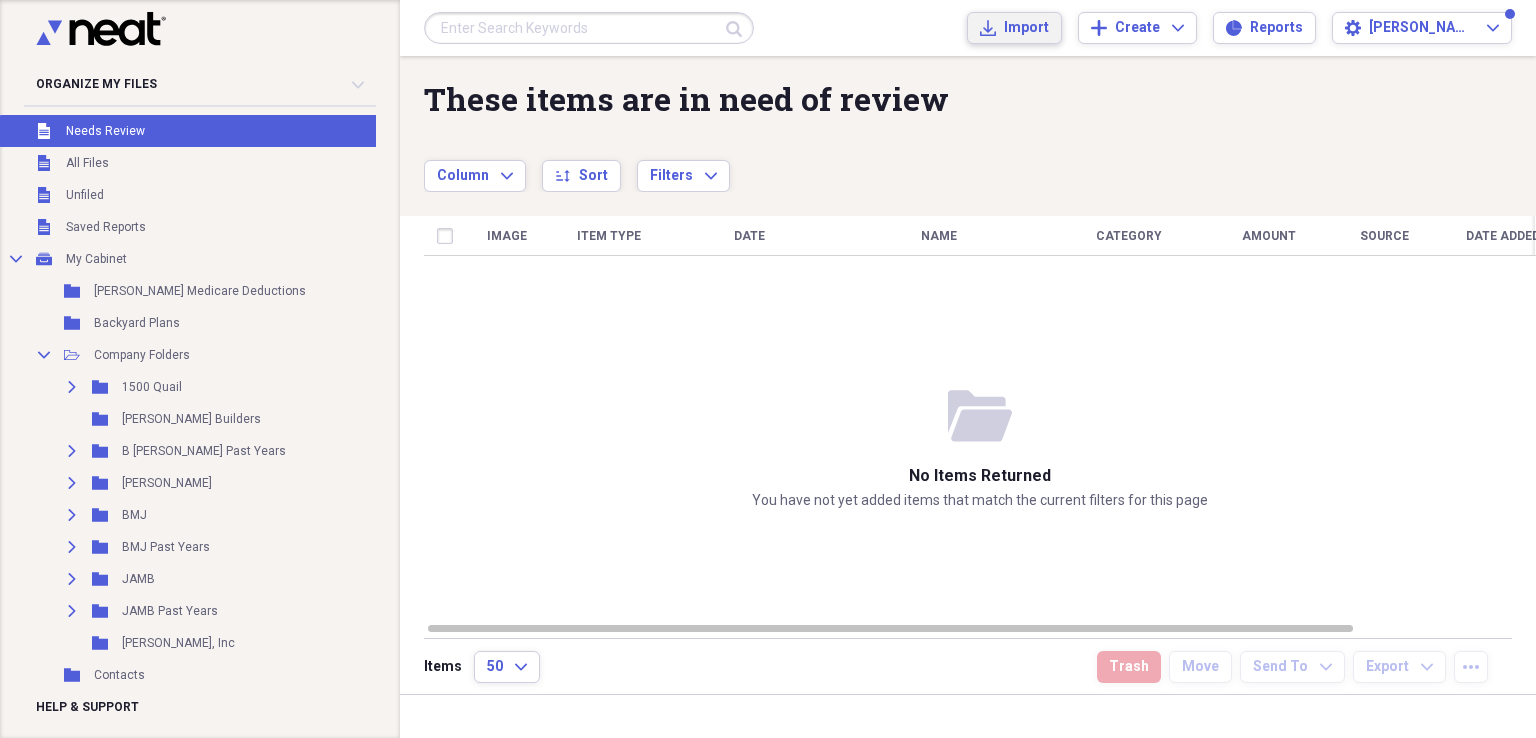 click on "Import" at bounding box center (1026, 28) 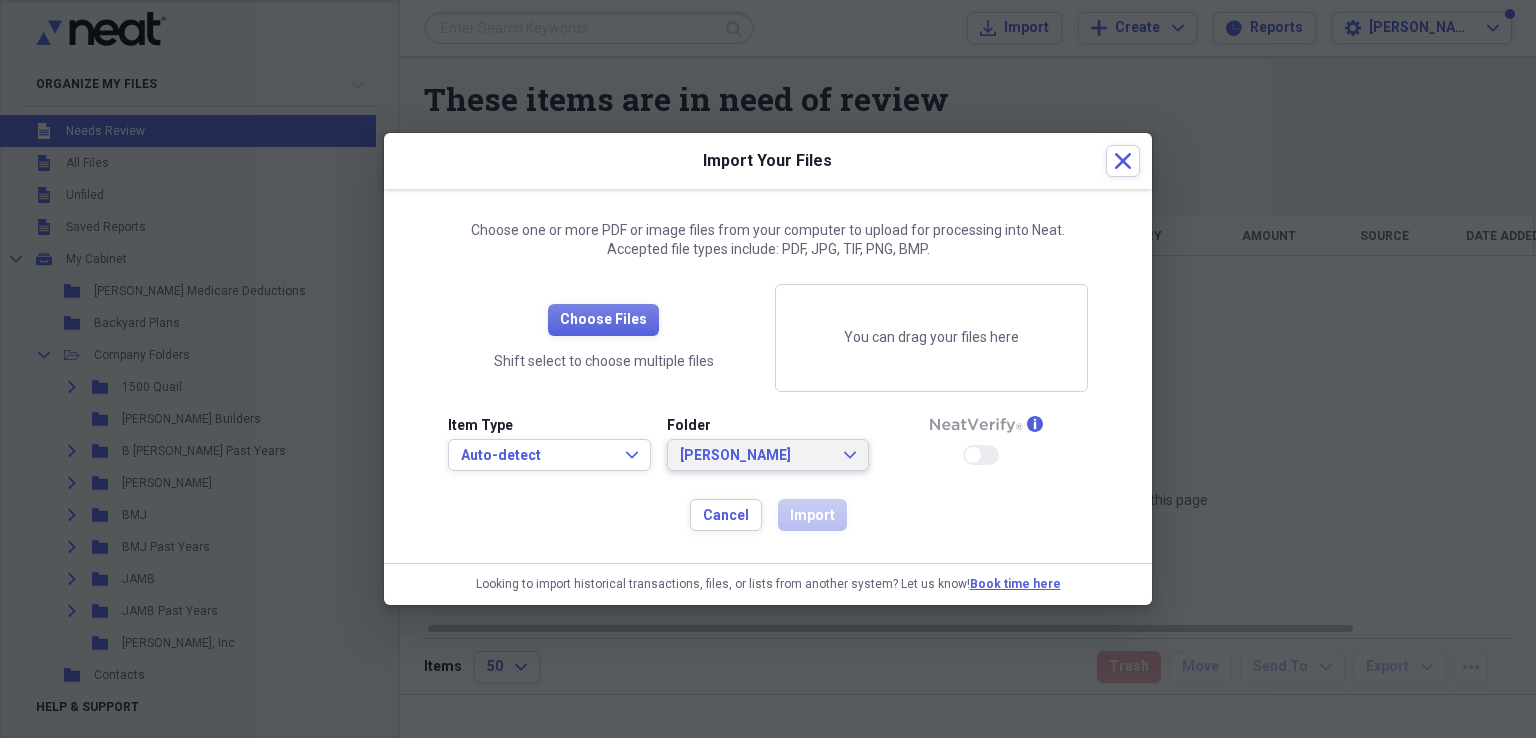 click on "Expand" 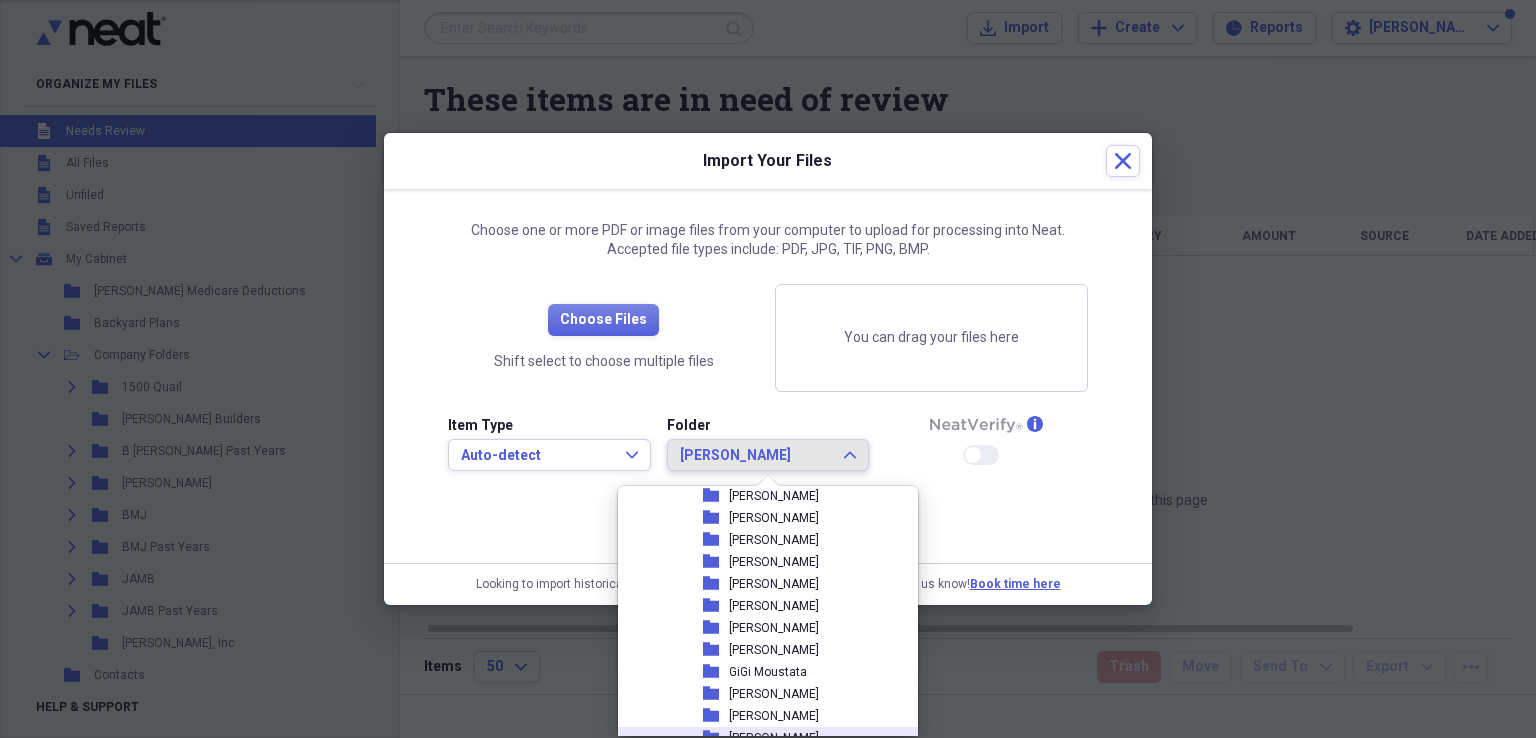 scroll, scrollTop: 312, scrollLeft: 0, axis: vertical 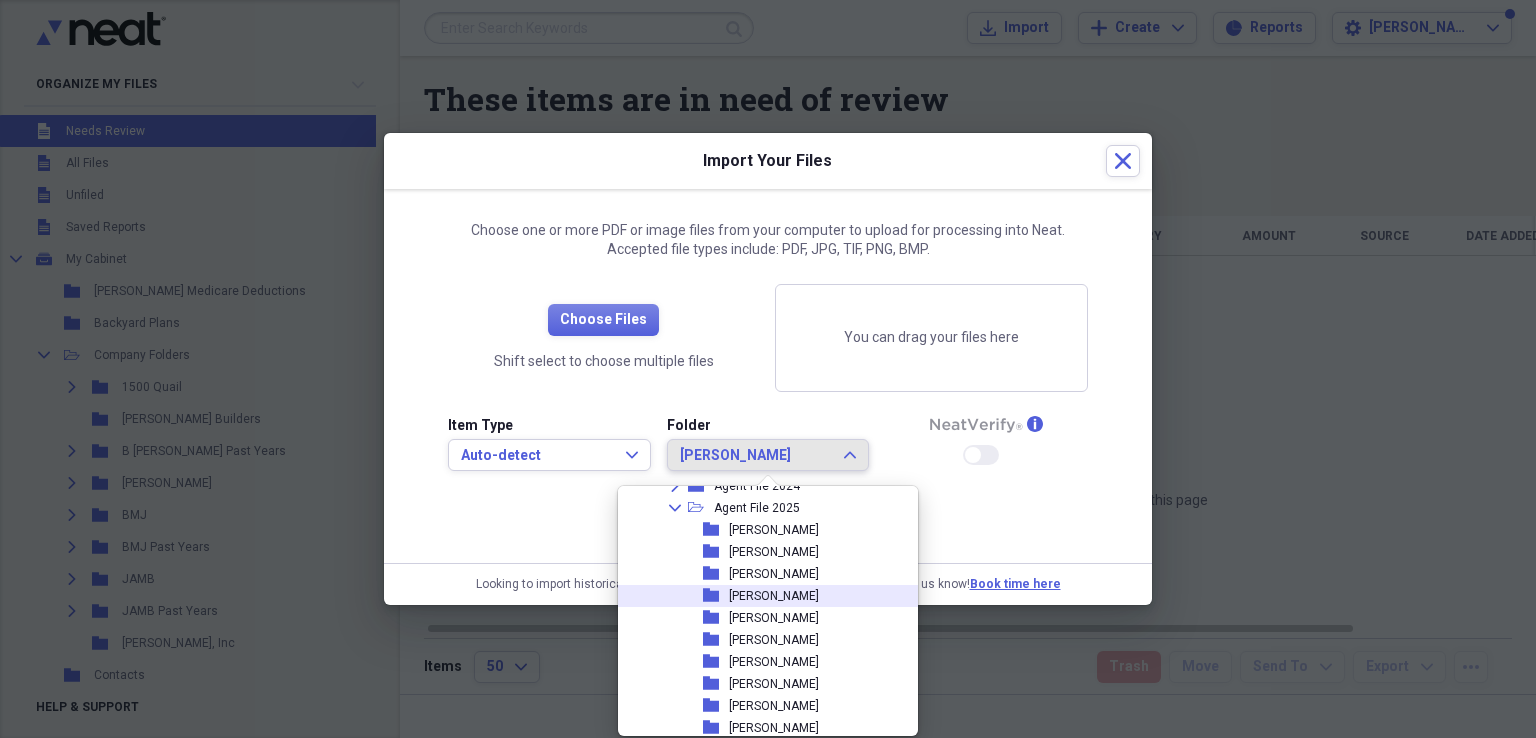 click on "[PERSON_NAME]" at bounding box center (774, 596) 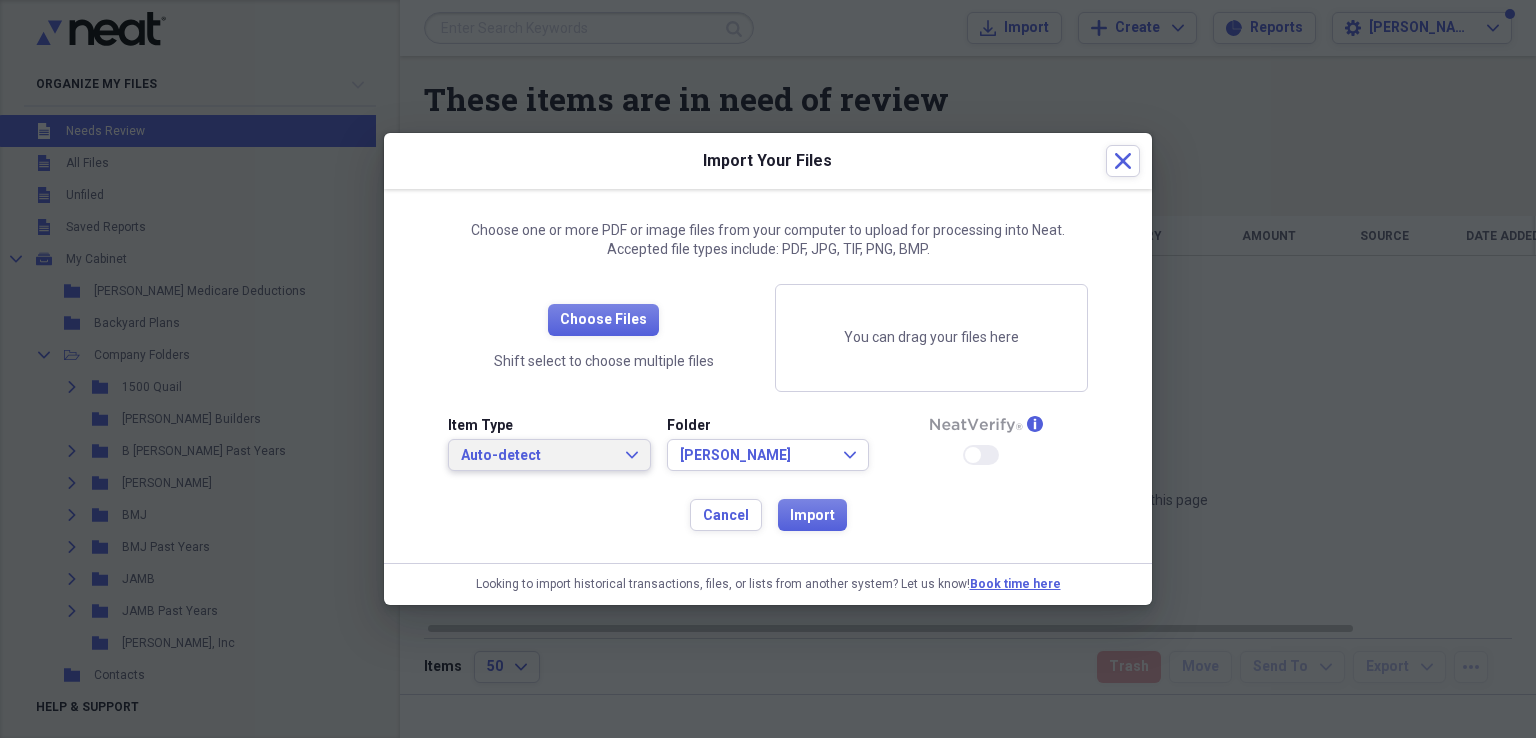 click on "Expand" 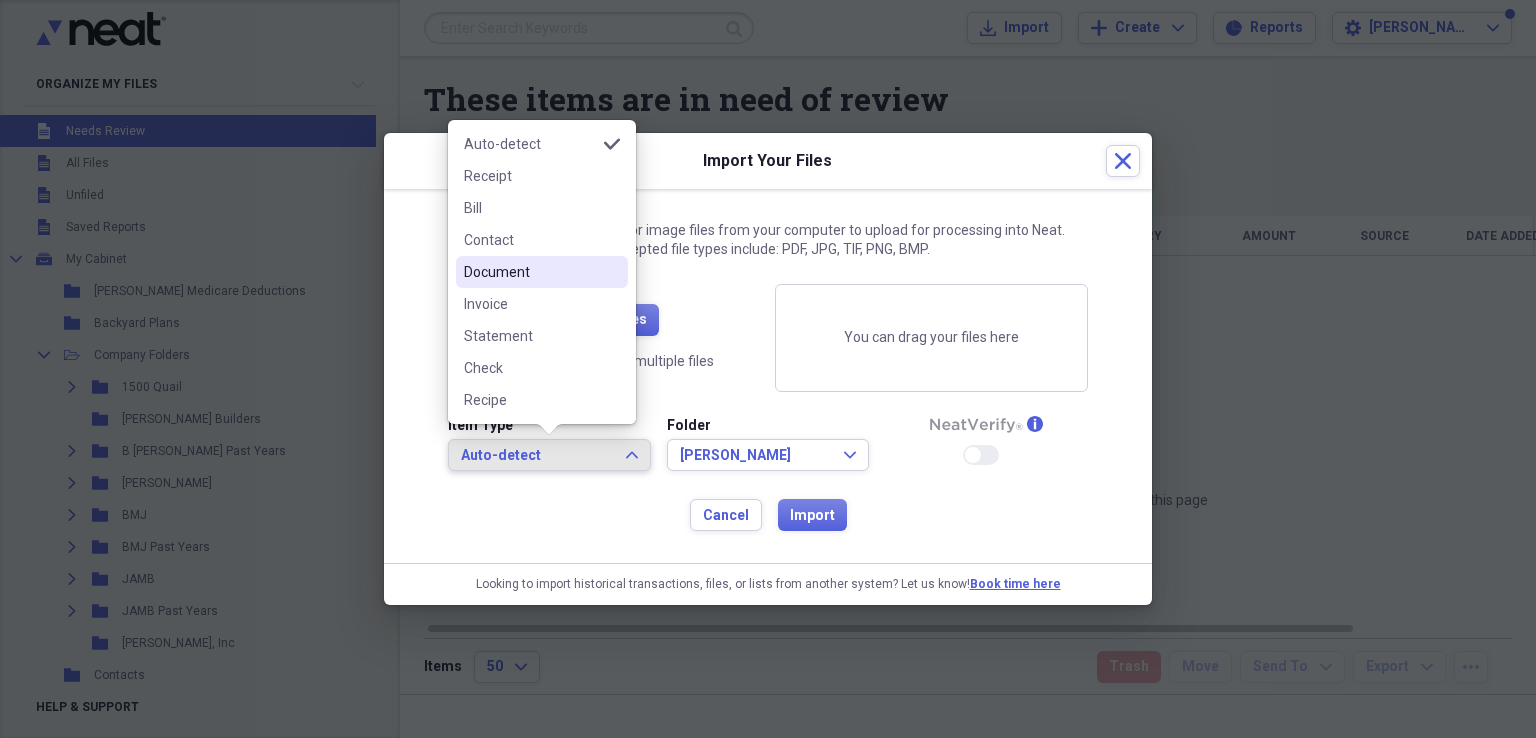click on "Document" at bounding box center [530, 272] 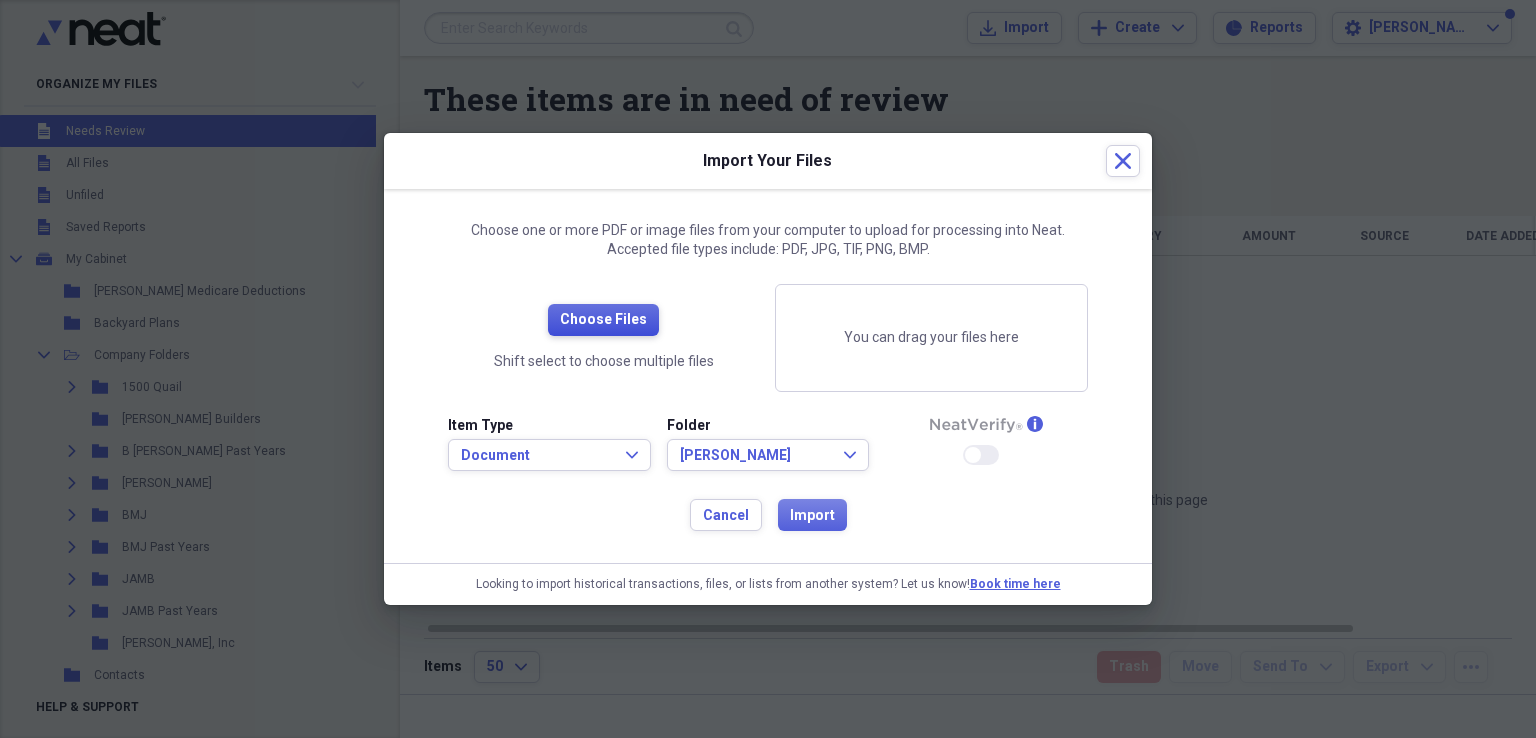 click on "Choose Files" at bounding box center [603, 320] 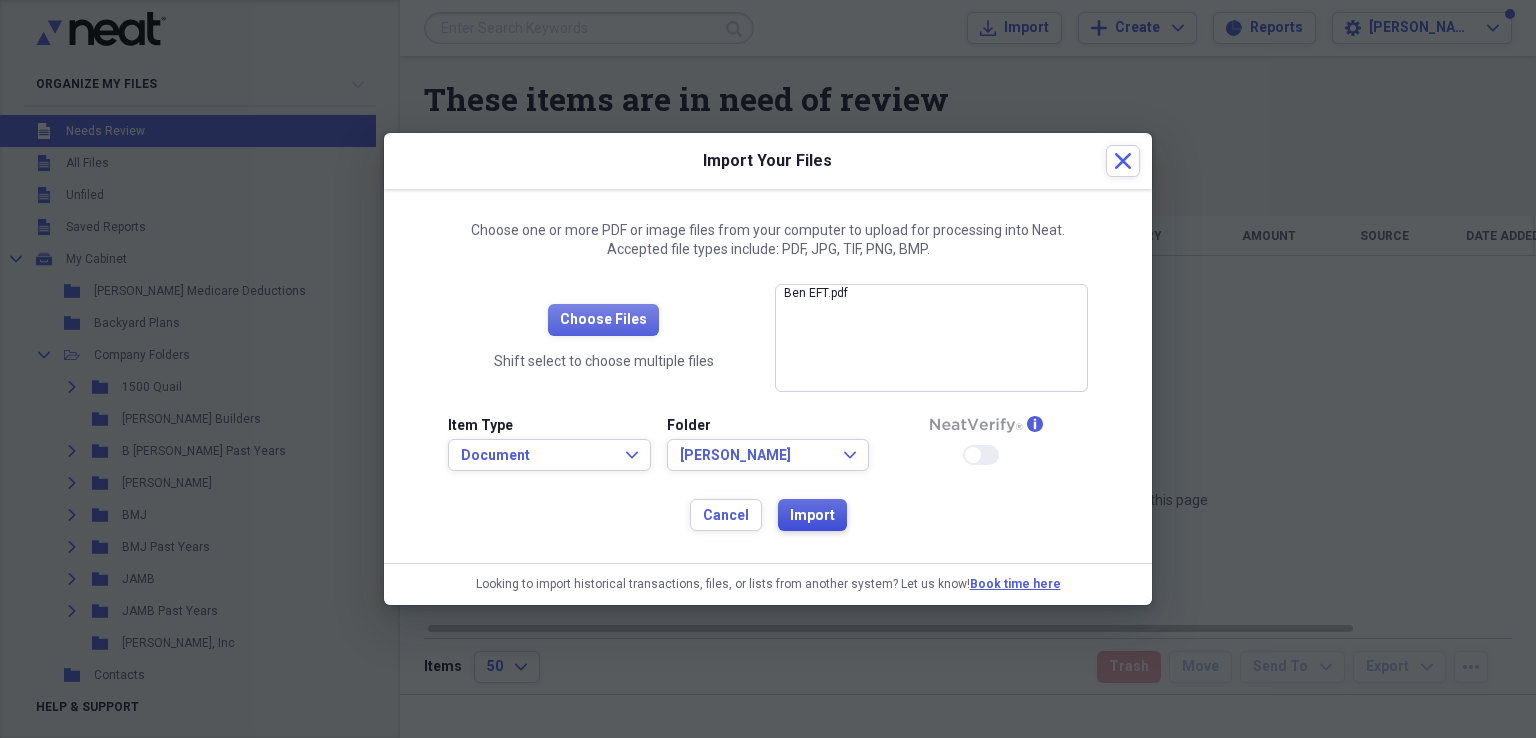 click on "Import" at bounding box center [812, 516] 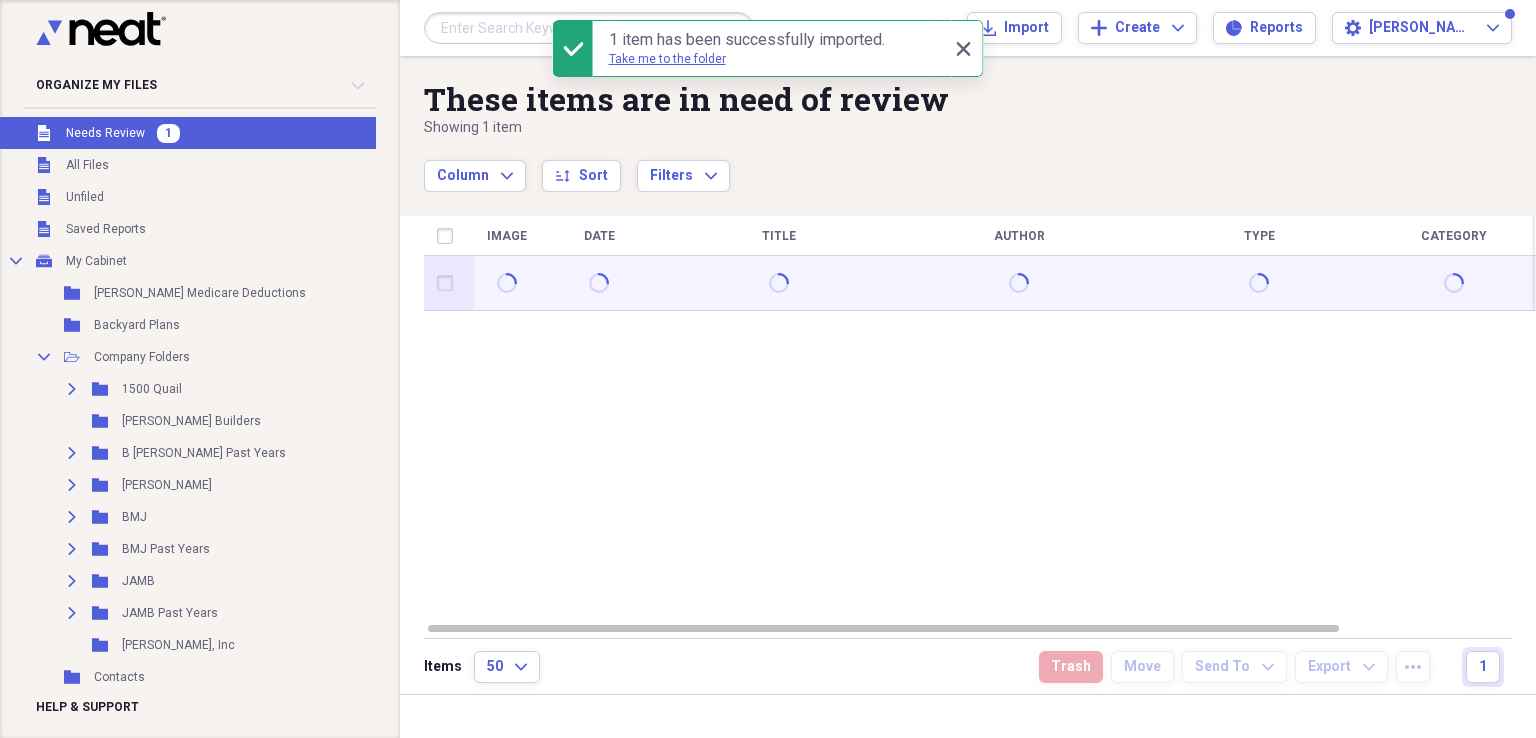 click at bounding box center [449, 283] 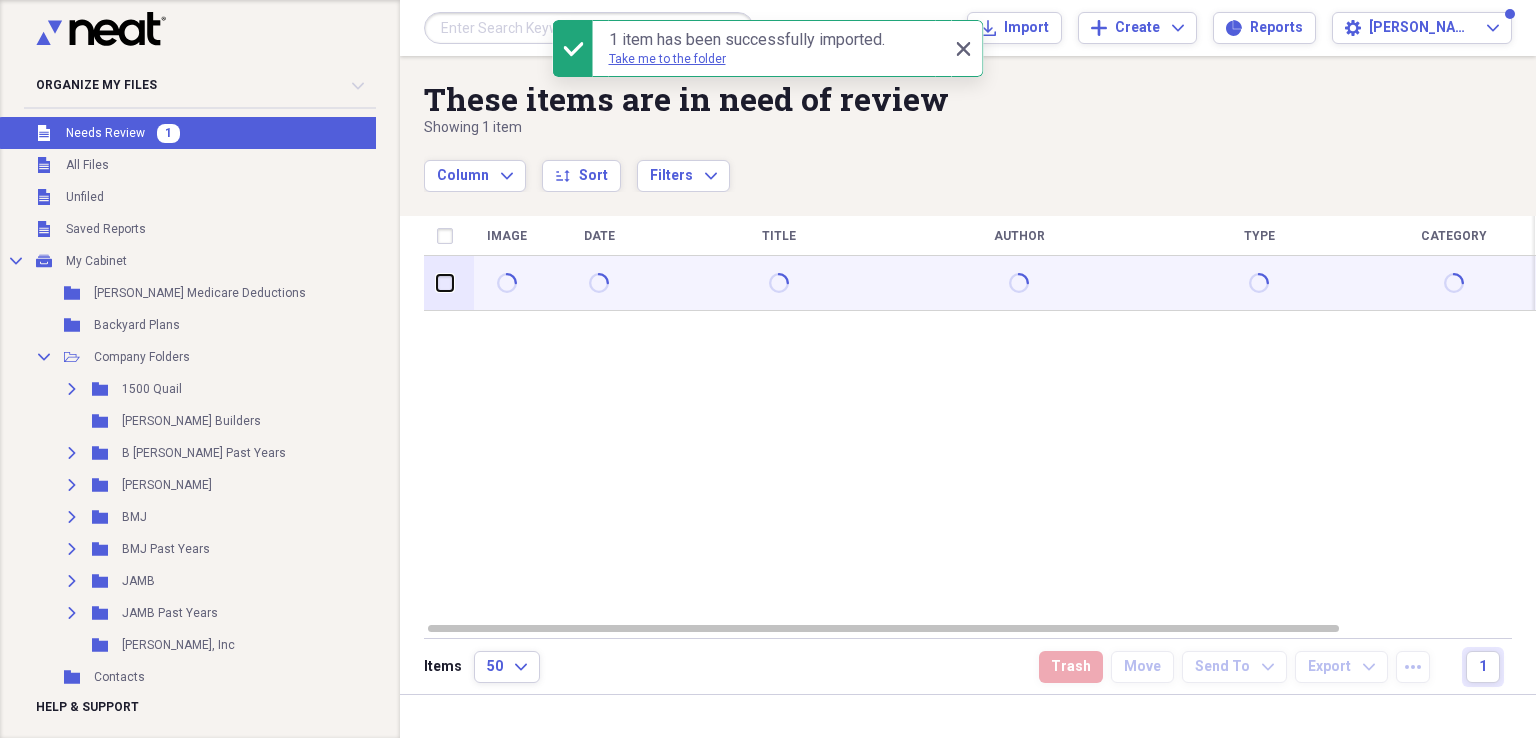 click at bounding box center [437, 283] 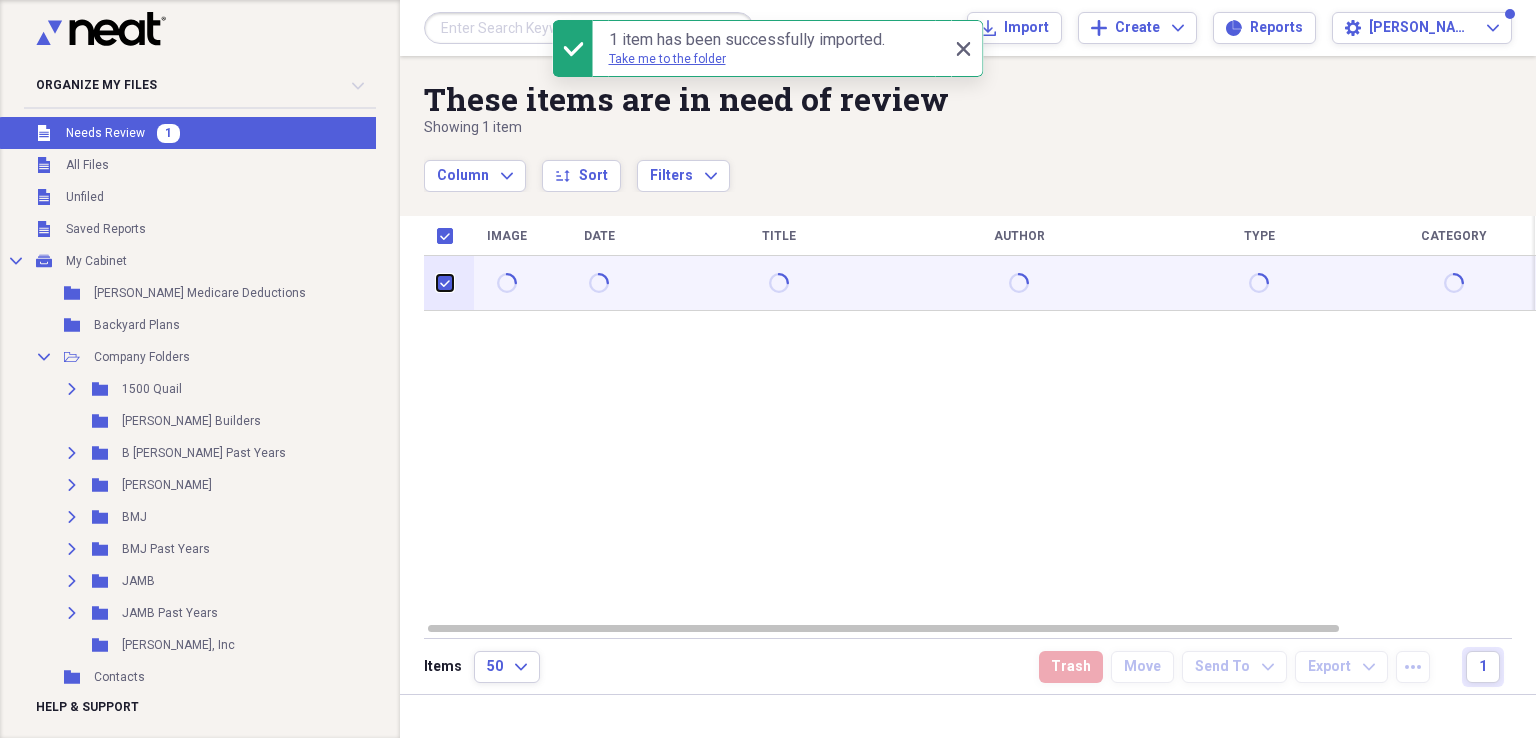 checkbox on "true" 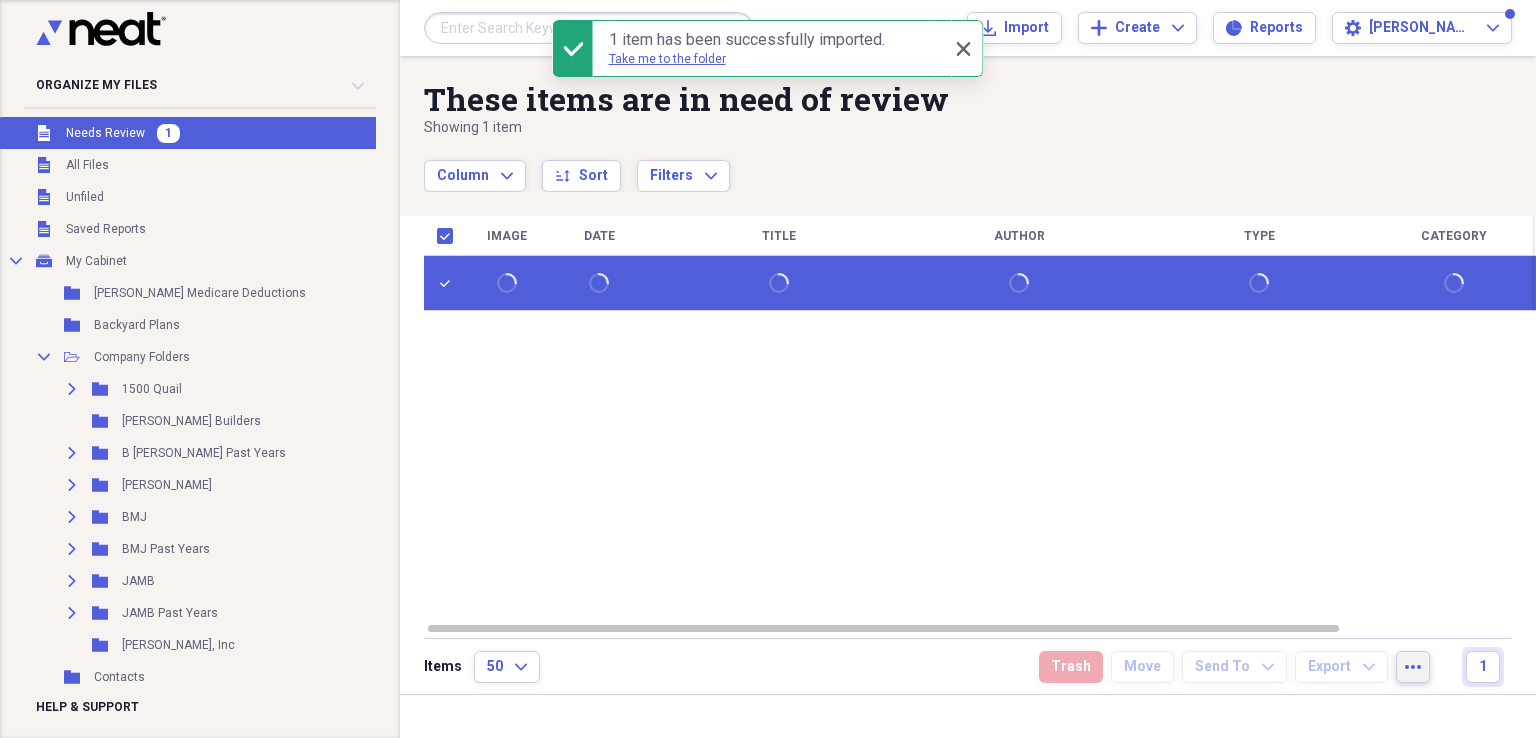 click on "more" 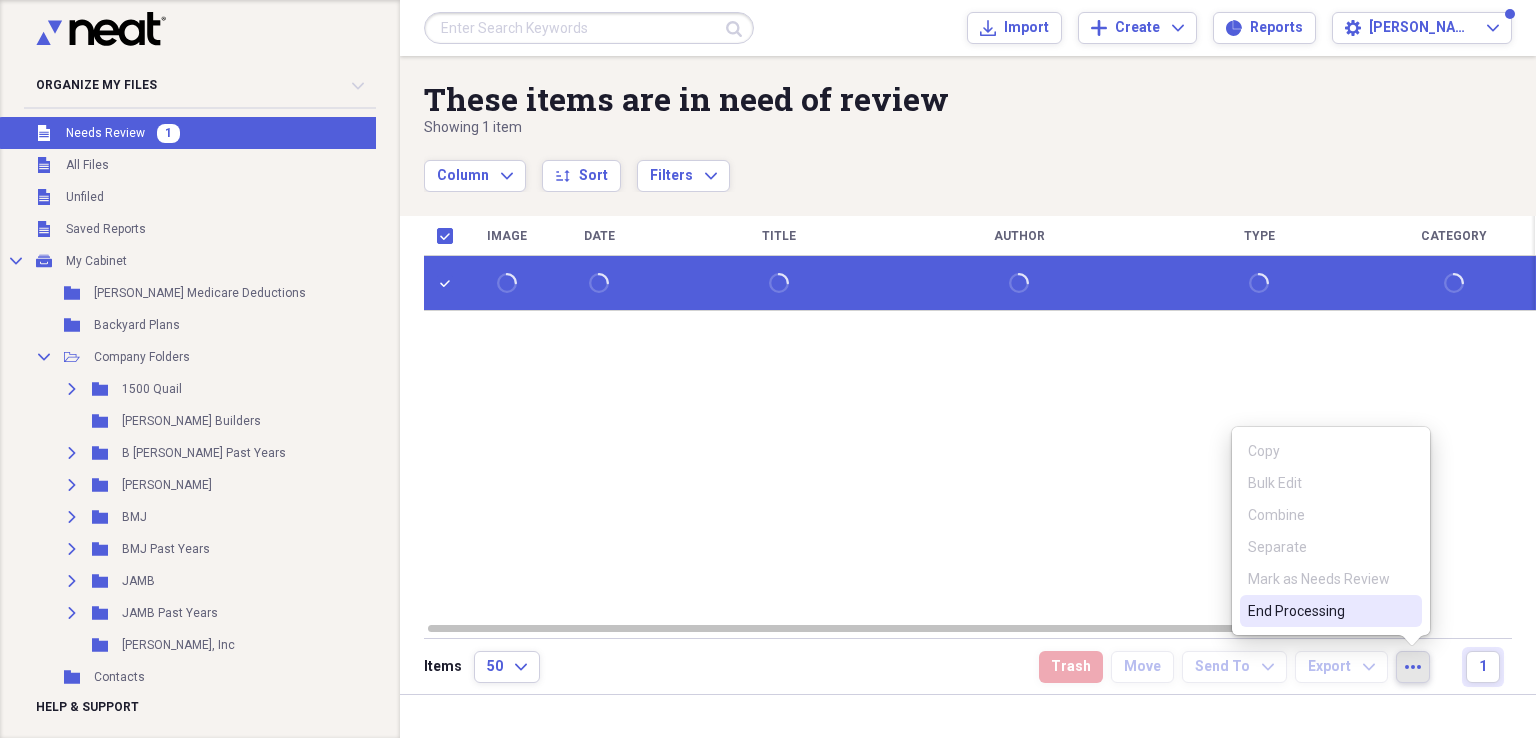 click on "End Processing" at bounding box center [1319, 611] 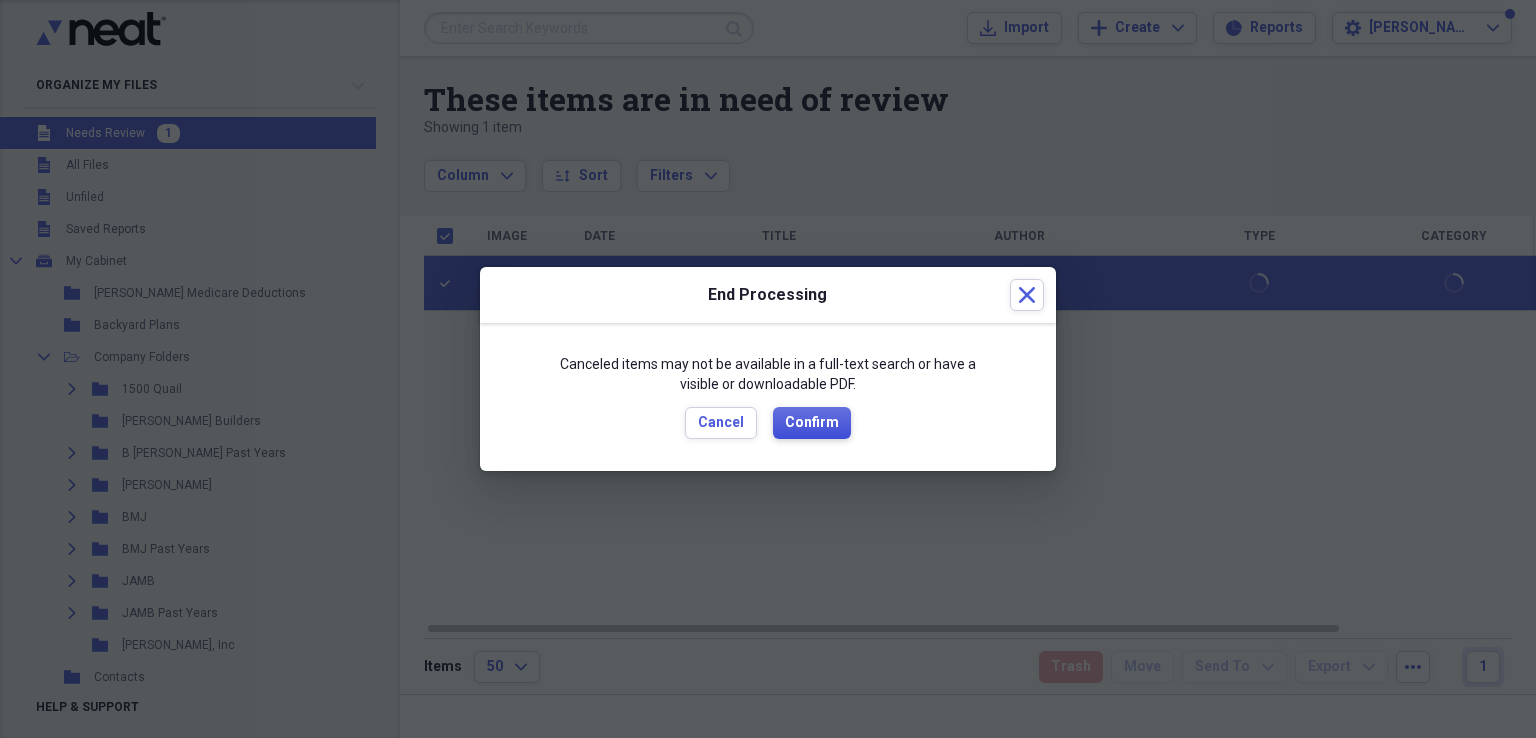 click on "Confirm" at bounding box center (812, 423) 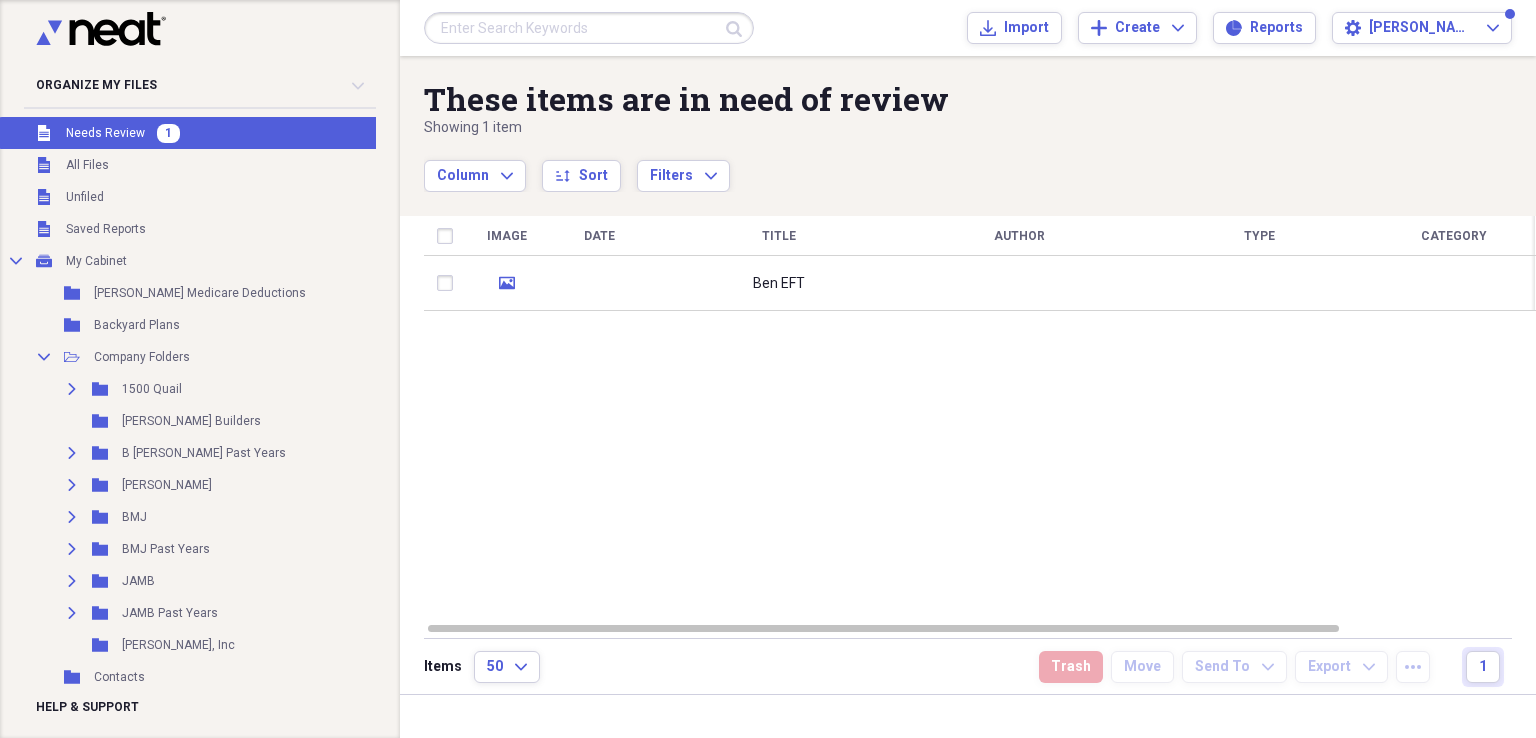 checkbox on "false" 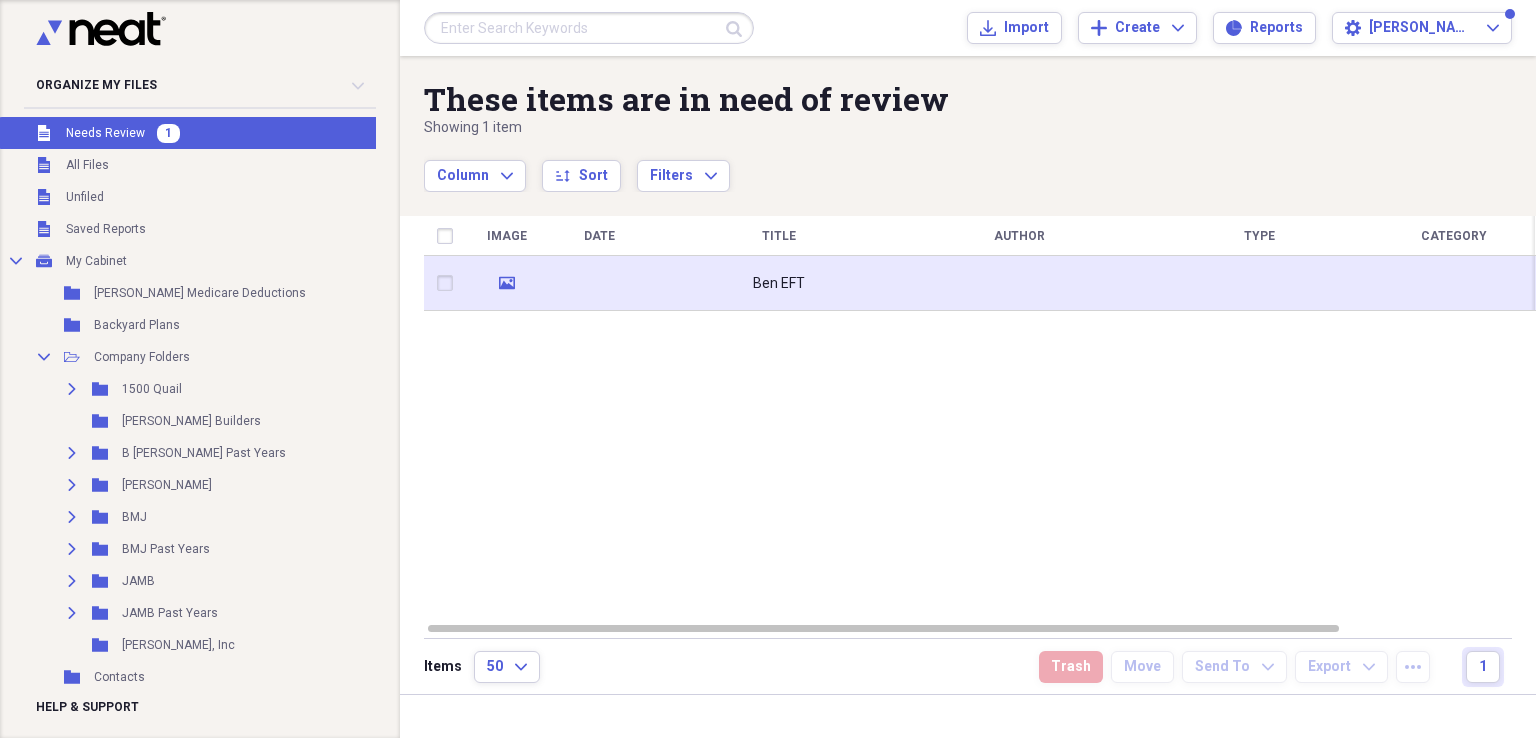 click 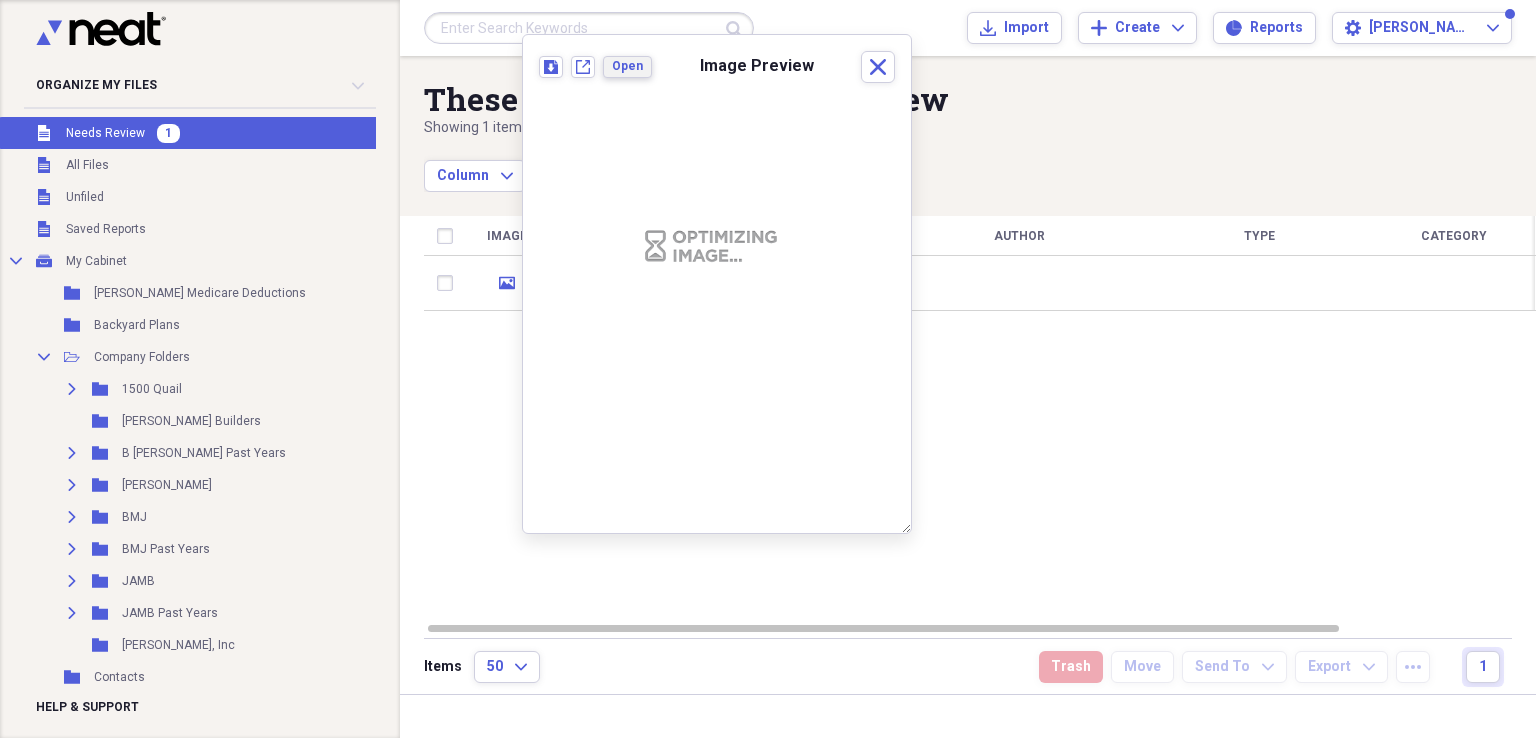 click on "Open" at bounding box center (627, 67) 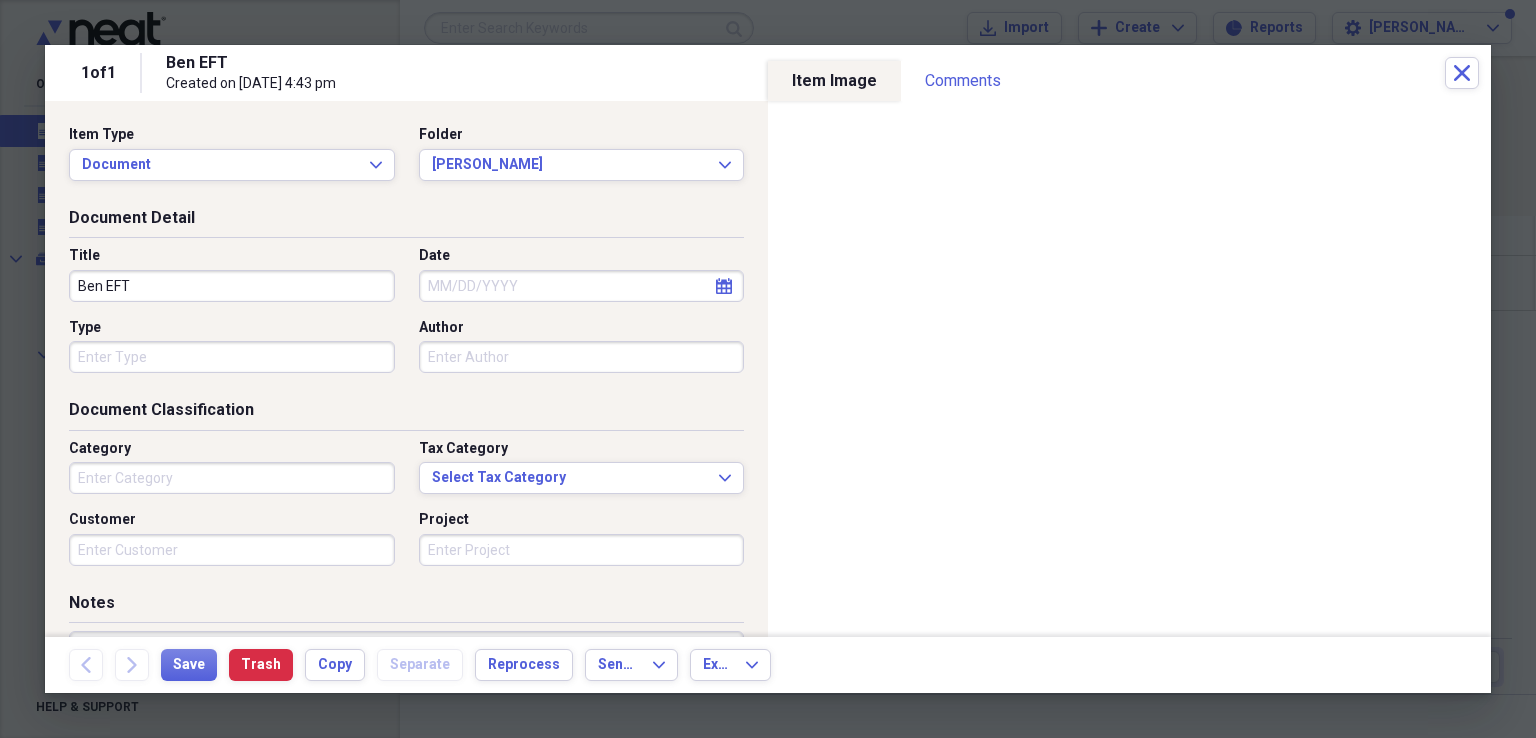 click 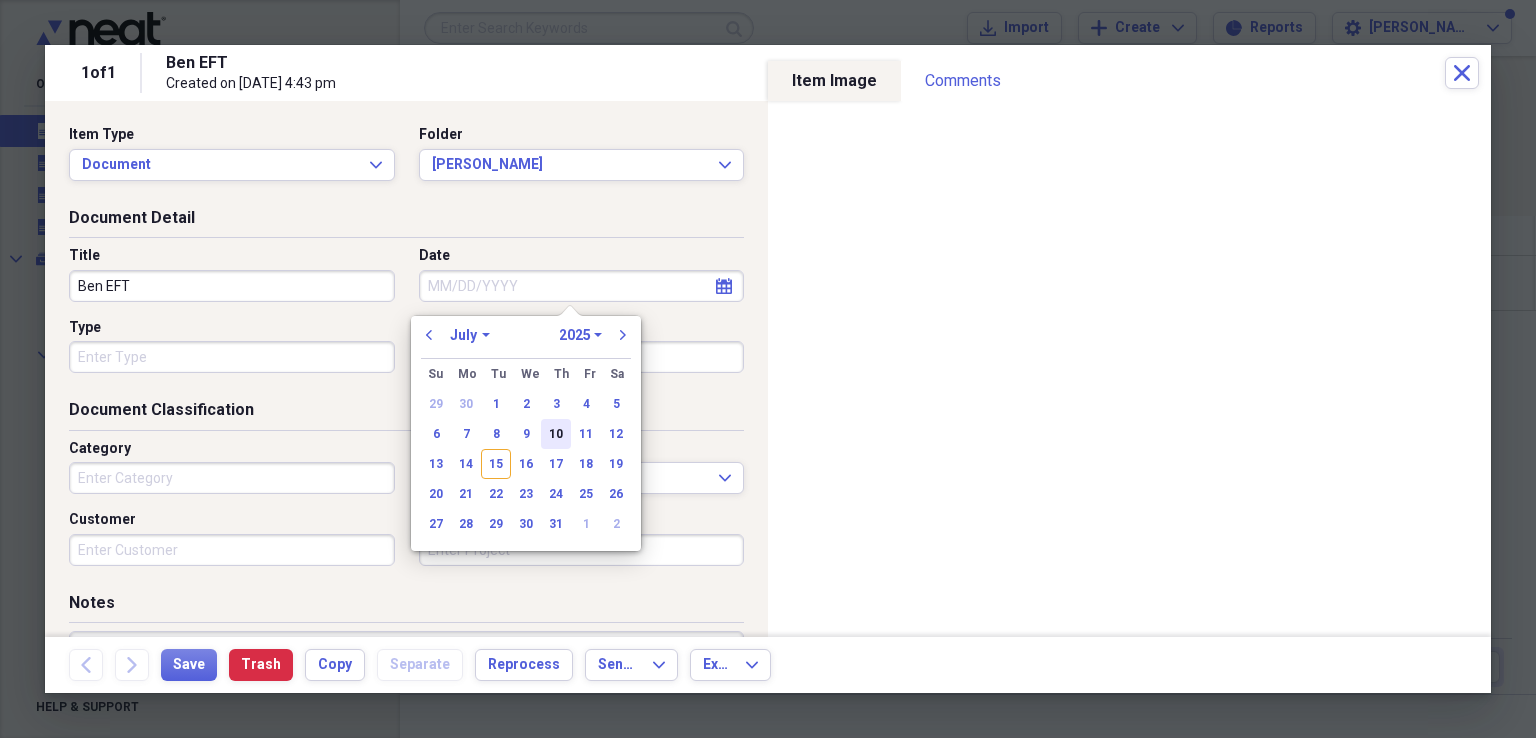 click on "10" at bounding box center [556, 434] 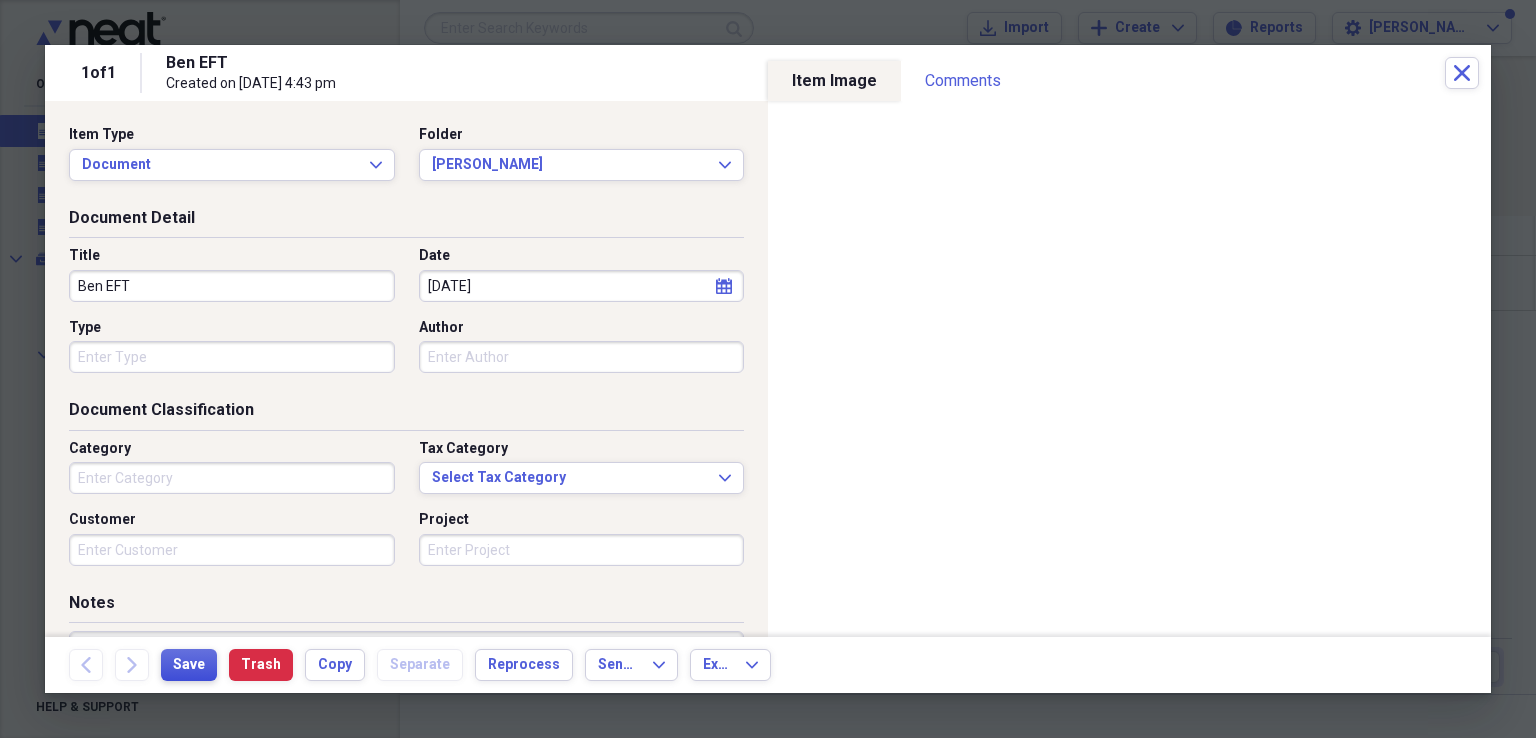 click on "Save" at bounding box center [189, 665] 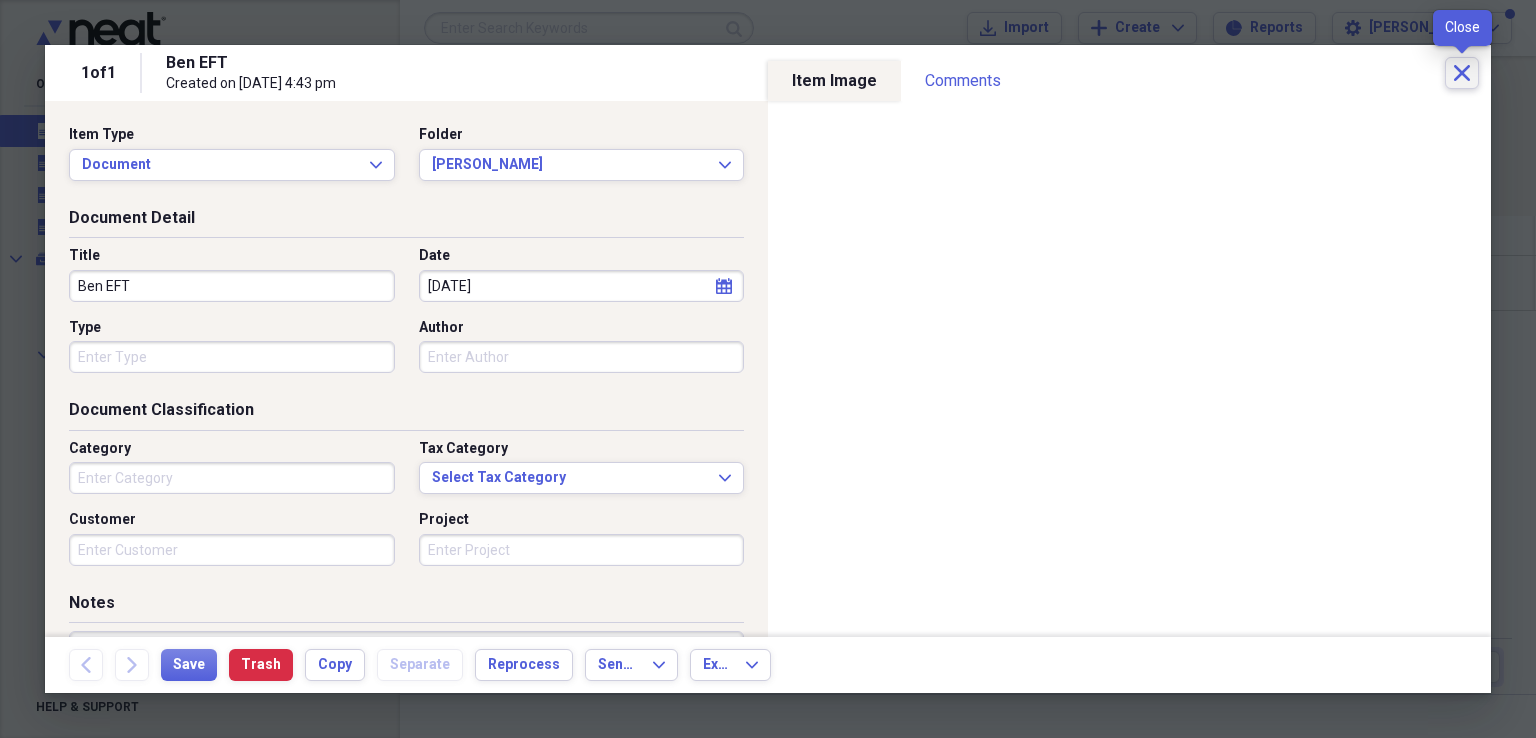 click on "Close" 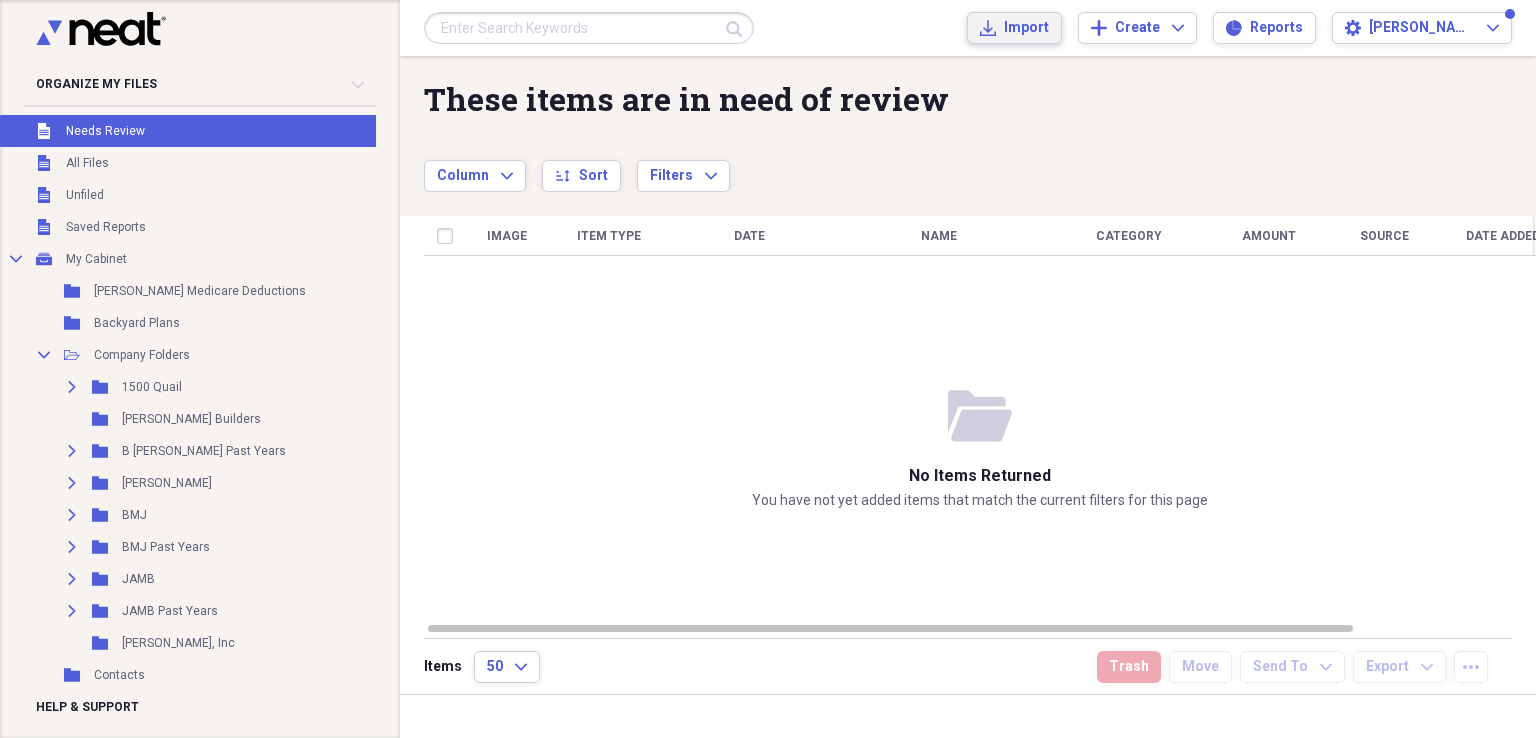 click on "Import" at bounding box center (1026, 28) 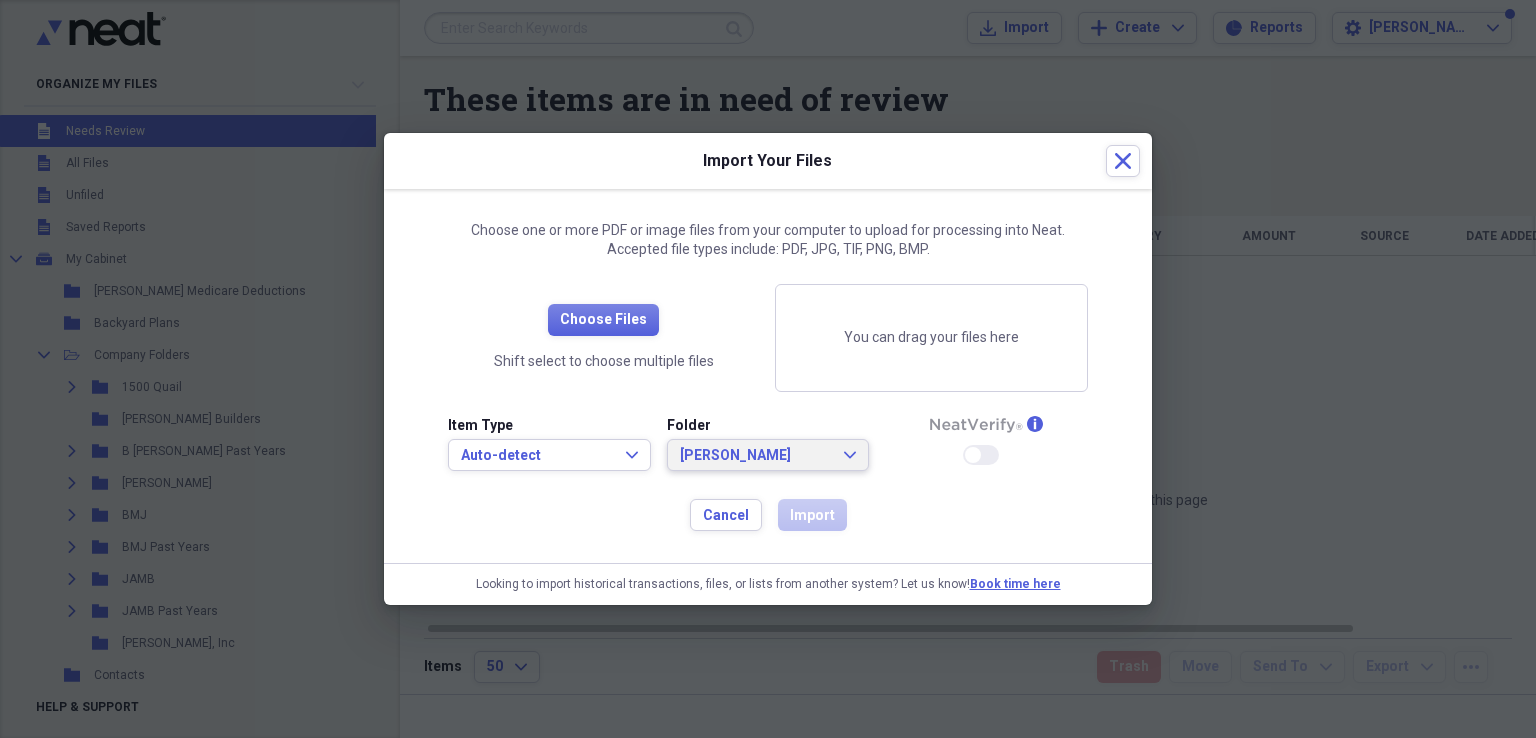 click on "[PERSON_NAME] Expand" at bounding box center (768, 455) 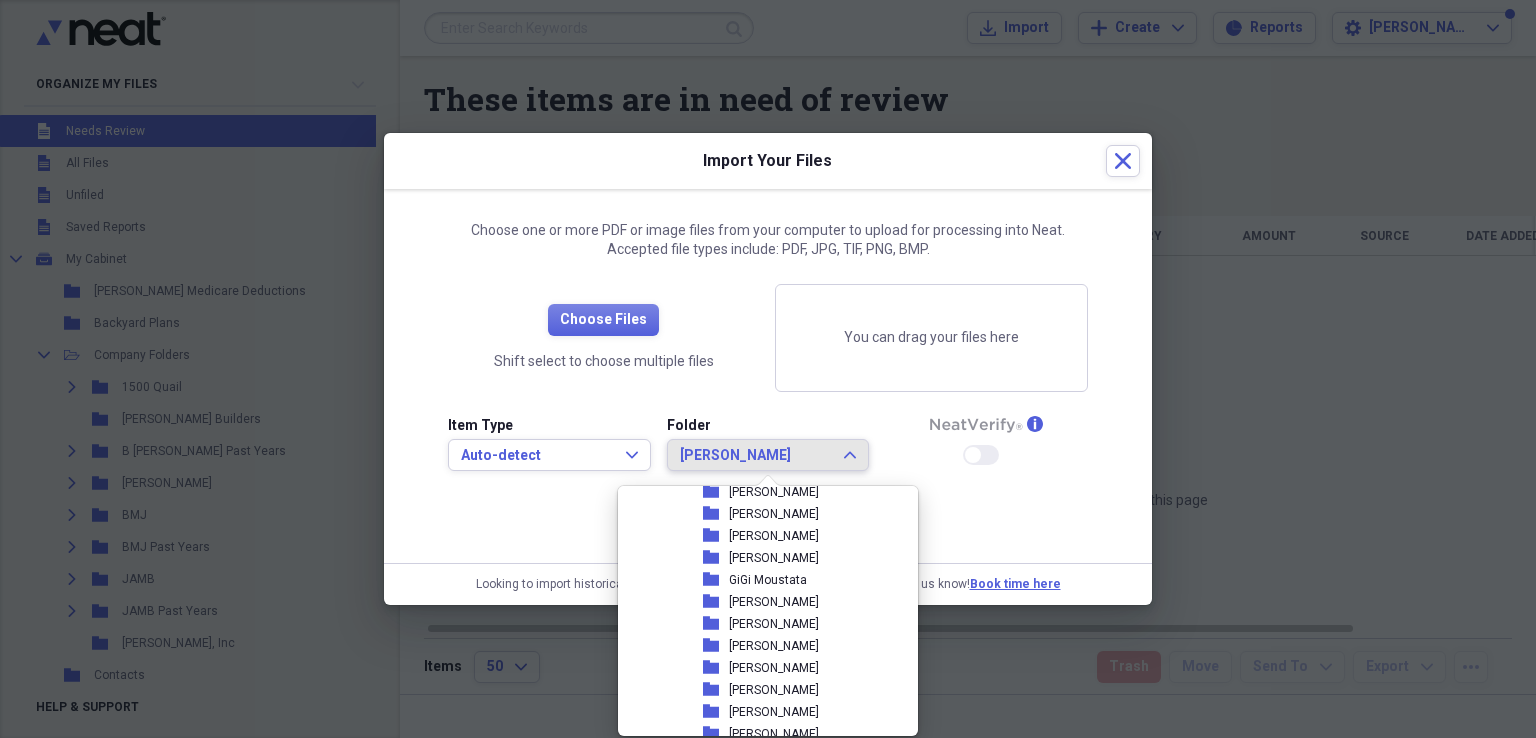 scroll, scrollTop: 504, scrollLeft: 0, axis: vertical 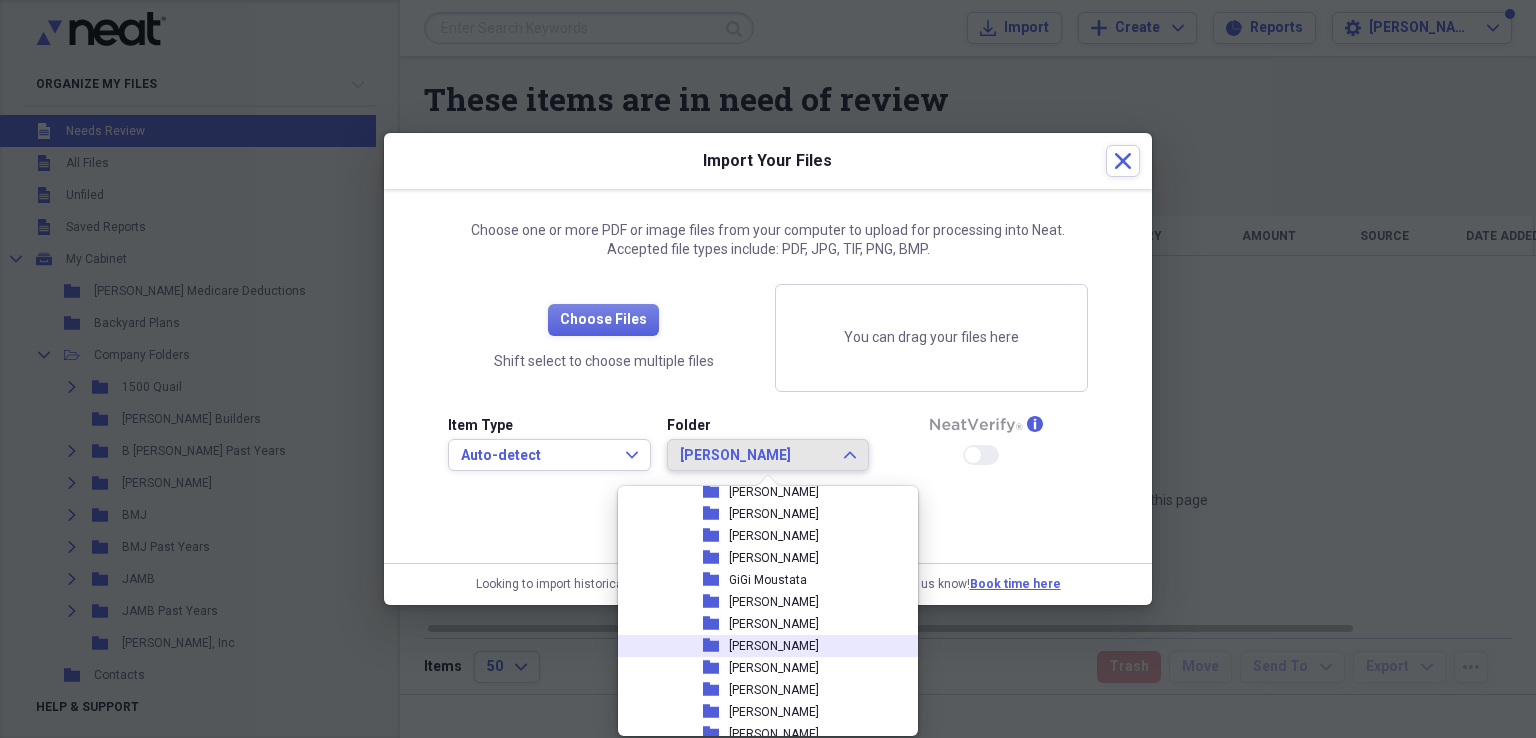 click on "[PERSON_NAME]" at bounding box center (774, 646) 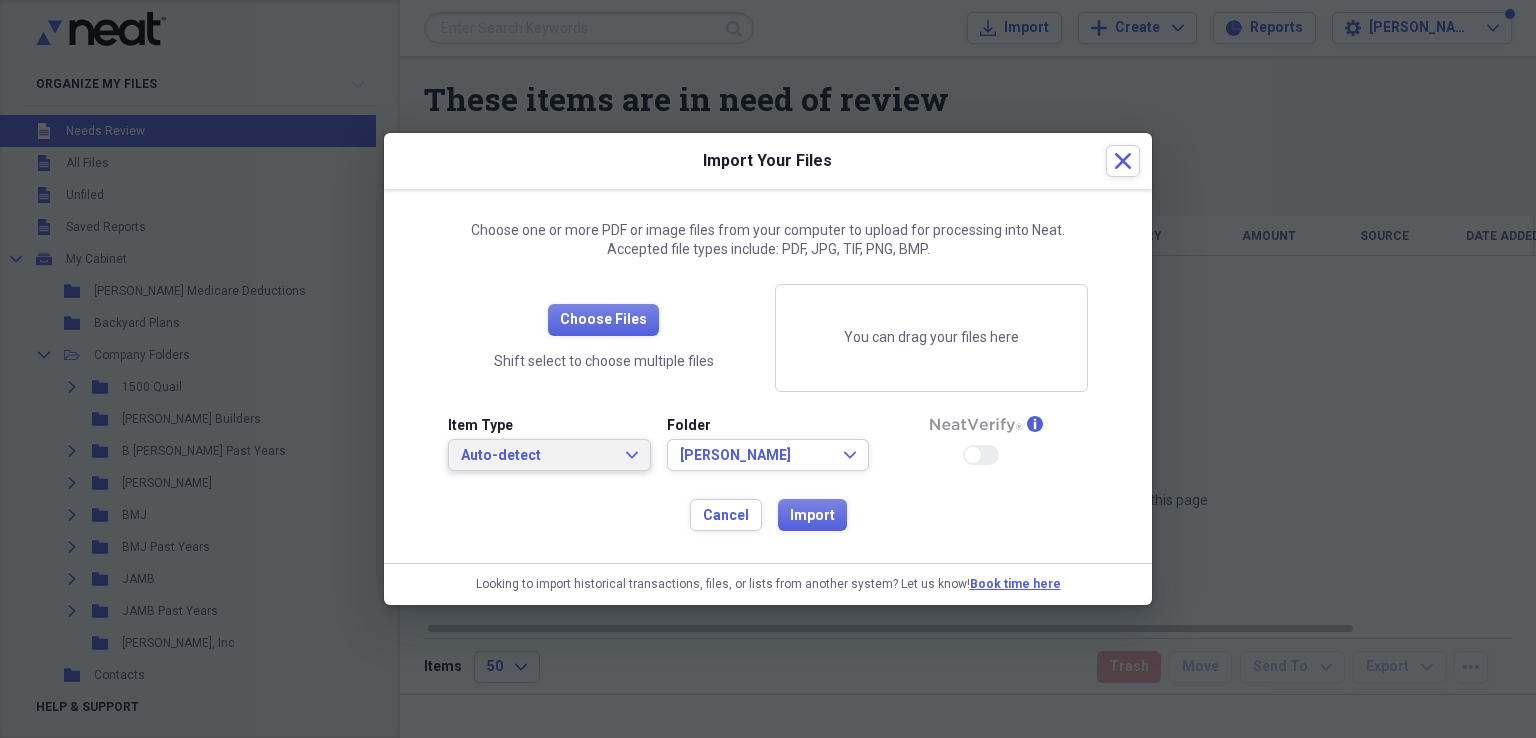 click 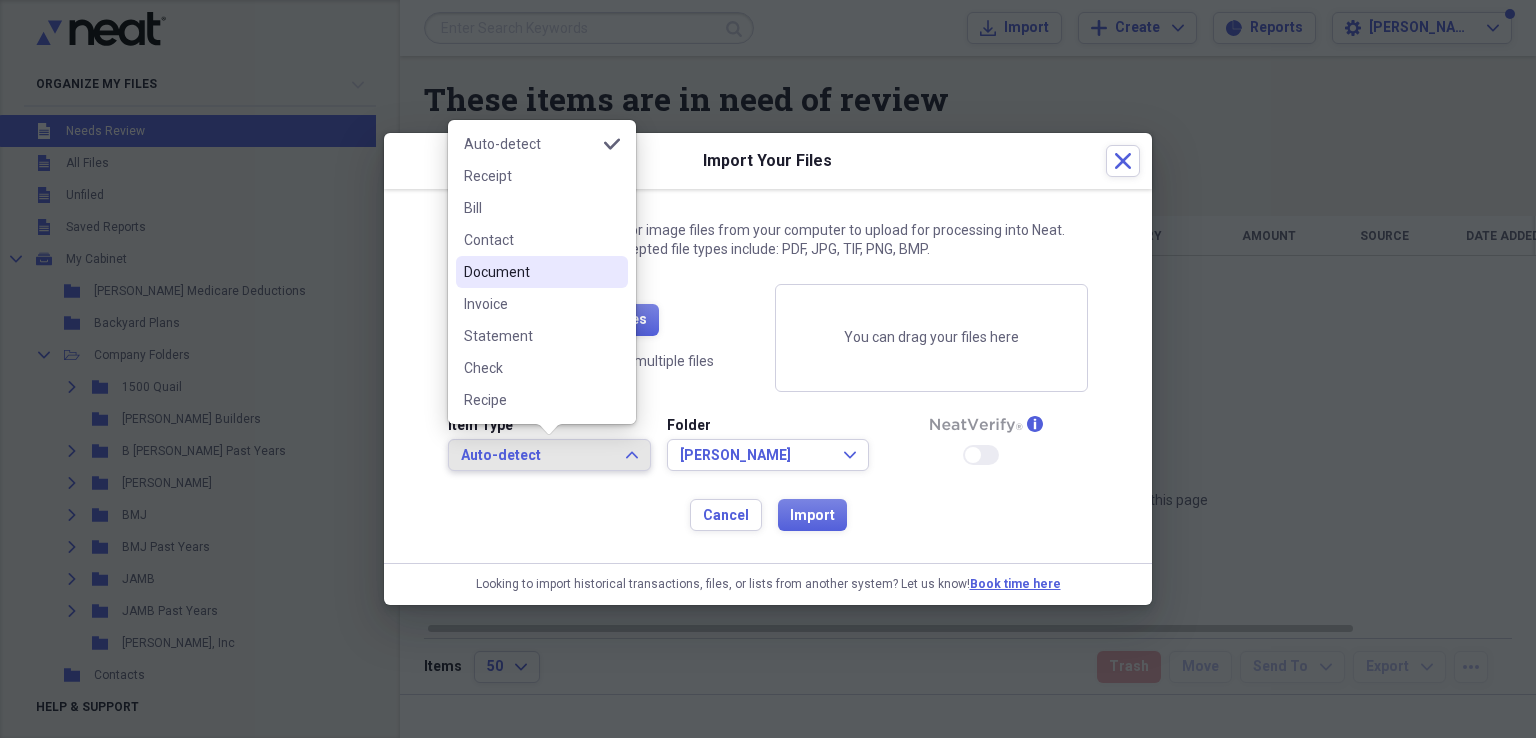 click on "Document" at bounding box center [530, 272] 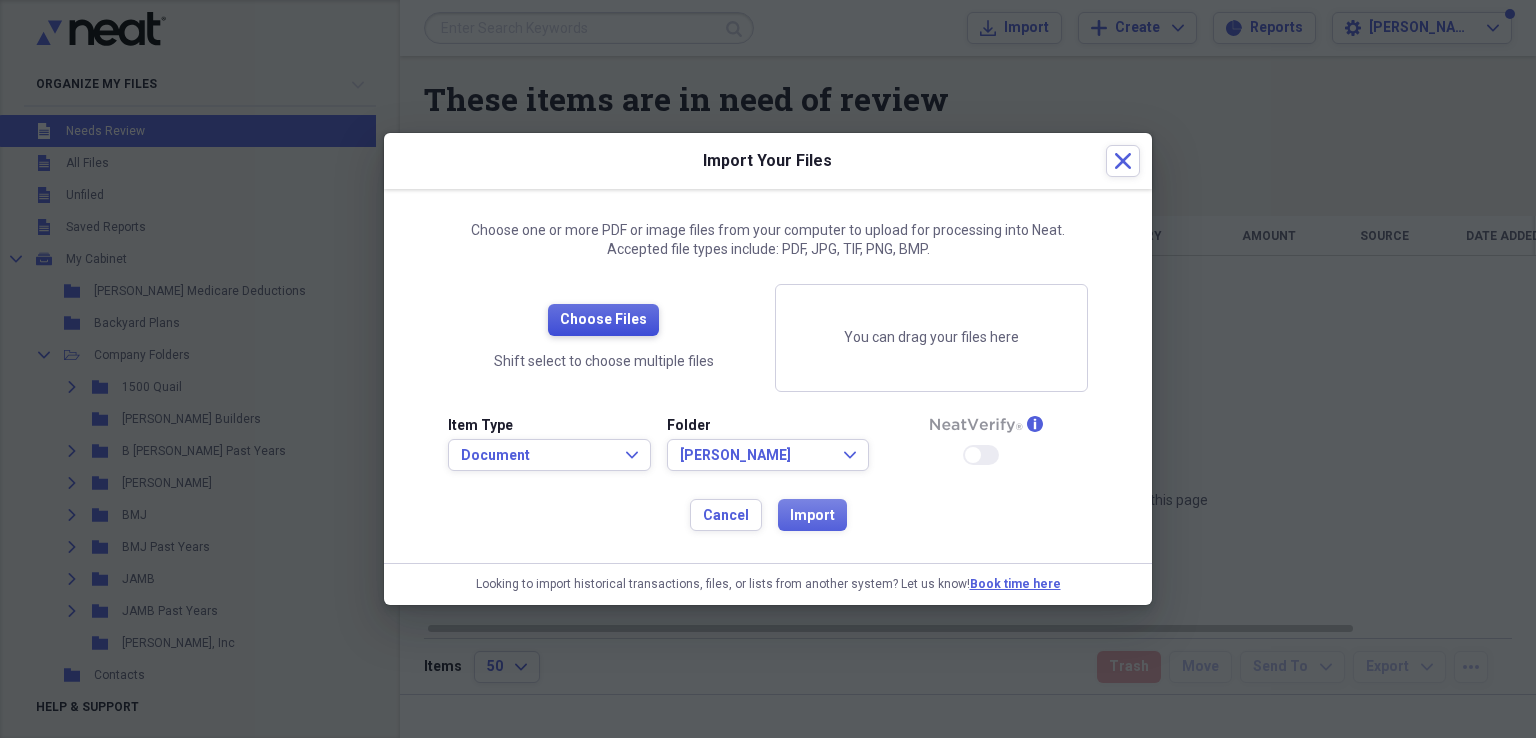 click on "Choose Files" at bounding box center (603, 320) 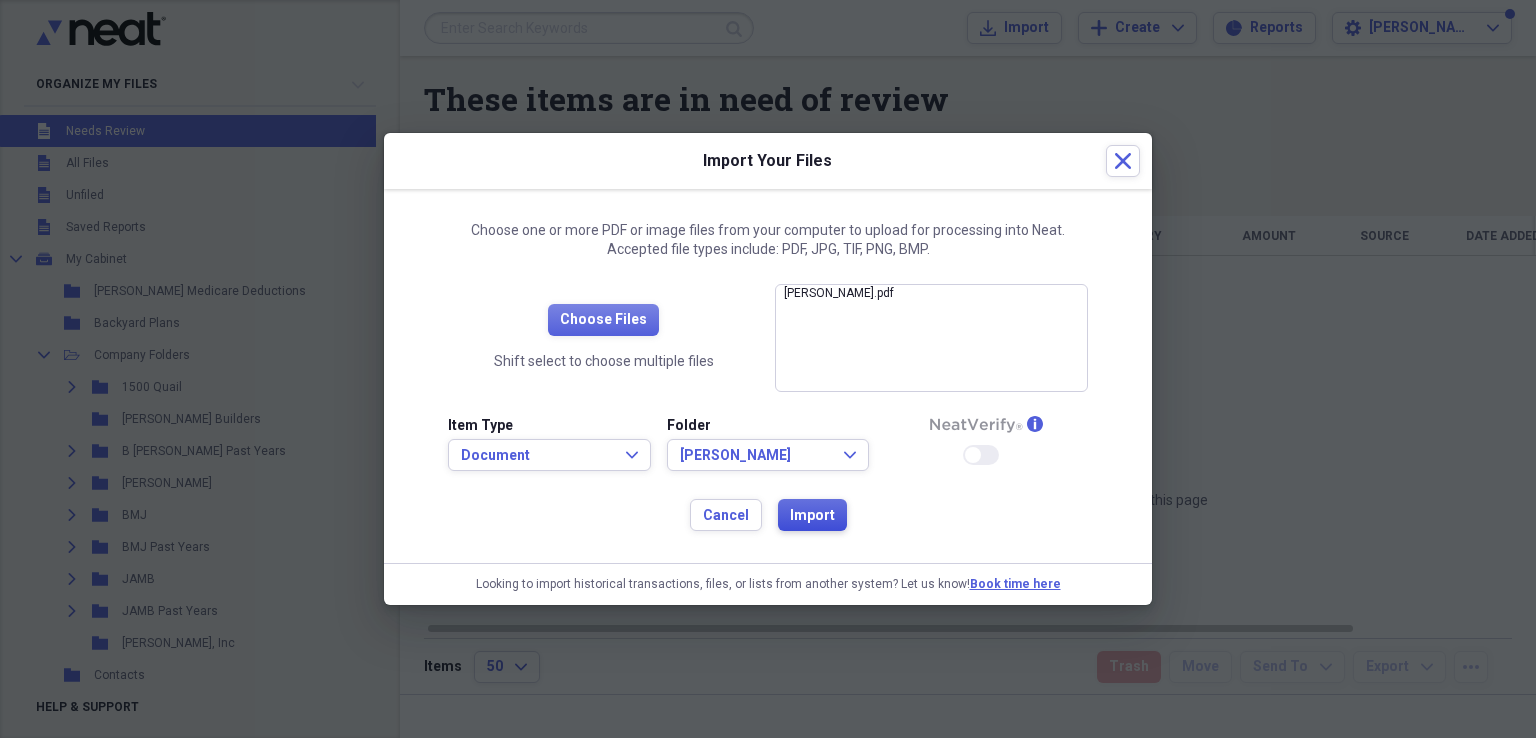 click on "Import" at bounding box center (812, 516) 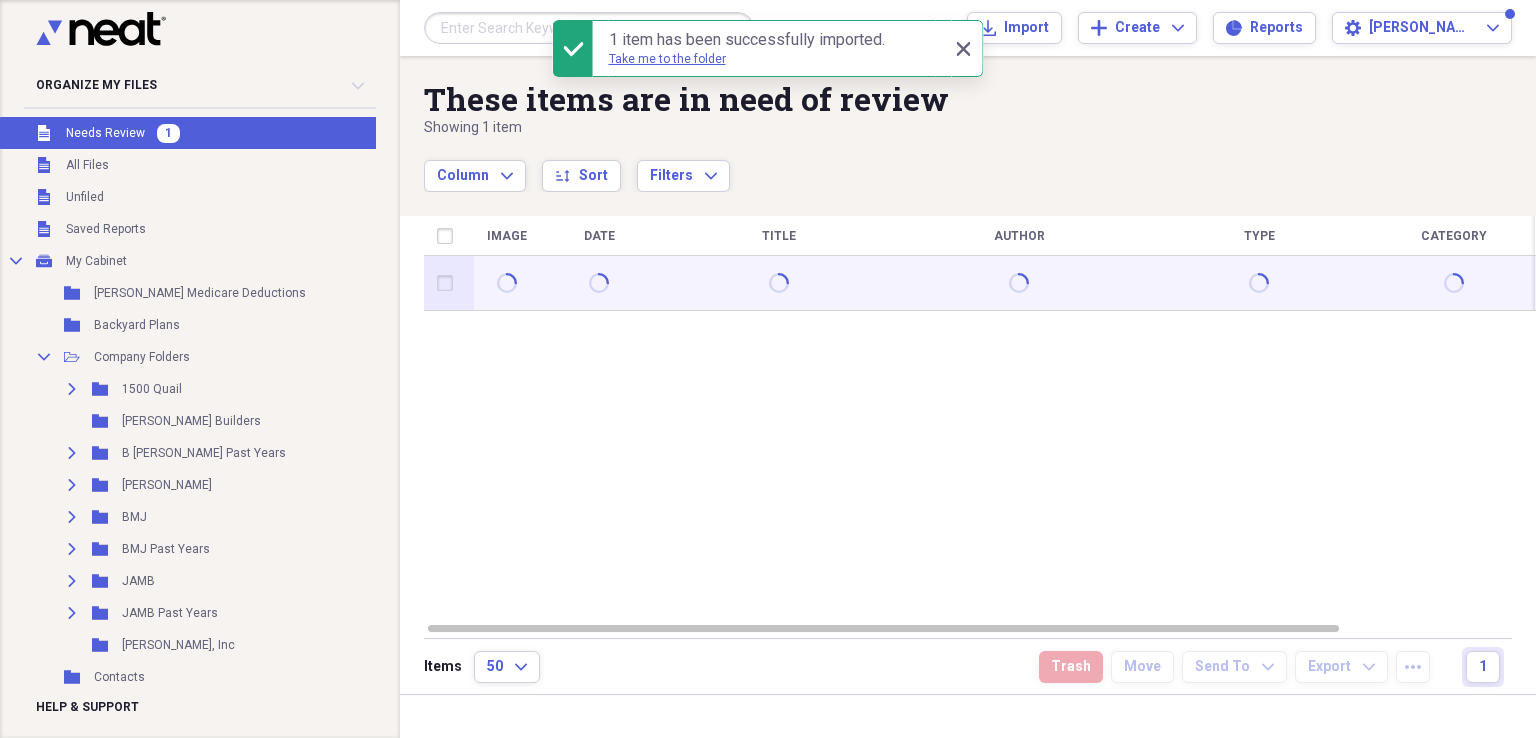 click at bounding box center [449, 283] 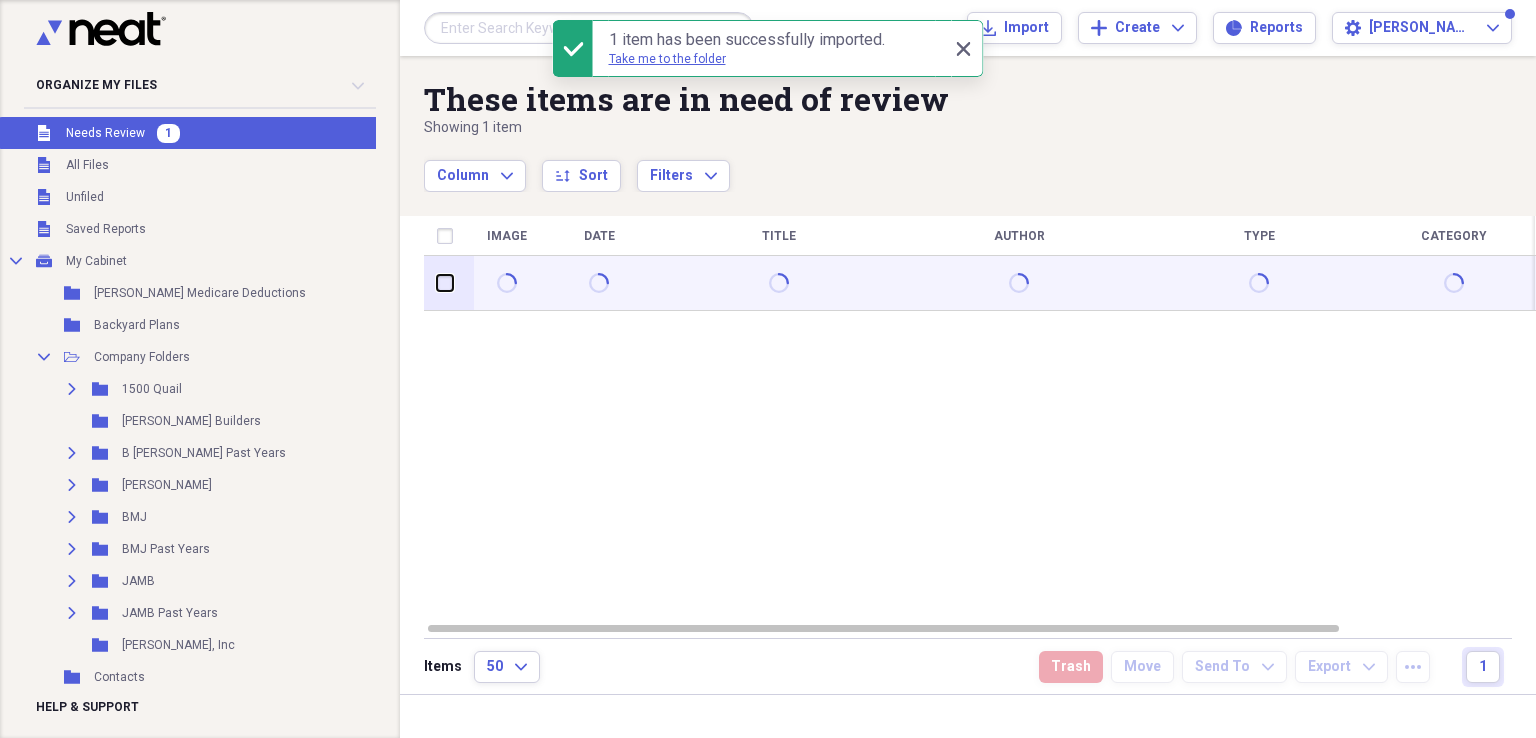 click at bounding box center [437, 283] 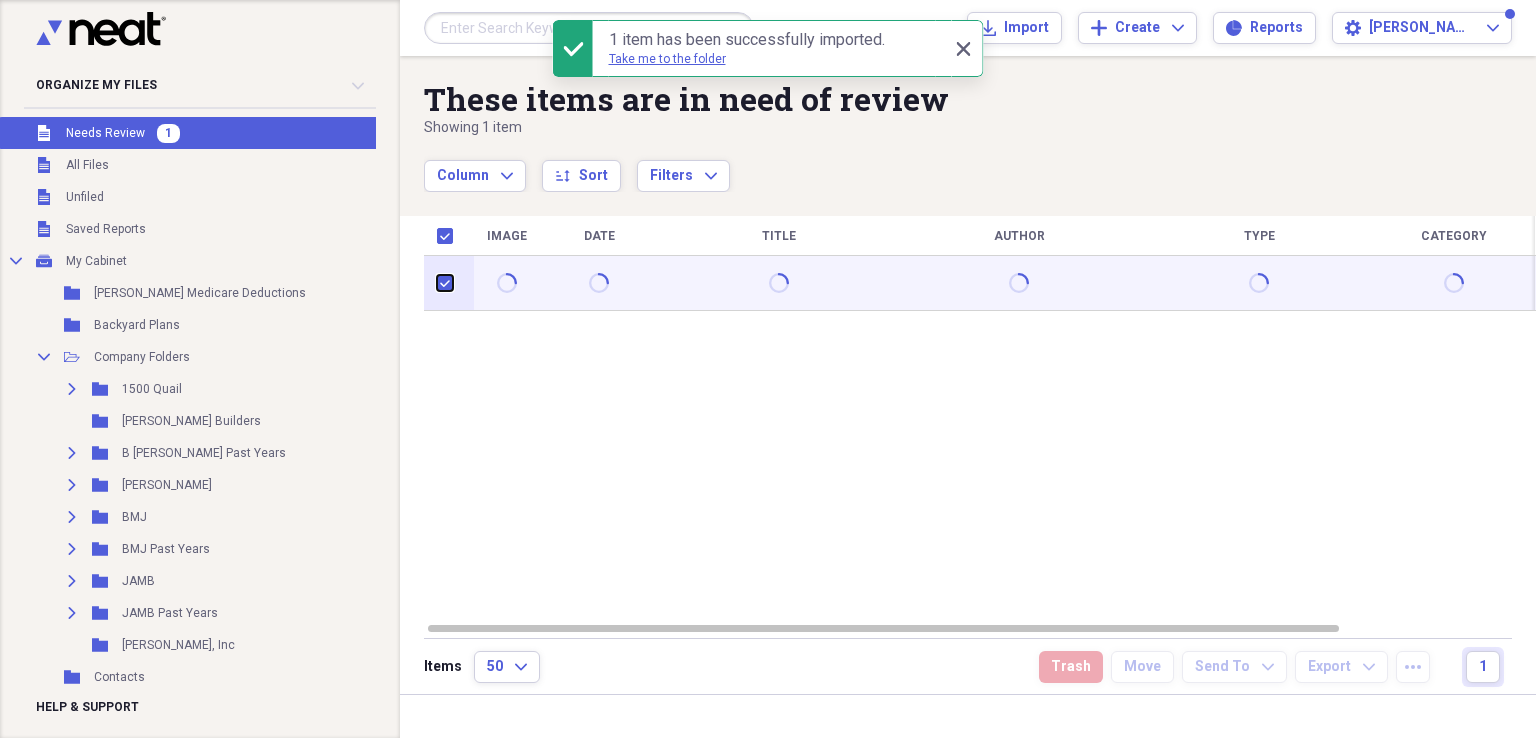 checkbox on "true" 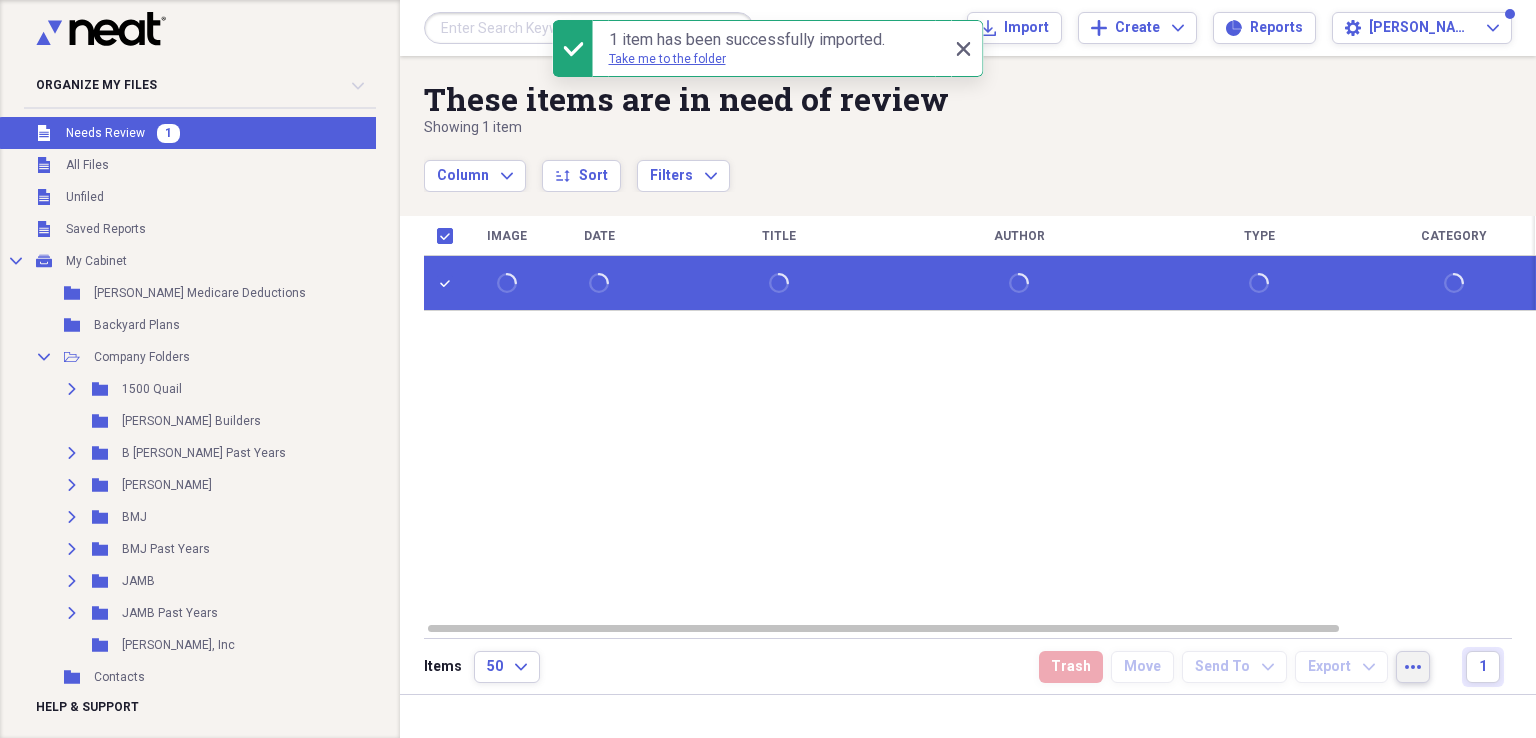 click 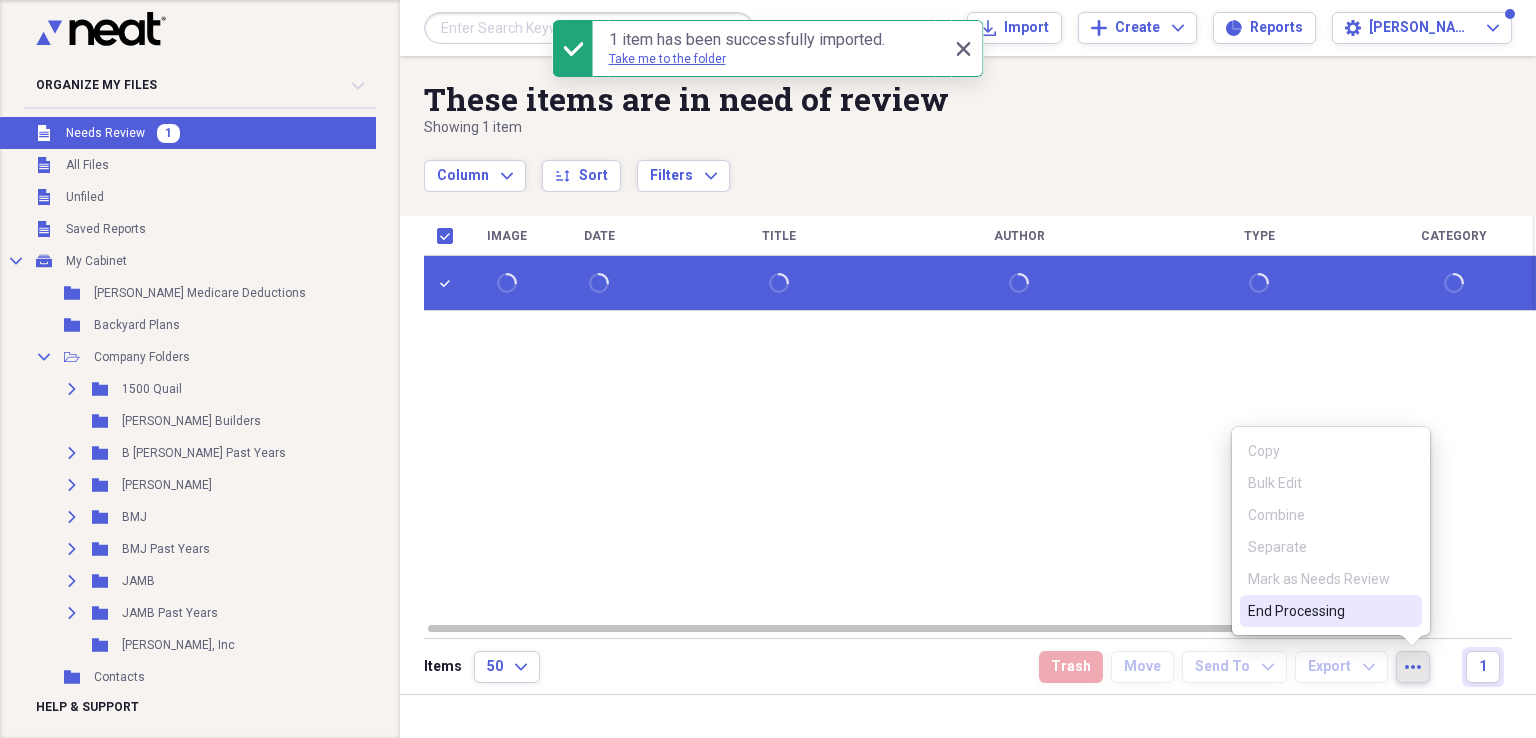 click on "End Processing" at bounding box center (1319, 611) 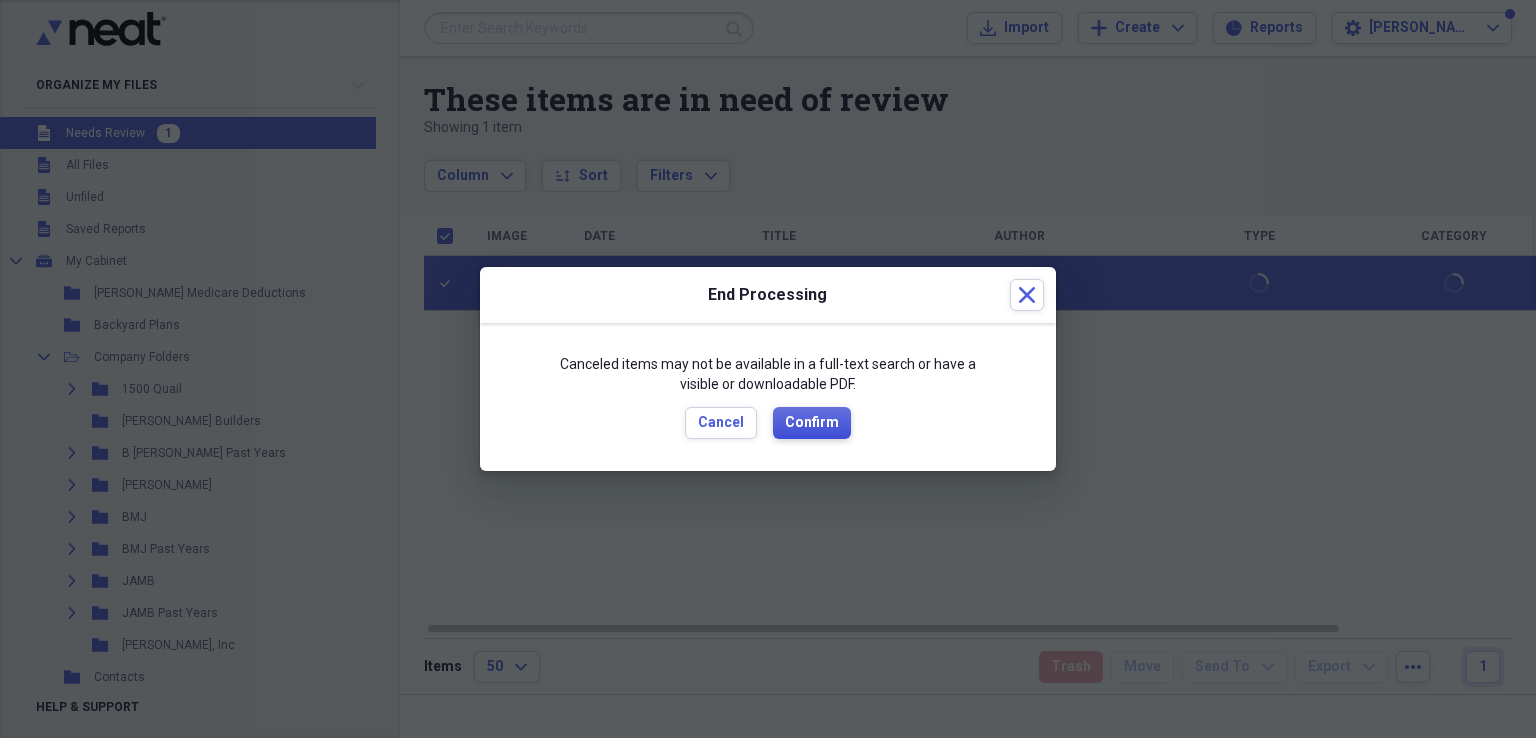 click on "Confirm" at bounding box center (812, 423) 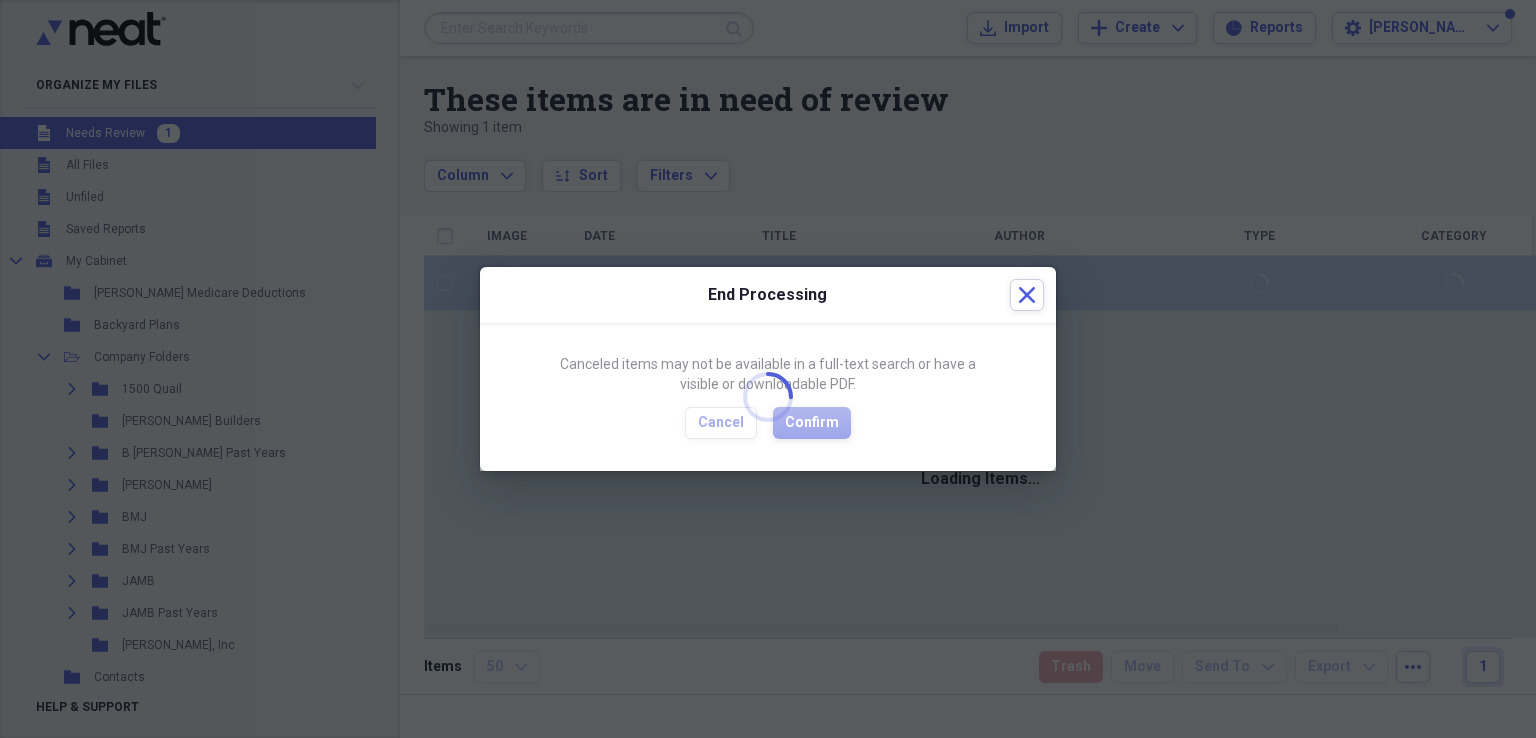 checkbox on "false" 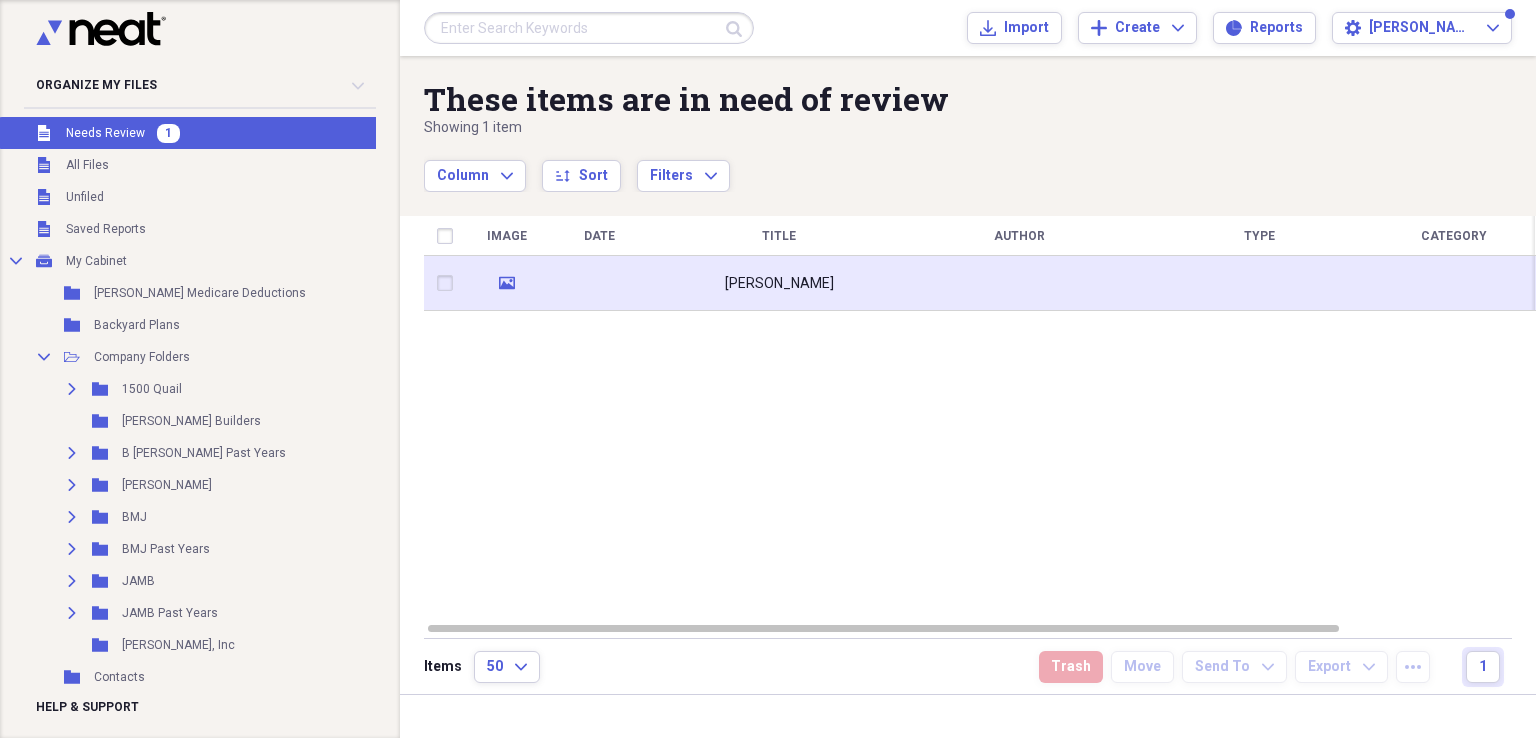 click 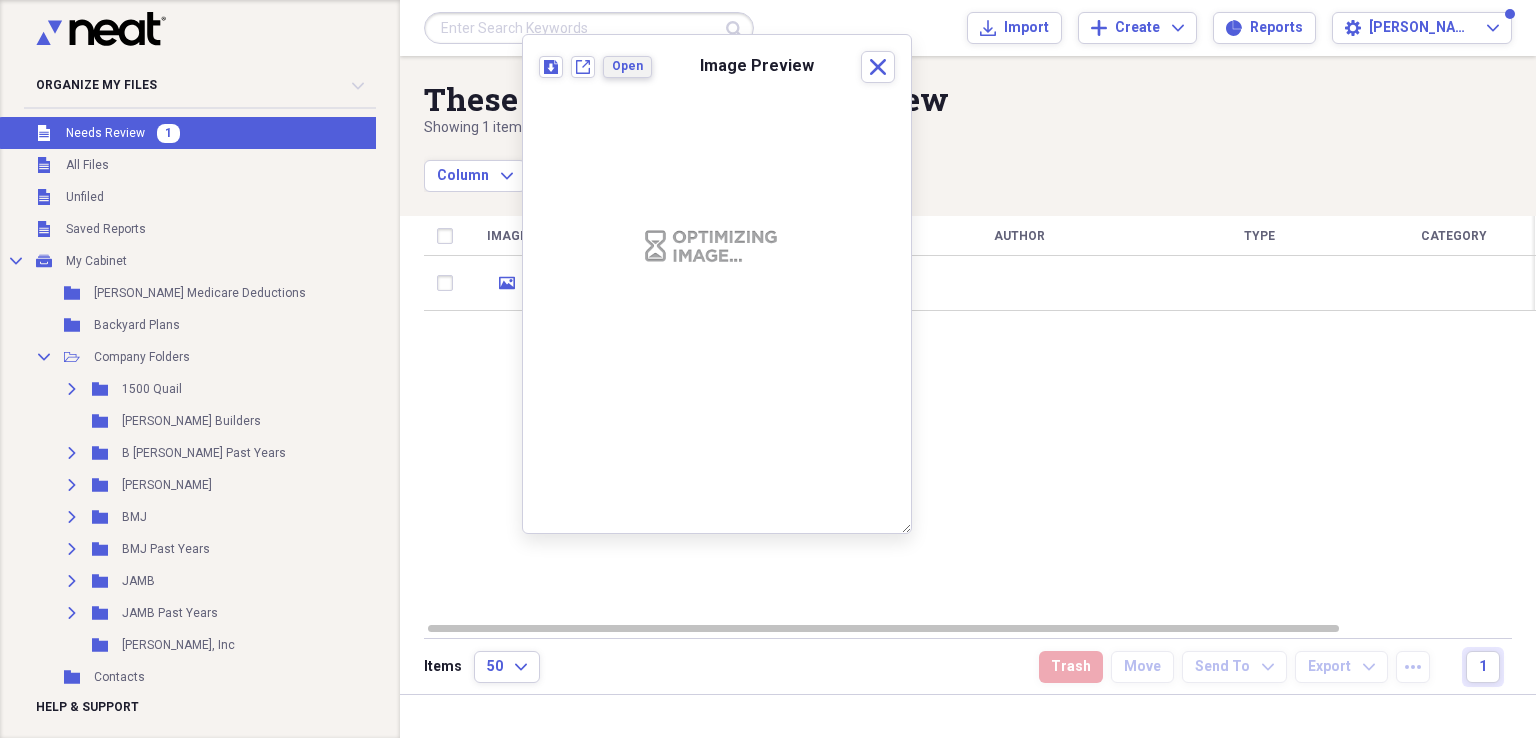 click on "Open" at bounding box center [627, 66] 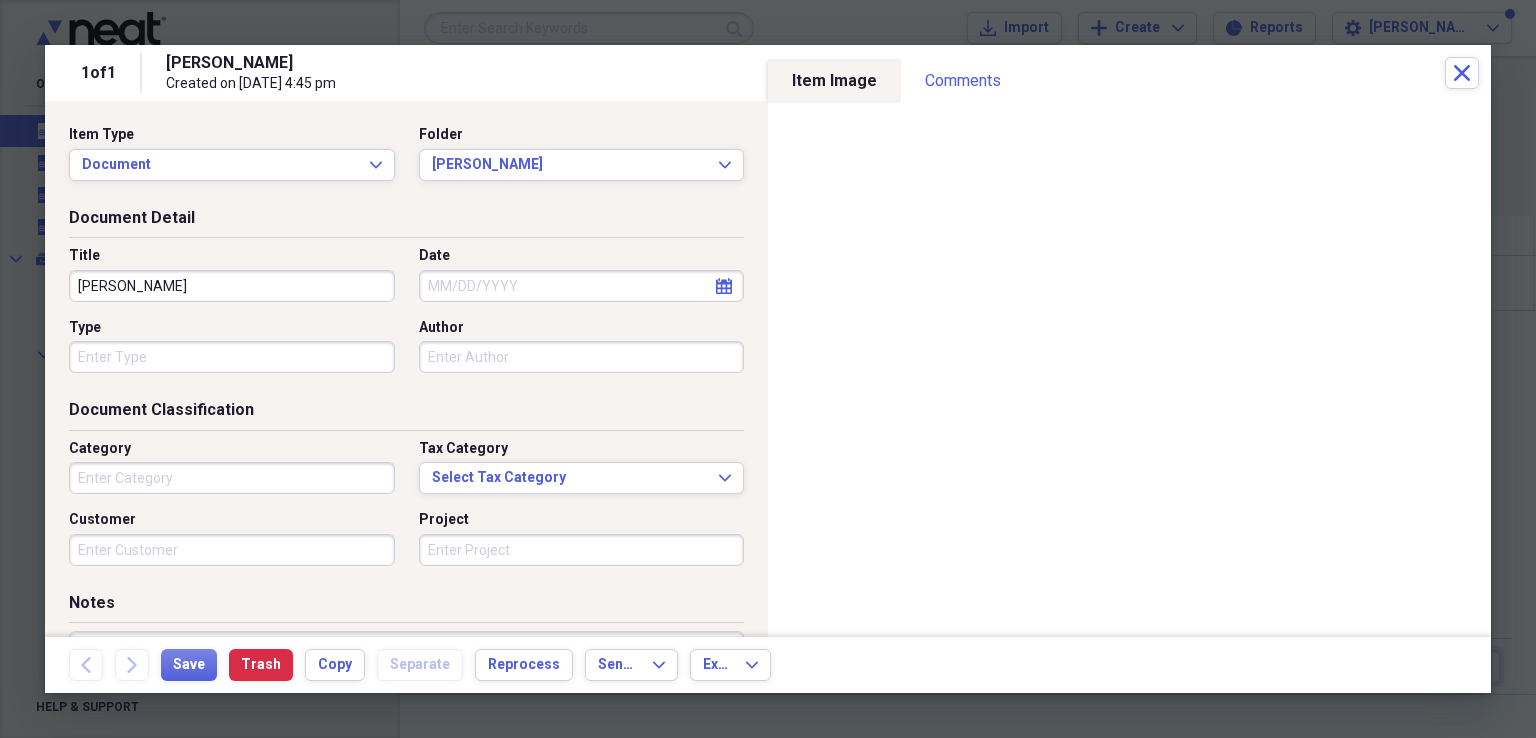 click on "calendar" 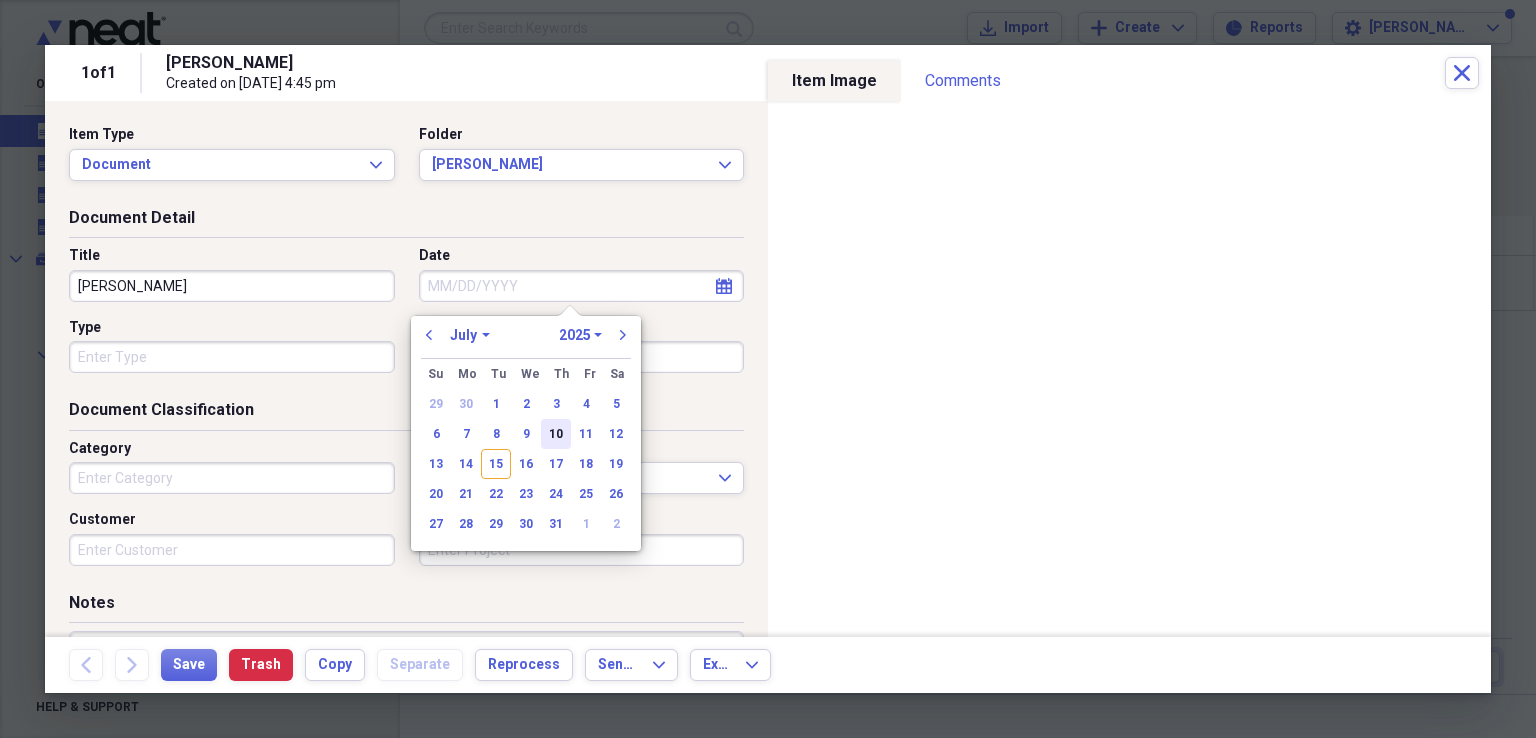 click on "10" at bounding box center [556, 434] 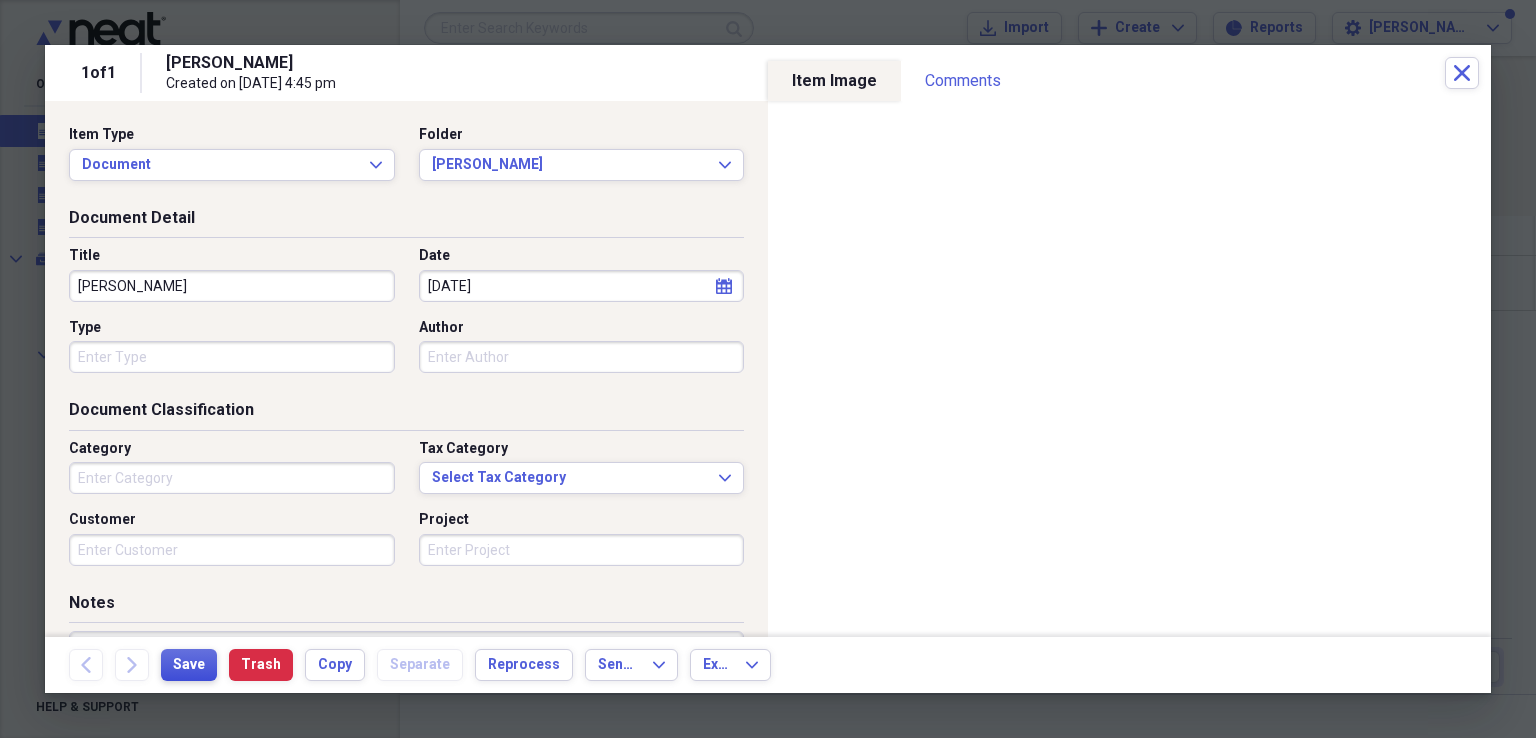 click on "Save" at bounding box center (189, 665) 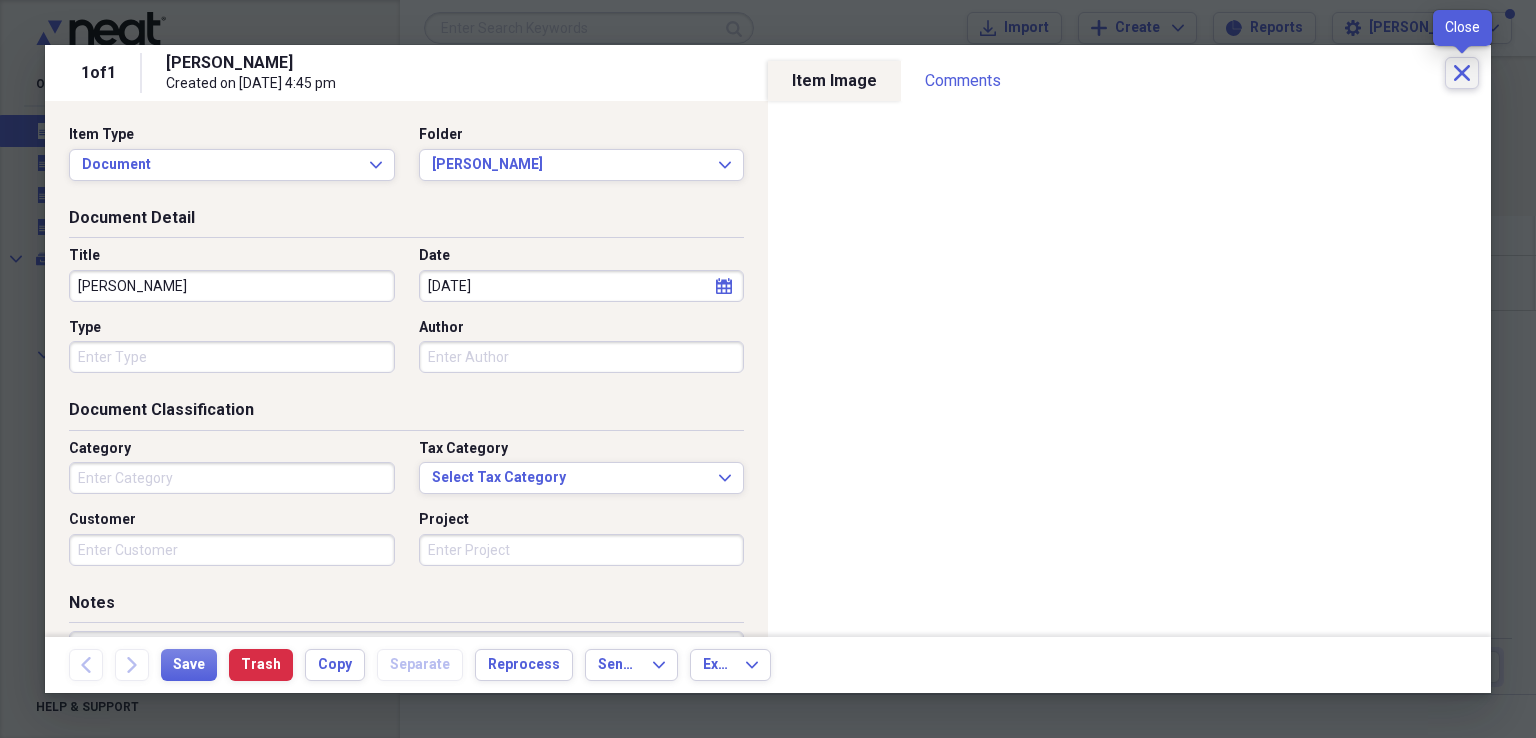 click on "Close" at bounding box center [1462, 73] 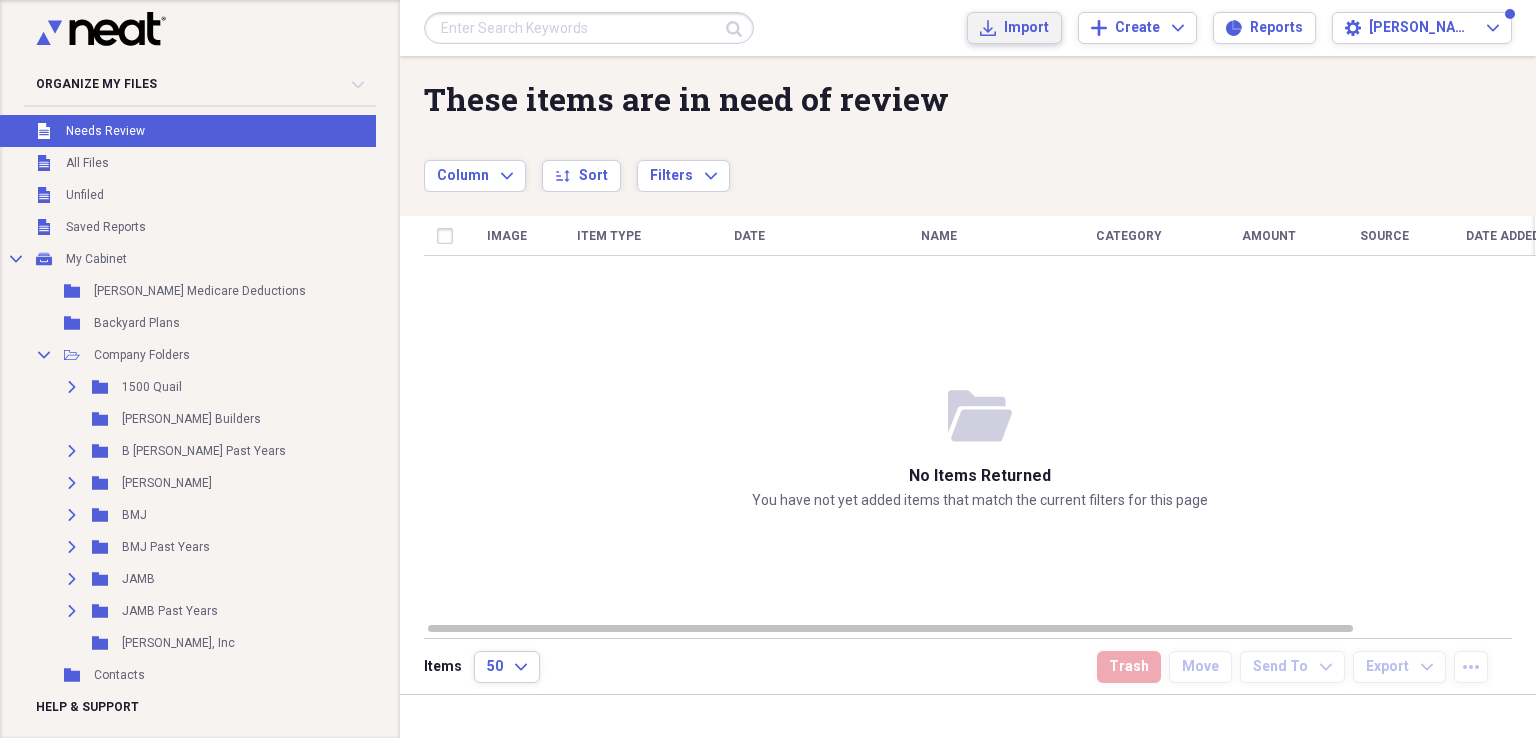 click on "Import" at bounding box center [1026, 28] 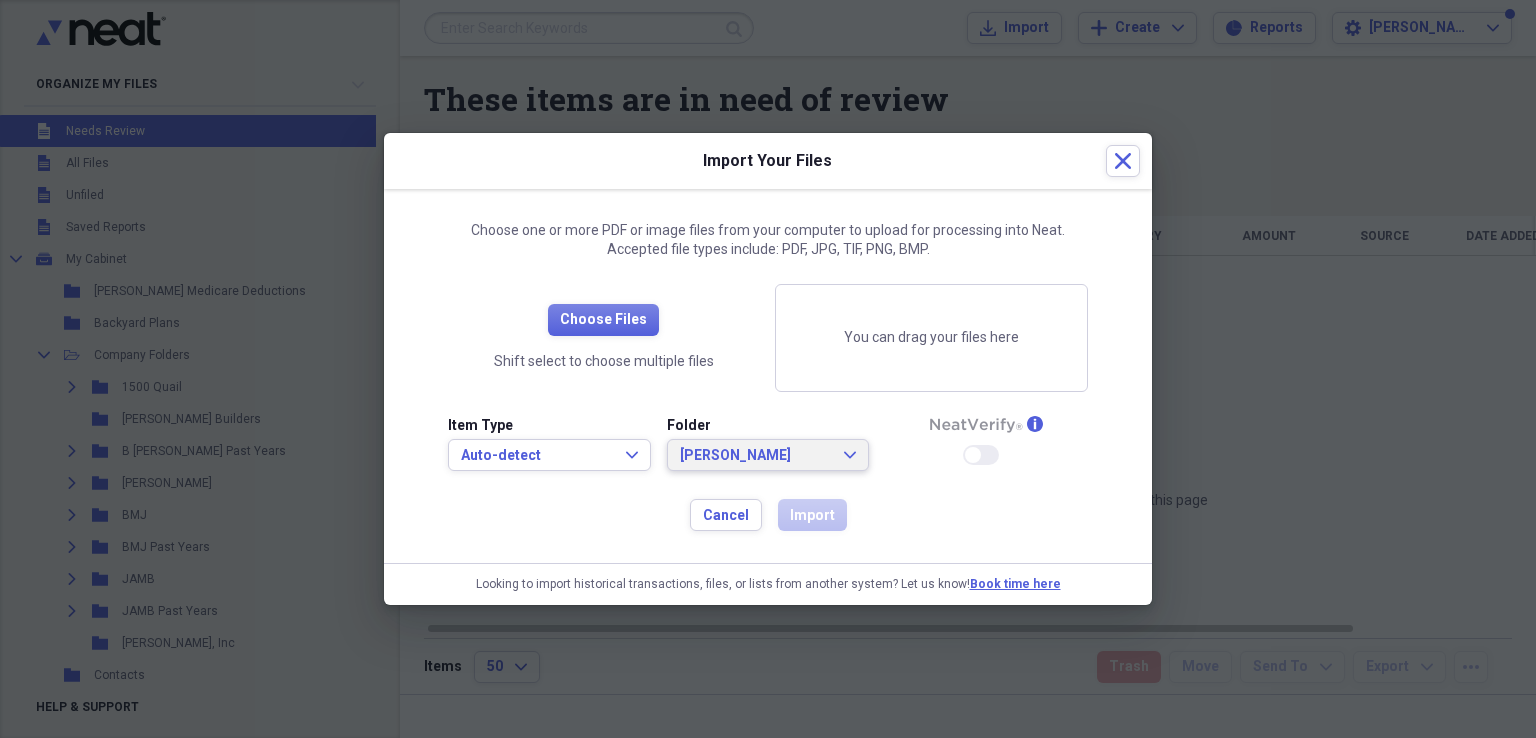 click on "Expand" 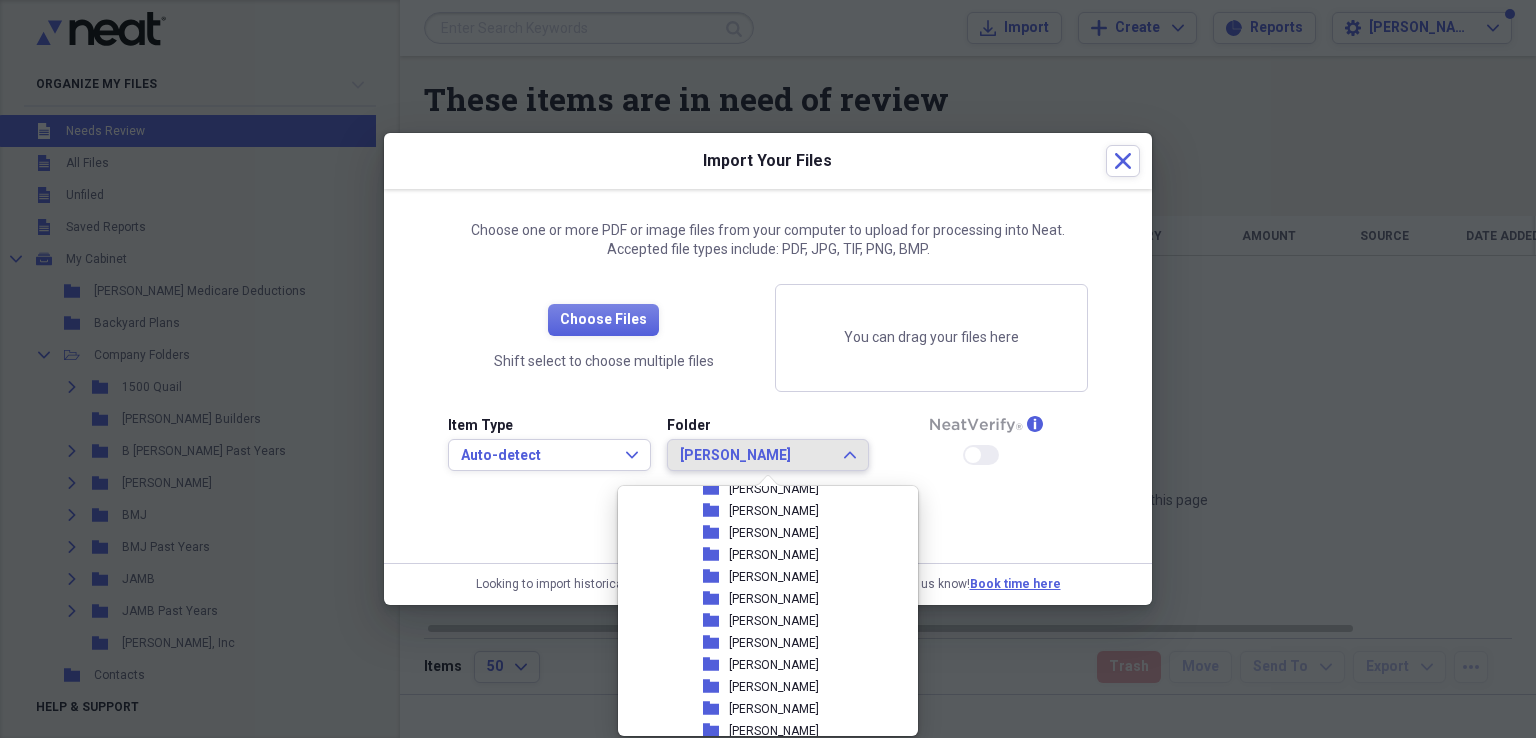 scroll, scrollTop: 846, scrollLeft: 0, axis: vertical 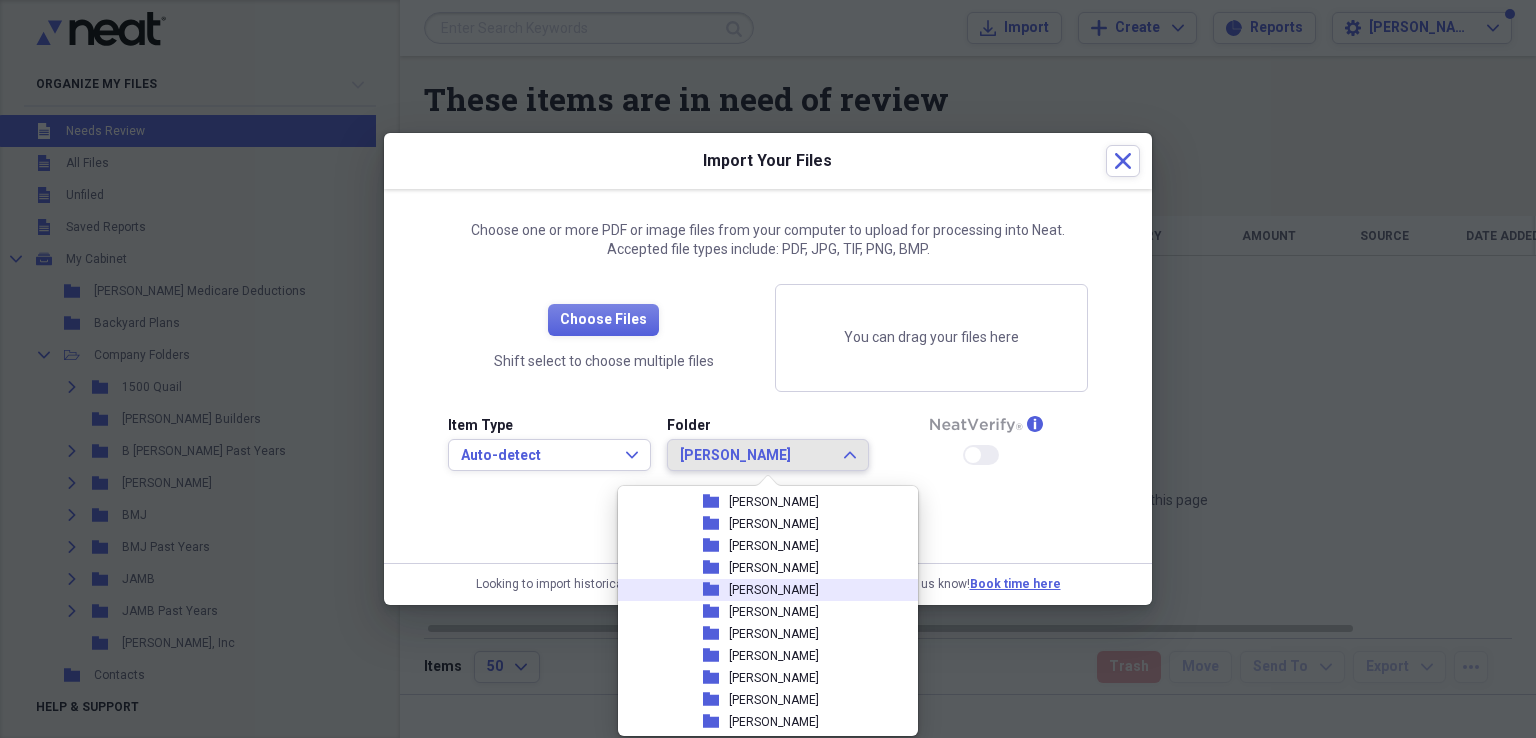 click on "[PERSON_NAME]" at bounding box center [774, 590] 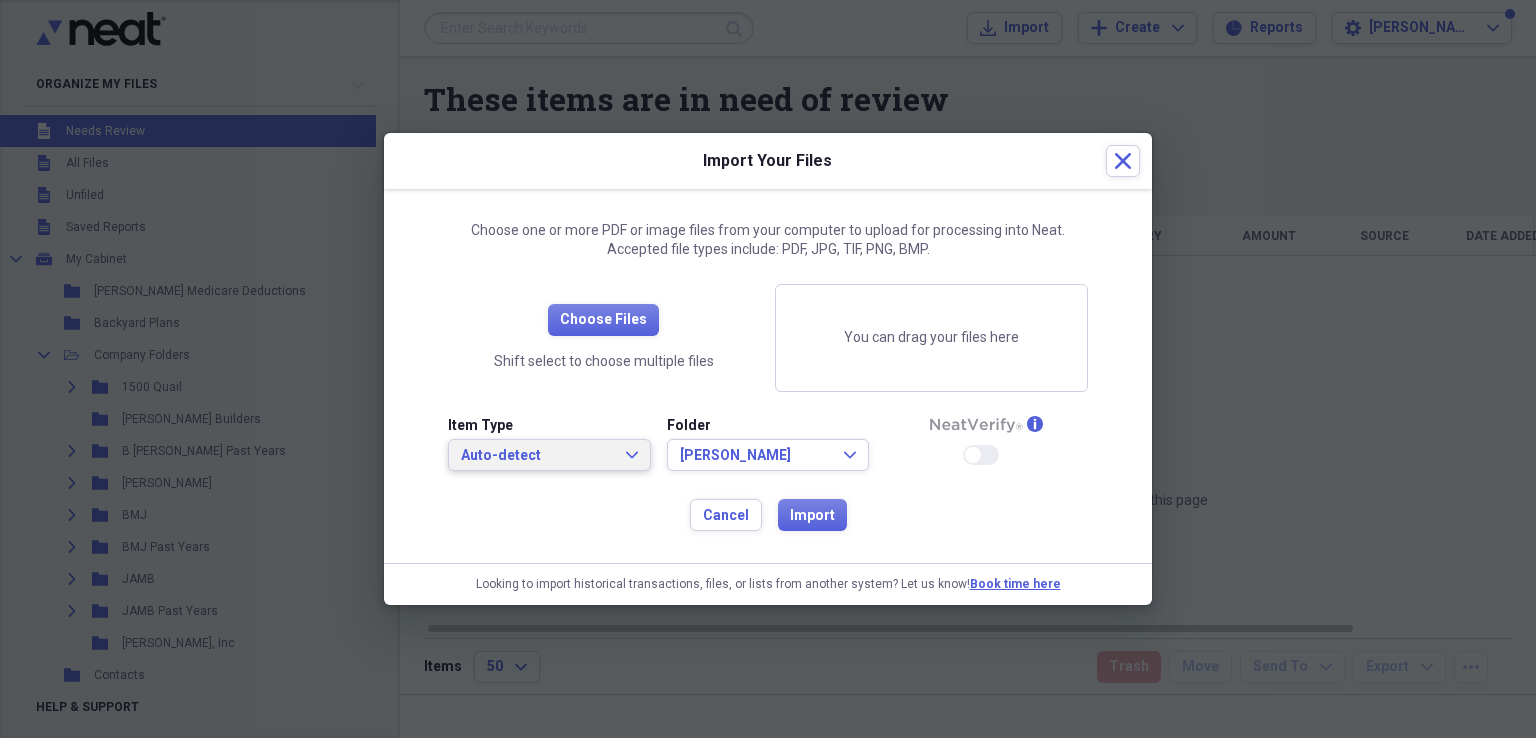 click on "Auto-detect Expand" at bounding box center [549, 456] 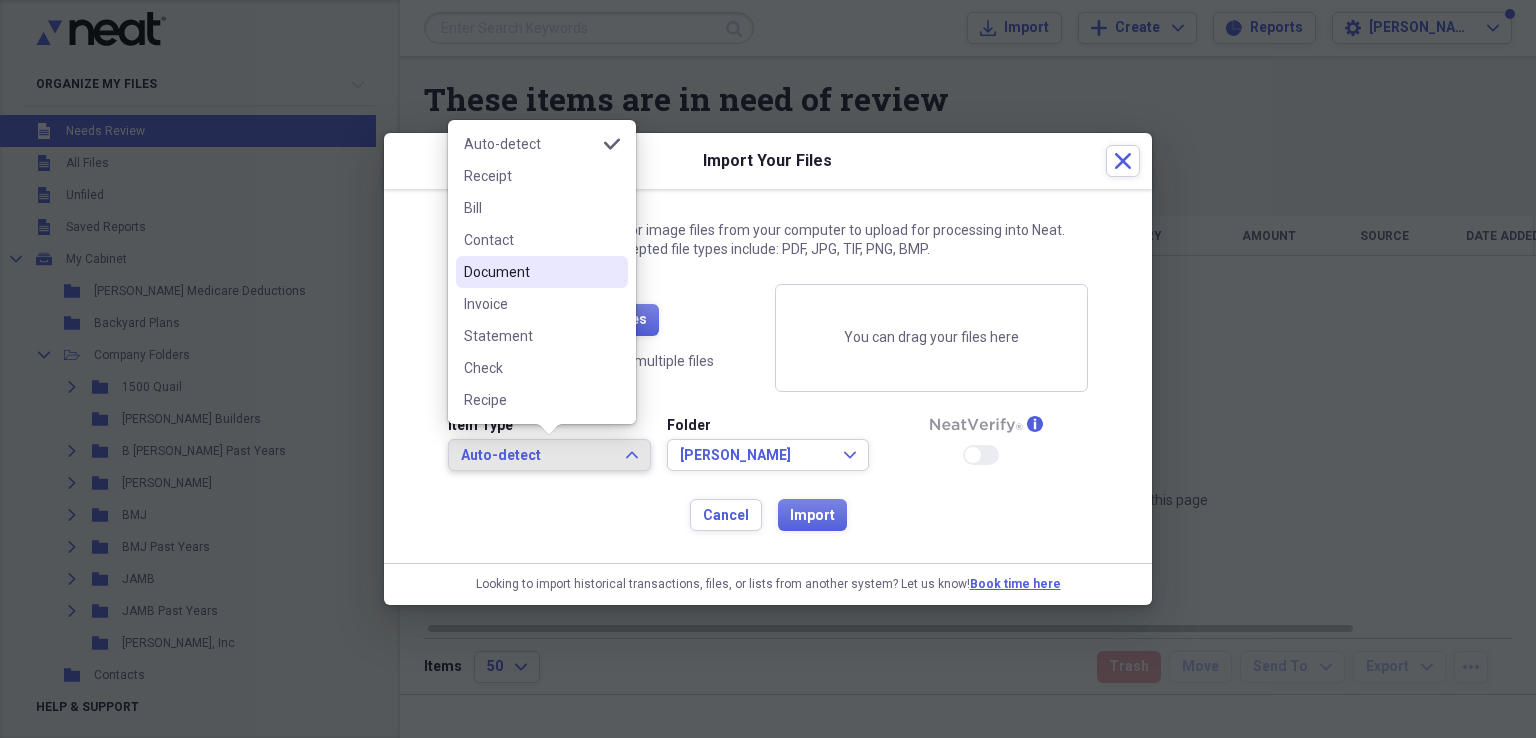 click on "Document" at bounding box center [530, 272] 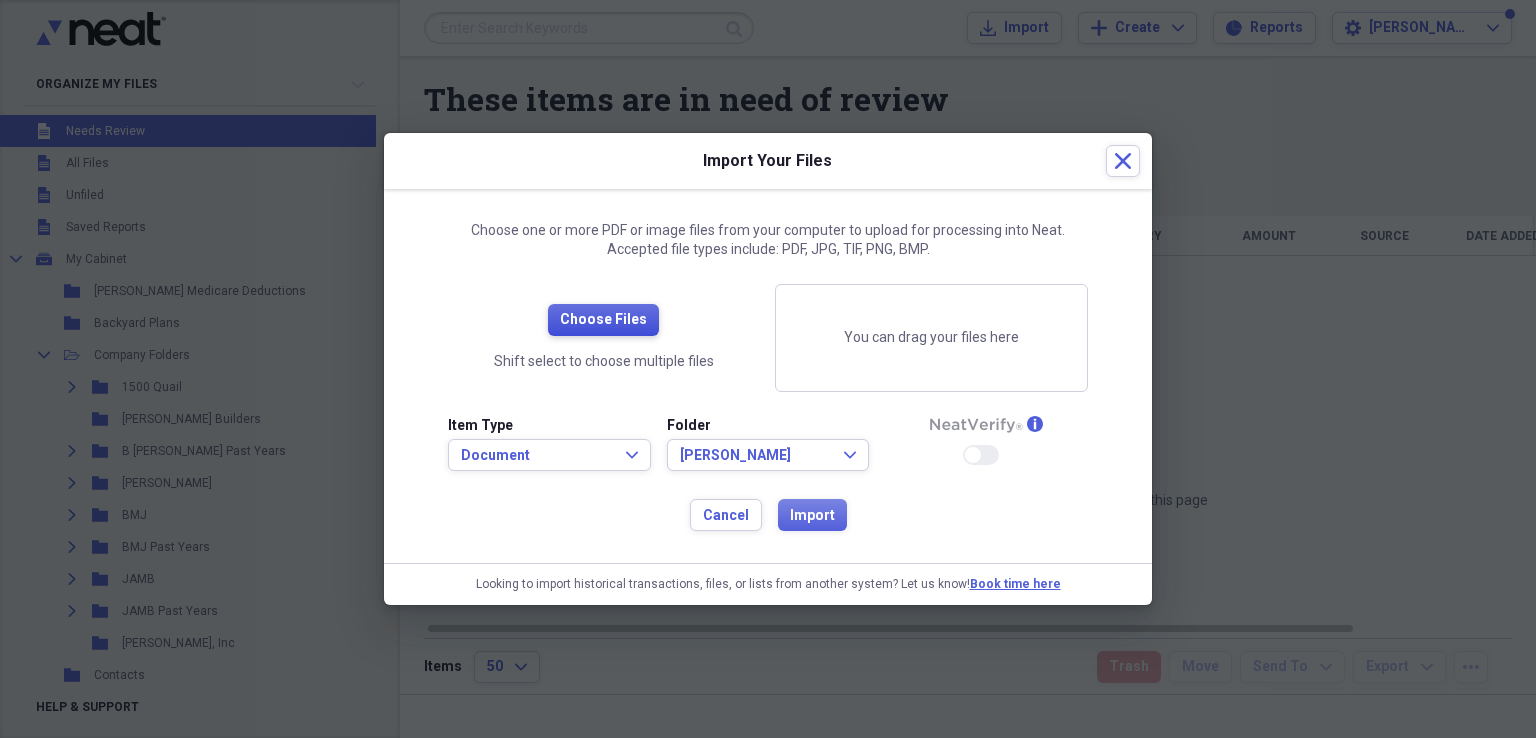 click on "Choose Files" at bounding box center (603, 320) 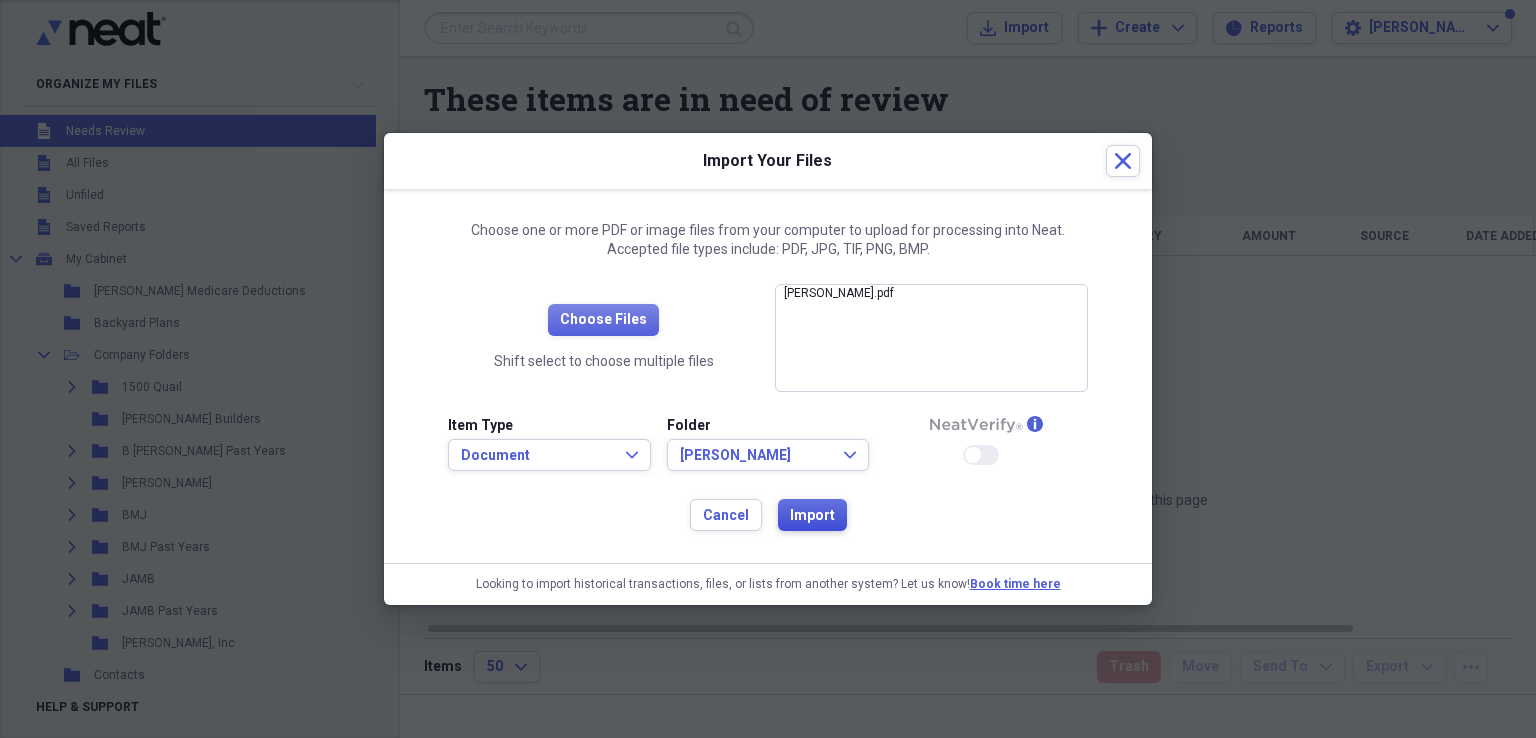 click on "Import" at bounding box center [812, 516] 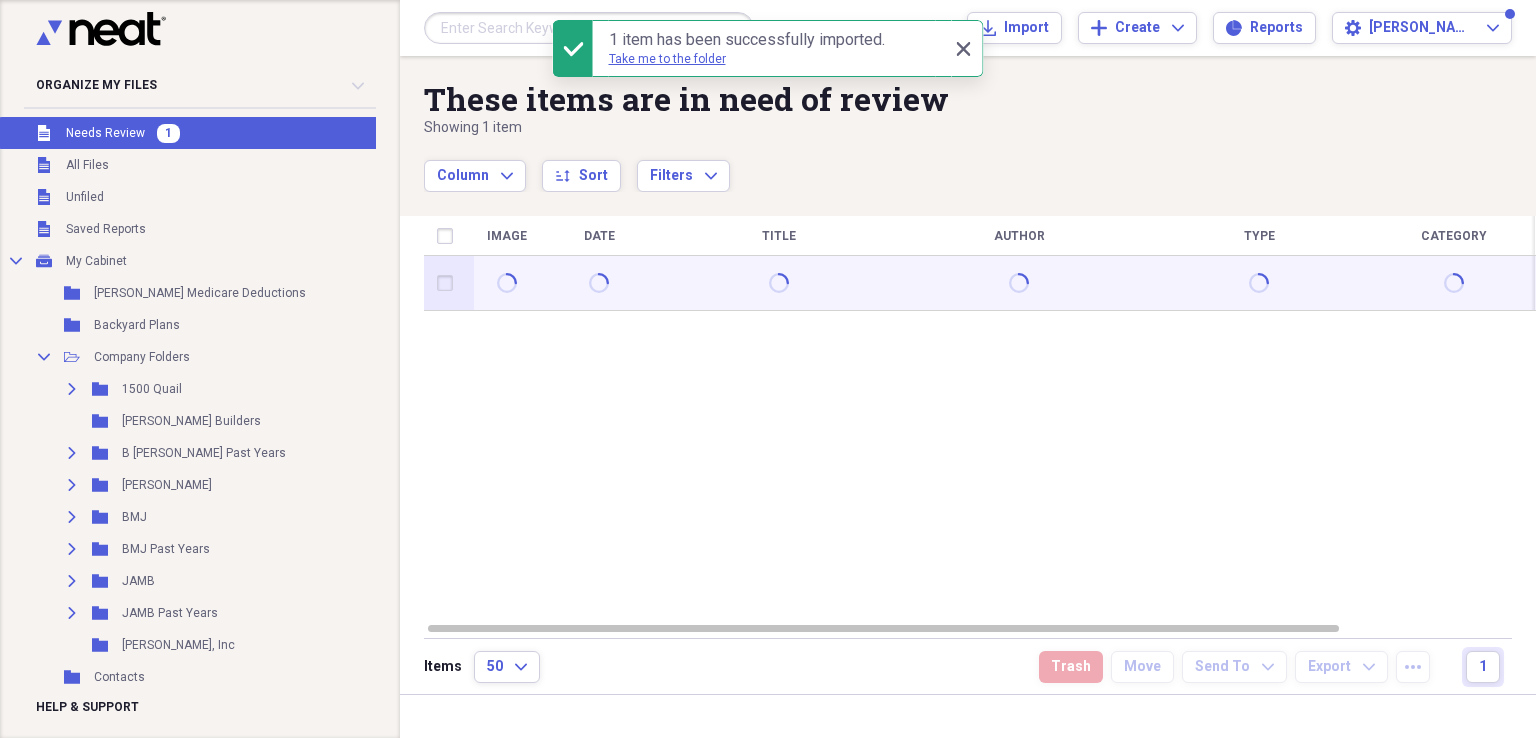 click at bounding box center (449, 283) 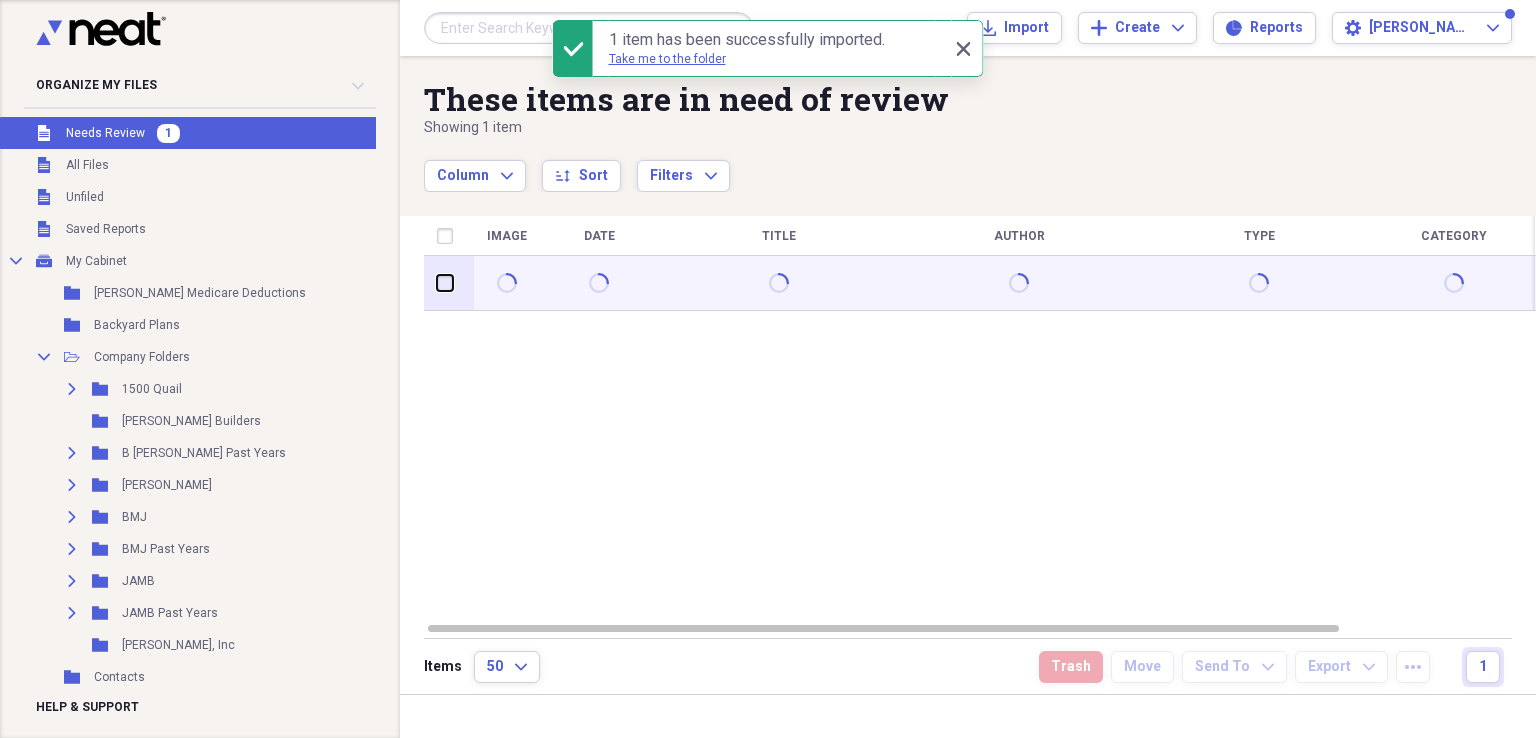 click at bounding box center (437, 283) 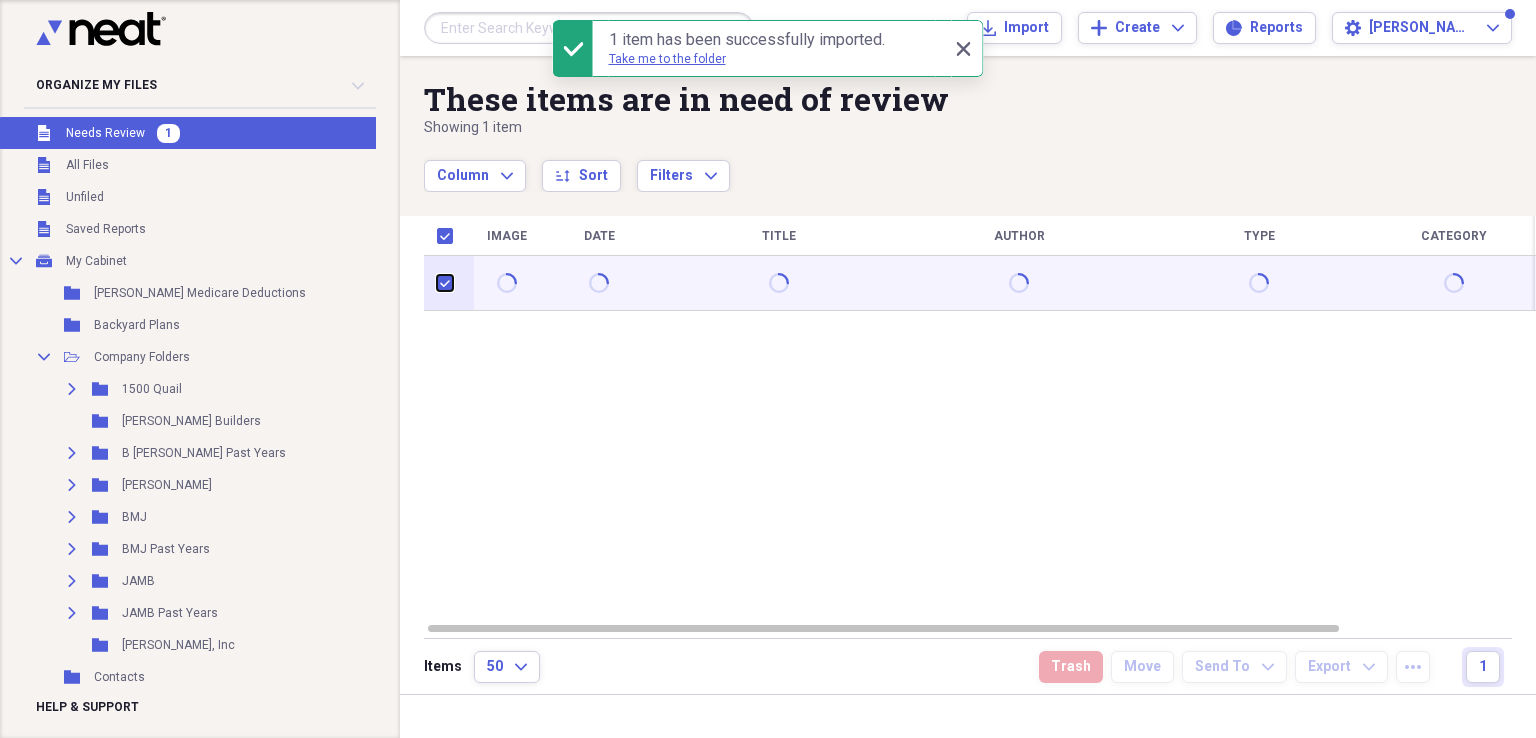checkbox on "true" 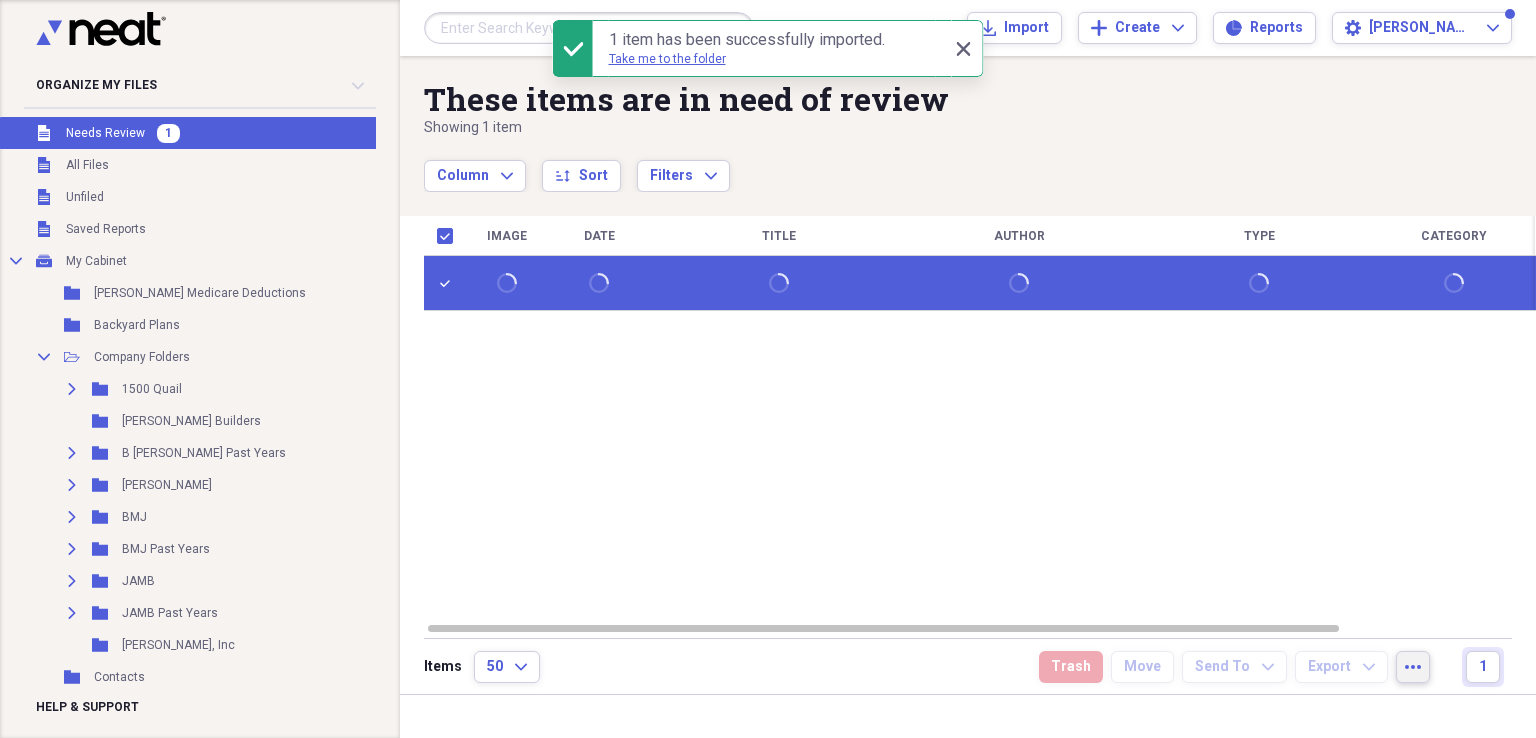 click on "more" at bounding box center (1413, 667) 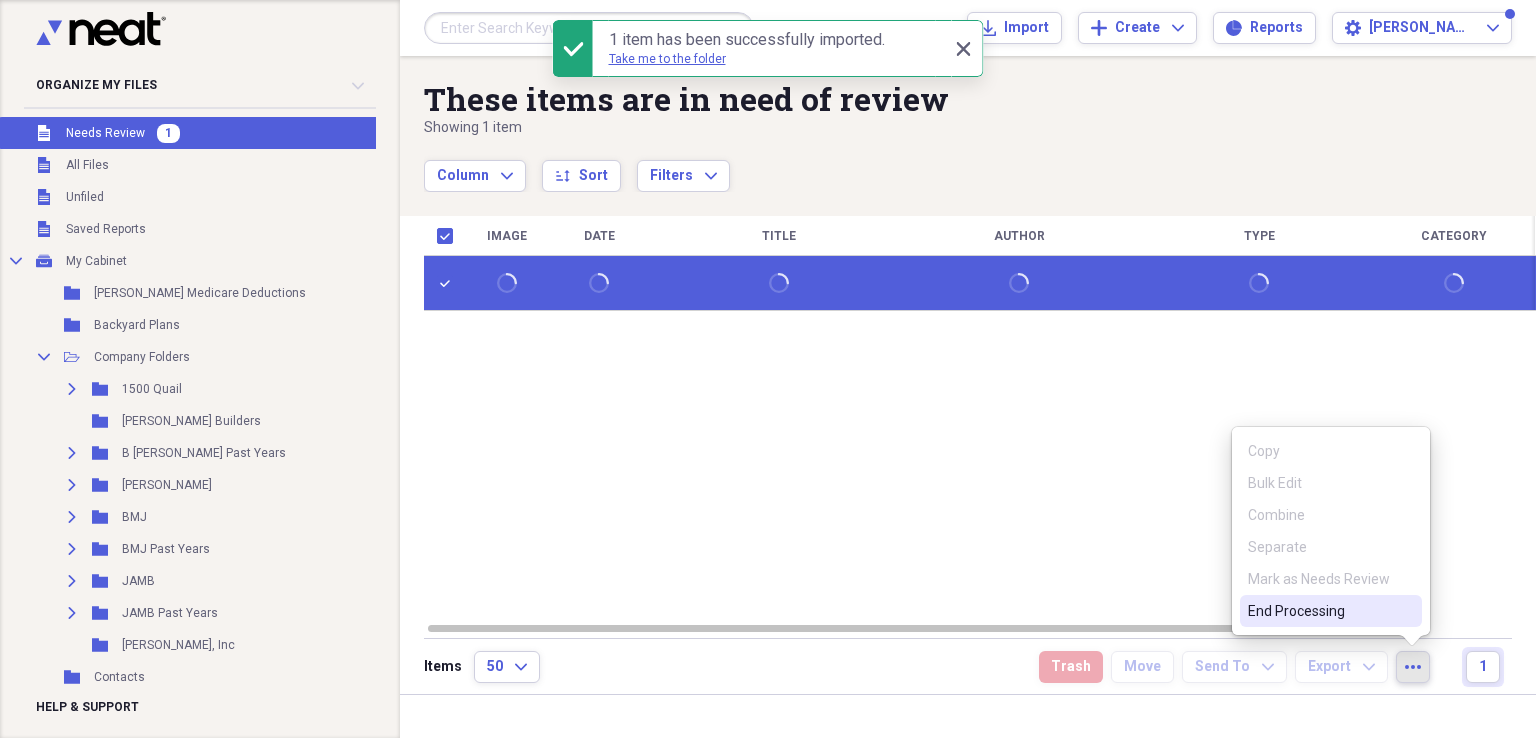 click on "End Processing" at bounding box center [1319, 611] 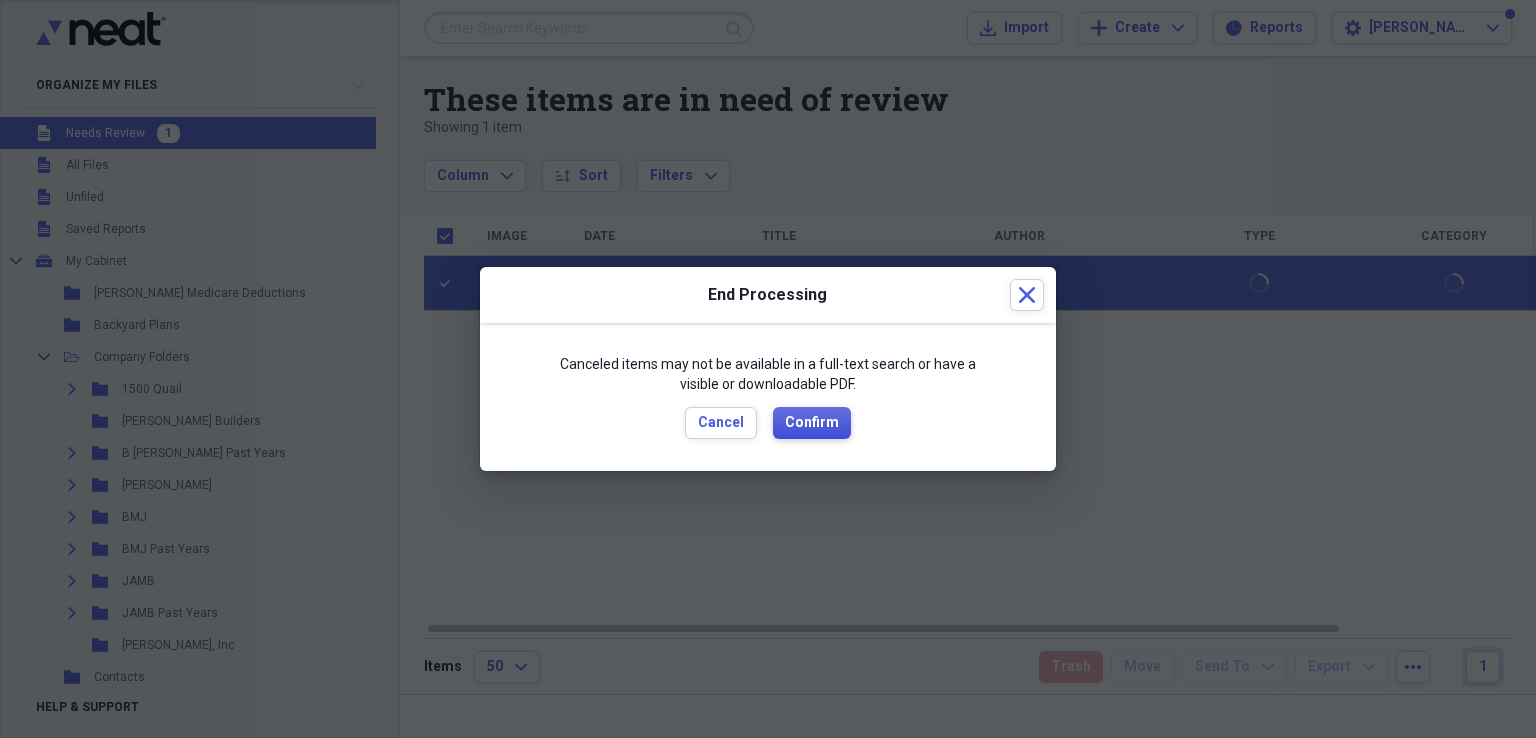 click on "Confirm" at bounding box center [812, 423] 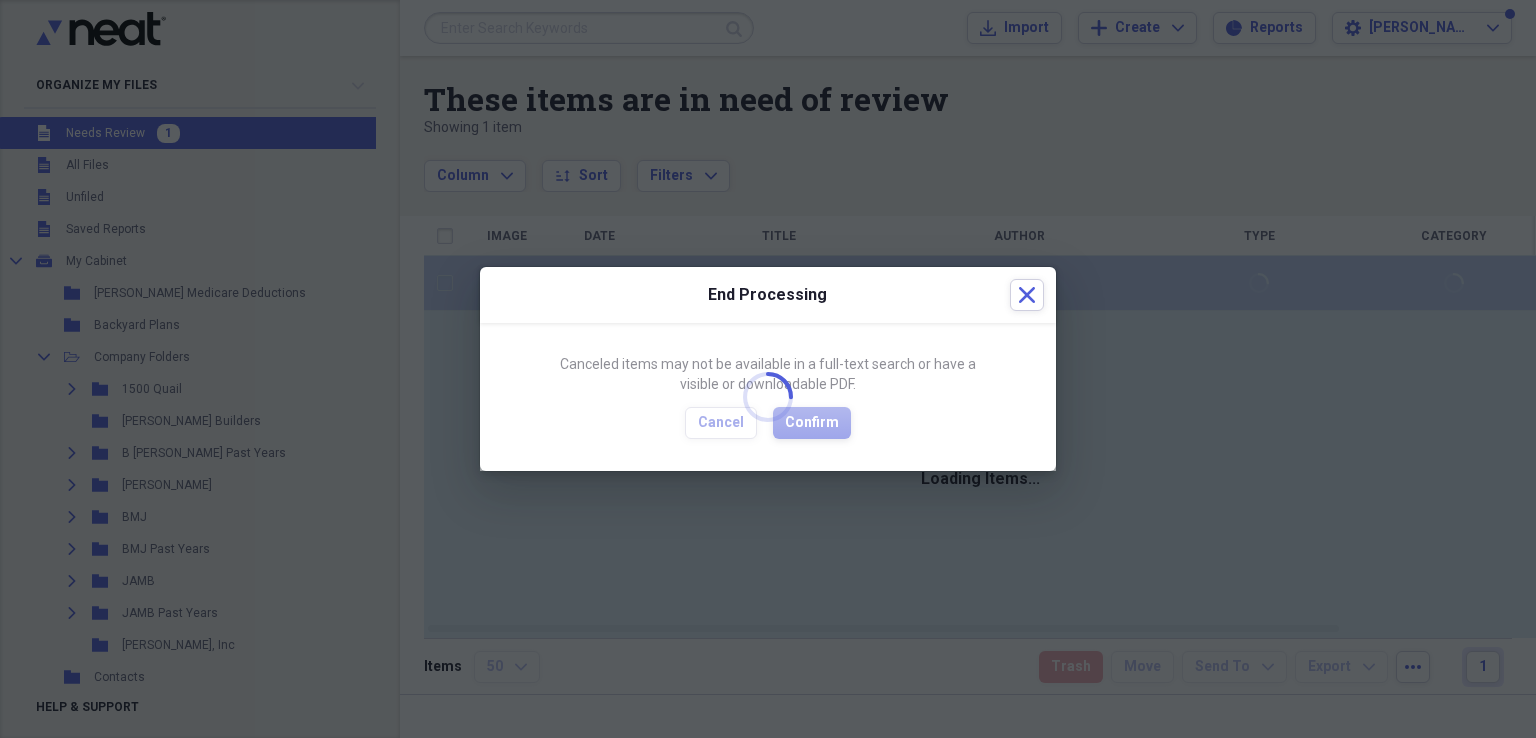 checkbox on "false" 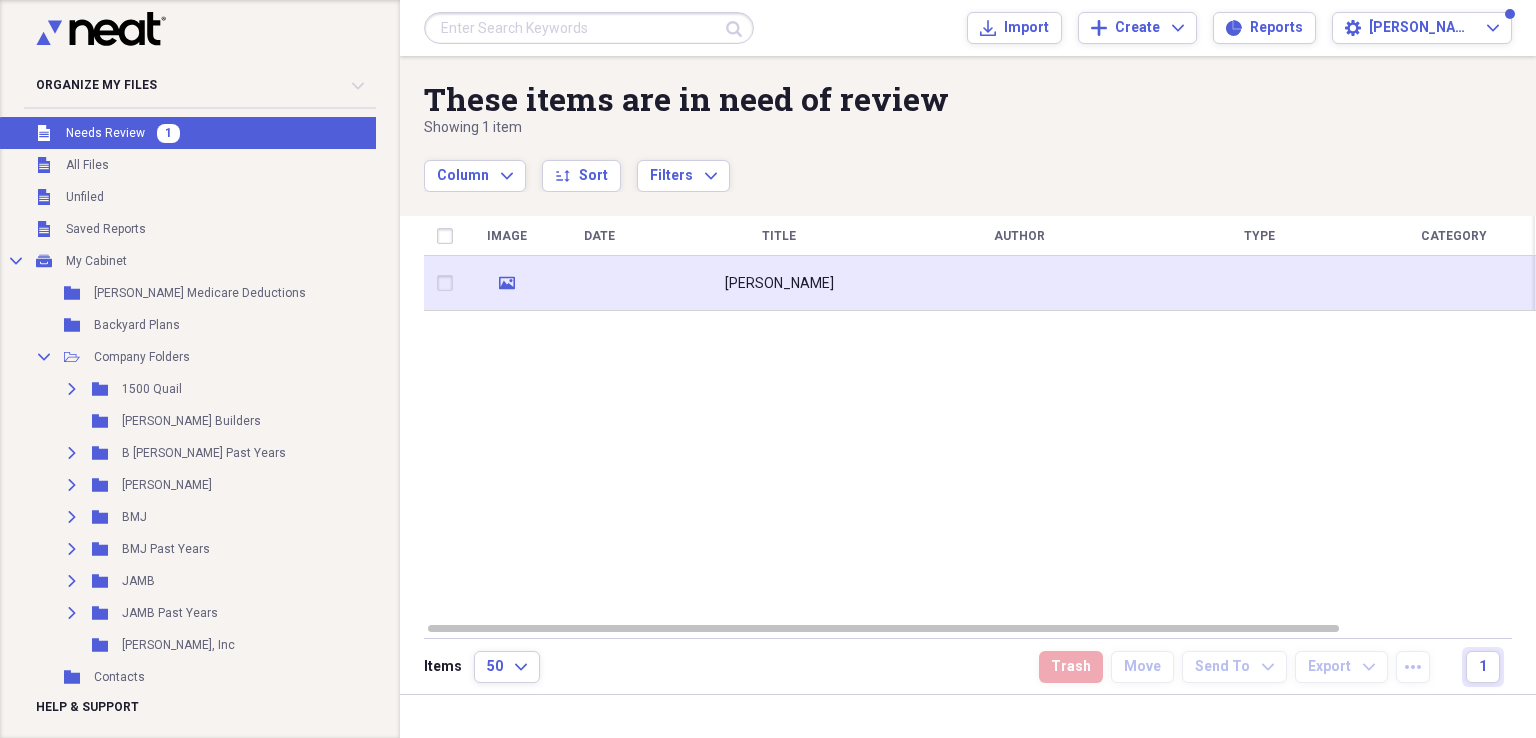 click on "media" 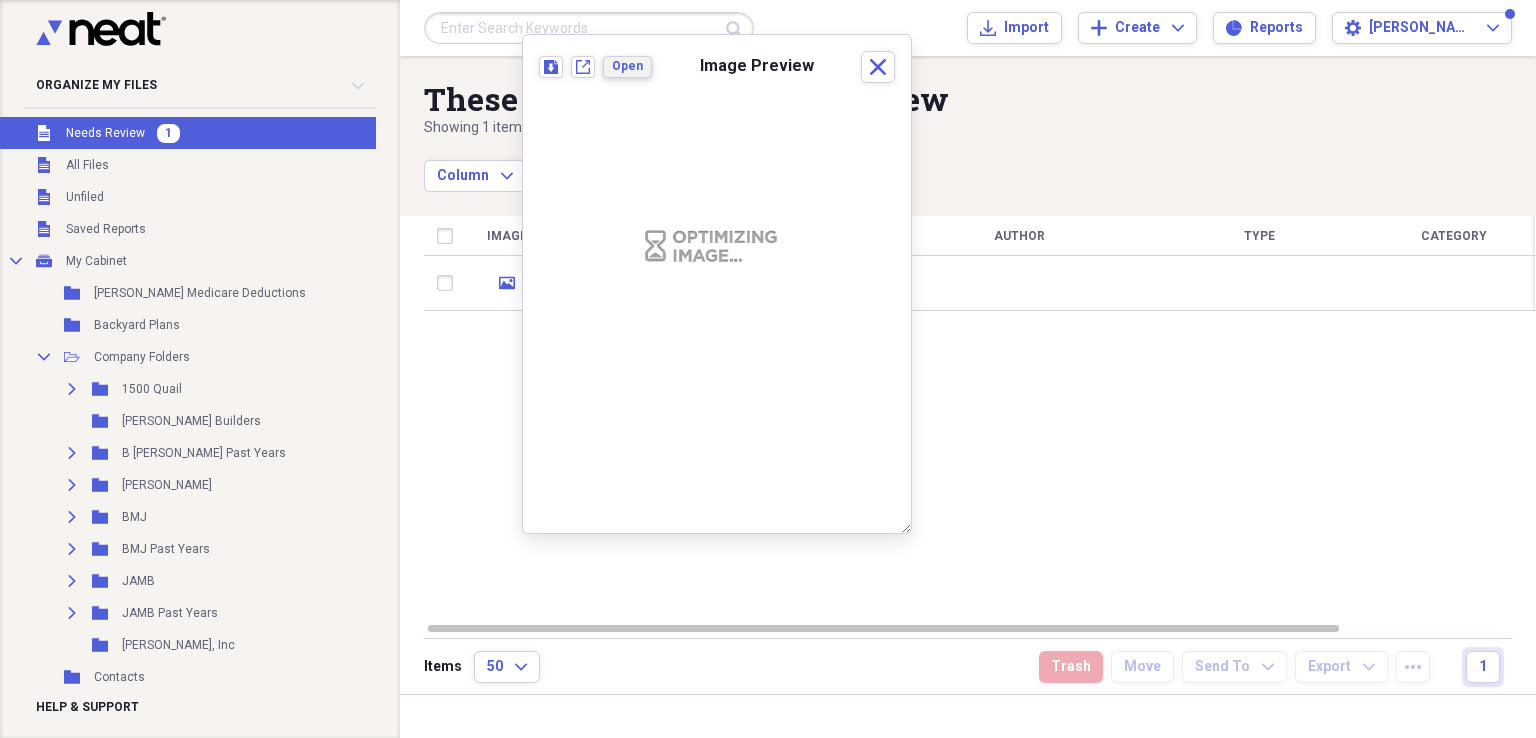 click on "Open" at bounding box center [627, 66] 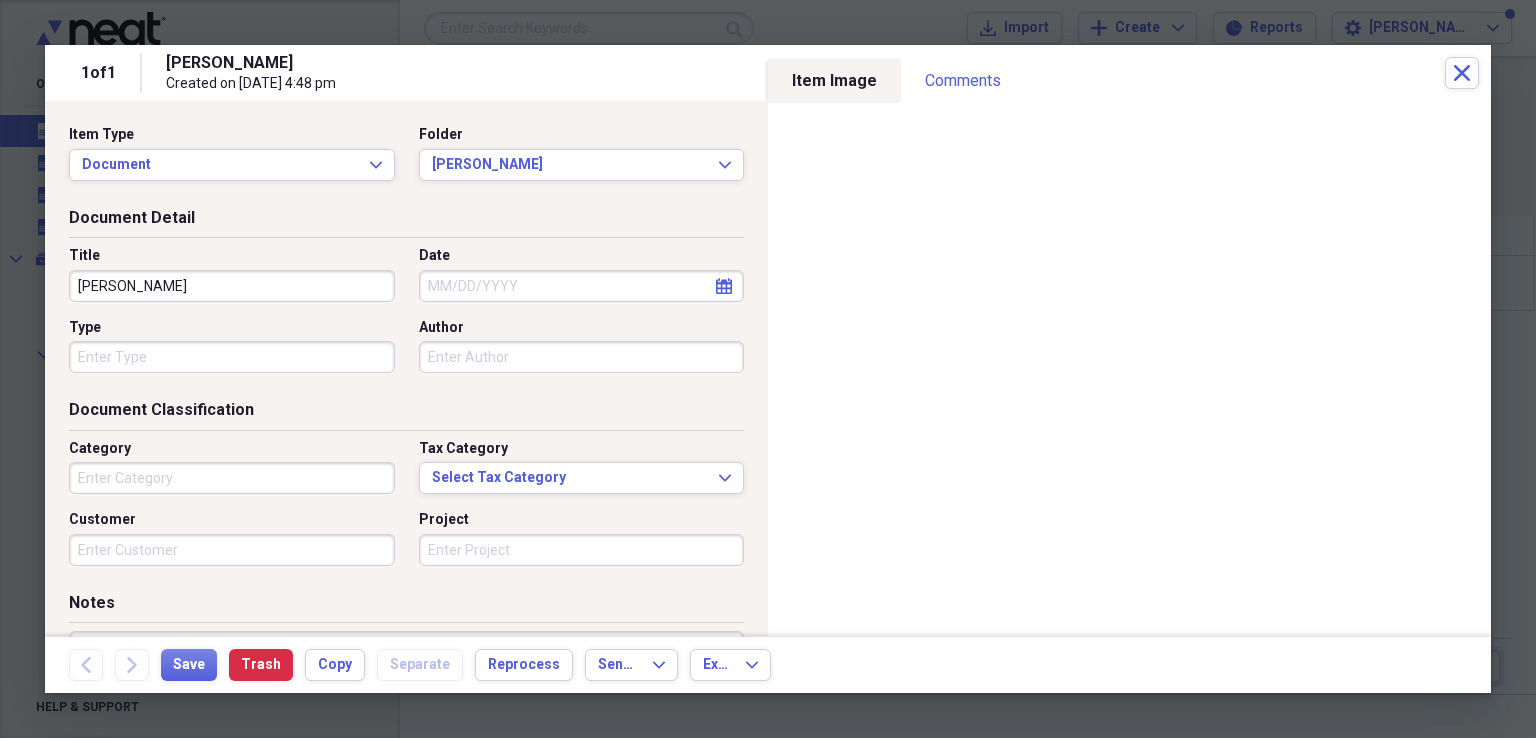 click 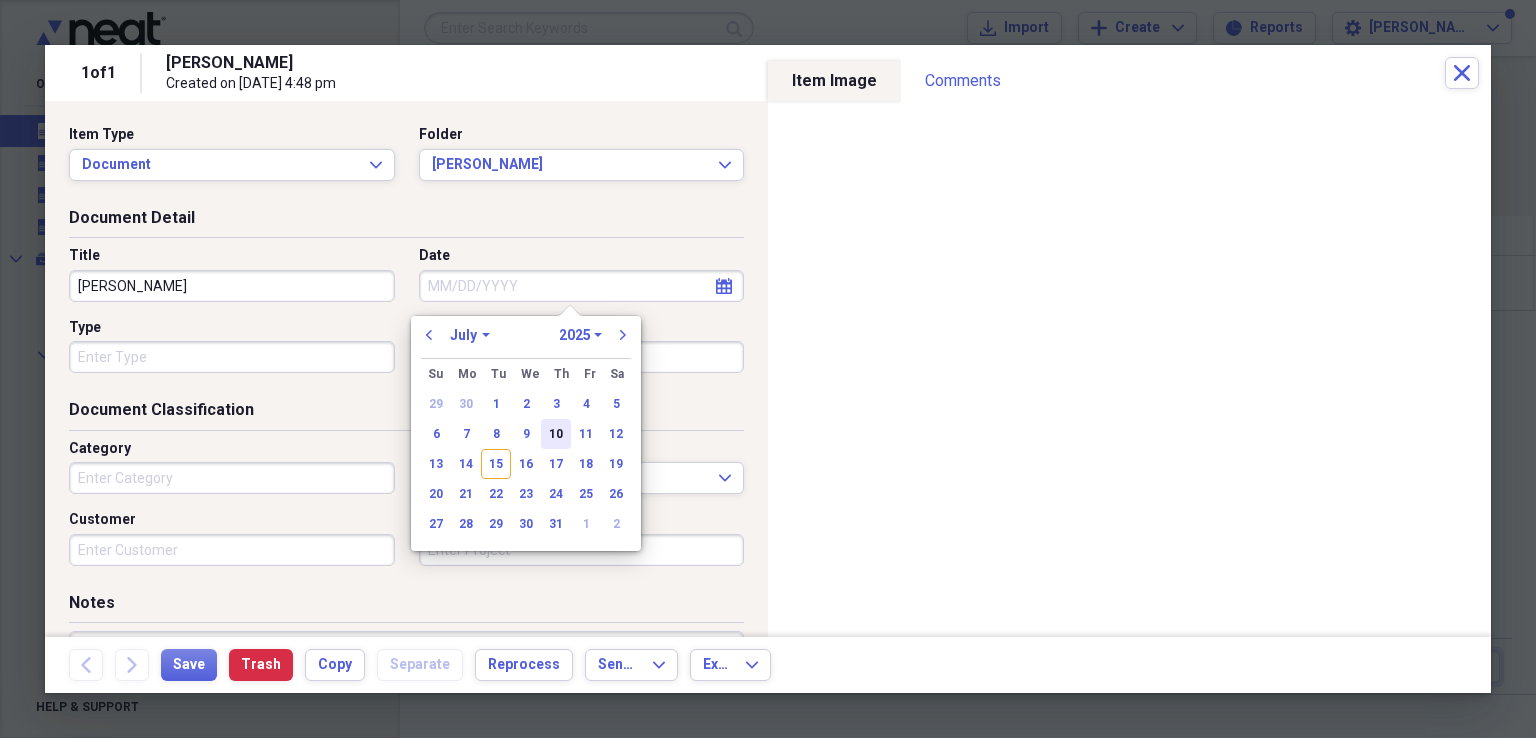 click on "10" at bounding box center [556, 434] 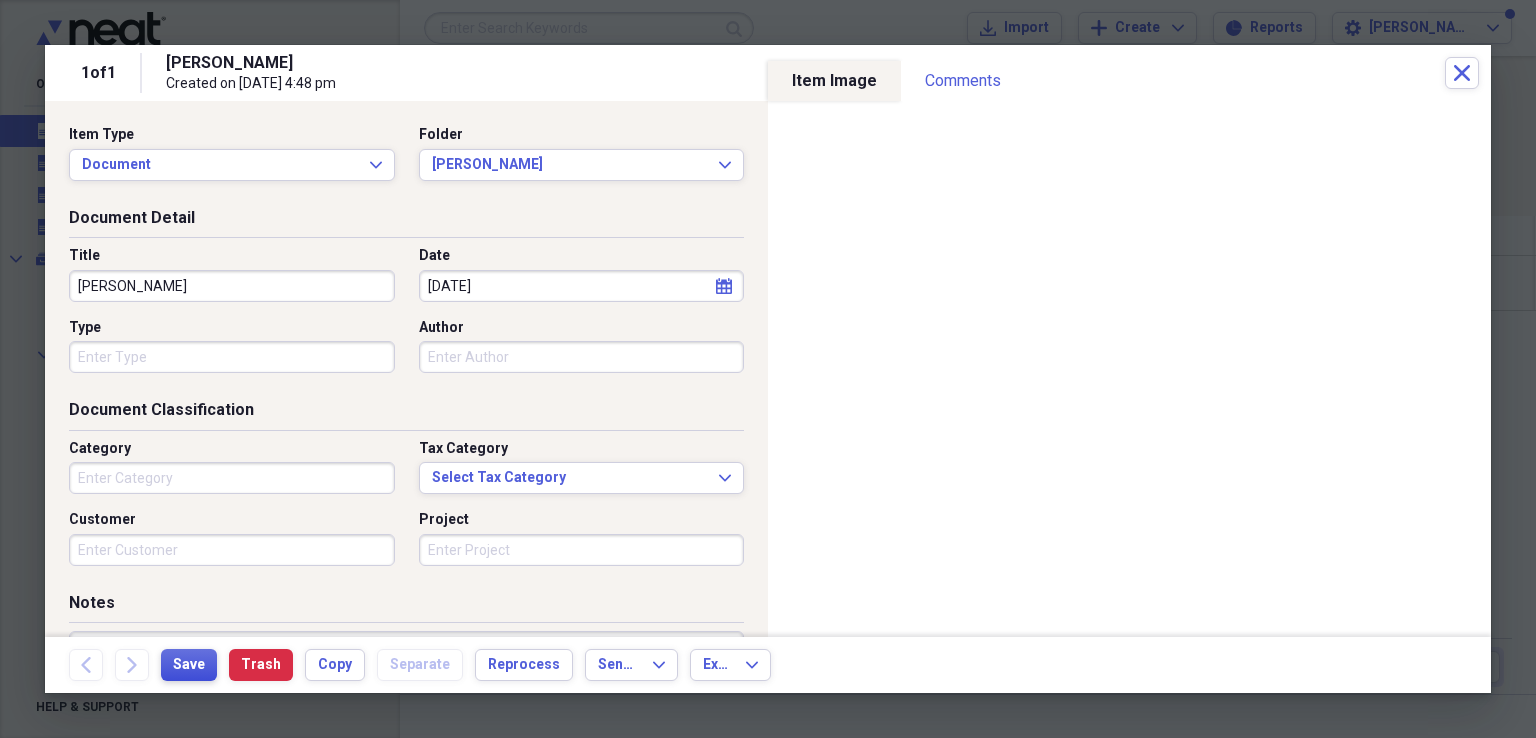 click on "Save" at bounding box center [189, 665] 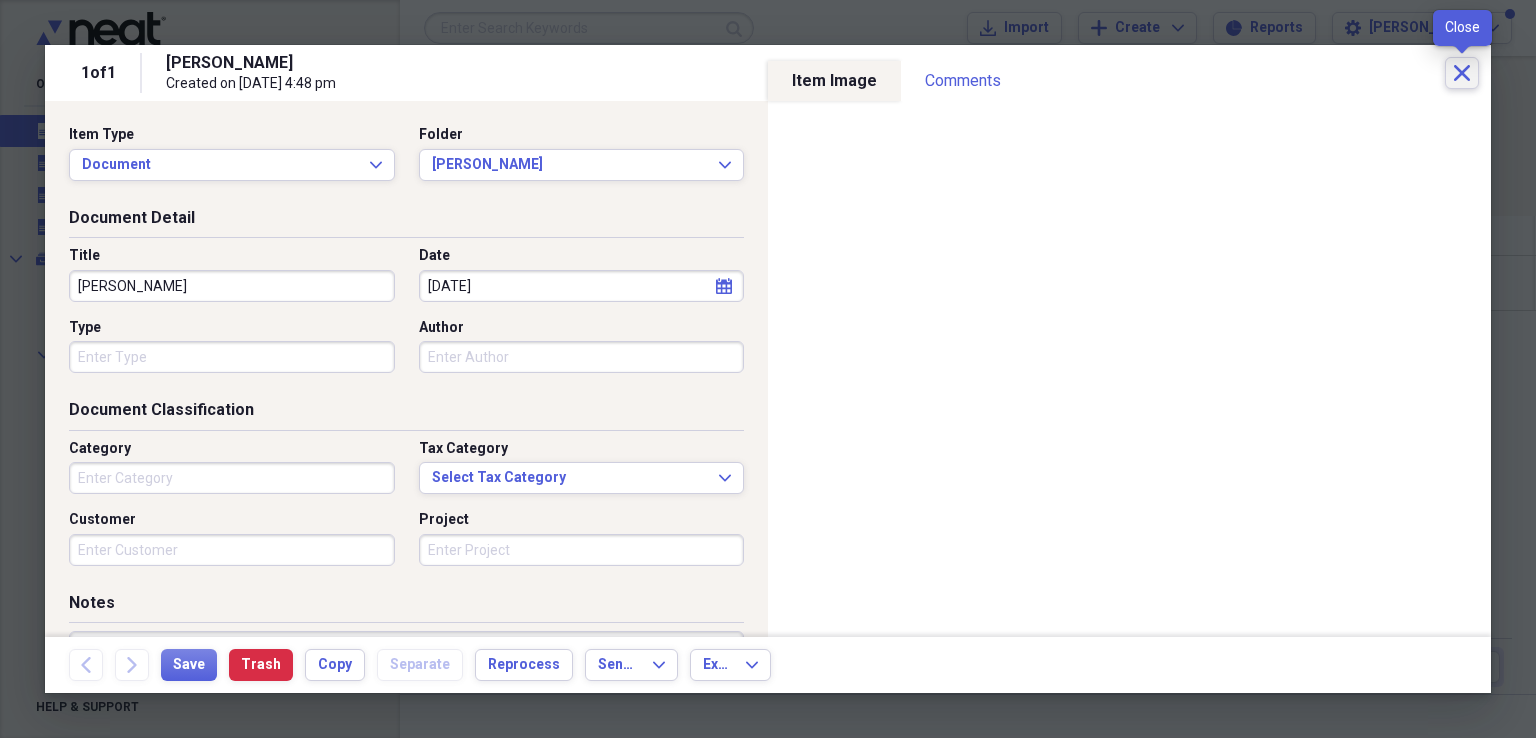 click on "Close" 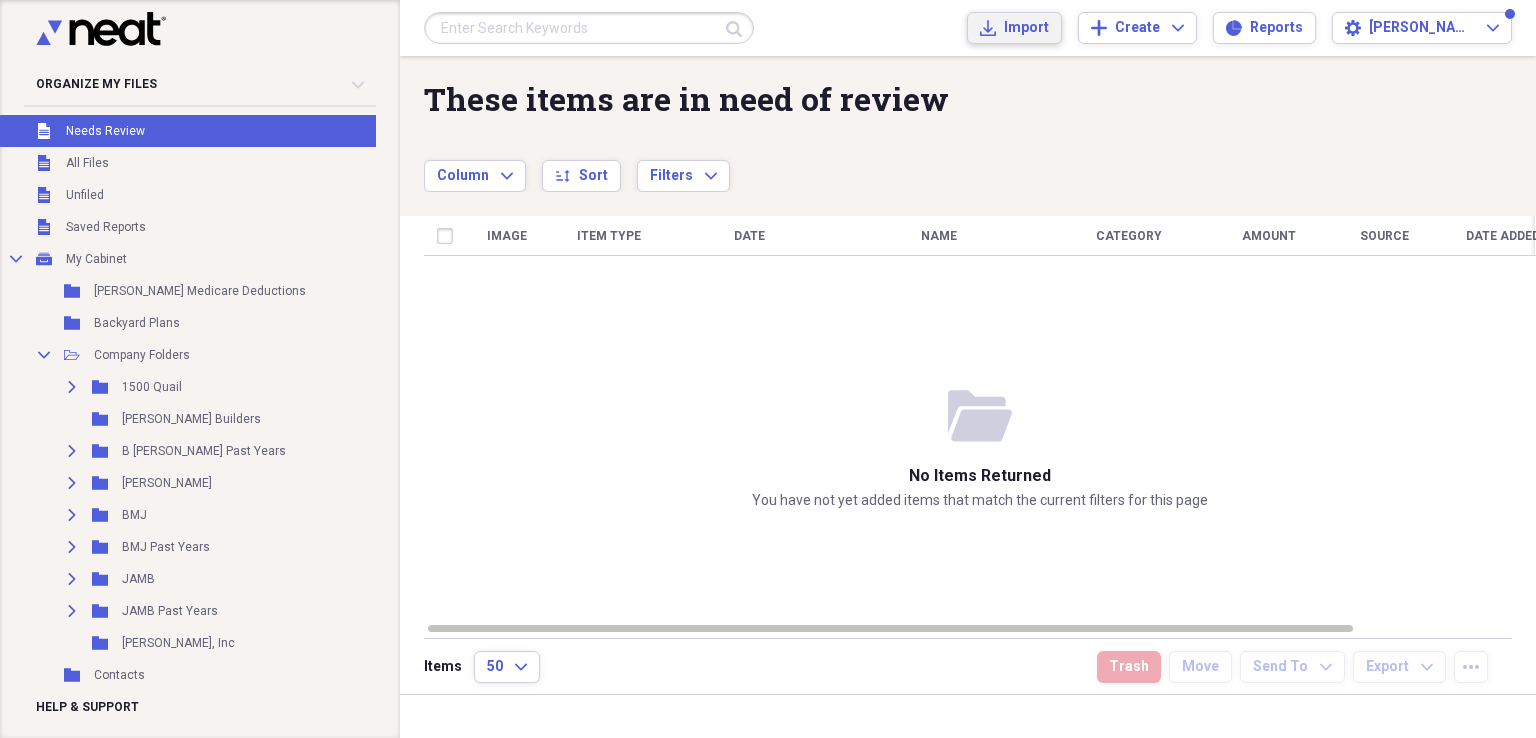 click on "Import" at bounding box center [1026, 28] 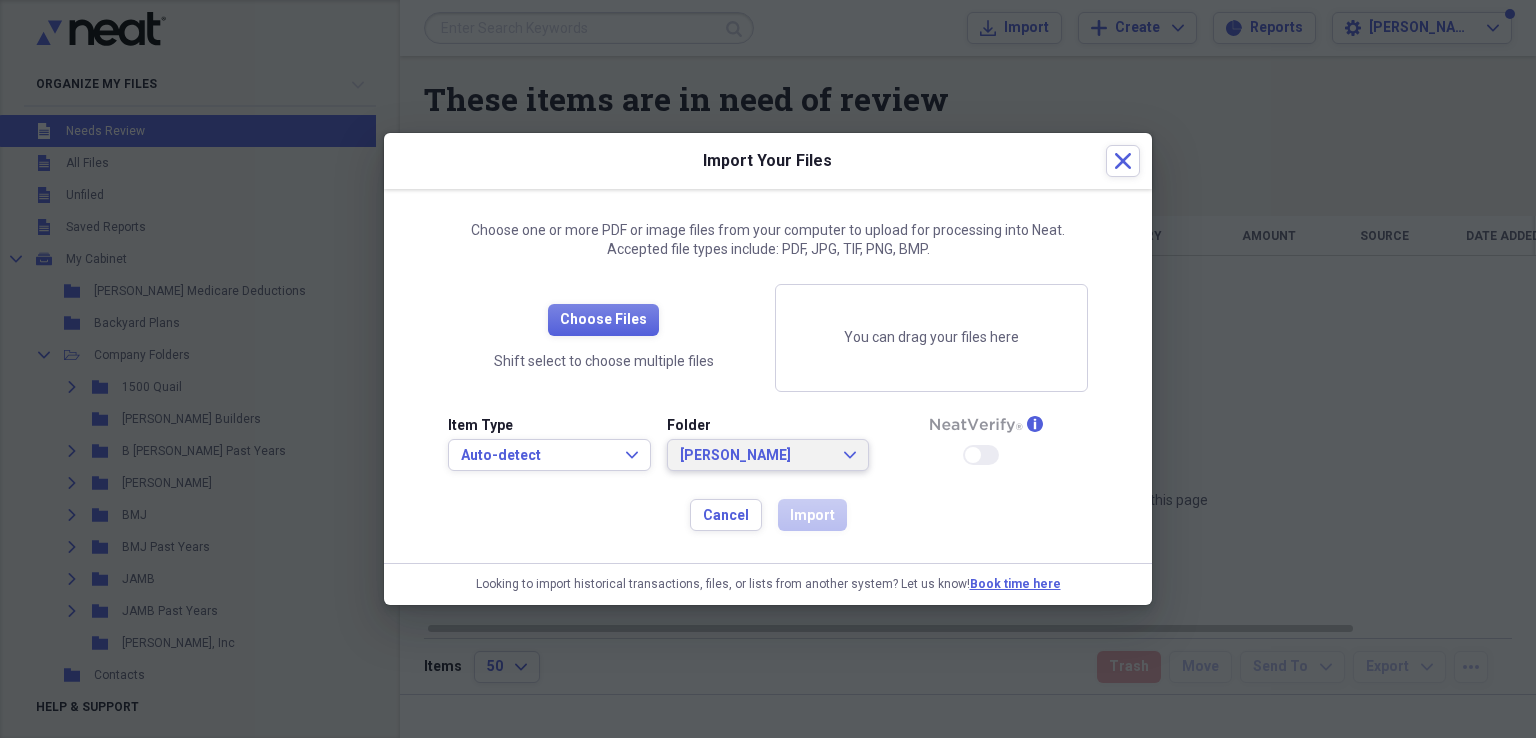 click on "[PERSON_NAME] Expand" at bounding box center [768, 456] 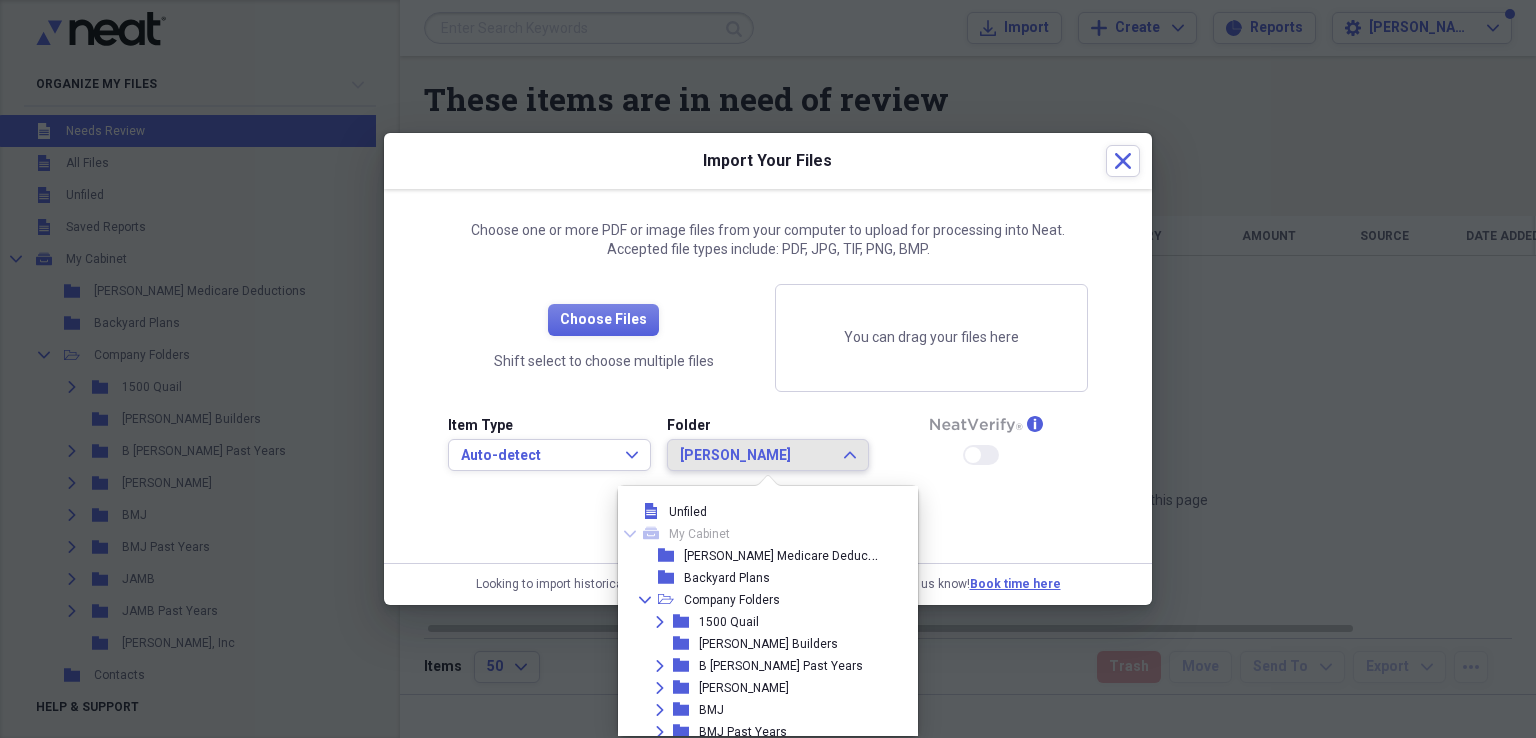 scroll, scrollTop: 832, scrollLeft: 0, axis: vertical 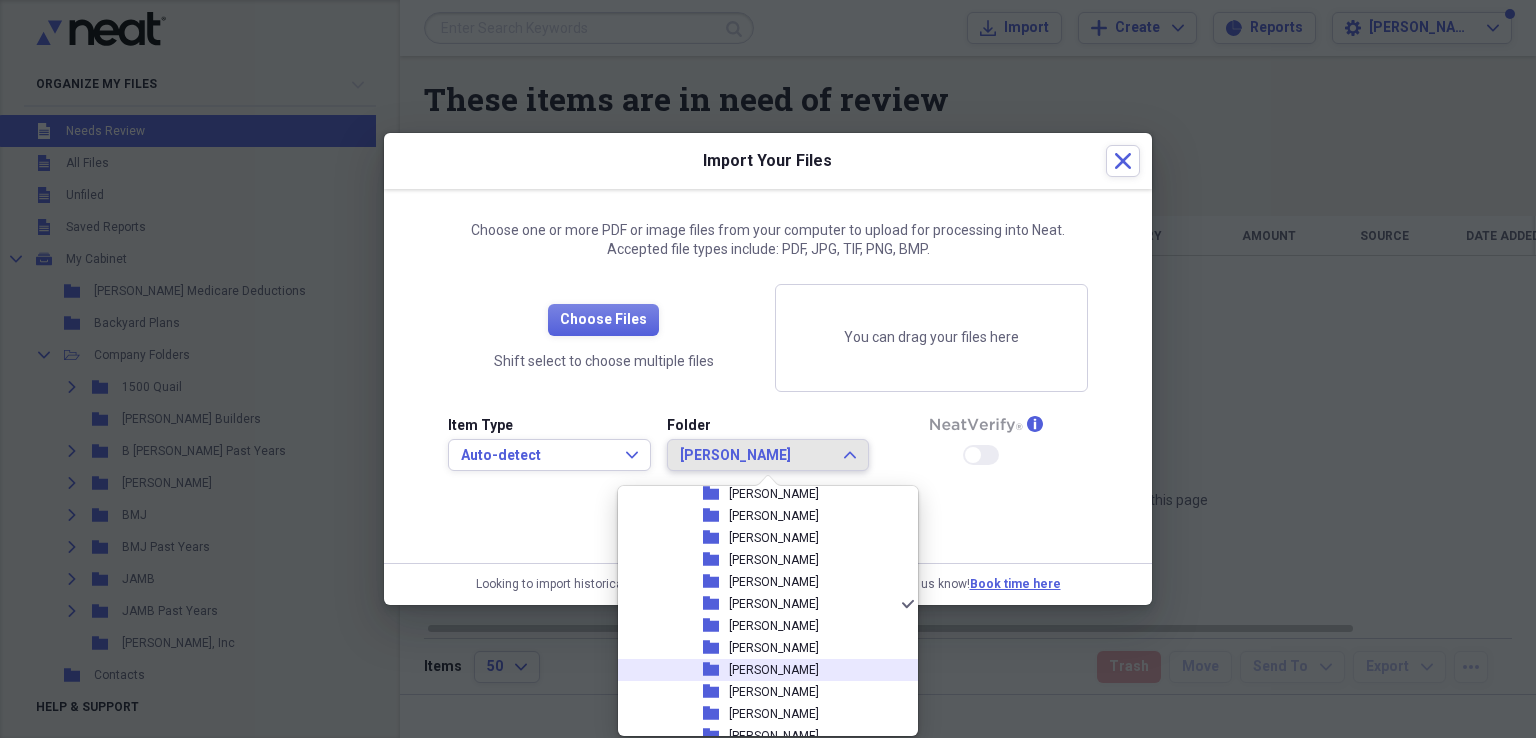 click on "[PERSON_NAME]" at bounding box center (774, 670) 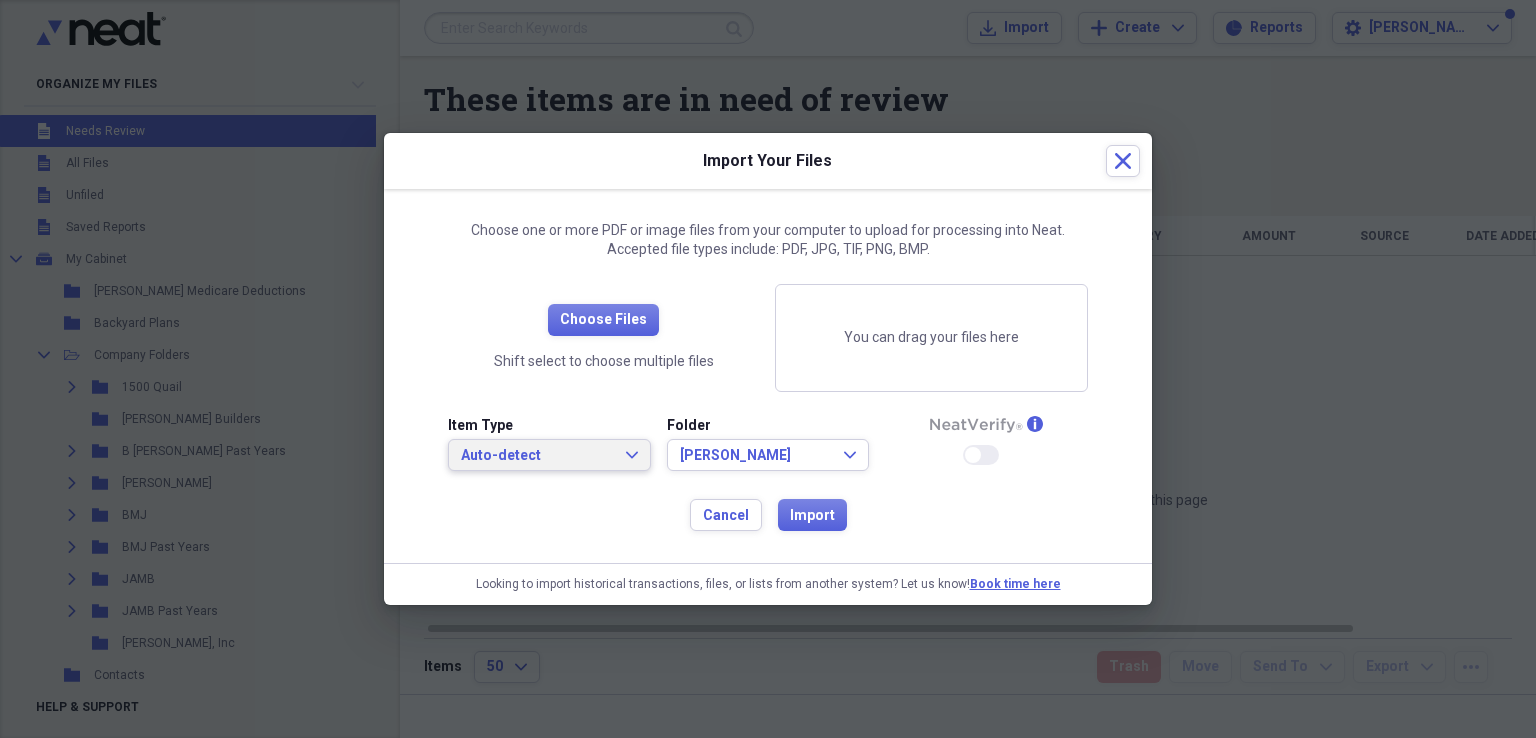 click on "Auto-detect Expand" at bounding box center [549, 456] 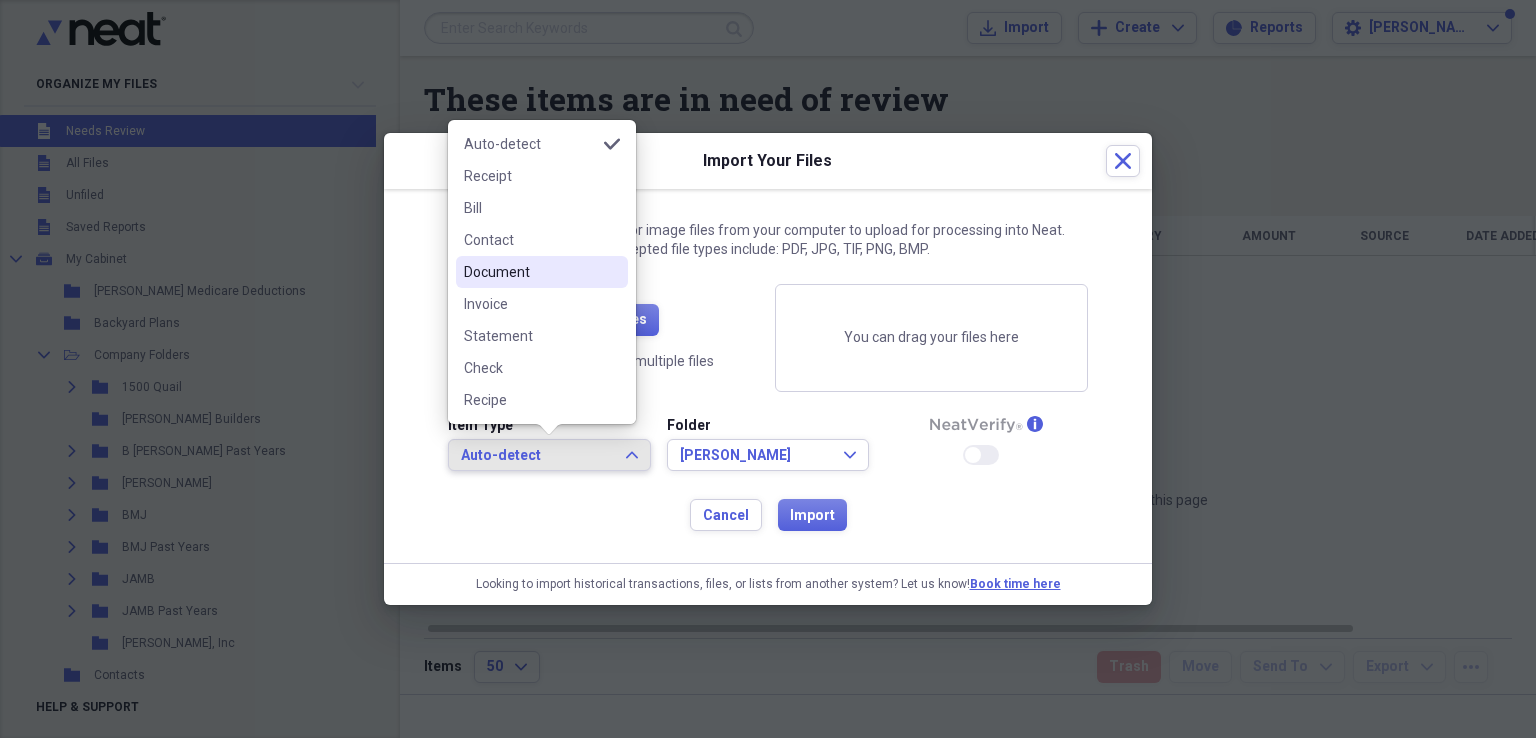 click on "Document" at bounding box center (530, 272) 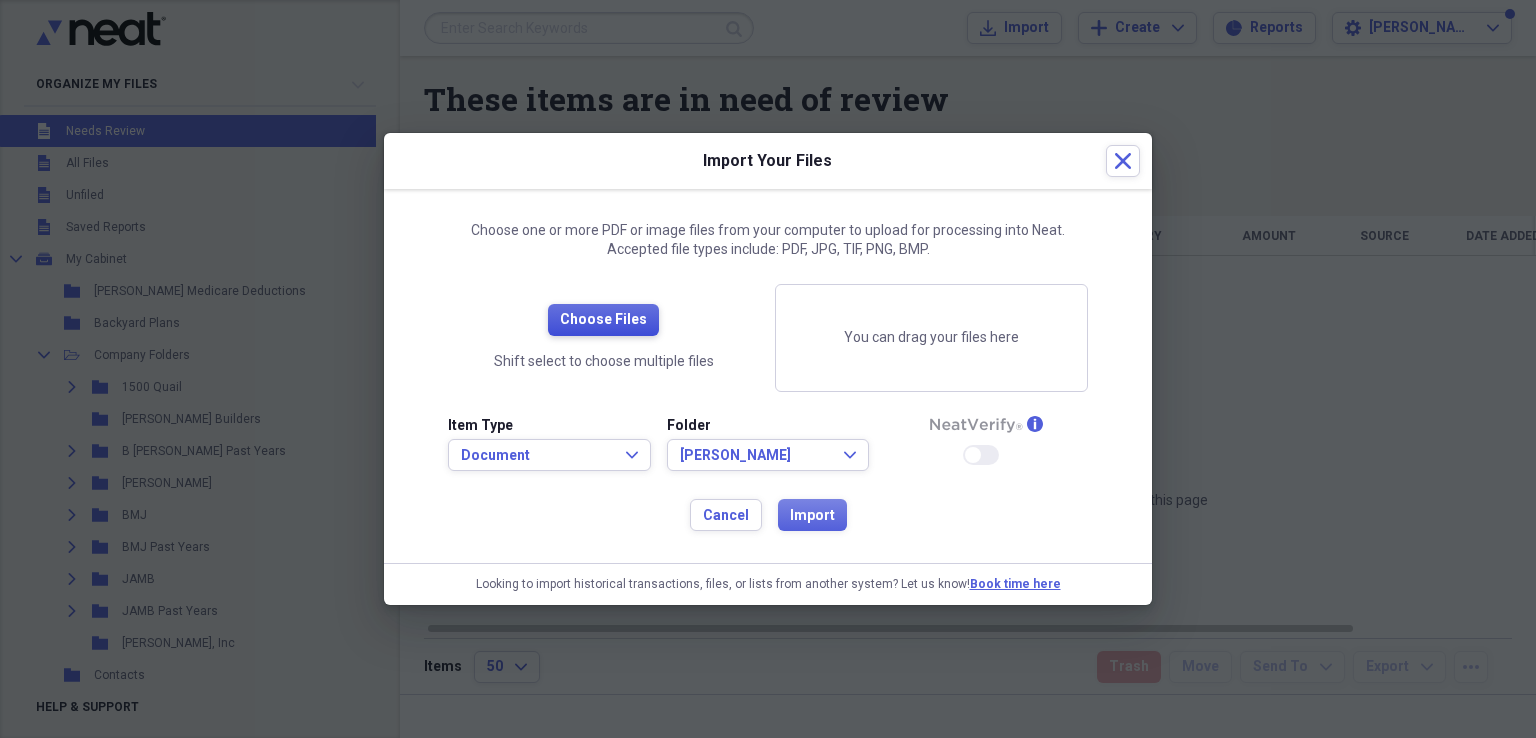 click on "Choose Files" at bounding box center (603, 320) 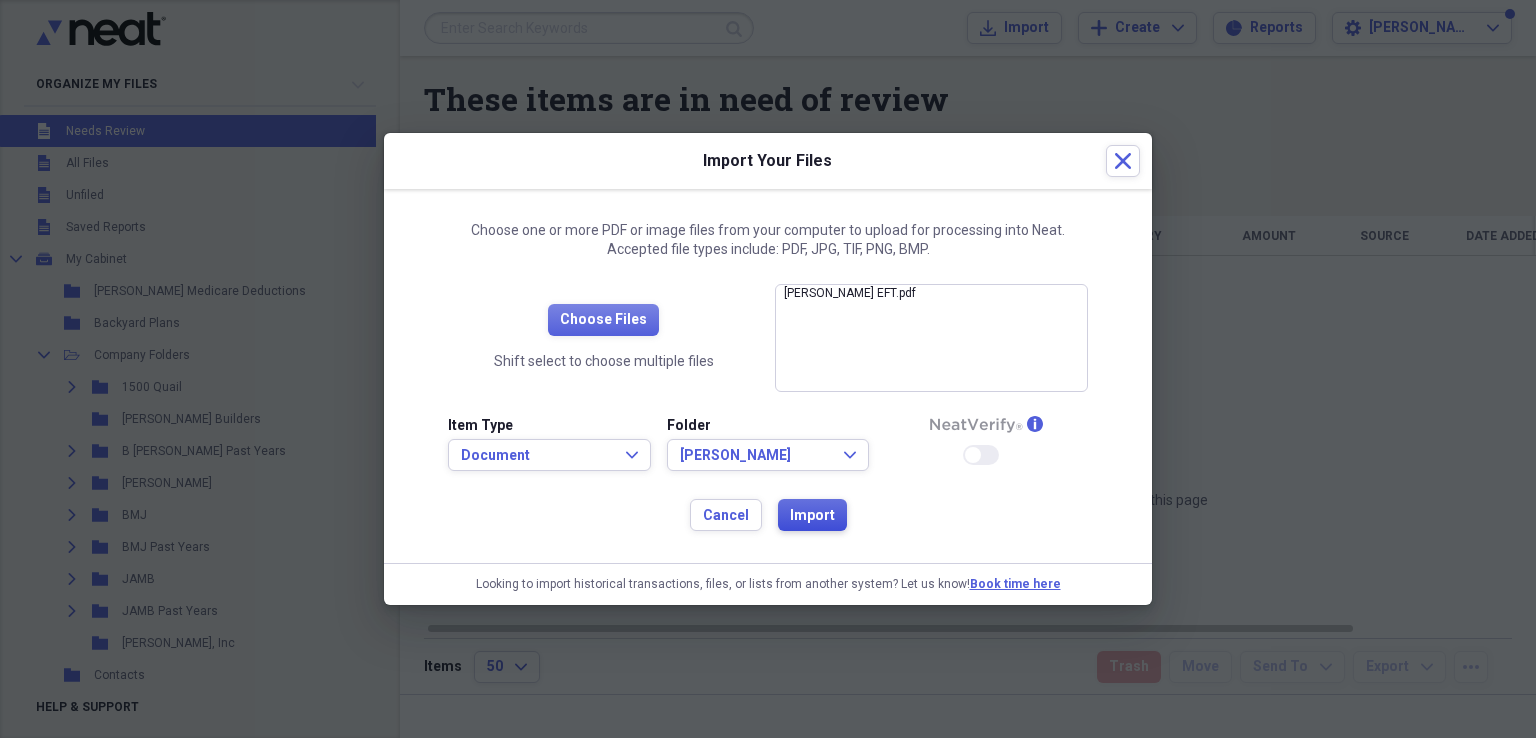 click on "Import" at bounding box center [812, 515] 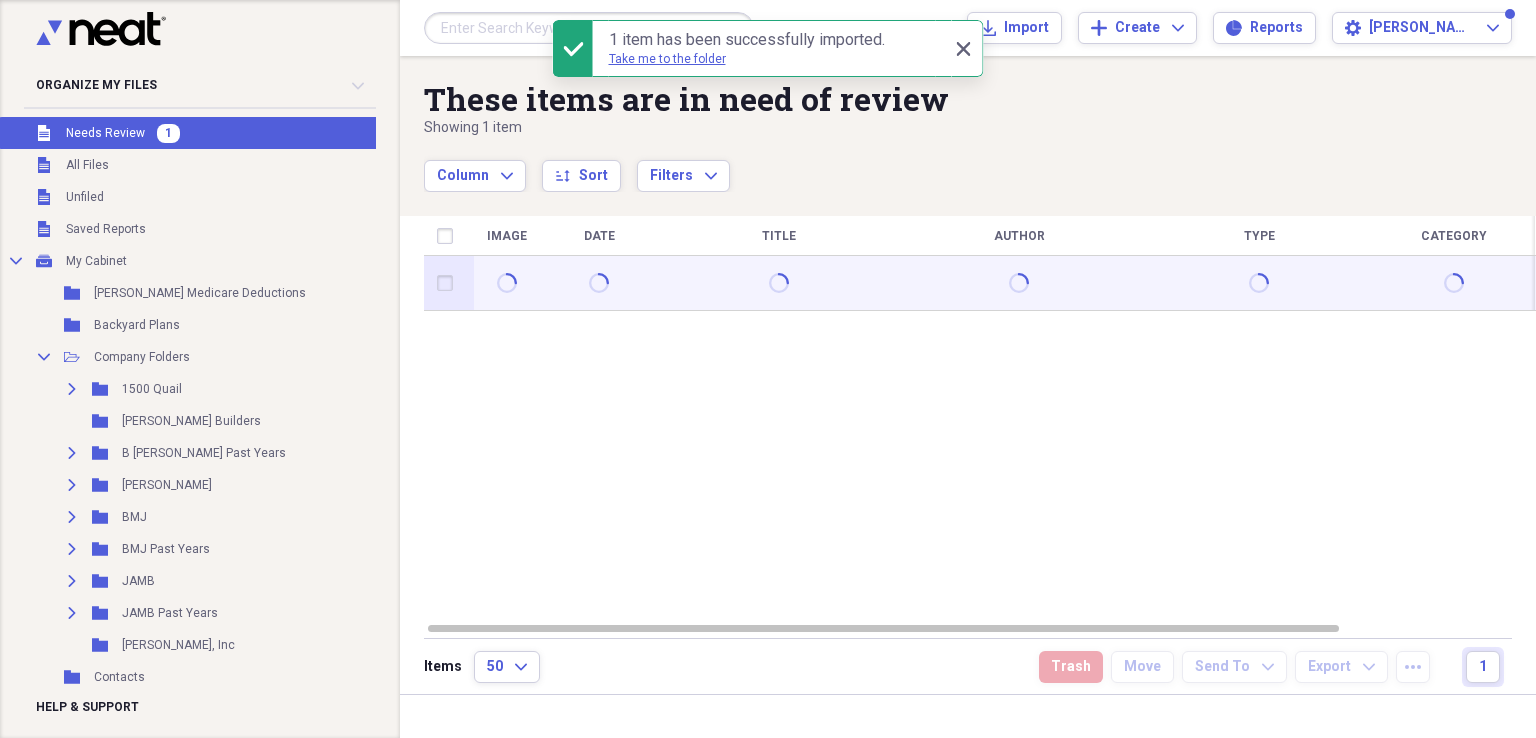 click at bounding box center [449, 283] 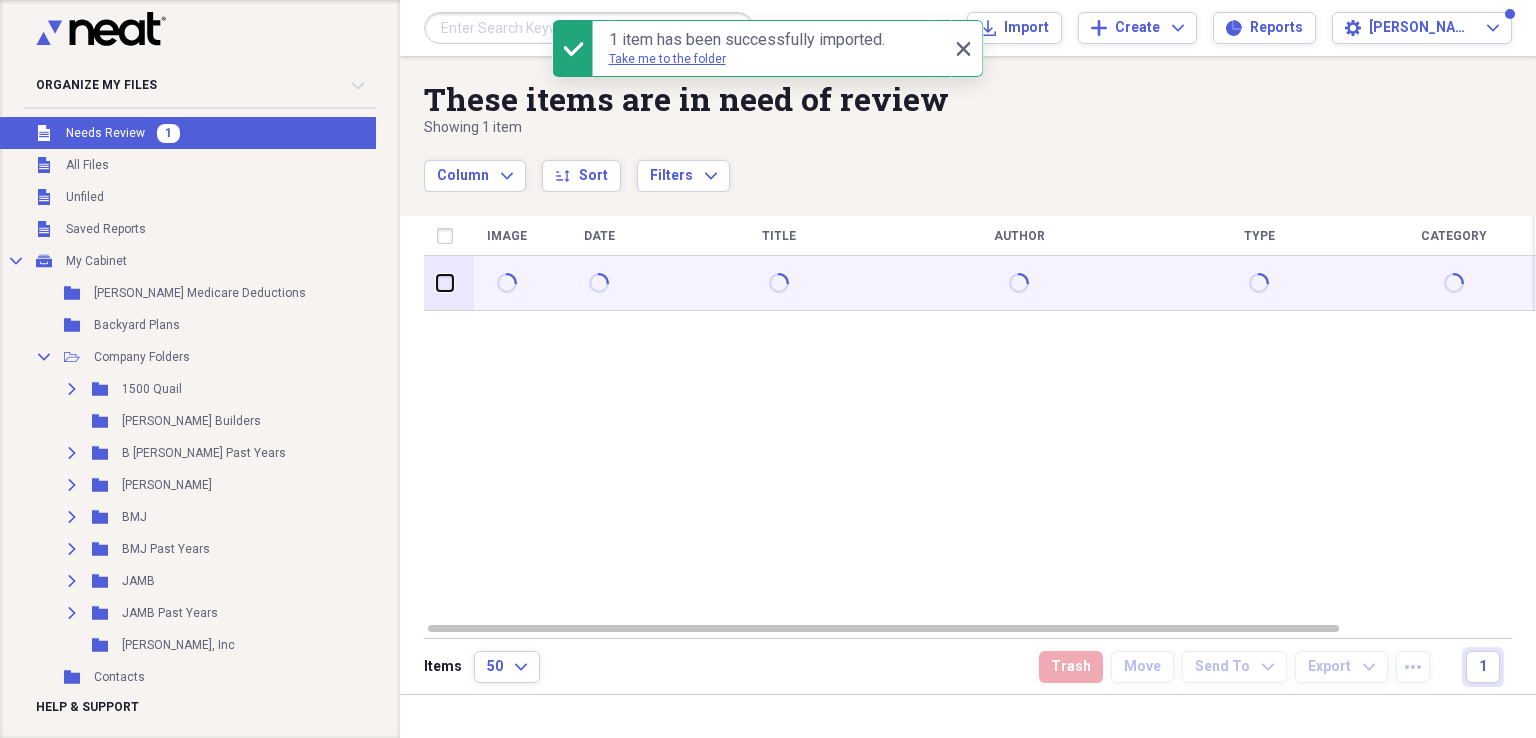 click at bounding box center [437, 283] 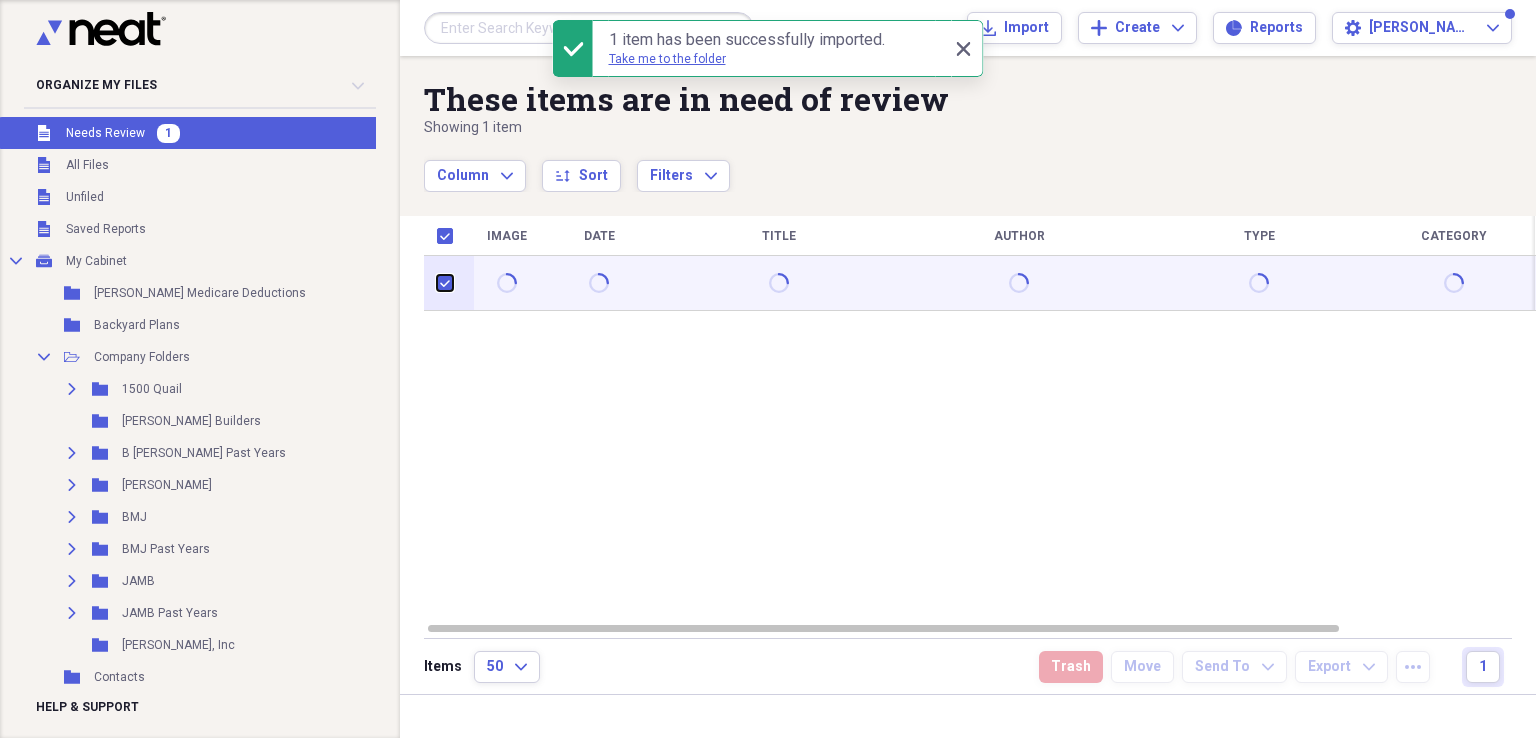 checkbox on "true" 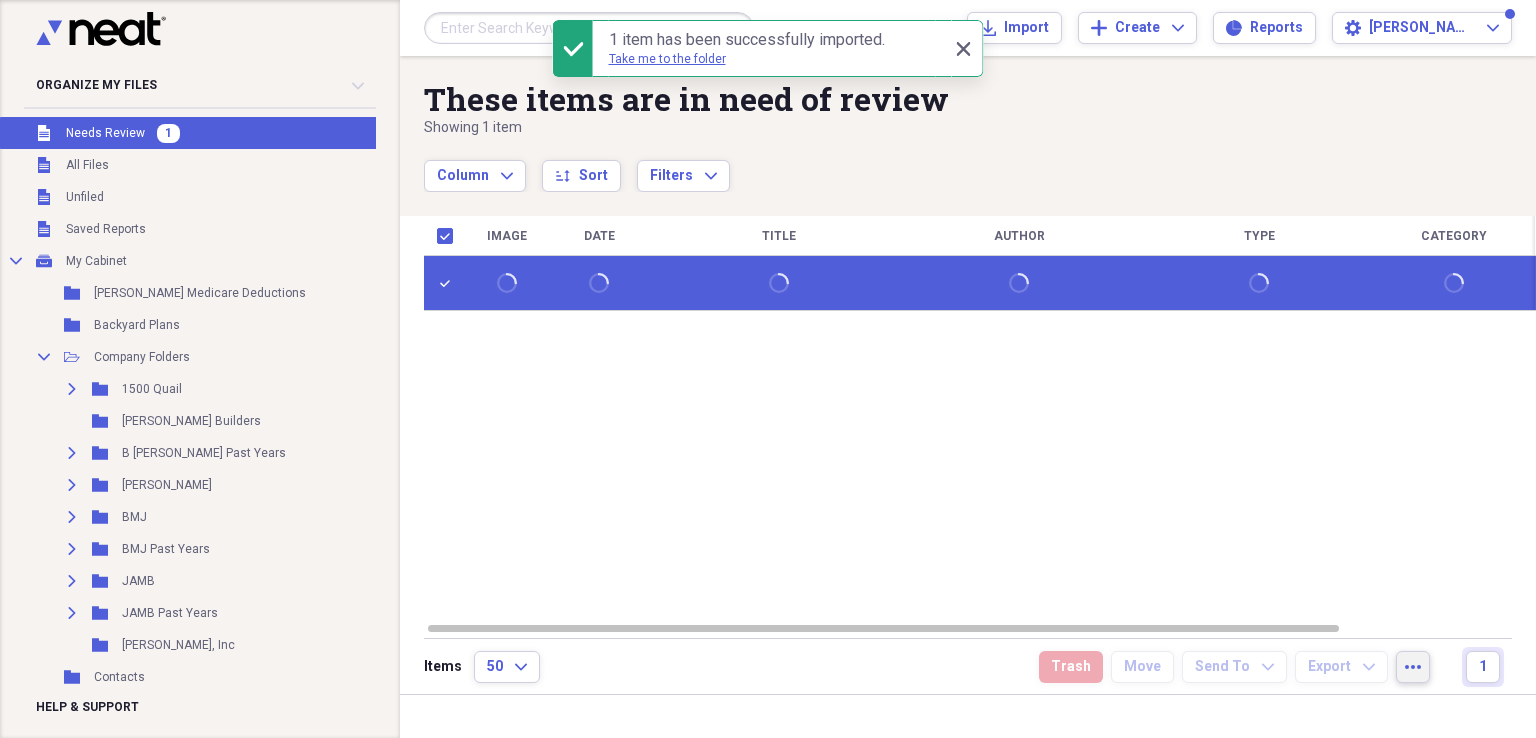 click on "more" at bounding box center (1413, 667) 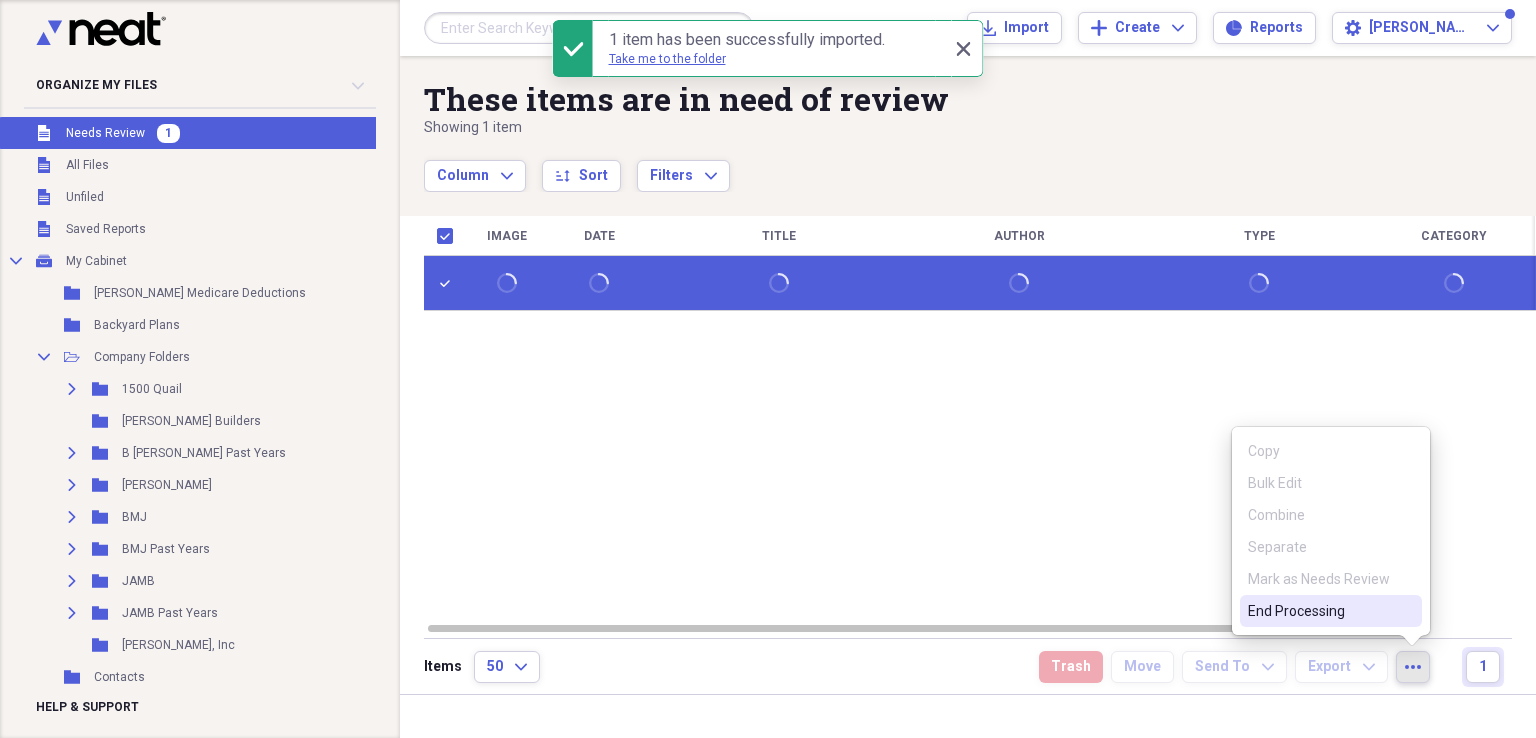 click on "End Processing" at bounding box center (1319, 611) 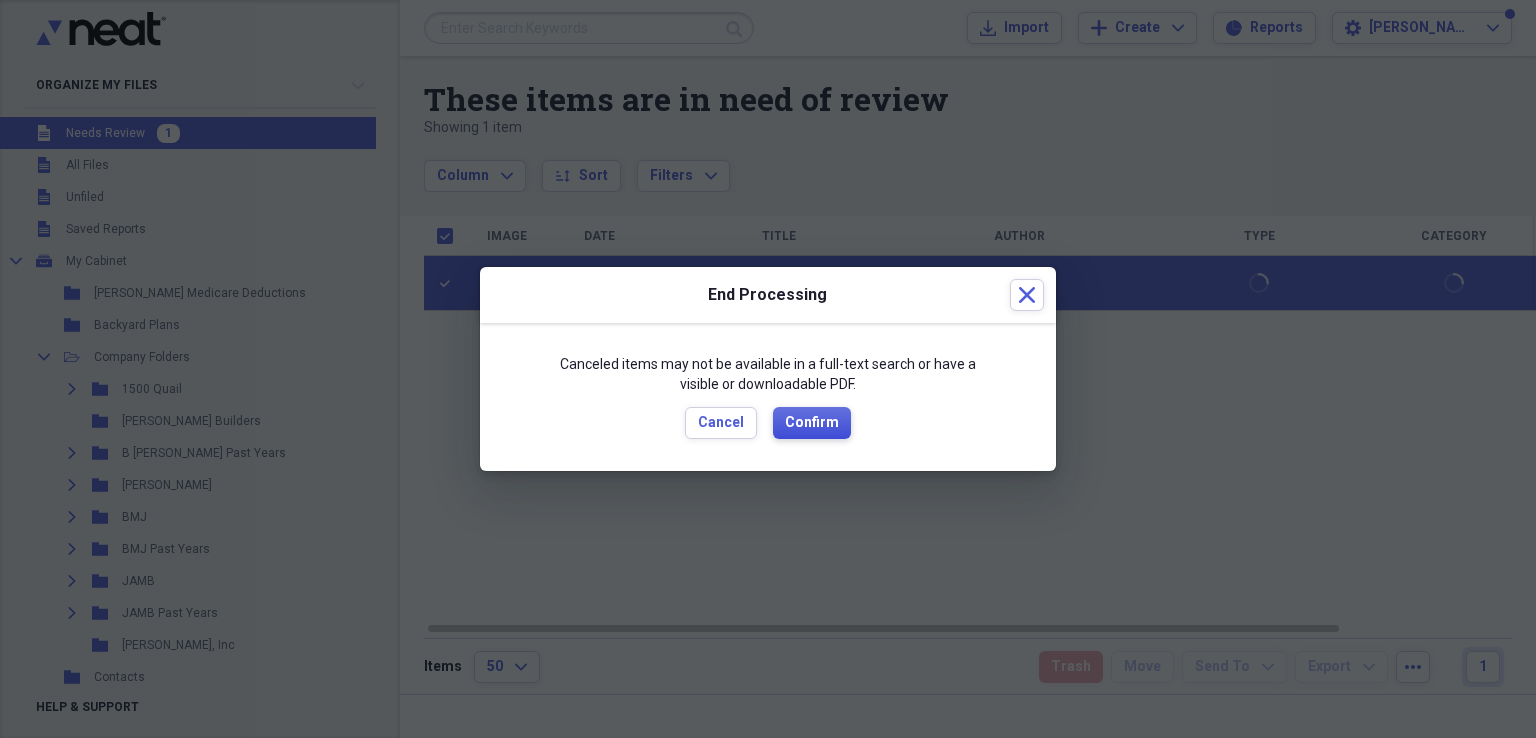 click on "Confirm" at bounding box center (812, 423) 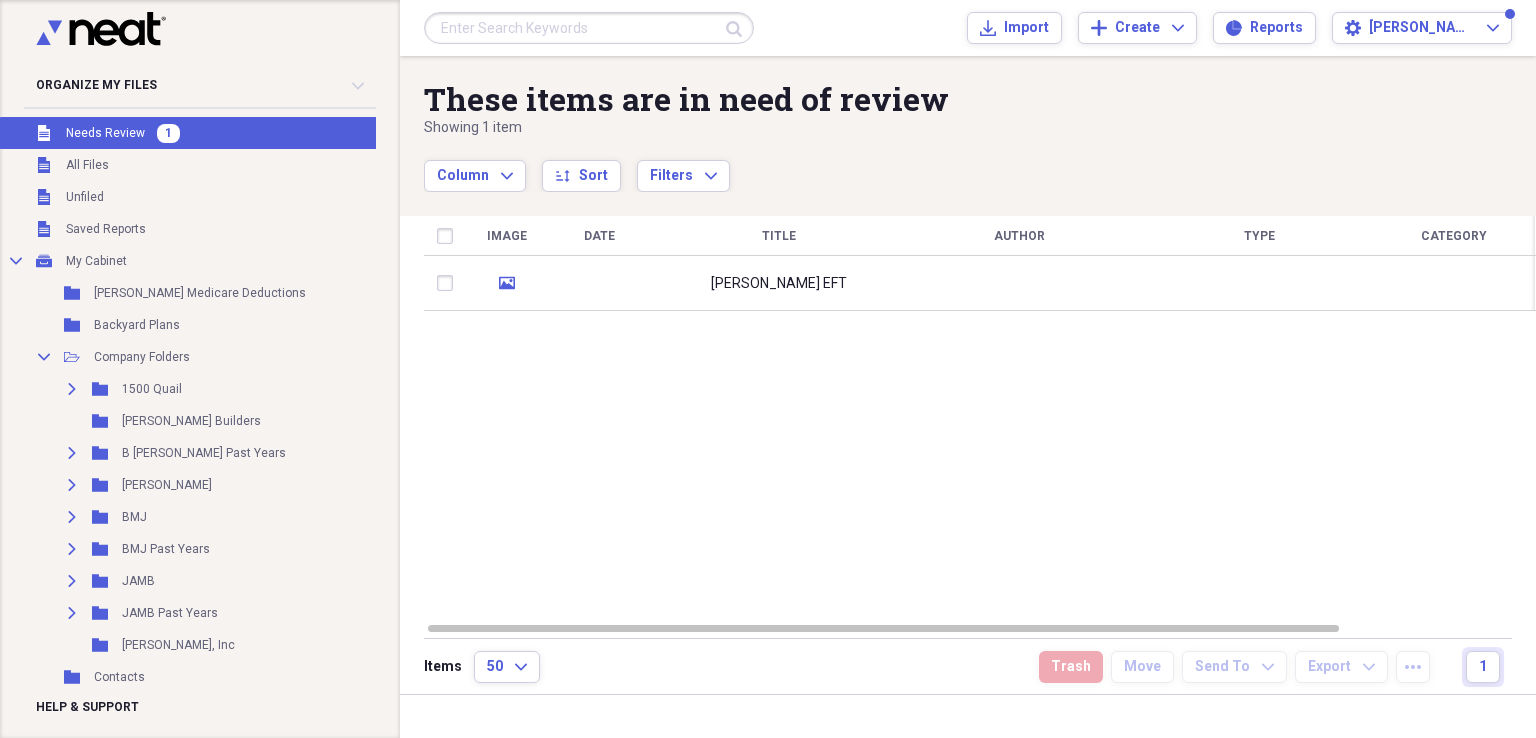 checkbox on "false" 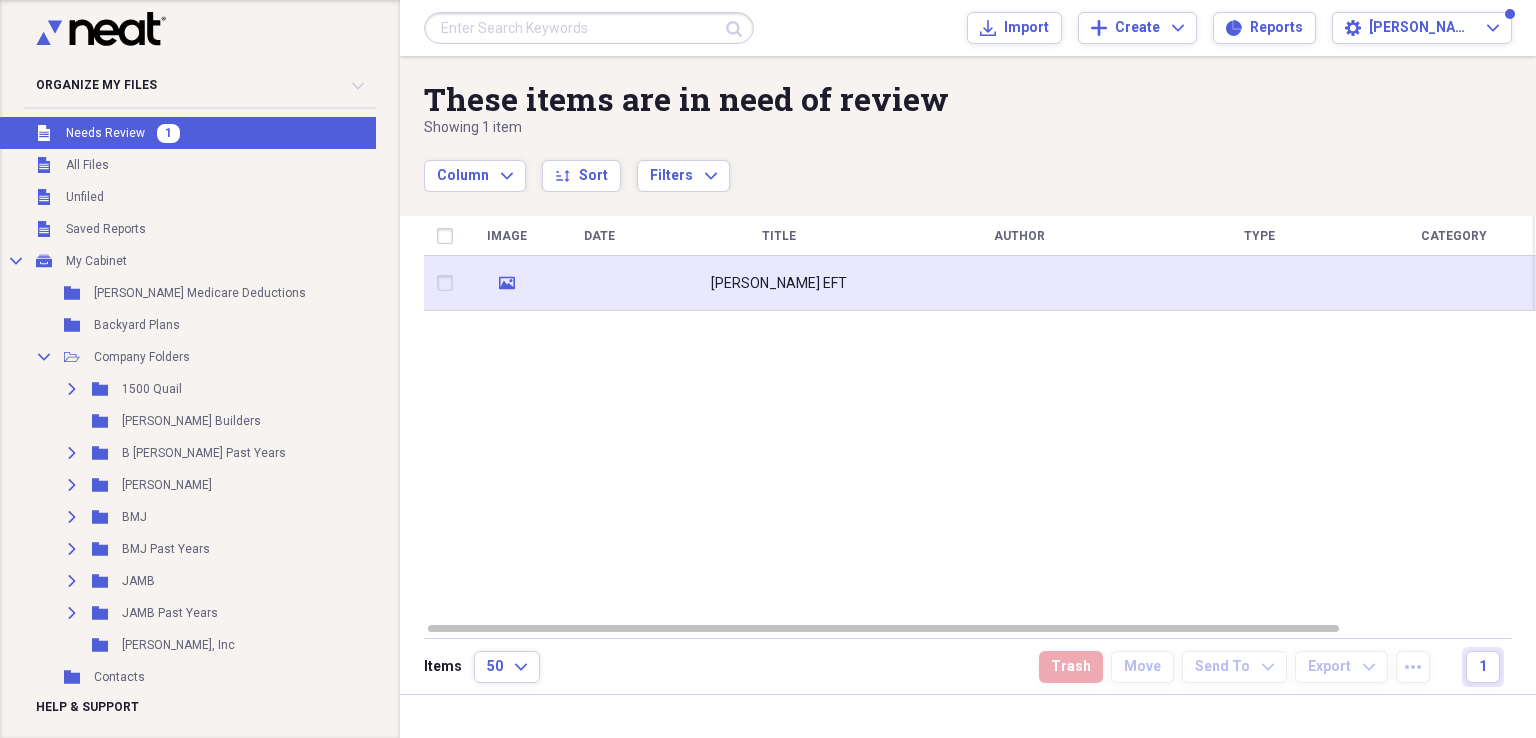click on "media" 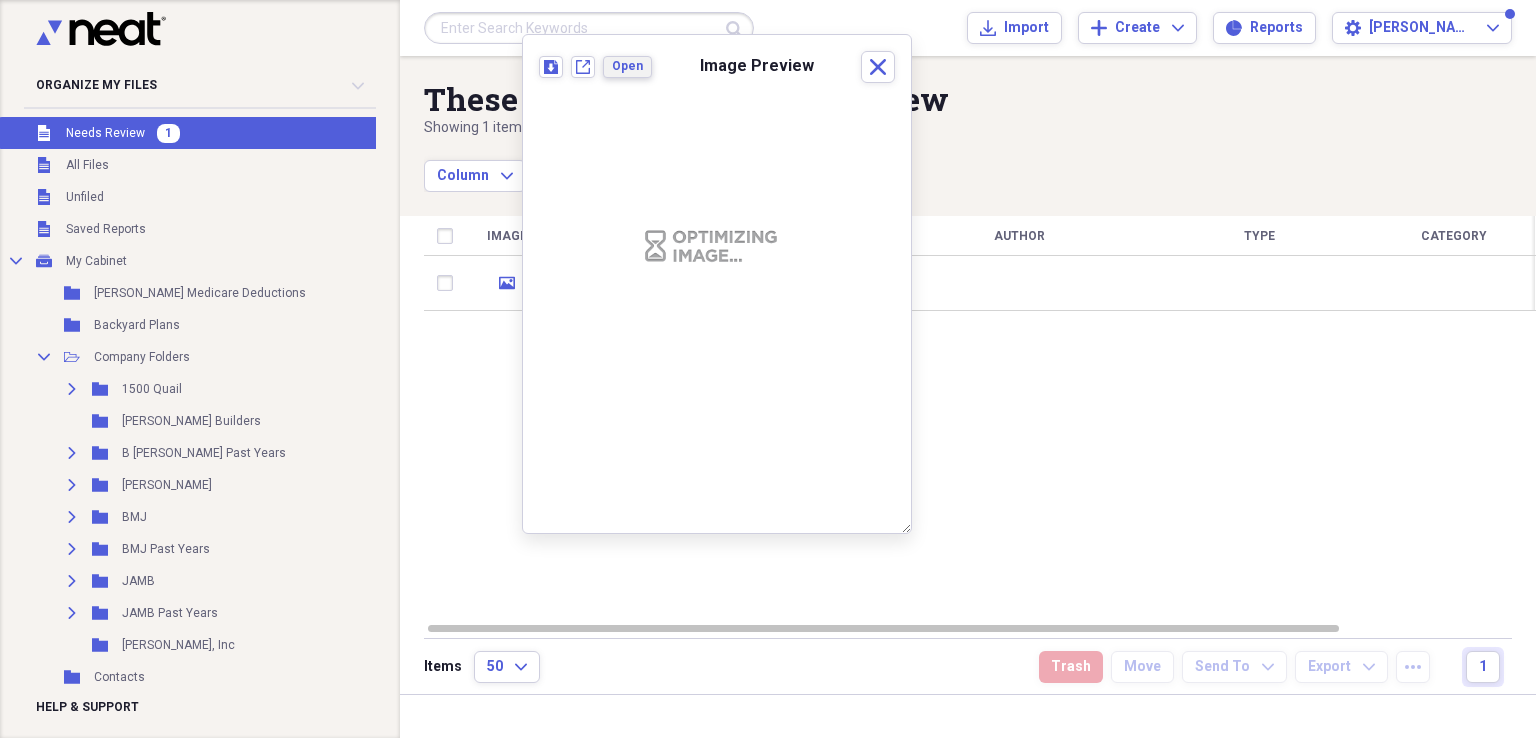 click on "Open" at bounding box center (627, 66) 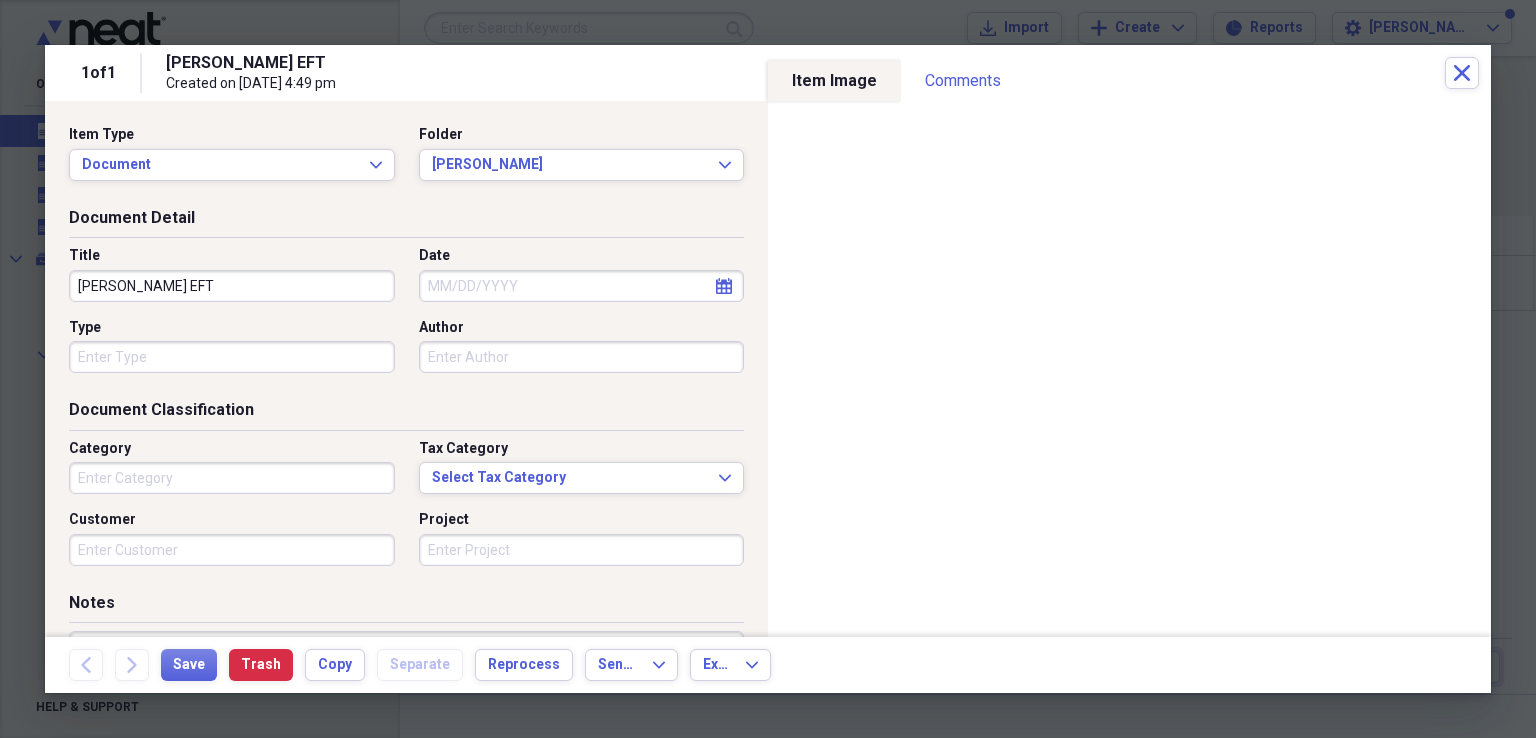 click 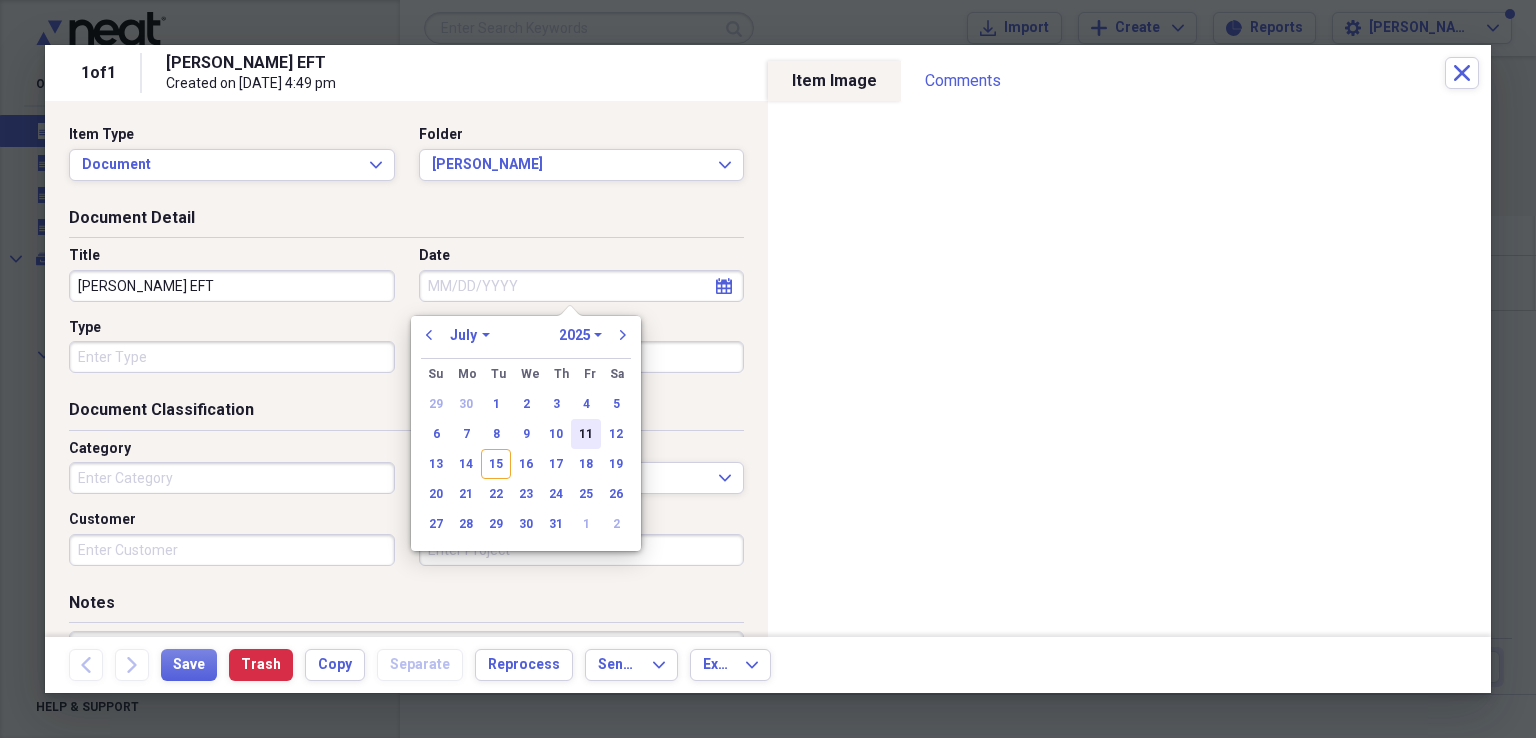 click on "11" at bounding box center [586, 434] 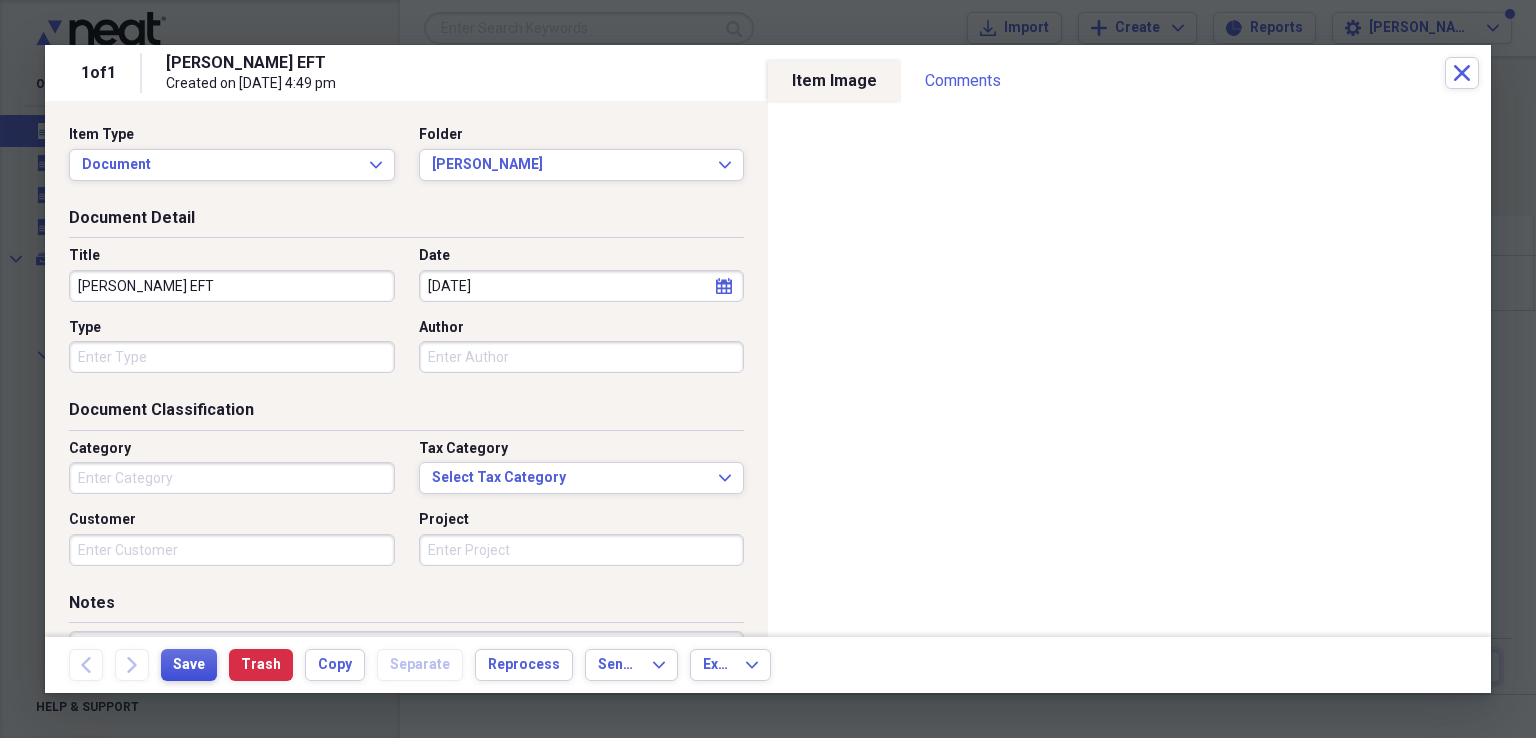 click on "Save" at bounding box center (189, 665) 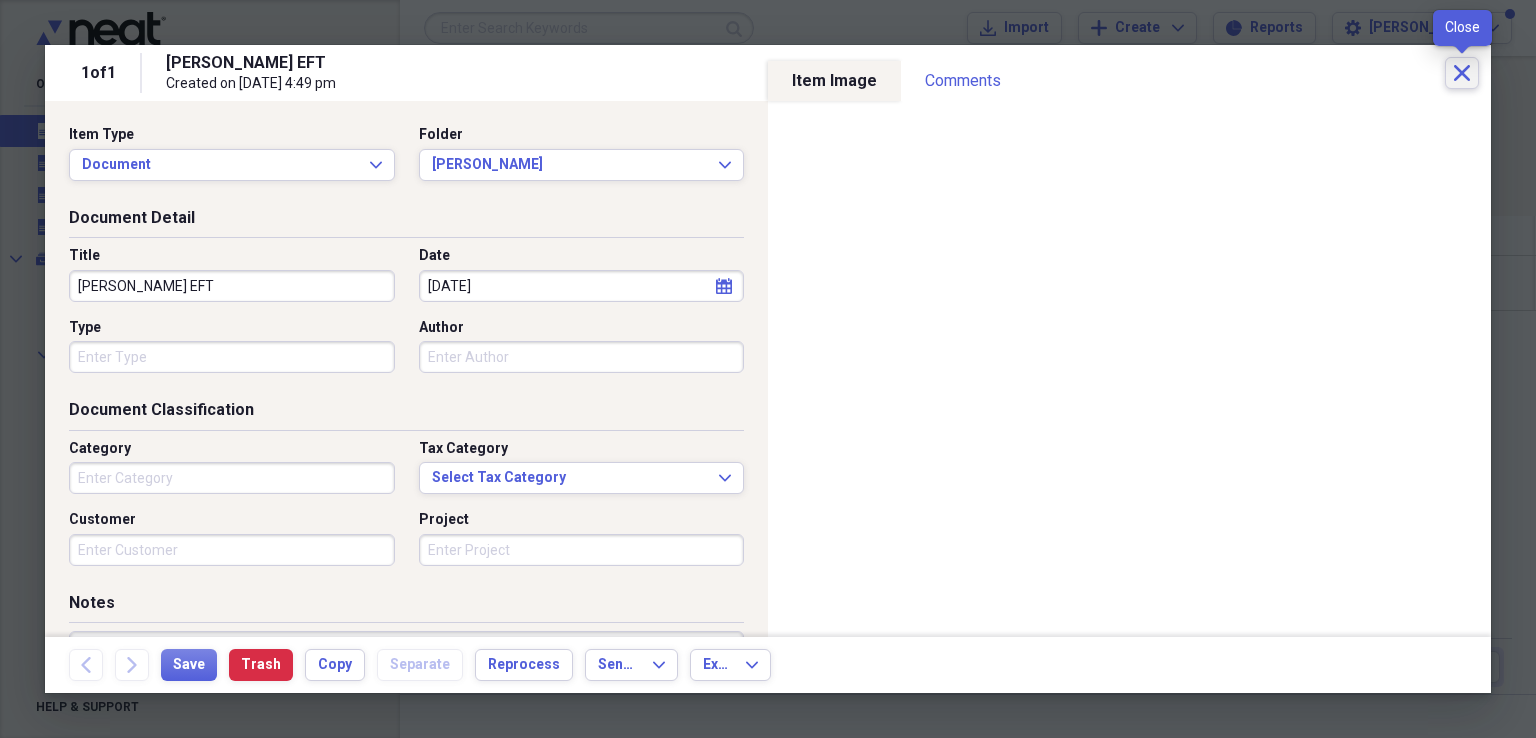 click on "Close" 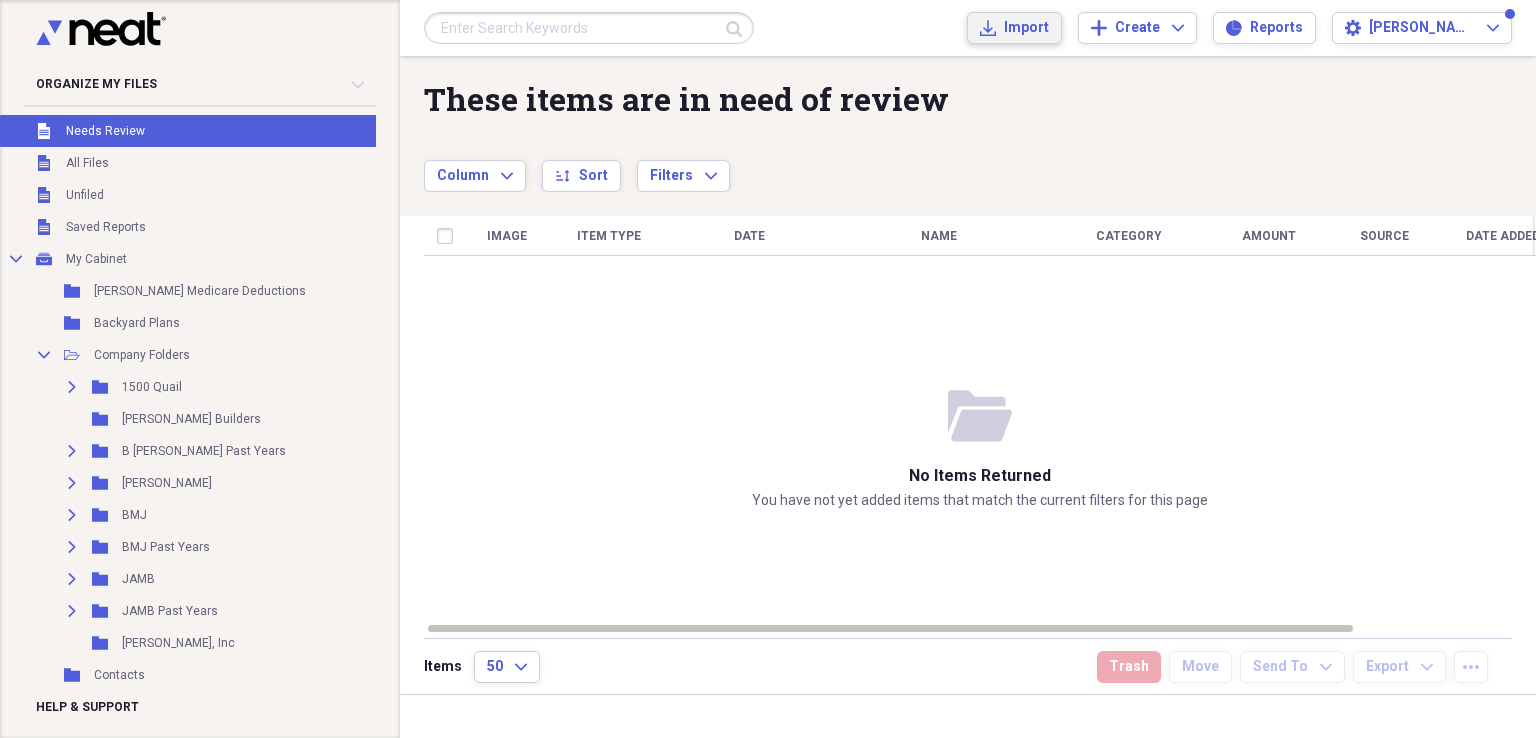 click on "Import" at bounding box center (1026, 28) 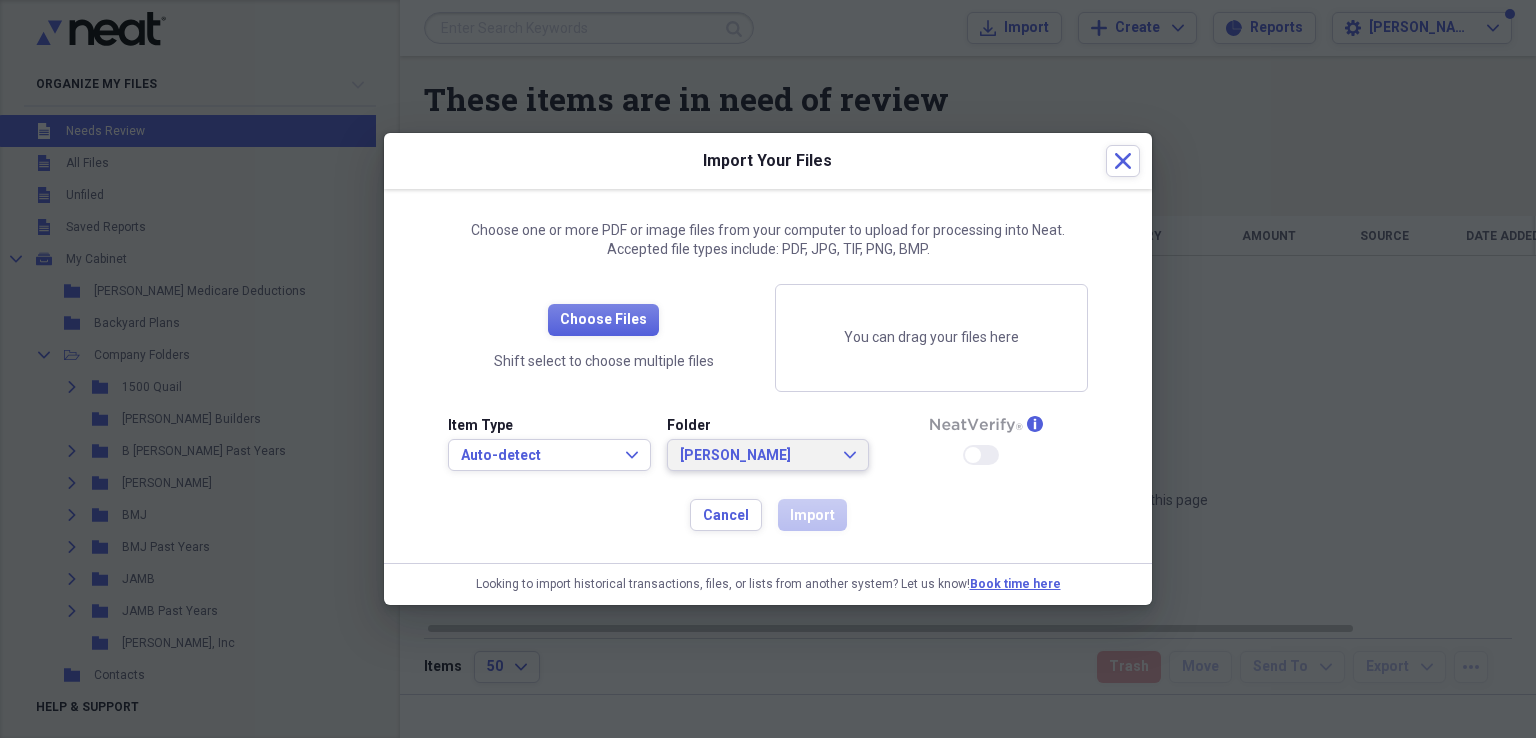 click on "Expand" 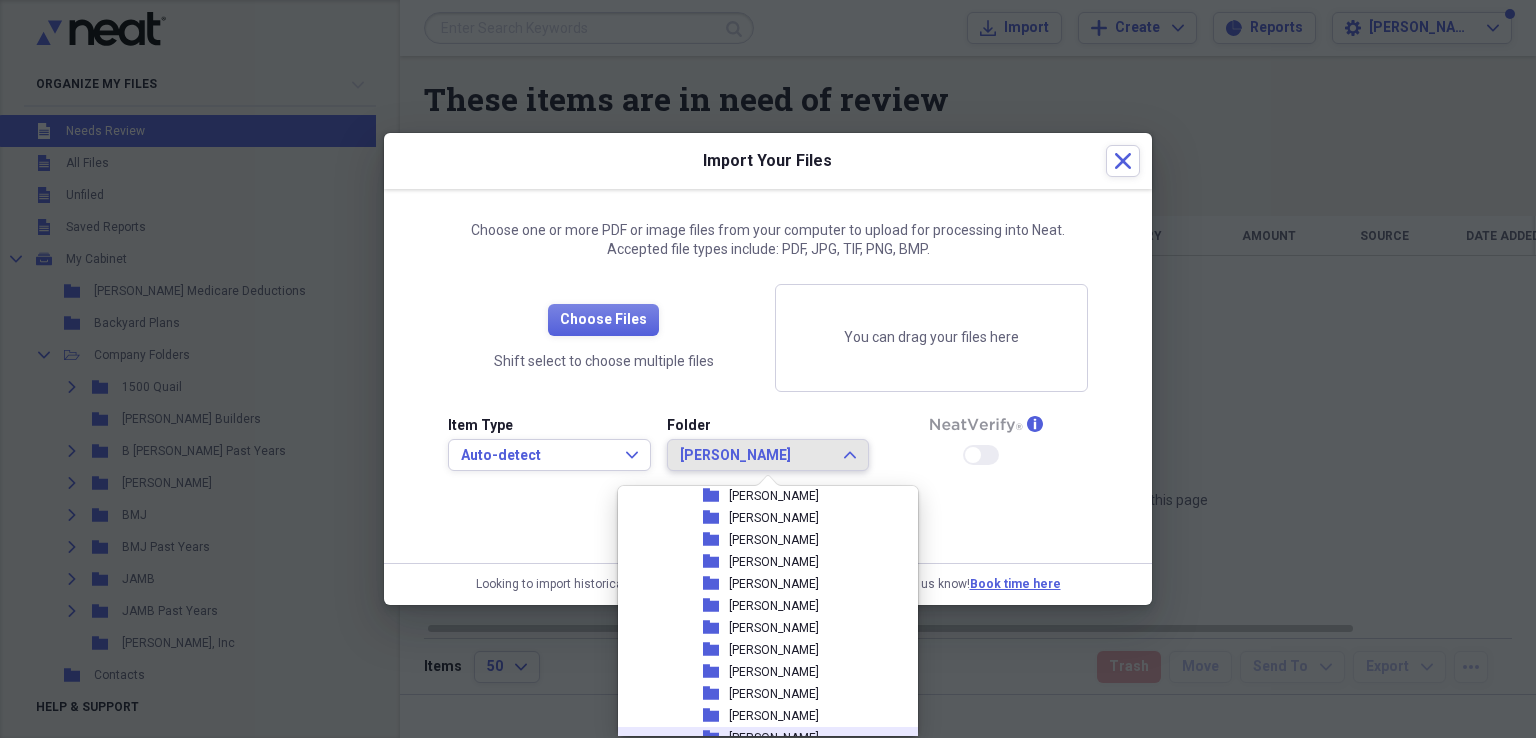 scroll, scrollTop: 598, scrollLeft: 0, axis: vertical 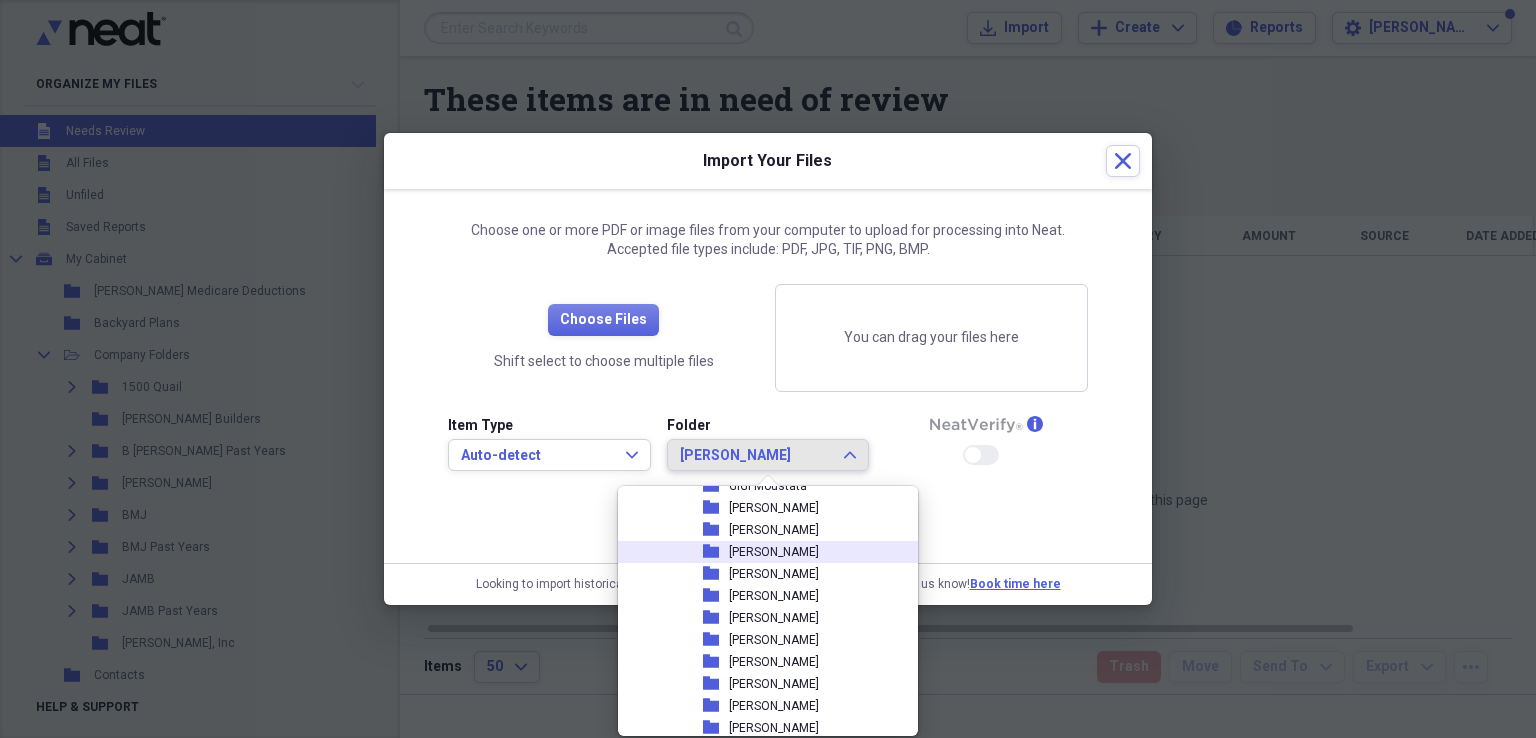 click on "[PERSON_NAME]" at bounding box center (774, 552) 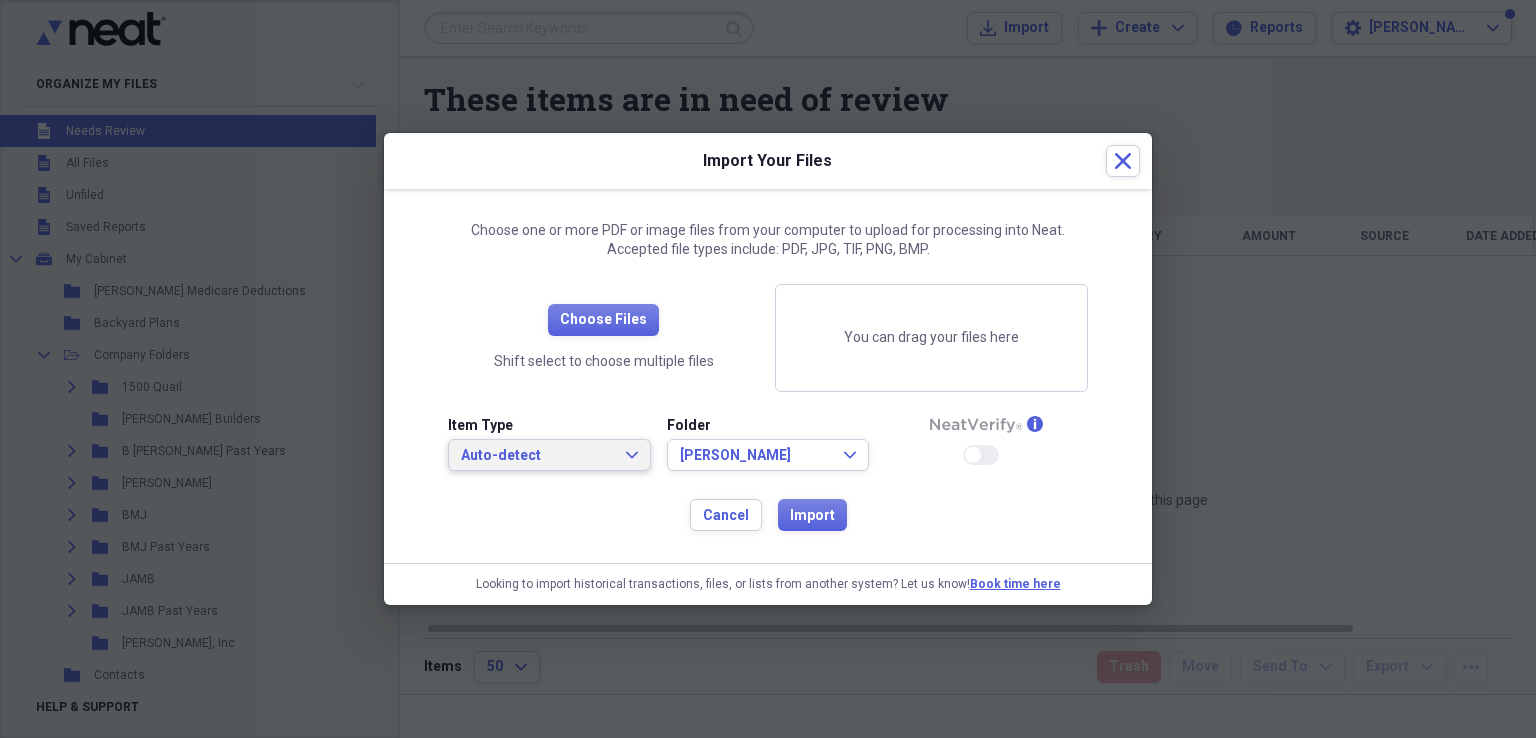 click on "Expand" 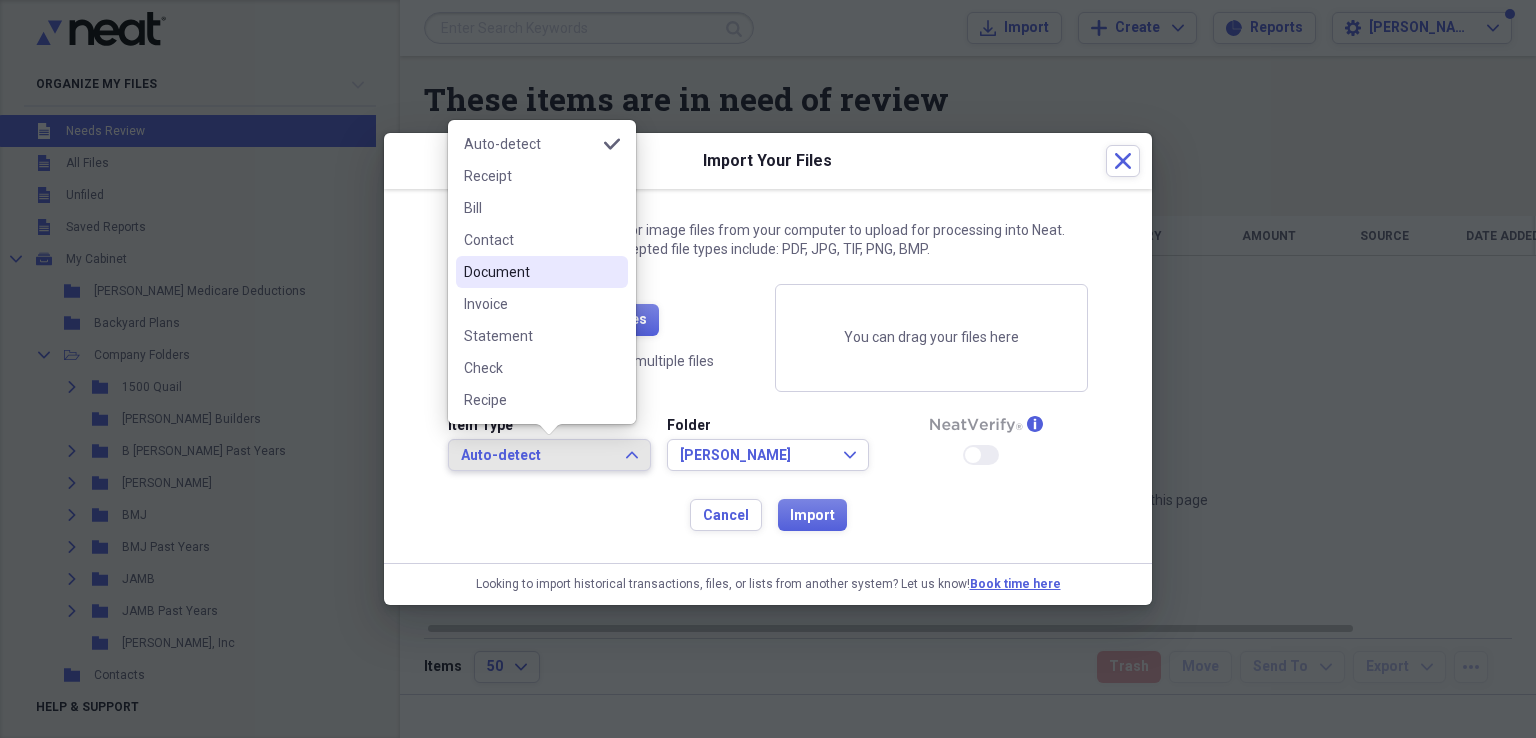 click on "Document" at bounding box center [530, 272] 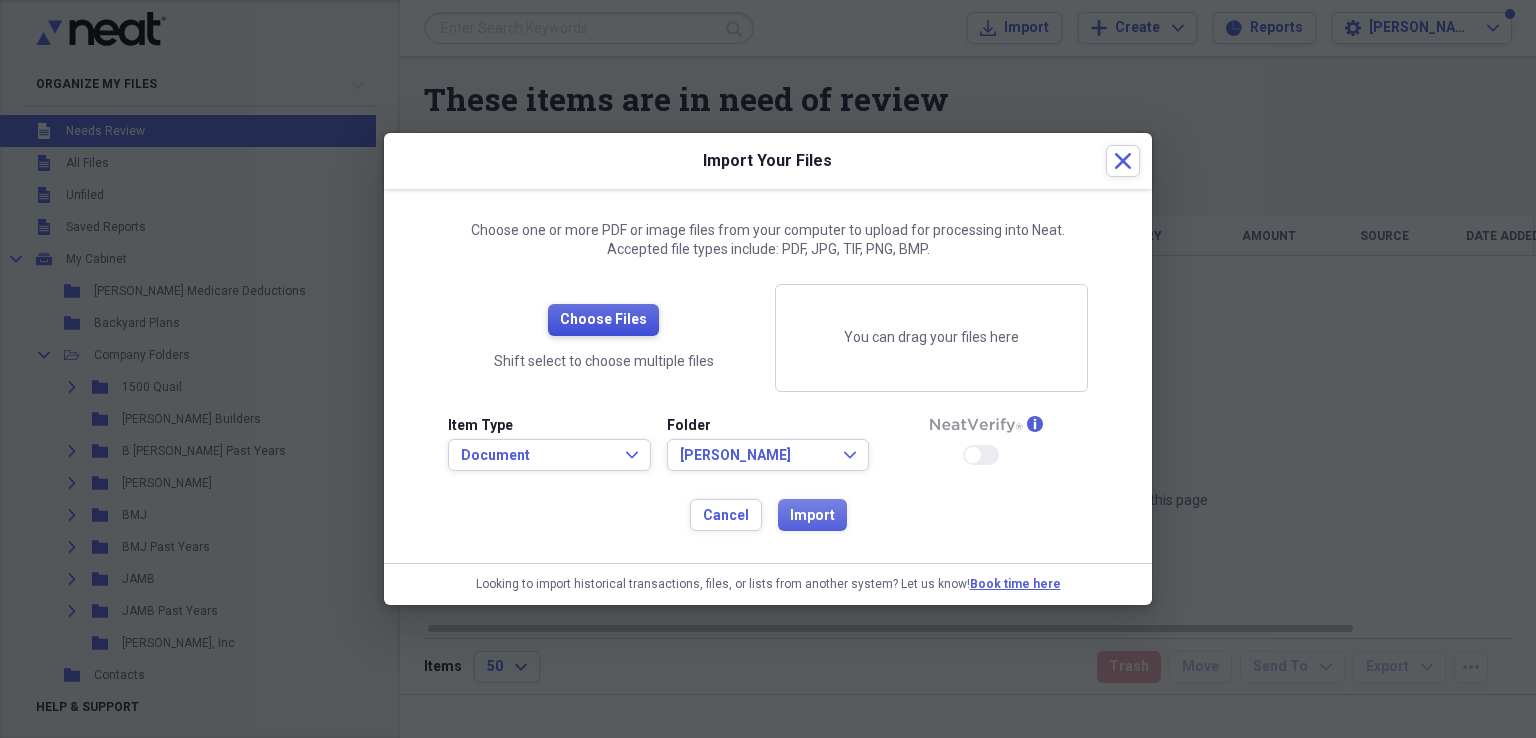 click on "Choose Files" at bounding box center (603, 320) 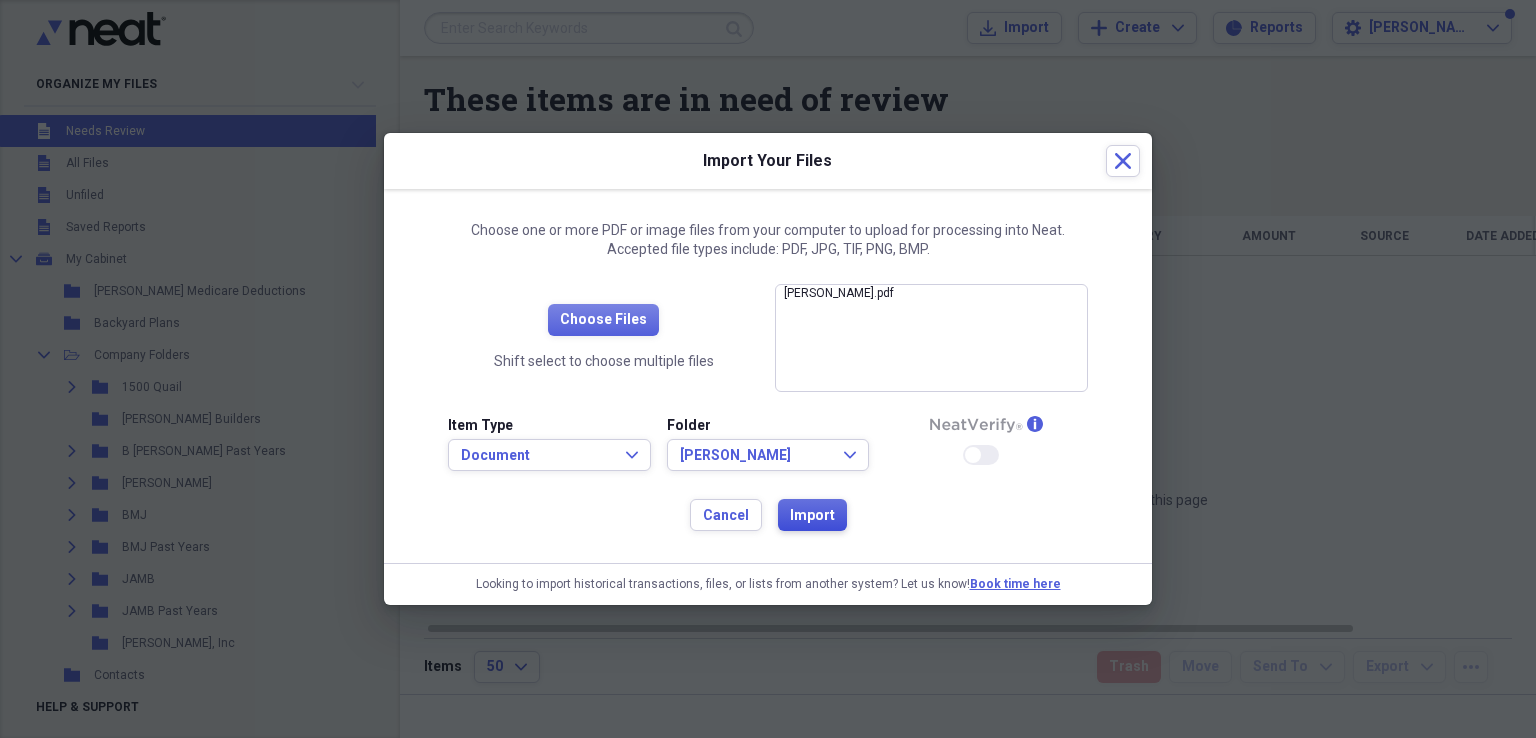 click on "Import" at bounding box center (812, 516) 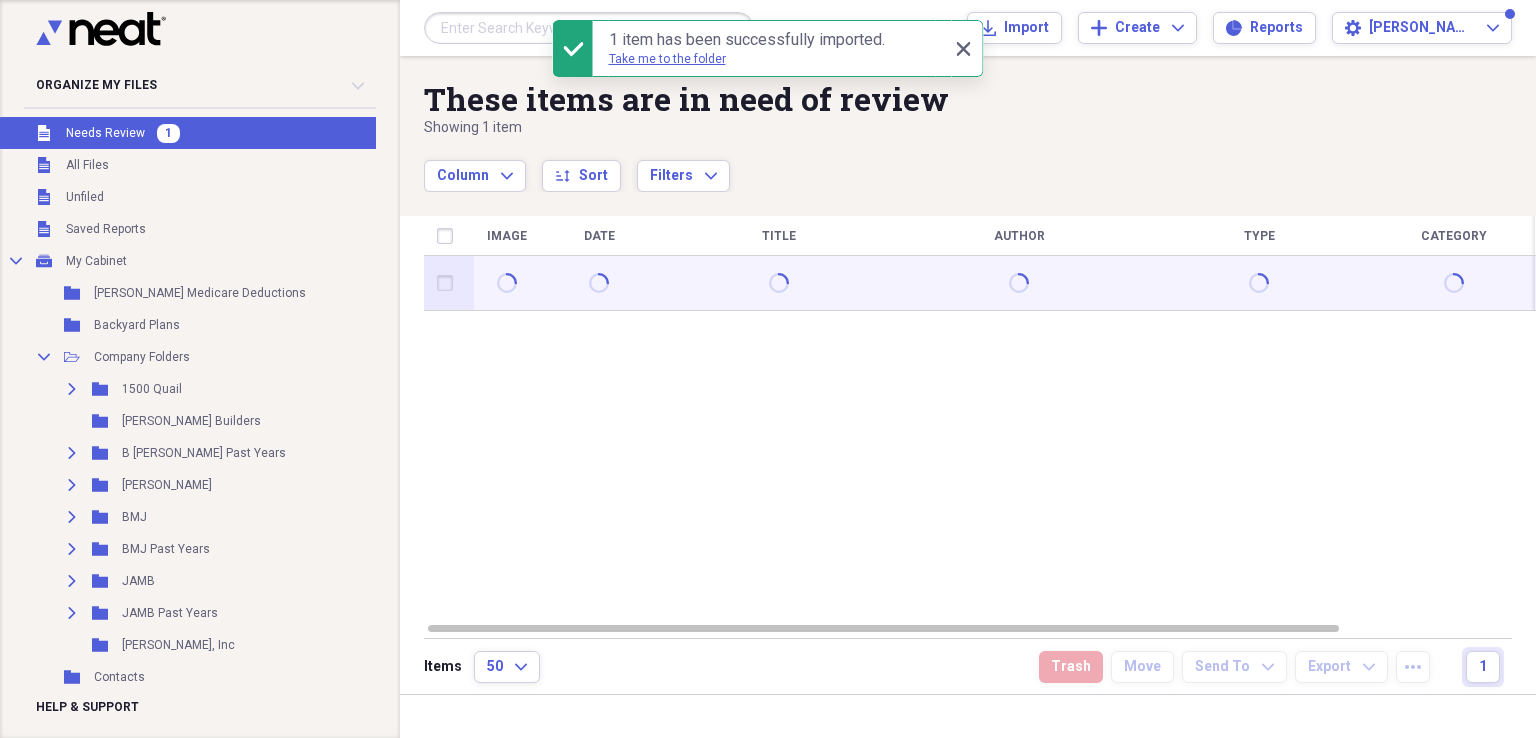 click at bounding box center [449, 283] 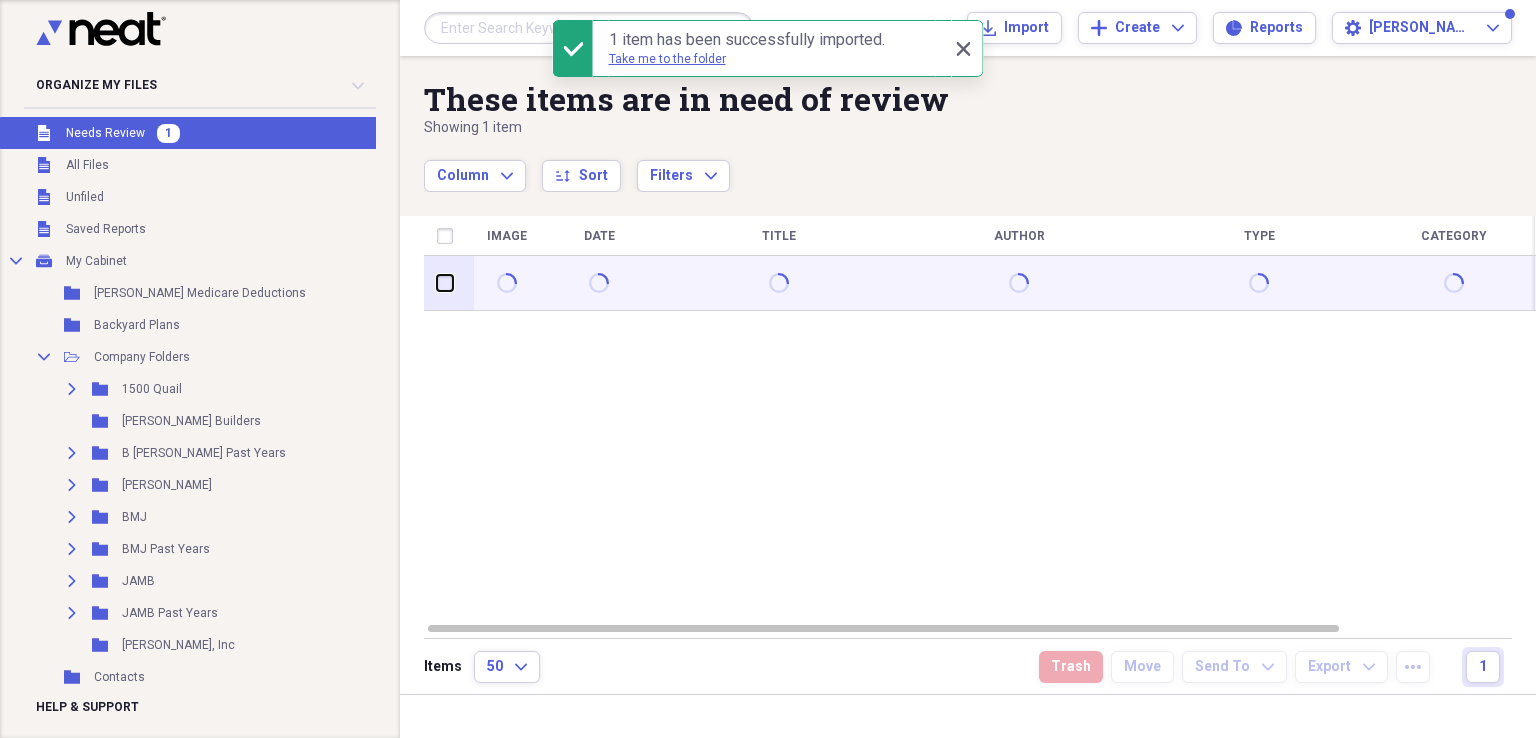 click at bounding box center [437, 283] 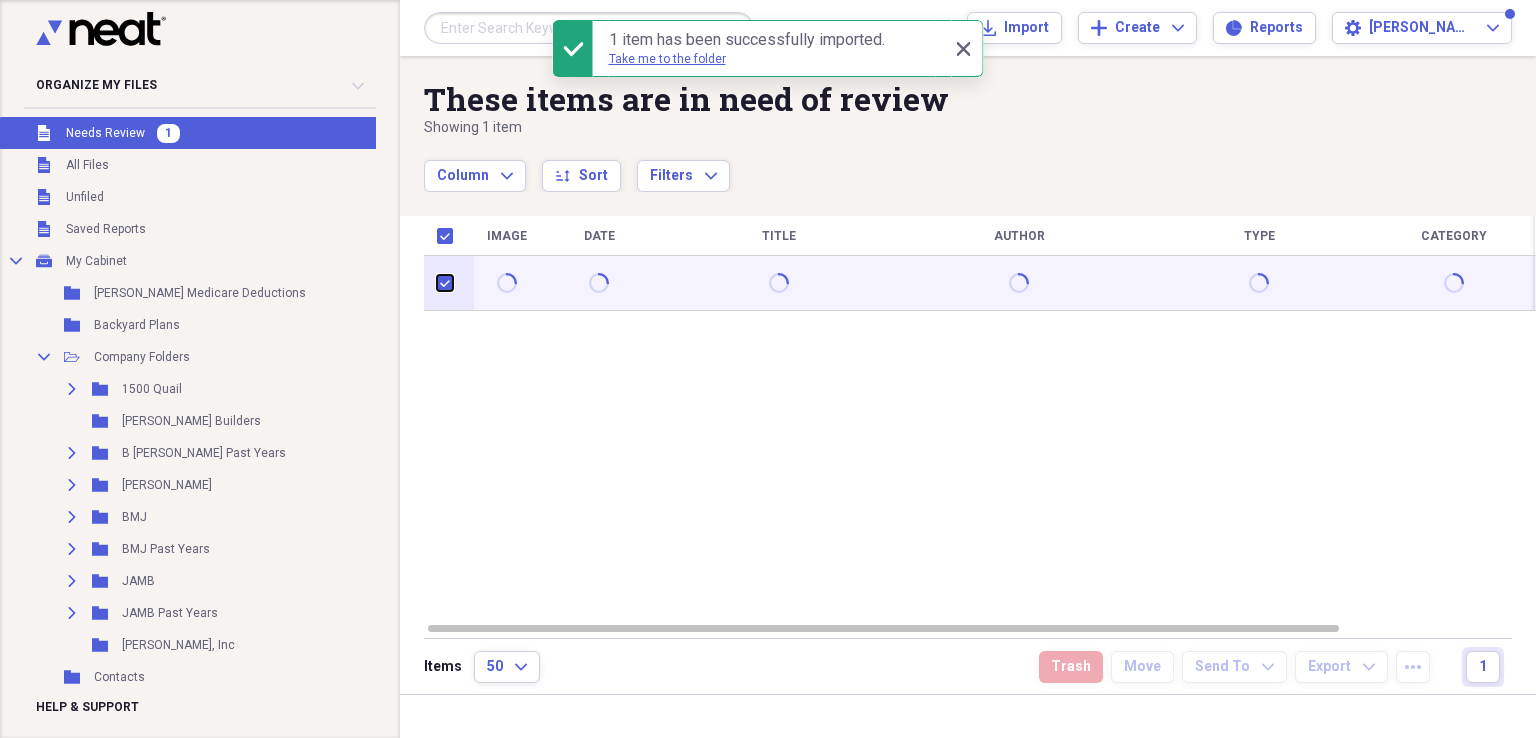 checkbox on "true" 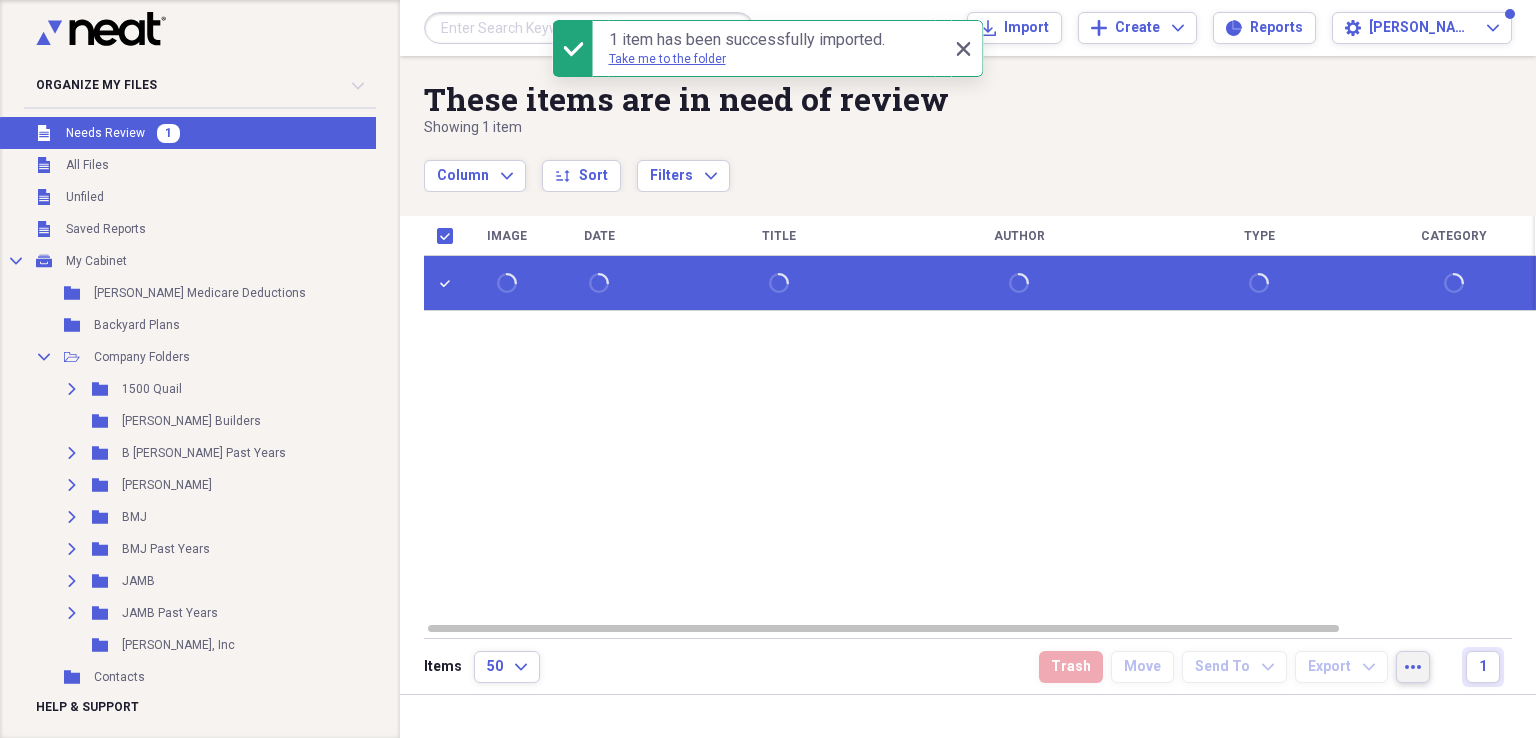click on "more" at bounding box center [1413, 667] 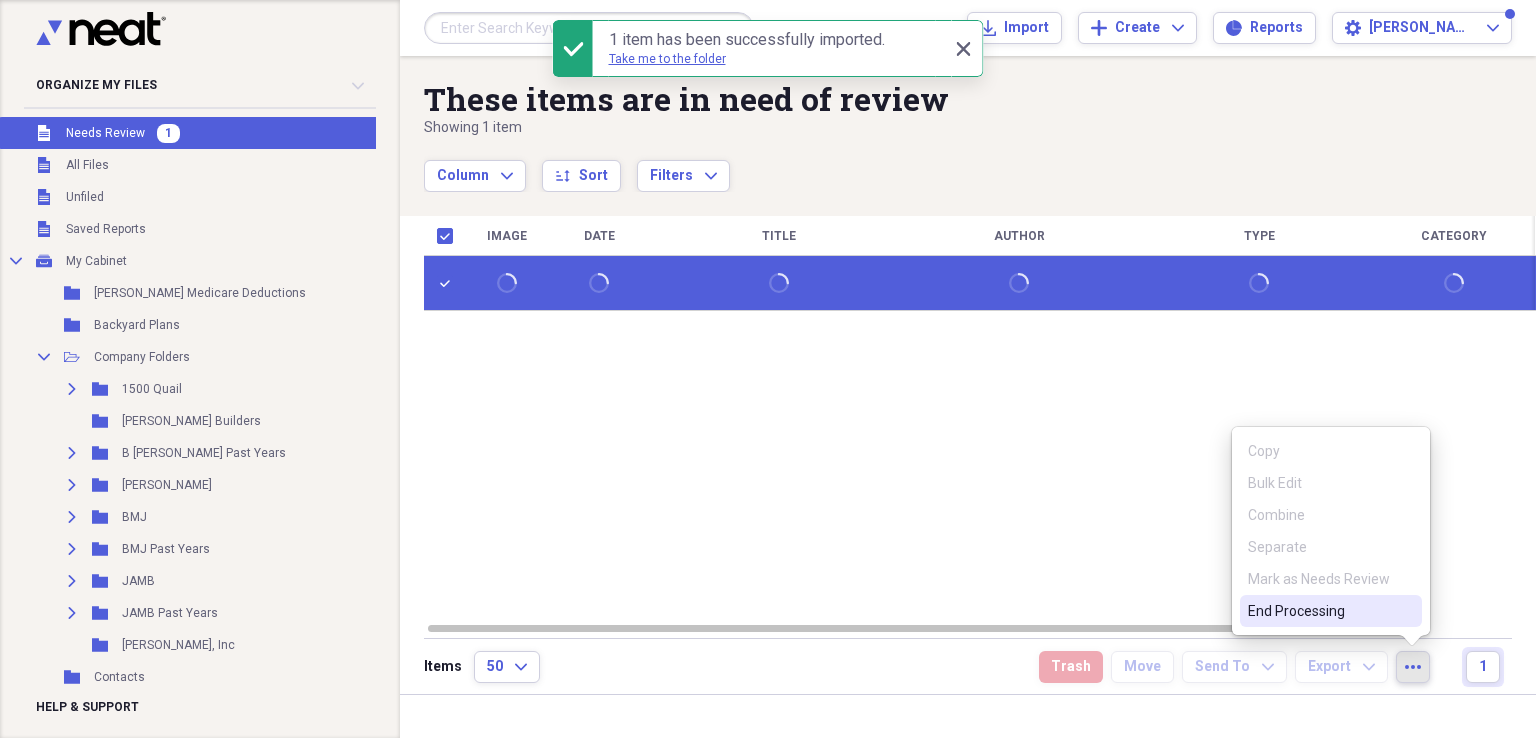 click on "End Processing" at bounding box center (1319, 611) 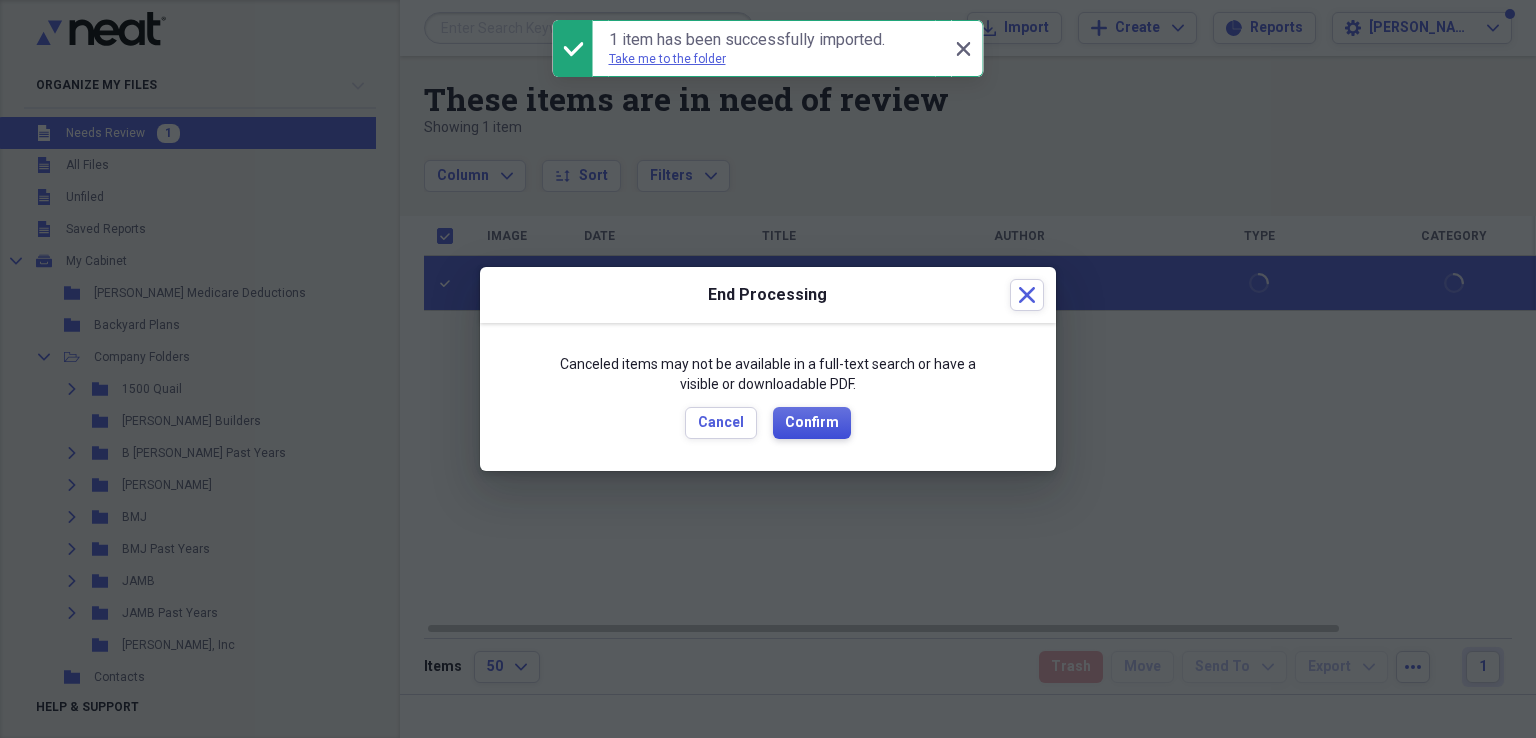 click on "Confirm" at bounding box center [812, 423] 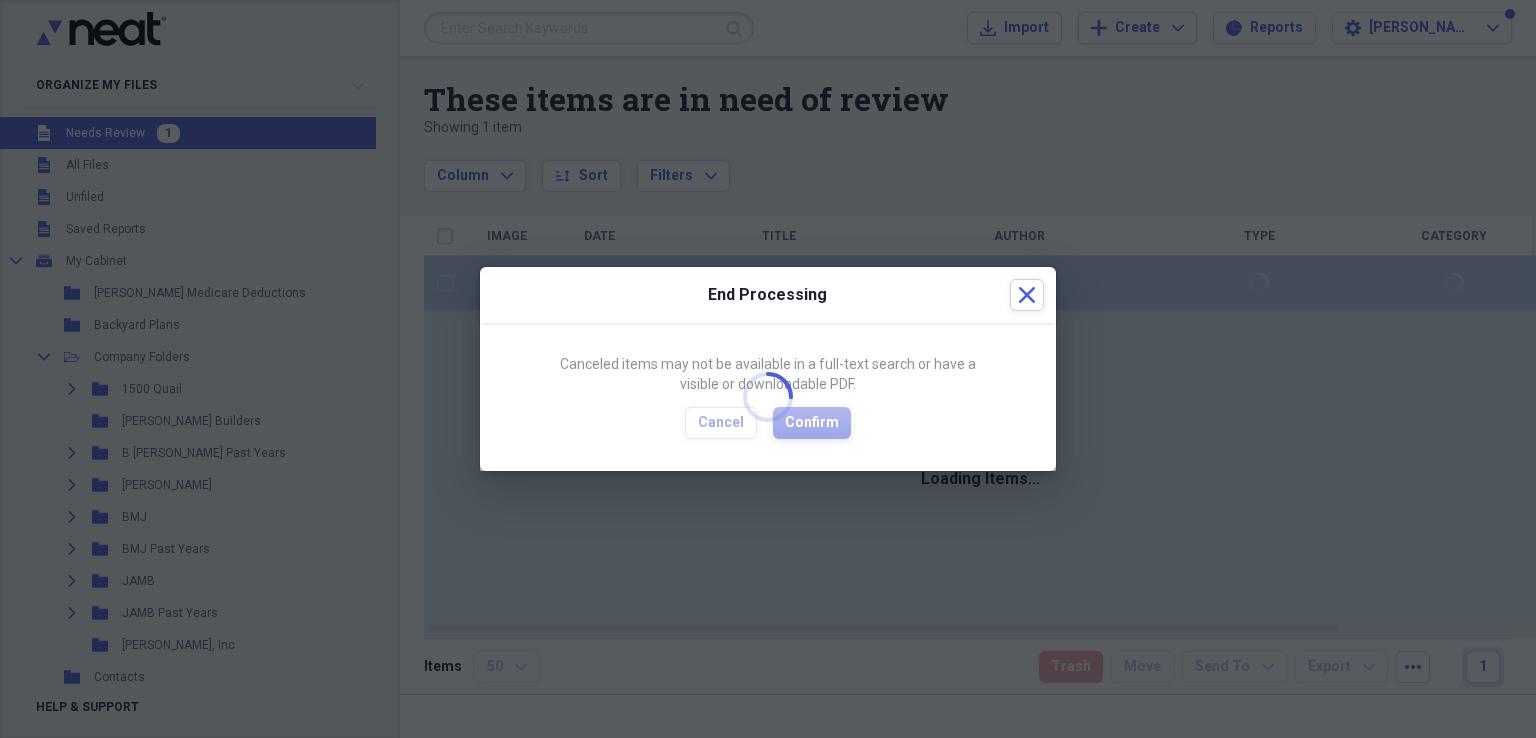 checkbox on "false" 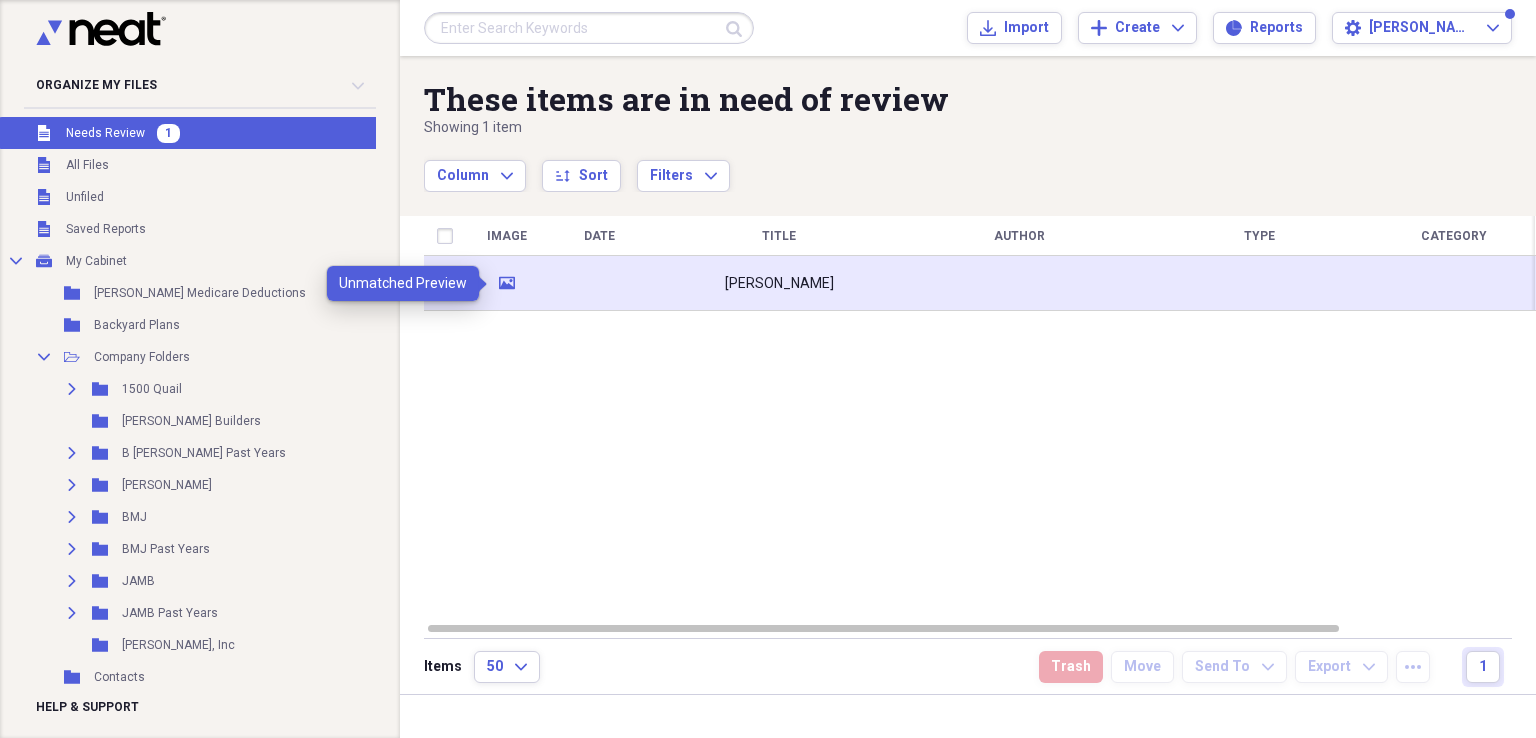 click on "media" 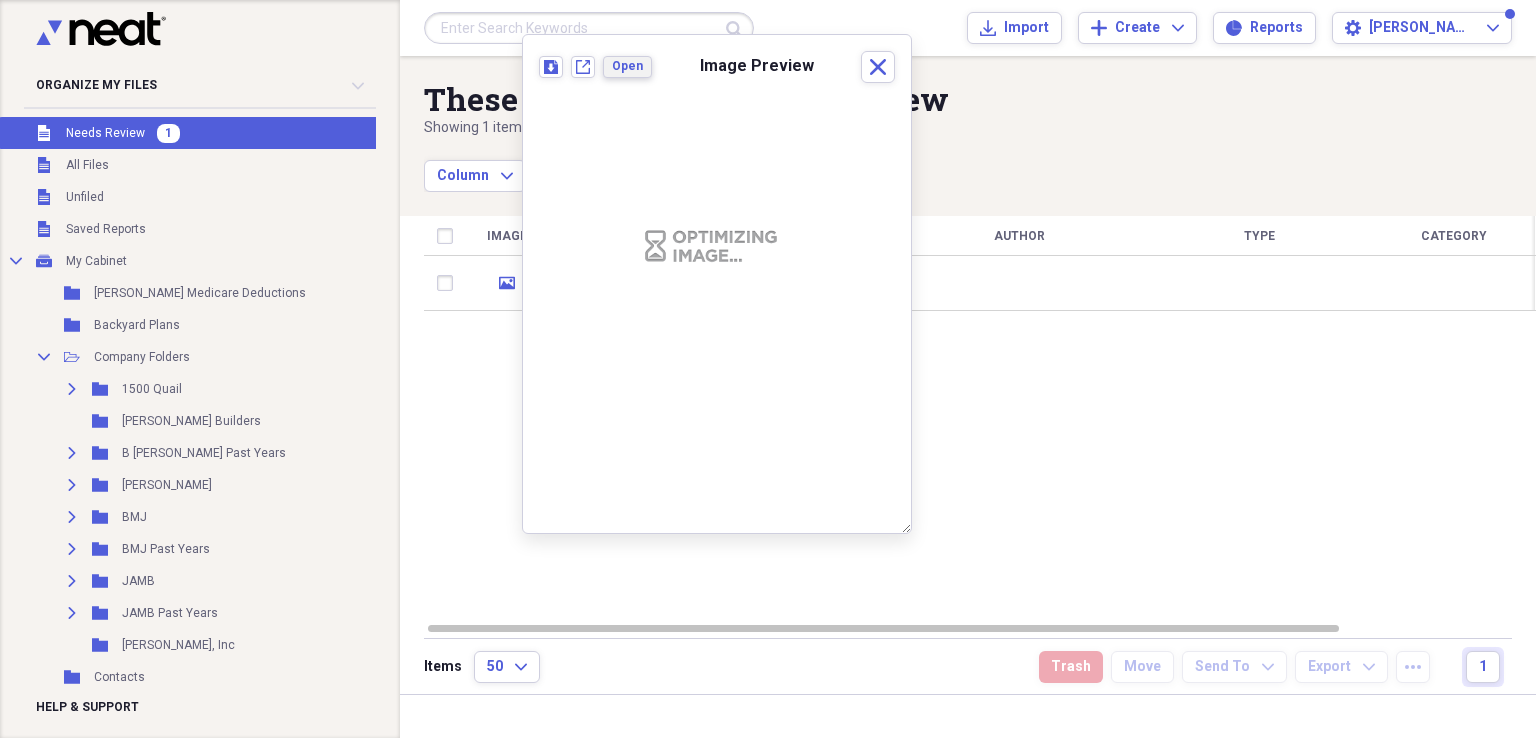 click on "Open" at bounding box center [627, 66] 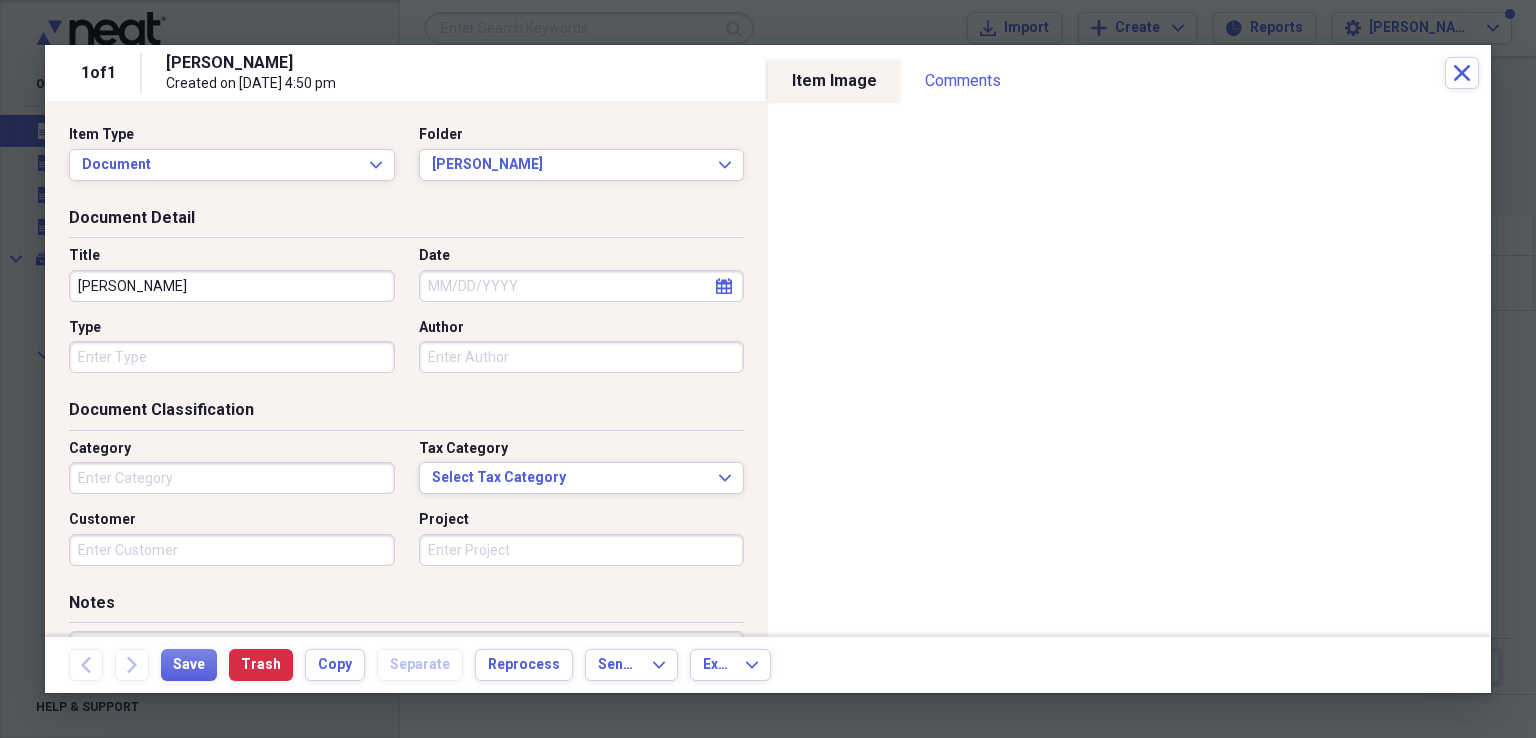click 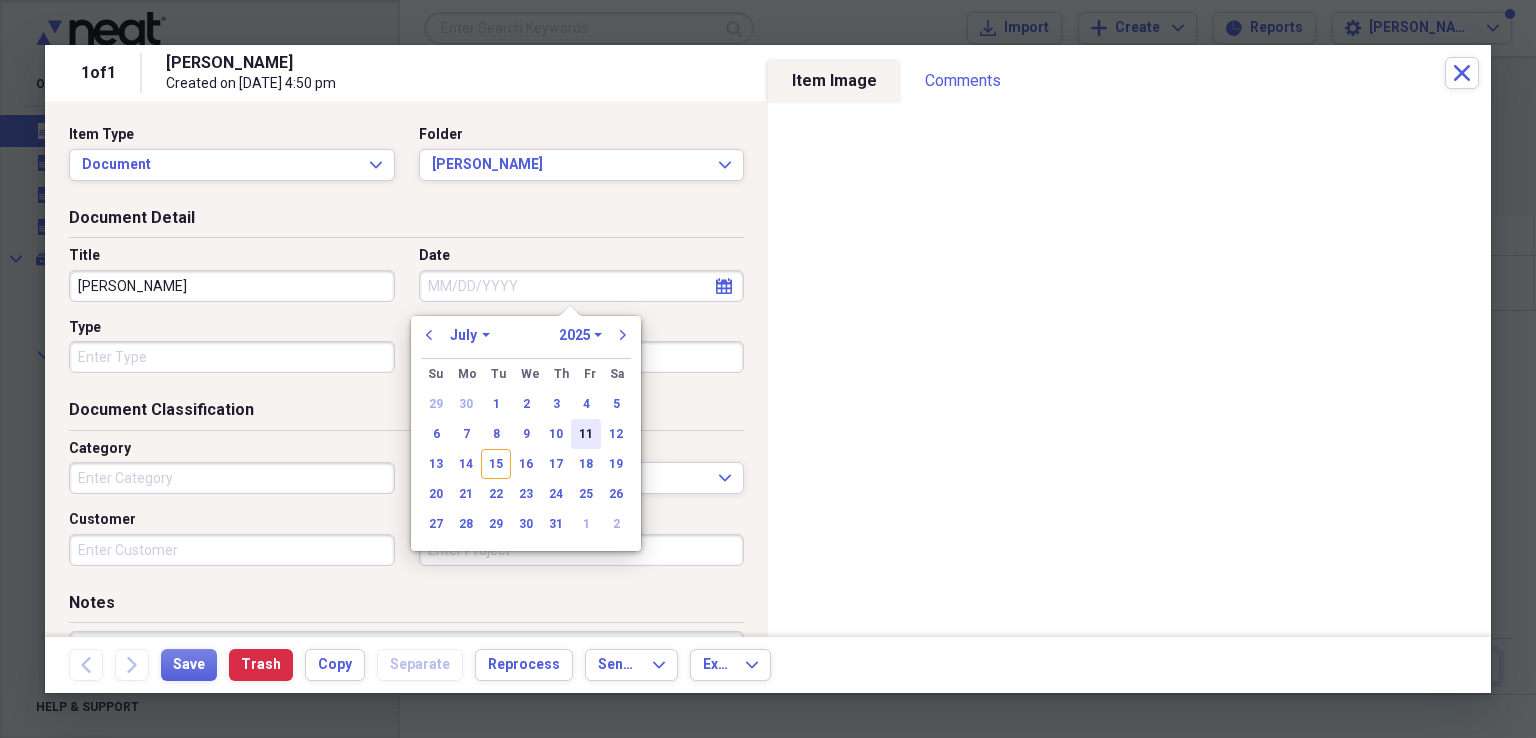 click on "11" at bounding box center [586, 434] 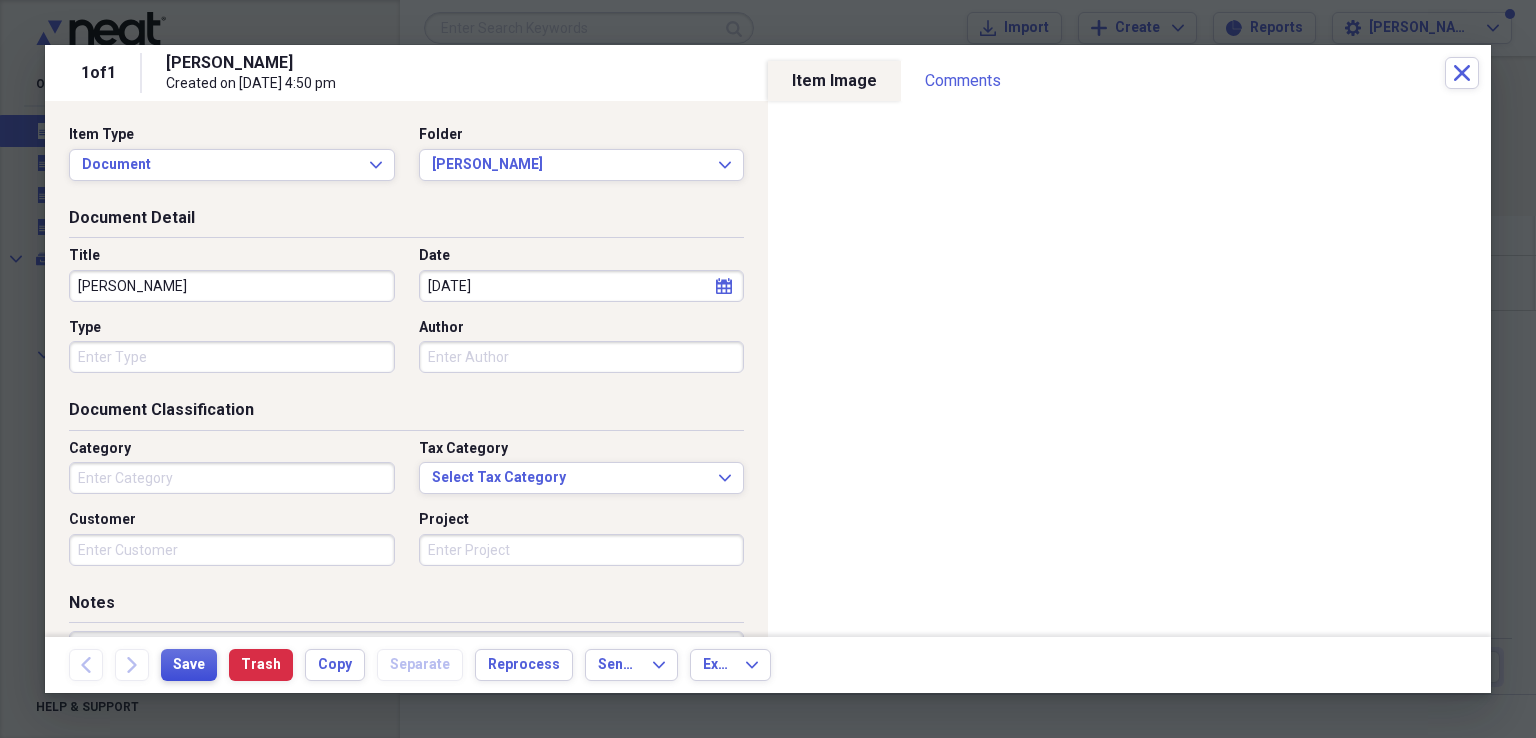 click on "Save" at bounding box center (189, 665) 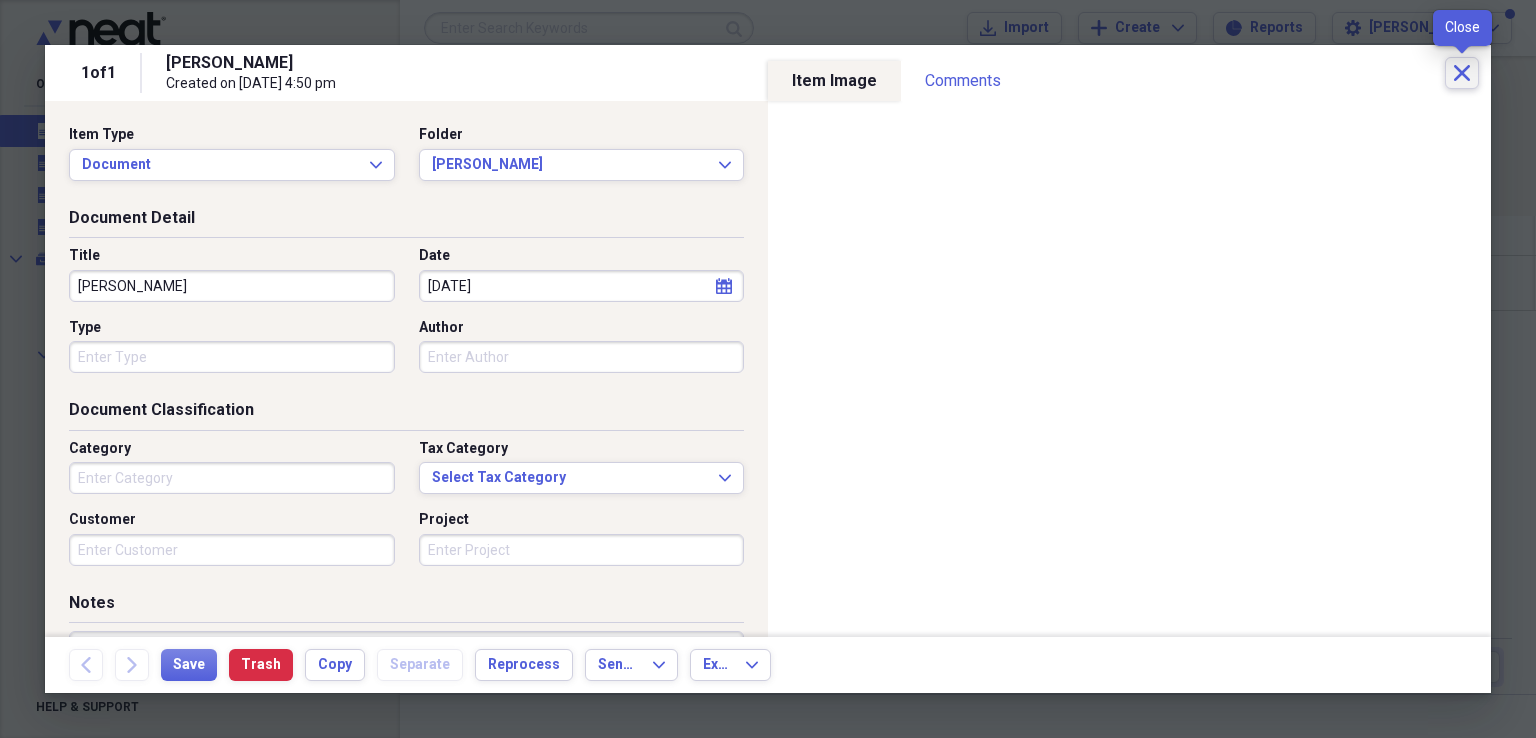 click on "Close" at bounding box center (1462, 73) 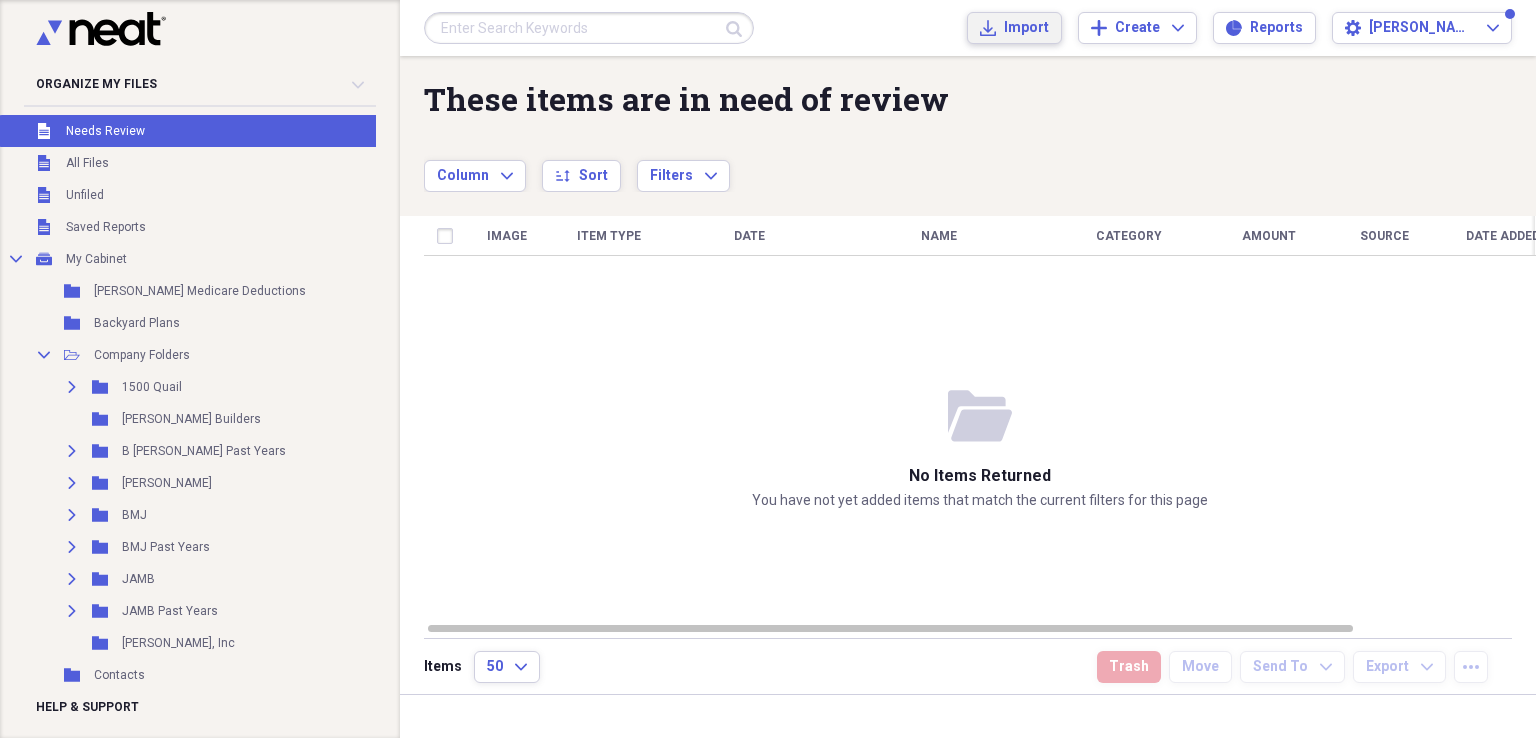 click on "Import" at bounding box center [1026, 28] 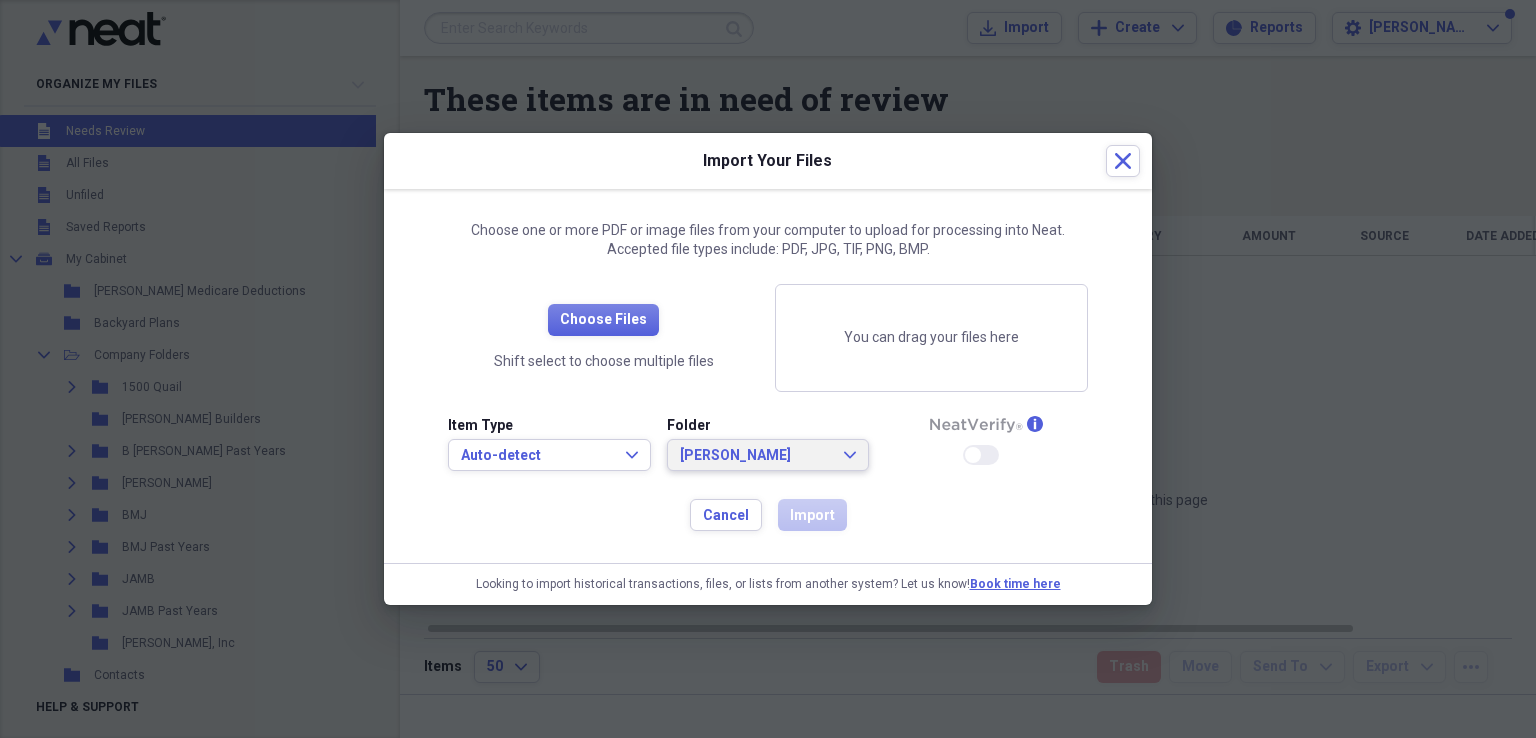 click on "Expand" 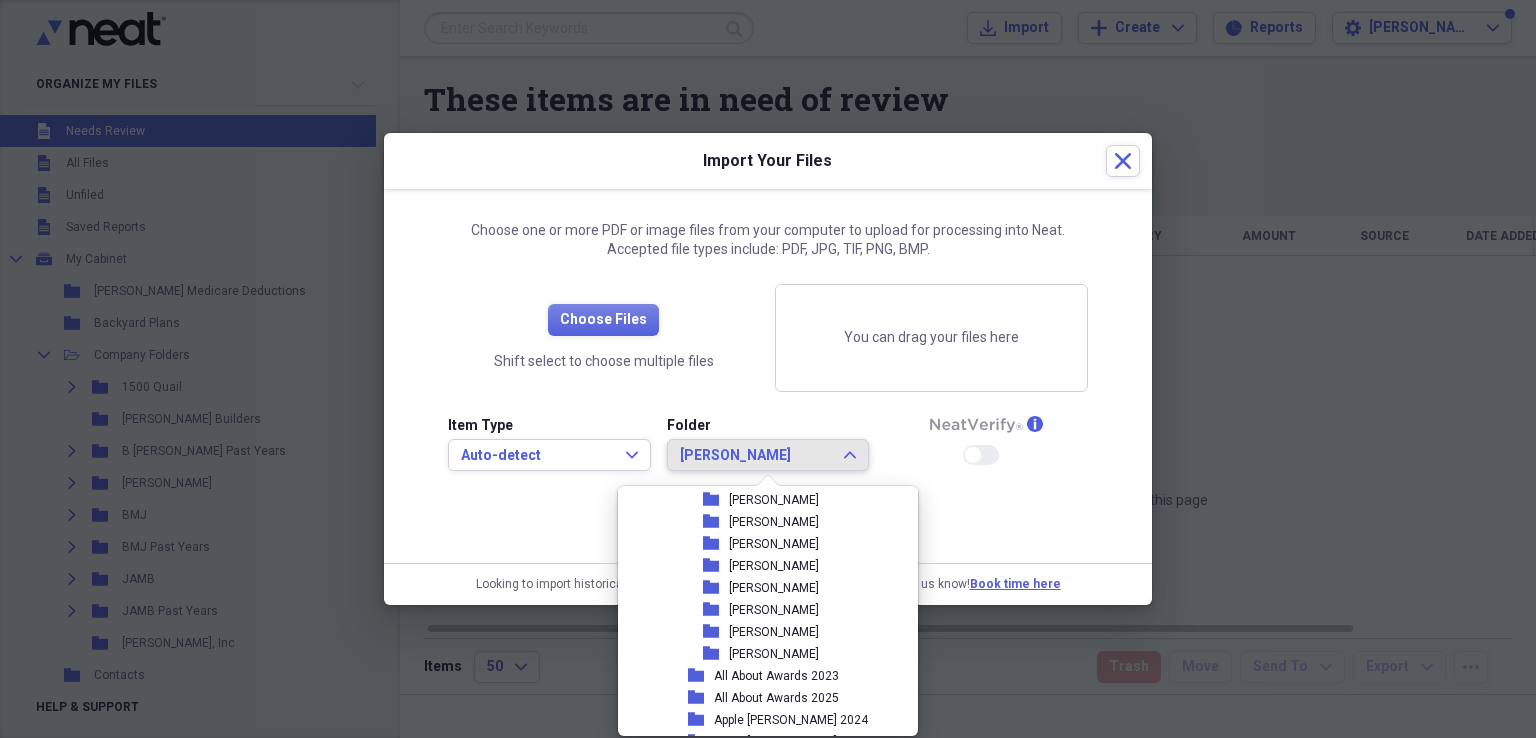 scroll, scrollTop: 946, scrollLeft: 0, axis: vertical 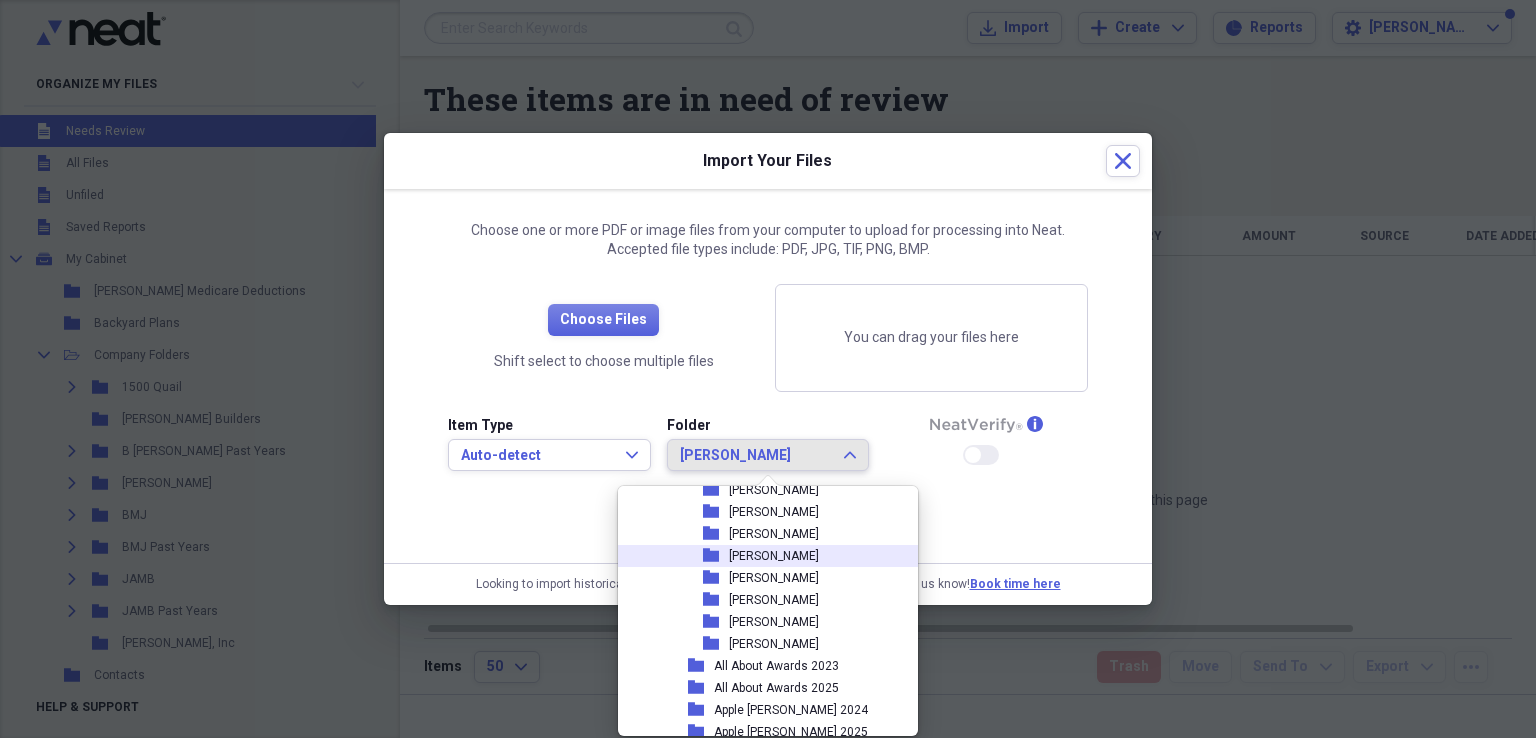 click on "[PERSON_NAME]" at bounding box center [774, 556] 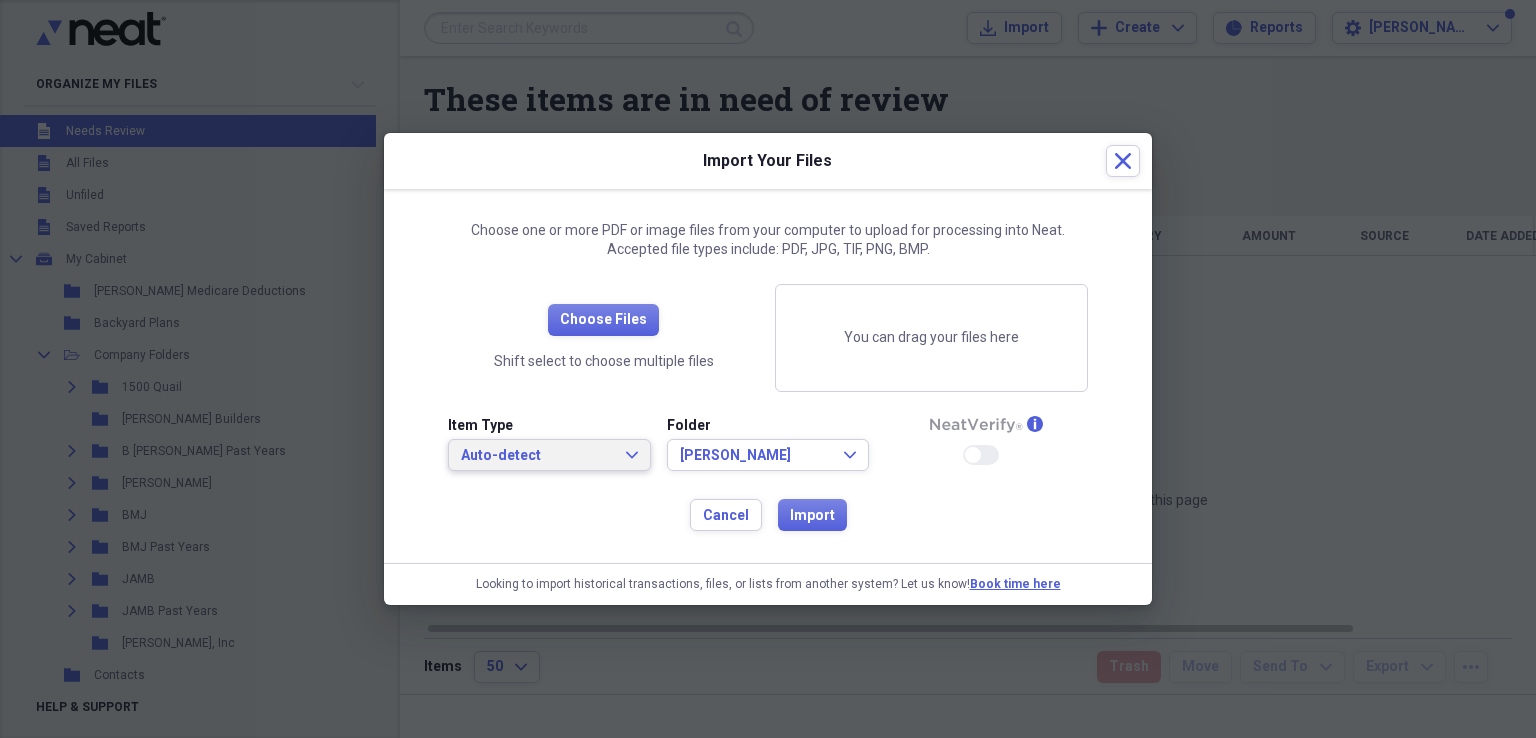click on "Expand" 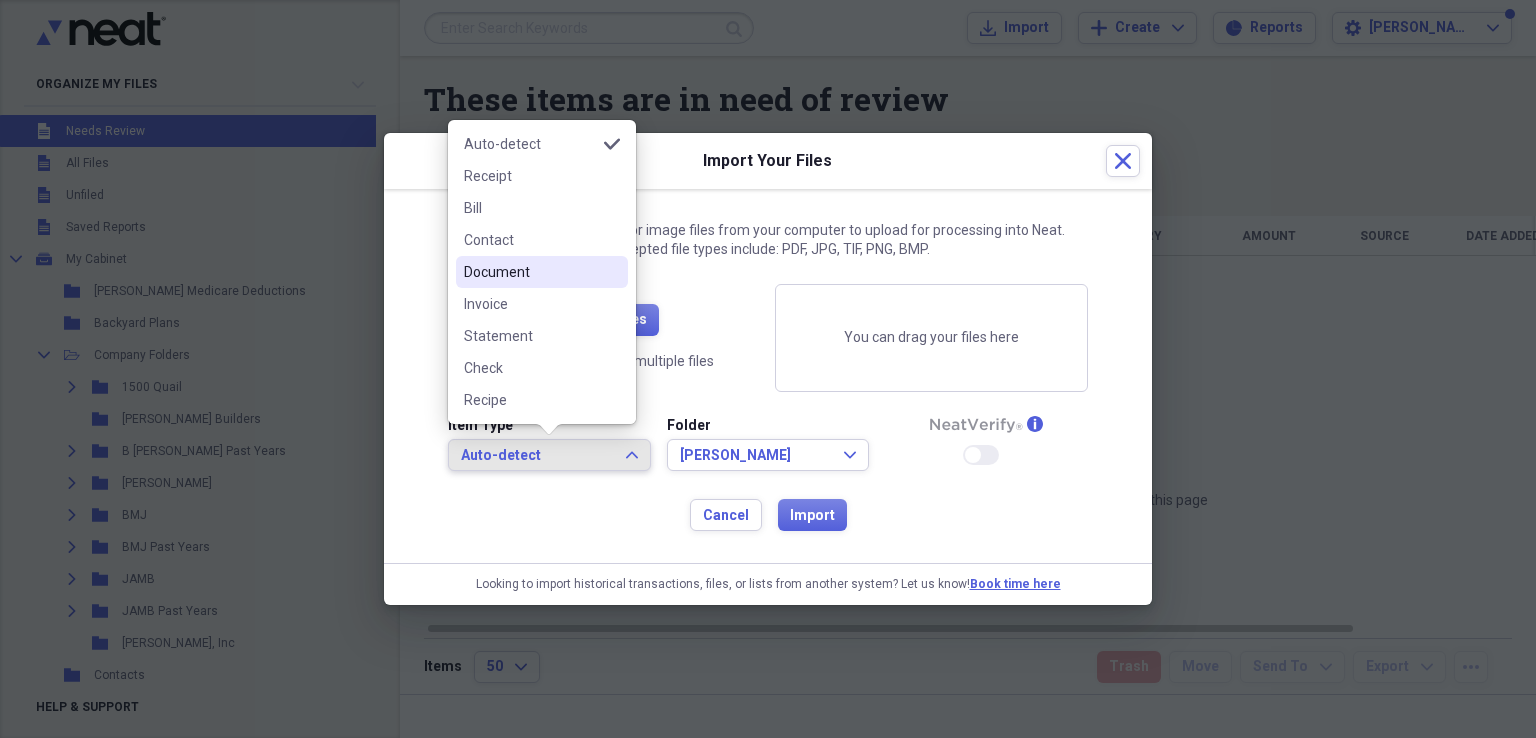click on "Document" at bounding box center (542, 272) 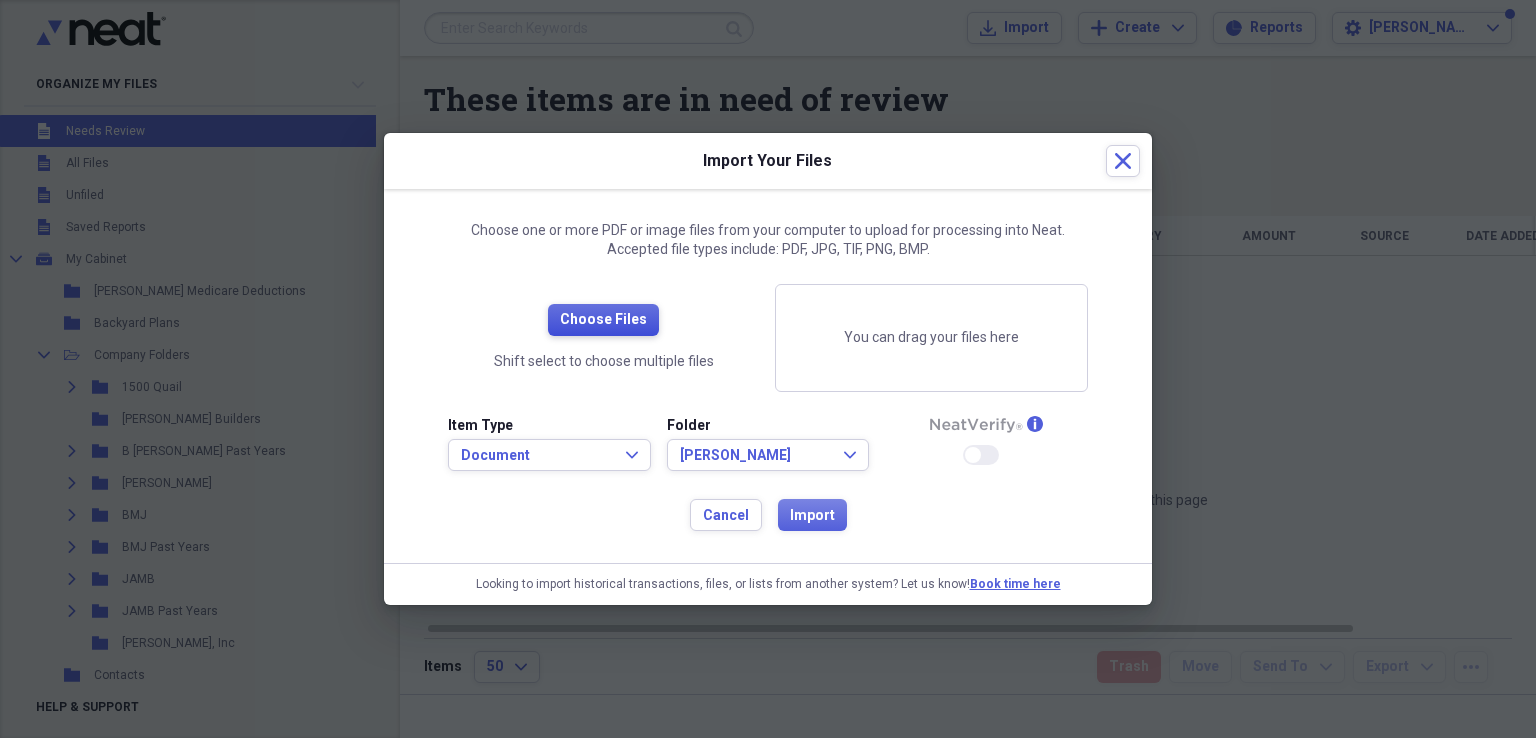 click on "Choose Files" at bounding box center [603, 320] 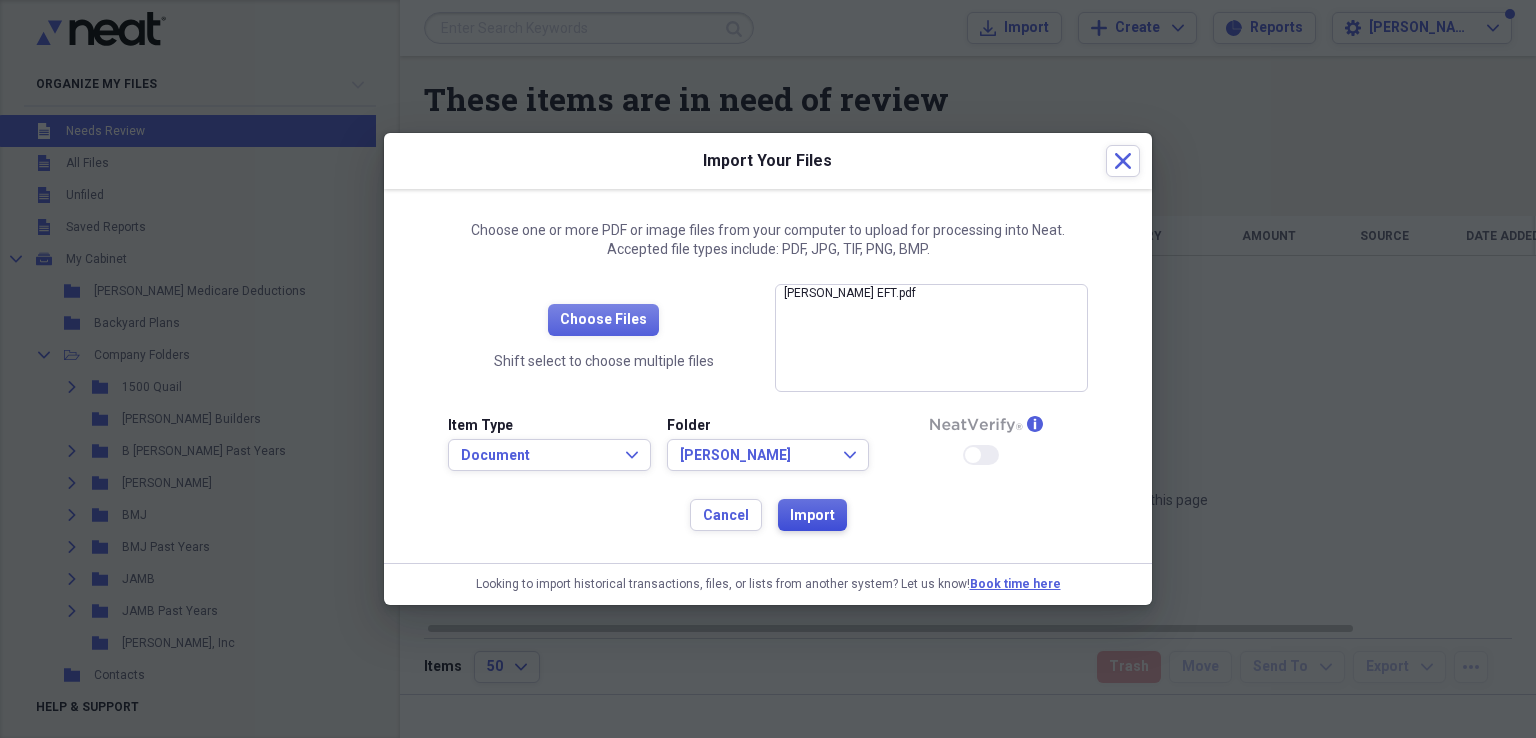 click on "Import" at bounding box center [812, 516] 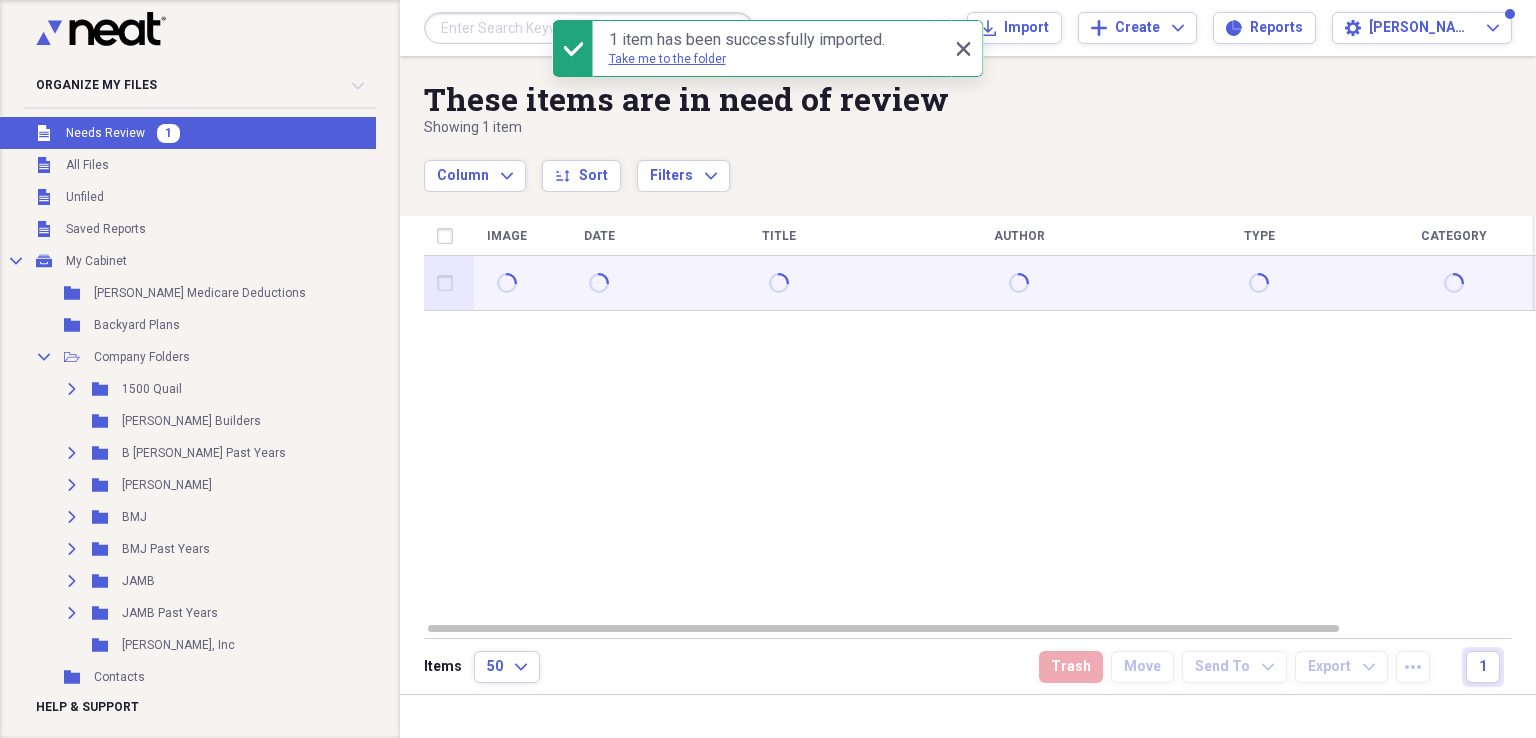 click at bounding box center (449, 283) 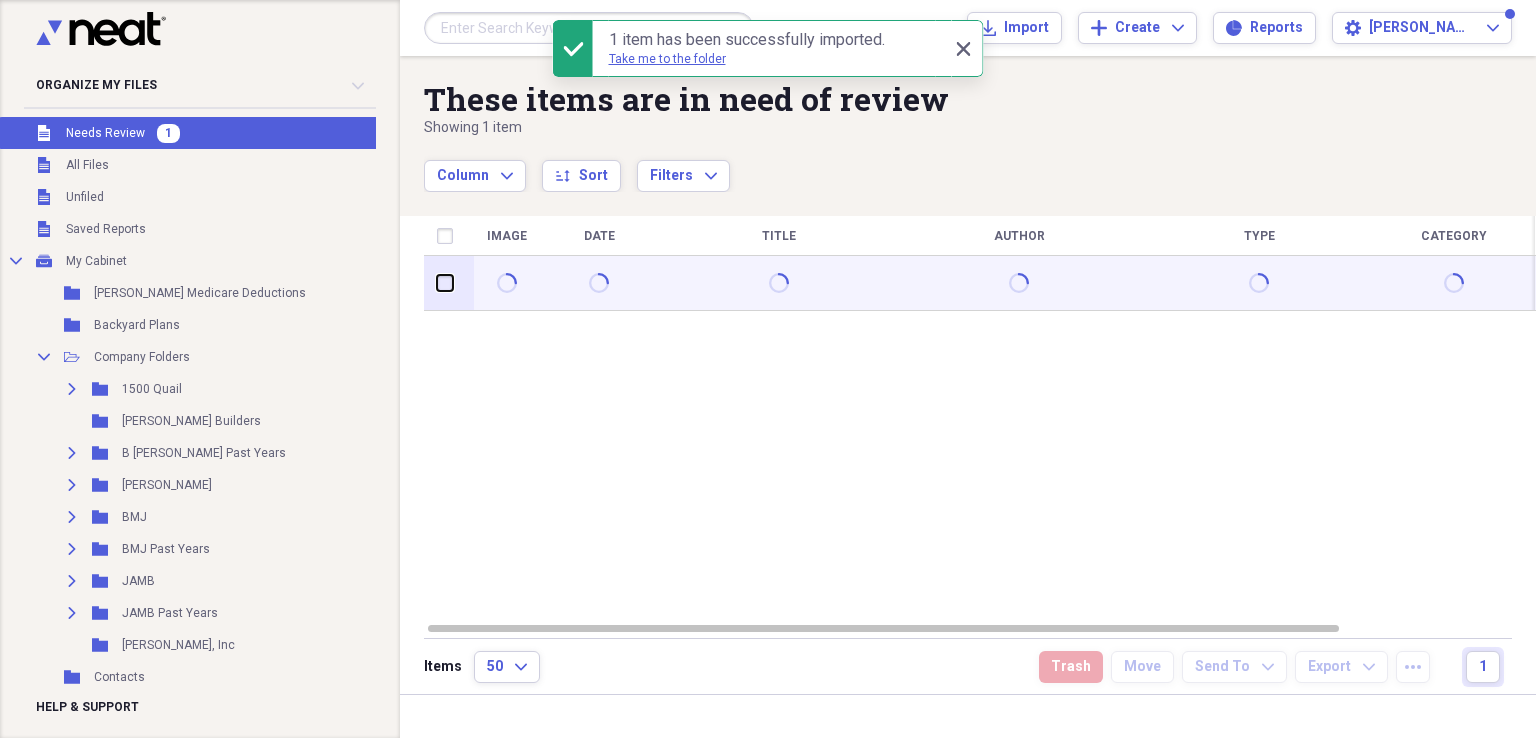 click at bounding box center [437, 283] 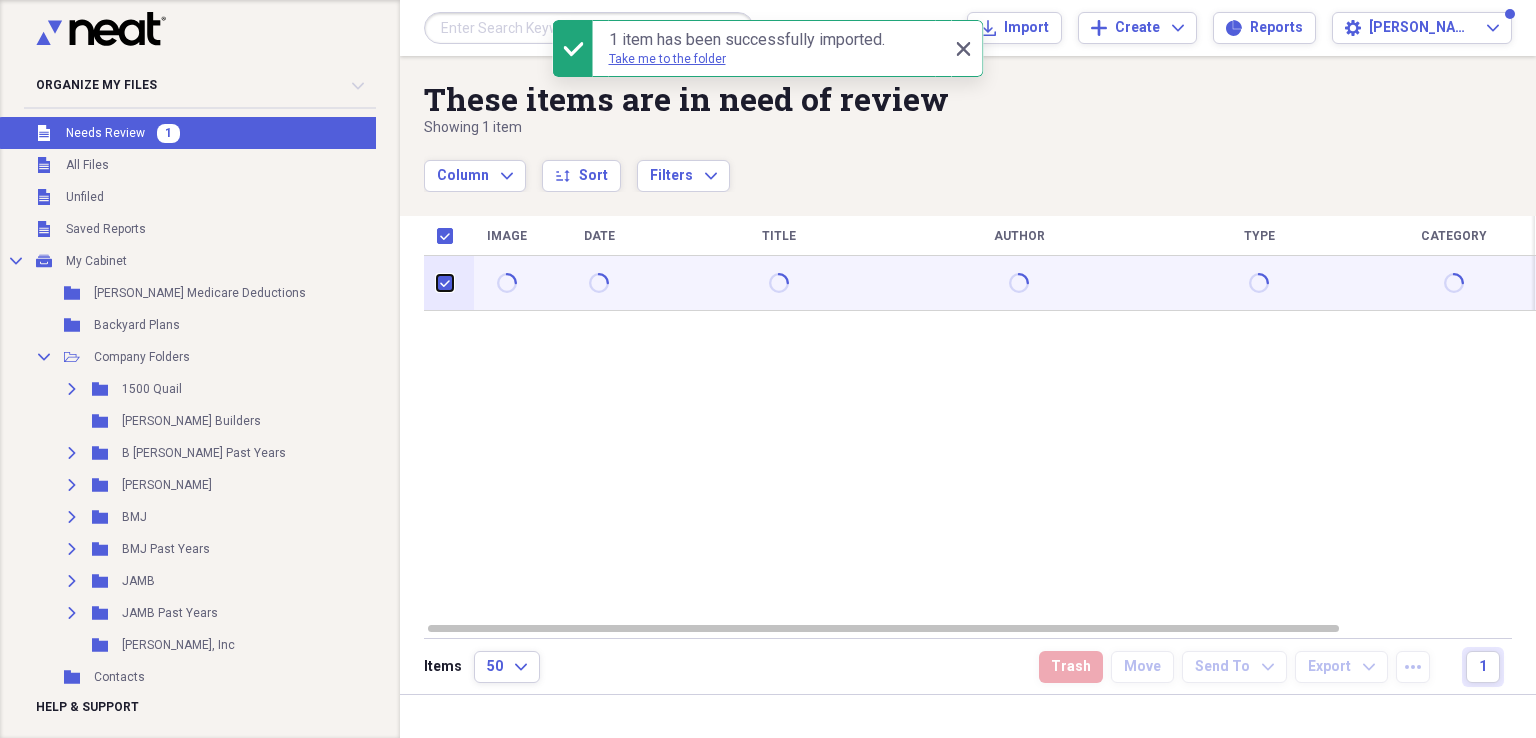 checkbox on "true" 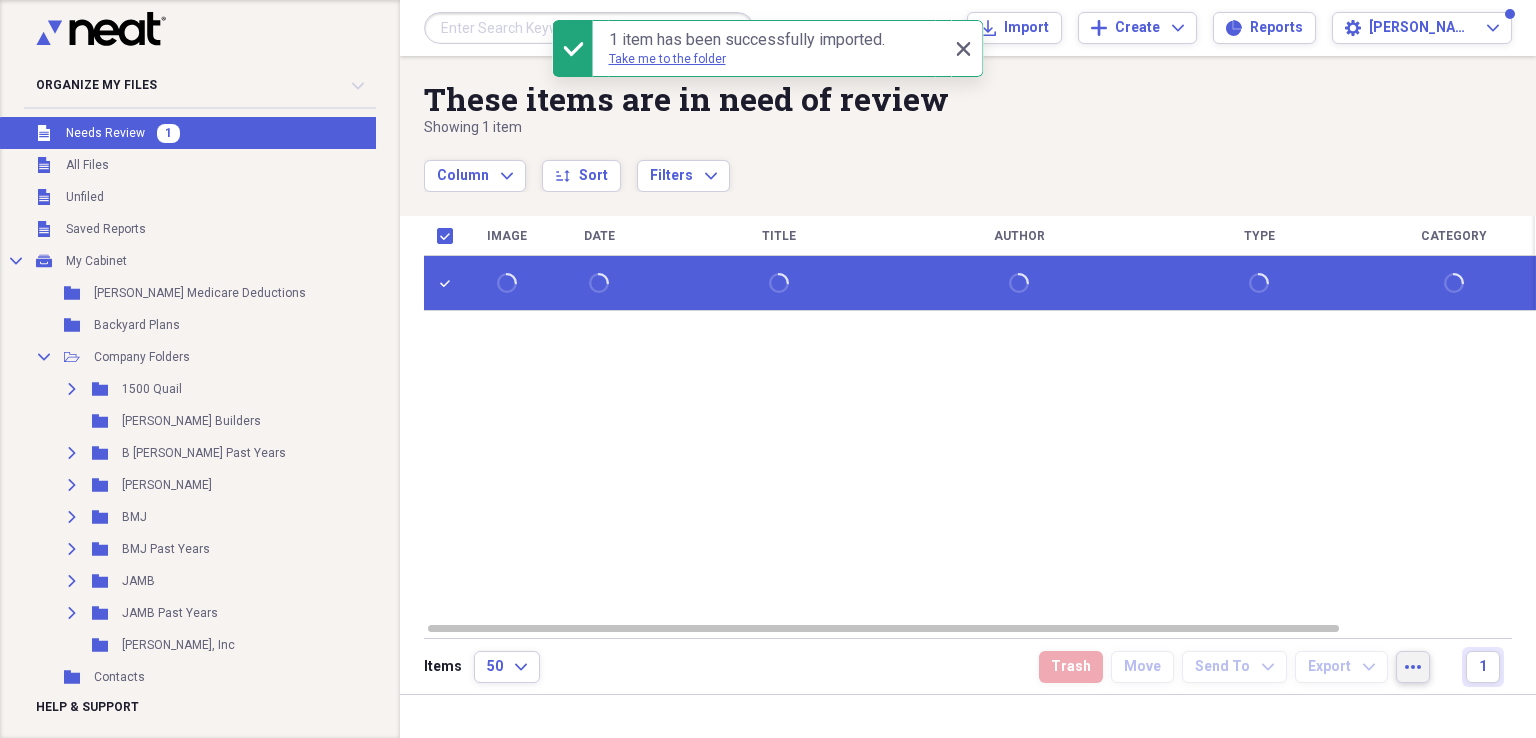 click on "more" 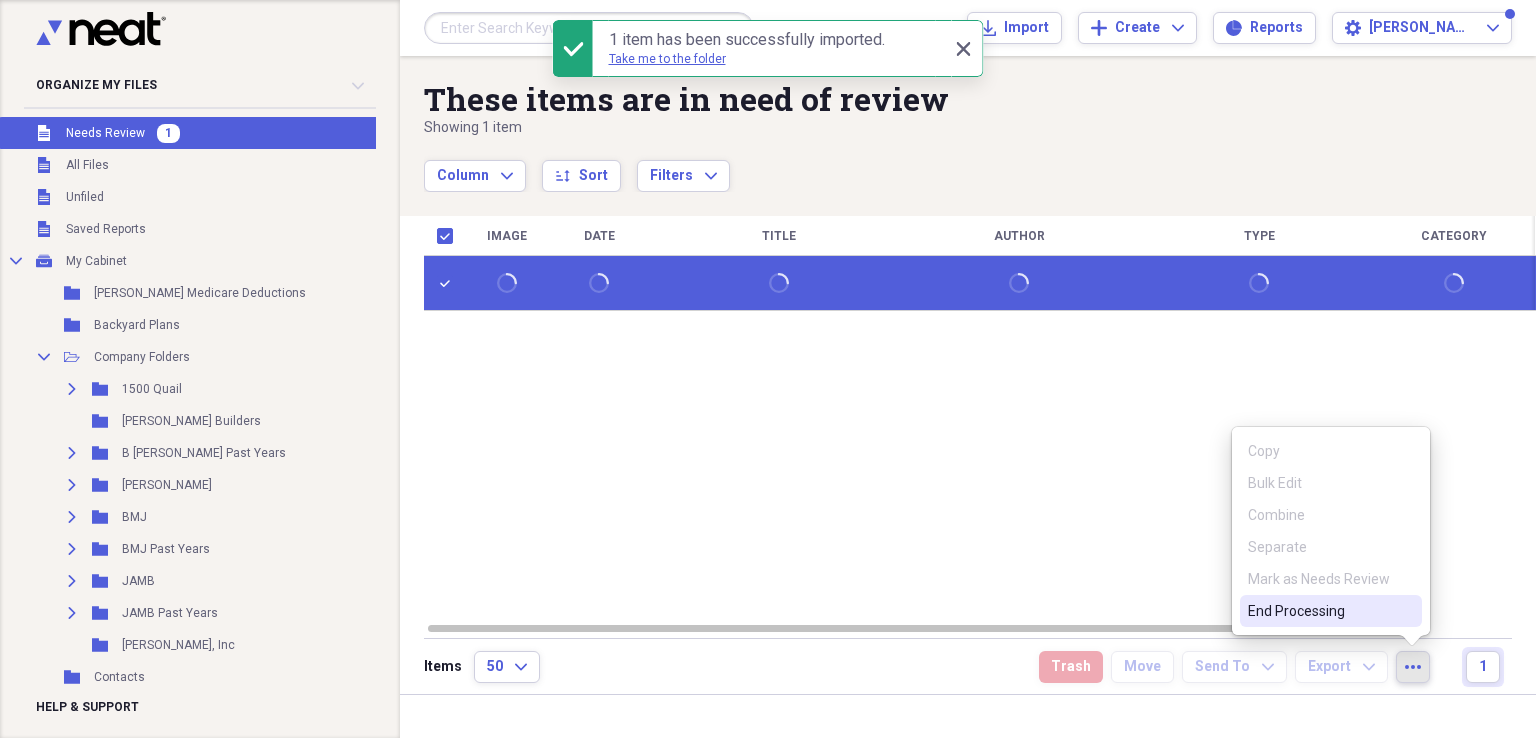 click on "End Processing" at bounding box center [1319, 611] 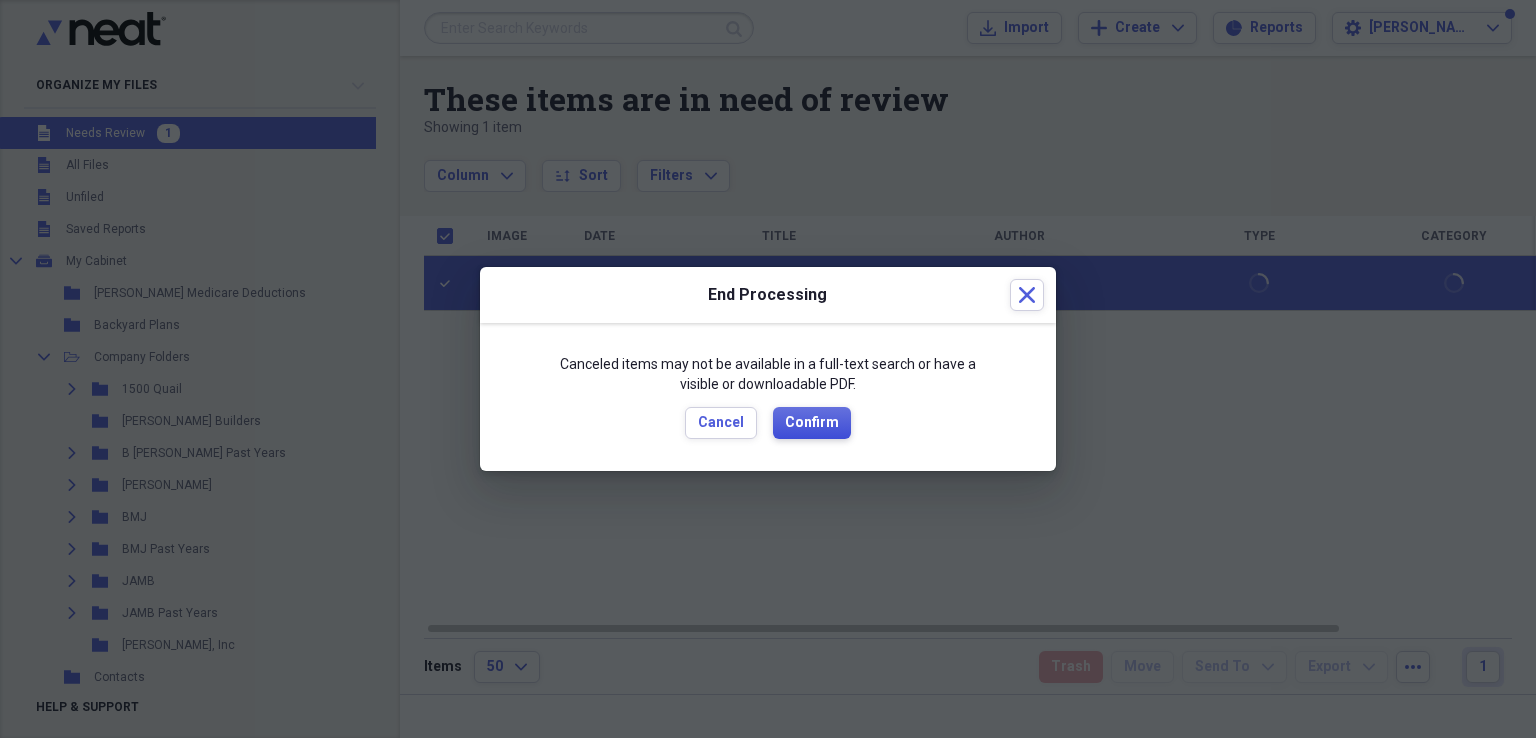 click on "Confirm" at bounding box center [812, 423] 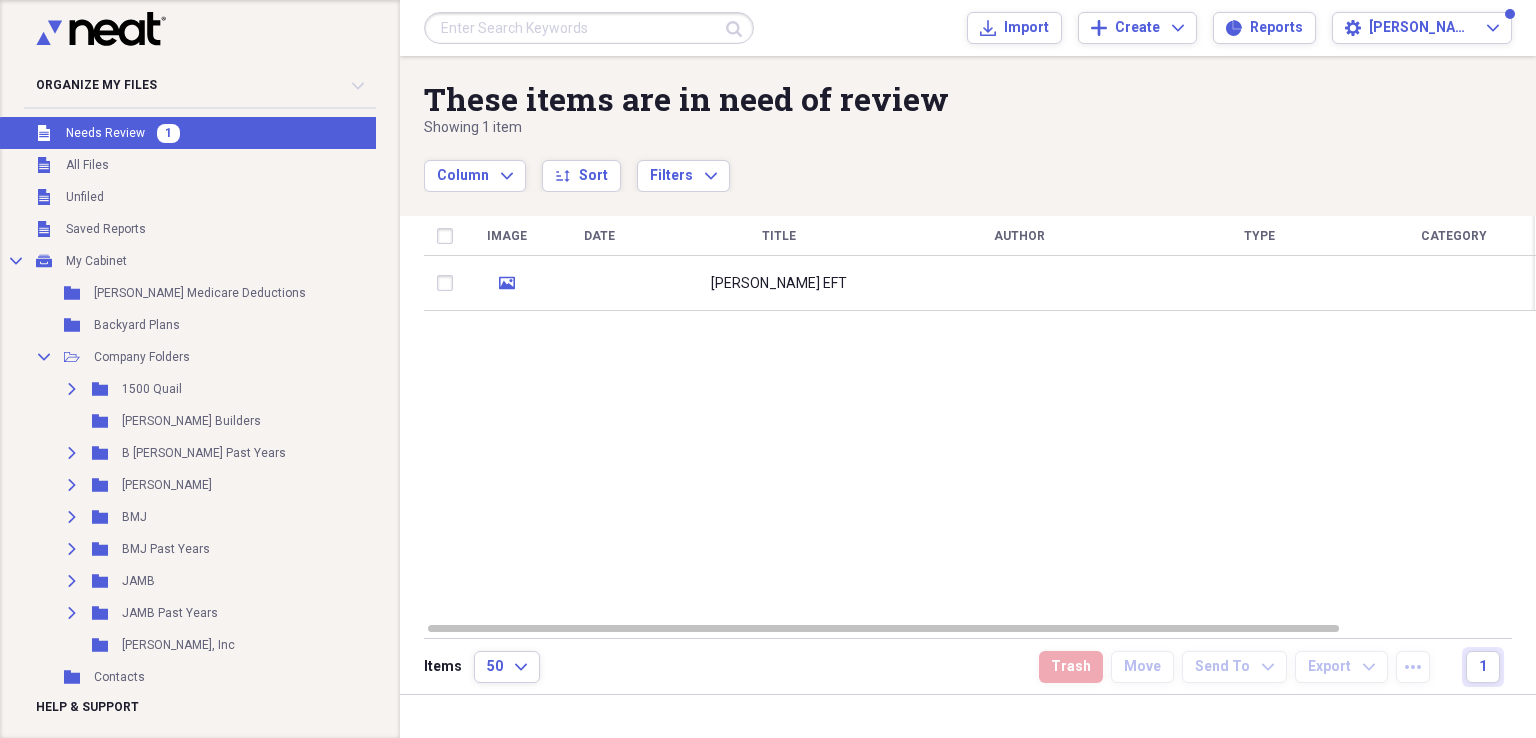 checkbox on "false" 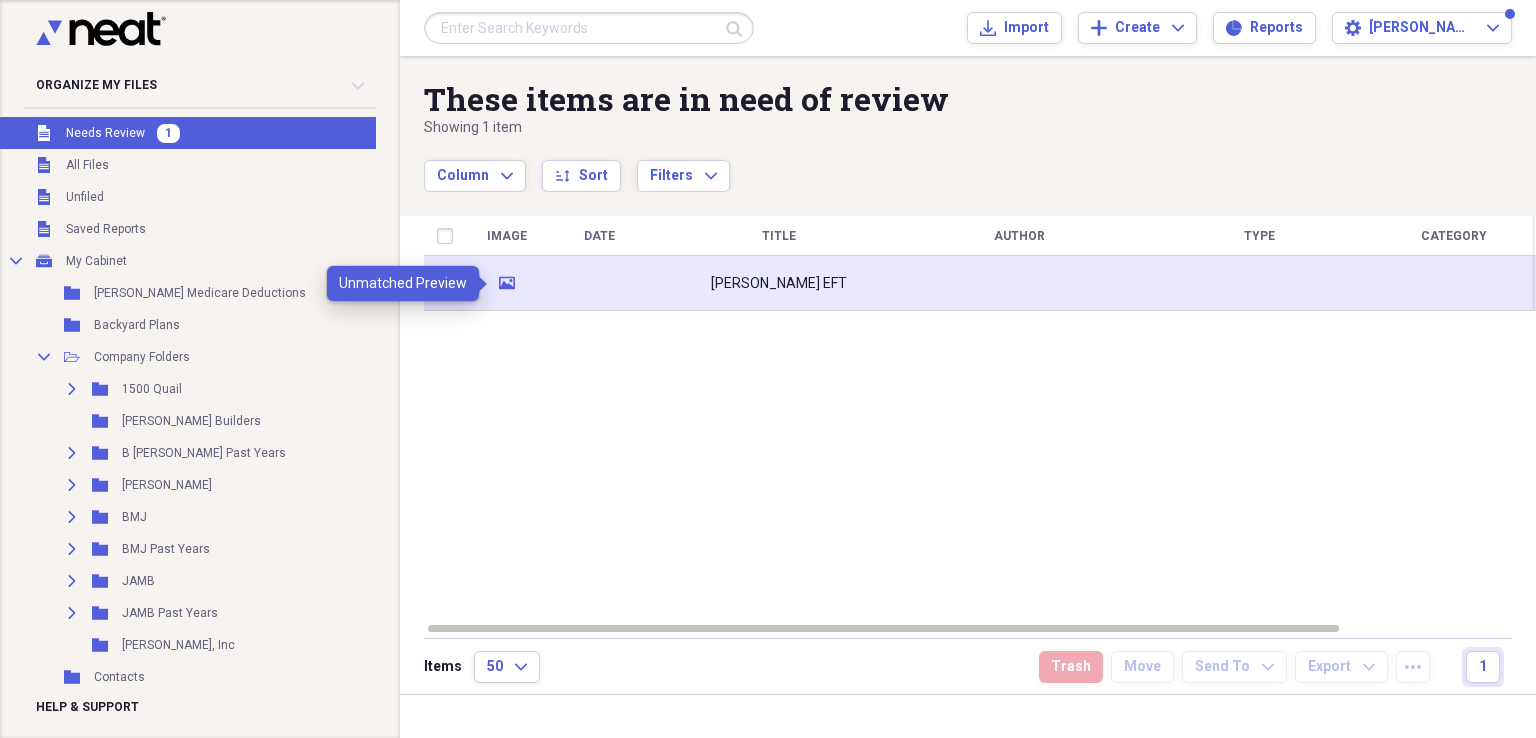 click 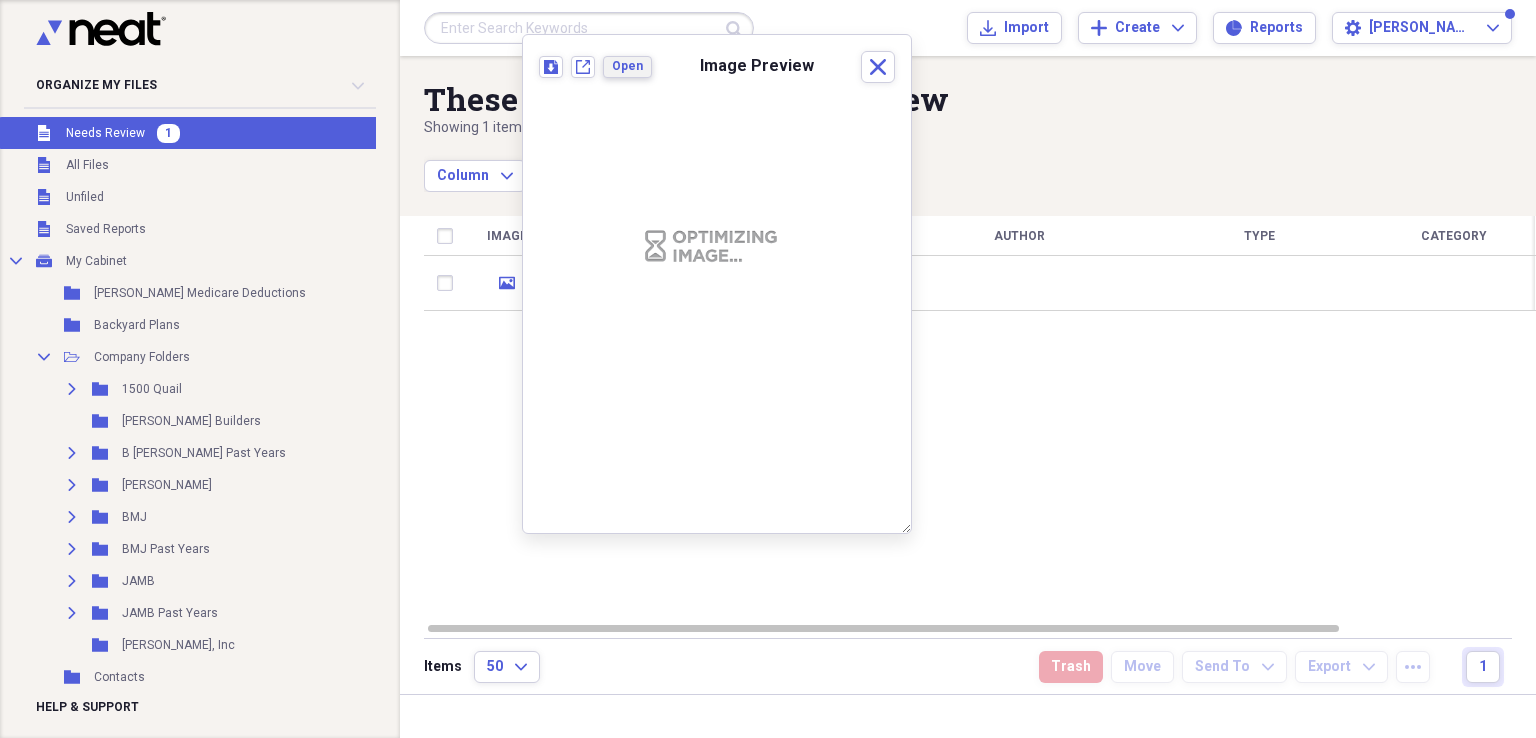 click on "Open" at bounding box center (627, 66) 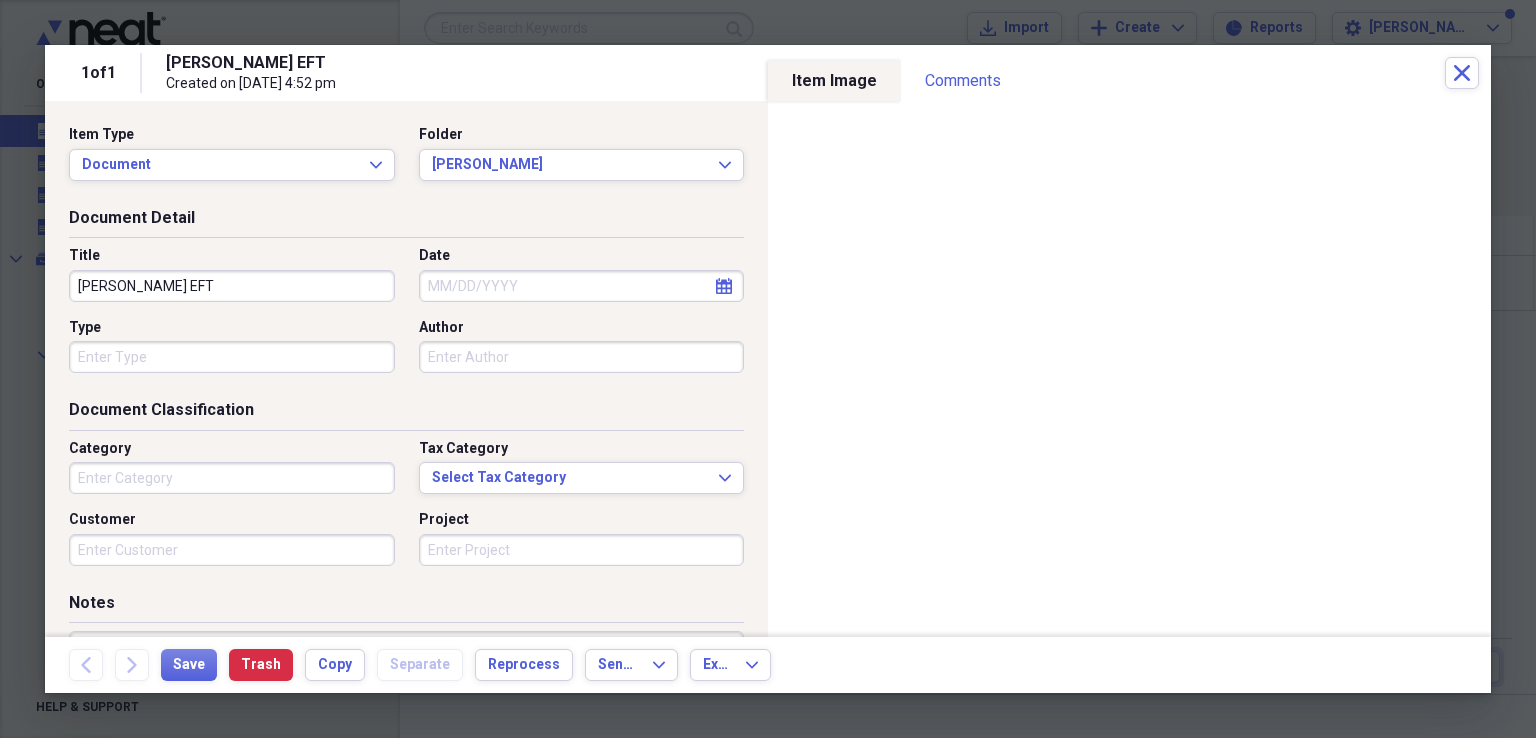 click on "calendar" 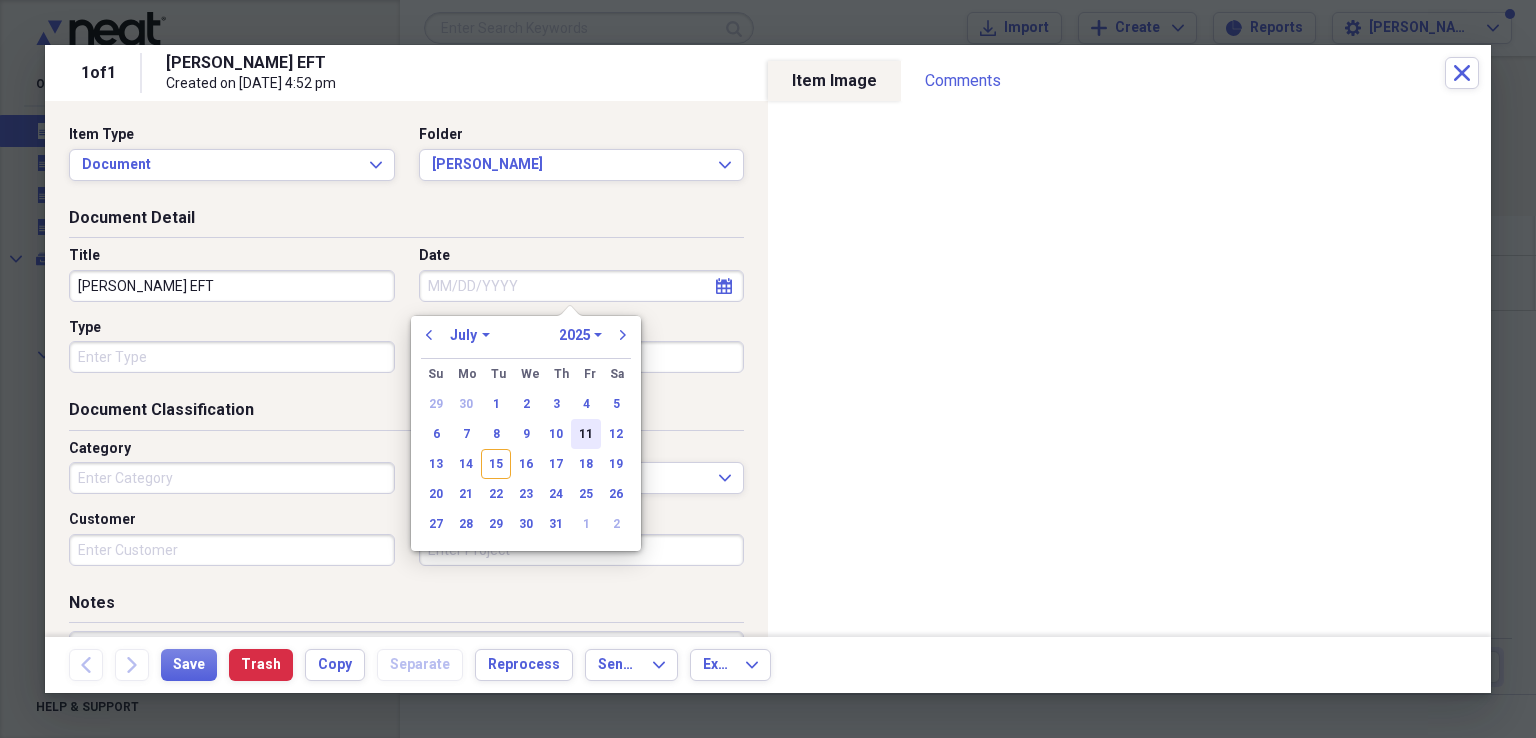 click on "11" at bounding box center [586, 434] 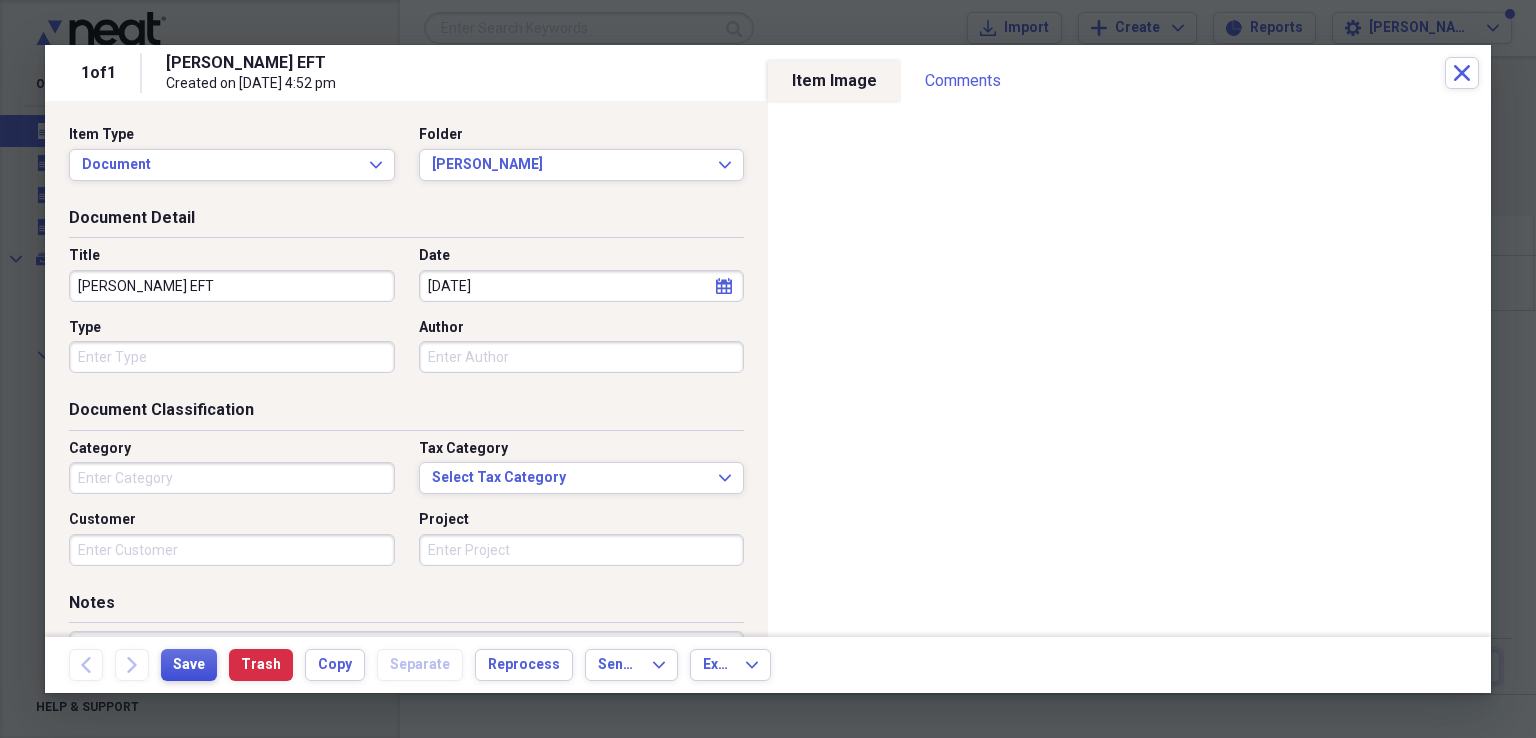 click on "Save" at bounding box center [189, 665] 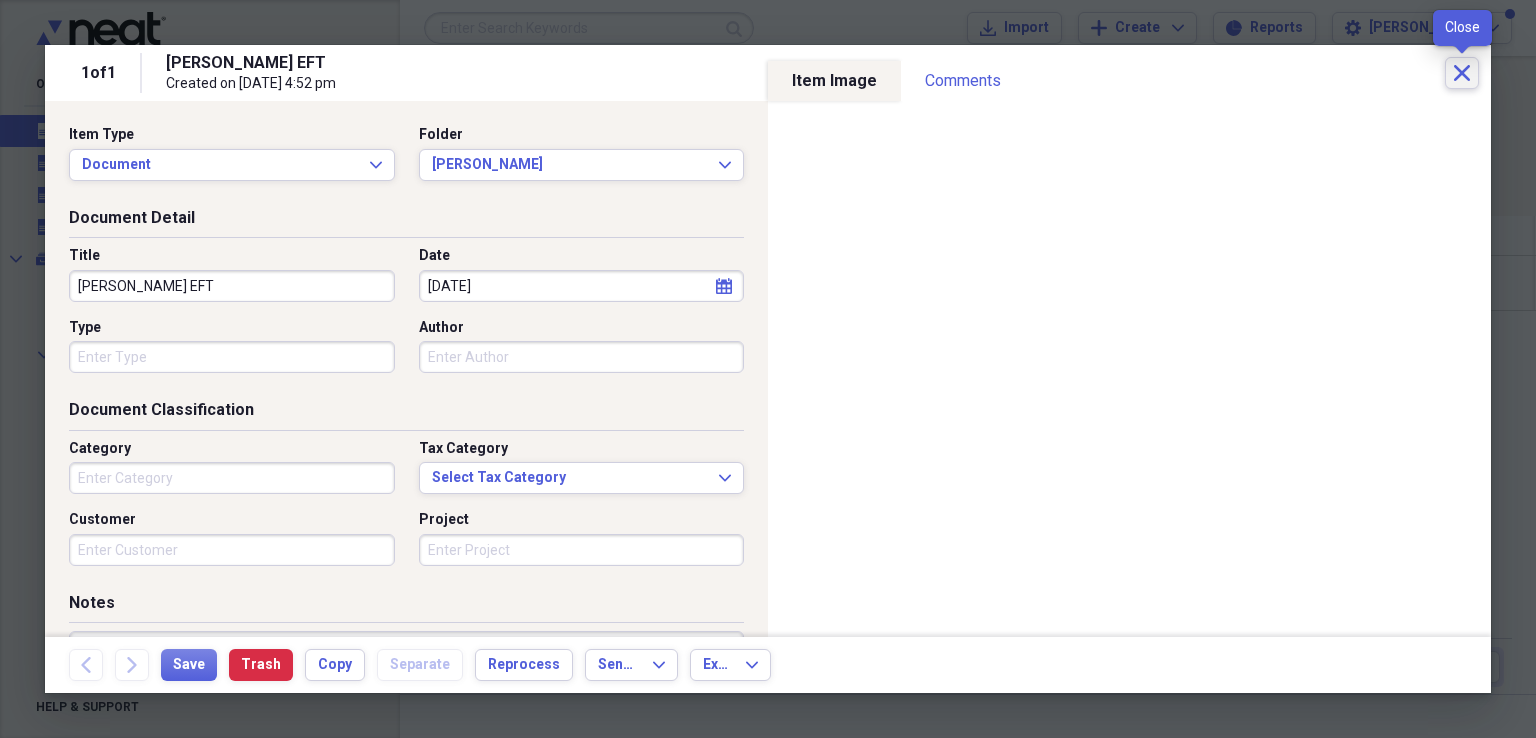 click on "Close" 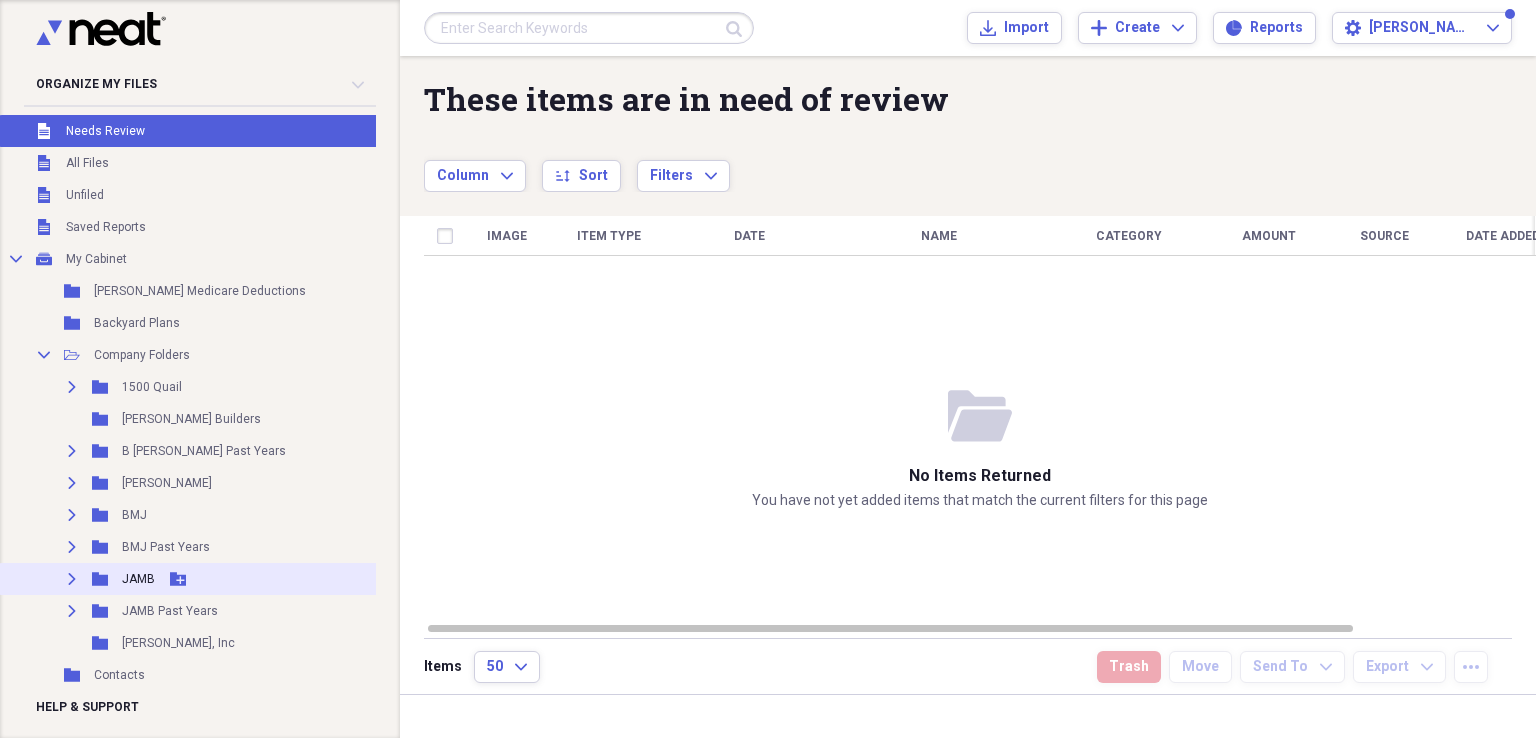 click 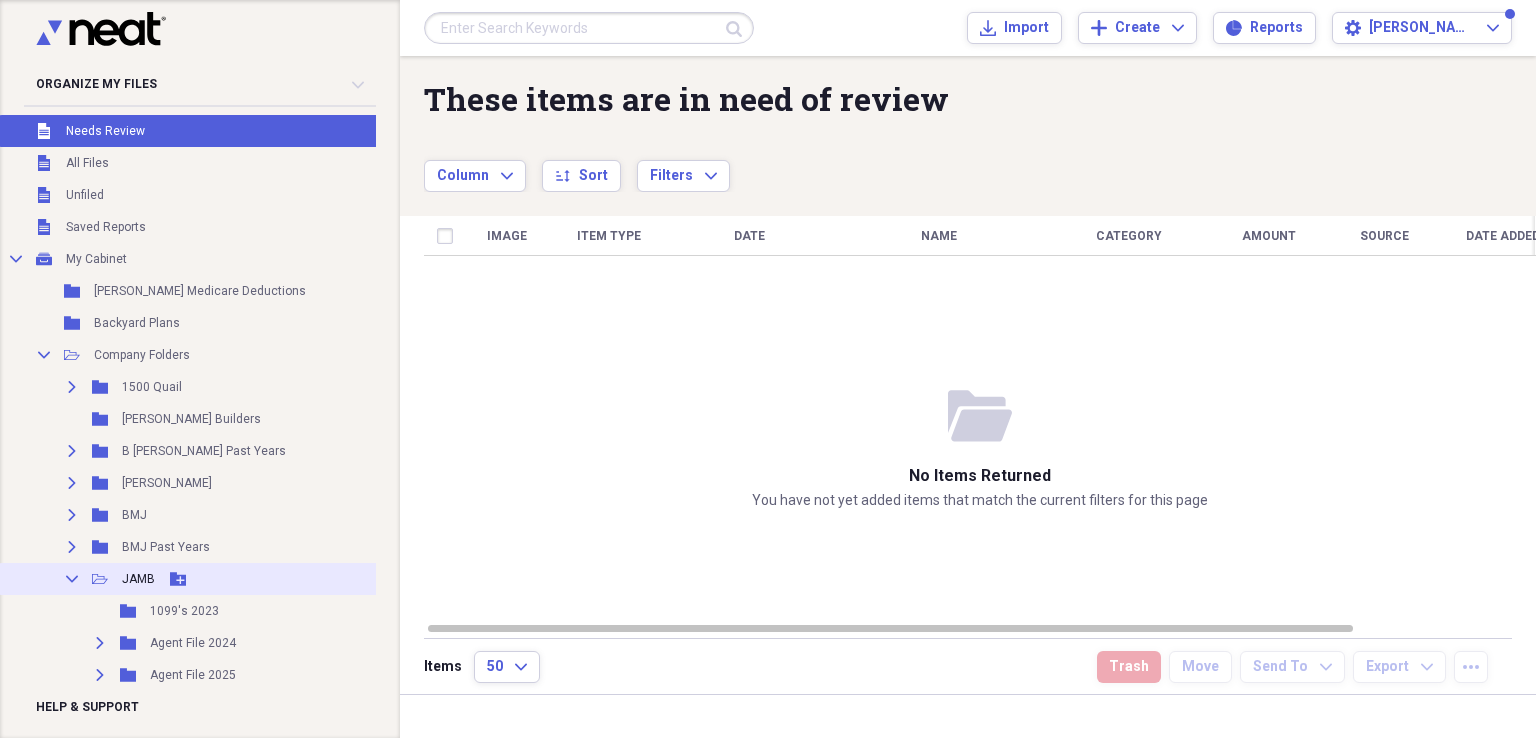scroll, scrollTop: 100, scrollLeft: 0, axis: vertical 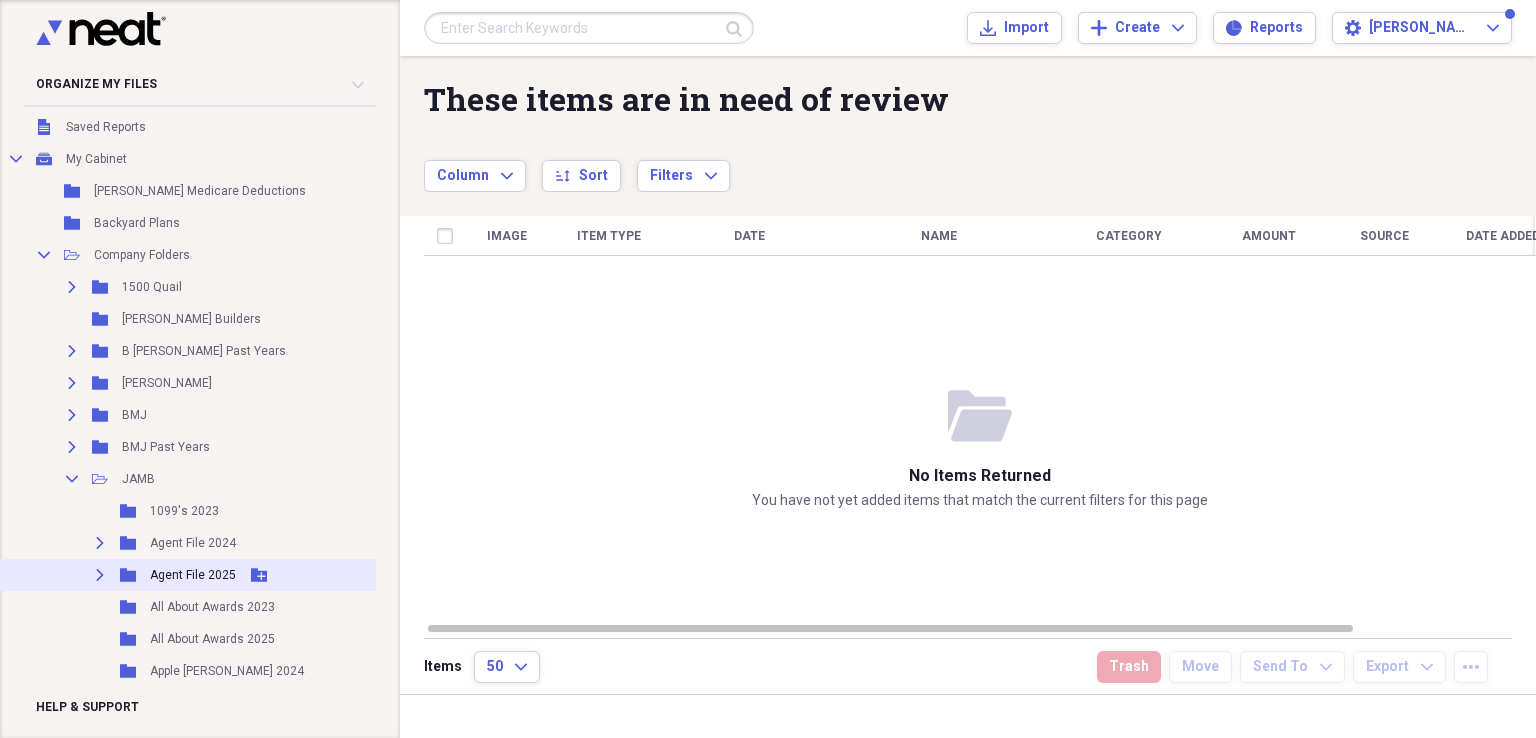 click on "Expand" 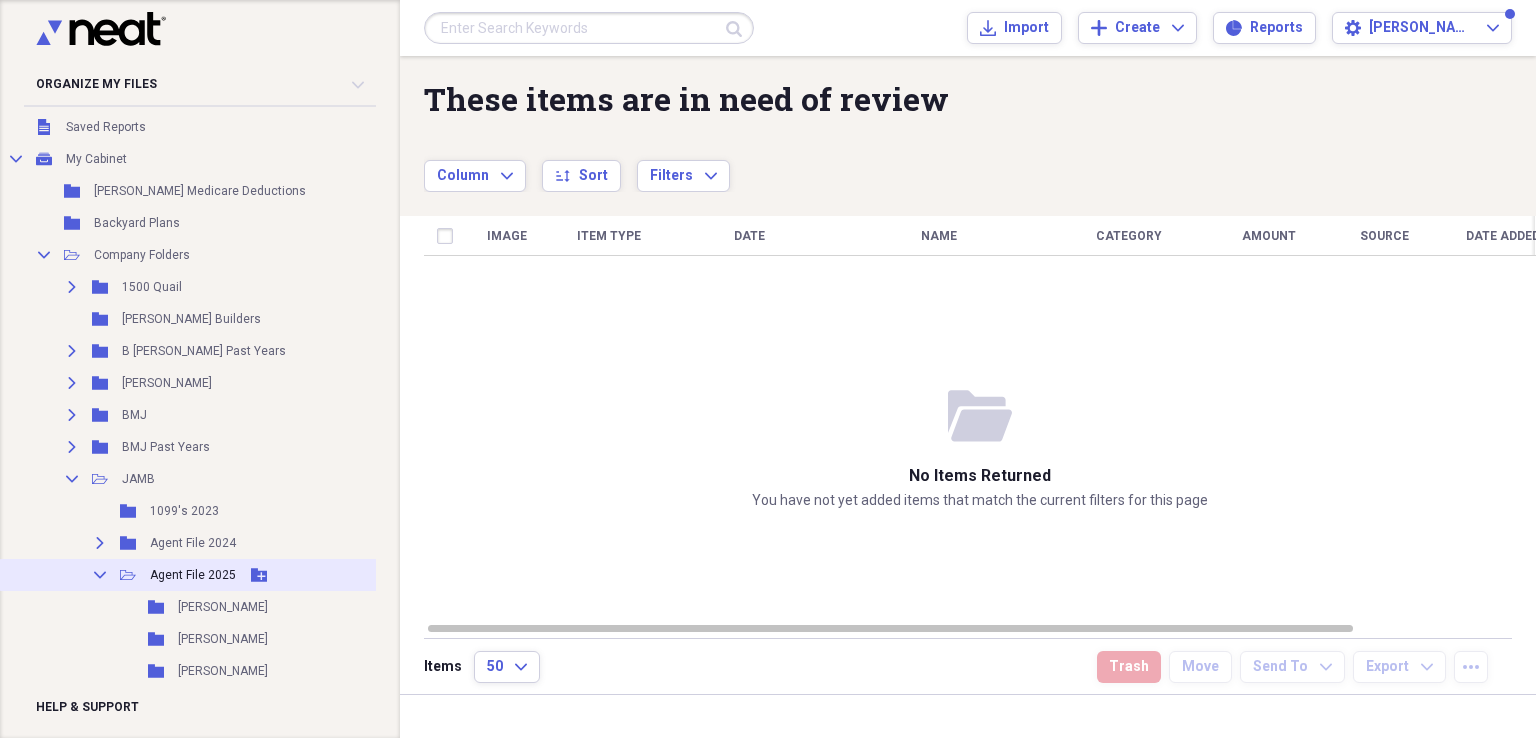 click 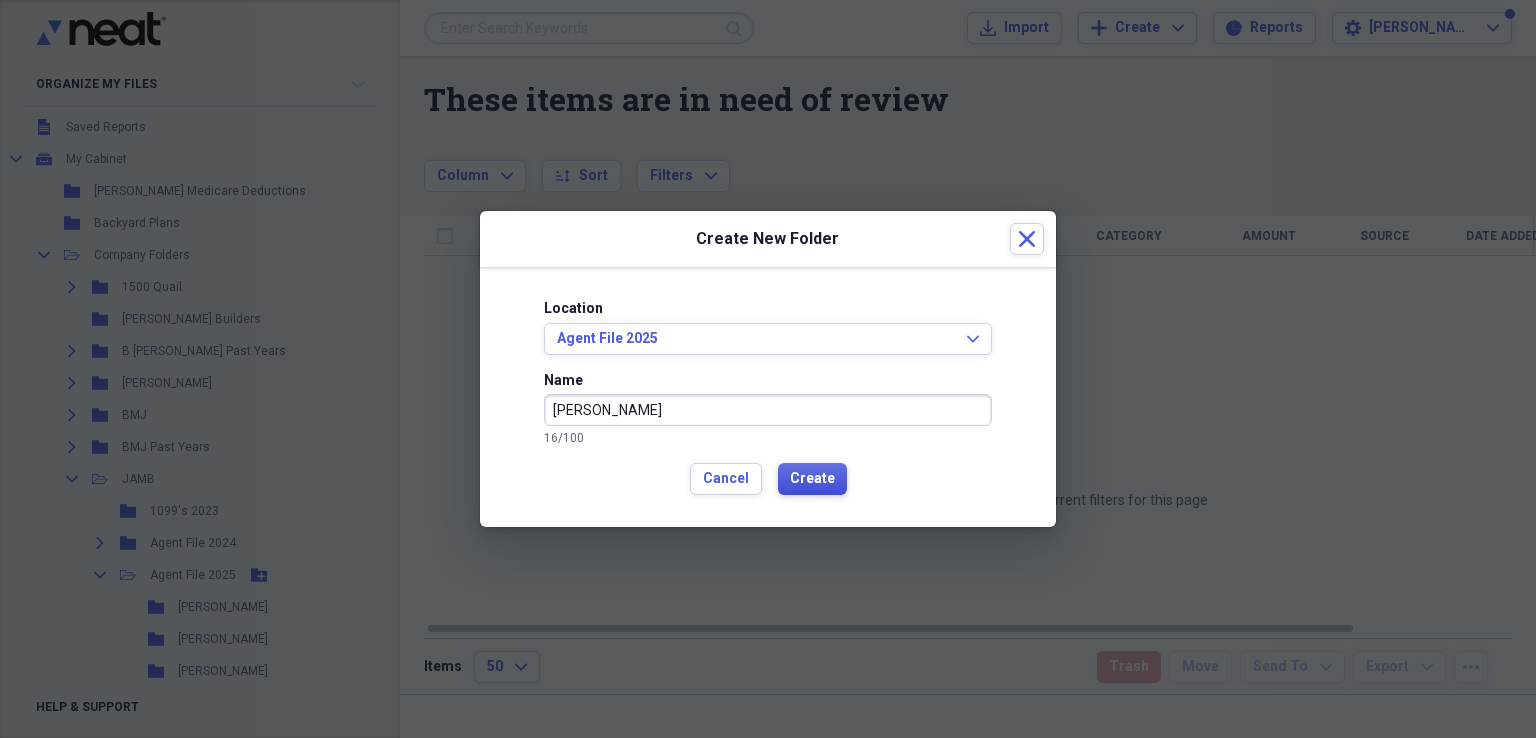 type on "[PERSON_NAME]" 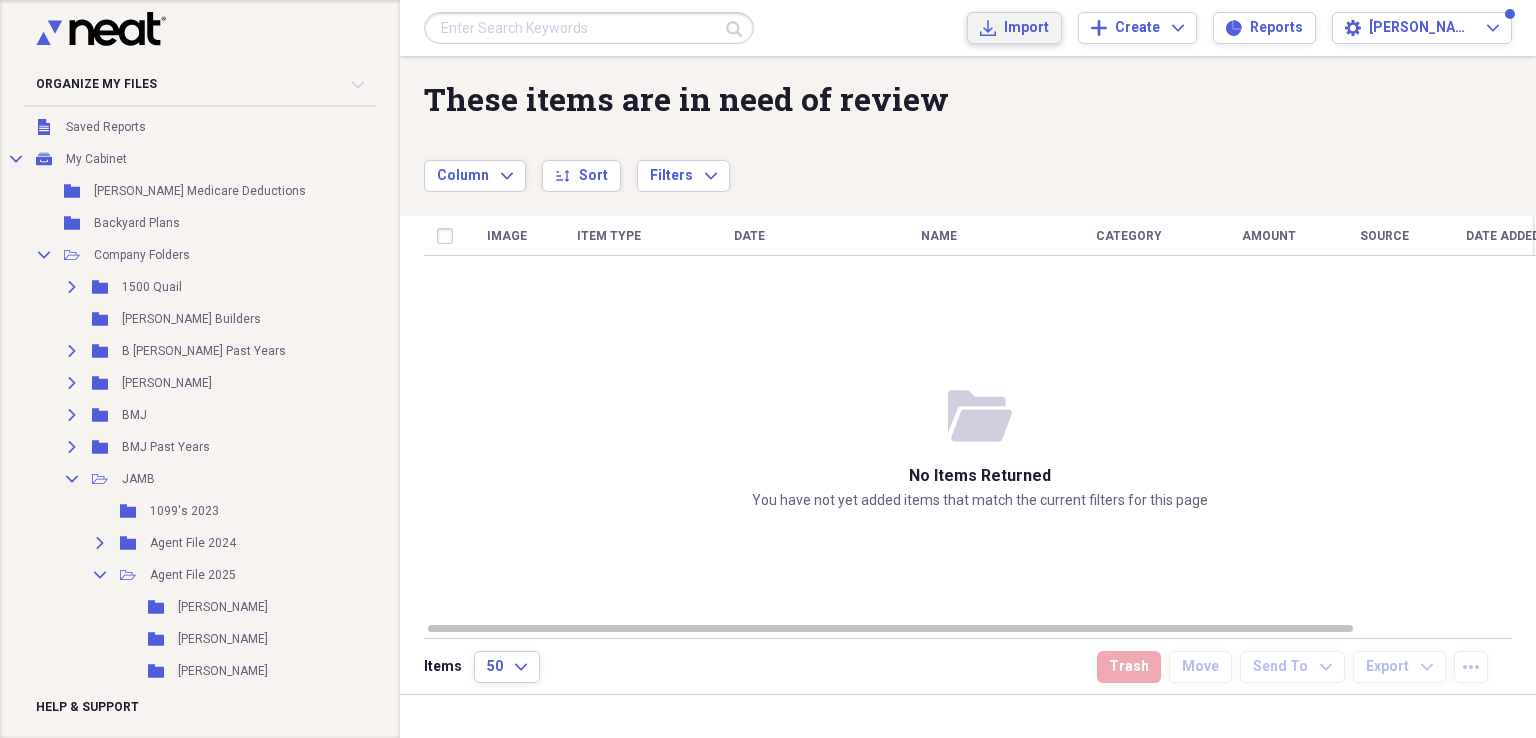 click on "Import" at bounding box center (1026, 28) 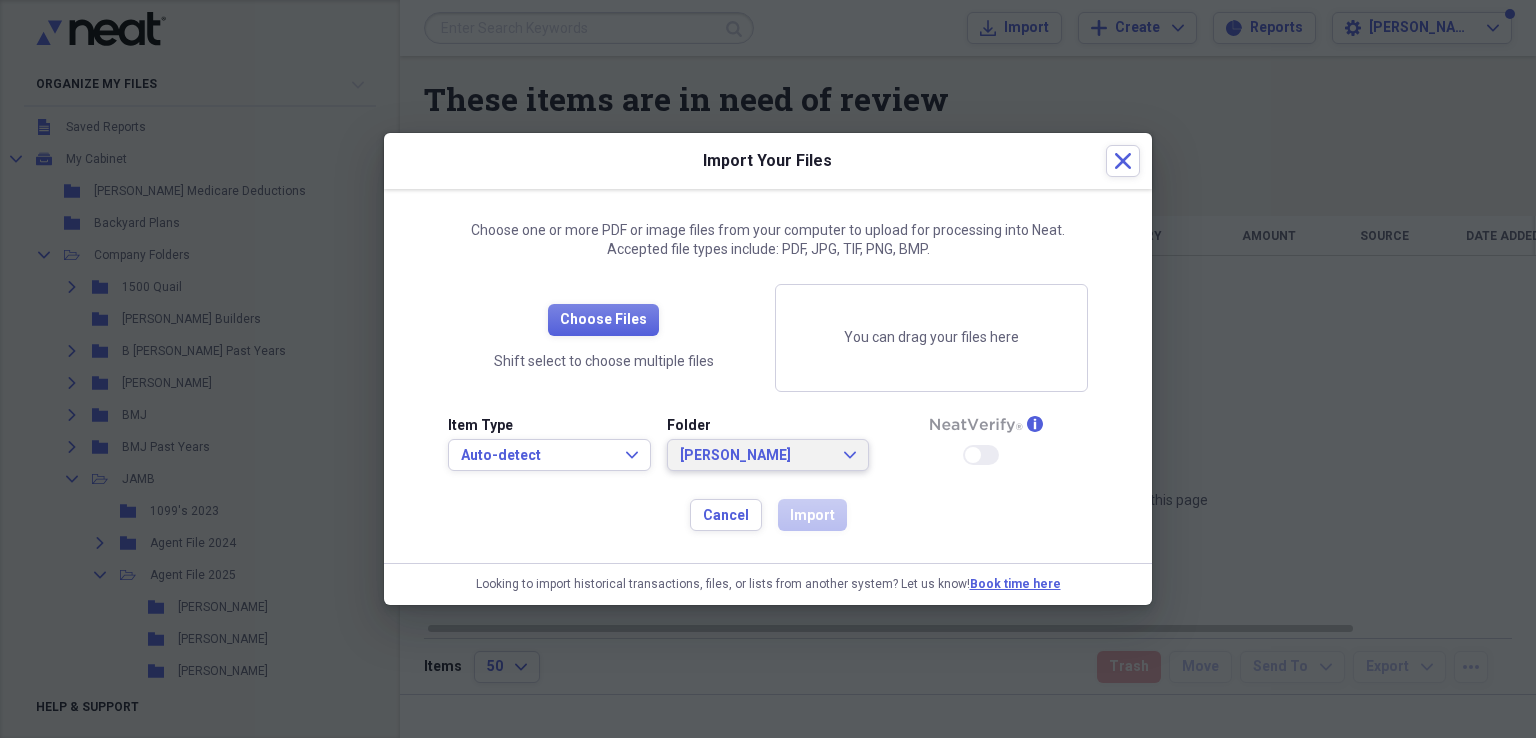 click on "Expand" 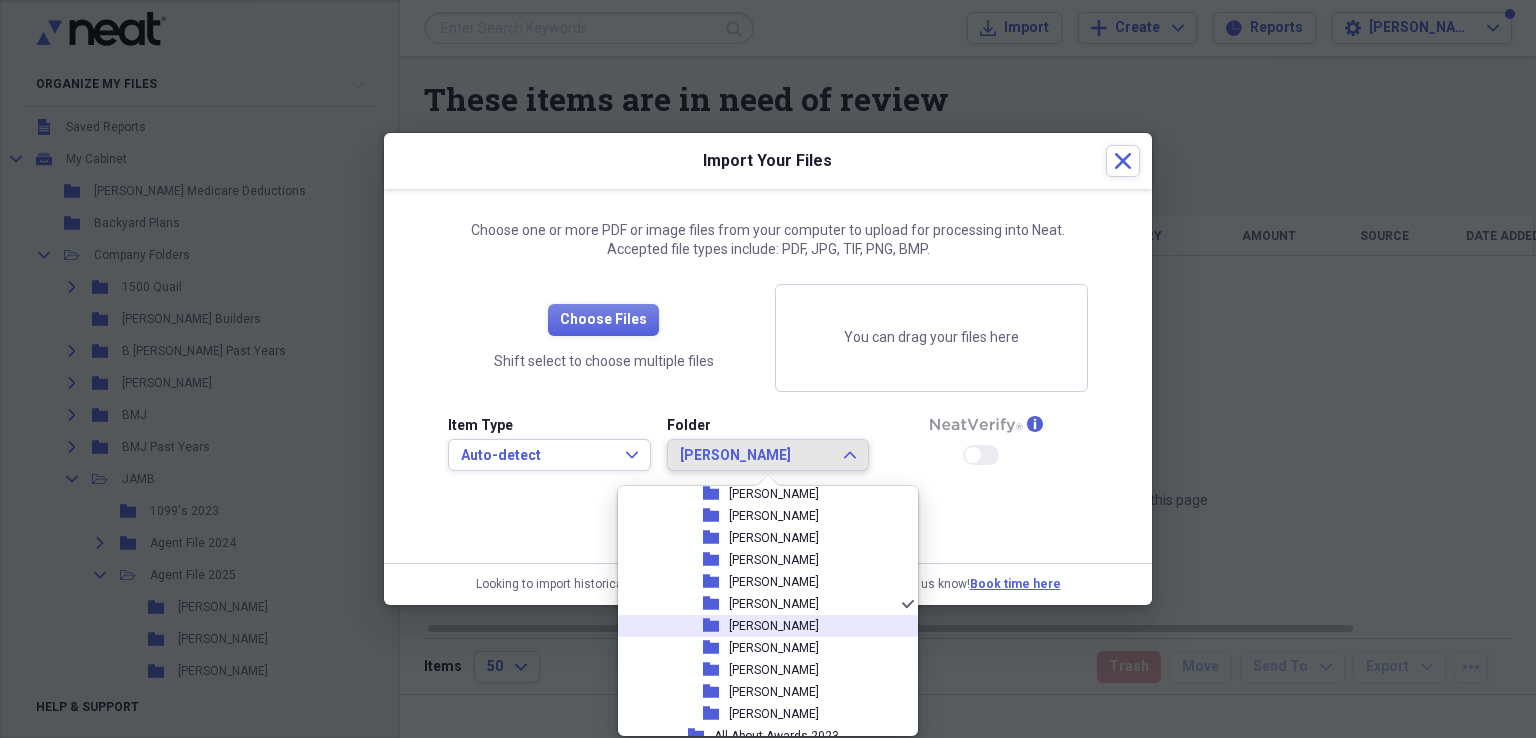scroll, scrollTop: 998, scrollLeft: 0, axis: vertical 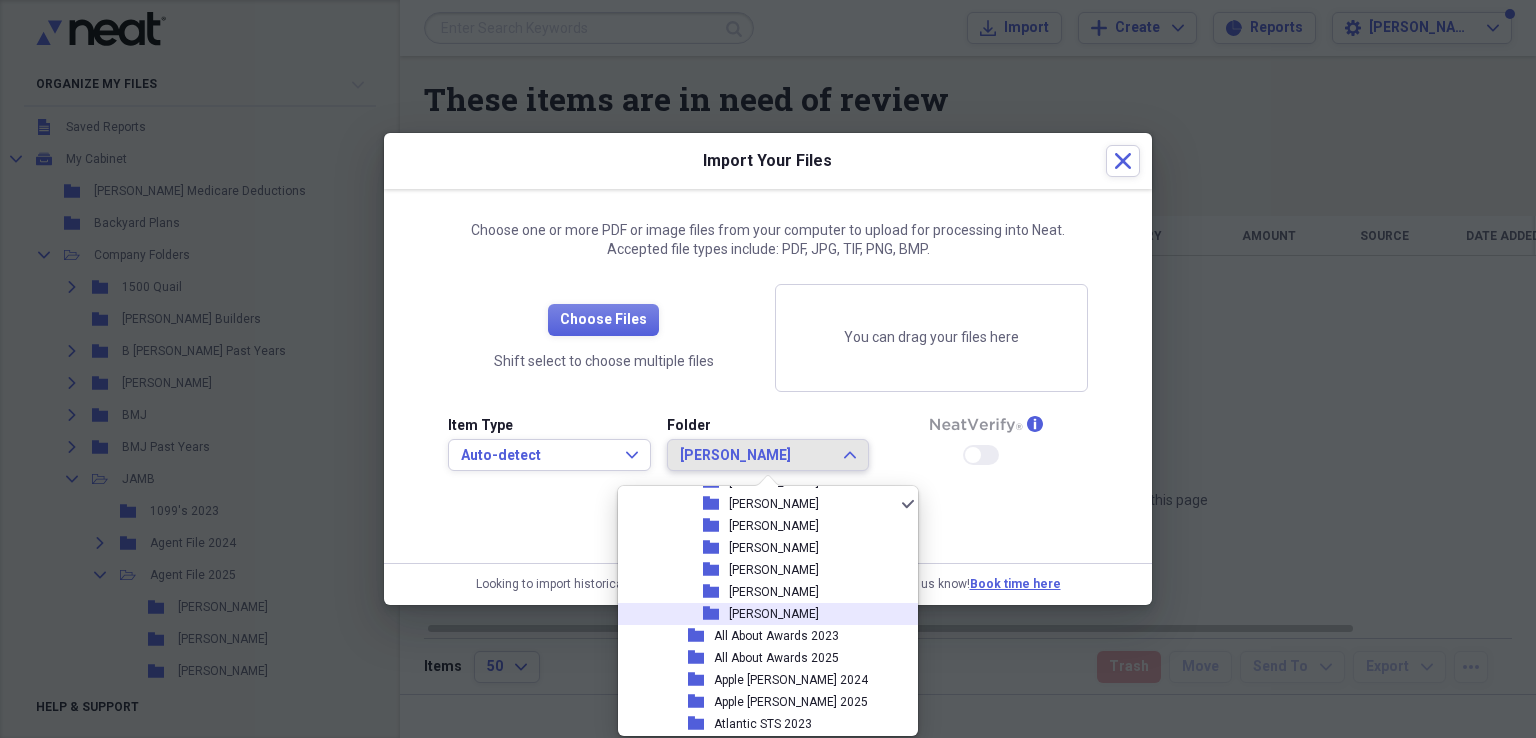click on "[PERSON_NAME]" at bounding box center (774, 614) 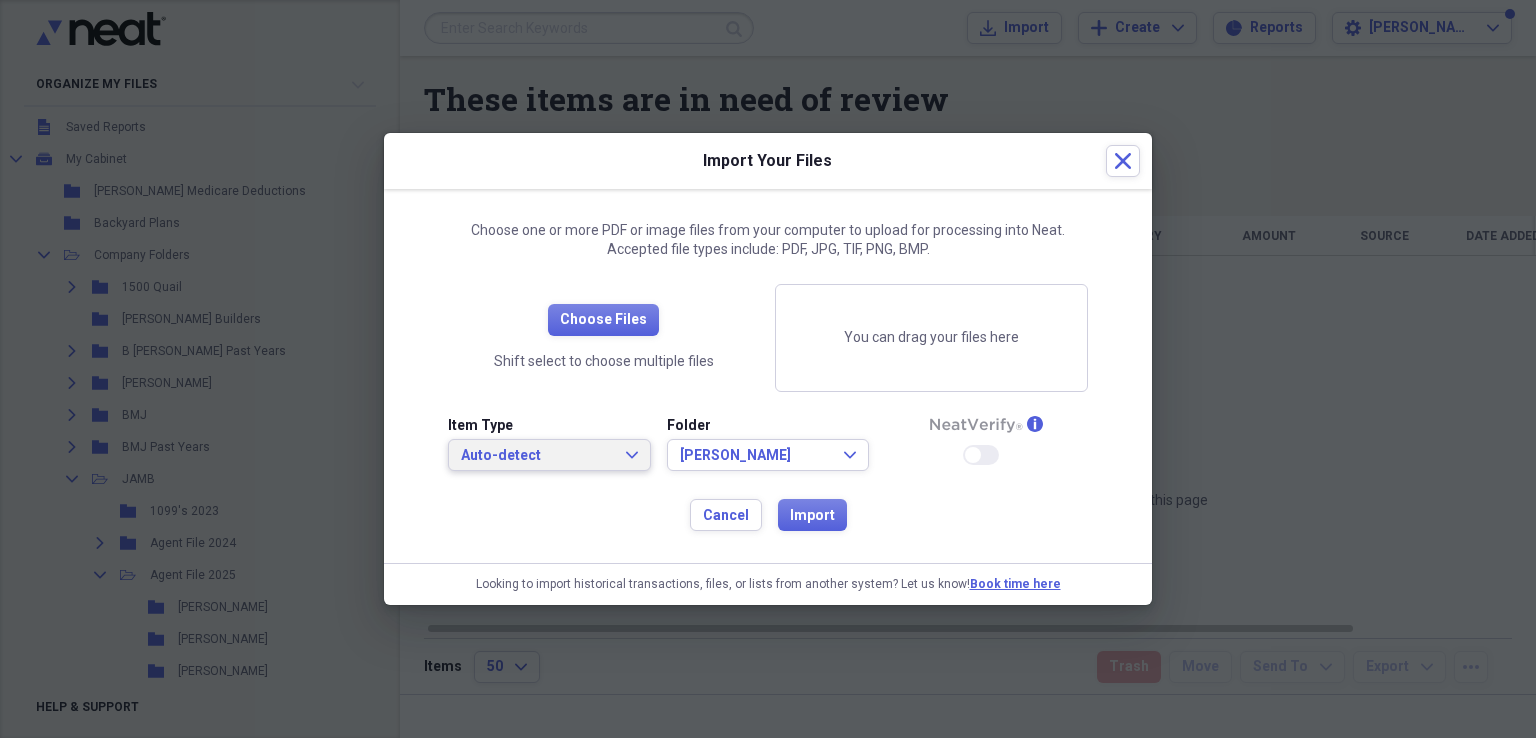 click on "Auto-detect Expand" at bounding box center [549, 456] 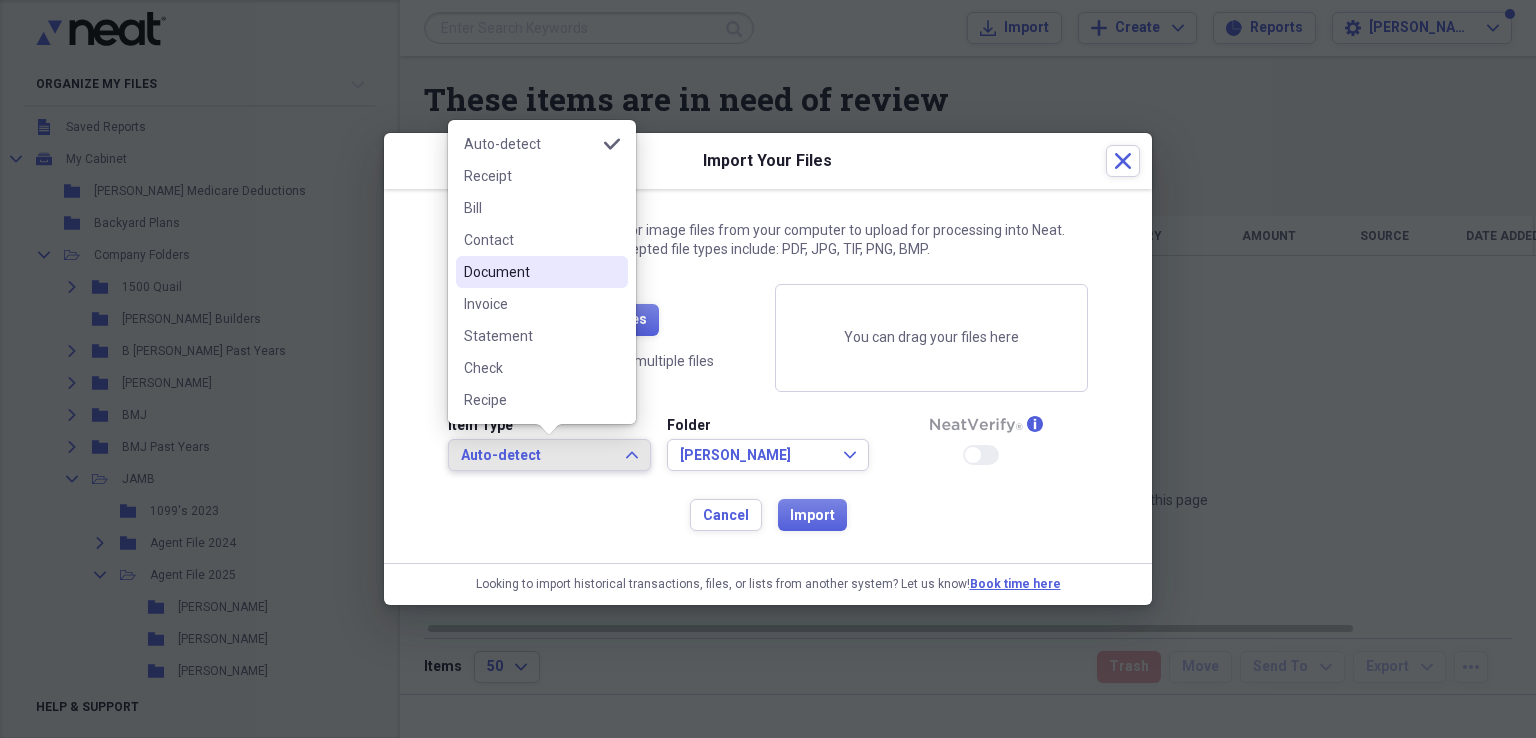 click on "Document" at bounding box center [530, 272] 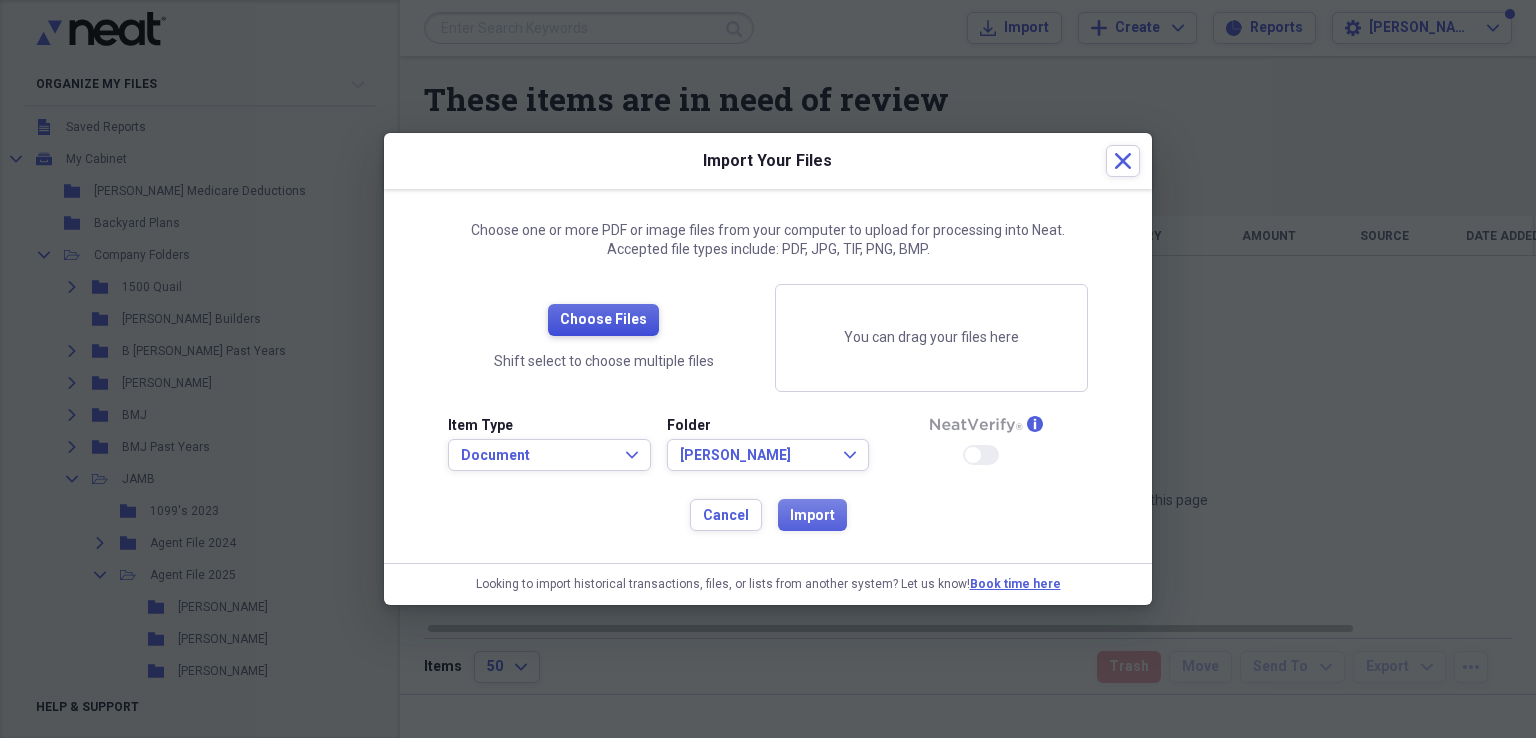click on "Choose Files" at bounding box center (603, 320) 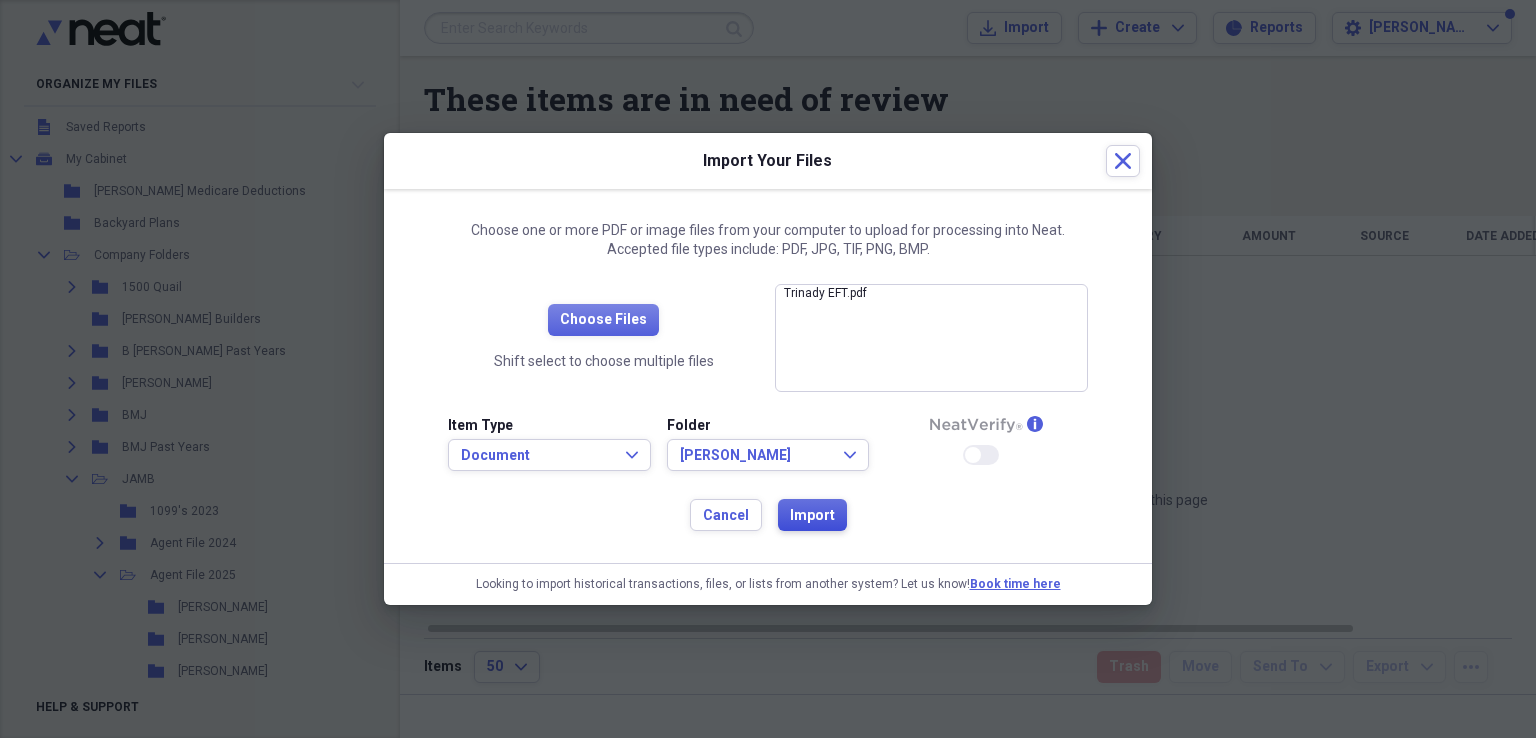 click on "Import" at bounding box center [812, 516] 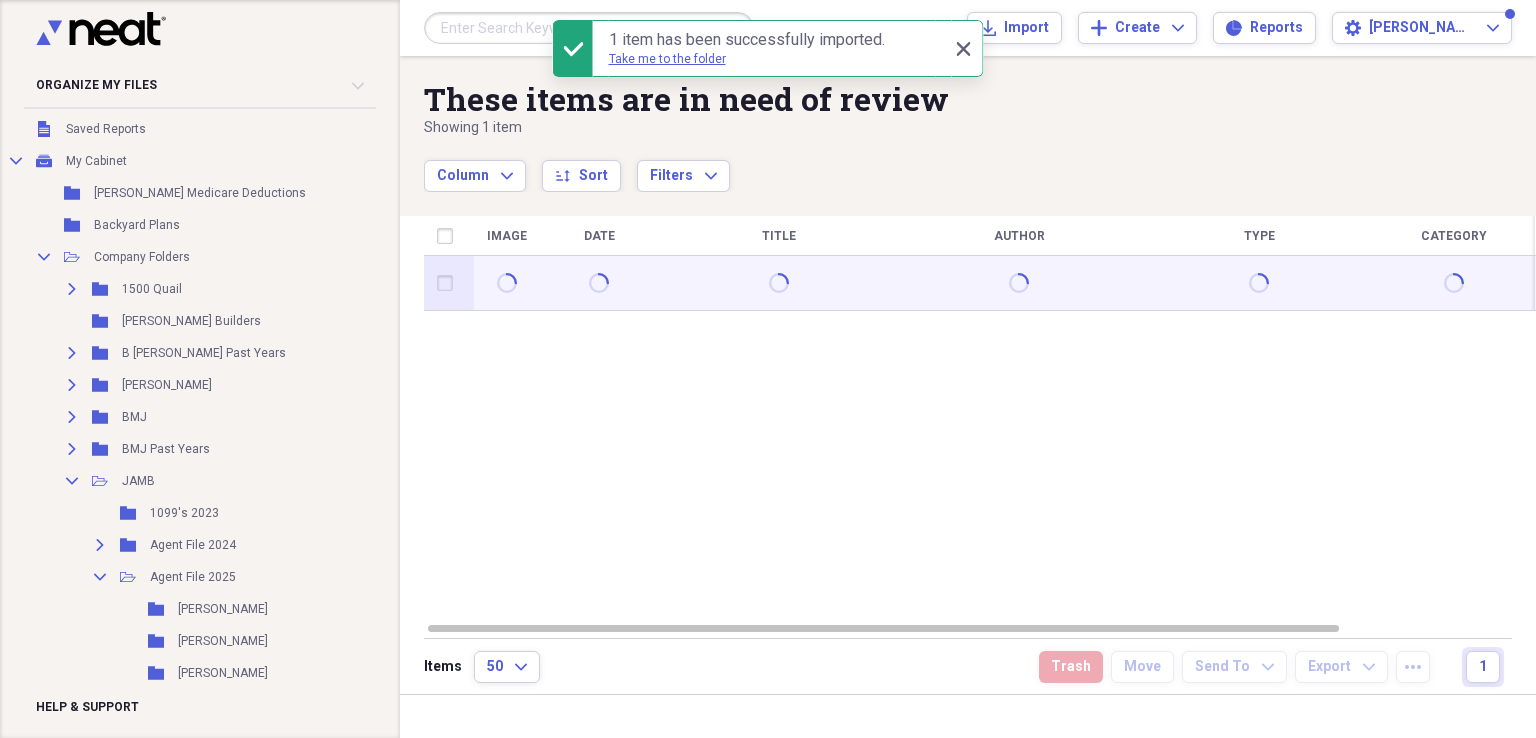click at bounding box center (449, 283) 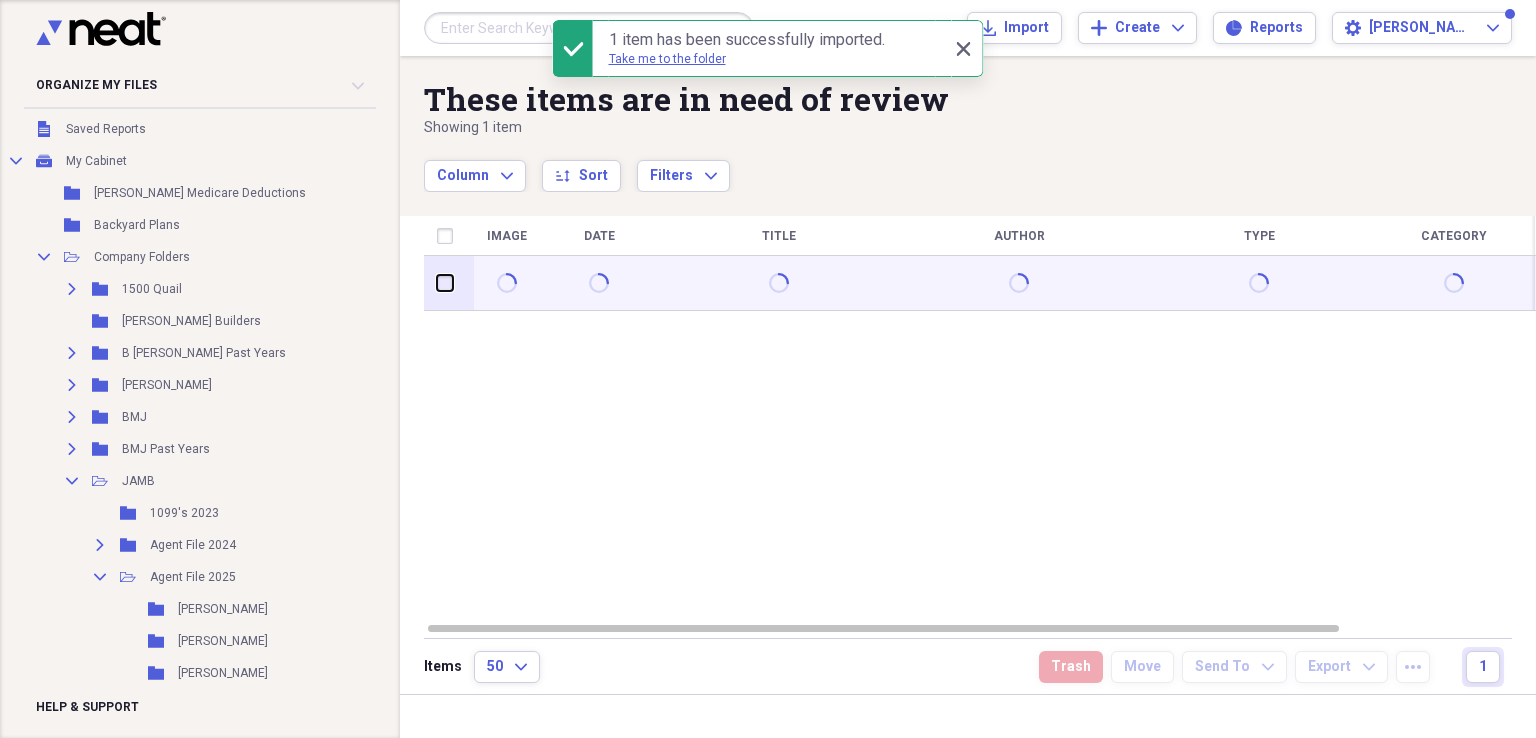 click at bounding box center [437, 283] 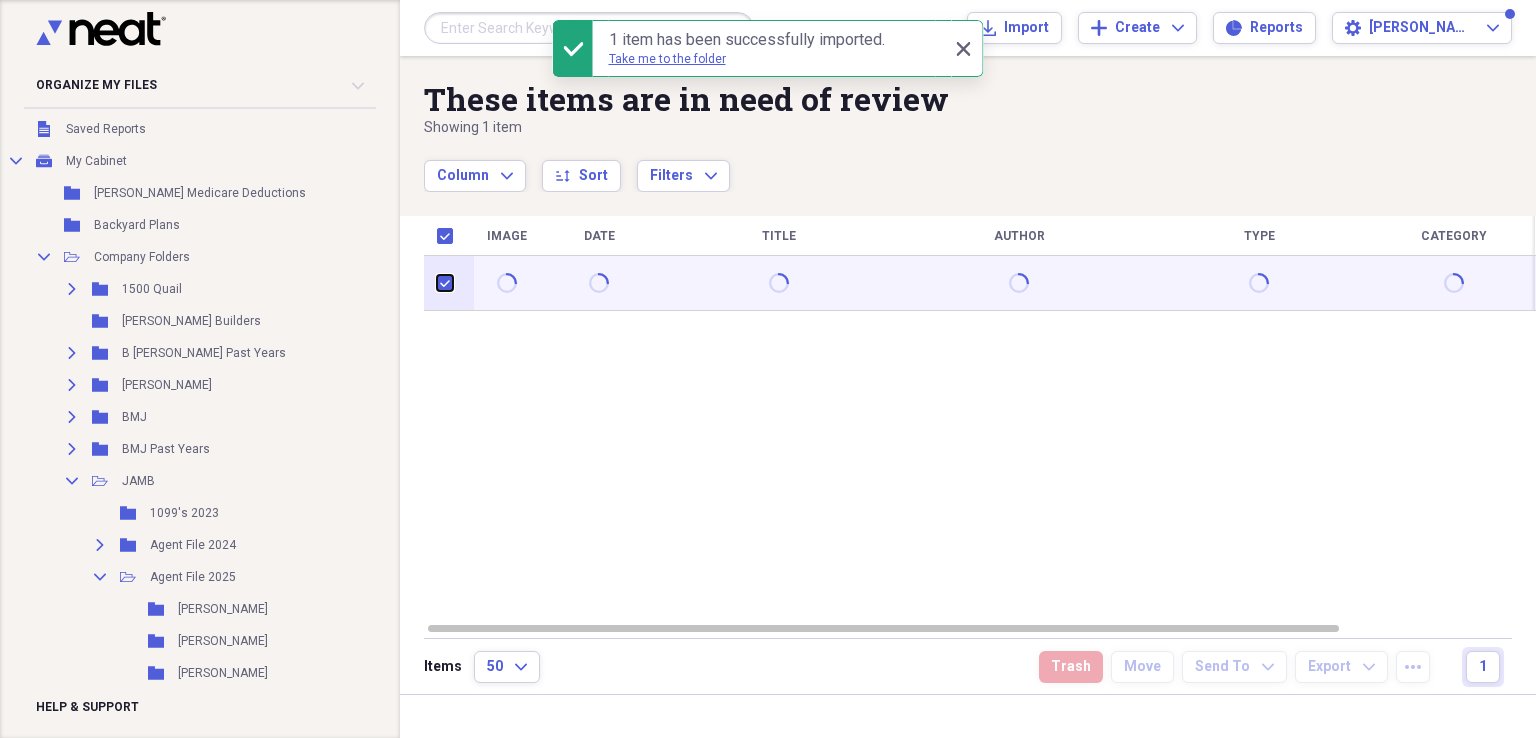checkbox on "true" 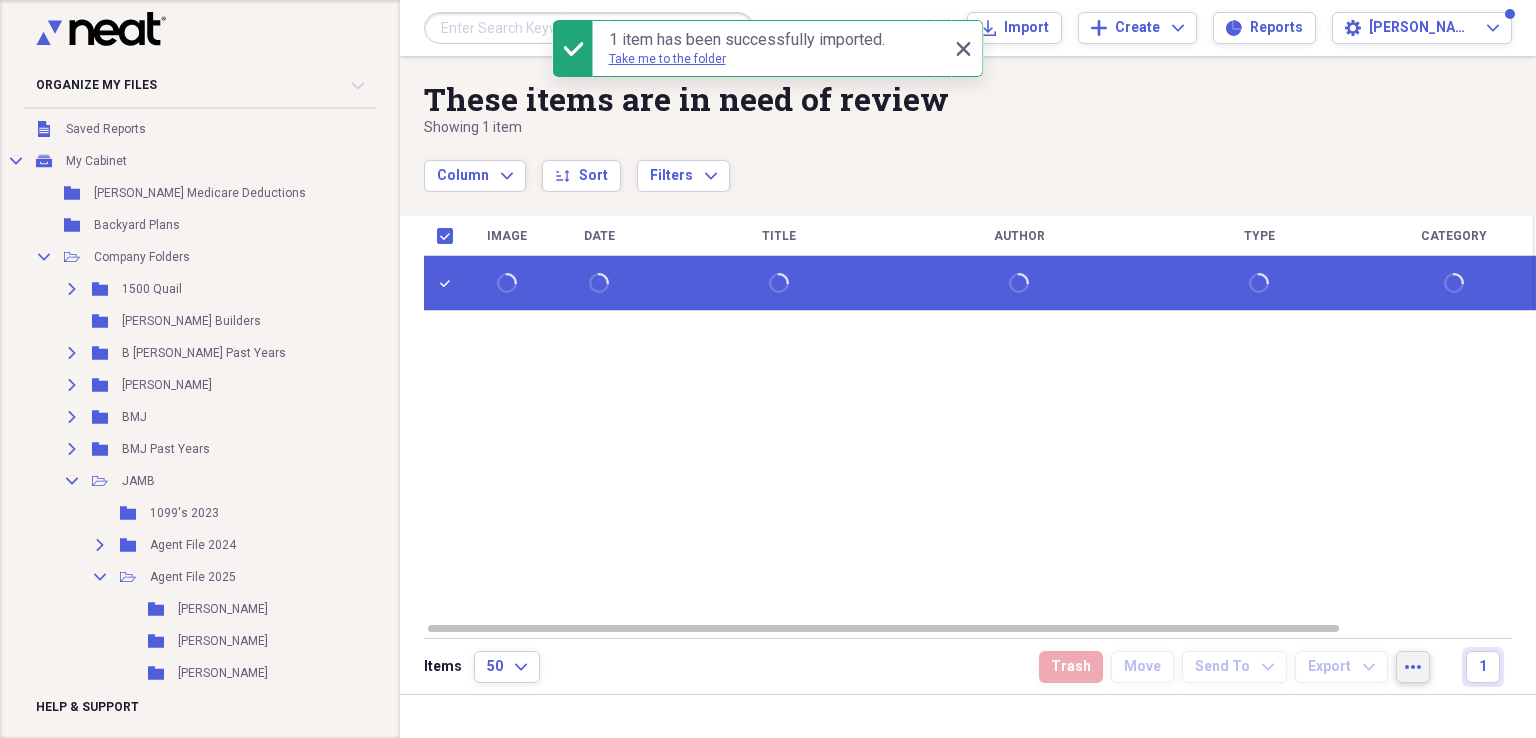 click on "more" 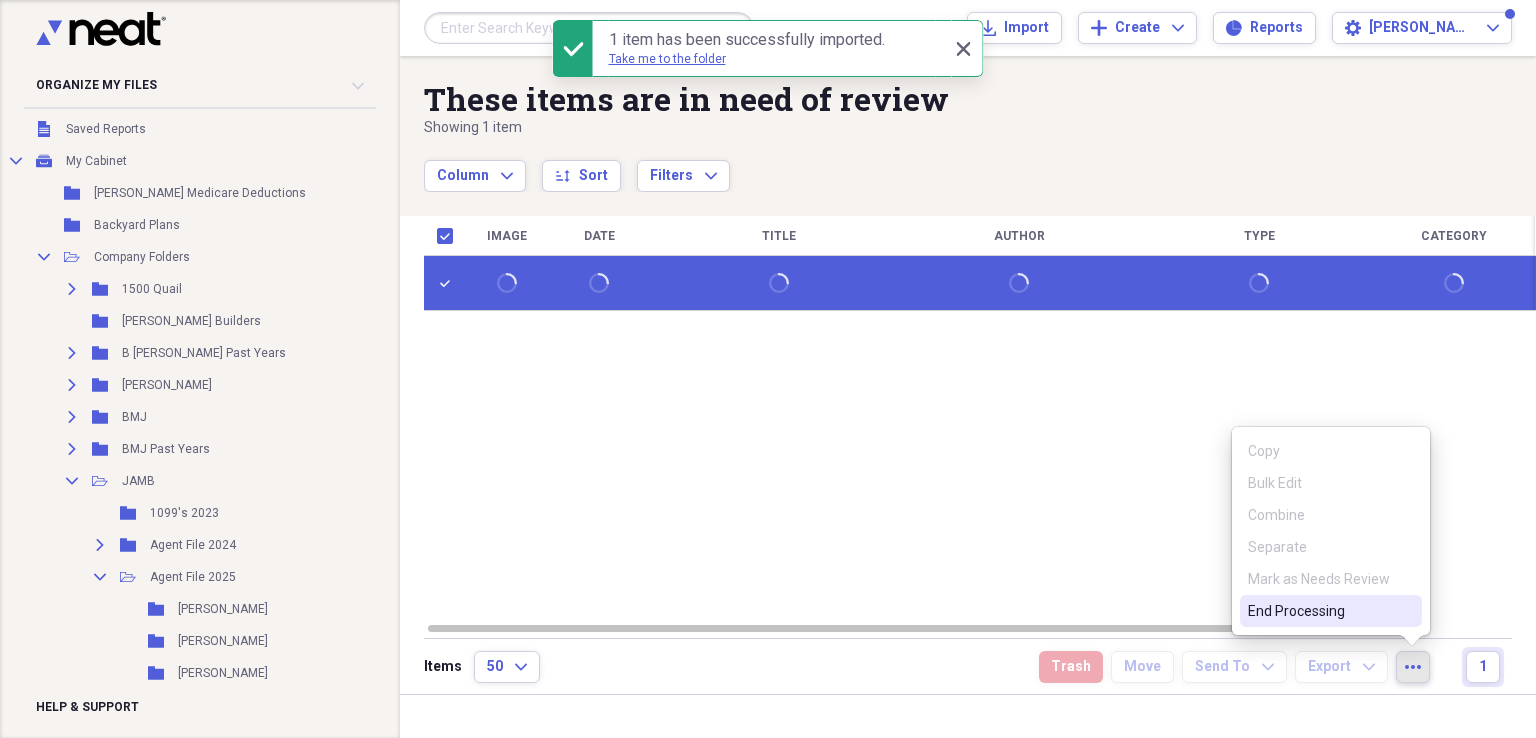 click on "End Processing" at bounding box center (1319, 611) 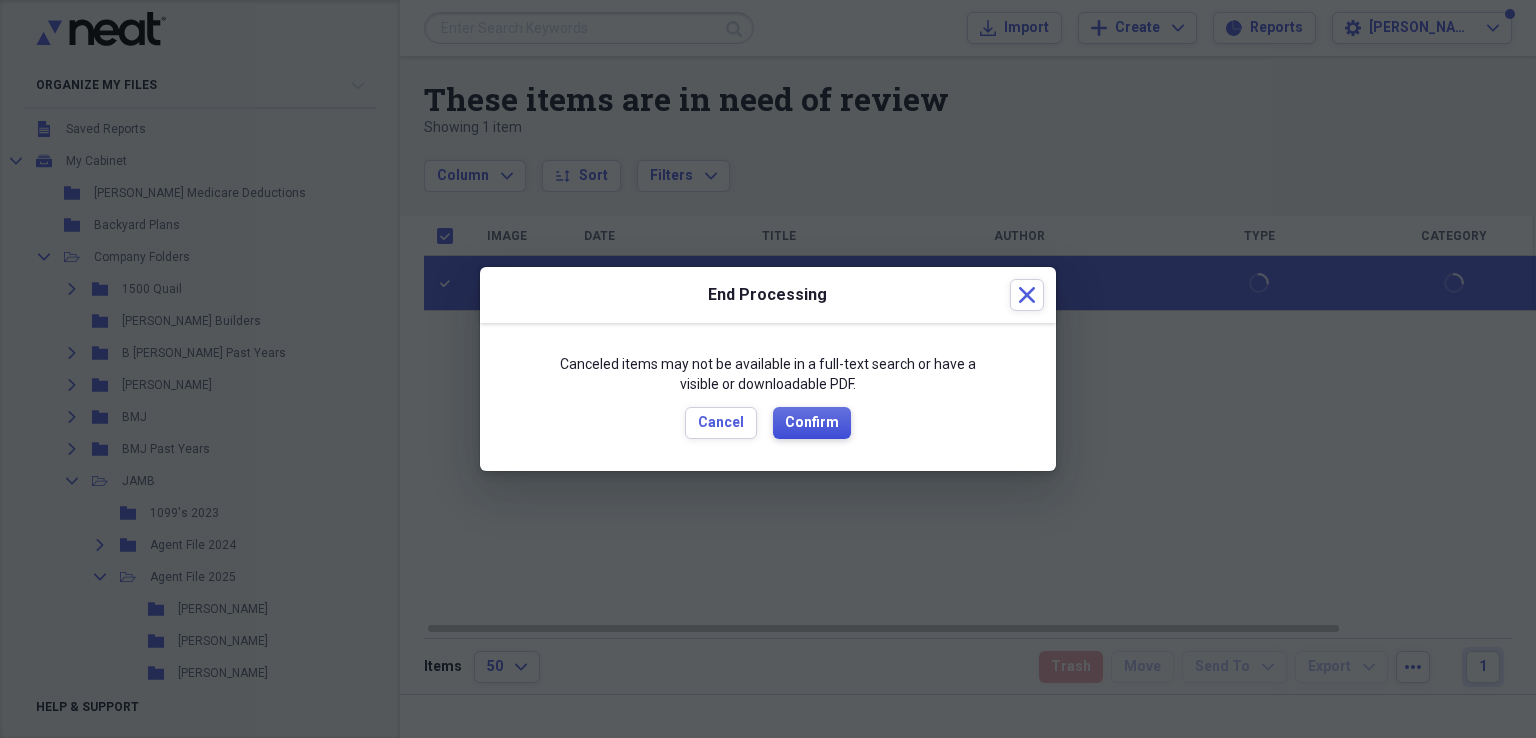 click on "Confirm" at bounding box center [812, 423] 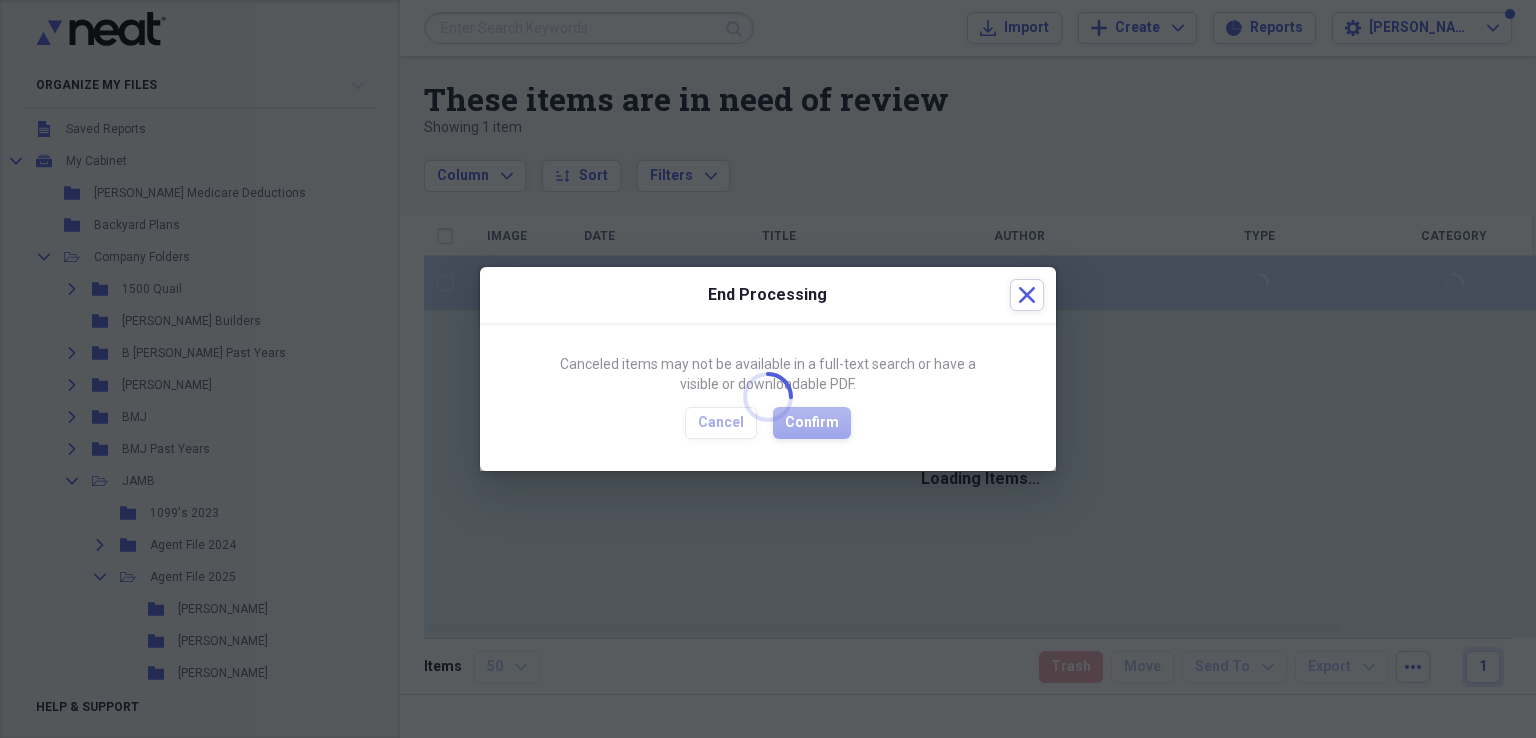 checkbox on "false" 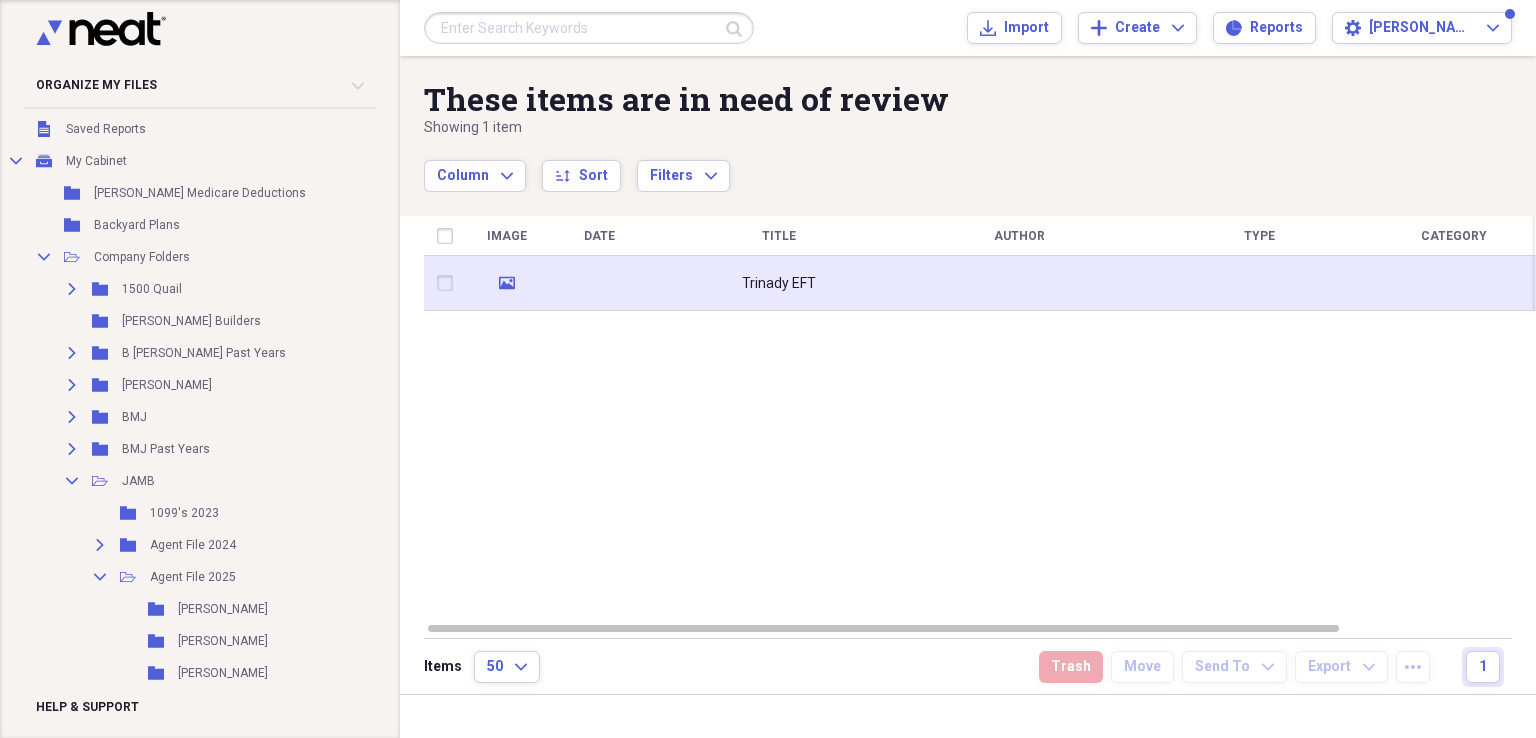 click 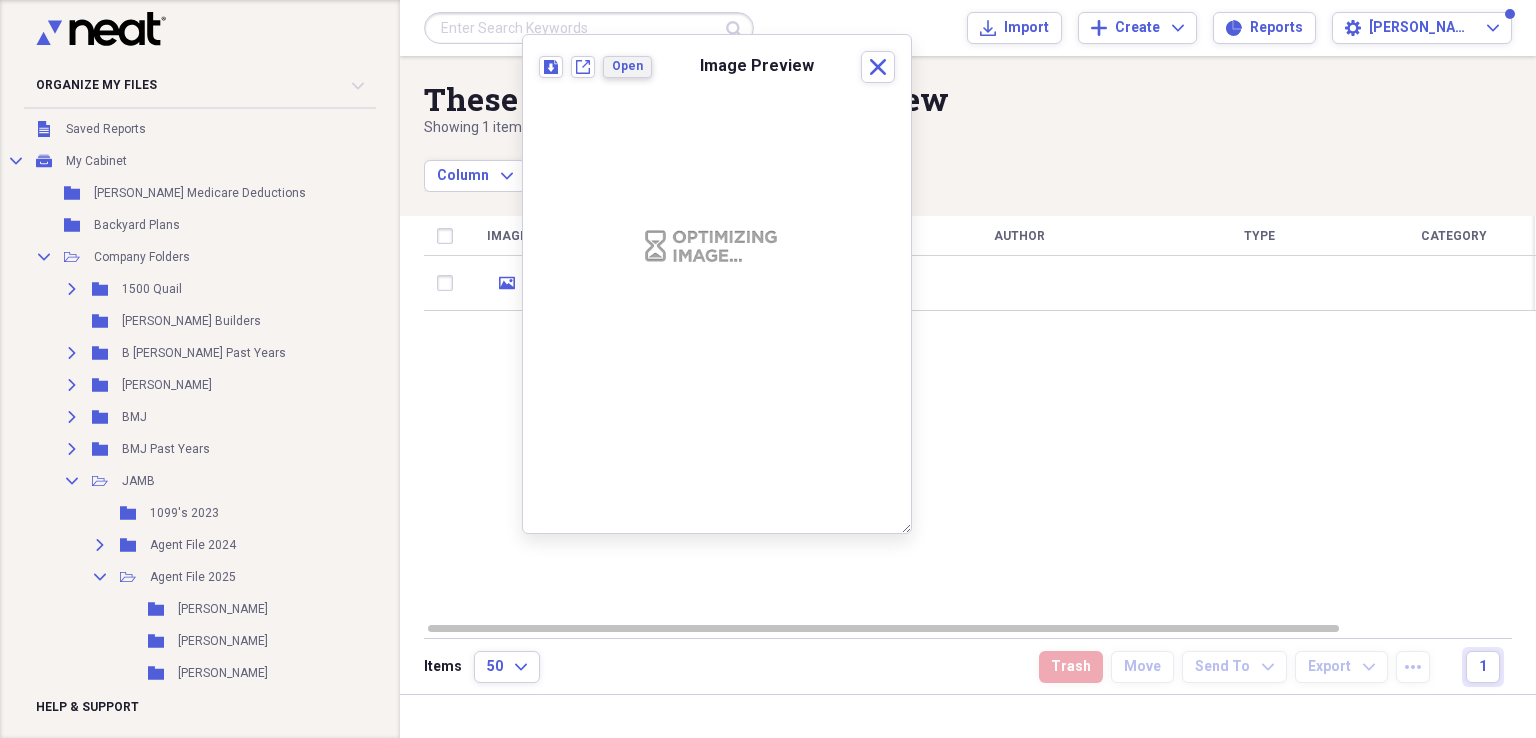 click on "Open" at bounding box center [627, 66] 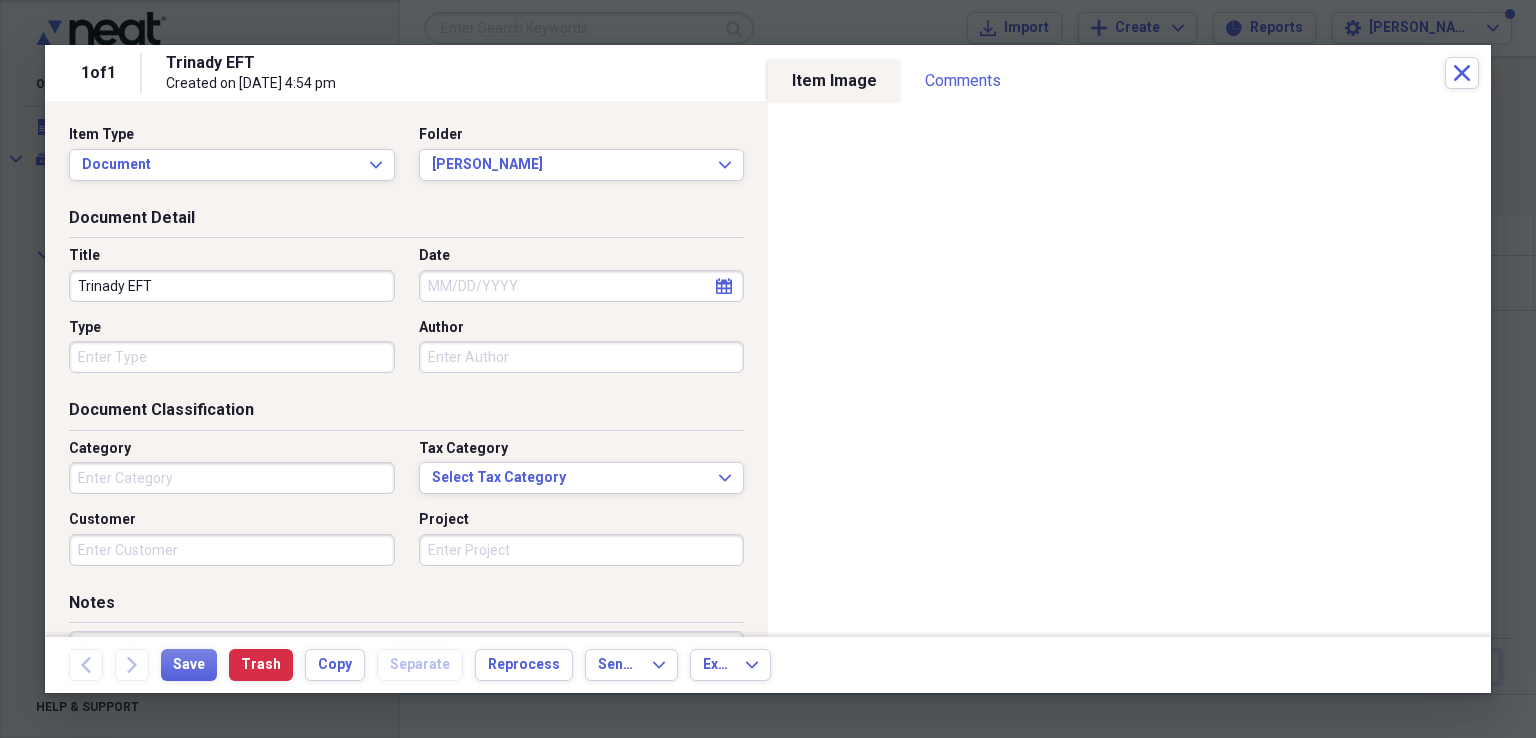 click on "calendar Calendar" at bounding box center [724, 286] 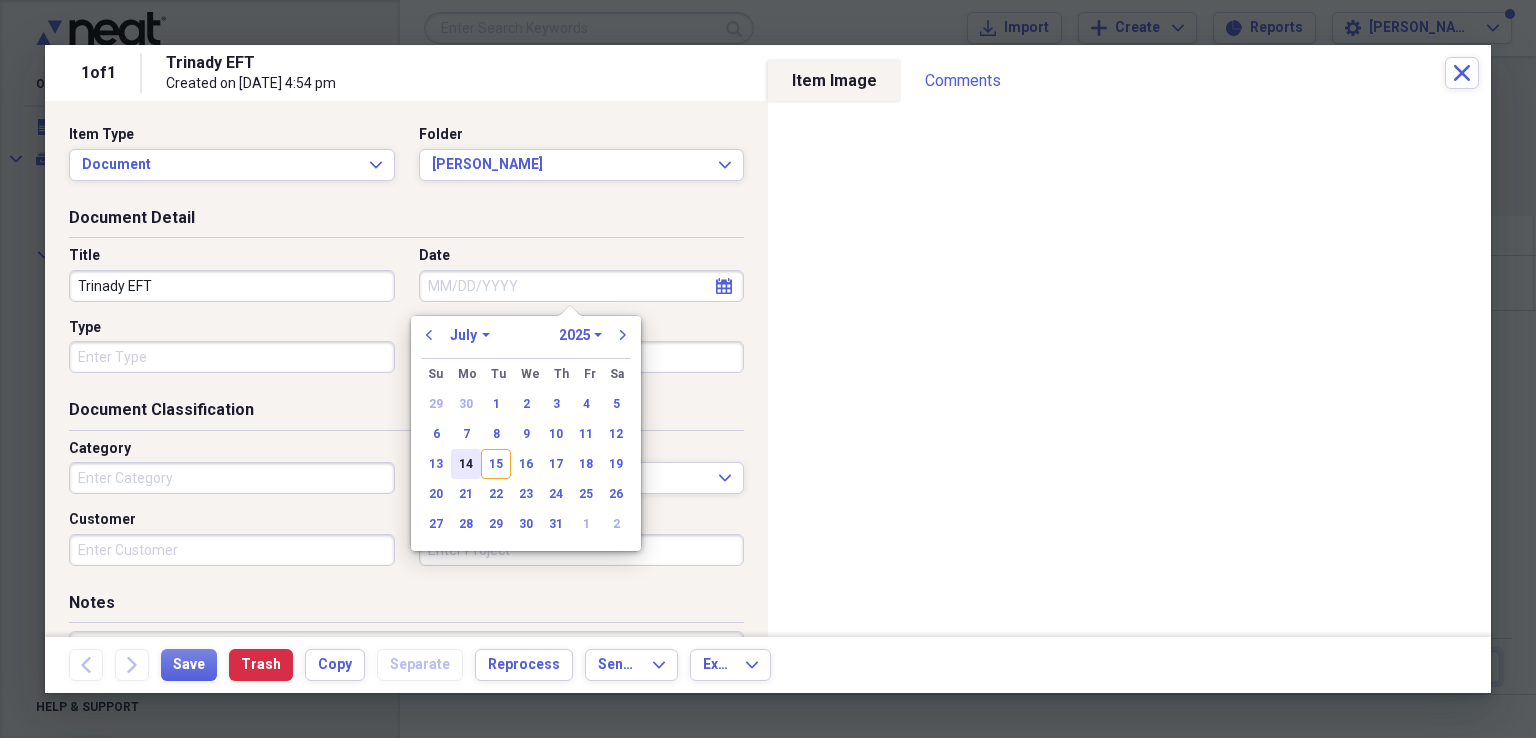 click on "14" at bounding box center [466, 464] 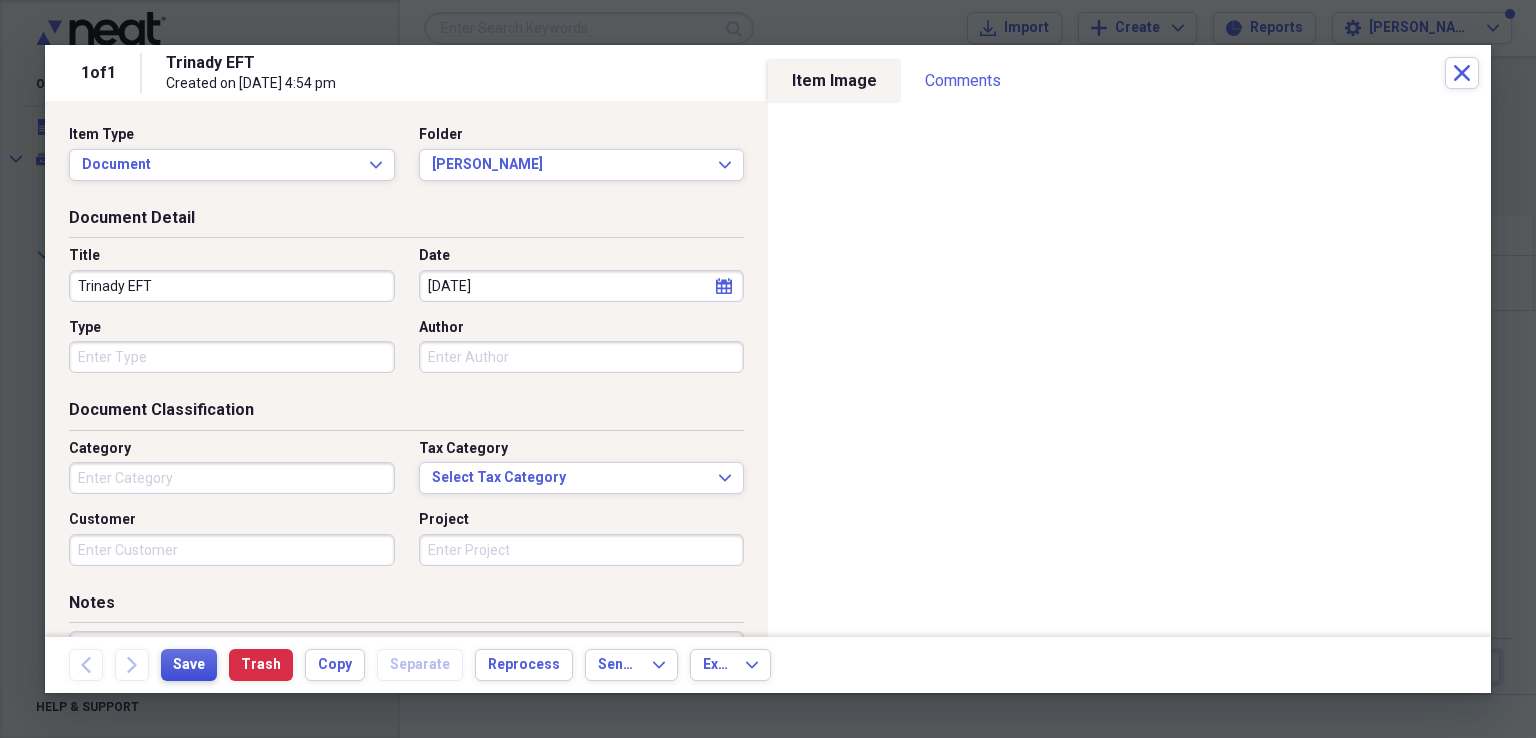 click on "Save" at bounding box center [189, 665] 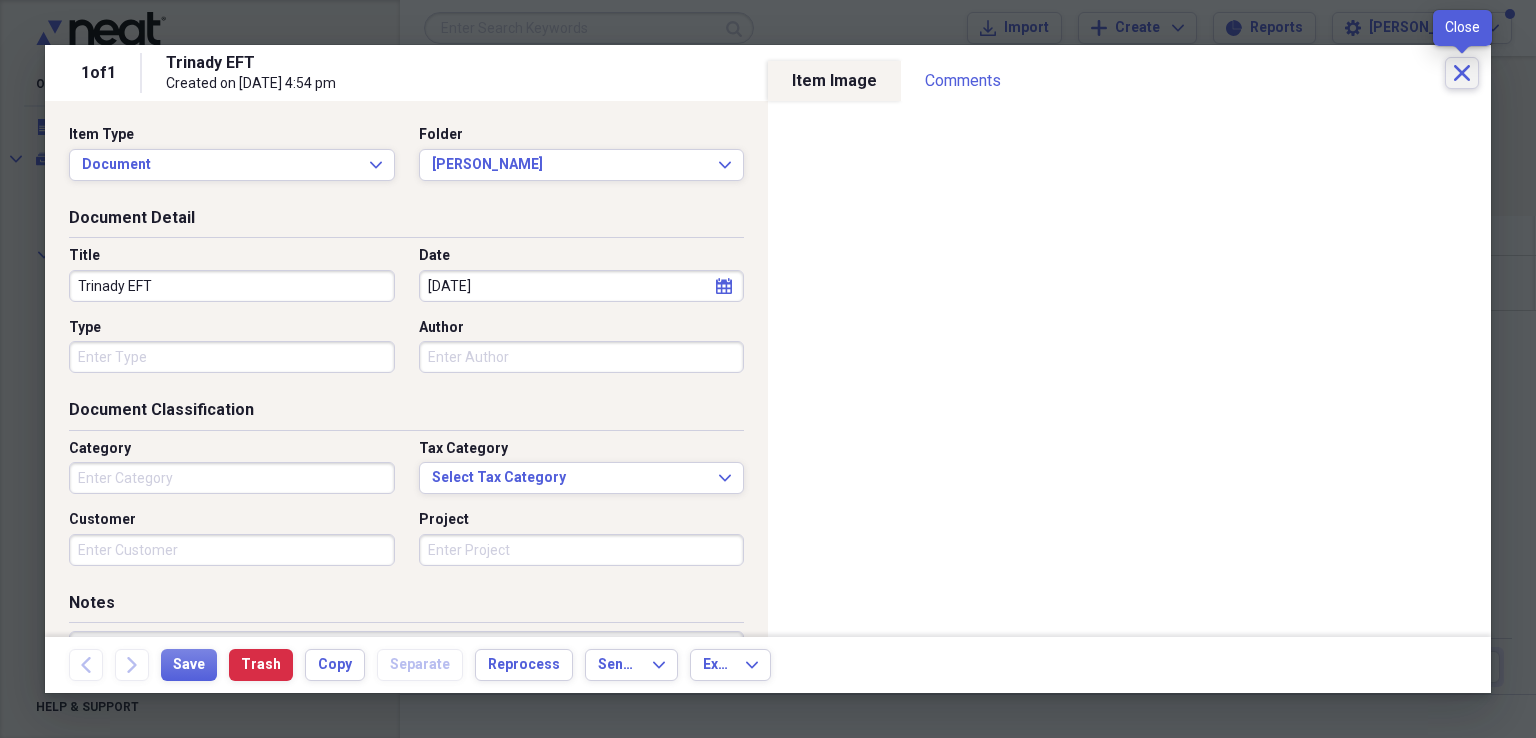 click on "Close" 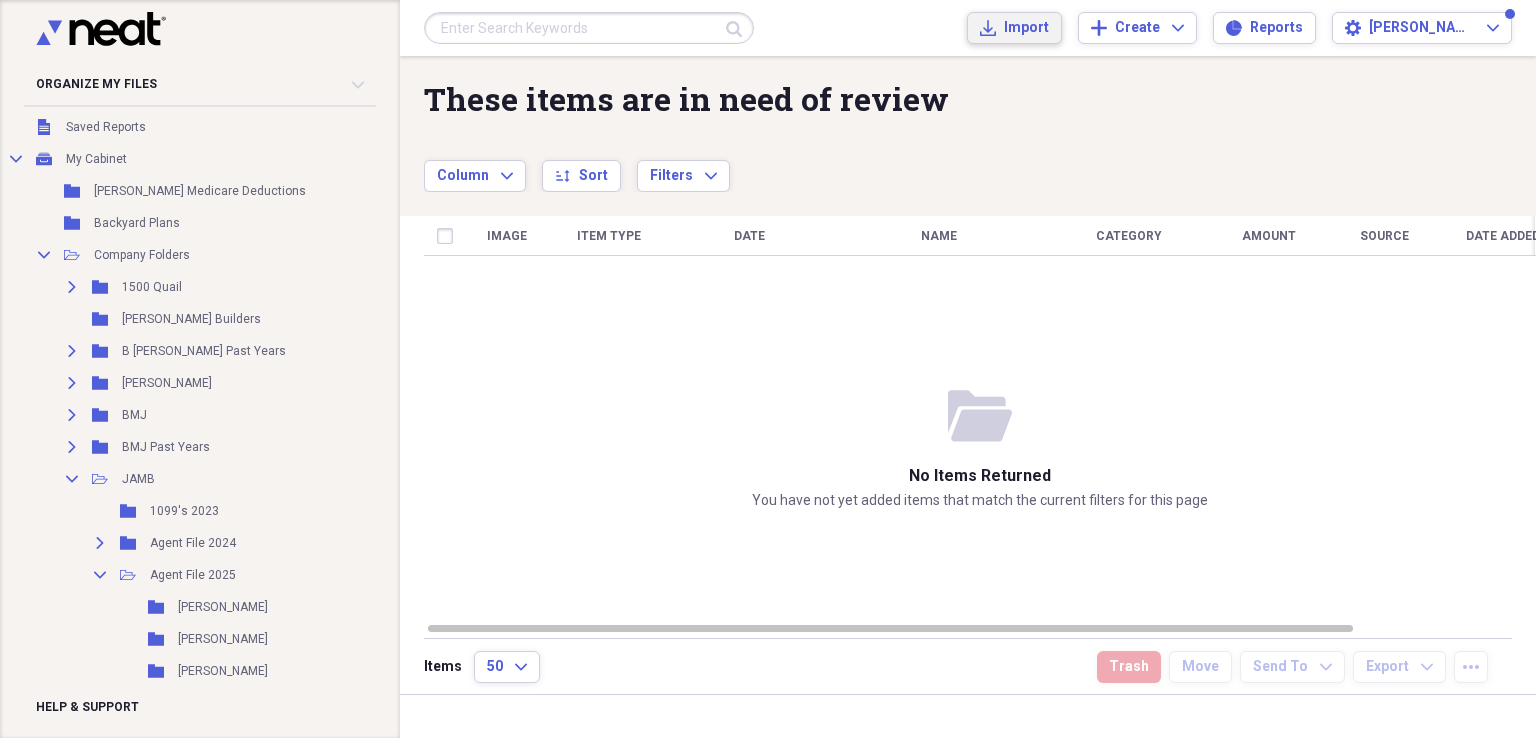 click on "Import" at bounding box center [1026, 28] 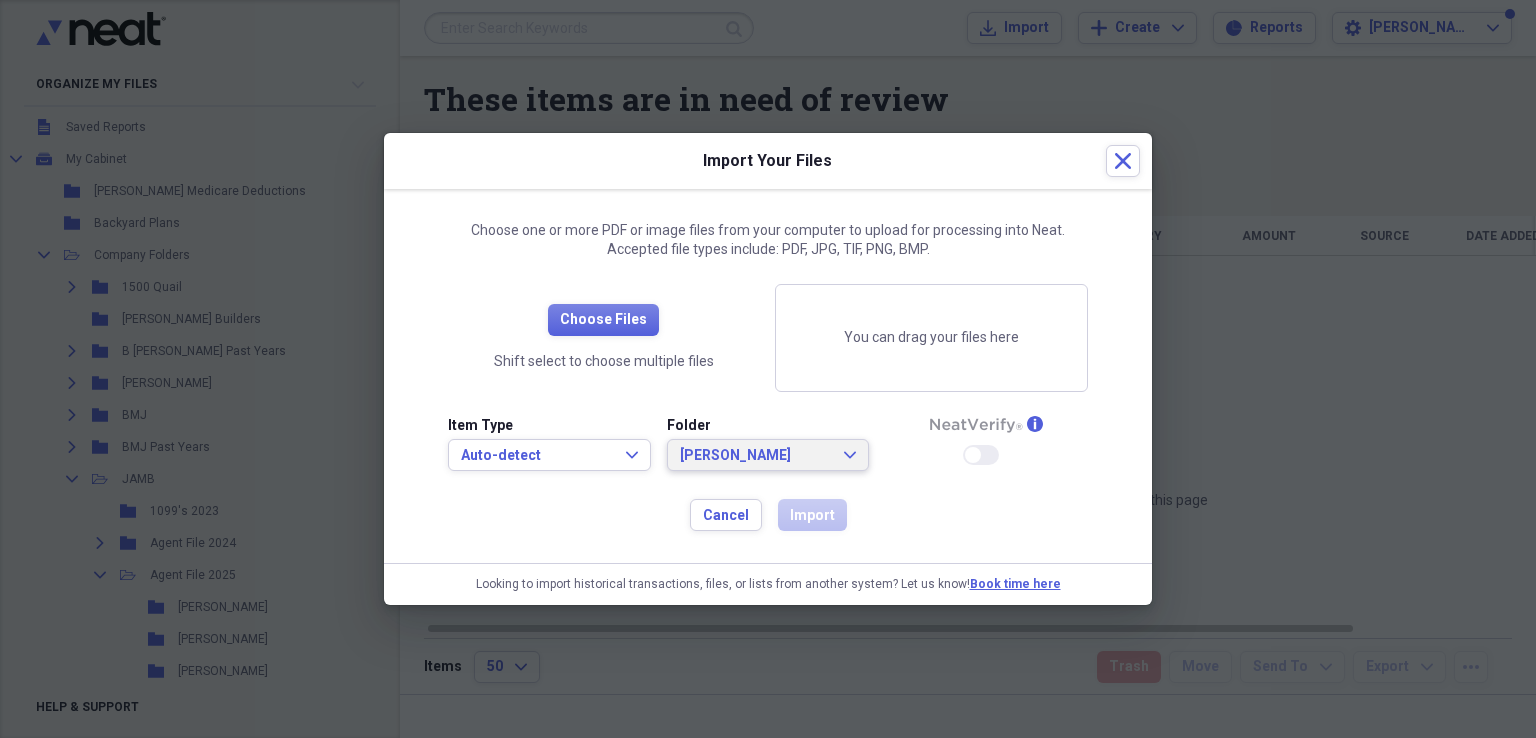 click 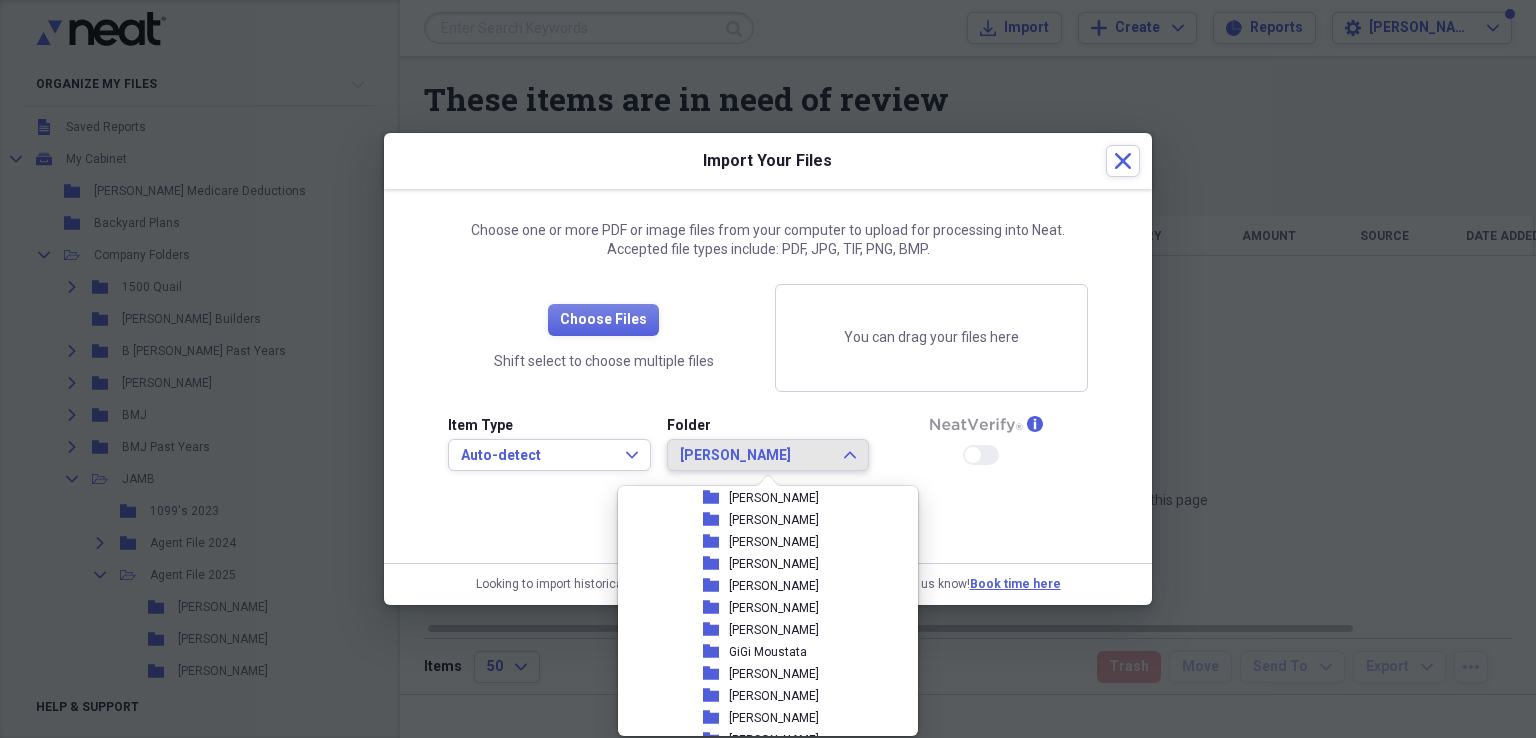 scroll, scrollTop: 408, scrollLeft: 0, axis: vertical 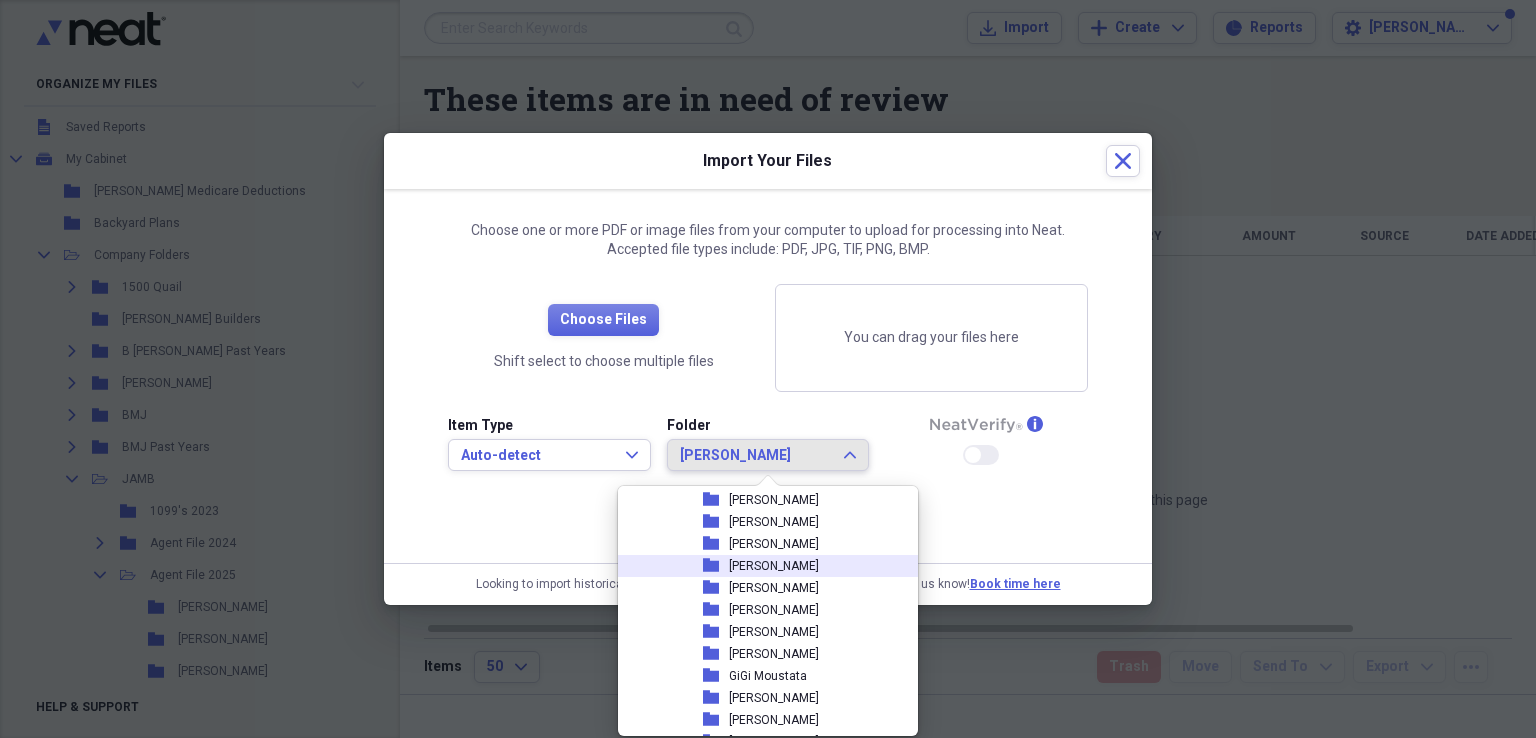 click on "[PERSON_NAME]" at bounding box center [774, 566] 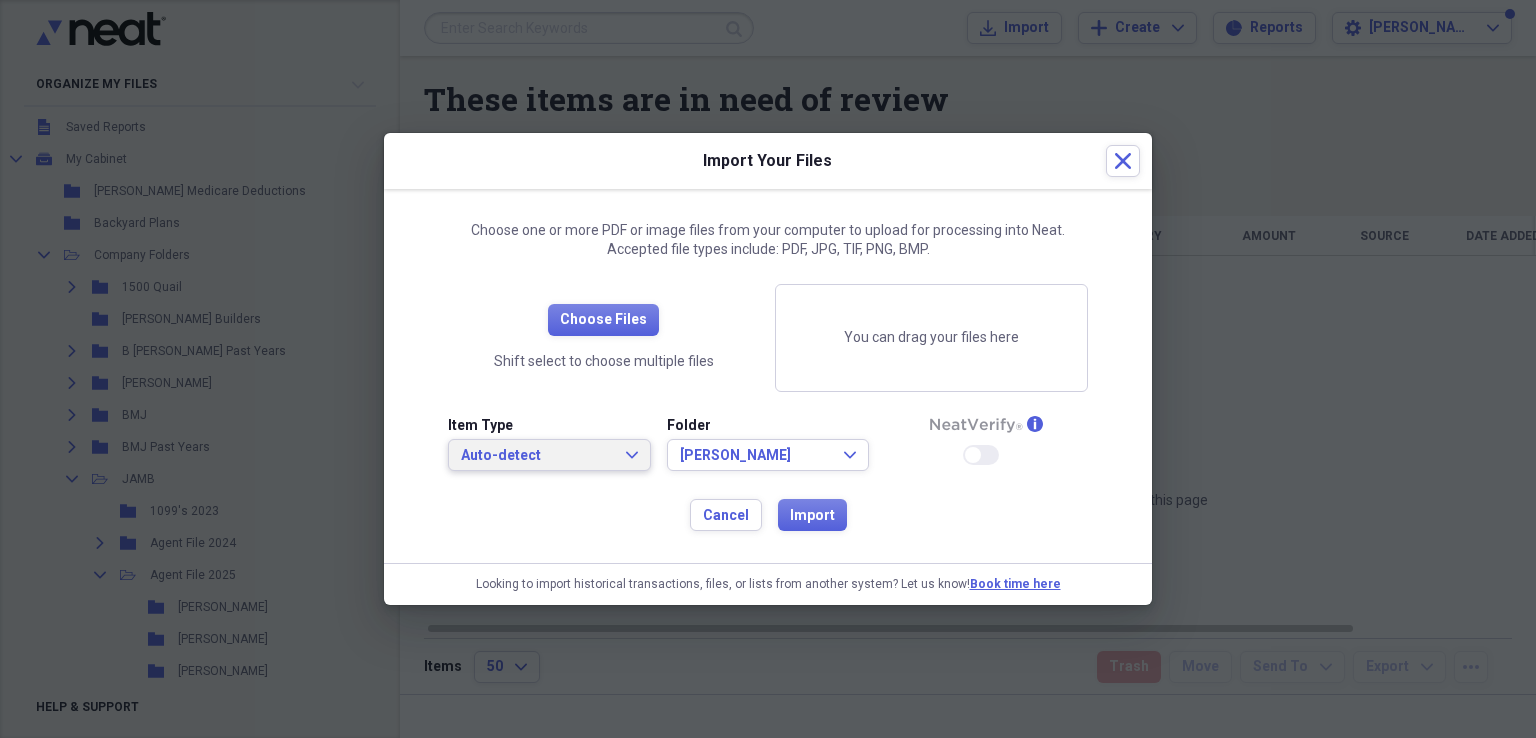 click on "Auto-detect Expand" at bounding box center [549, 456] 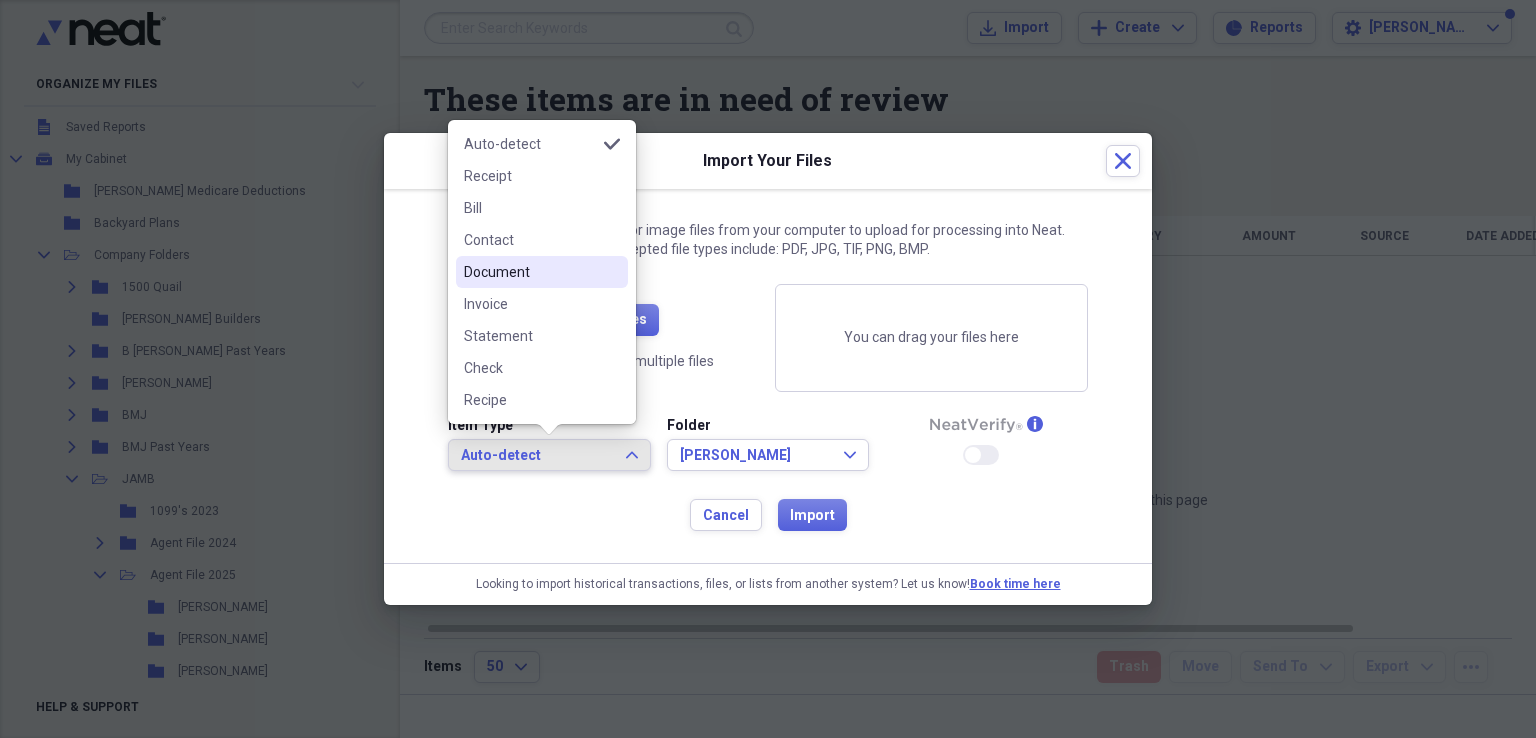 click on "Document" at bounding box center (530, 272) 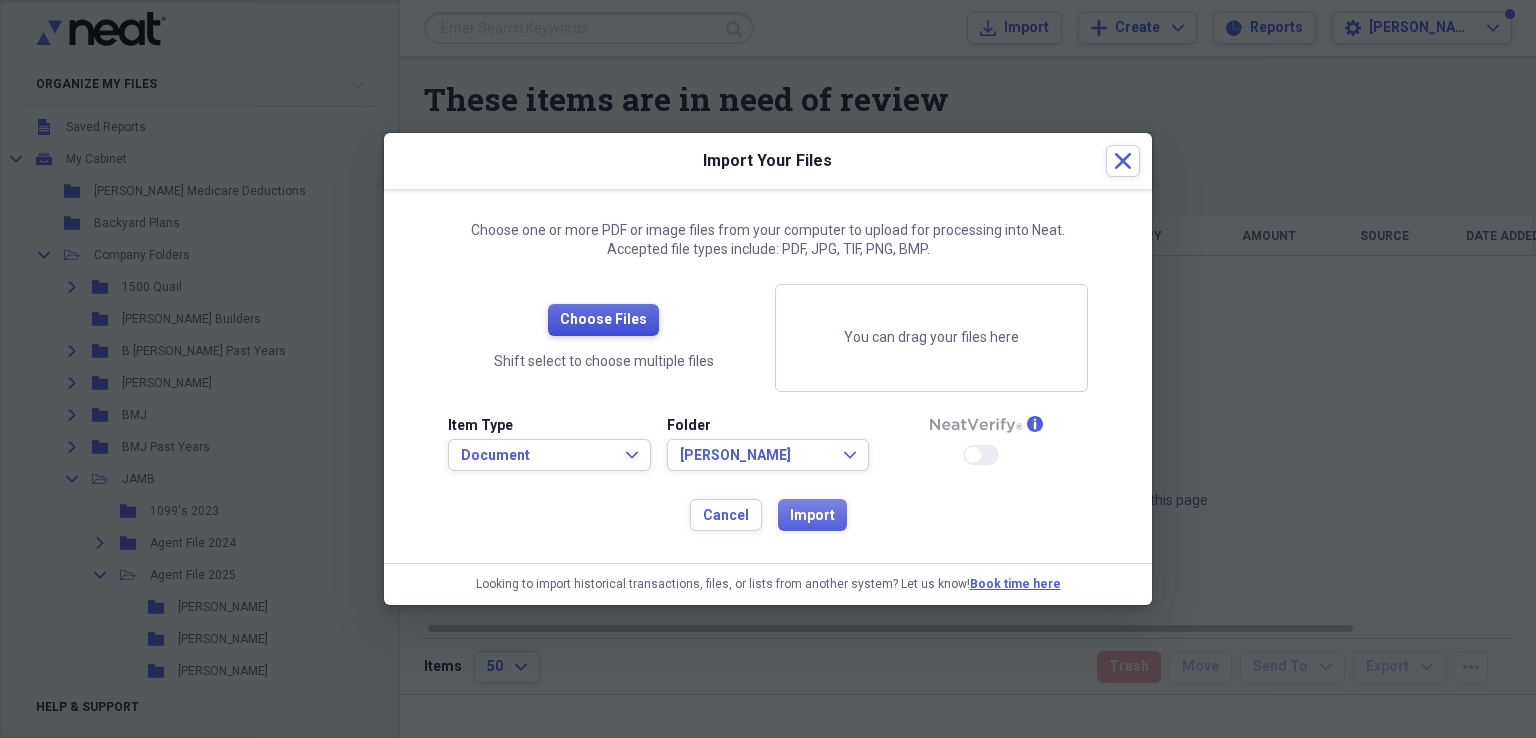 click on "Choose Files" at bounding box center (603, 320) 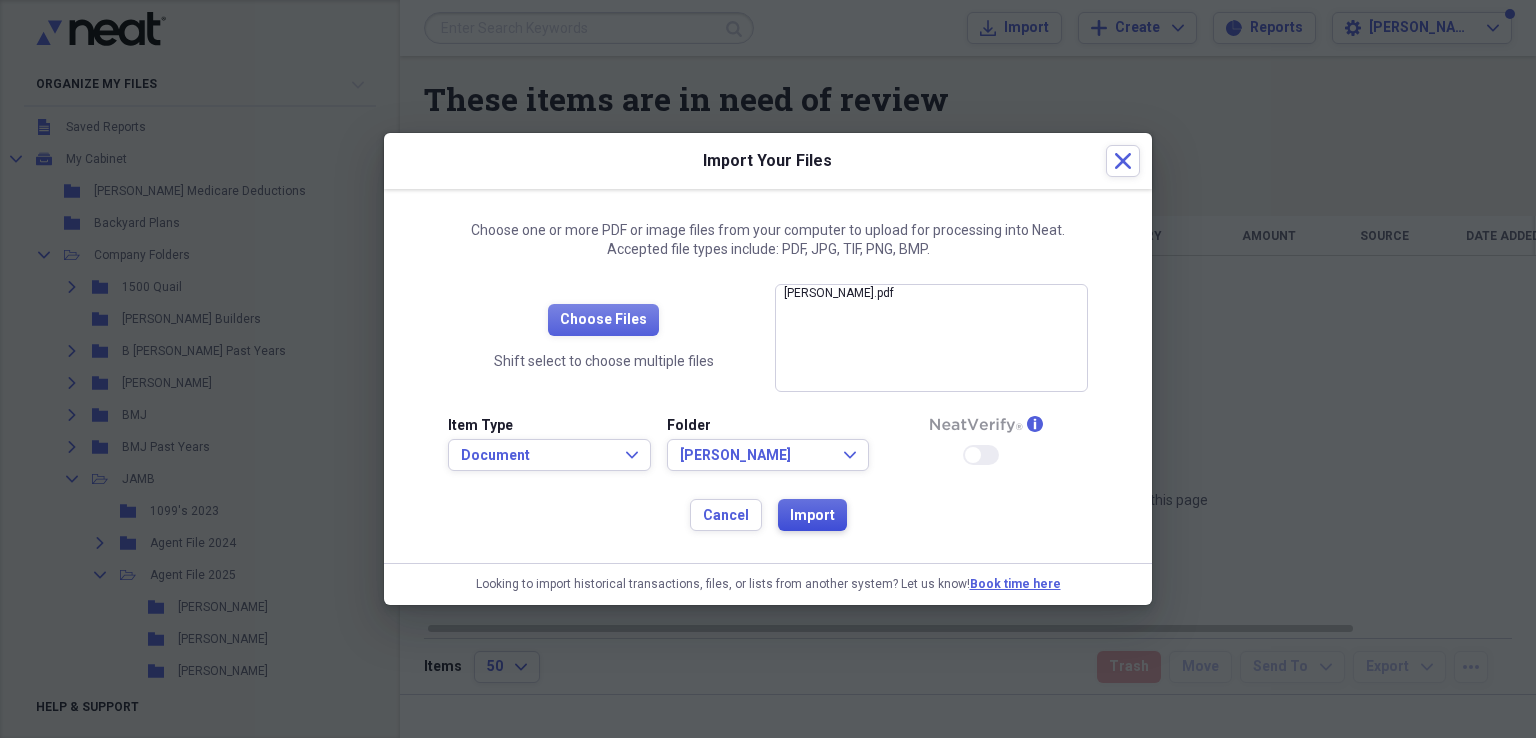 click on "Import" at bounding box center [812, 515] 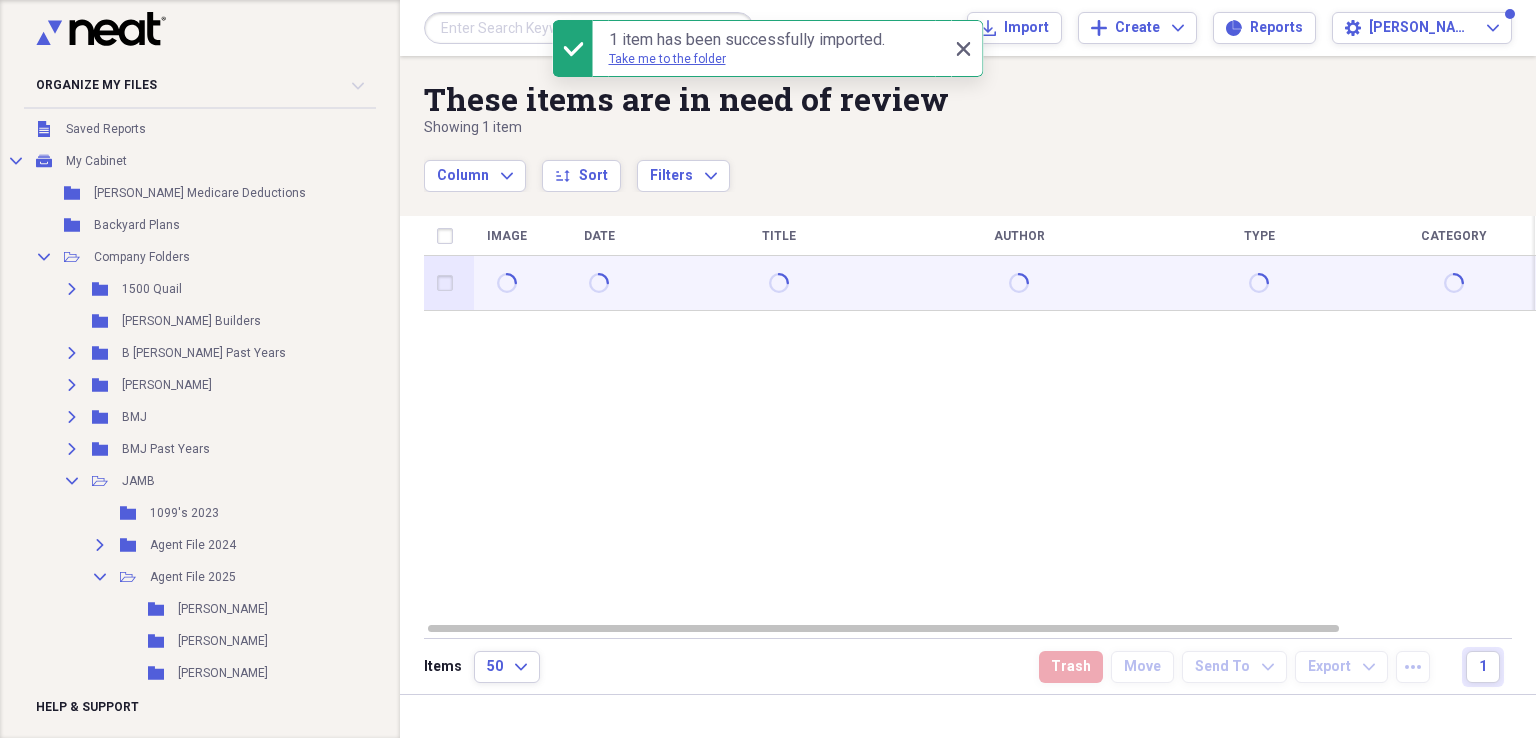 click at bounding box center (449, 283) 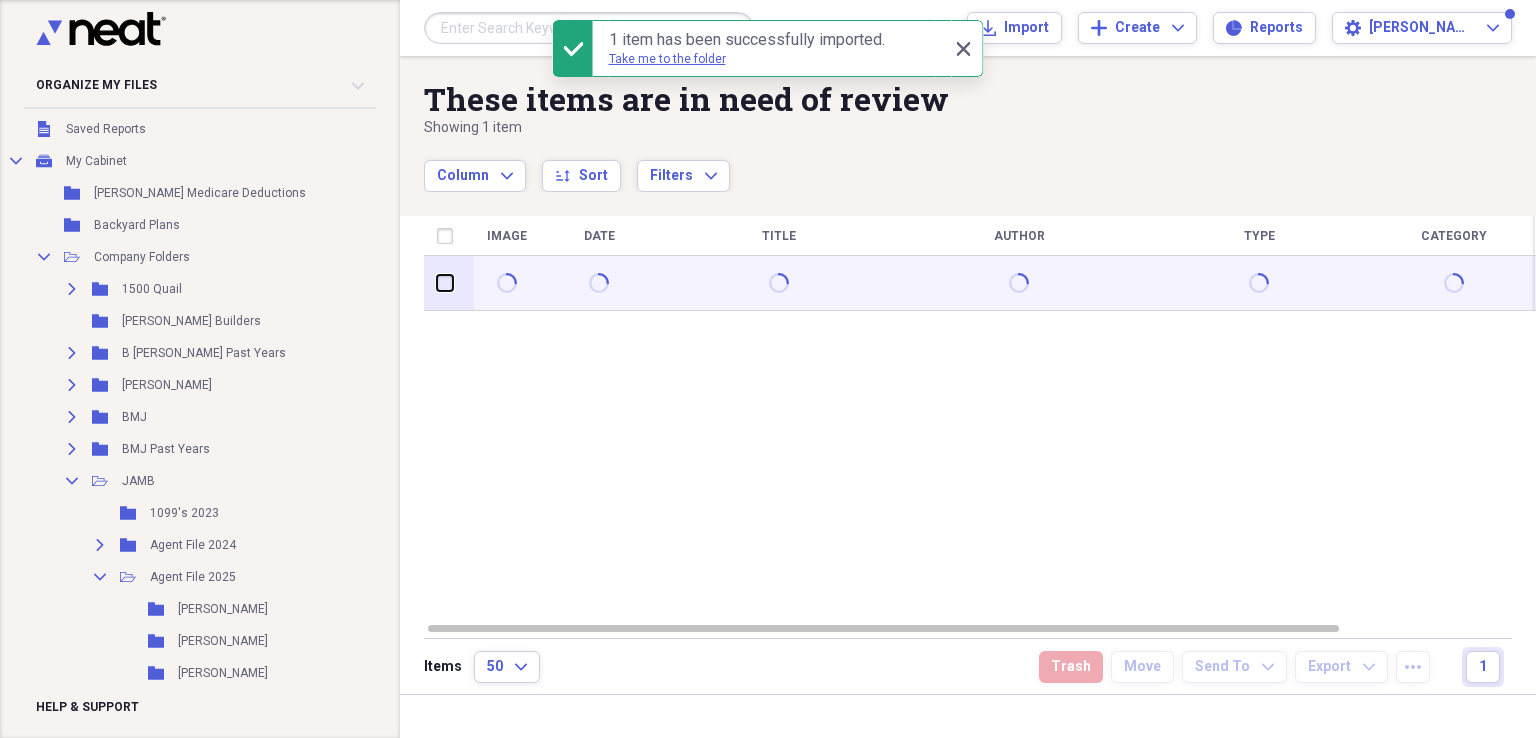 click at bounding box center [437, 283] 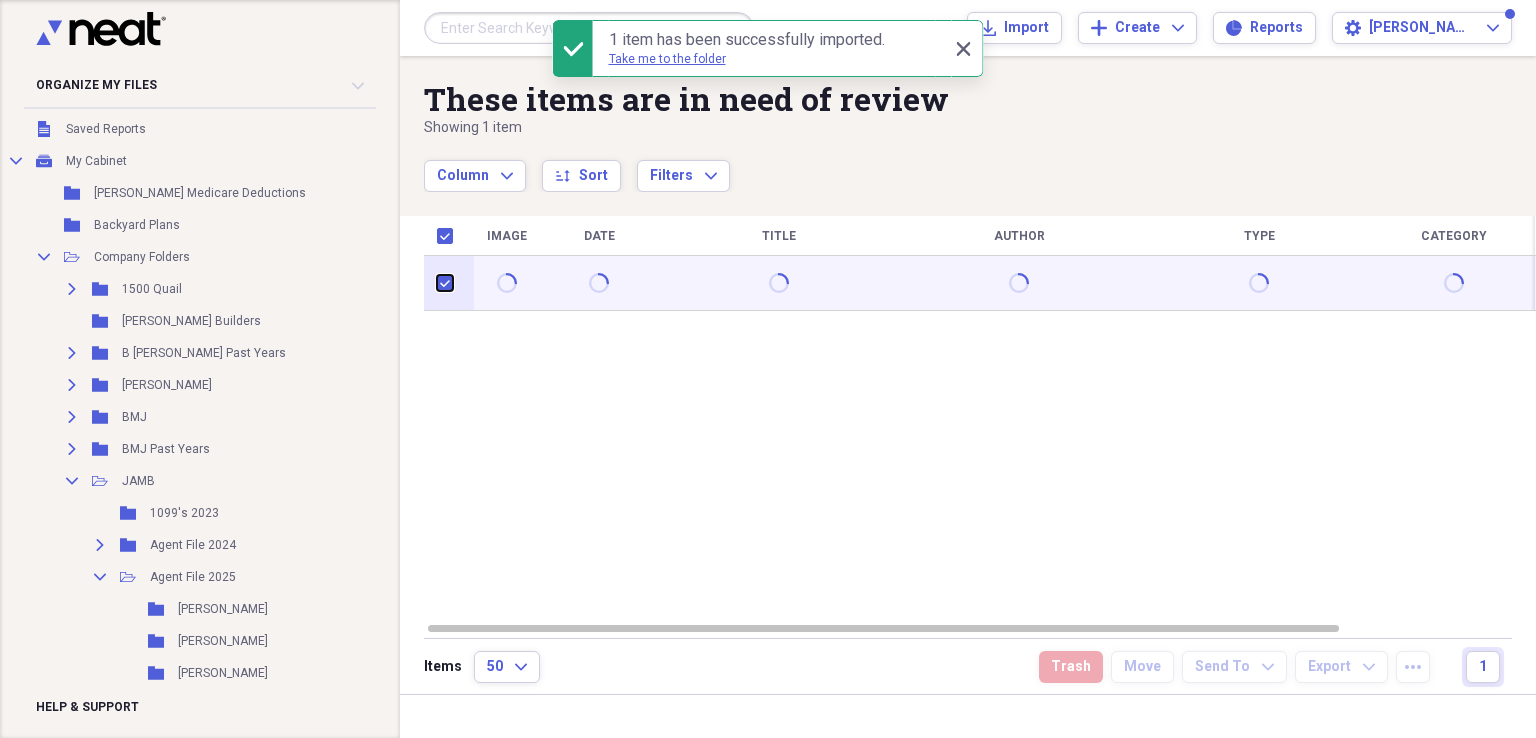 checkbox on "true" 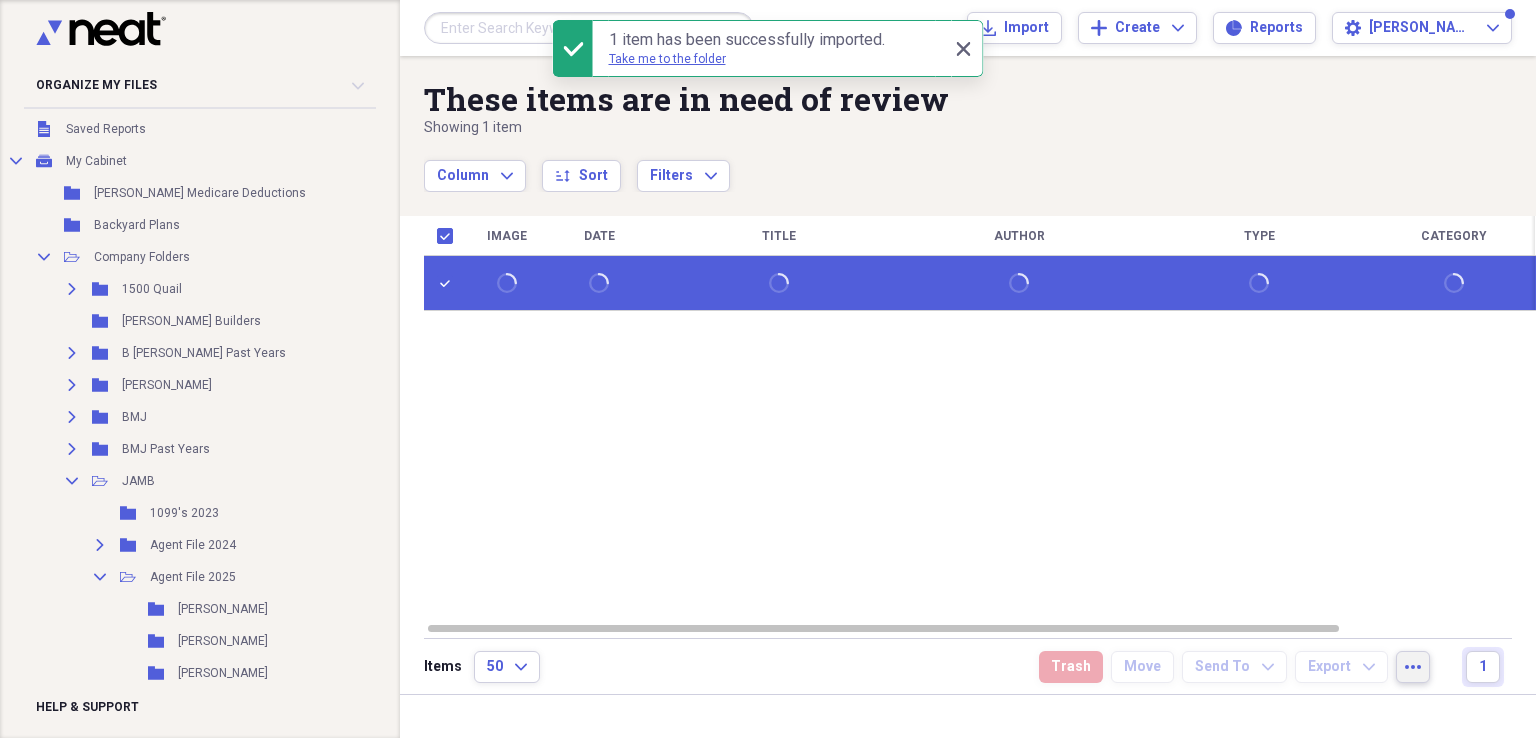 click on "more" at bounding box center [1413, 667] 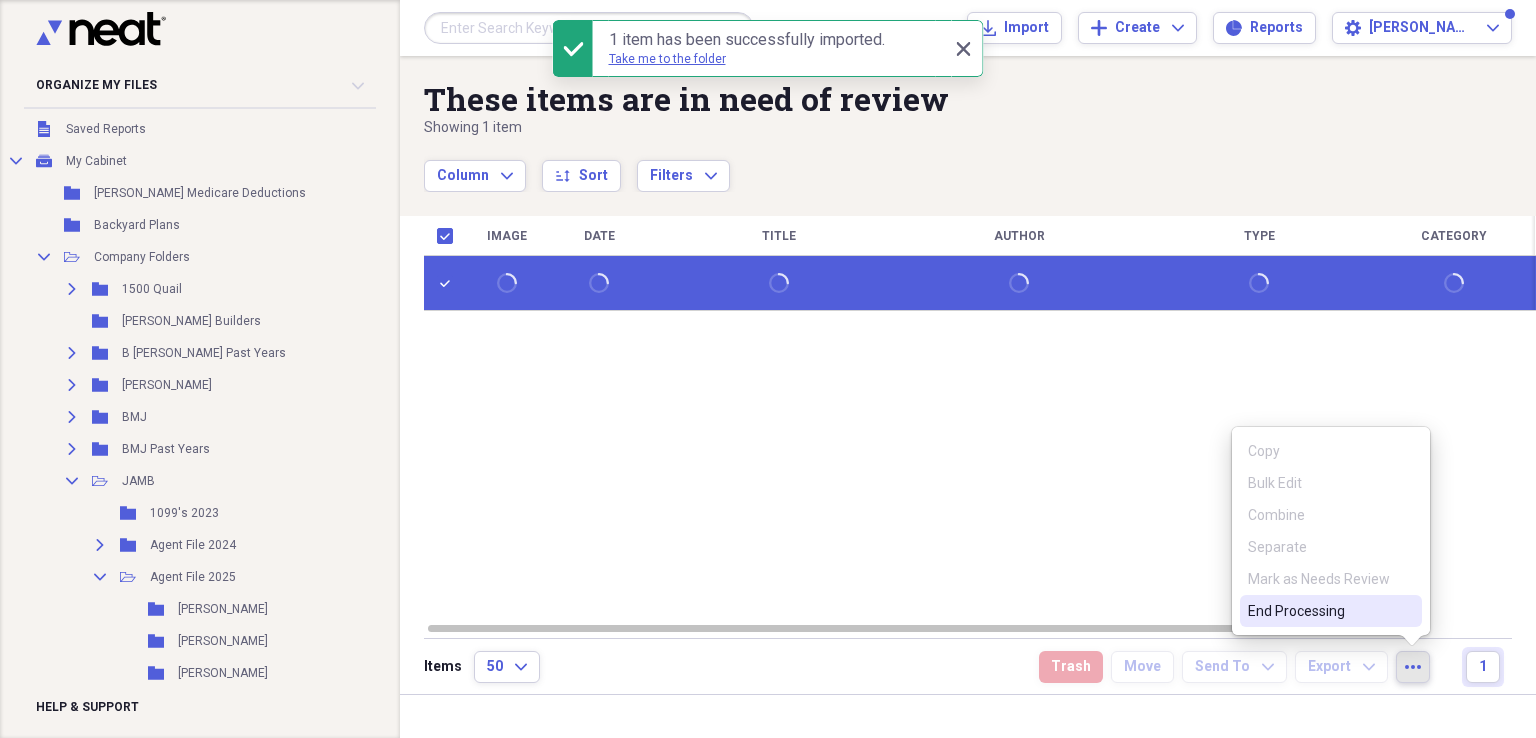 click on "End Processing" at bounding box center (1319, 611) 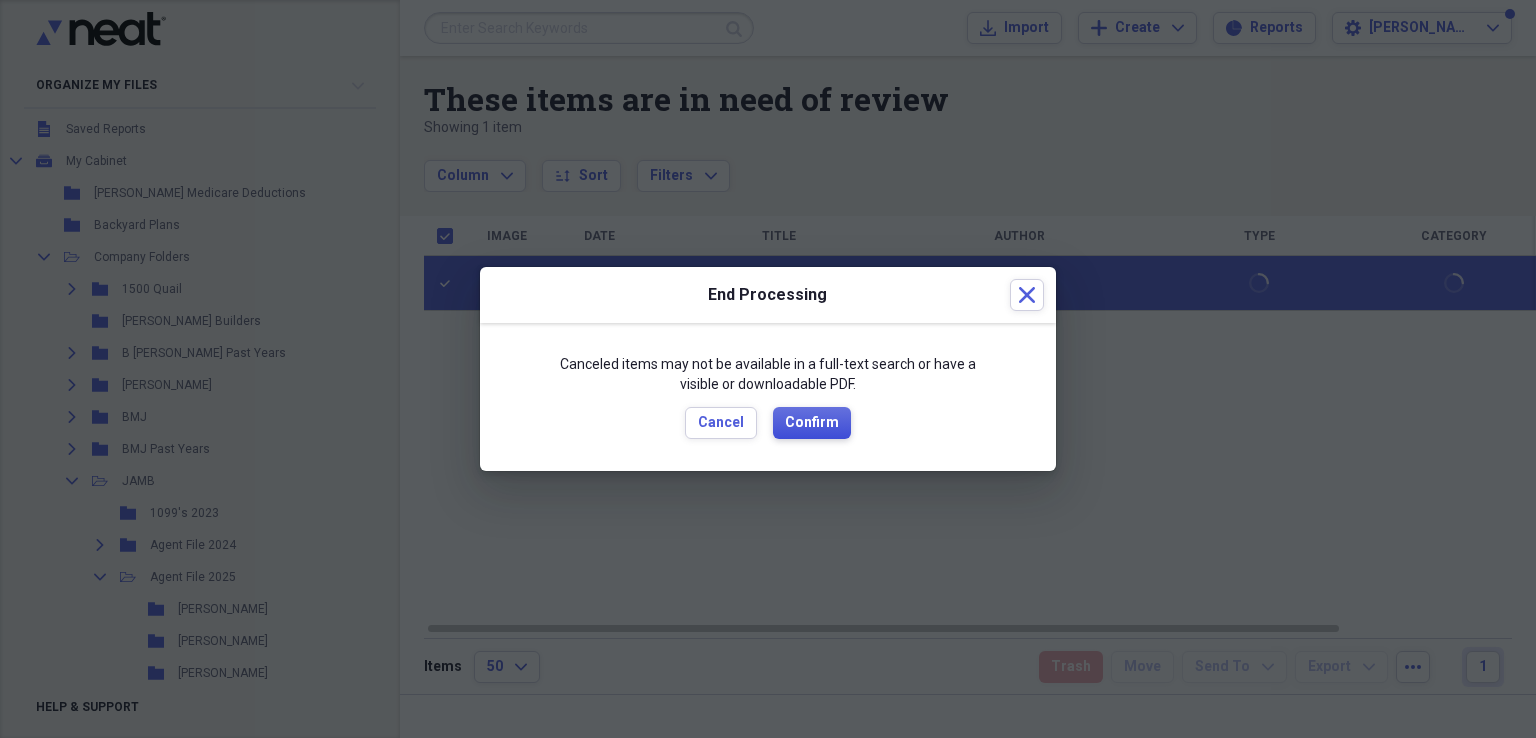 click on "Confirm" at bounding box center [812, 423] 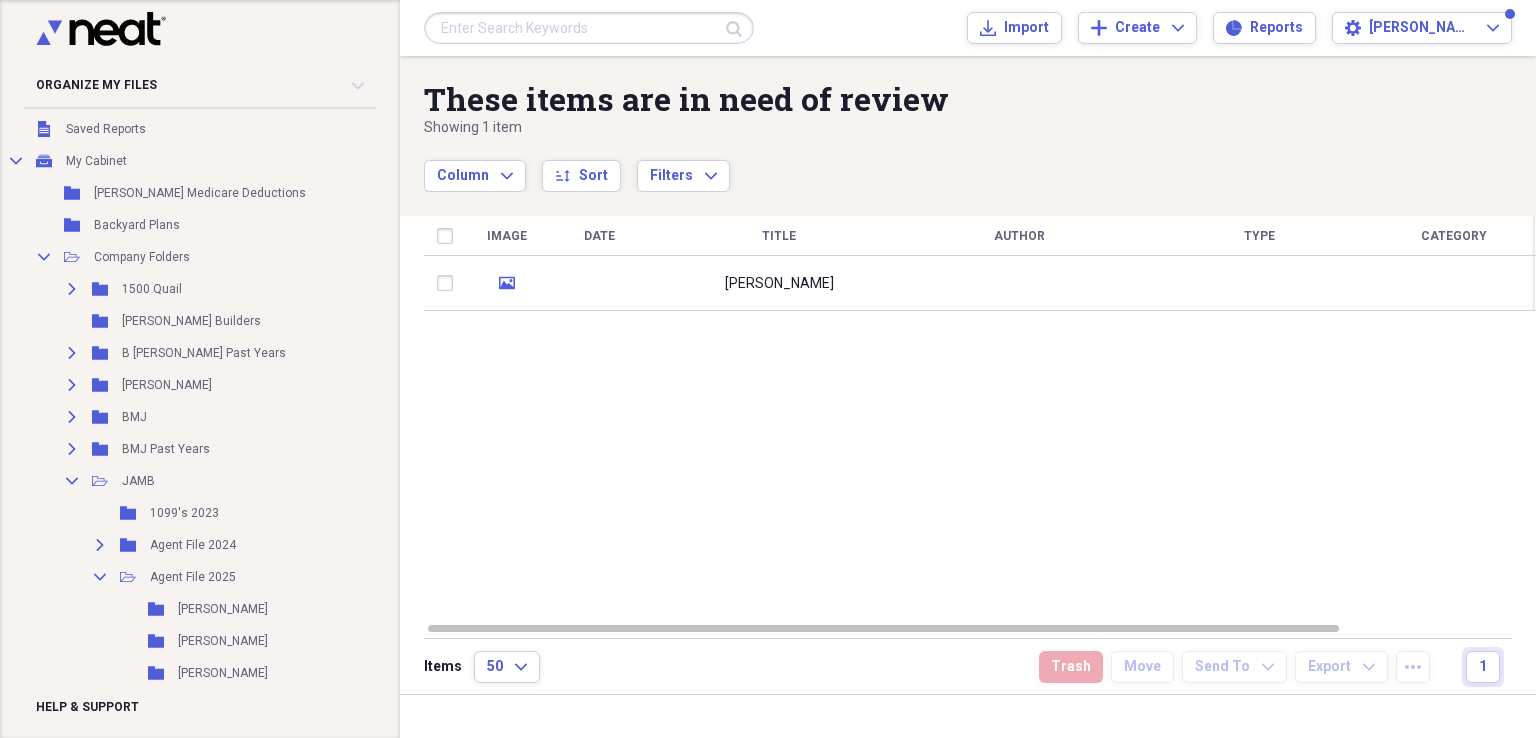checkbox on "false" 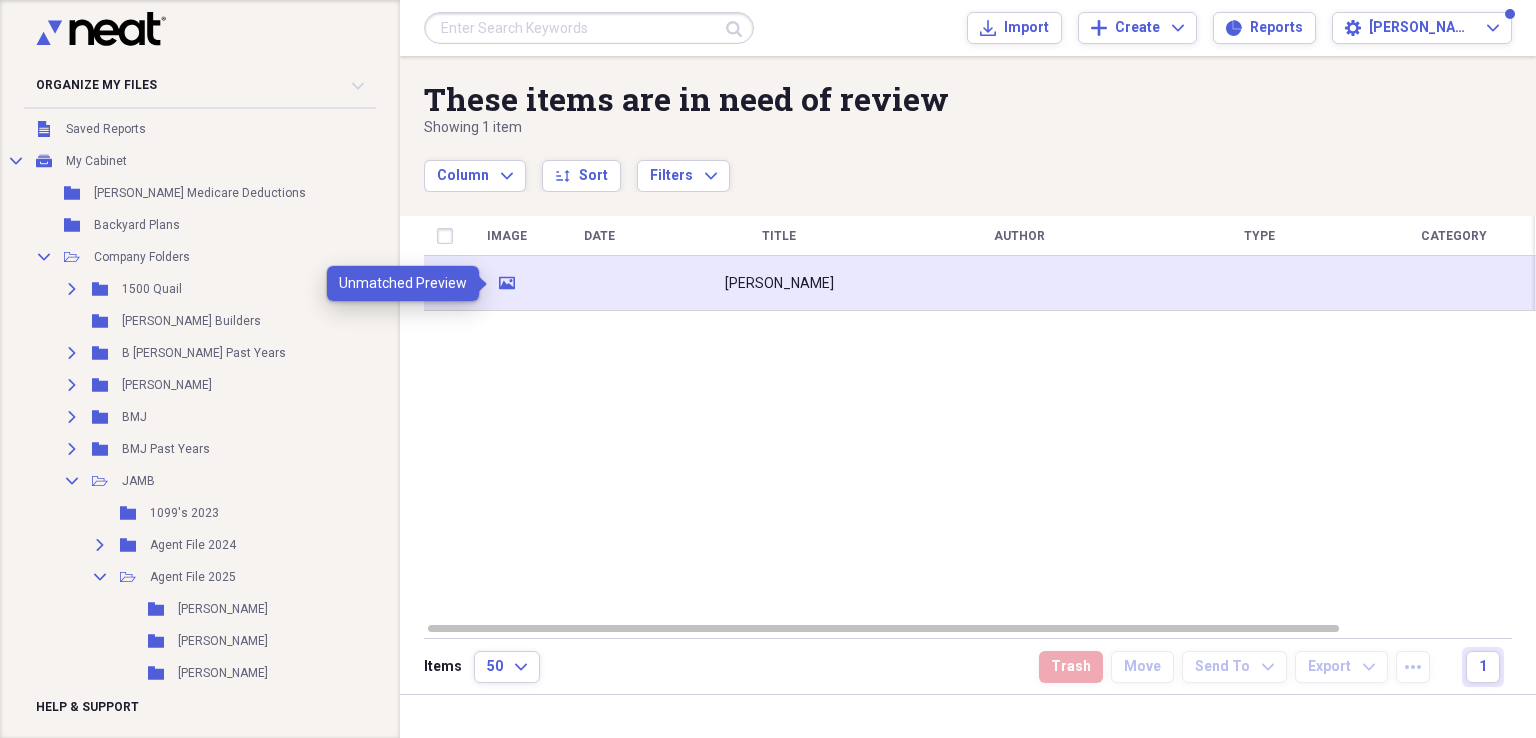 click 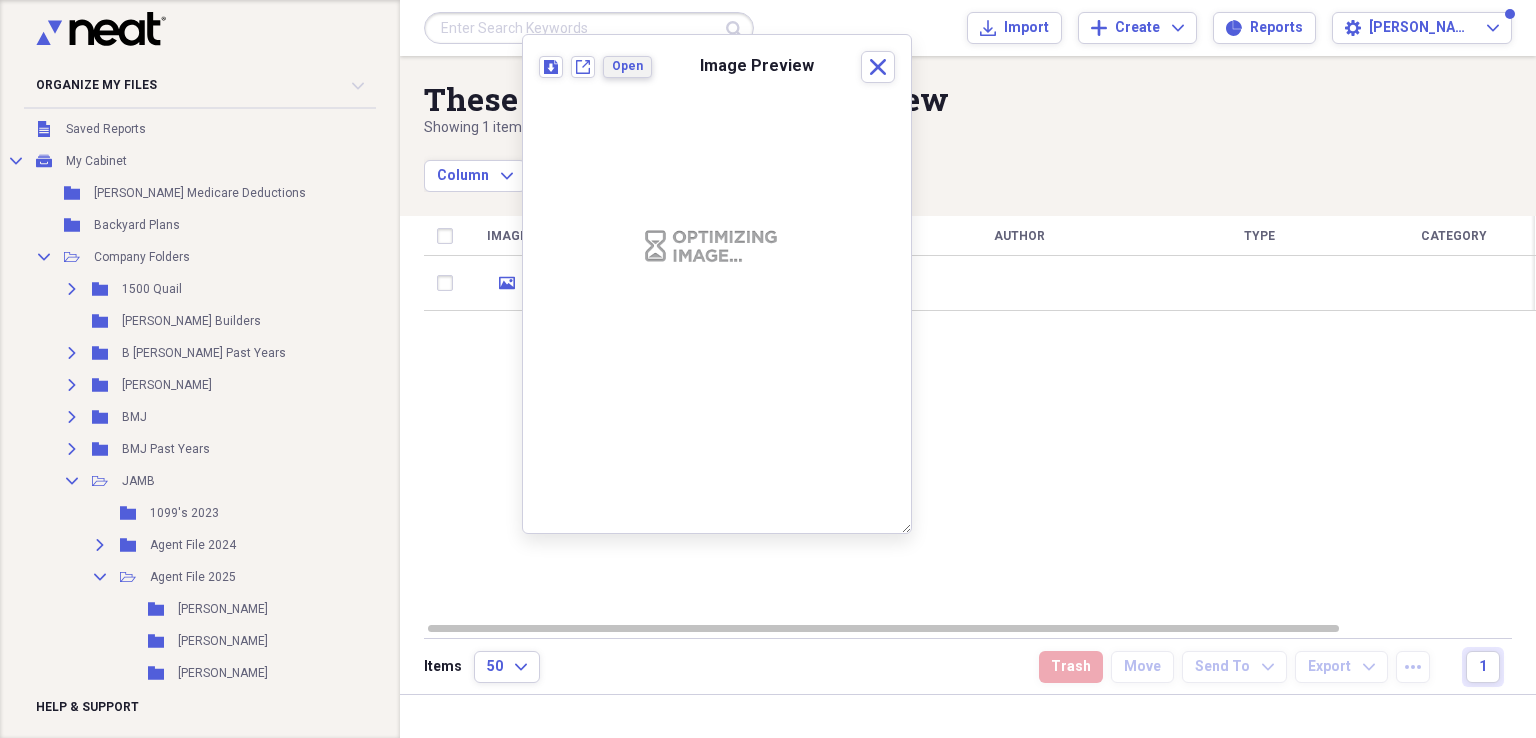 click on "Open" at bounding box center [627, 66] 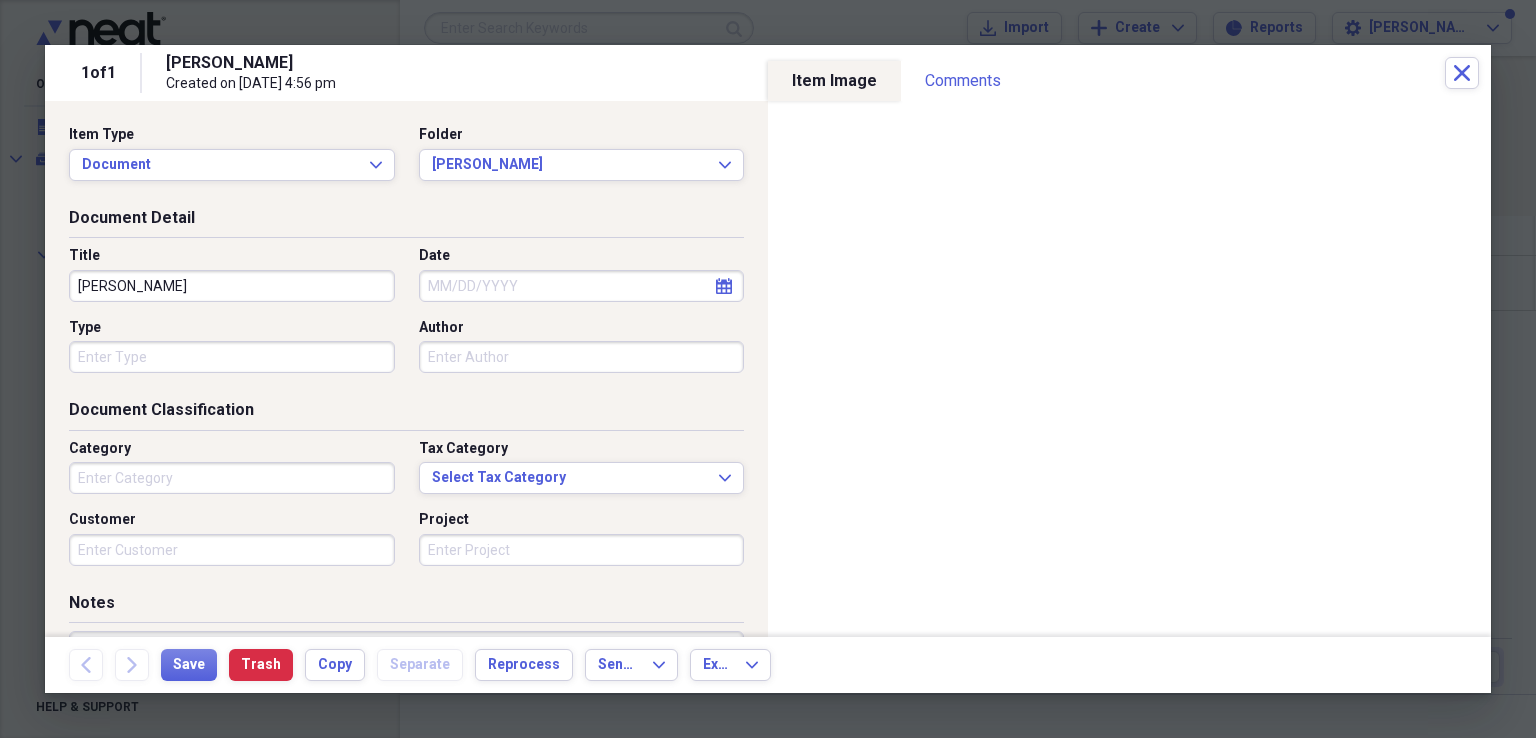 click on "calendar" 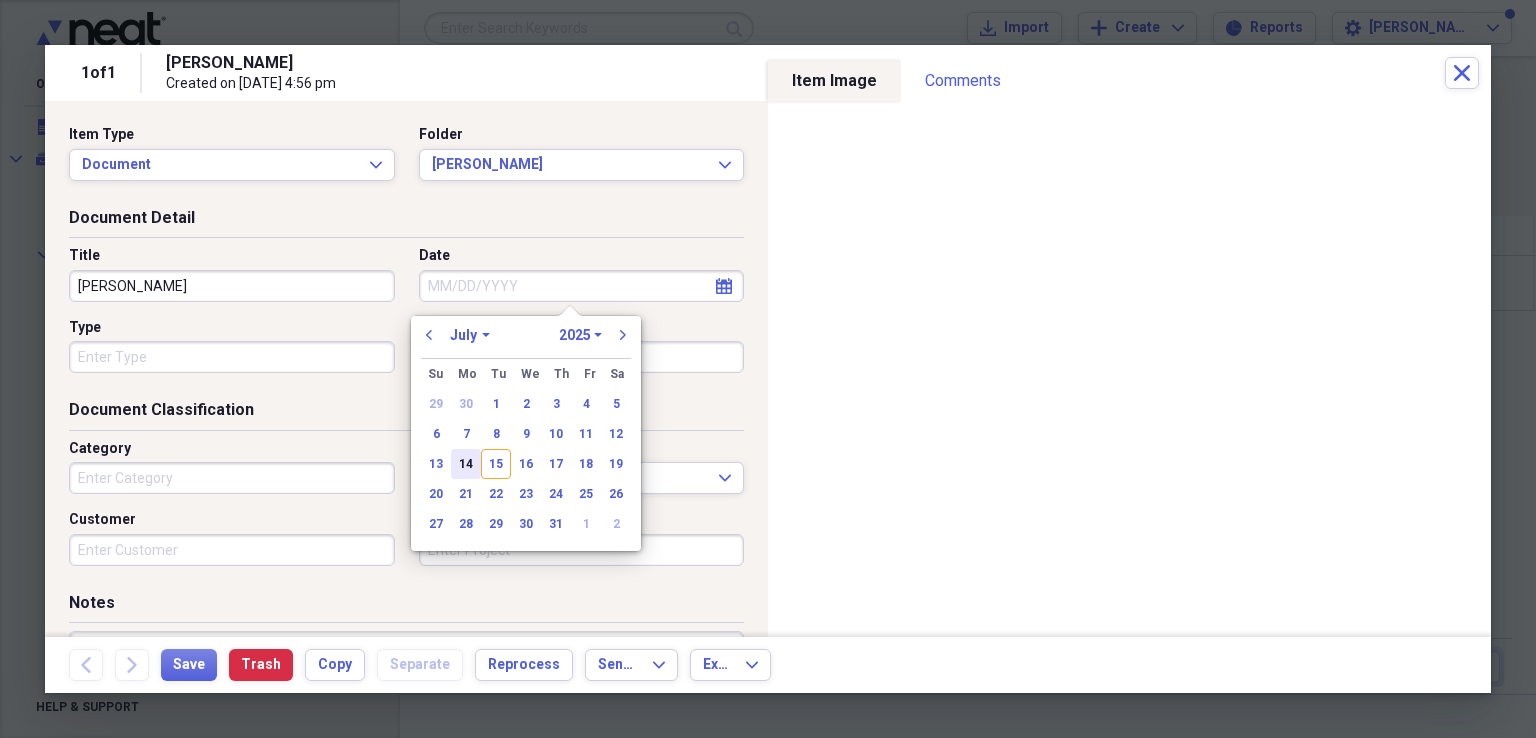 click on "14" at bounding box center [466, 464] 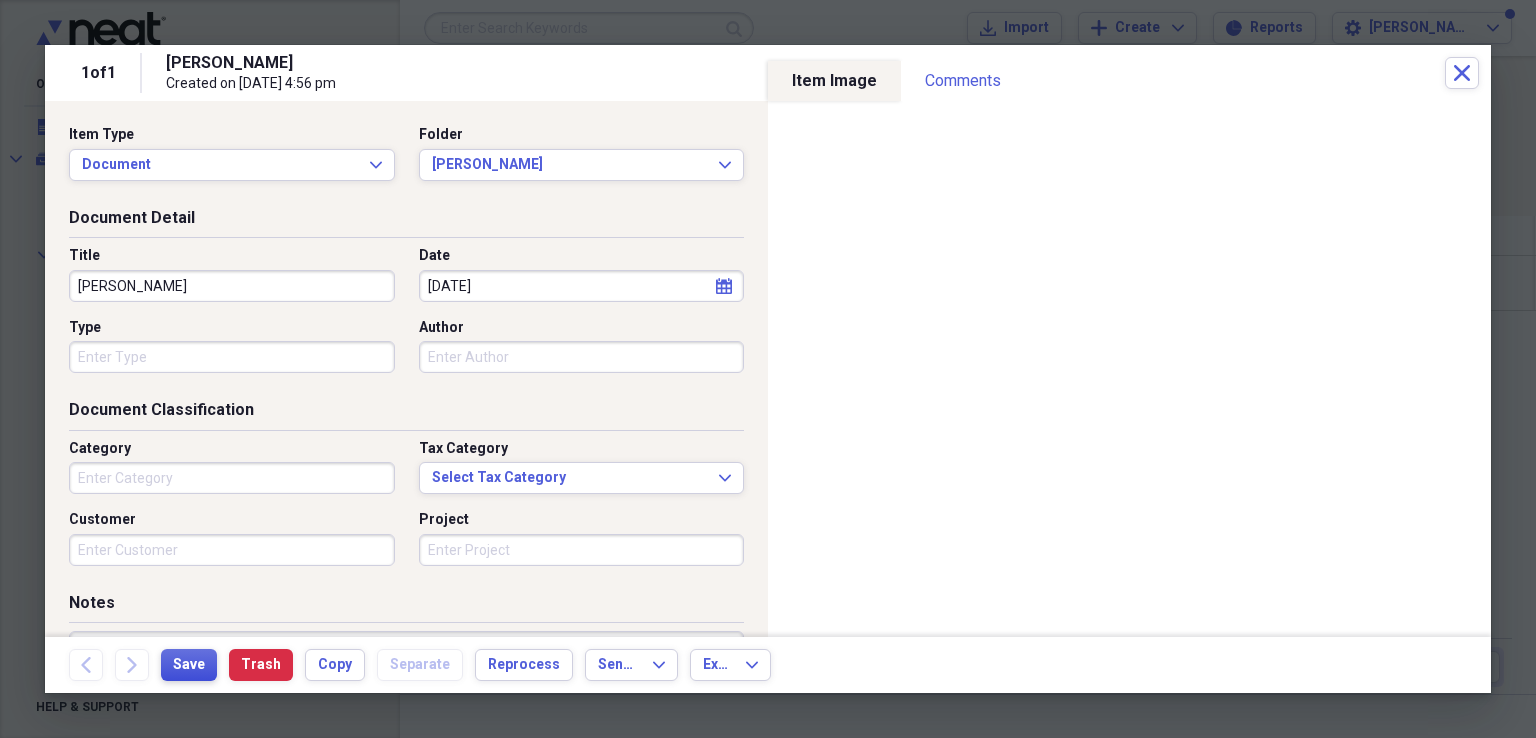 click on "Save" at bounding box center (189, 665) 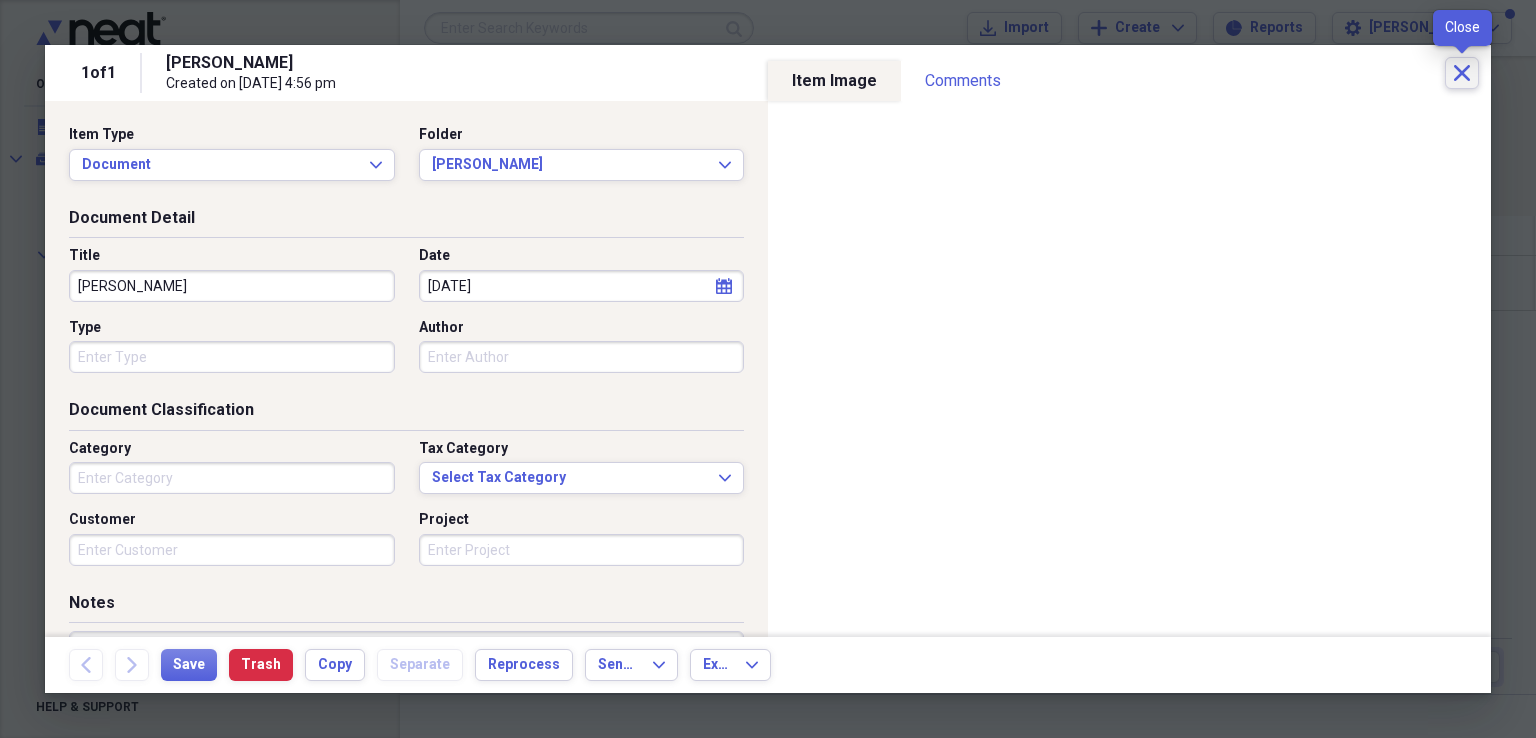 click on "Close" 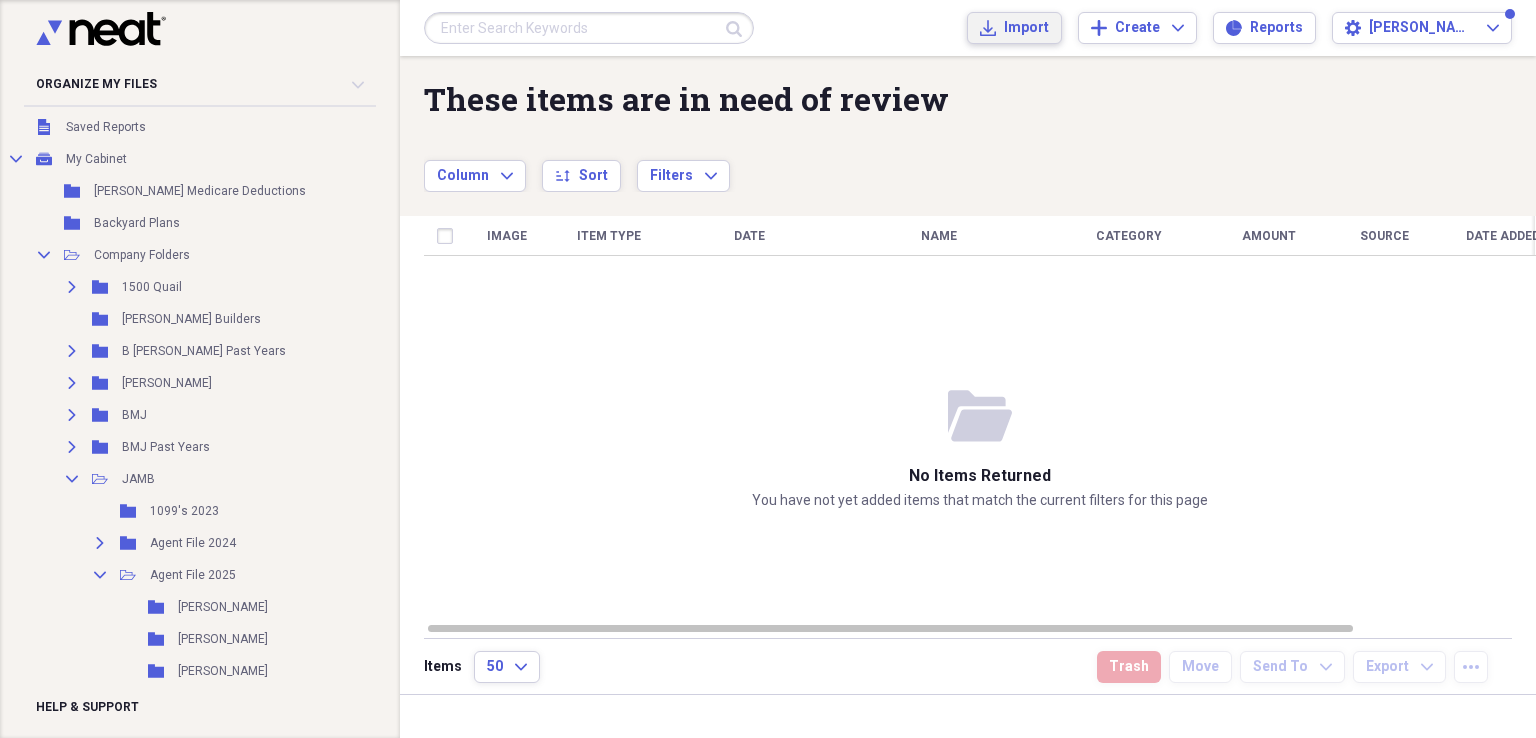 click on "Import" at bounding box center (1026, 28) 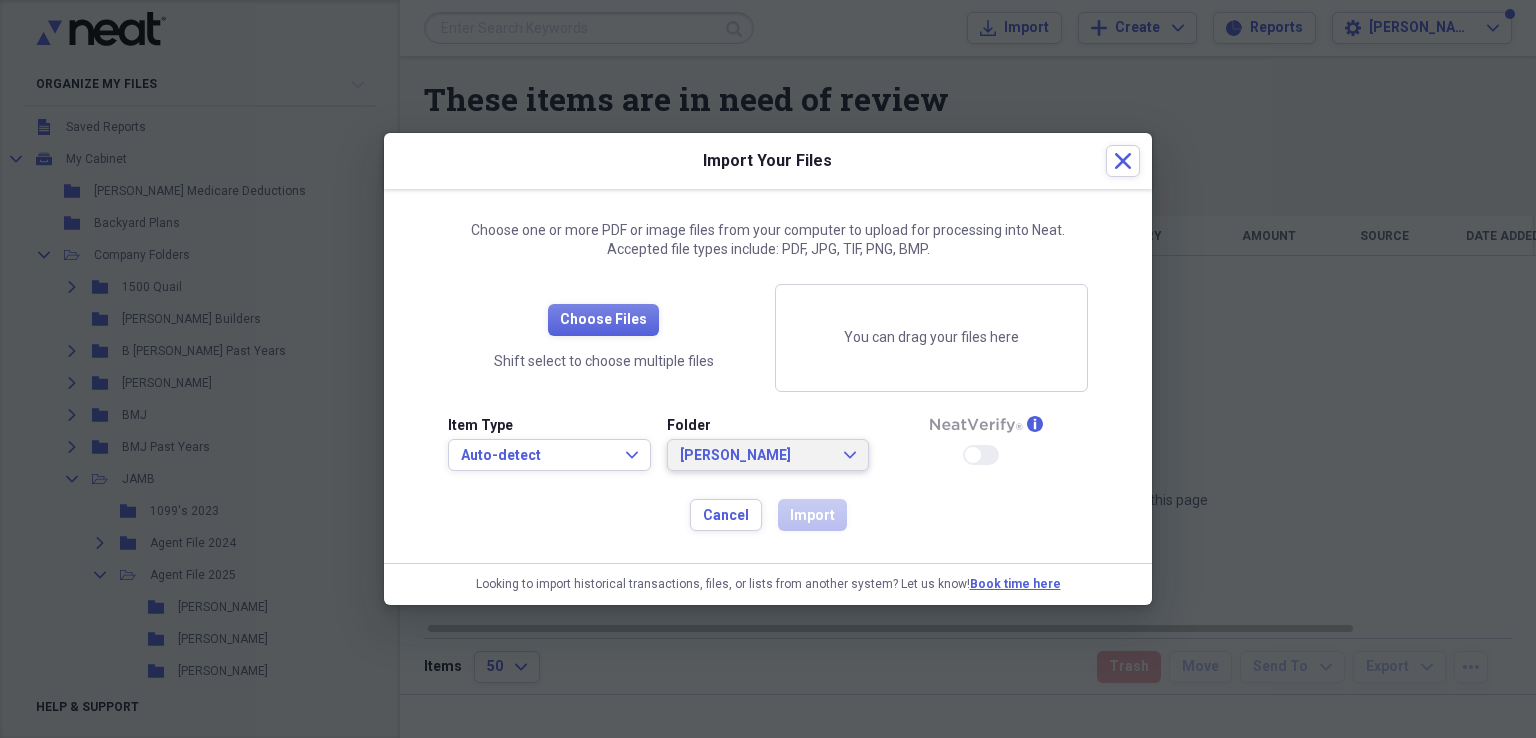 click on "[PERSON_NAME] Expand" at bounding box center (768, 456) 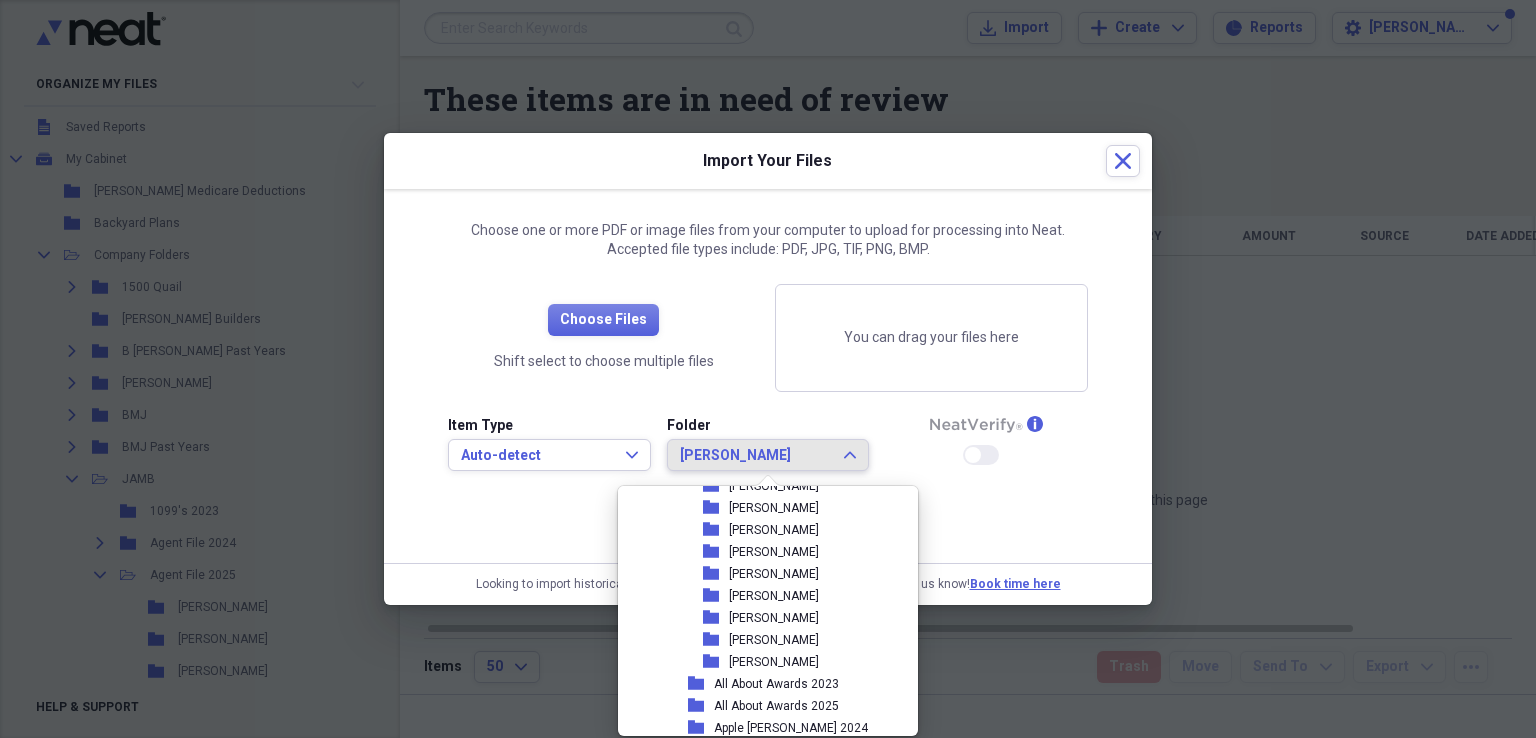 scroll, scrollTop: 970, scrollLeft: 0, axis: vertical 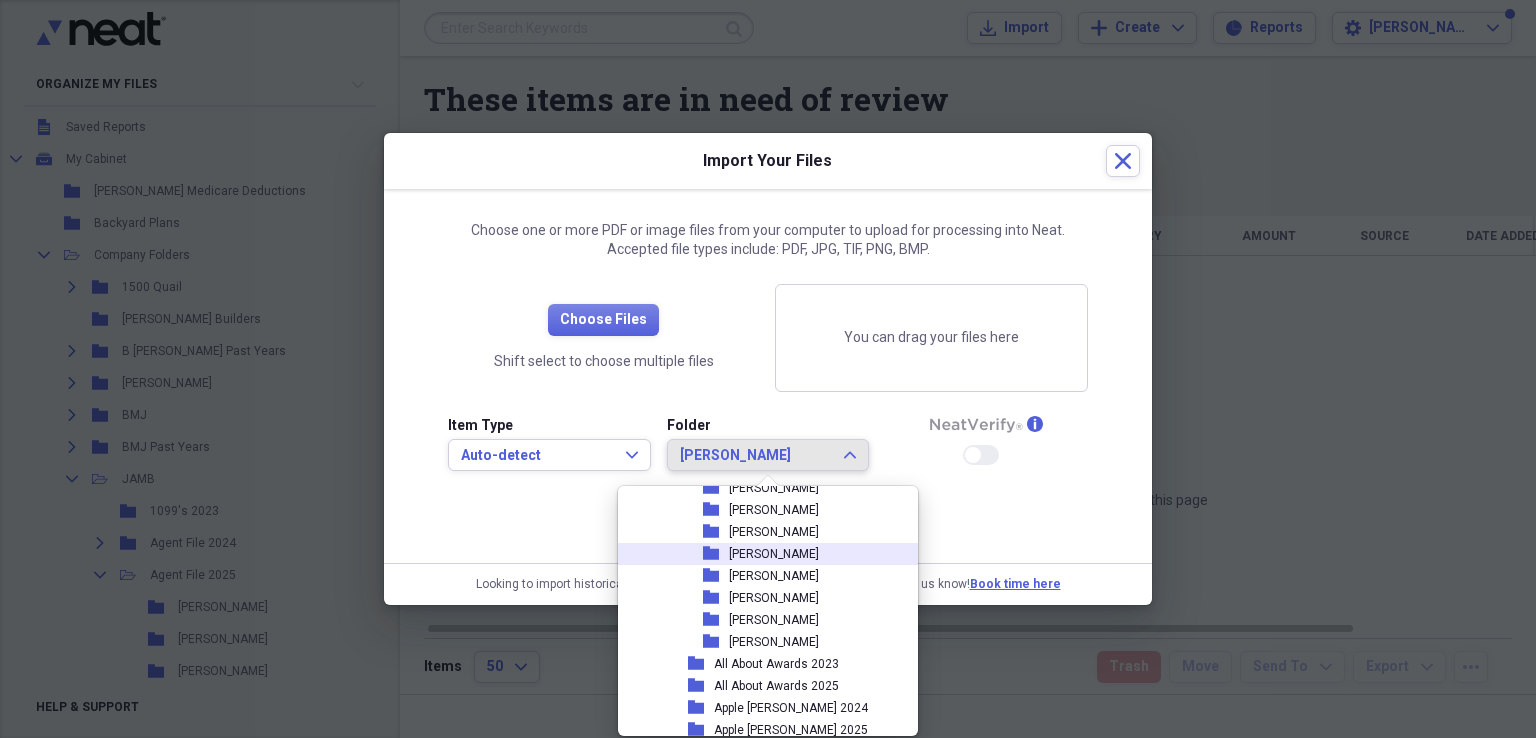click on "[PERSON_NAME]" at bounding box center (774, 554) 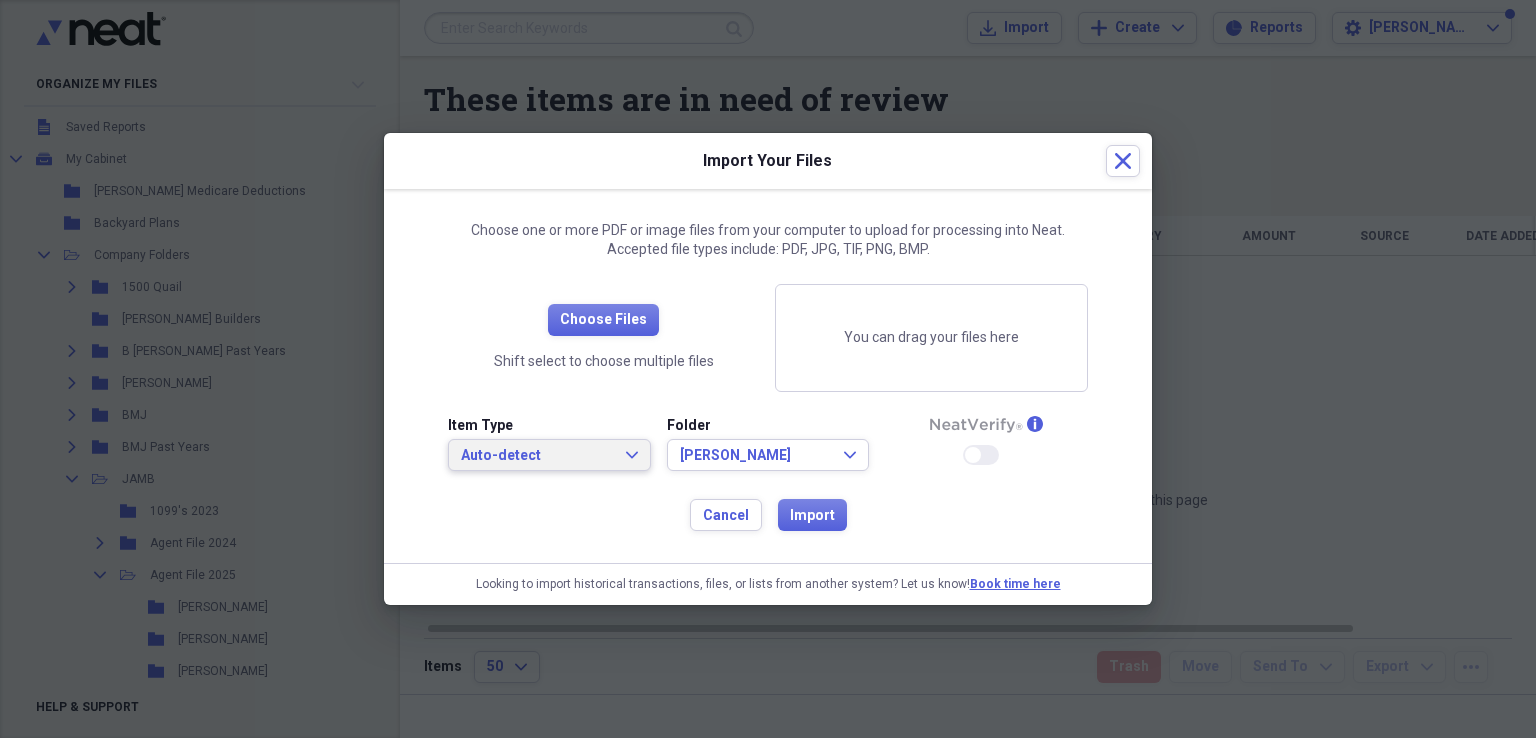 click on "Expand" 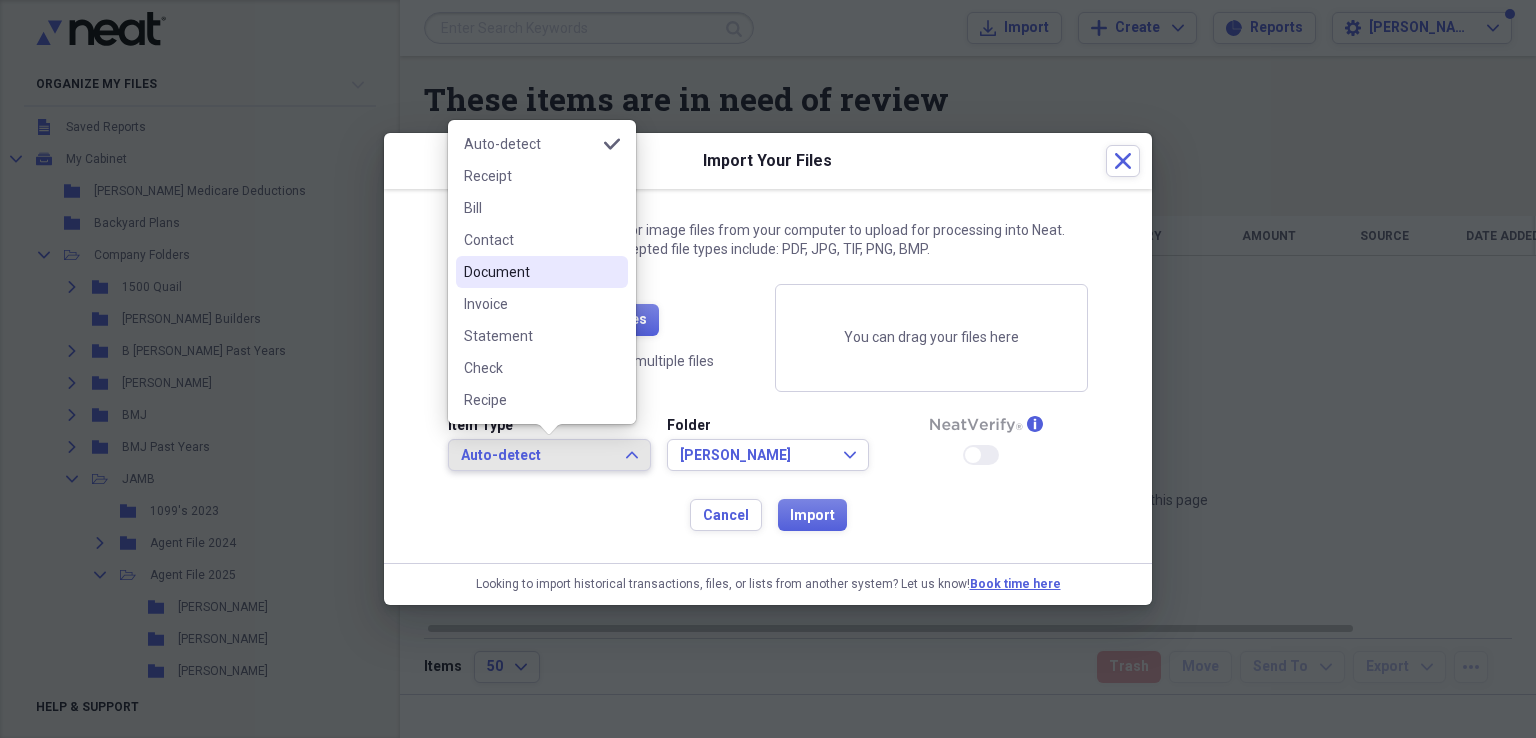 click on "Document" at bounding box center [530, 272] 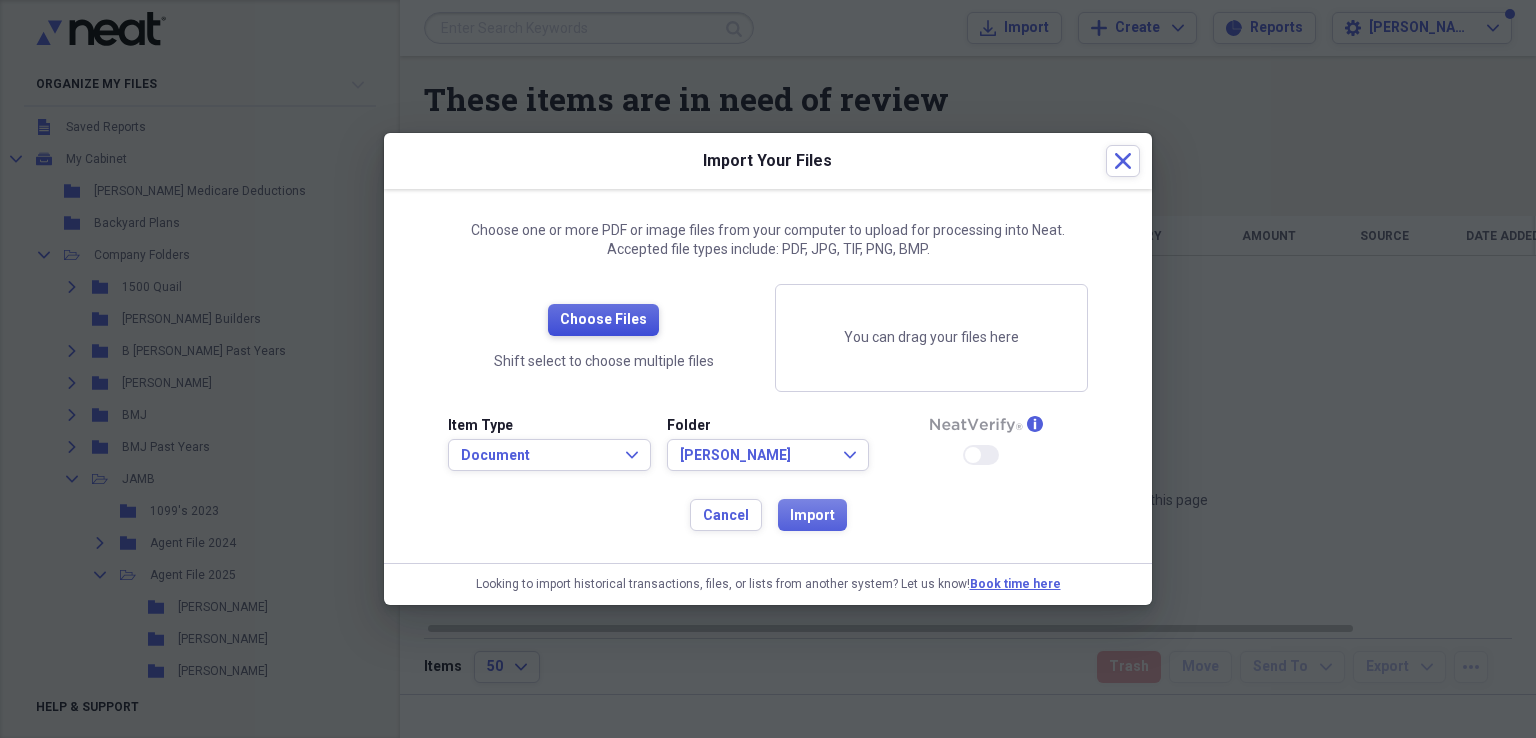 click on "Choose Files" at bounding box center [603, 320] 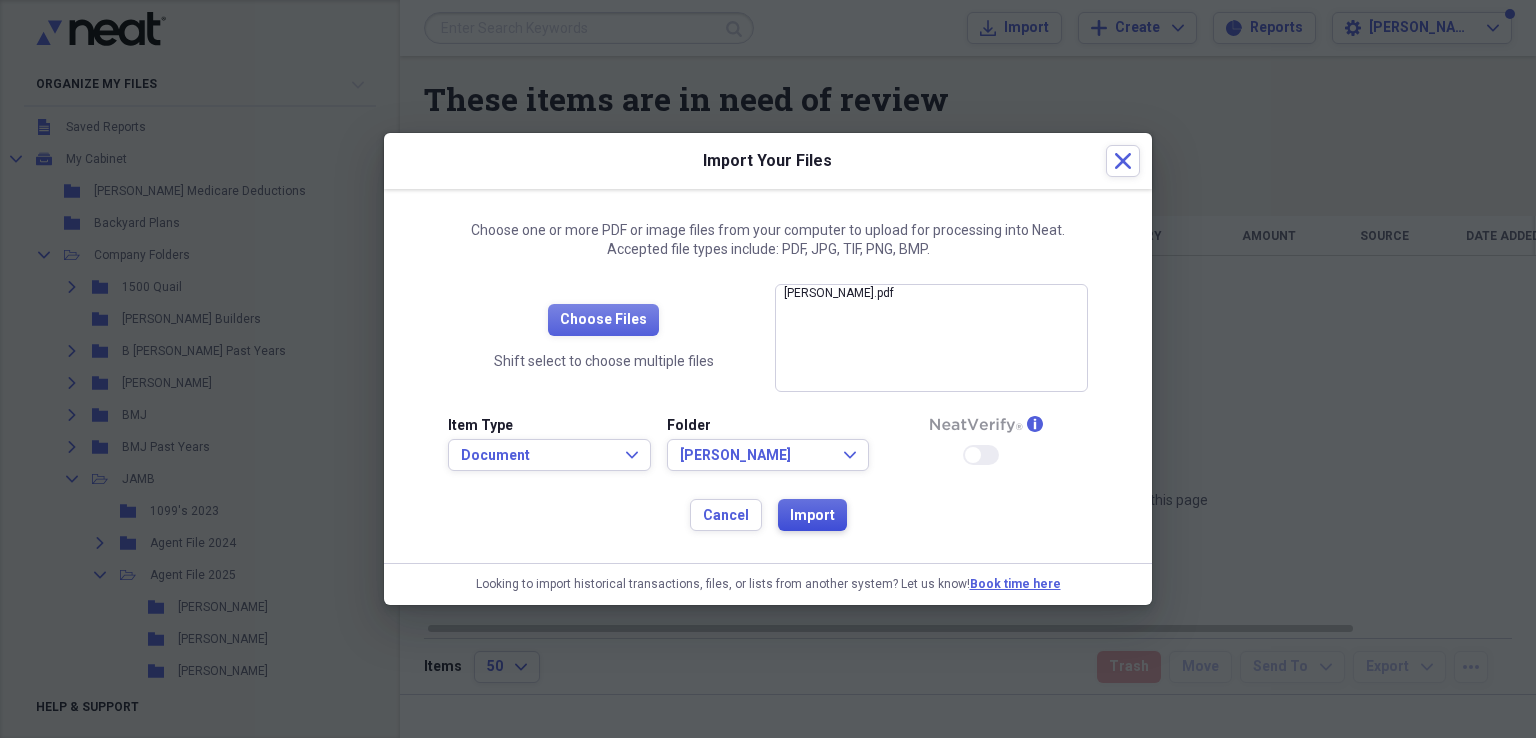 click on "Import" at bounding box center (812, 515) 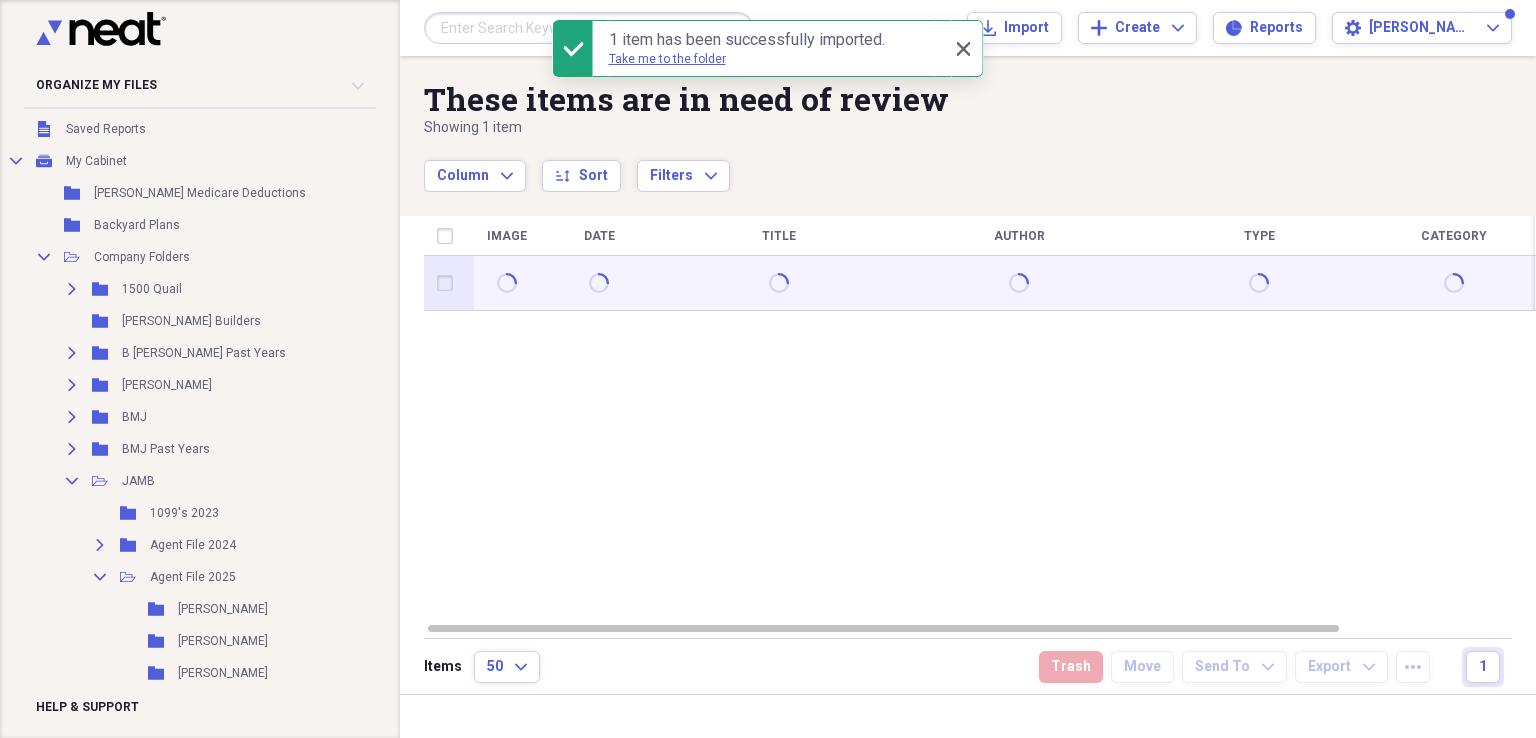 click at bounding box center [449, 283] 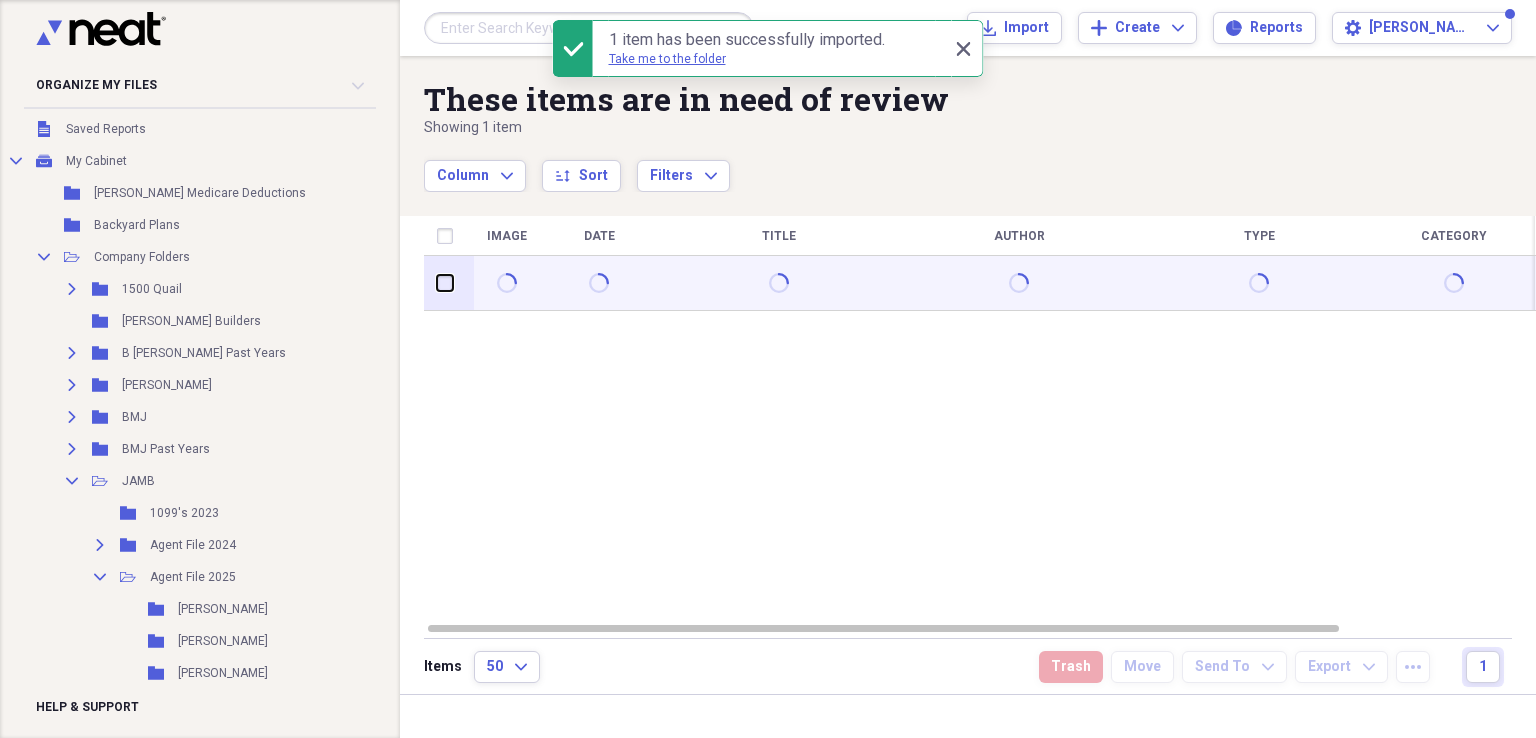 click at bounding box center (437, 283) 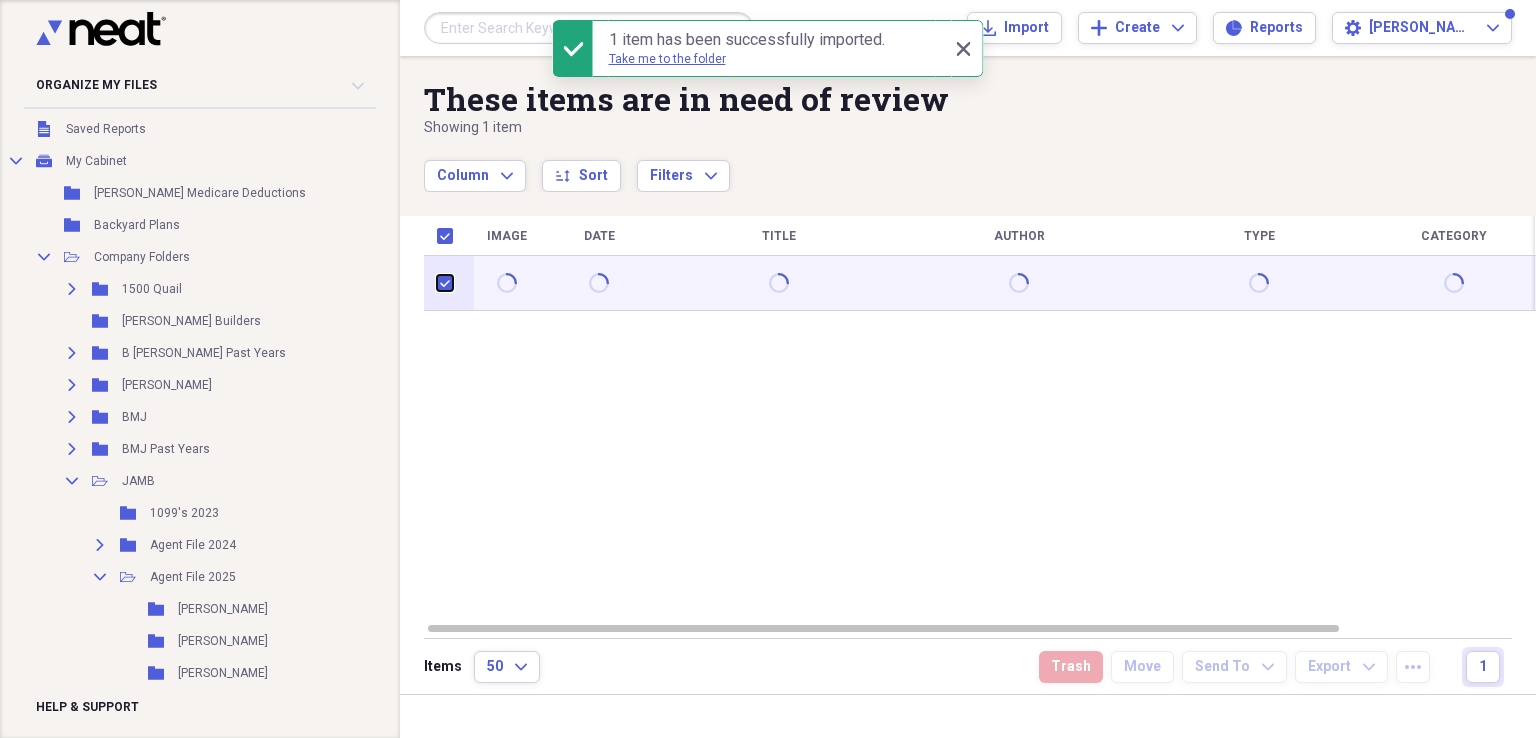 checkbox on "true" 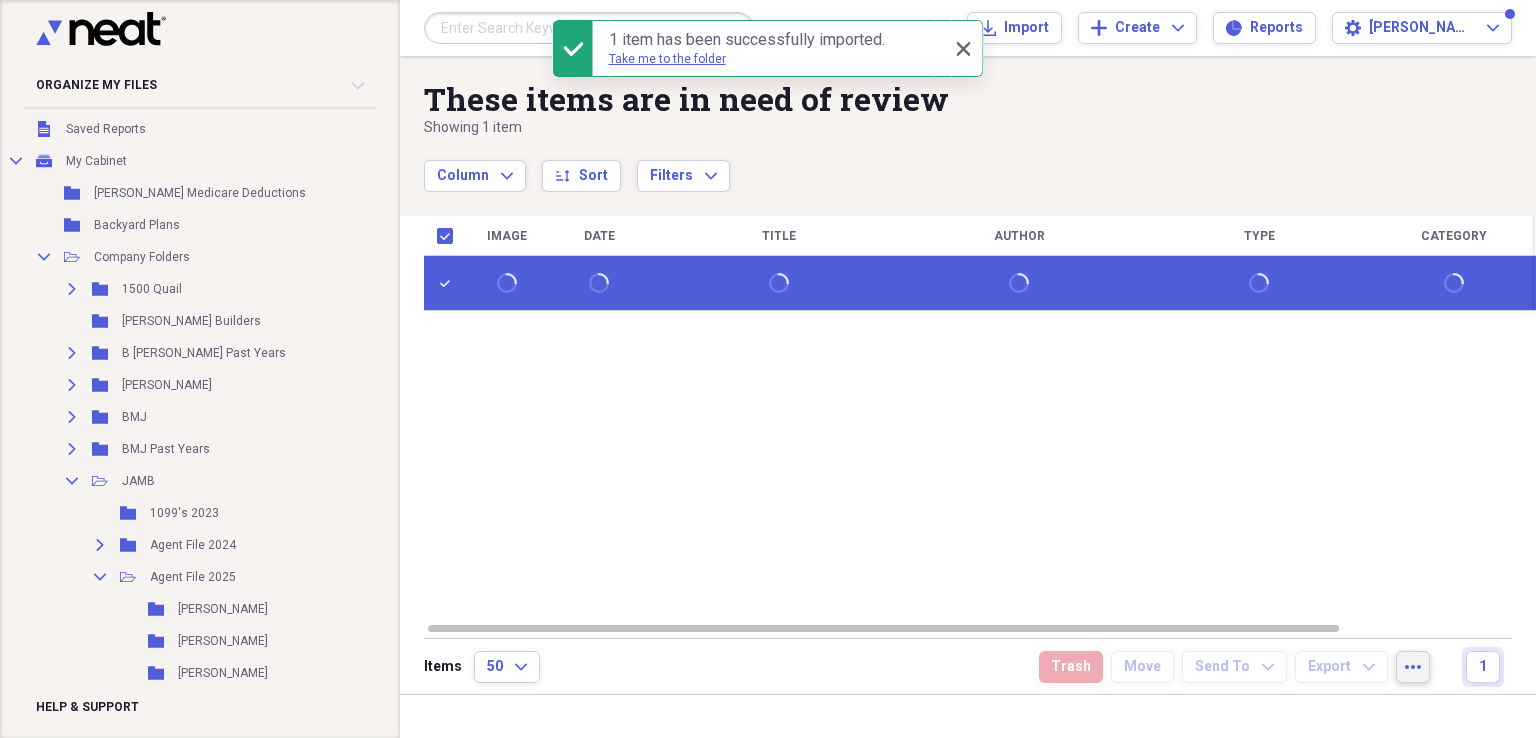 click on "more" 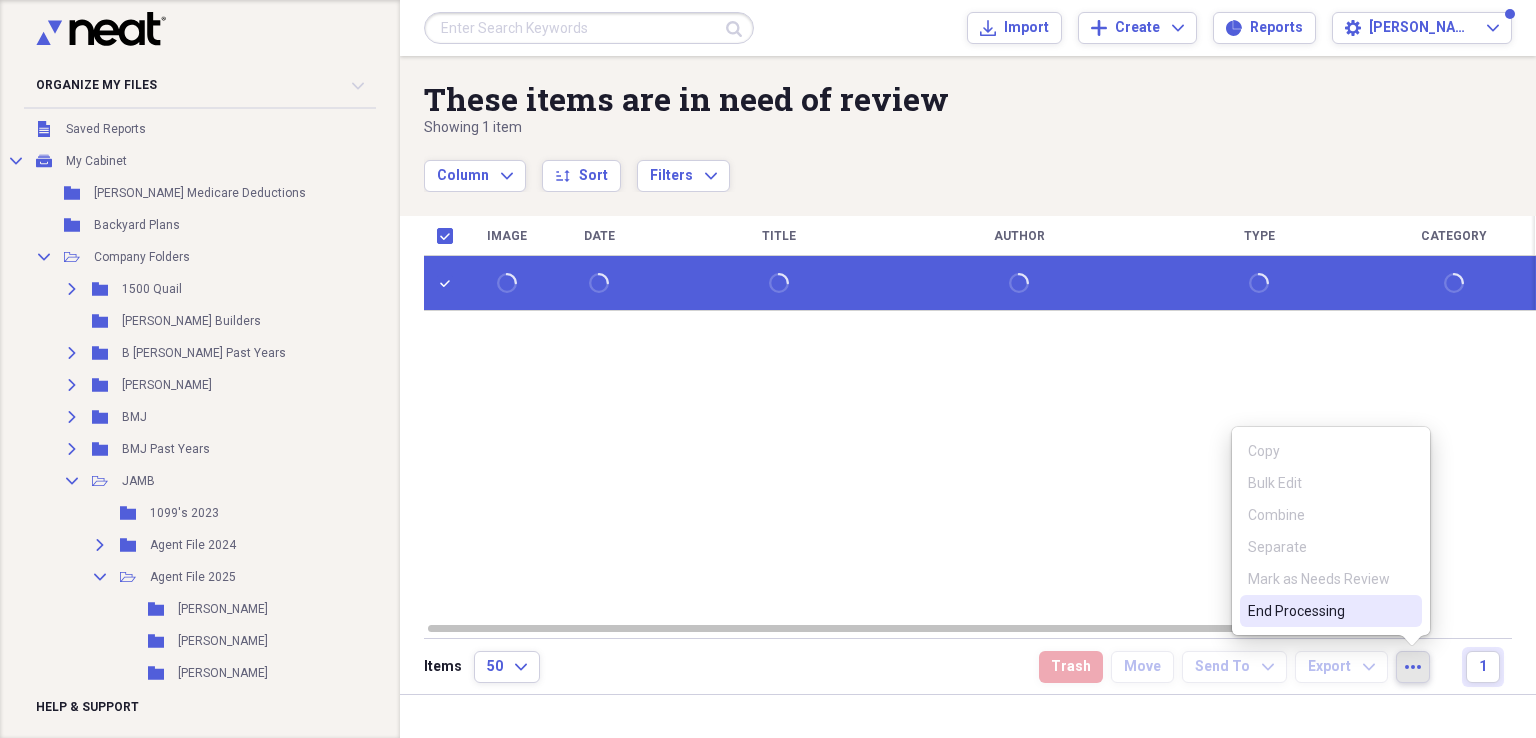 click on "End Processing" at bounding box center (1319, 611) 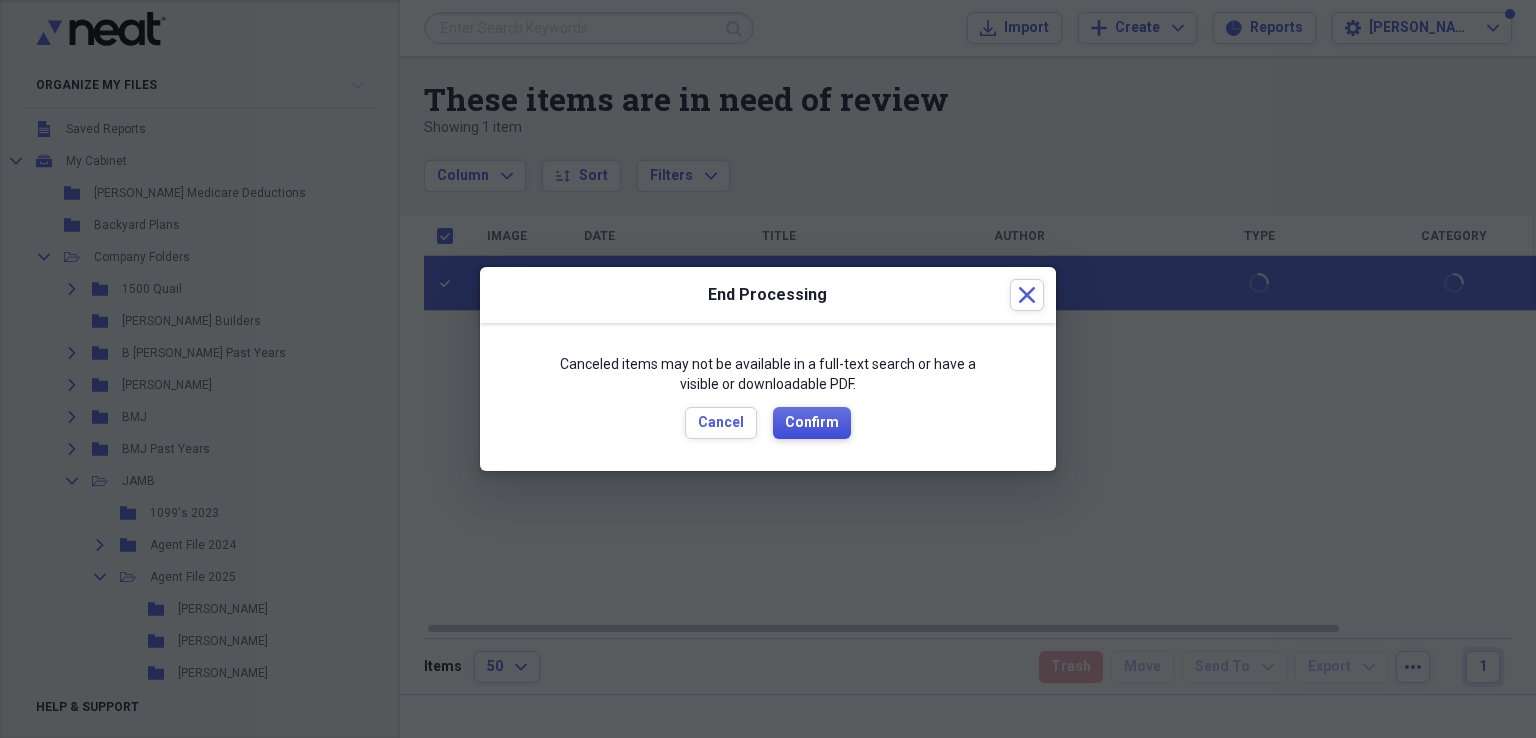 click on "Confirm" at bounding box center [812, 423] 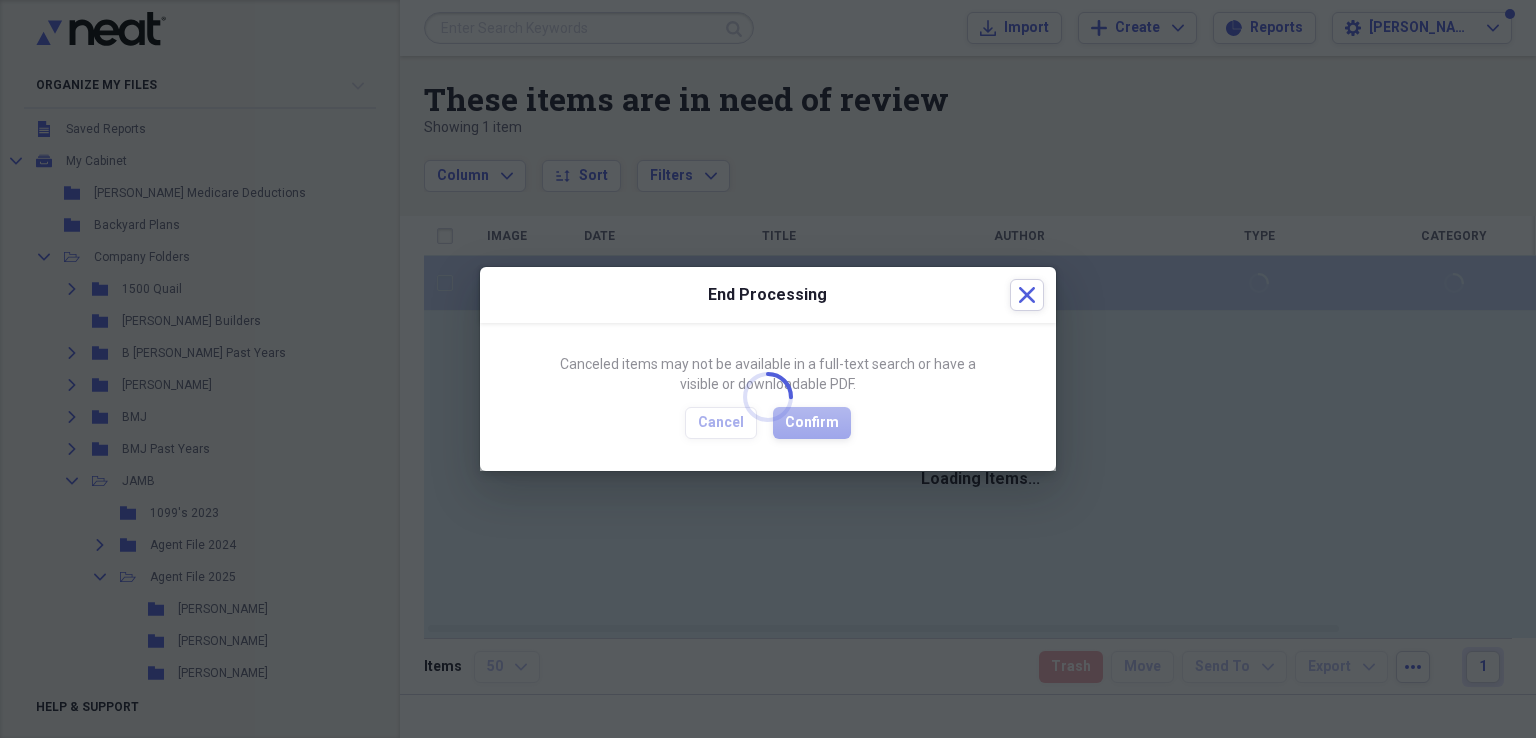 checkbox on "false" 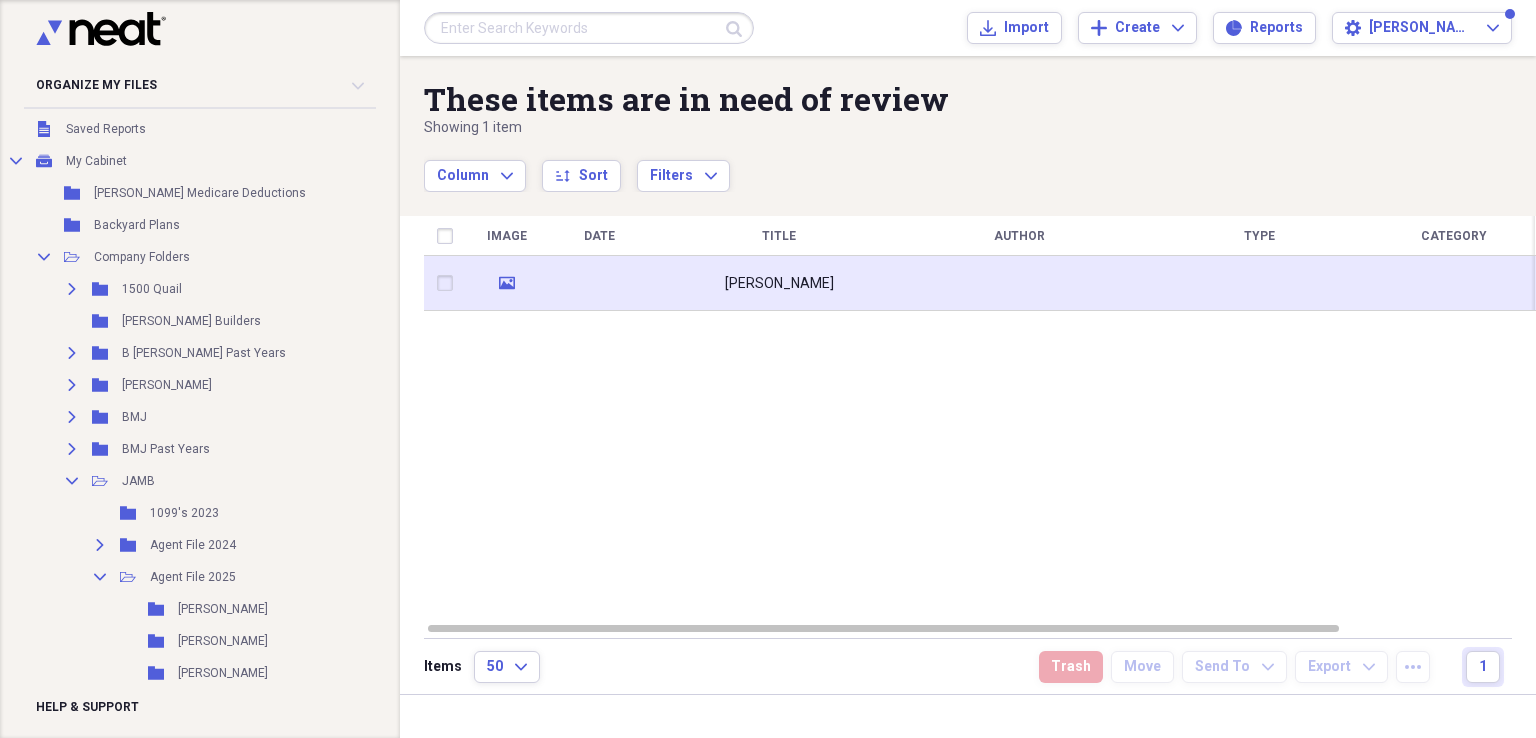 click 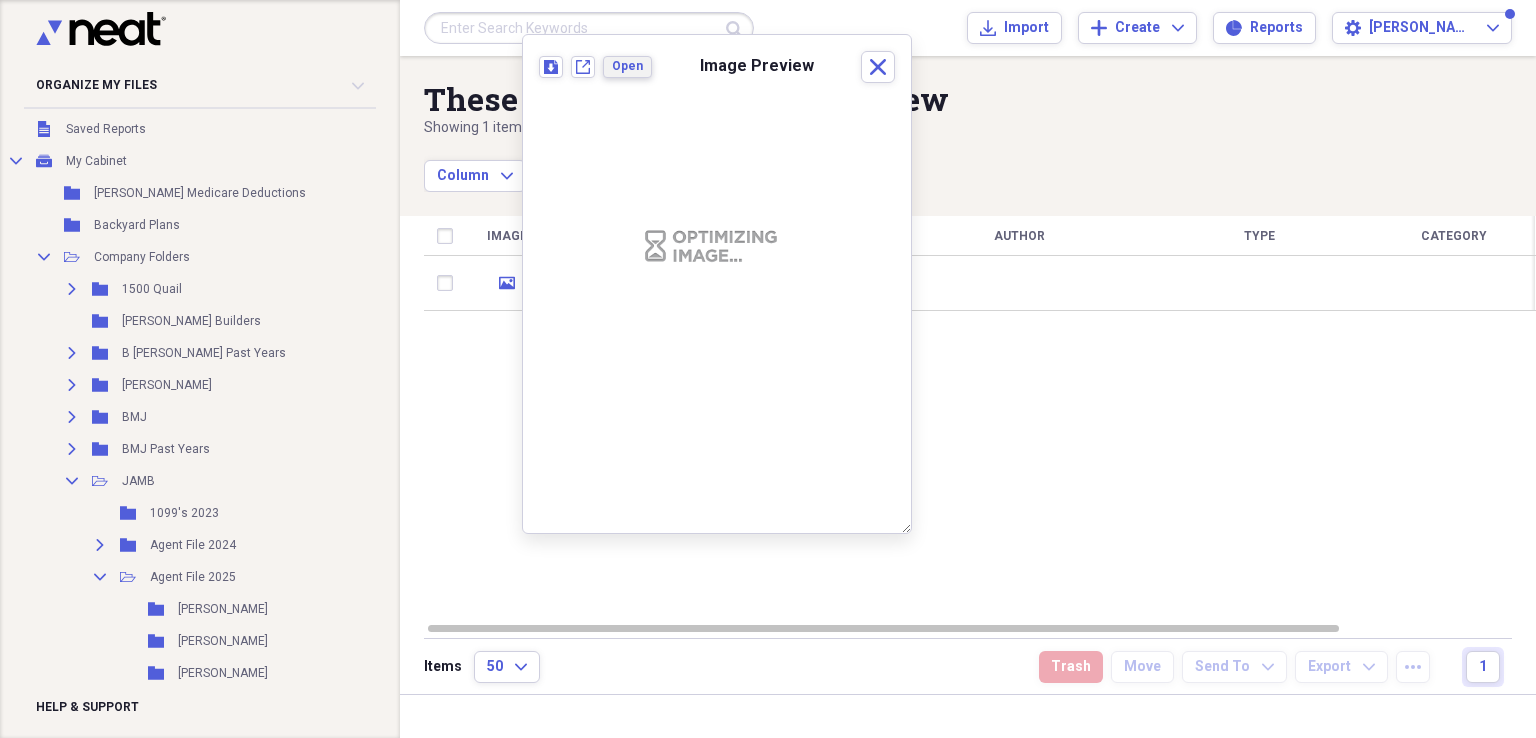 click on "Open" at bounding box center (627, 66) 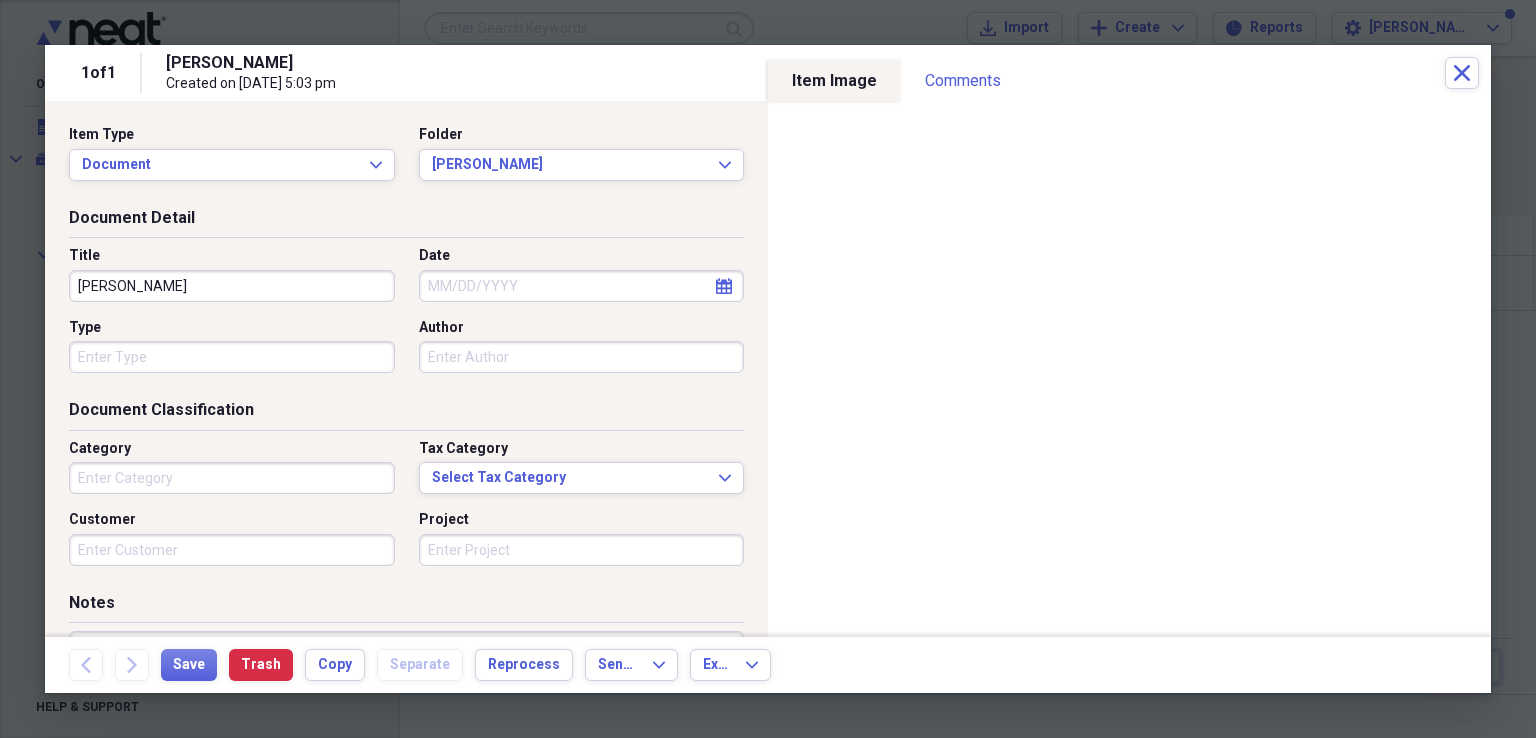click 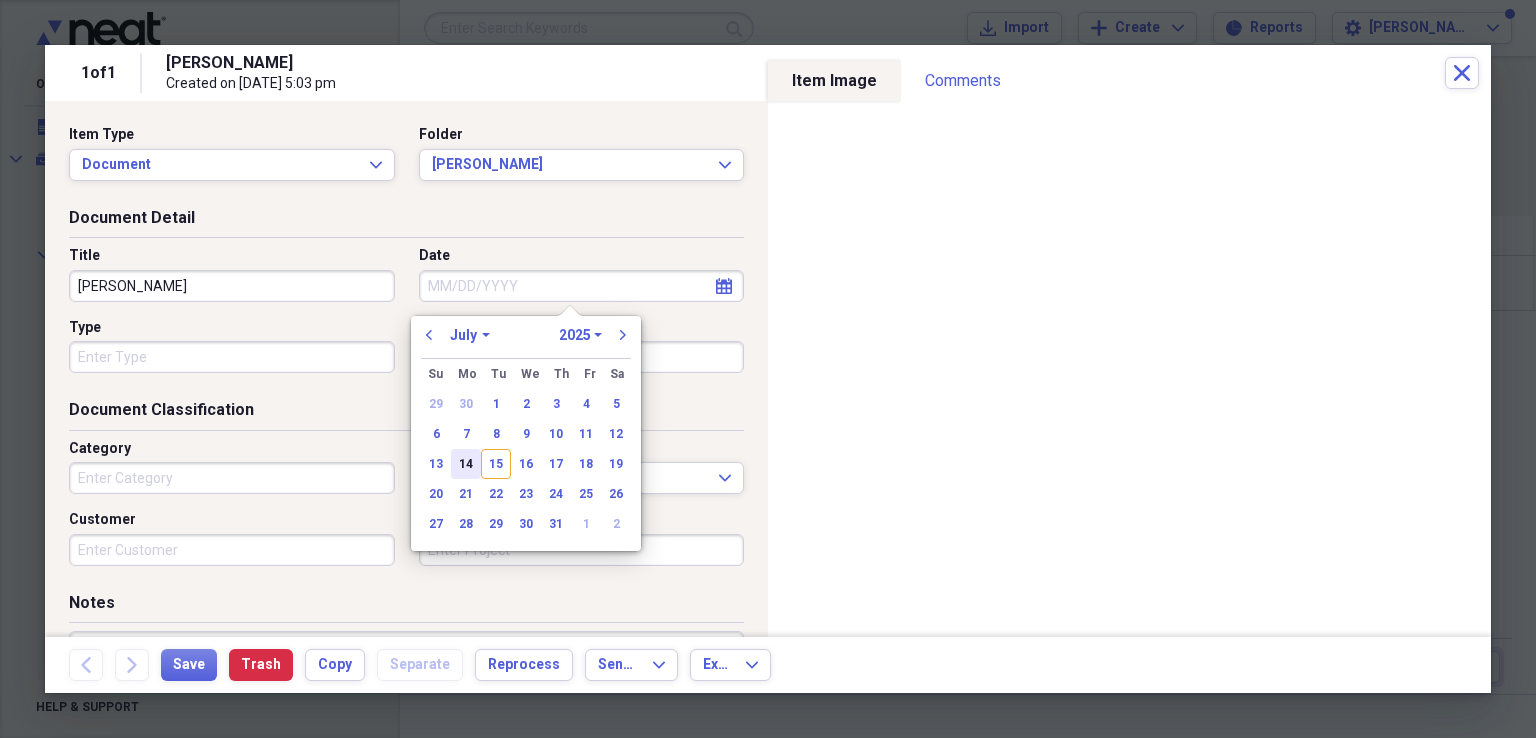 click on "14" at bounding box center [466, 464] 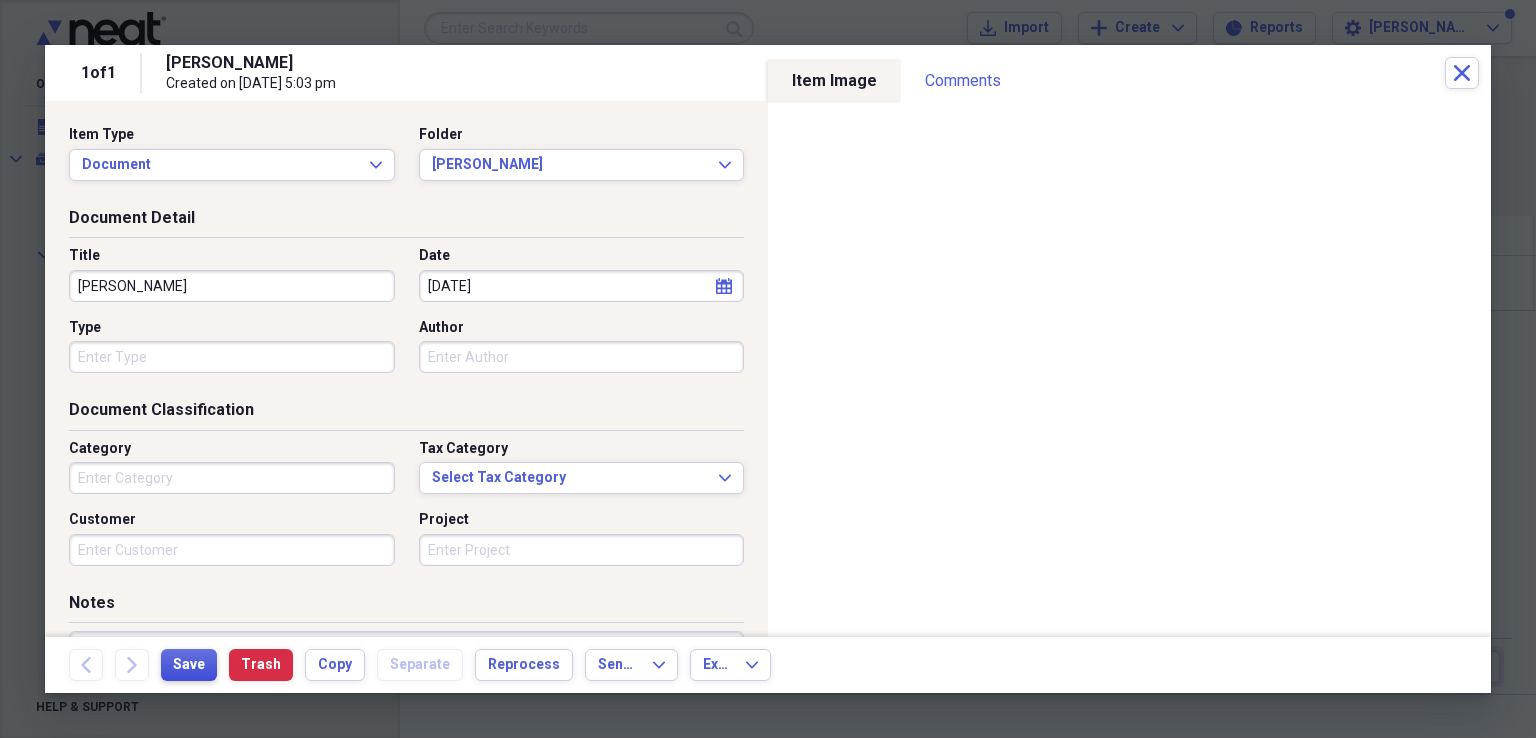 click on "Save" at bounding box center (189, 665) 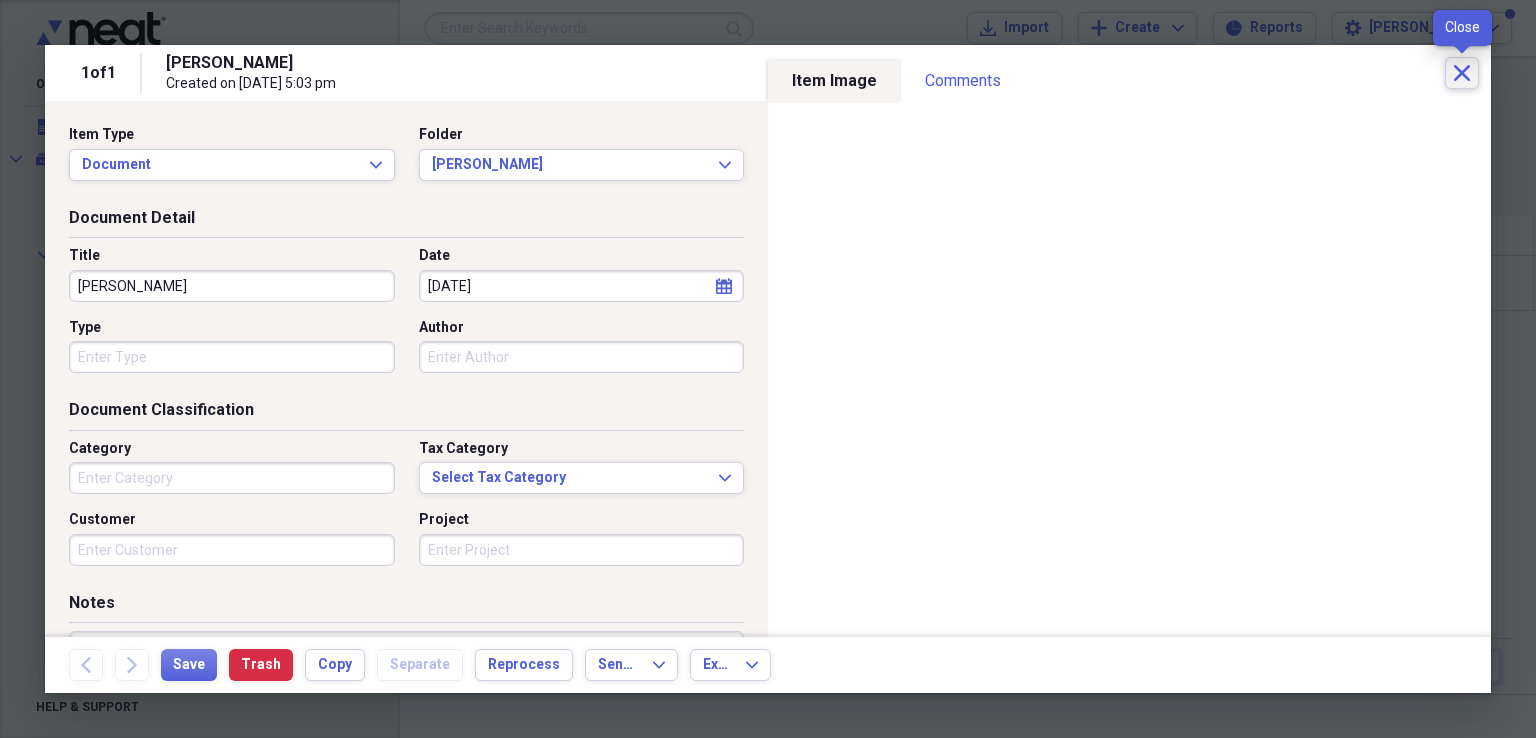 click 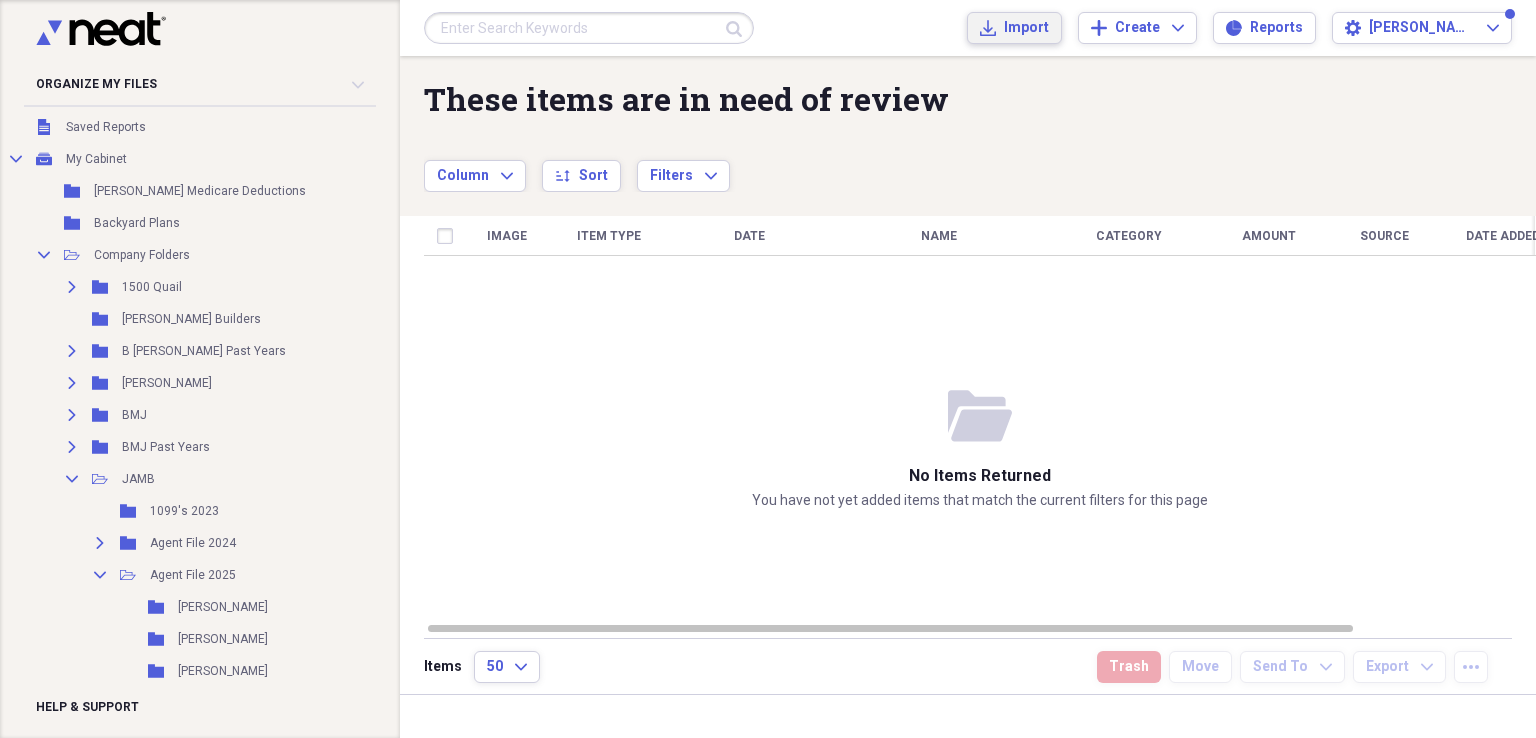 click on "Import" at bounding box center (1026, 28) 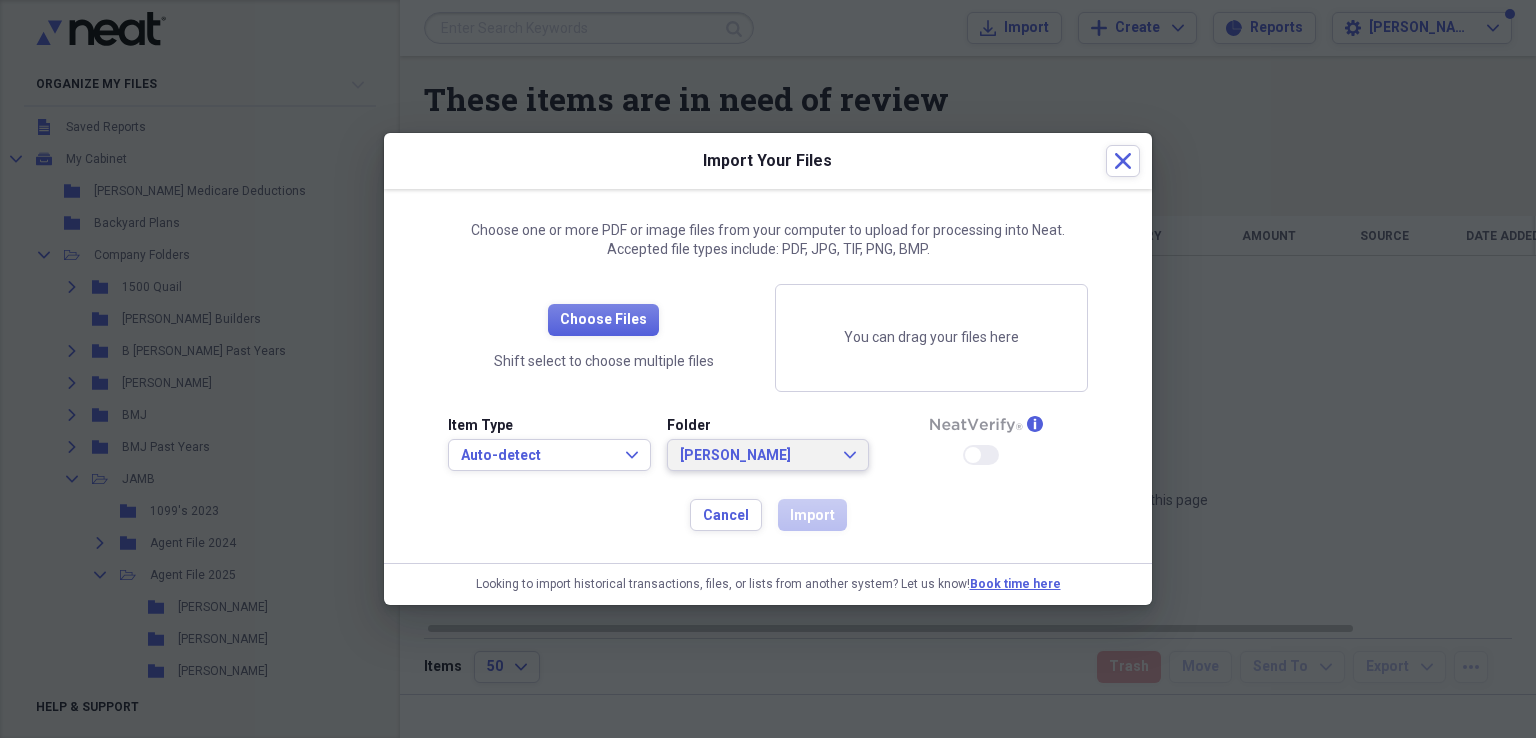 click on "[PERSON_NAME] Expand" at bounding box center (768, 456) 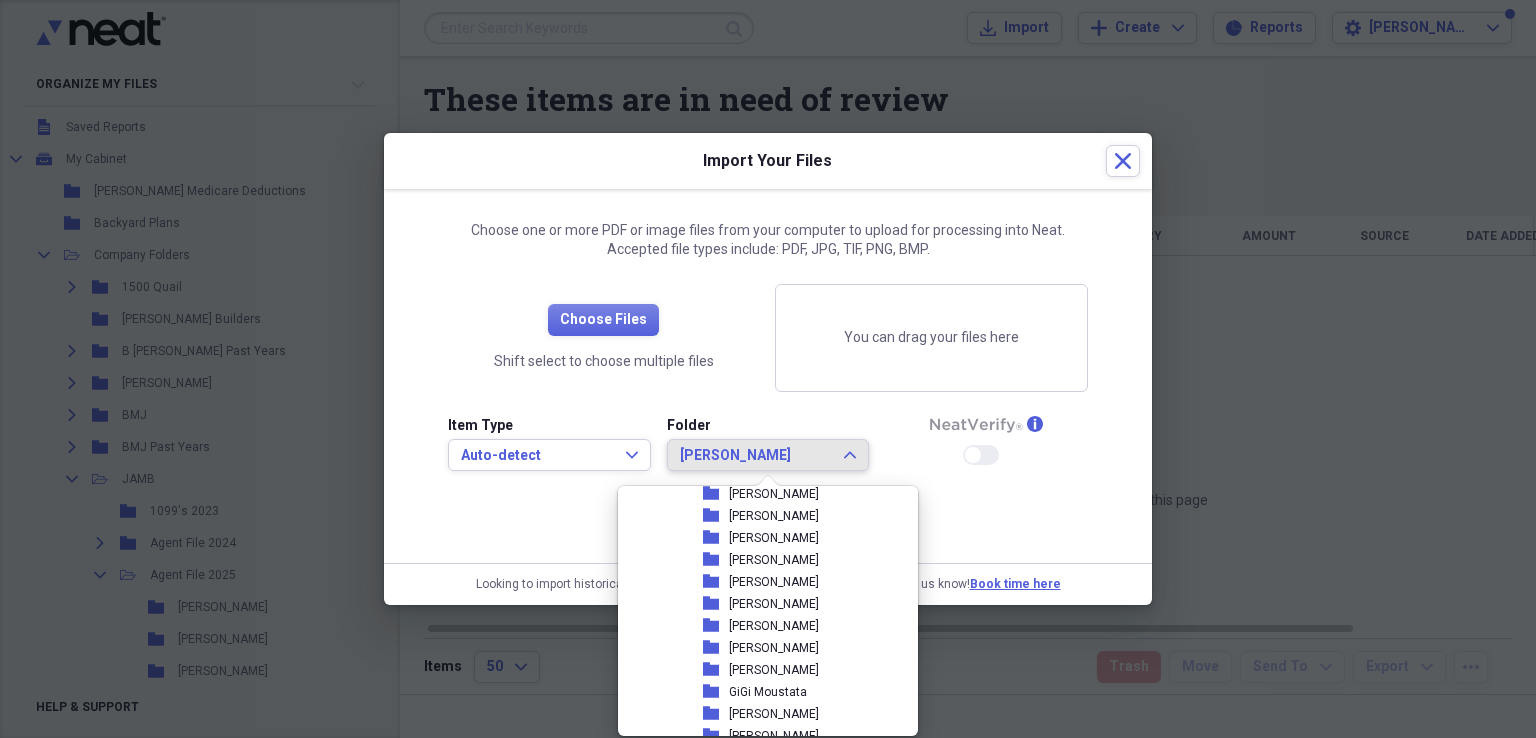scroll, scrollTop: 420, scrollLeft: 0, axis: vertical 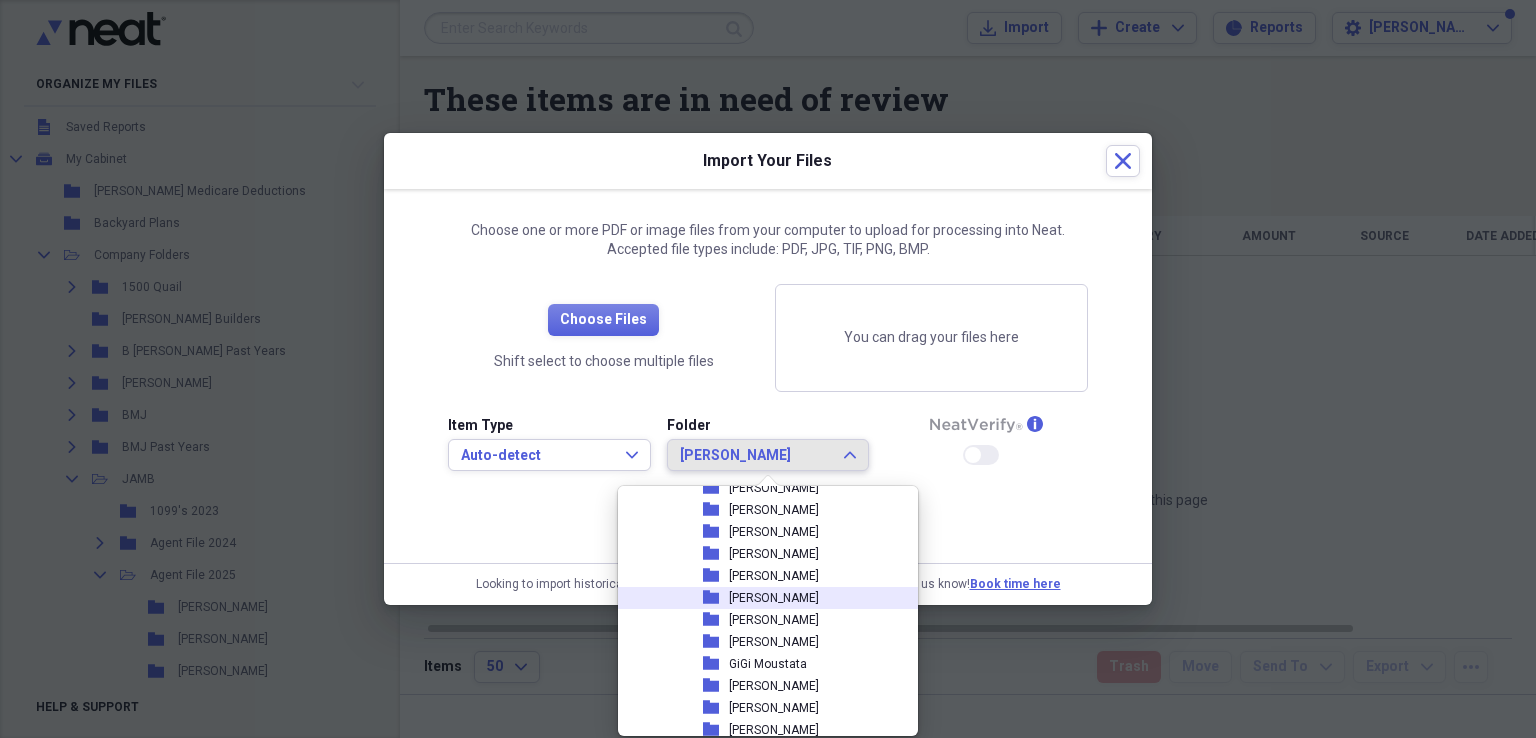 click on "[PERSON_NAME]" at bounding box center [774, 598] 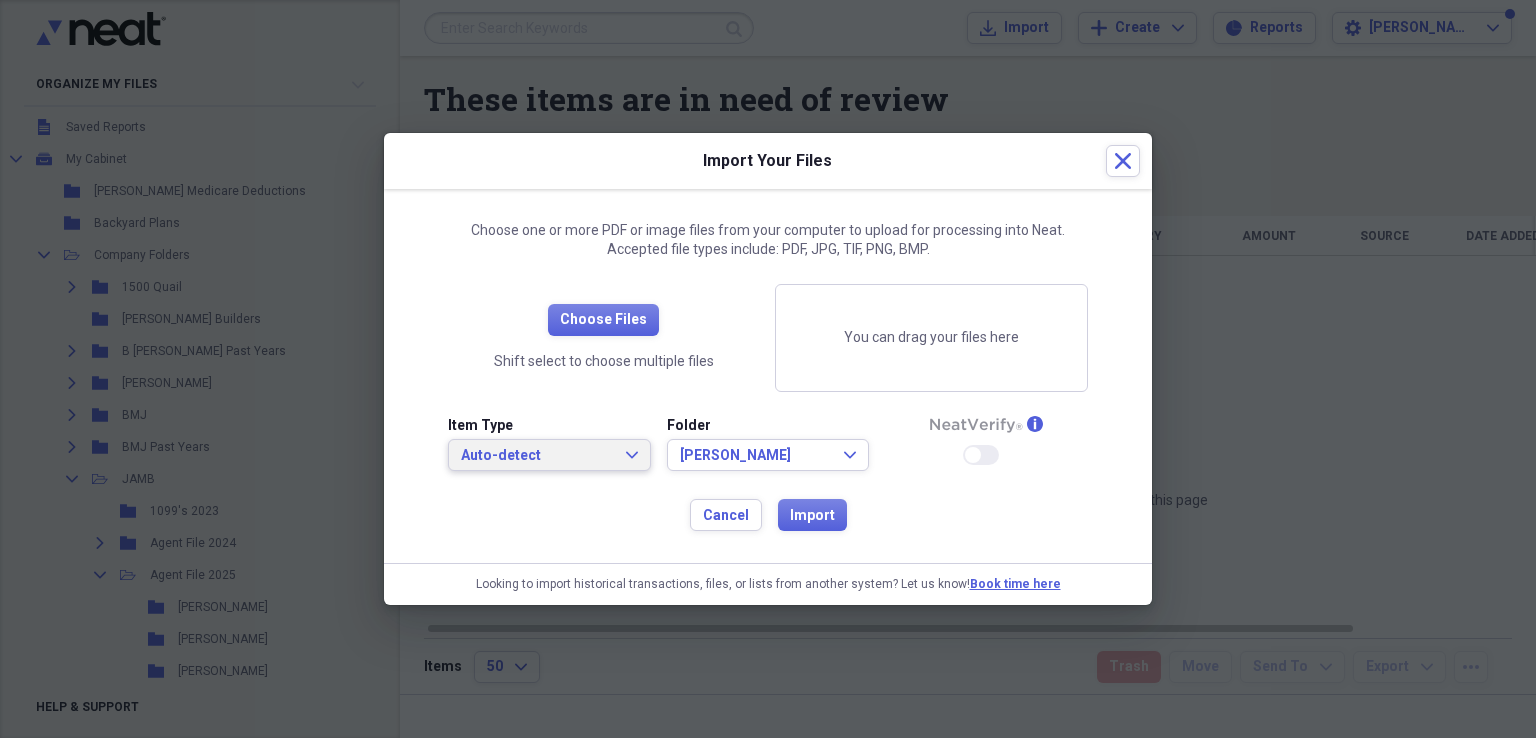 click on "Expand" 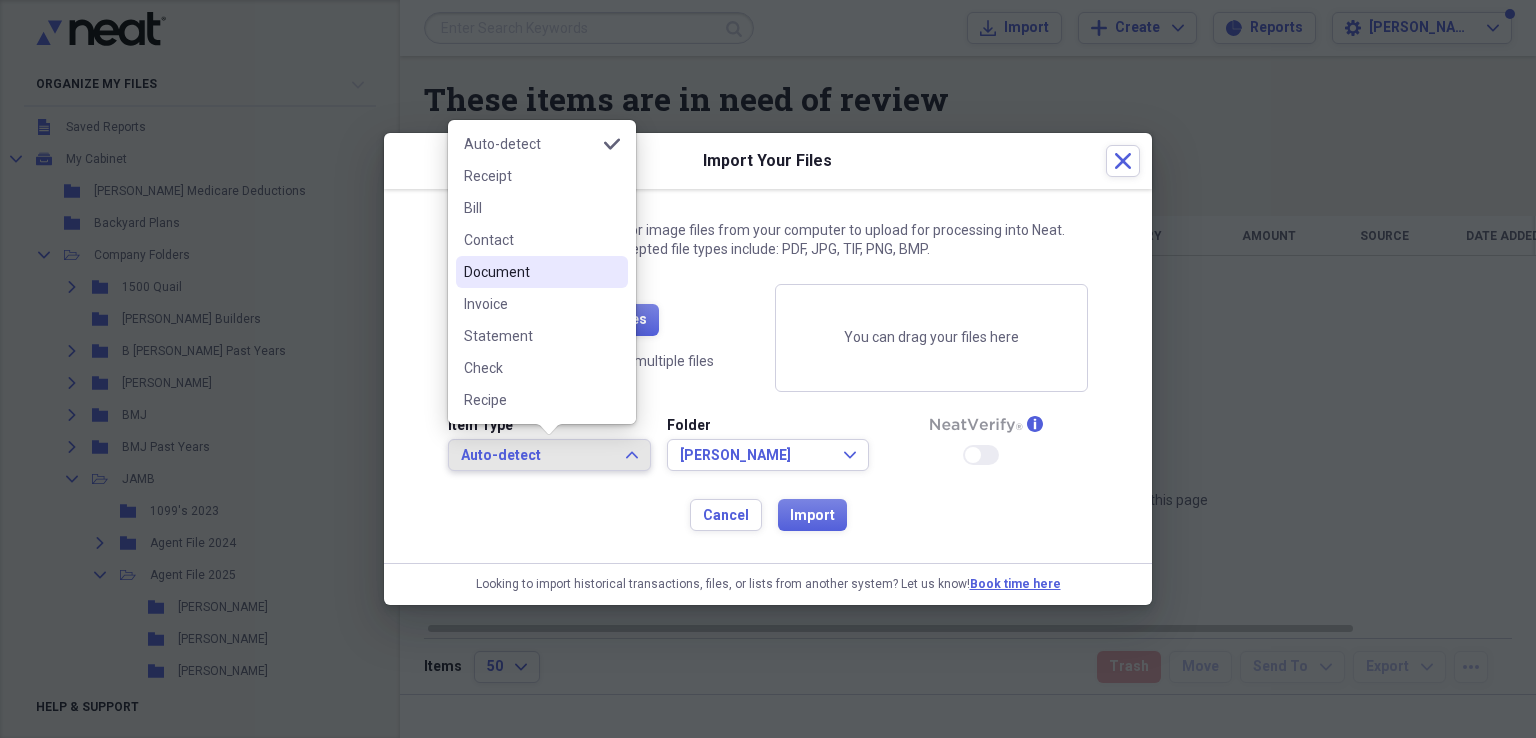 click on "Document" at bounding box center [530, 272] 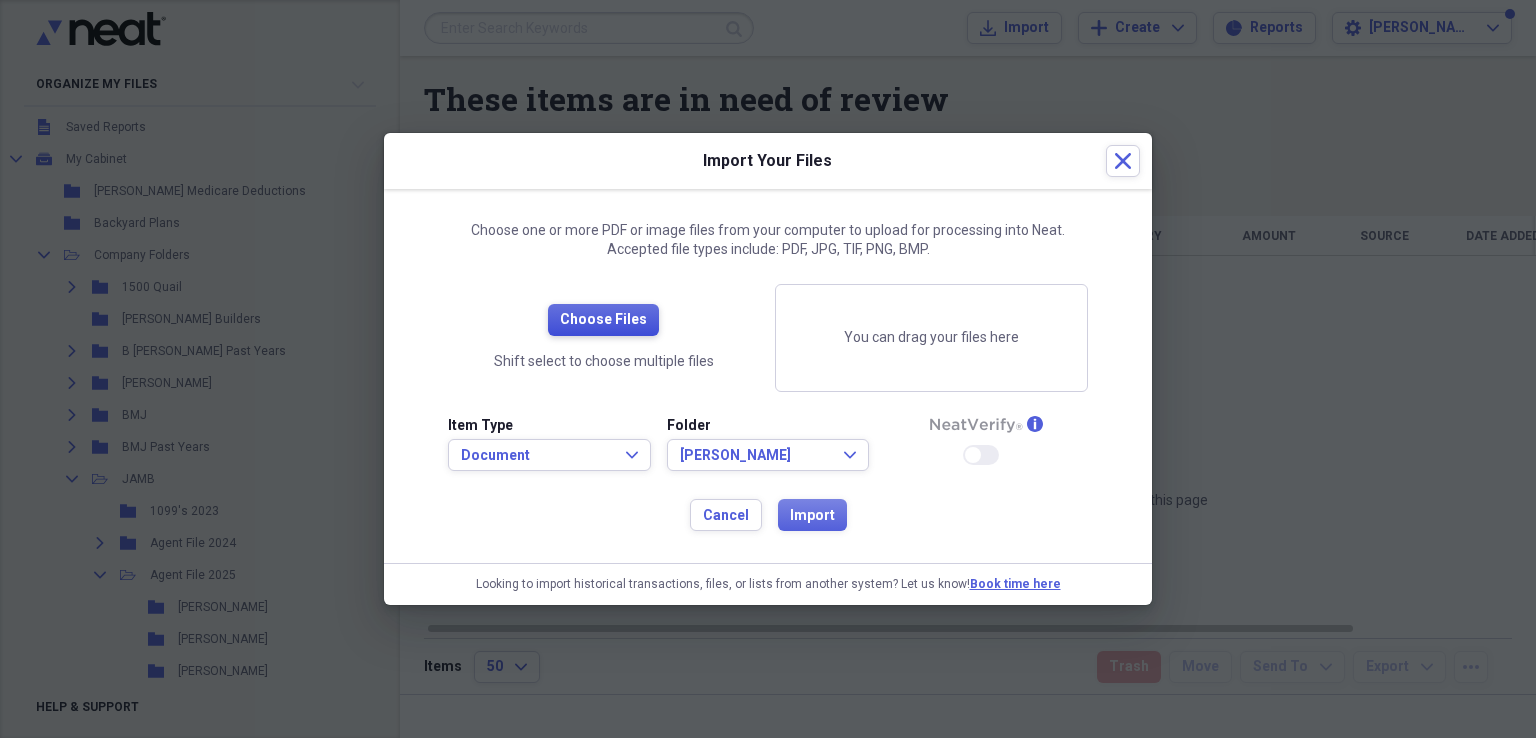 click on "Choose Files" at bounding box center (603, 320) 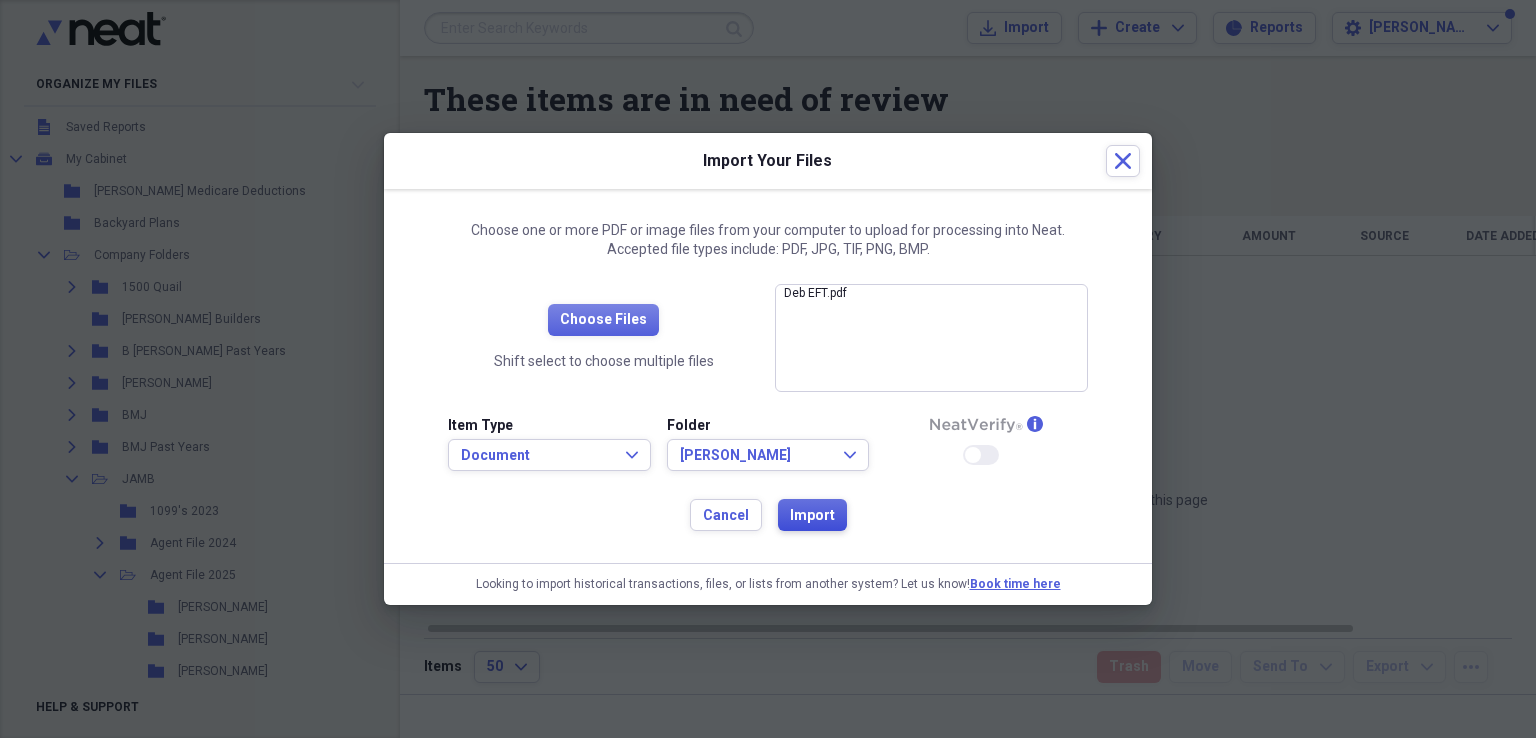 click on "Import" at bounding box center [812, 516] 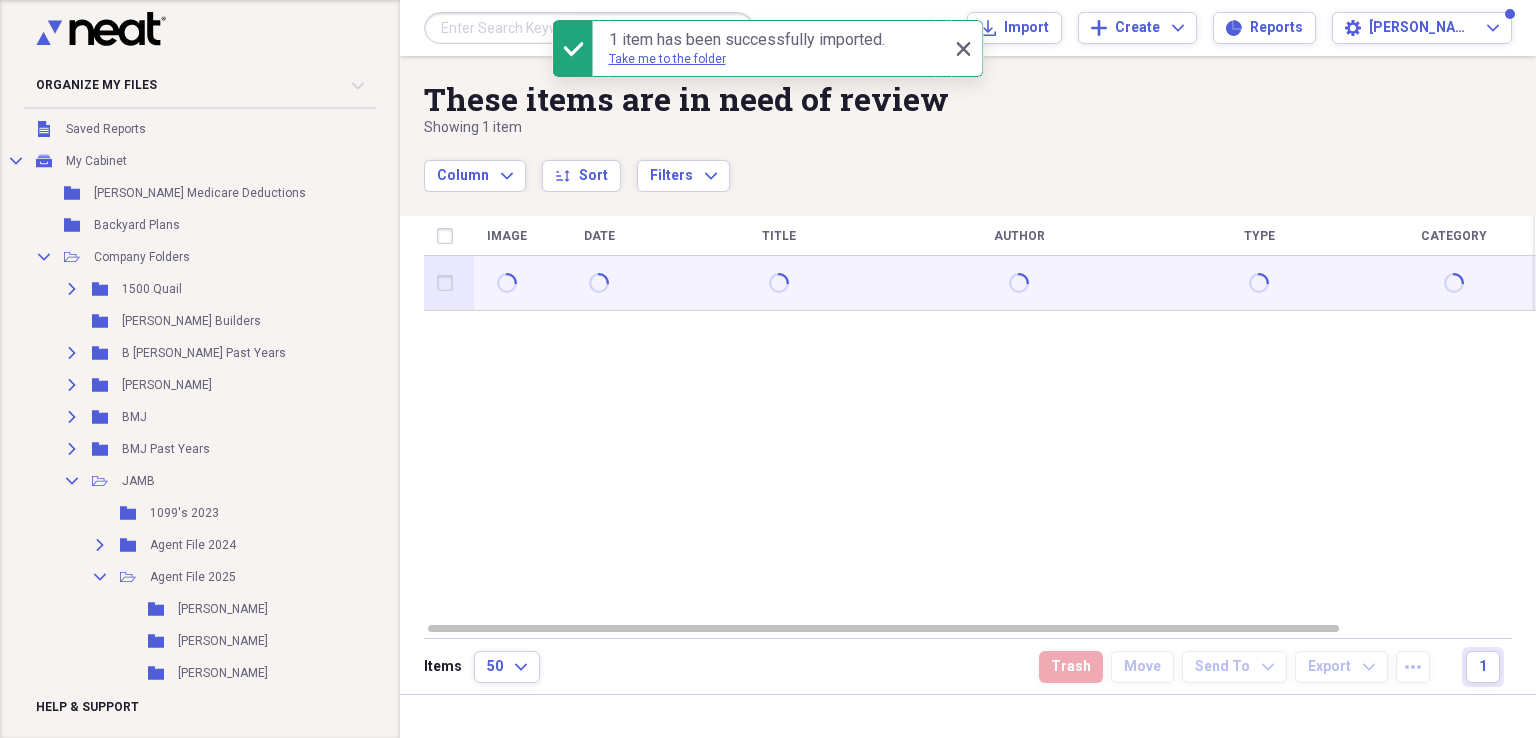click at bounding box center (449, 283) 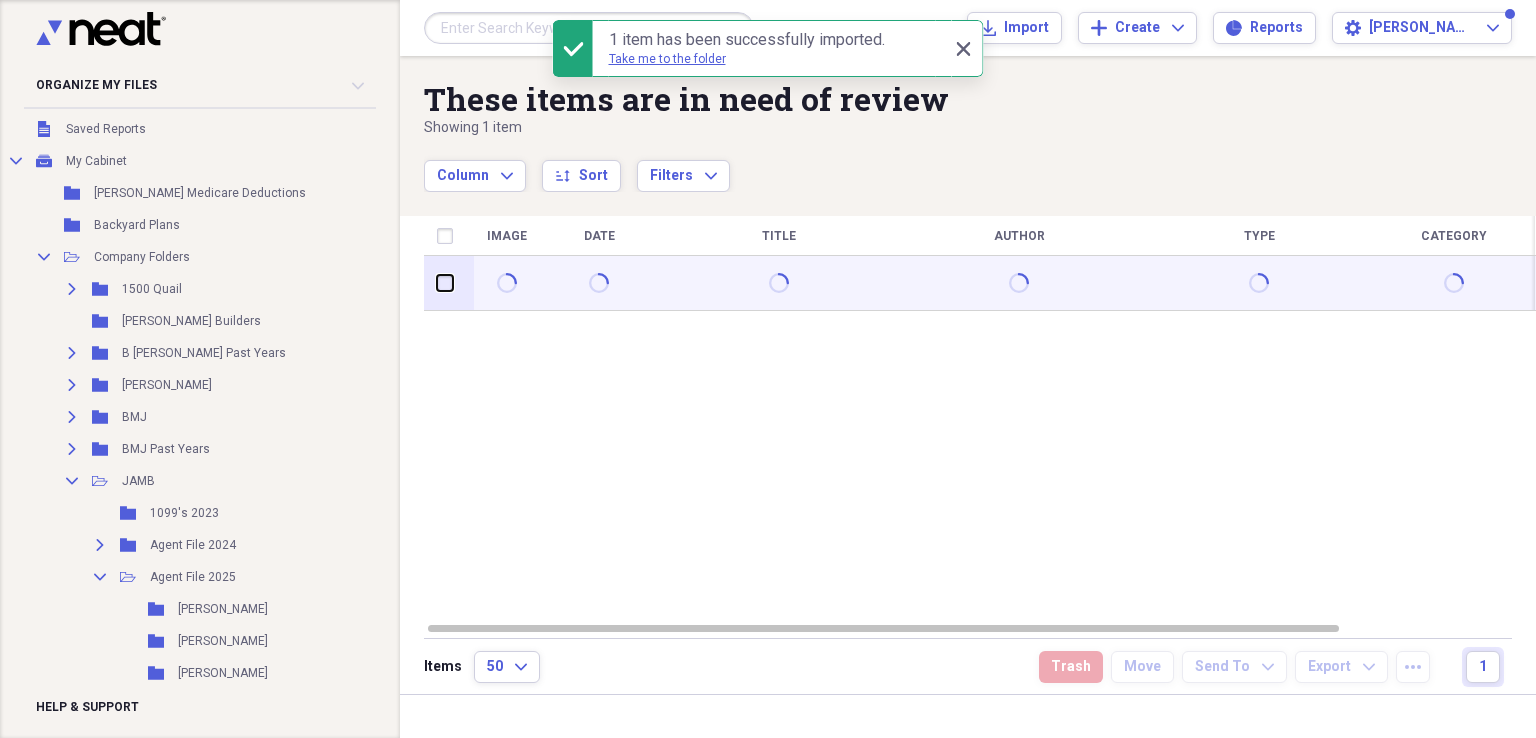 click at bounding box center [437, 283] 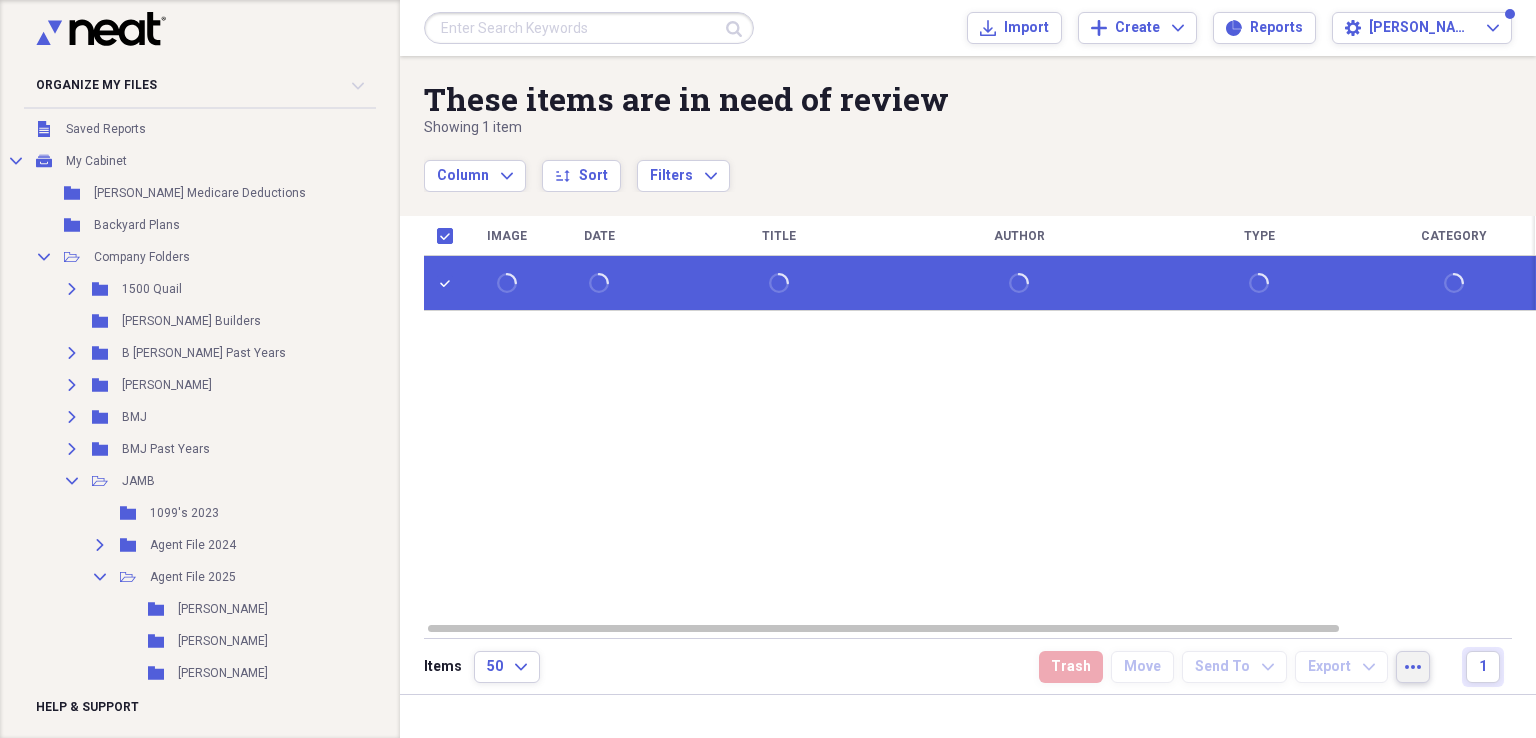 click on "more" 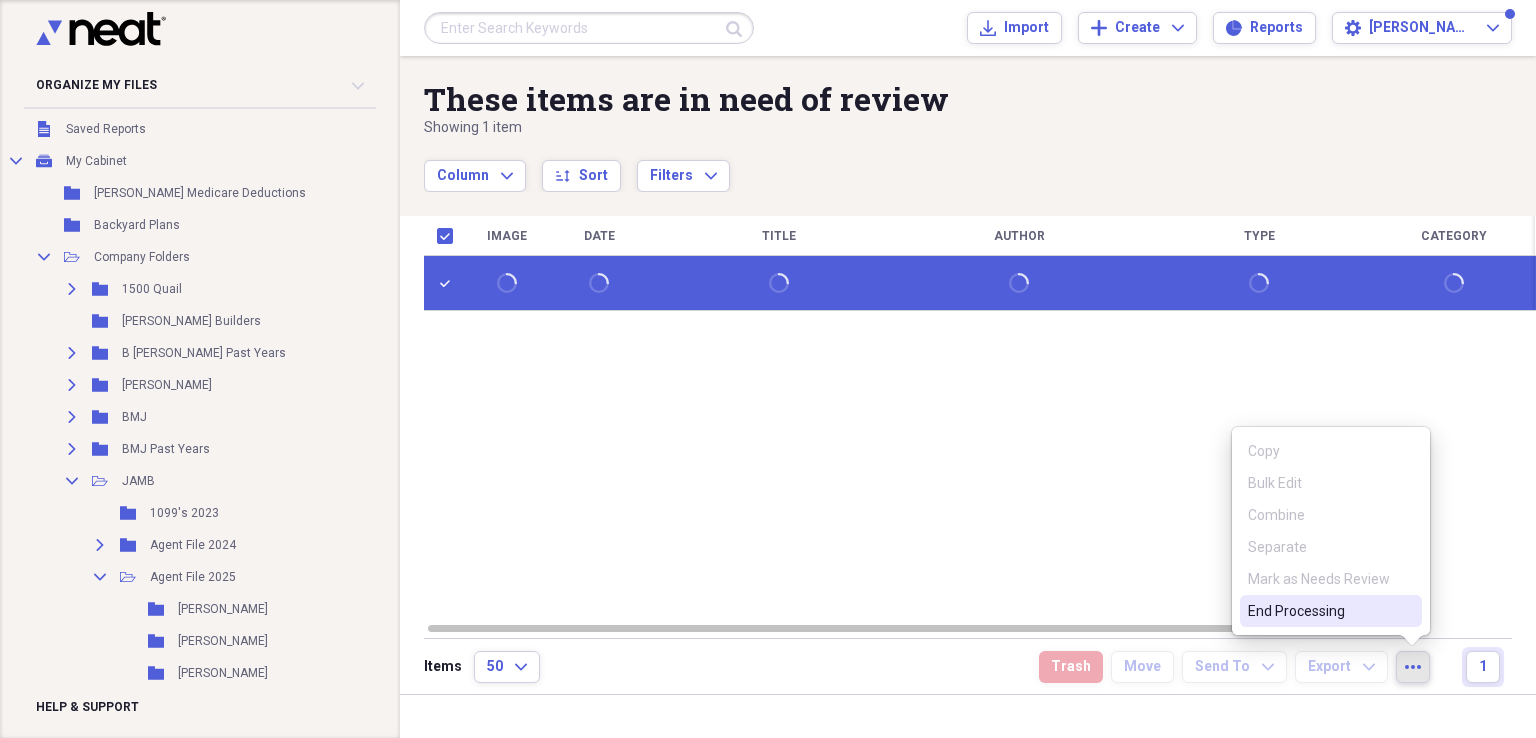 click on "End Processing" at bounding box center (1319, 611) 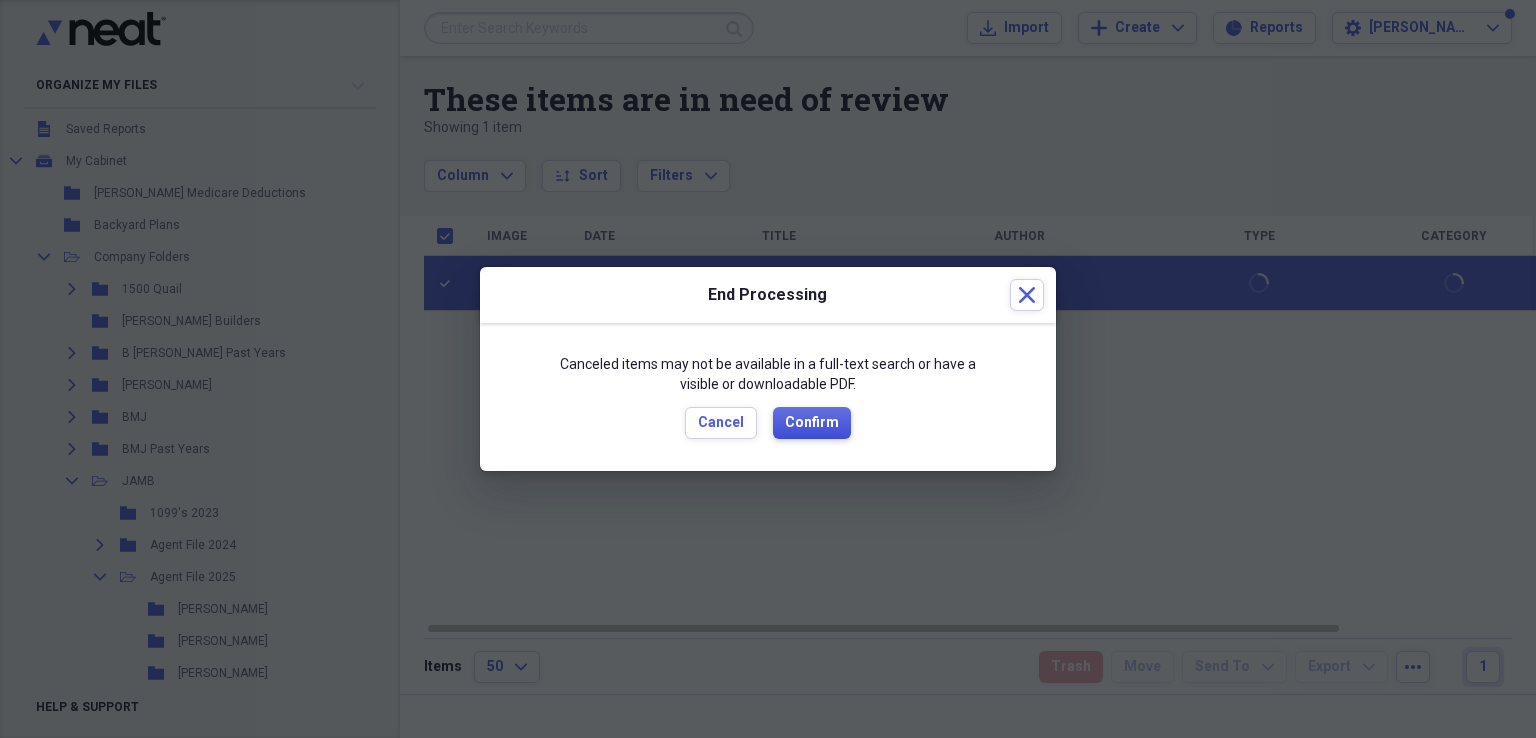 click on "Confirm" at bounding box center [812, 423] 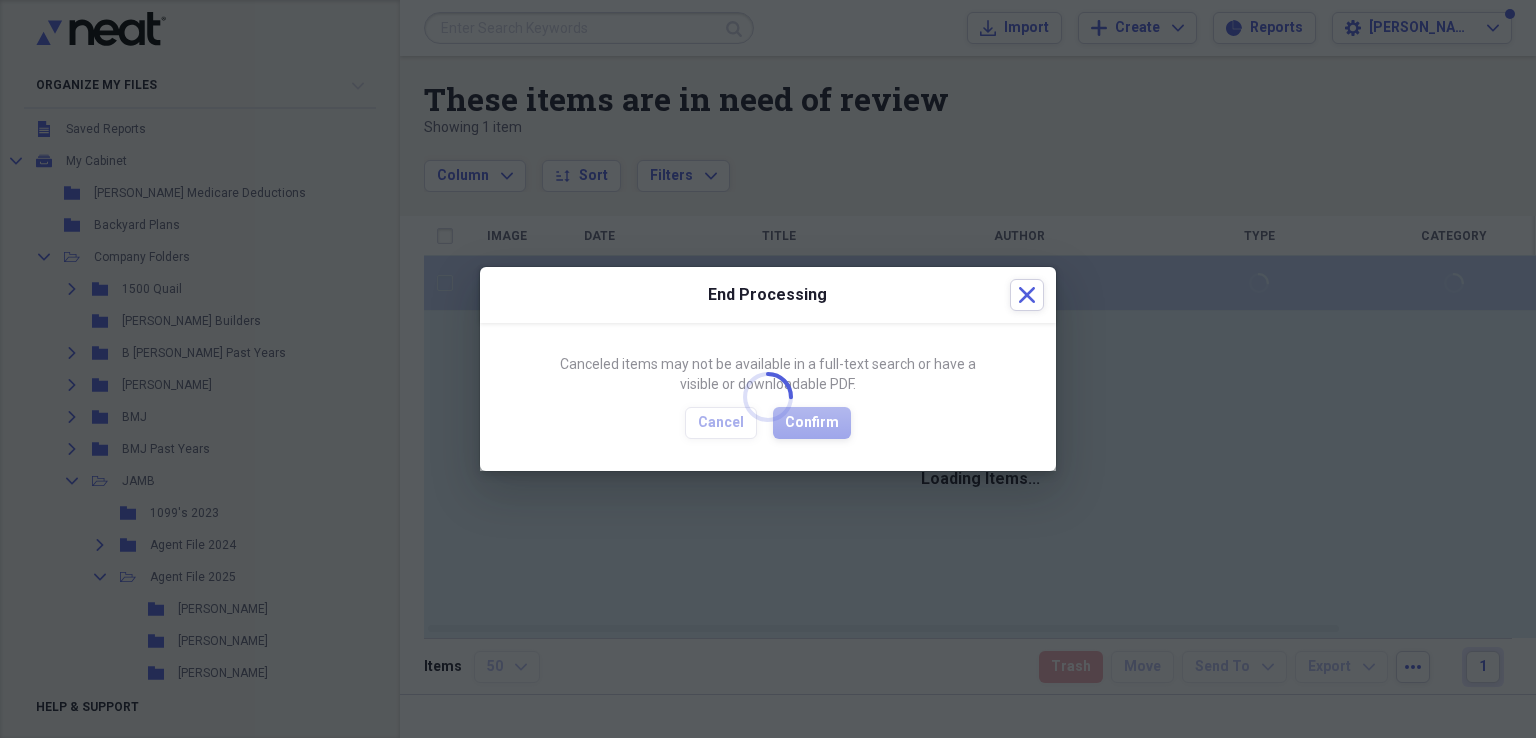 checkbox on "false" 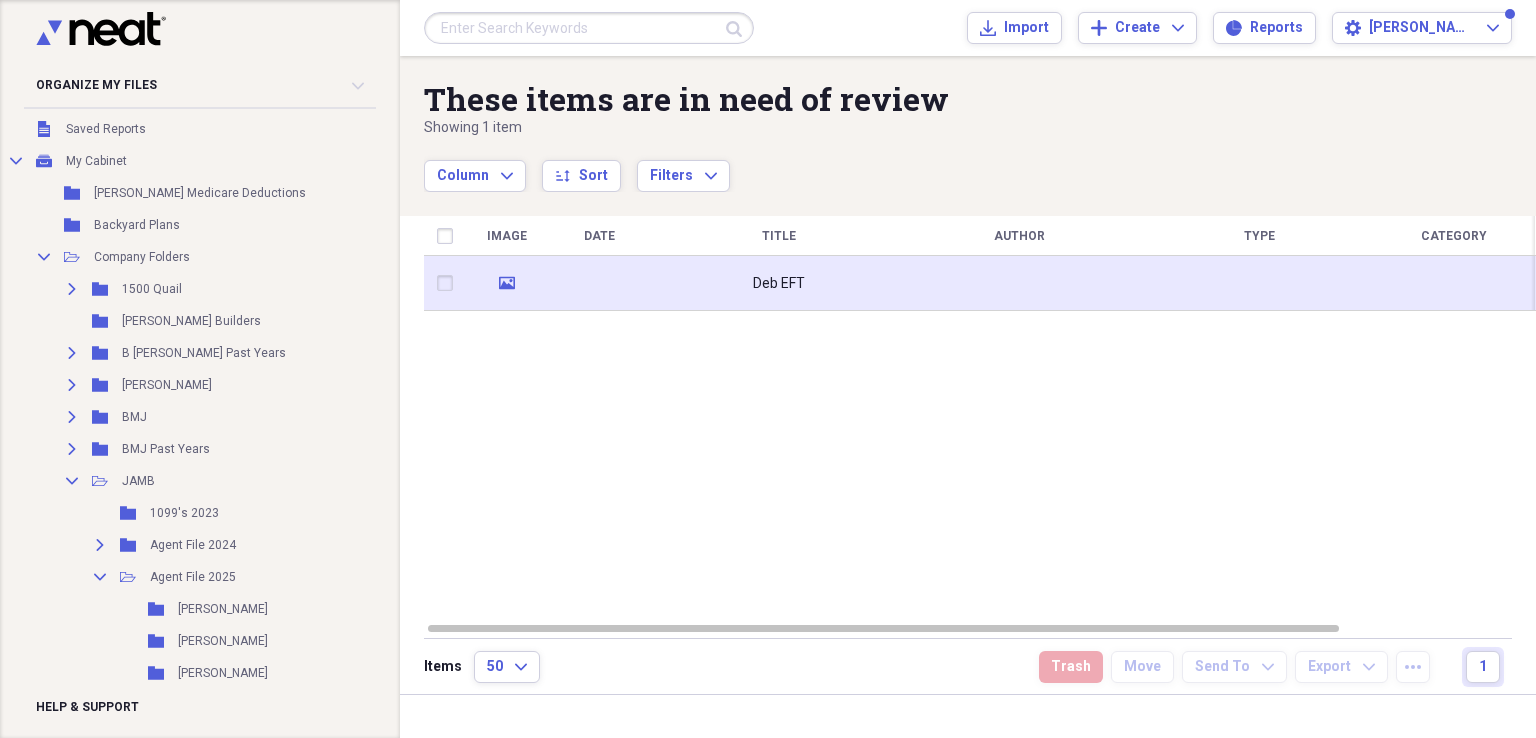 click on "media" 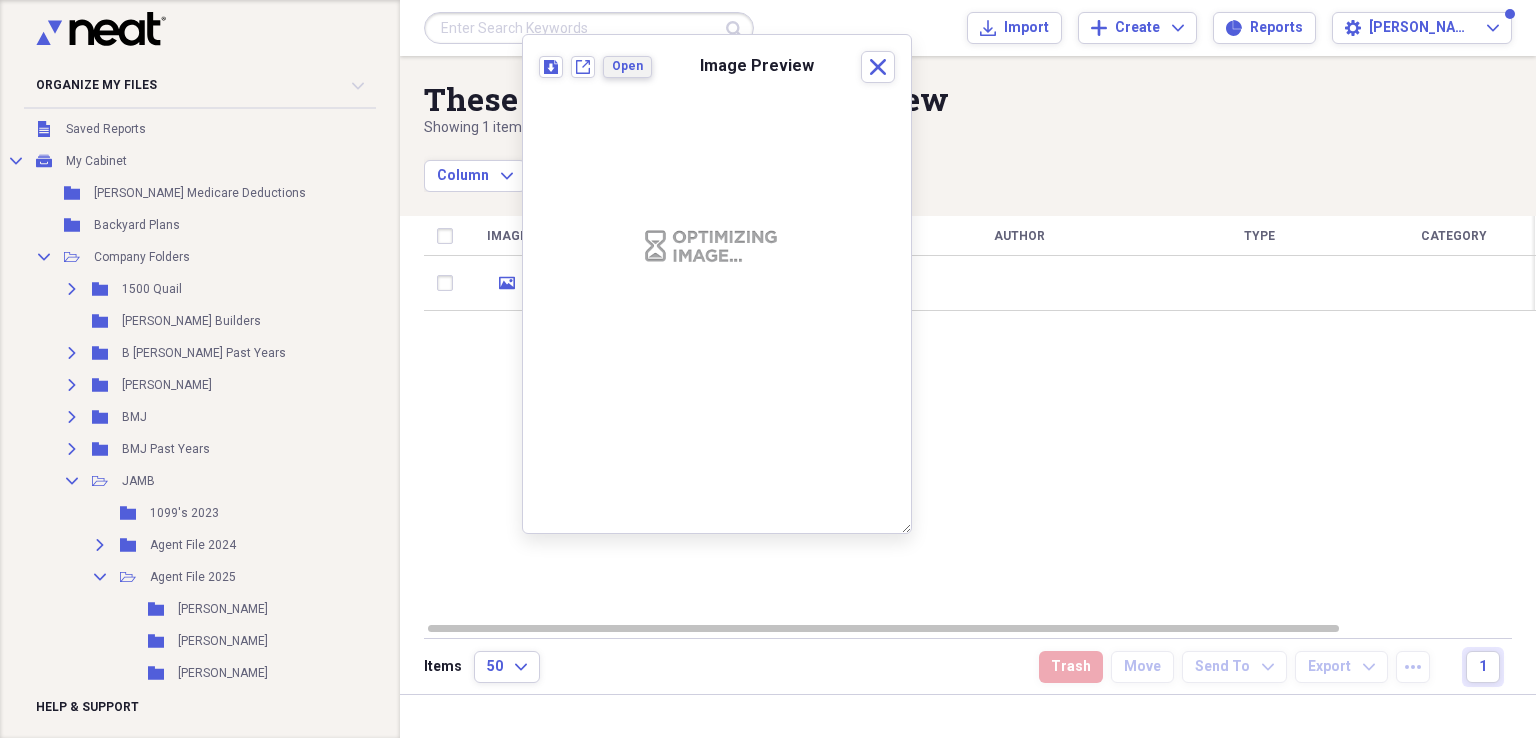 click on "Open" at bounding box center [627, 66] 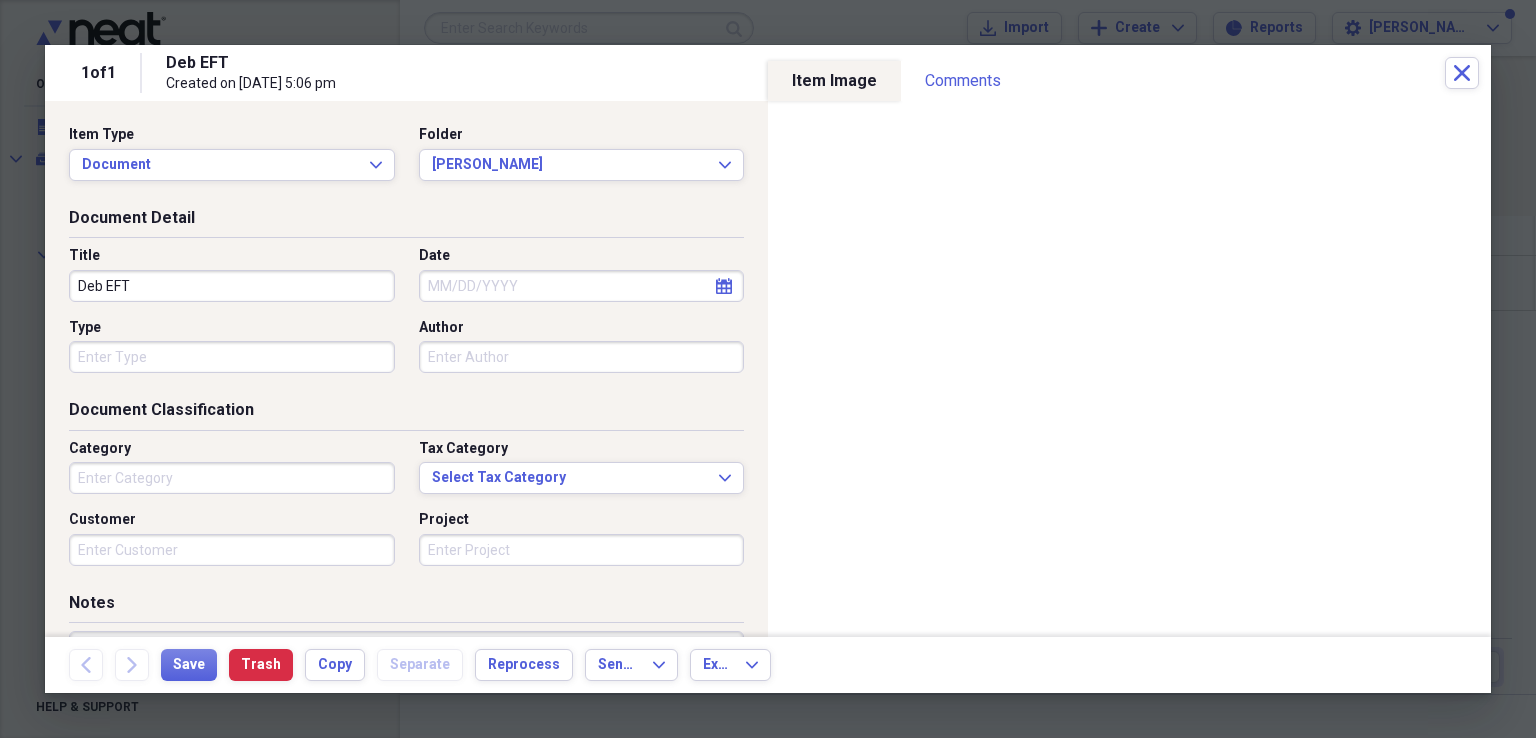 click on "calendar Calendar" at bounding box center (724, 286) 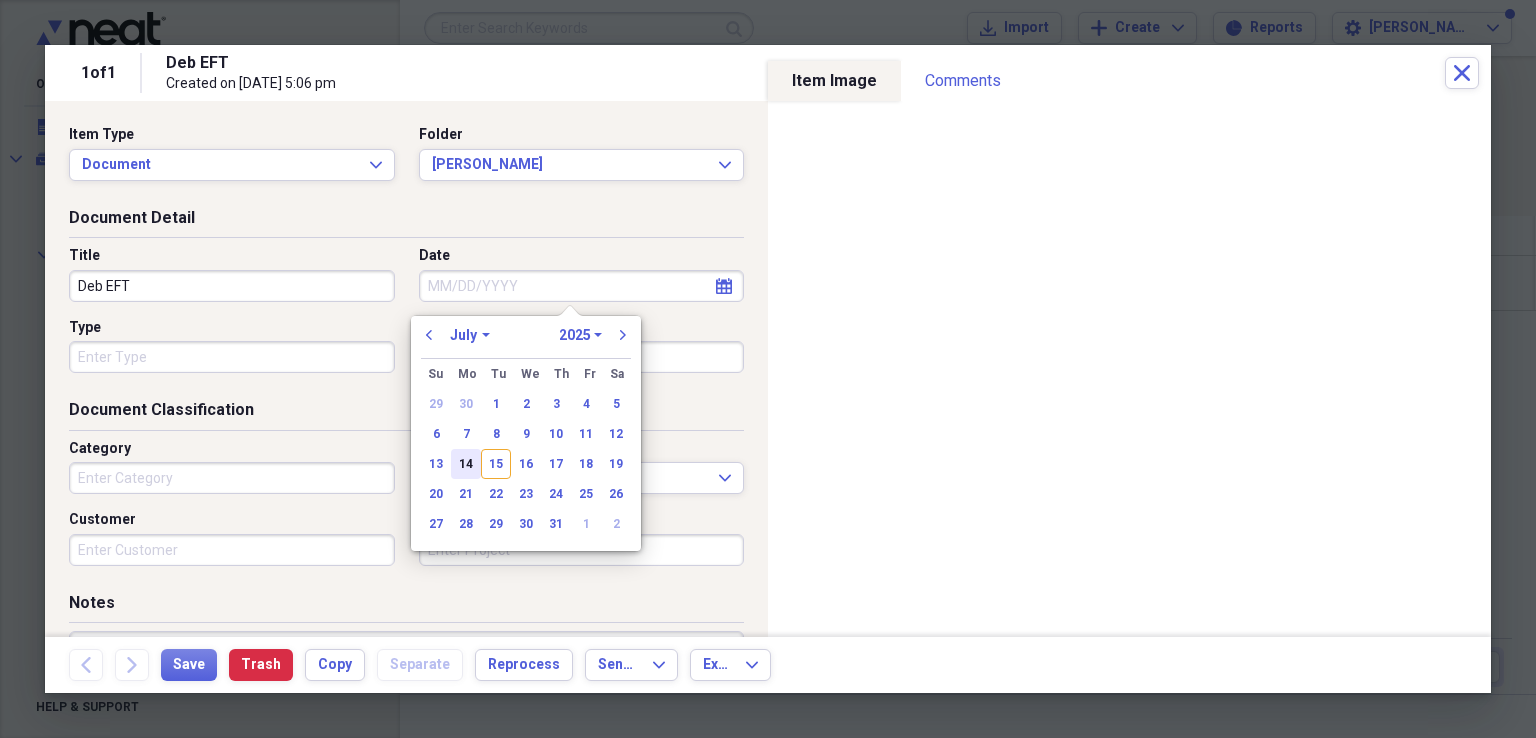 click on "14" at bounding box center (466, 464) 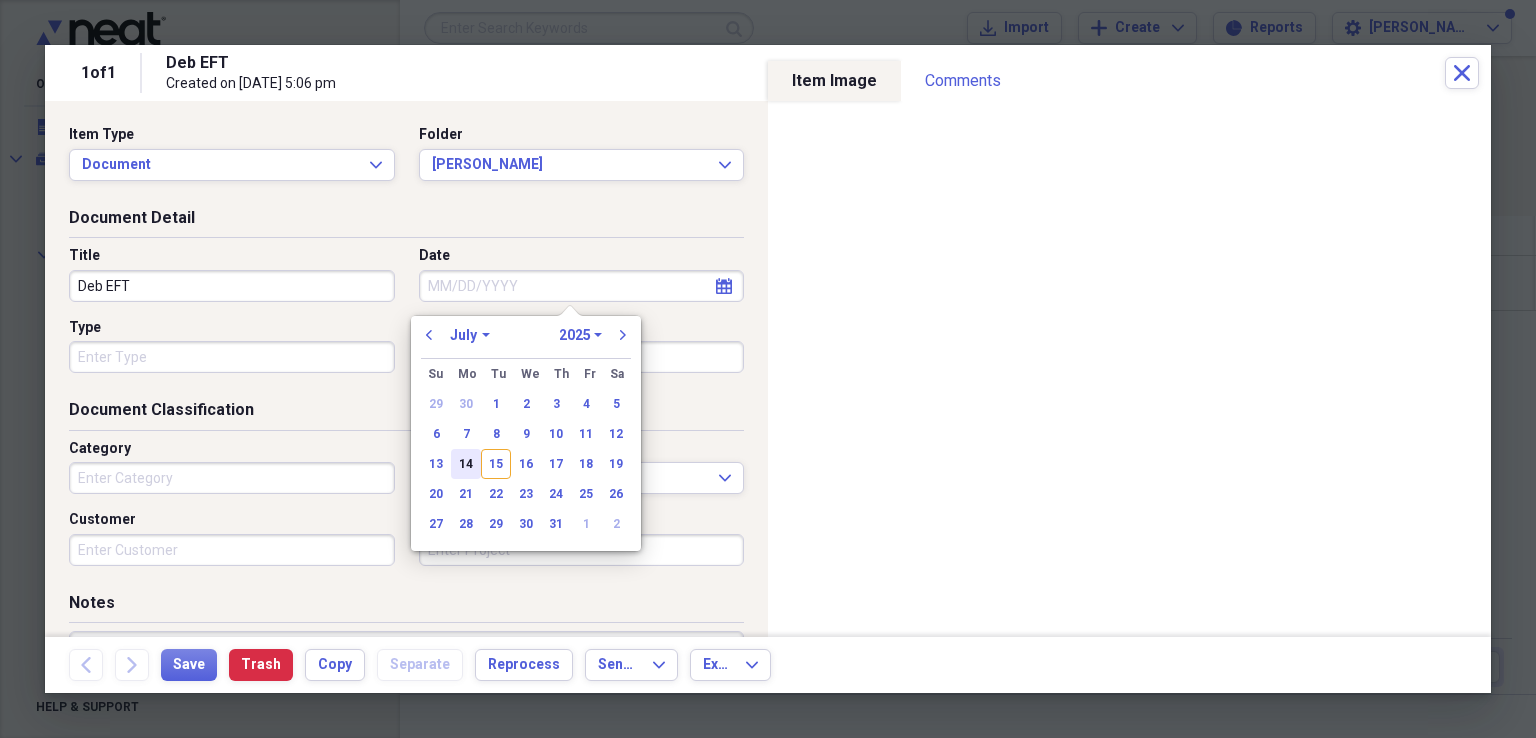 type on "[DATE]" 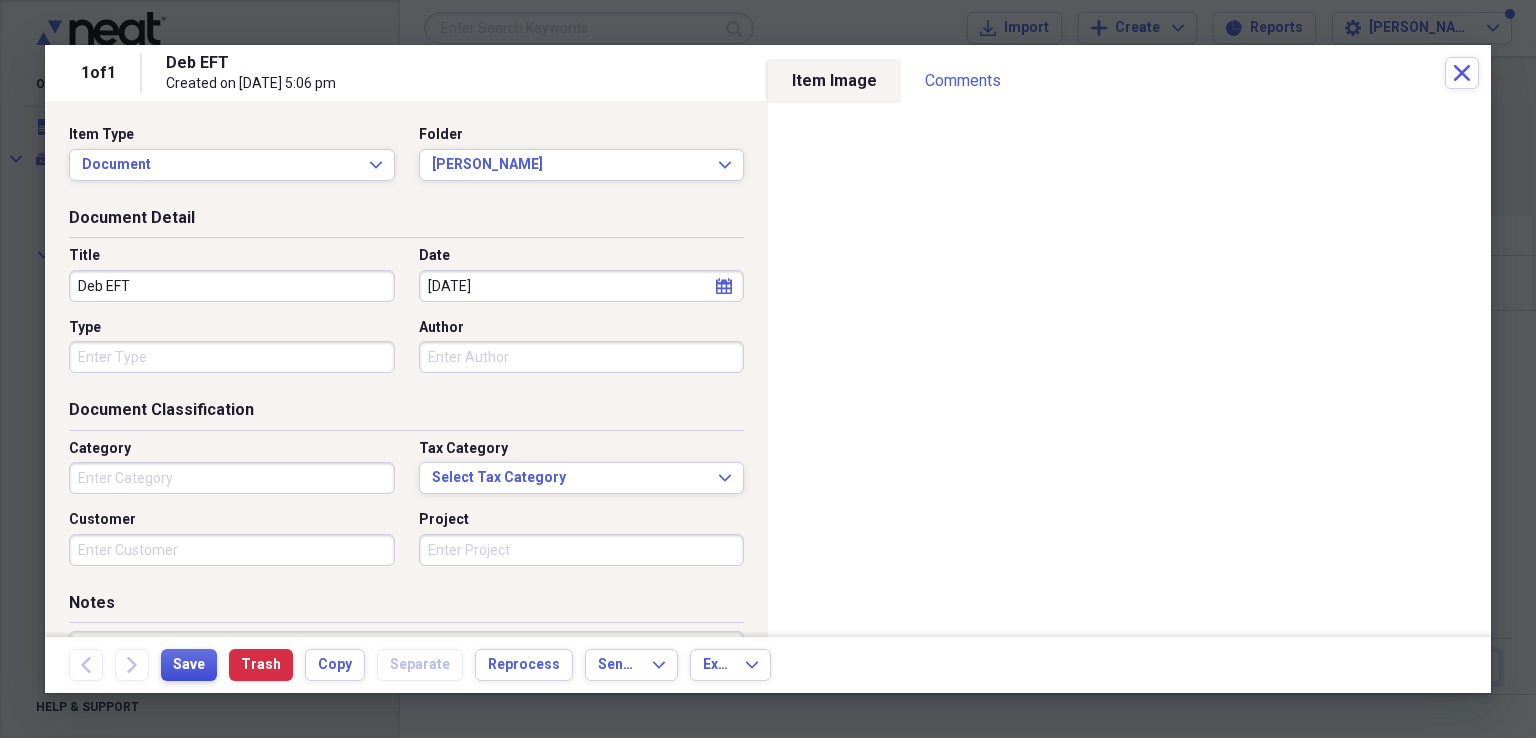 click on "Save" at bounding box center (189, 665) 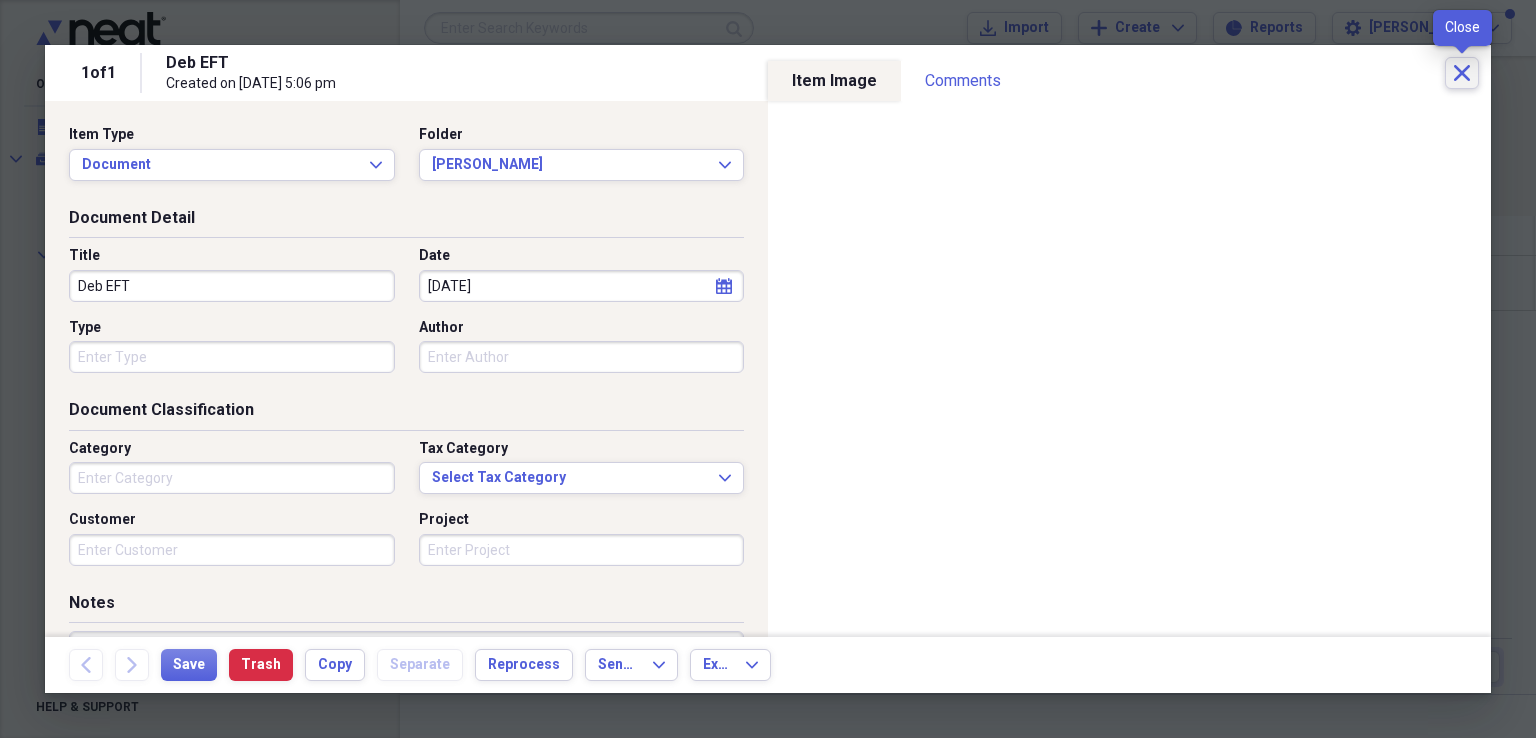 click 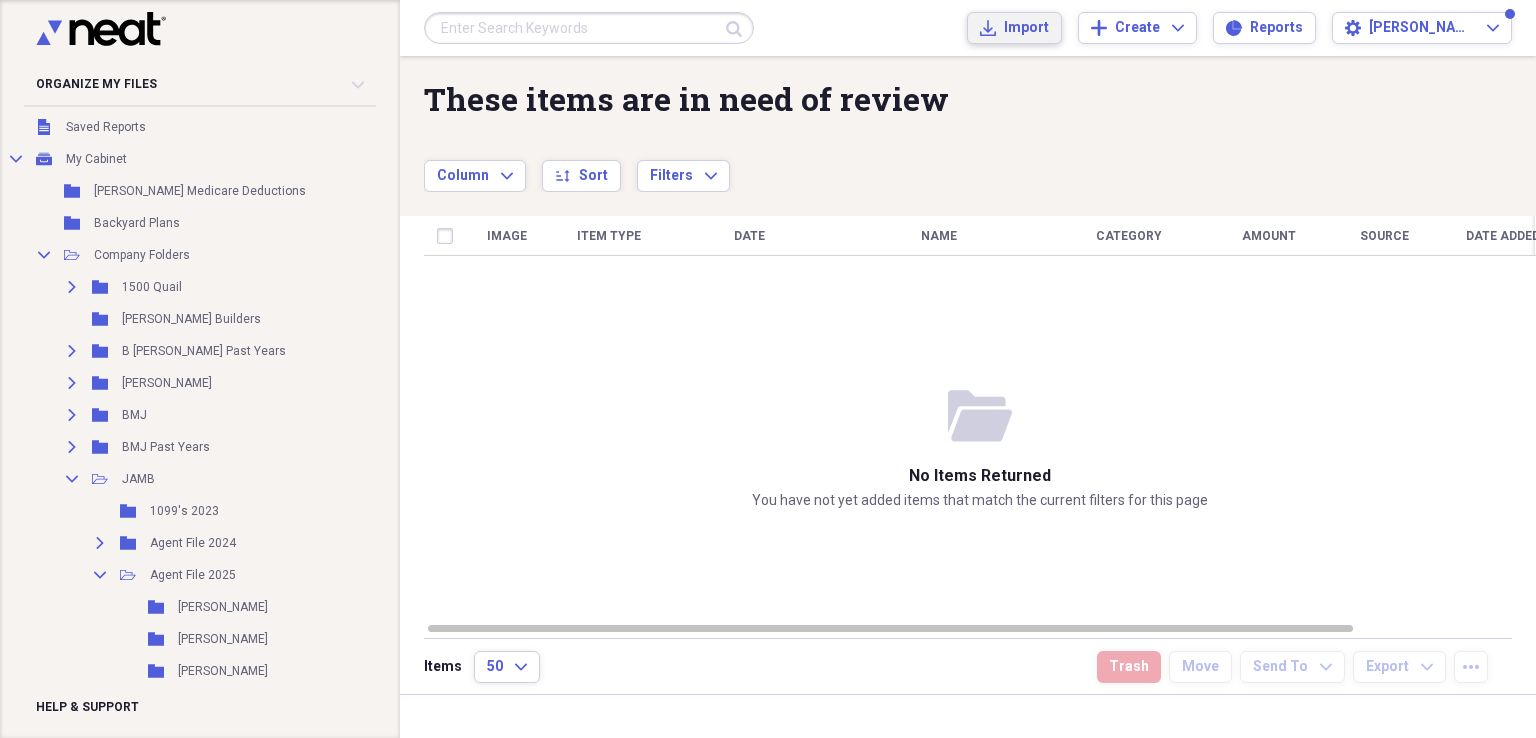 click on "Import" at bounding box center (1026, 28) 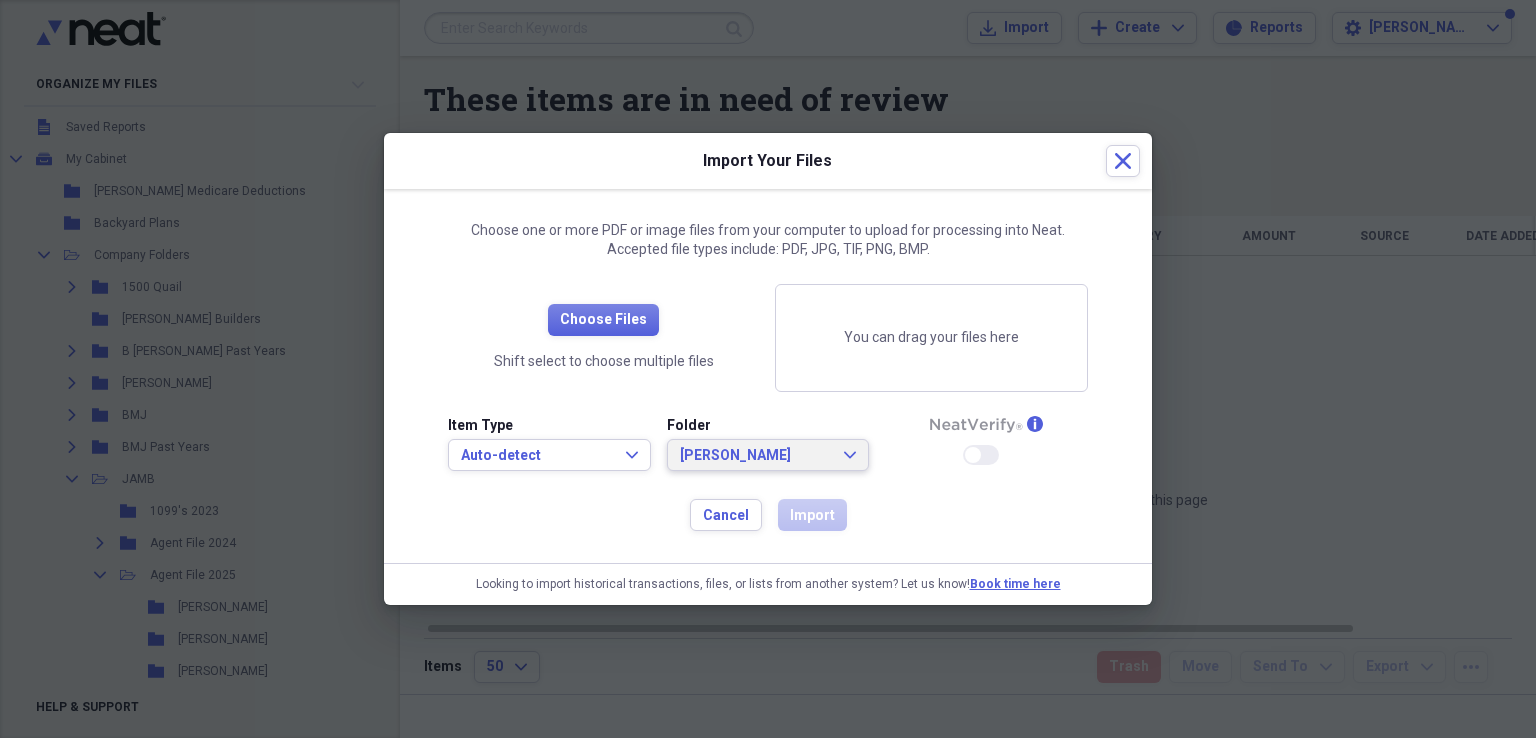 click on "Expand" 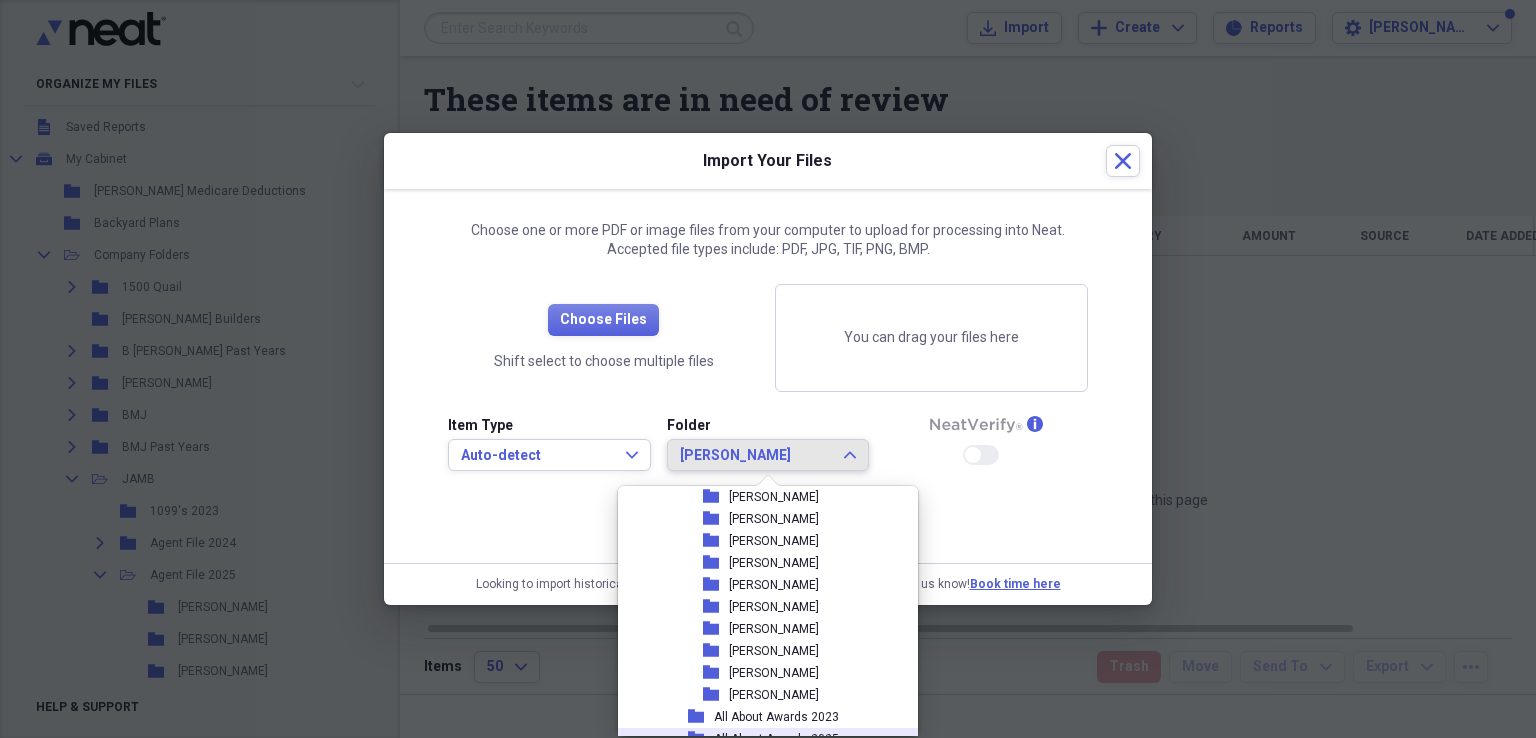 scroll, scrollTop: 914, scrollLeft: 0, axis: vertical 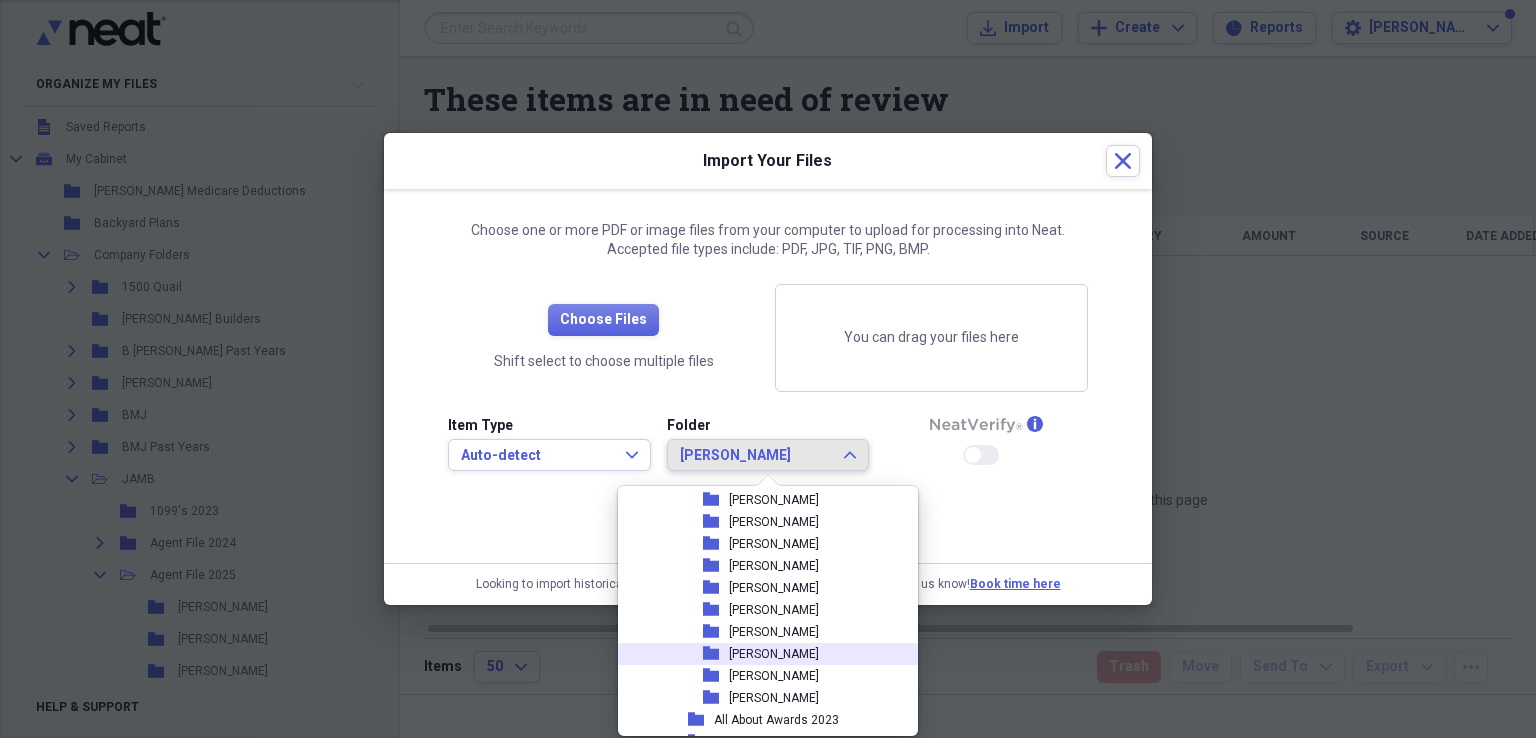 click on "[PERSON_NAME]" at bounding box center [774, 654] 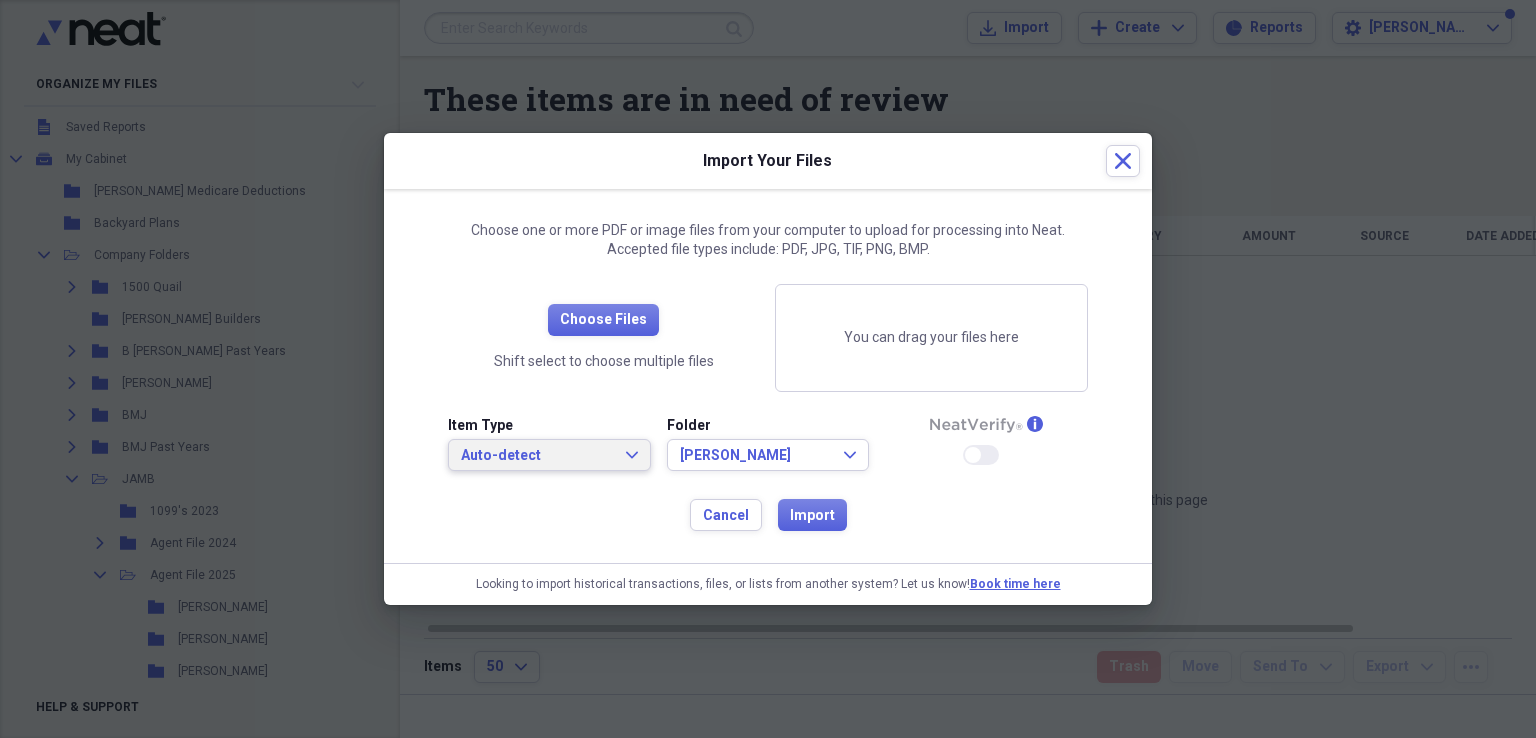 click on "Auto-detect Expand" at bounding box center (549, 456) 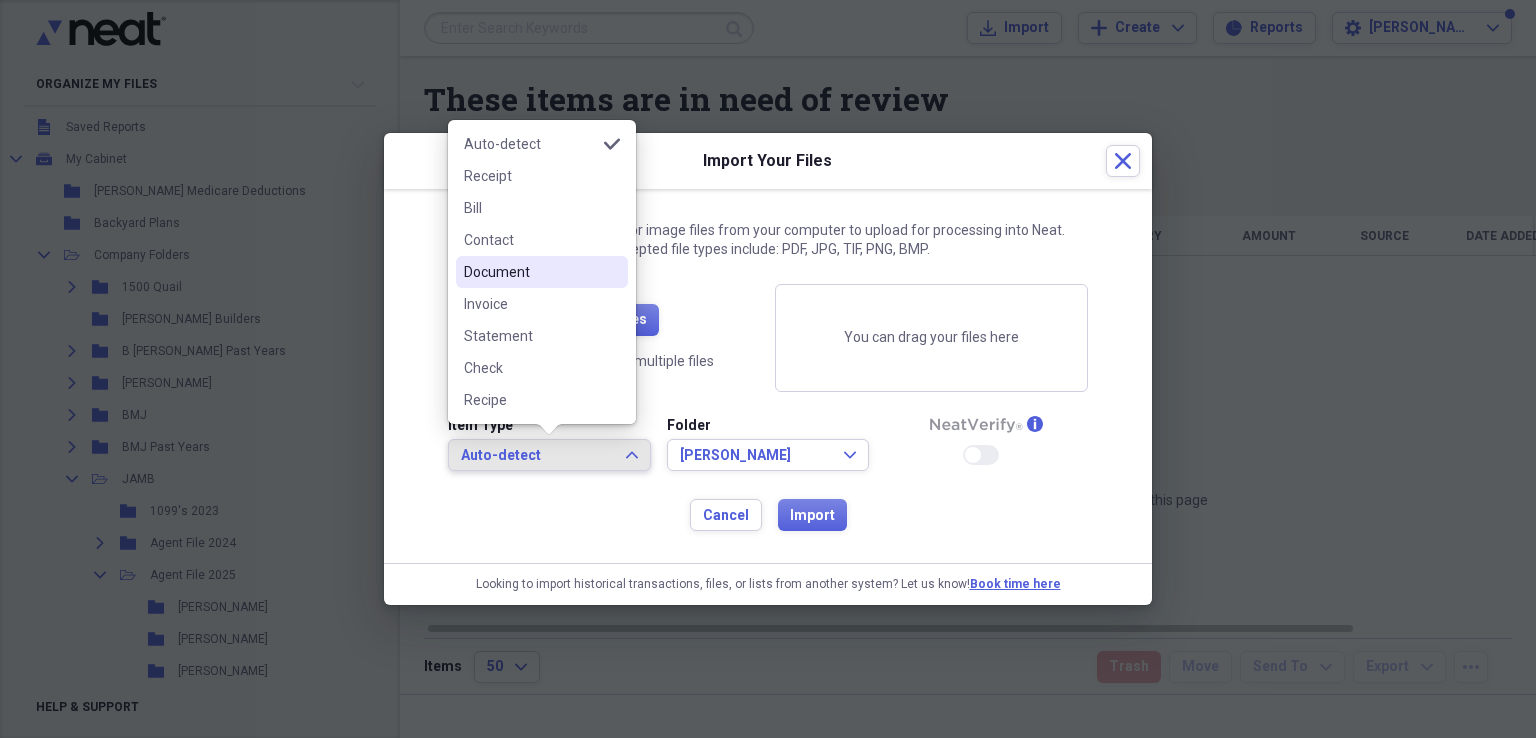 click on "Document" at bounding box center (530, 272) 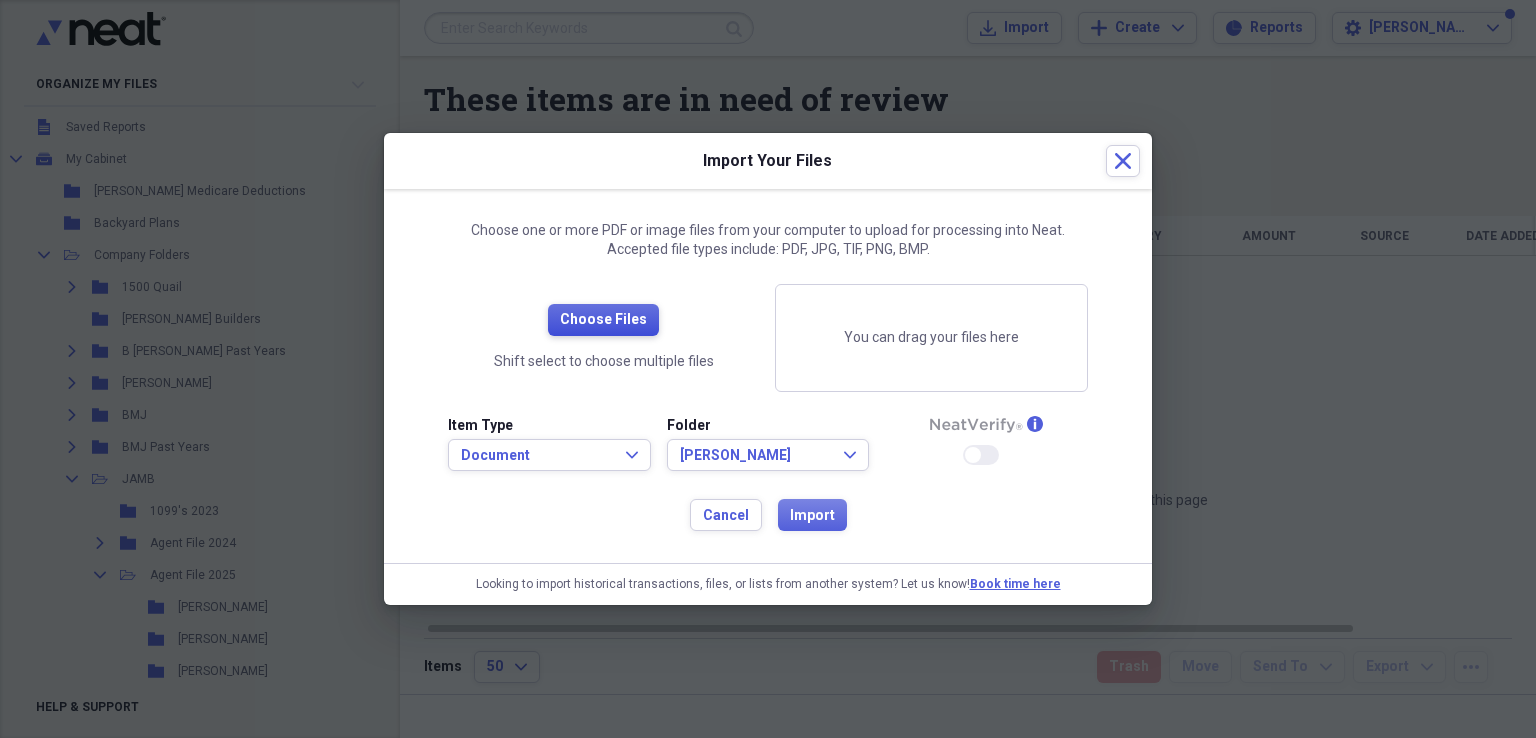 click on "Choose Files" at bounding box center (603, 320) 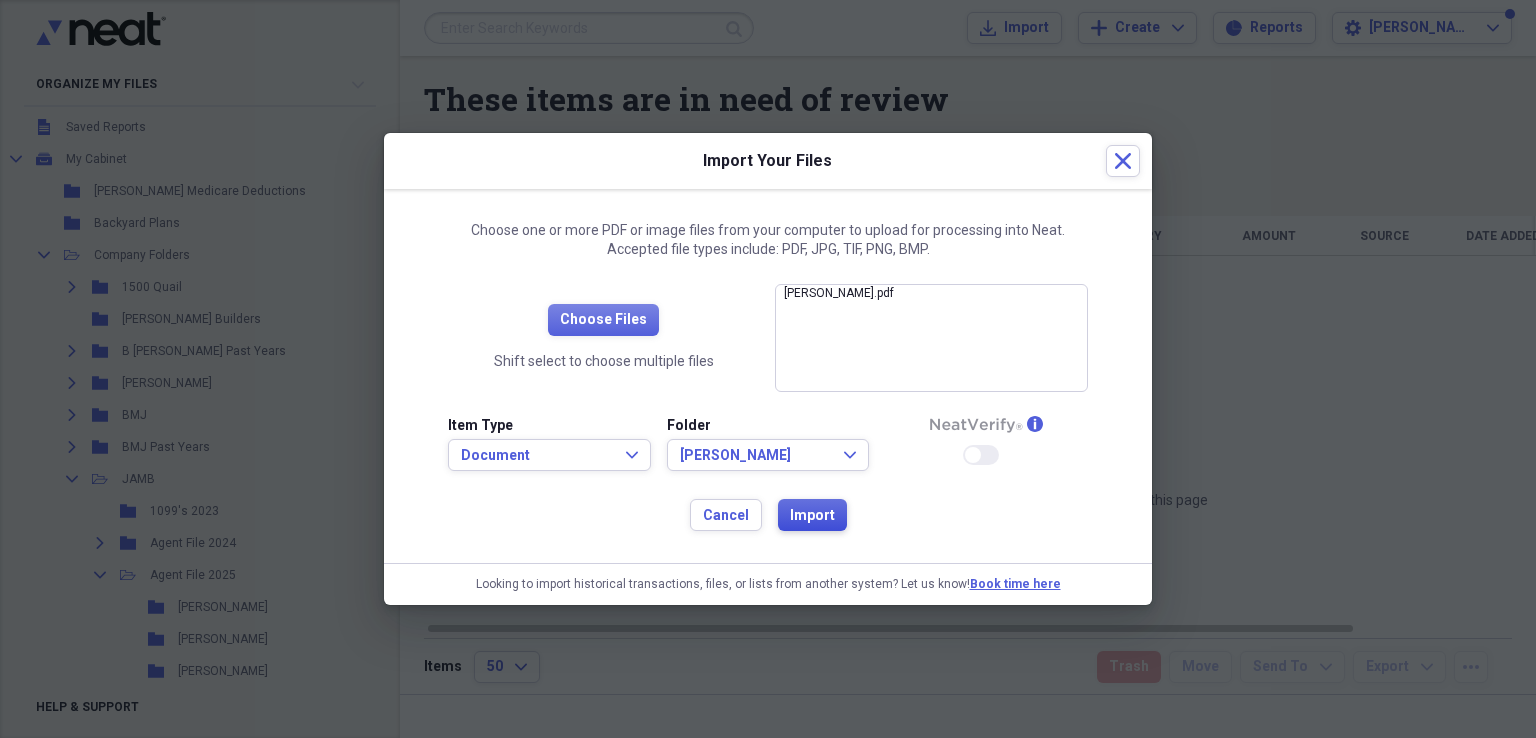 click on "Import" at bounding box center (812, 516) 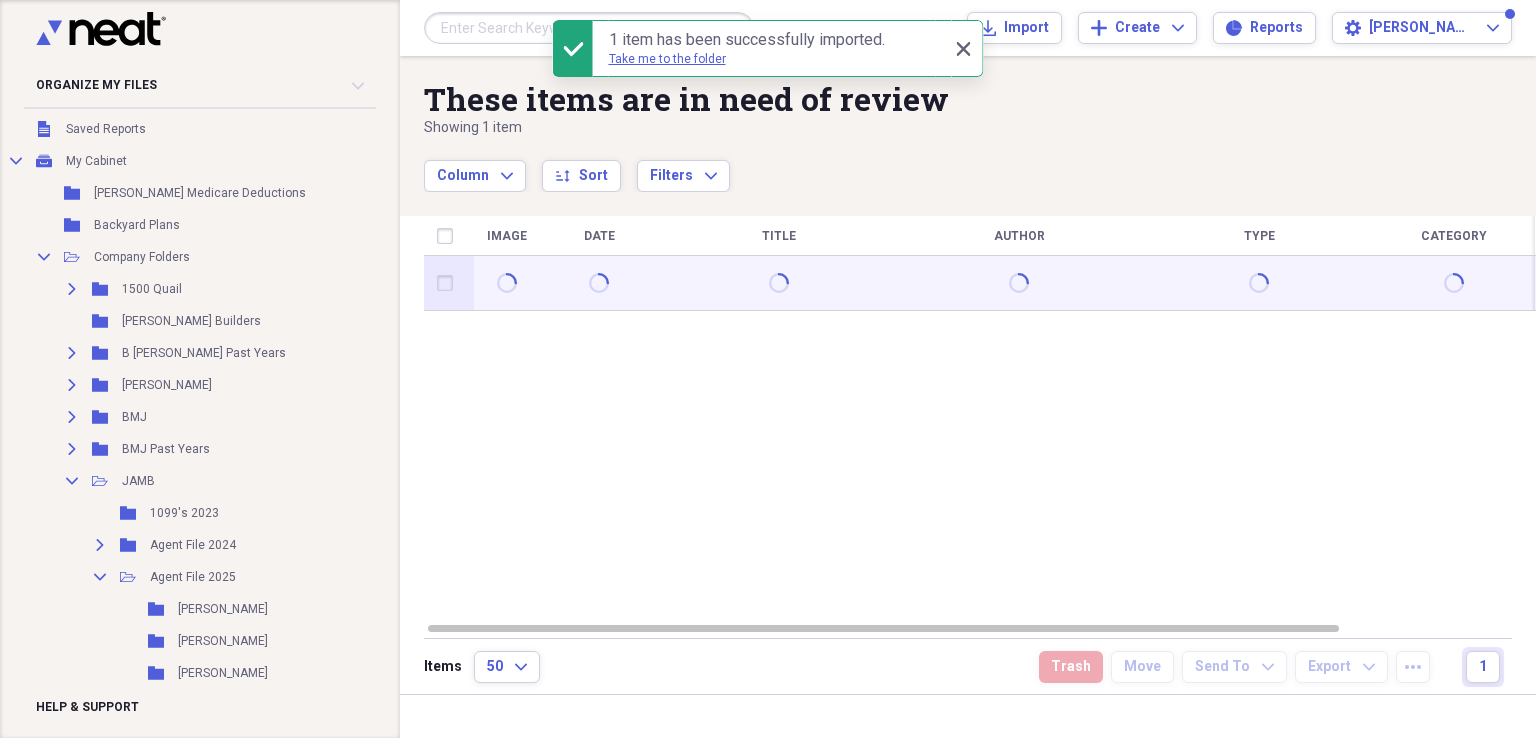 click at bounding box center [449, 283] 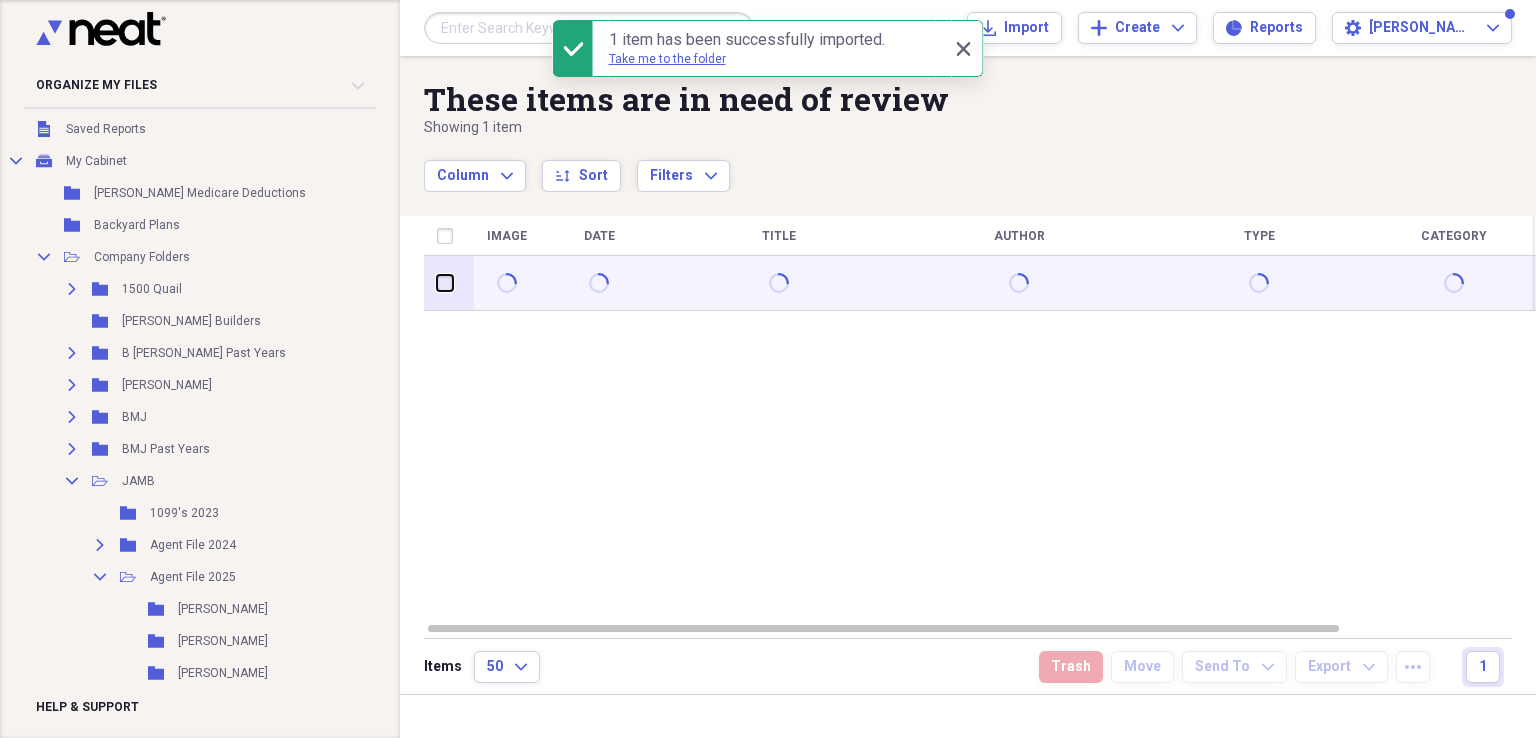 click at bounding box center [437, 283] 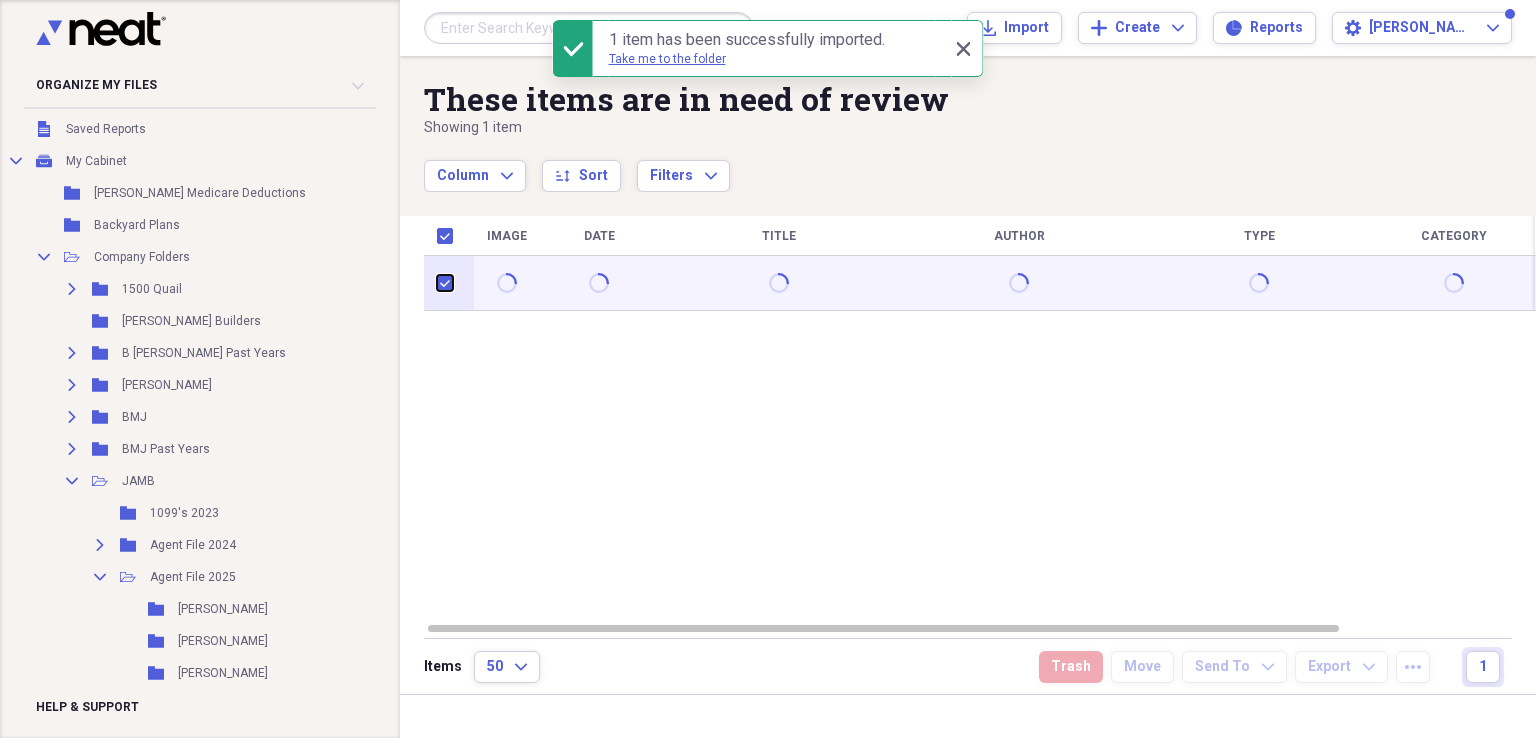 checkbox on "true" 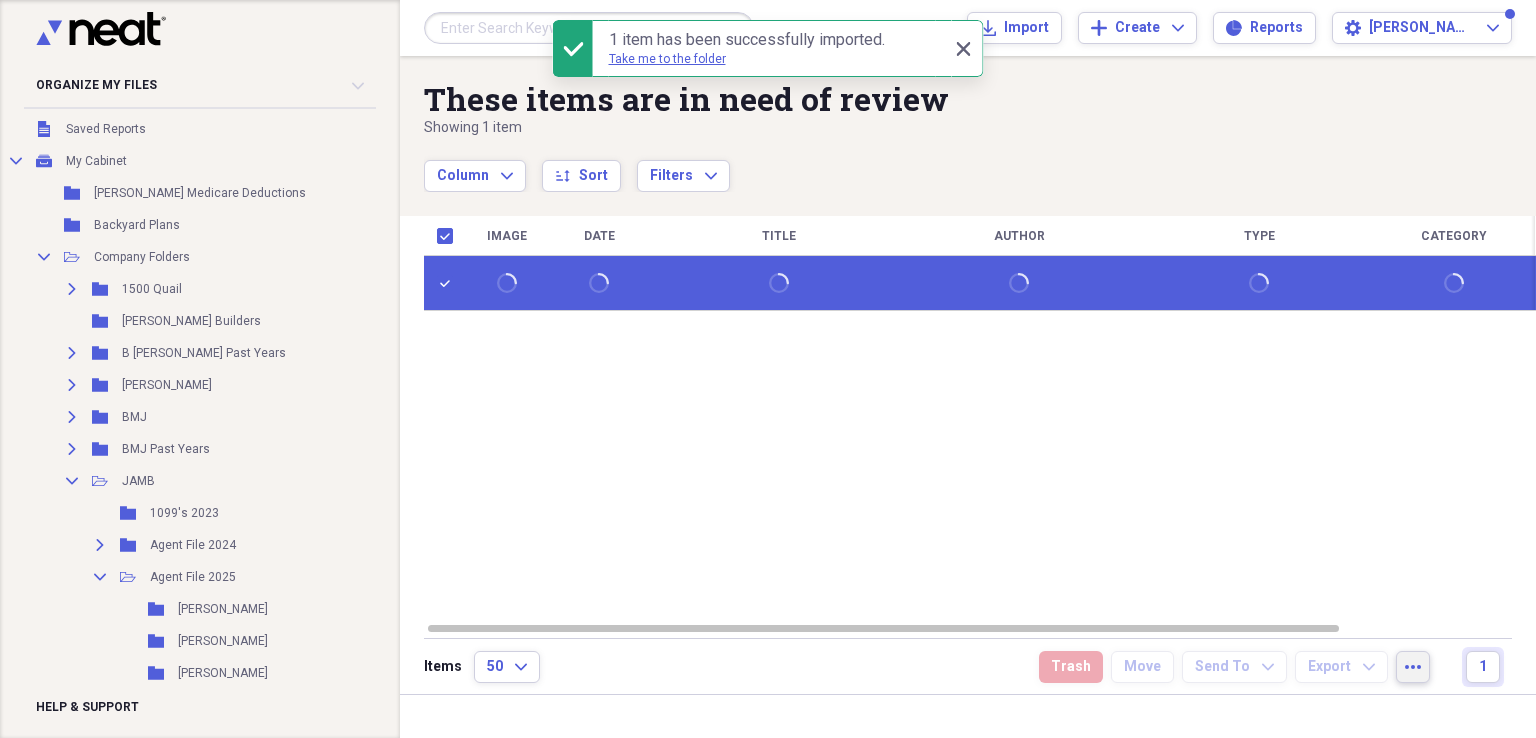 click 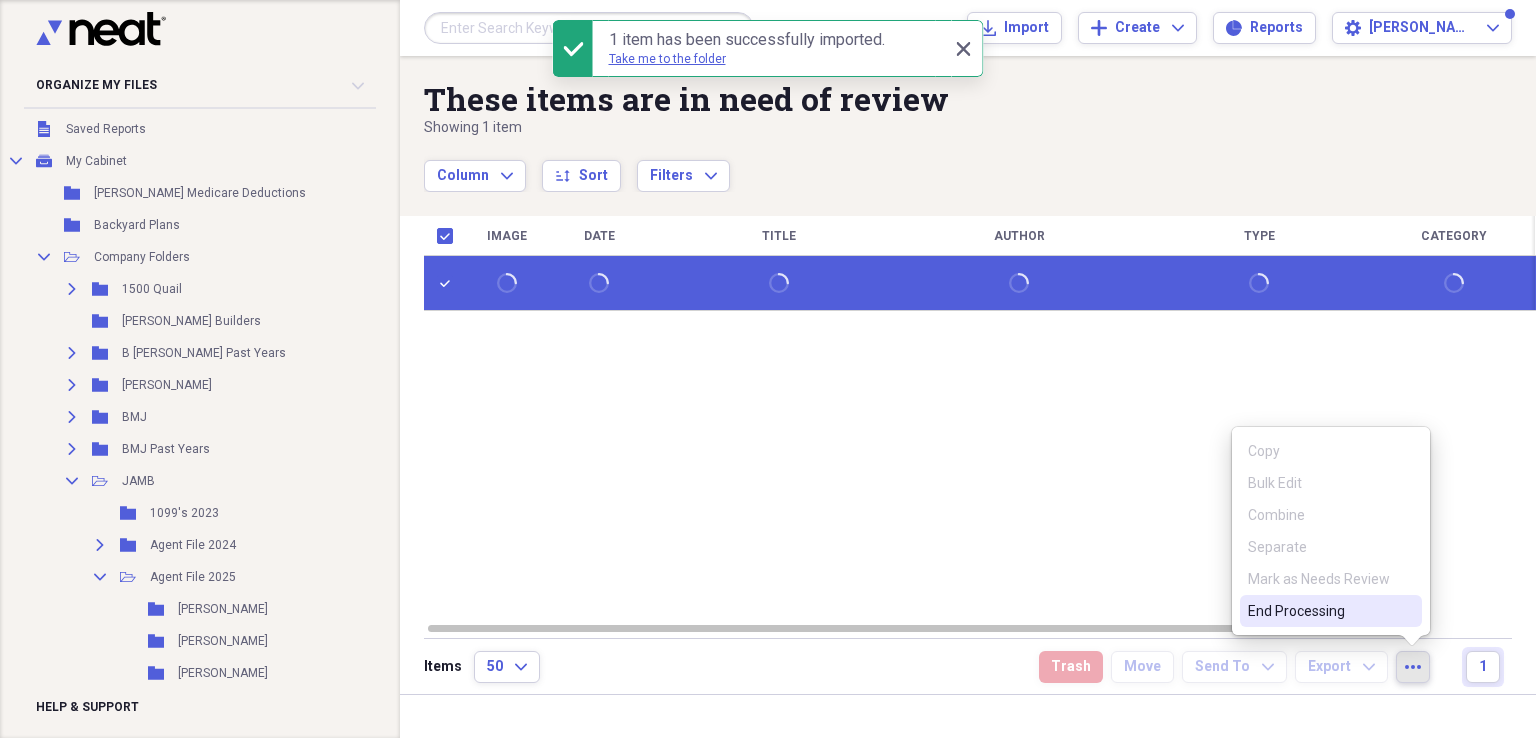 click on "End Processing" at bounding box center [1319, 611] 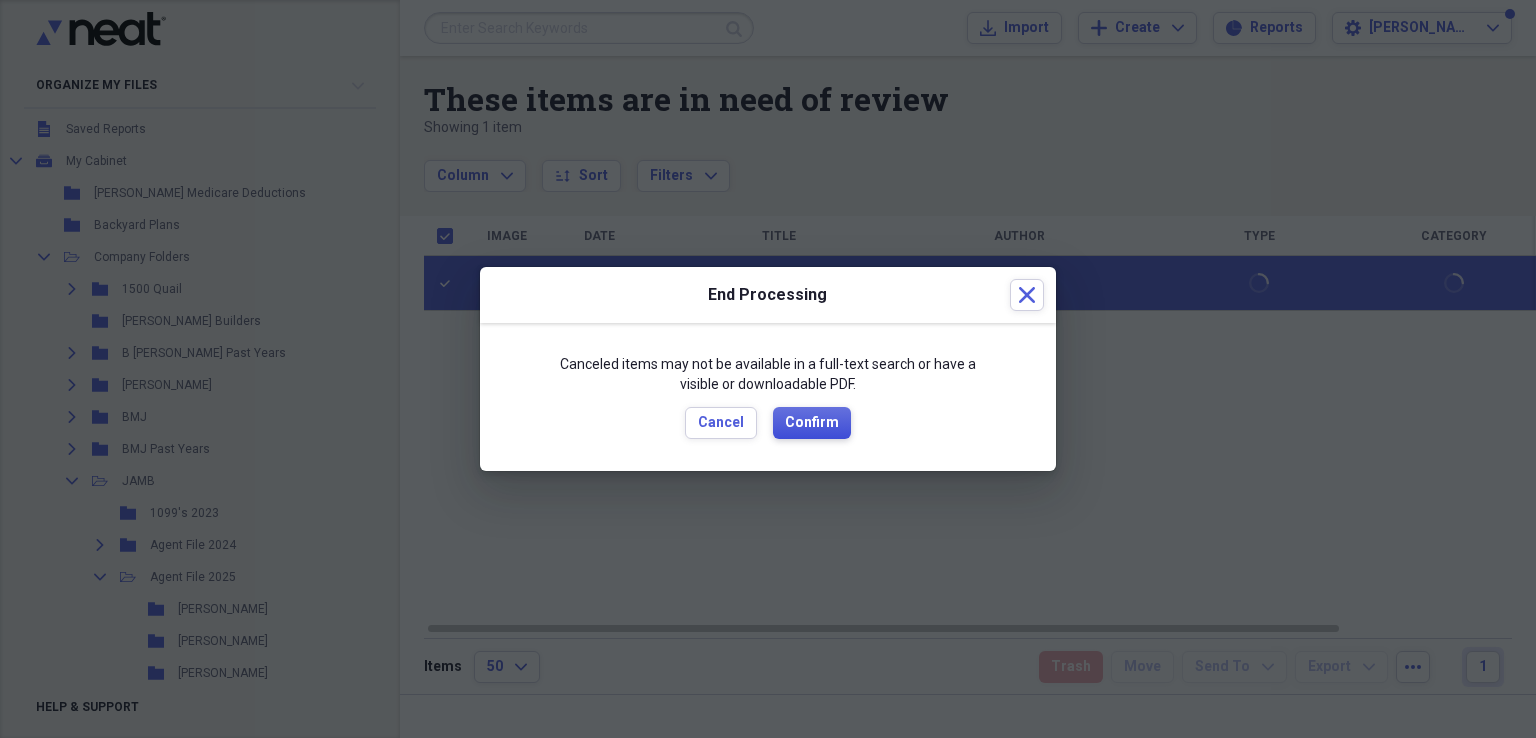 click on "Confirm" at bounding box center [812, 423] 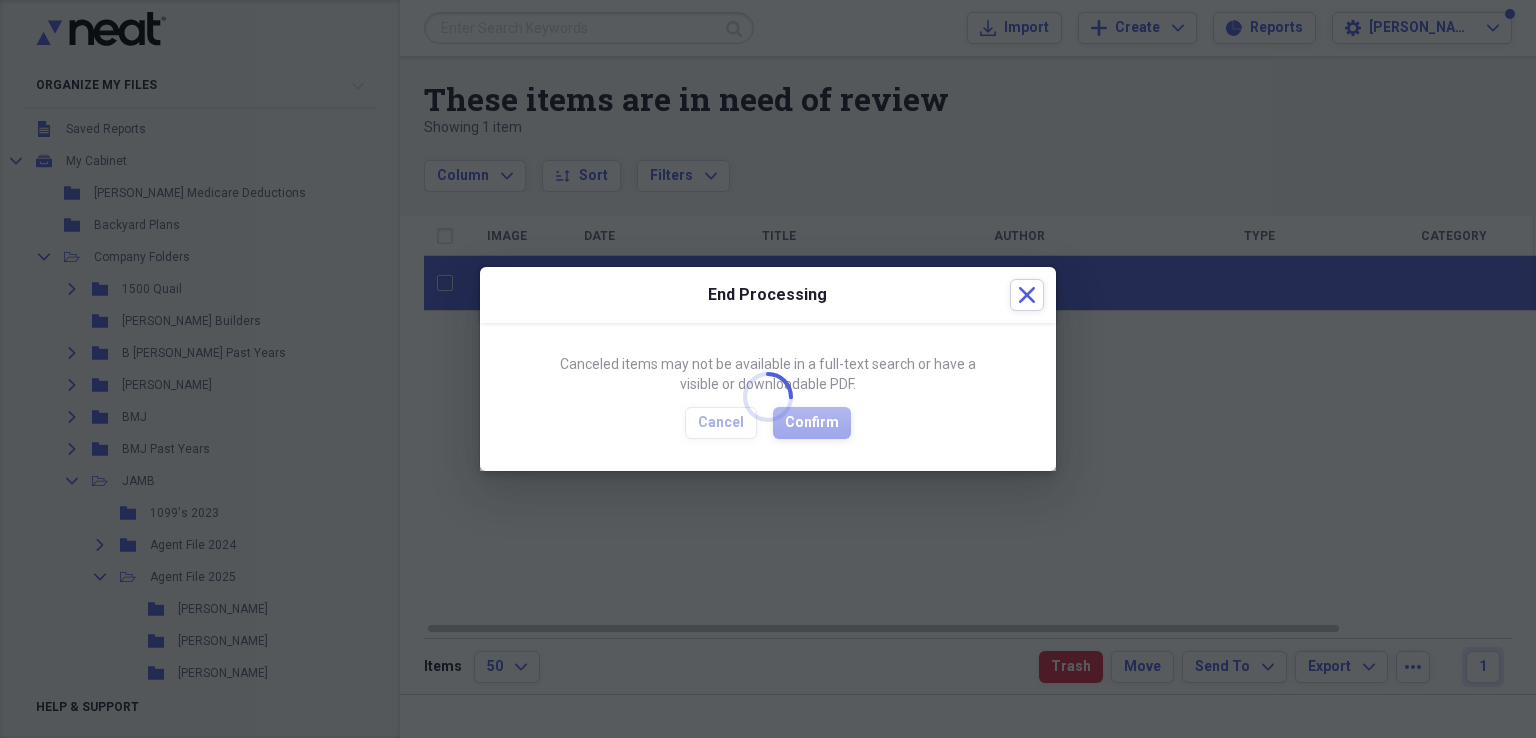 checkbox on "false" 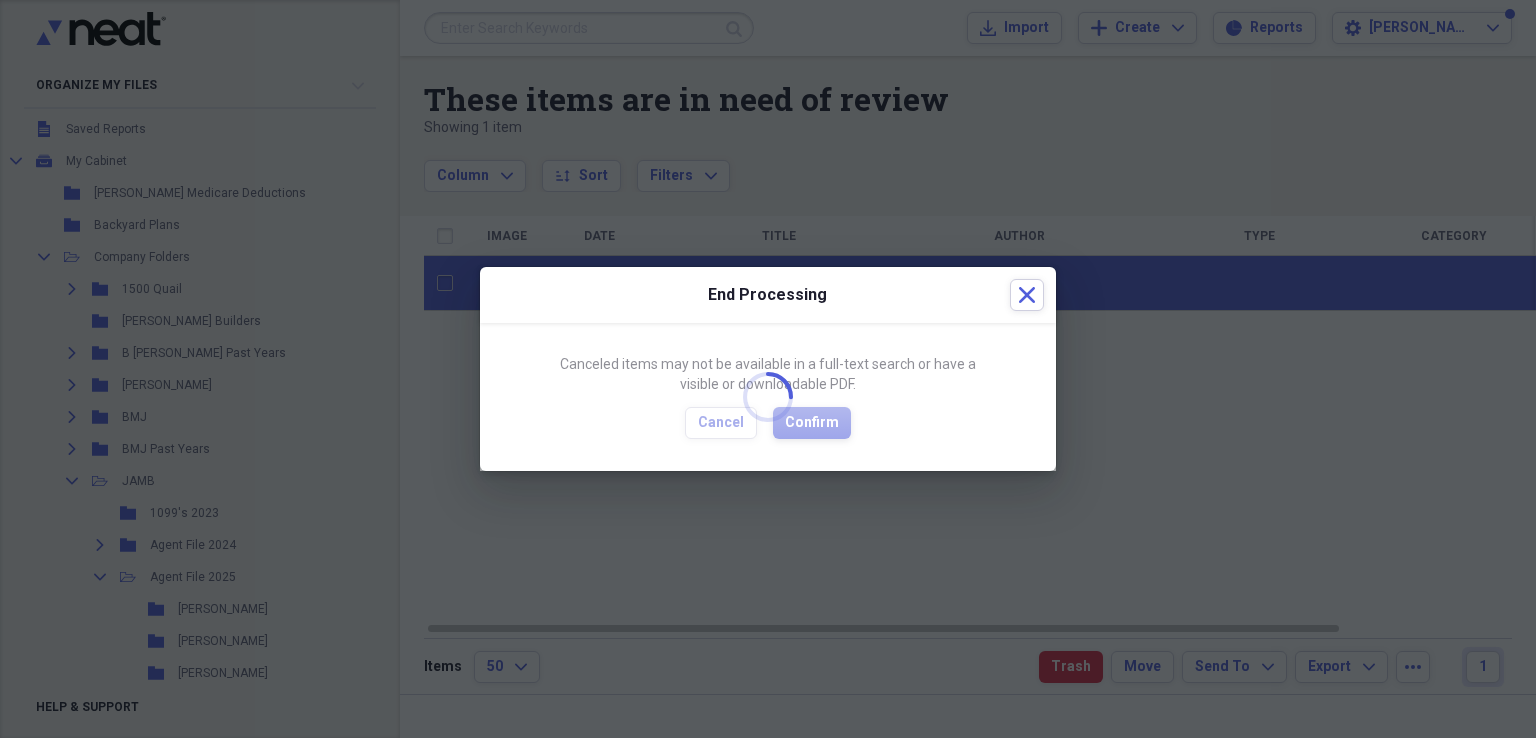 checkbox on "false" 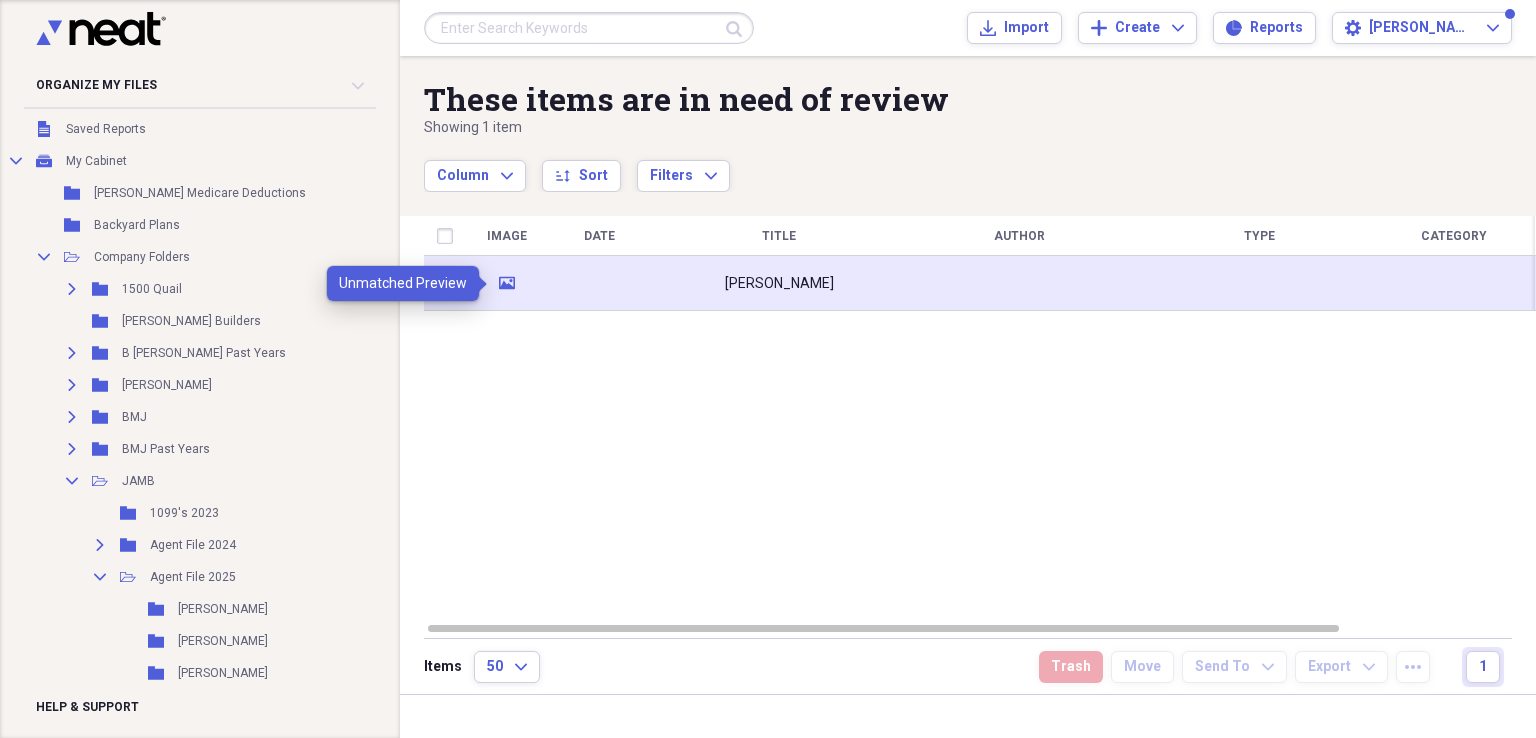click on "media" 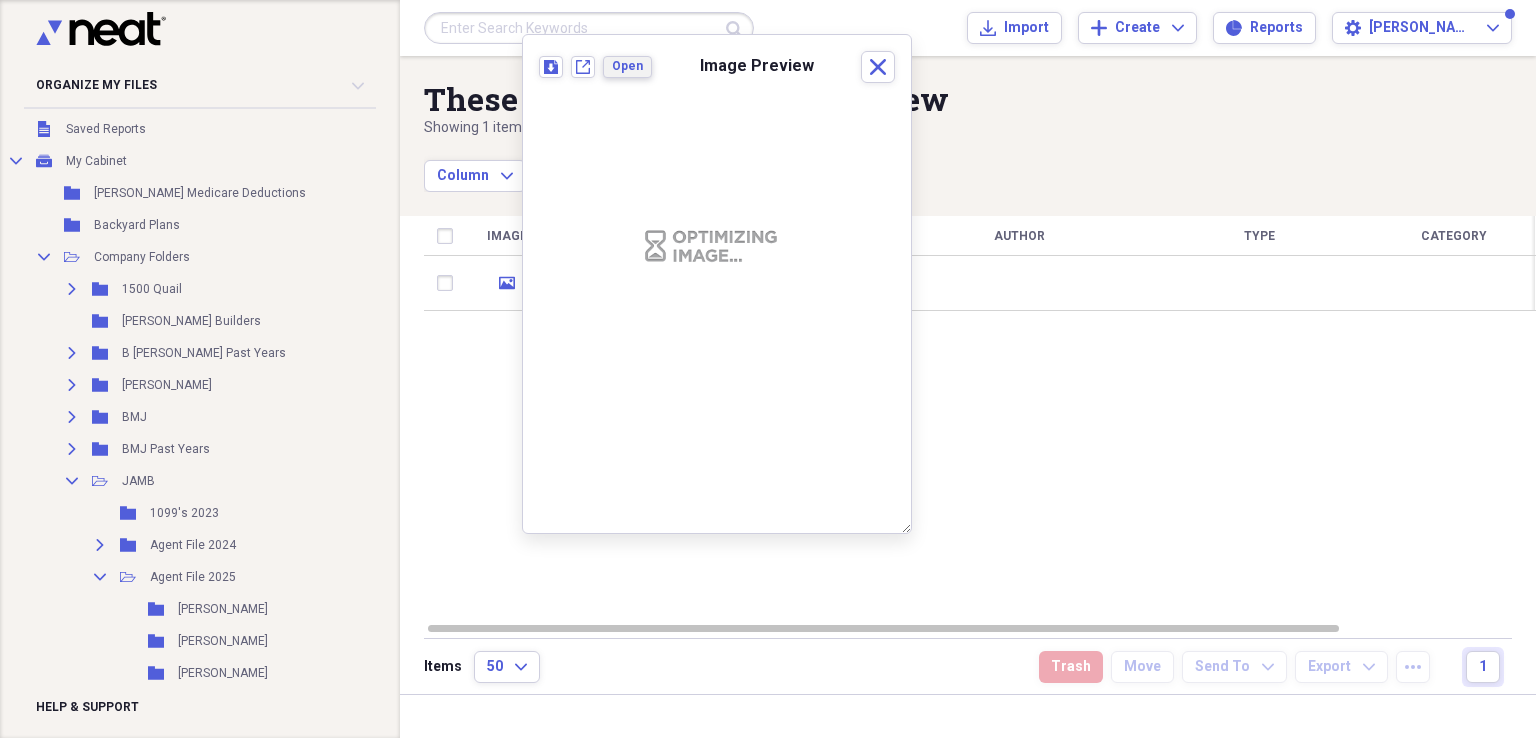 click on "Open" at bounding box center [627, 66] 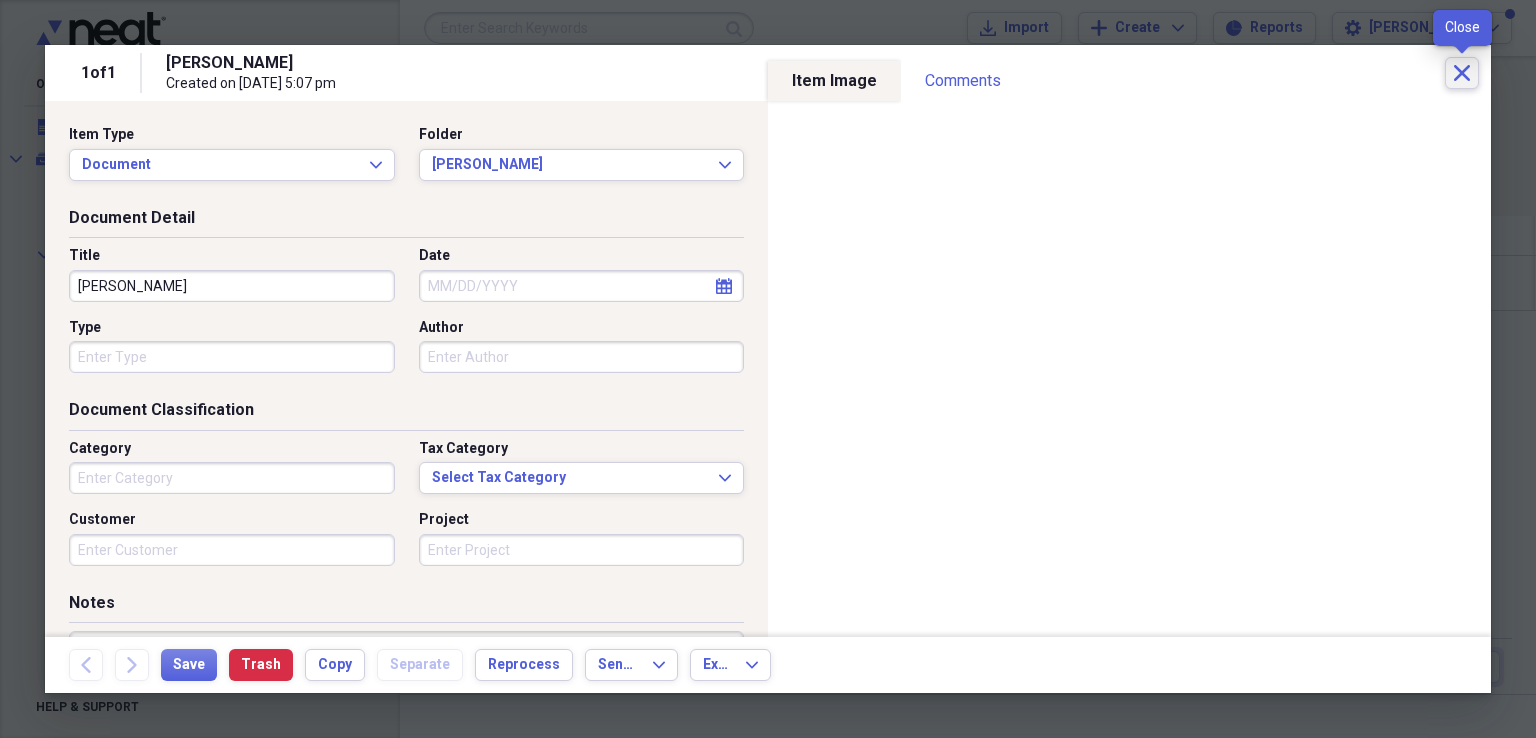 click 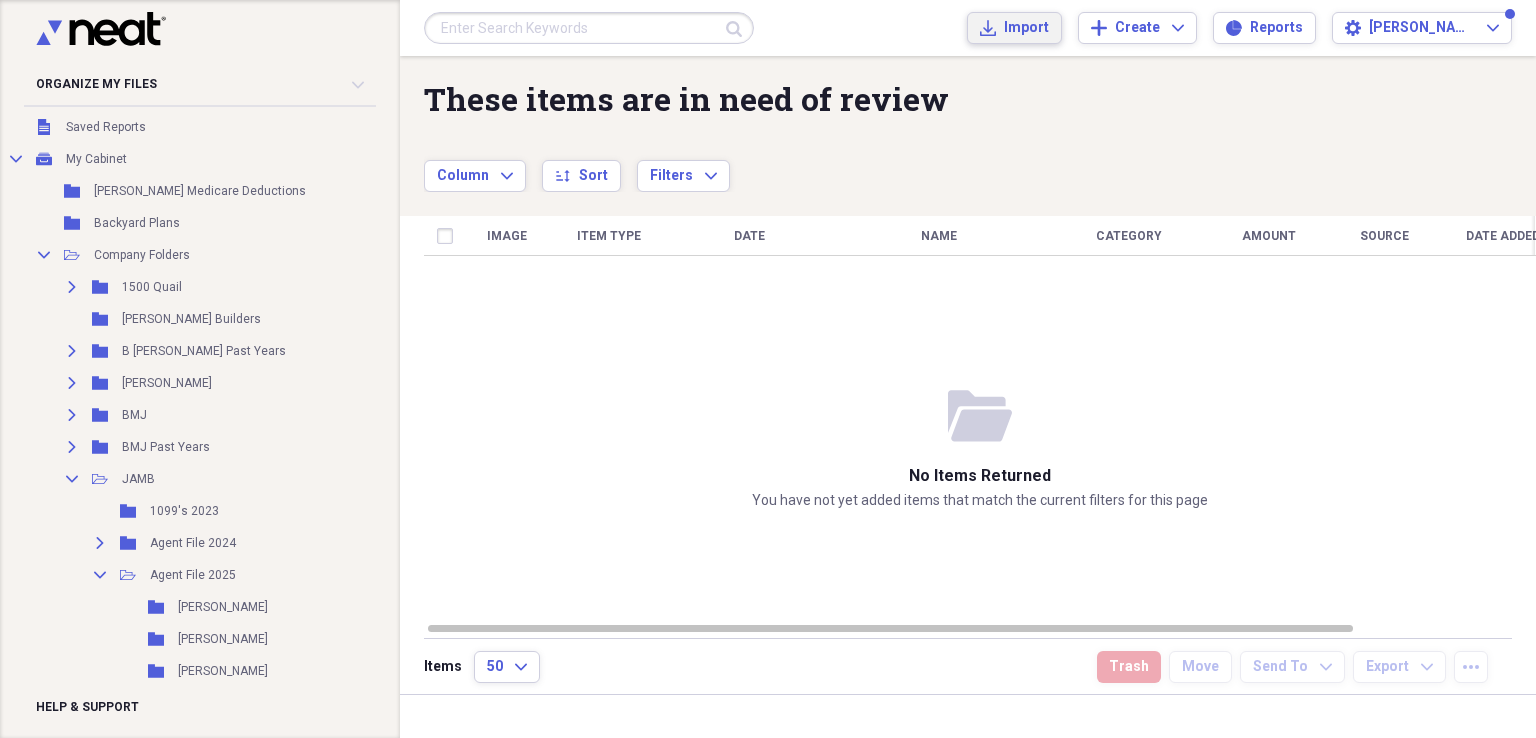 click on "Import" at bounding box center (1026, 28) 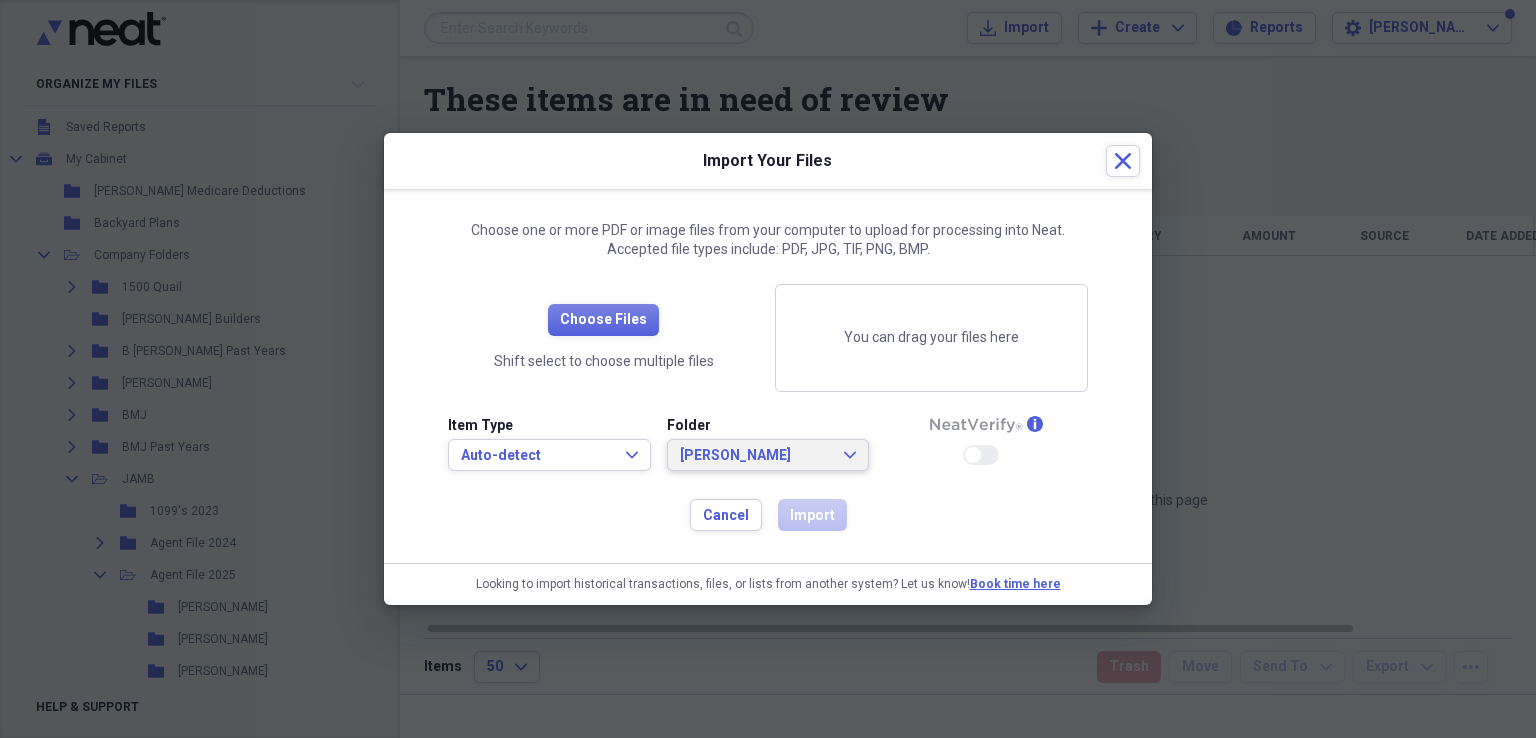 click on "[PERSON_NAME] Expand" at bounding box center [768, 456] 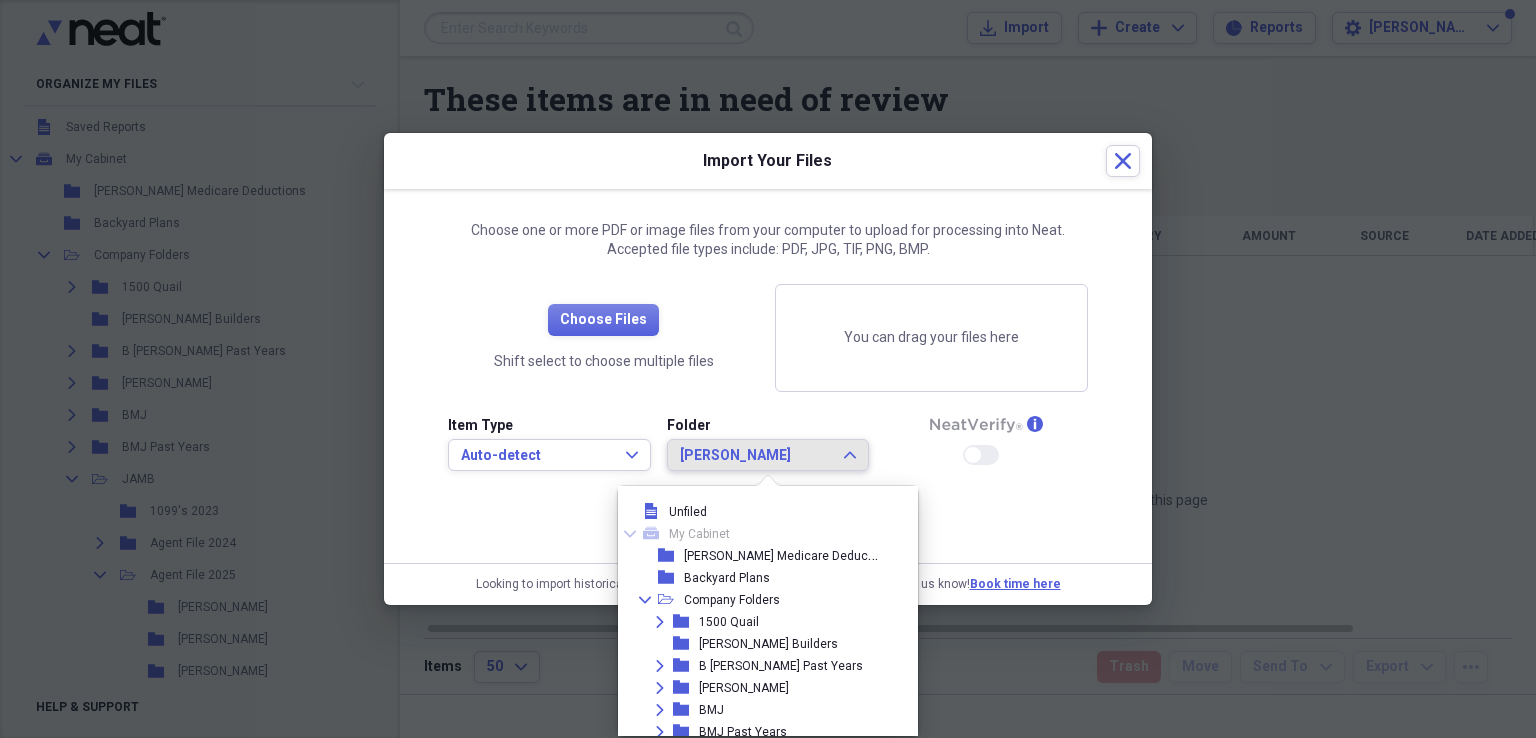 scroll, scrollTop: 964, scrollLeft: 0, axis: vertical 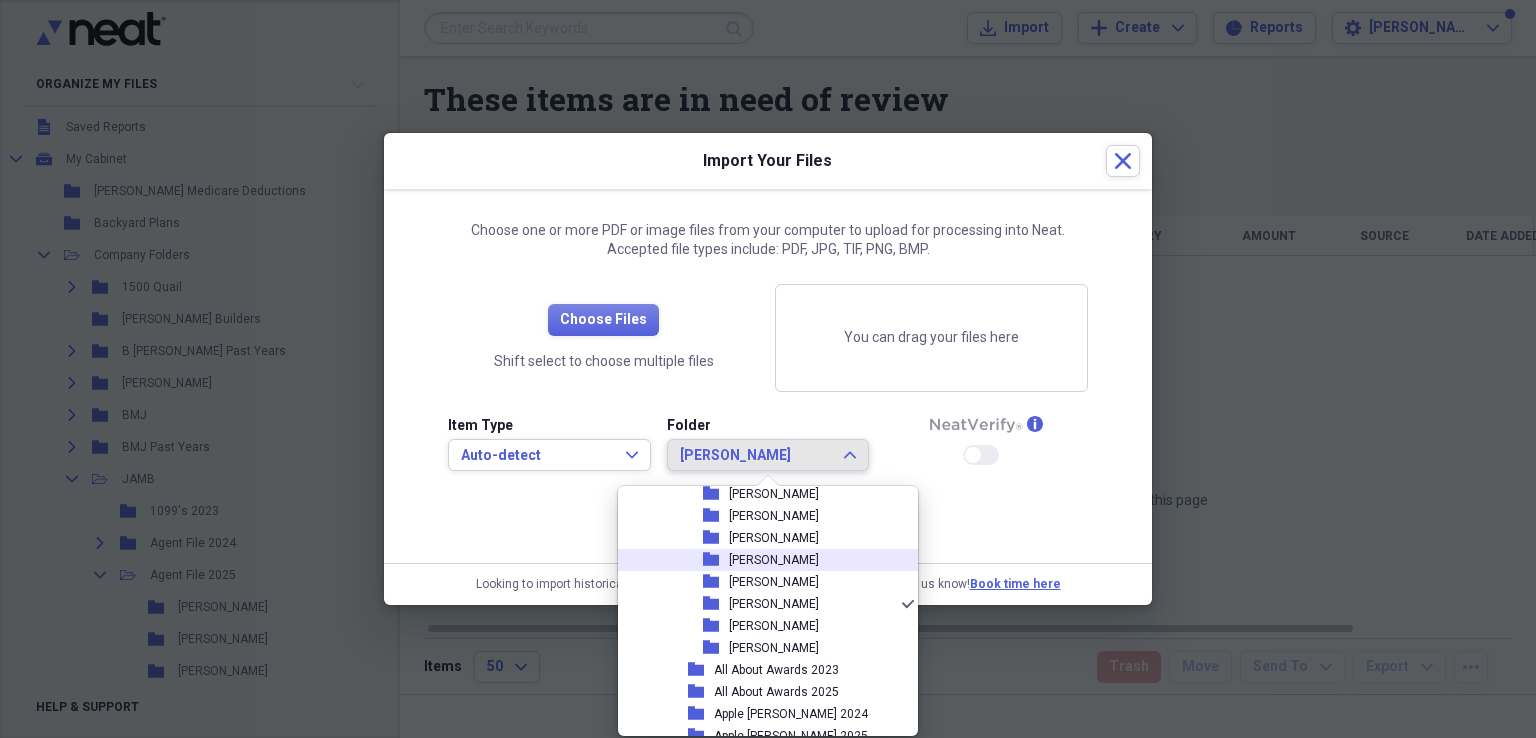 click on "[PERSON_NAME]" at bounding box center [774, 560] 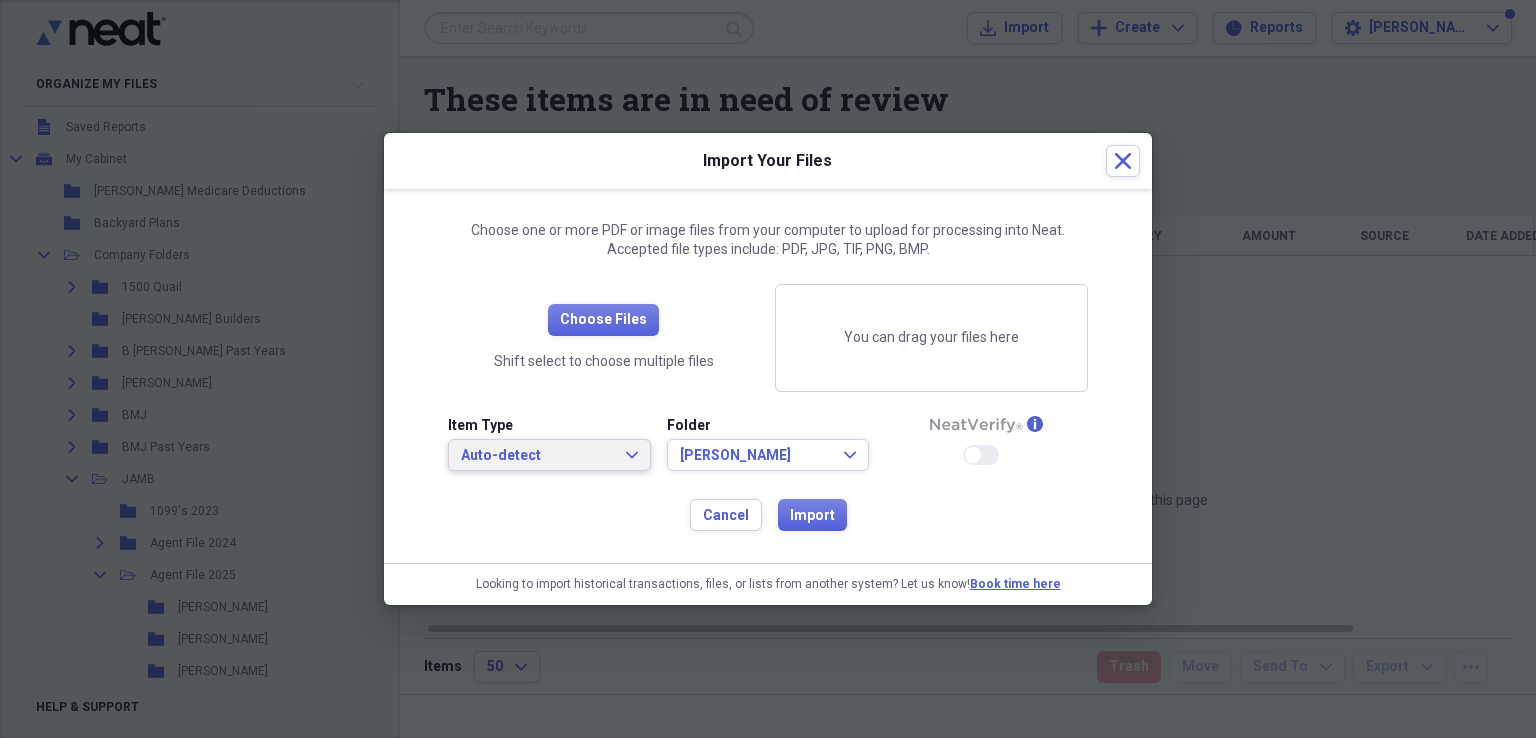 click on "Expand" 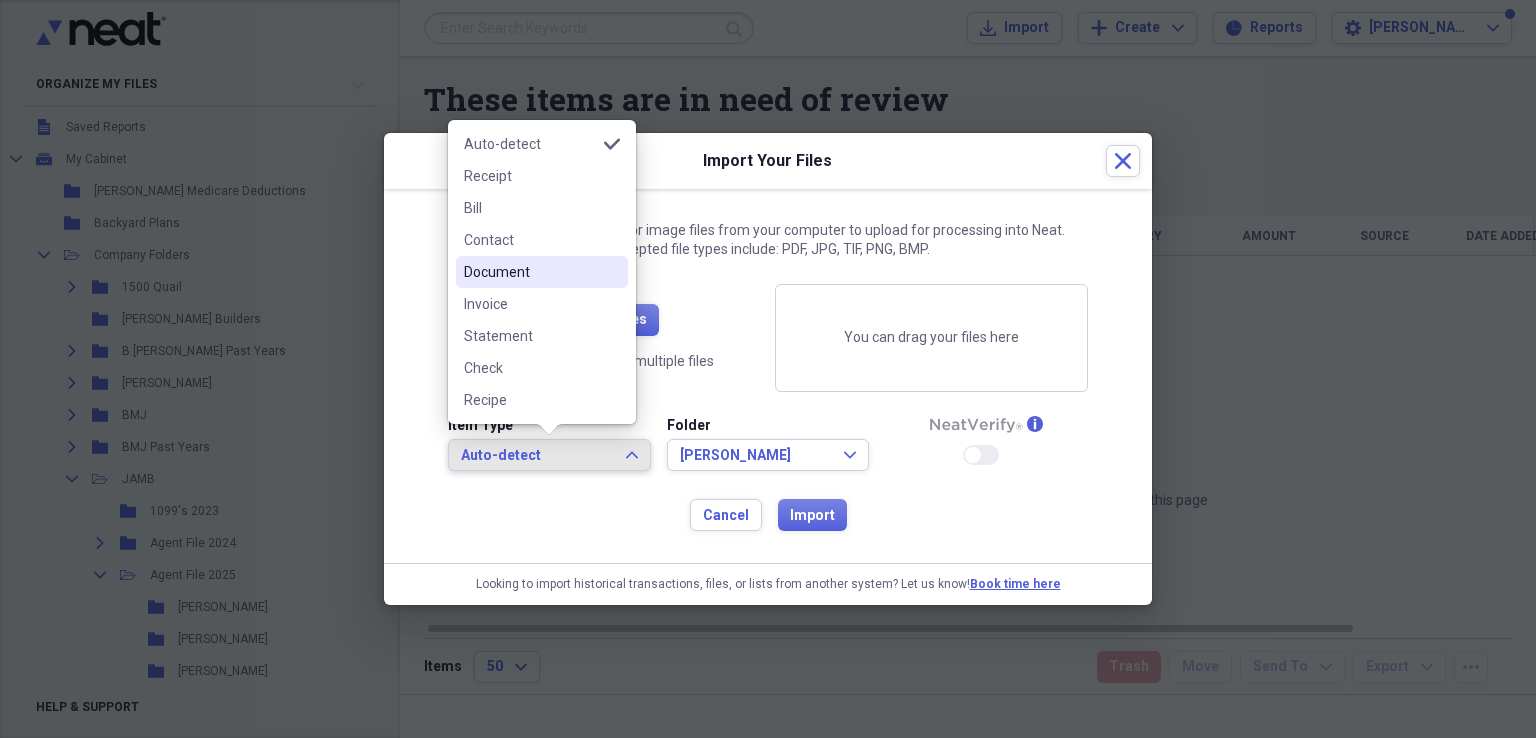 click on "Document" at bounding box center (530, 272) 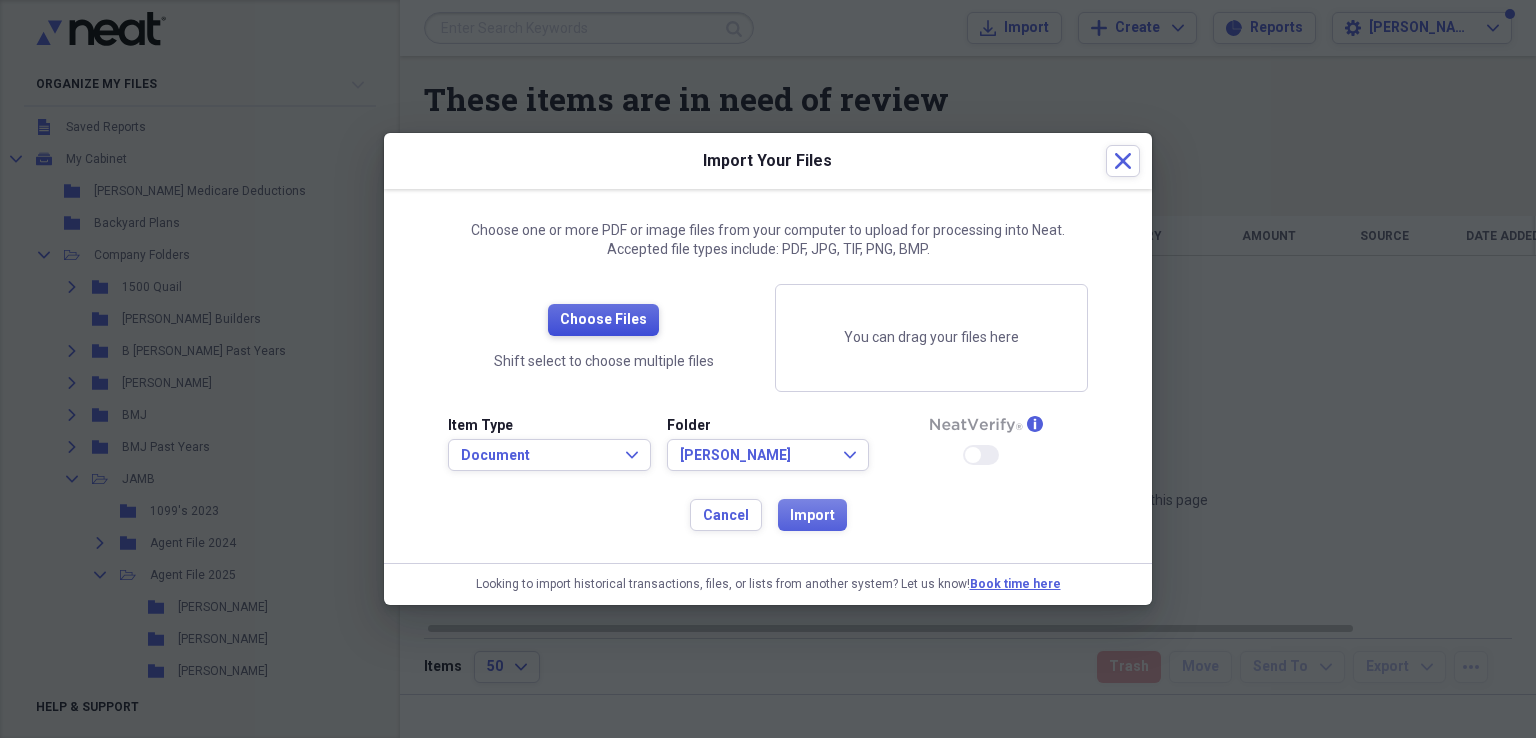click on "Choose Files" at bounding box center (603, 320) 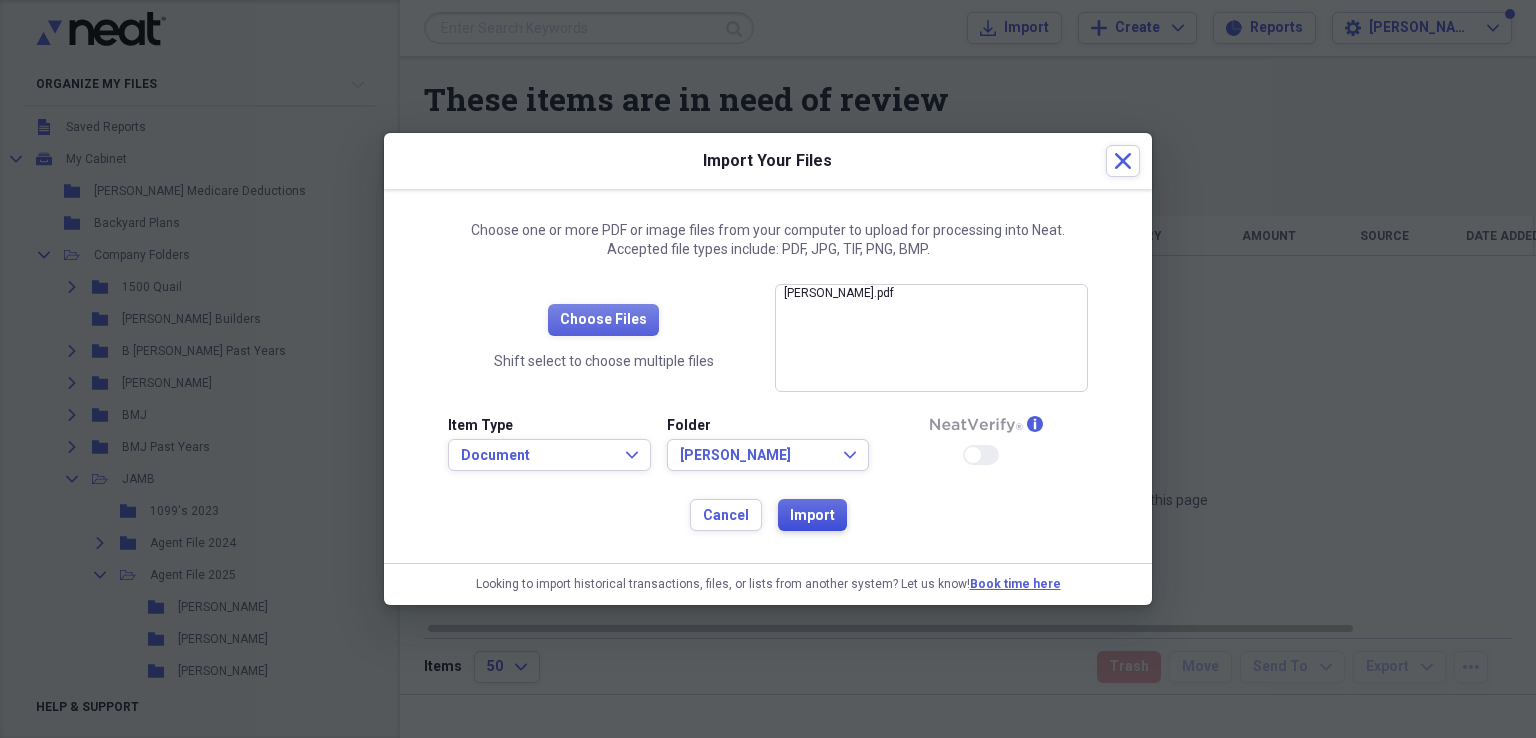 click on "Import" at bounding box center (812, 516) 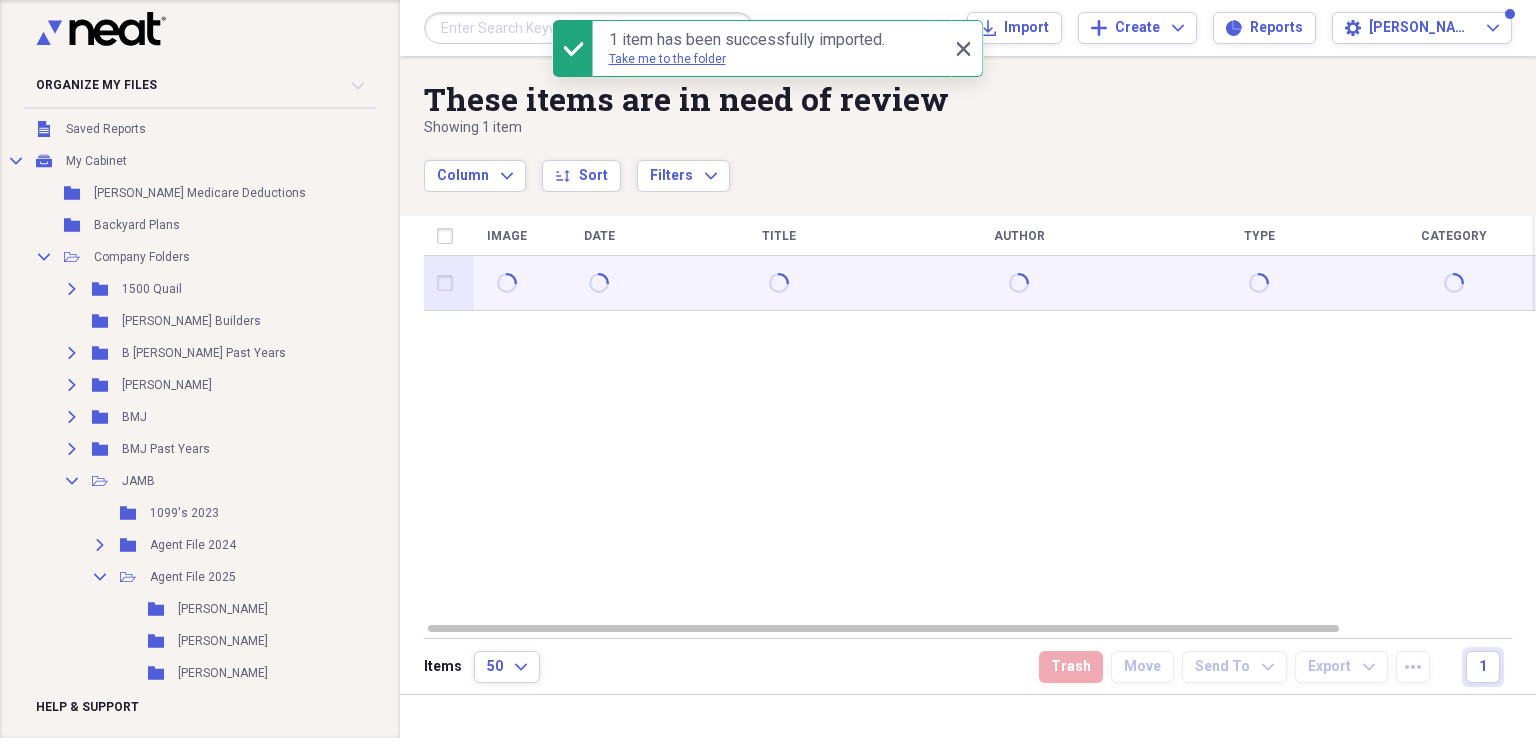 click at bounding box center [449, 283] 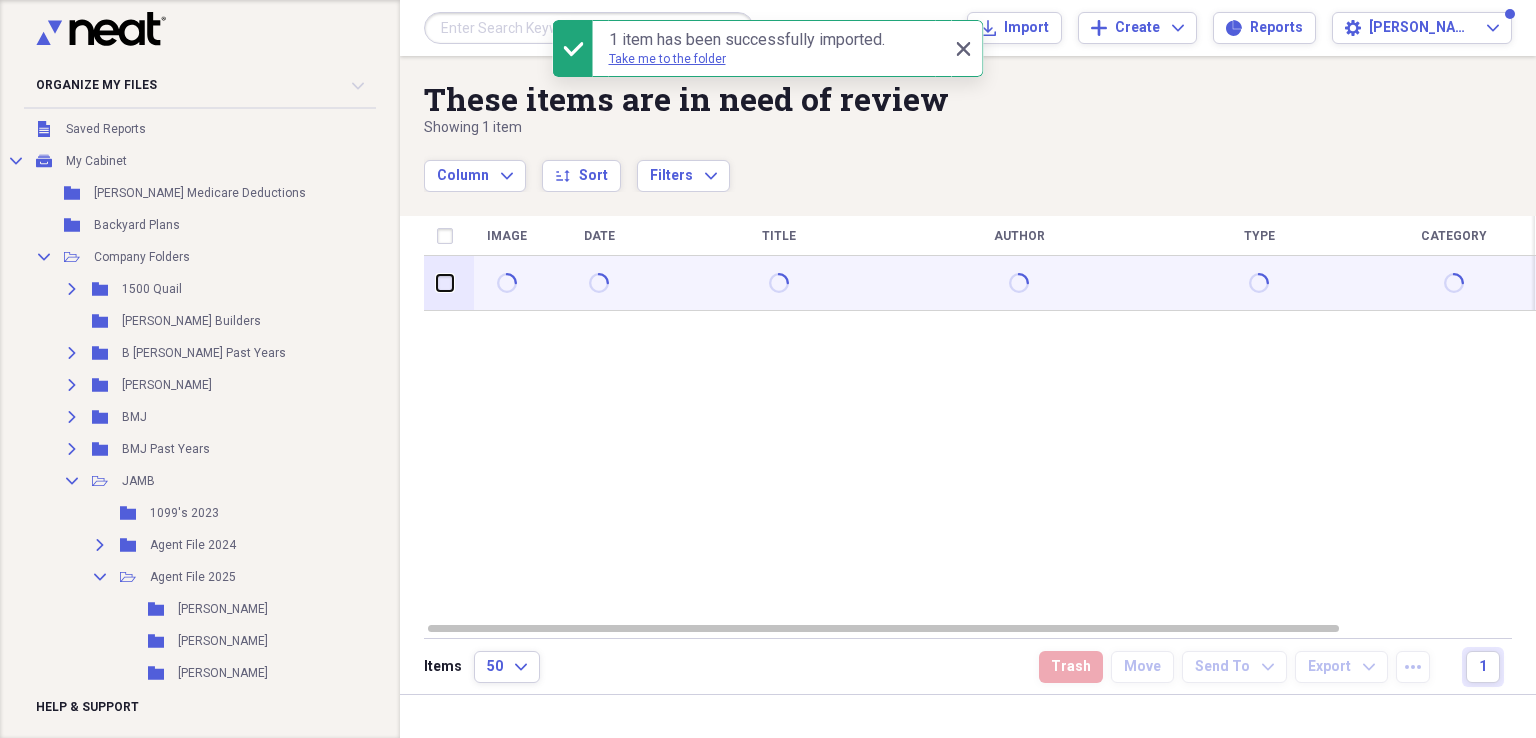 click at bounding box center (437, 283) 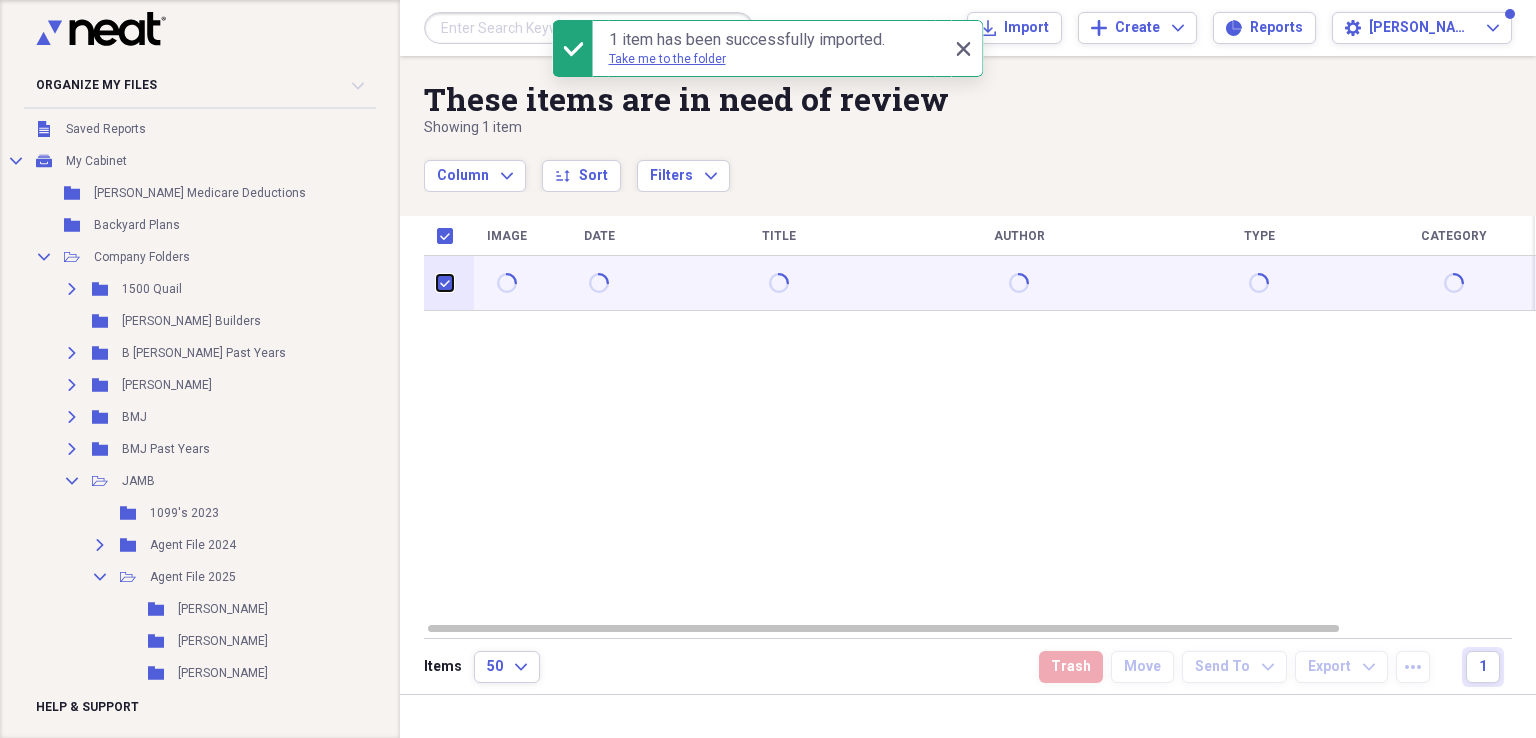 checkbox on "true" 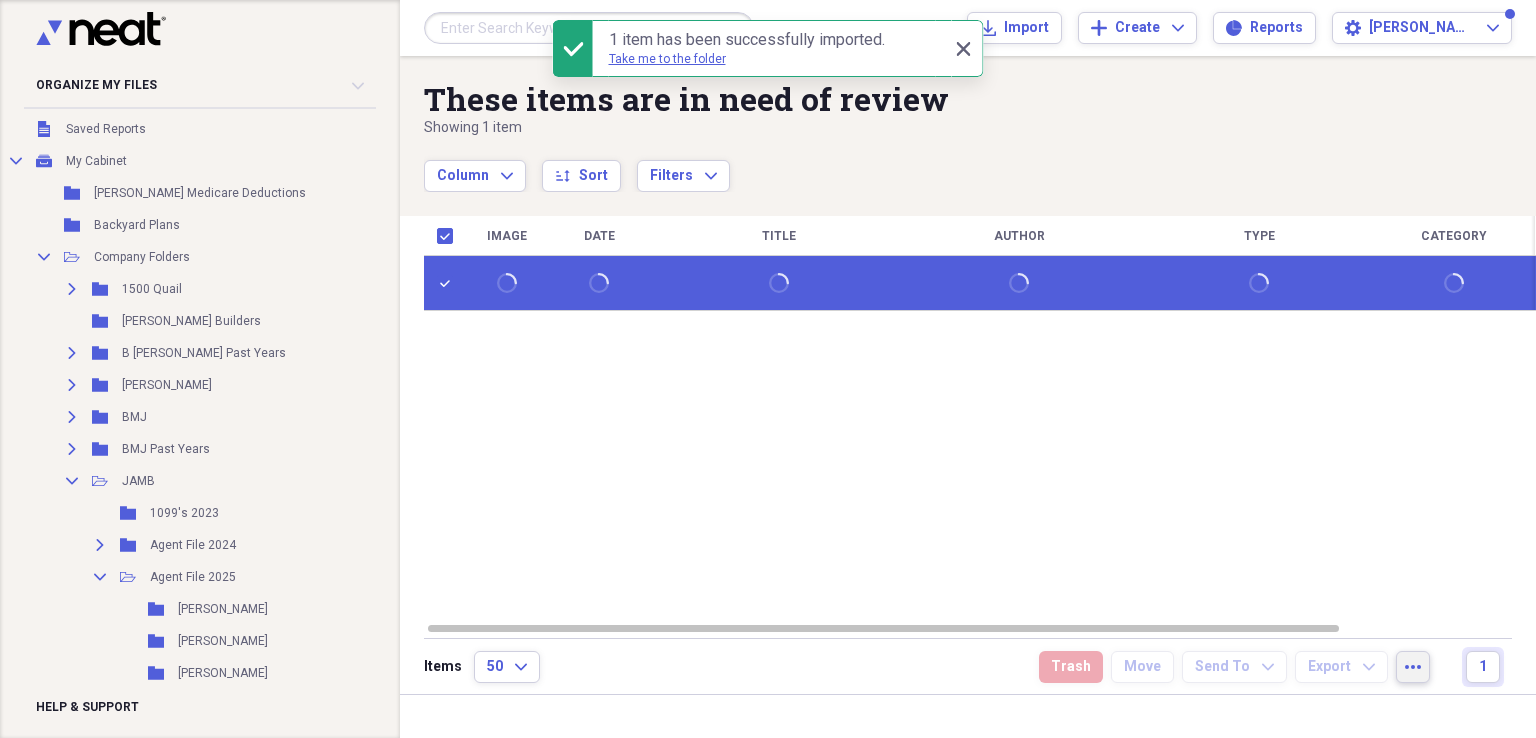 click on "more" 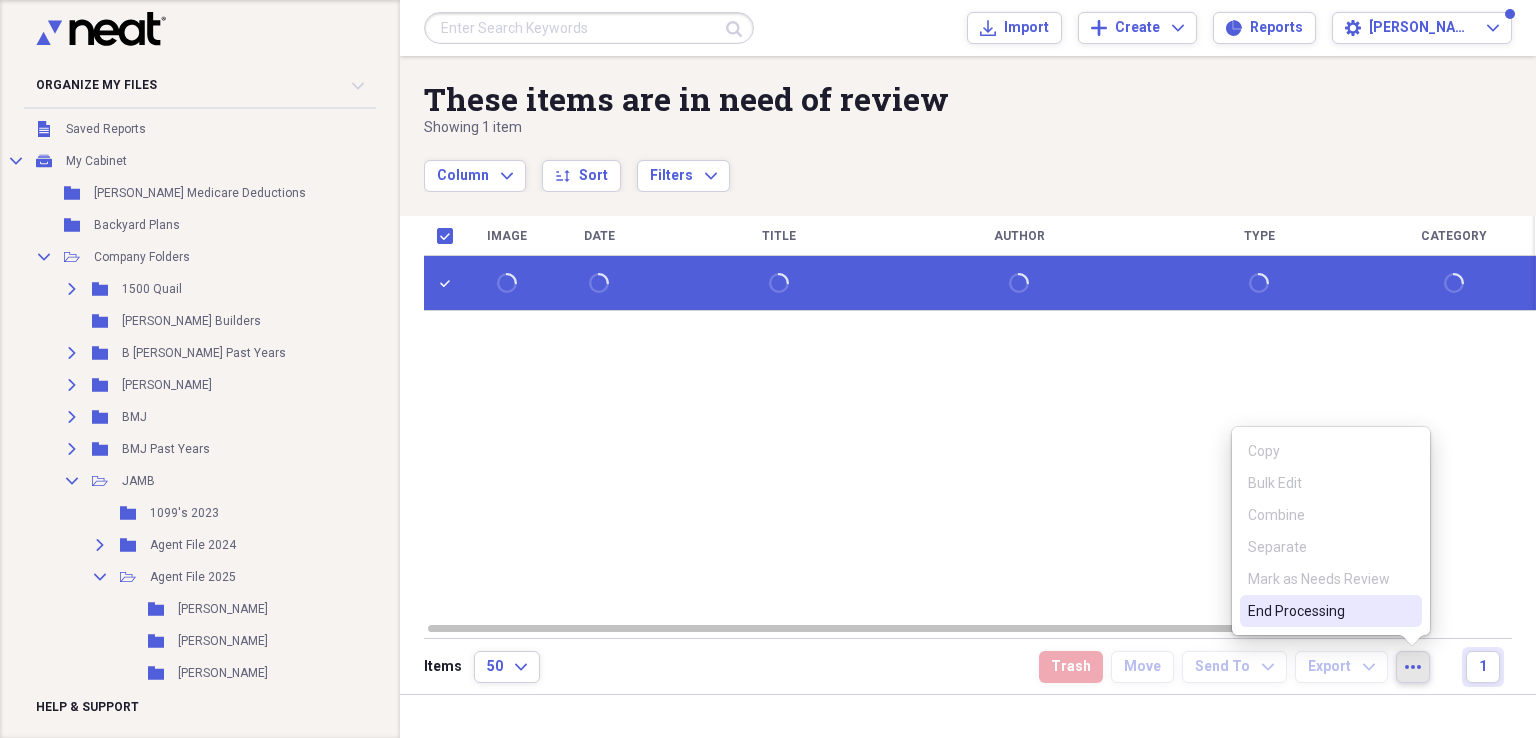 click on "End Processing" at bounding box center (1331, 611) 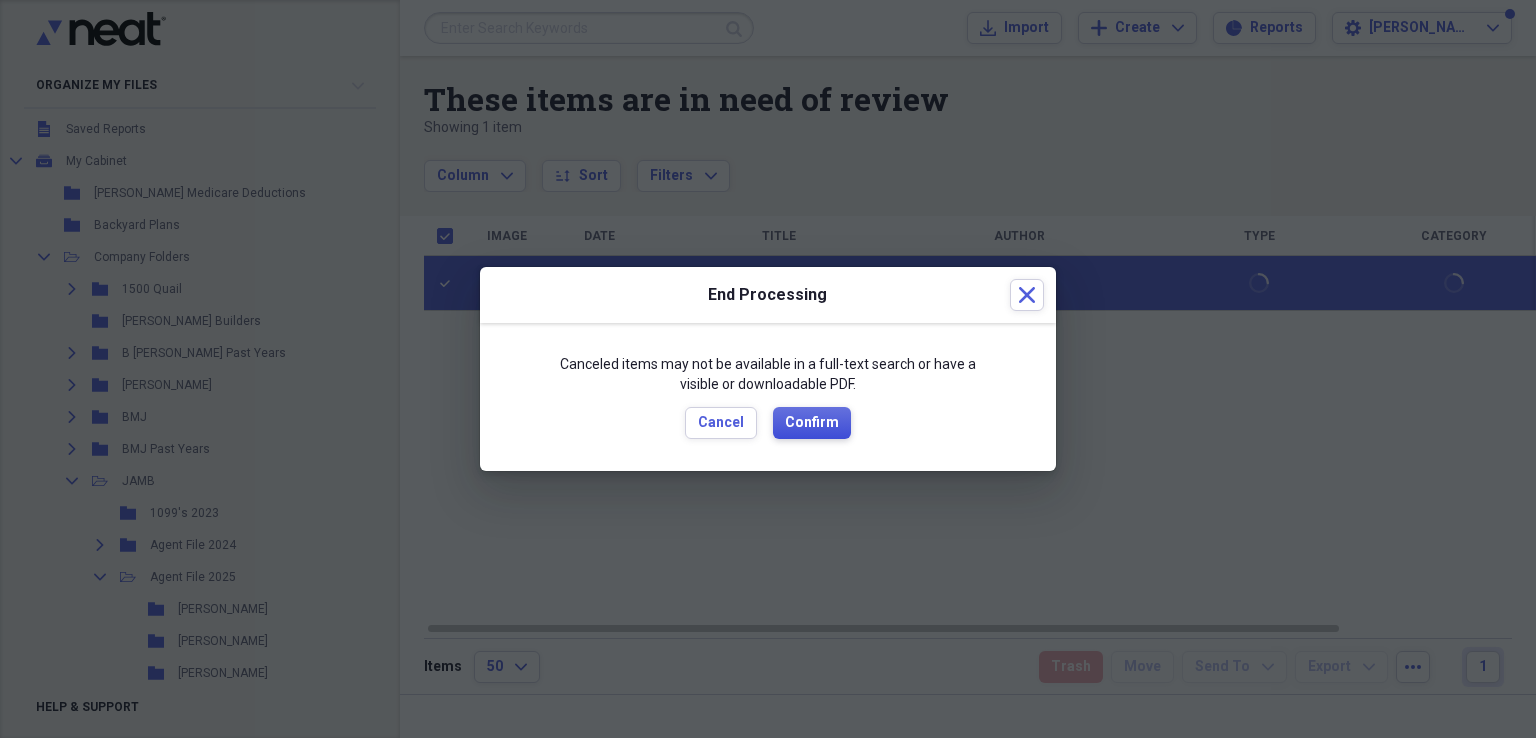 click on "Confirm" at bounding box center [812, 423] 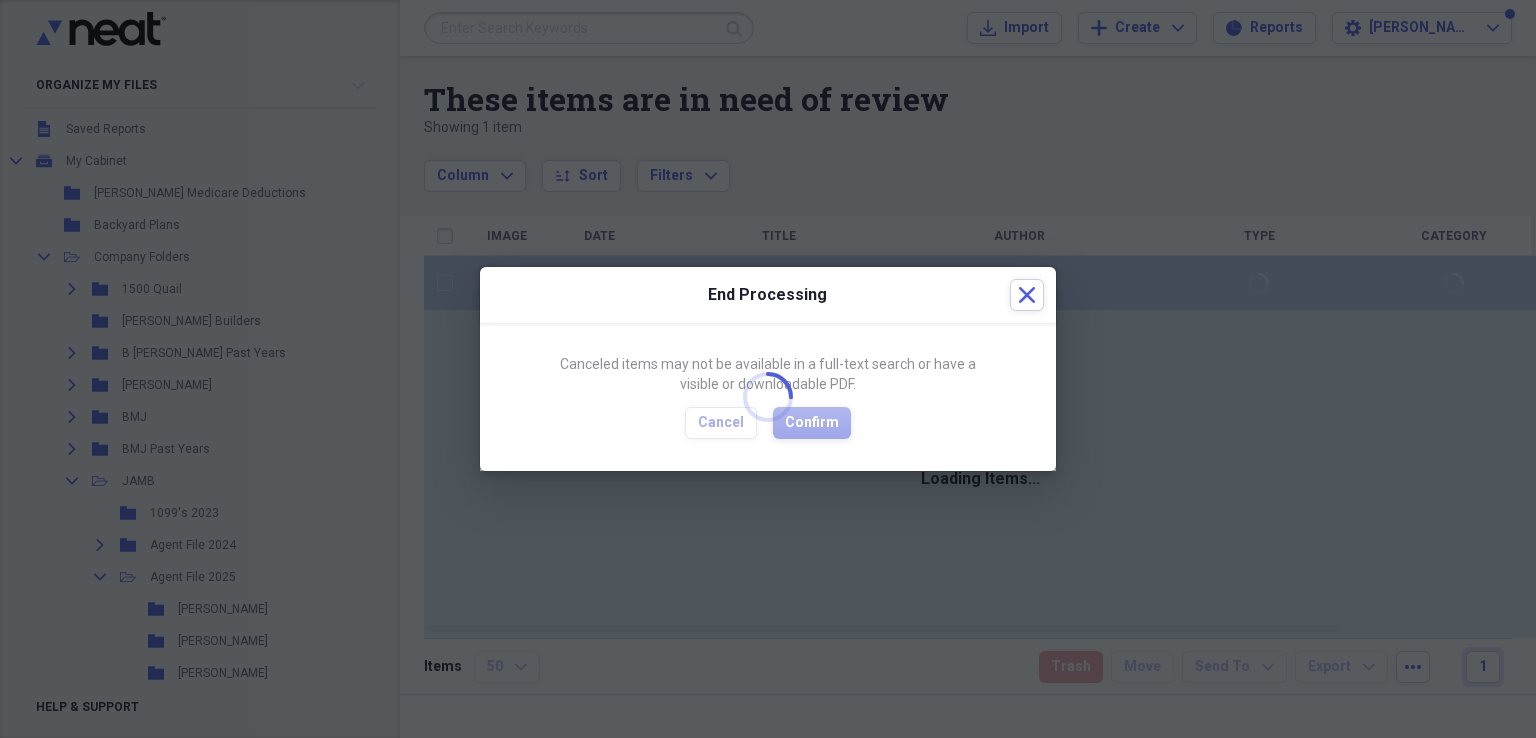 checkbox on "false" 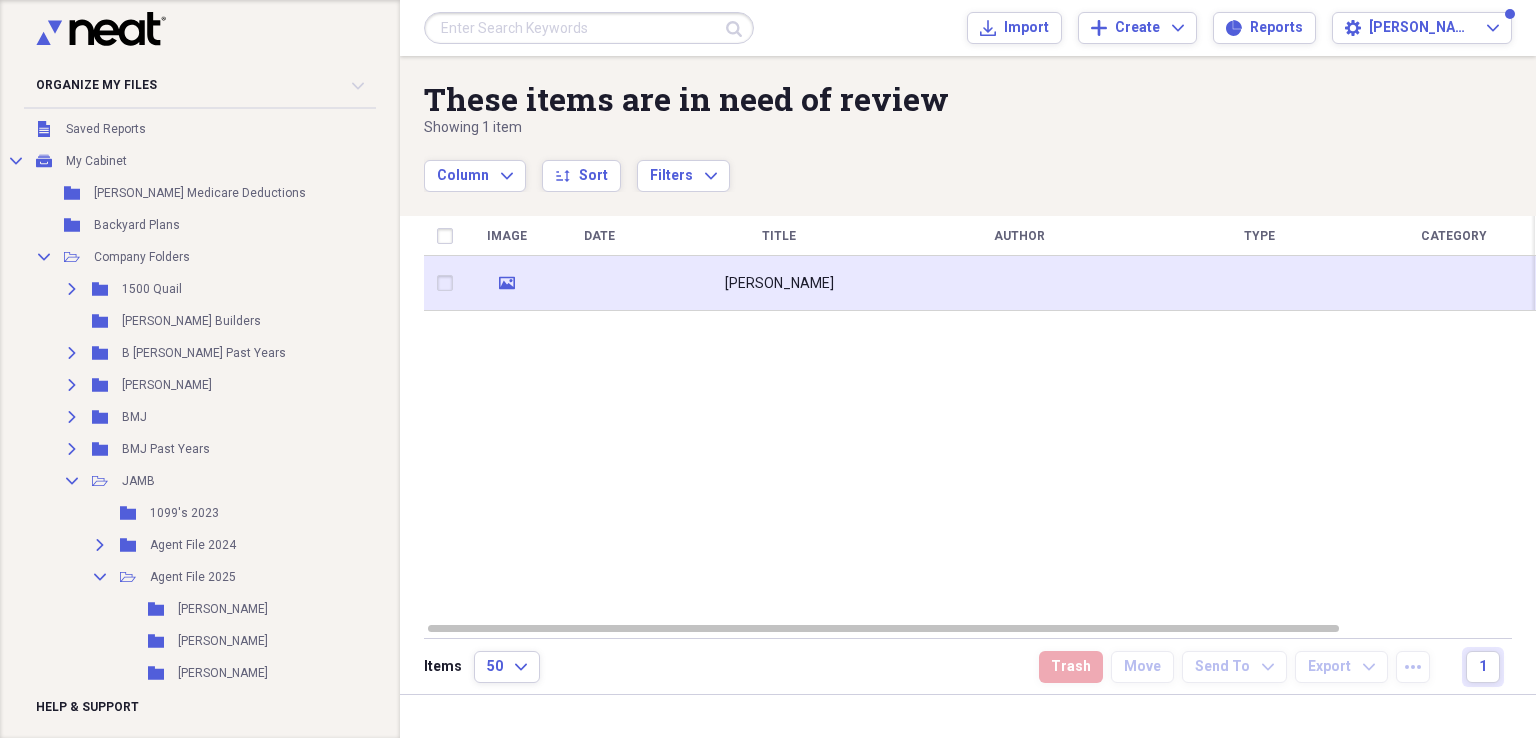 click on "media" 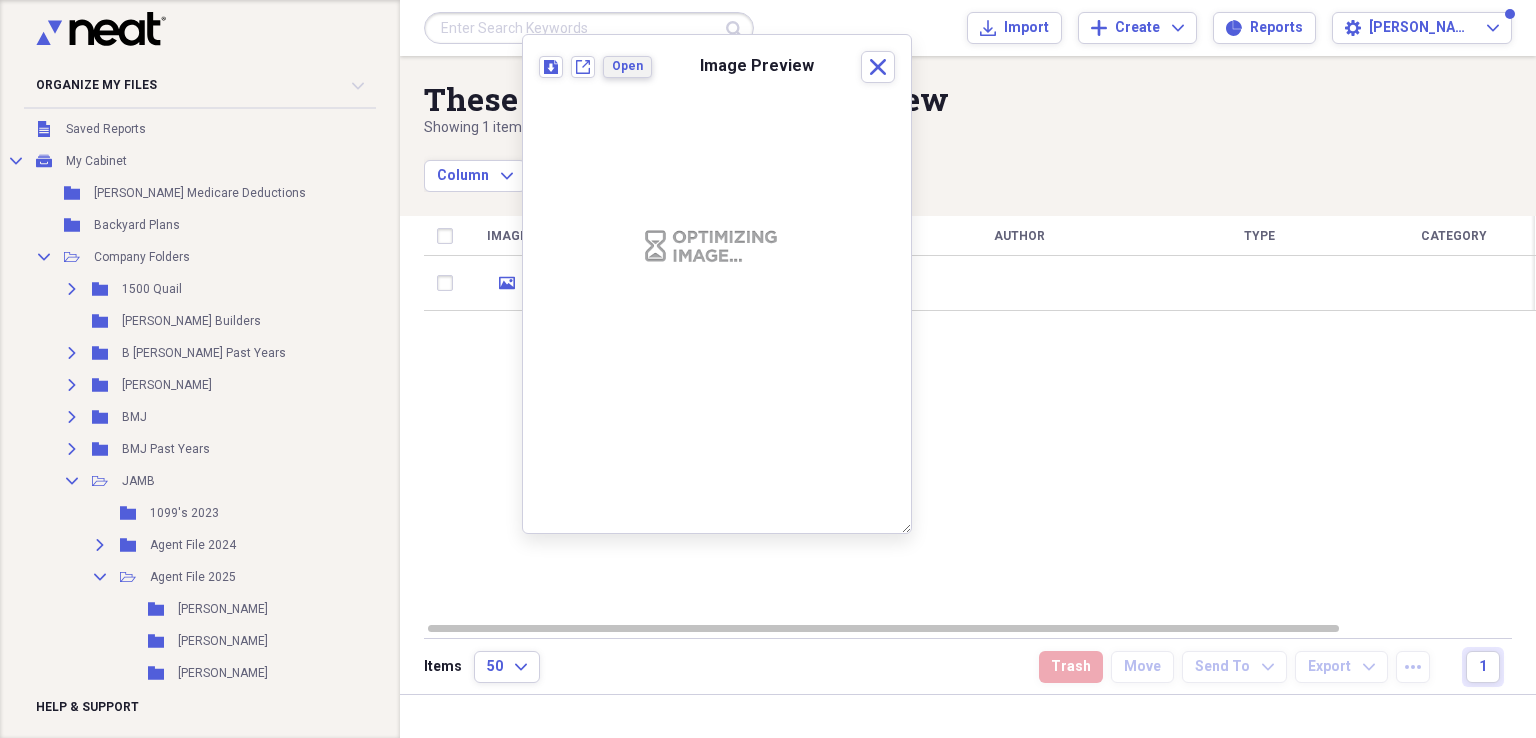 click on "Open" at bounding box center [627, 66] 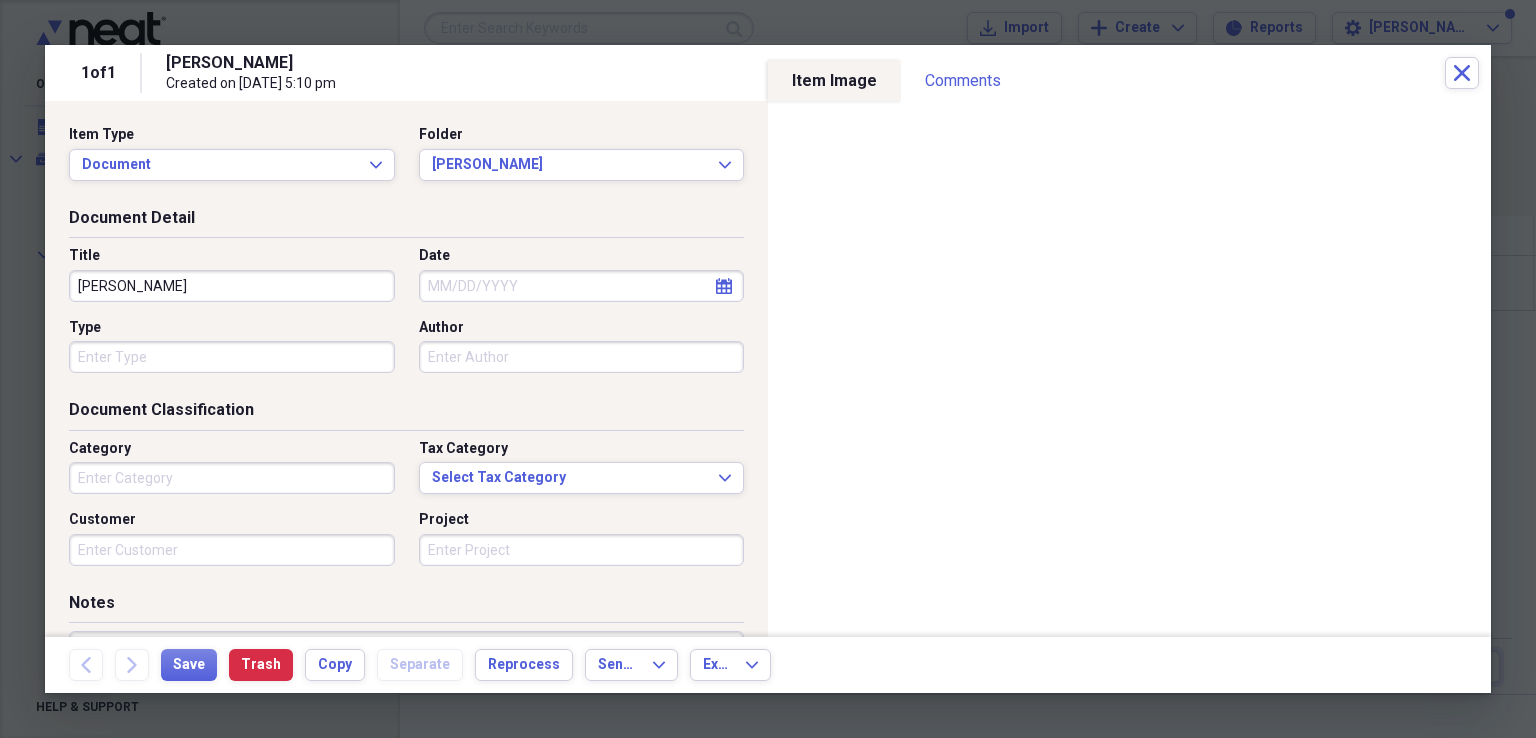 click on "calendar" 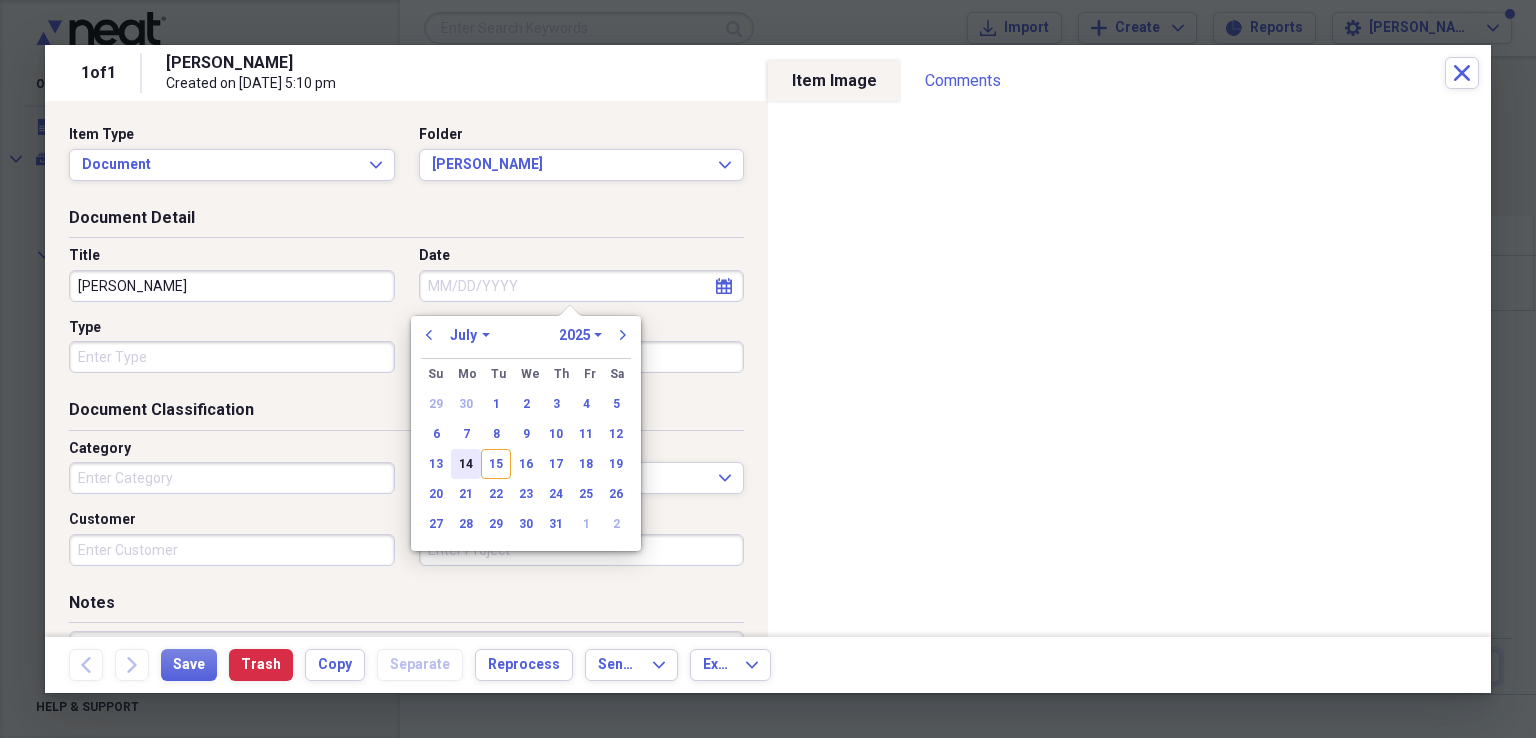 click on "14" at bounding box center [466, 464] 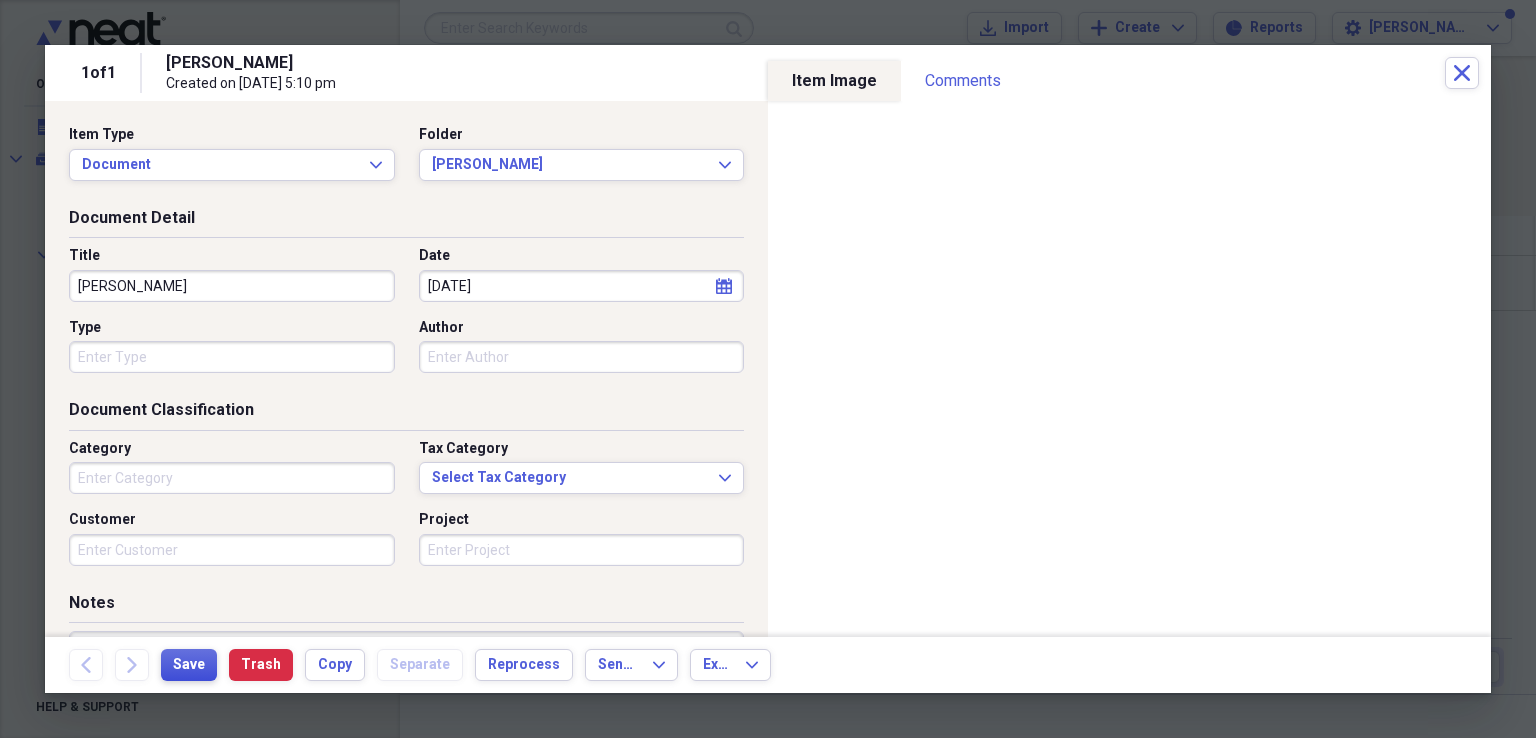 click on "Save" at bounding box center [189, 665] 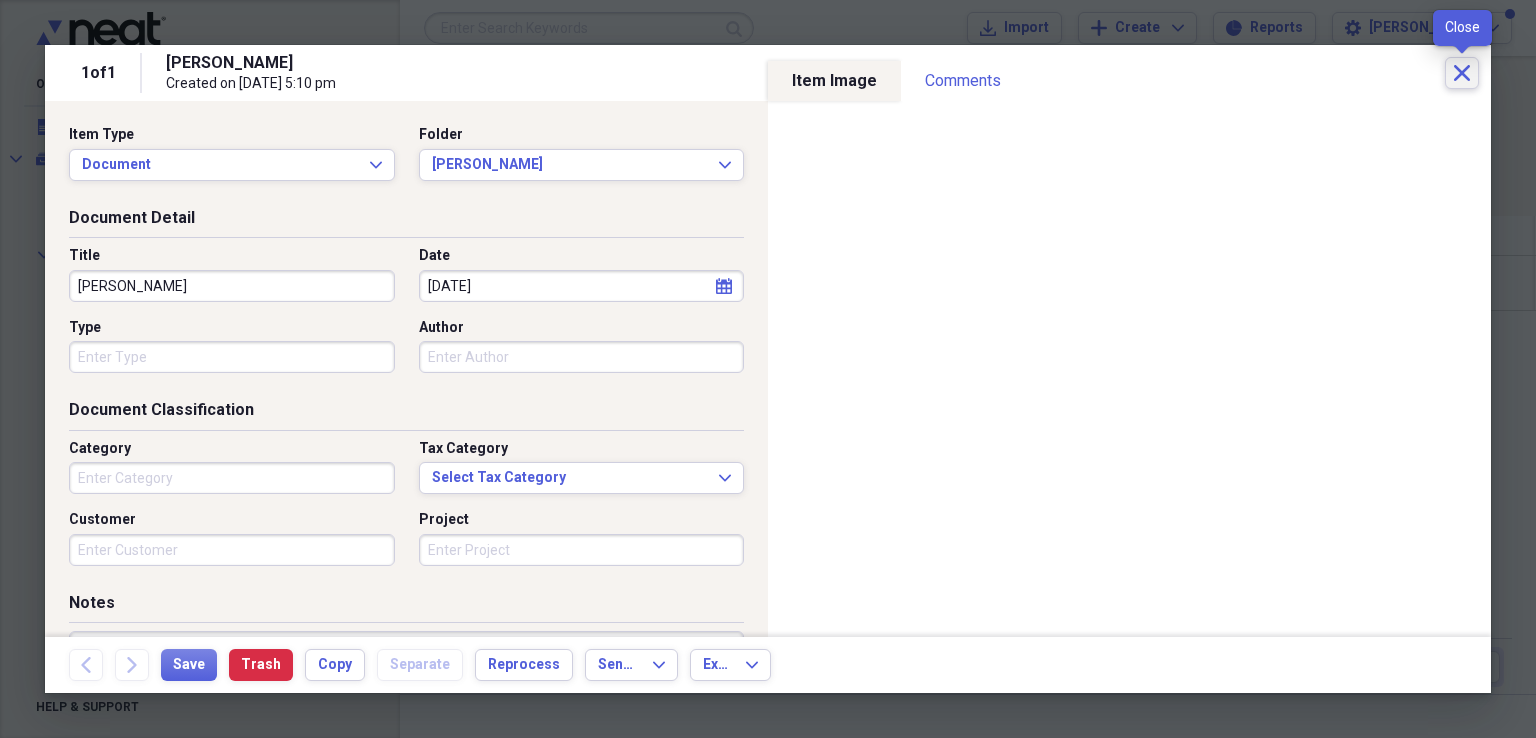 click 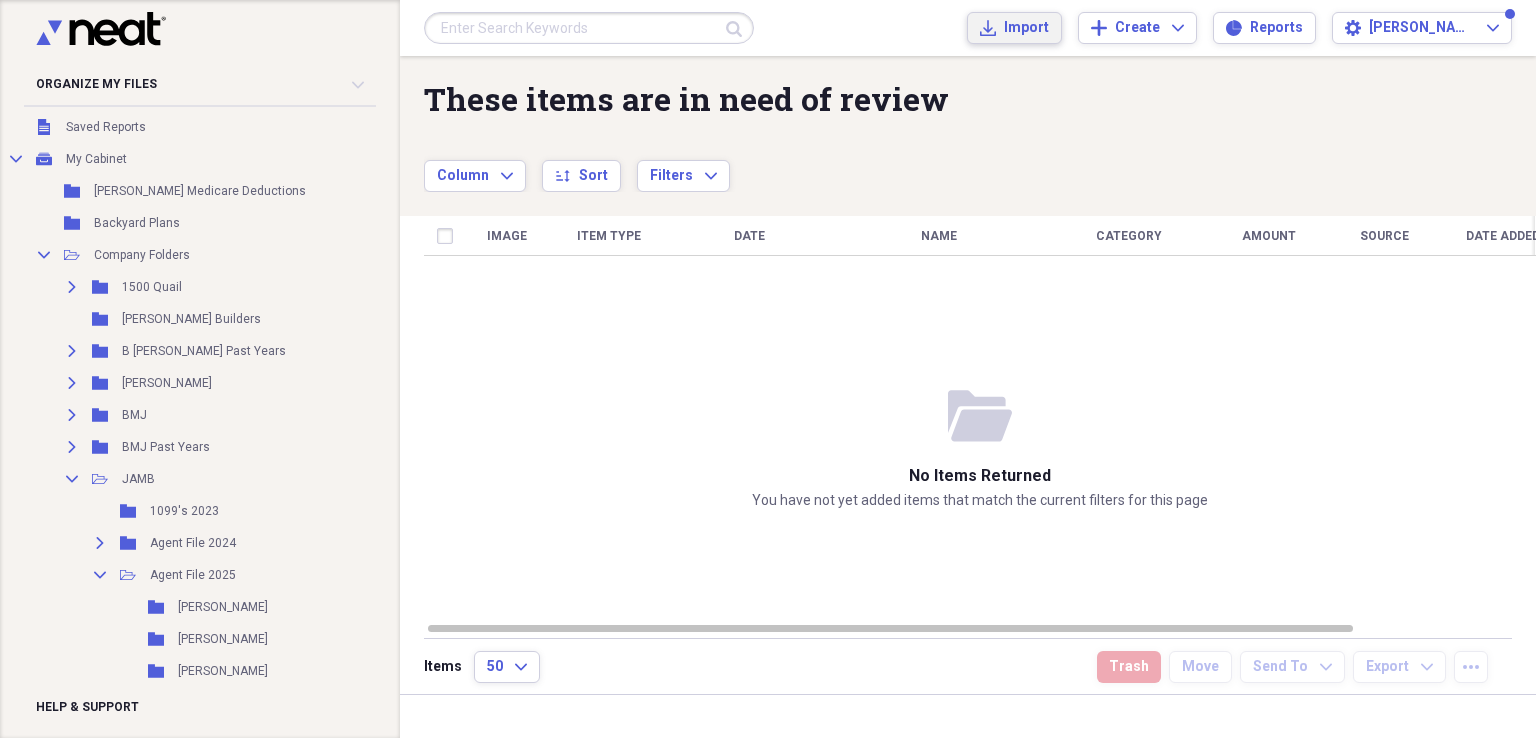 click on "Import" at bounding box center [1026, 28] 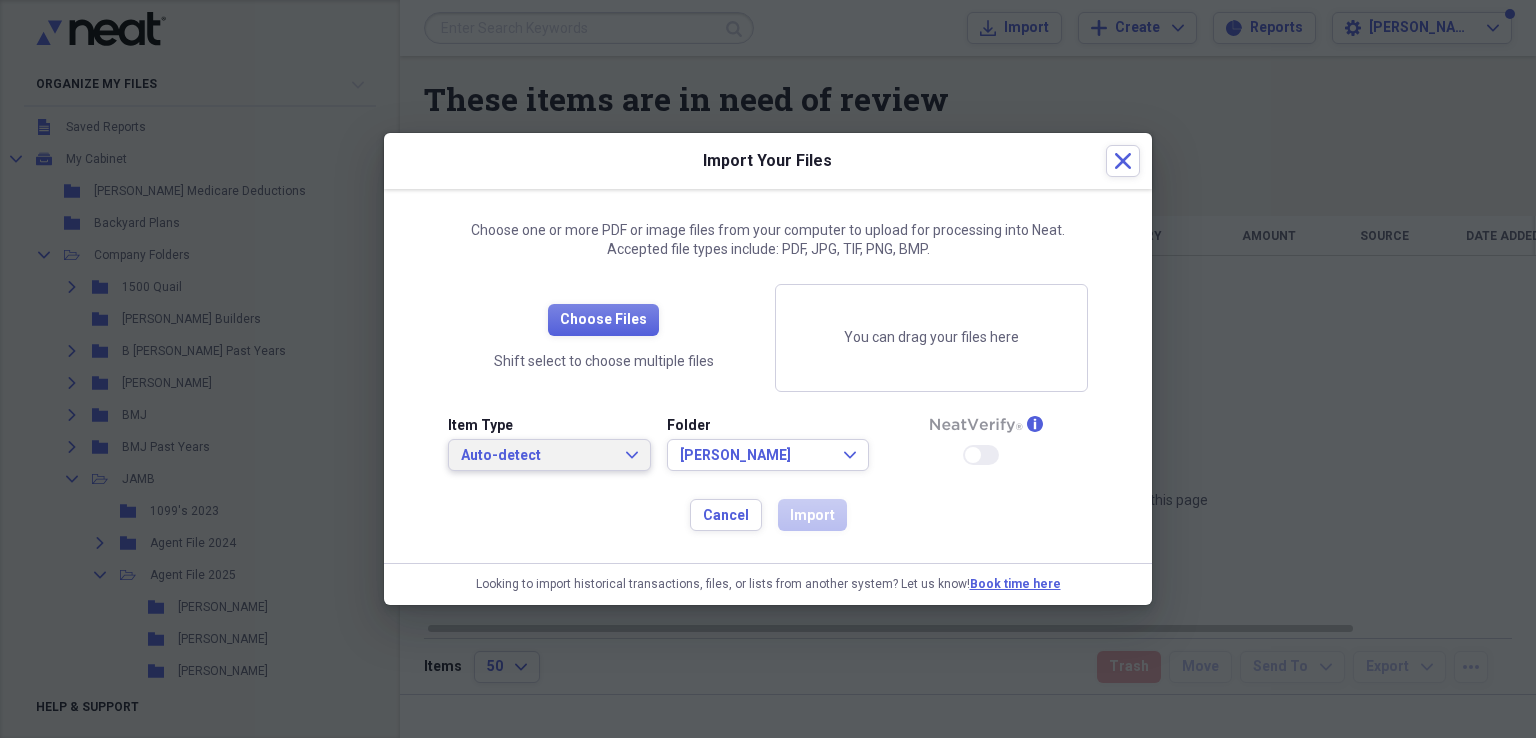 click on "Expand" 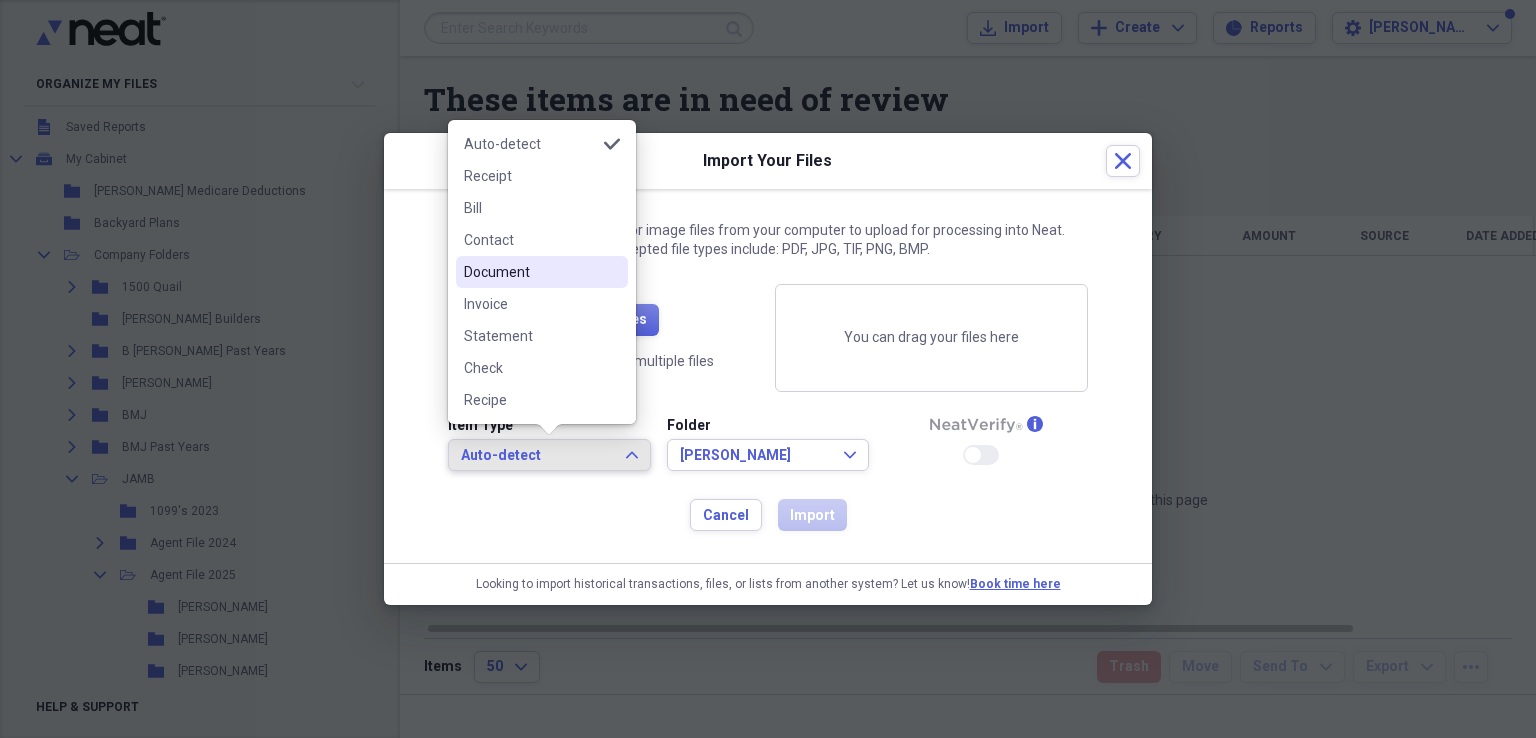 click on "Document" at bounding box center (530, 272) 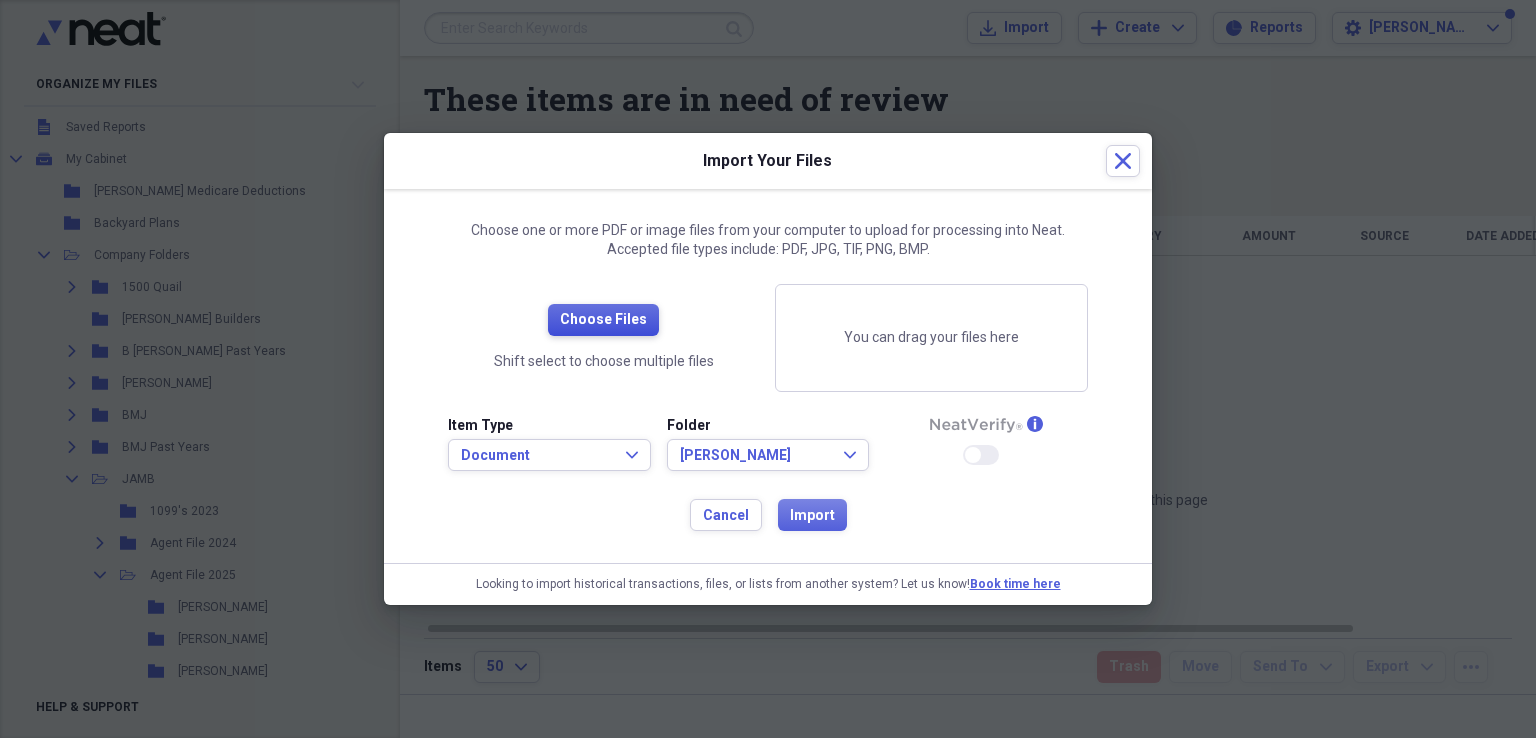 click on "Choose Files" at bounding box center [603, 320] 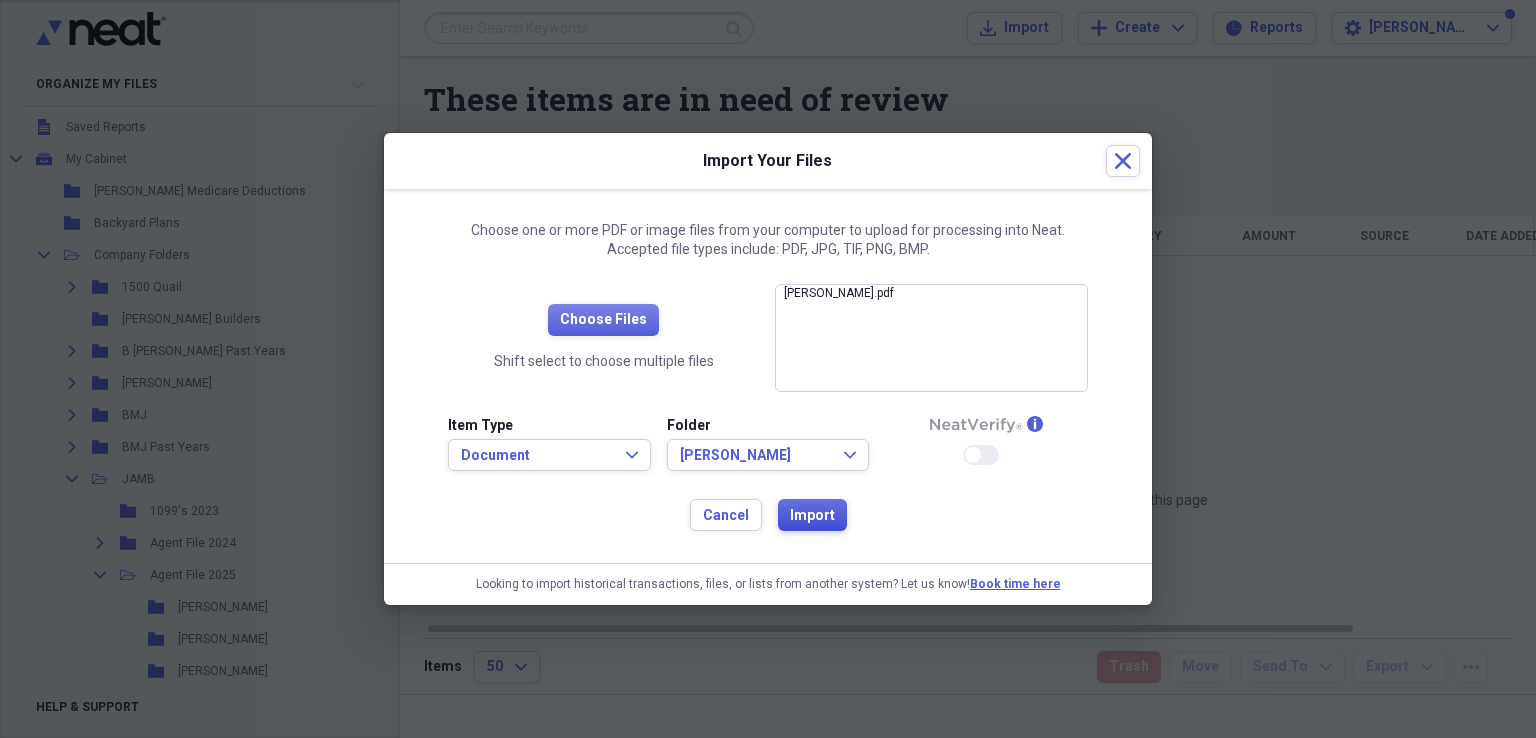 click on "Import" at bounding box center [812, 516] 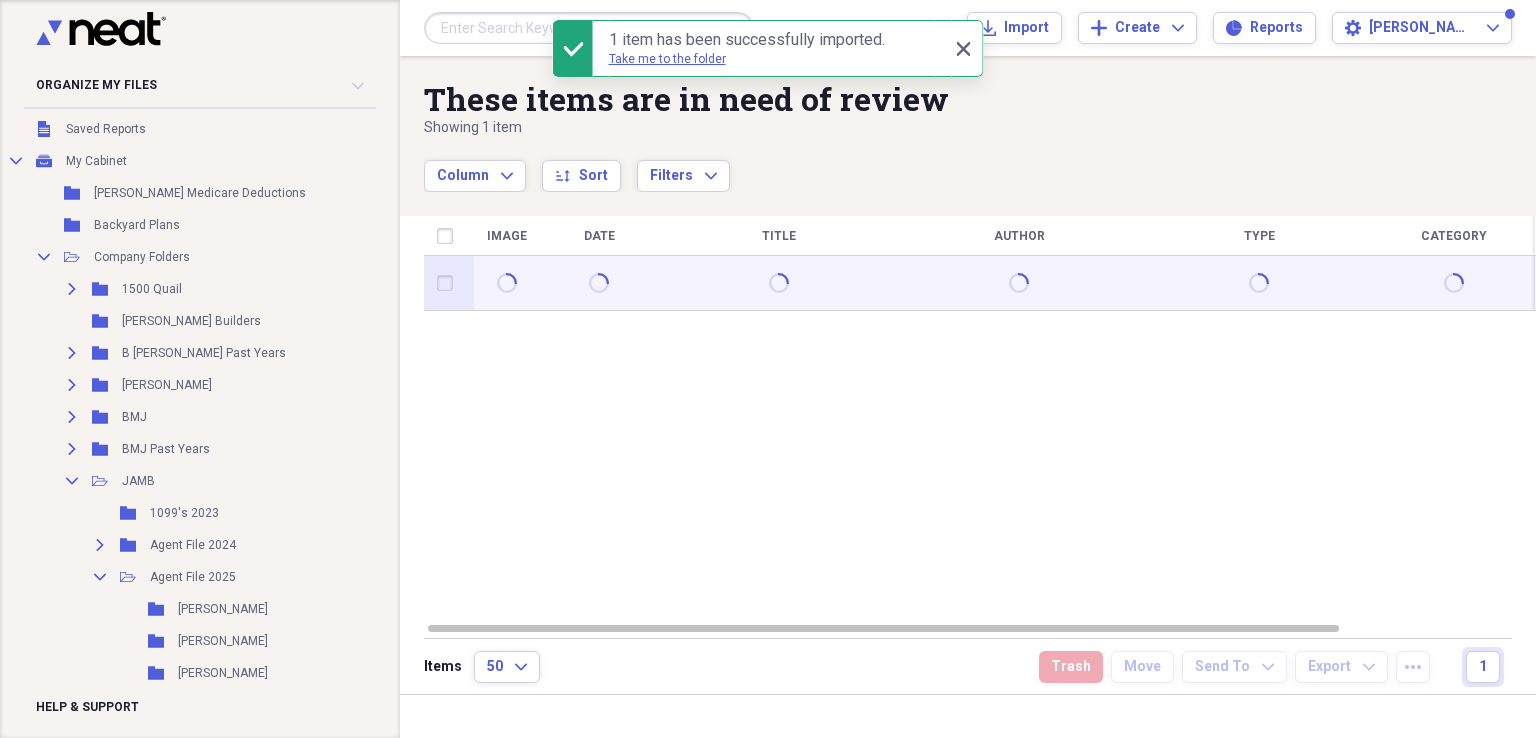 click at bounding box center (449, 283) 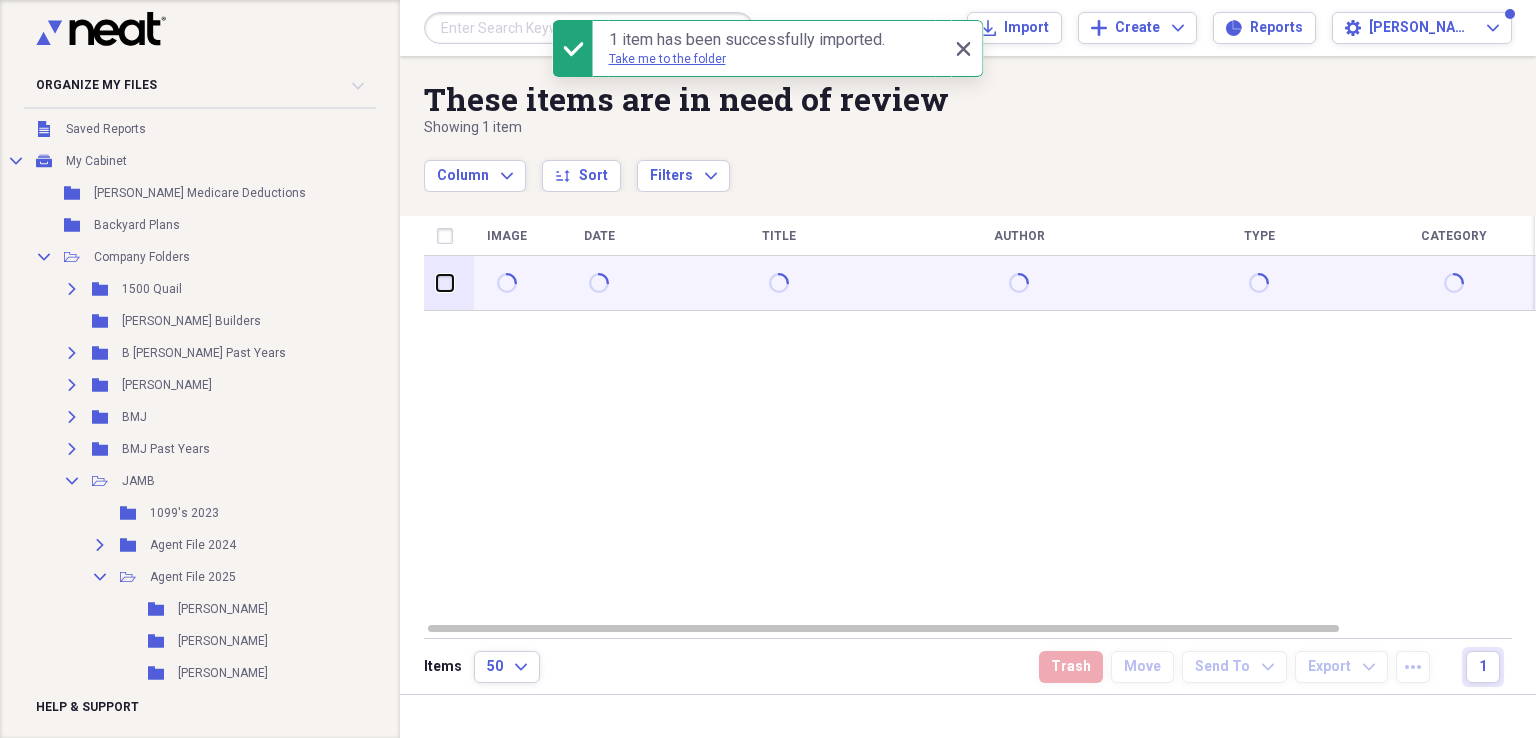 click at bounding box center [437, 283] 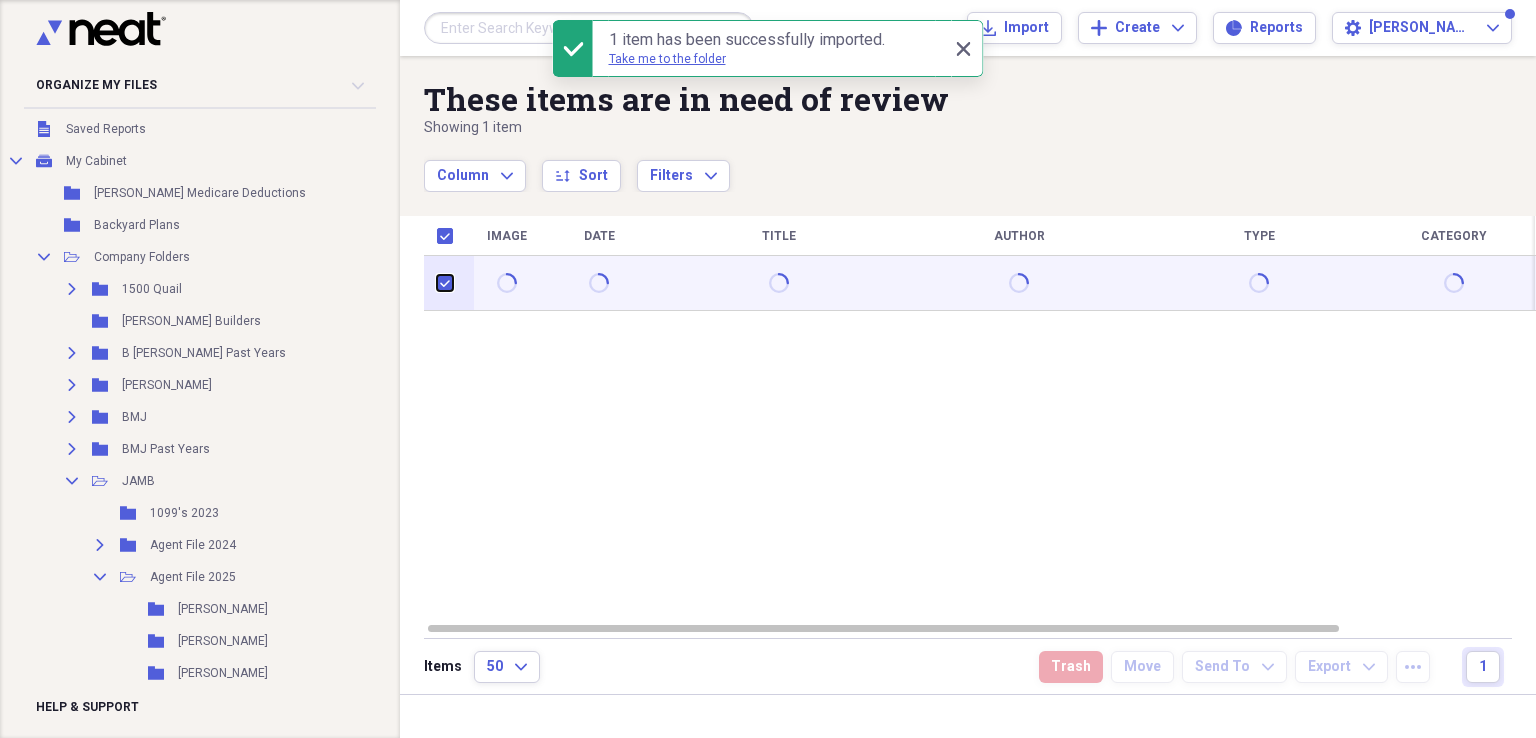 checkbox on "true" 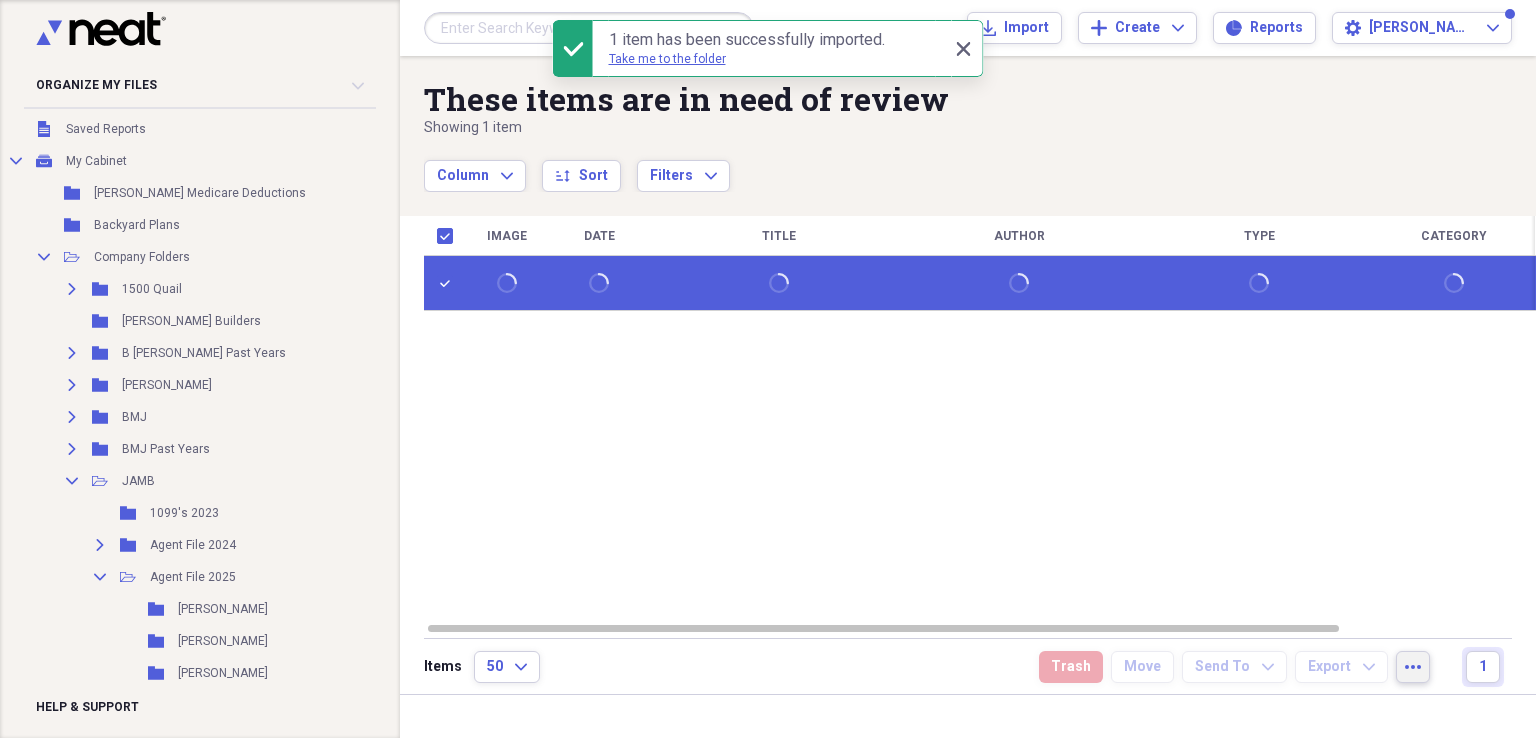 click on "more" 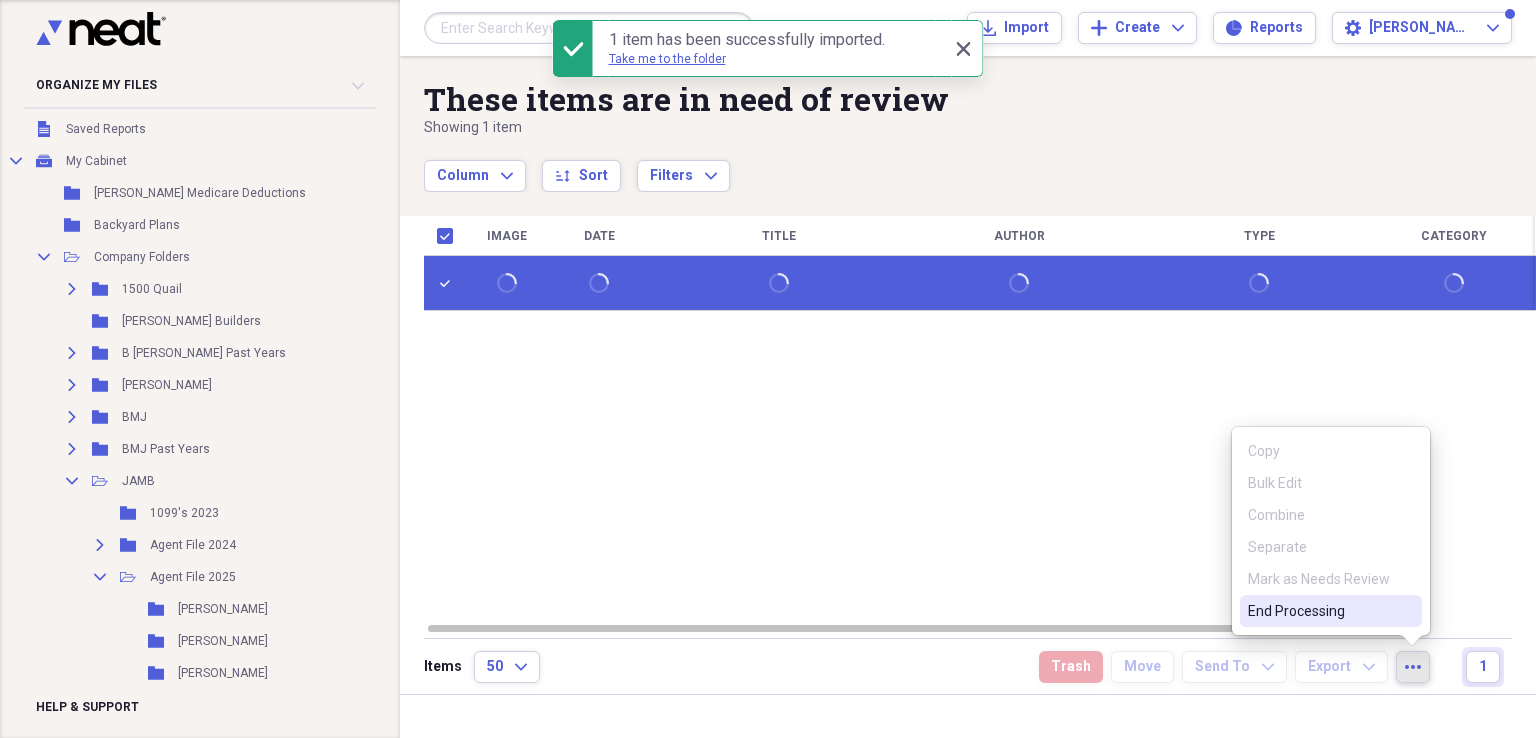 click on "End Processing" at bounding box center (1319, 611) 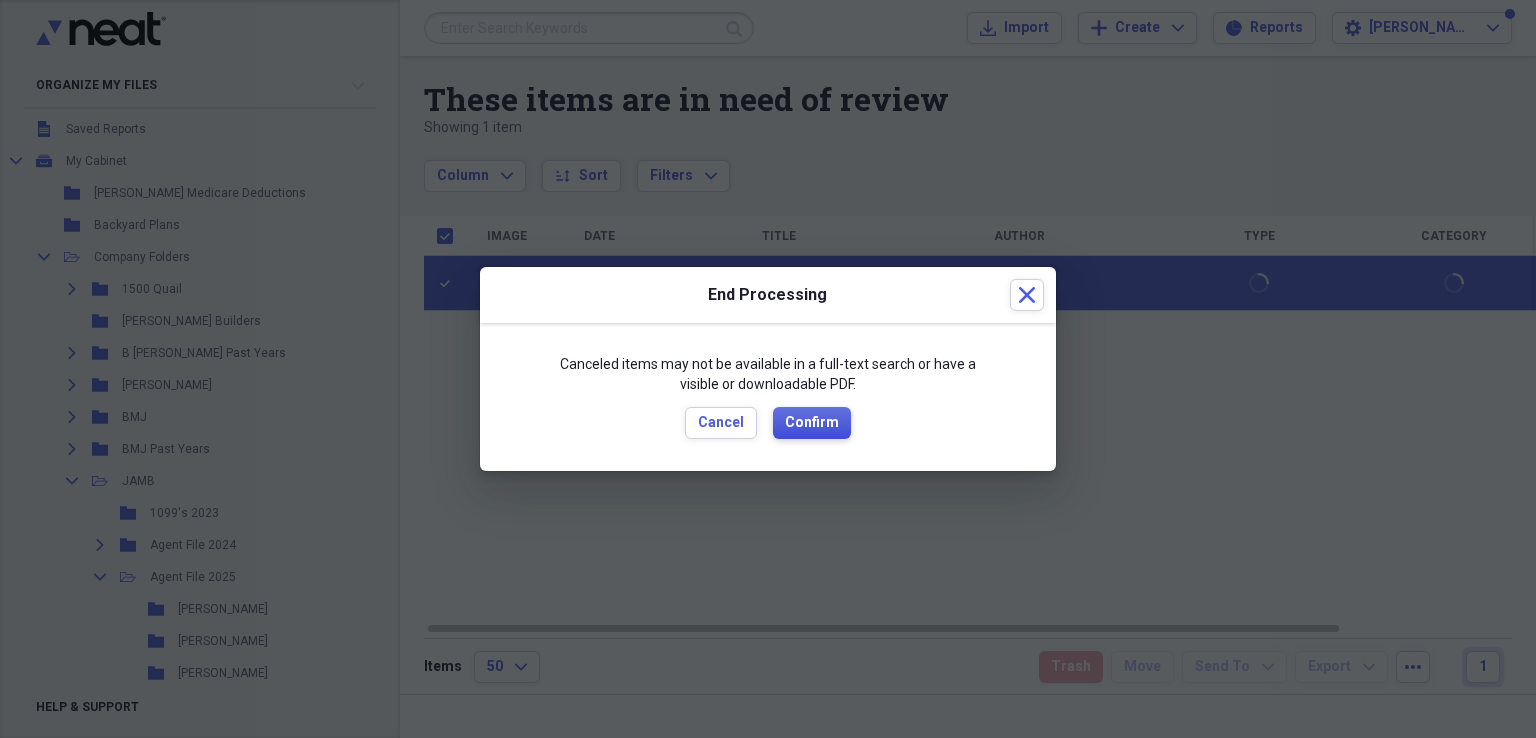 click on "Confirm" at bounding box center (812, 423) 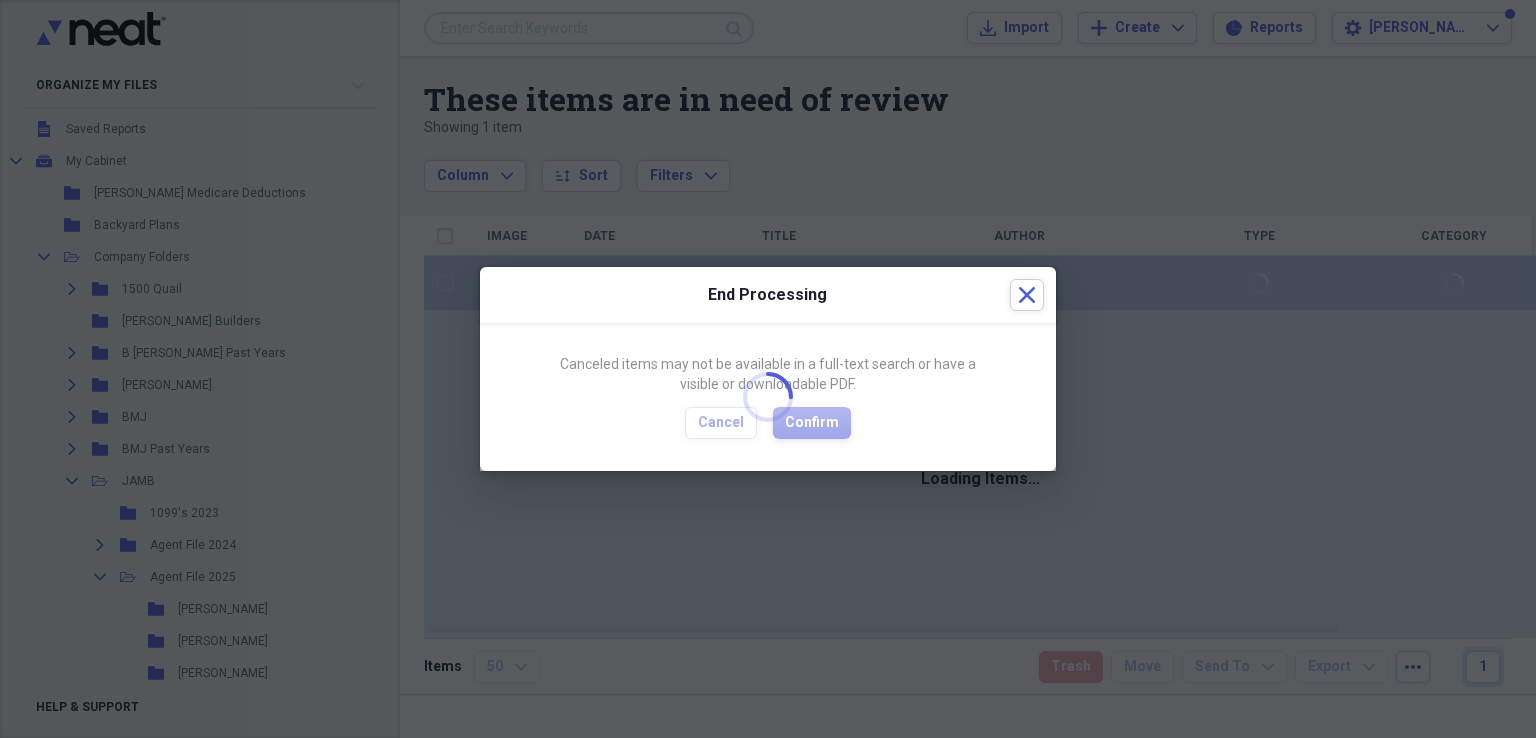 checkbox on "false" 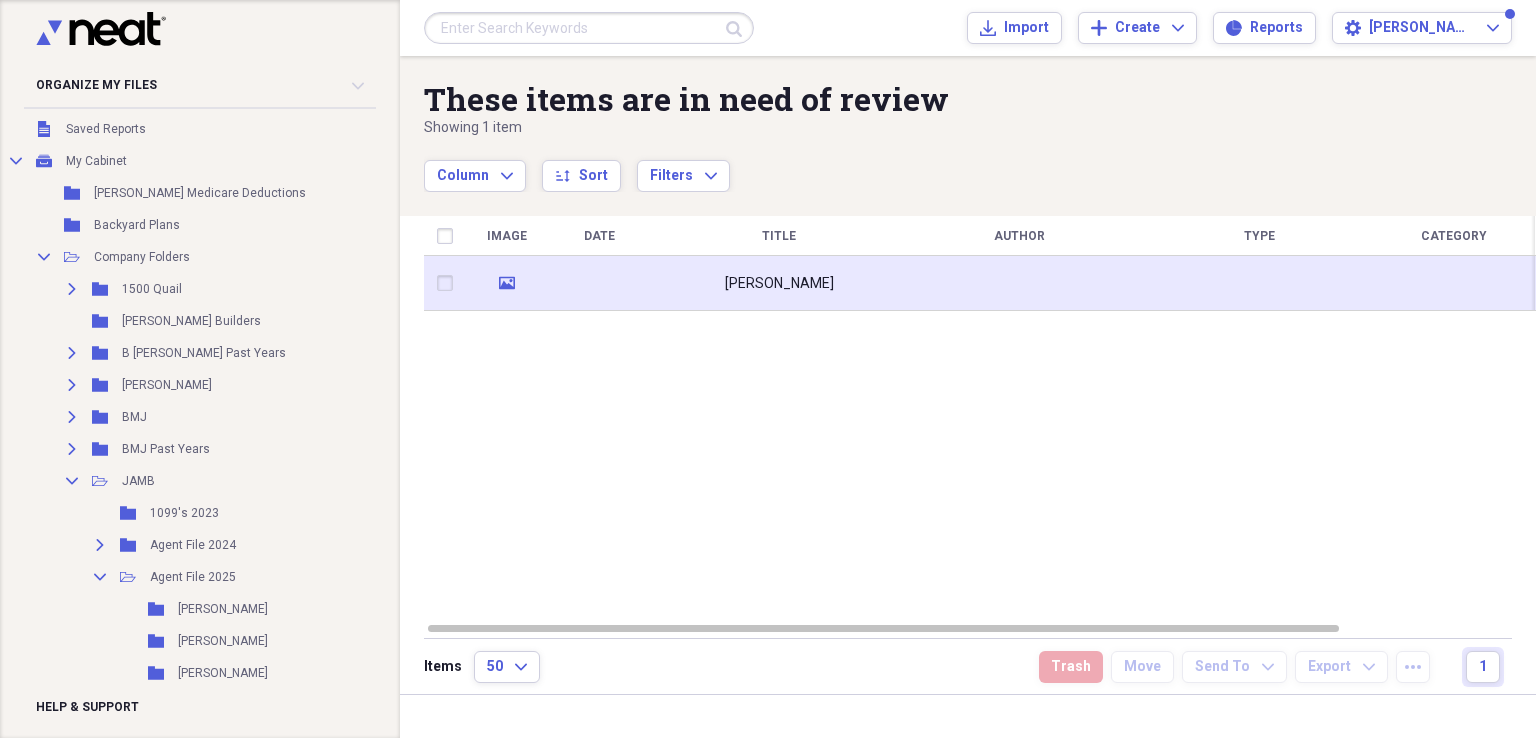 click on "media" 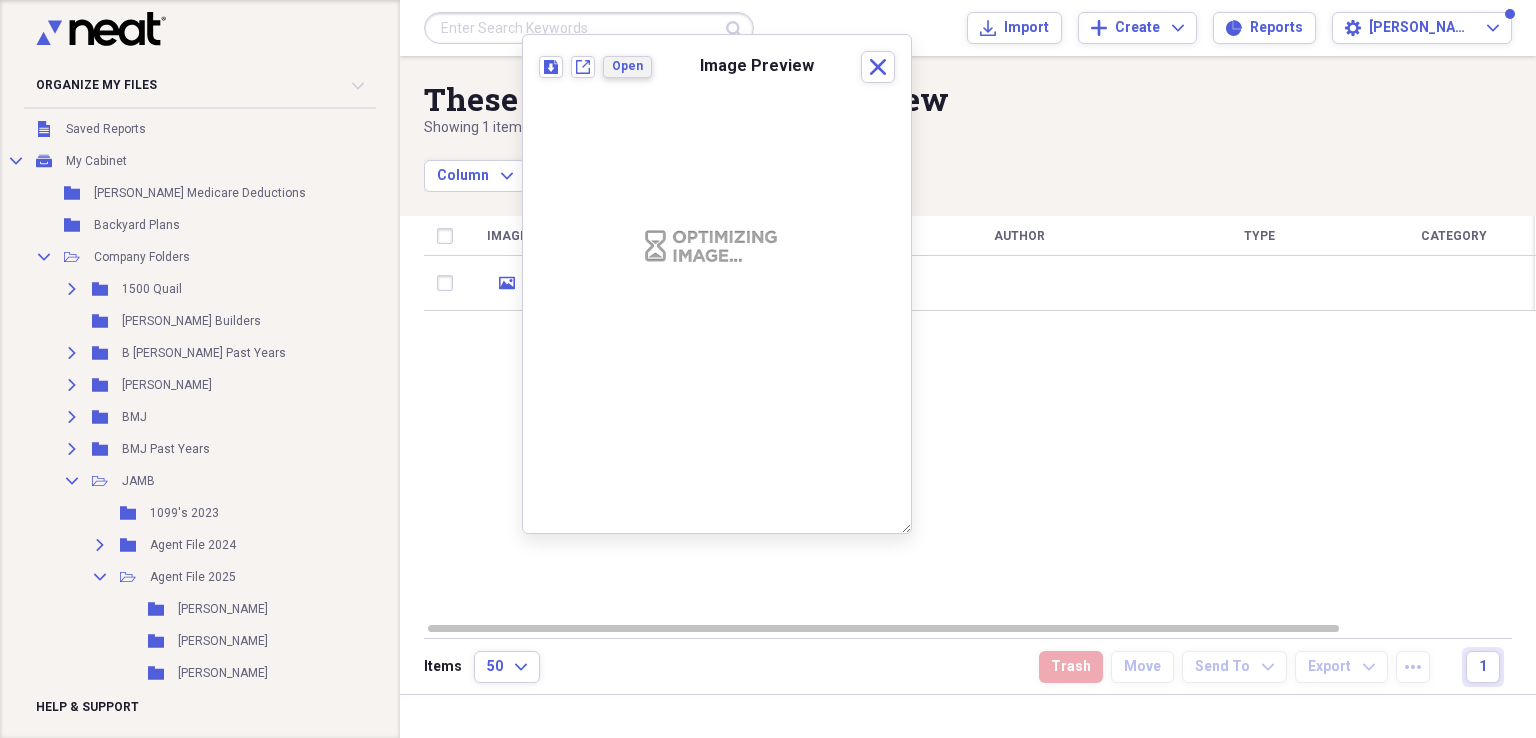 click on "Open" at bounding box center [627, 67] 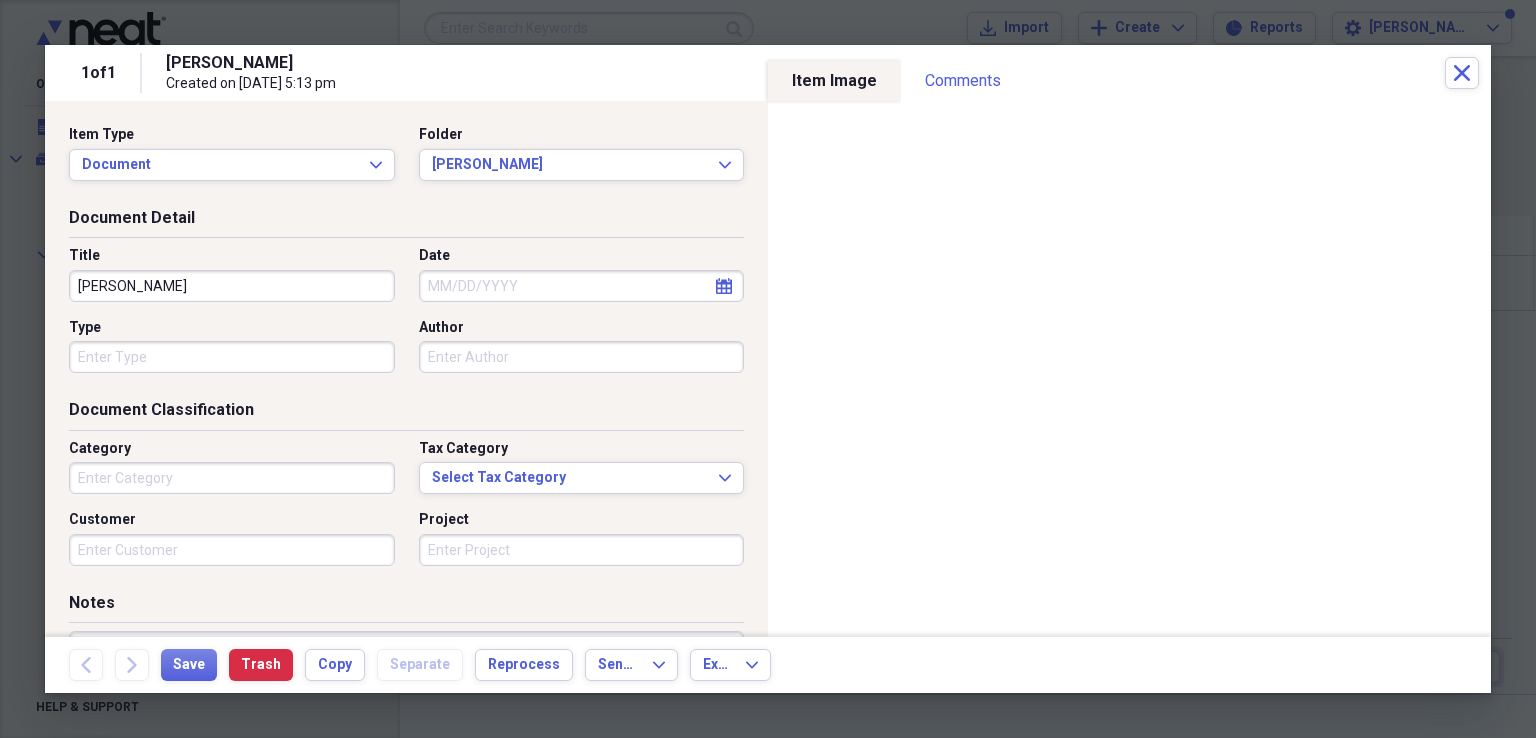 click on "calendar Calendar" at bounding box center (724, 286) 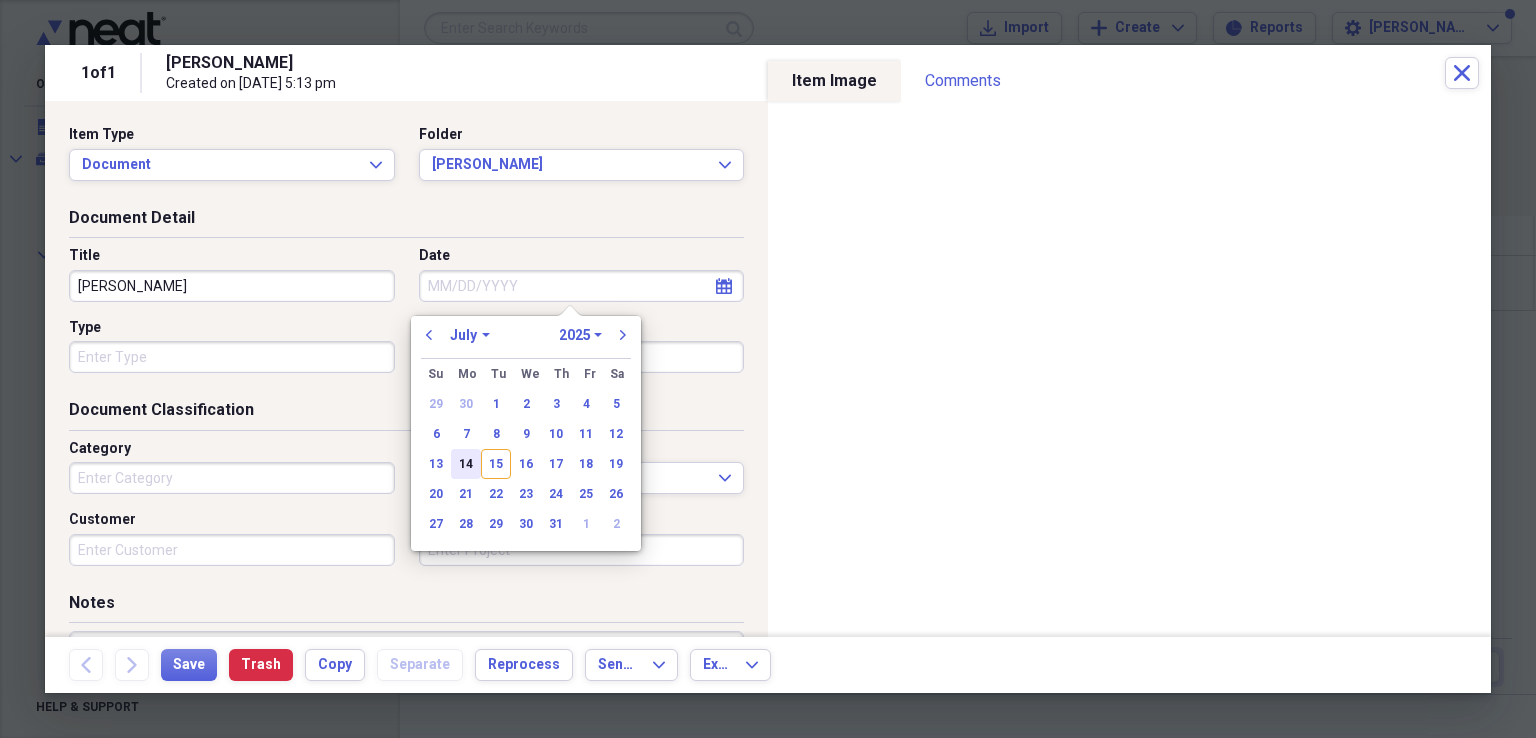 click on "14" at bounding box center (466, 464) 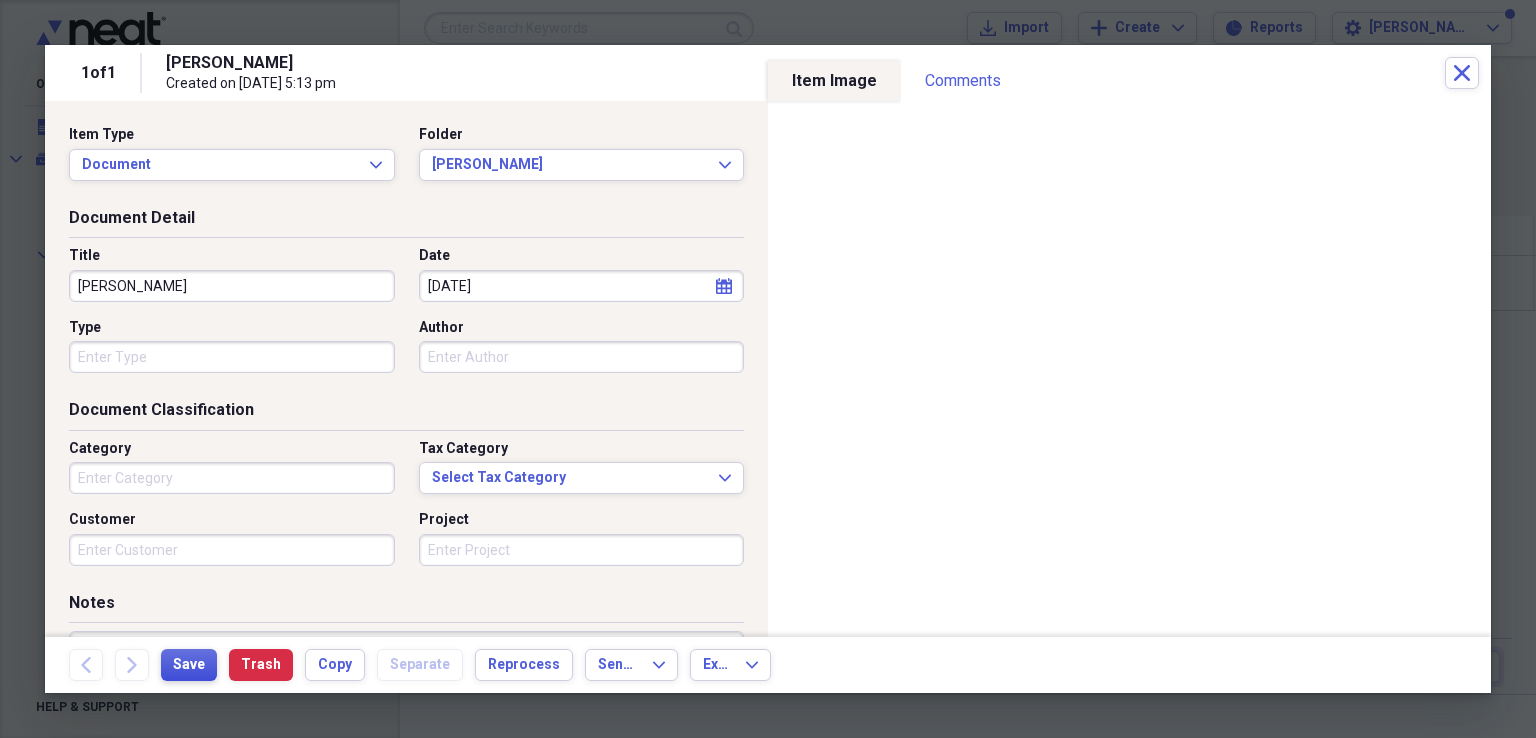click on "Save" at bounding box center [189, 665] 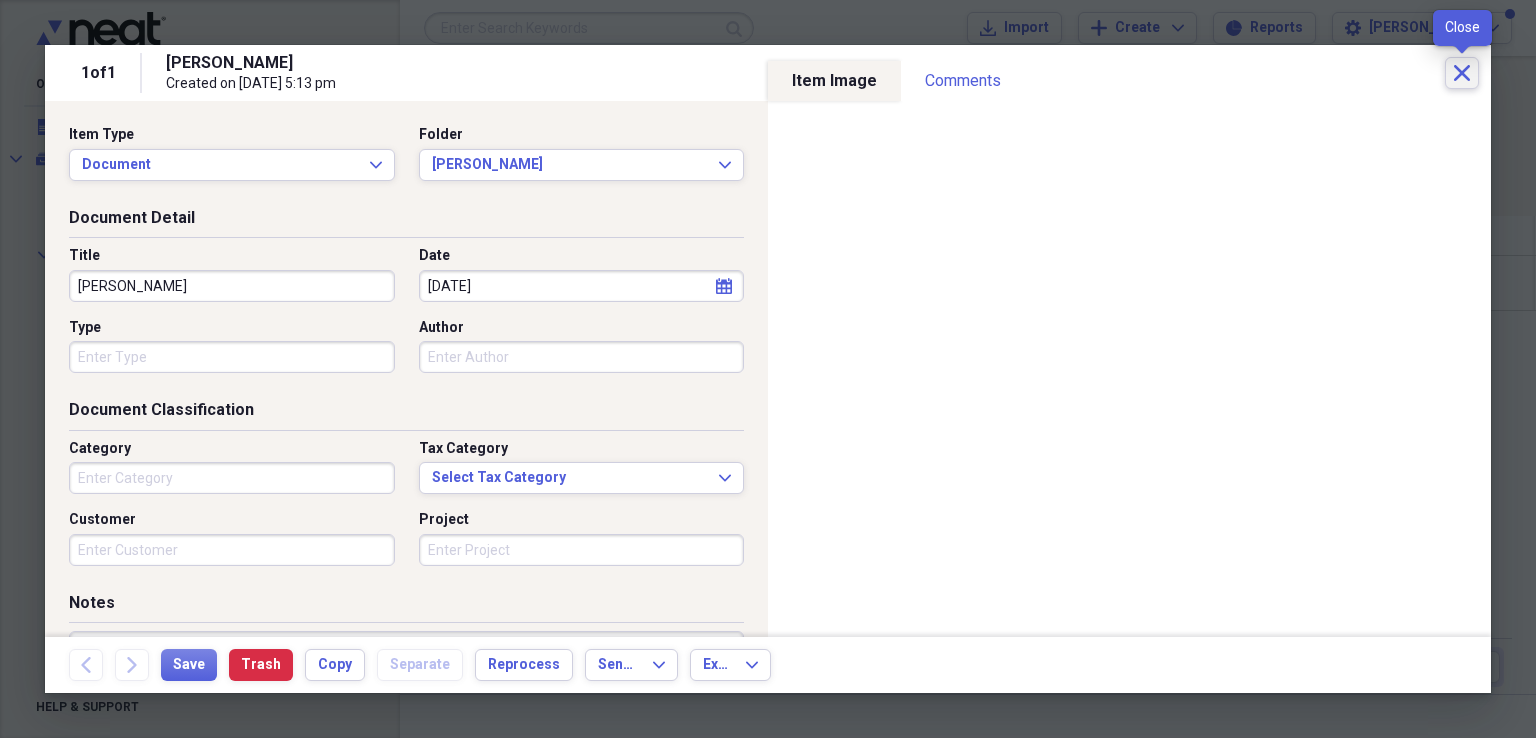 click 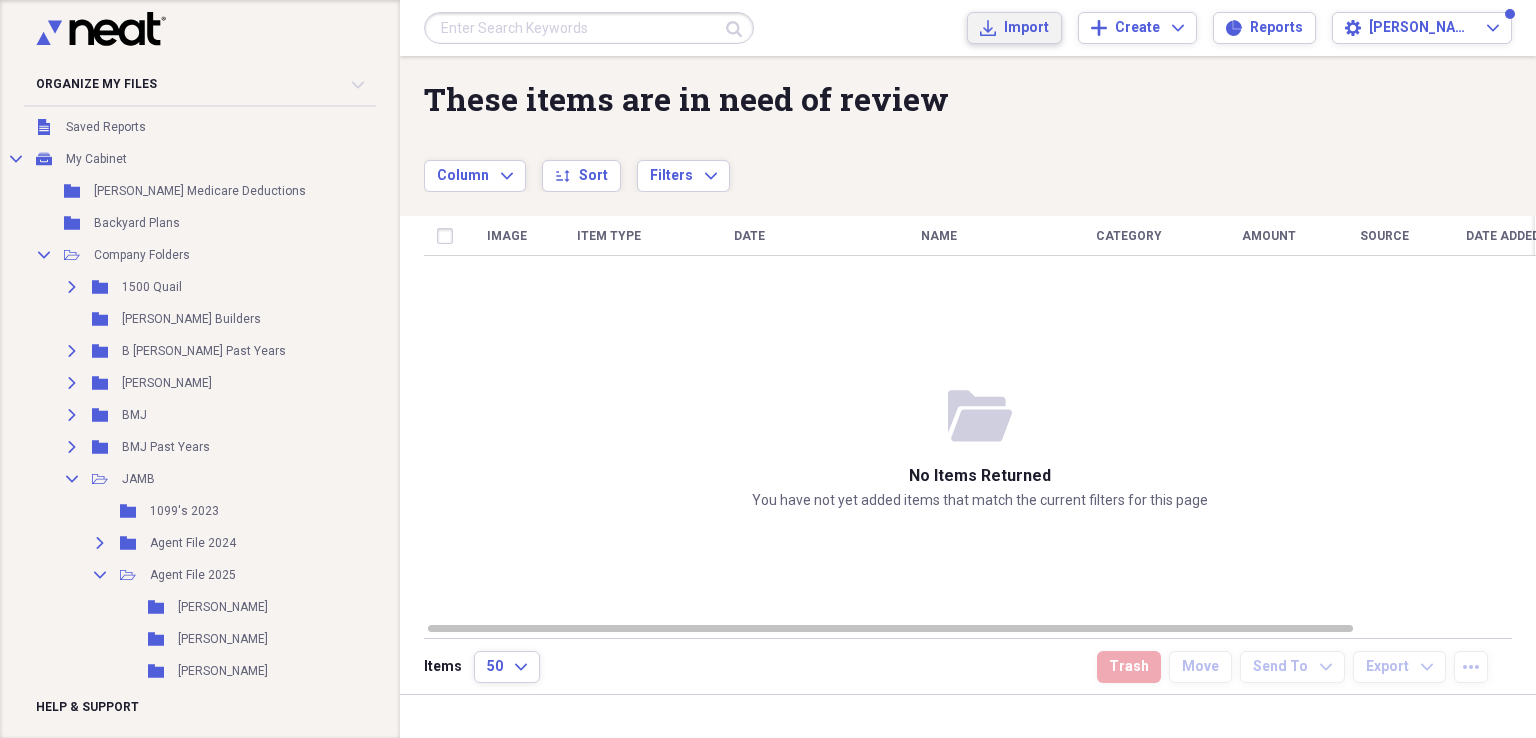 click on "Import" at bounding box center (1026, 28) 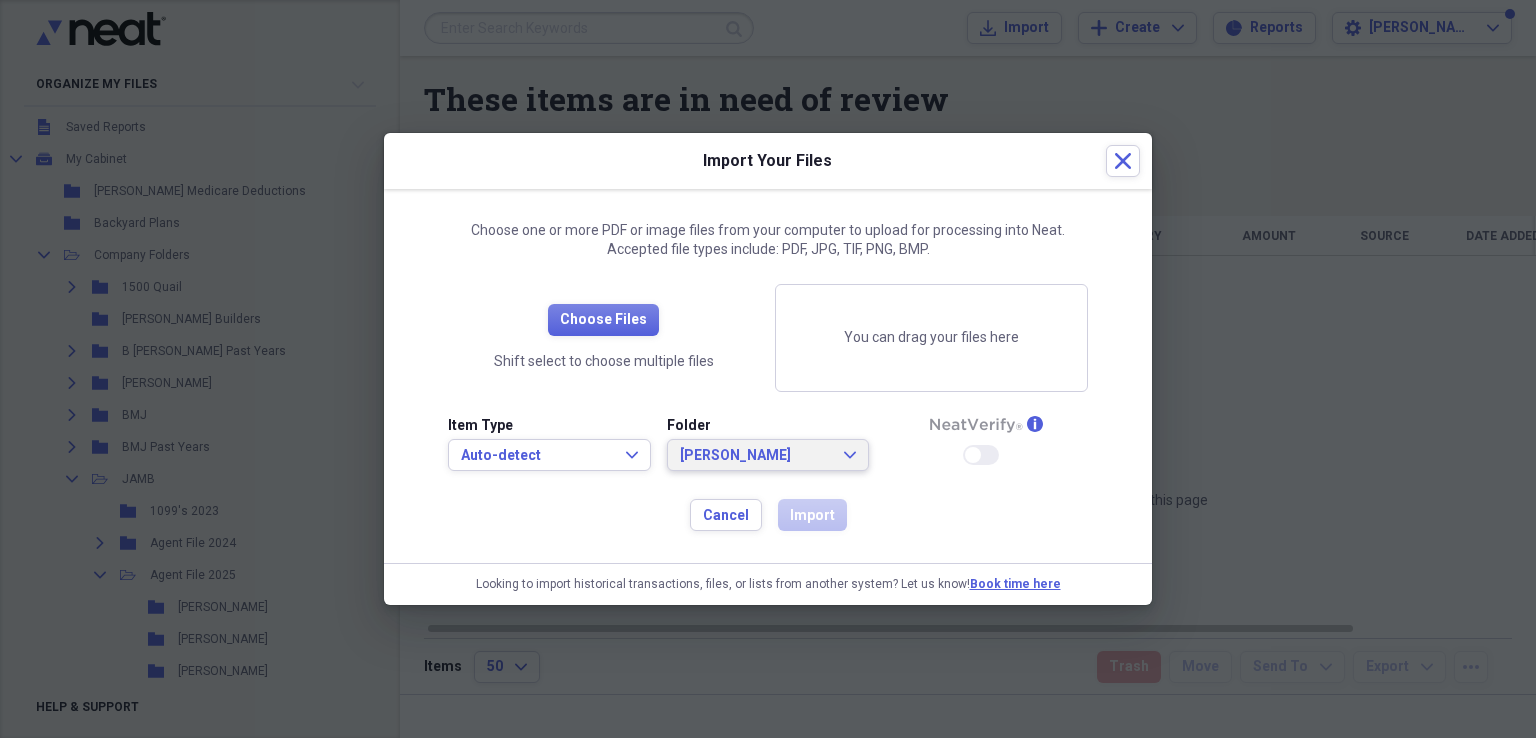 click on "[PERSON_NAME] Expand" at bounding box center [768, 456] 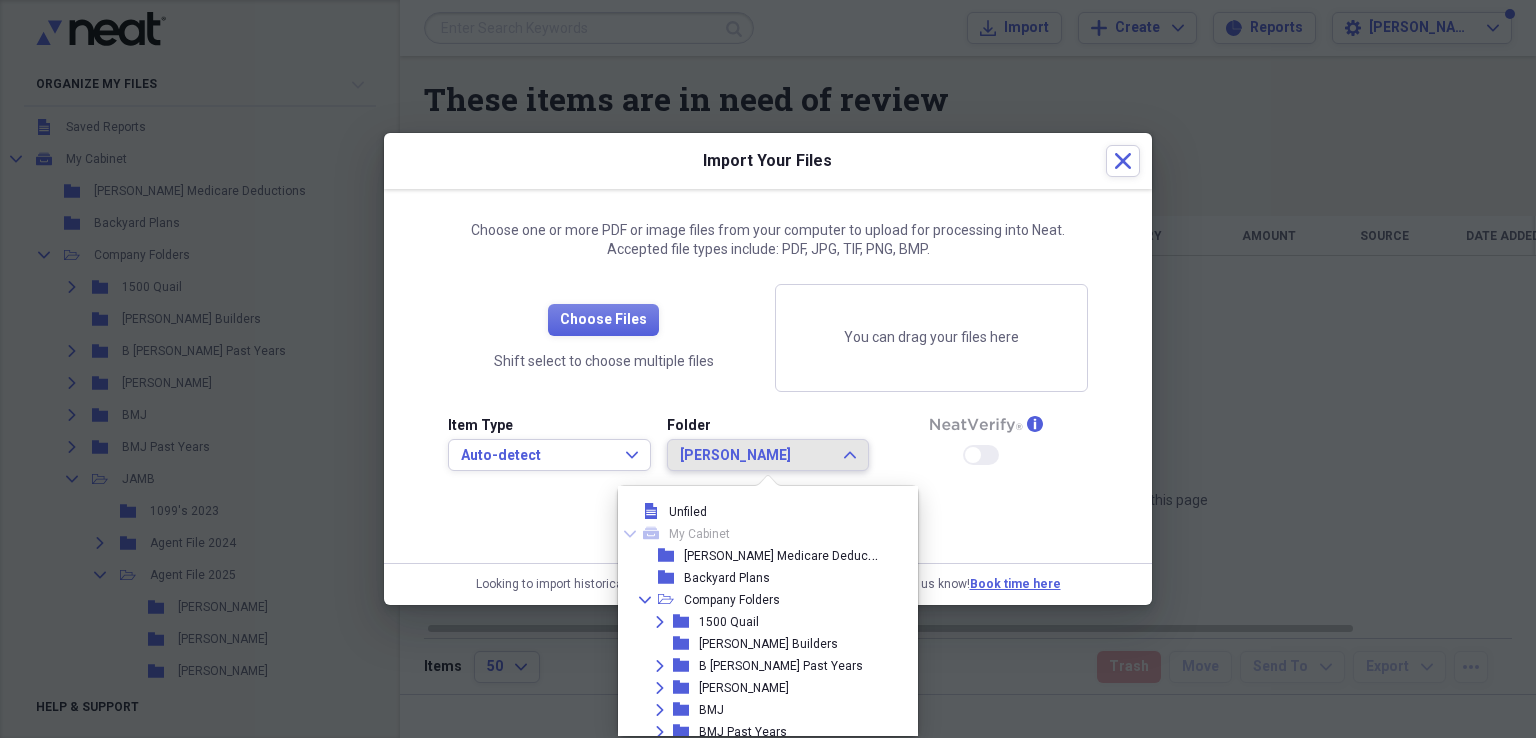 scroll, scrollTop: 920, scrollLeft: 0, axis: vertical 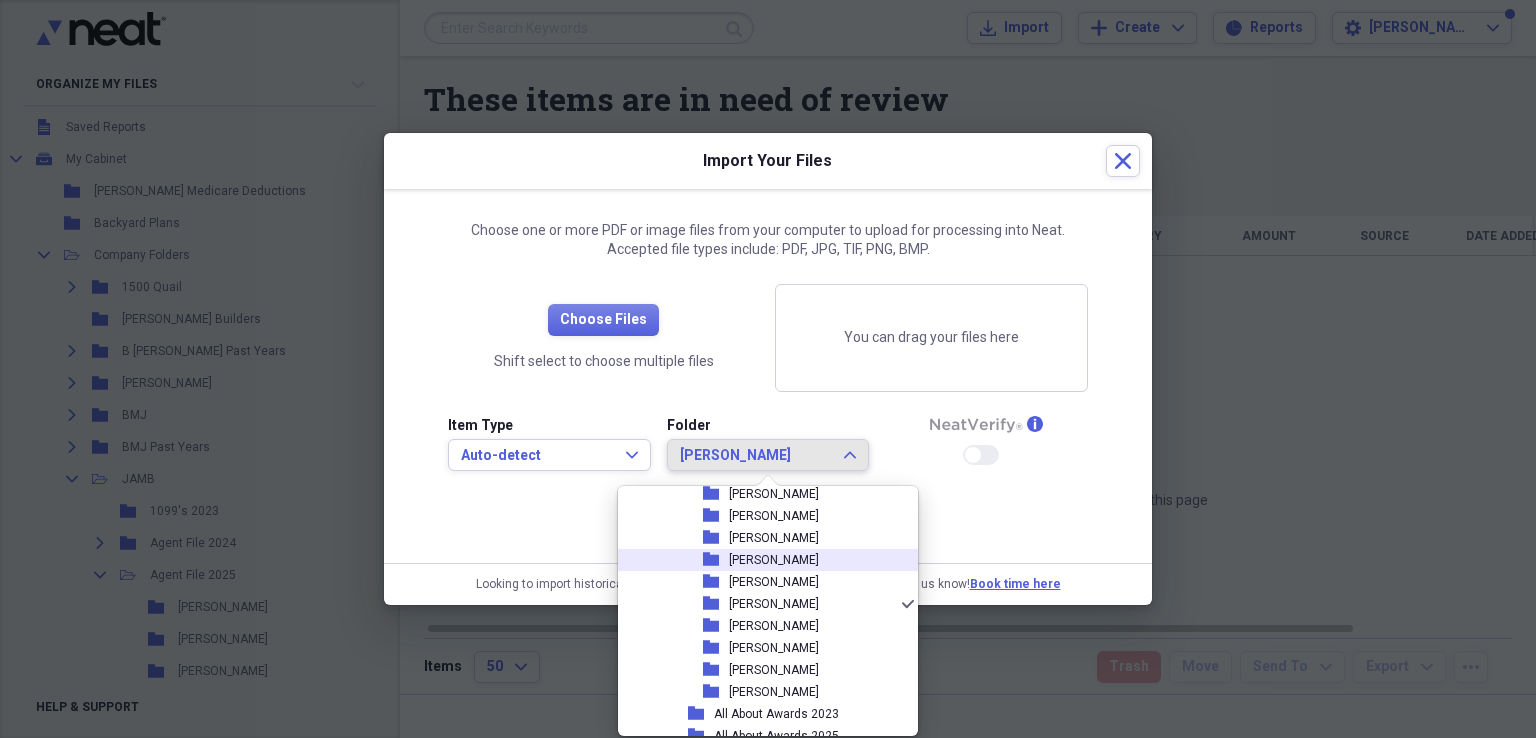 click on "[PERSON_NAME]" at bounding box center (774, 560) 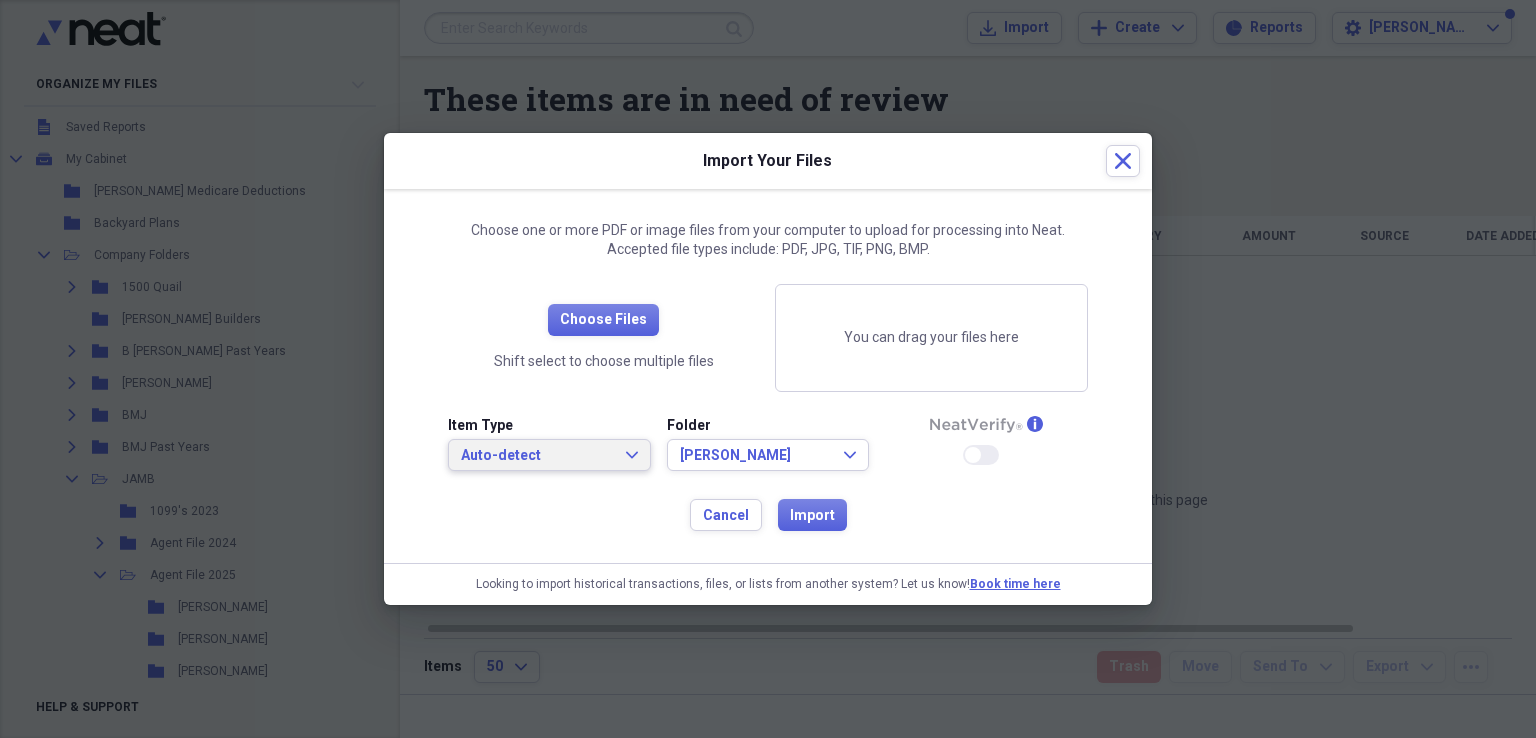 click on "Auto-detect Expand" at bounding box center [549, 455] 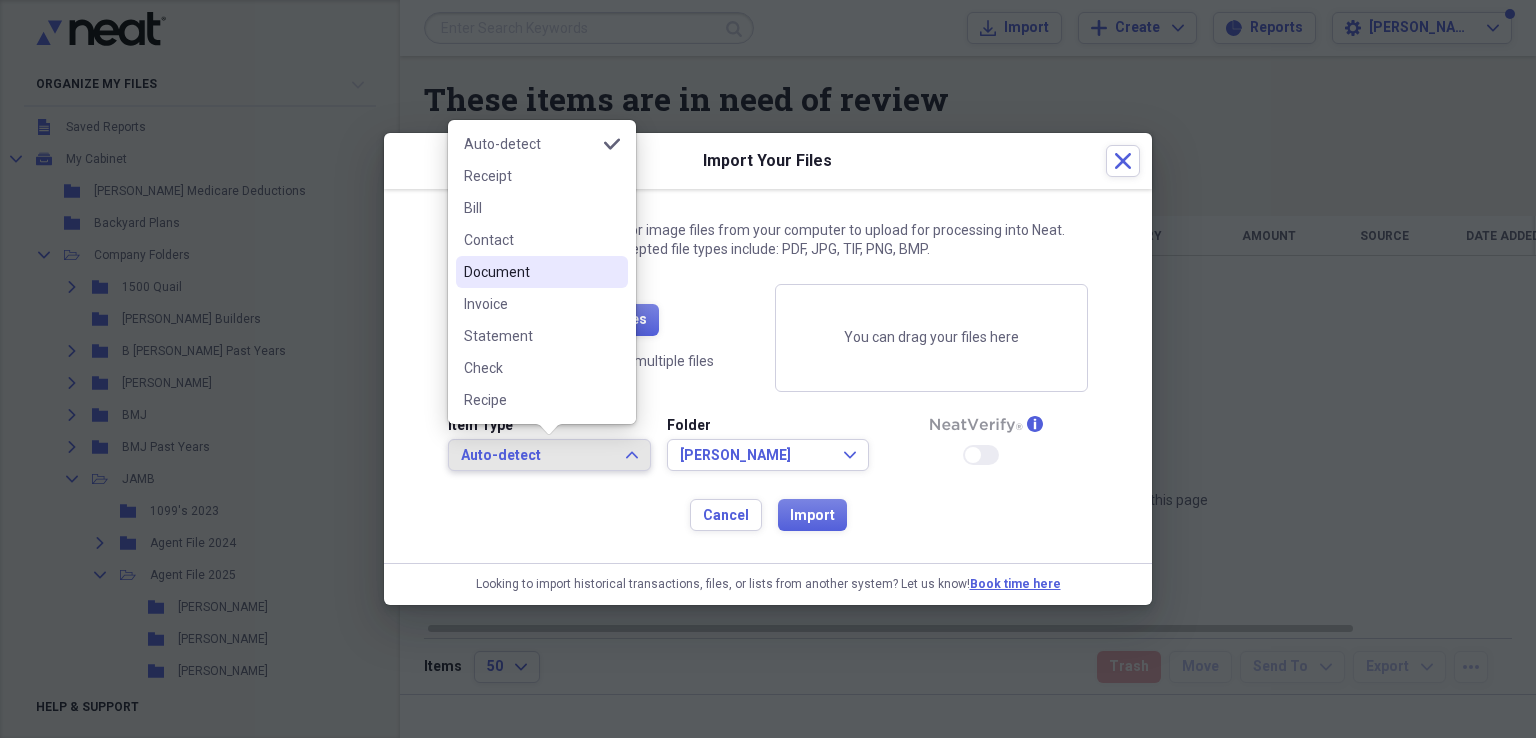 click on "Document" at bounding box center (530, 272) 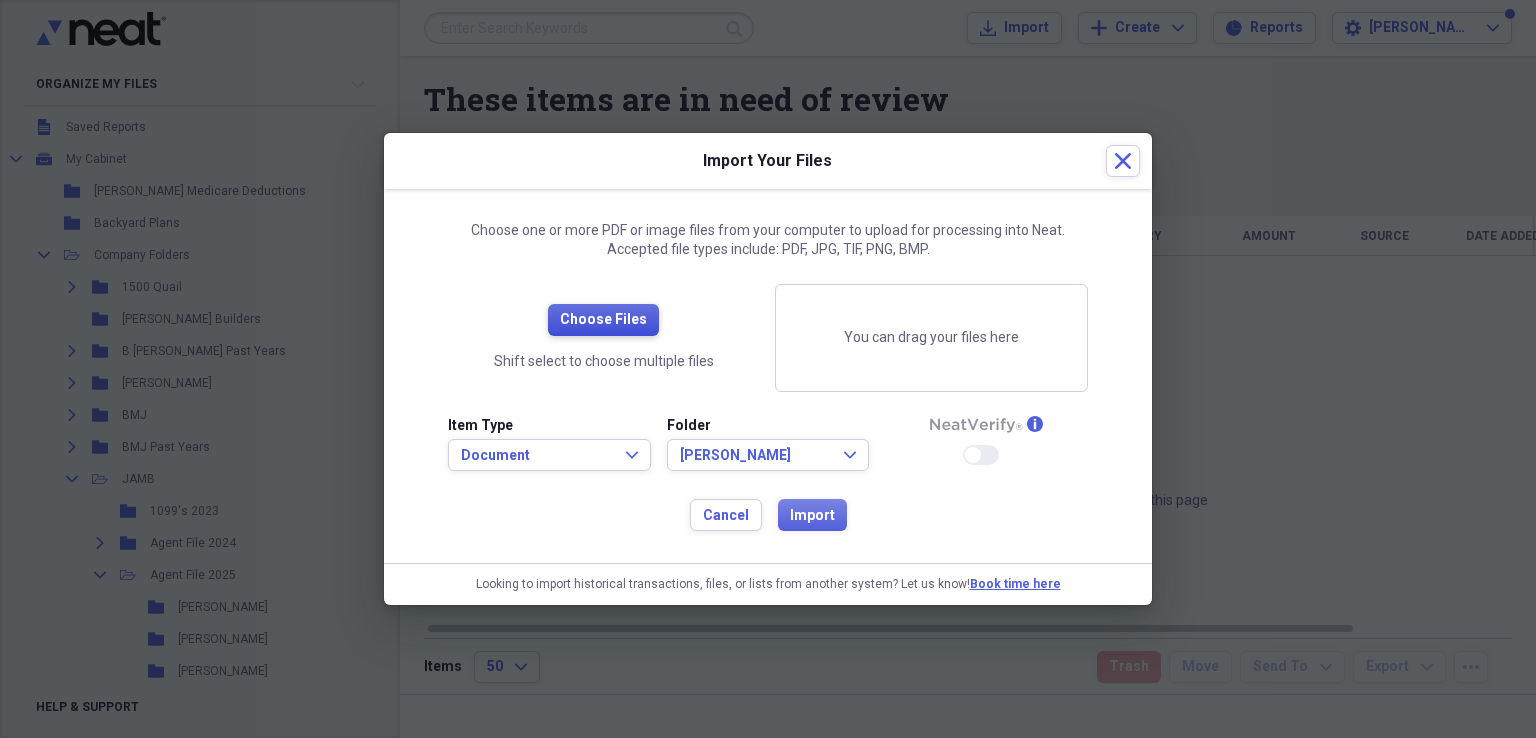click on "Choose Files" at bounding box center (603, 320) 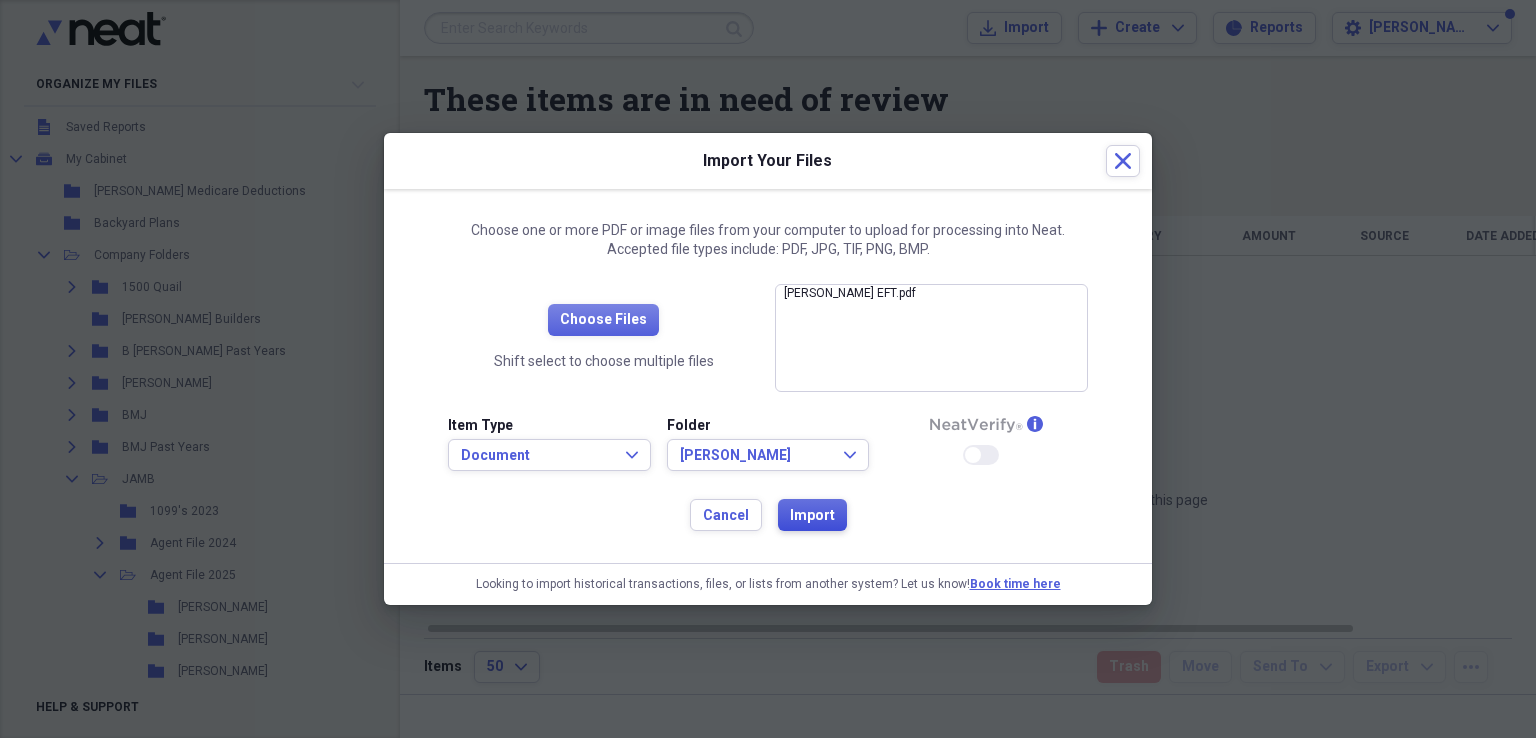 click on "Import" at bounding box center [812, 515] 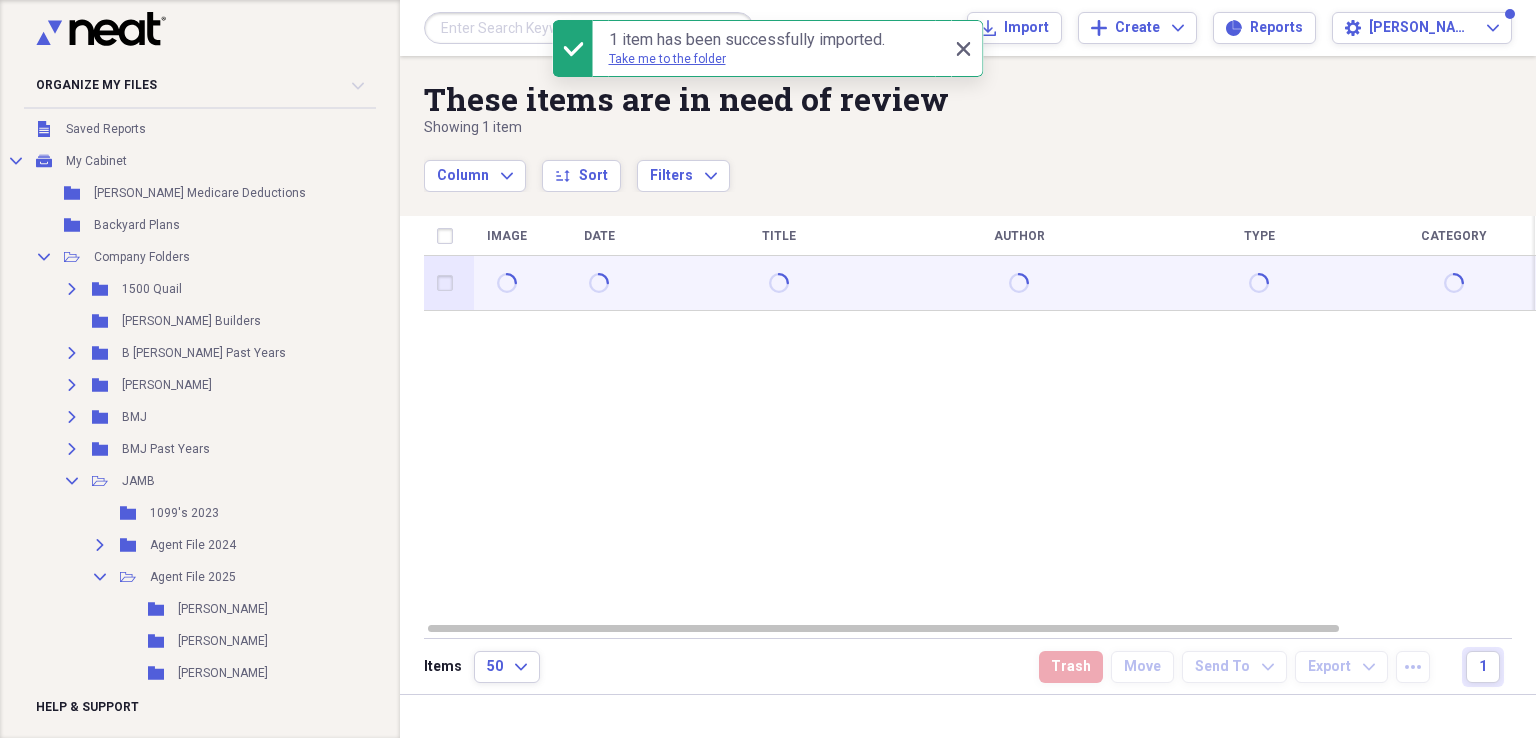 click at bounding box center (449, 283) 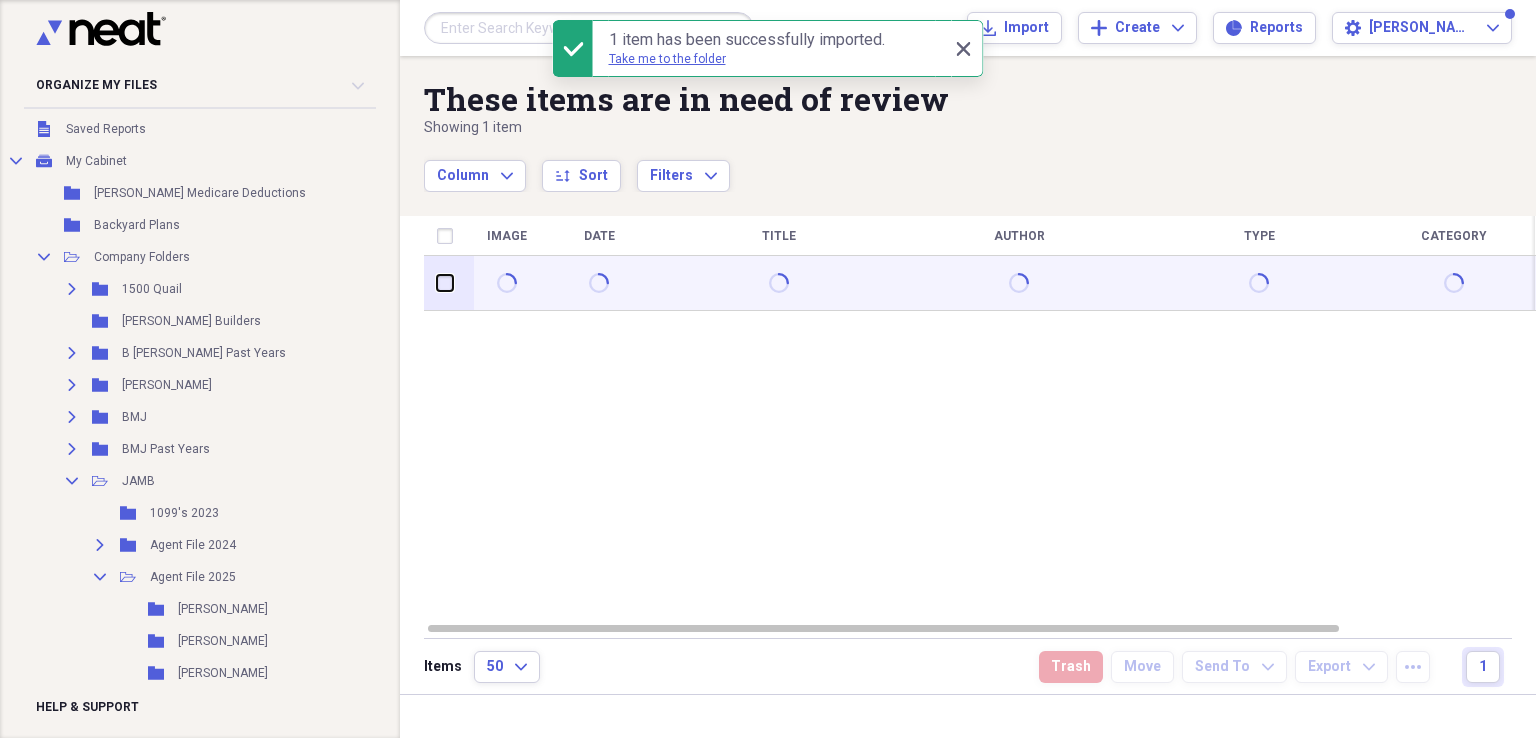 click at bounding box center [437, 283] 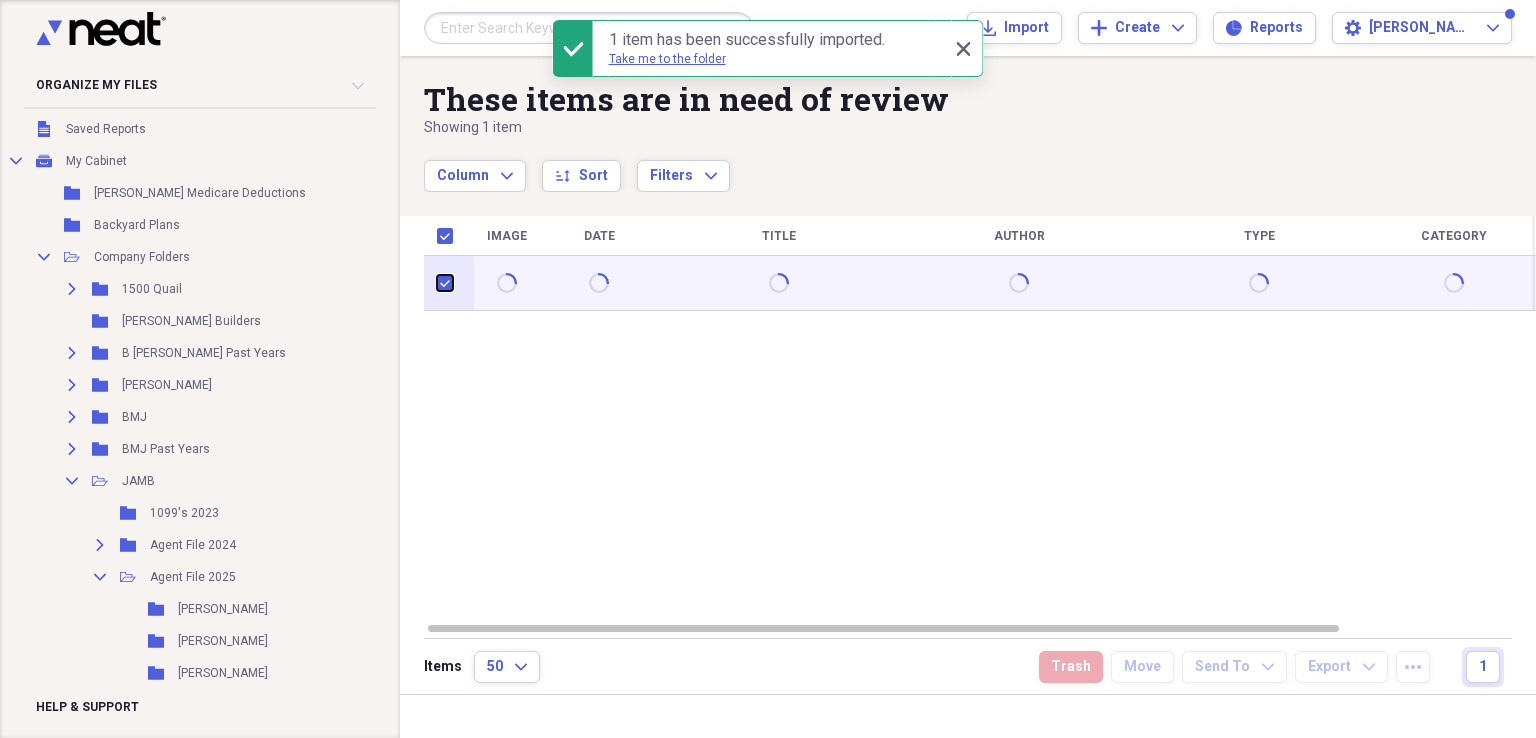 checkbox on "true" 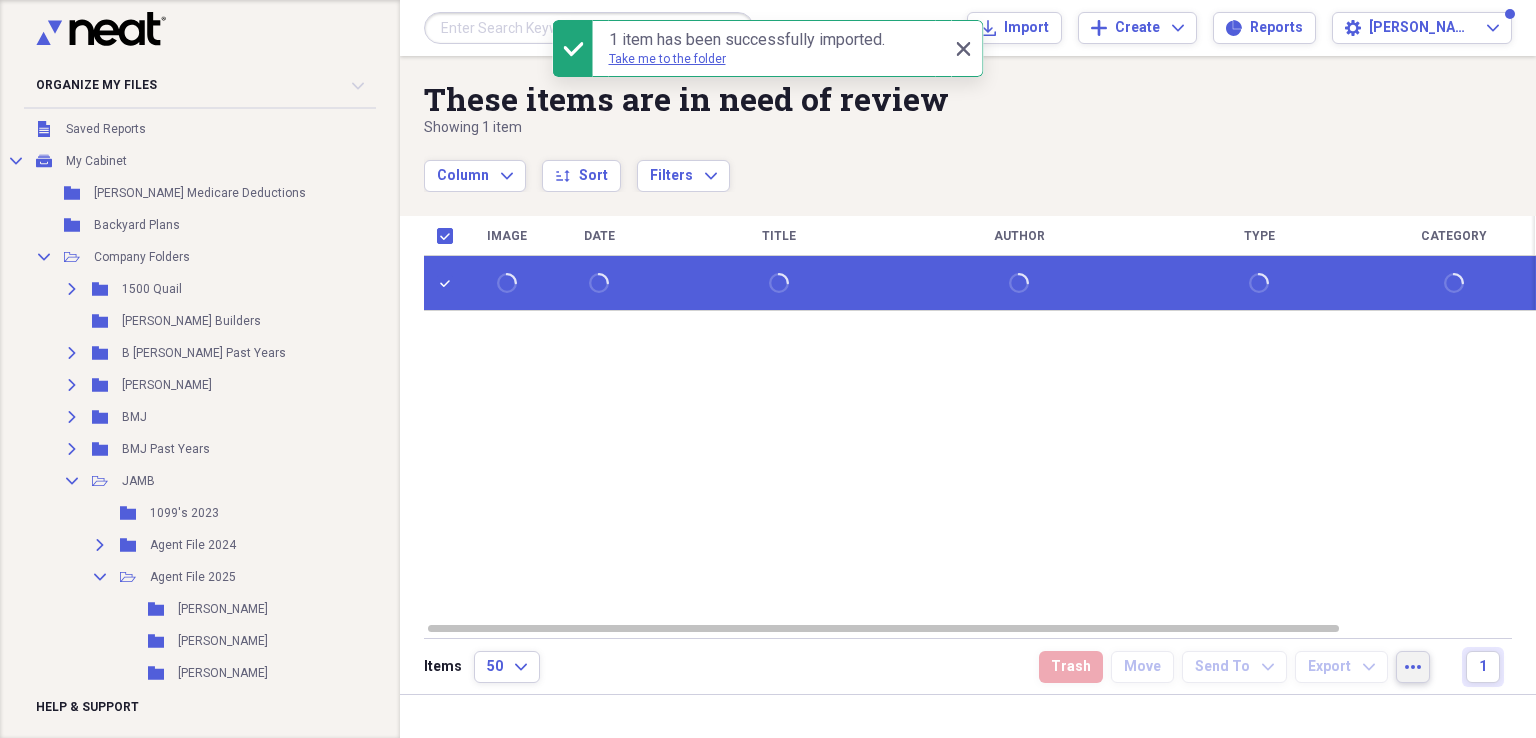 click 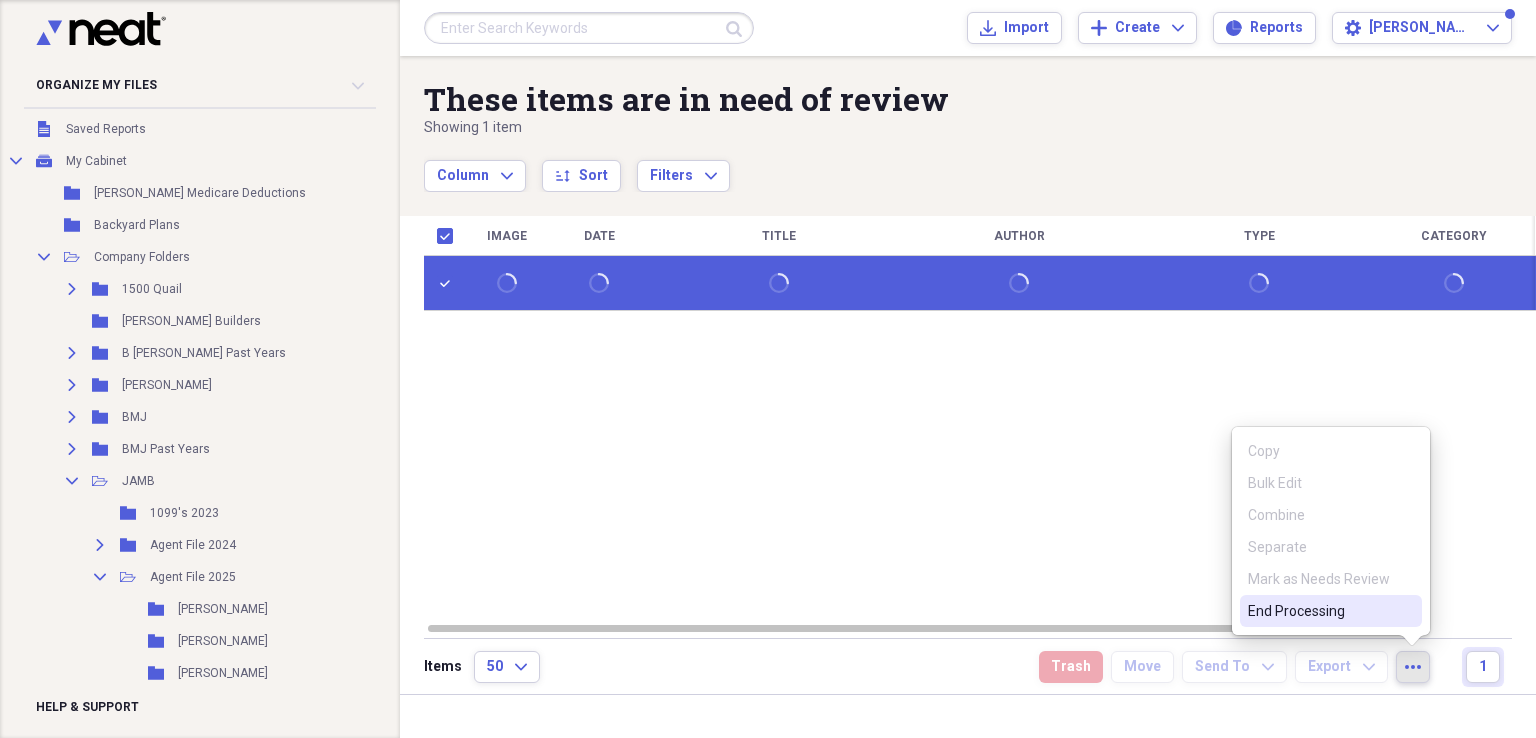 click on "End Processing" at bounding box center [1319, 611] 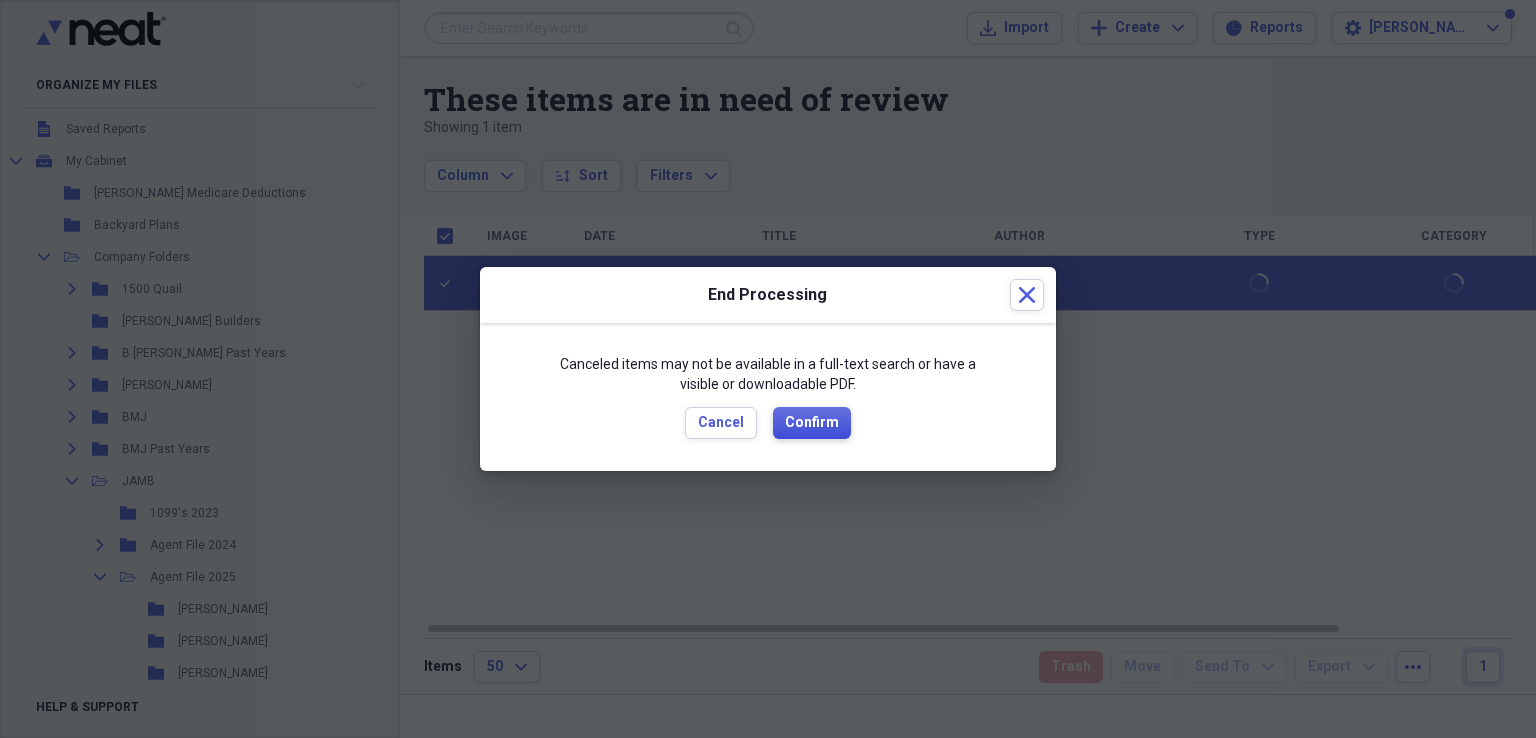 click on "Confirm" at bounding box center (812, 423) 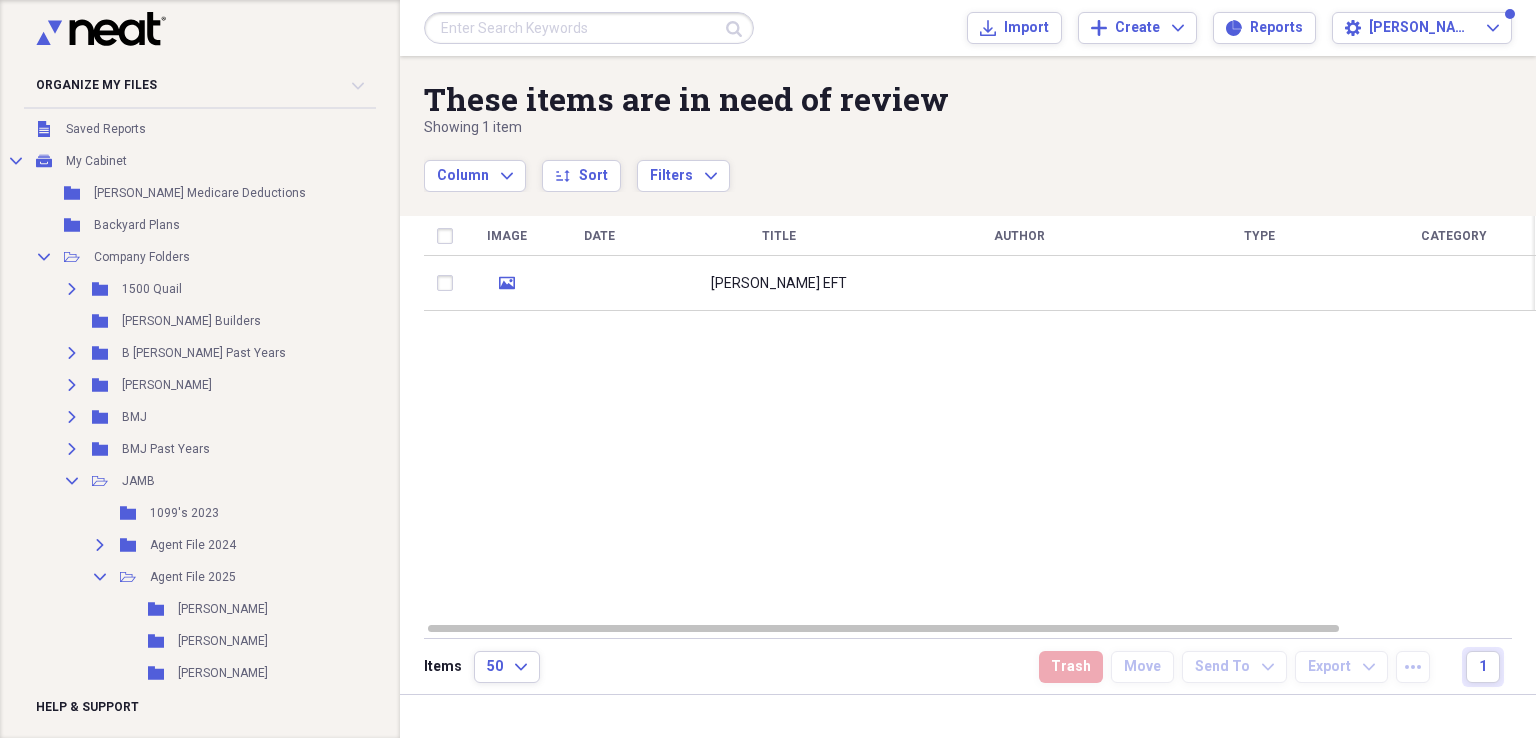 checkbox on "false" 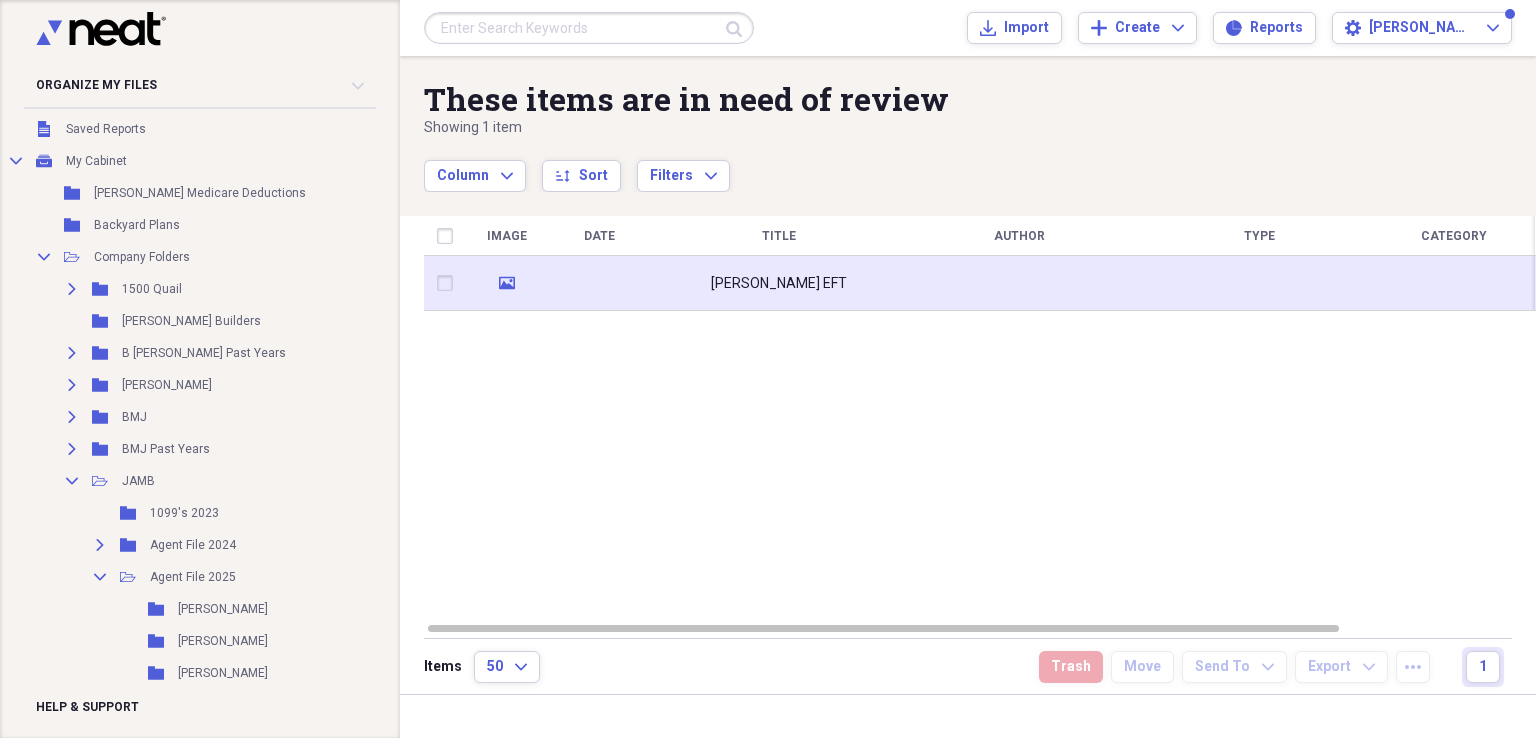 click 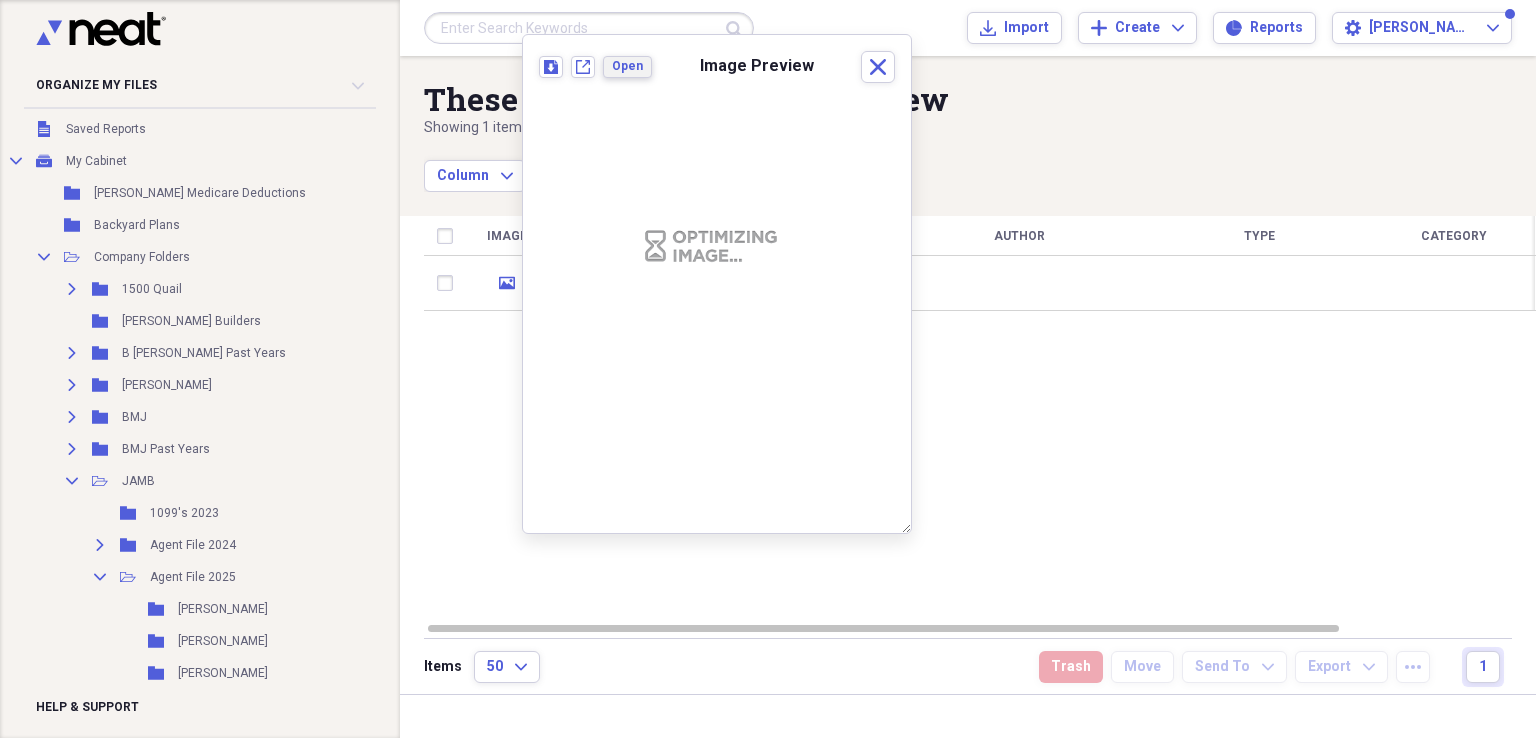 click on "Open" at bounding box center (627, 66) 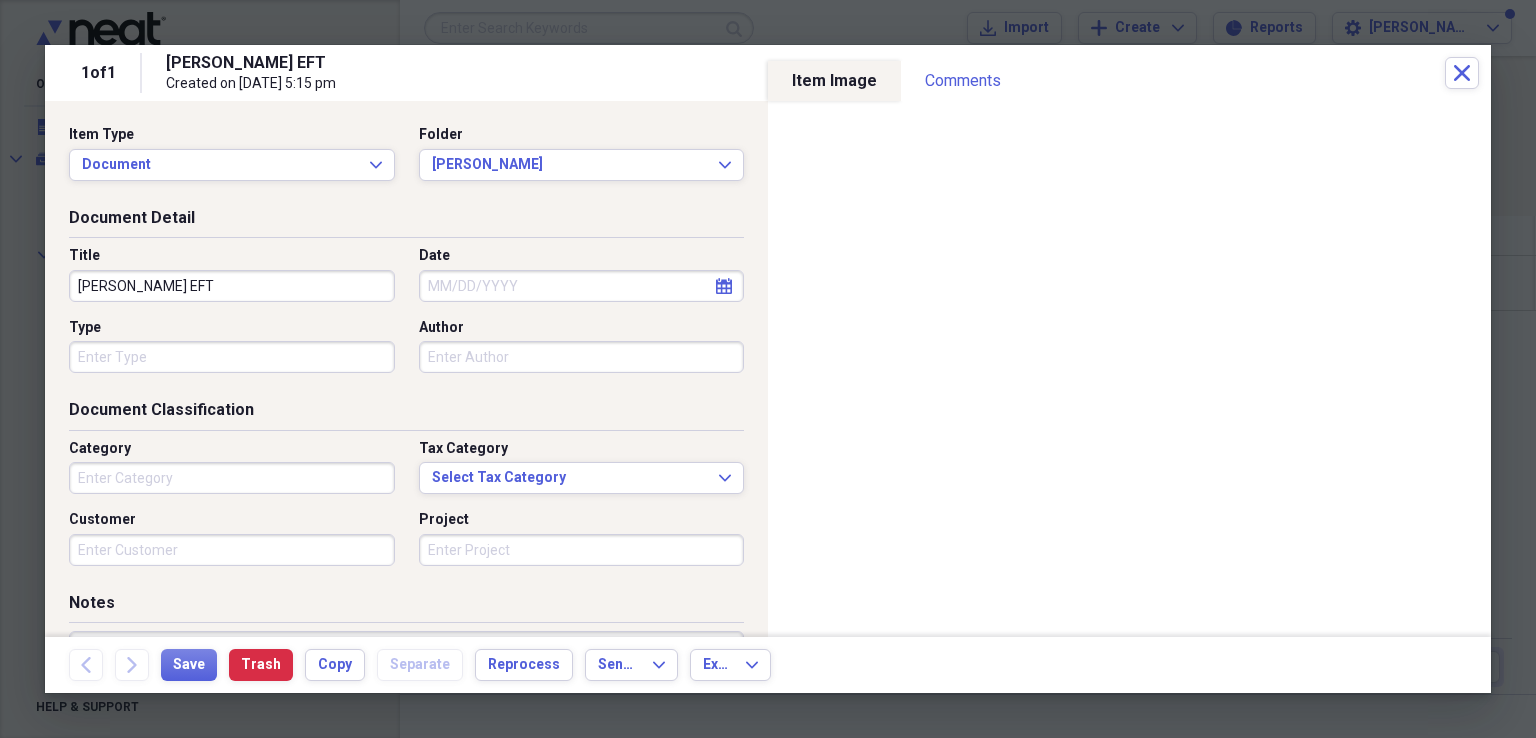 click 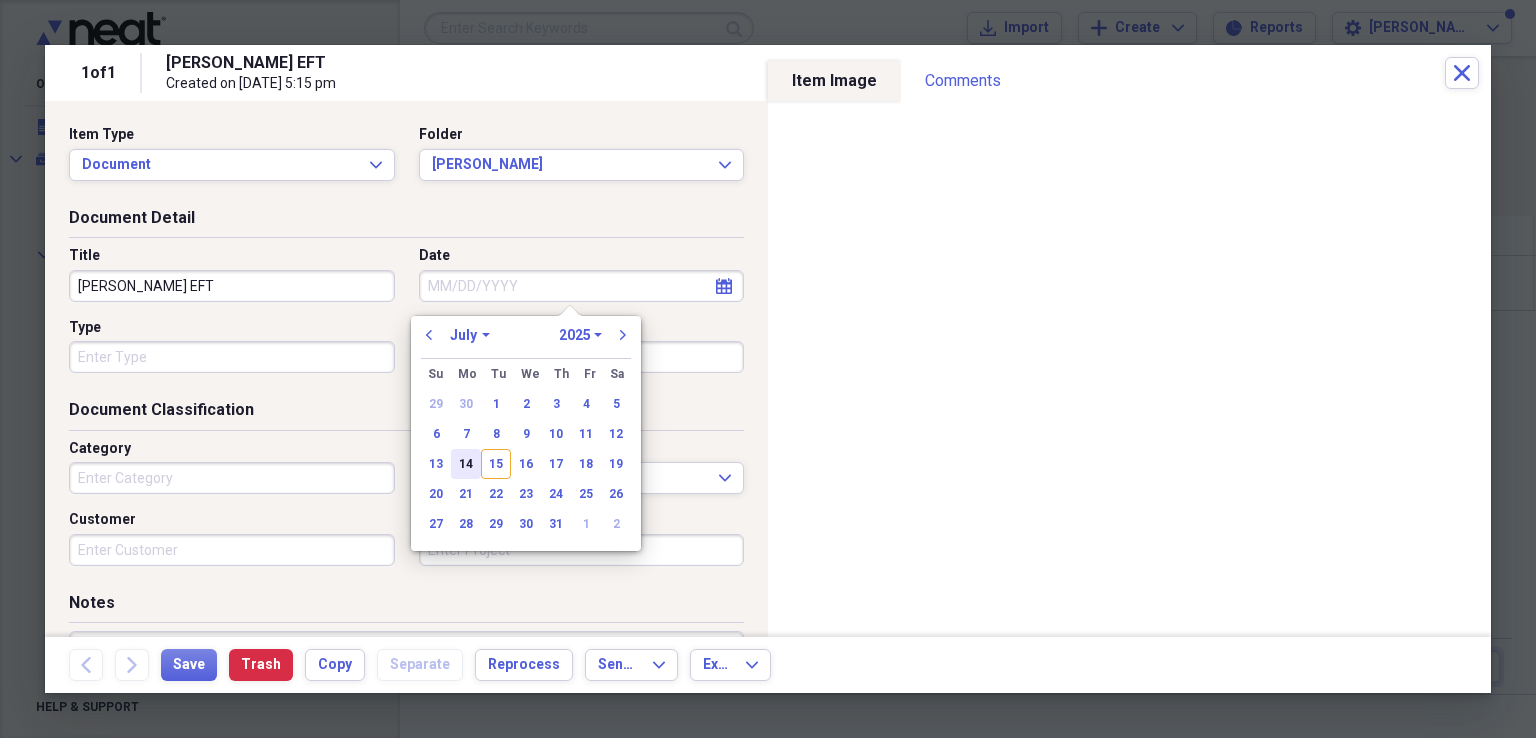 click on "14" at bounding box center (466, 464) 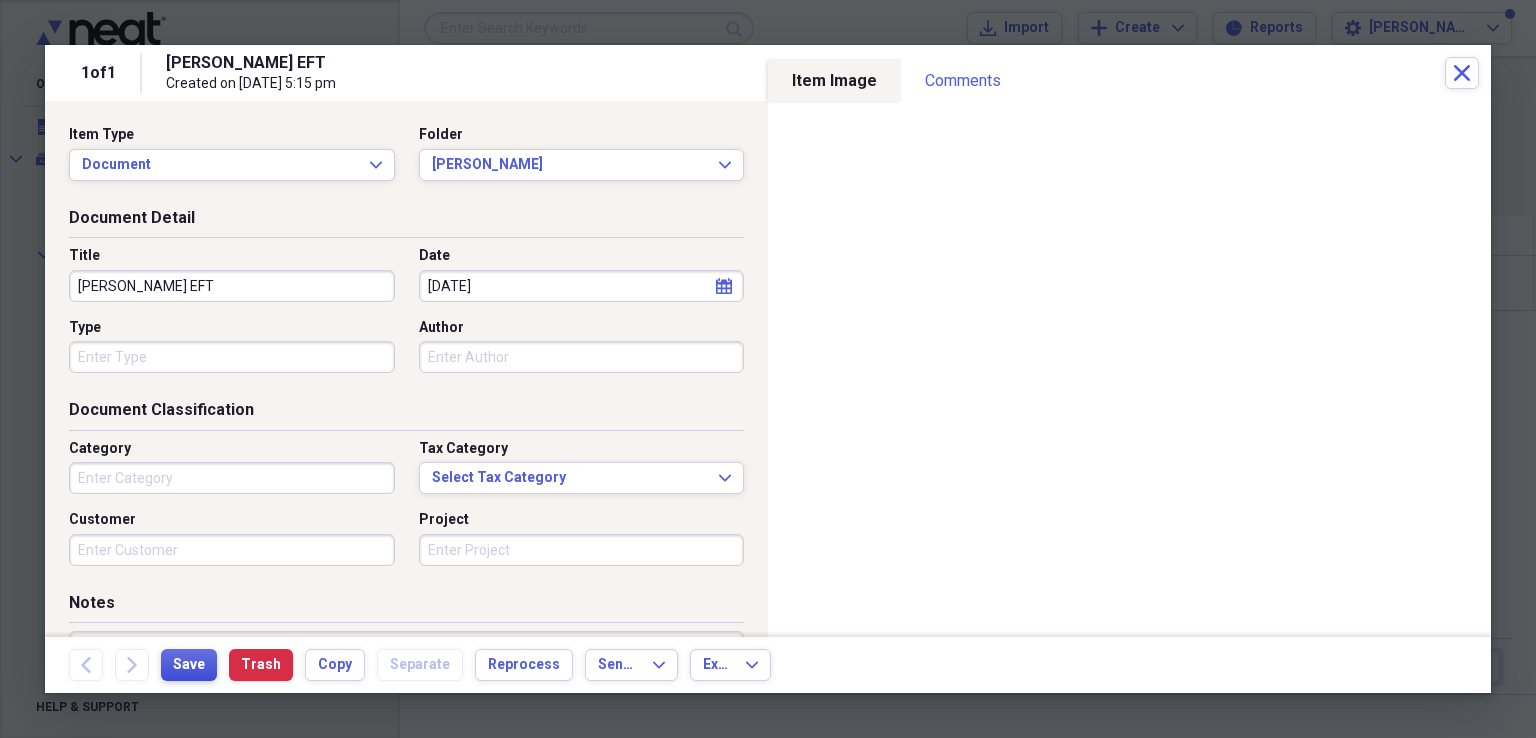 click on "Save" at bounding box center [189, 665] 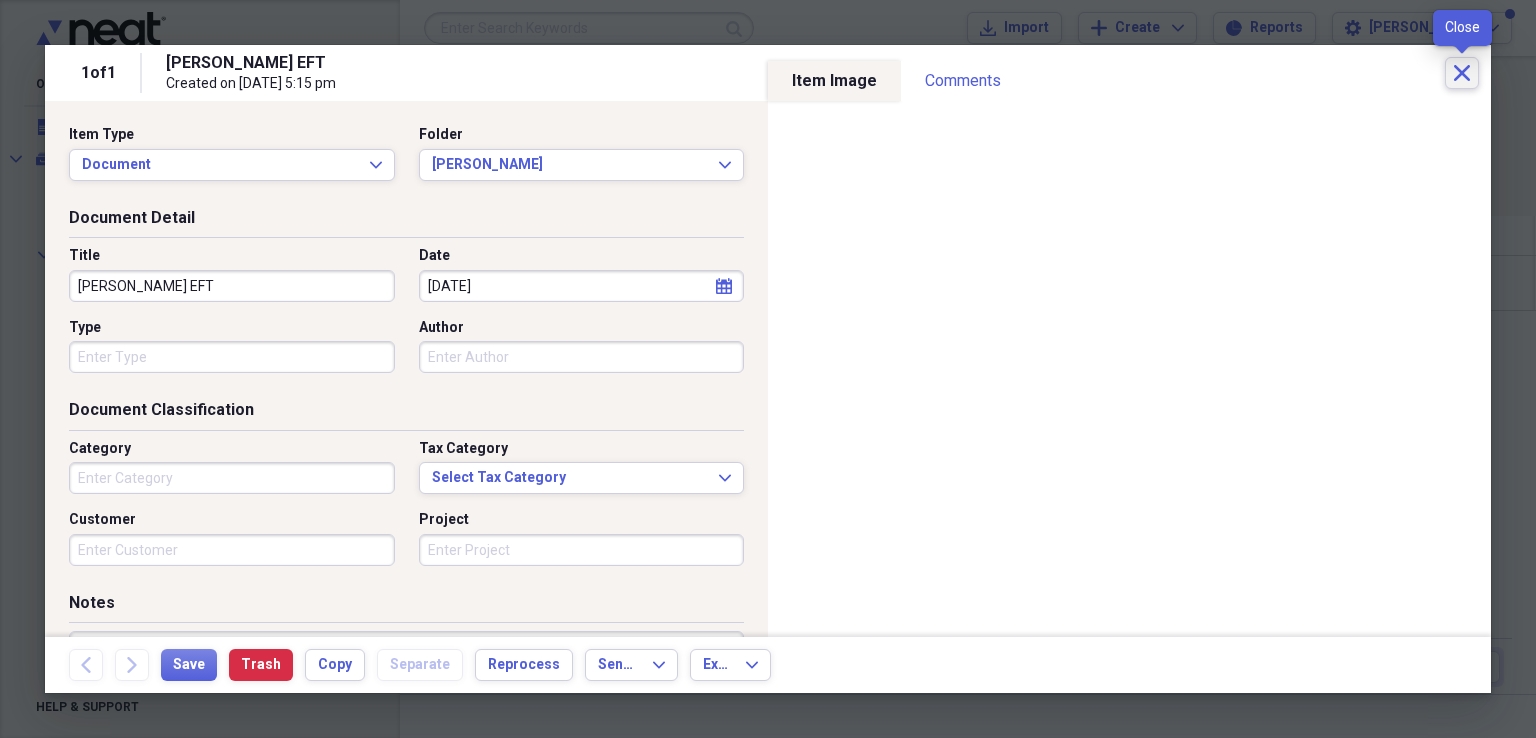 click 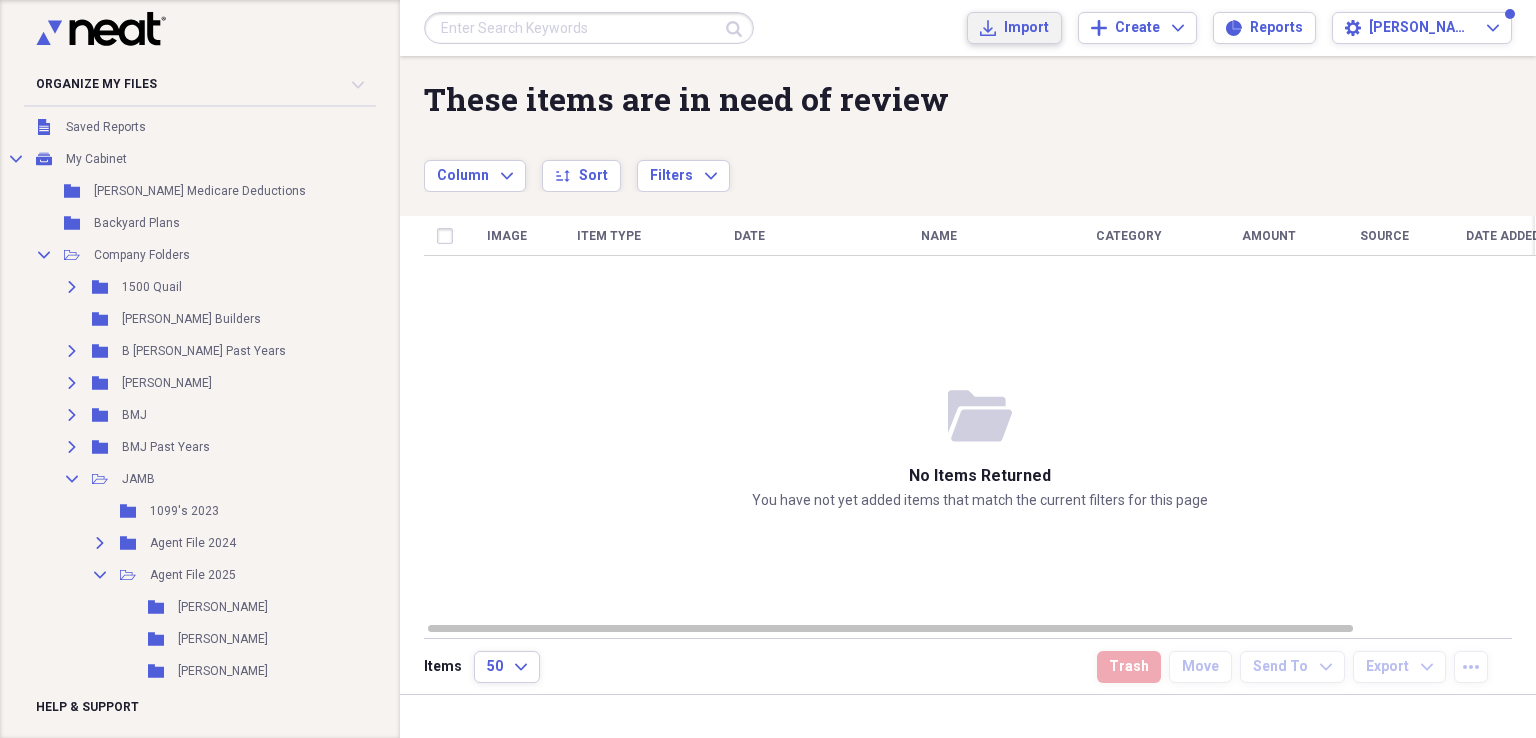 click on "Import" at bounding box center (1026, 28) 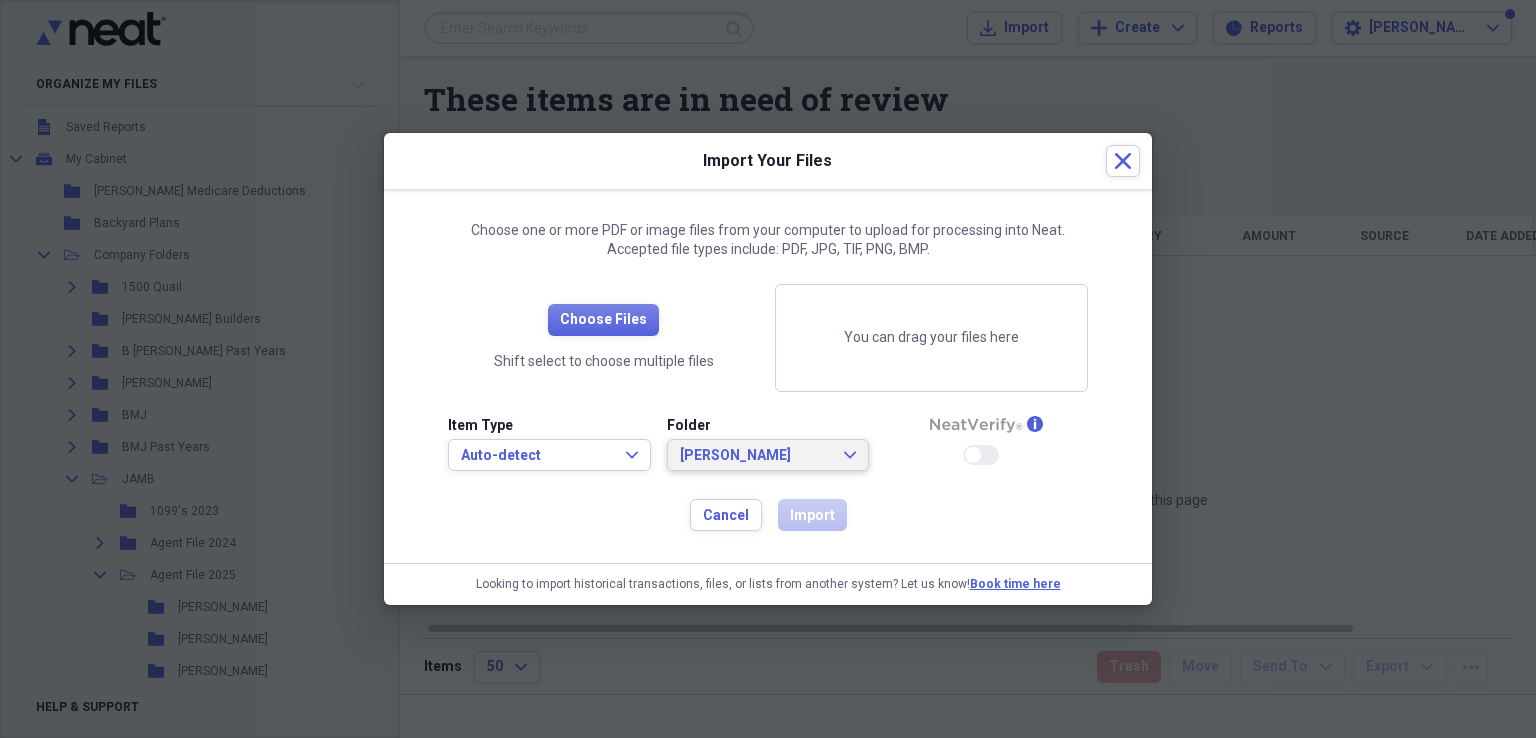 click on "Expand" 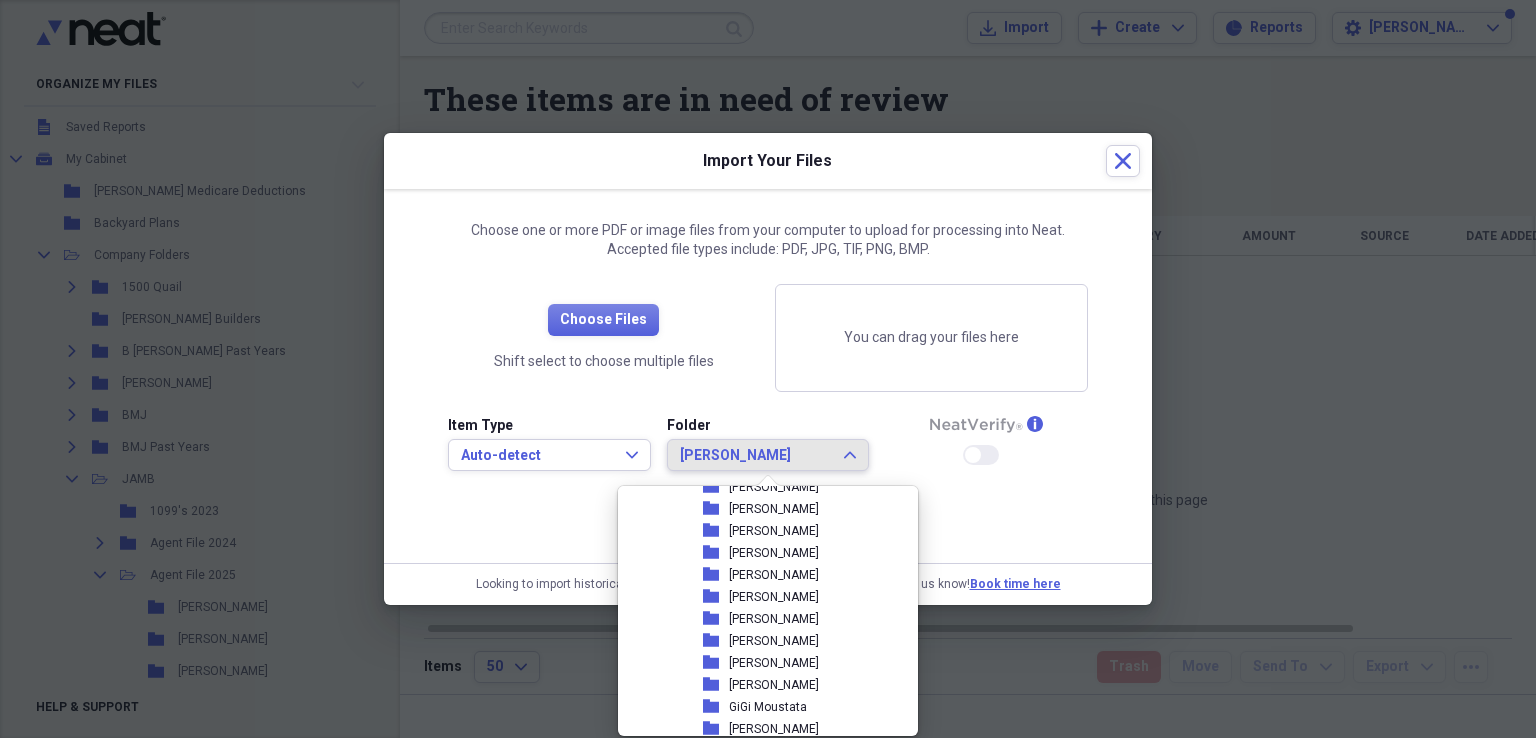 scroll, scrollTop: 376, scrollLeft: 0, axis: vertical 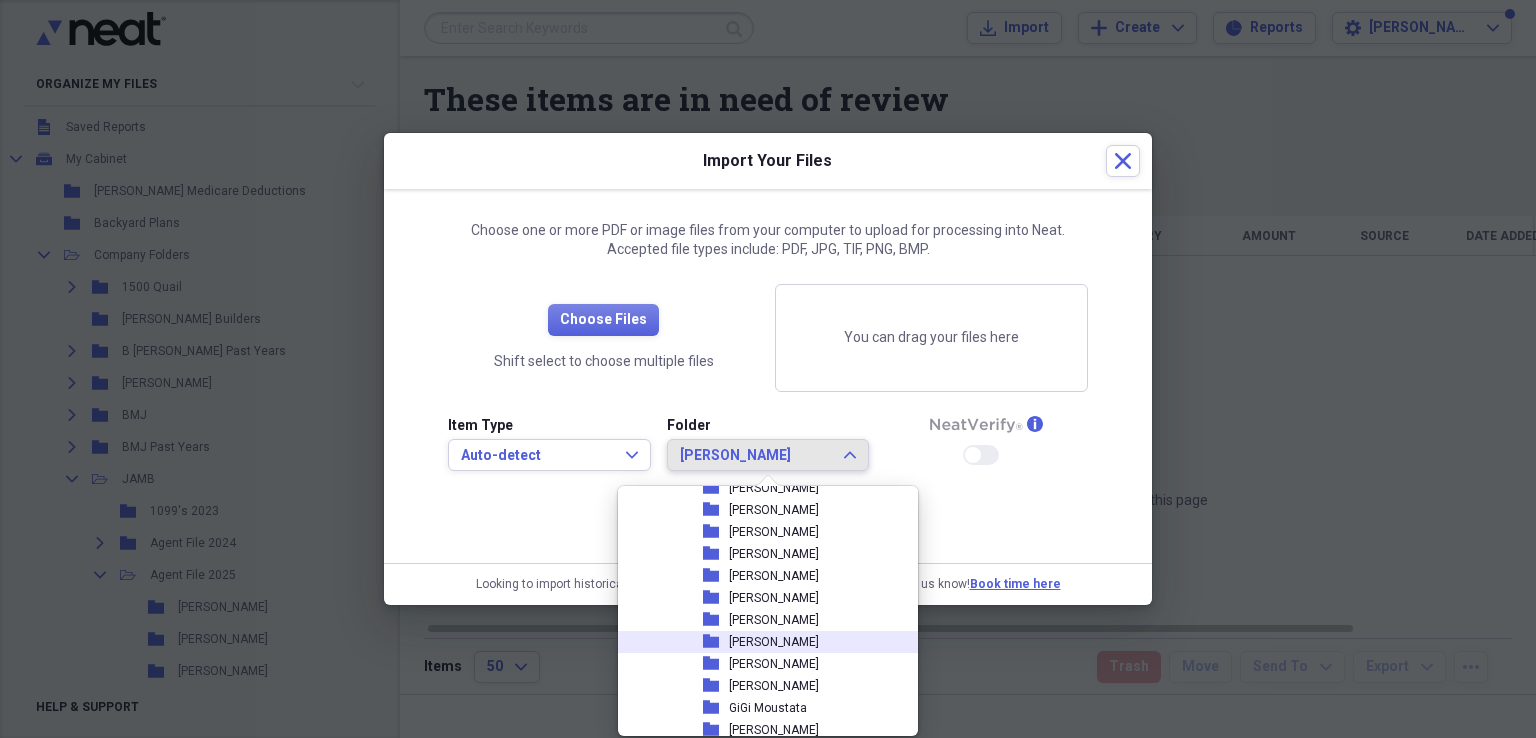 click on "[PERSON_NAME]" at bounding box center (774, 642) 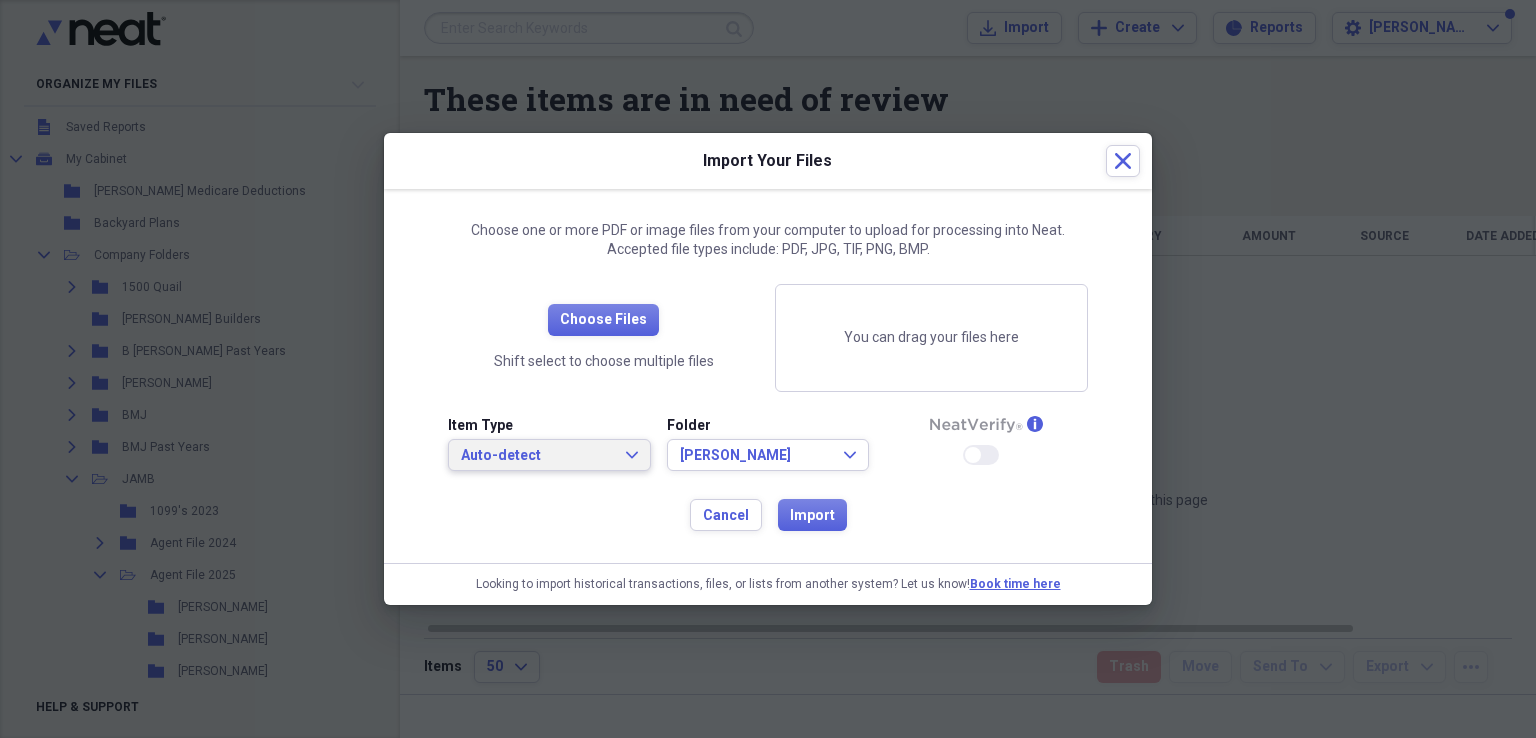 click on "Expand" 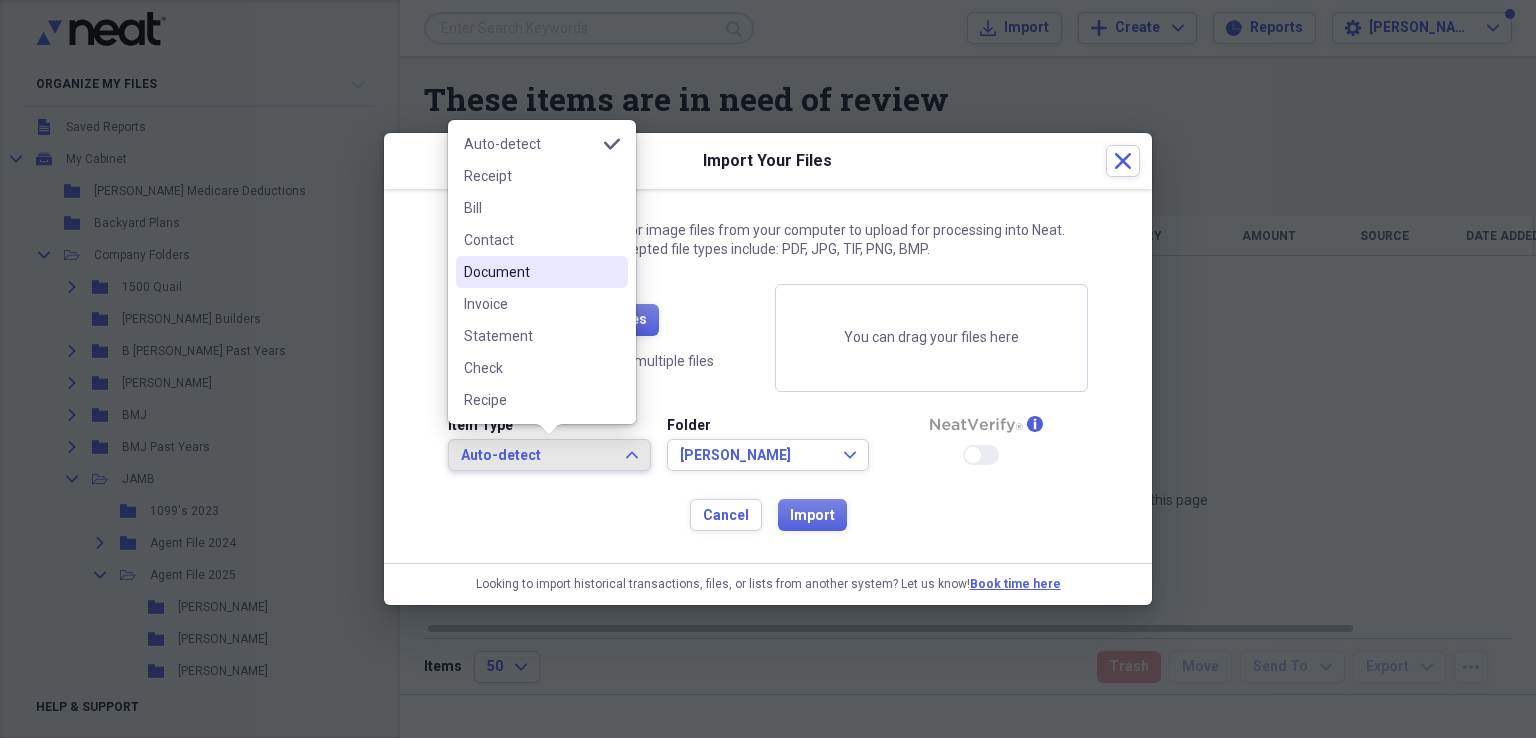click on "Document" at bounding box center [530, 272] 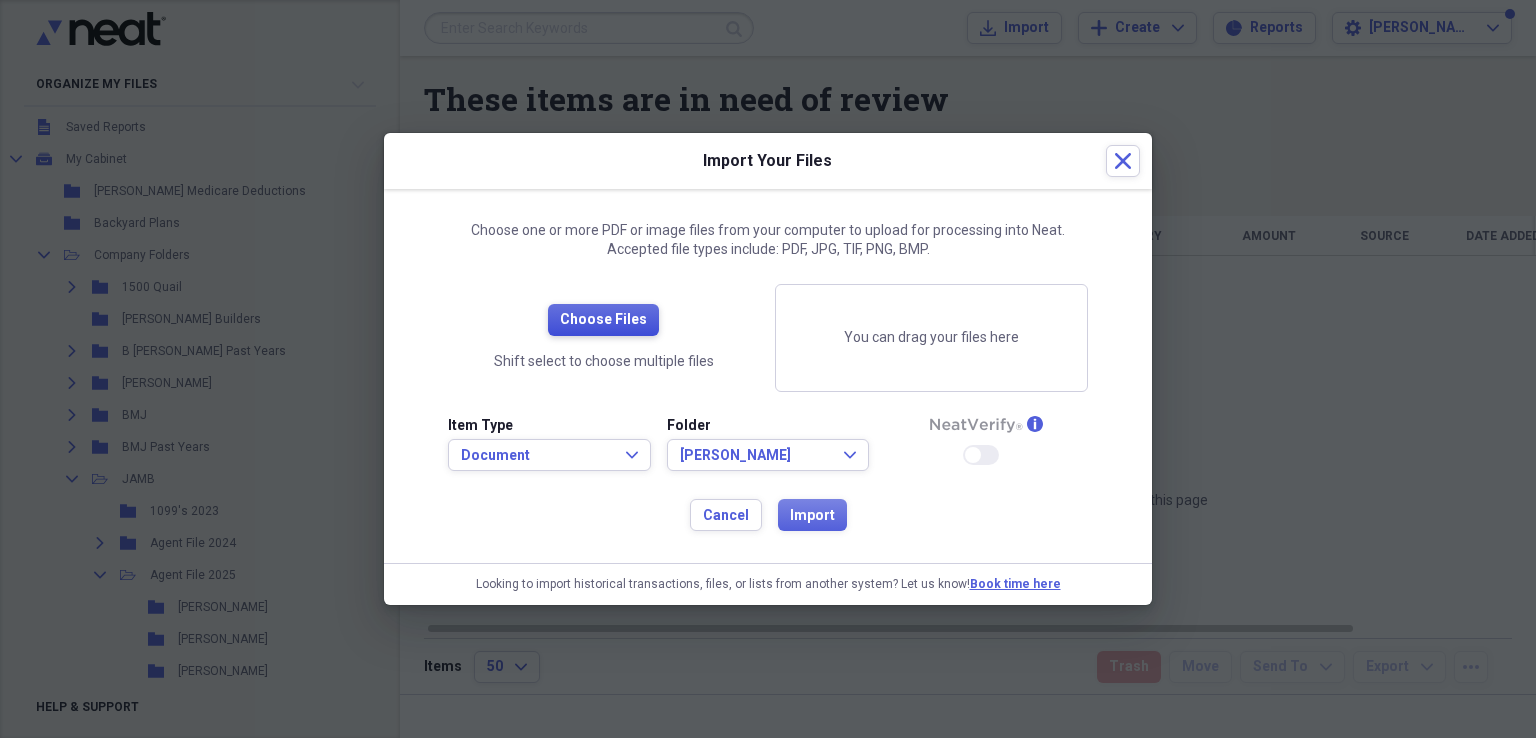 click on "Choose Files" at bounding box center (603, 320) 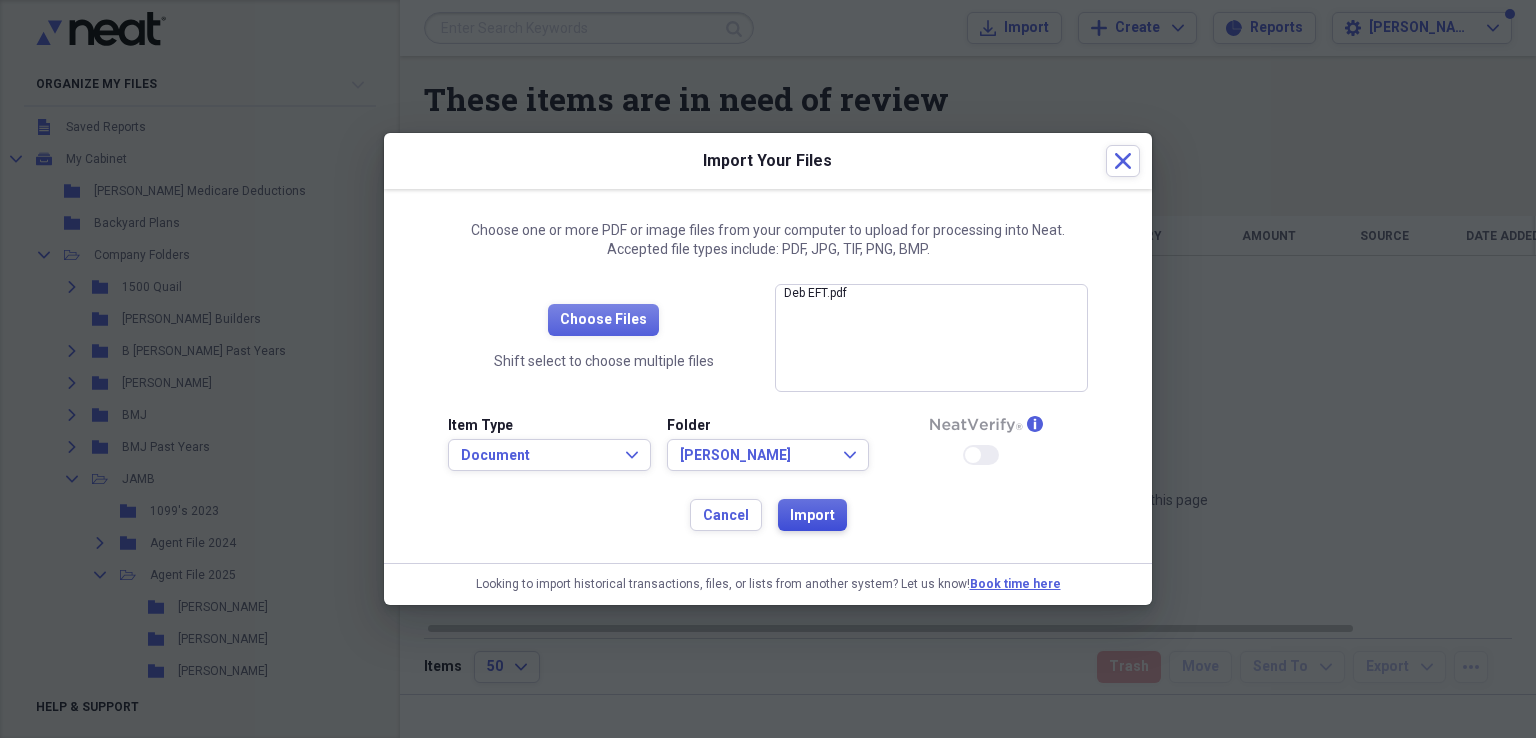 click on "Import" at bounding box center [812, 516] 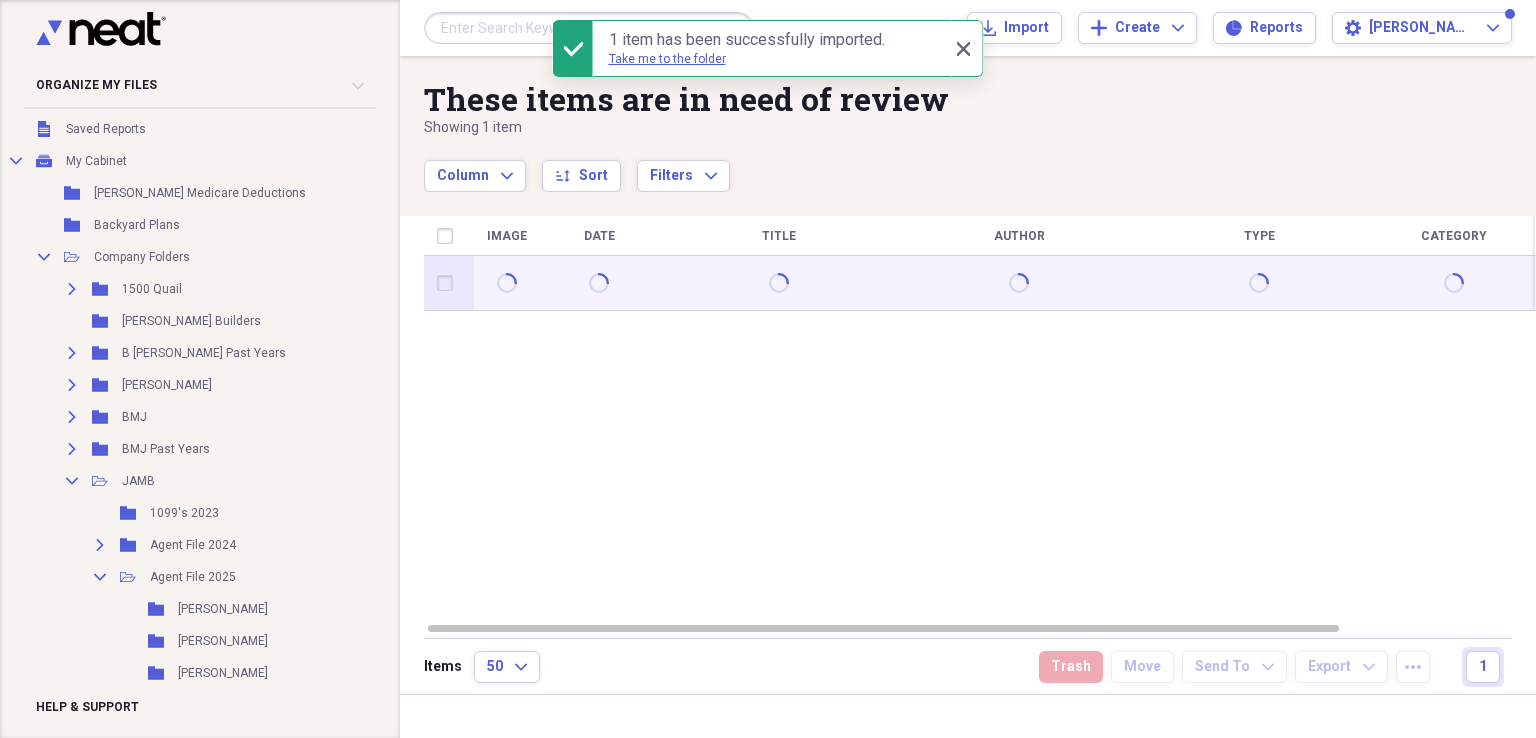 click at bounding box center [449, 283] 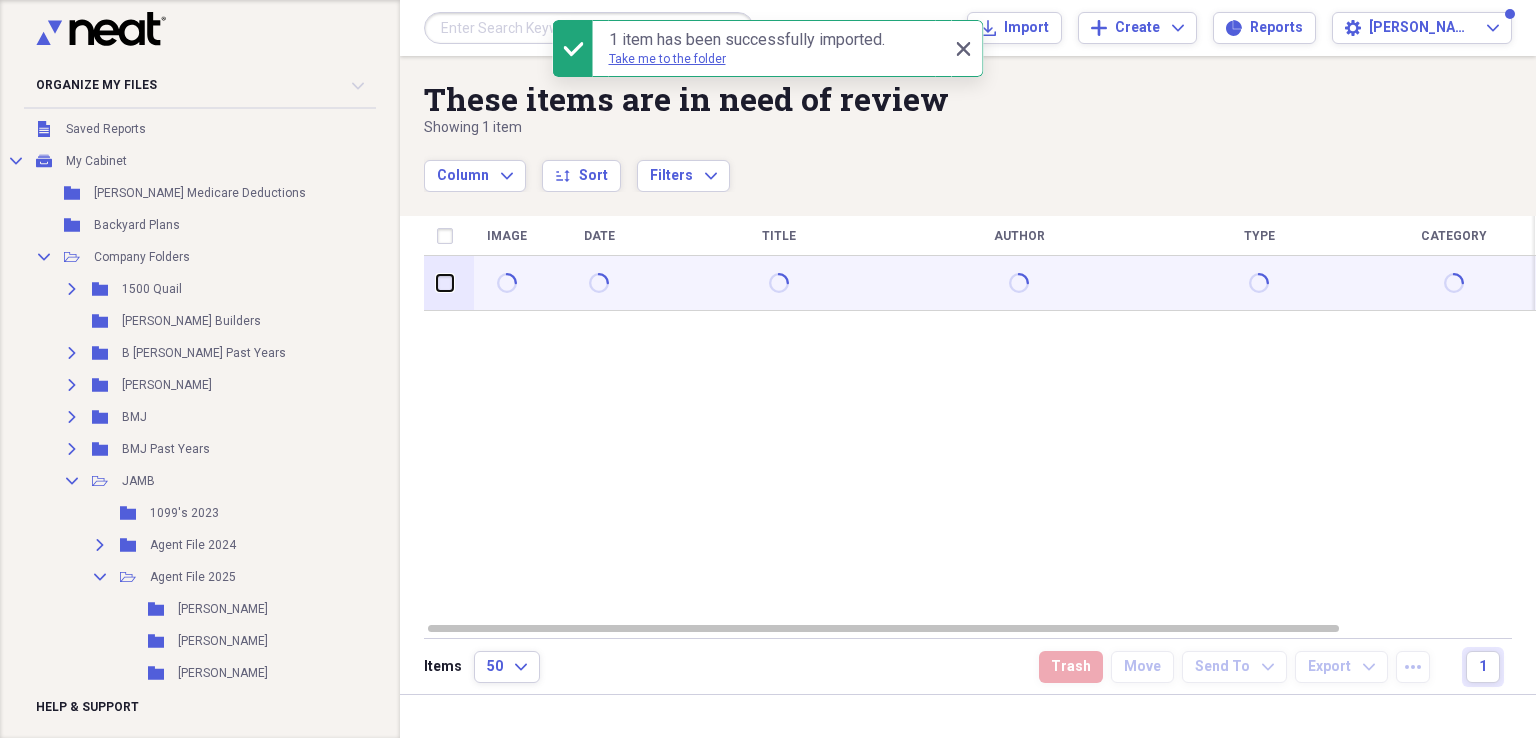 click at bounding box center (437, 283) 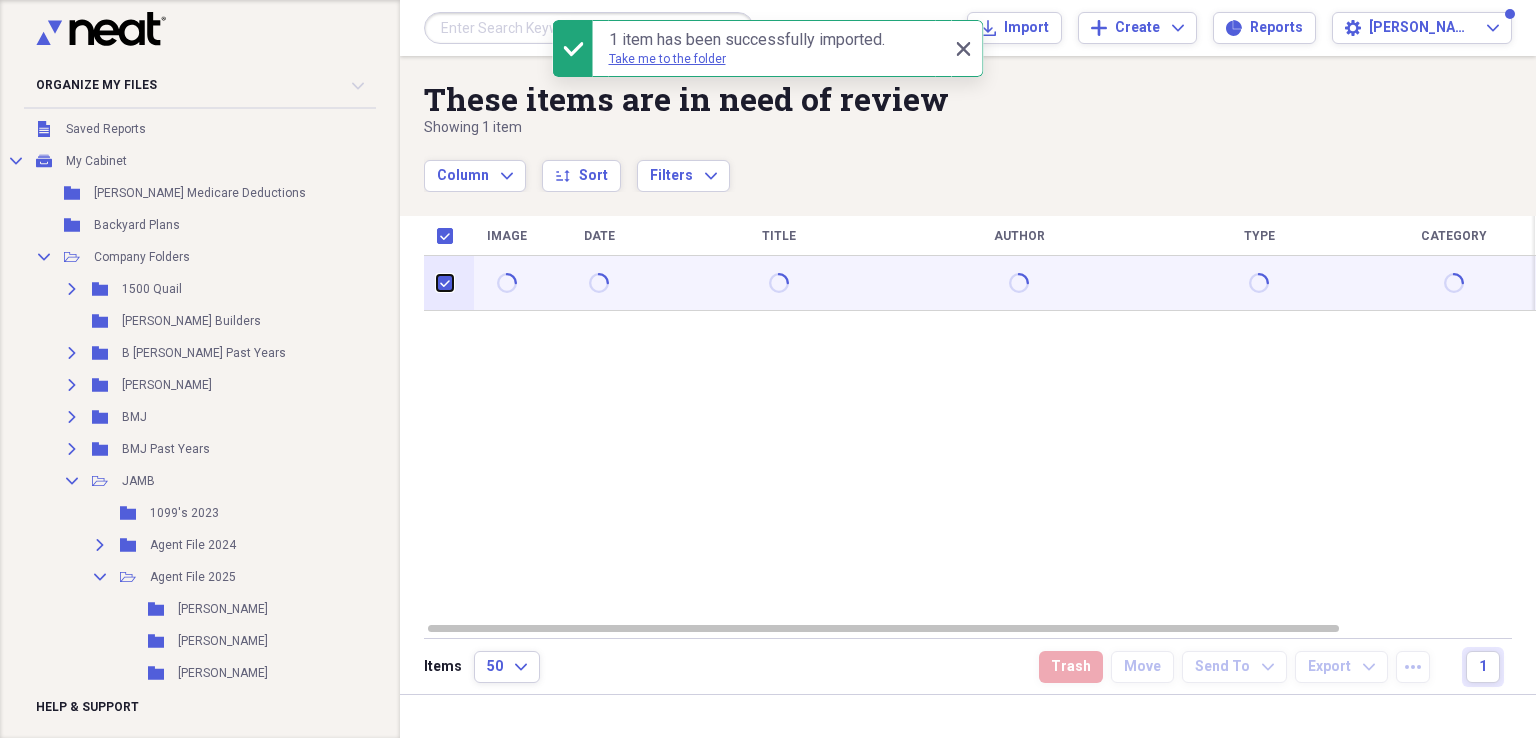 checkbox on "true" 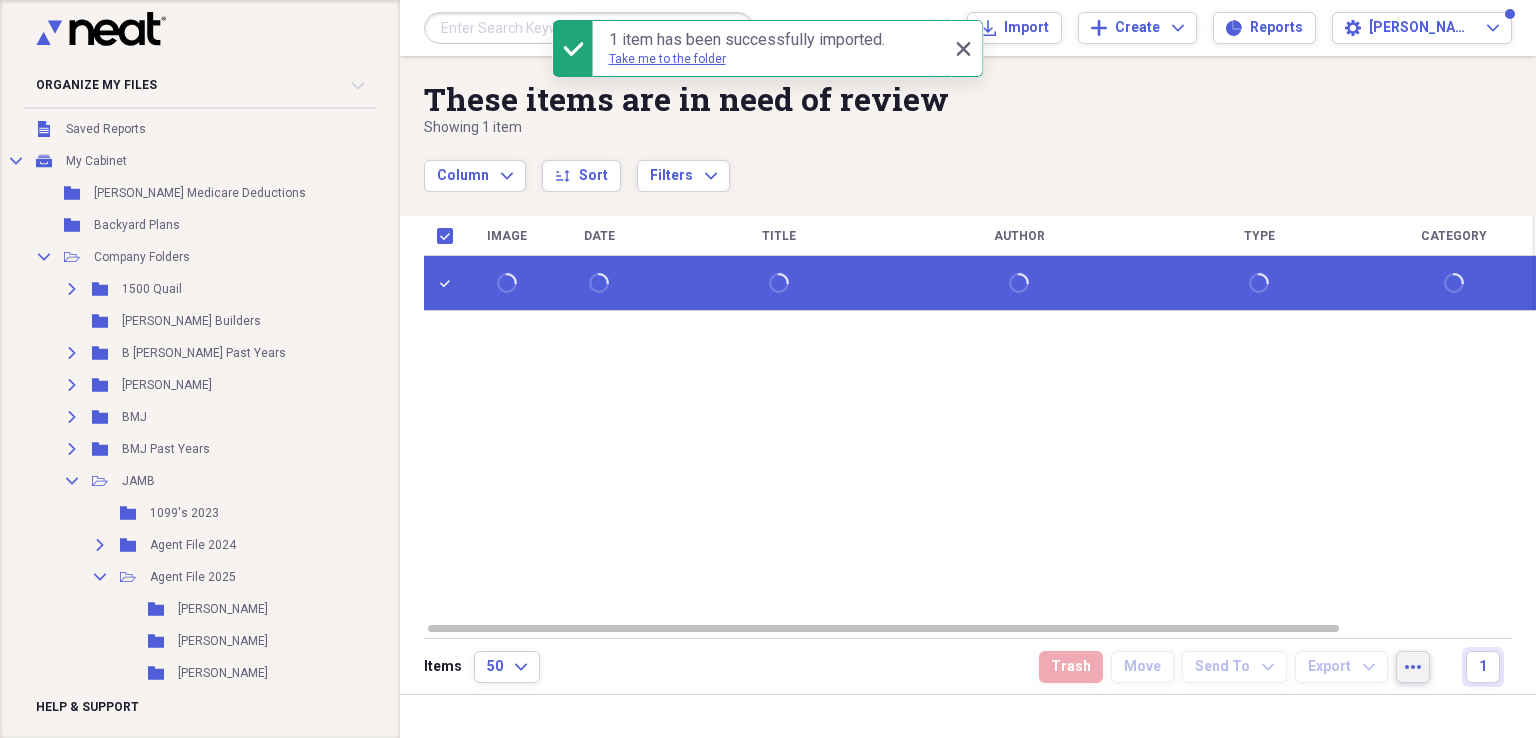 click on "more" 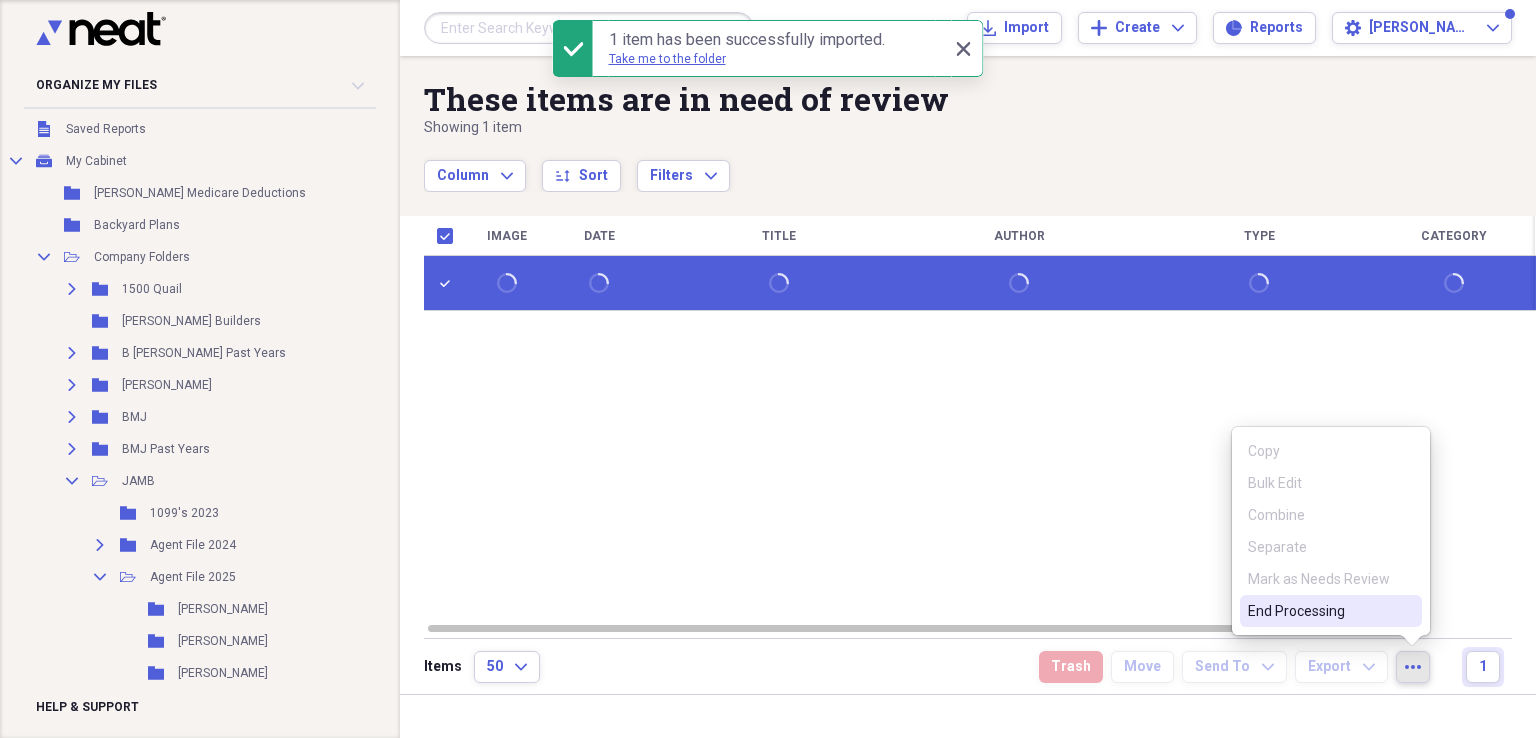 click on "End Processing" at bounding box center (1319, 611) 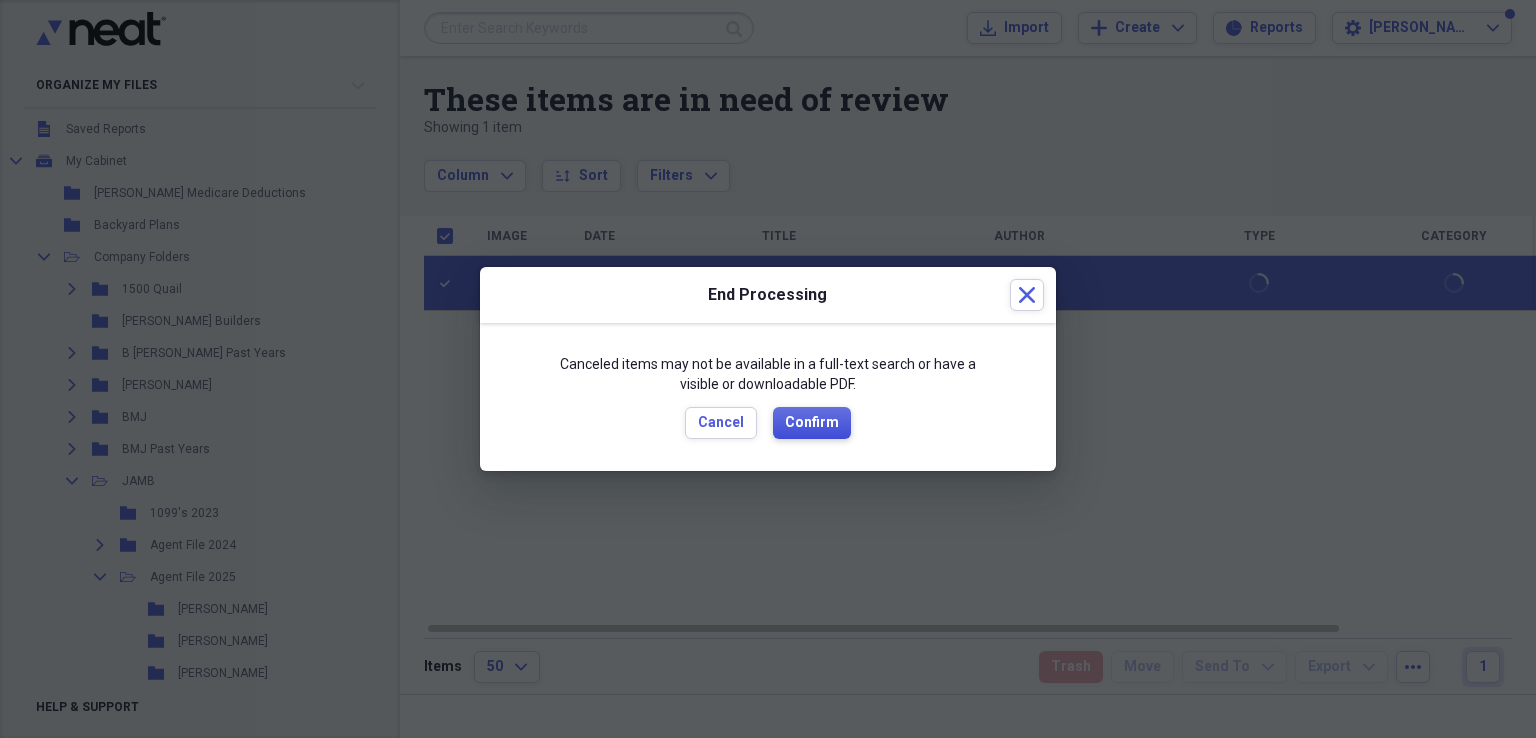 click on "Confirm" at bounding box center (812, 423) 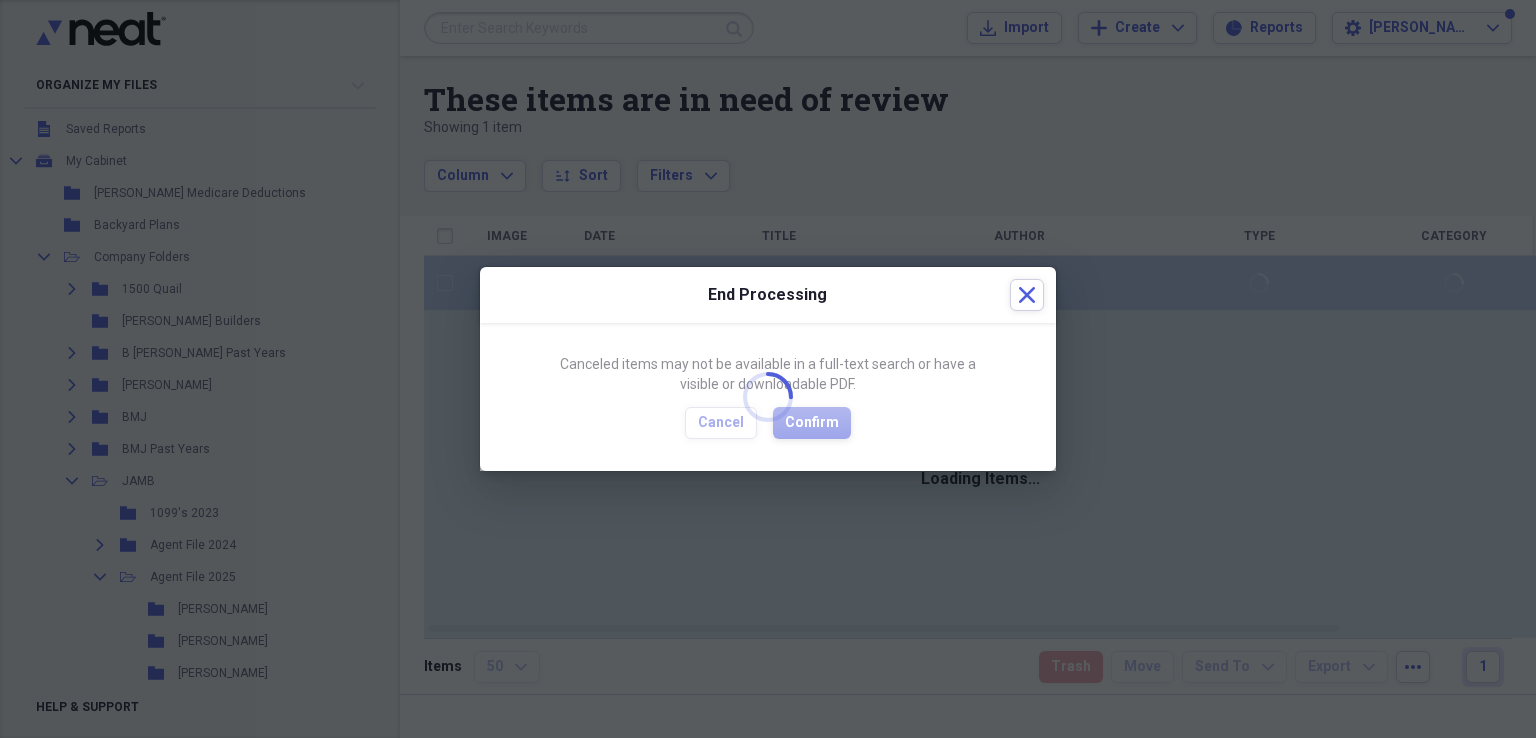 checkbox on "false" 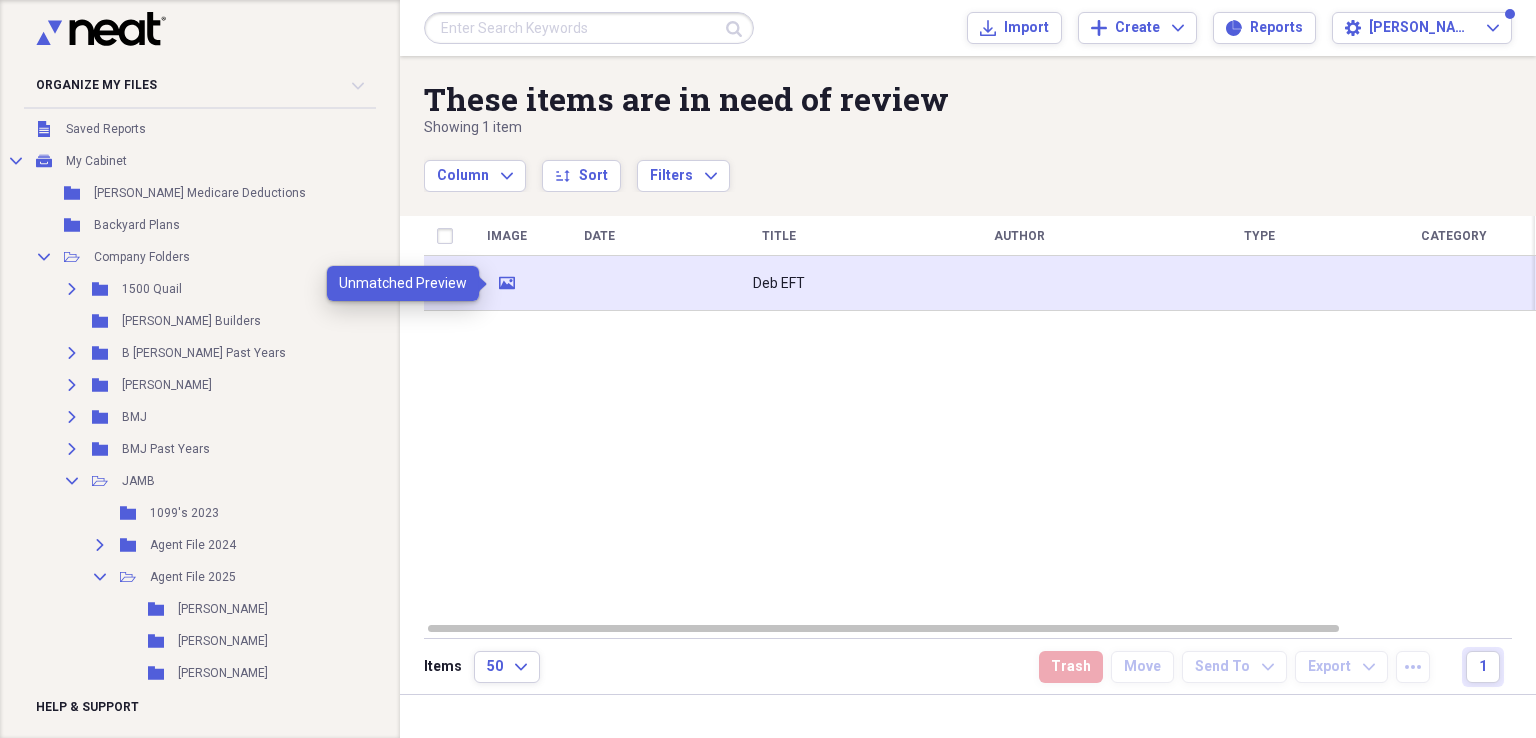 click 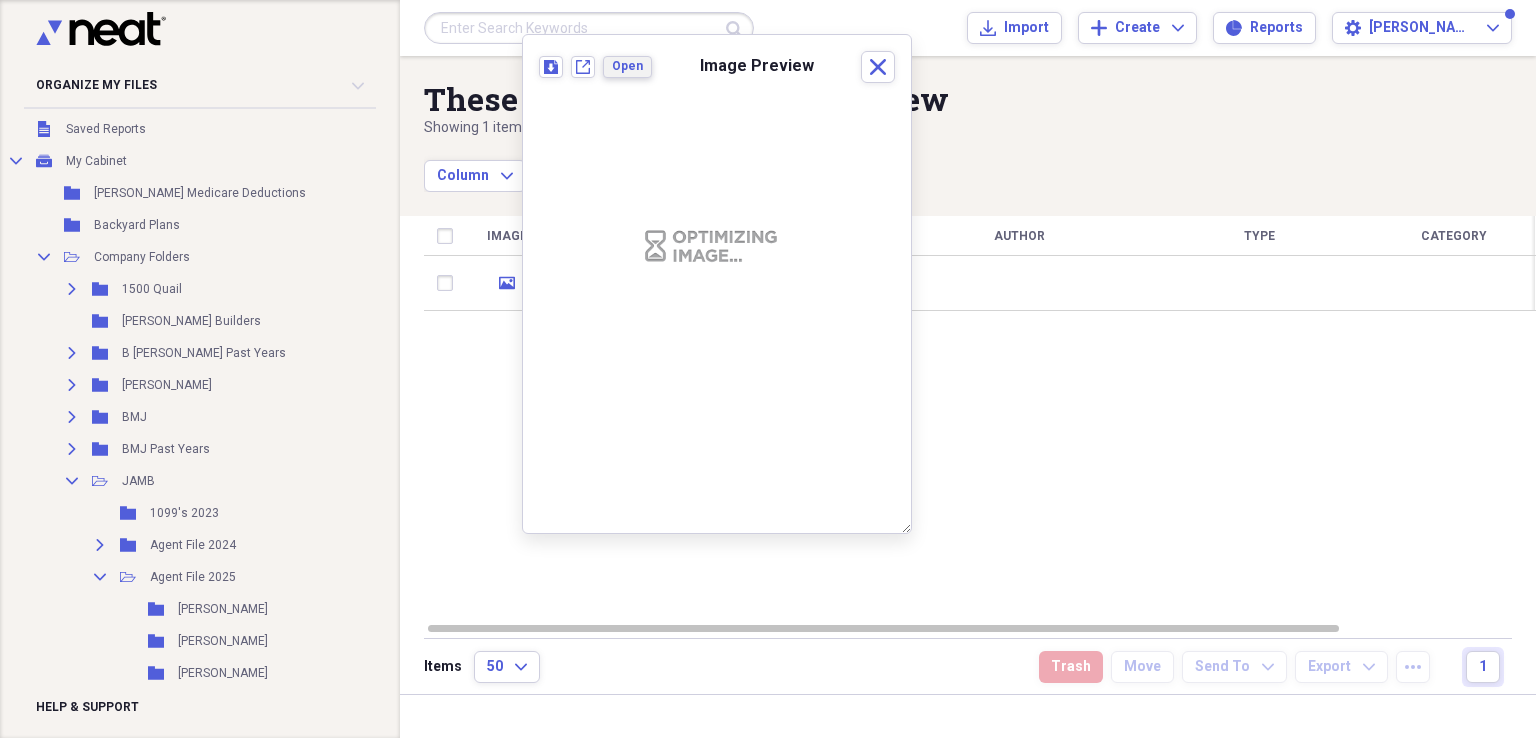 click on "Open" at bounding box center [627, 66] 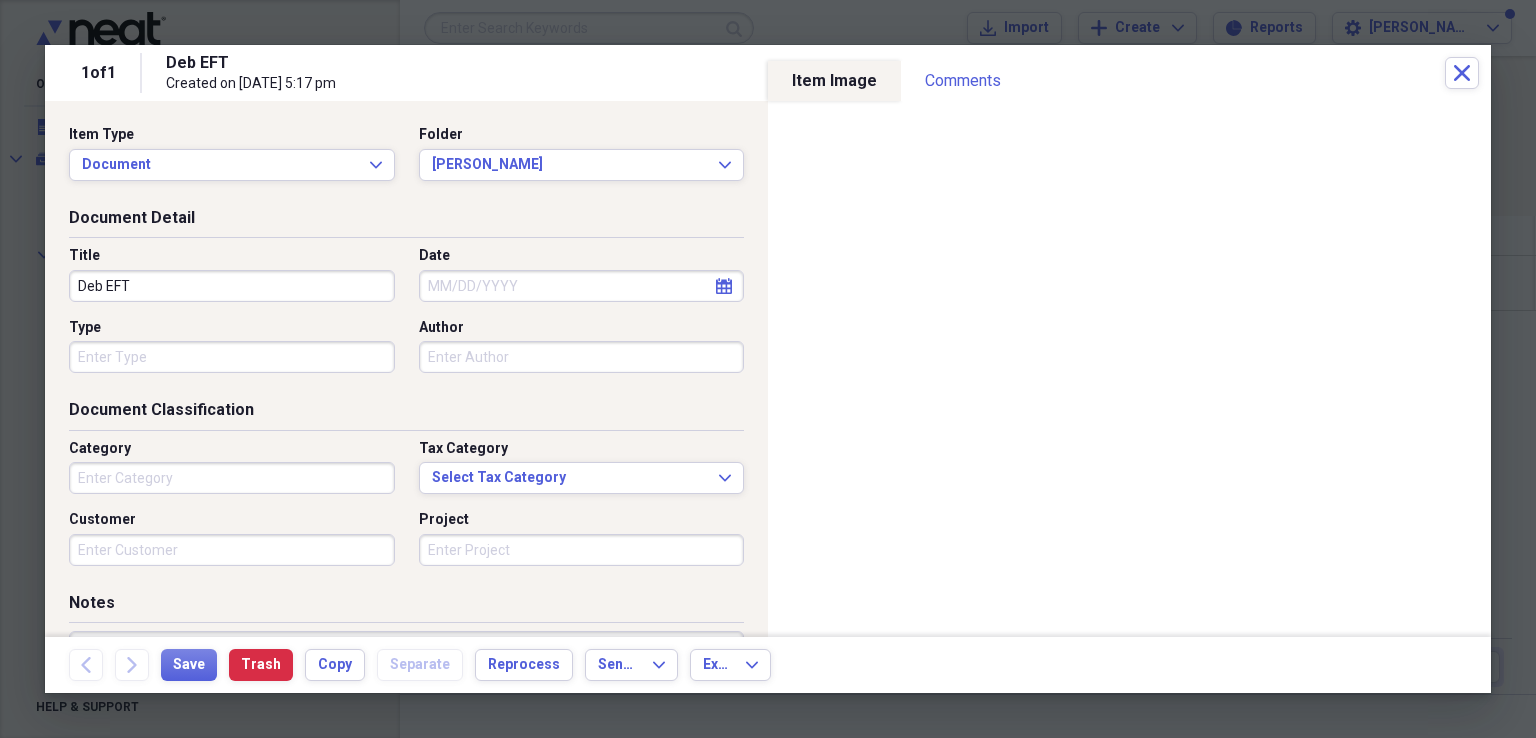 click 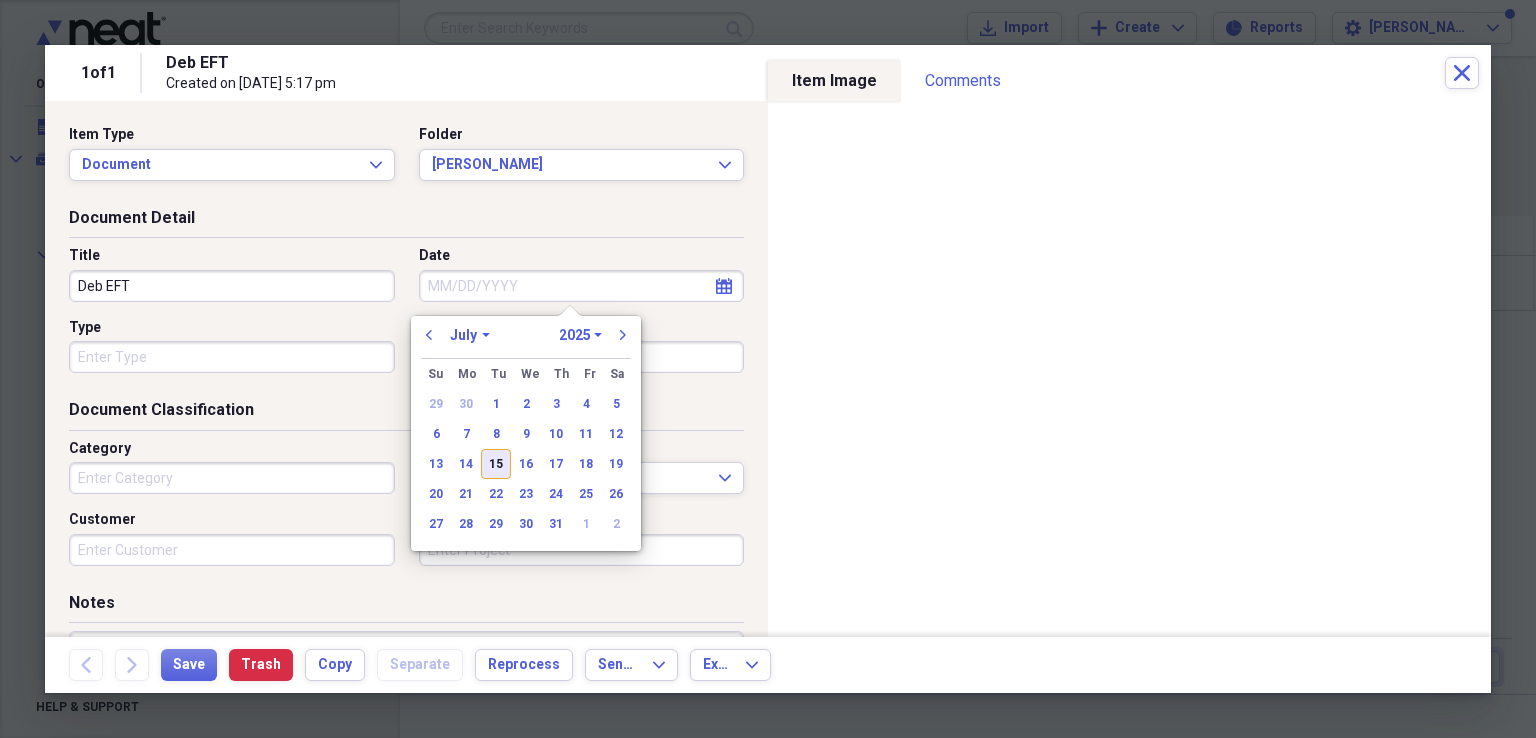 click on "15" at bounding box center [496, 464] 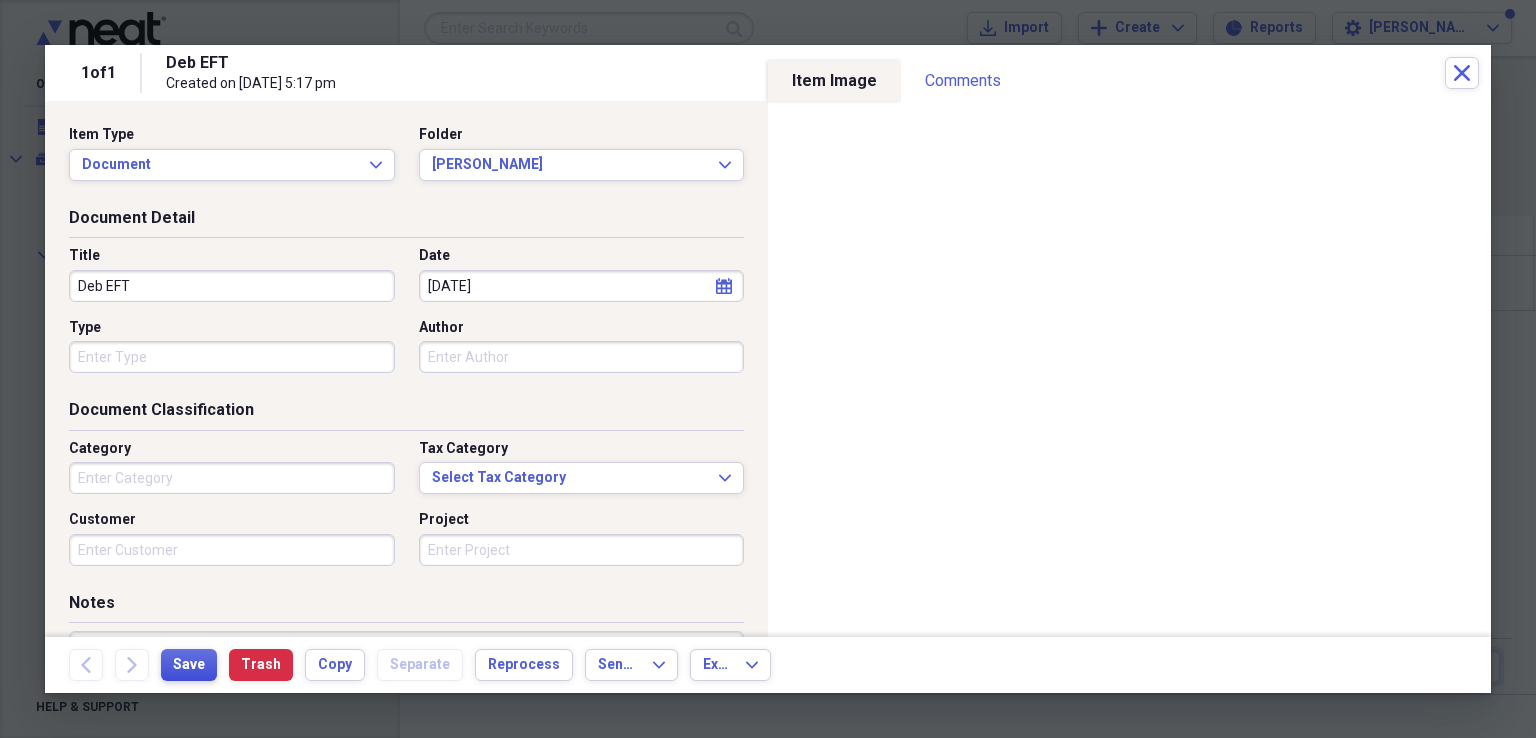 click on "Save" at bounding box center [189, 665] 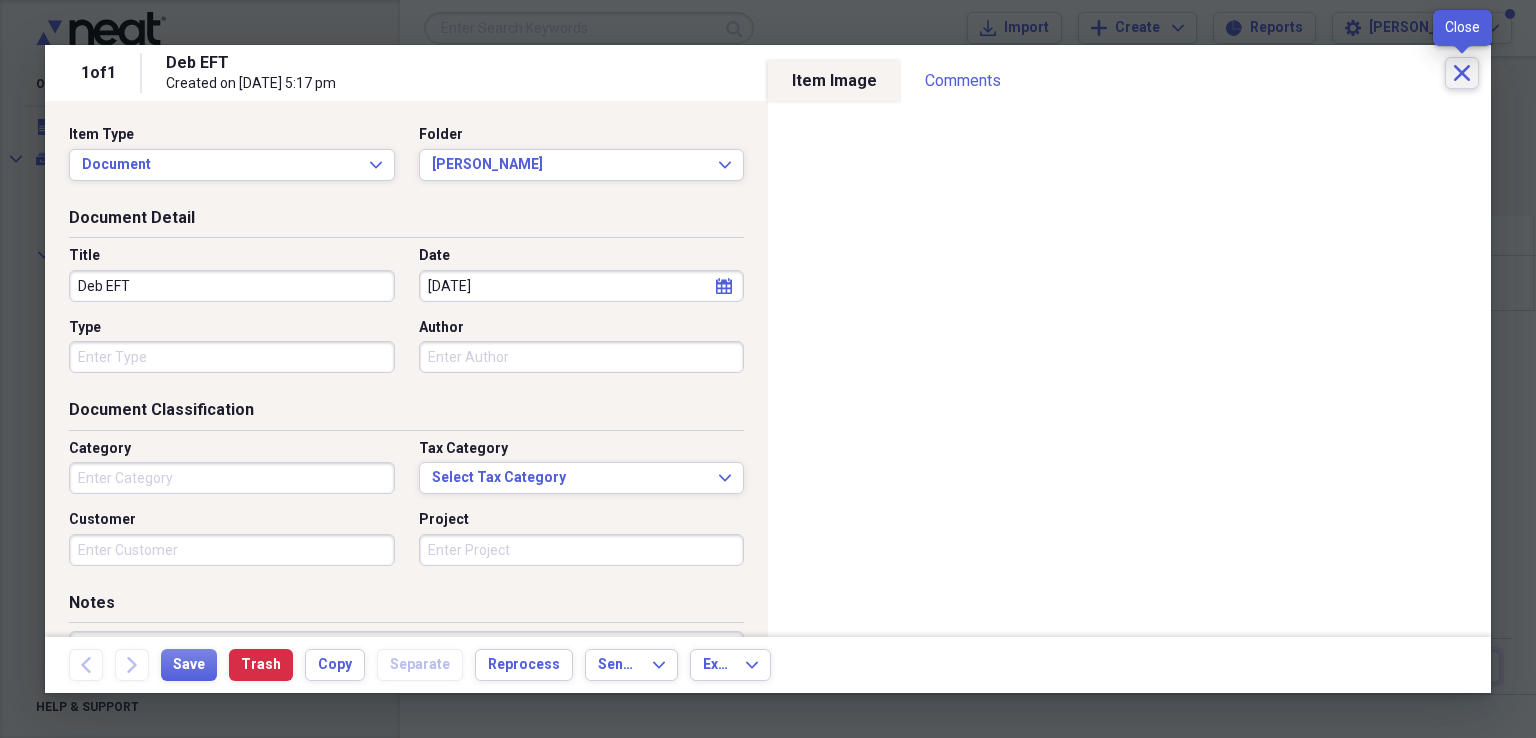 click 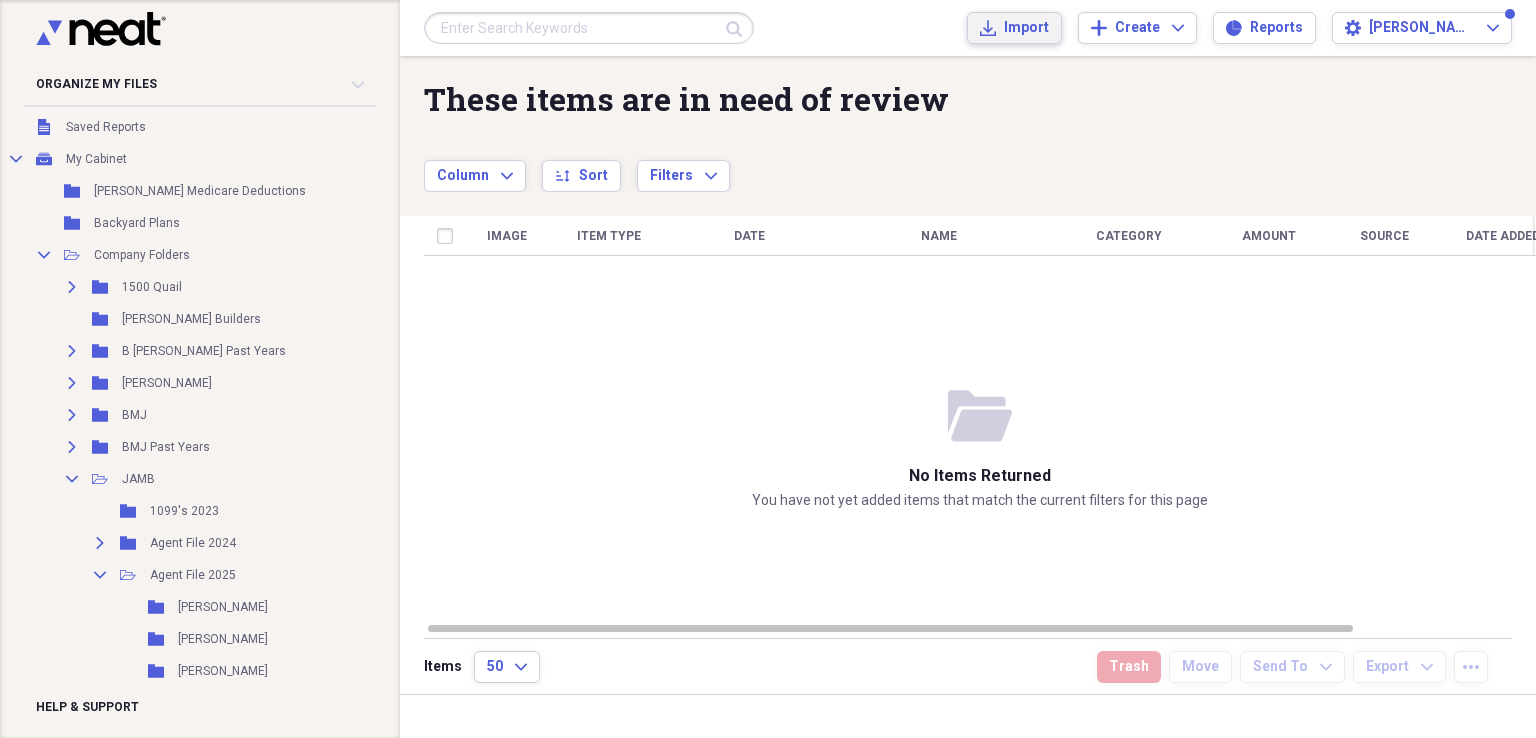 click on "Import" at bounding box center (1026, 28) 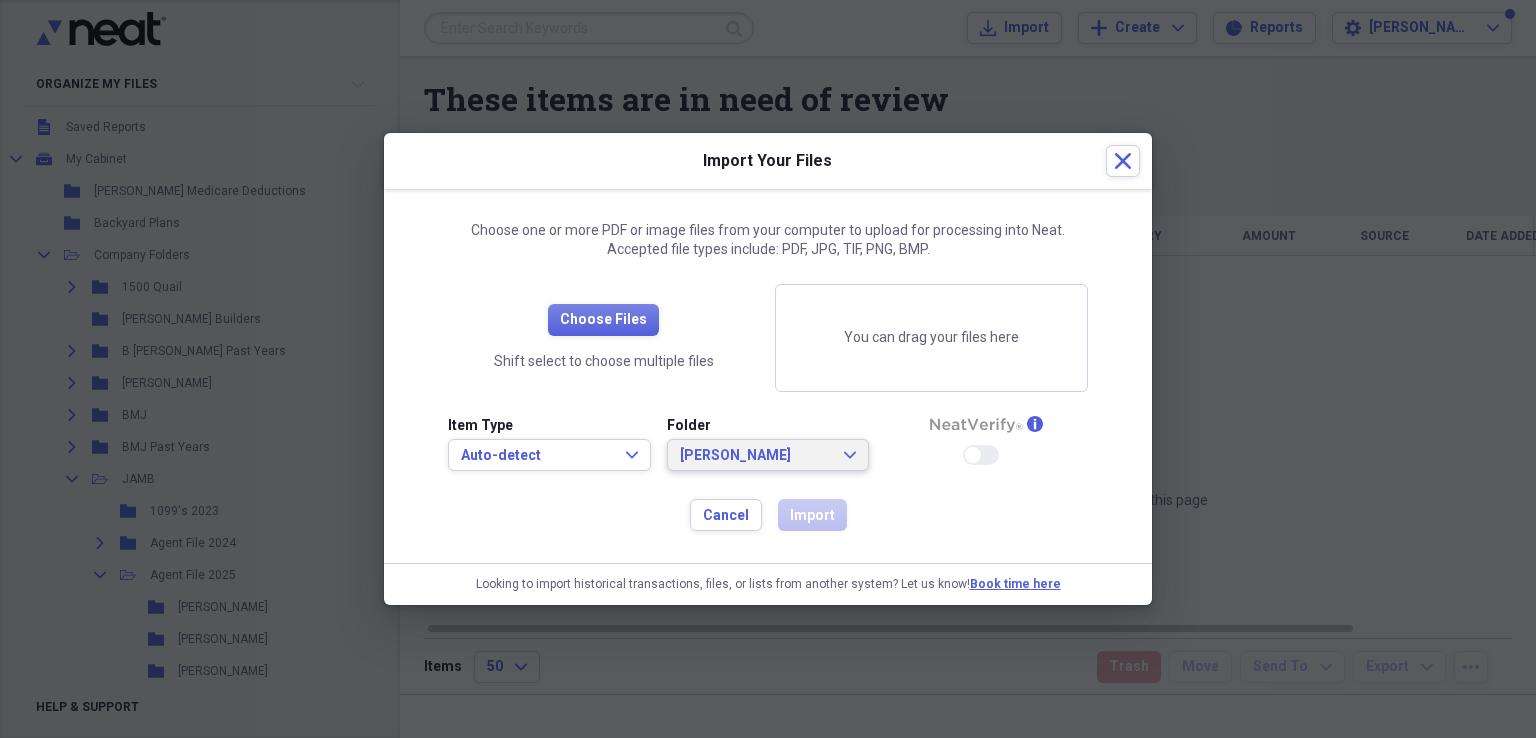 click 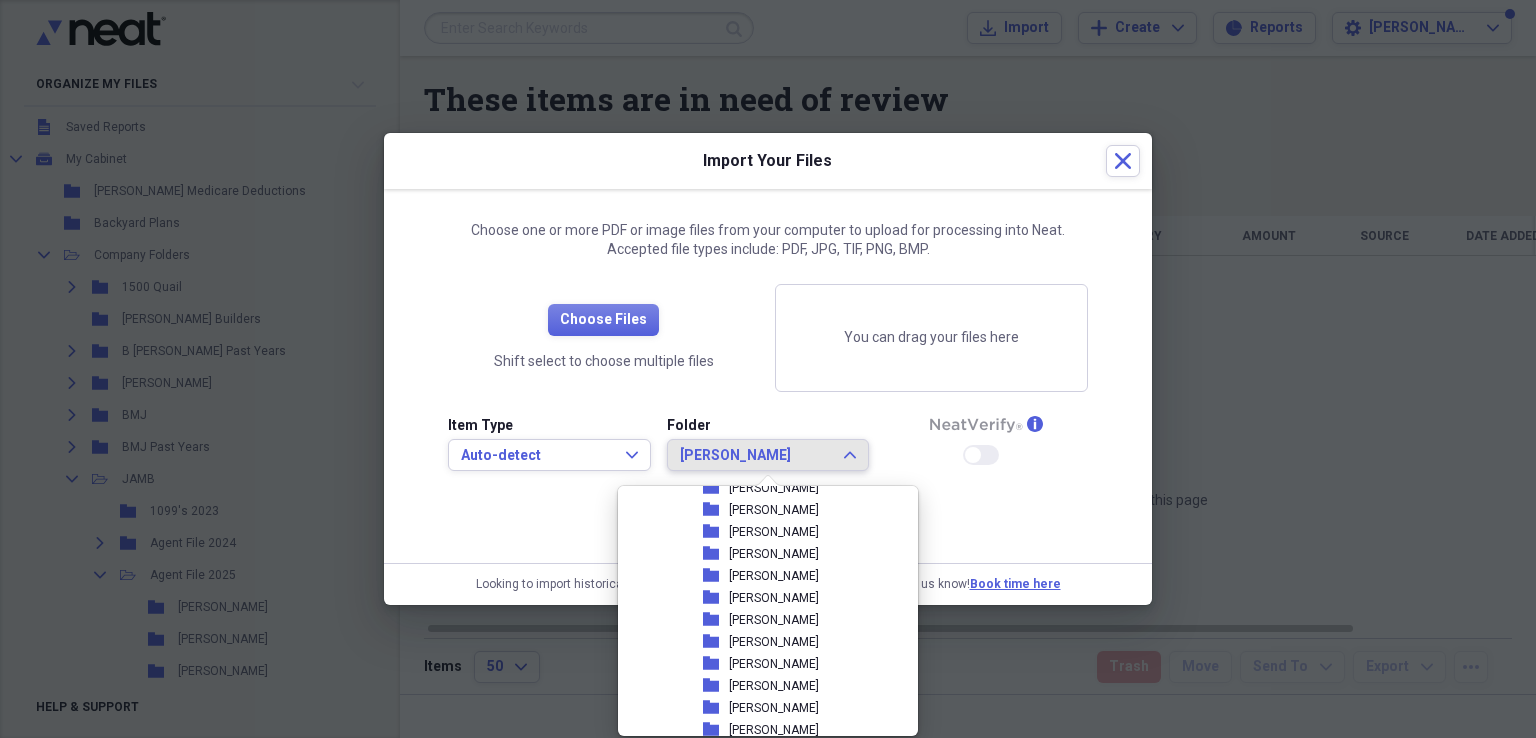 scroll, scrollTop: 714, scrollLeft: 0, axis: vertical 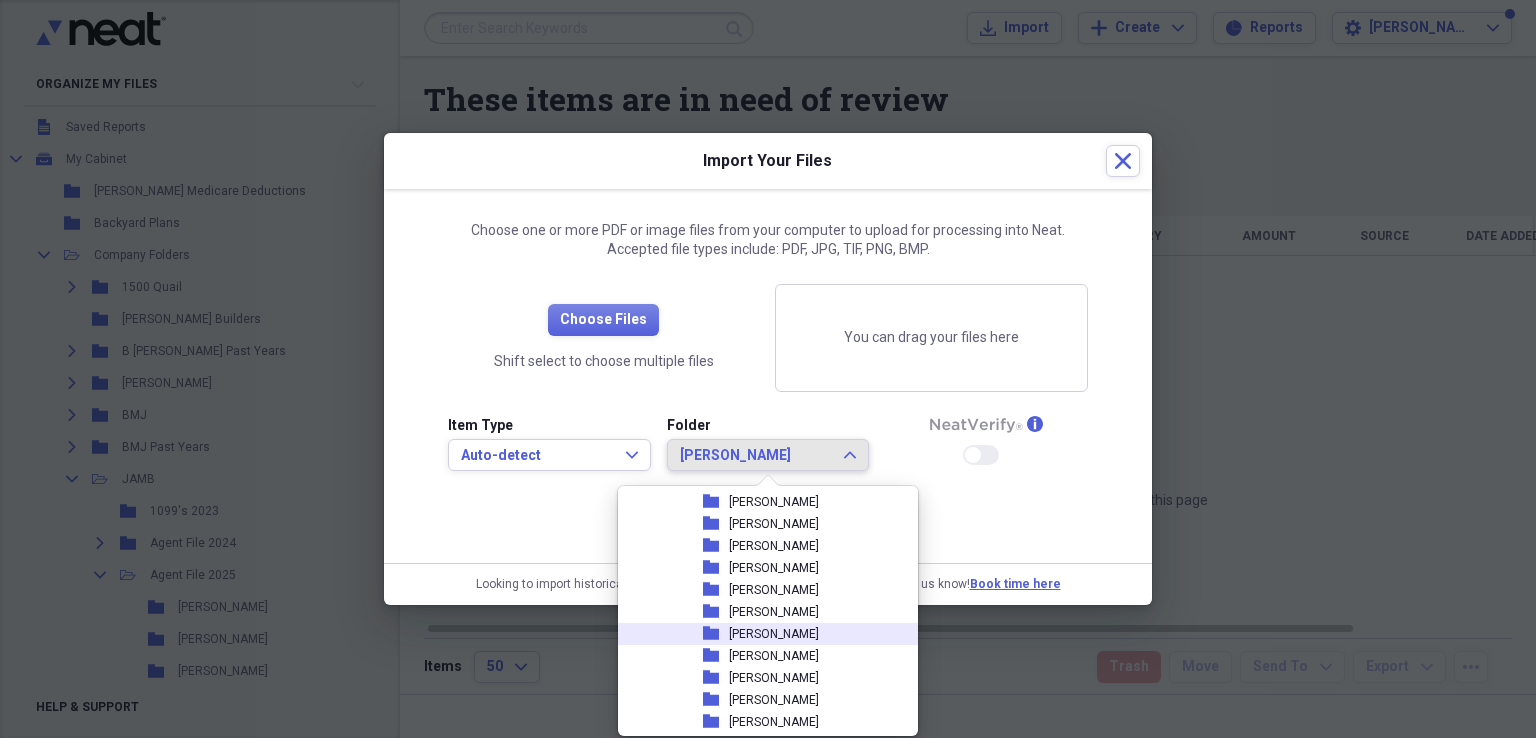 click on "[PERSON_NAME]" at bounding box center [774, 634] 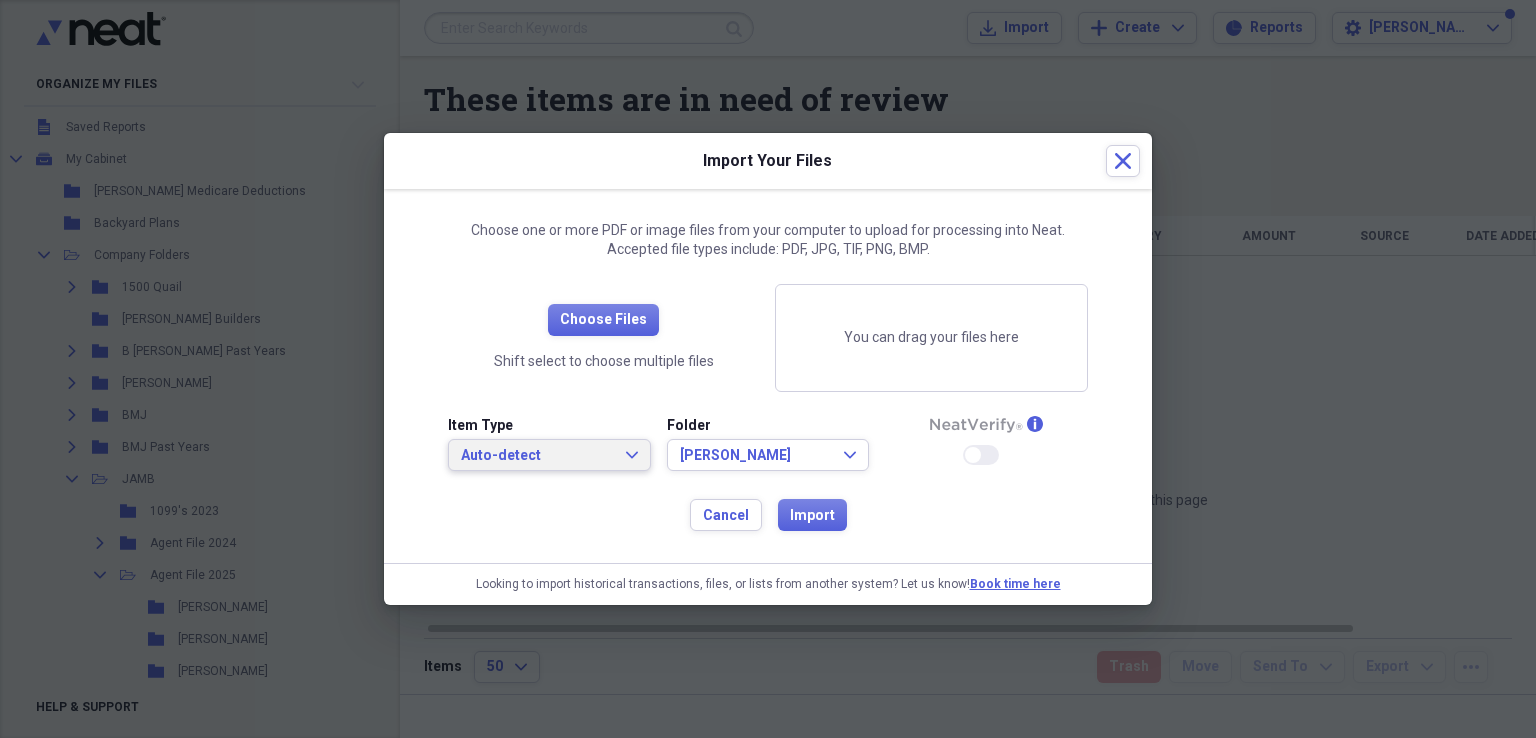 click on "Auto-detect Expand" at bounding box center [549, 455] 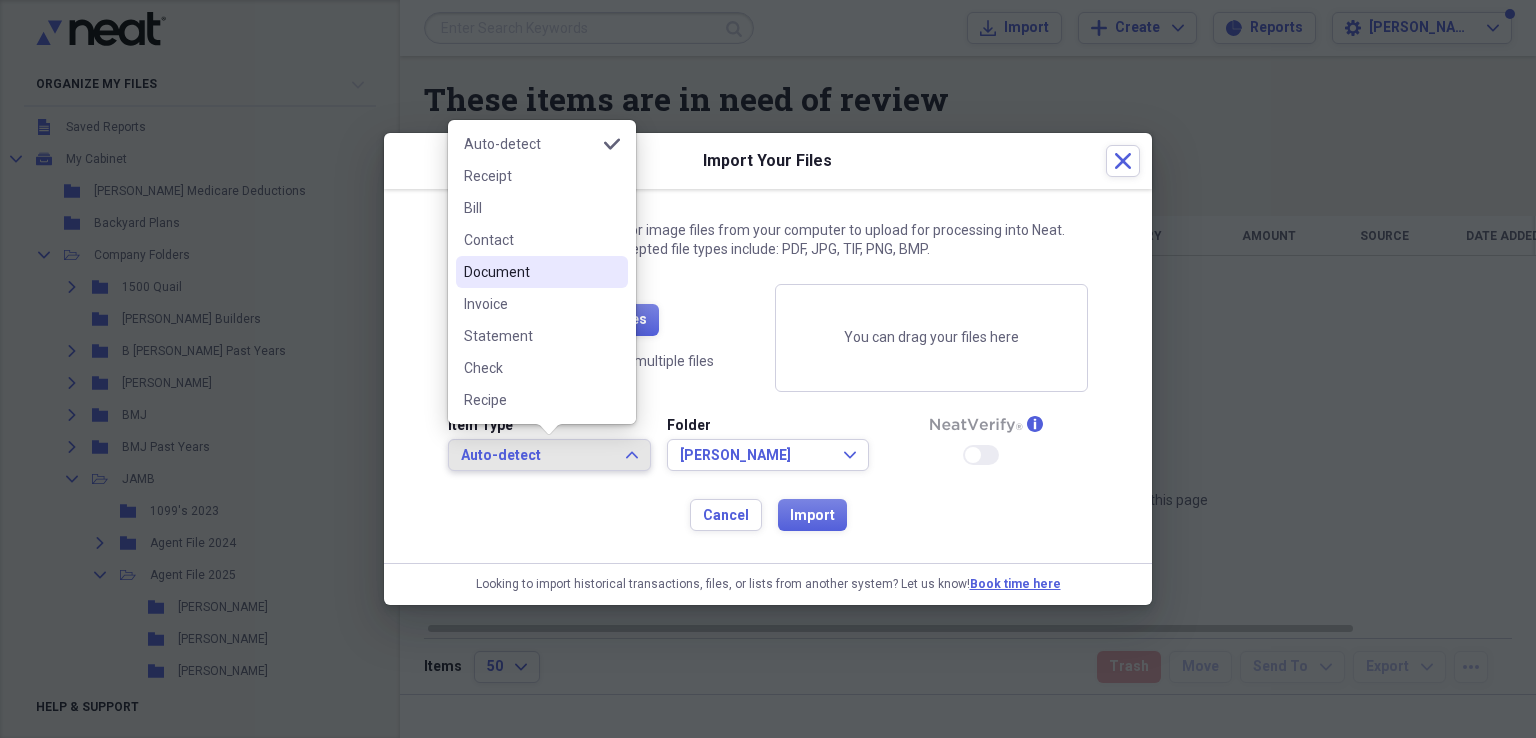 click on "Document" at bounding box center [530, 272] 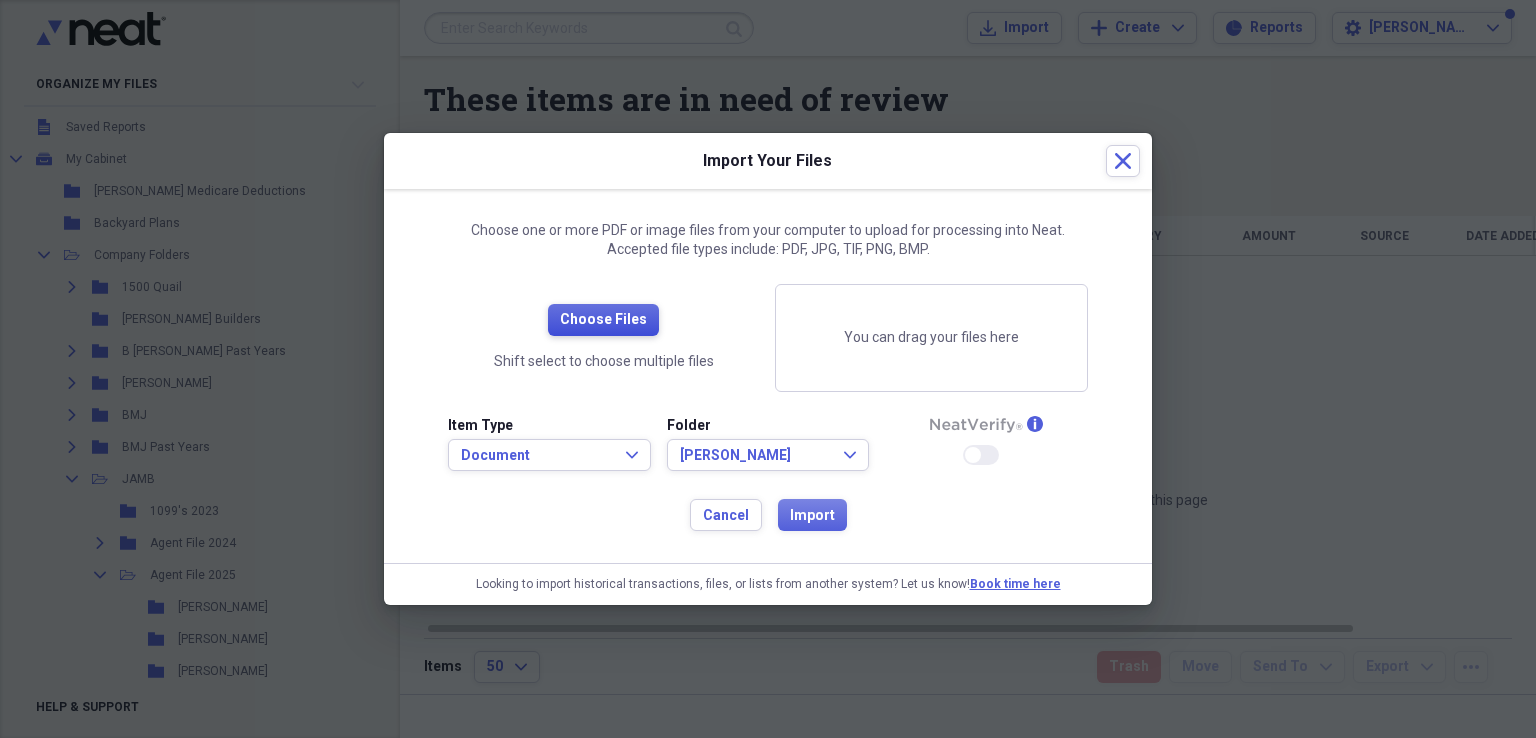 click on "Choose Files" at bounding box center [603, 320] 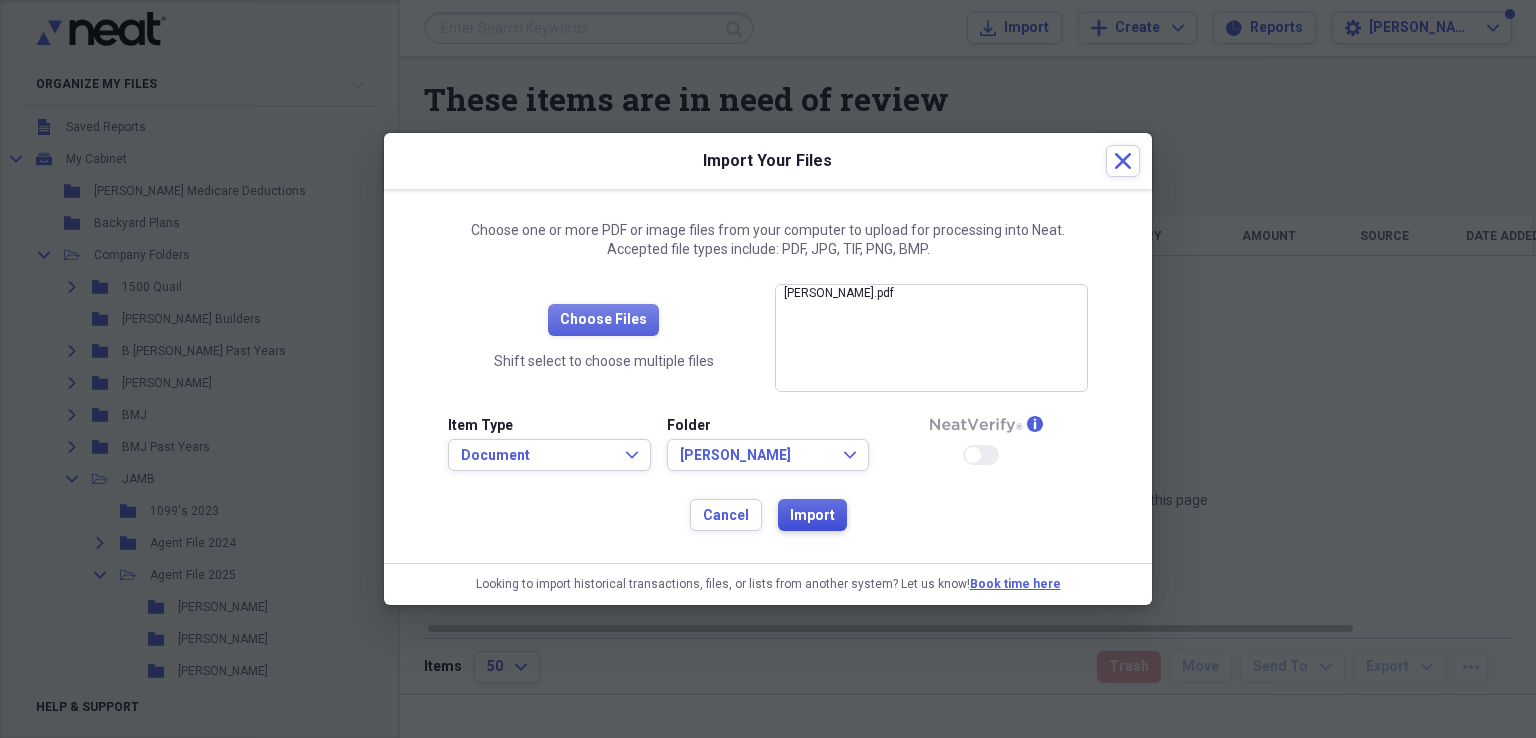 click on "Import" at bounding box center (812, 516) 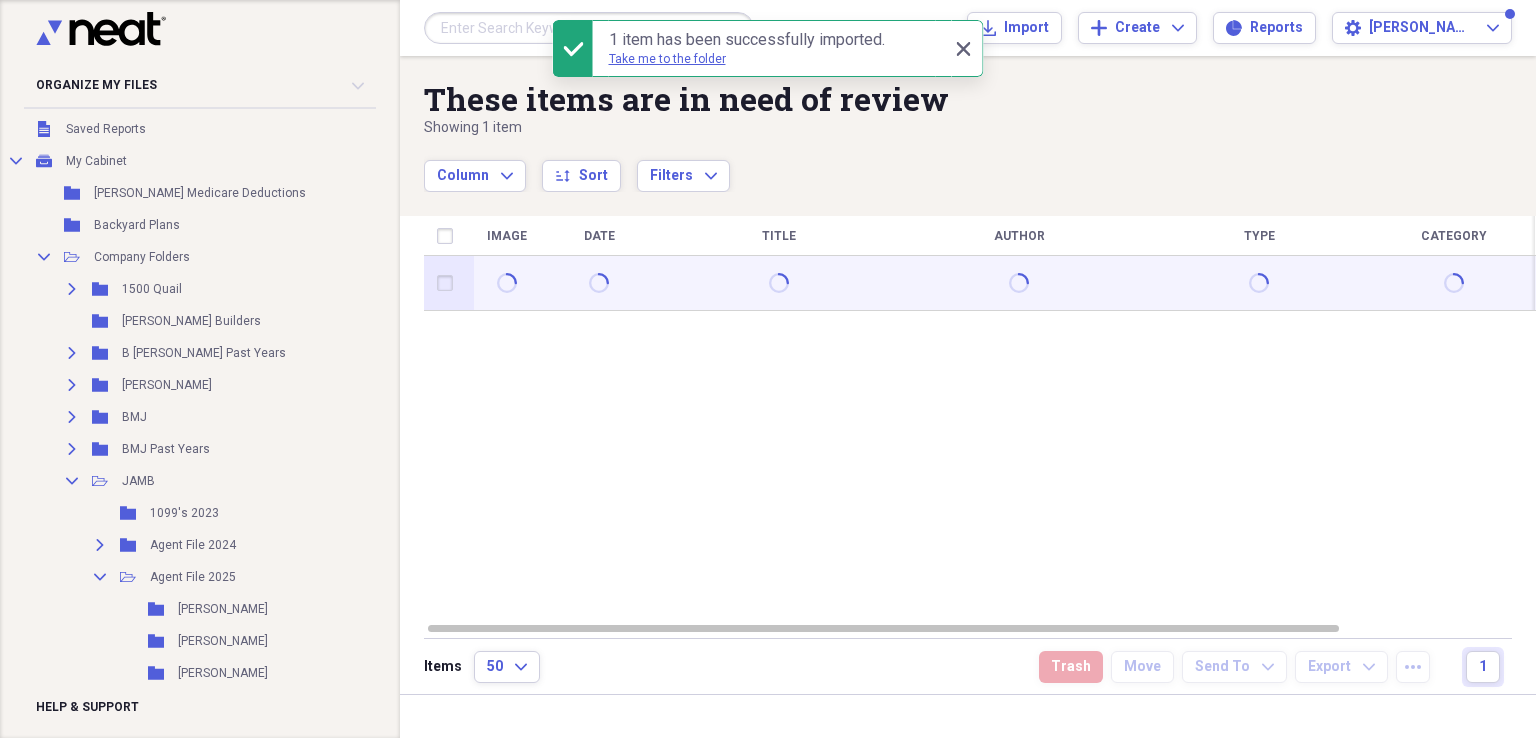 click at bounding box center [449, 283] 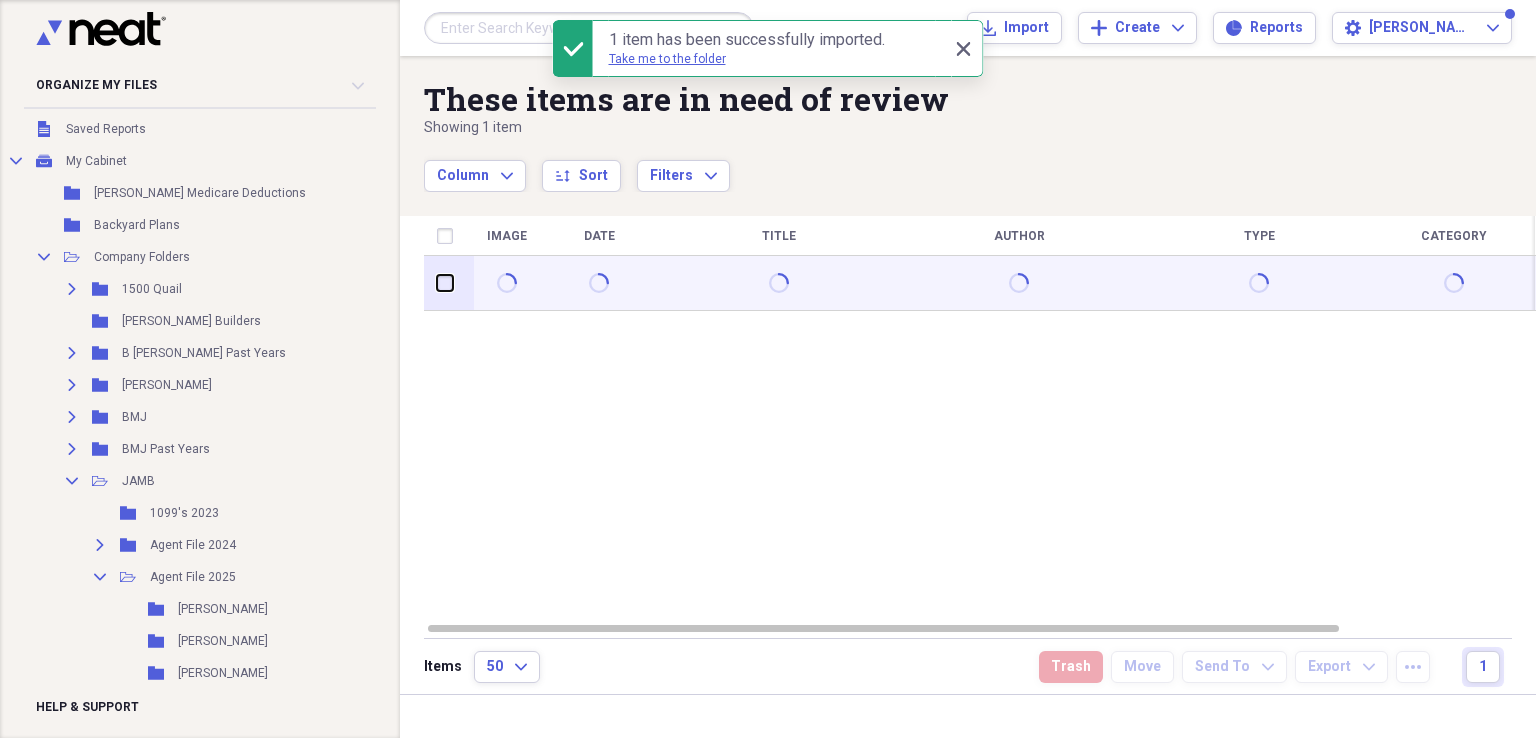 click at bounding box center [437, 283] 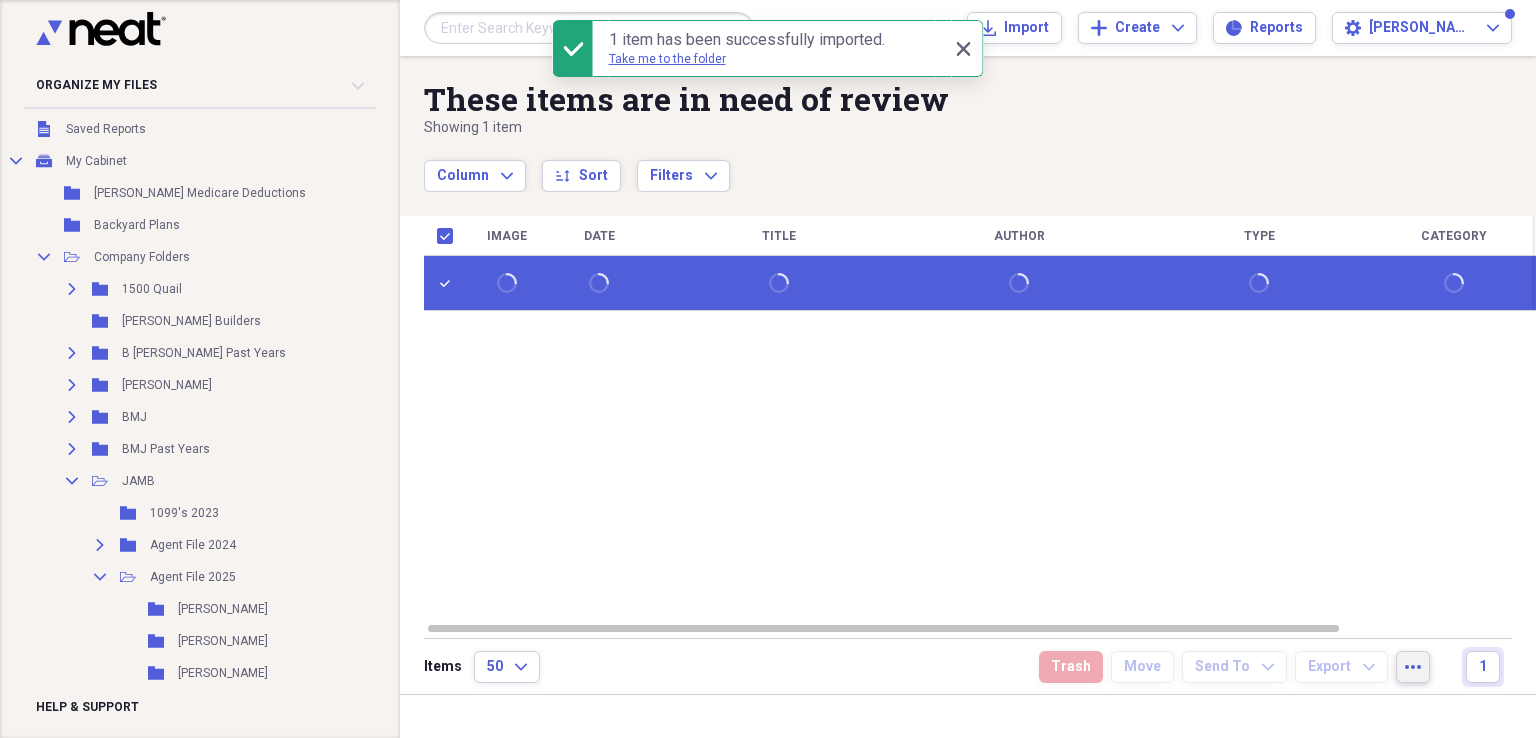 click 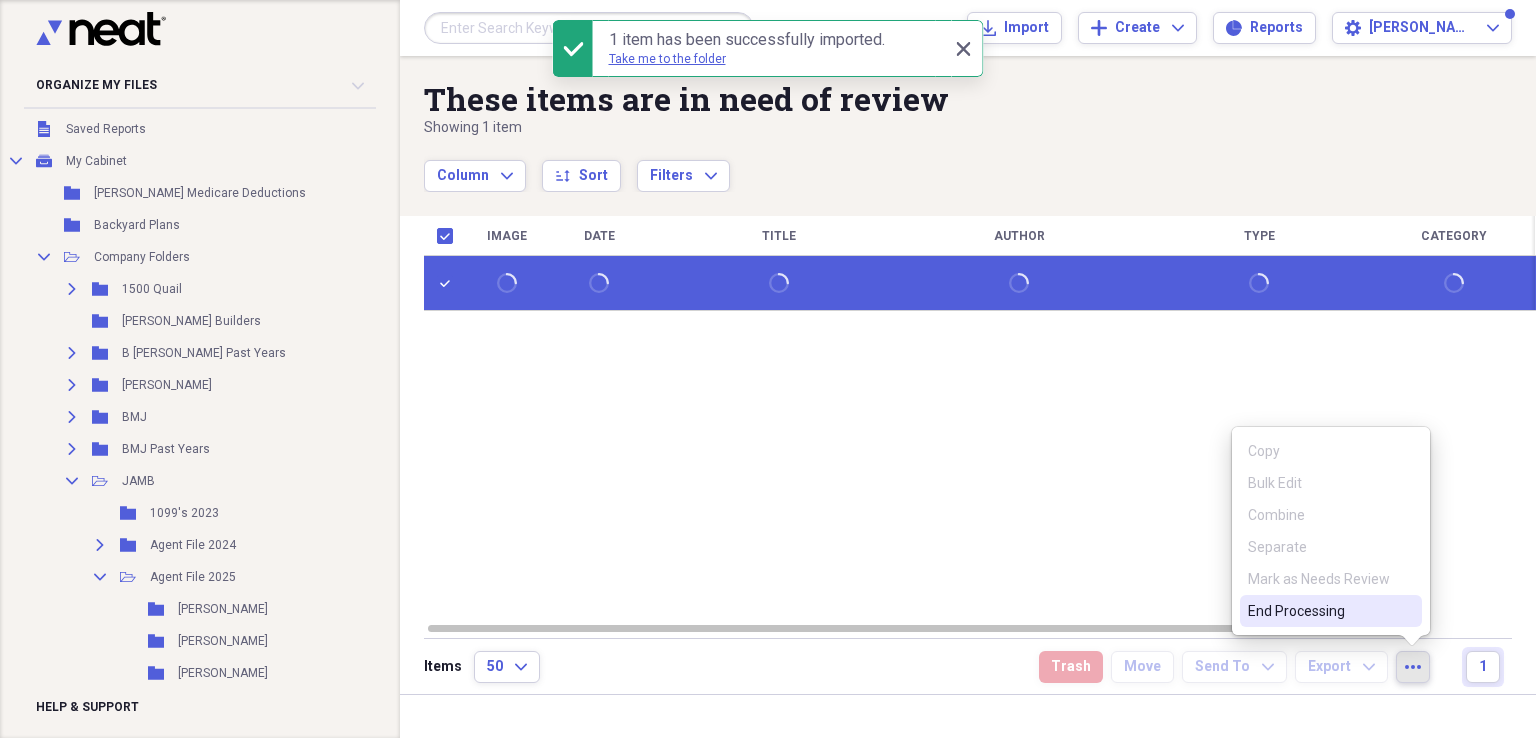 click on "End Processing" at bounding box center [1319, 611] 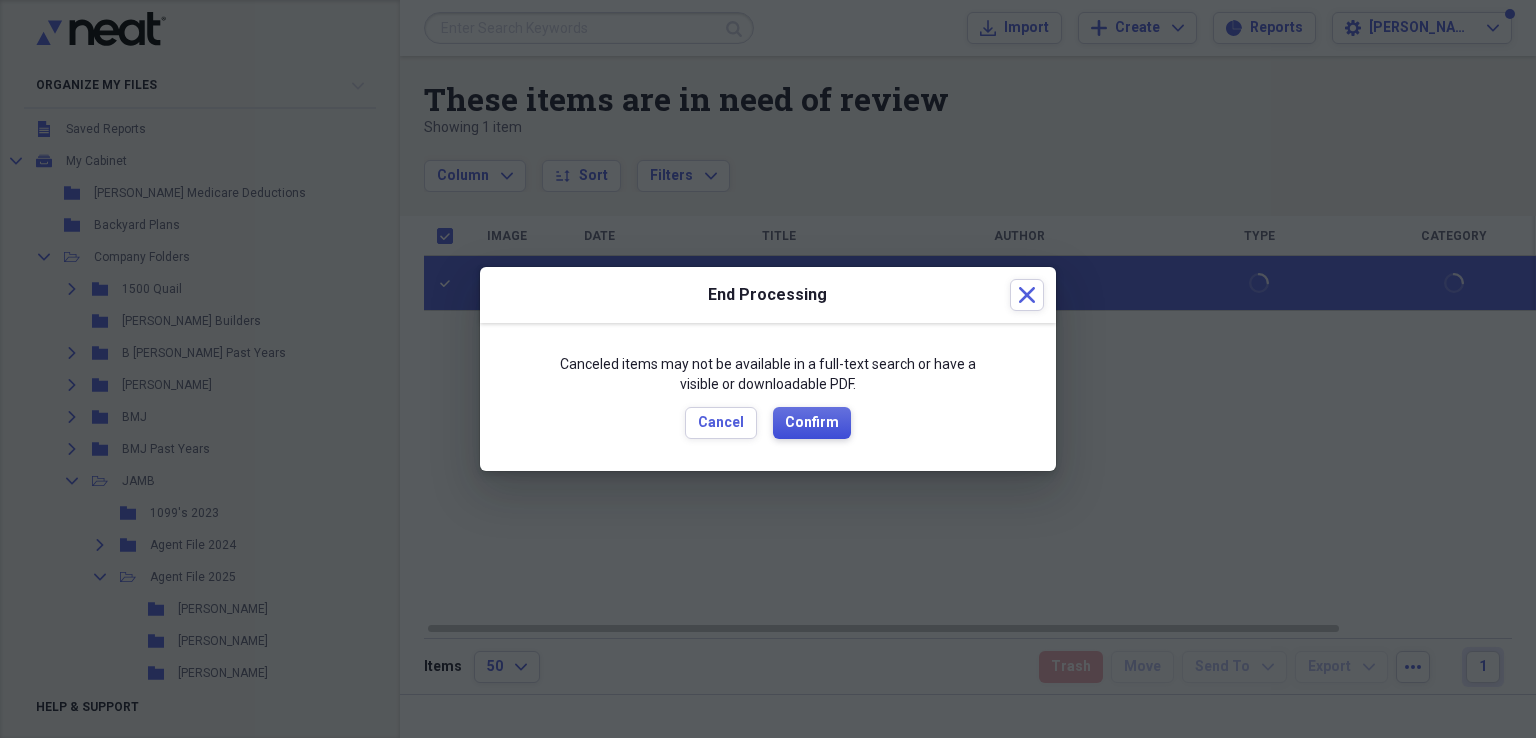 click on "Confirm" at bounding box center [812, 423] 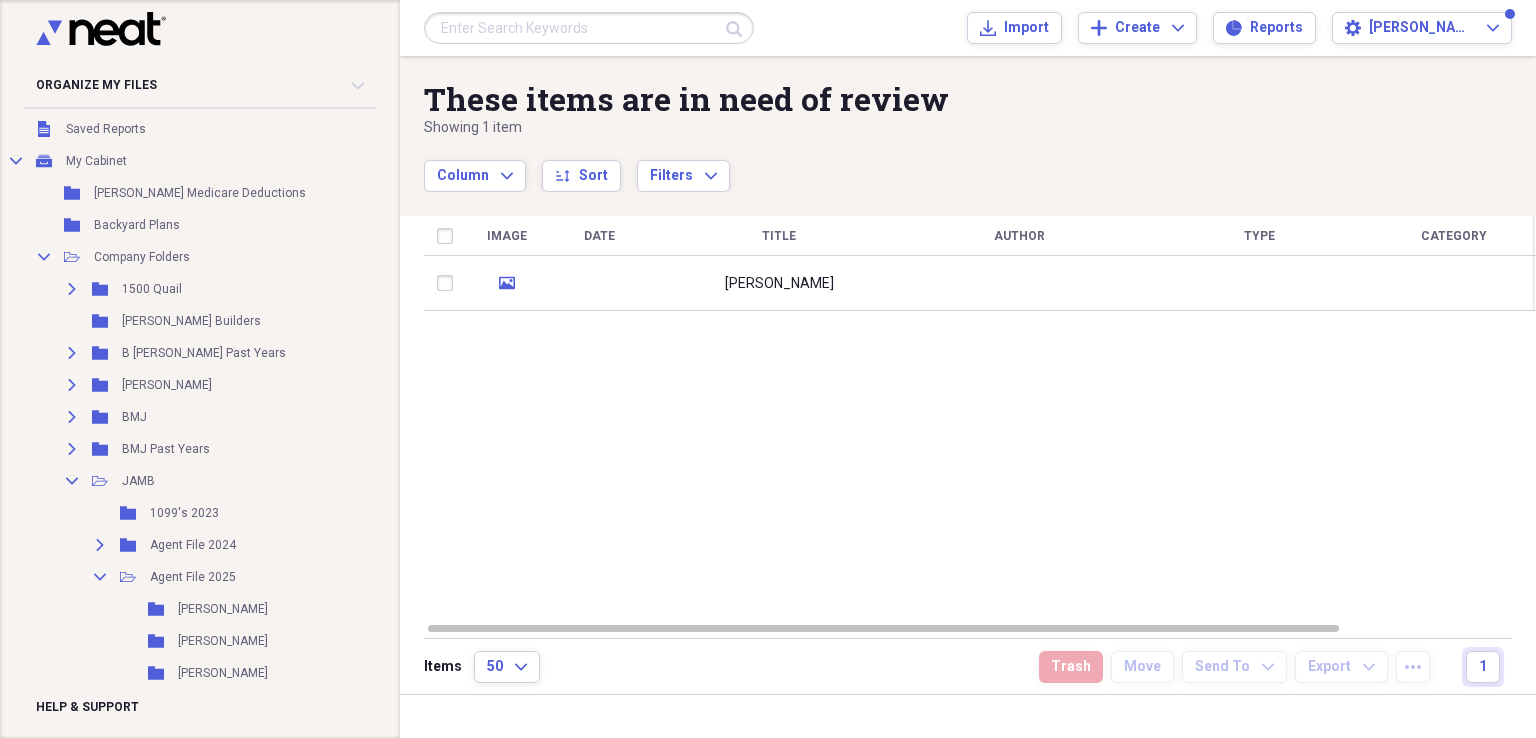 checkbox on "false" 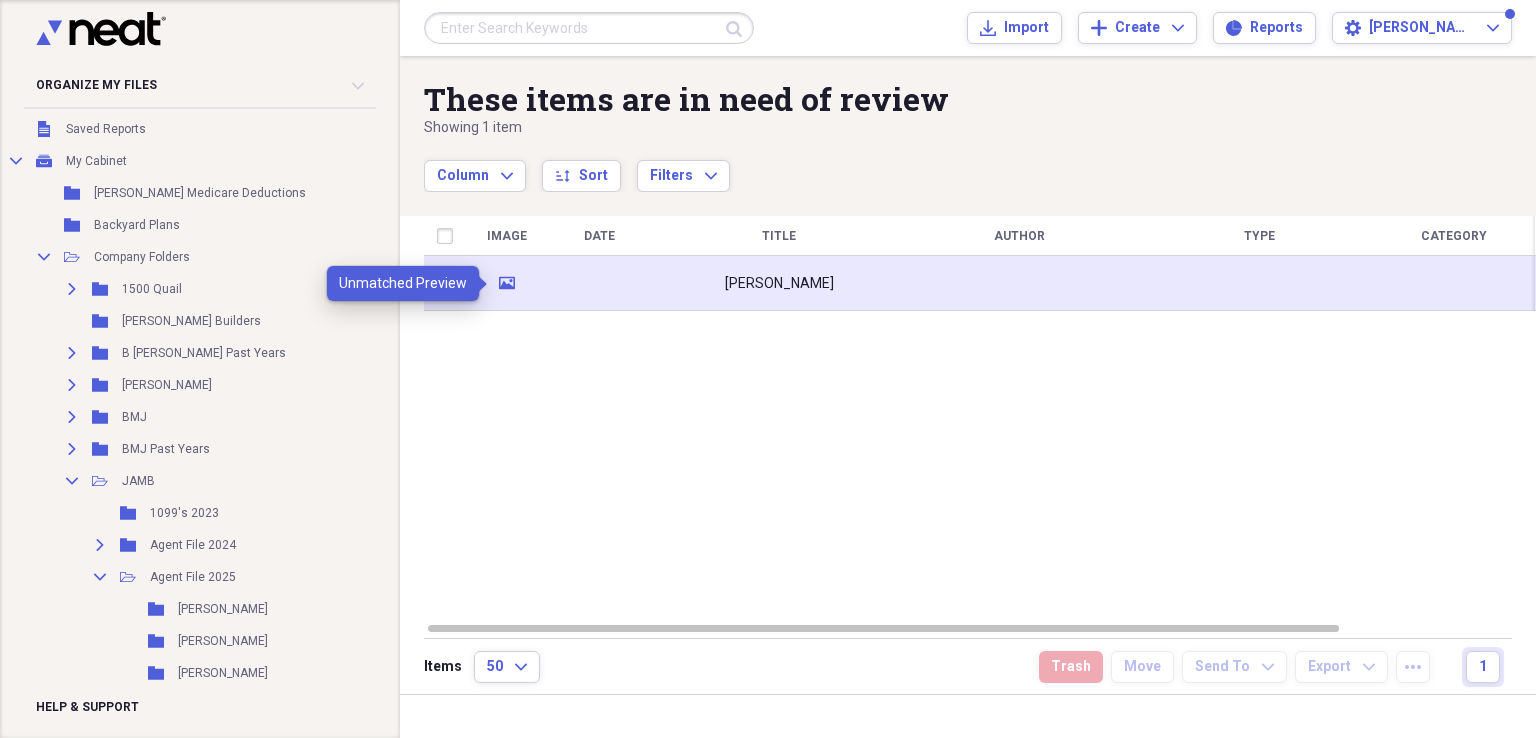click on "media" 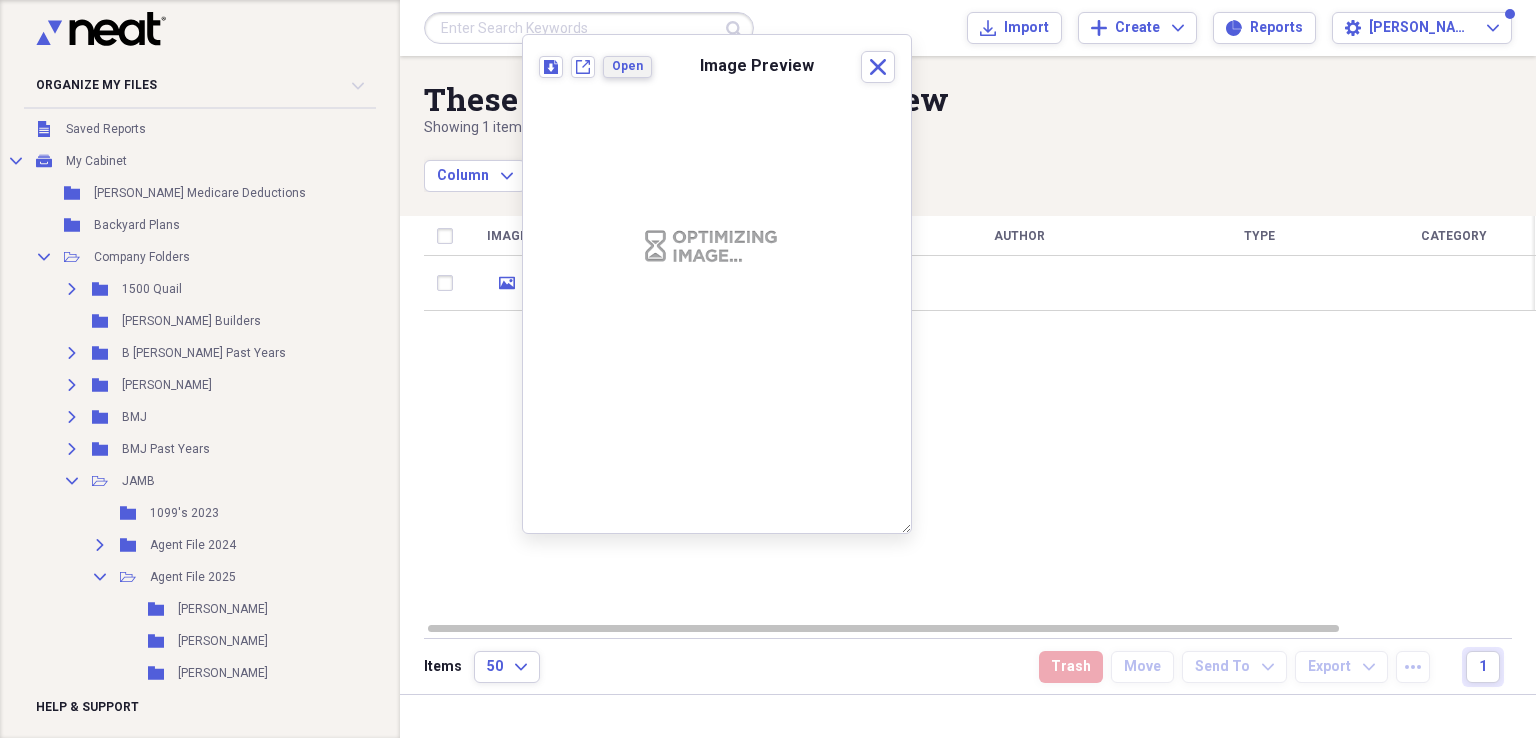 click on "Open" at bounding box center [627, 66] 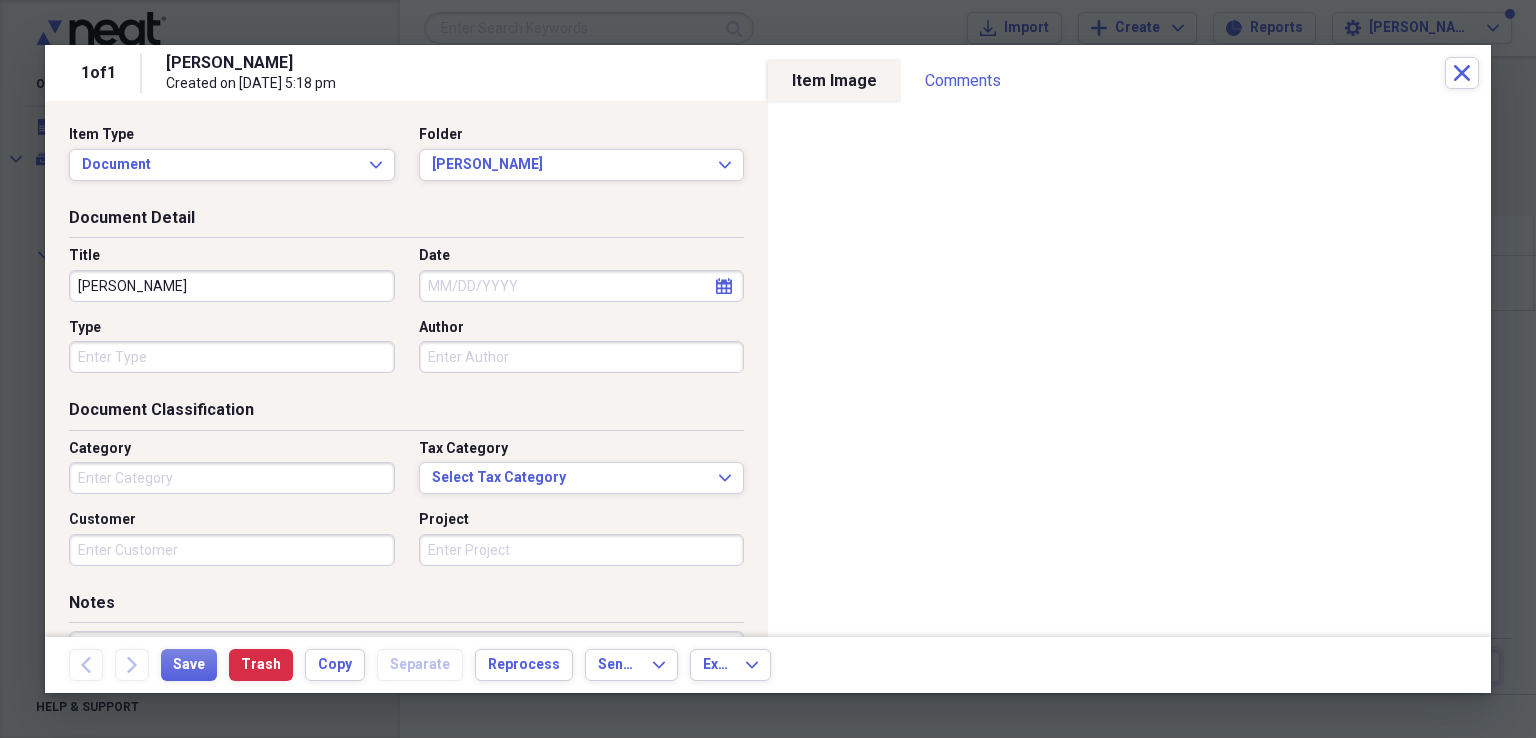 click 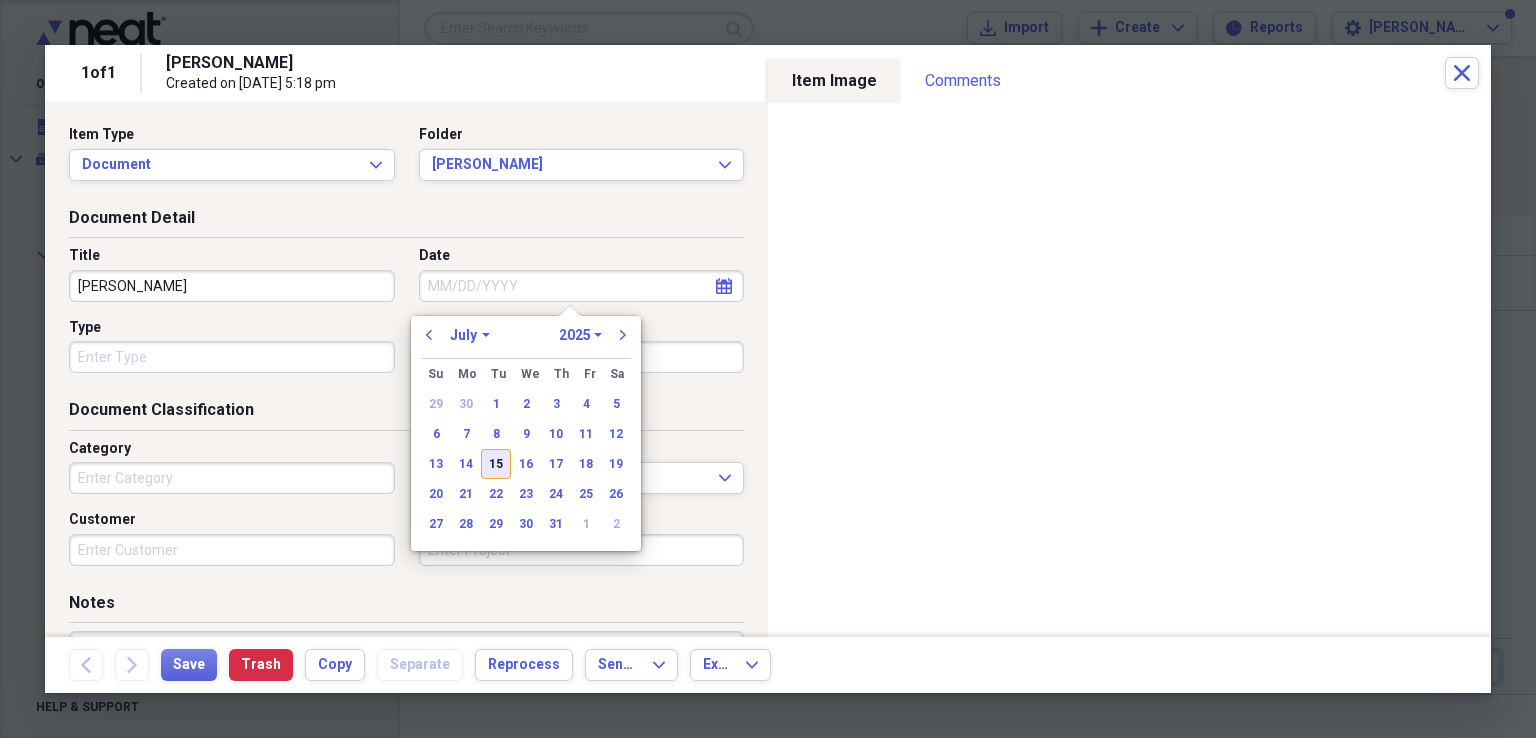 click on "15" at bounding box center (496, 464) 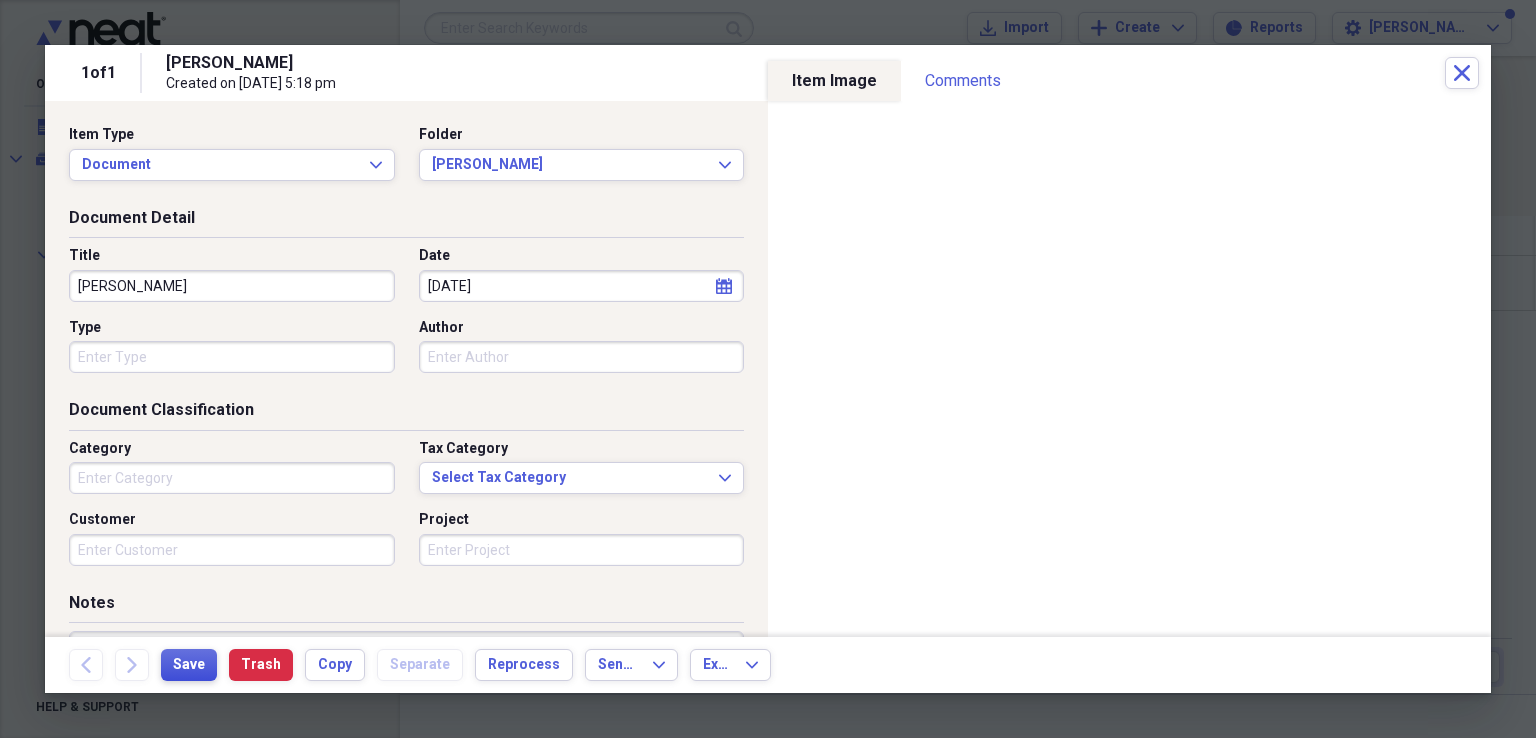 click on "Save" at bounding box center [189, 665] 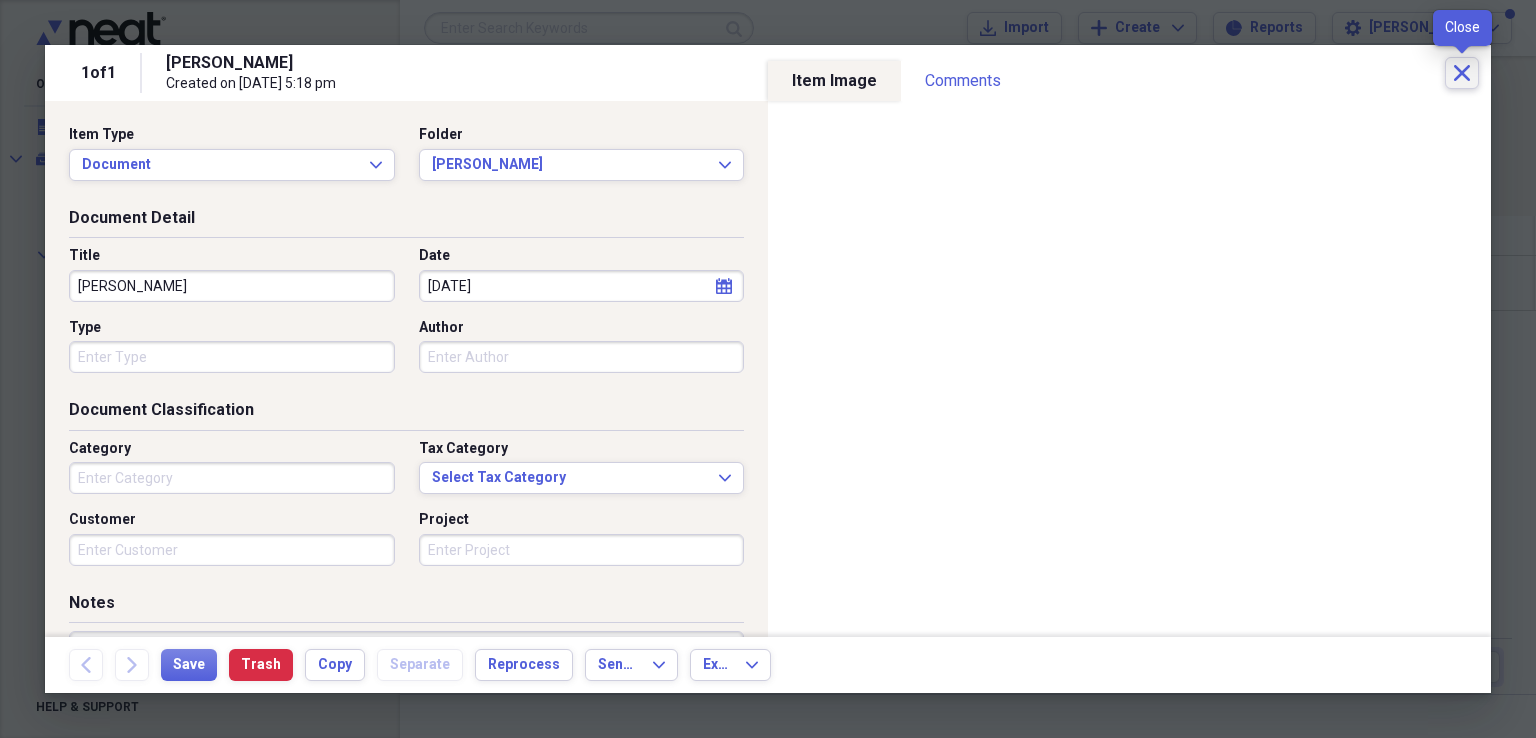 click on "Close" at bounding box center (1462, 73) 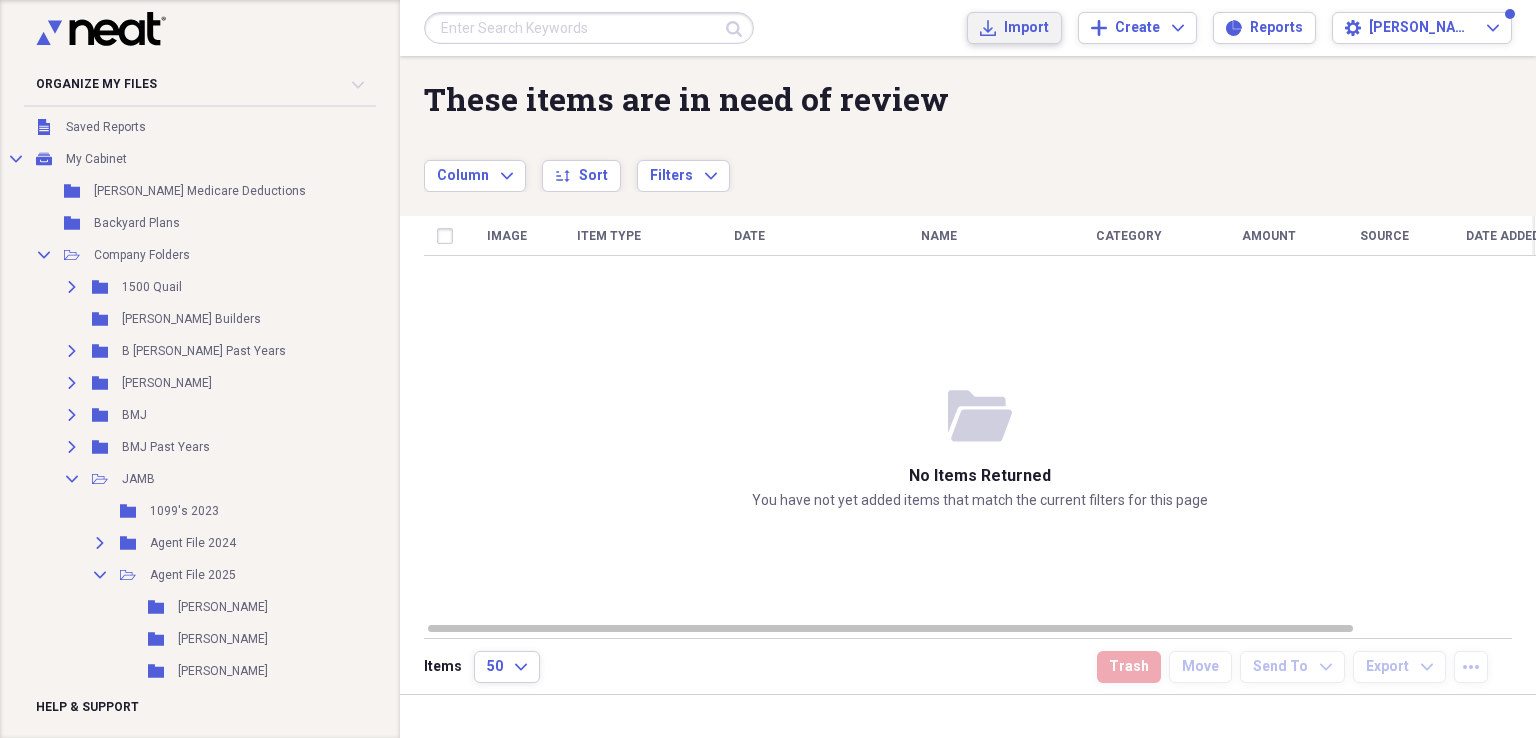 click on "Import" at bounding box center [1026, 28] 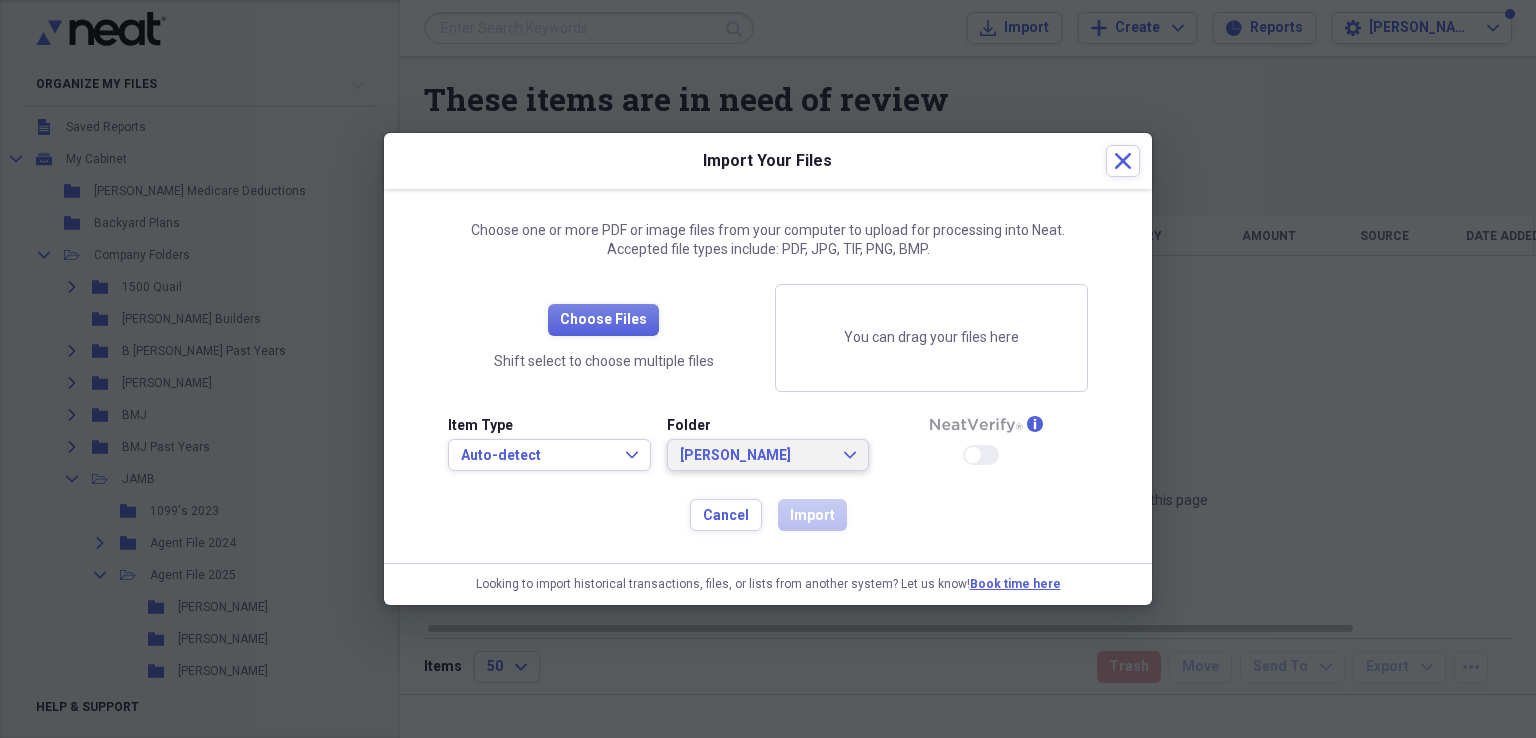 click on "Expand" 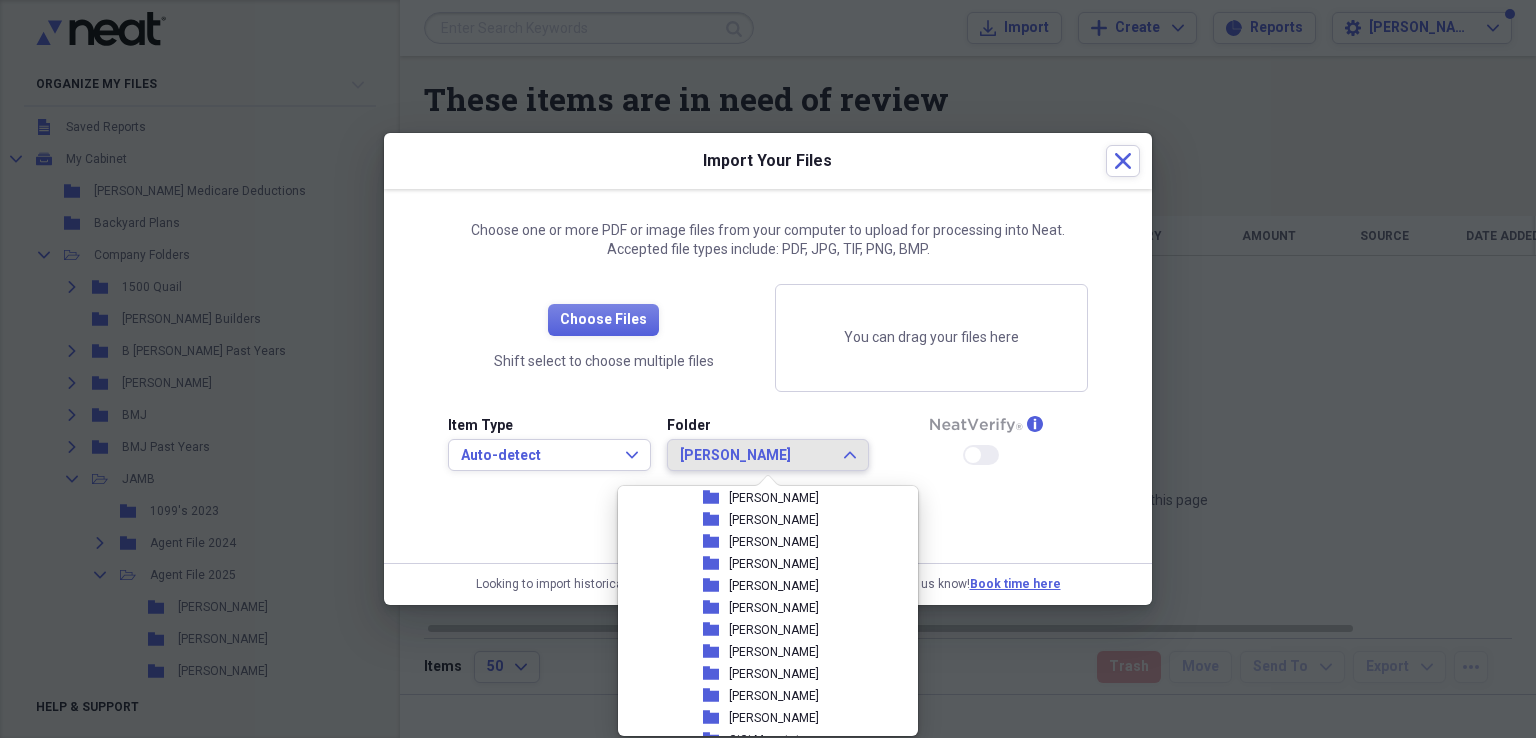 scroll, scrollTop: 244, scrollLeft: 0, axis: vertical 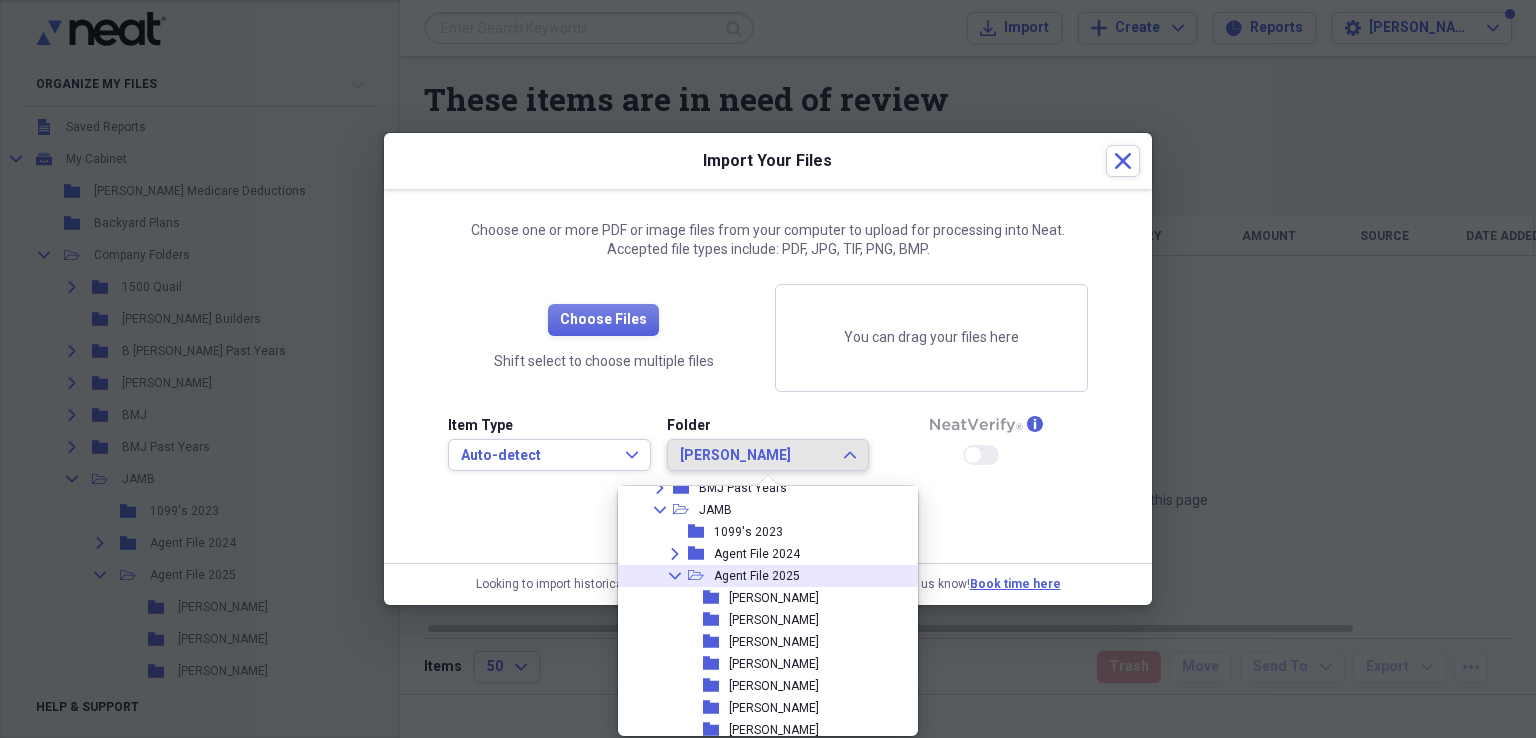 click on "Collapse" 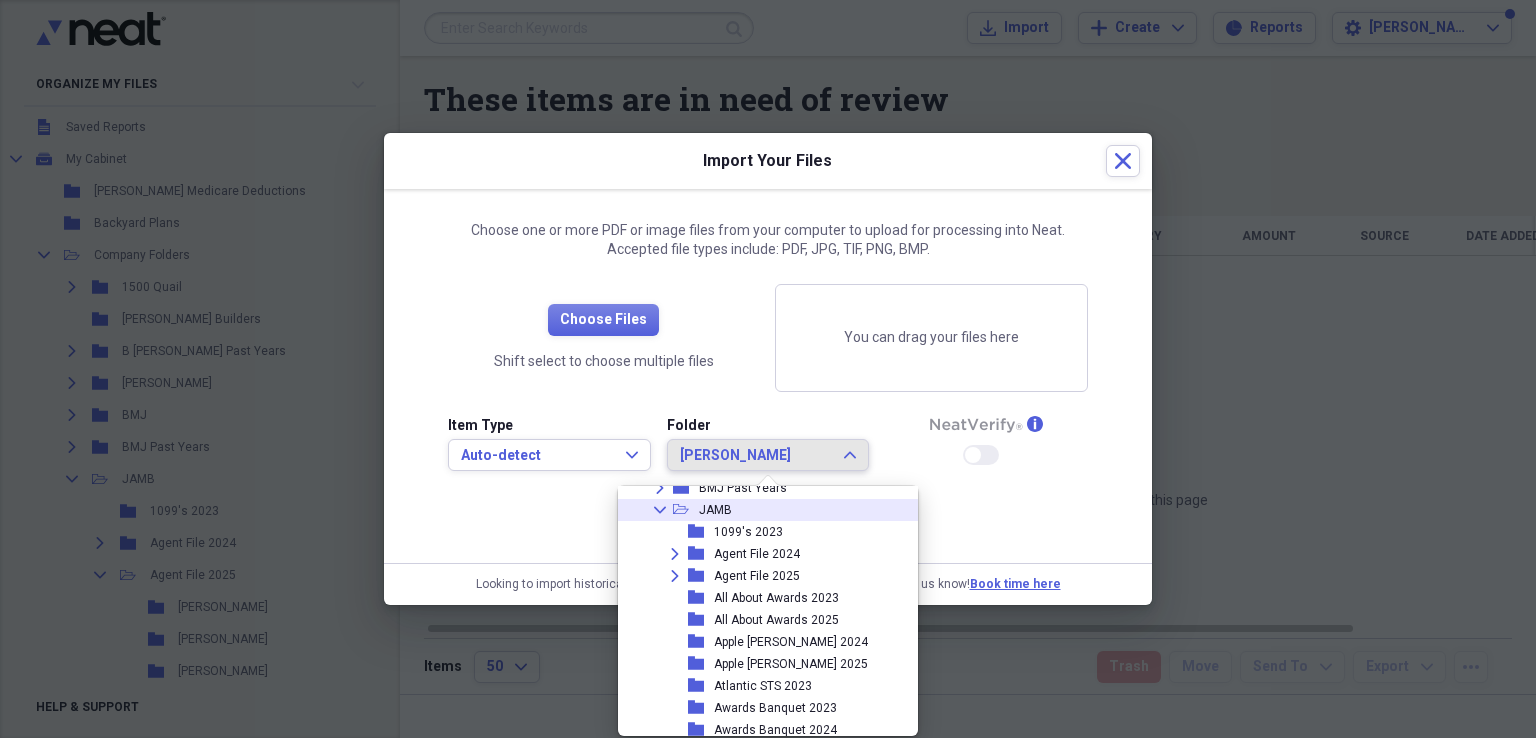 click on "Collapse" 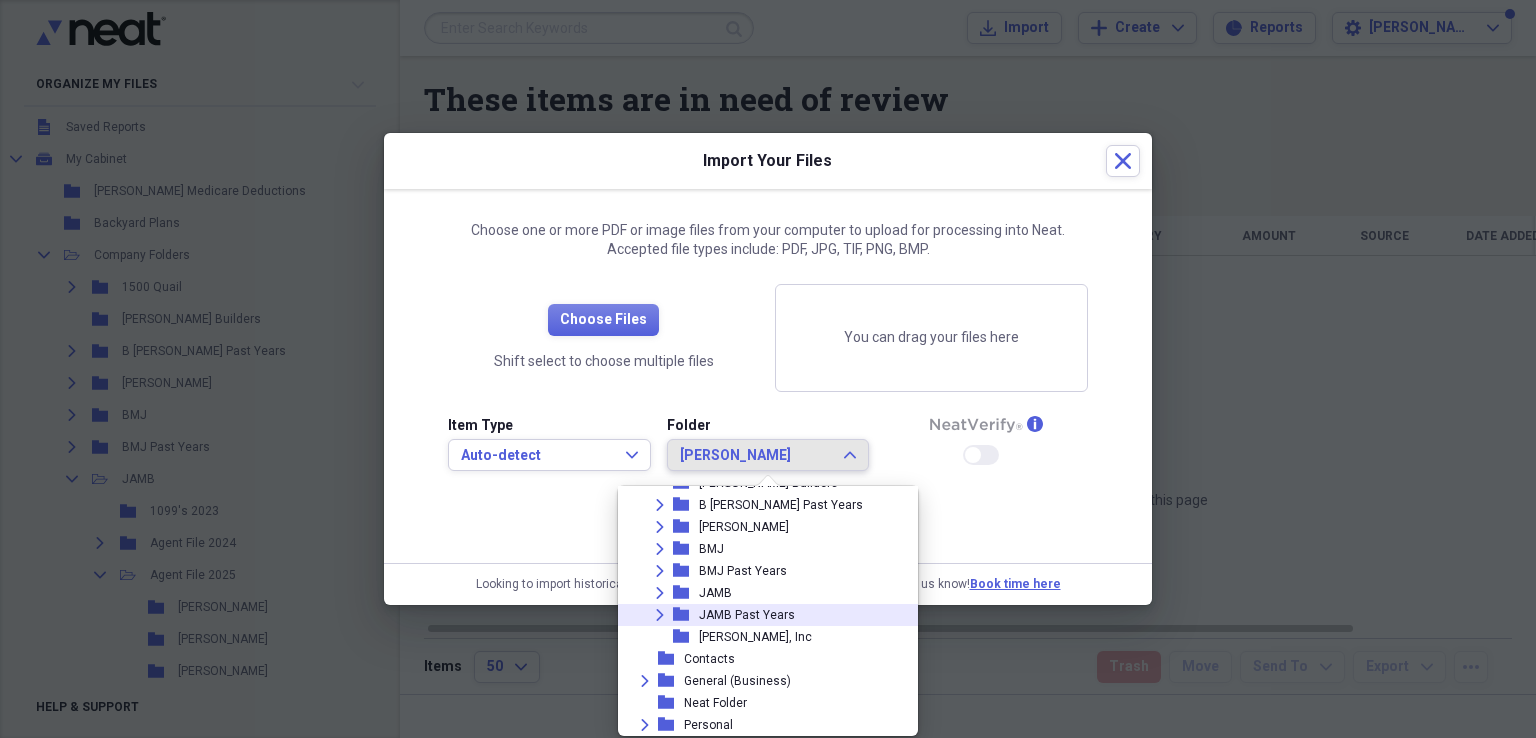 scroll, scrollTop: 126, scrollLeft: 0, axis: vertical 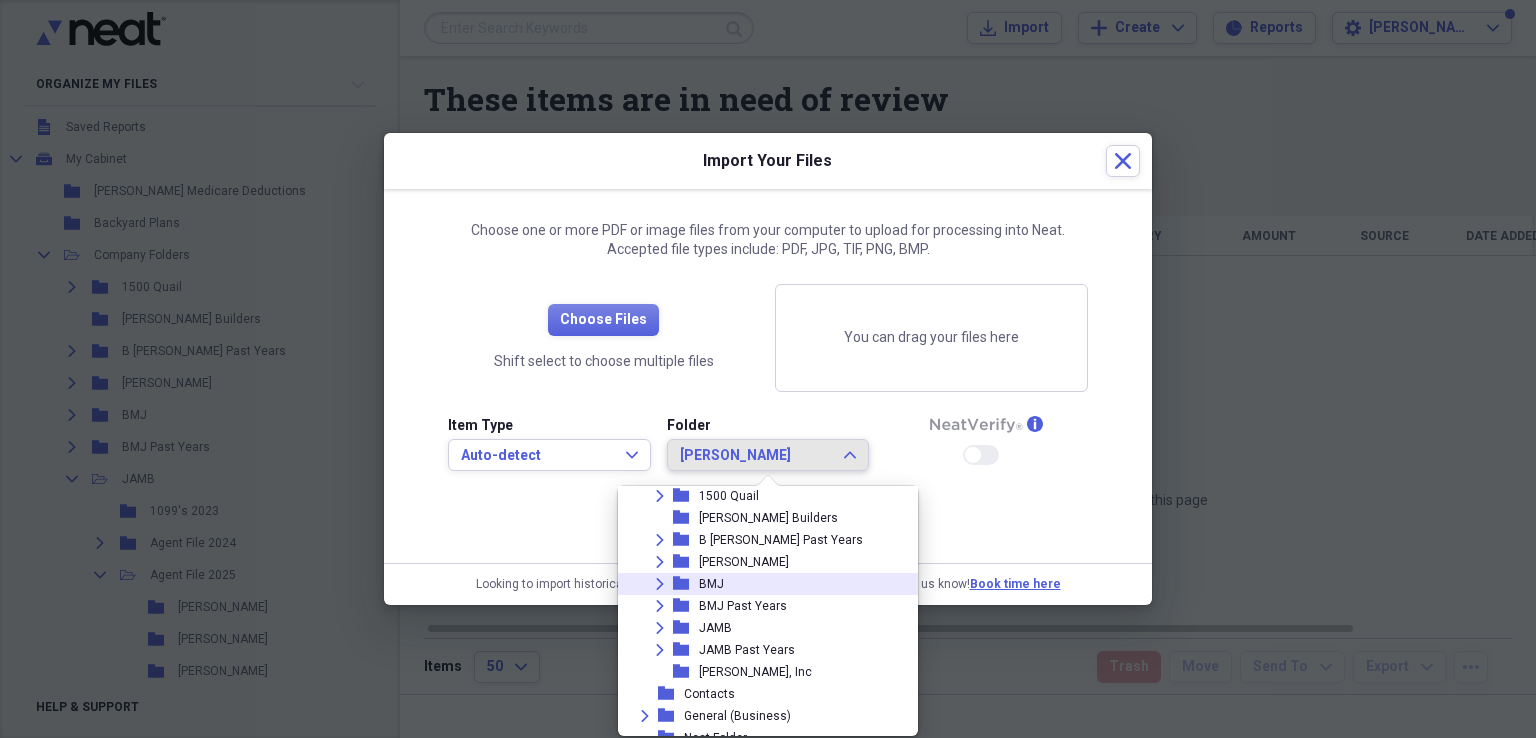 click 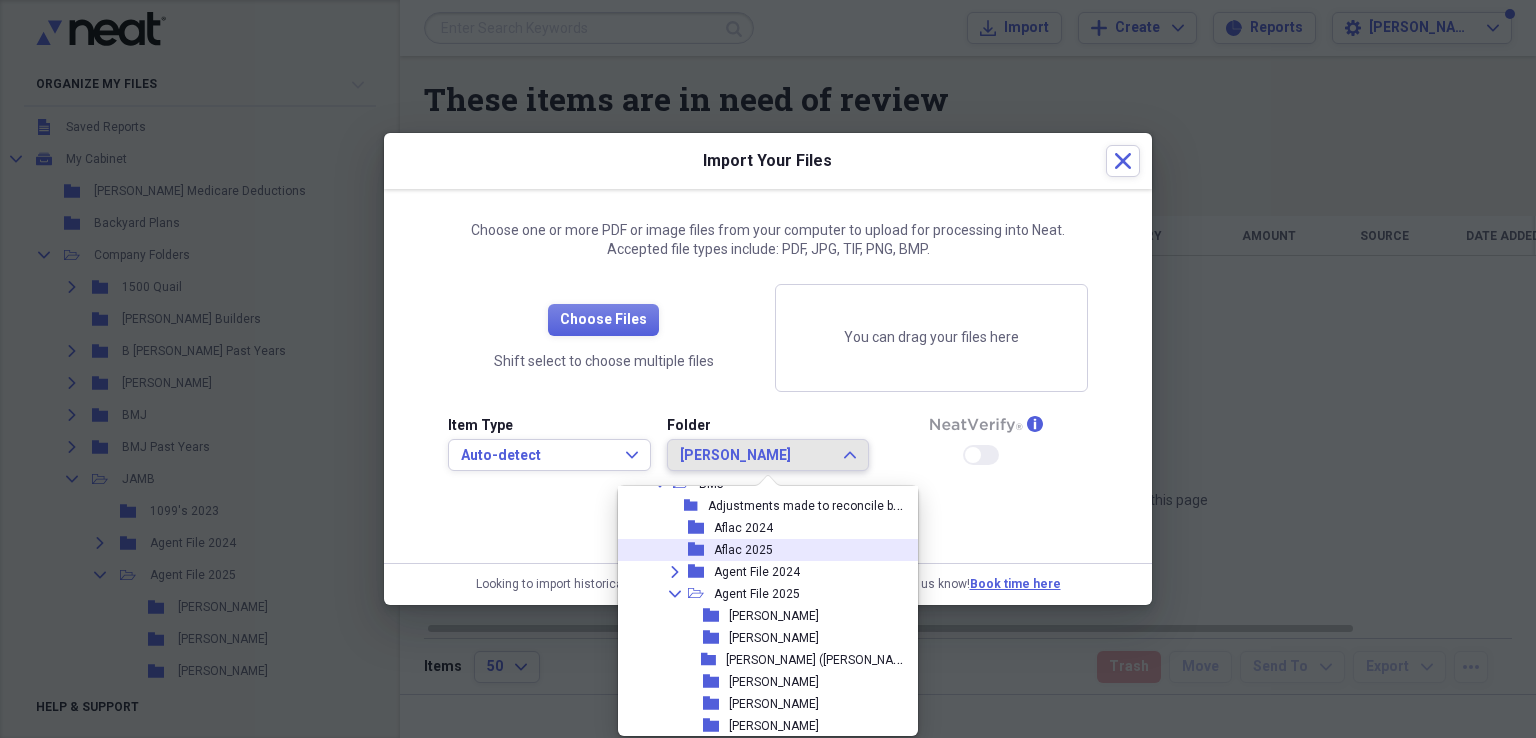 scroll, scrollTop: 326, scrollLeft: 0, axis: vertical 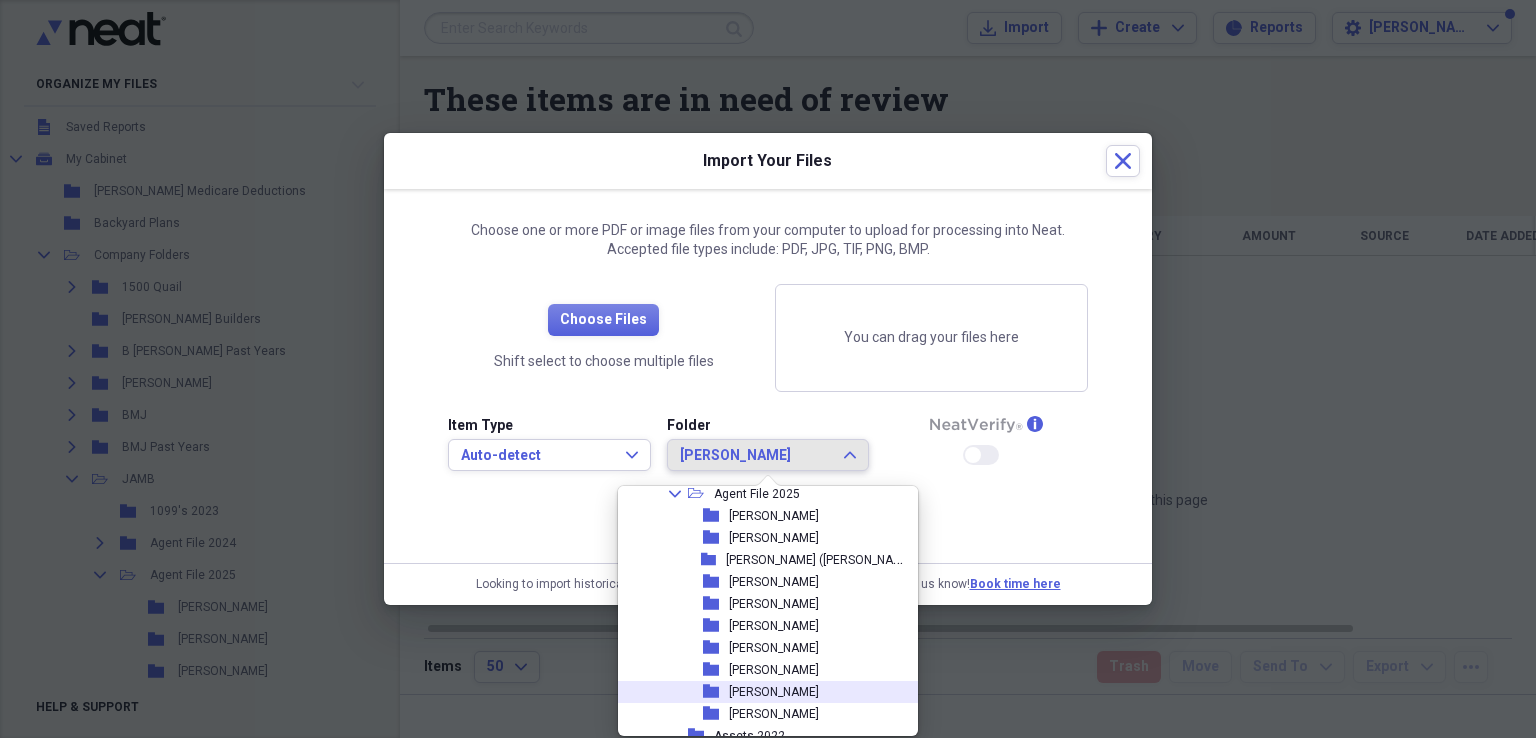 click on "[PERSON_NAME]" at bounding box center [774, 692] 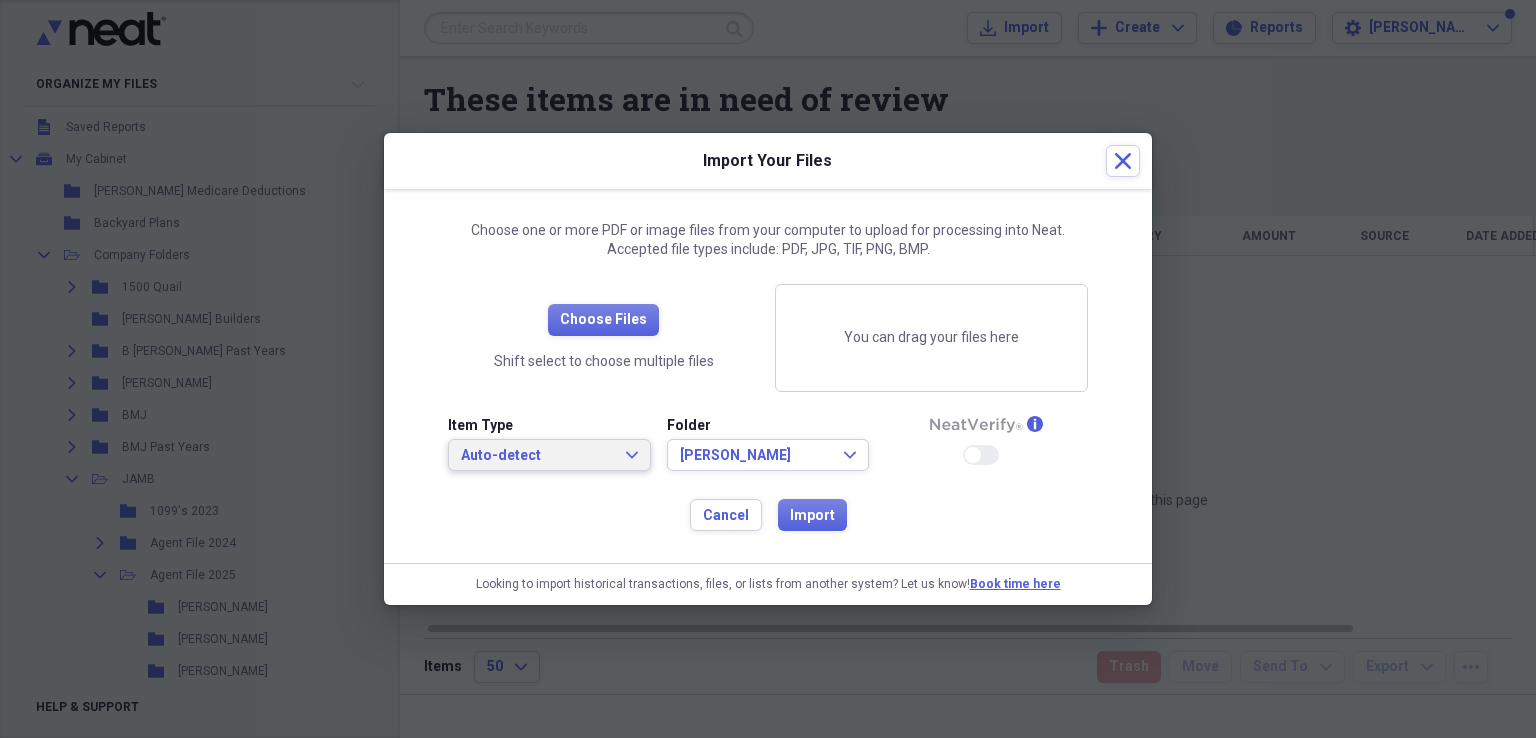 click on "Auto-detect Expand" at bounding box center [549, 456] 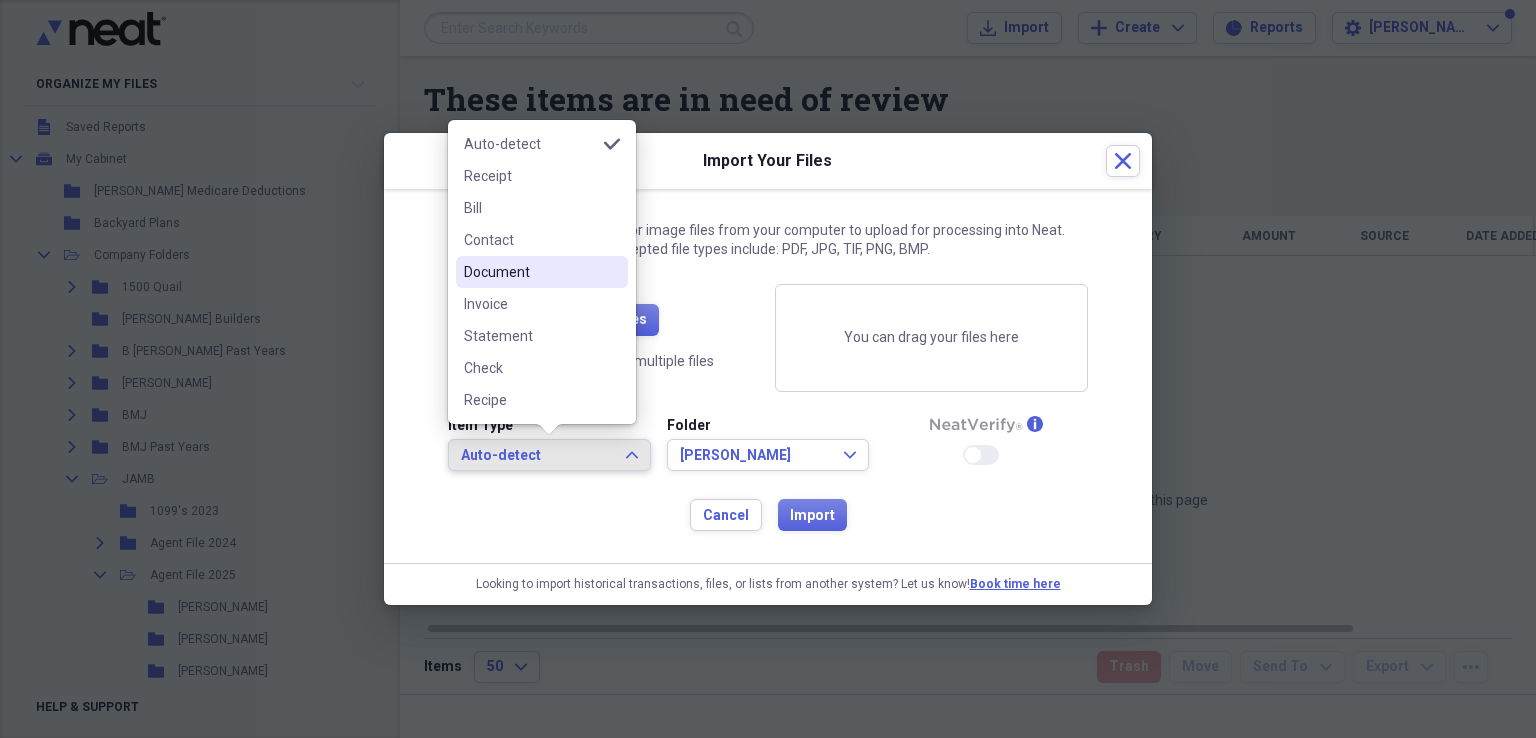 click on "Document" at bounding box center (530, 272) 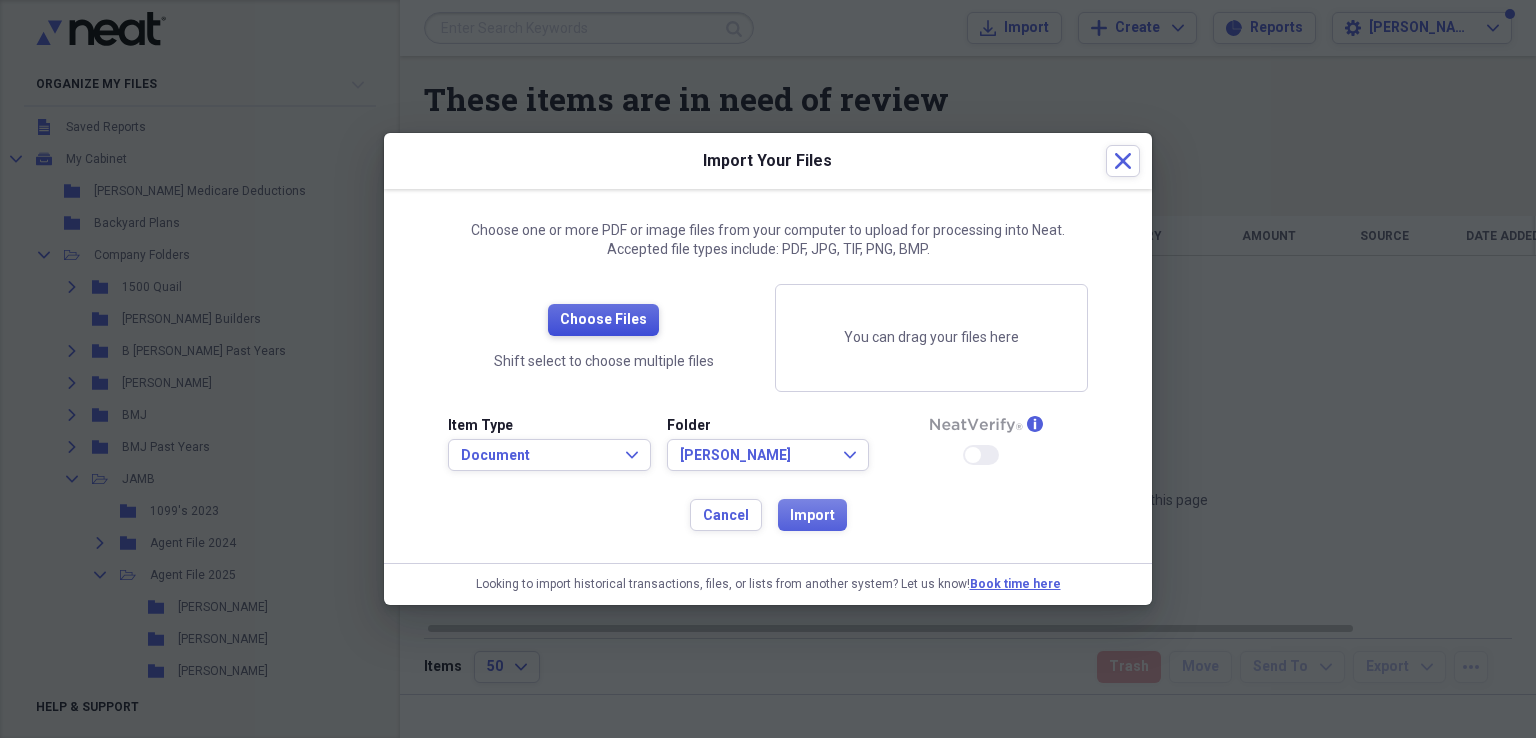 click on "Choose Files" at bounding box center (603, 320) 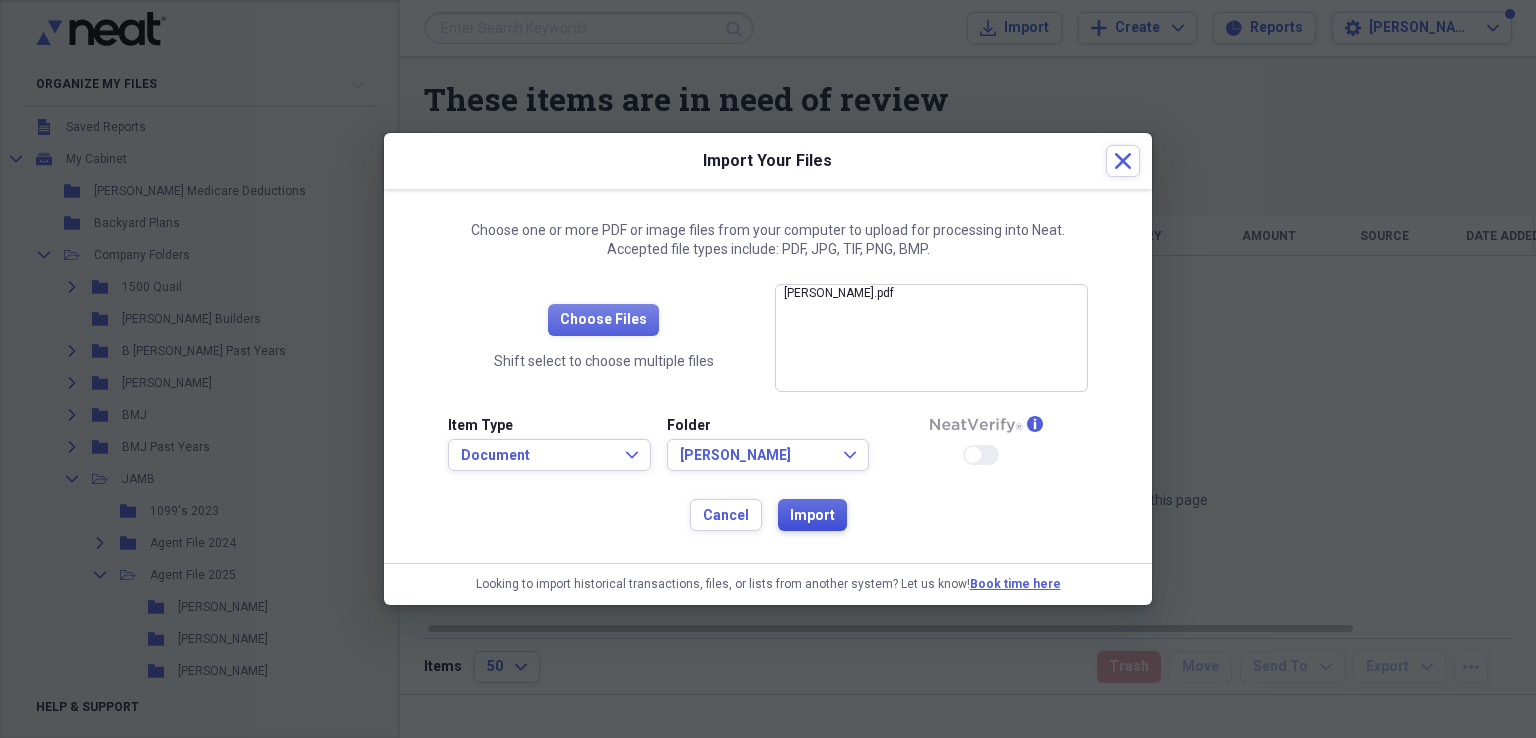 click on "Import" at bounding box center [812, 516] 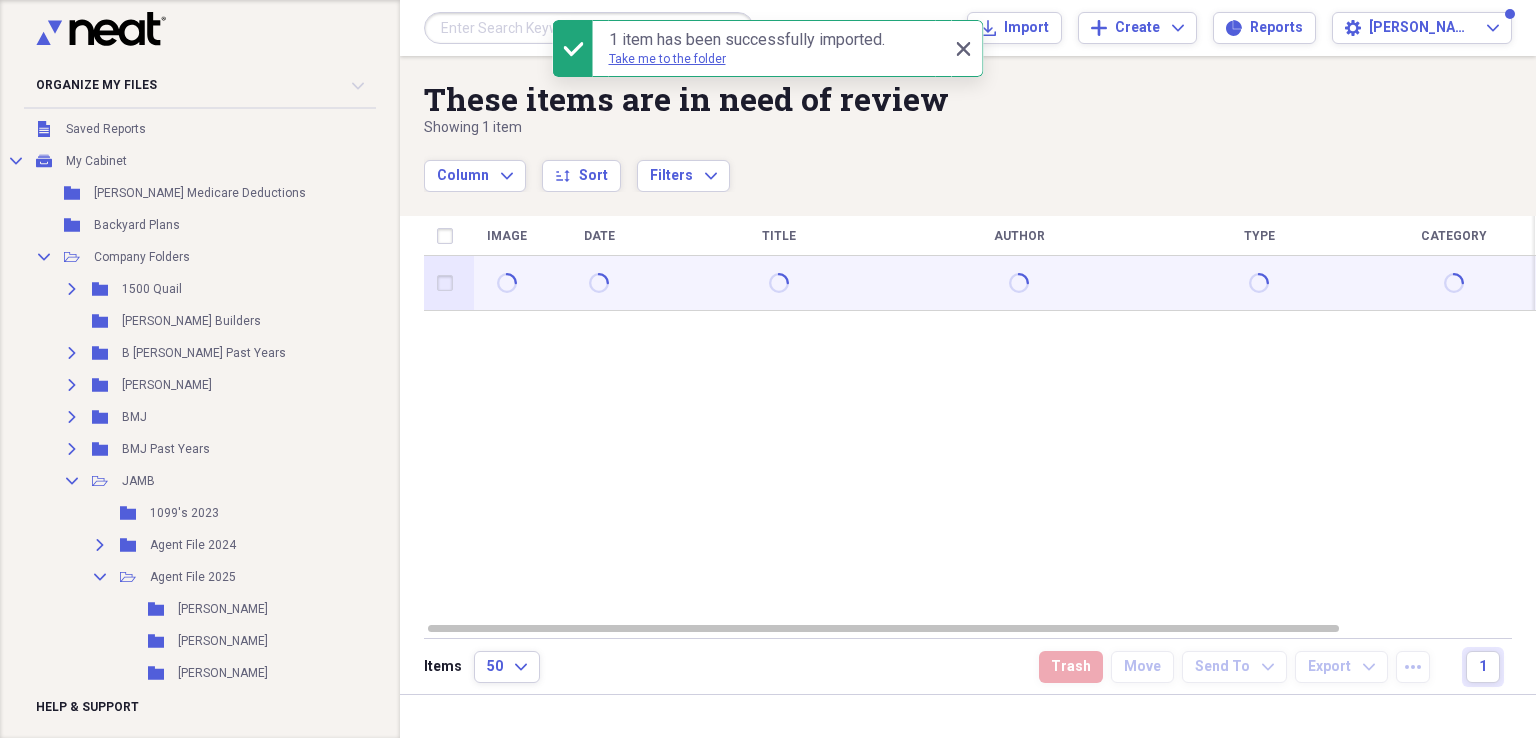 click at bounding box center (449, 283) 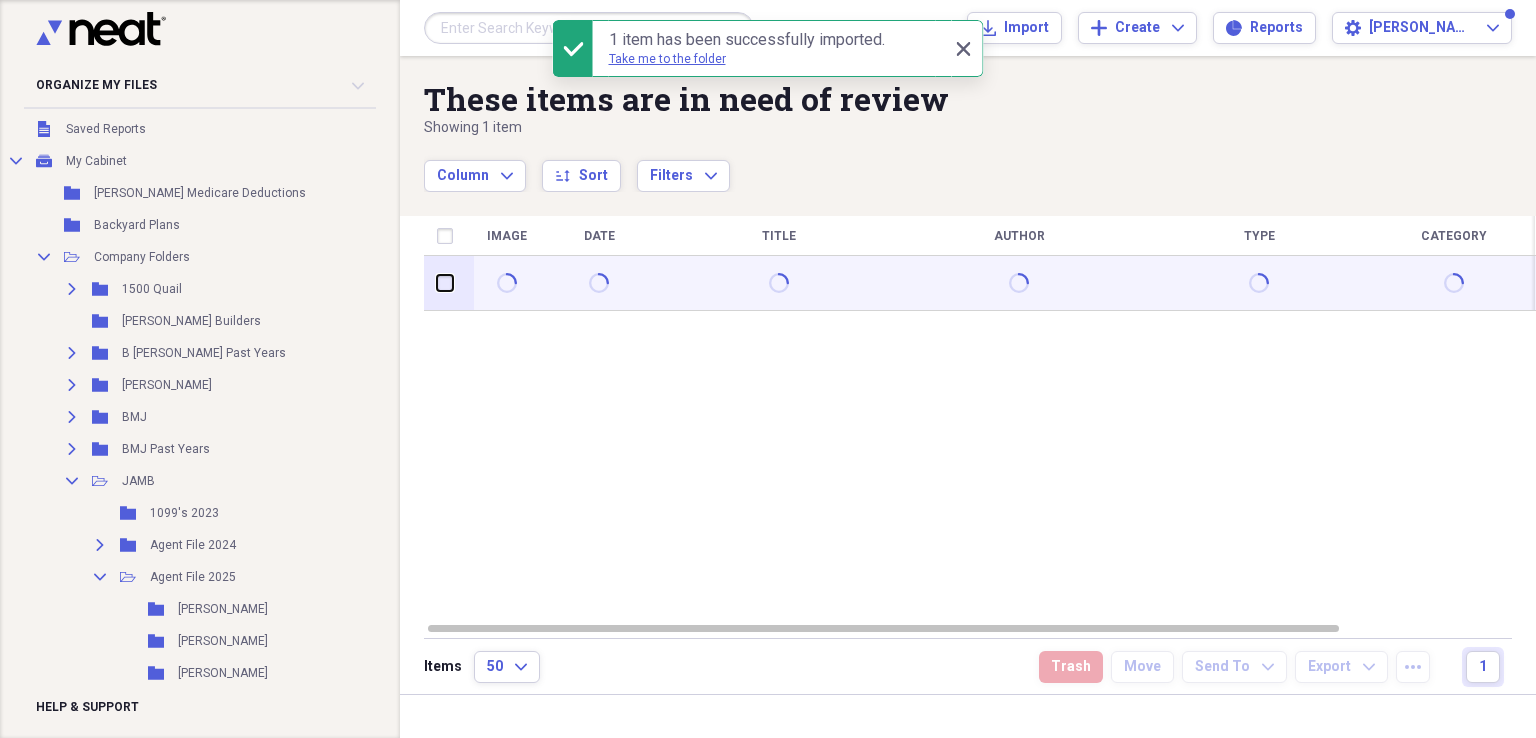 click at bounding box center (437, 283) 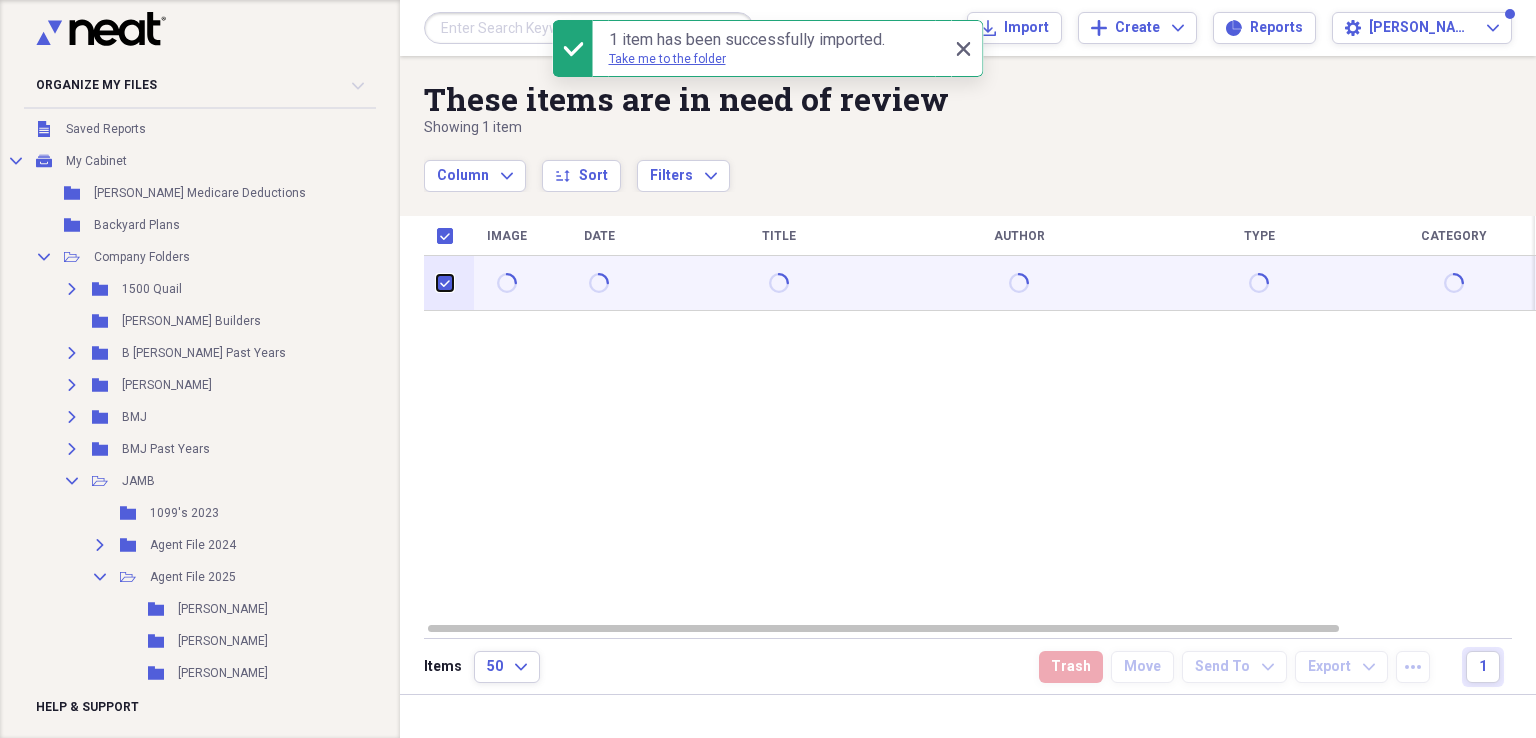 checkbox on "true" 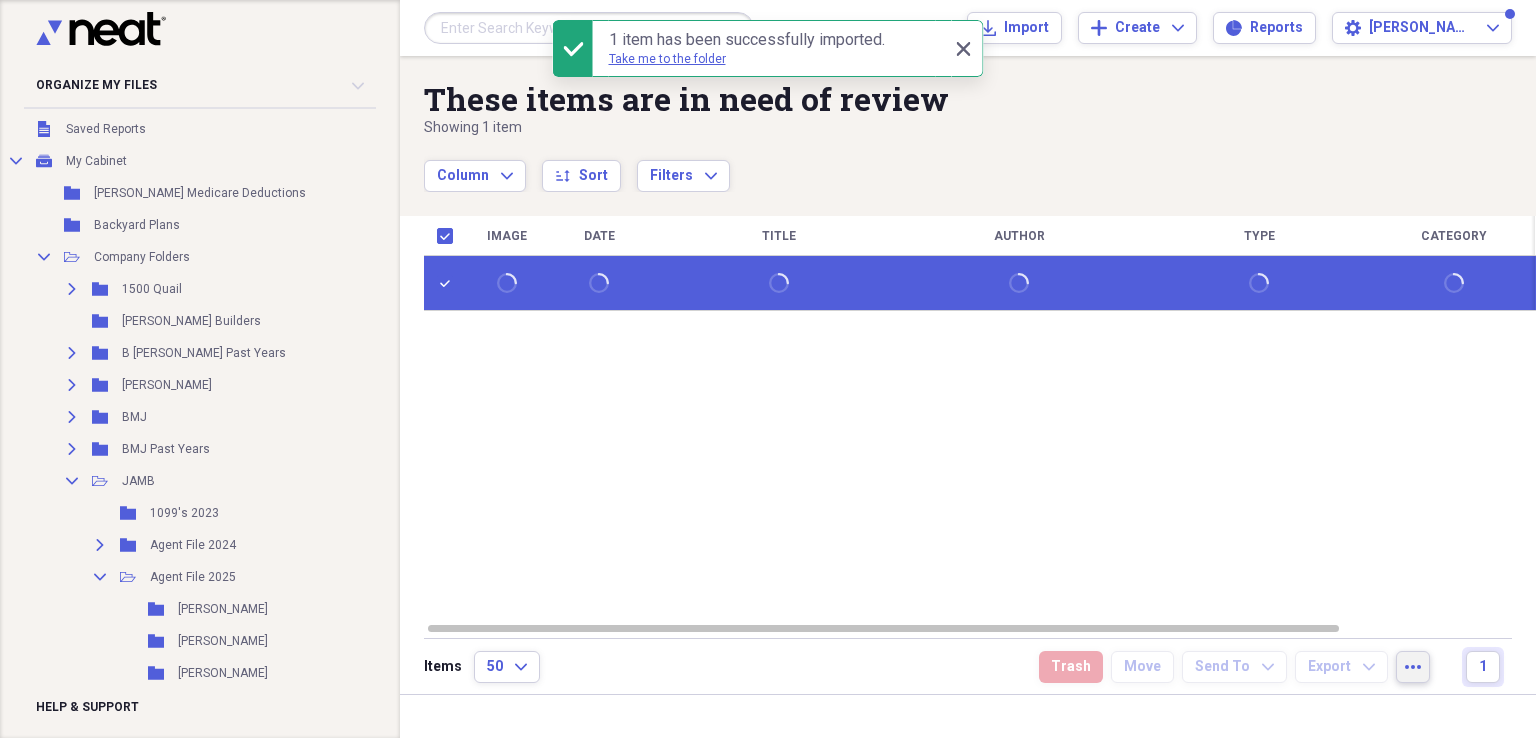 click on "more" 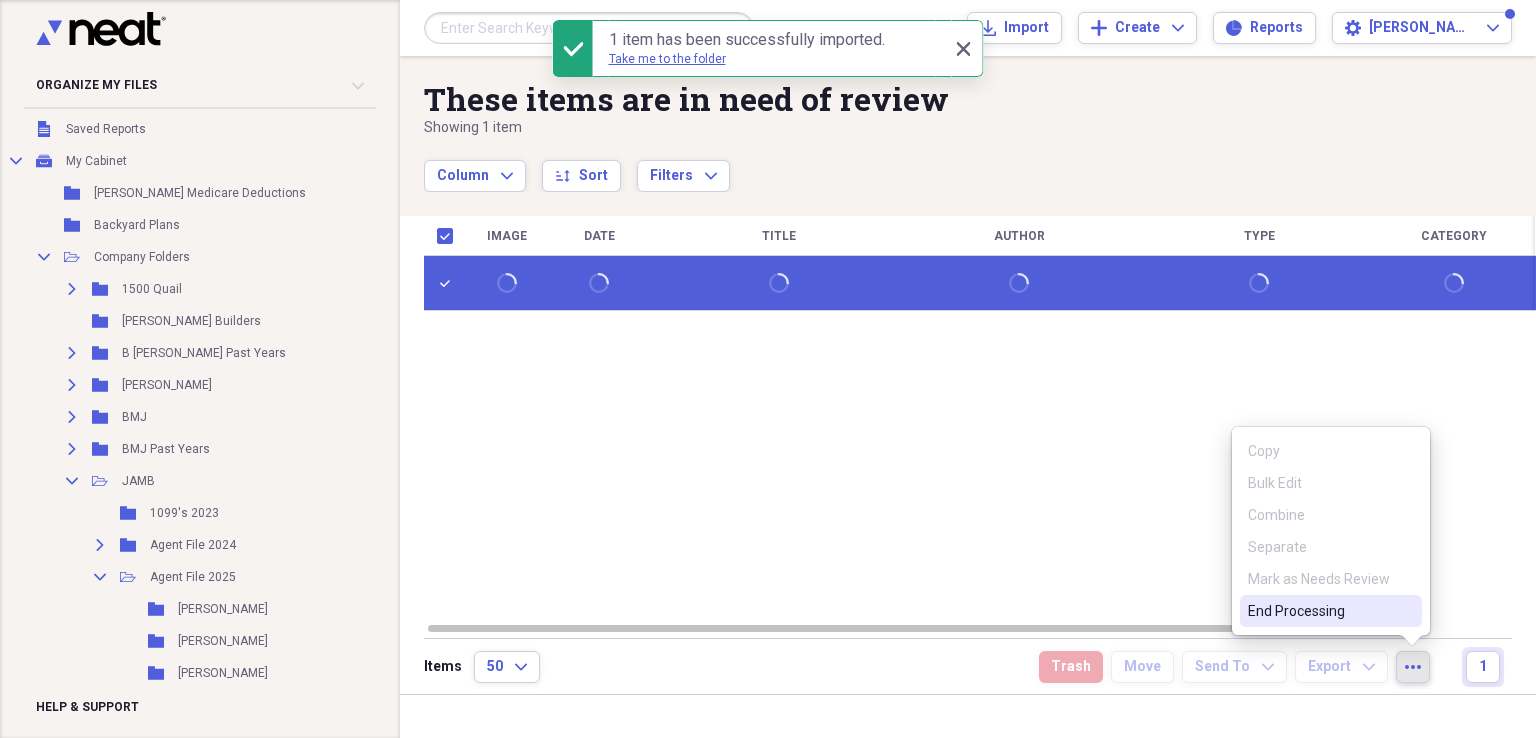 click on "End Processing" at bounding box center (1319, 611) 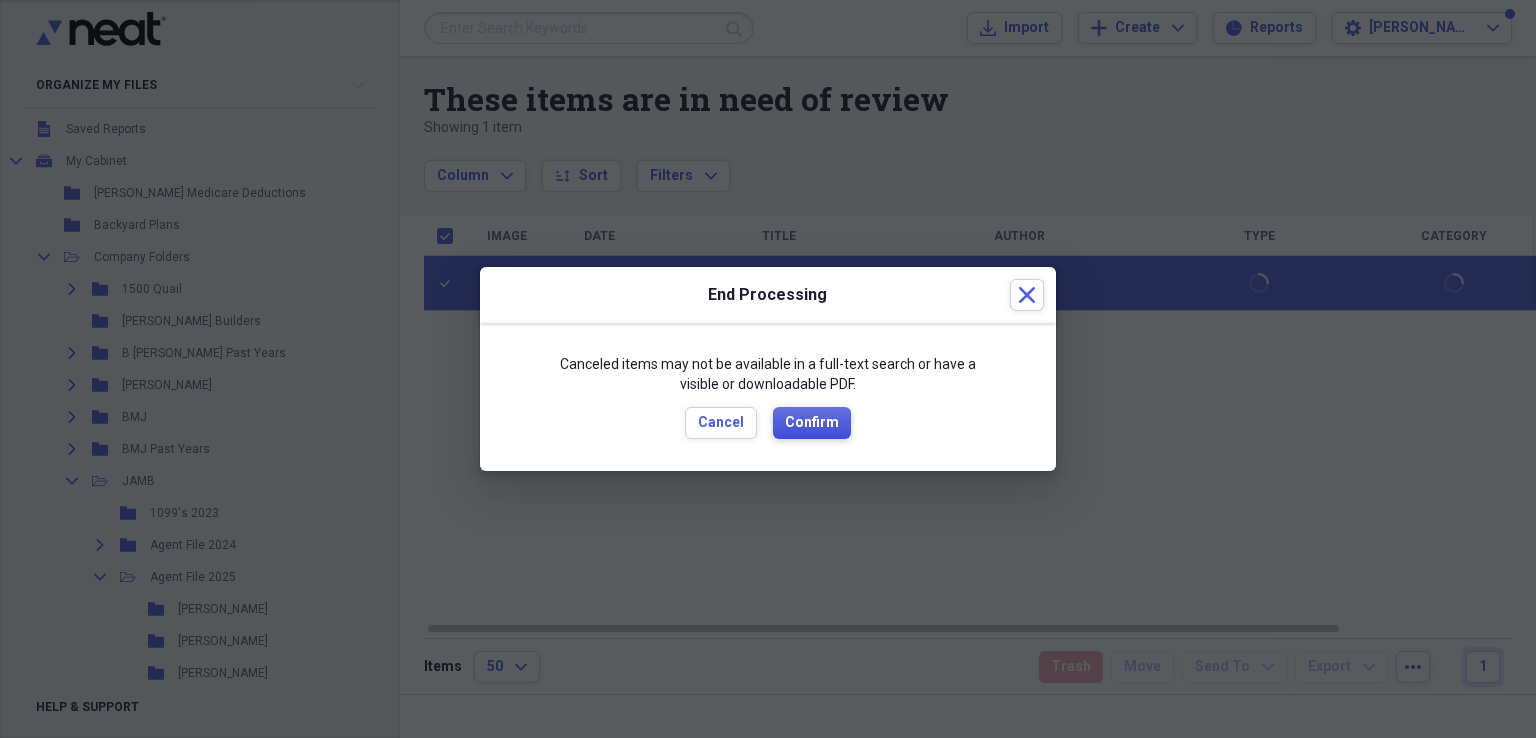click on "Confirm" at bounding box center (812, 423) 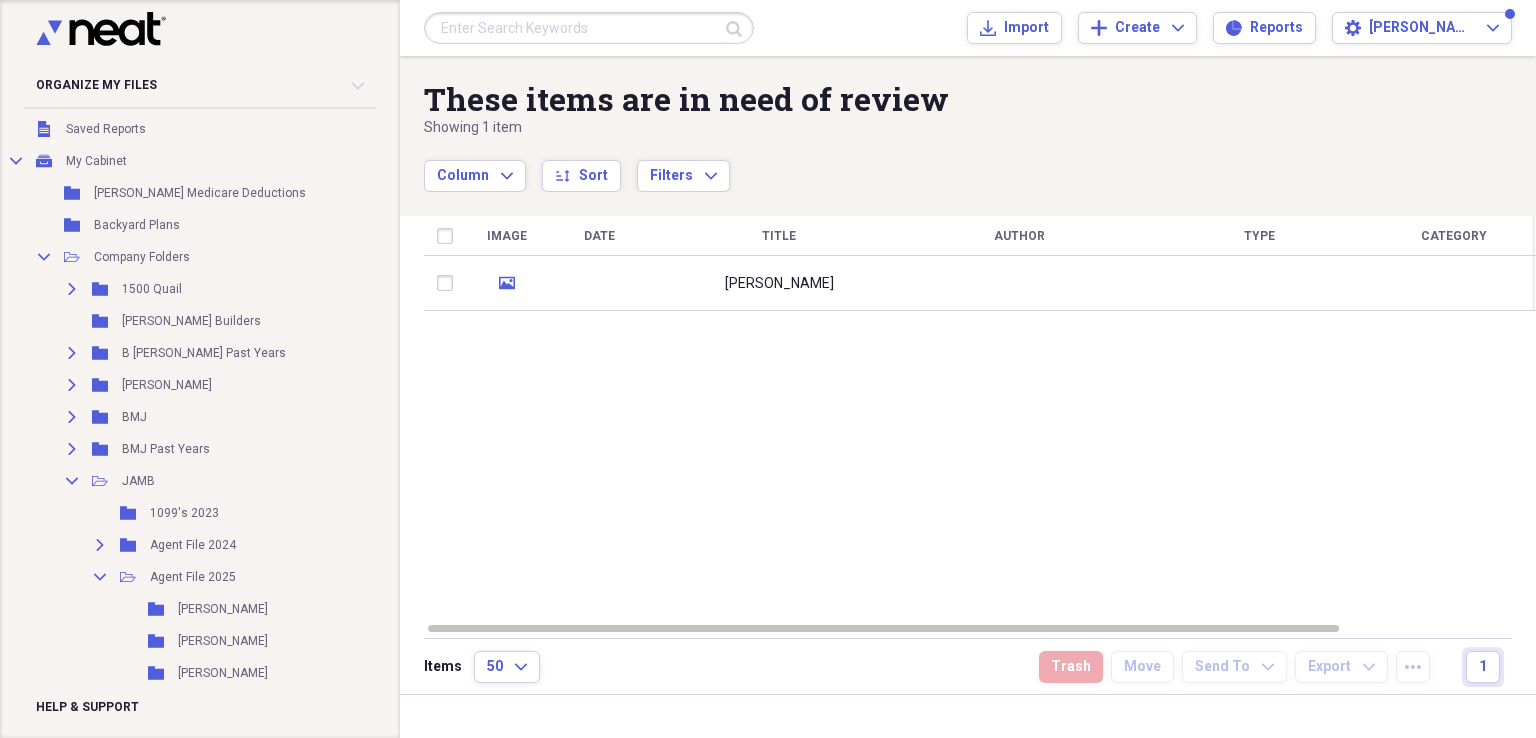 checkbox on "false" 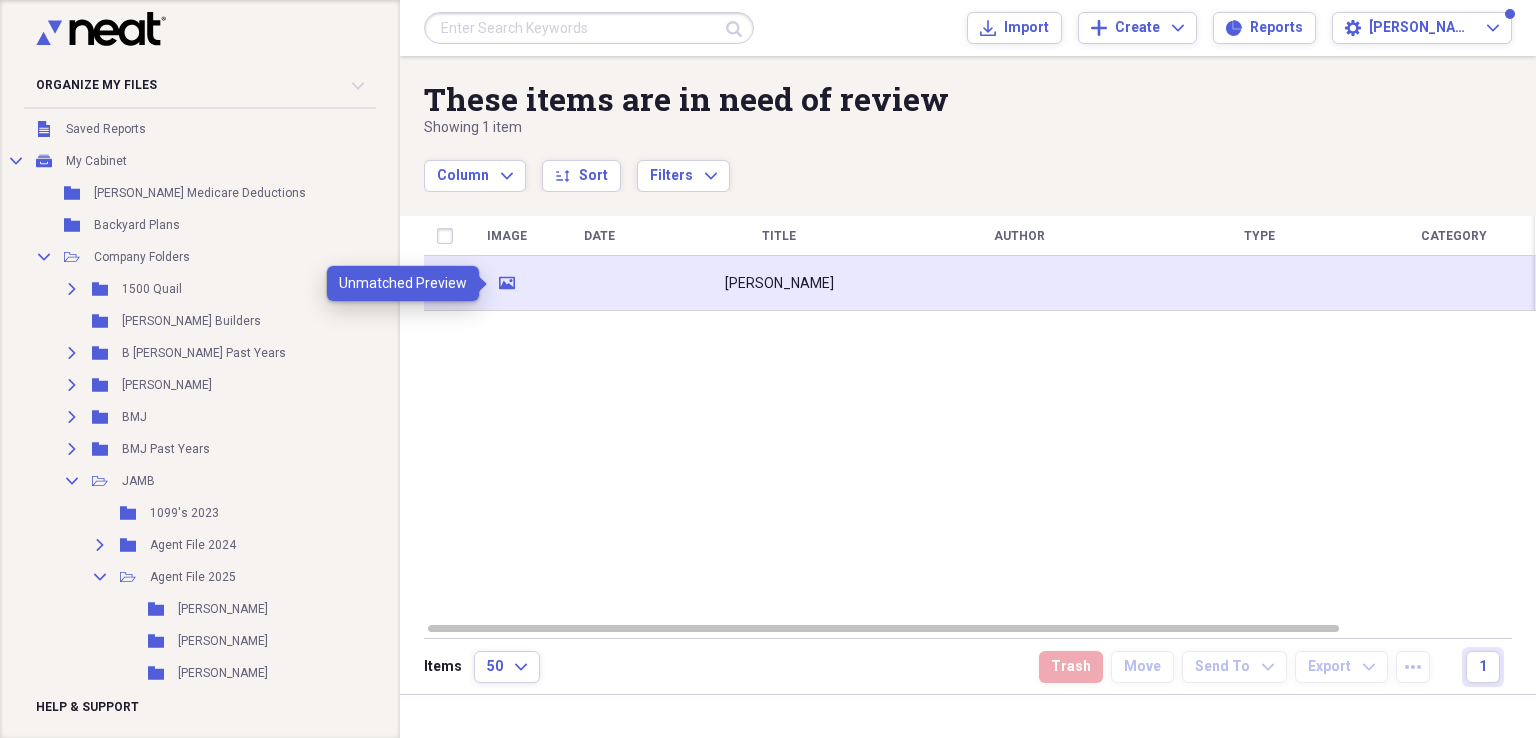 click on "media" 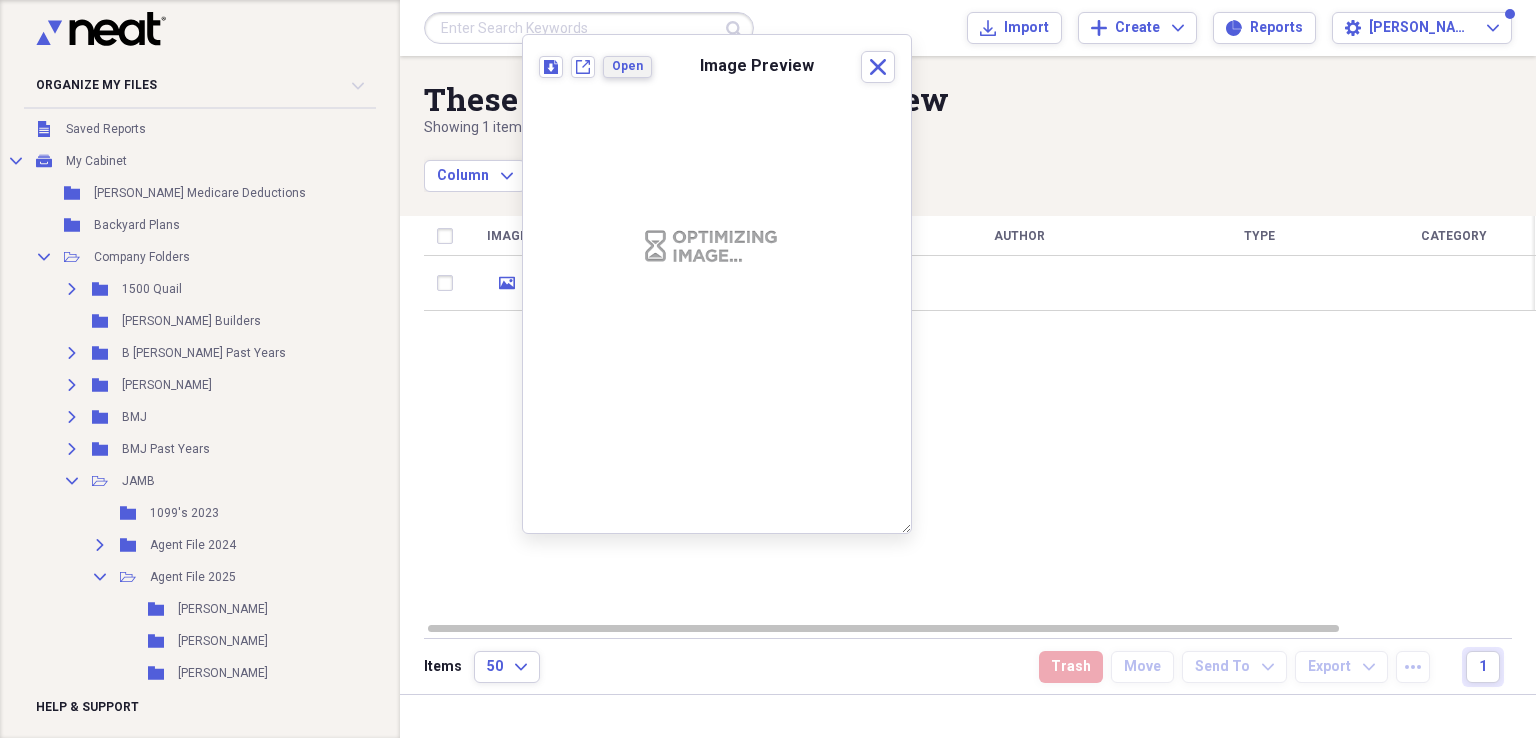 click on "Open" at bounding box center [627, 66] 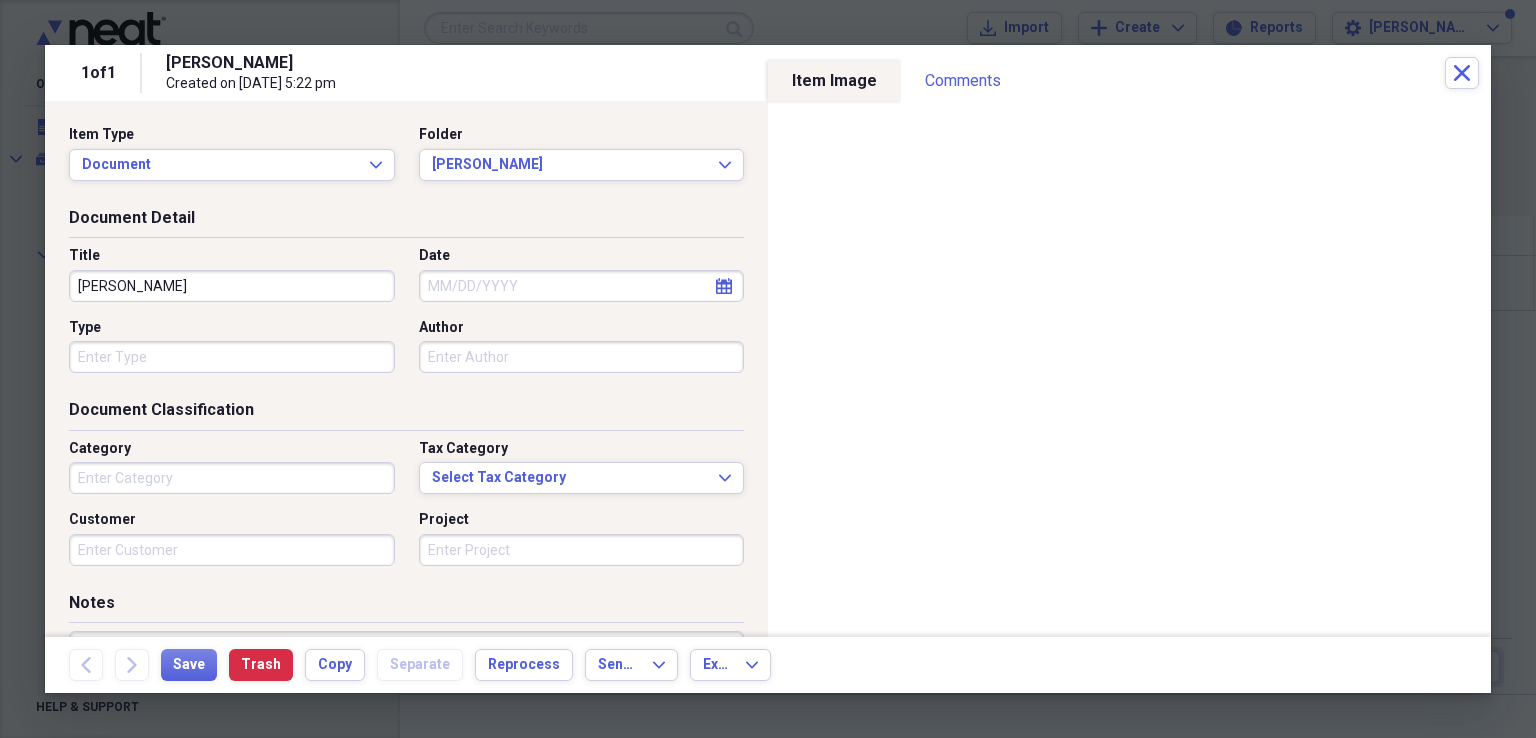 click 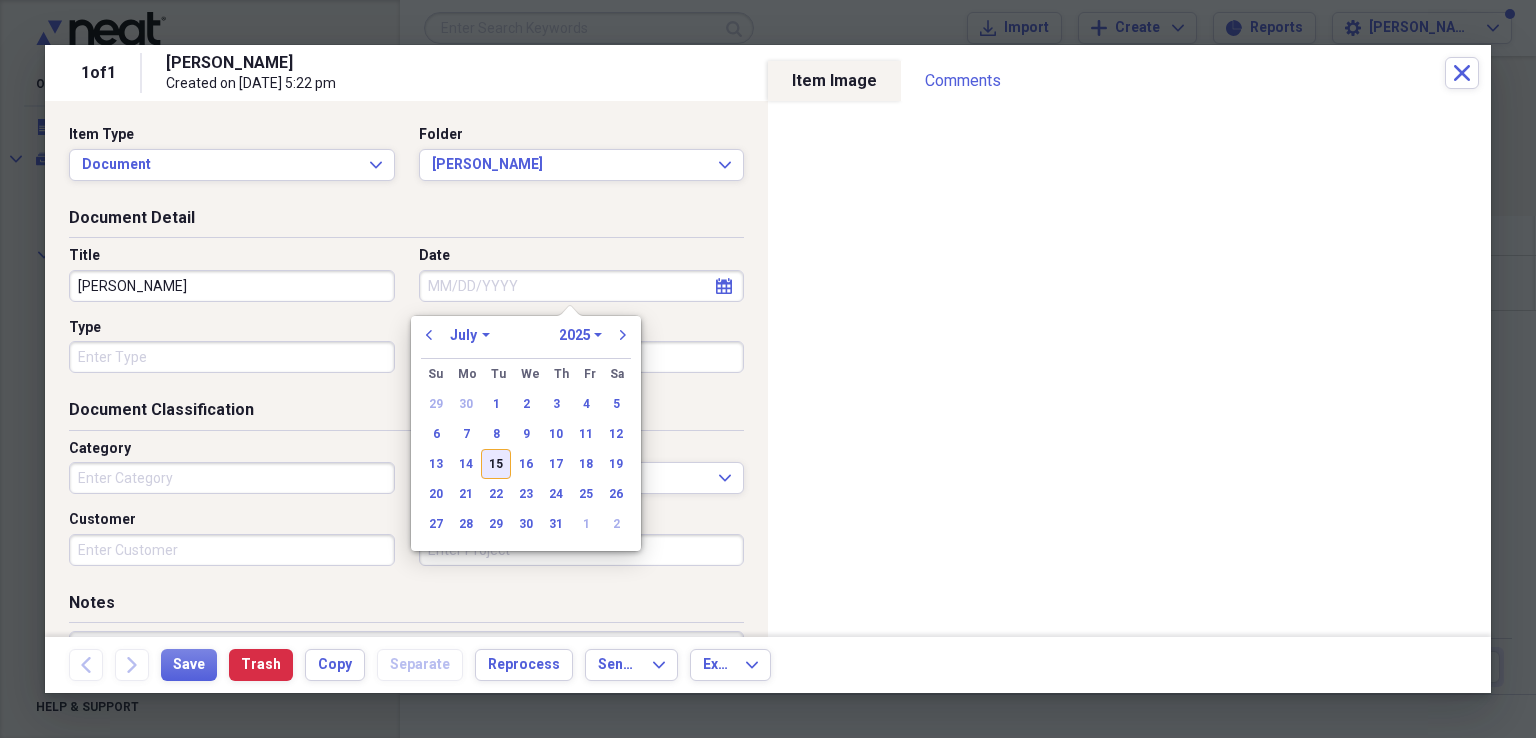 click on "15" at bounding box center [496, 464] 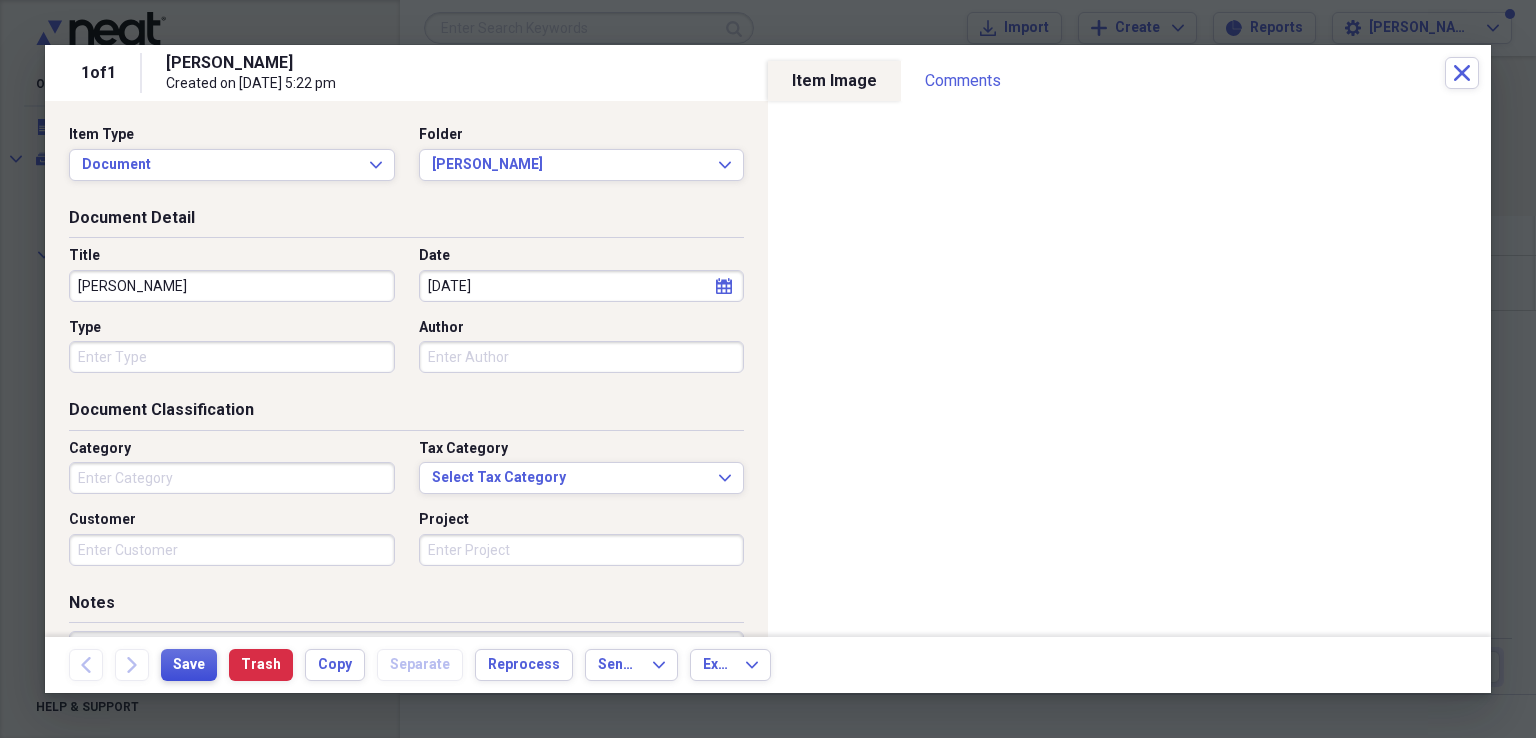 click on "Save" at bounding box center [189, 665] 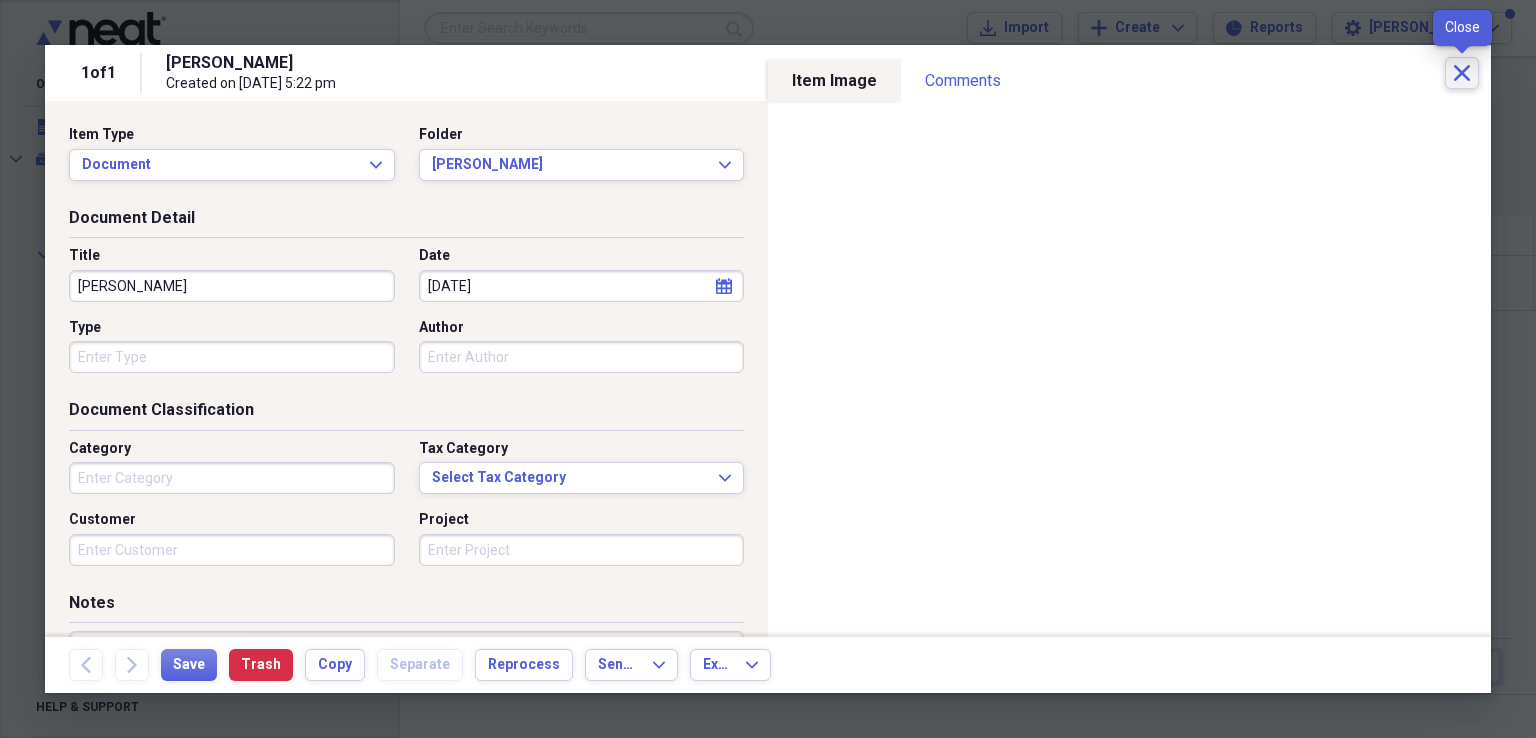 click on "Close" at bounding box center (1462, 73) 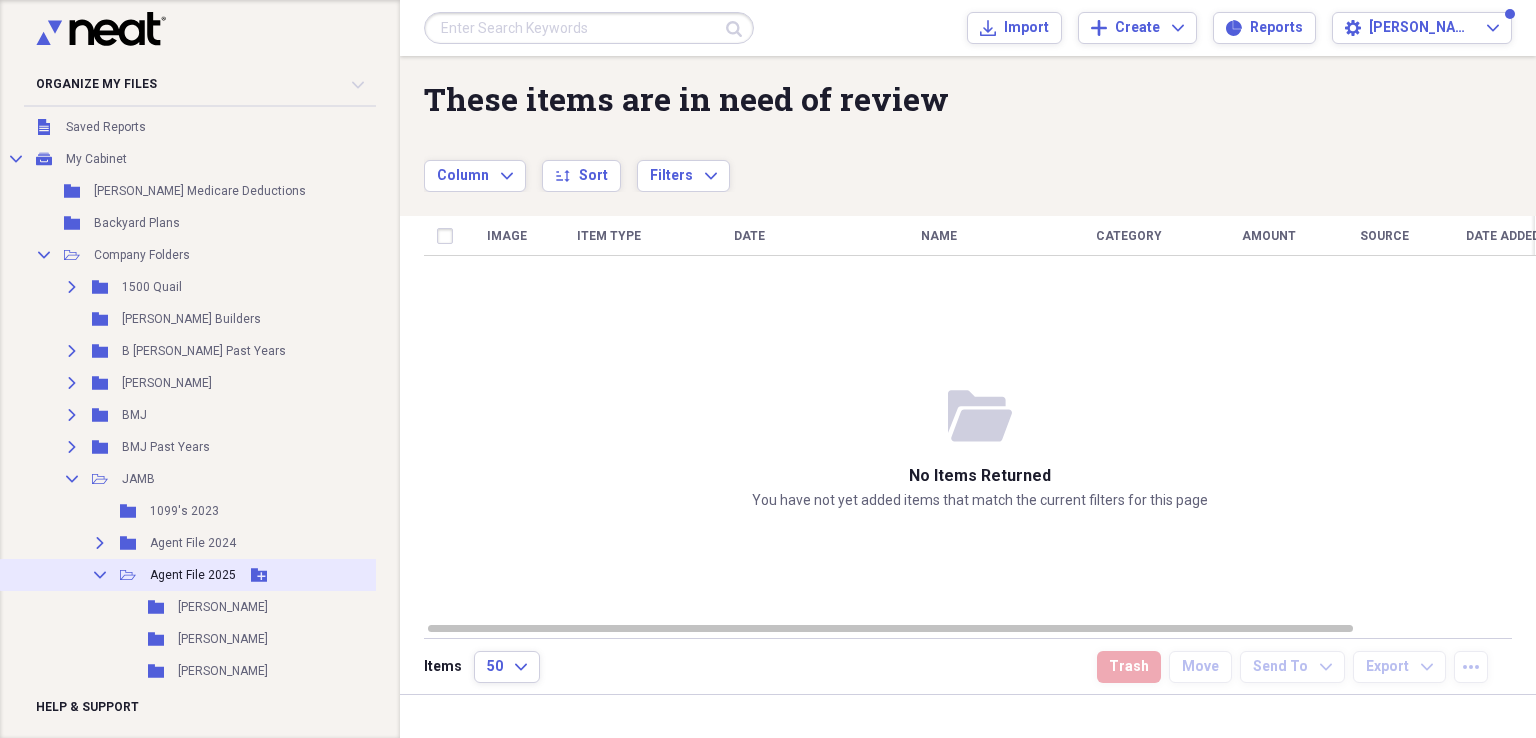 click 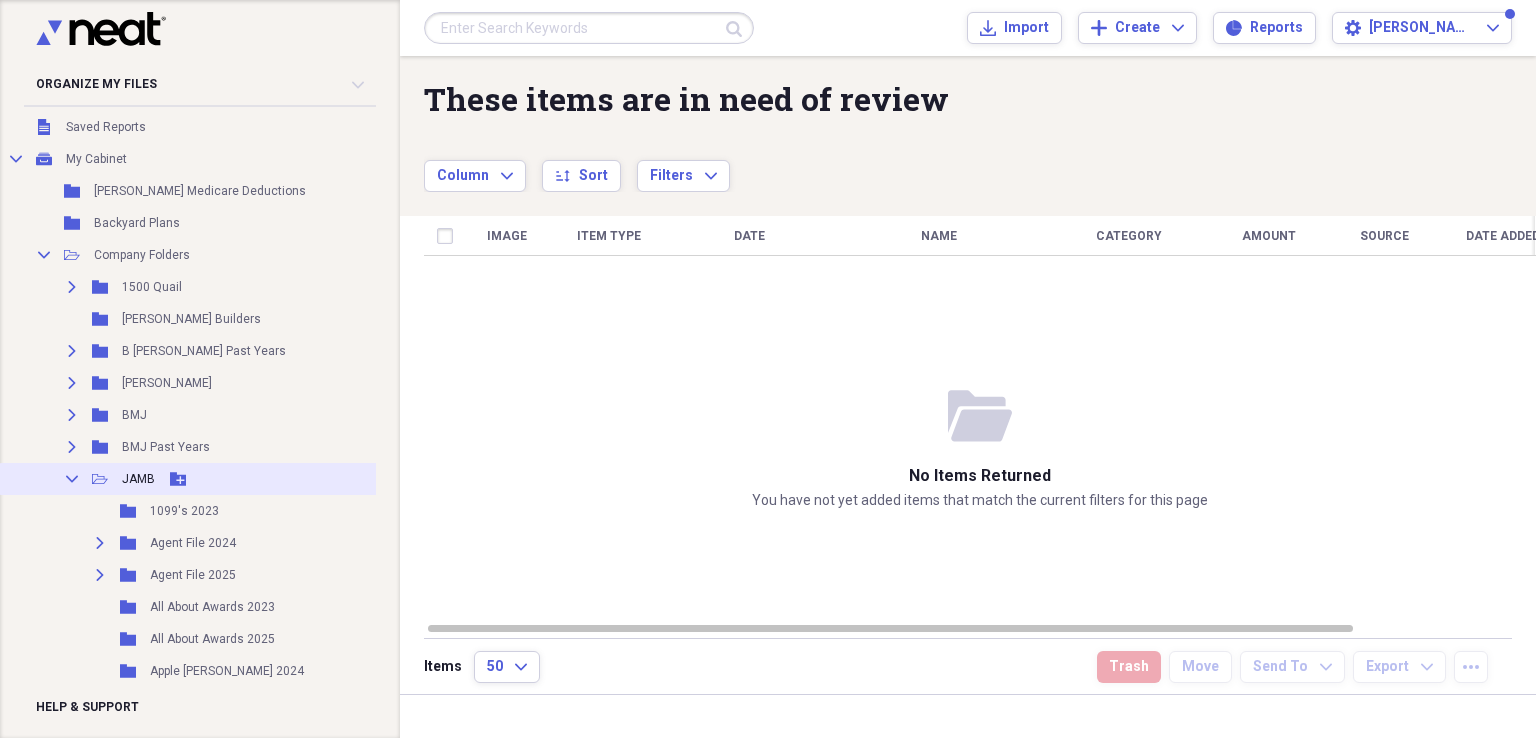 click on "Collapse" 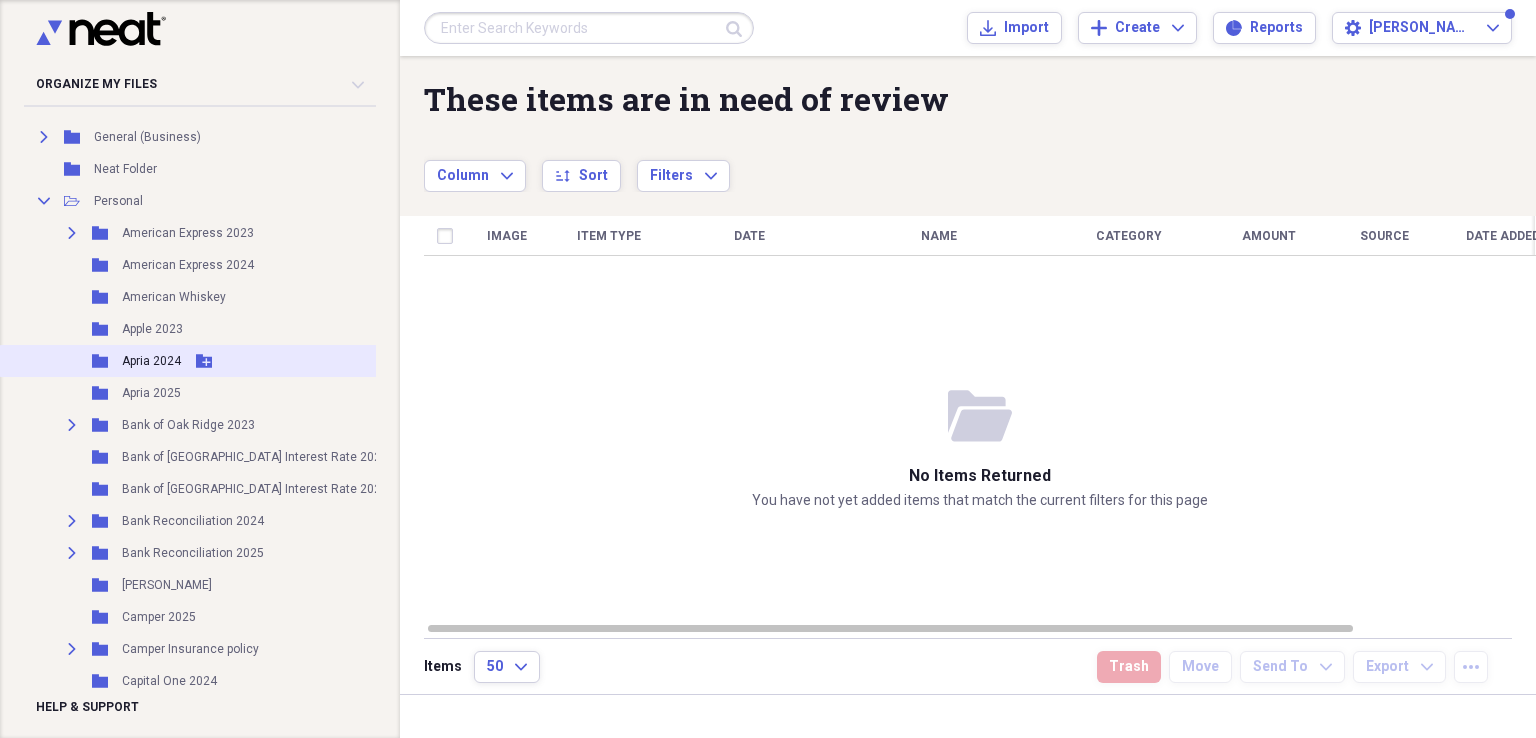 scroll, scrollTop: 600, scrollLeft: 0, axis: vertical 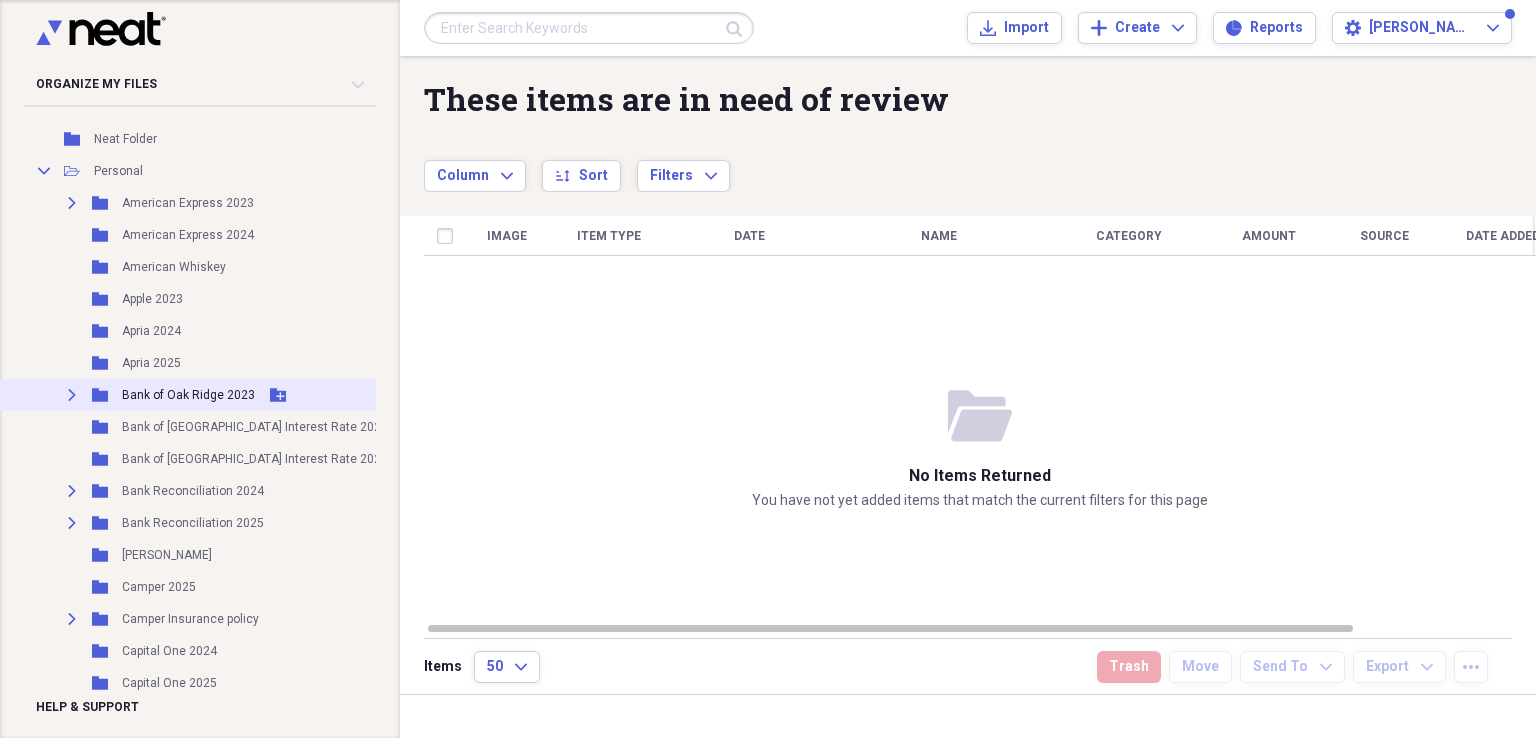 click on "Expand" at bounding box center (72, 395) 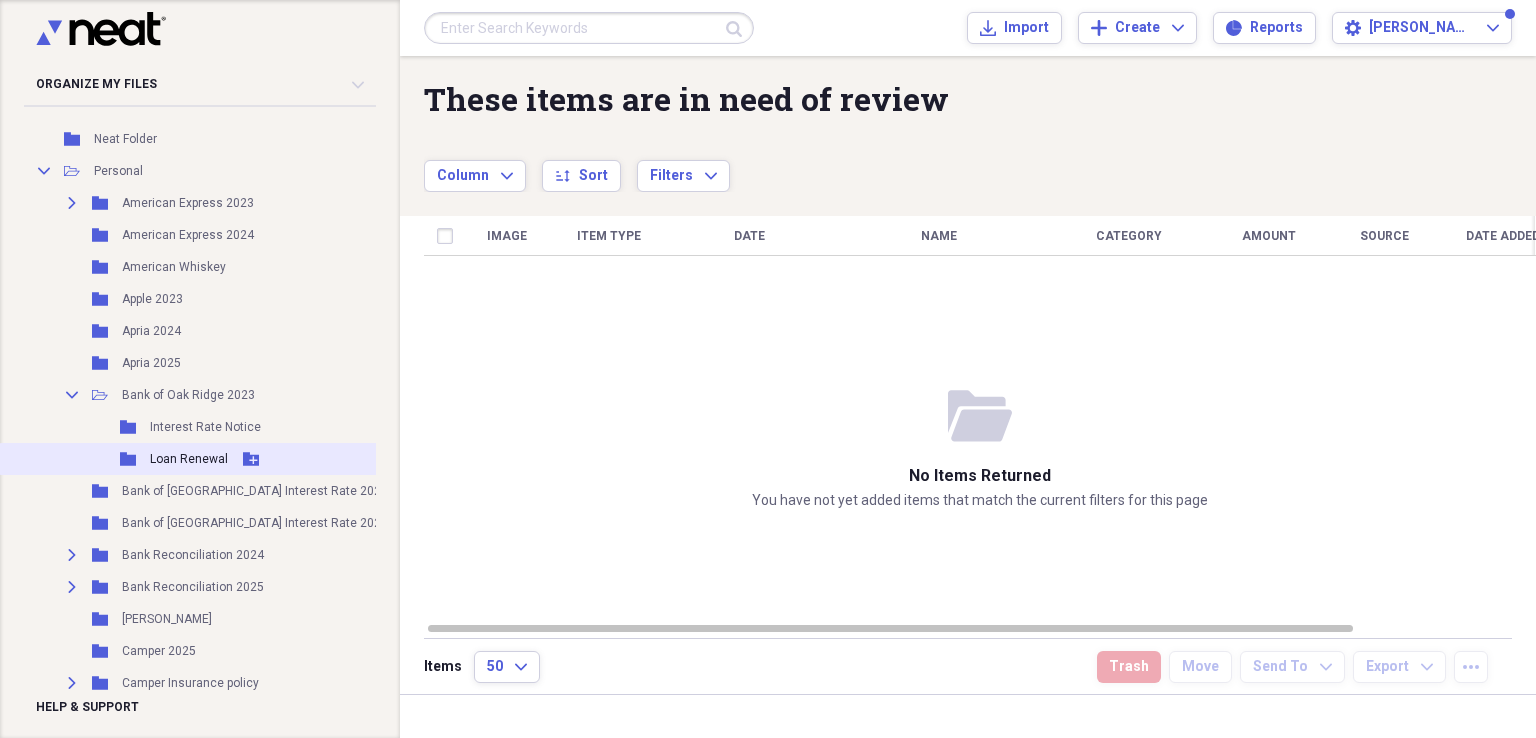 click on "Loan Renewal" at bounding box center [189, 459] 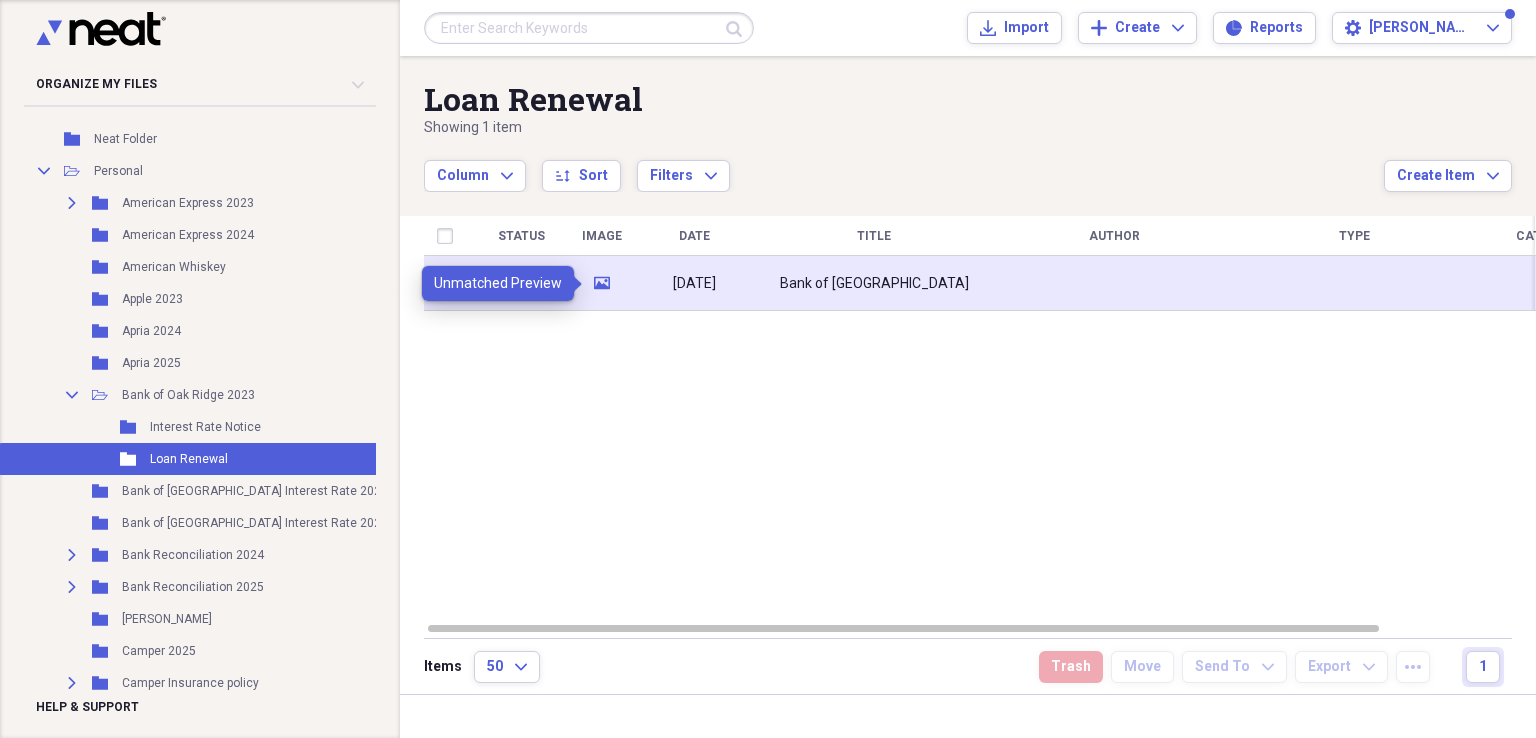 click 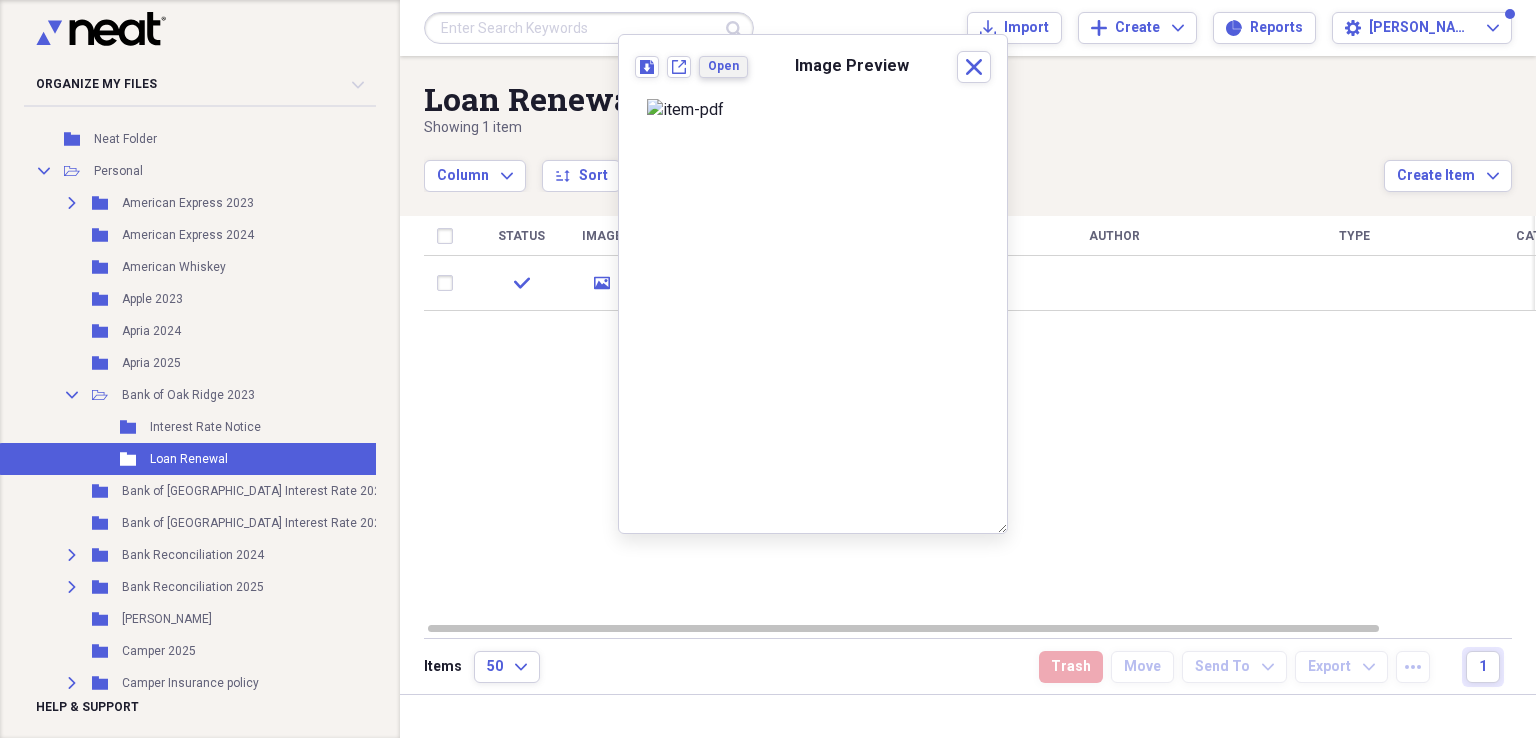 click on "Open" at bounding box center (723, 66) 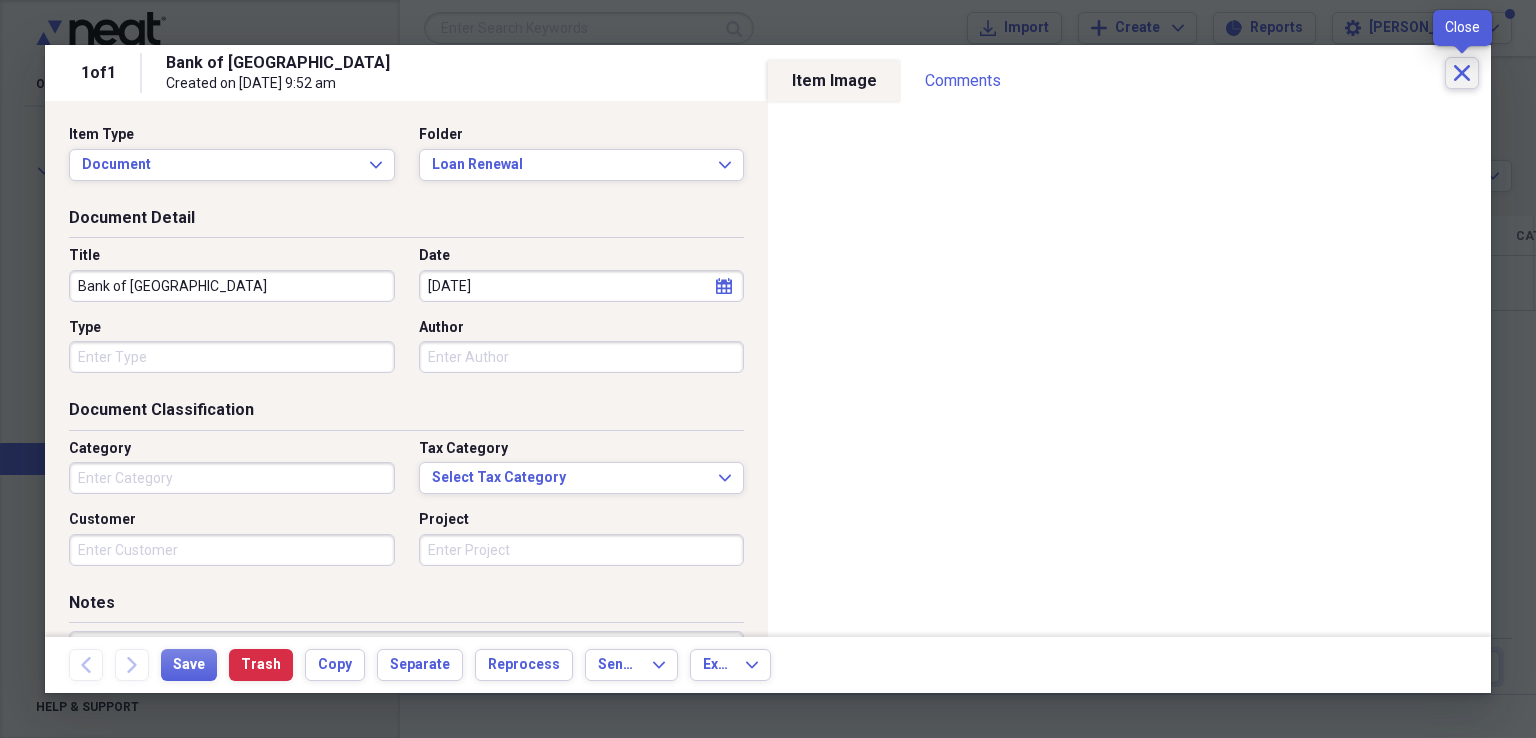 click on "Close" 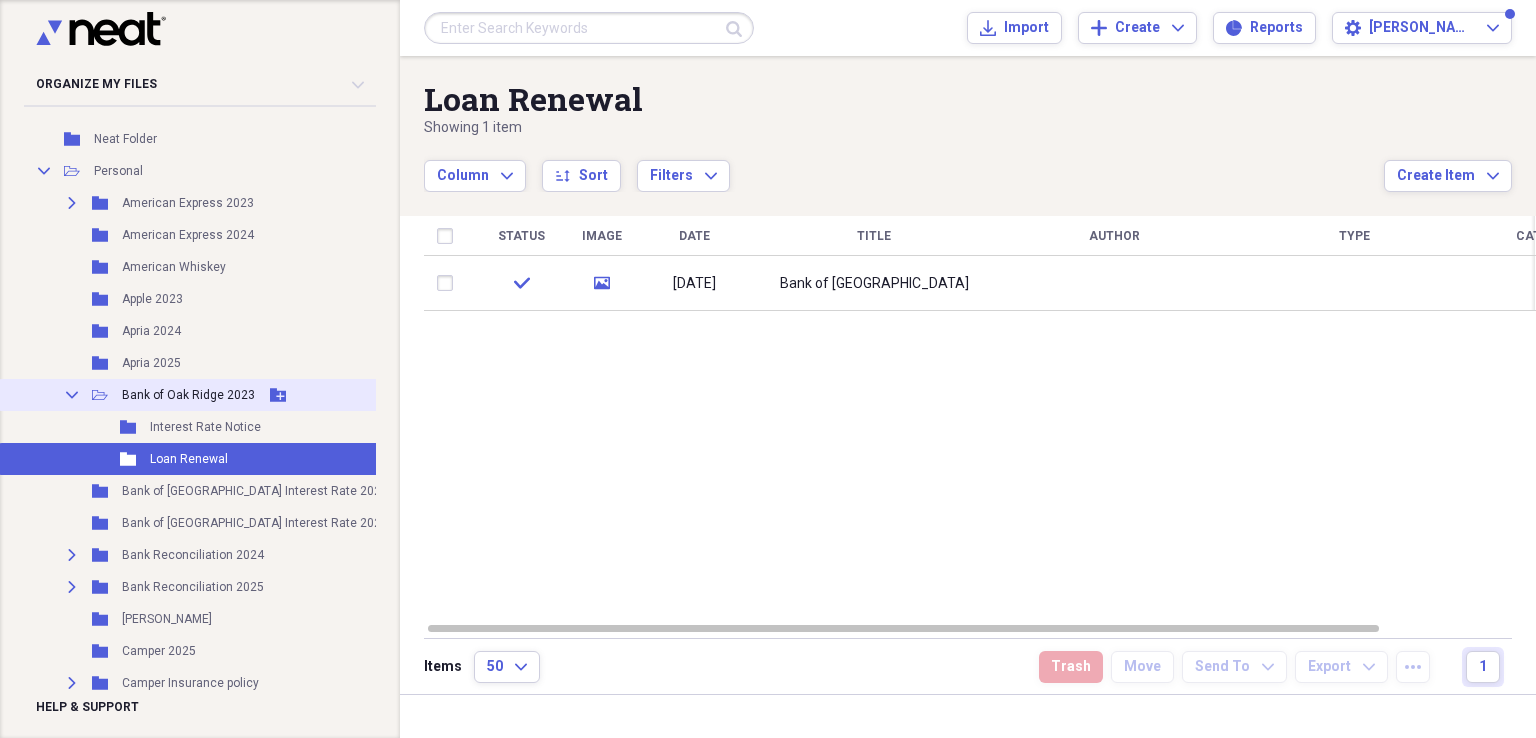 click on "Collapse" 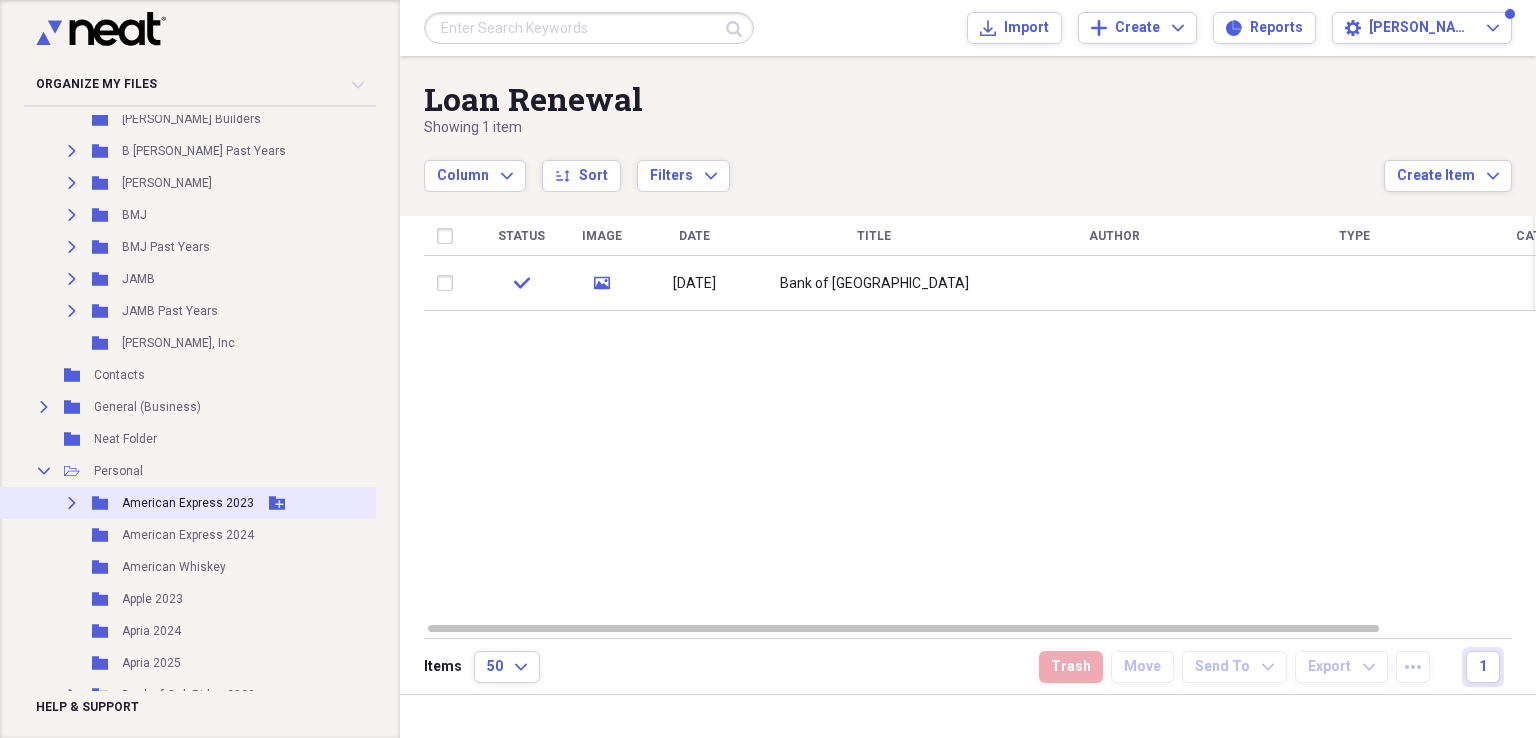 scroll, scrollTop: 400, scrollLeft: 0, axis: vertical 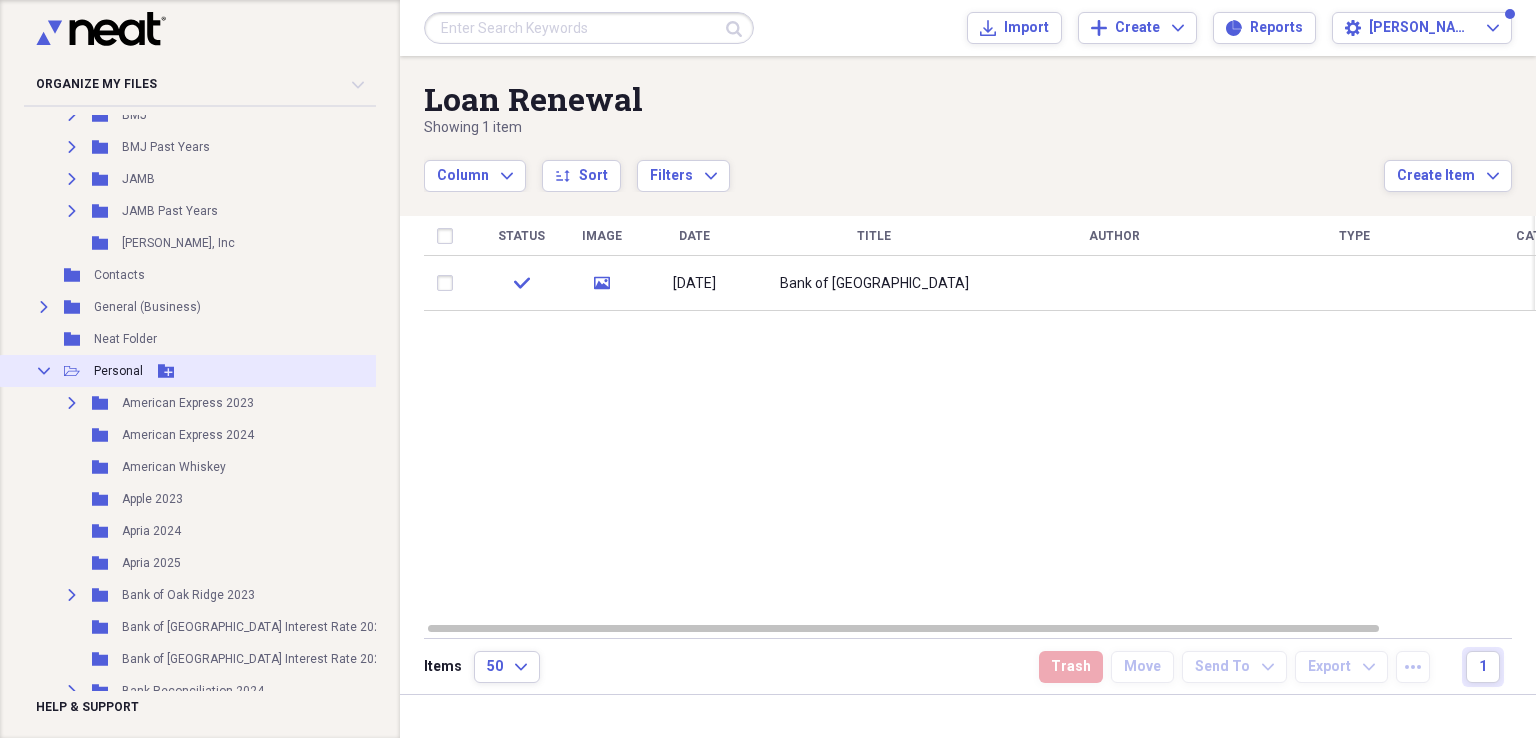 click on "Add Folder" 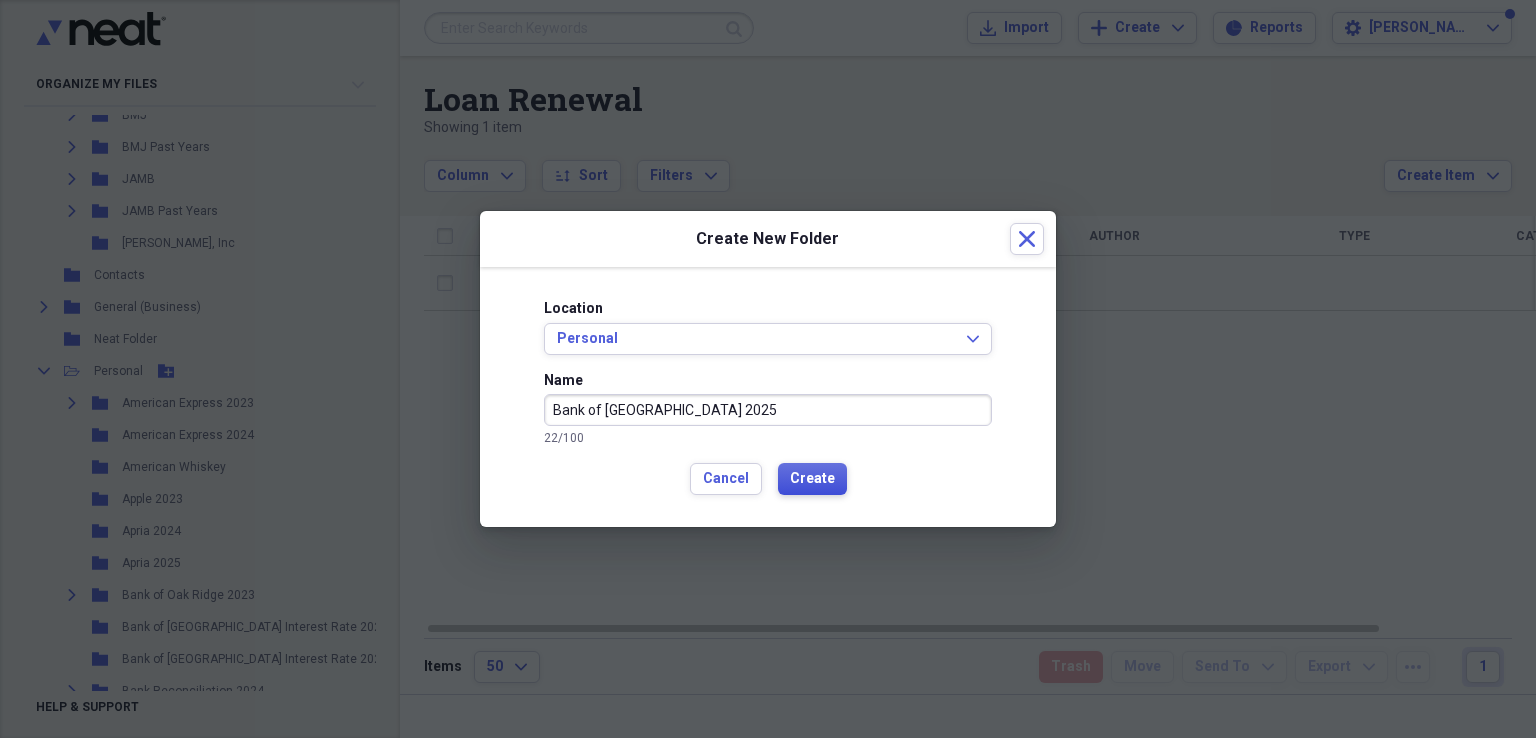 type on "Bank of [GEOGRAPHIC_DATA] 2025" 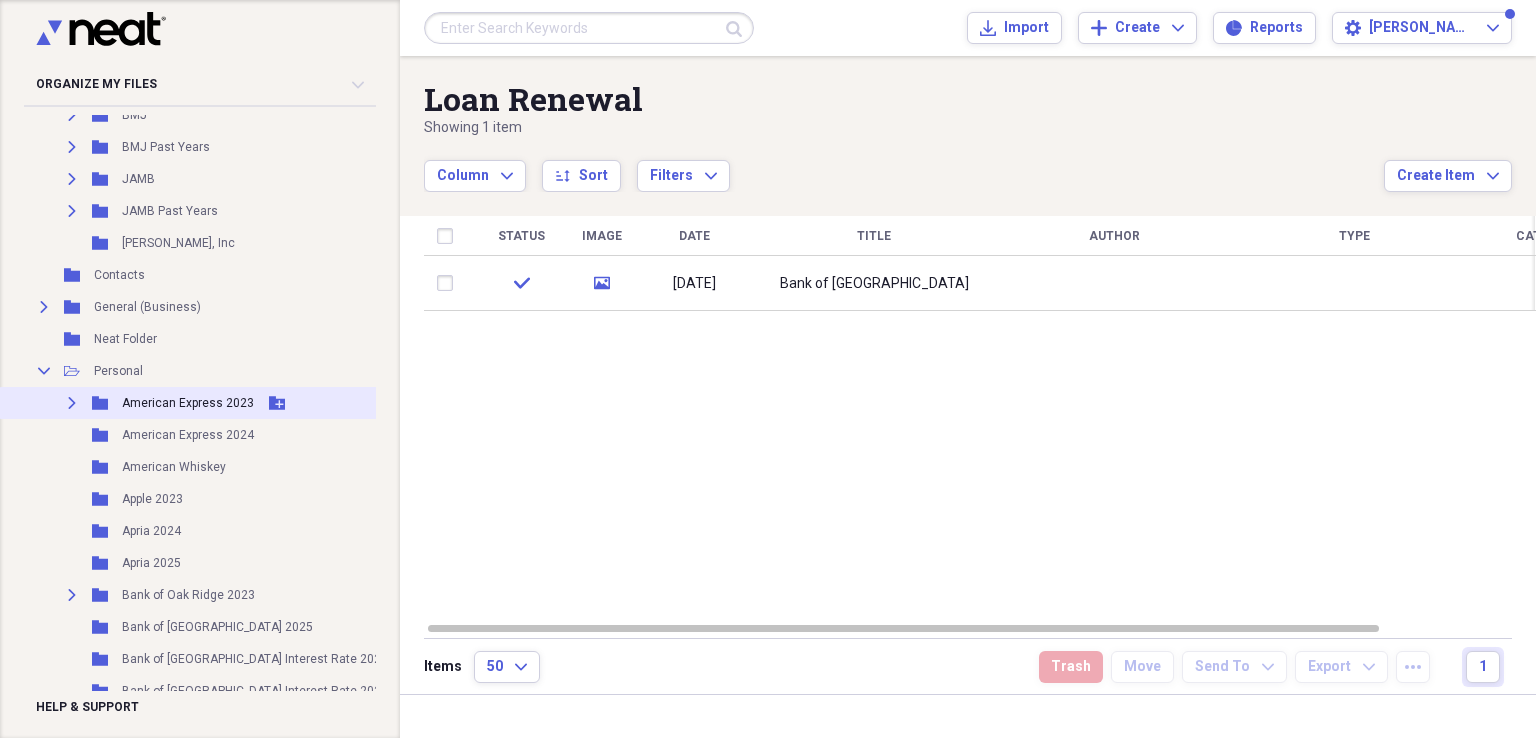 scroll, scrollTop: 500, scrollLeft: 0, axis: vertical 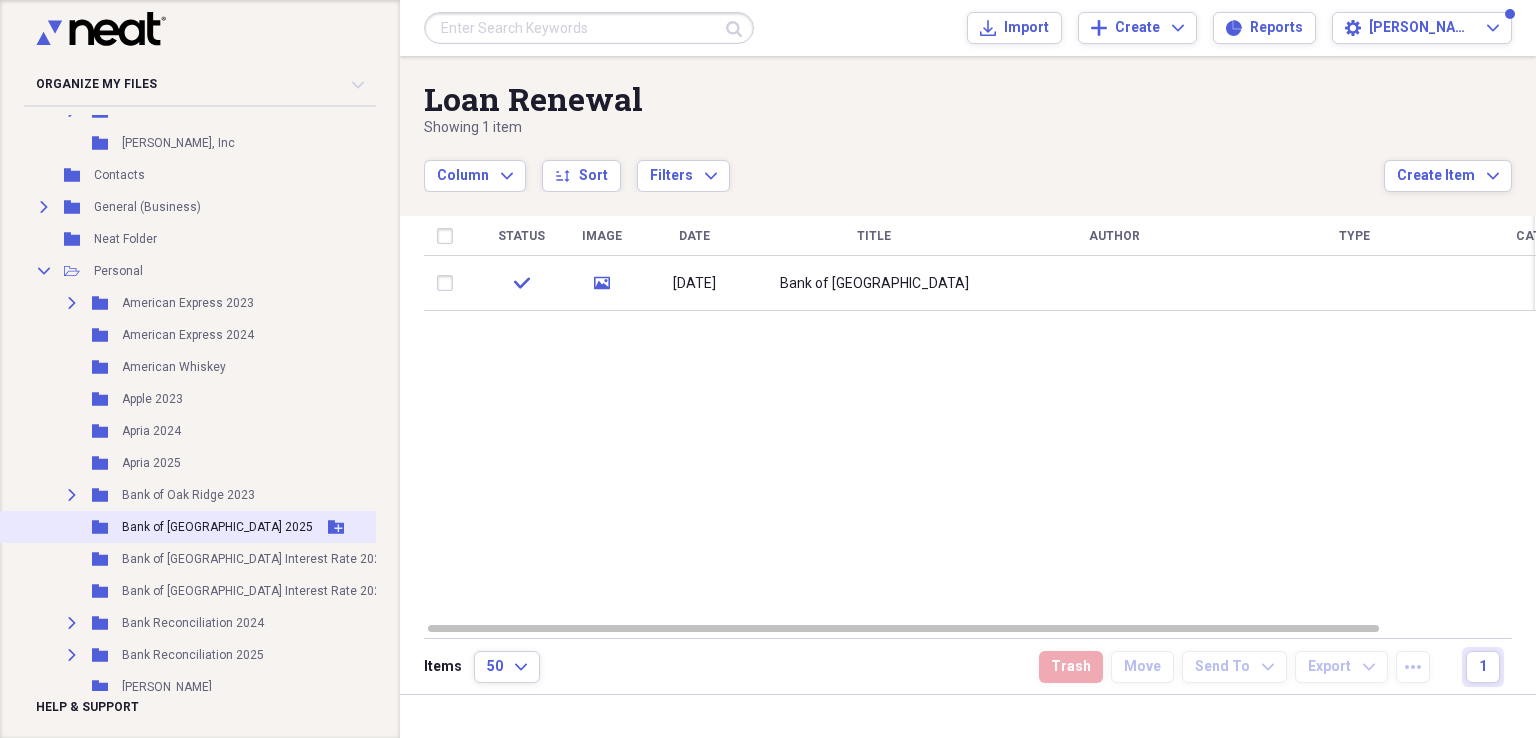 click 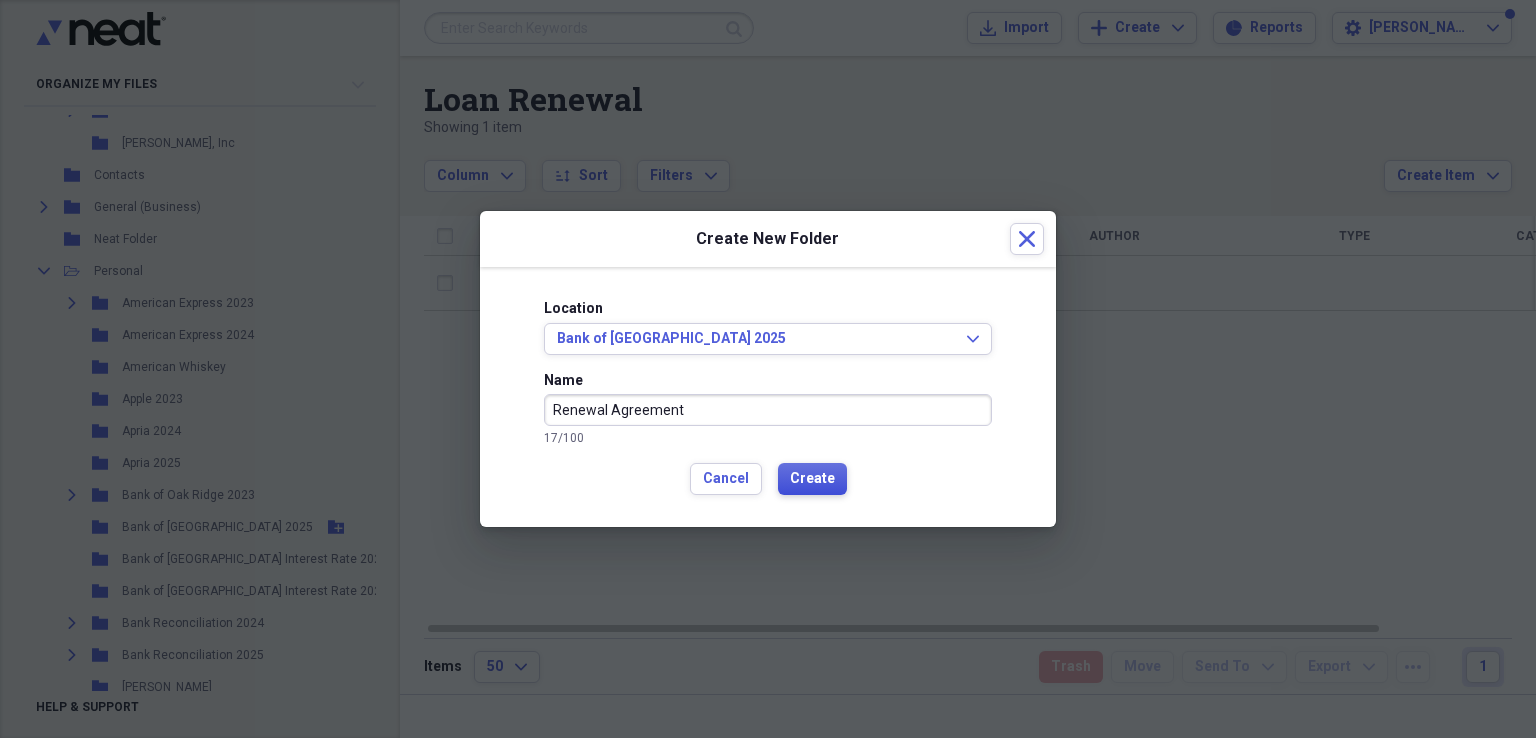 type on "Renewal Agreement" 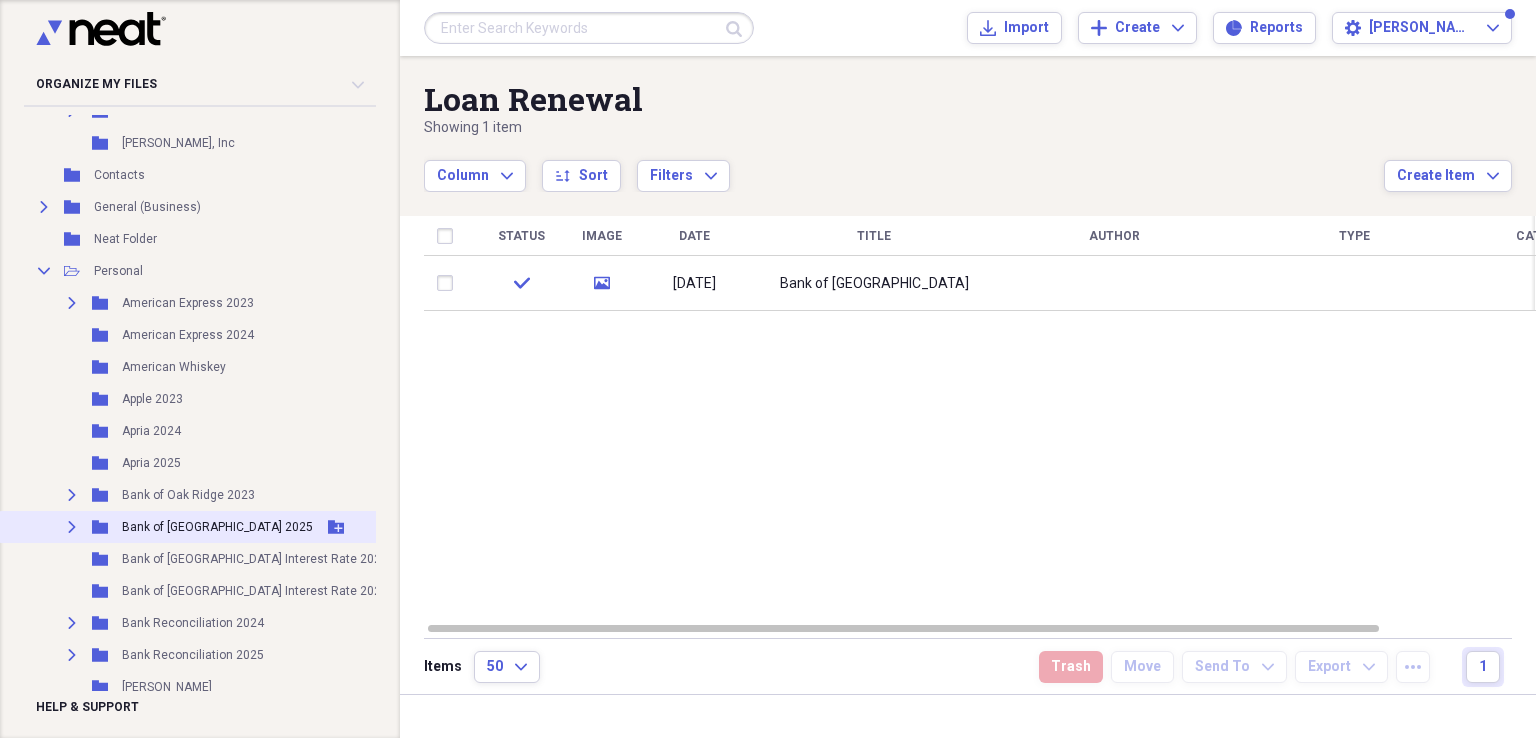 click on "Expand" 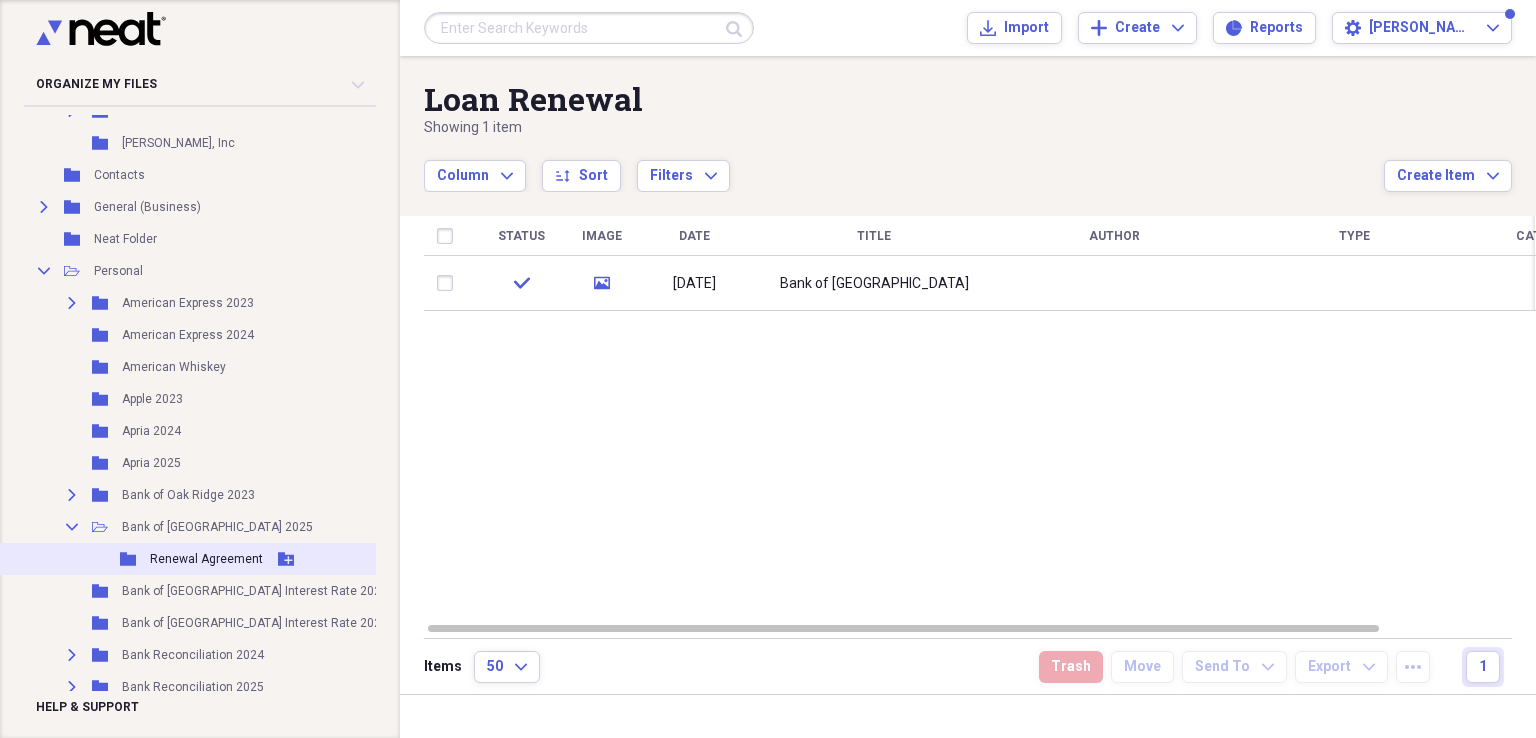 click on "Renewal Agreement" at bounding box center (206, 559) 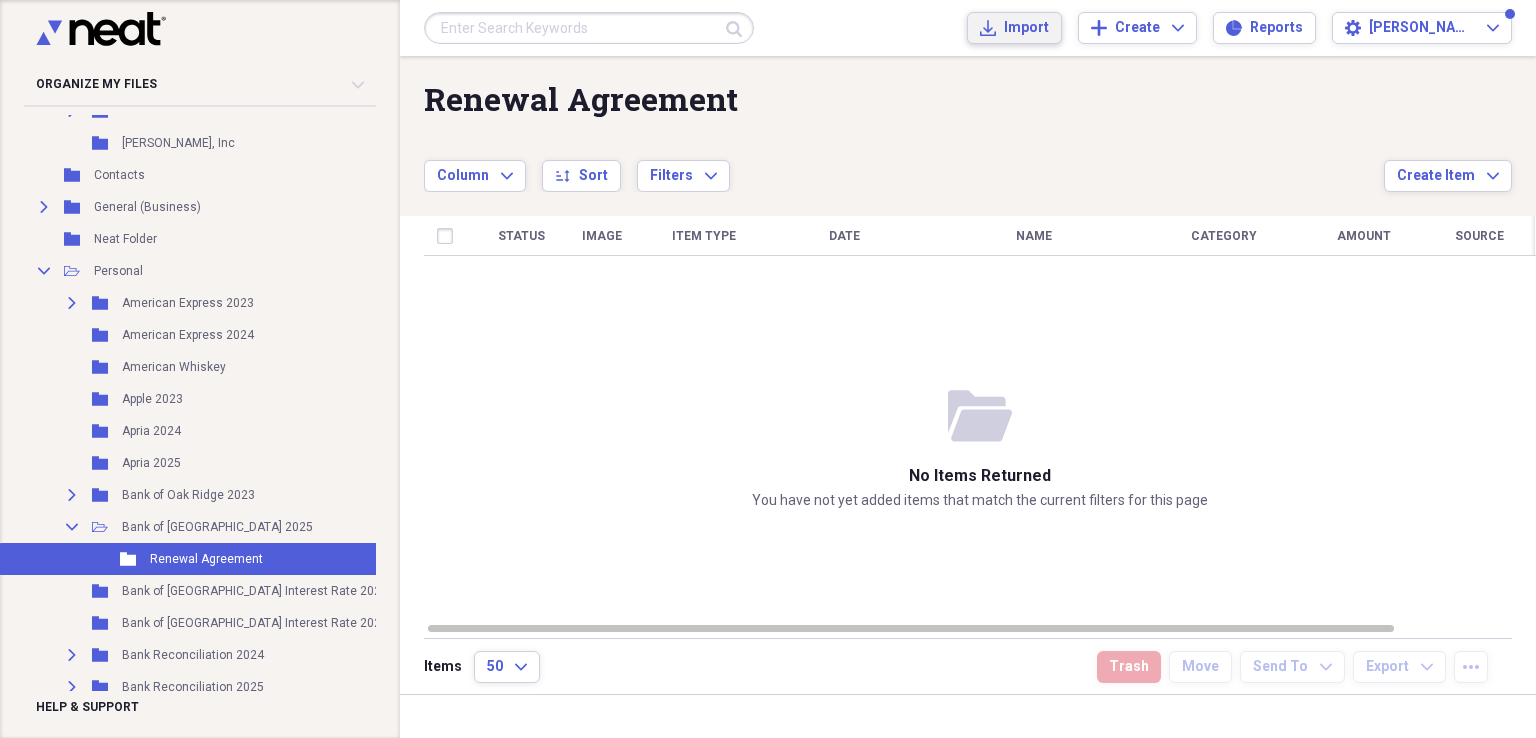click on "Import" 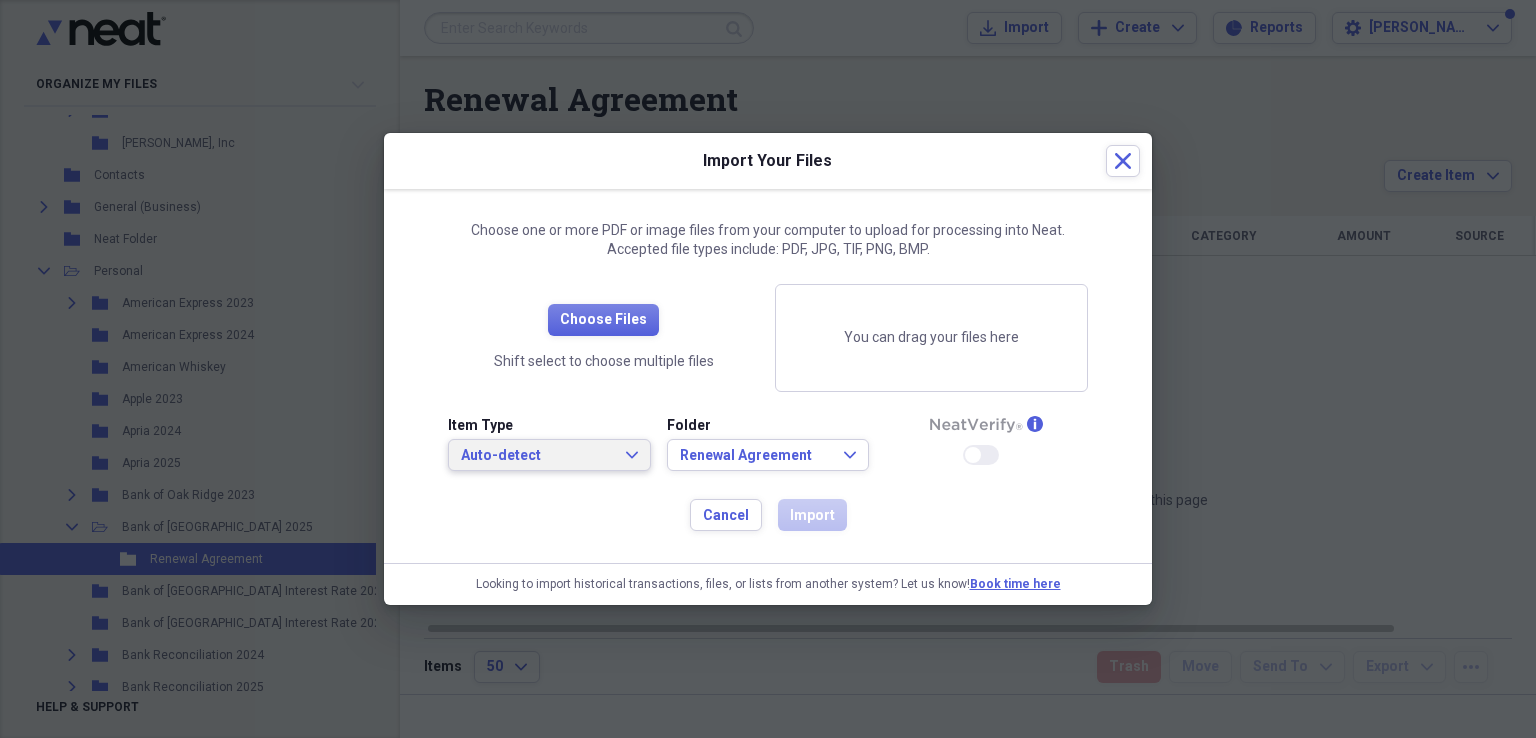 click on "Expand" 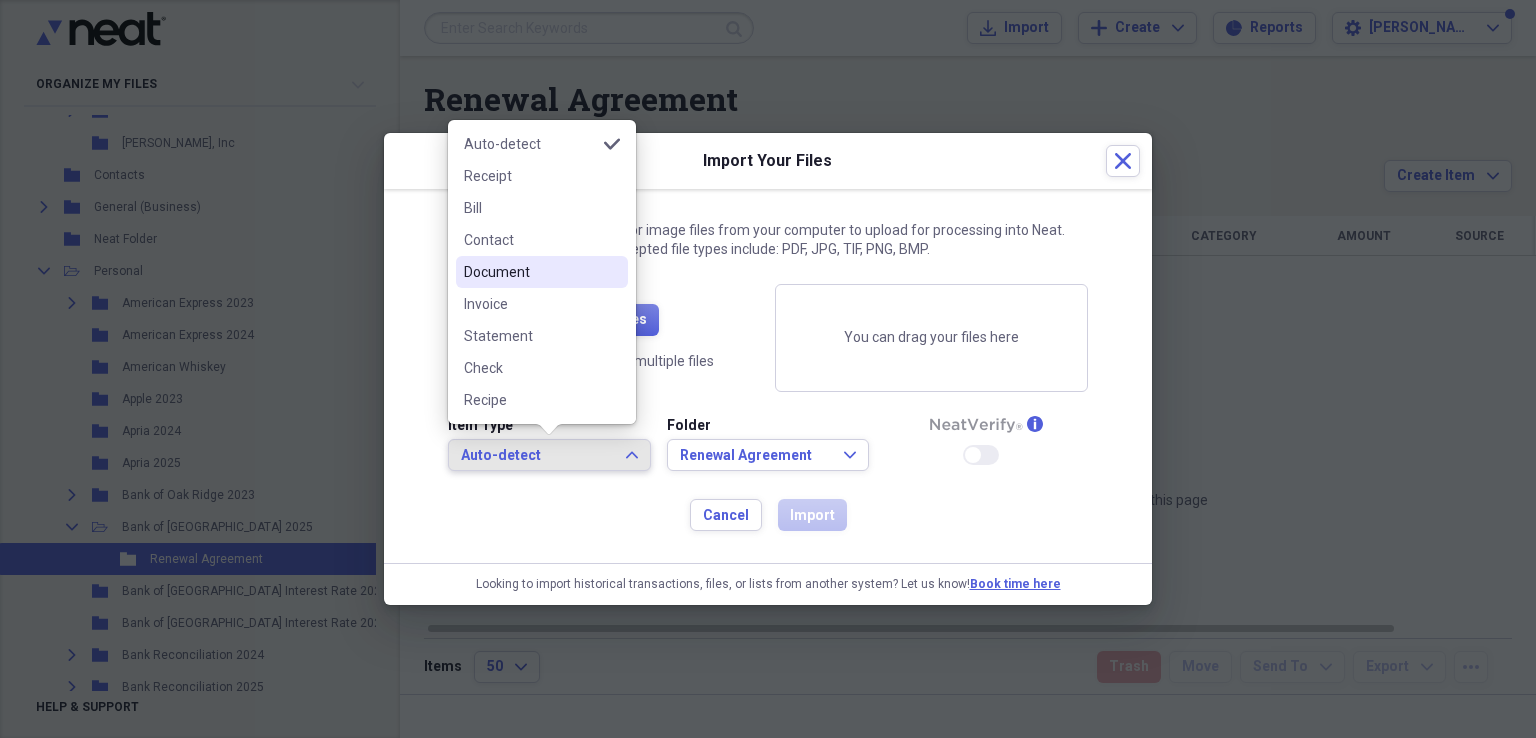 click on "Document" at bounding box center (530, 272) 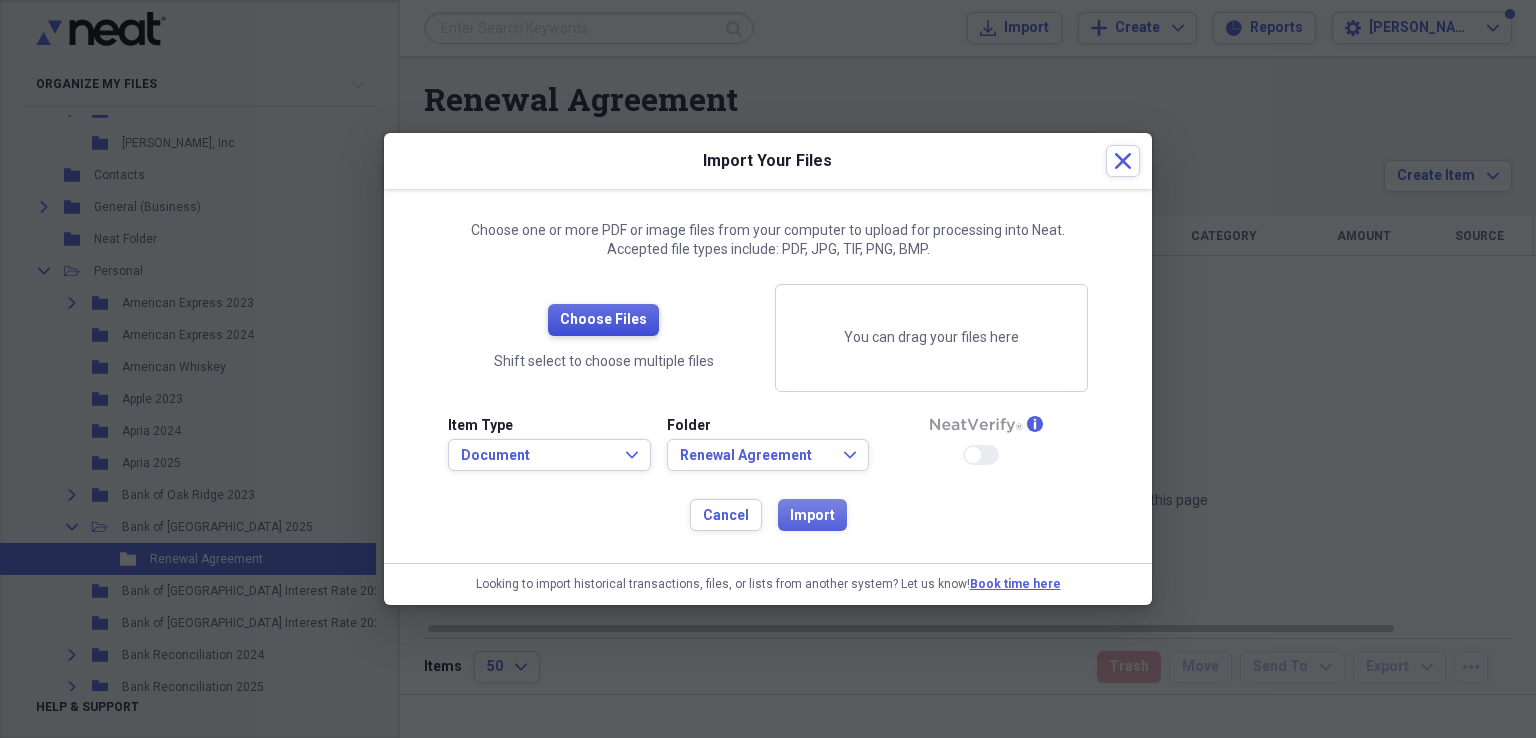 click on "Choose Files" at bounding box center [603, 320] 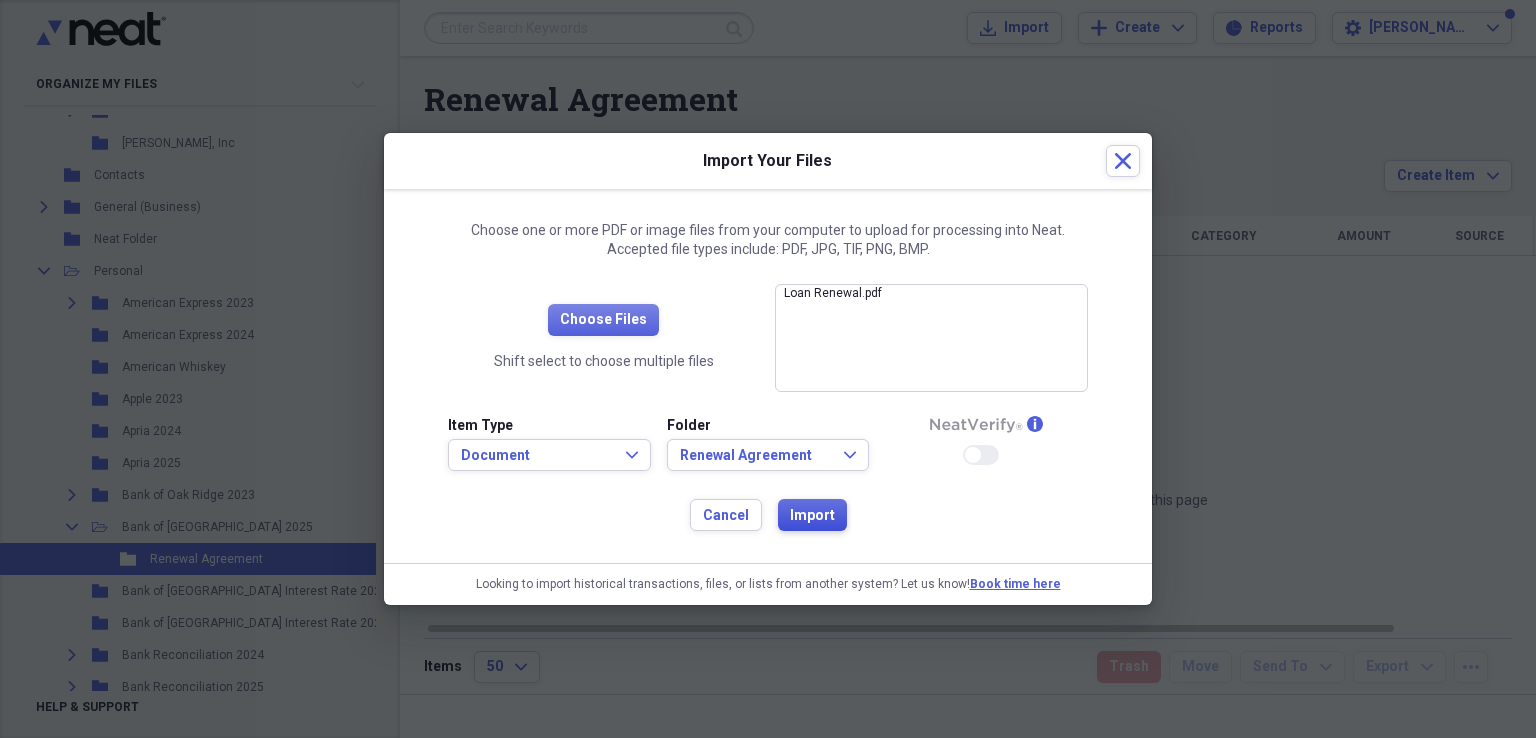 click on "Import" at bounding box center [812, 516] 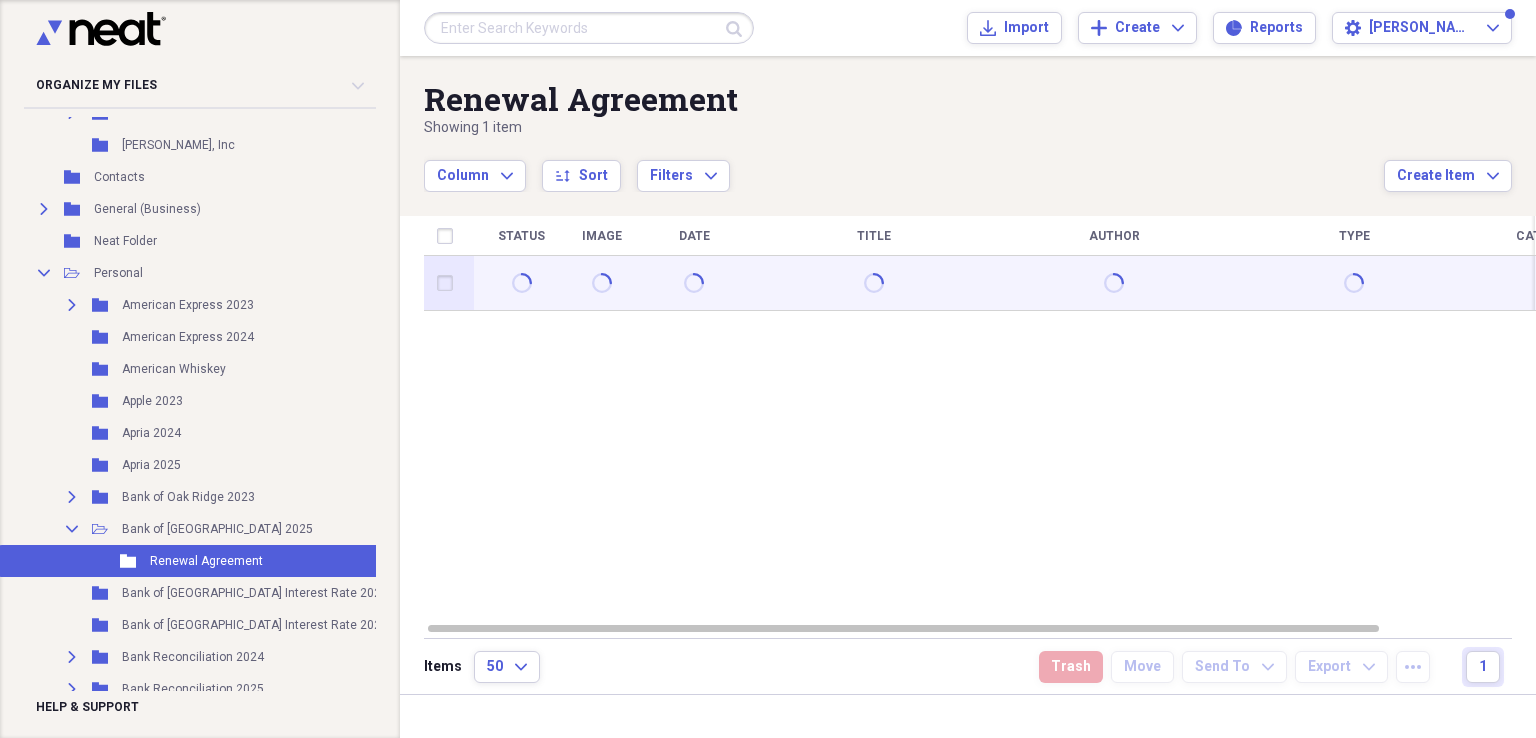 click at bounding box center (449, 283) 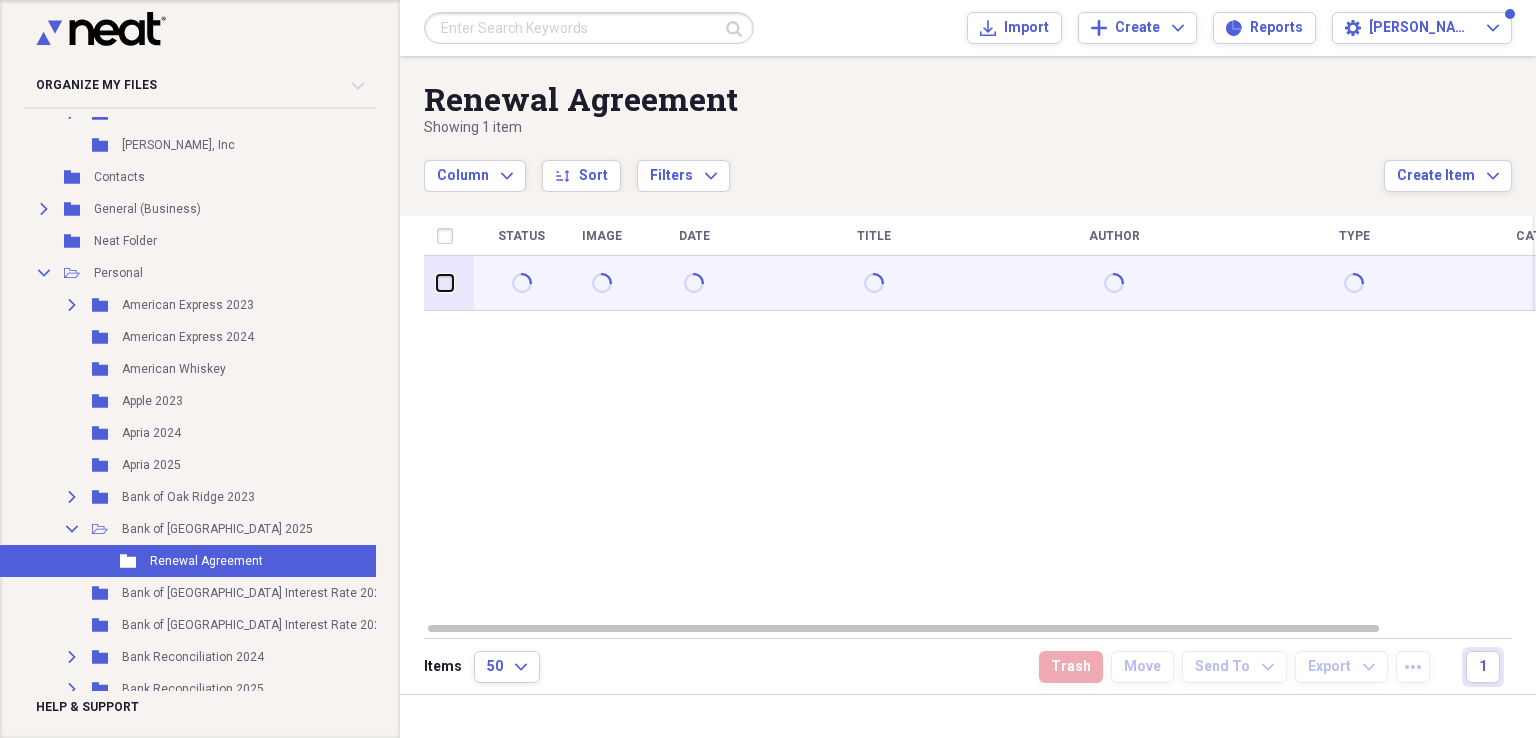 click at bounding box center [437, 283] 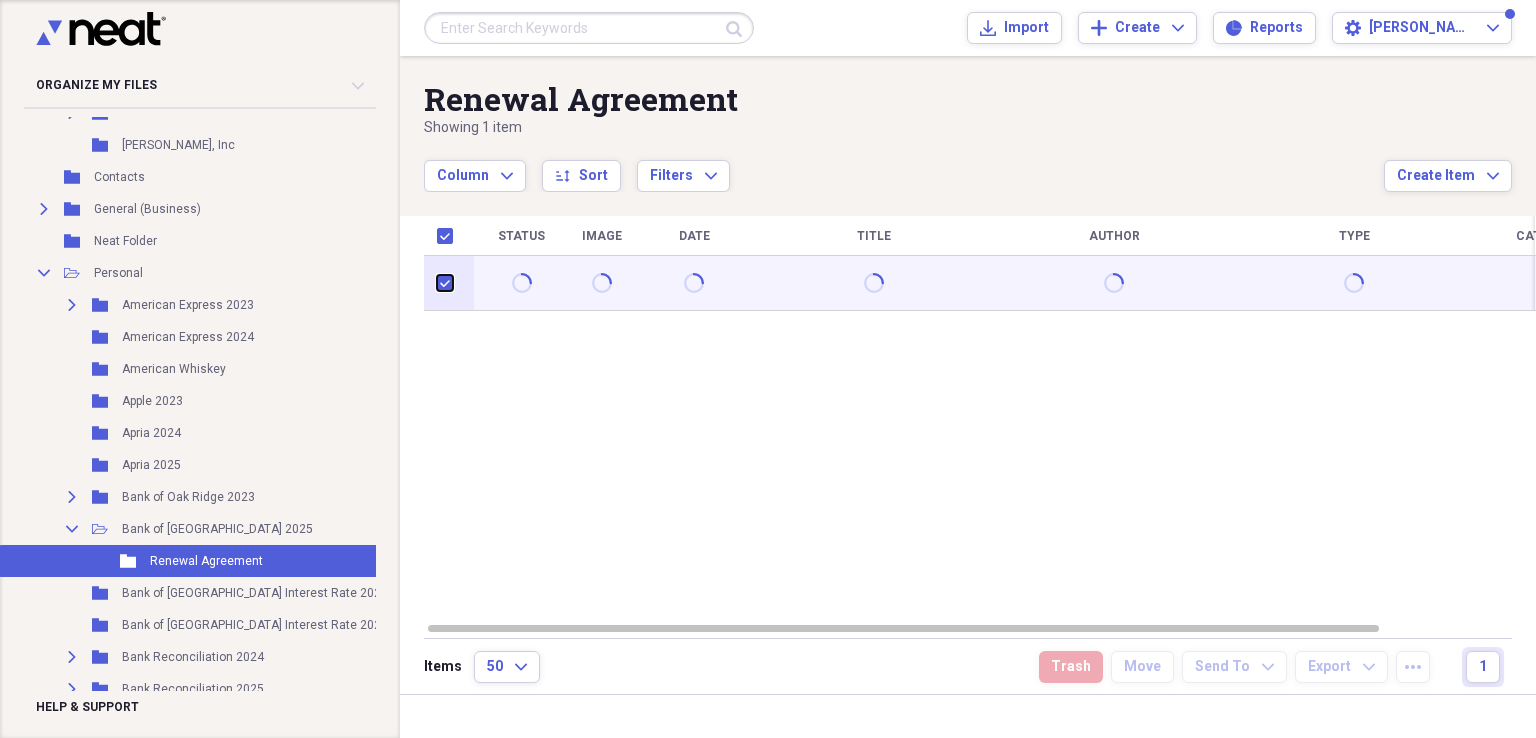 checkbox on "true" 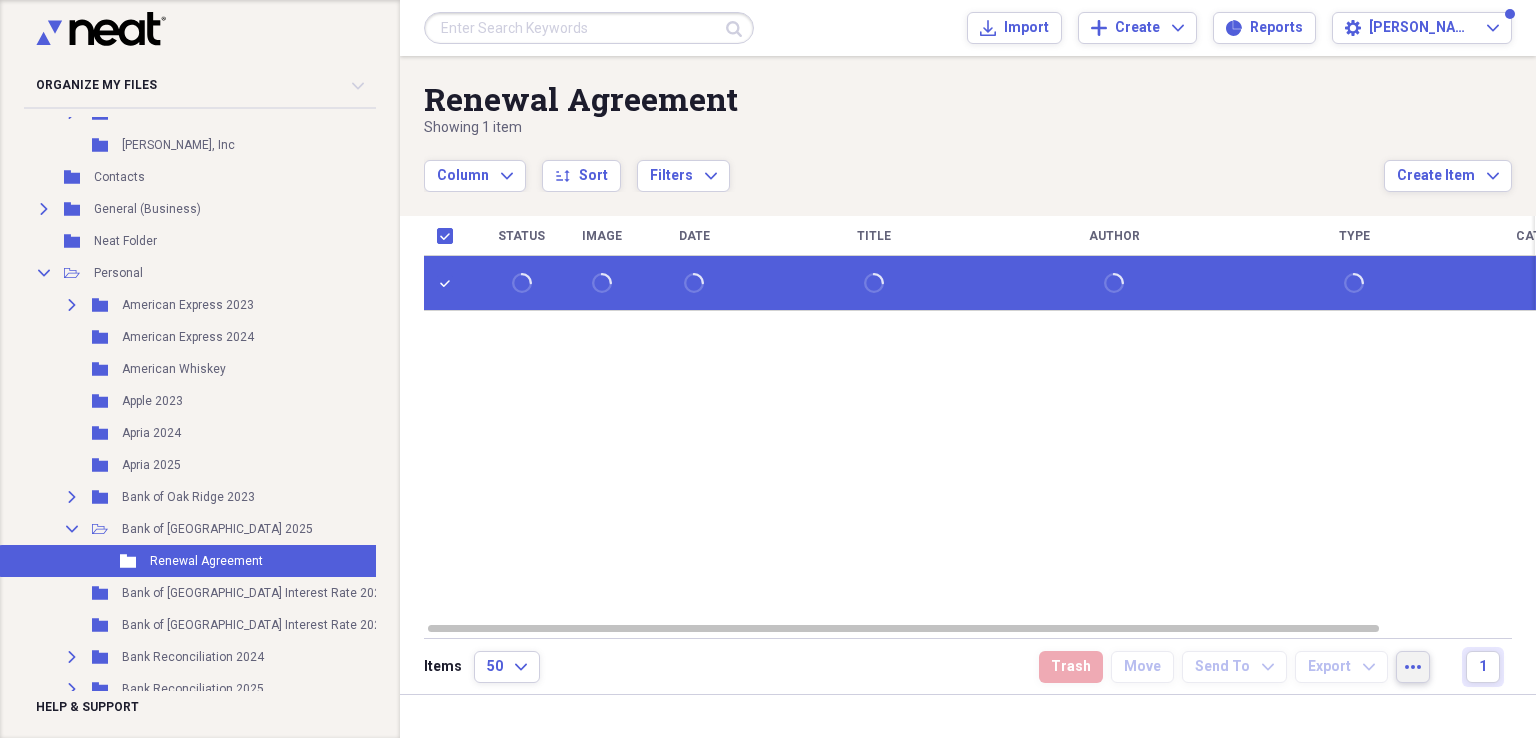 click on "more" 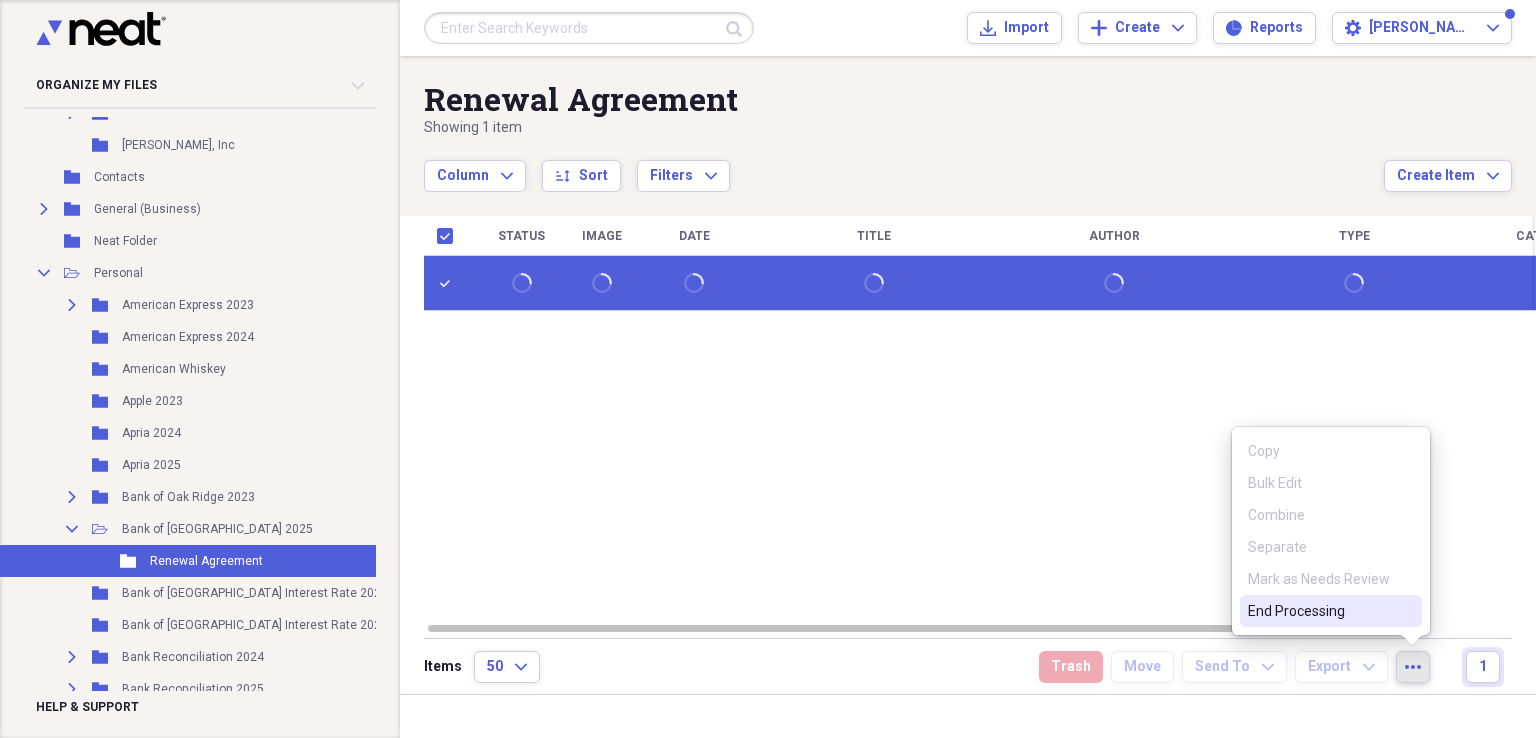 click on "End Processing" at bounding box center [1319, 611] 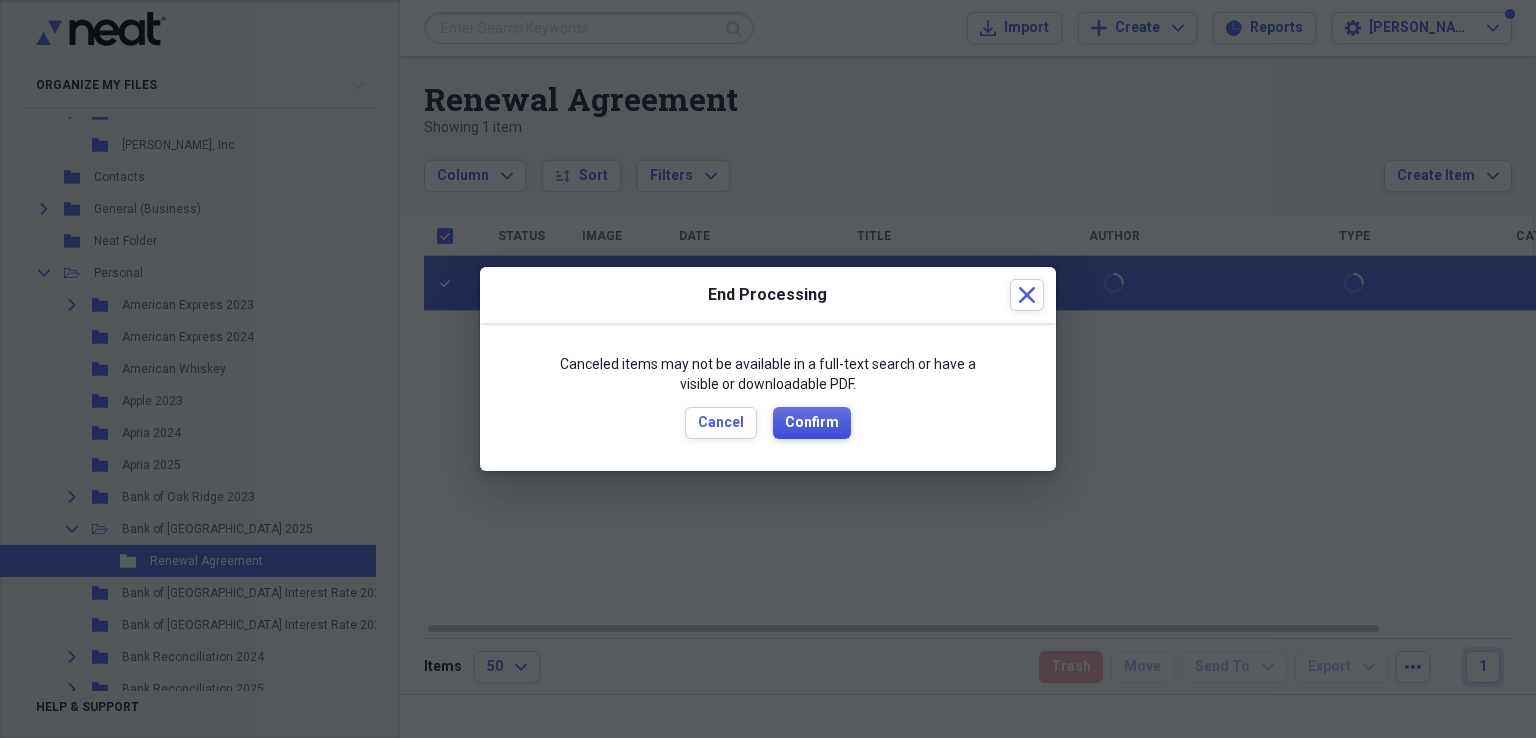 click on "Confirm" at bounding box center (812, 423) 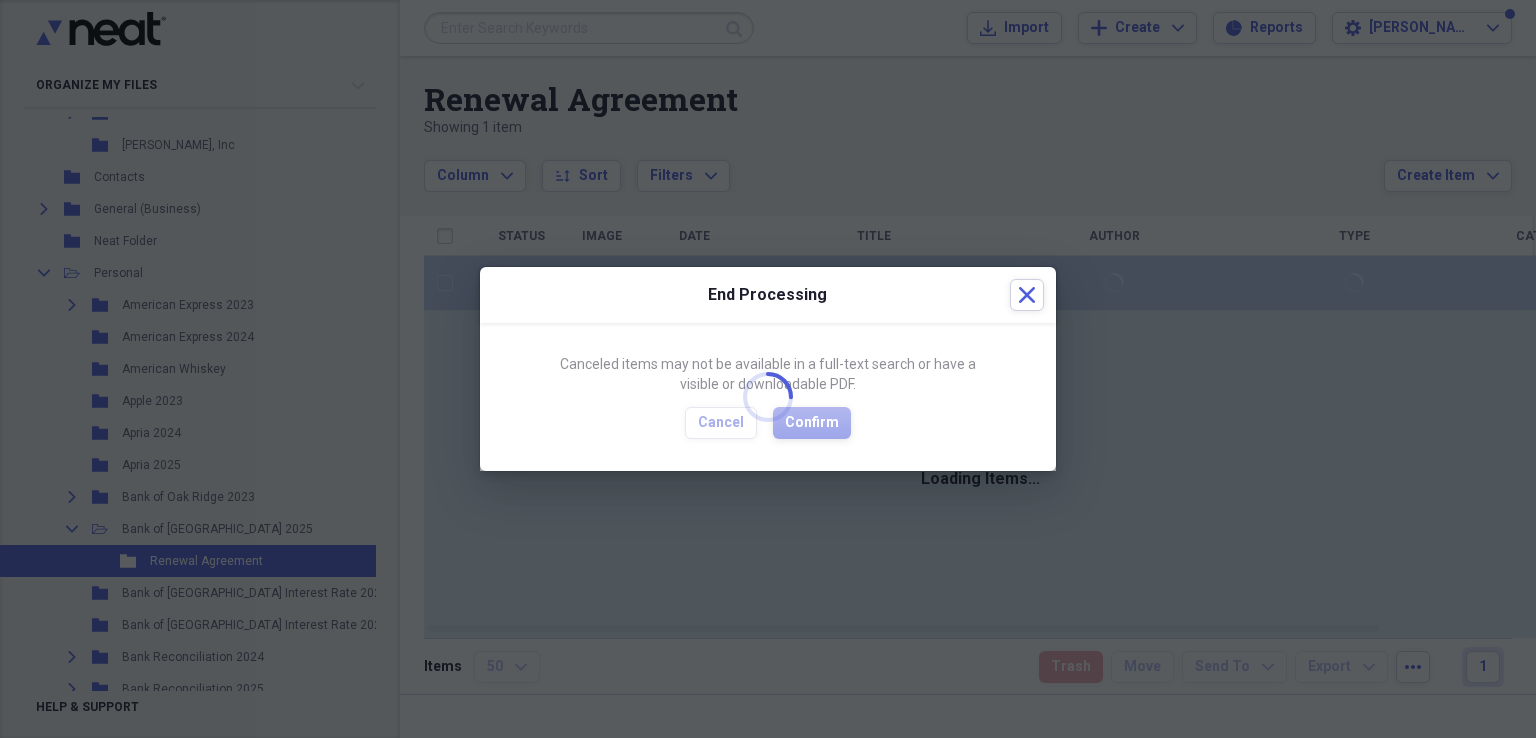 checkbox on "false" 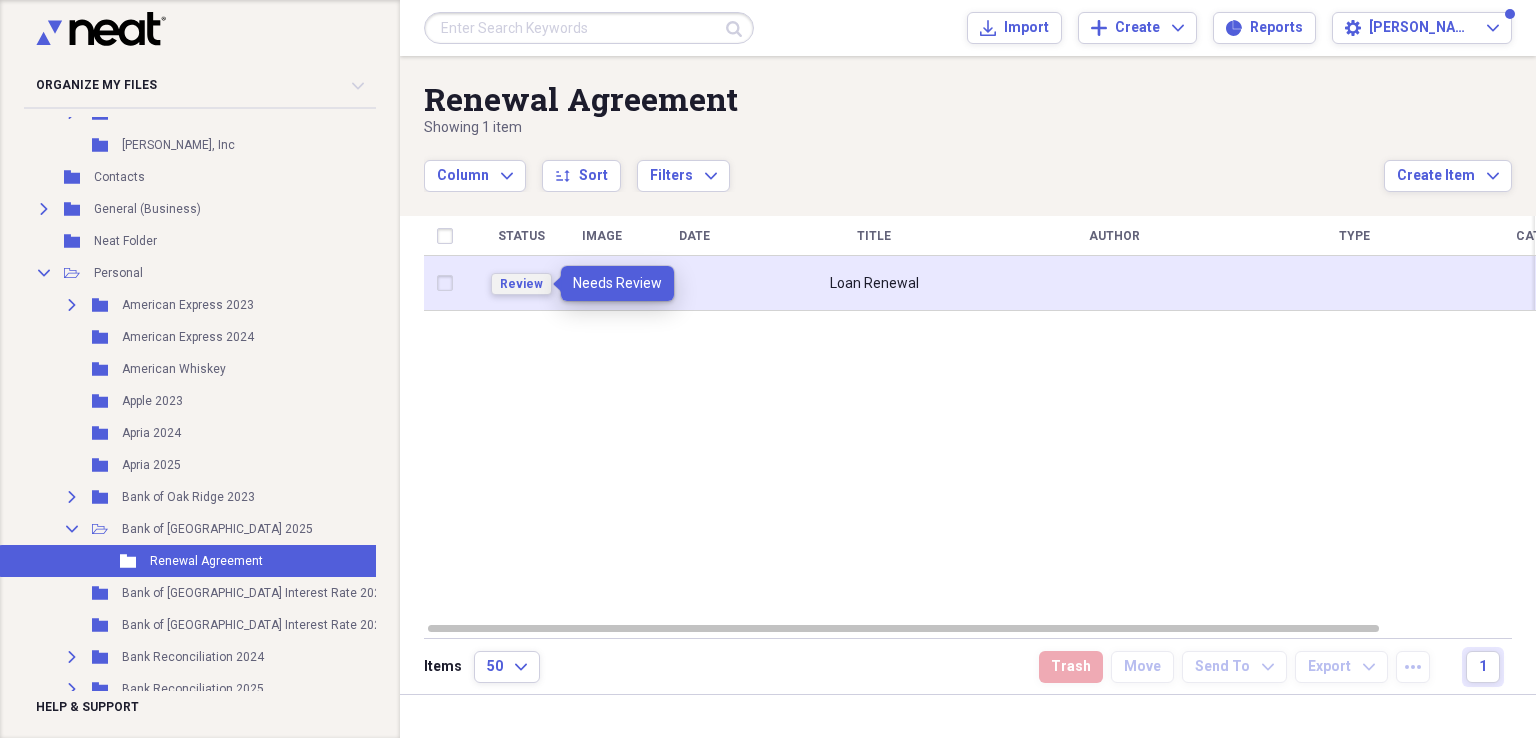 click on "Review" at bounding box center (521, 284) 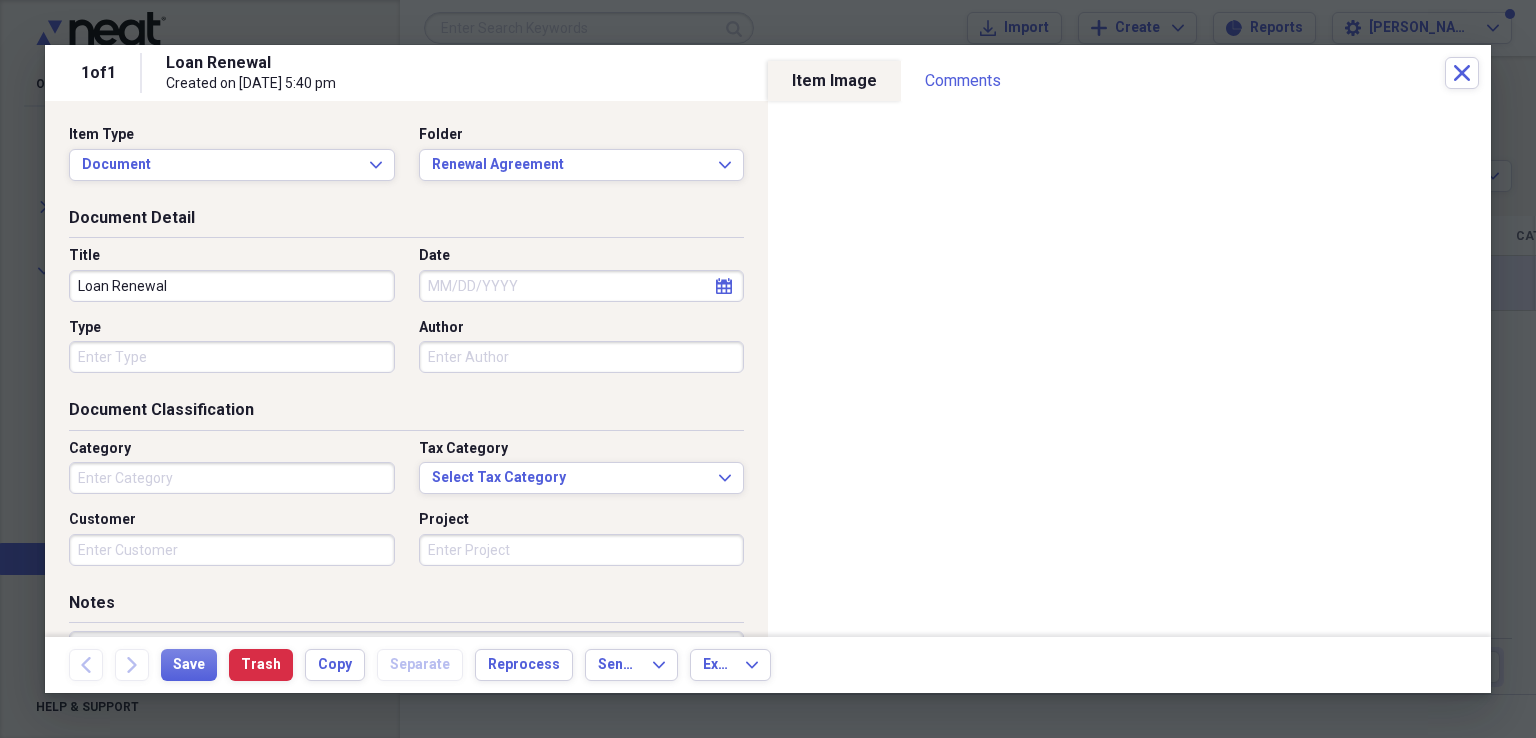 click 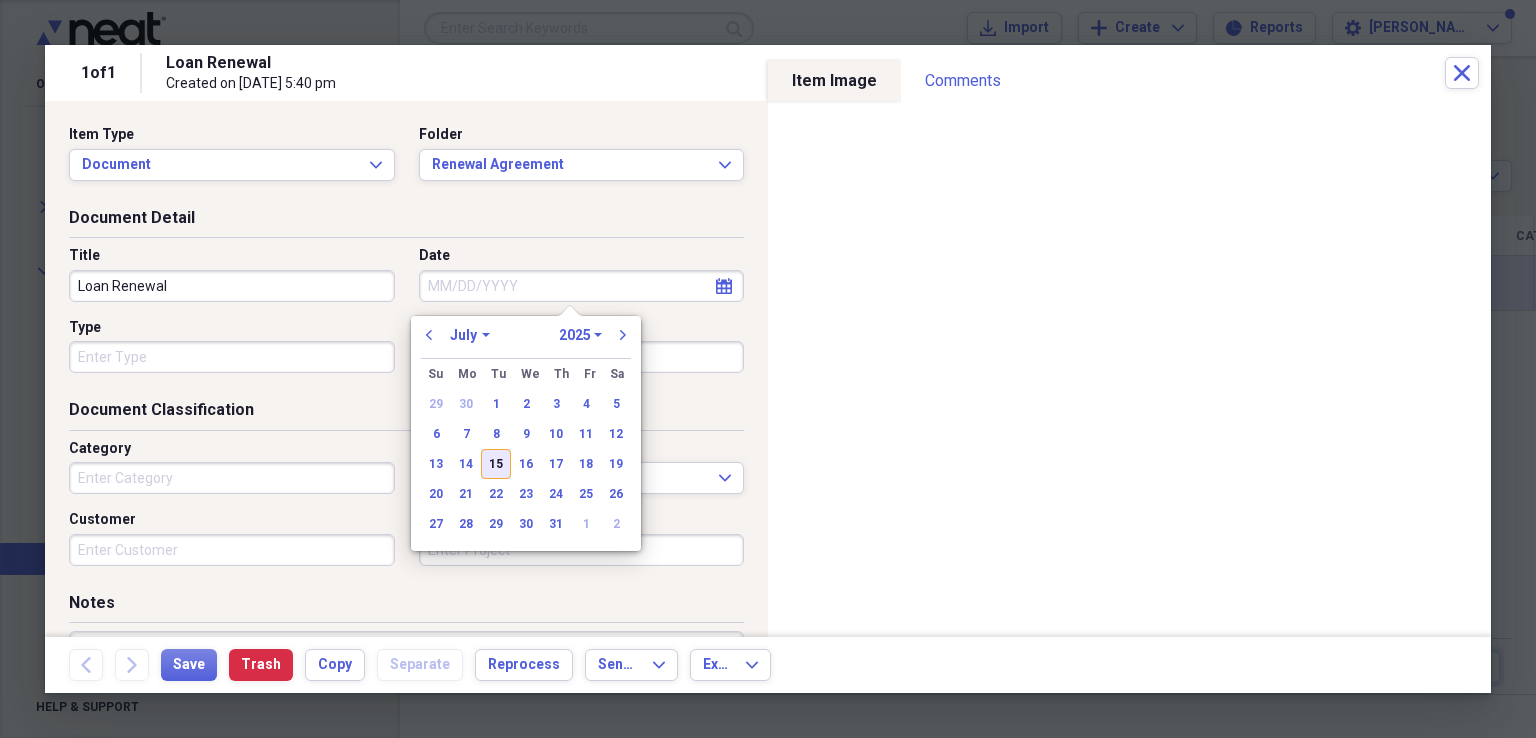 click on "15" at bounding box center [496, 464] 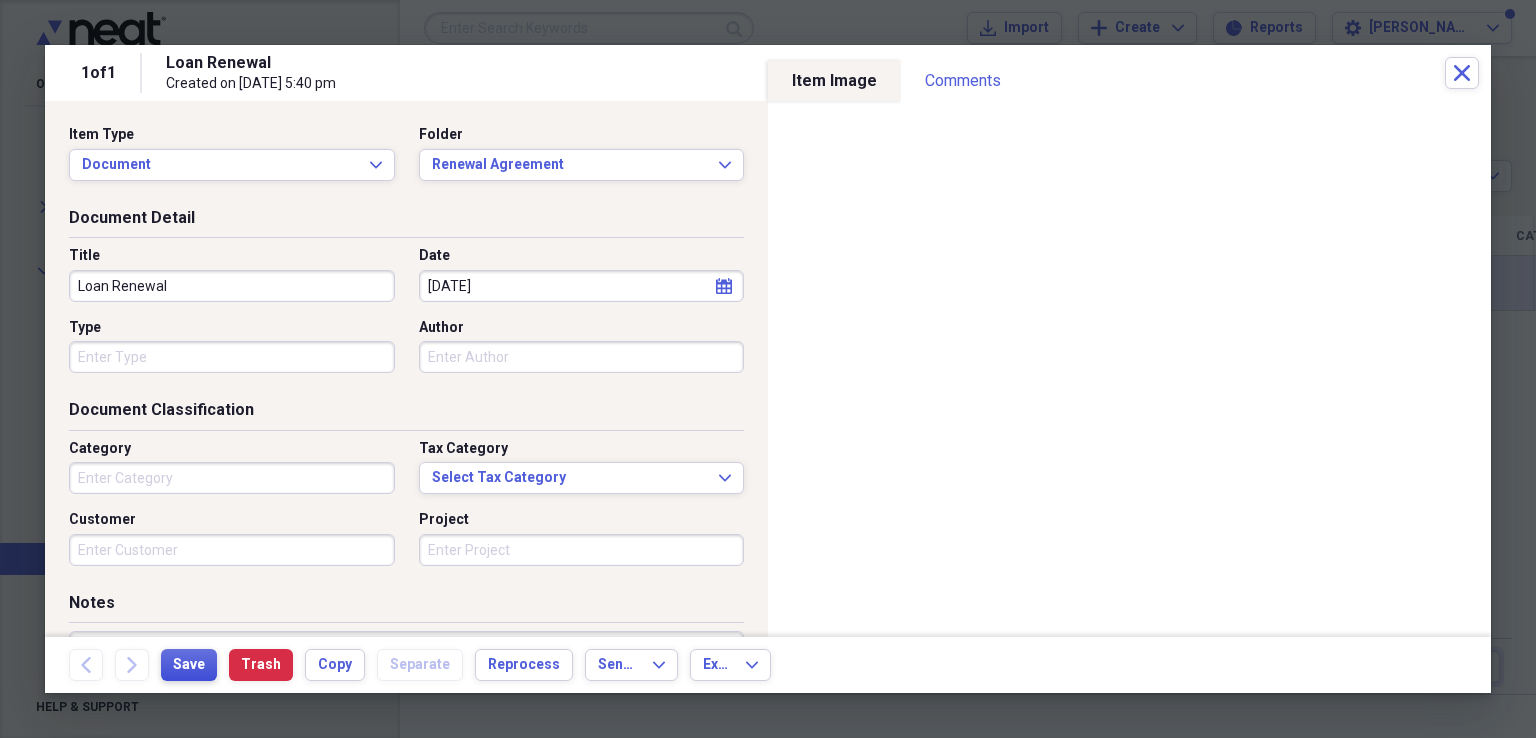 click on "Save" at bounding box center [189, 665] 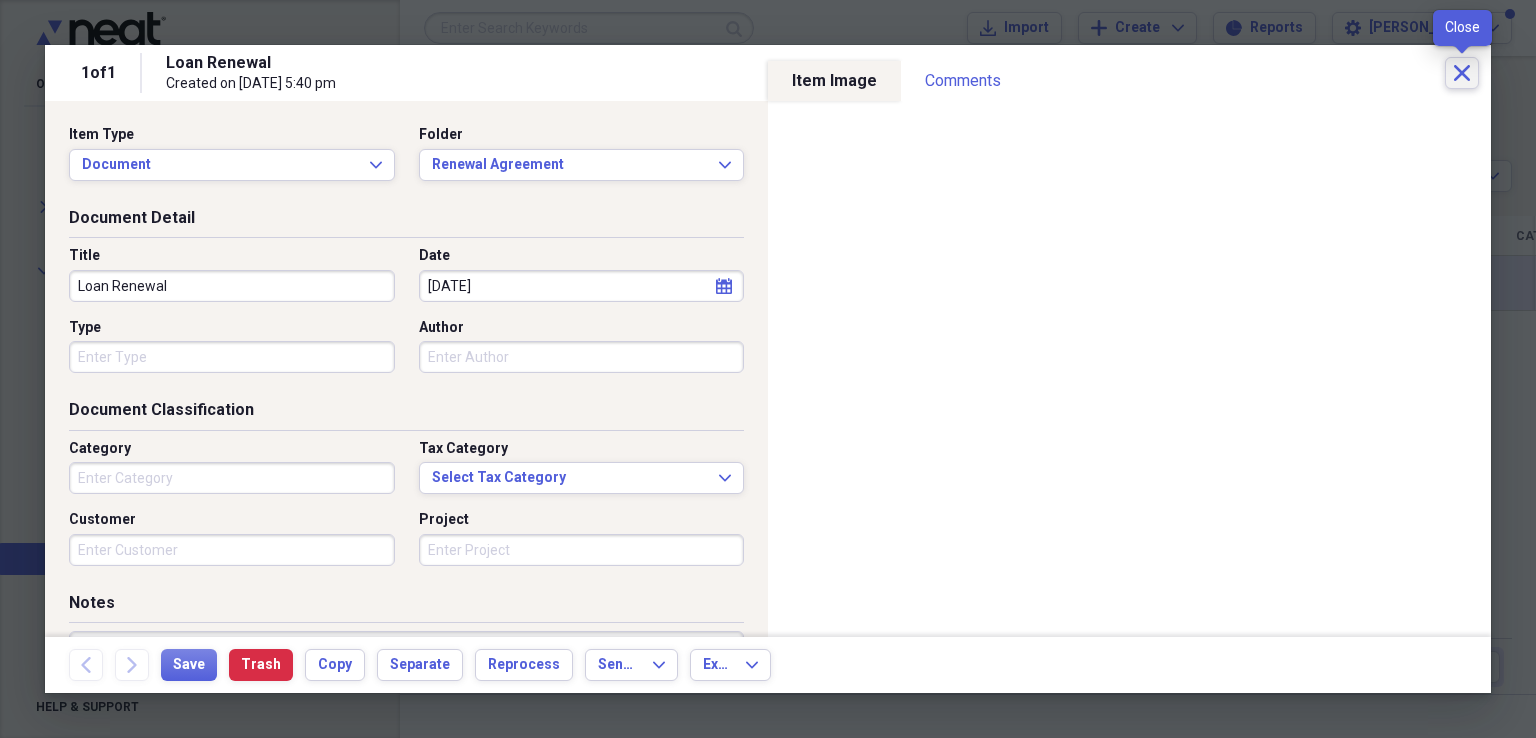 click on "Close" at bounding box center [1462, 73] 